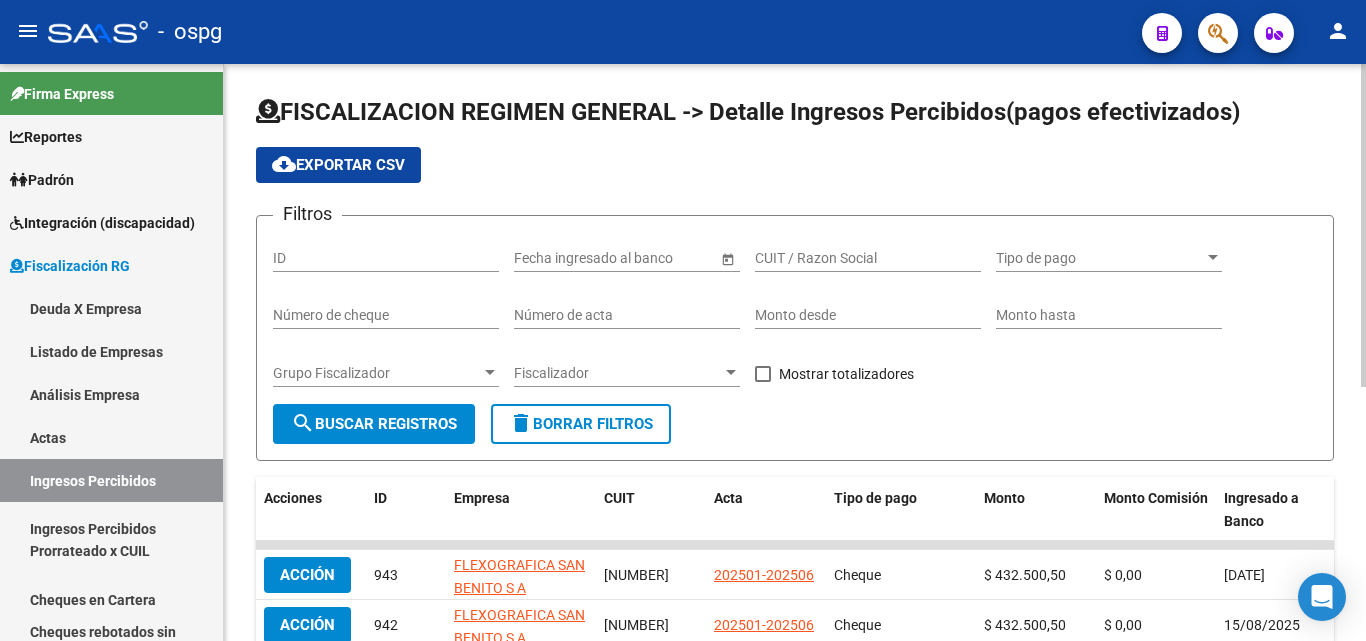 scroll, scrollTop: 0, scrollLeft: 0, axis: both 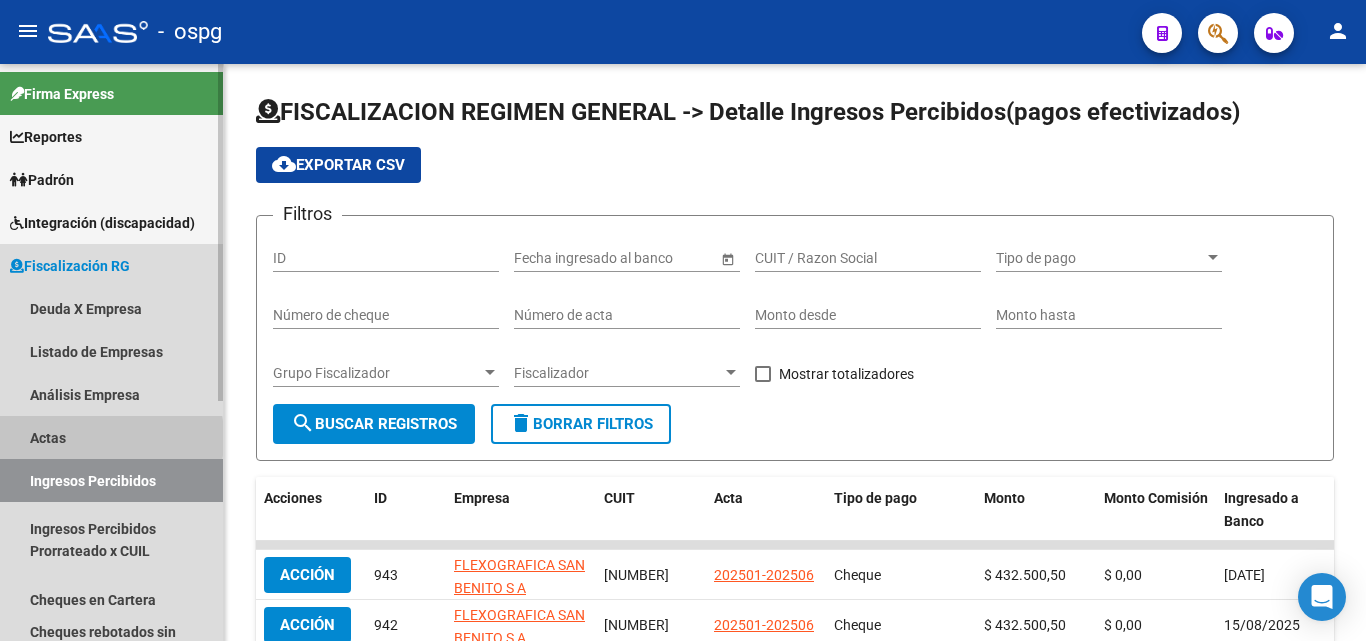 click on "Actas" at bounding box center (111, 437) 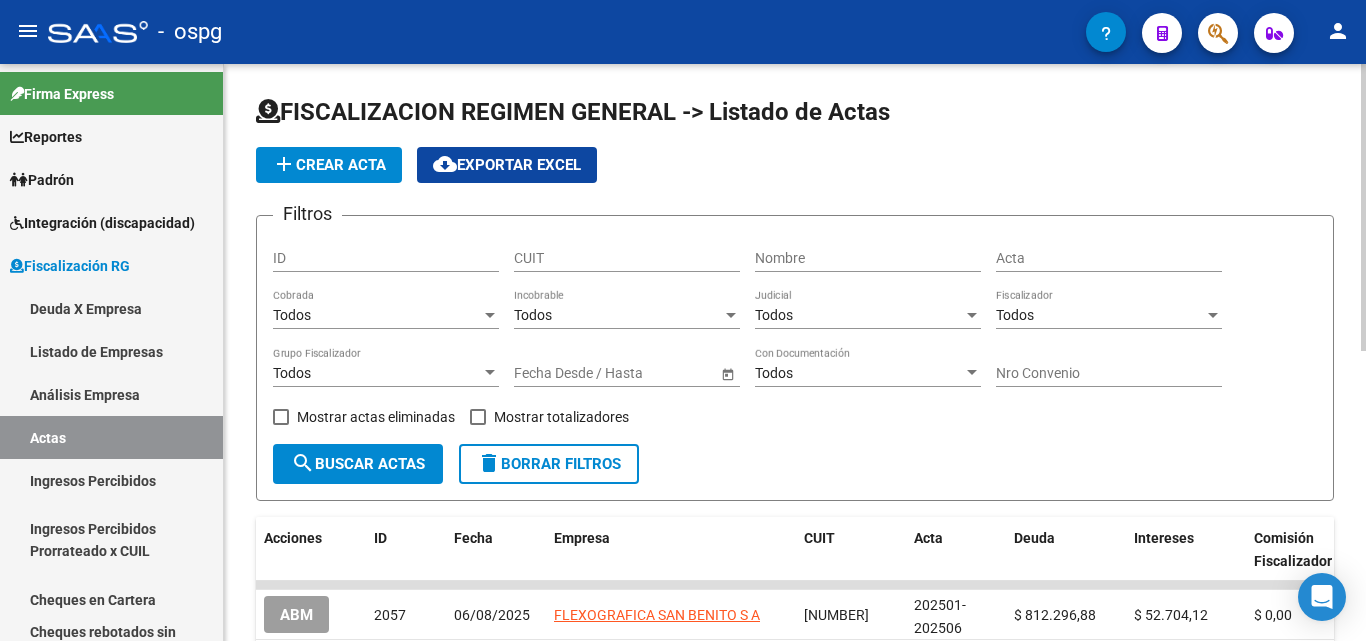 click on "add  Crear Acta" 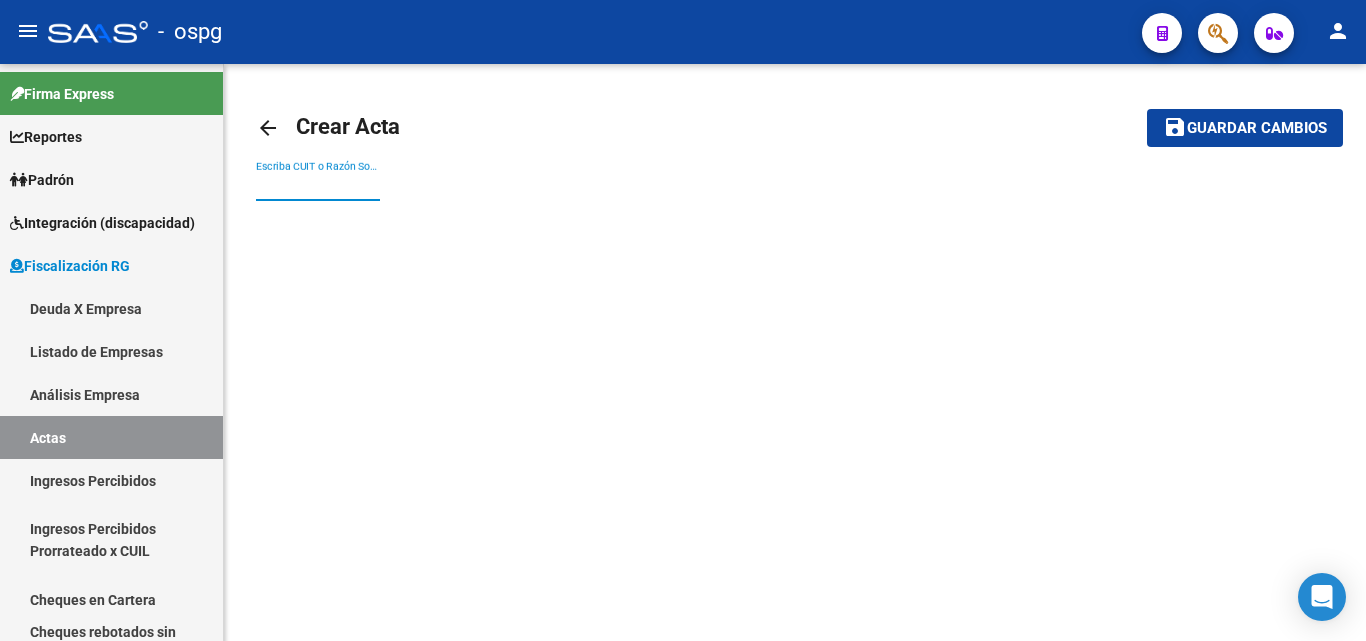 click on "Escriba CUIT o Razón Social para buscar" at bounding box center [318, 186] 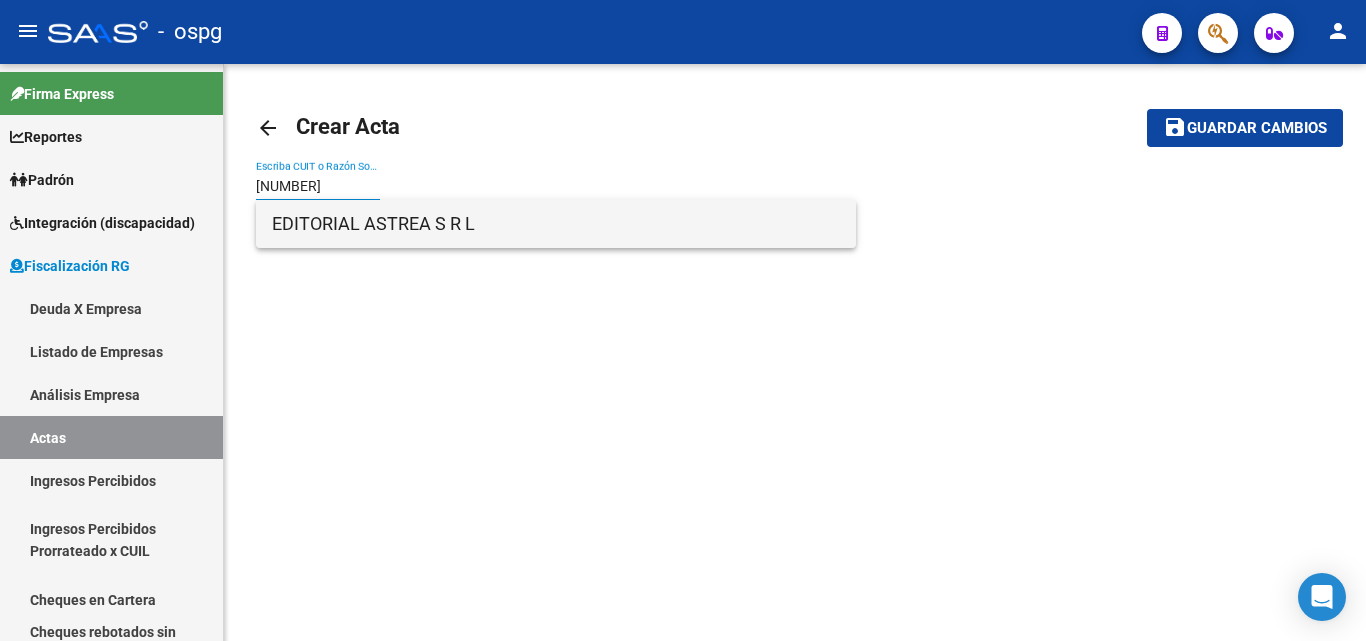 type on "[NUMBER]" 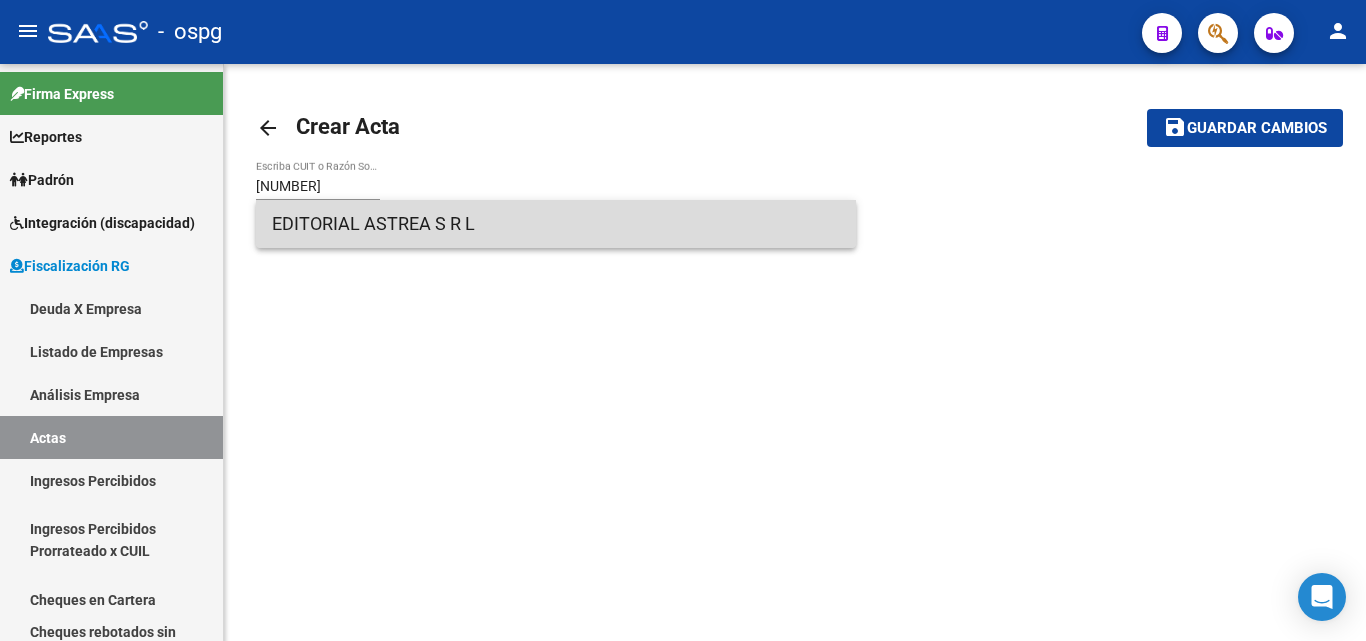 click on "EDITORIAL ASTREA  S R L" at bounding box center (556, 224) 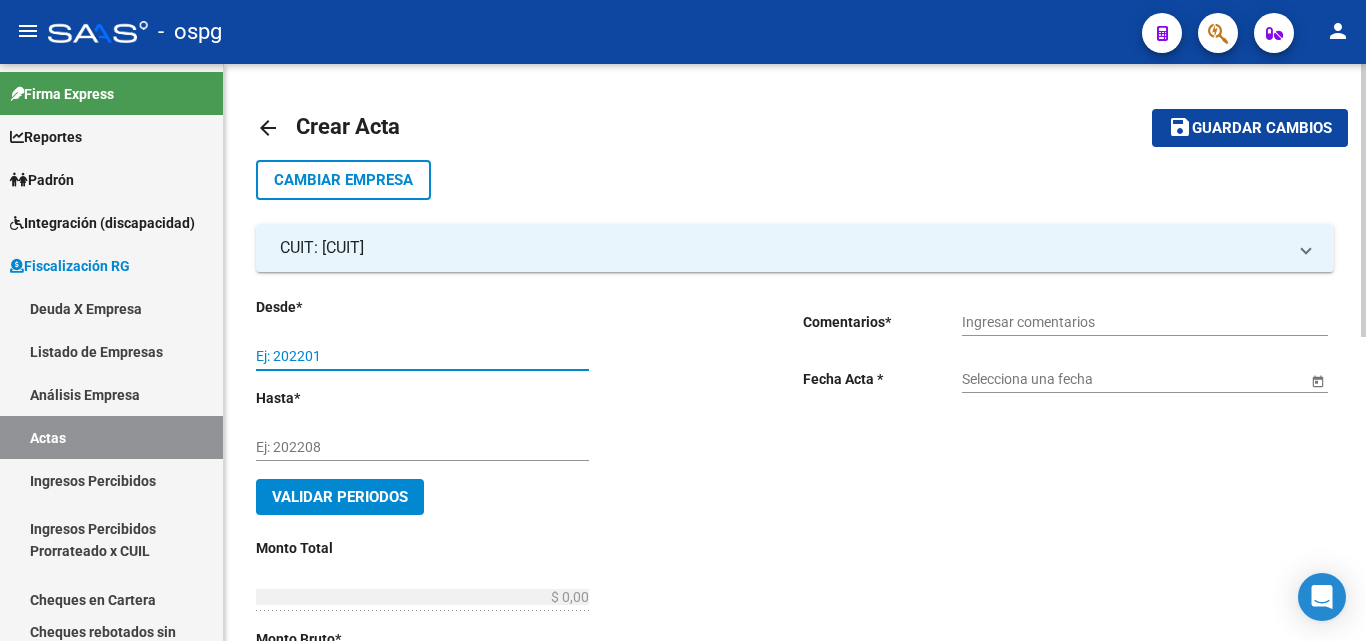 click on "Ej: 202201" at bounding box center [422, 356] 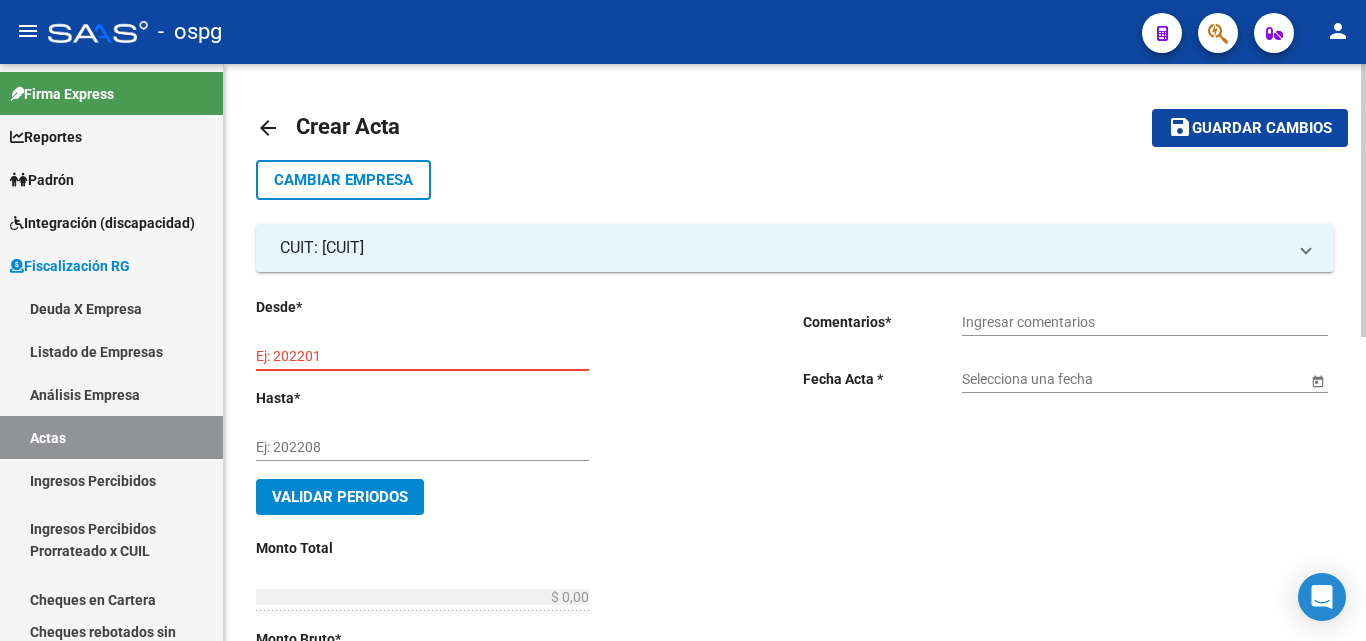 click on "Ej: 202201" at bounding box center (422, 356) 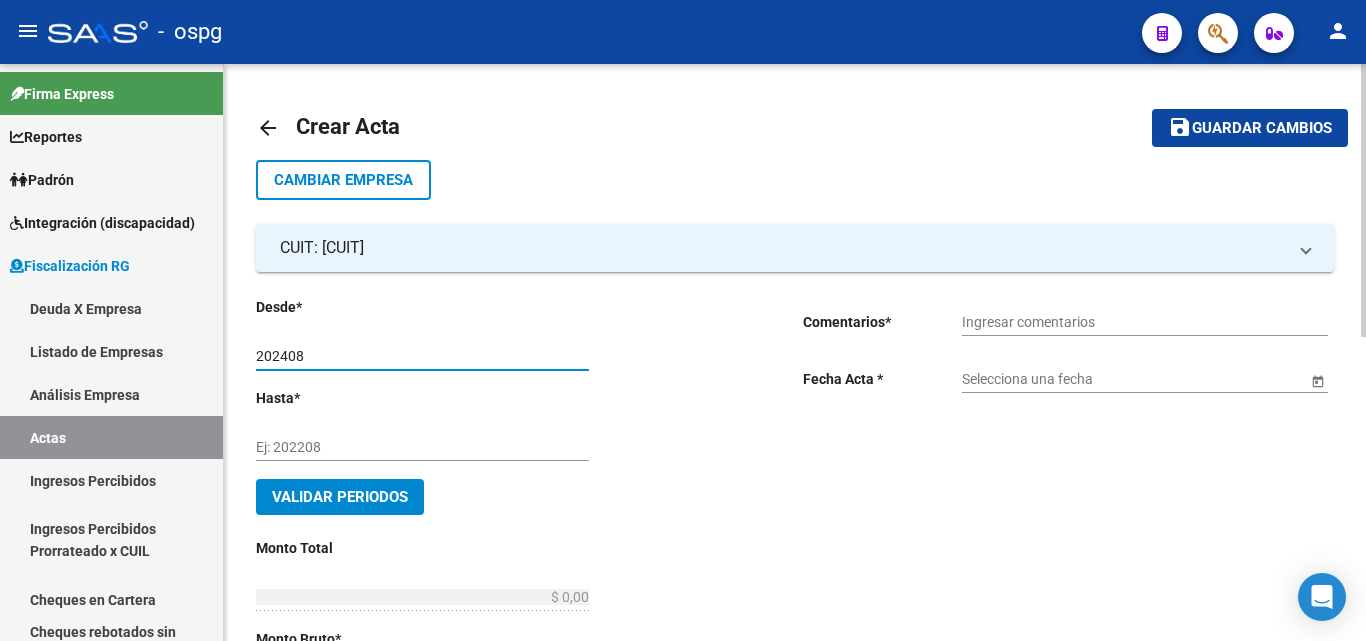 type on "202408" 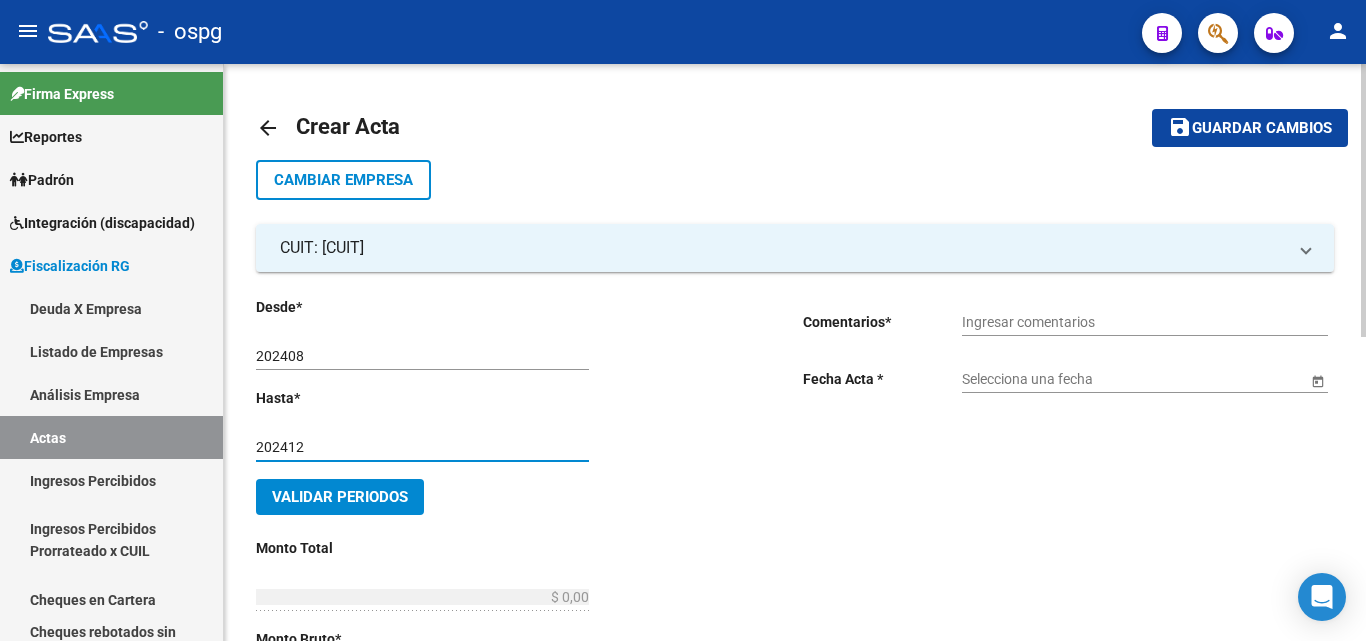 type on "202412" 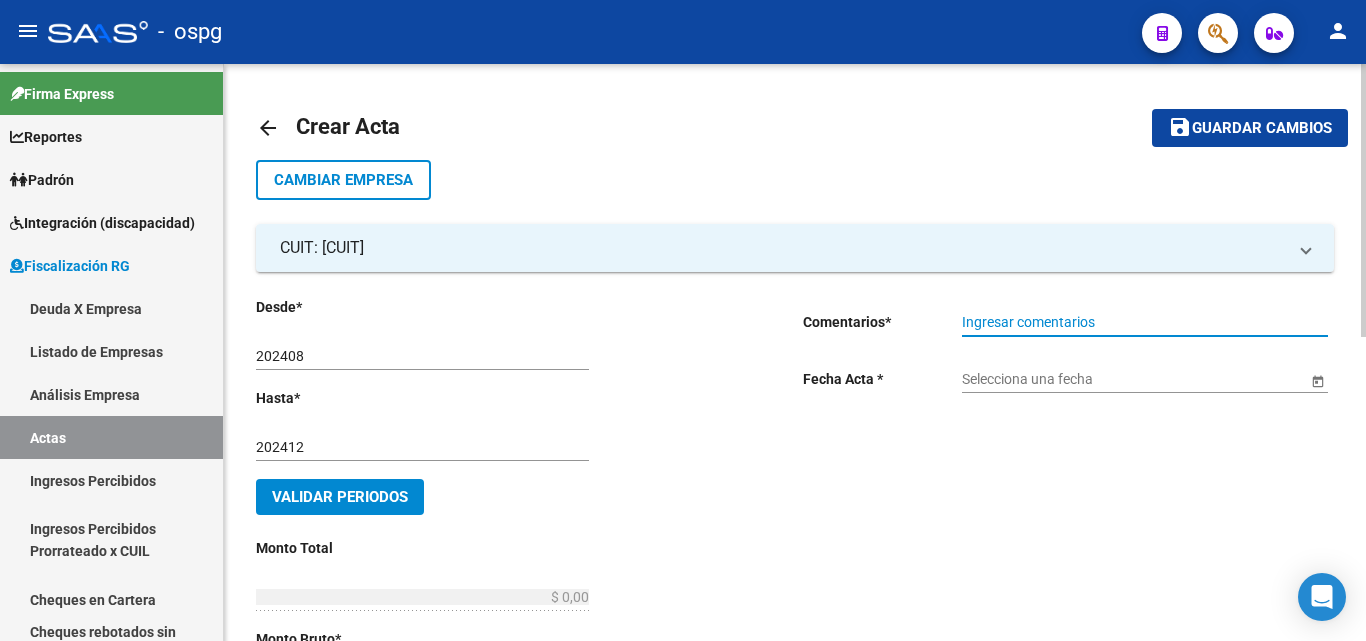 click on "Ingresar comentarios" at bounding box center [1145, 322] 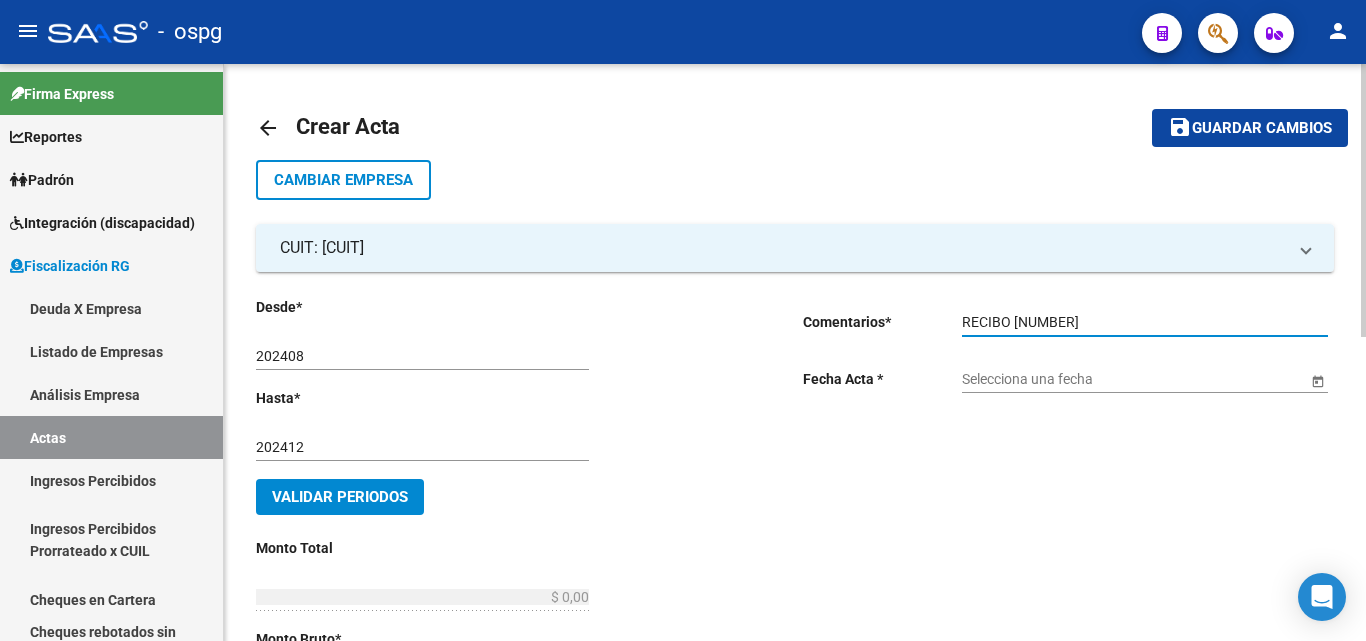 type on "RECIBO [NUMBER]" 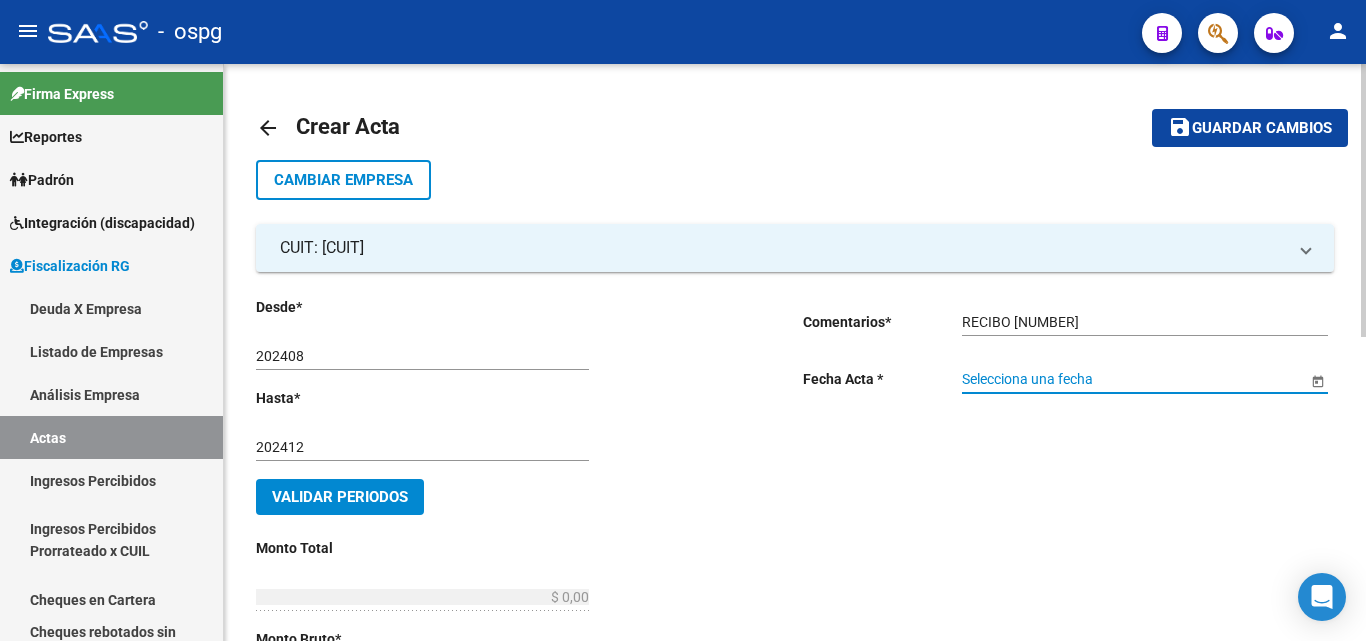 click on "Selecciona una fecha" at bounding box center (1134, 379) 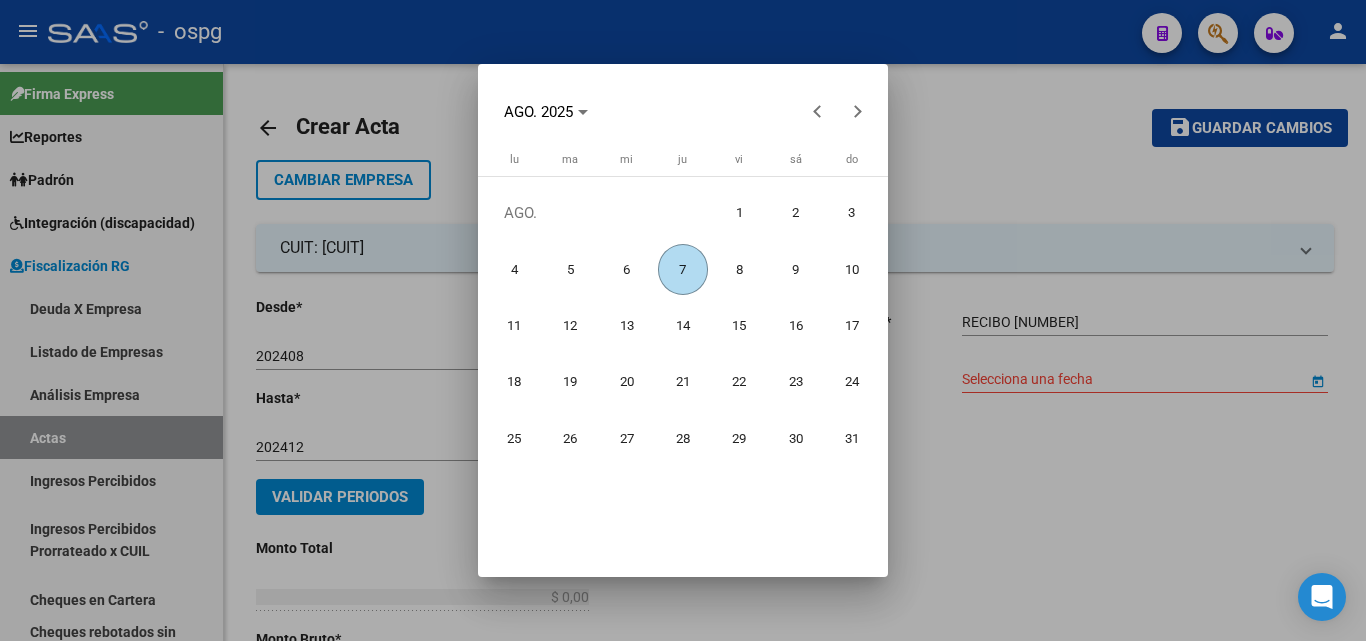 click on "7" at bounding box center [683, 269] 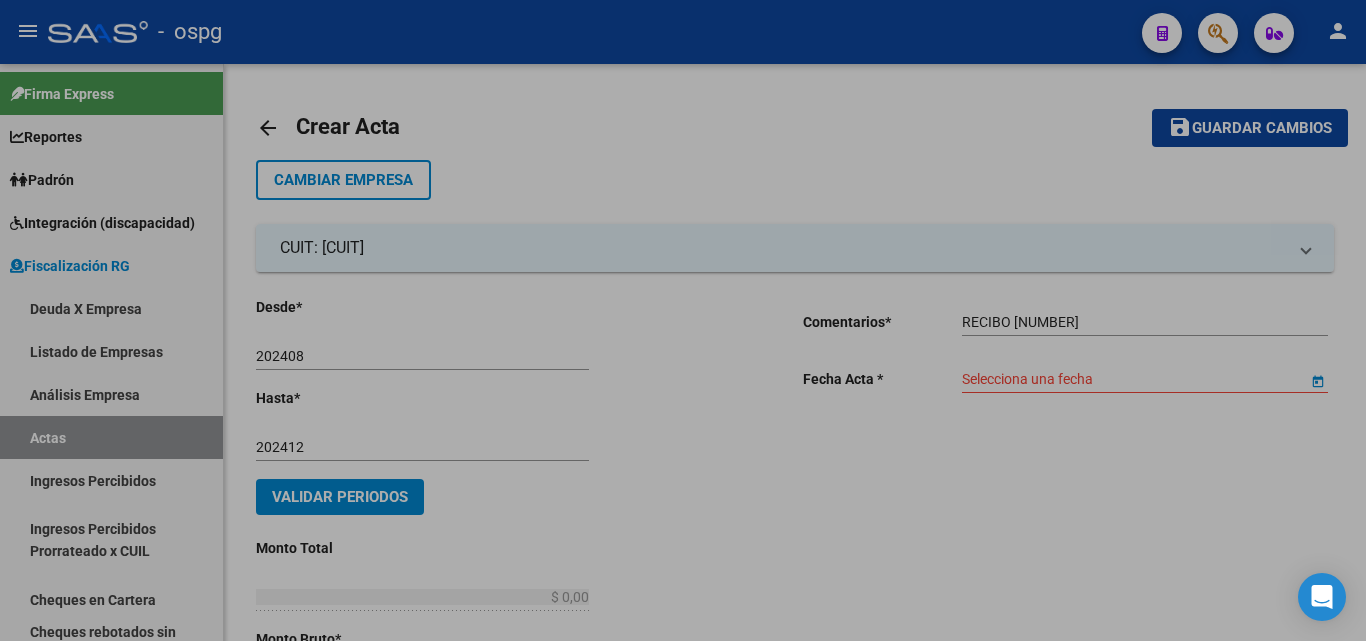 type on "7/8/2025" 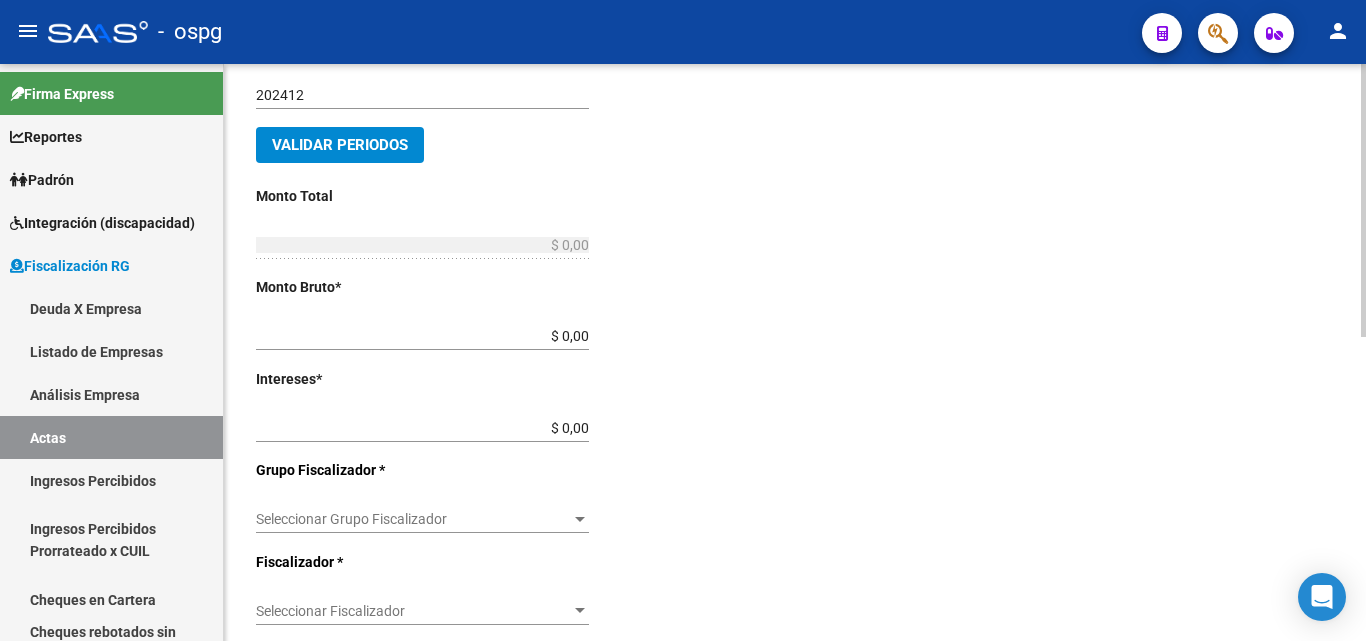 scroll, scrollTop: 400, scrollLeft: 0, axis: vertical 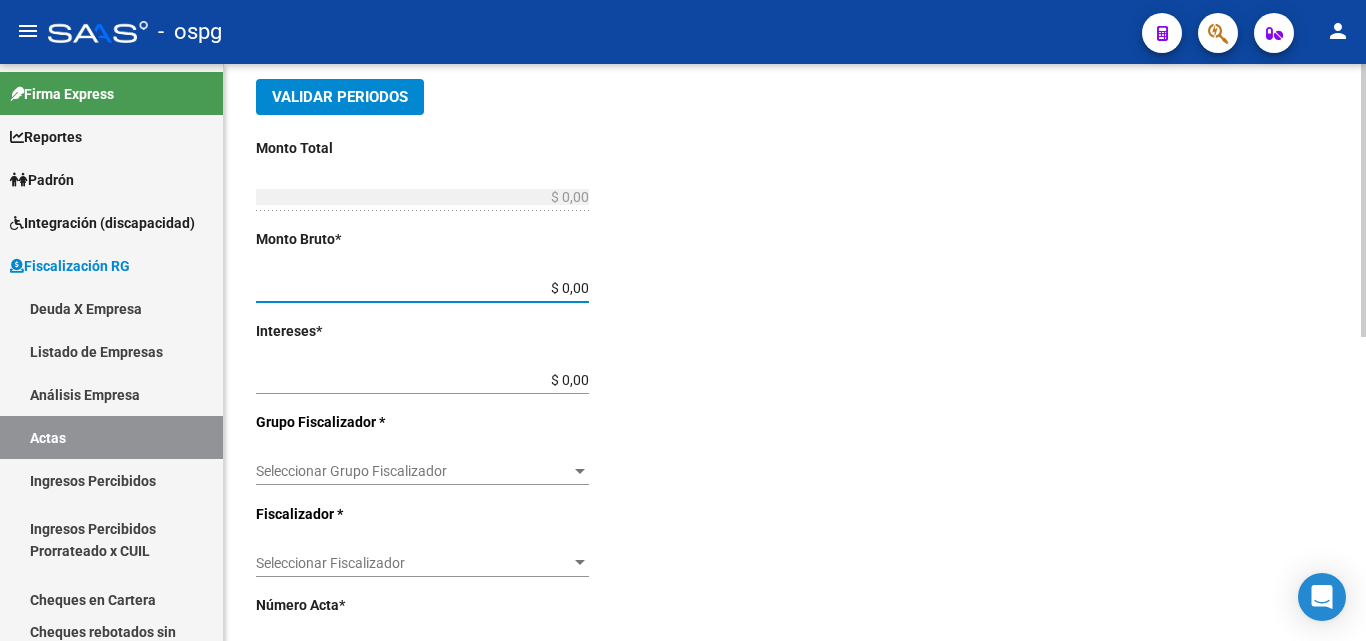 click on "$ 0,00" at bounding box center (422, 288) 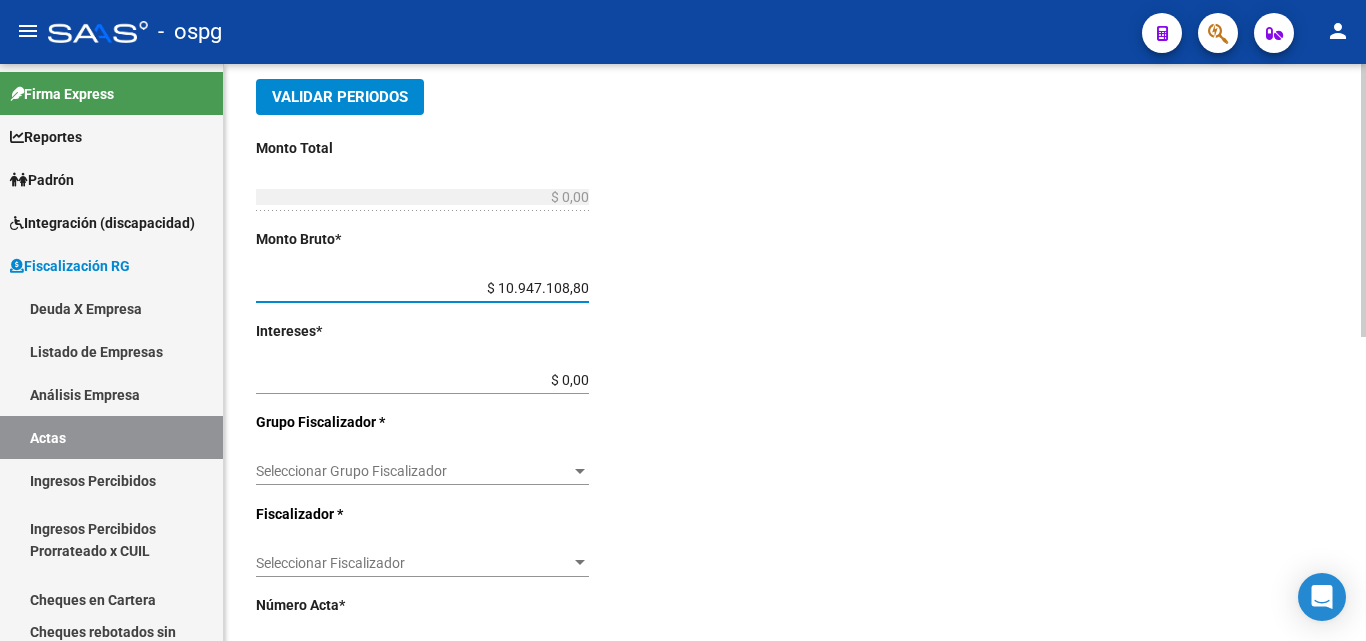 type on "$ 1.094.710,88" 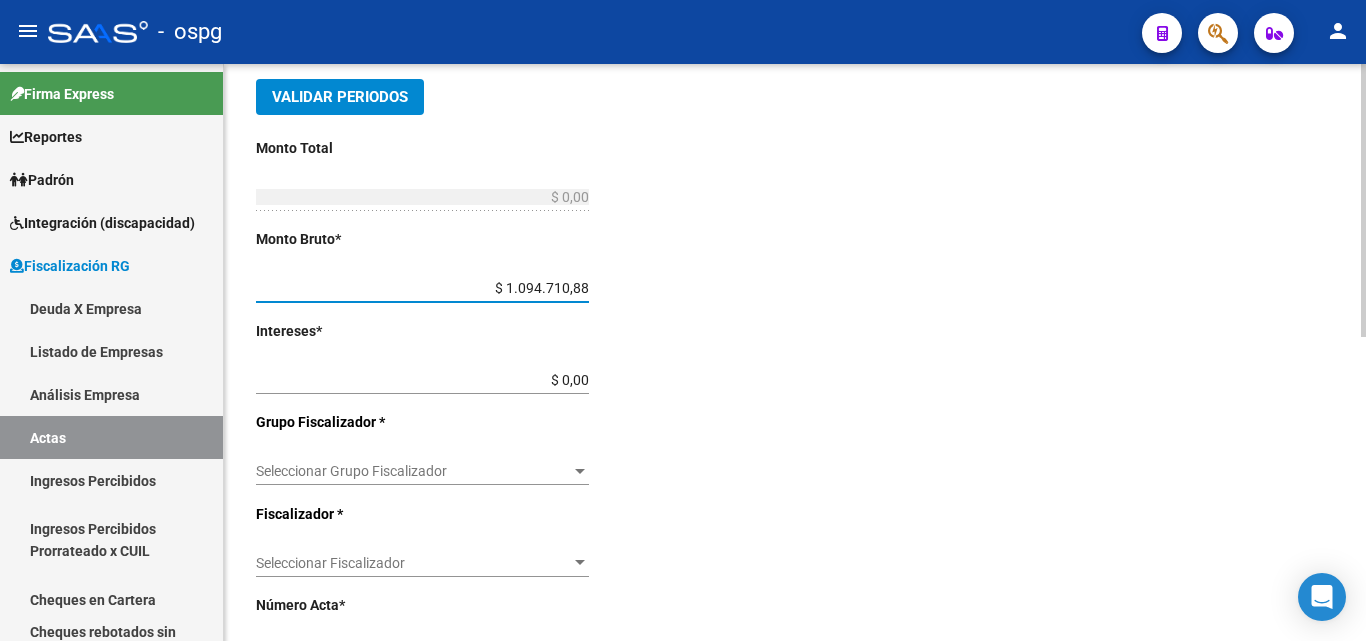 type on "$ 1.094.710,88" 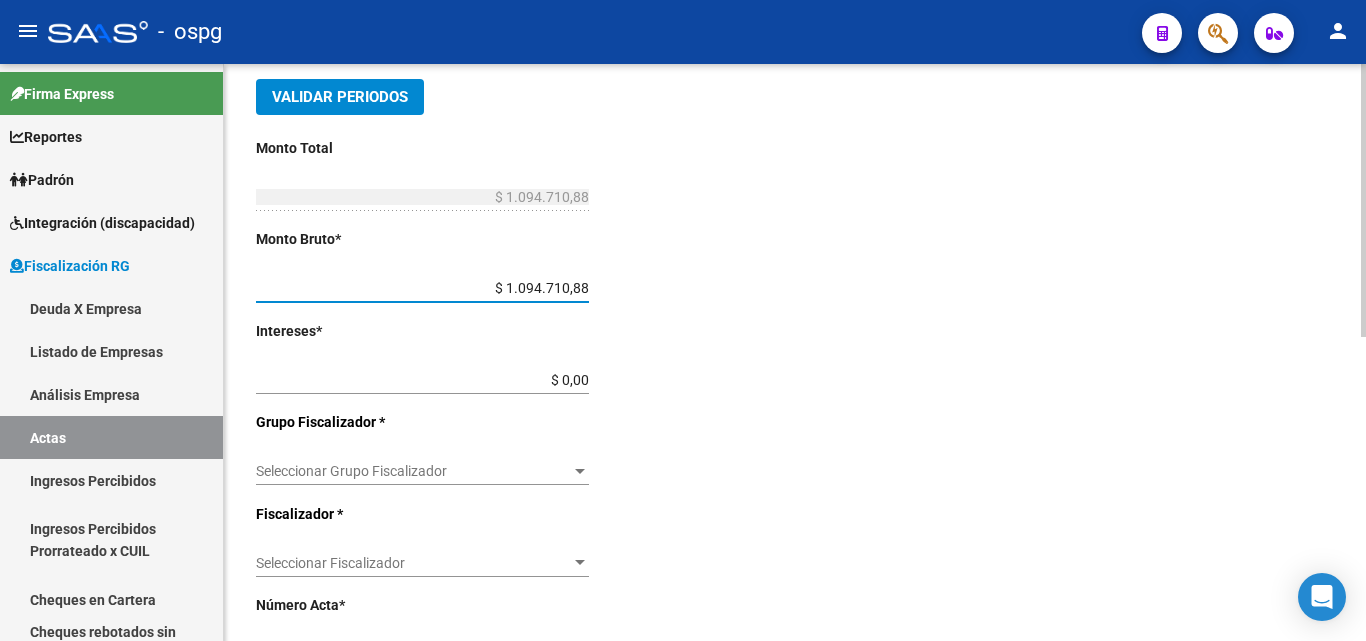 click on "Desde  *   [DATE] Ej: [DATE]  Hasta  *   [DATE] Ej: [DATE]   Validar Periodos Monto Total    $ [AMOUNT] Ingresar el monto total  Monto Bruto  *   $ [AMOUNT] Ingresar monto bruto  Intereses  *   $ [AMOUNT] Ingresar intereses   Grupo Fiscalizador * Seleccionar Grupo Fiscalizador Seleccionar Grupo Fiscalizador  Fiscalizador * Seleccionar Fiscalizador Seleccionar Fiscalizador Número Acta  *   Ingresar número acta    $ [AMOUNT] Honorarios Fiscalizacion  Nro Convenio    Ingresar número de convenio" 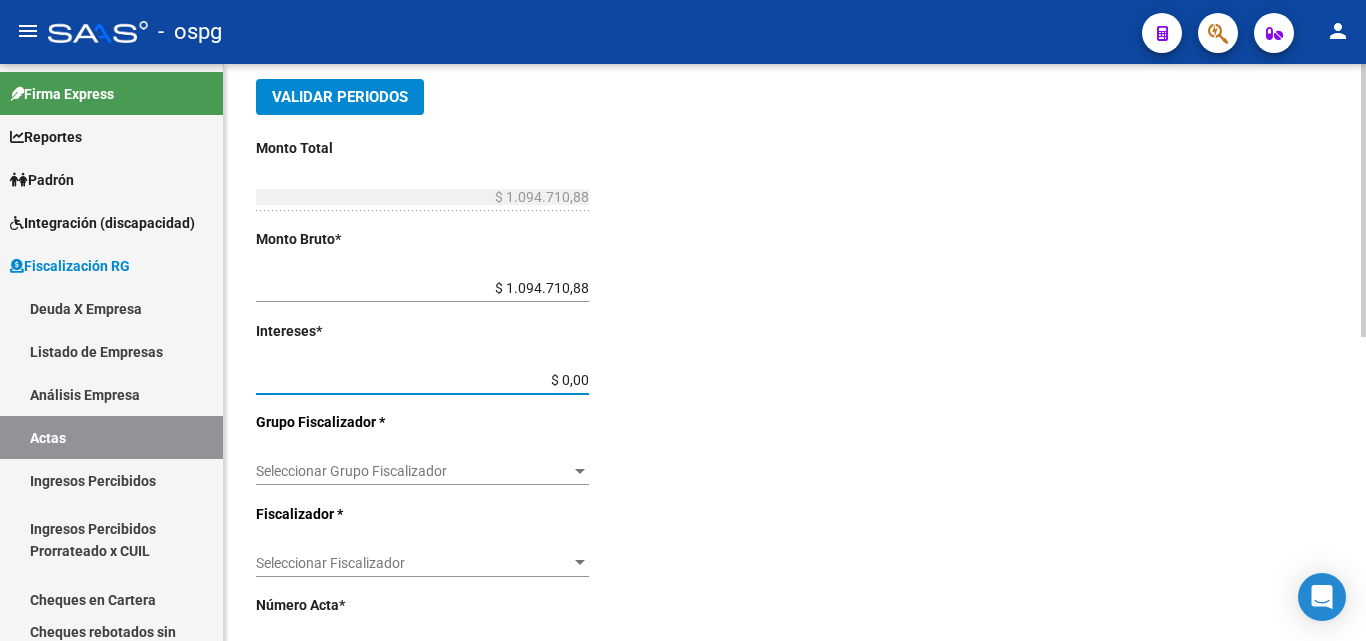 click on "$ 0,00" at bounding box center [422, 380] 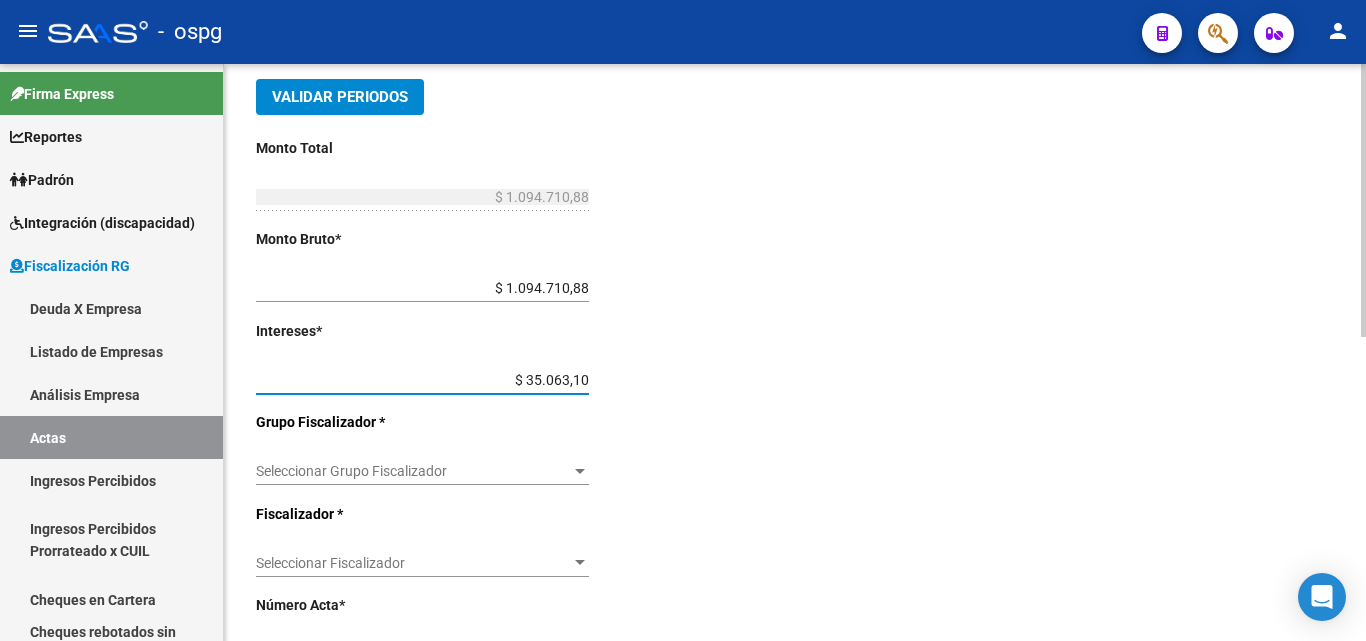 type on "$ 350.631,70" 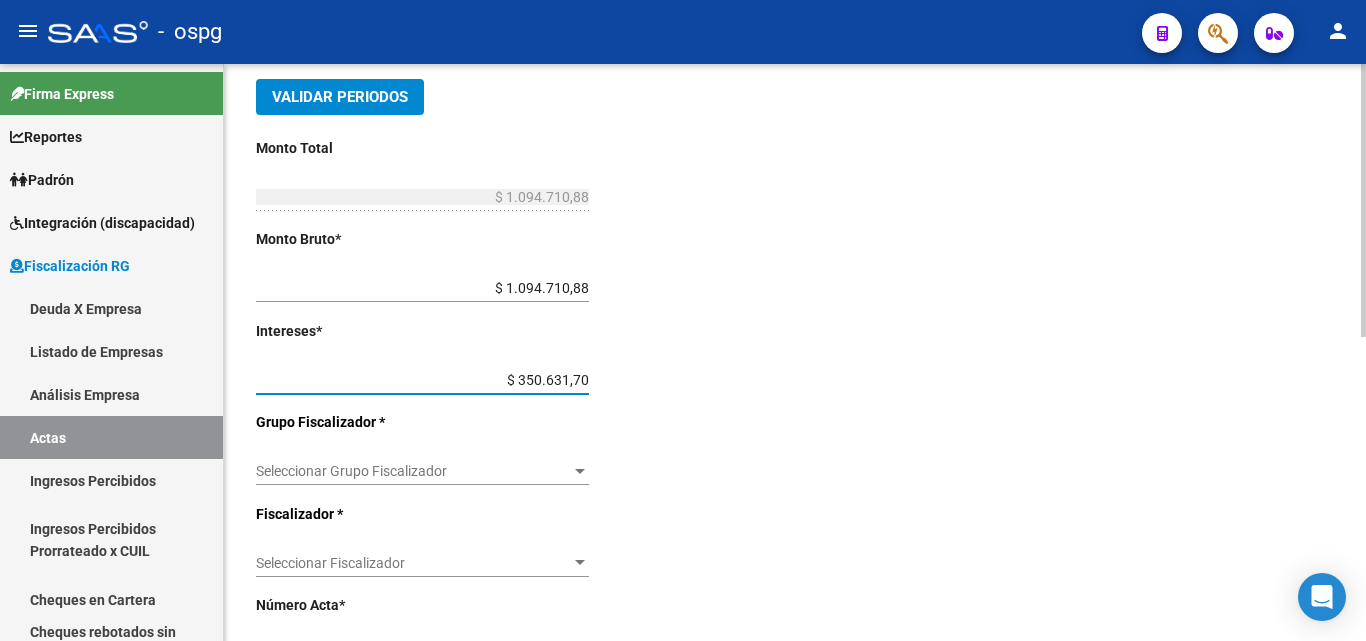 type on "$ 1.445.342,58" 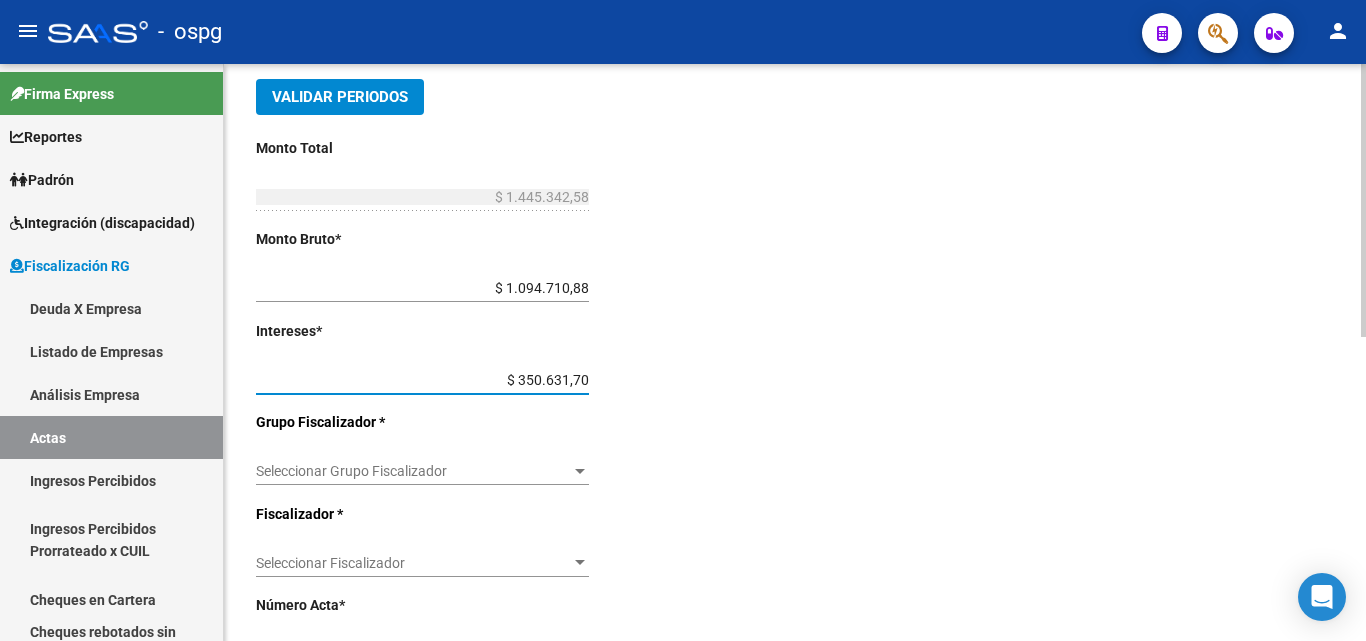 click on "Desde  *   [DATE] Ej: [DATE]  Hasta  *   [DATE] Ej: [DATE]   Validar Periodos Monto Total    $ 1.445.342,58 Ingresar el monto total  Monto Bruto  *   $ 1.094.710,88 Ingresar monto bruto  Intereses  *   $ 350.631,70 Ingresar intereses   Grupo Fiscalizador * Seleccionar Grupo Fiscalizador Seleccionar Grupo Fiscalizador  Fiscalizador * Seleccionar Fiscalizador Seleccionar Fiscalizador Número Acta  *   Ingresar número acta    $ 0,00 Honorarios Fiscalizacion  Nro Convenio    Ingresar número de convenio" 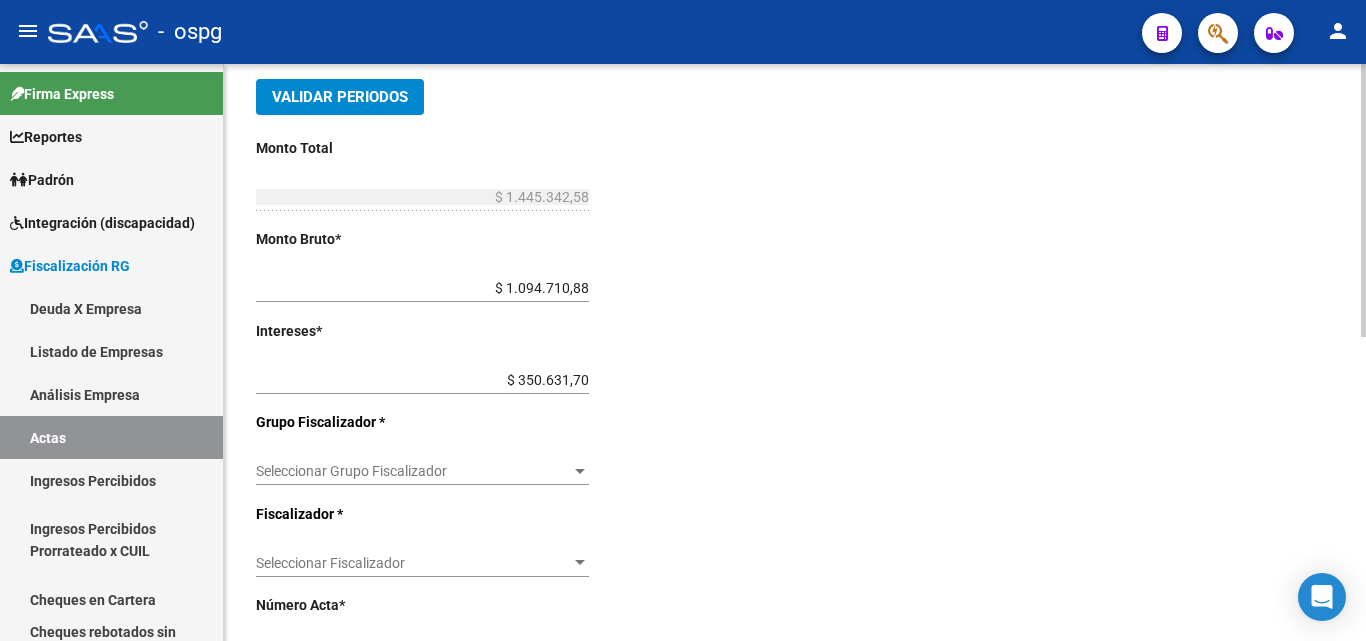 click at bounding box center [580, 471] 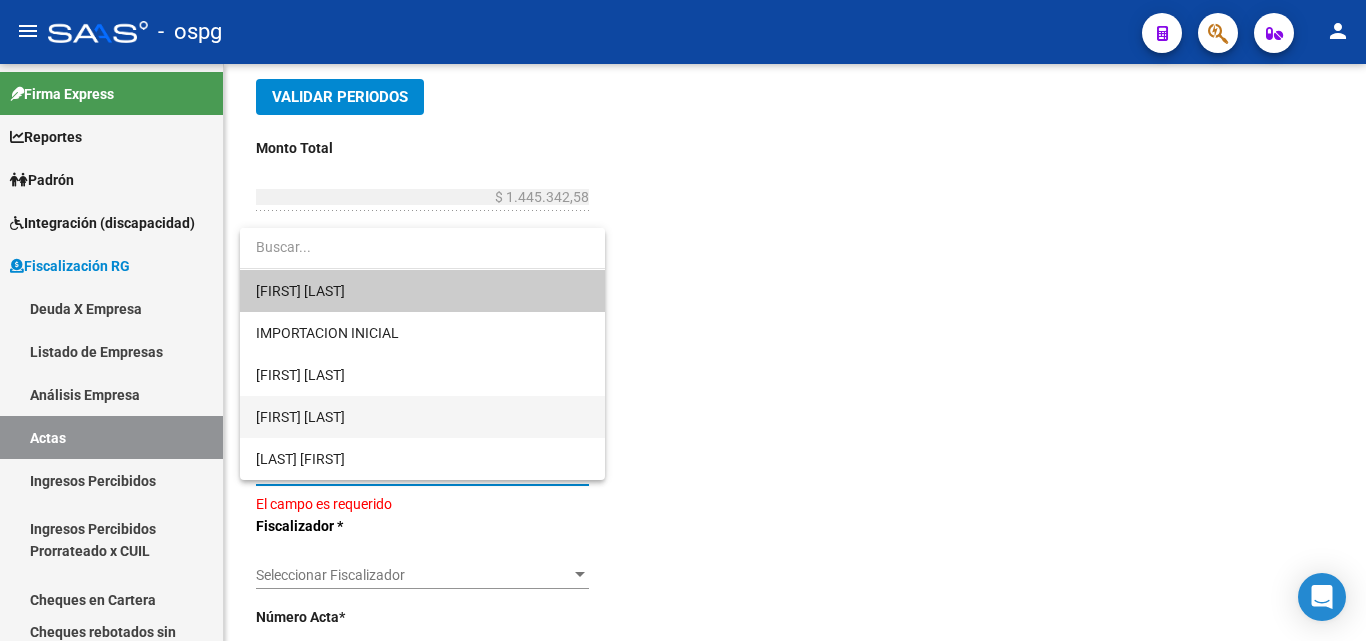 click on "[FIRST] [LAST]" at bounding box center [422, 417] 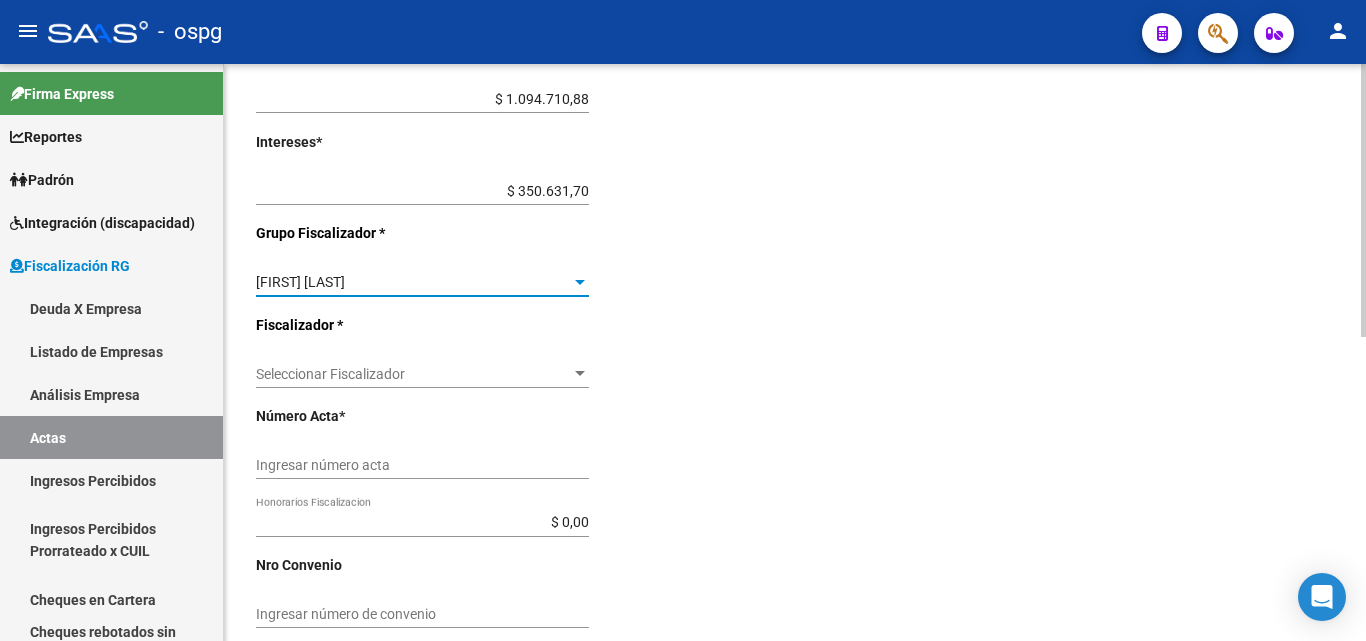 scroll, scrollTop: 600, scrollLeft: 0, axis: vertical 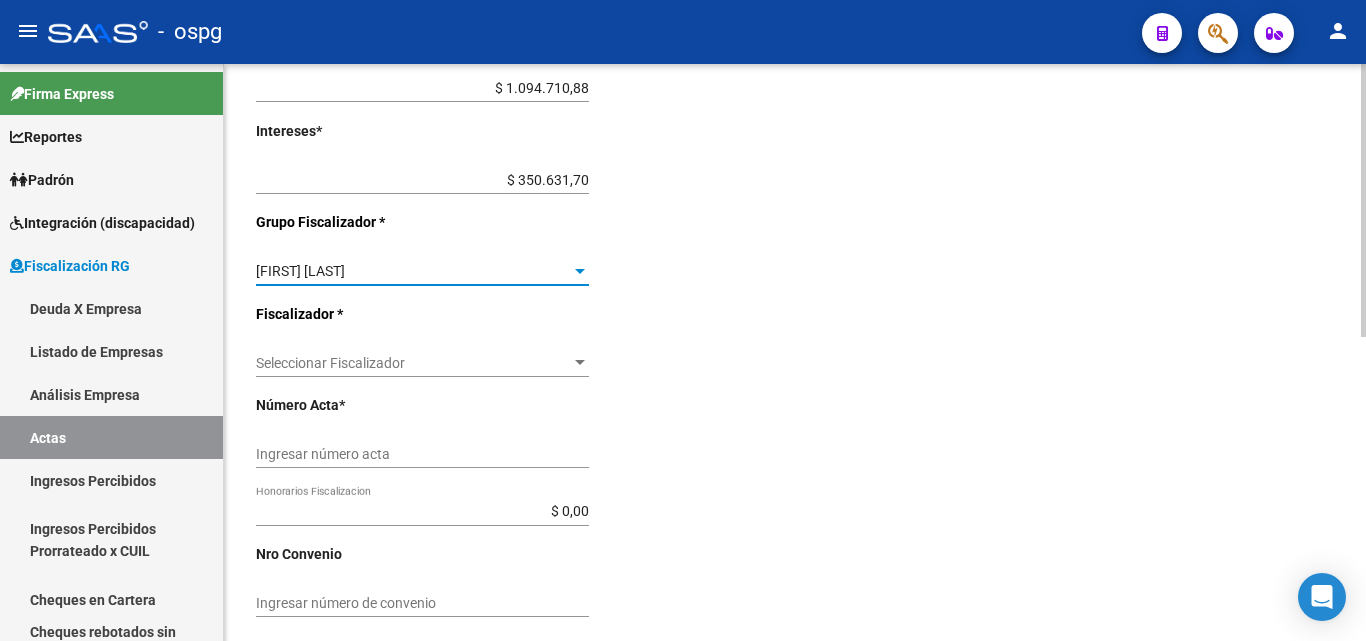 click at bounding box center (580, 363) 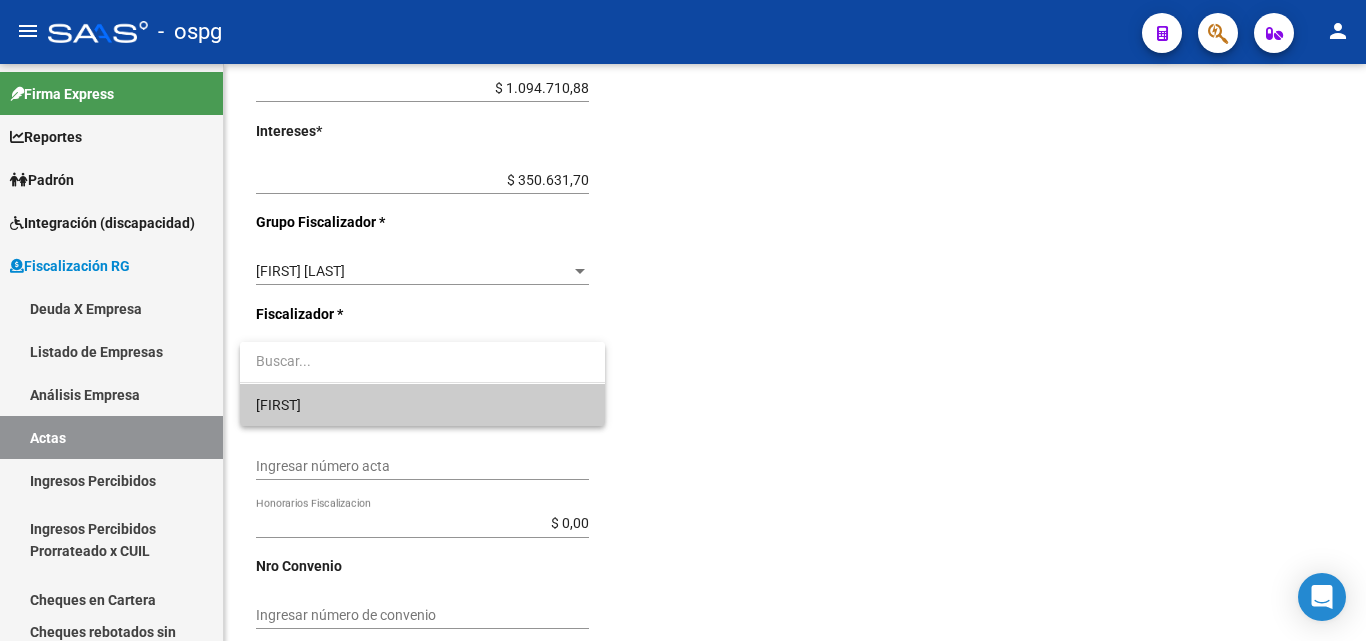 click on "[FIRST]" at bounding box center (422, 405) 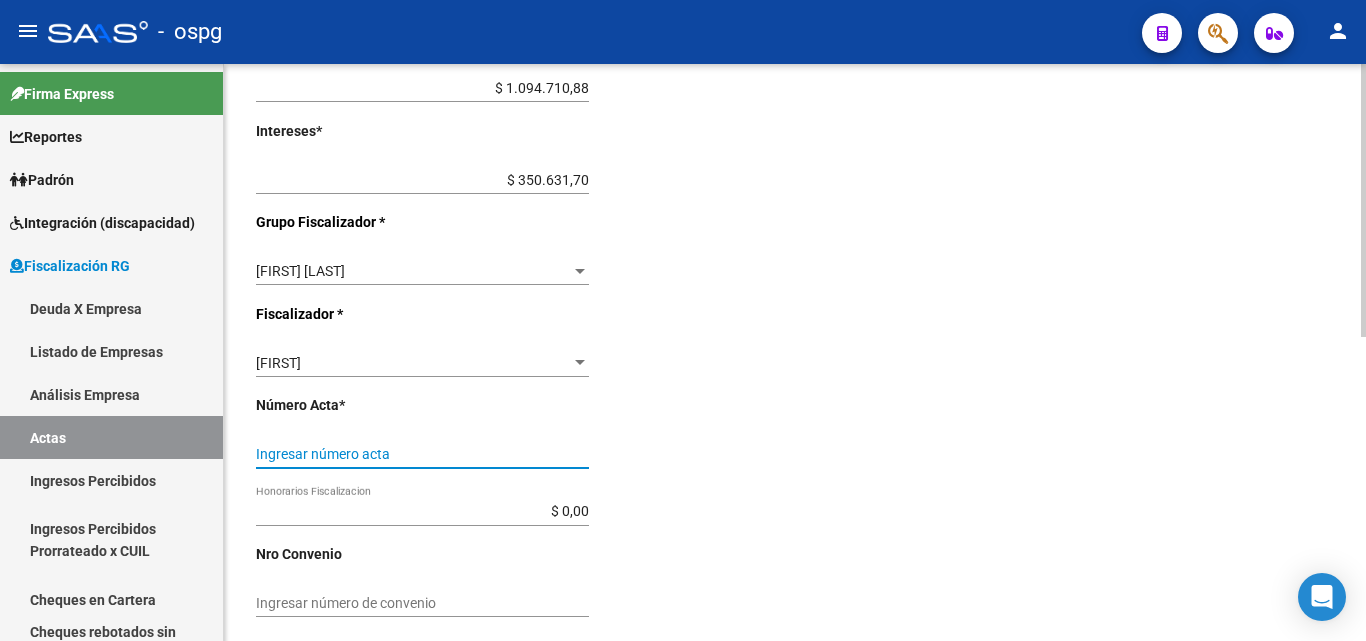 click on "Ingresar número acta" at bounding box center (422, 454) 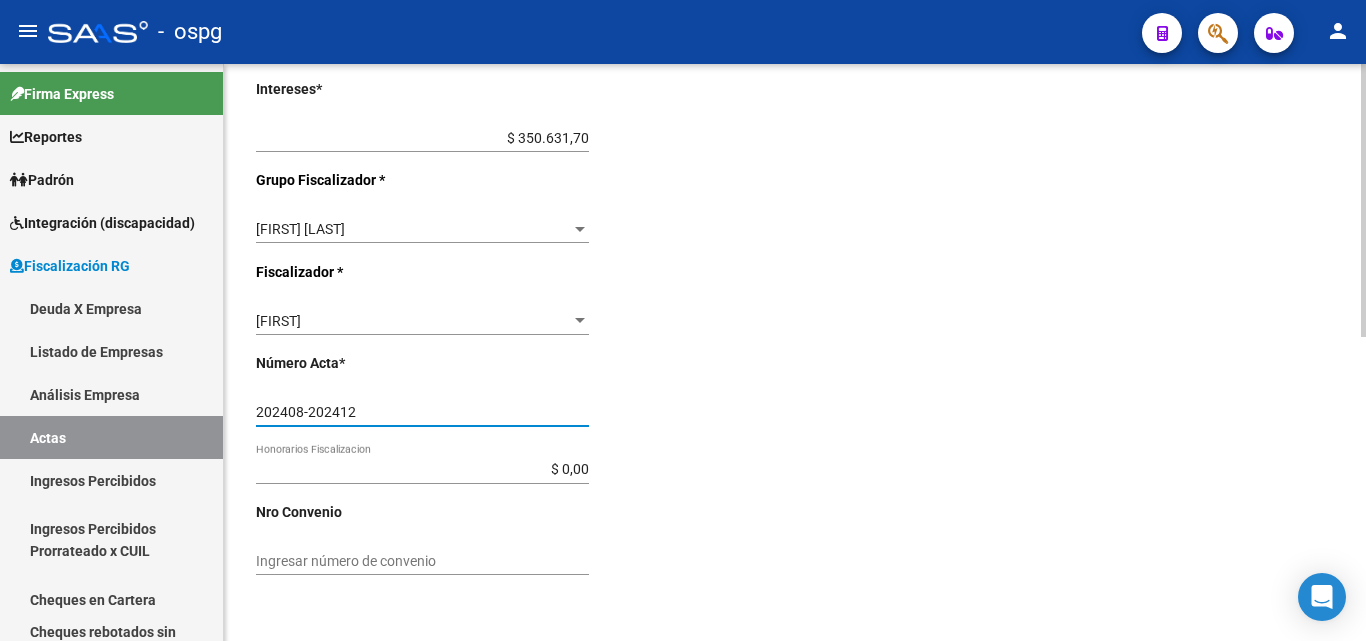 type on "202408-202412" 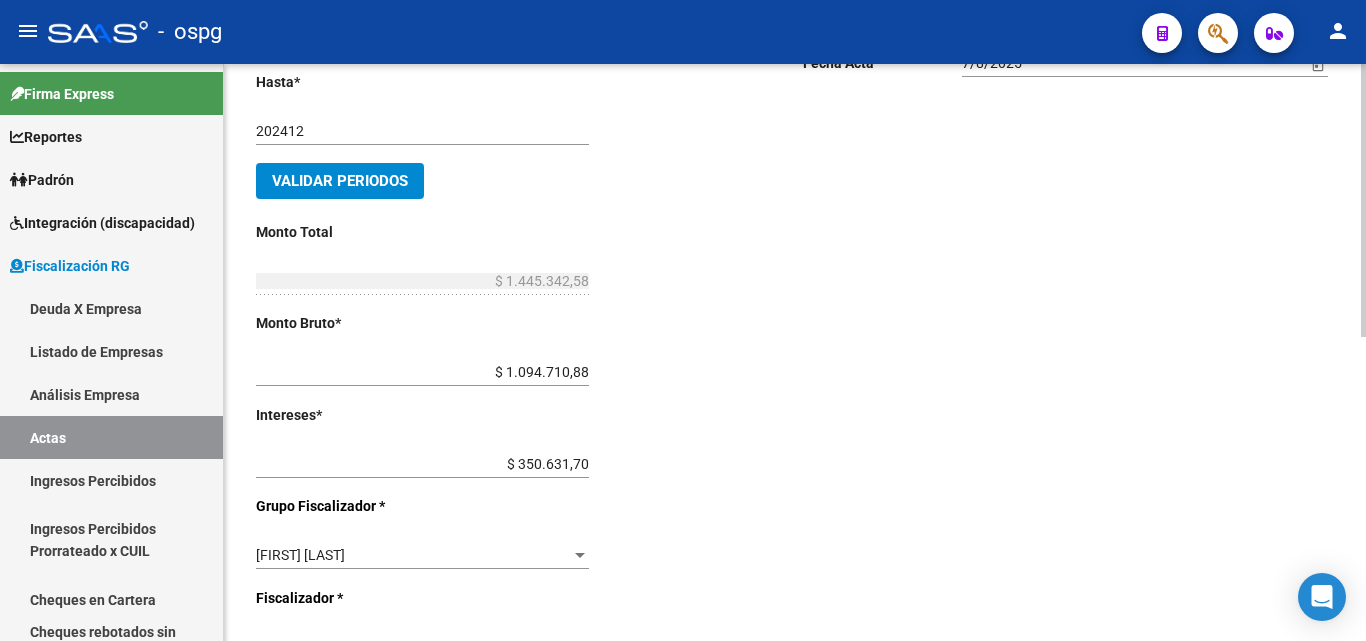scroll, scrollTop: 300, scrollLeft: 0, axis: vertical 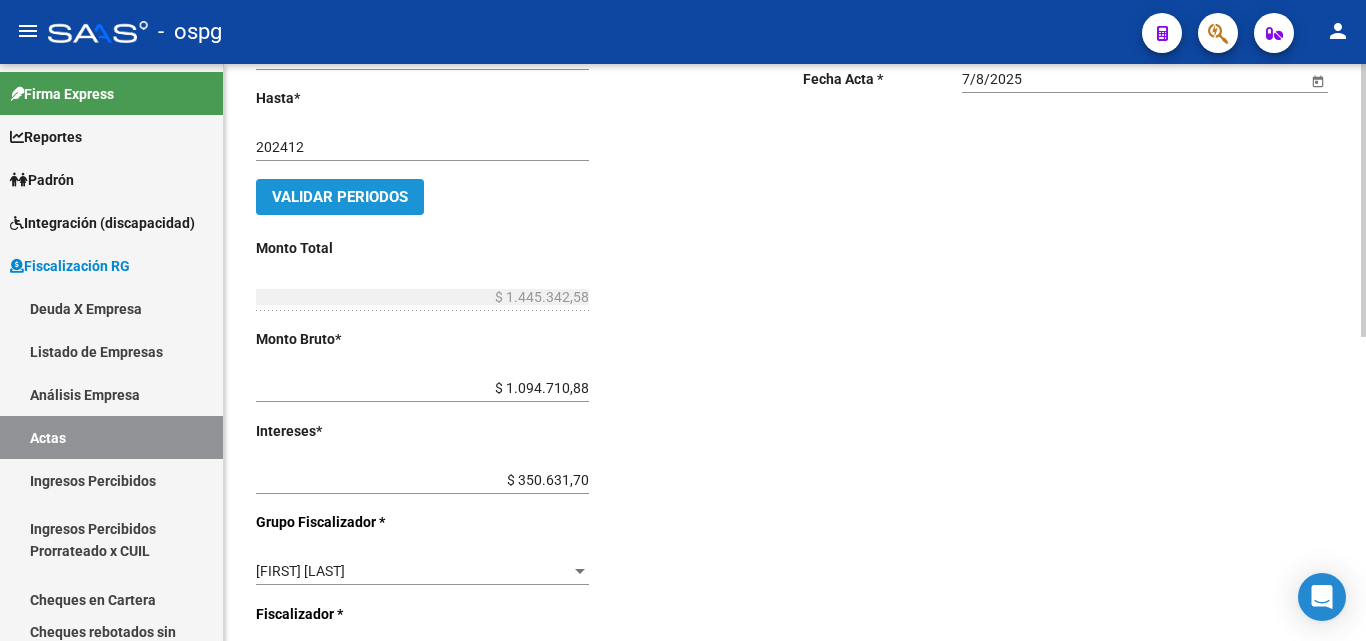 click on "Validar Periodos" 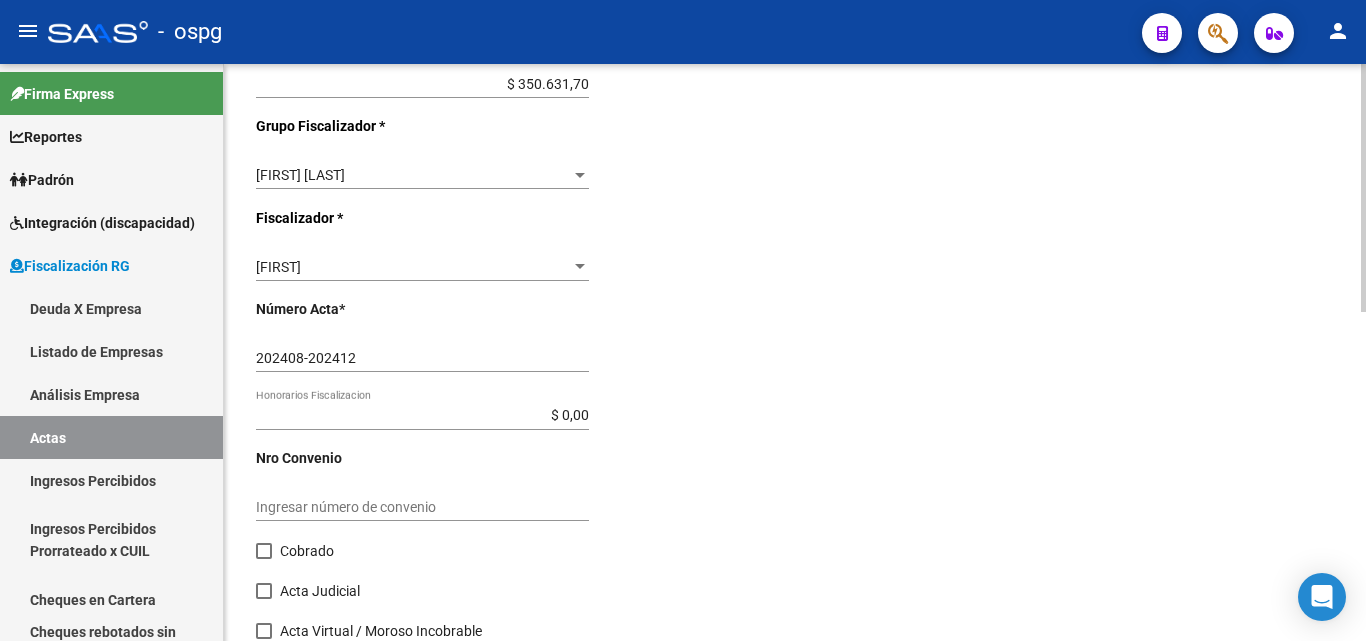 scroll, scrollTop: 766, scrollLeft: 0, axis: vertical 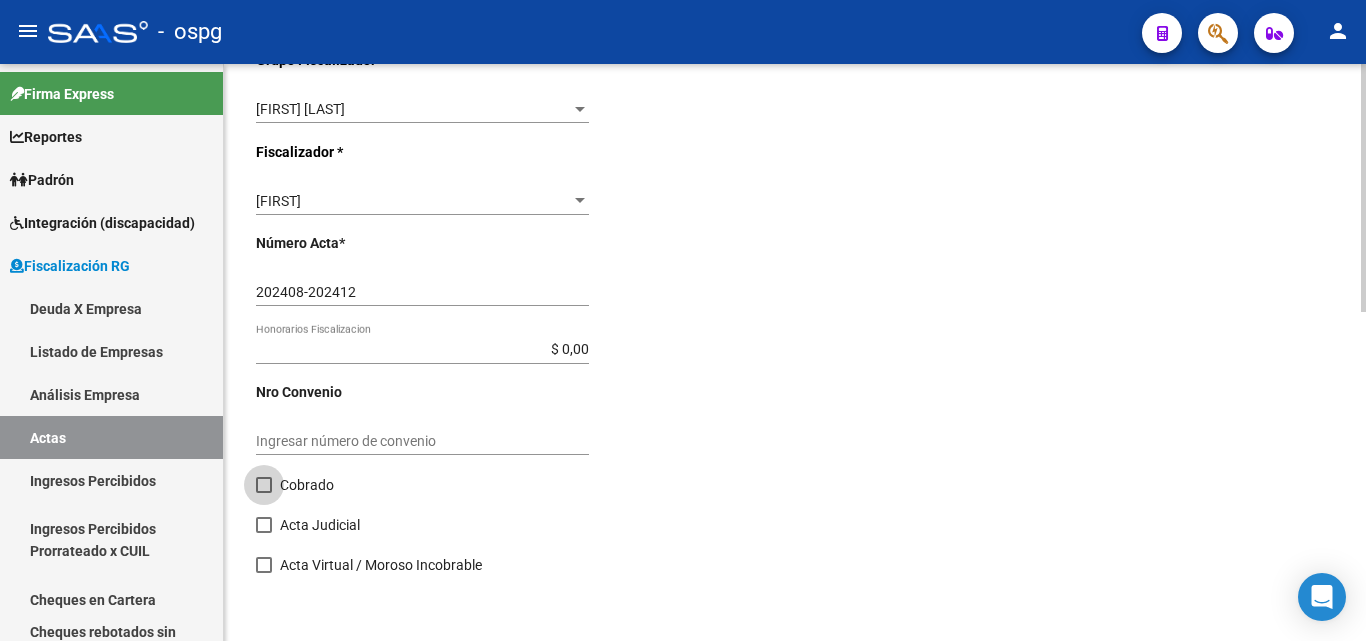click at bounding box center [264, 485] 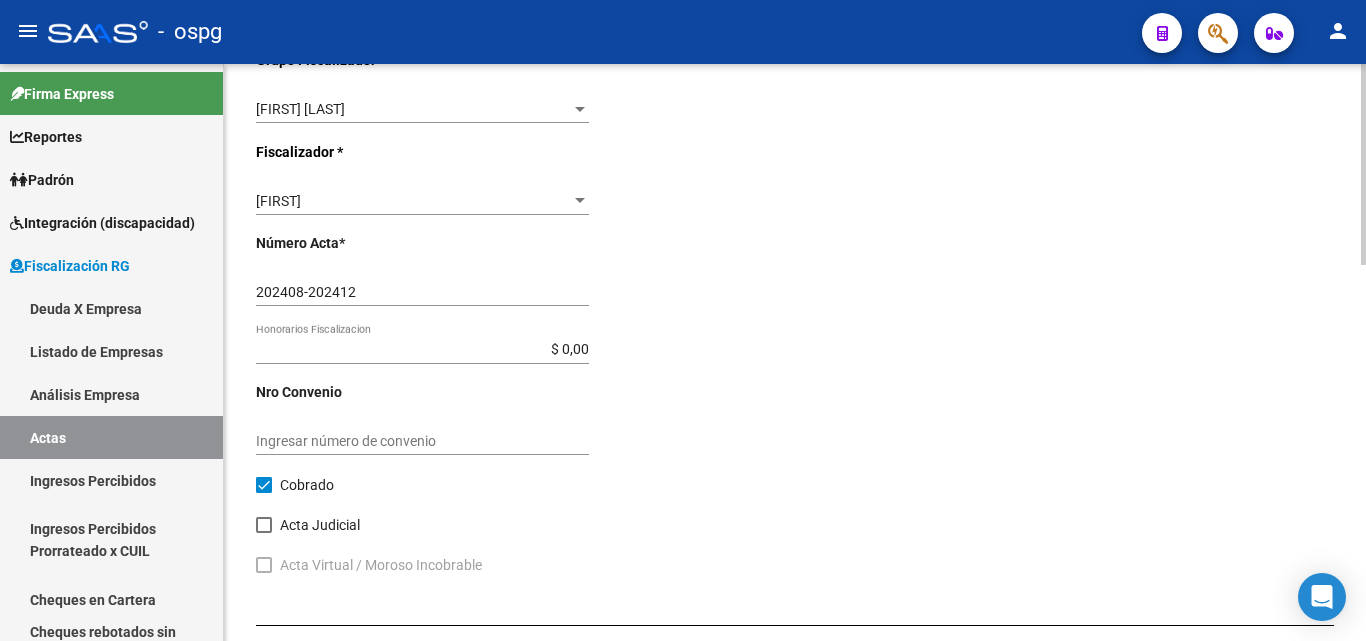 scroll, scrollTop: 1081, scrollLeft: 0, axis: vertical 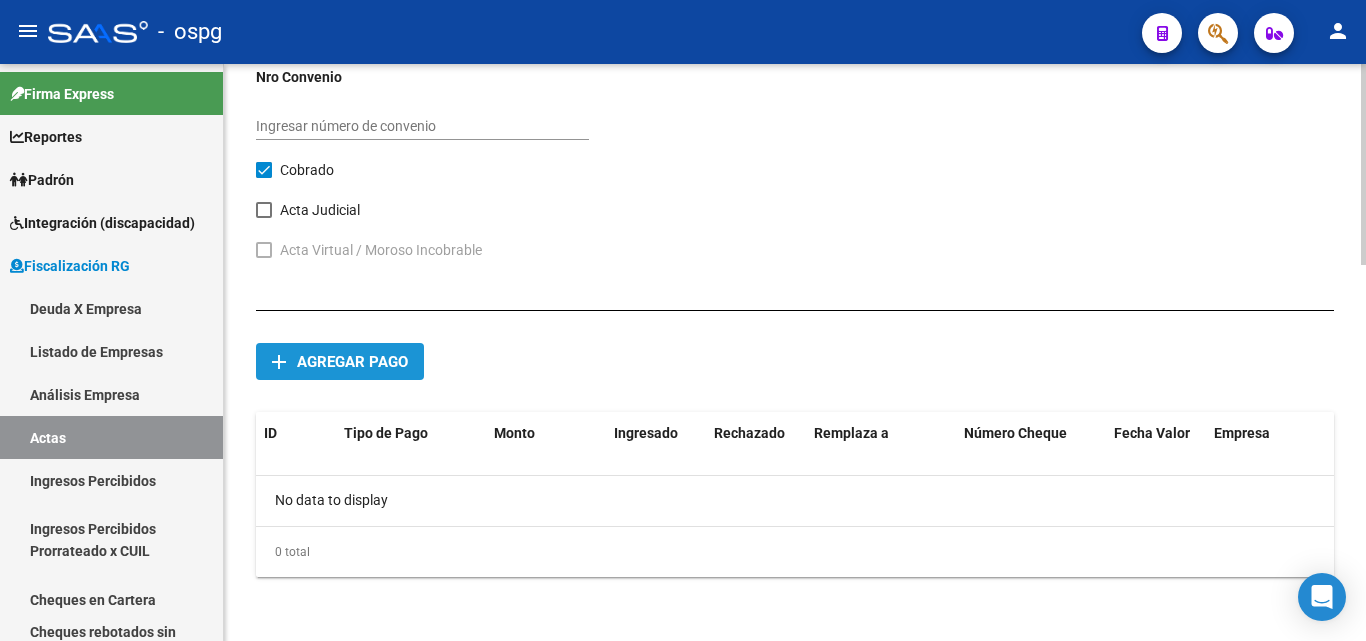 click on "Agregar pago" 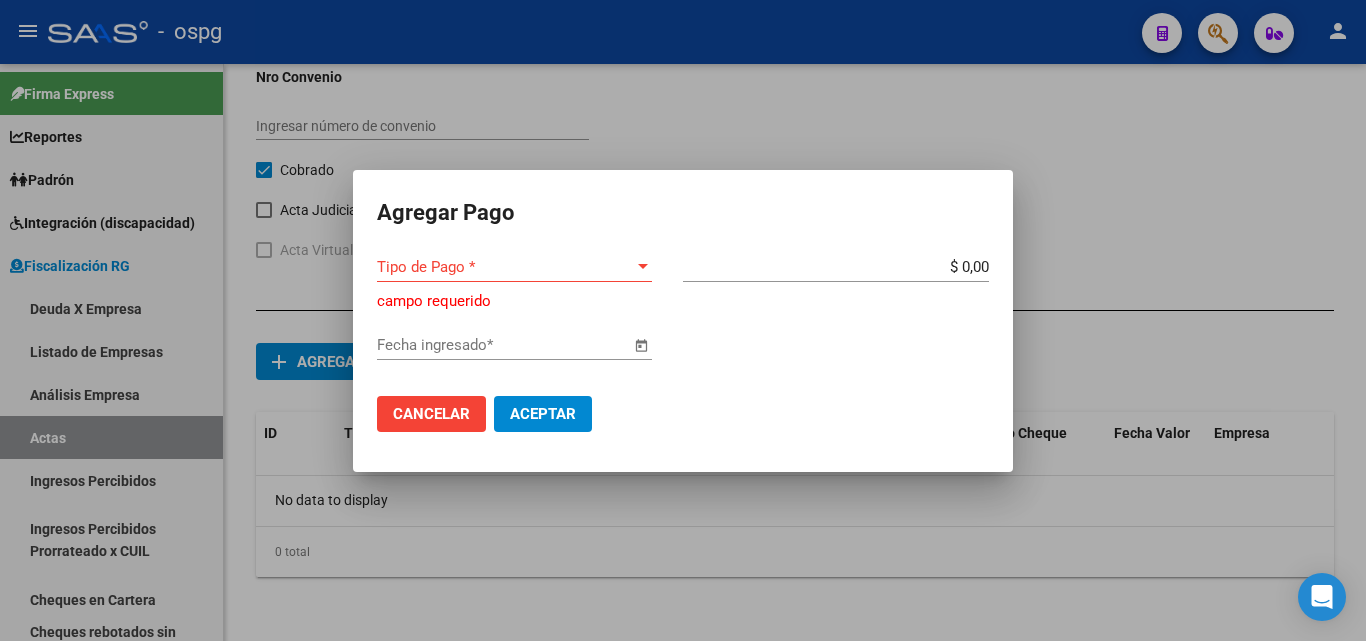 click at bounding box center [683, 320] 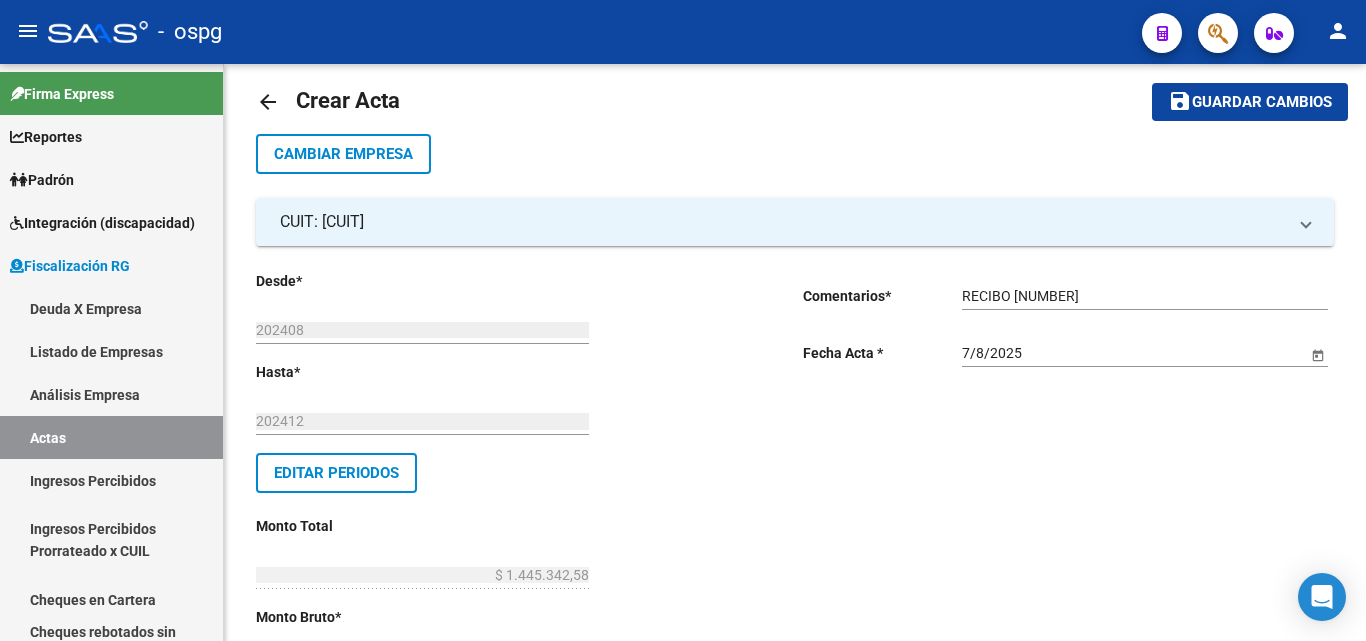 scroll, scrollTop: 0, scrollLeft: 0, axis: both 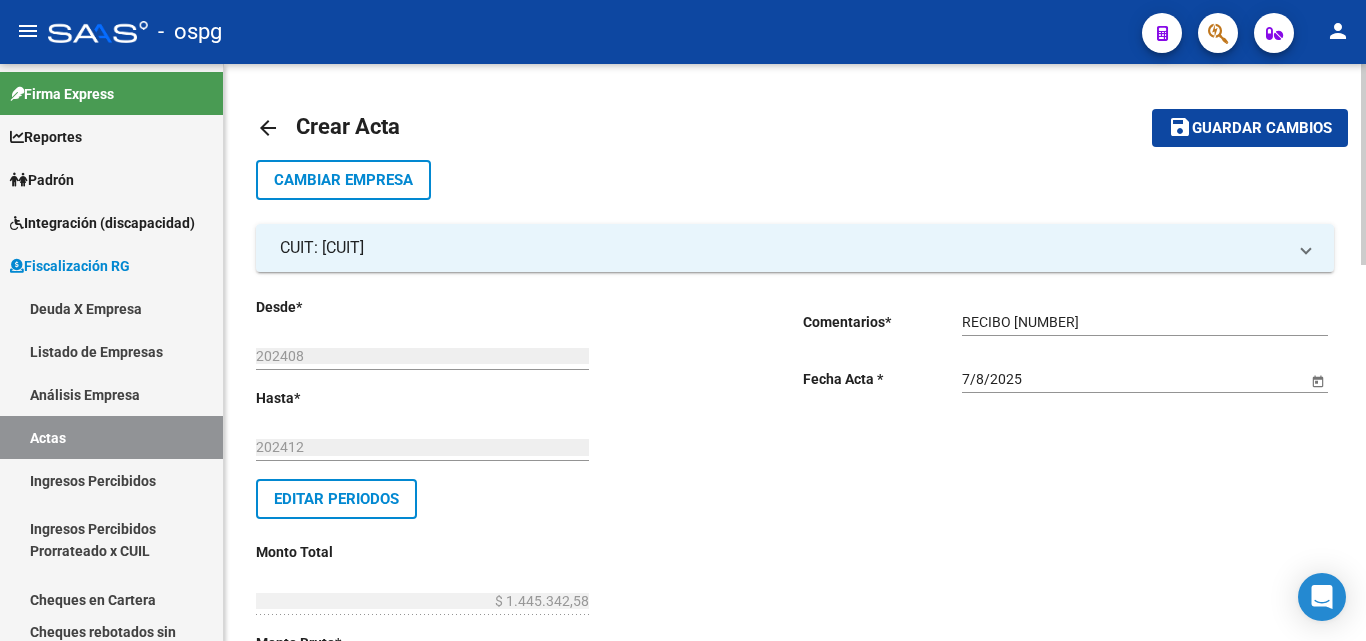 click on "RECIBO [NUMBER]" at bounding box center (1145, 322) 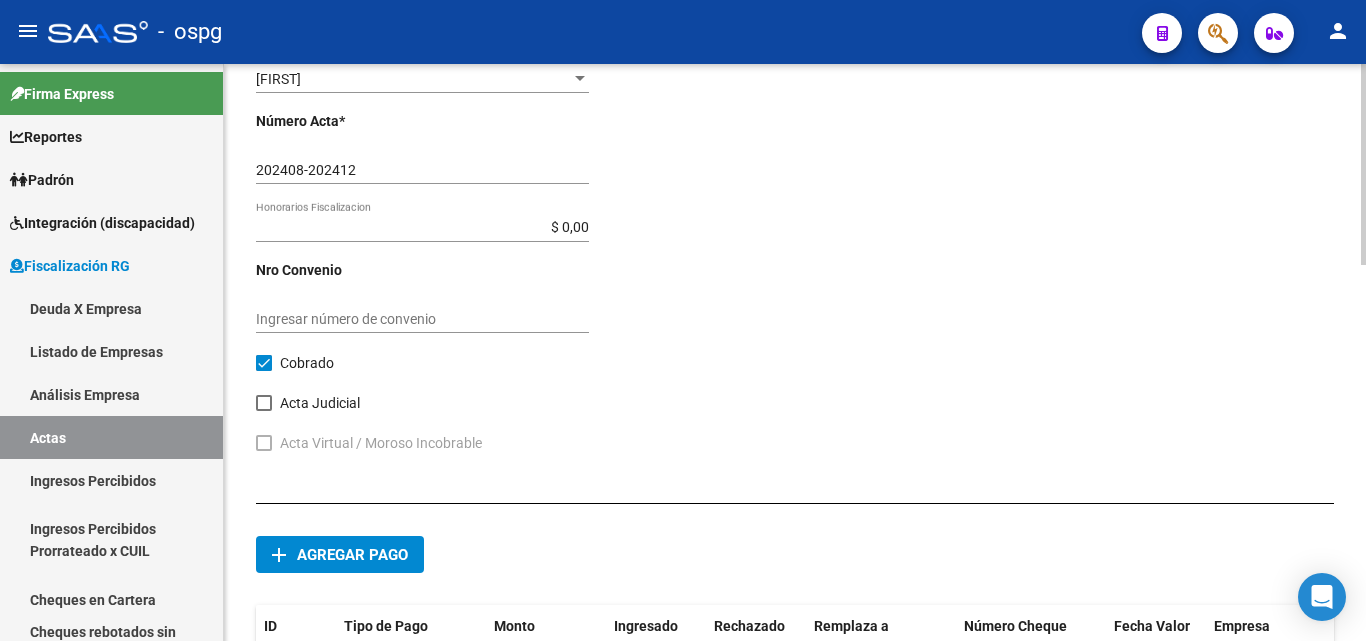 scroll, scrollTop: 1081, scrollLeft: 0, axis: vertical 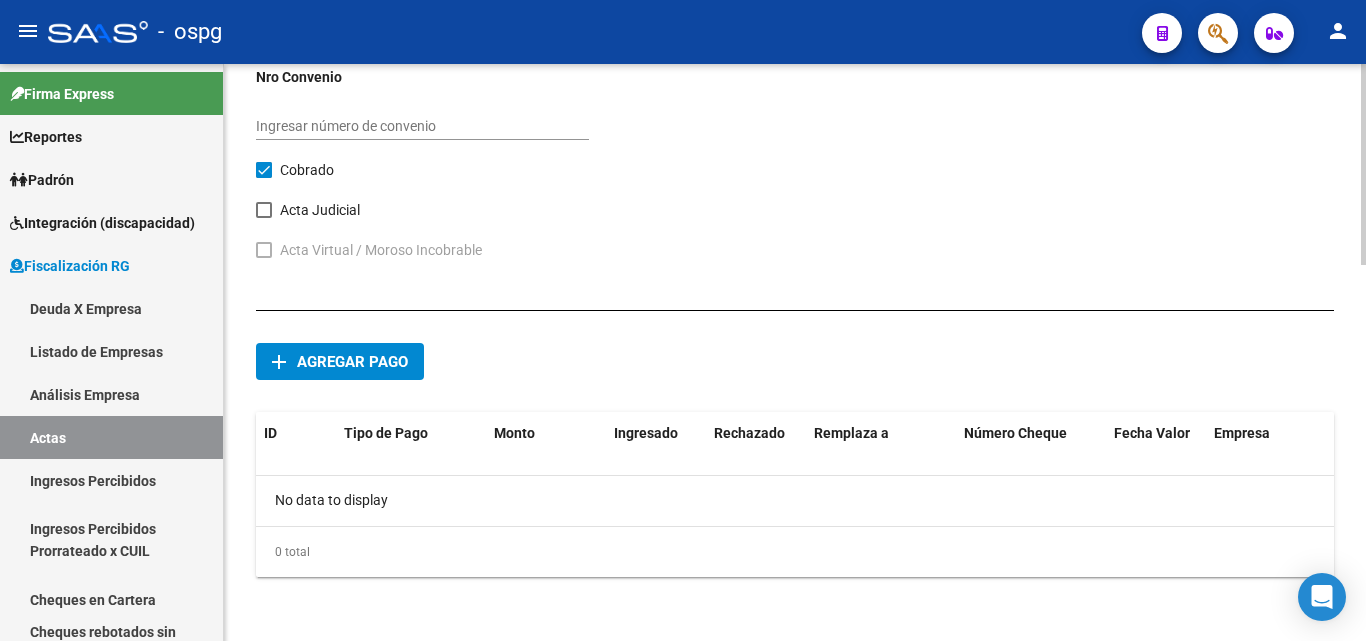 type on "RECIBO 42950.43046.43162  ACTA 127010" 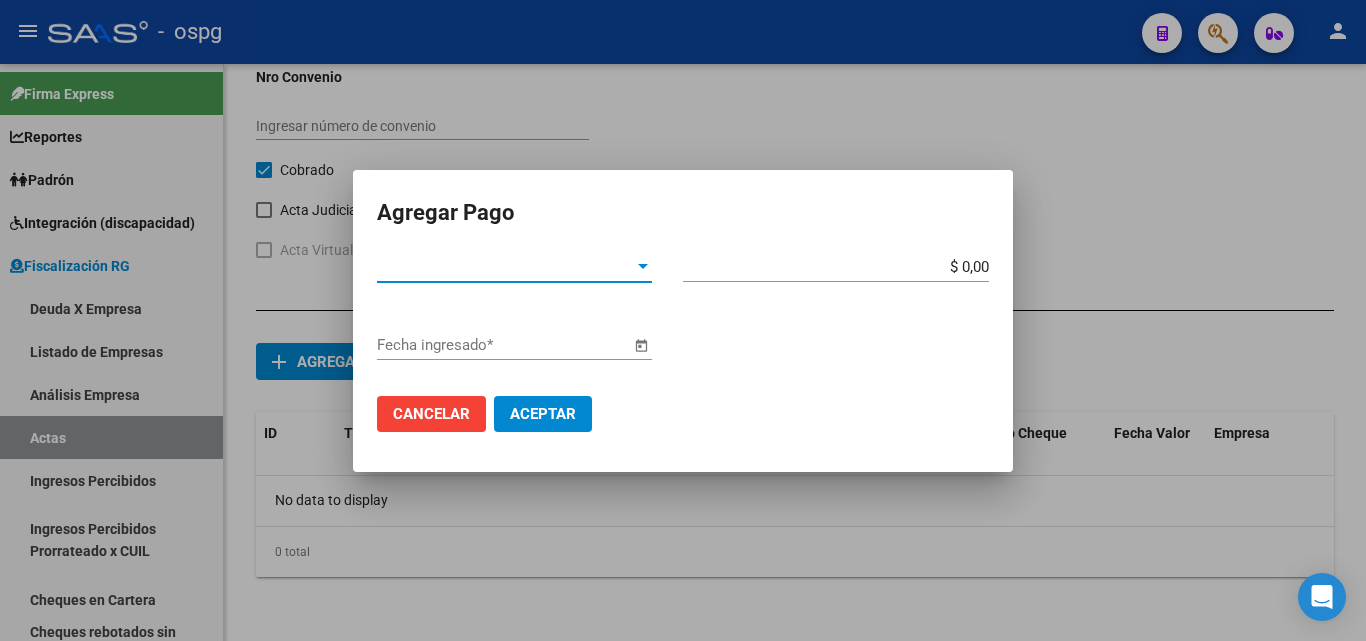 click on "Tipo de Pago *" at bounding box center (505, 267) 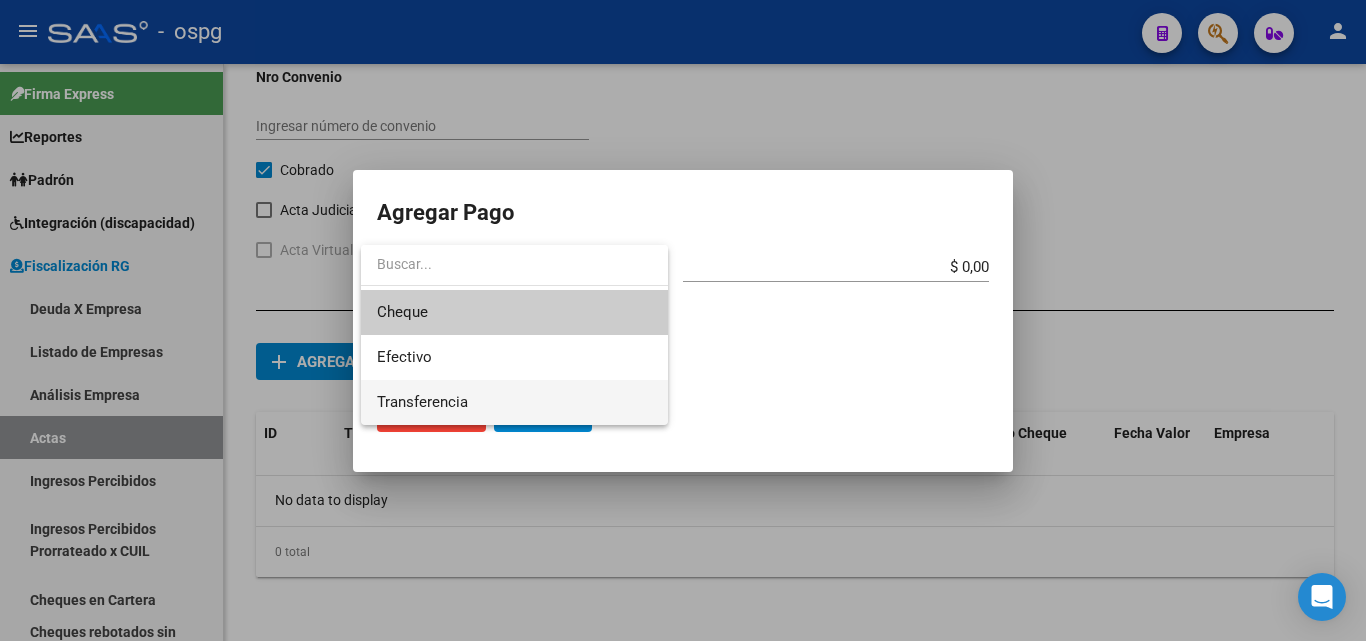 click on "Transferencia" at bounding box center [514, 402] 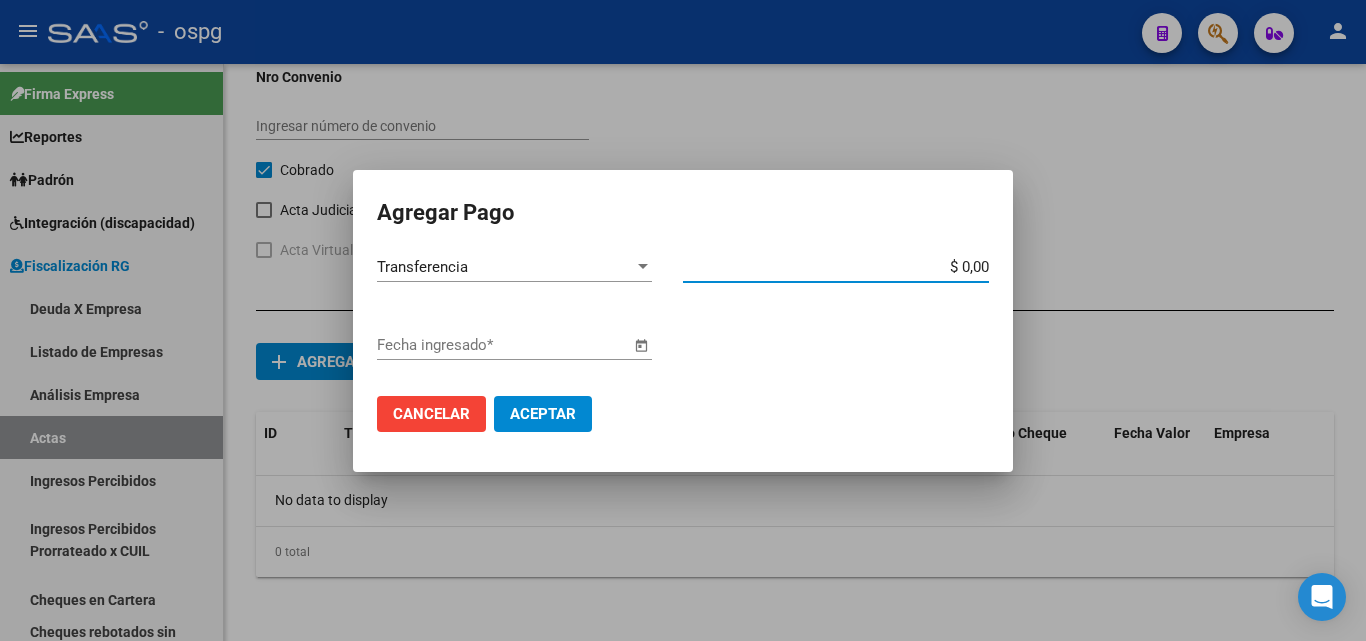 click on "$ 0,00" at bounding box center (836, 267) 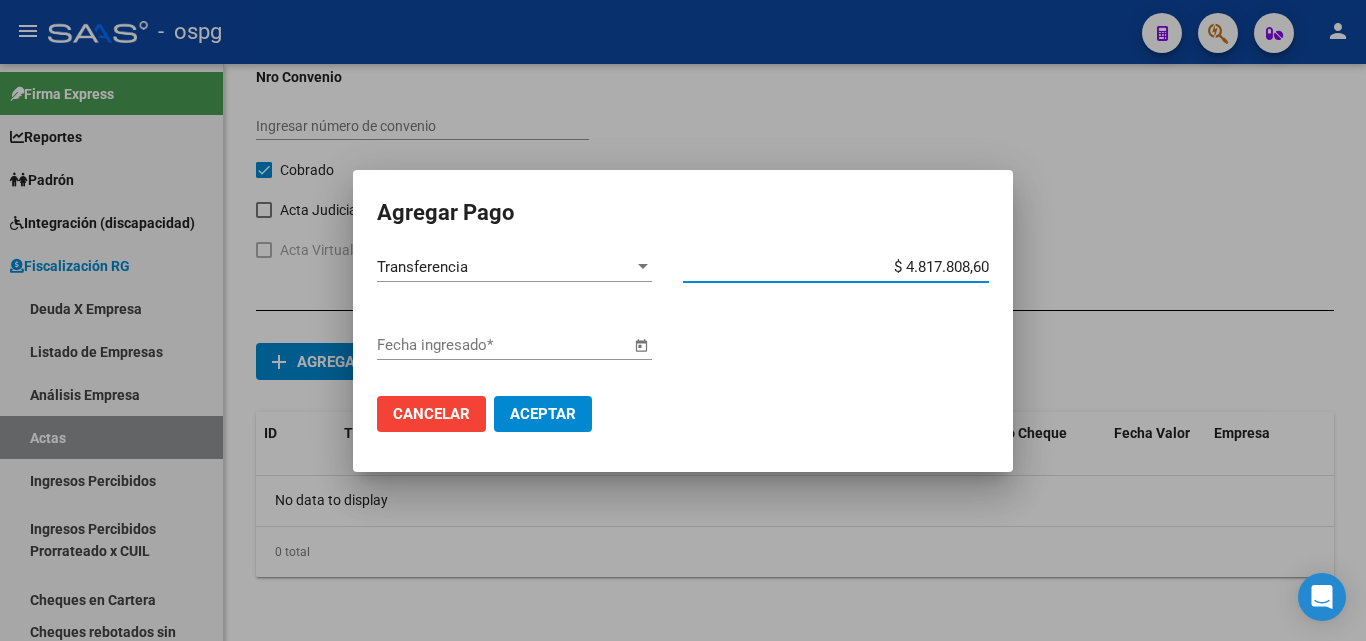 type on "$ 481.780,86" 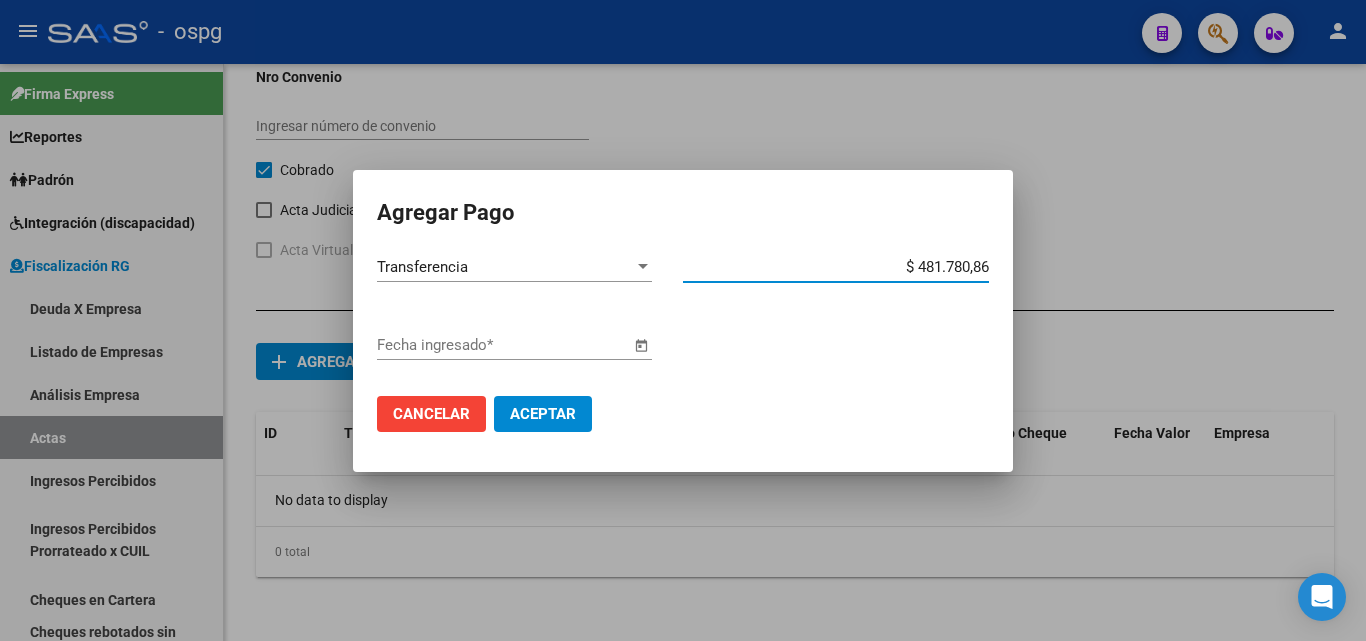 click at bounding box center [641, 346] 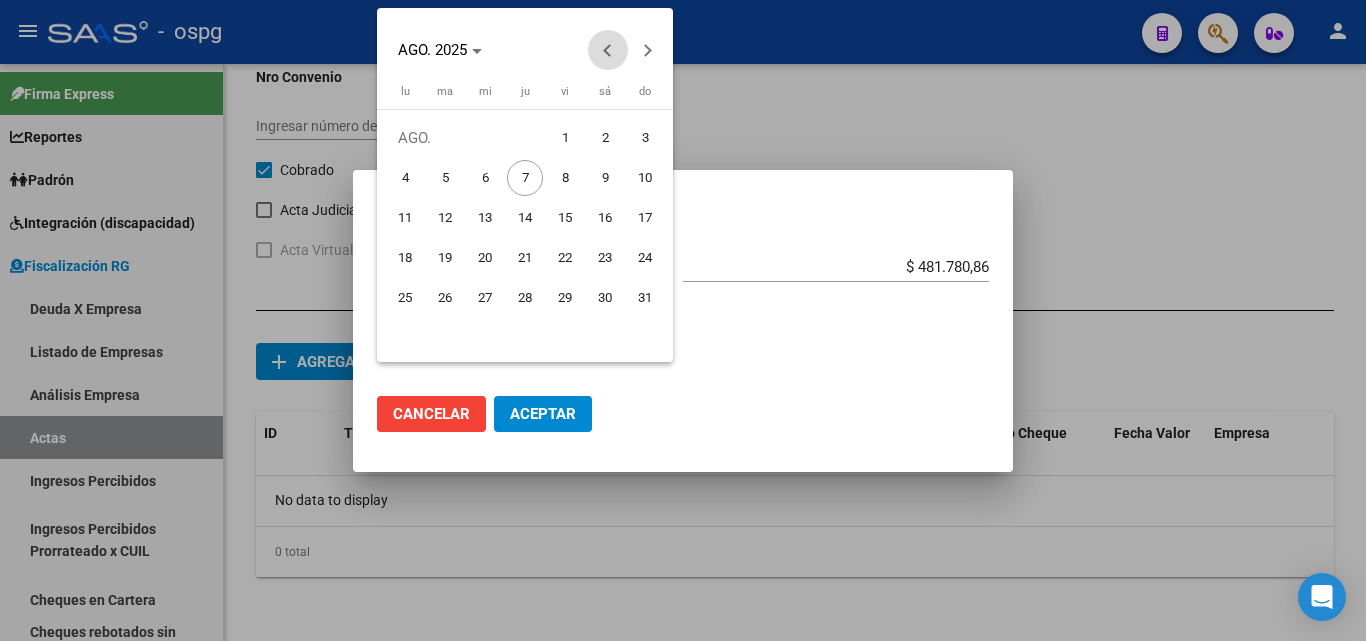 click at bounding box center (608, 50) 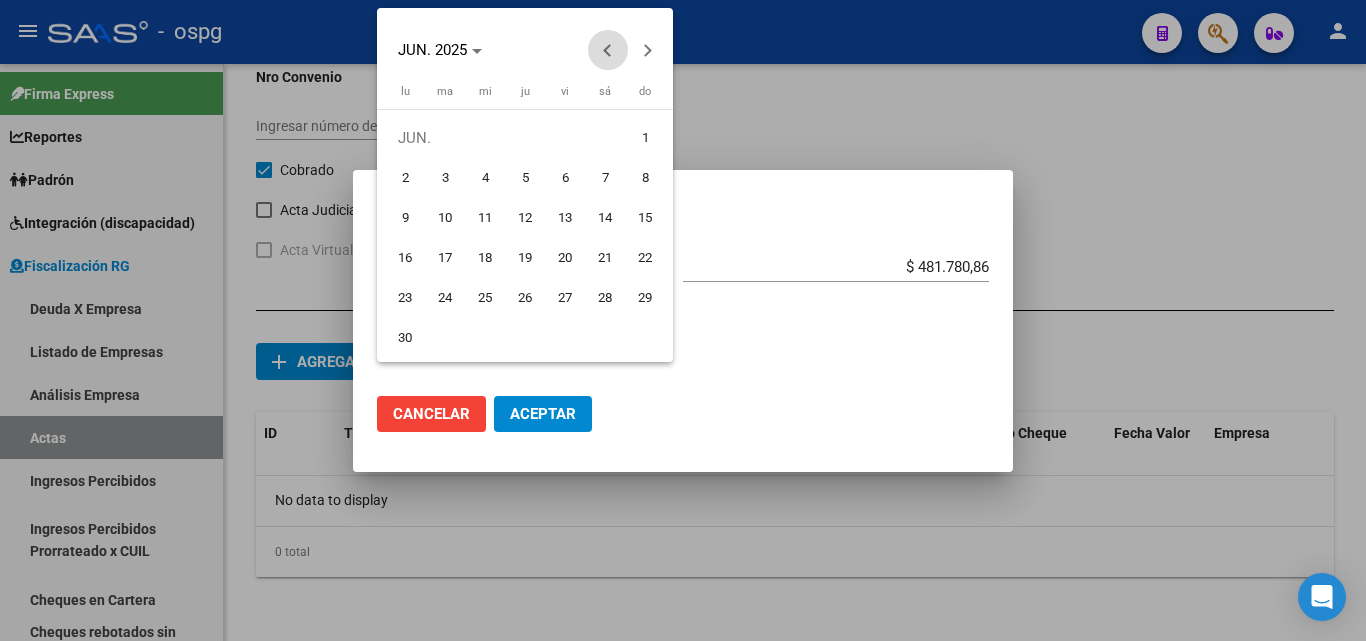 click at bounding box center (608, 50) 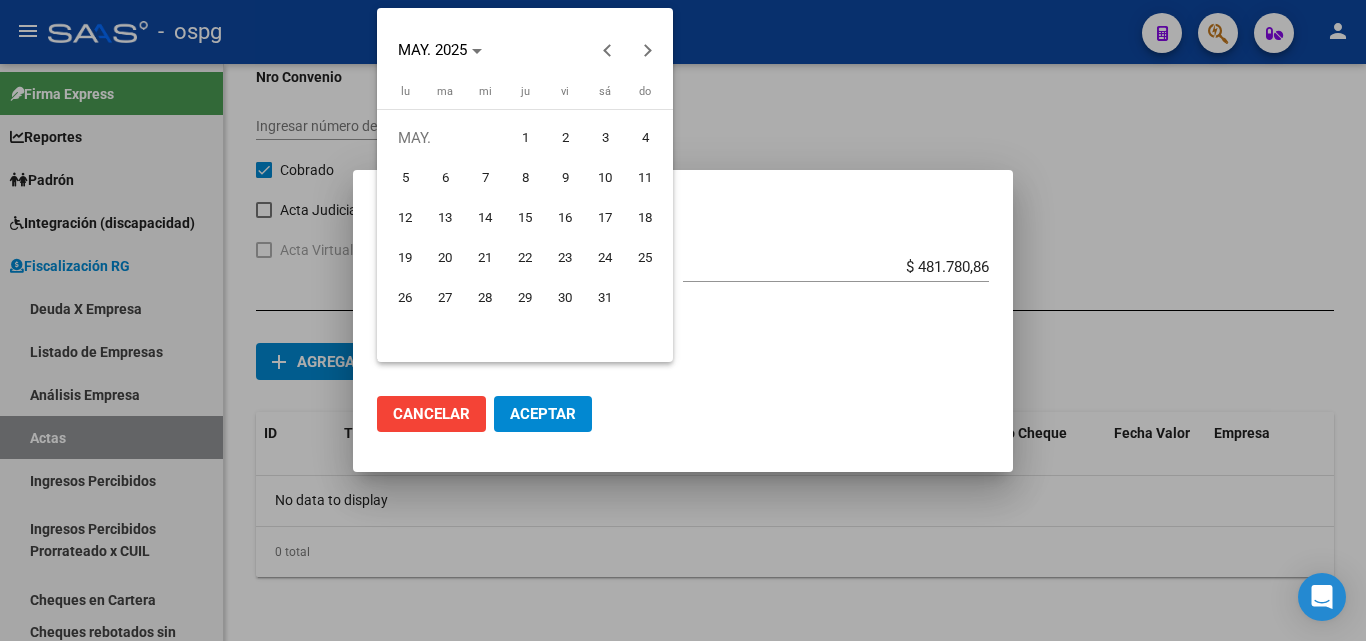 click on "5" at bounding box center (405, 178) 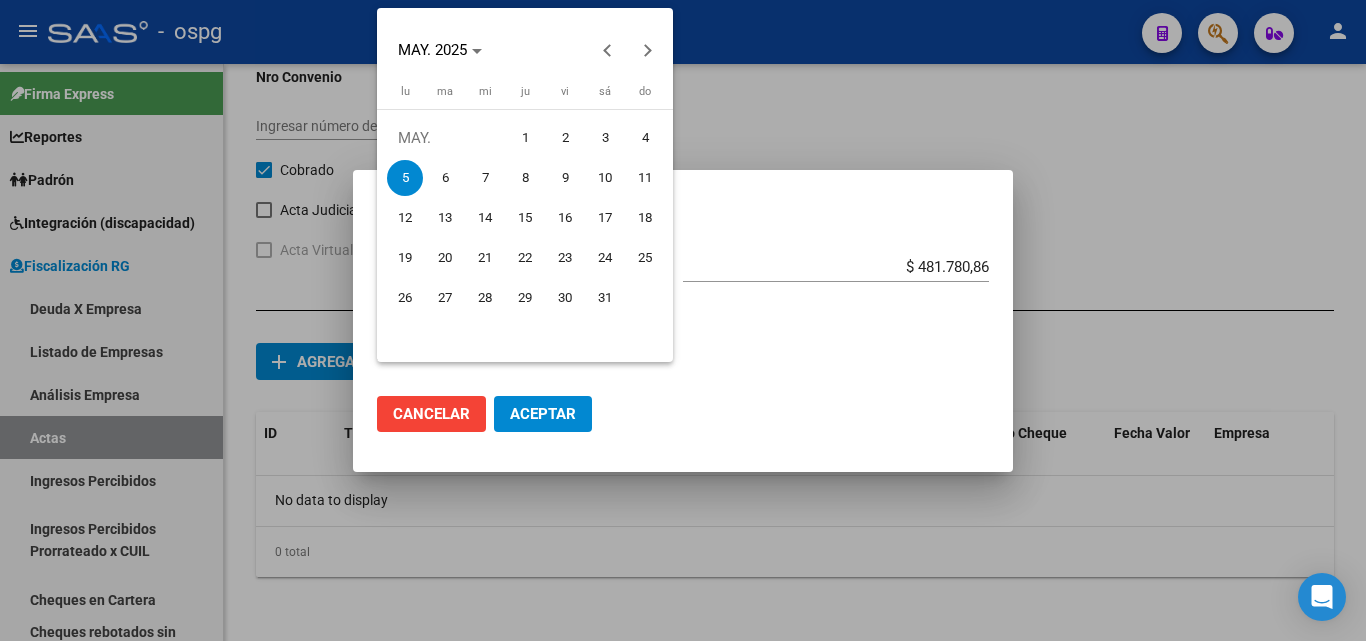 type on "[DATE]" 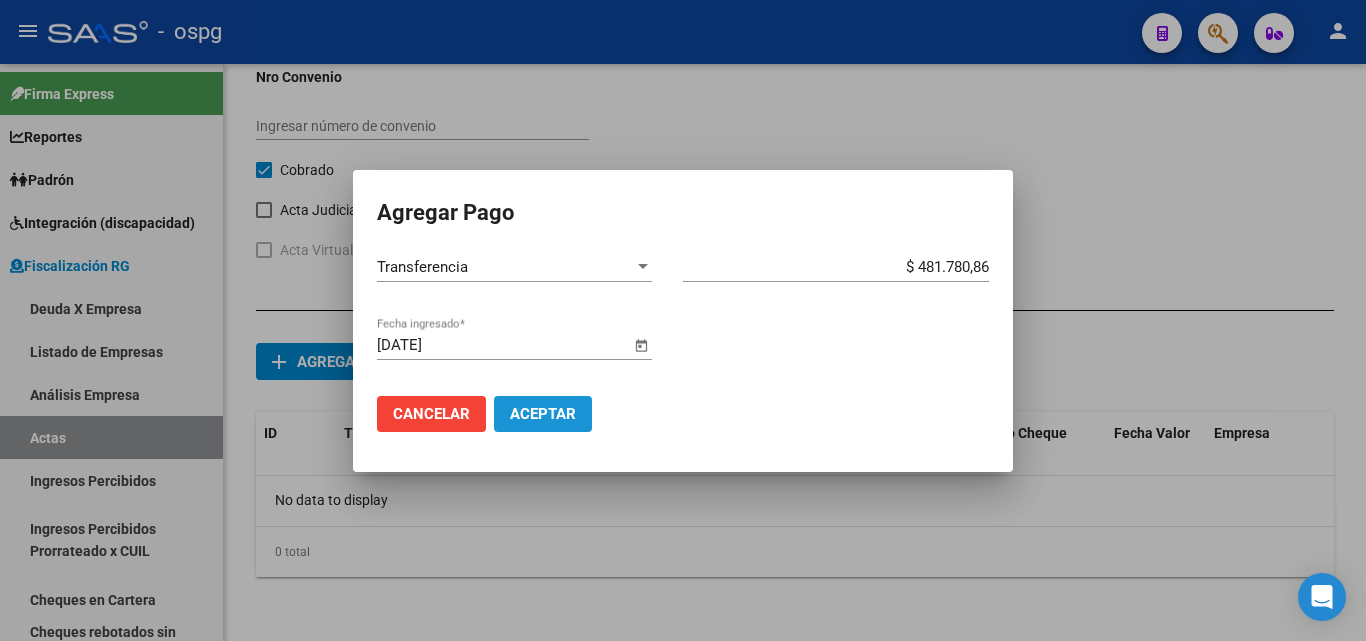 click on "Aceptar" at bounding box center (543, 414) 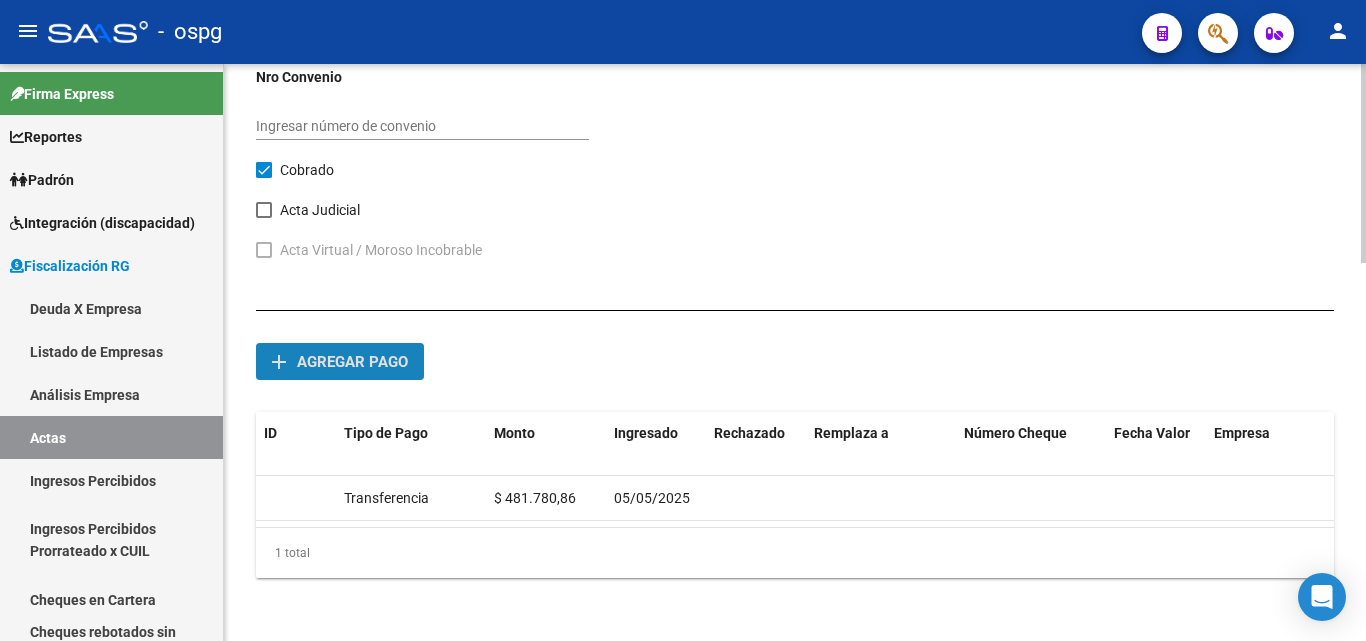 click on "add Agregar pago" 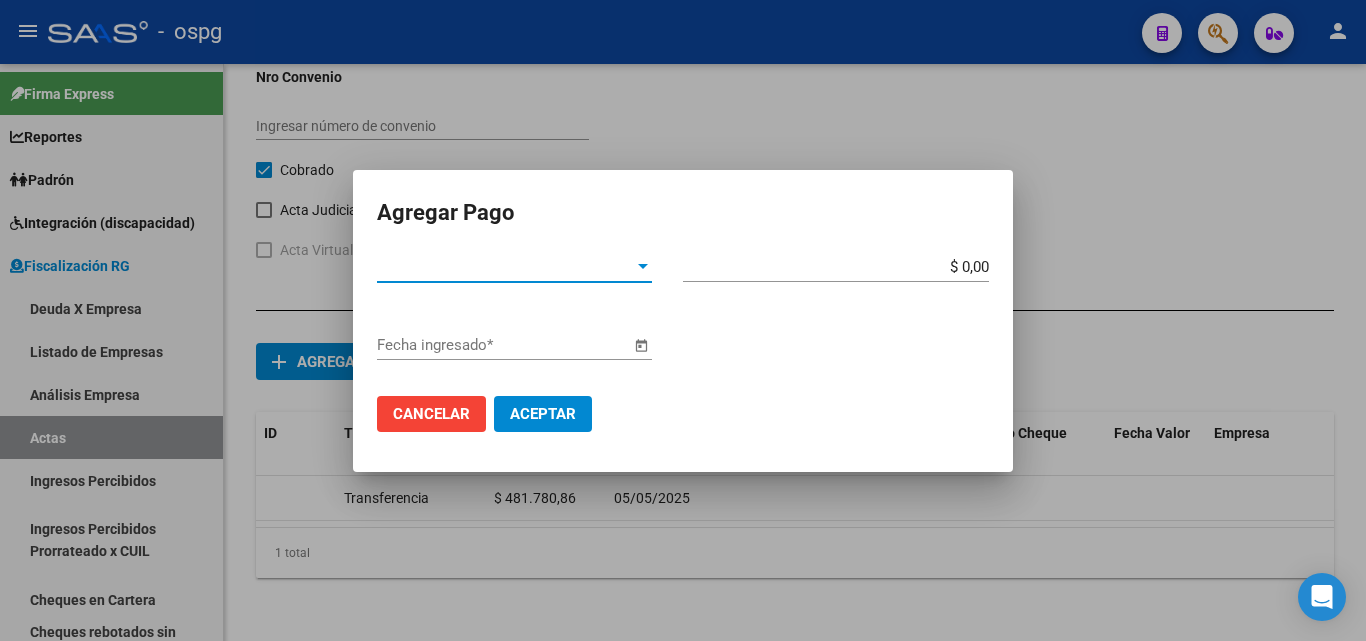 click on "Tipo de Pago *" at bounding box center (505, 267) 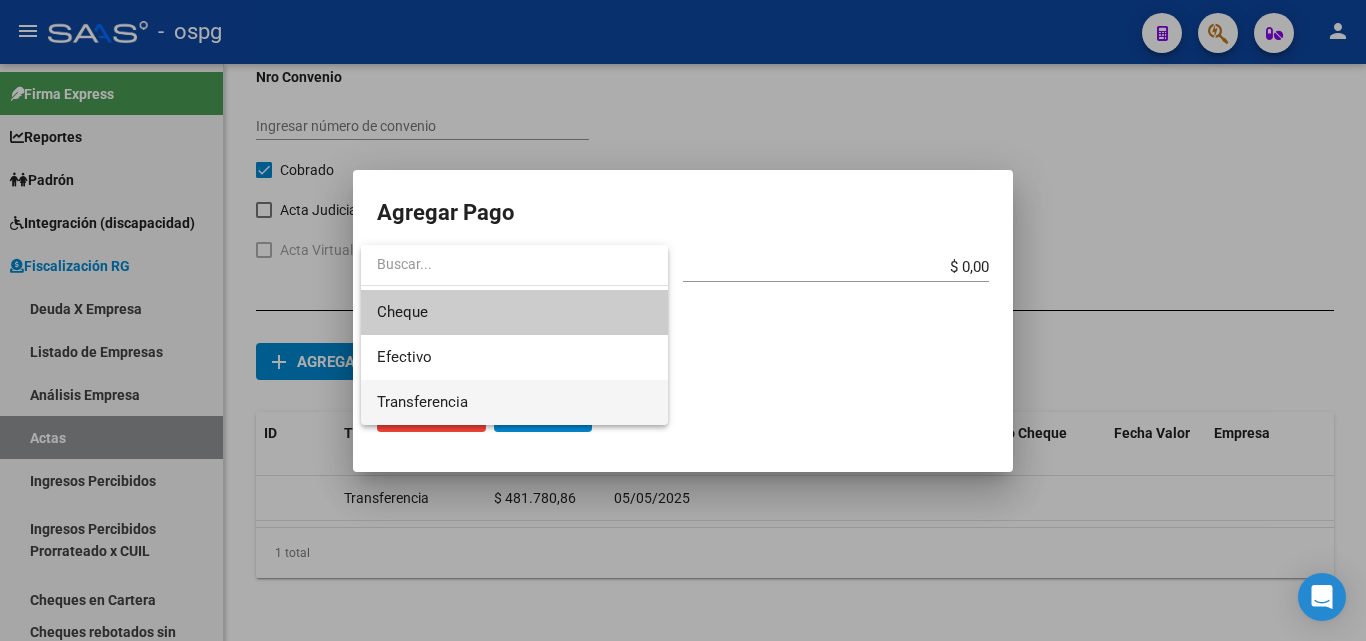 drag, startPoint x: 471, startPoint y: 397, endPoint x: 764, endPoint y: 309, distance: 305.92972 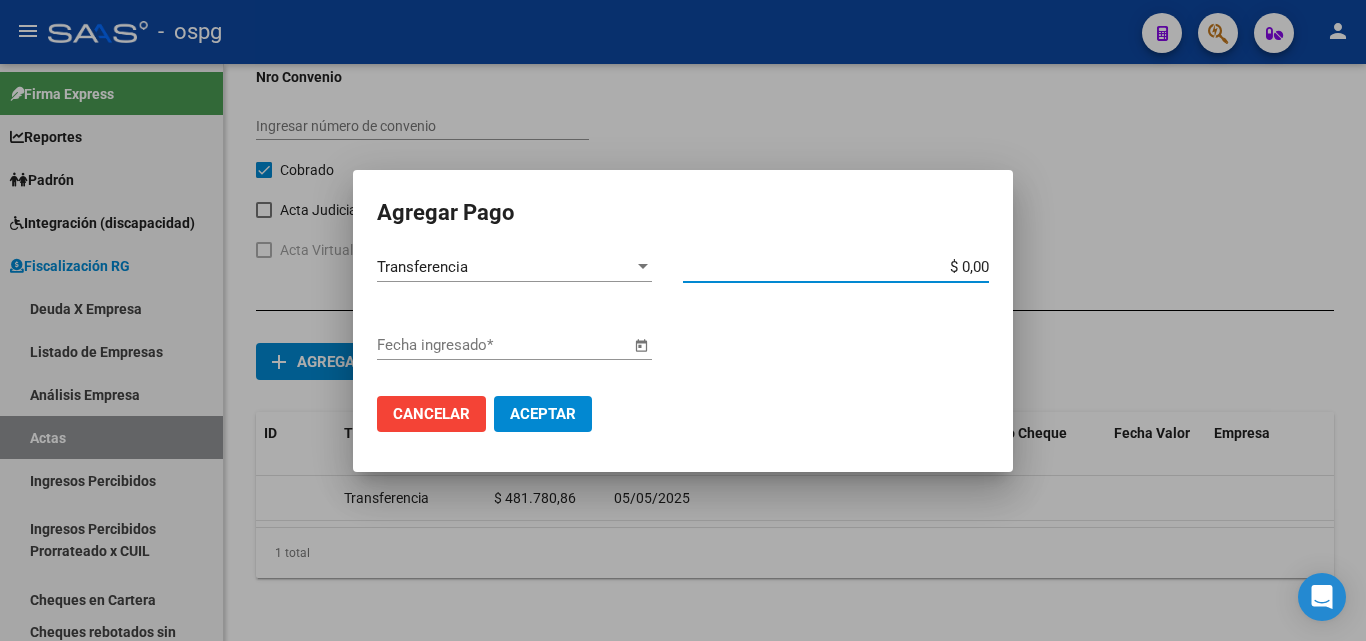 click on "$ 0,00" at bounding box center (836, 267) 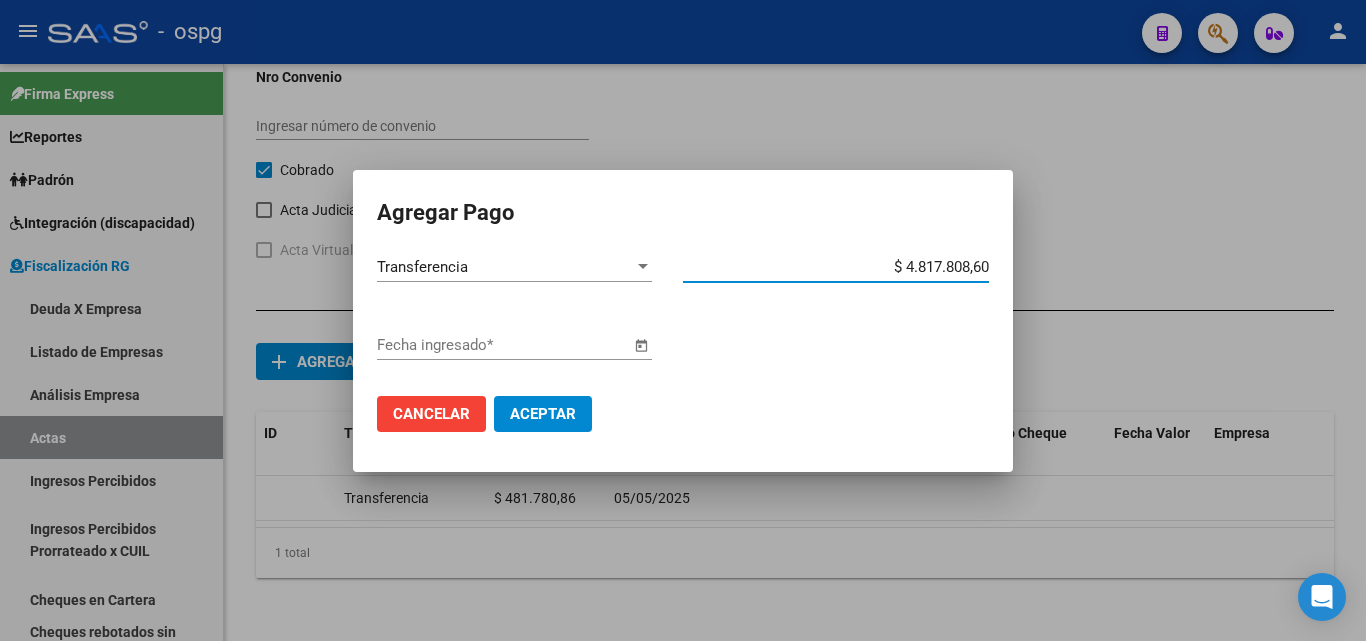 click on "$ 4.817.808,60 Monto bruto *" at bounding box center (844, 267) 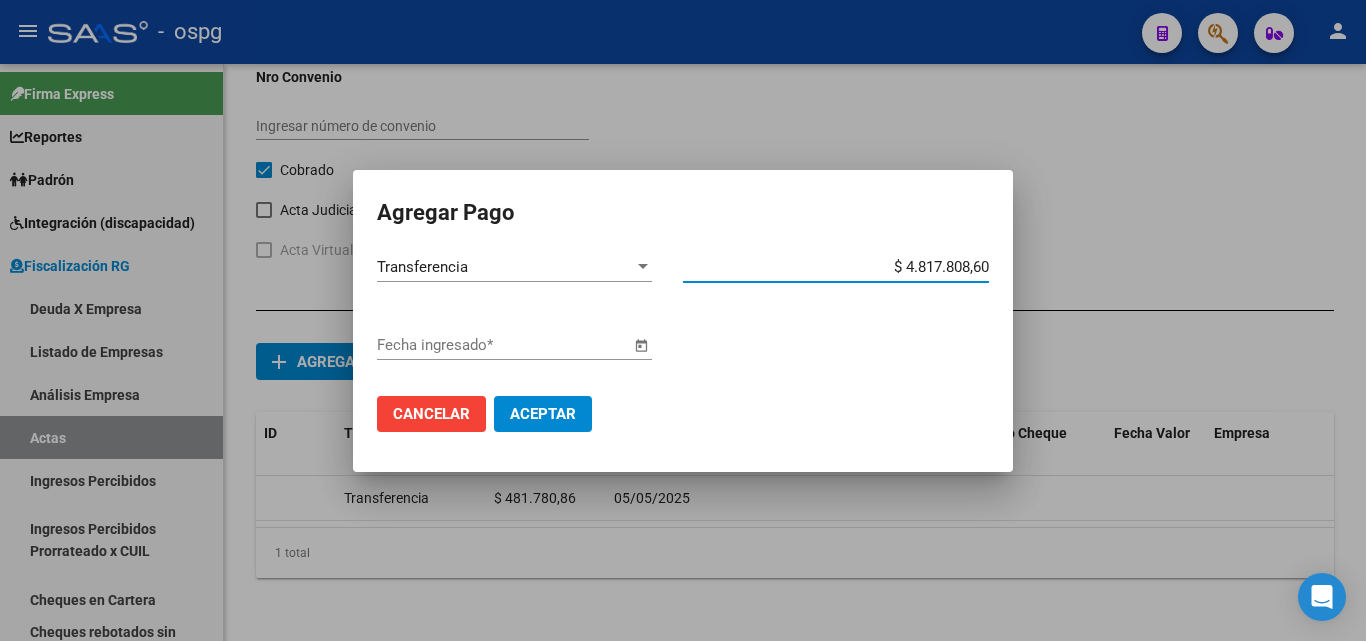 click on "$ 4.817.808,60" at bounding box center (836, 267) 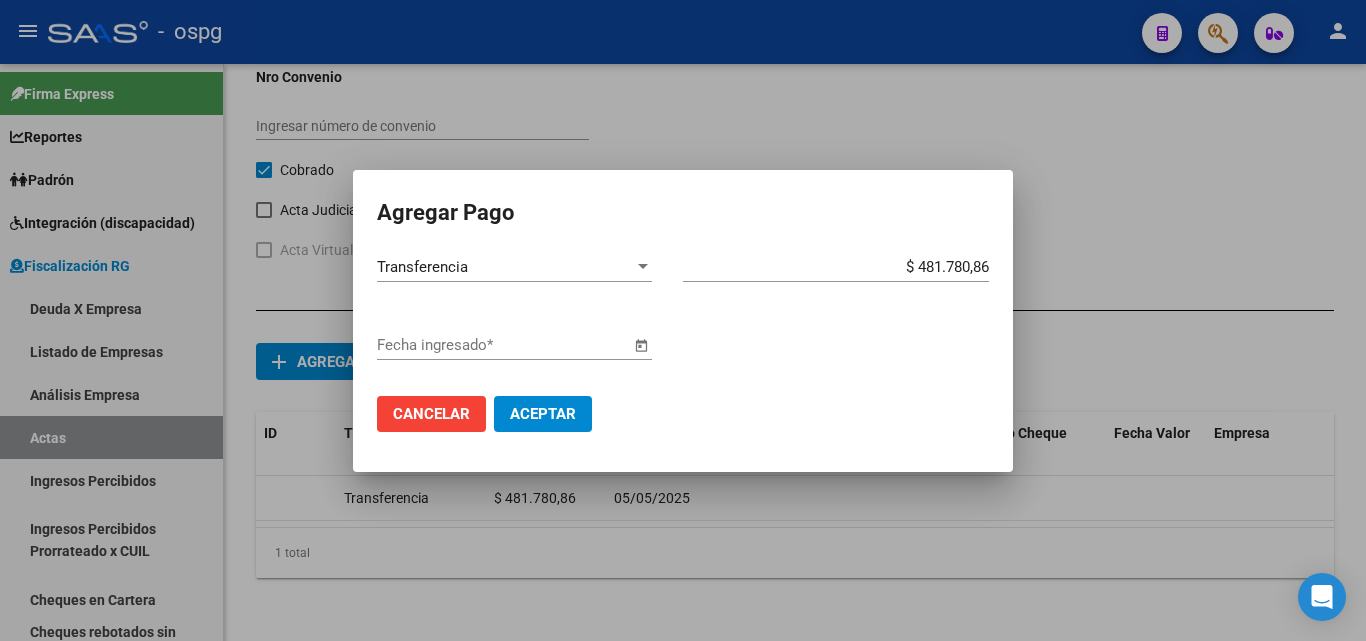 click at bounding box center [641, 346] 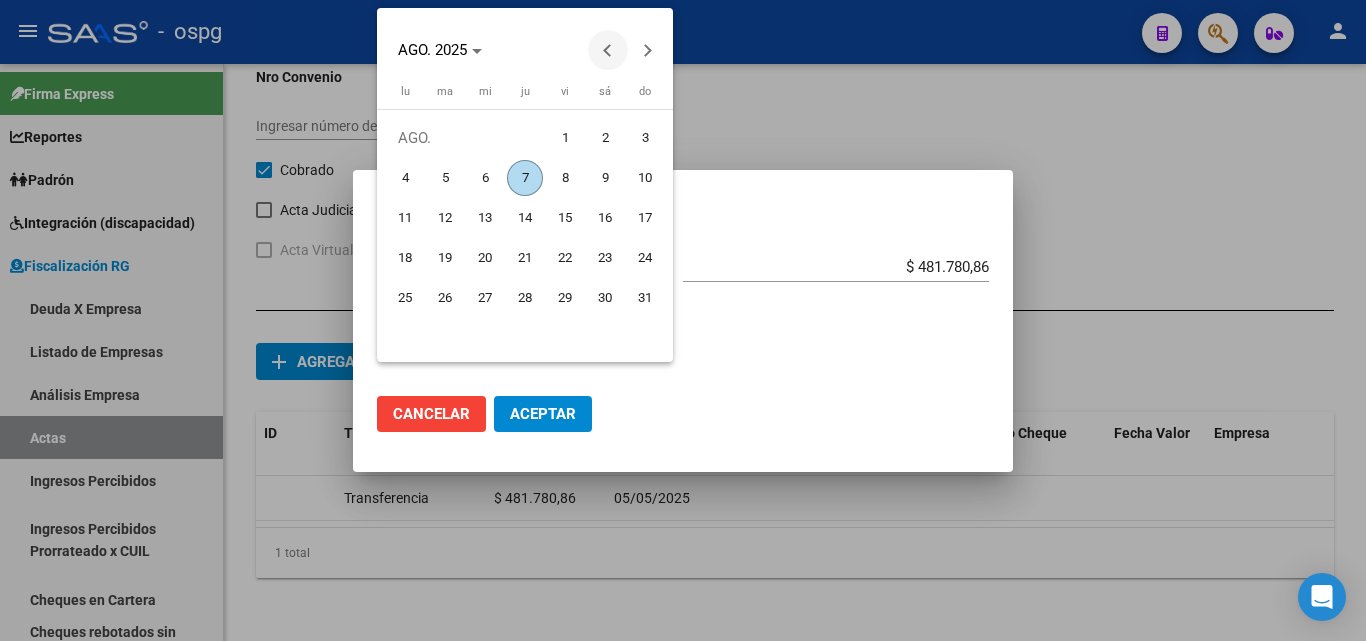 click at bounding box center [608, 50] 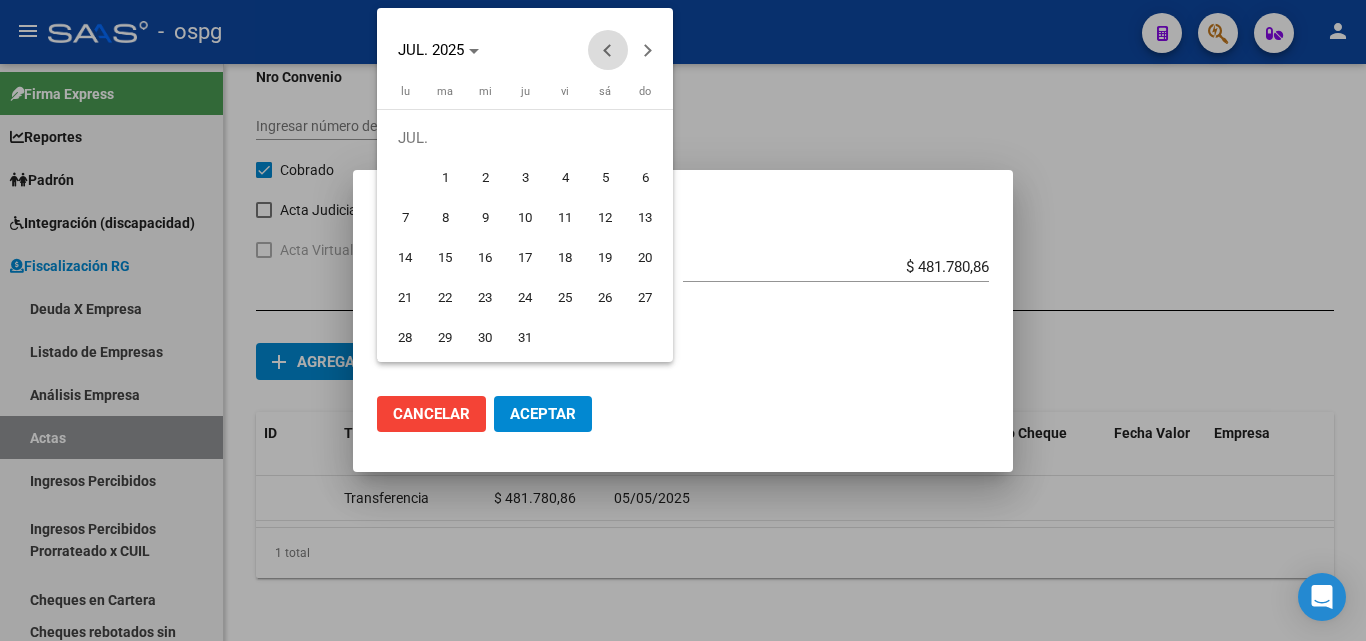 click at bounding box center [608, 50] 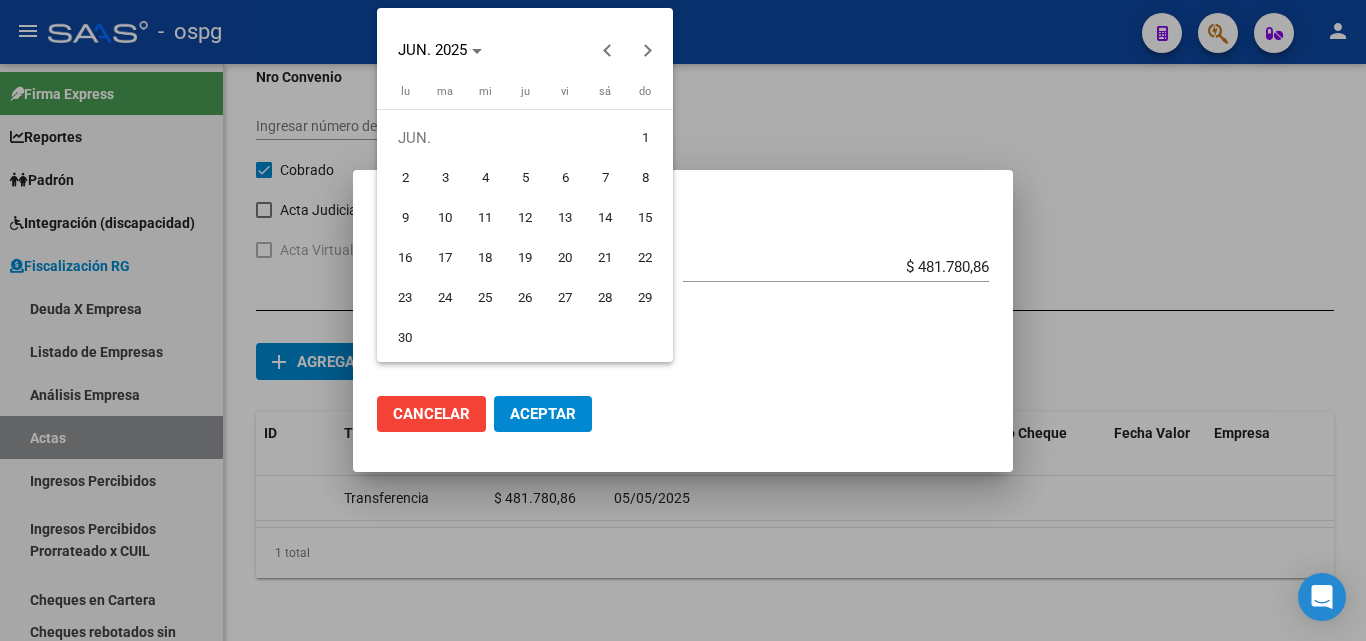 click on "9" at bounding box center [405, 218] 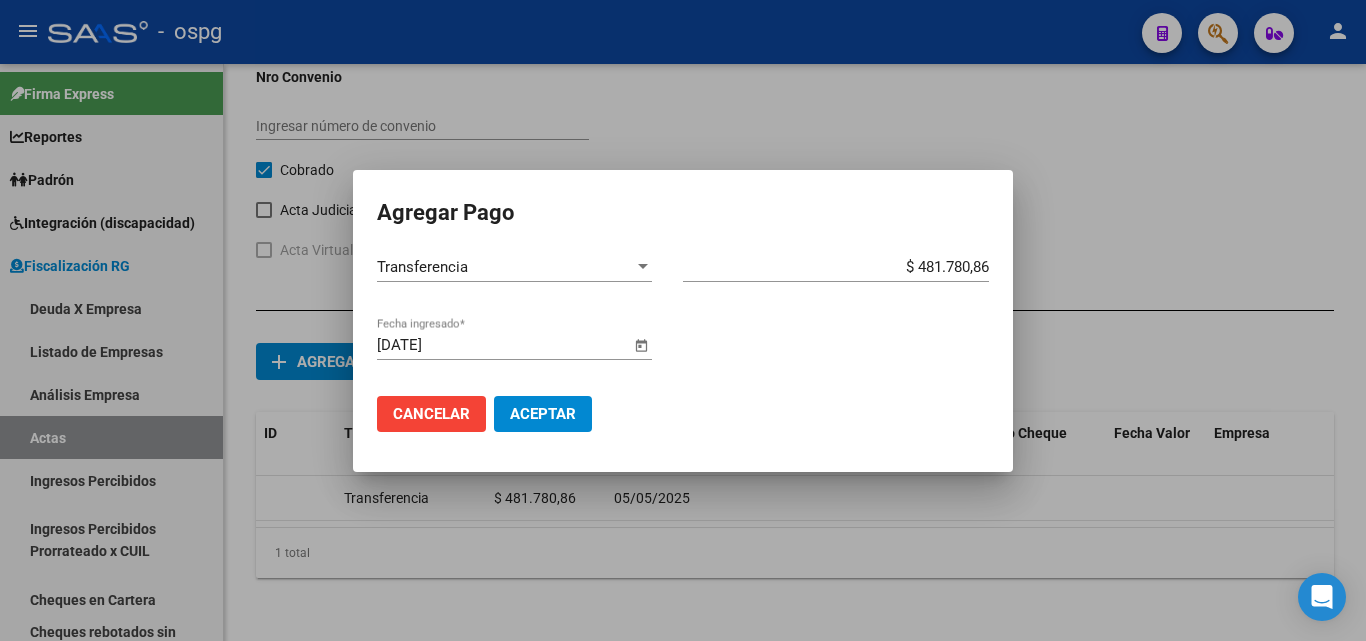 click on "Aceptar" at bounding box center [543, 414] 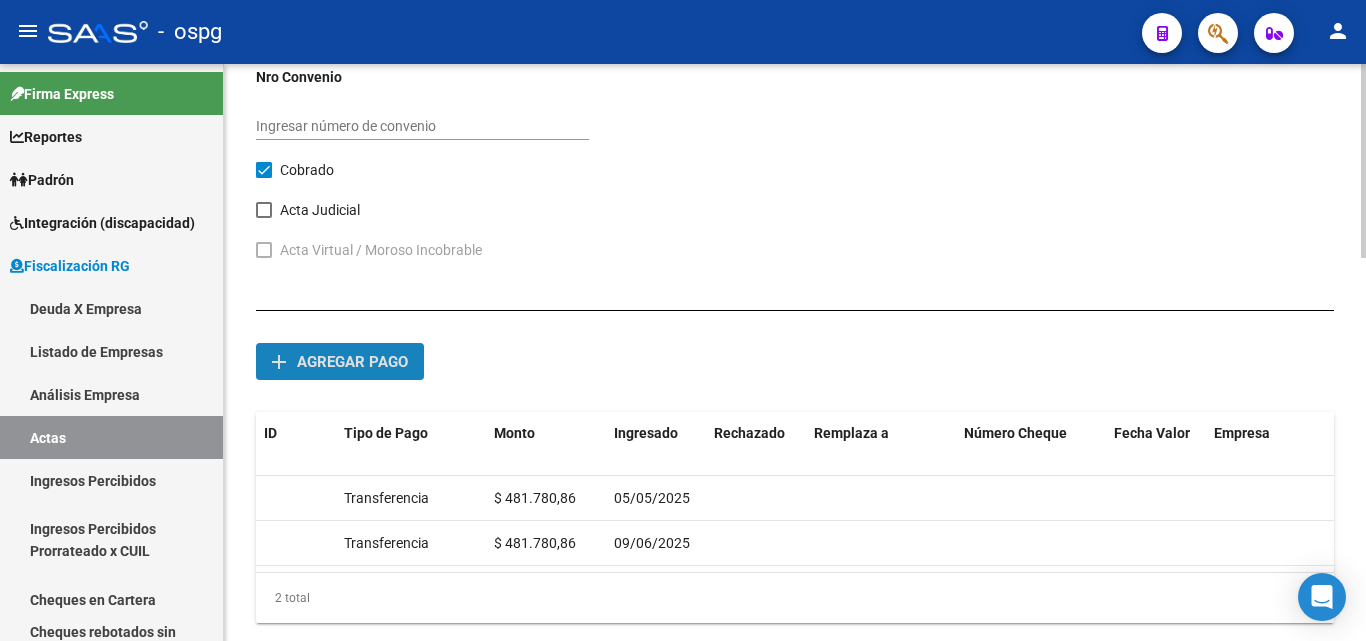 click on "Agregar pago" 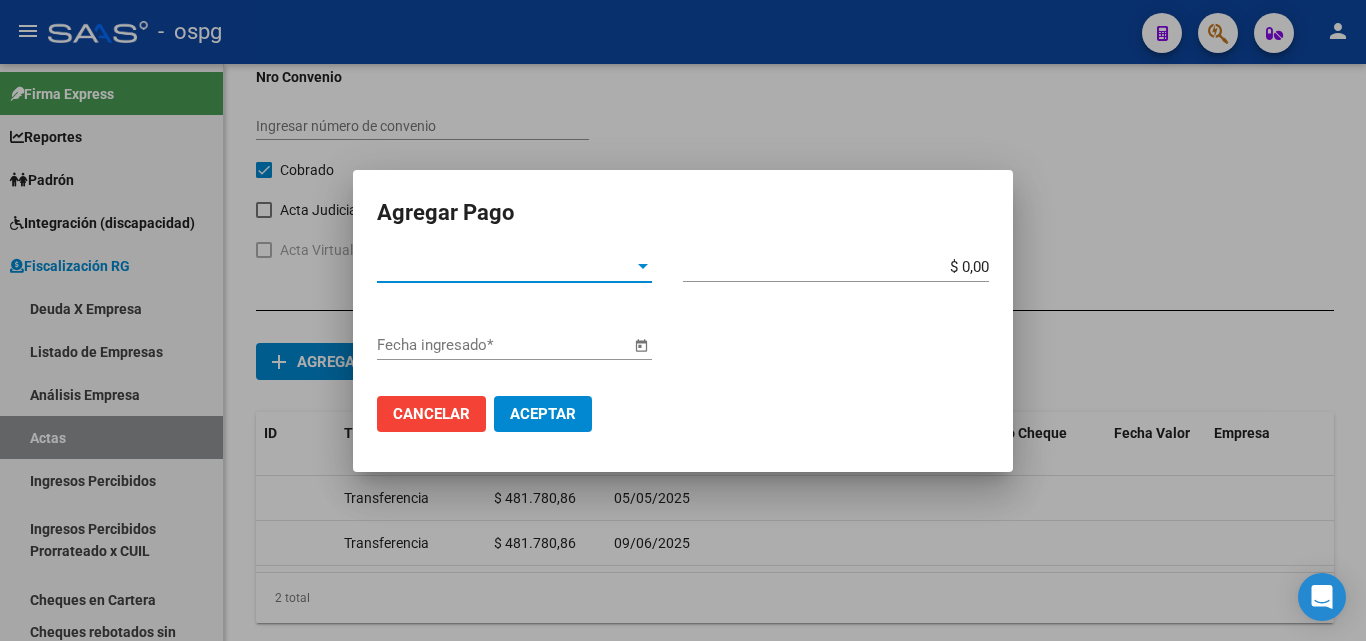click at bounding box center [643, 266] 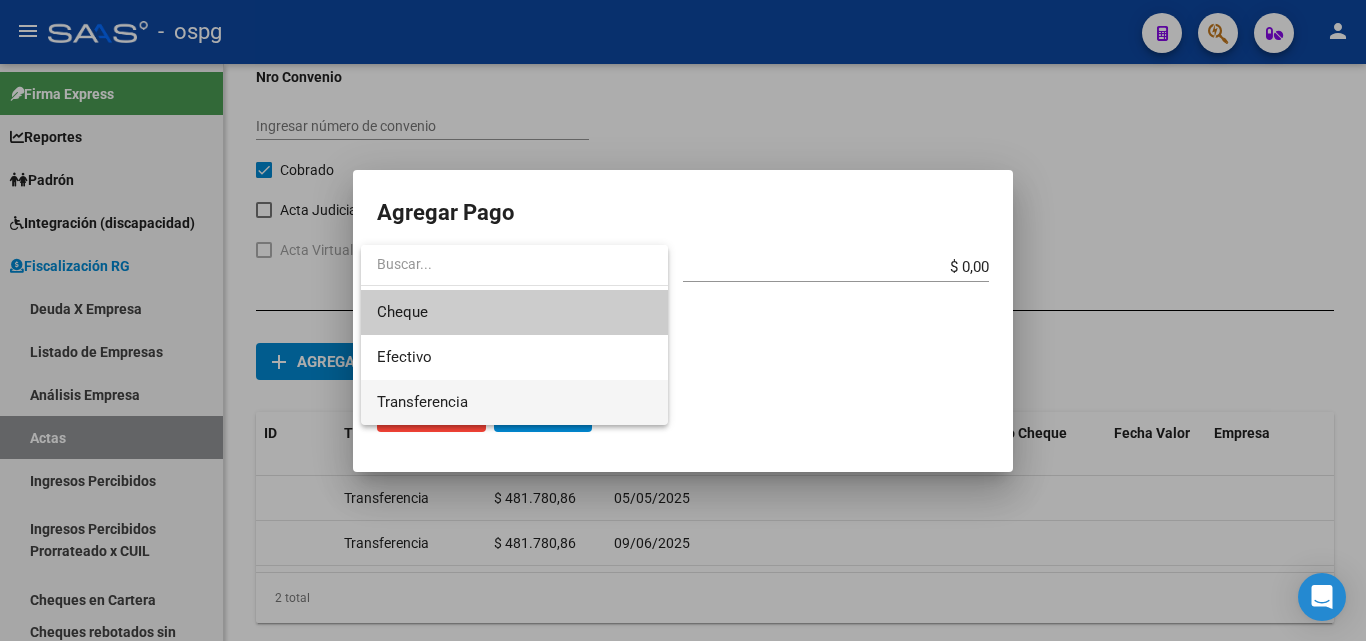 click on "Transferencia" at bounding box center (514, 402) 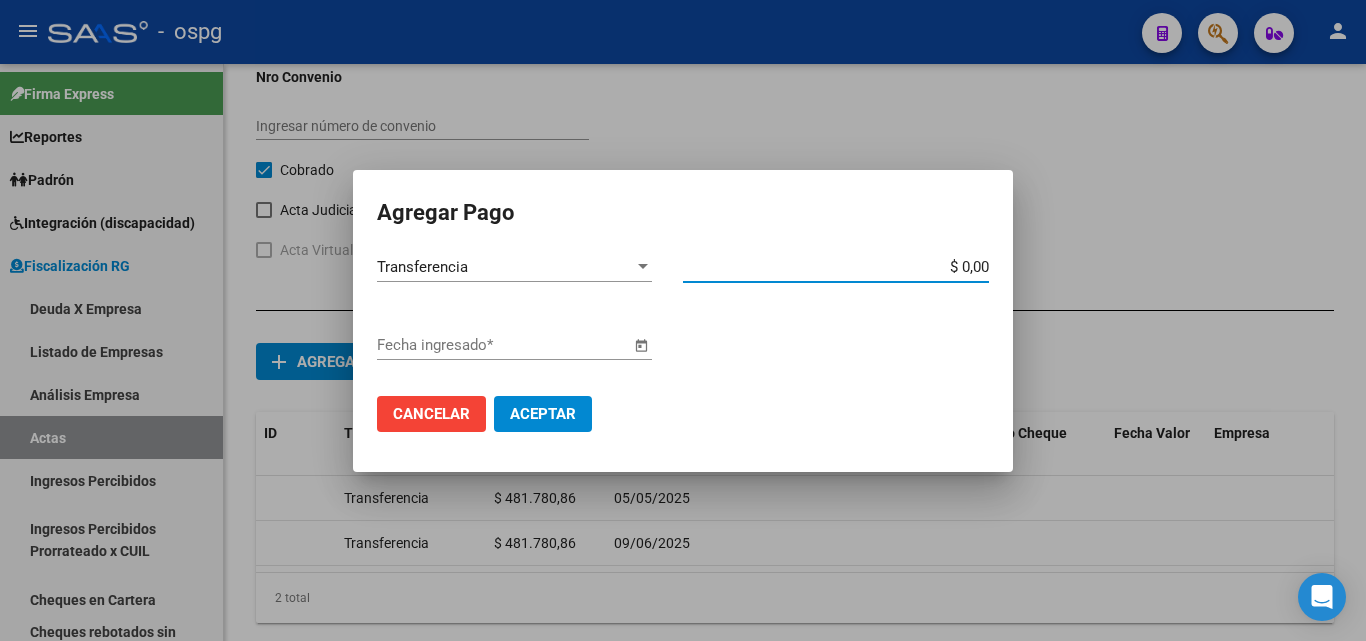 click on "$ 0,00" at bounding box center [836, 267] 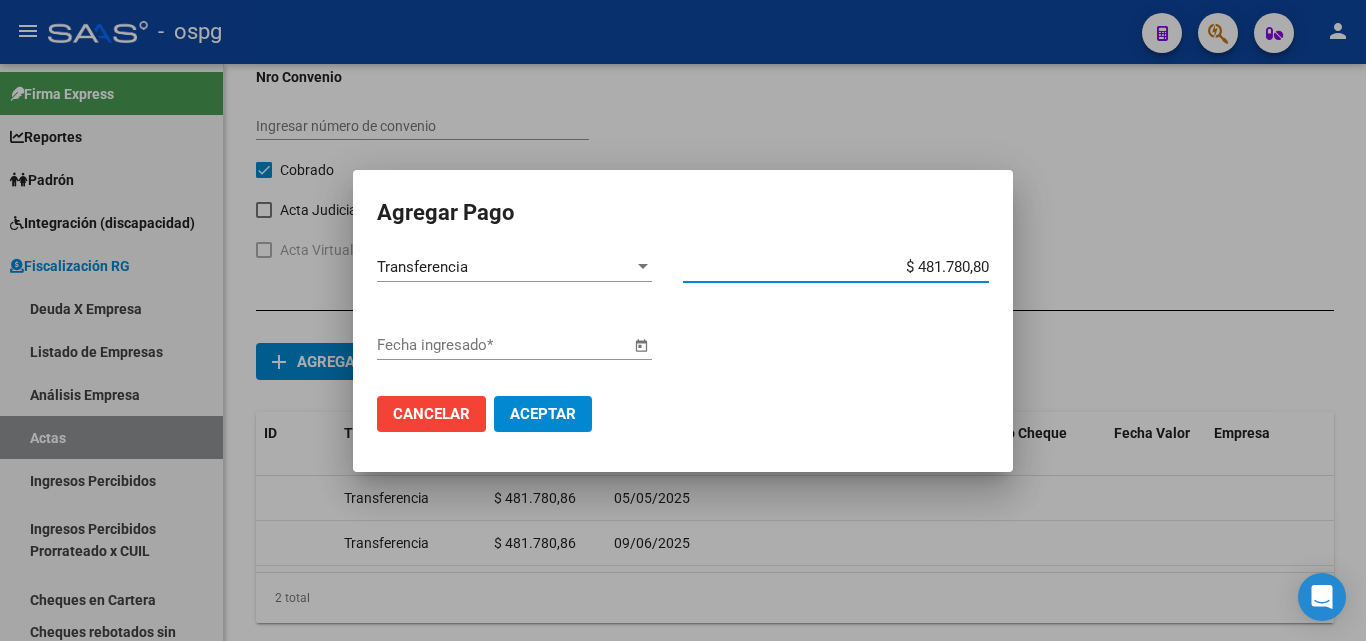 type on "$ 4.817.808,60" 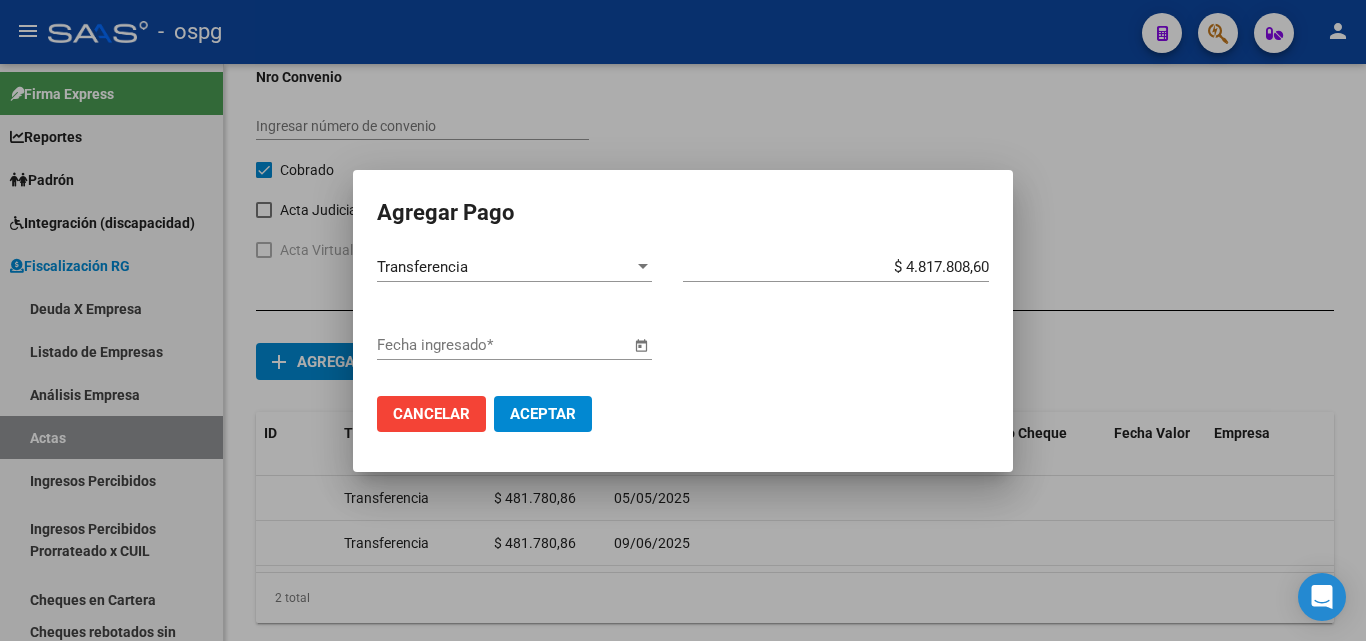 click at bounding box center [641, 346] 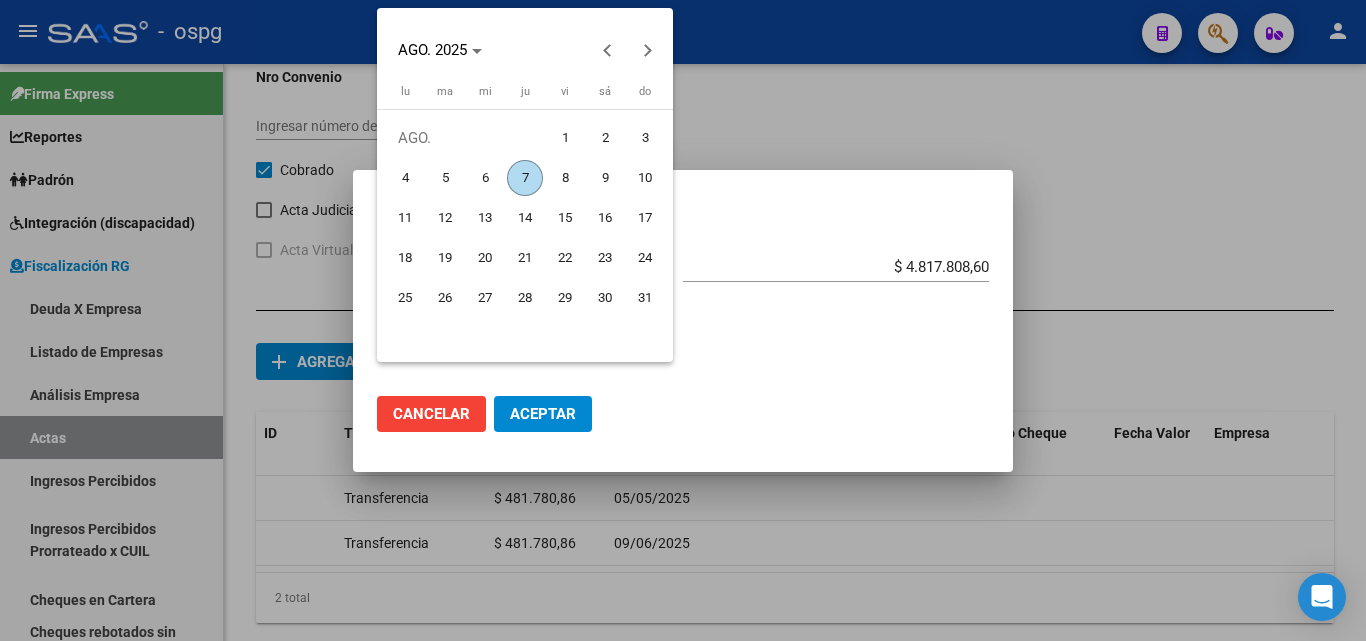 click on "7" at bounding box center [525, 178] 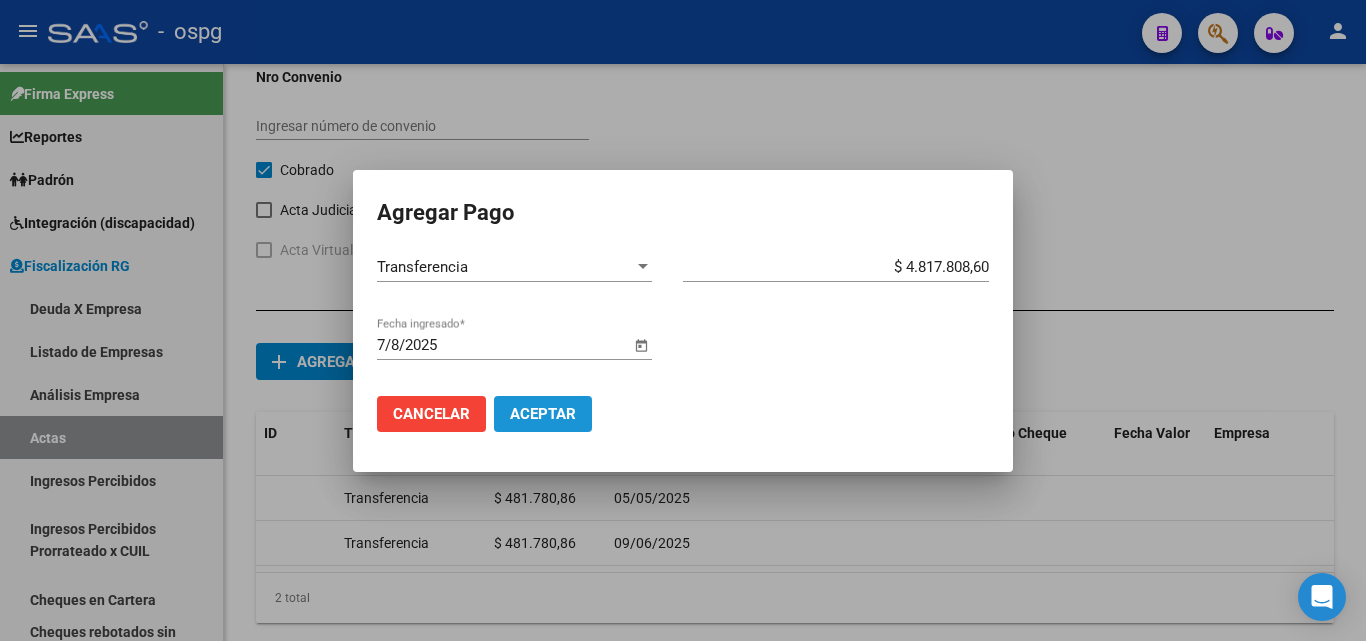 click on "Aceptar" at bounding box center [543, 414] 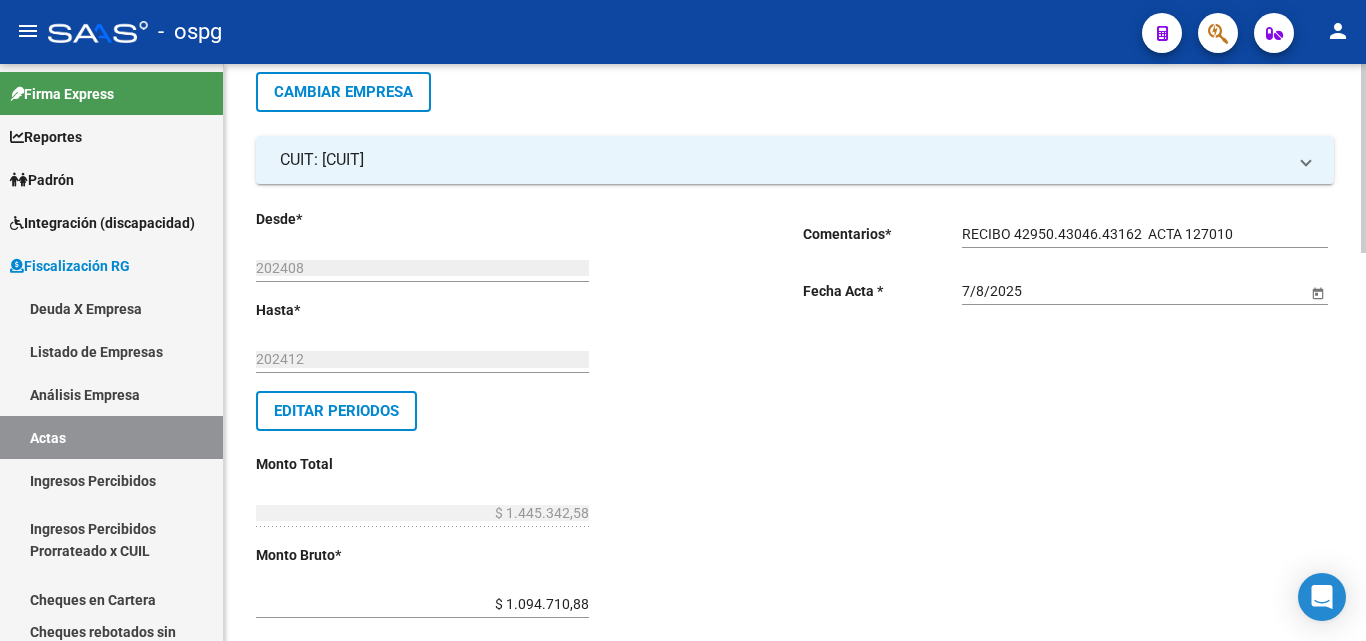 scroll, scrollTop: 0, scrollLeft: 0, axis: both 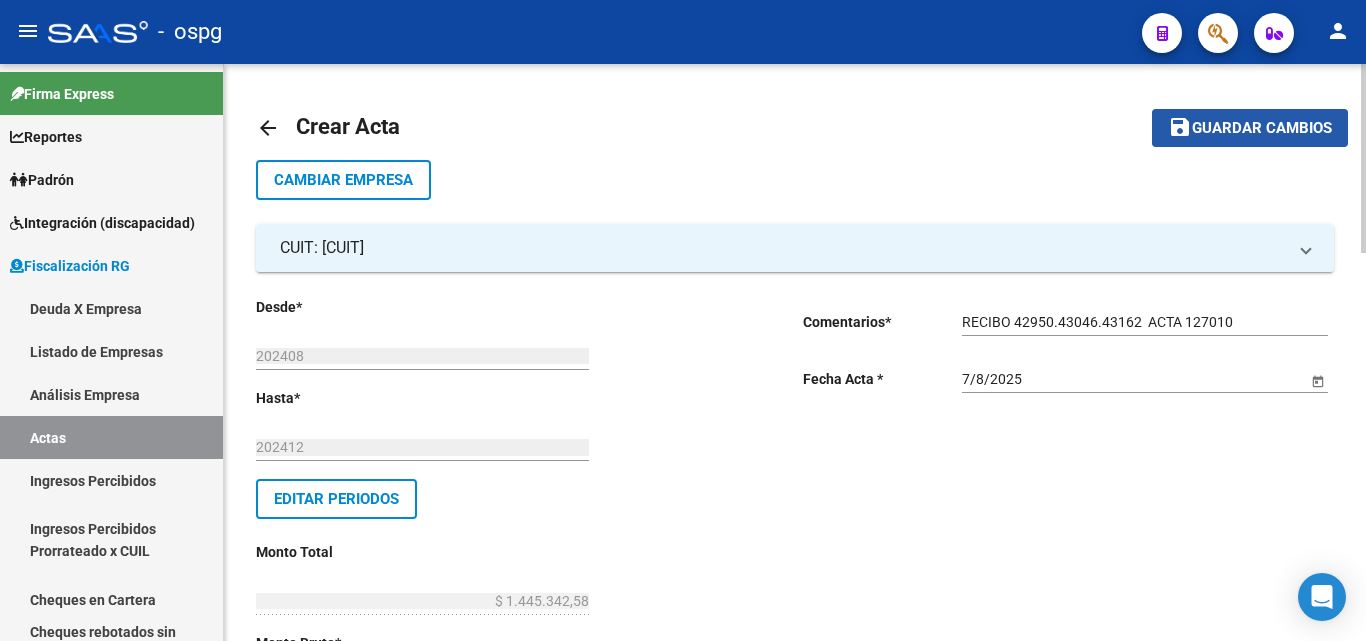 click on "Guardar cambios" 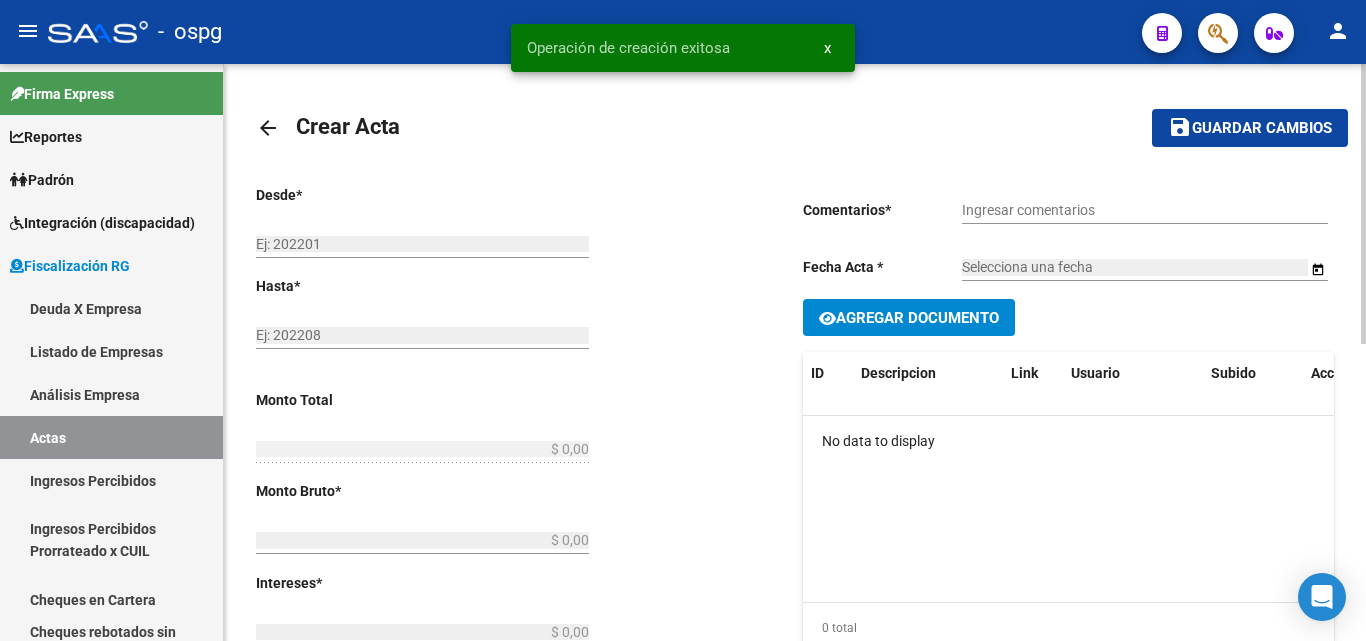 type on "202408" 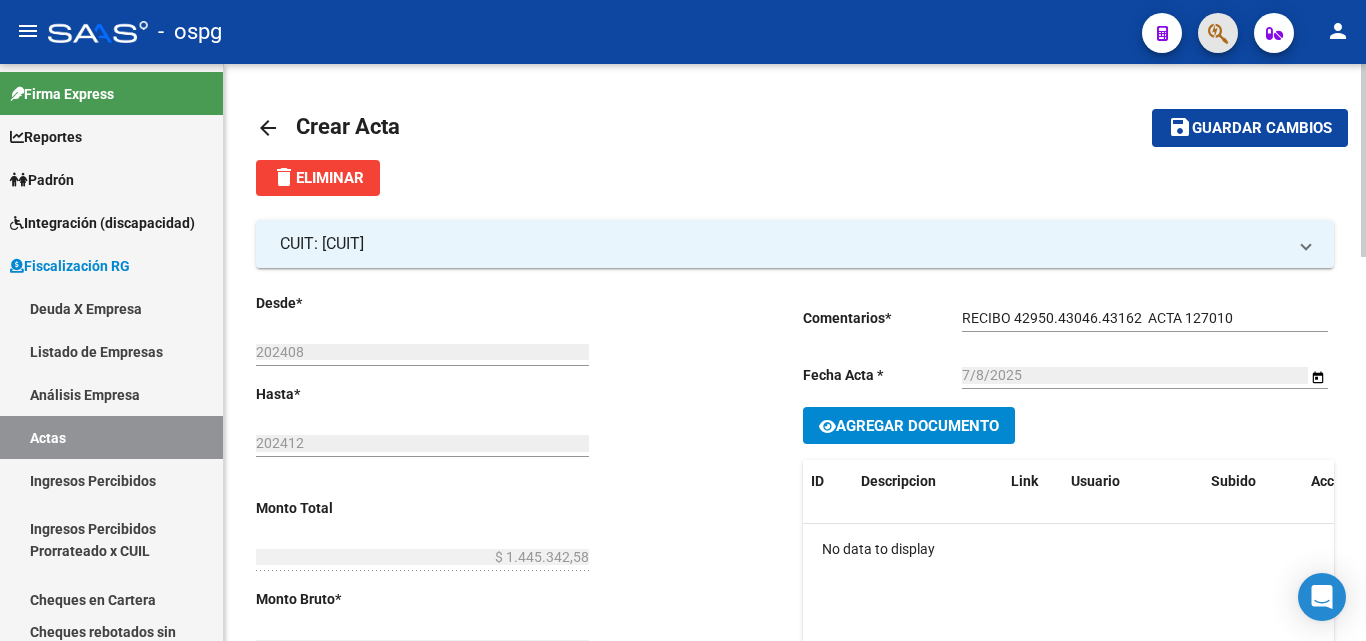 click 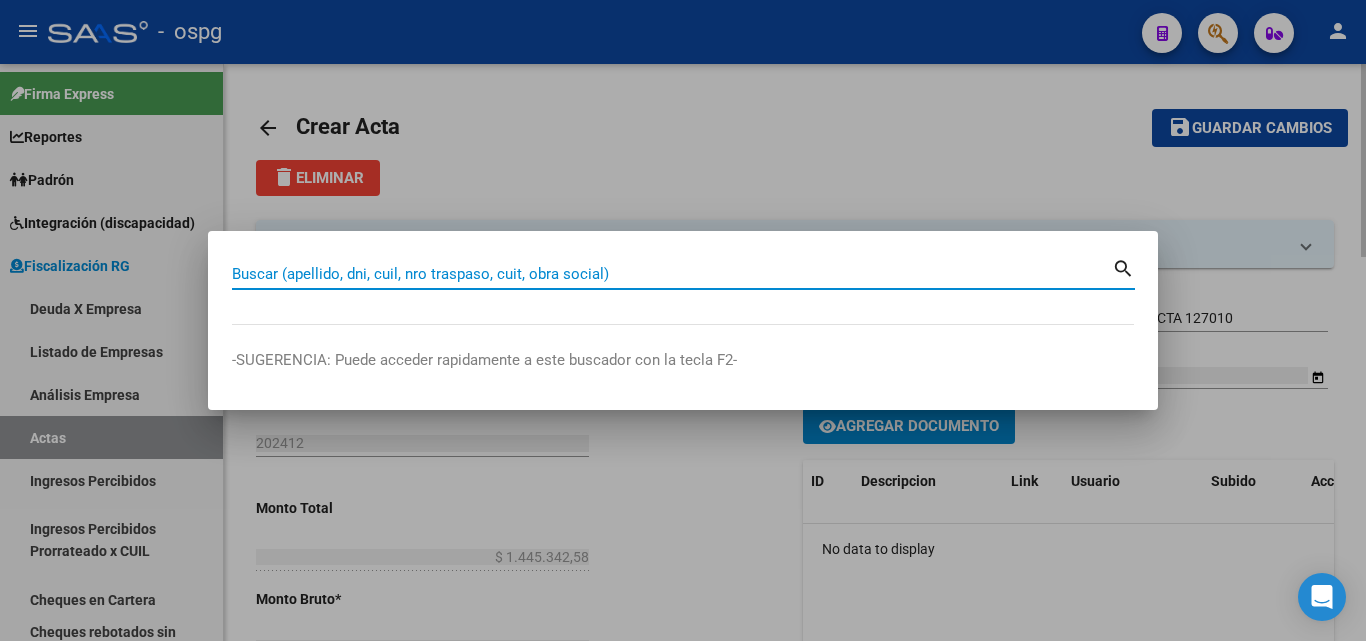 click on "Buscar (apellido, dni, cuil, nro traspaso, cuit, obra social)" at bounding box center (672, 274) 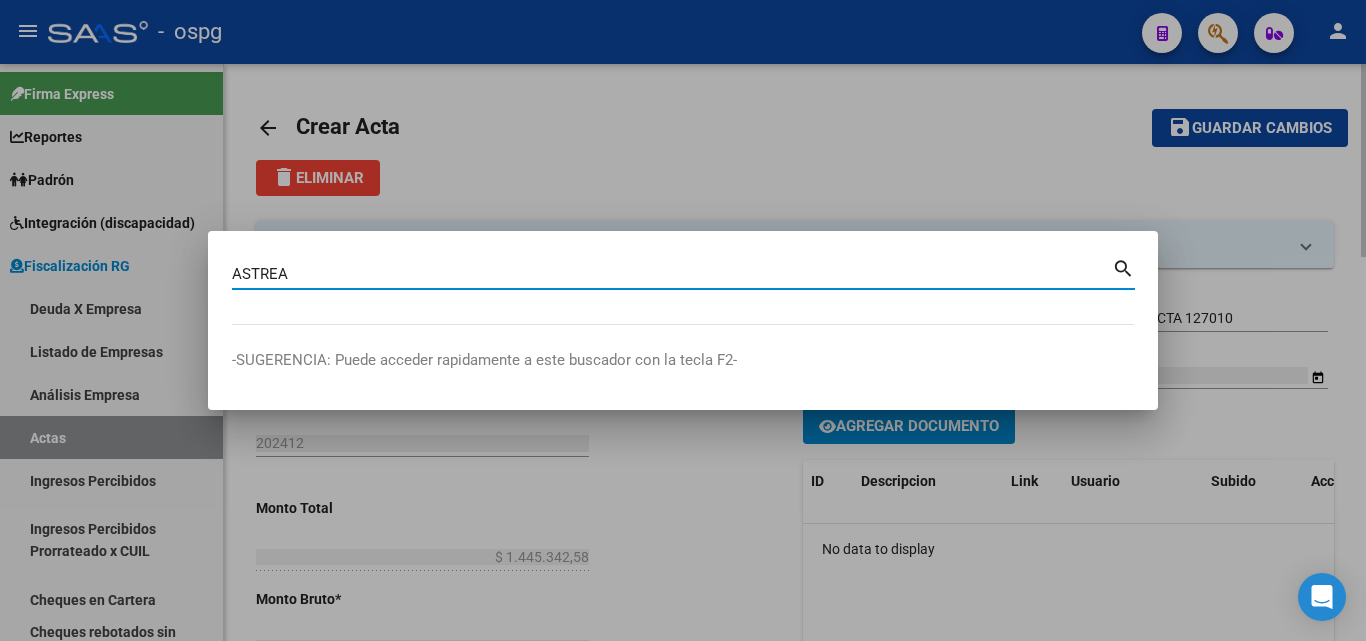 type on "ASTREA" 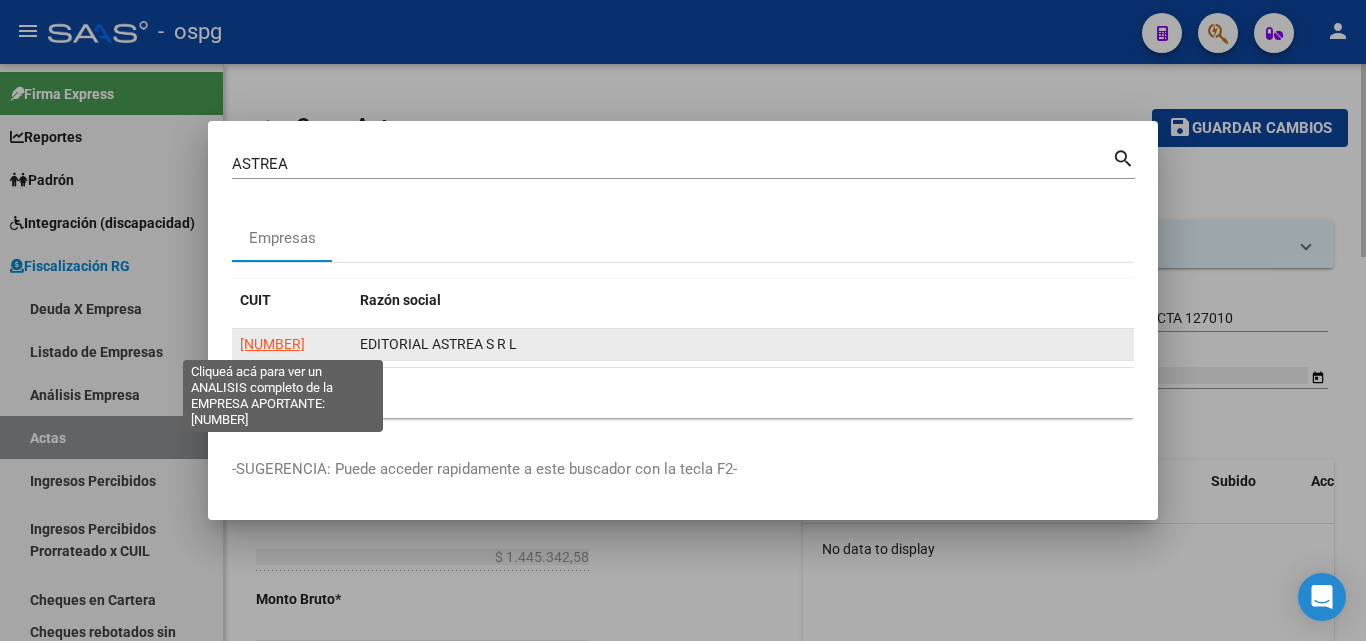 click on "[NUMBER]" 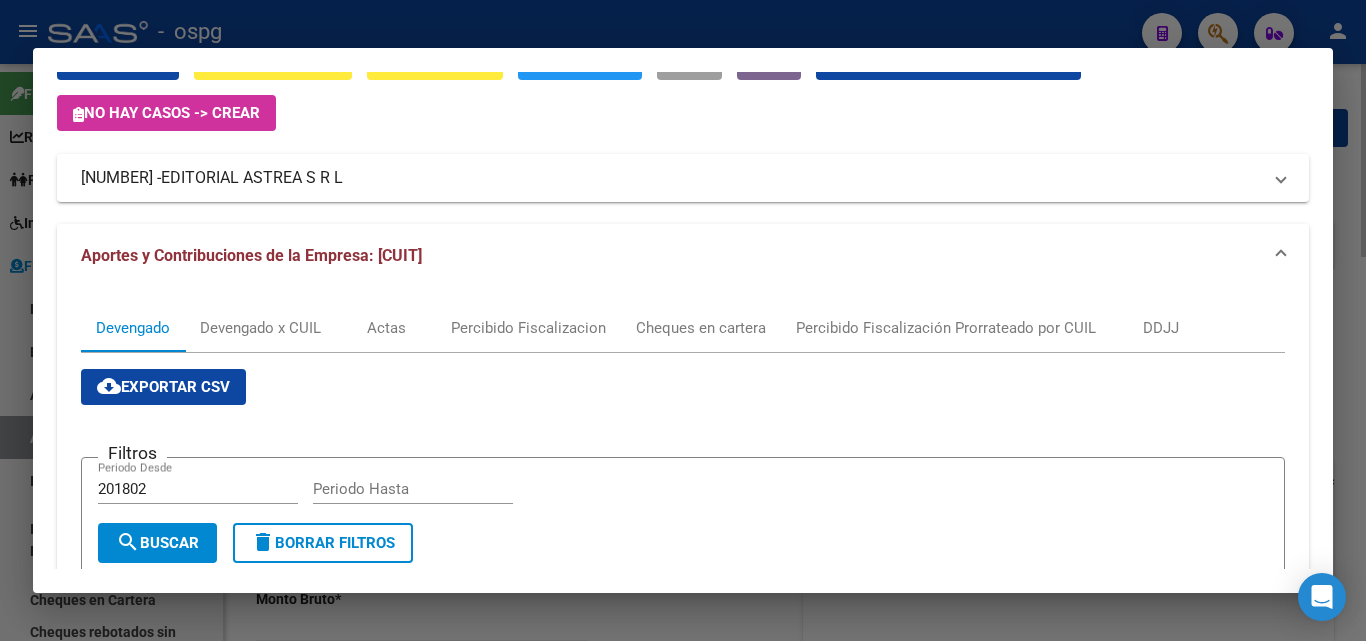 scroll, scrollTop: 0, scrollLeft: 0, axis: both 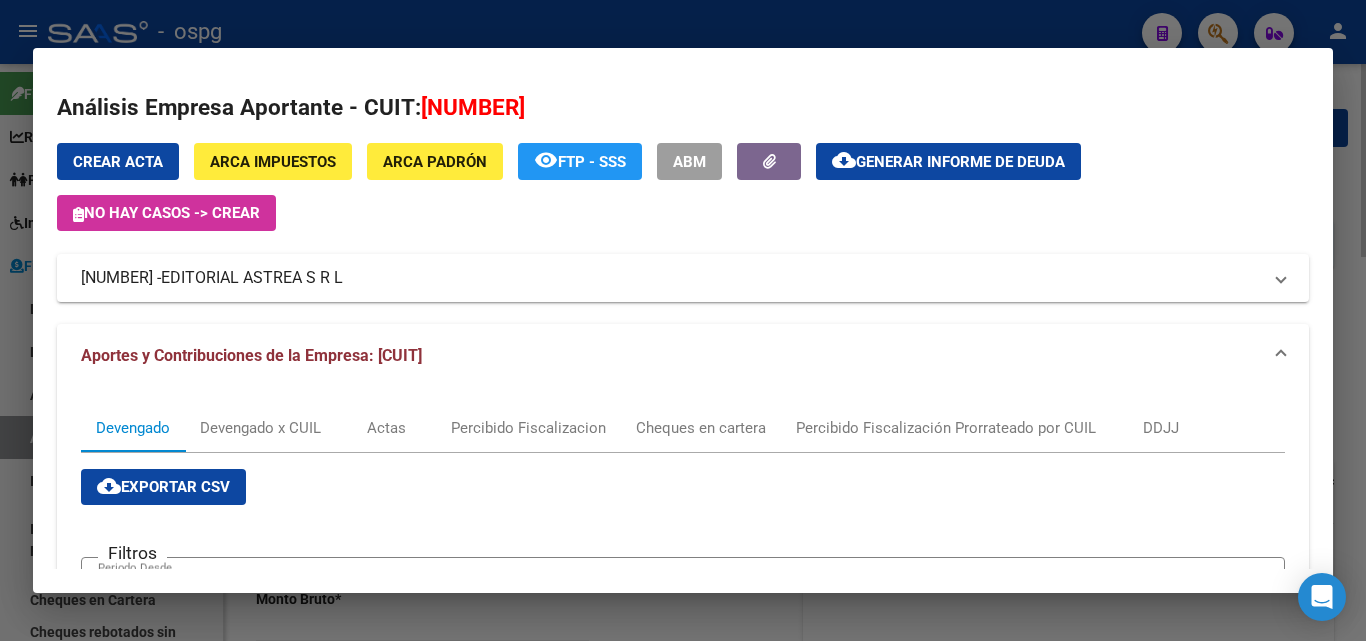 click on "Generar informe de deuda" 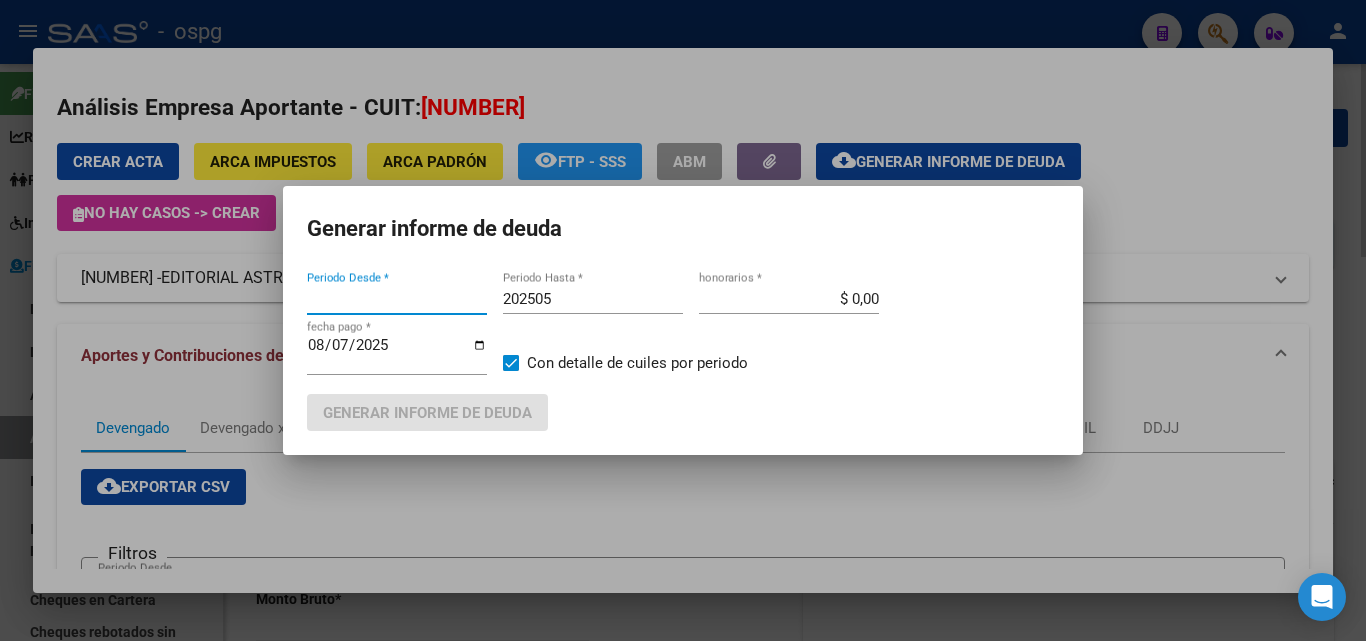type on "202501" 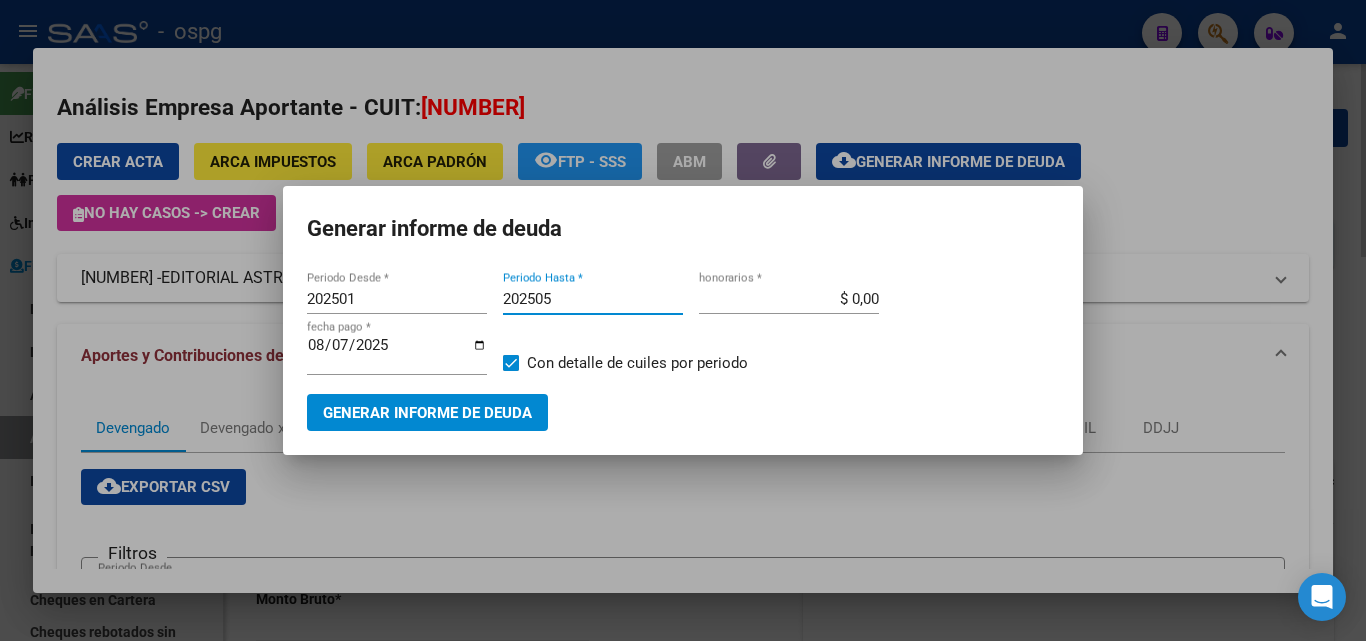 click on "202505" at bounding box center [593, 299] 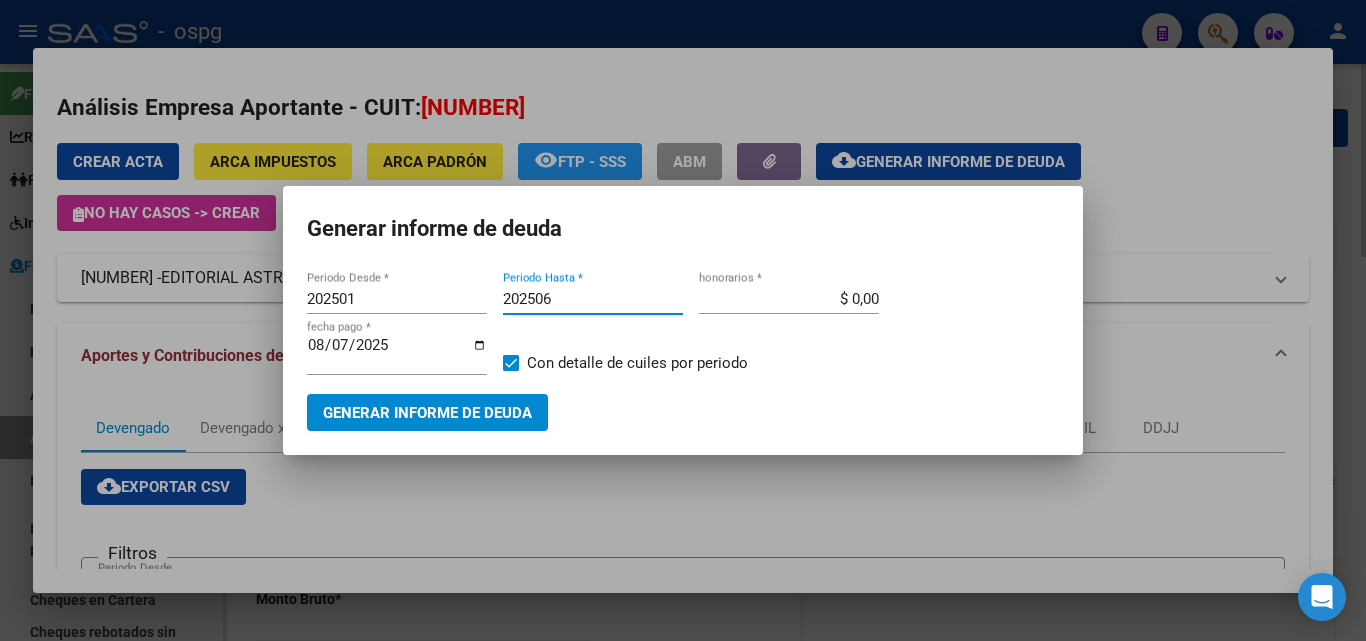 type on "202506" 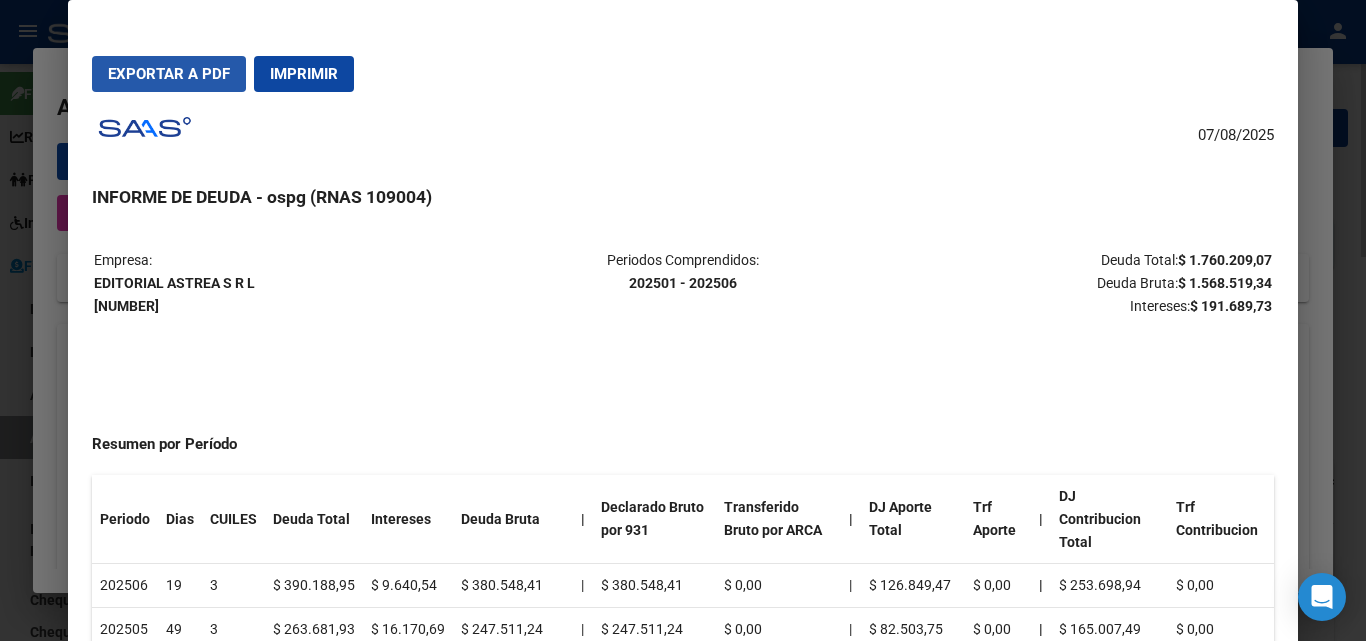 click on "Exportar a PDF" at bounding box center [169, 74] 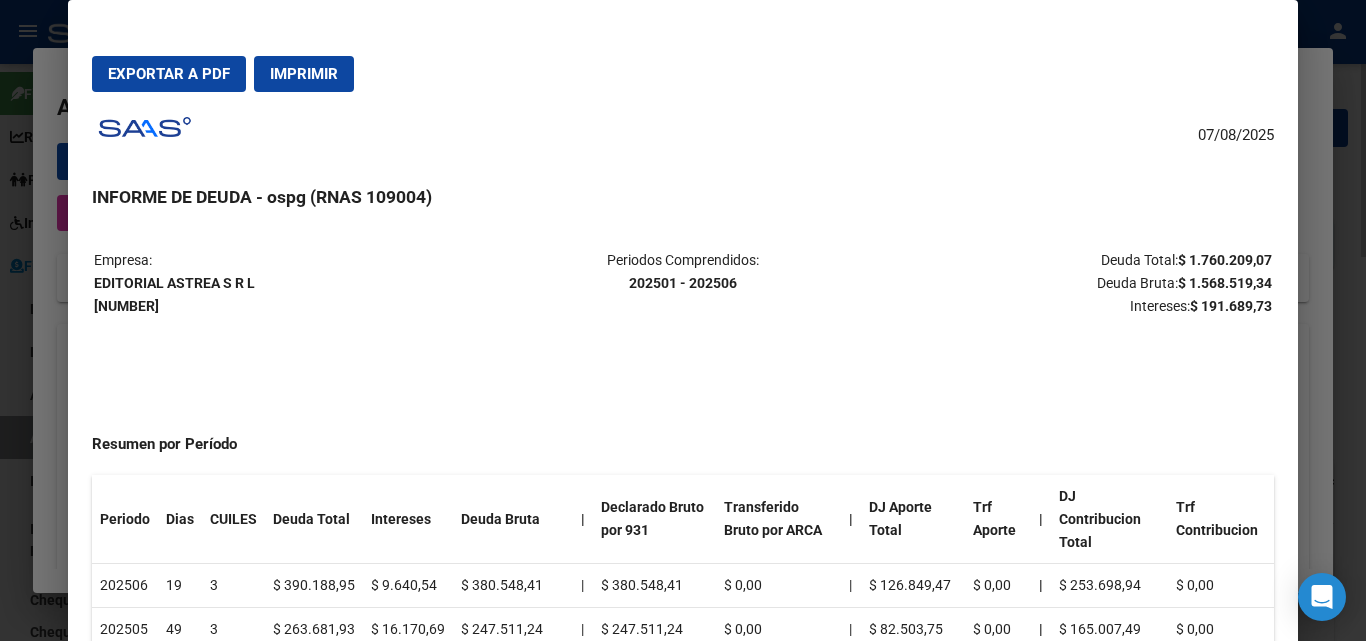 click at bounding box center [683, 320] 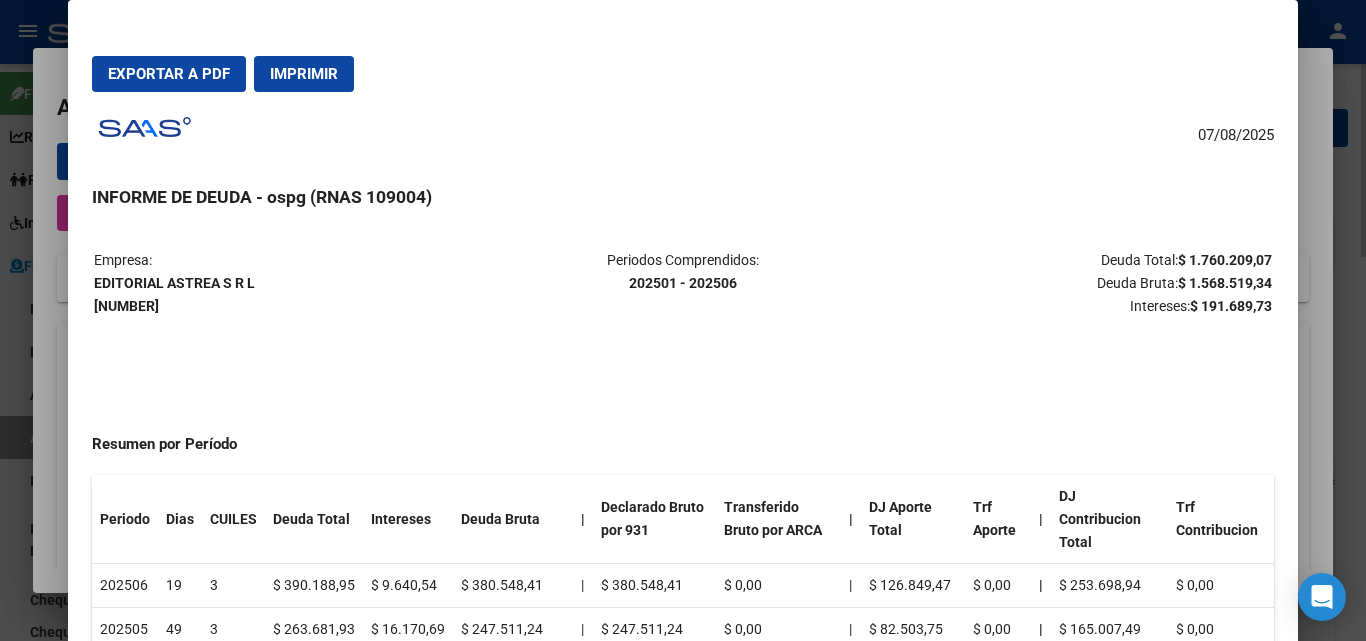 click at bounding box center [683, 320] 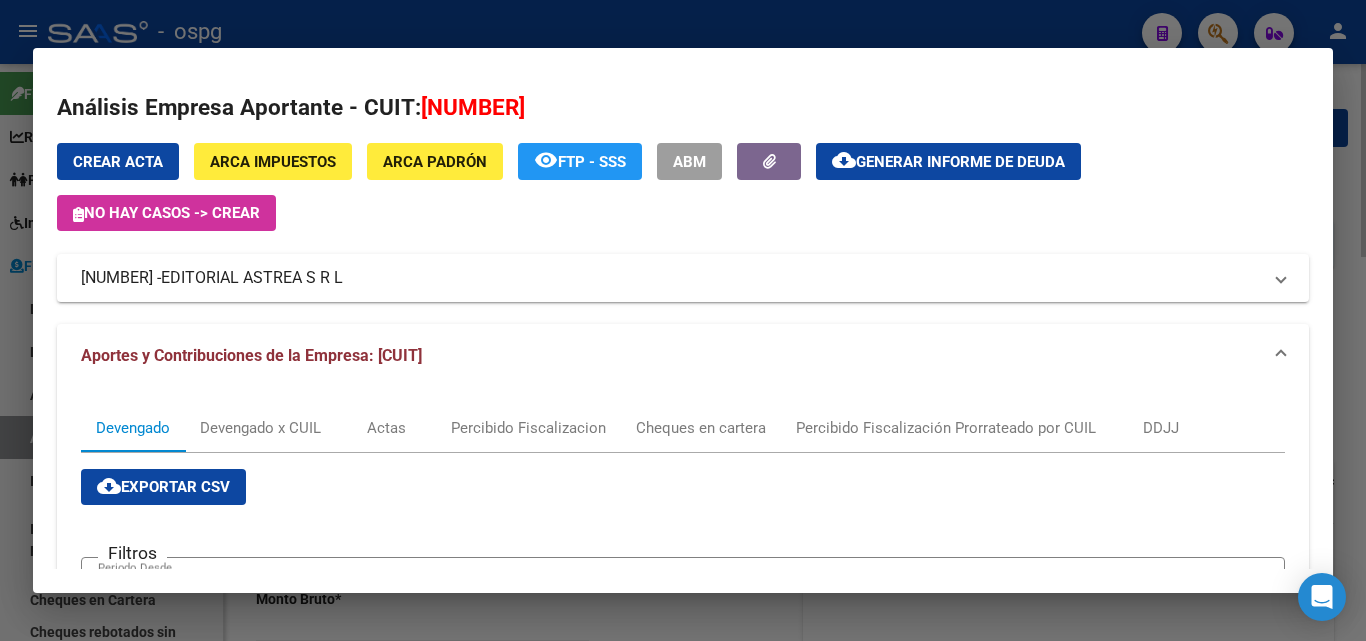 scroll, scrollTop: 435, scrollLeft: 0, axis: vertical 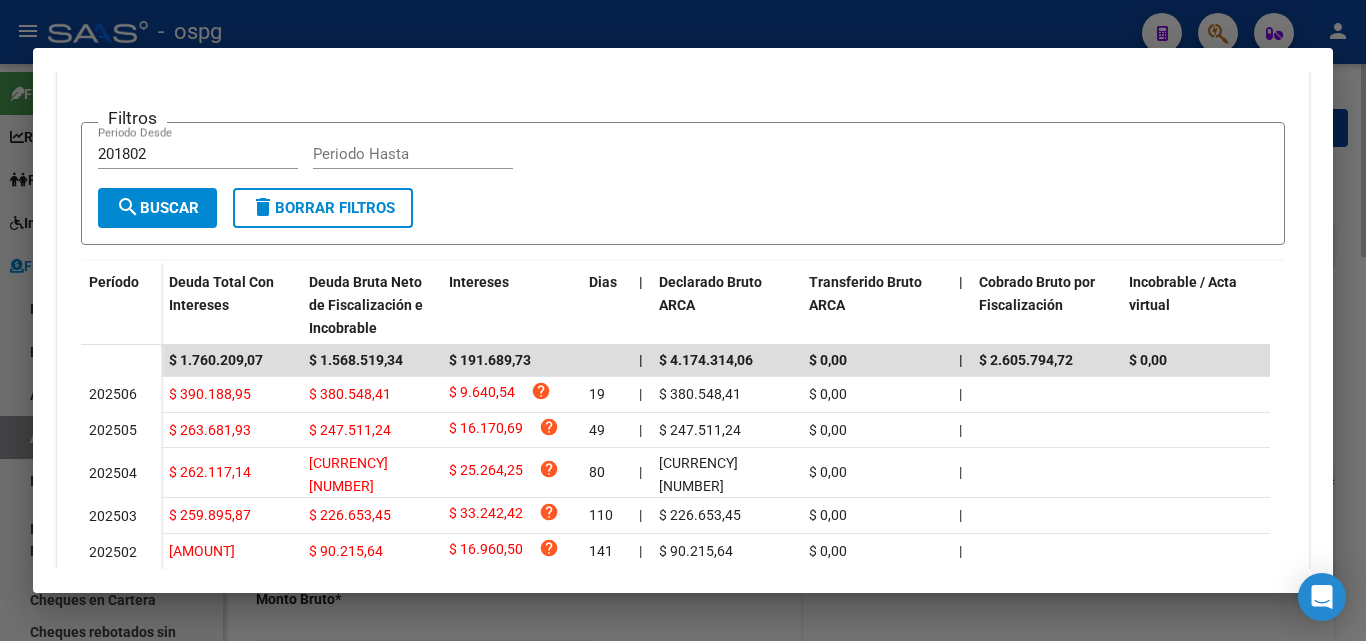 click at bounding box center (683, 320) 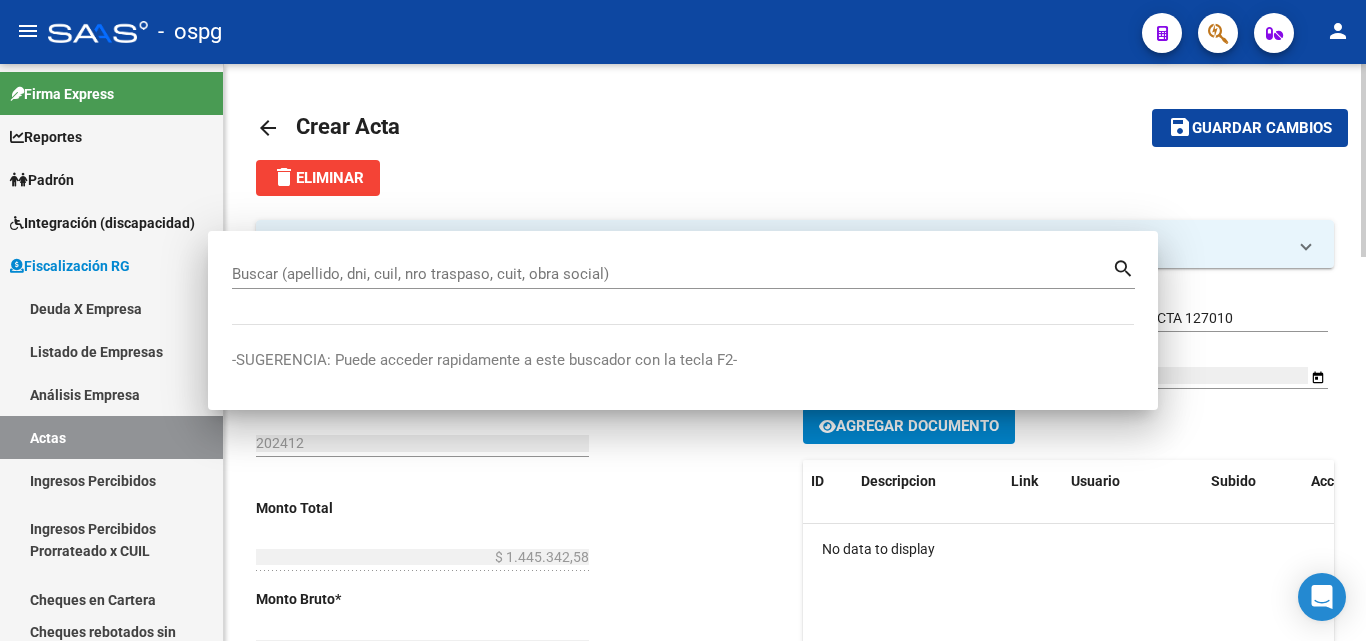 click on "arrow_back Crear Acta    save Guardar cambios delete  Eliminar
CUIT: [CUIT]  Razon Social:  EDITORIAL ASTREA  S R L Telefono:  Mail:  Observaciones:  Provincia:  Localidad:  CABA Calle:  LAVALLE Numero:  Dpto:  Desde  *   202408 Ej: 202201  Hasta  *   202412 Ej: 202208  Monto Total    $ 1.445.342,58 Ingresar el monto total  Monto Bruto  *   $ 1.094.710,88 Ingresar monto bruto  Intereses  *   $ 350.631,70 Ingresar intereses   Grupo Fiscalizador * MIGUEL CIUFIA Seleccionar Grupo Fiscalizador  Fiscalizador * MIGUEL Seleccionar Fiscalizador Número Acta  *   202408-202412 Ingresar número acta    $ 0,00 Honorarios Fiscalizacion  Nro Convenio    Ingresar número de convenio     Cobrado    Acta Judicial     Acta Virtual / Moroso Incobrable  Comentarios  *   RECIBO 42950.43046.43162  ACTA 127010 Ingresar comentarios  Fecha Acta * 7/8/2025 Selecciona una fecha Agregar Documento ID Descripcion Link Usuario Subido Accion No data to display  0 total   1  add Agregar pago ID Tipo de Pago Monto Ingresado 944" 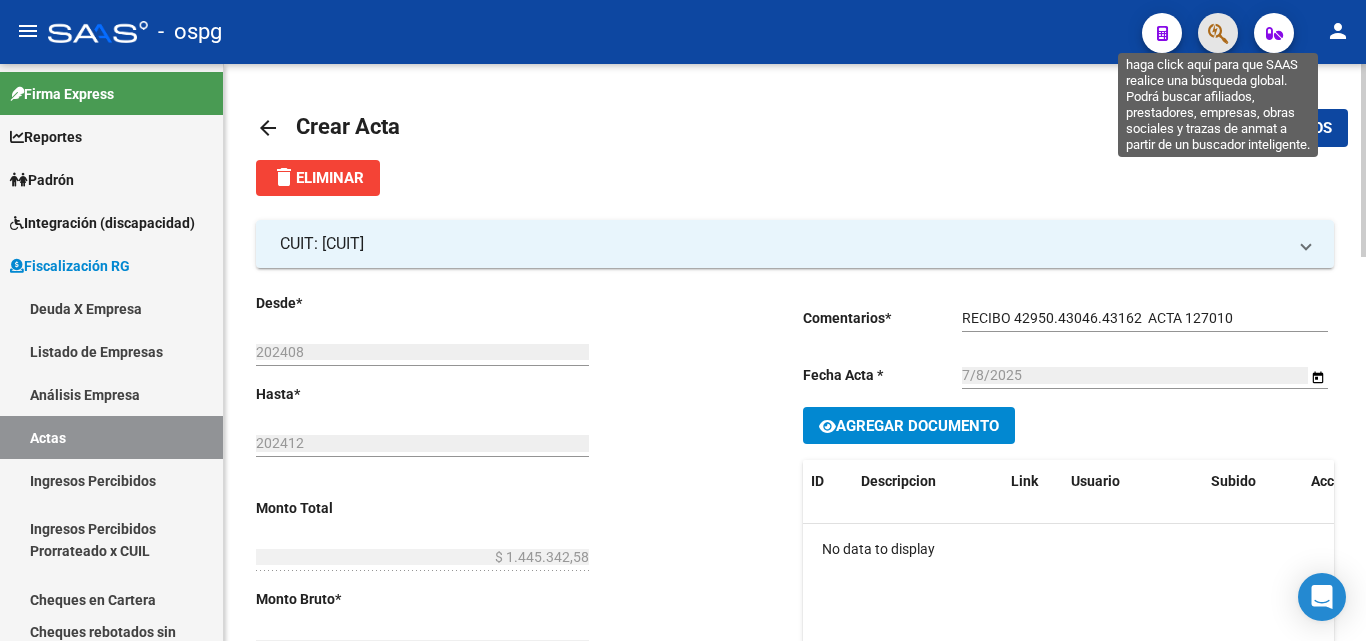 click 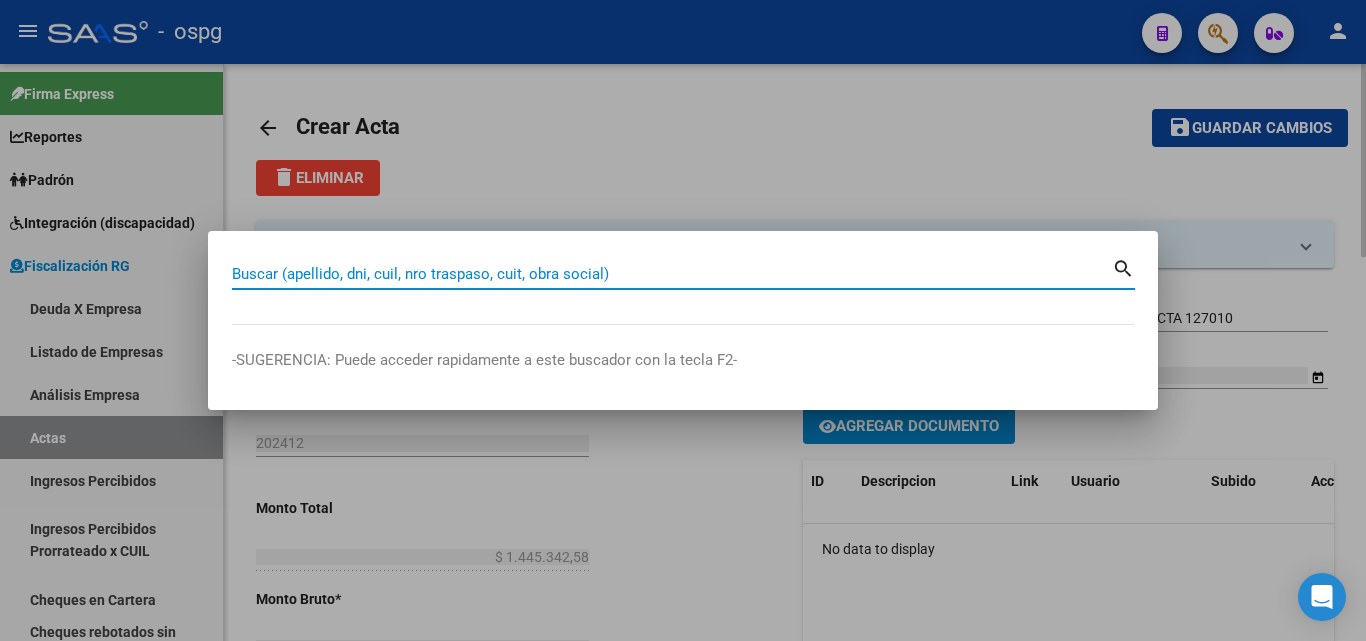 click on "Buscar (apellido, dni, cuil, nro traspaso, cuit, obra social)" at bounding box center [672, 274] 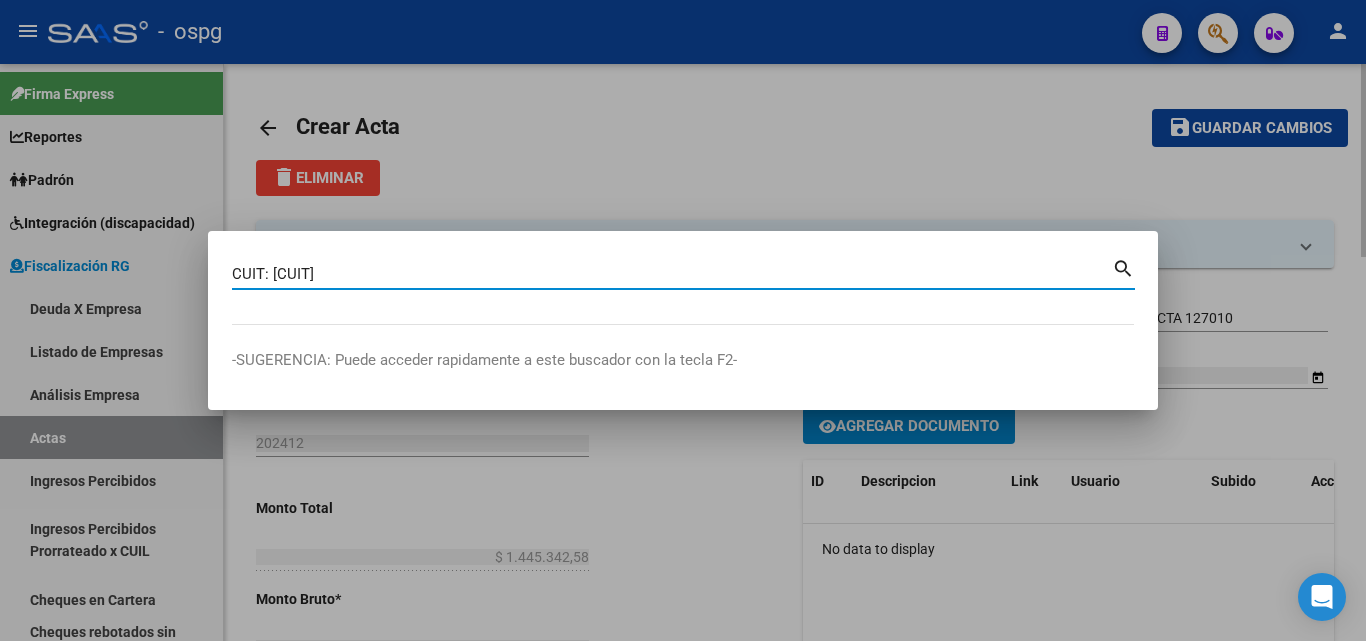type on "30714624349" 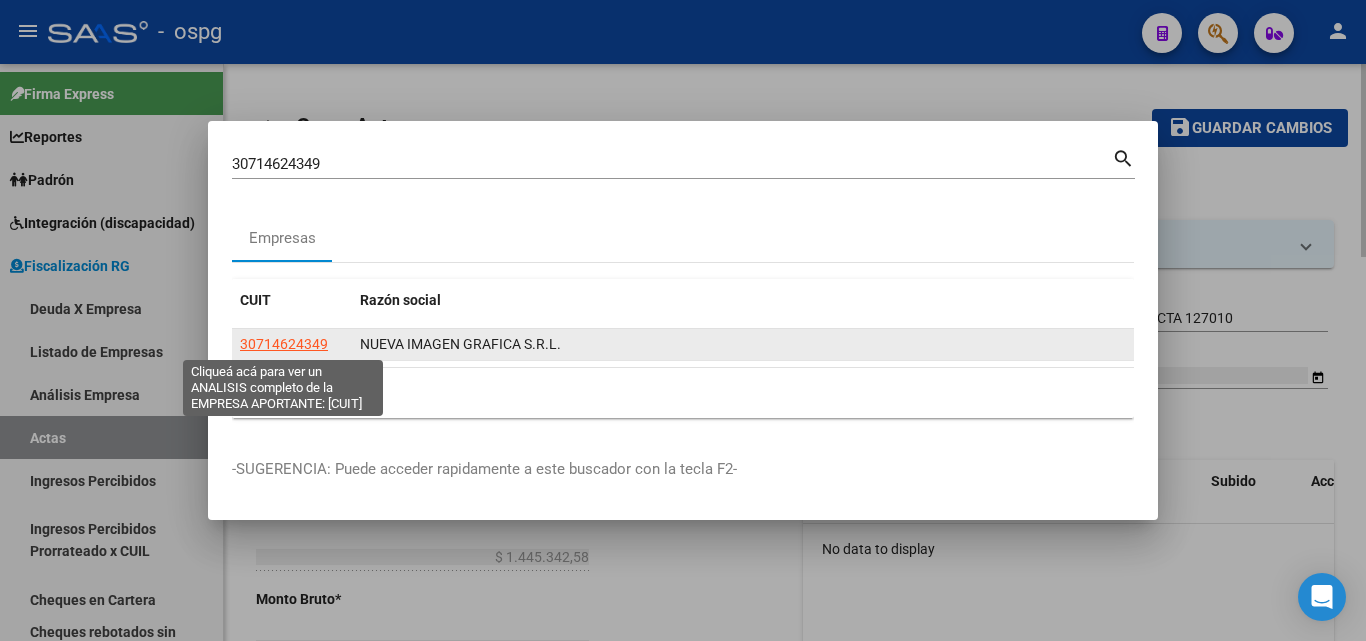 click on "30714624349" 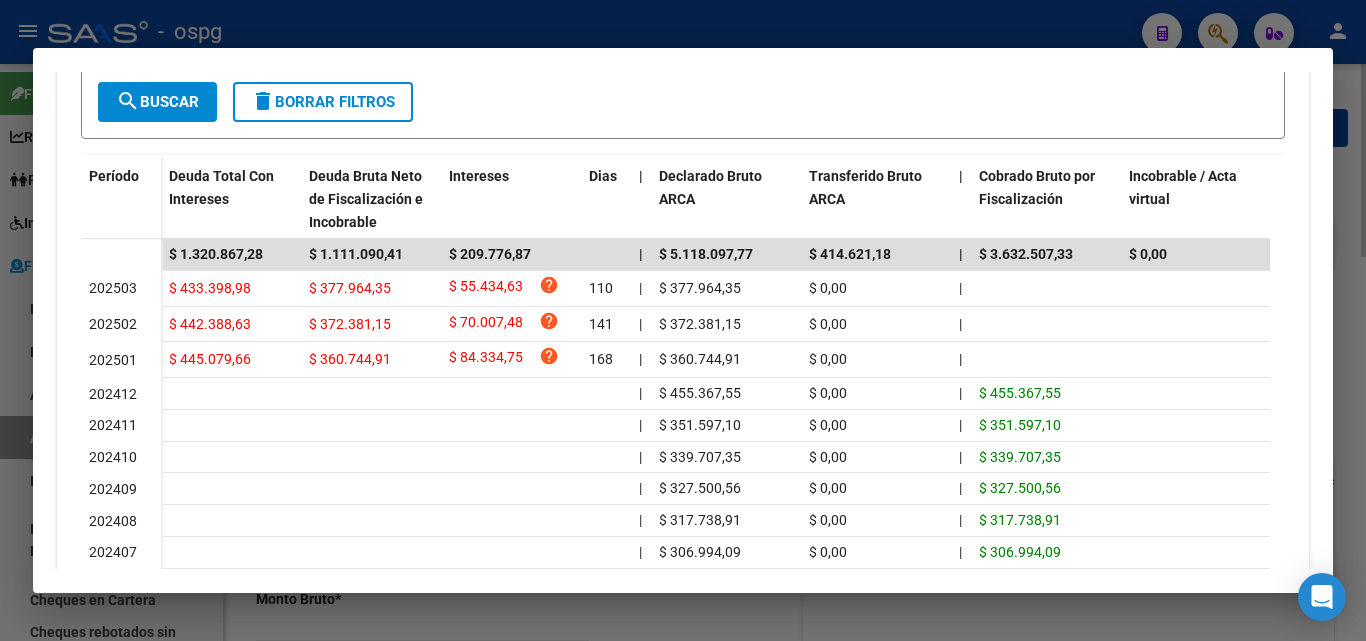 scroll, scrollTop: 542, scrollLeft: 0, axis: vertical 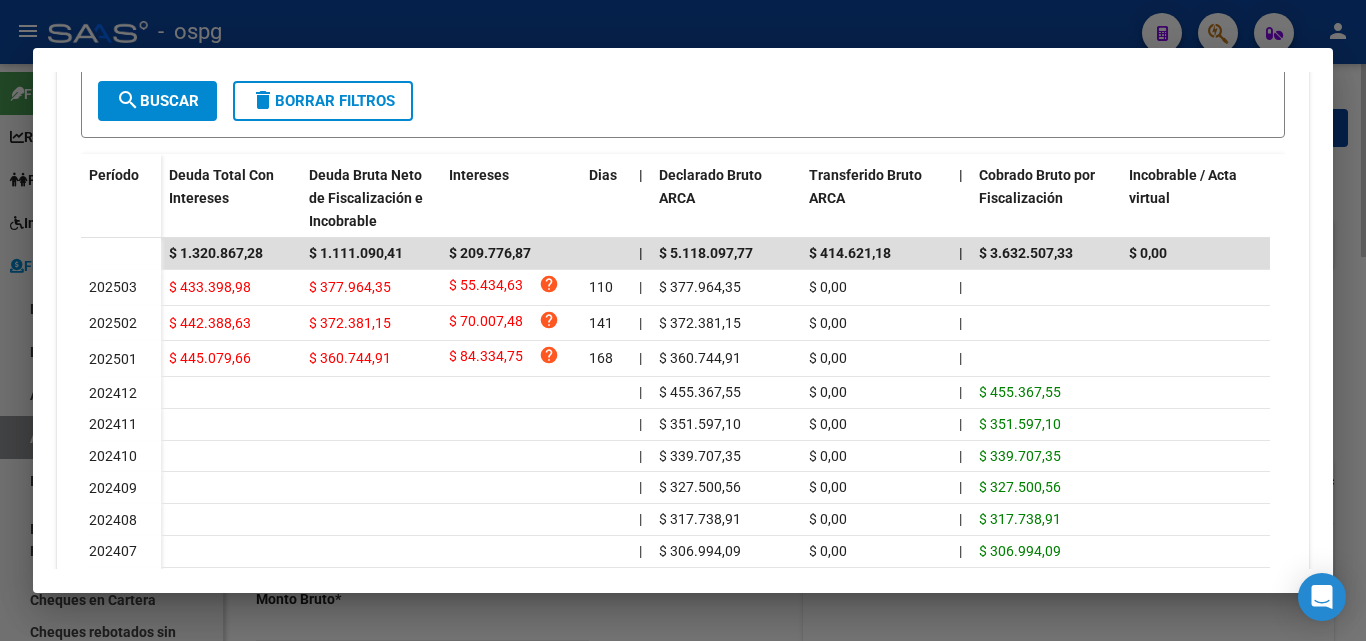 click at bounding box center (683, 320) 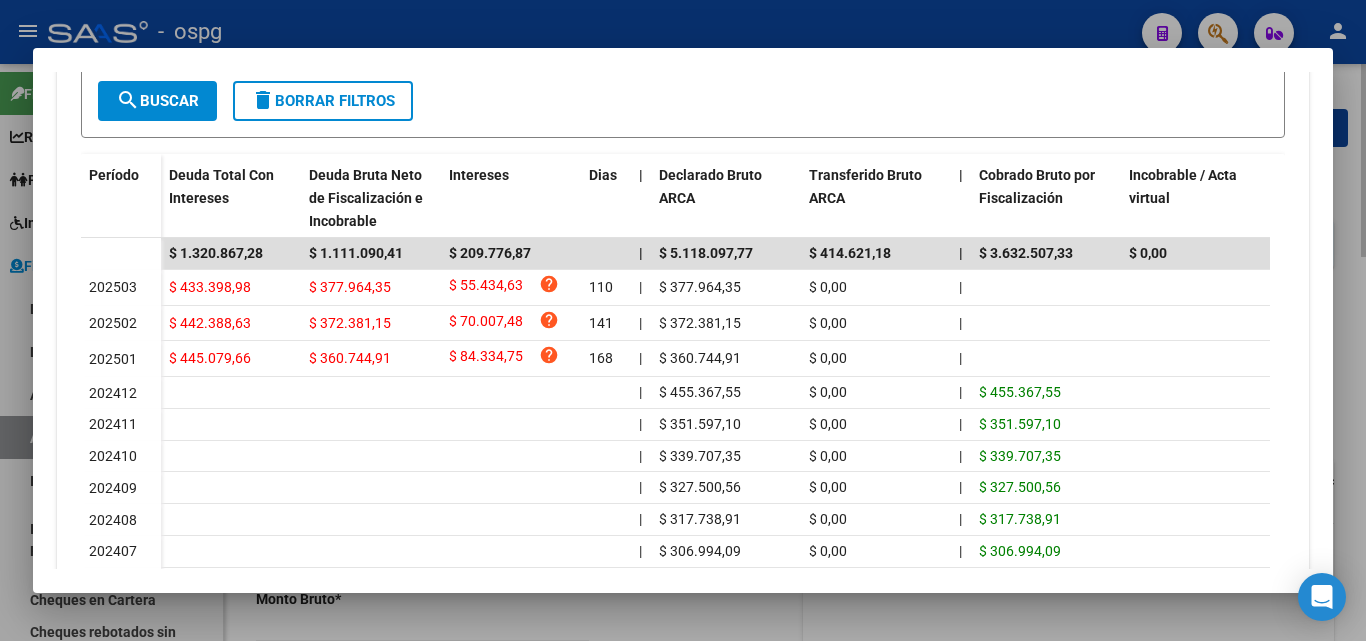 click at bounding box center [683, 320] 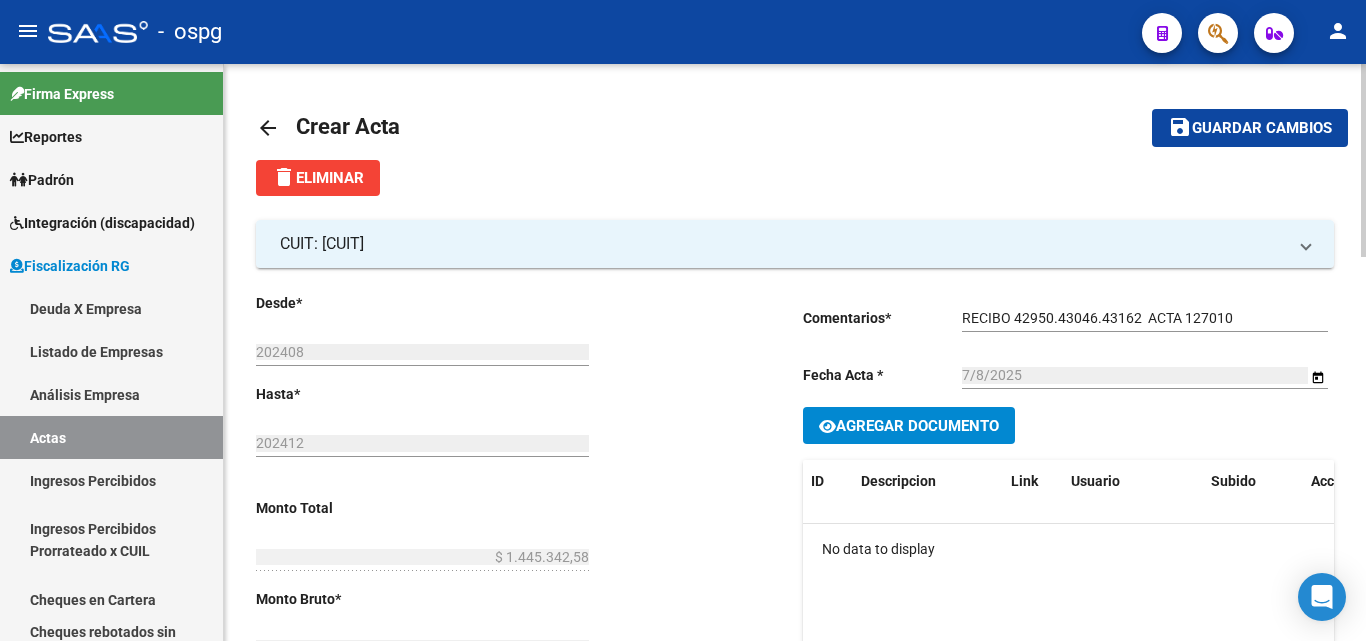 click on "arrow_back Crear Acta    save Guardar cambios delete  Eliminar
CUIT: [CUIT]  Razon Social:  EDITORIAL ASTREA  S R L Telefono:  Mail:  Observaciones:  Provincia:  Localidad:  CABA Calle:  LAVALLE Numero:  Dpto:  Desde  *   202408 Ej: 202201  Hasta  *   202412 Ej: 202208  Monto Total    $ 1.445.342,58 Ingresar el monto total  Monto Bruto  *   $ 1.094.710,88 Ingresar monto bruto  Intereses  *   $ 350.631,70 Ingresar intereses   Grupo Fiscalizador * MIGUEL CIUFIA Seleccionar Grupo Fiscalizador  Fiscalizador * MIGUEL Seleccionar Fiscalizador Número Acta  *   202408-202412 Ingresar número acta    $ 0,00 Honorarios Fiscalizacion  Nro Convenio    Ingresar número de convenio     Cobrado    Acta Judicial     Acta Virtual / Moroso Incobrable  Comentarios  *   RECIBO 42950.43046.43162  ACTA 127010 Ingresar comentarios  Fecha Acta * 7/8/2025 Selecciona una fecha Agregar Documento ID Descripcion Link Usuario Subido Accion No data to display  0 total   1  add Agregar pago ID Tipo de Pago Monto Ingresado 944" 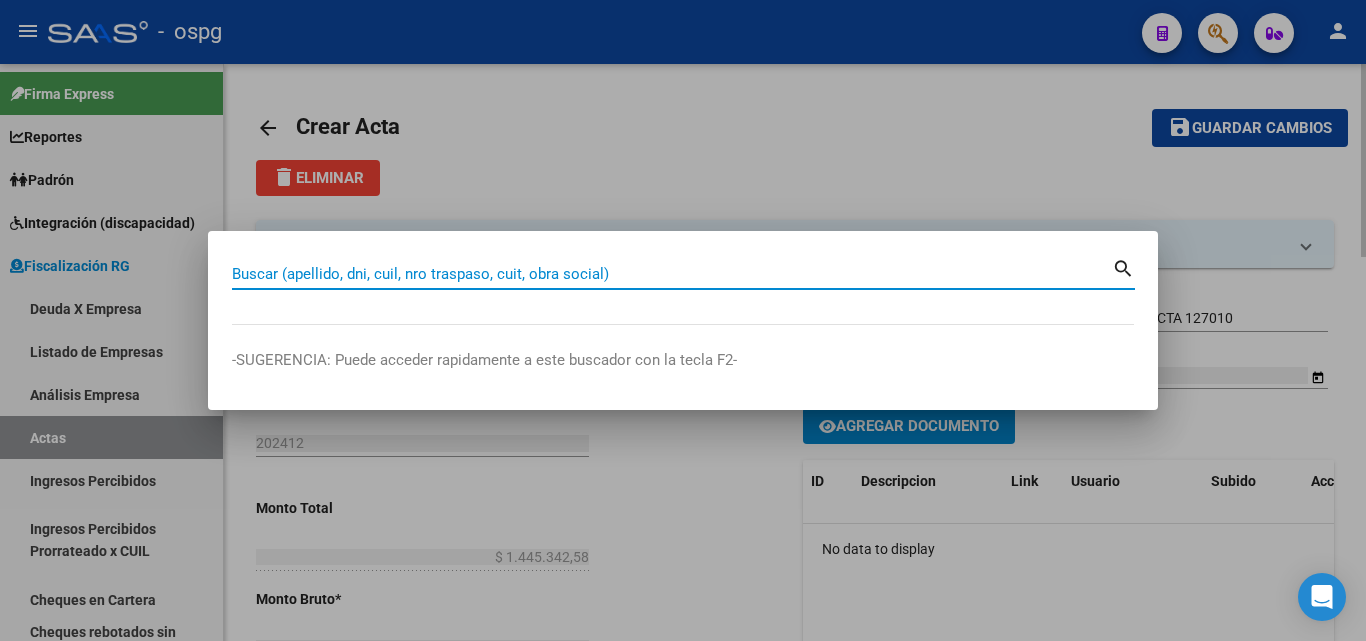 click on "Buscar (apellido, dni, cuil, nro traspaso, cuit, obra social)" at bounding box center (672, 274) 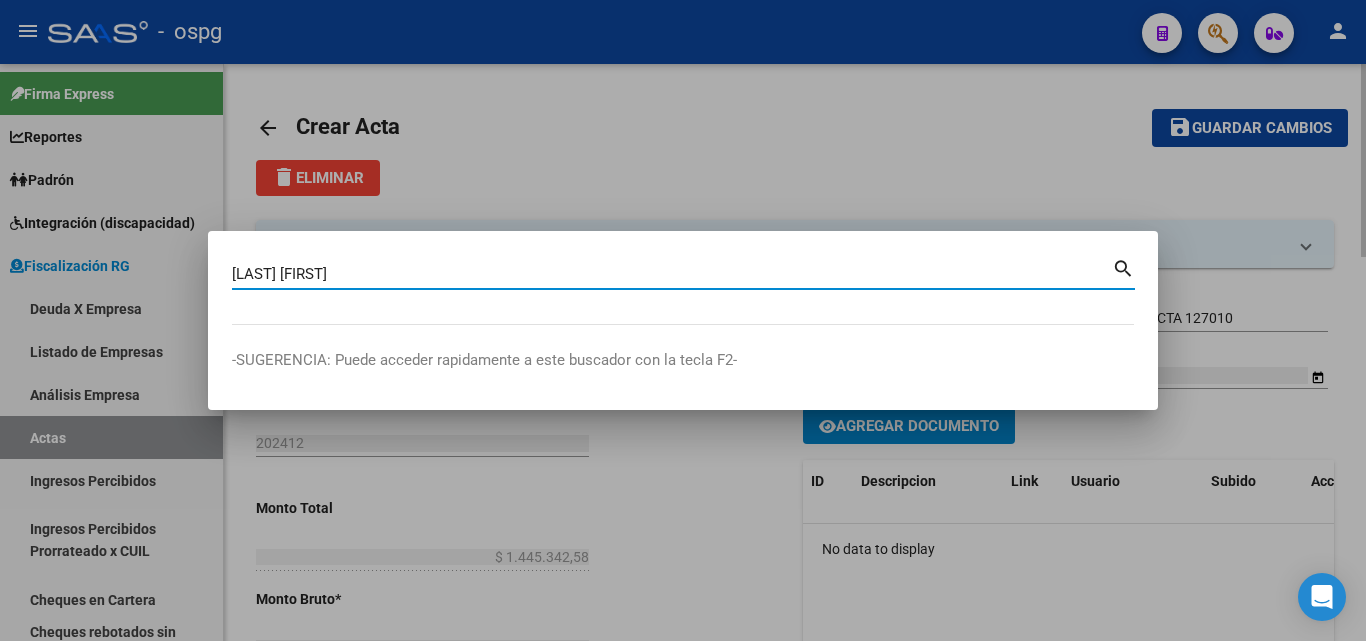 type on "[LAST] [FIRST]" 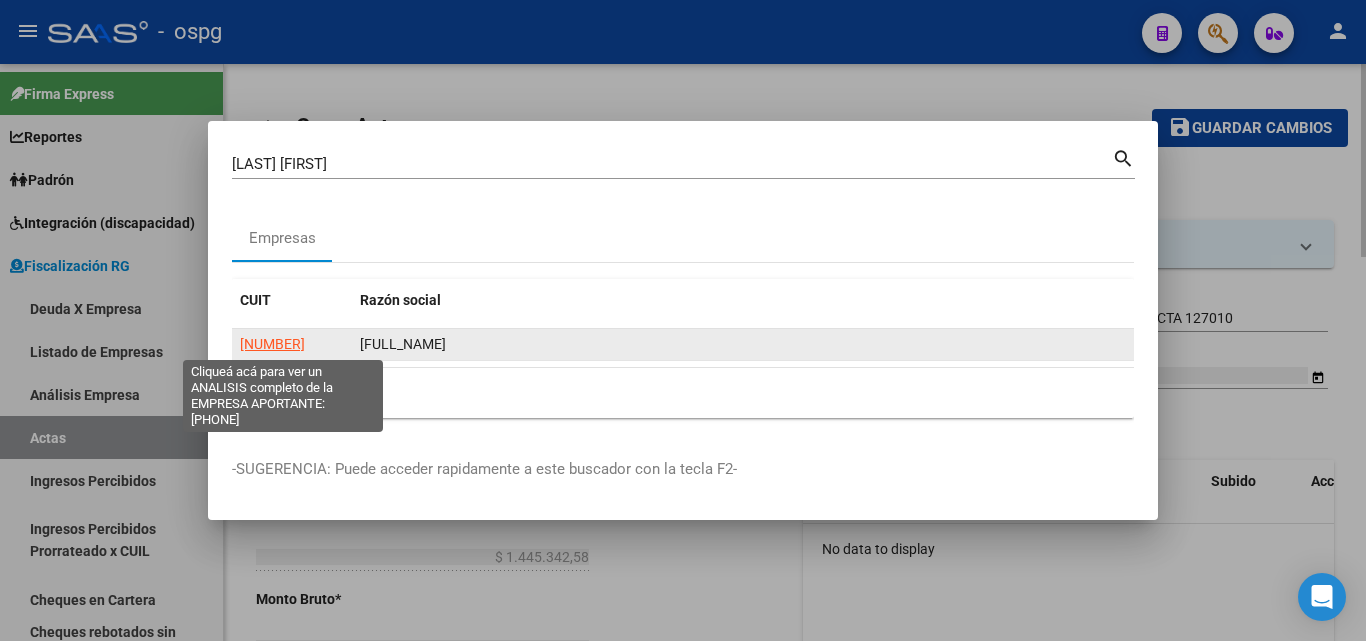 click on "[NUMBER]" 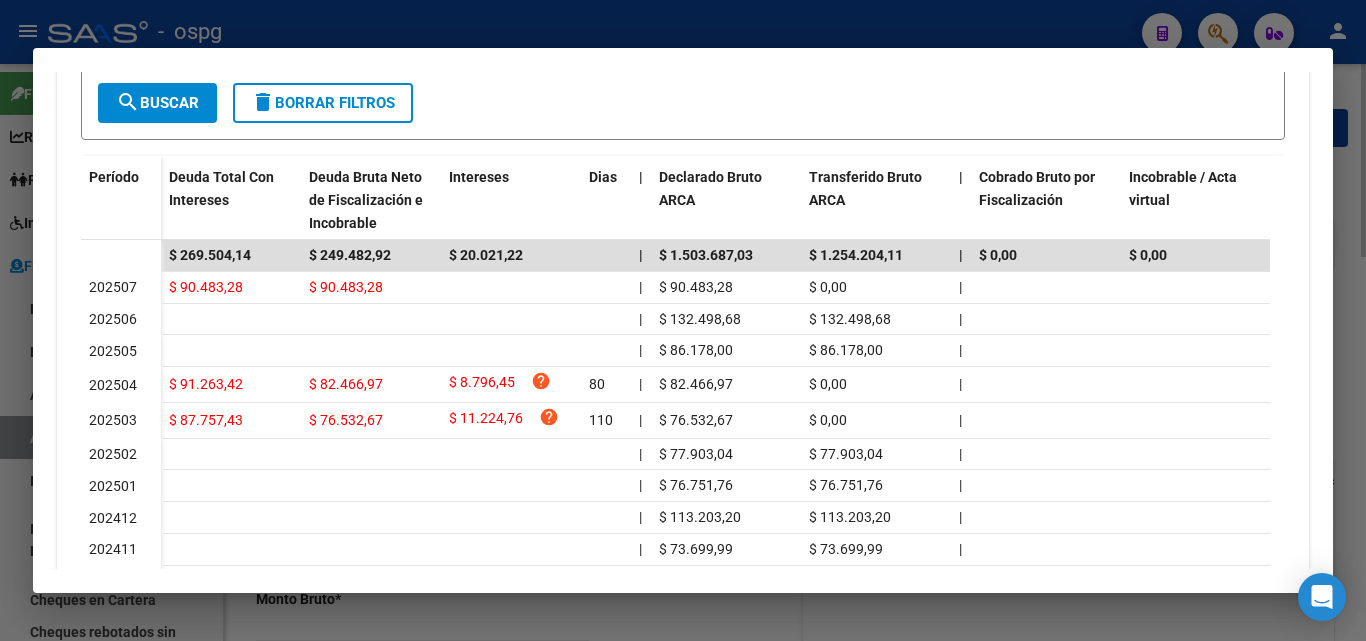 scroll, scrollTop: 542, scrollLeft: 0, axis: vertical 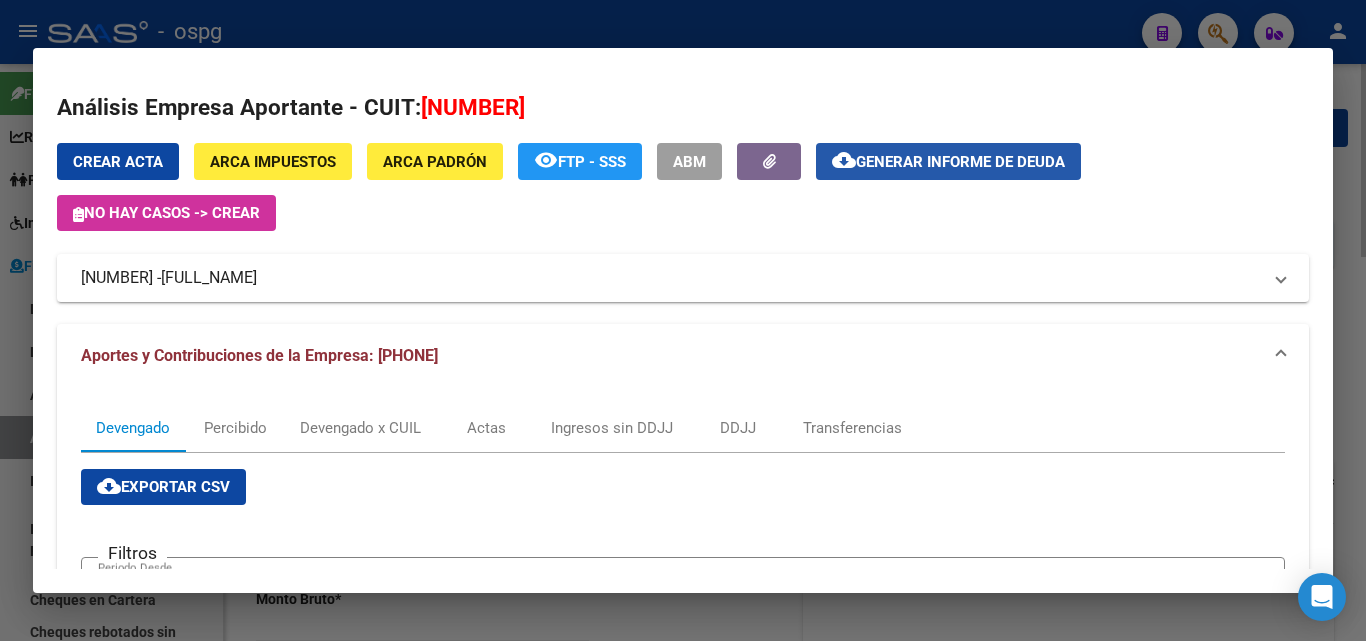 click on "Generar informe de deuda" 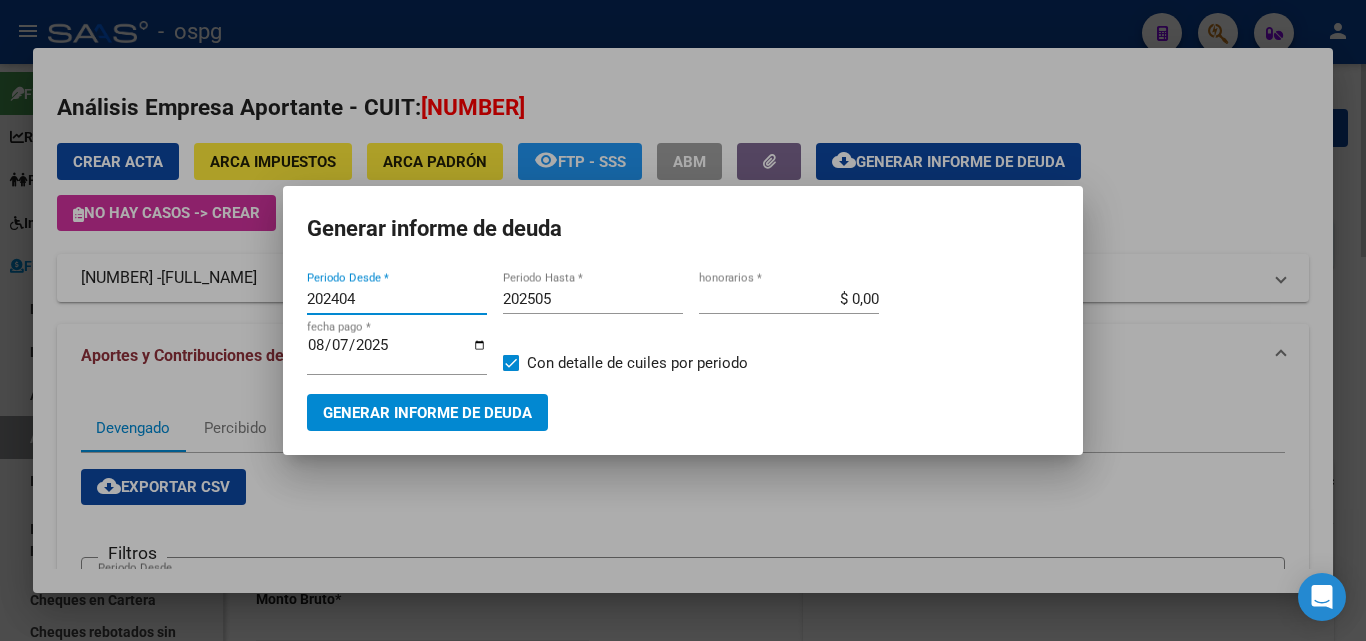 drag, startPoint x: 386, startPoint y: 300, endPoint x: 205, endPoint y: 300, distance: 181 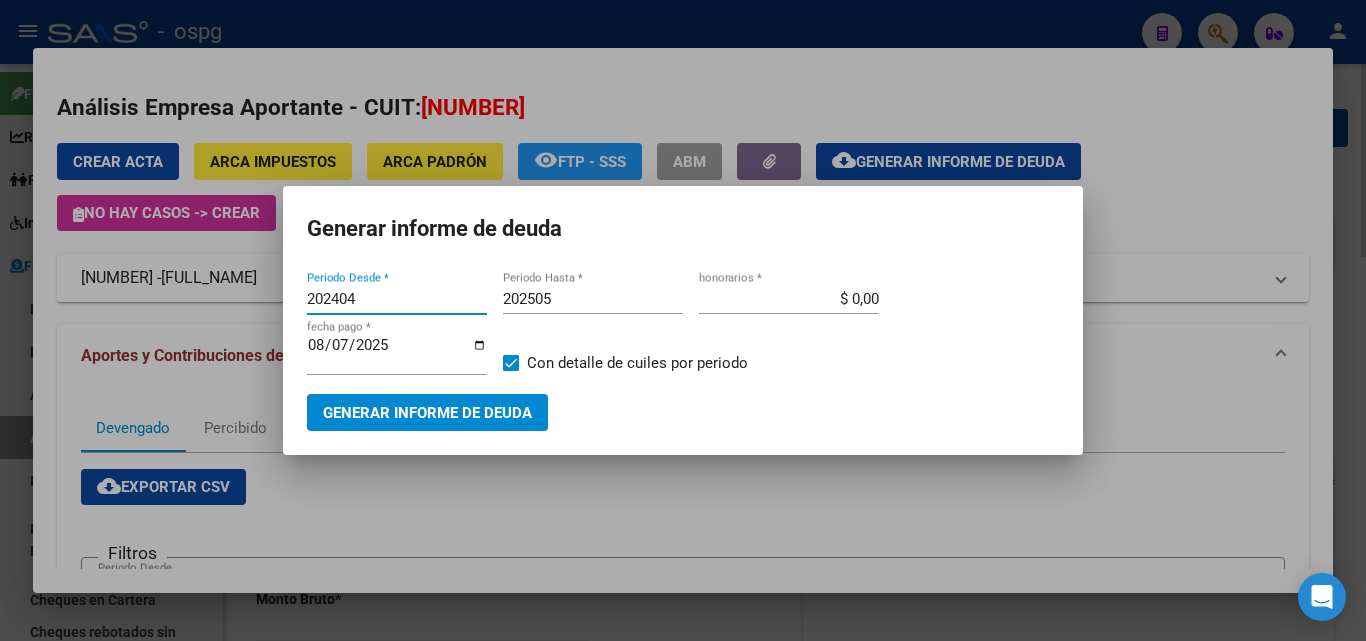 click on "ROMERO MODESTA Buscar (apellido, dni, cuil, nro traspaso, cuit, obra social) search Empresas CUIT Razón social [PHONE] ROMERO MODESTA ANA MARIA 1 total 1 -SUGERENCIA: Puede acceder rapidamente a este buscador con la tecla F2- Análisis Empresa Aportante - CUIT: [PHONE] Crear Acta ARCA Impuestos ARCA Padrón remove_red_eye FTP - SSS ABM cloud_download Generar informe de deuda No hay casos -> Crear [PHONE] - ROMERO MODESTA ANA MARIA Telefono: Mail: Observaciones: Provincia: Buenos Aires Localidad: QUILMES Calle: CATAMARCA Numero: Dpto: Aportes y Contribuciones de la Empresa: [PHONE] Devengado Percibido Devengado x CUIL Actas Ingresos sin DDJJ DDJJ Transferencias cloud_download Exportar CSV Filtros 201802 Periodo Desde Periodo Hasta search Buscar delete Borrar Filtros Período Deuda Total Con Intereses Deuda Bruta Neto de Fiscalización e Incobrable Intereses Dias | Declarado Bruto ARCA Transferido Bruto ARCA | Cobrado Bruto por Fiscalización | | | |" at bounding box center (683, 320) 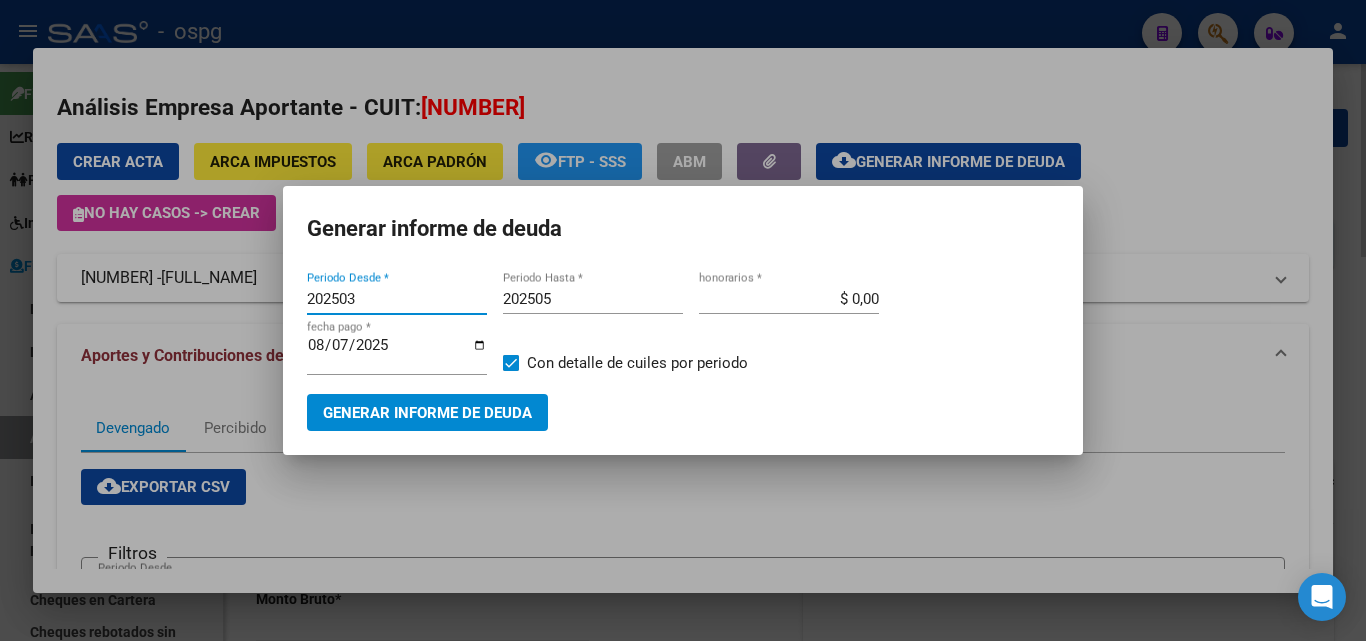 type on "202503" 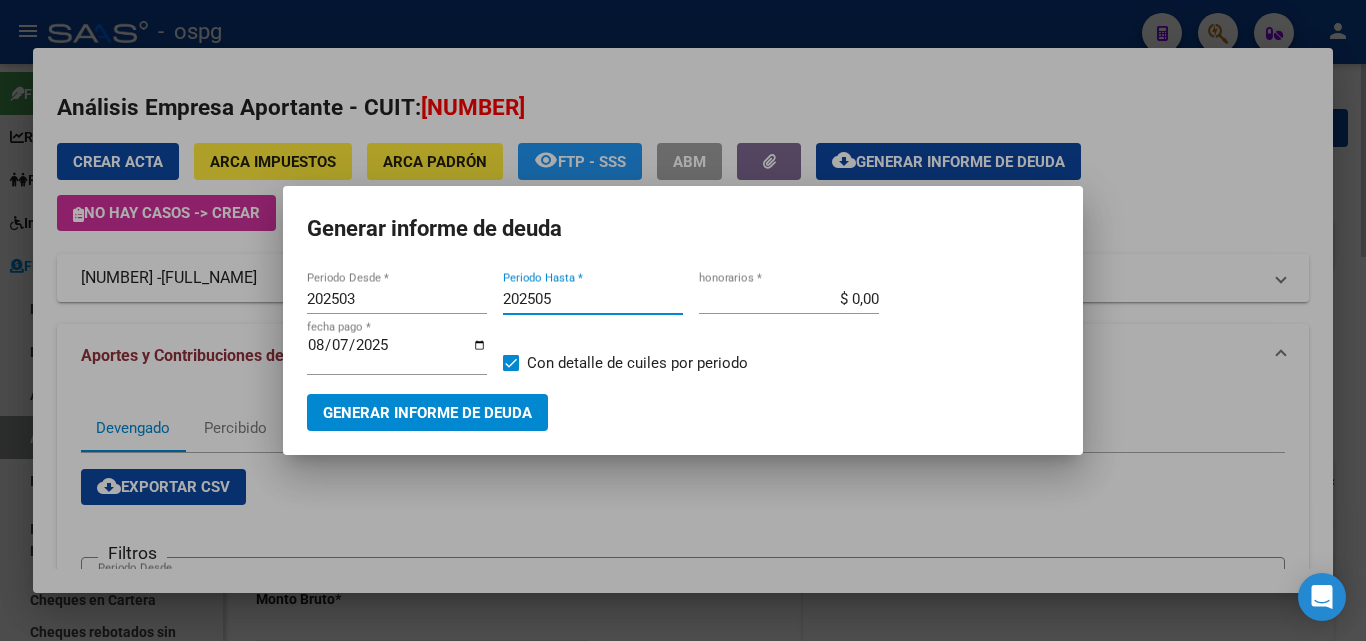 click on "202505" at bounding box center [593, 299] 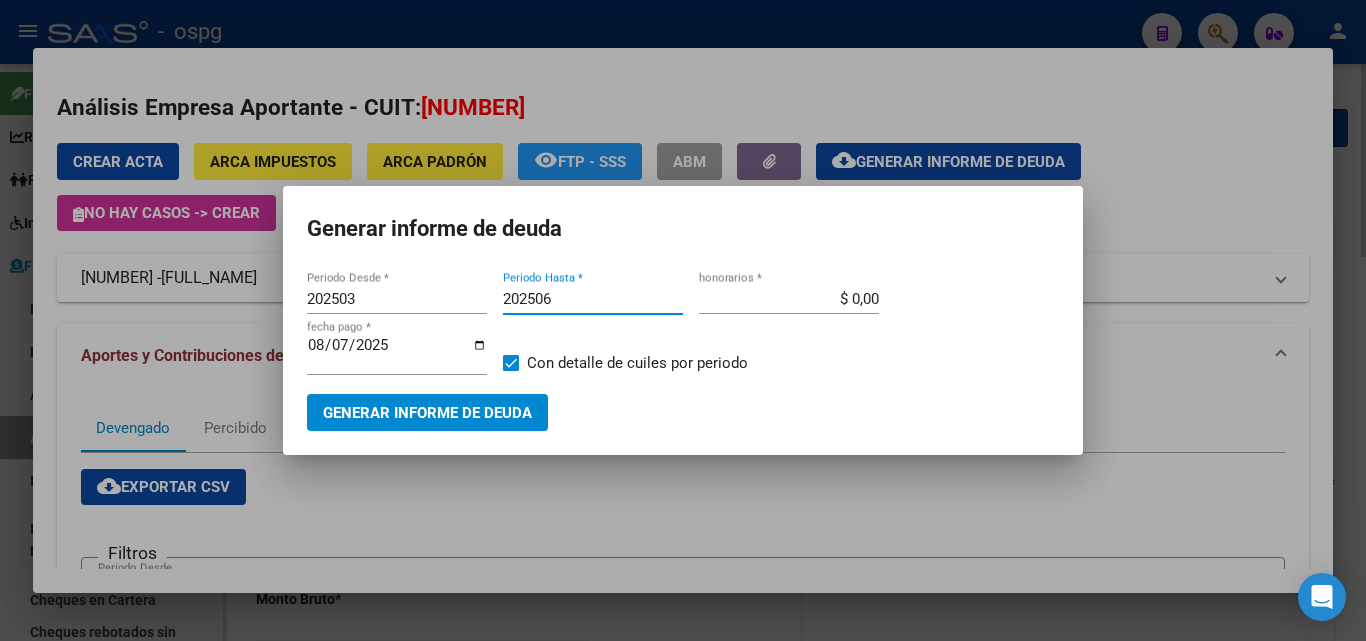 type on "202506" 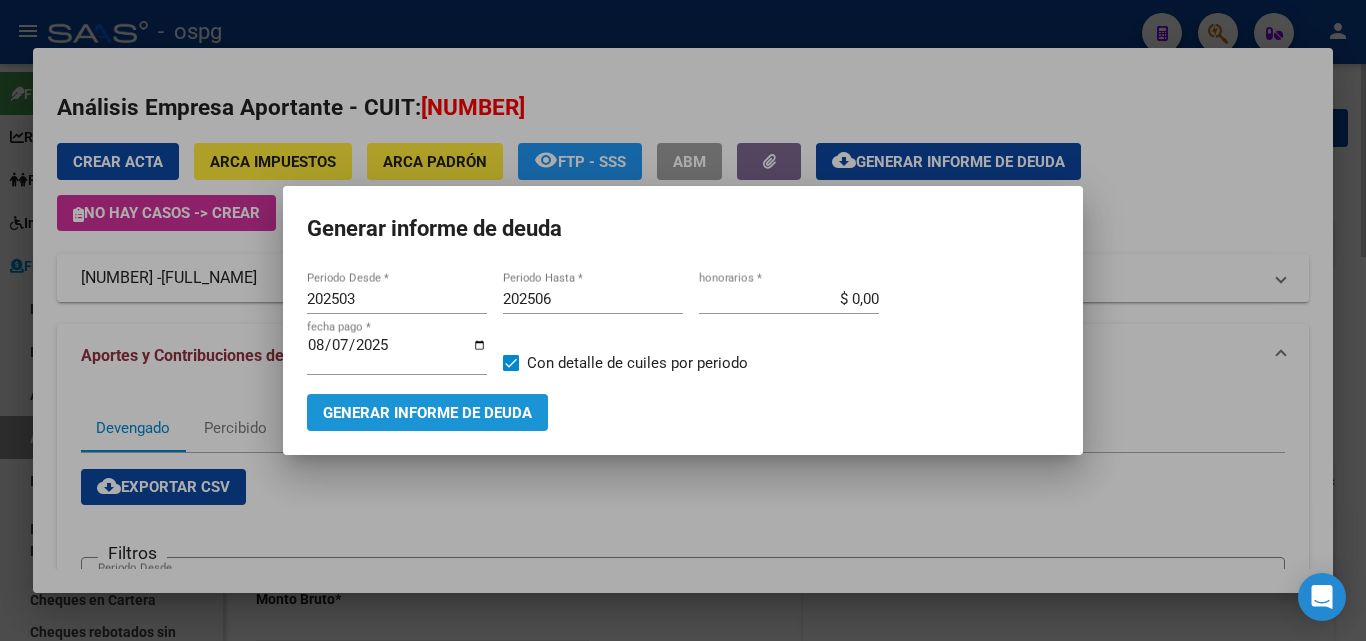 click on "Generar informe de deuda" at bounding box center (427, 413) 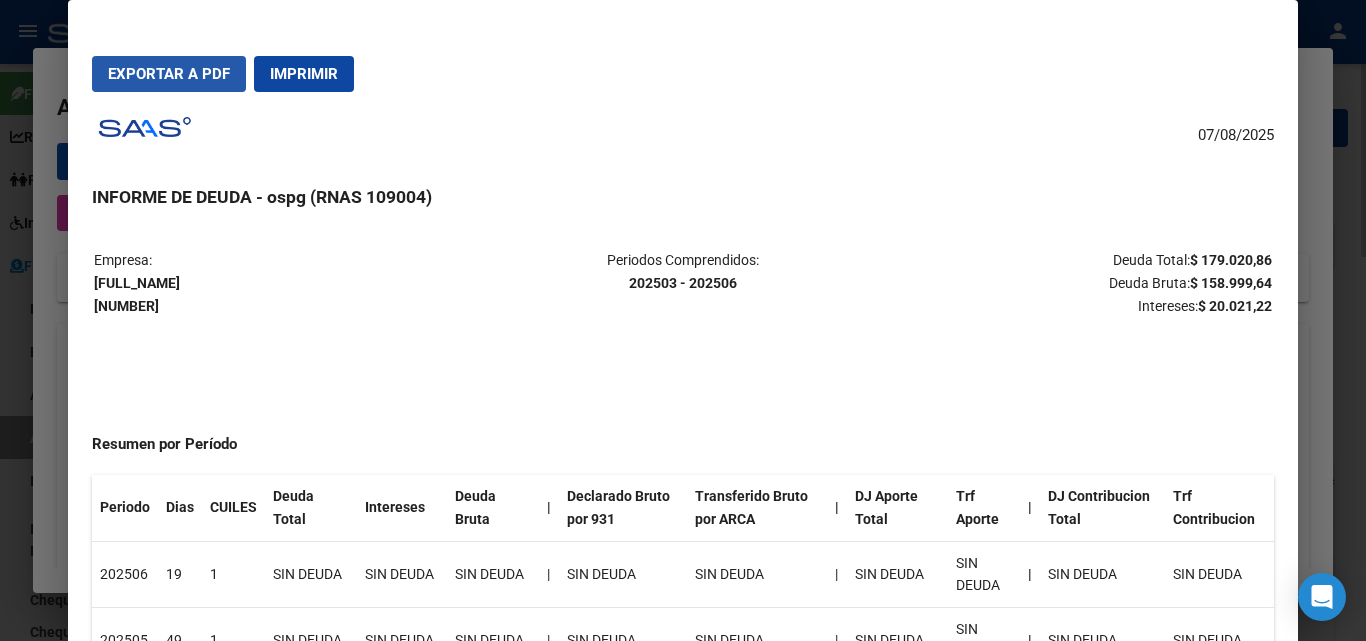 click on "Exportar a PDF" at bounding box center (169, 74) 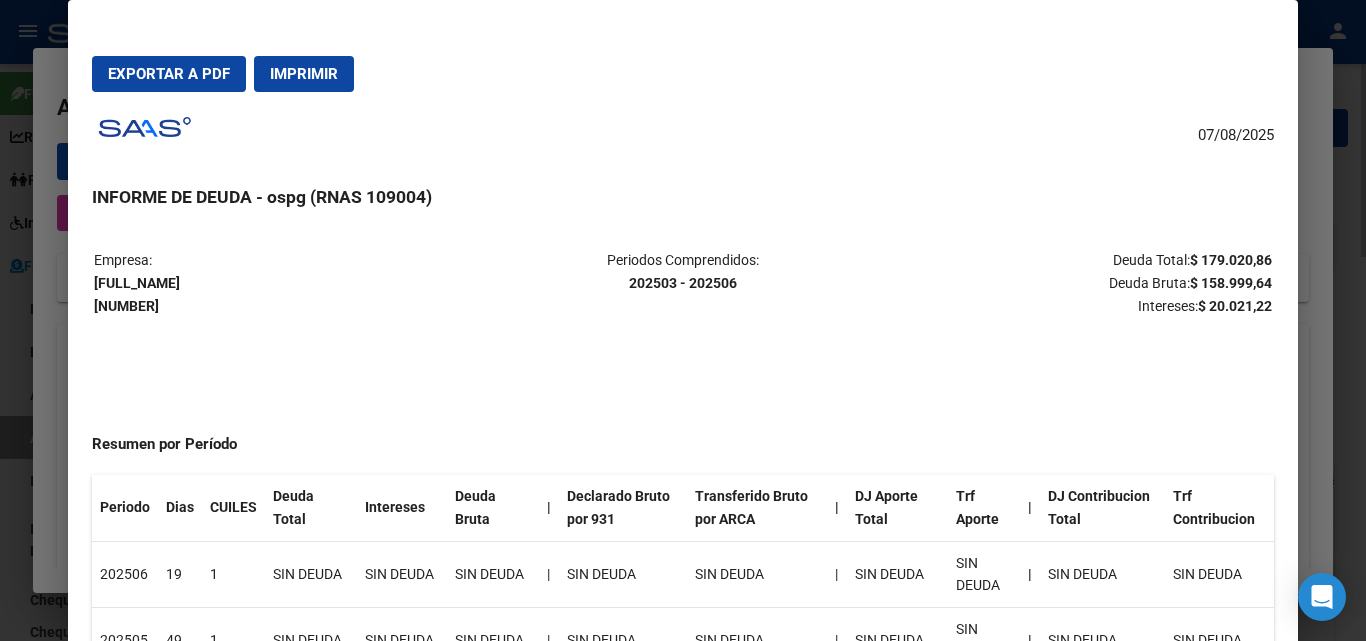 click at bounding box center [683, 320] 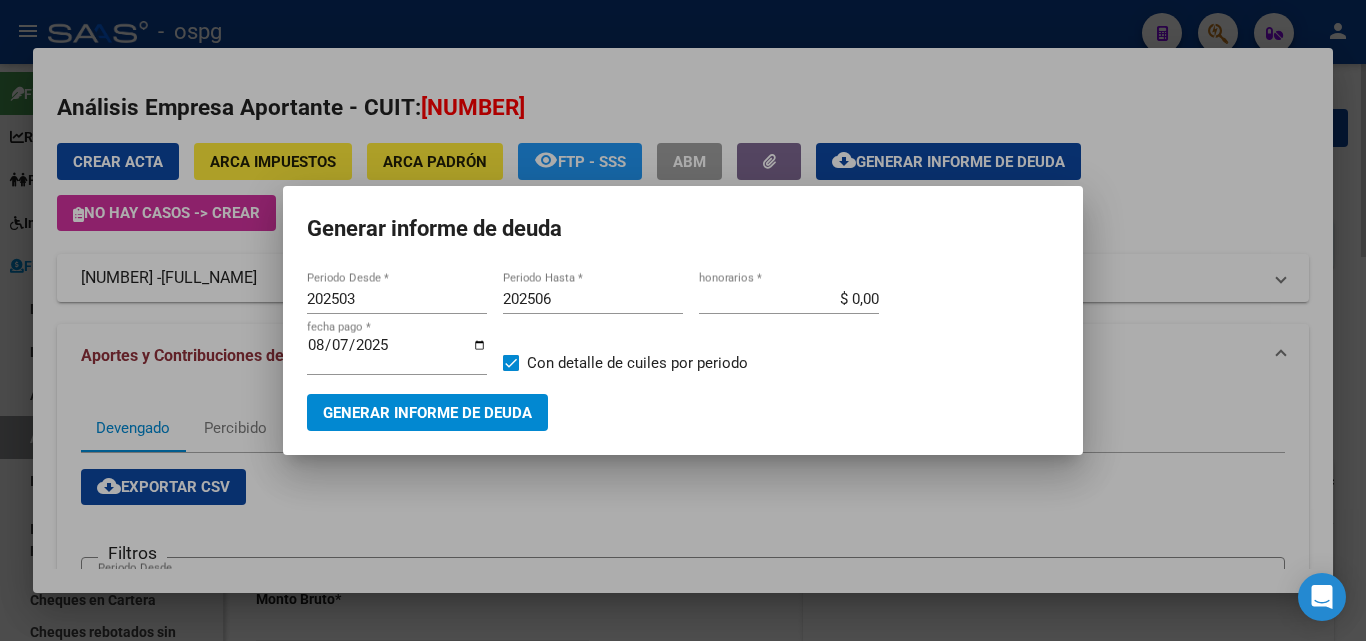 click at bounding box center (683, 320) 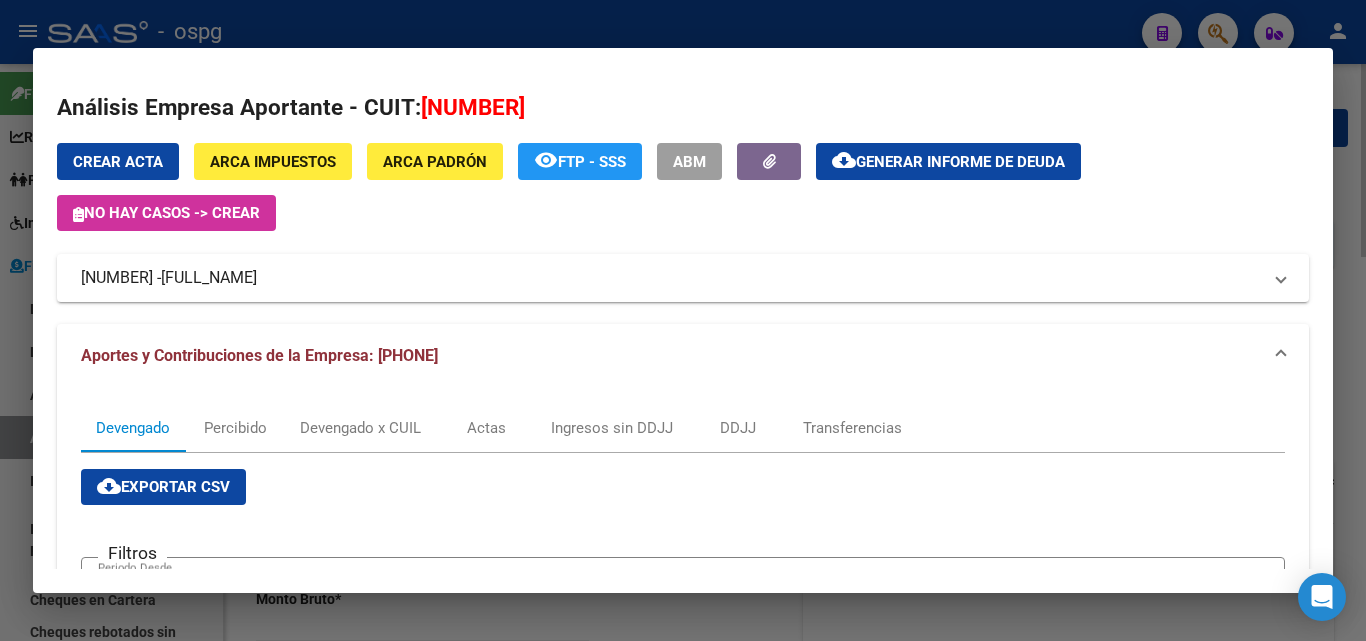 click at bounding box center [683, 320] 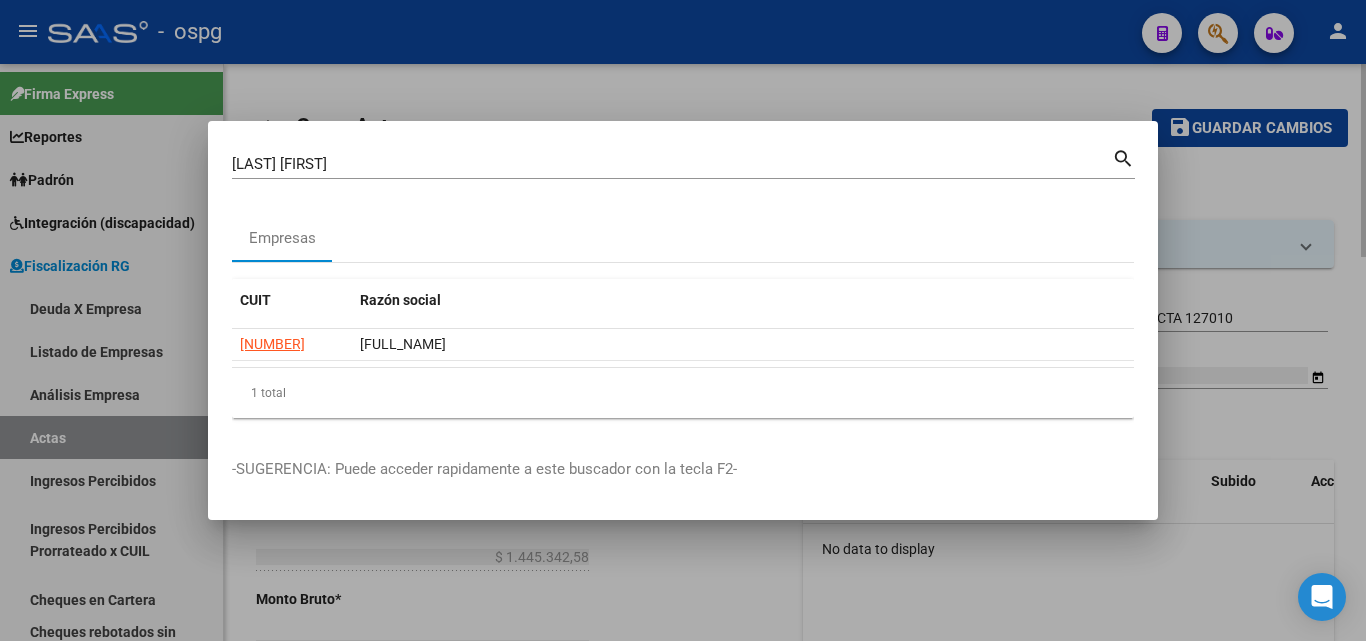 click at bounding box center (683, 320) 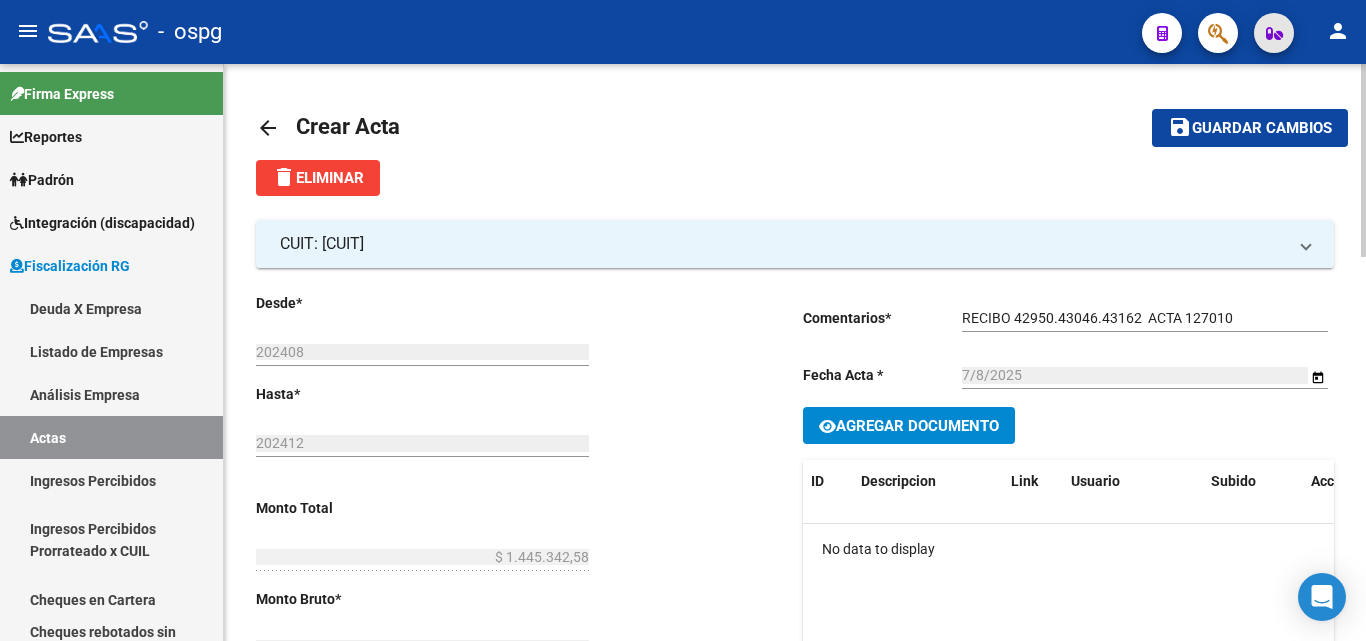 click 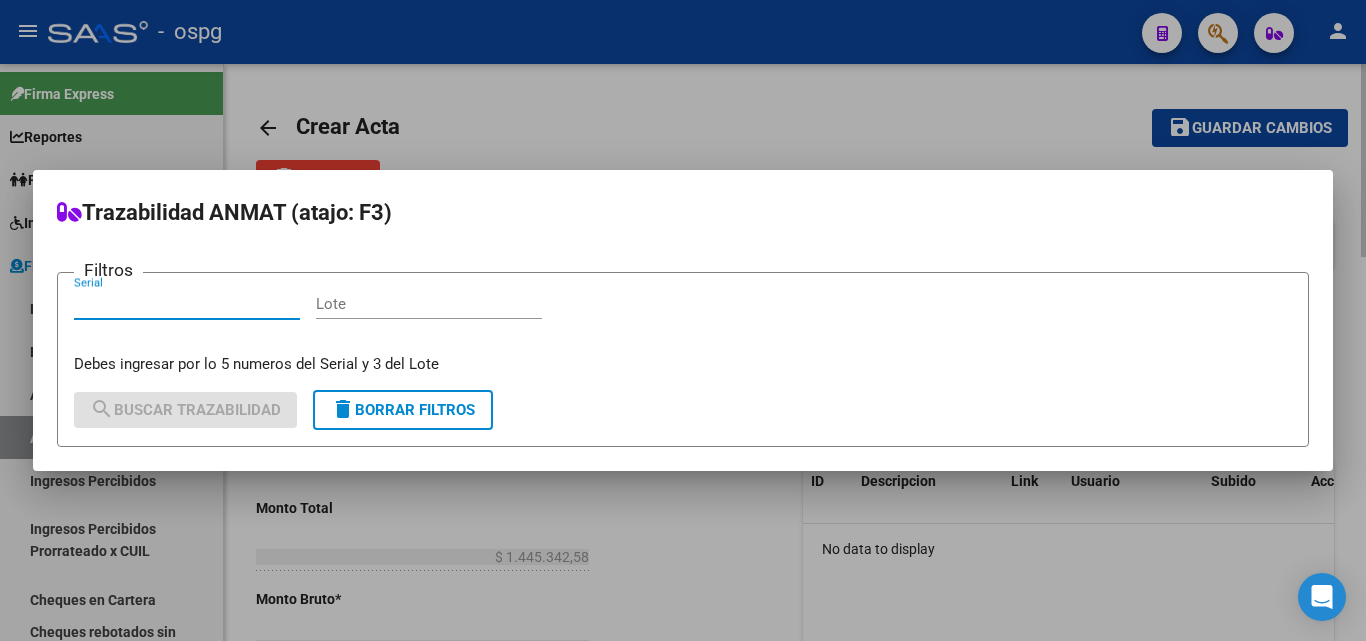 click at bounding box center [683, 320] 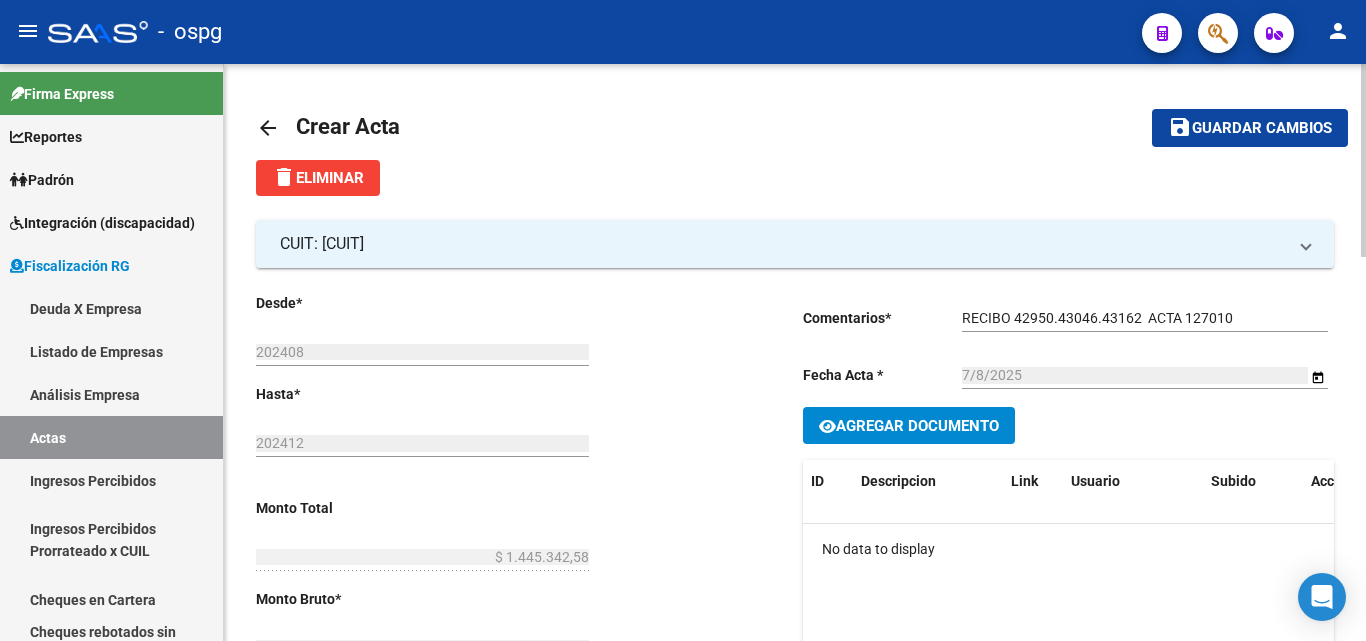 click 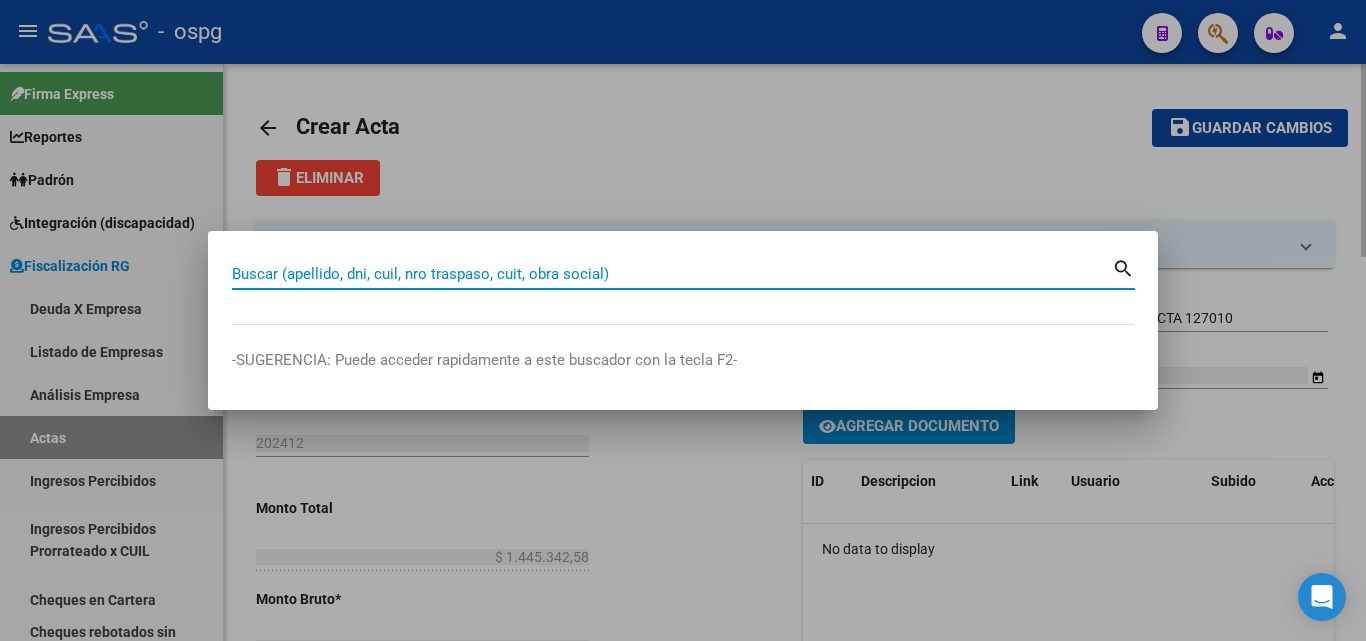 click on "Buscar (apellido, dni, cuil, nro traspaso, cuit, obra social)" at bounding box center [672, 274] 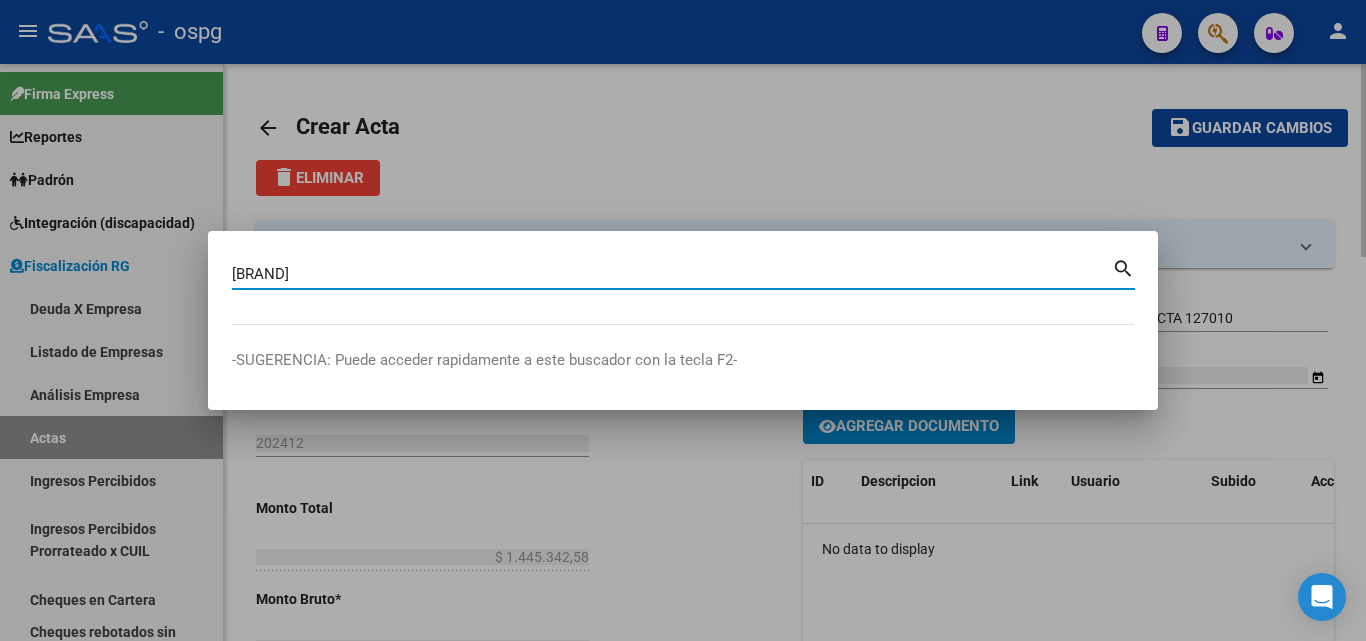 type on "[BRAND]" 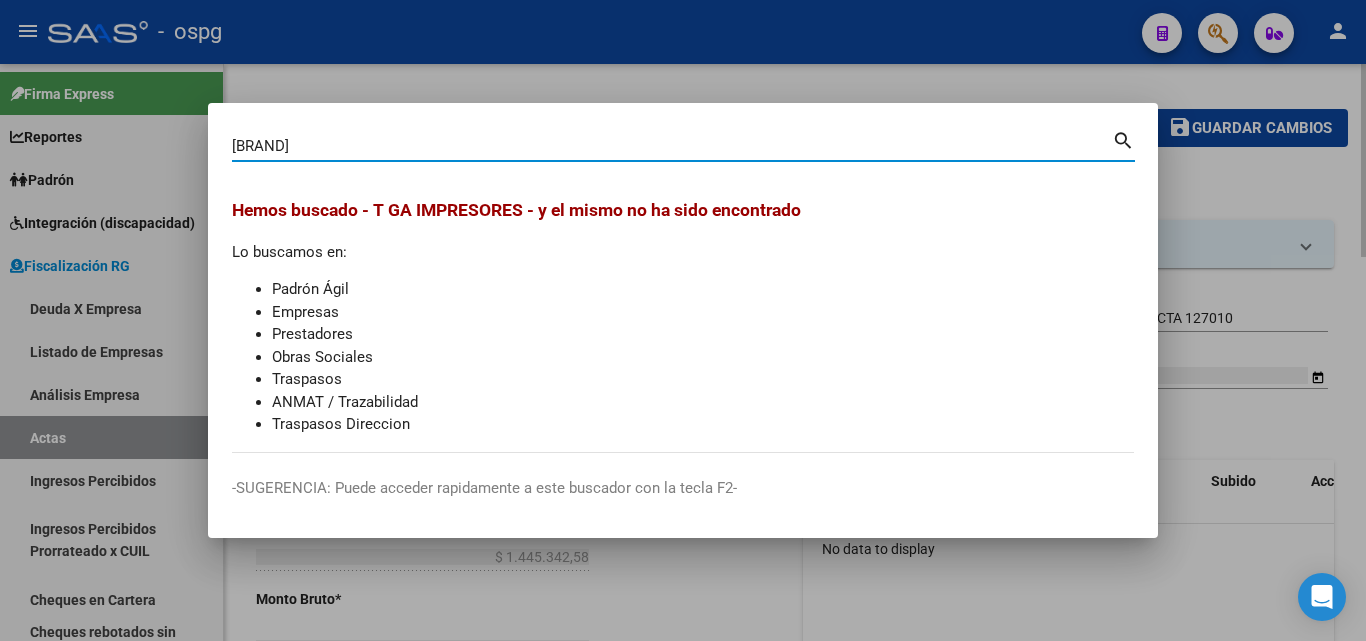drag, startPoint x: 1259, startPoint y: 67, endPoint x: 1240, endPoint y: 28, distance: 43.382023 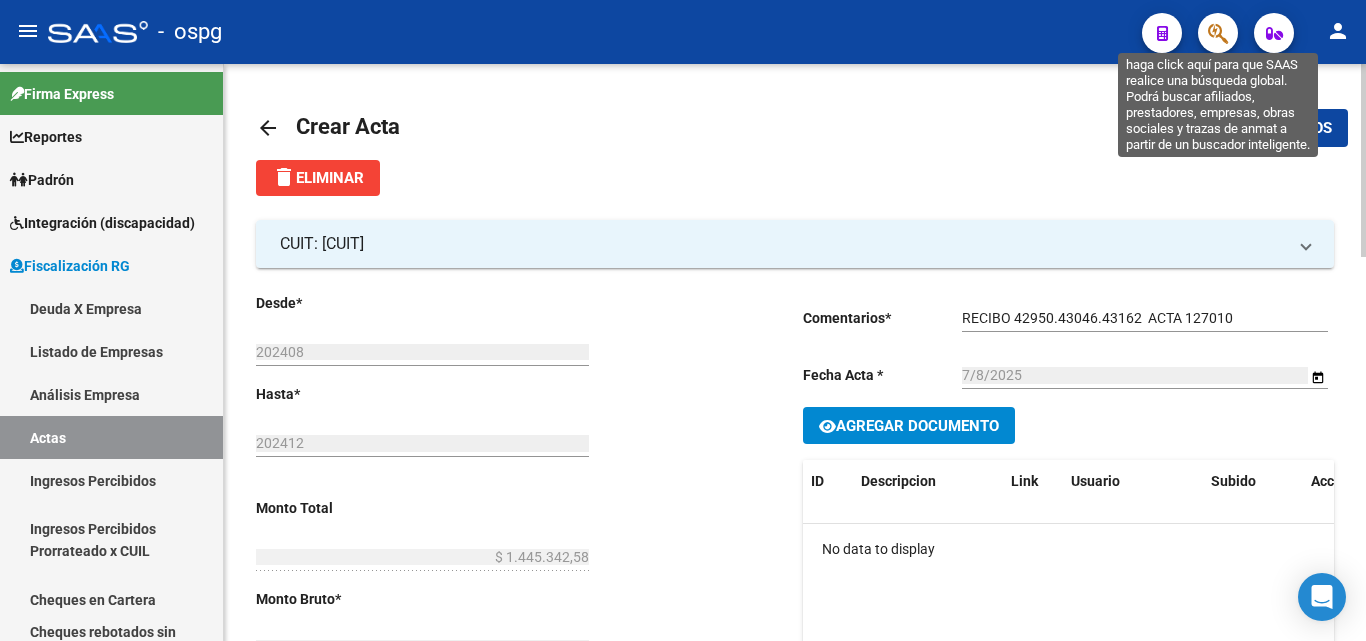 click 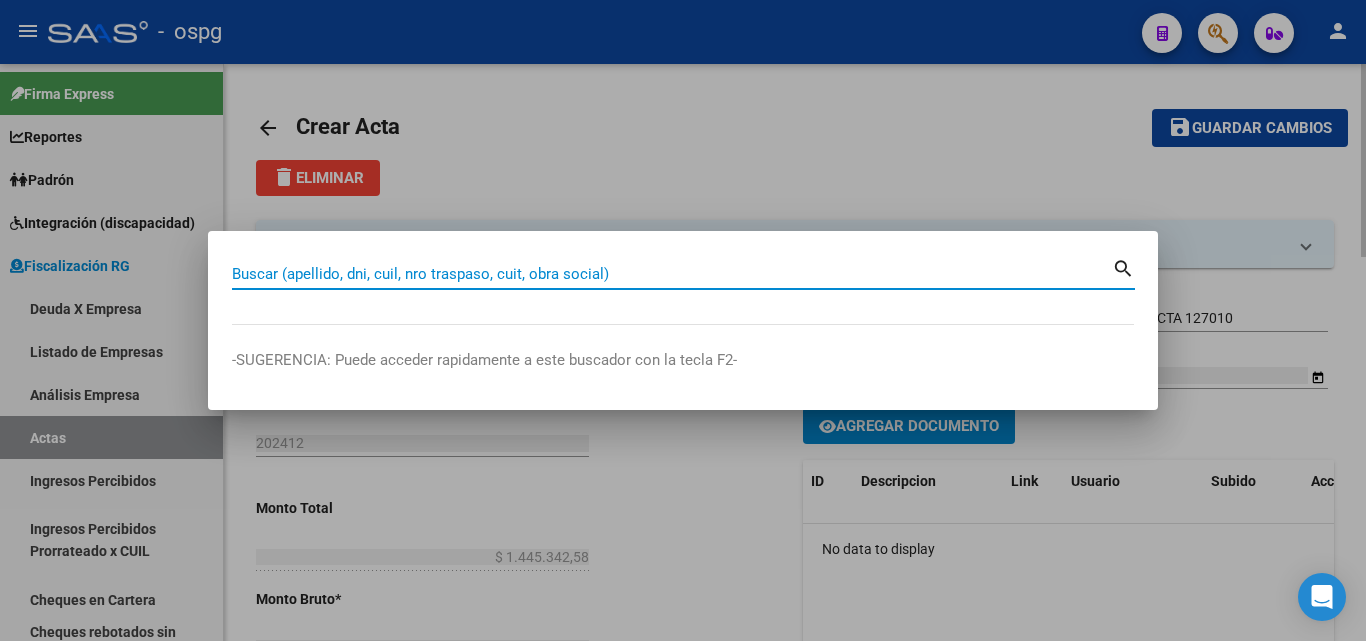 click on "Buscar (apellido, dni, cuil, nro traspaso, cuit, obra social)" at bounding box center [672, 274] 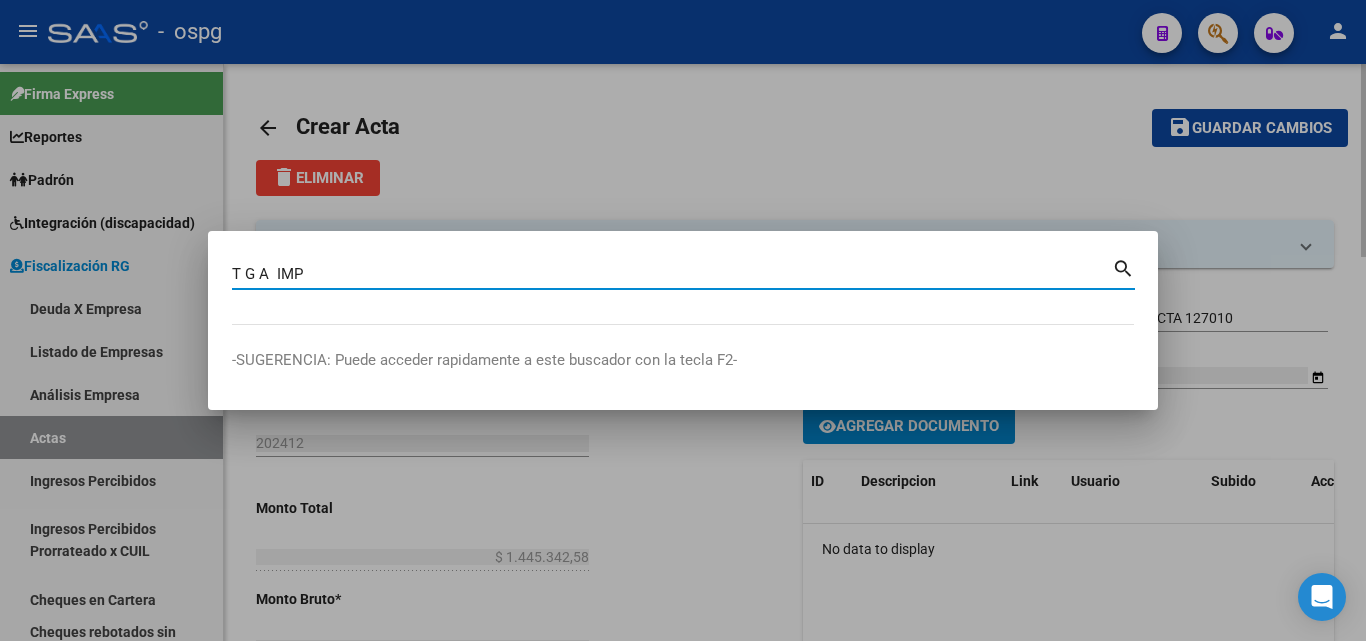 type on "T G A  IMP" 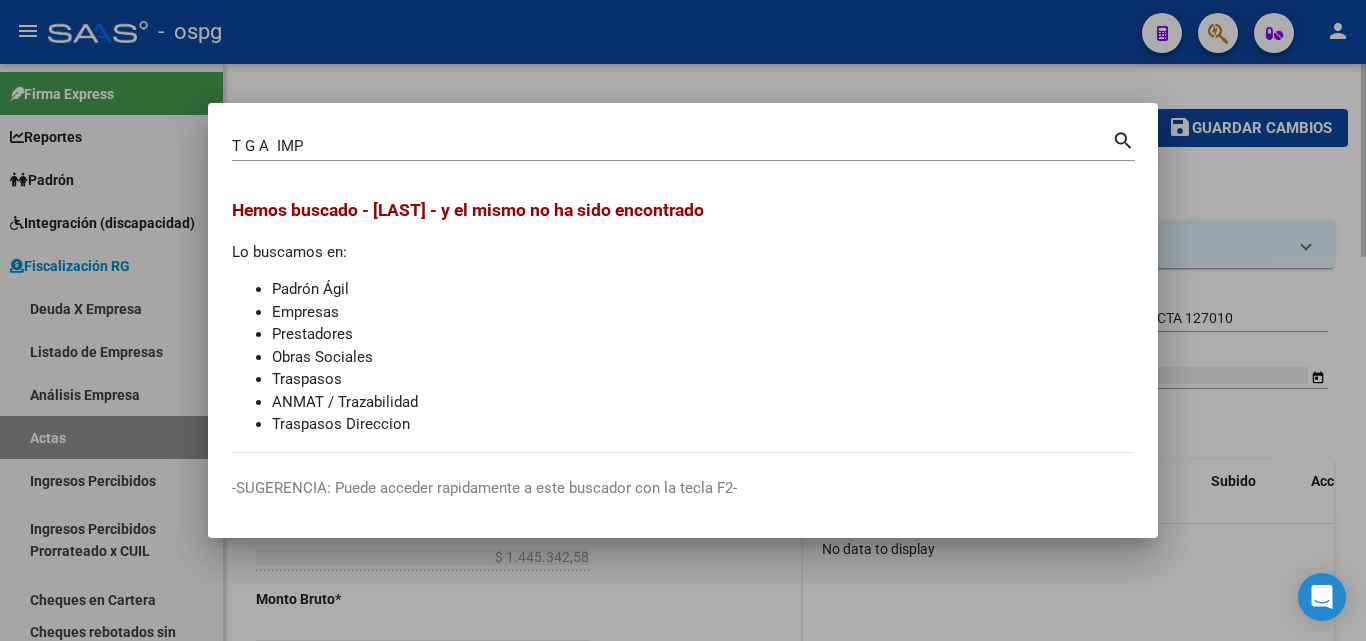 click at bounding box center [683, 320] 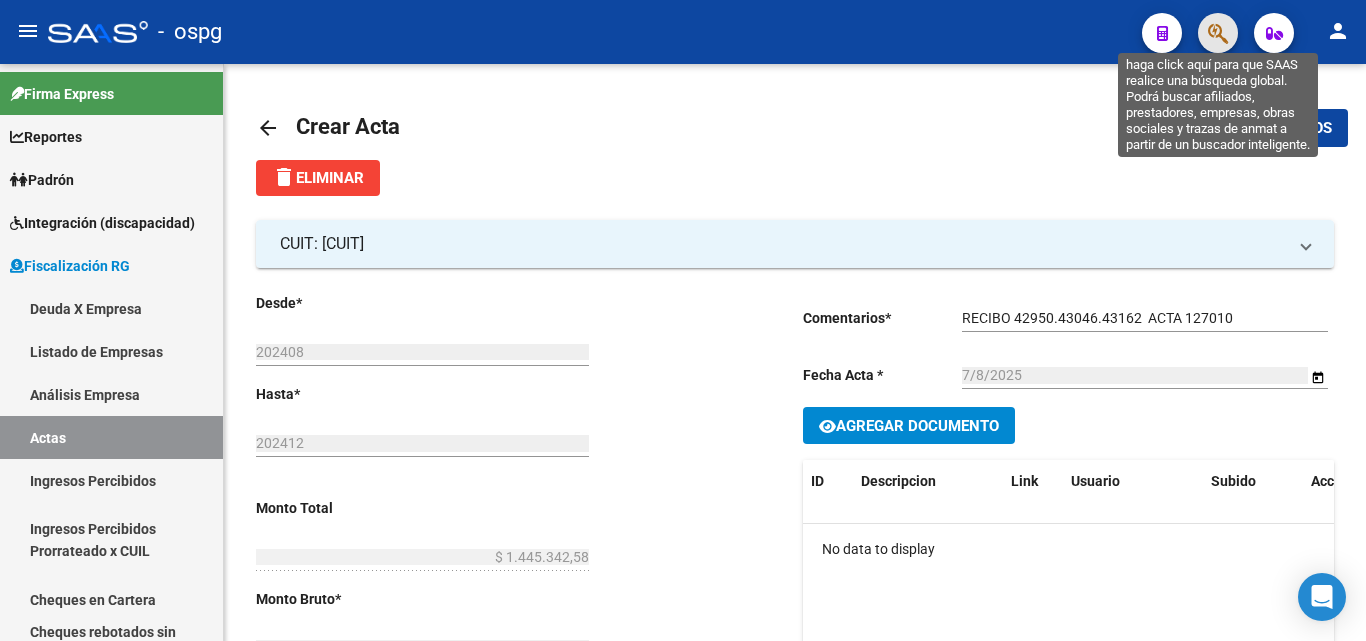 click 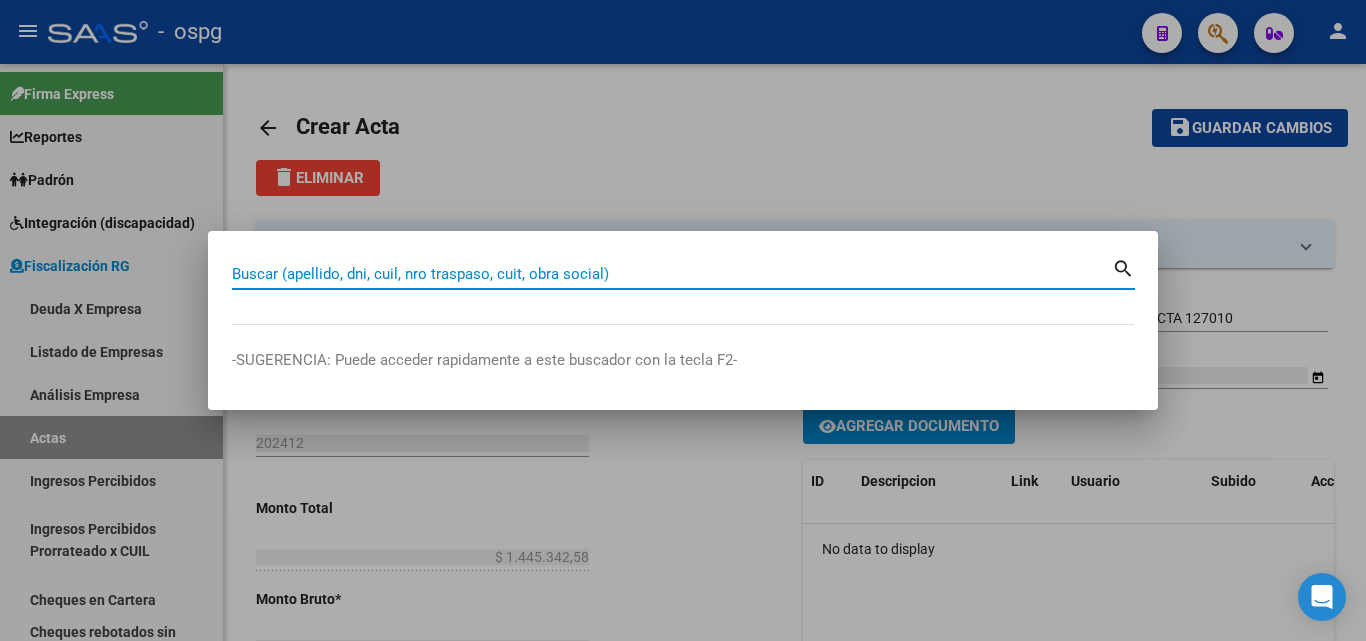 click on "Buscar (apellido, dni, cuil, nro traspaso, cuit, obra social)" at bounding box center [672, 274] 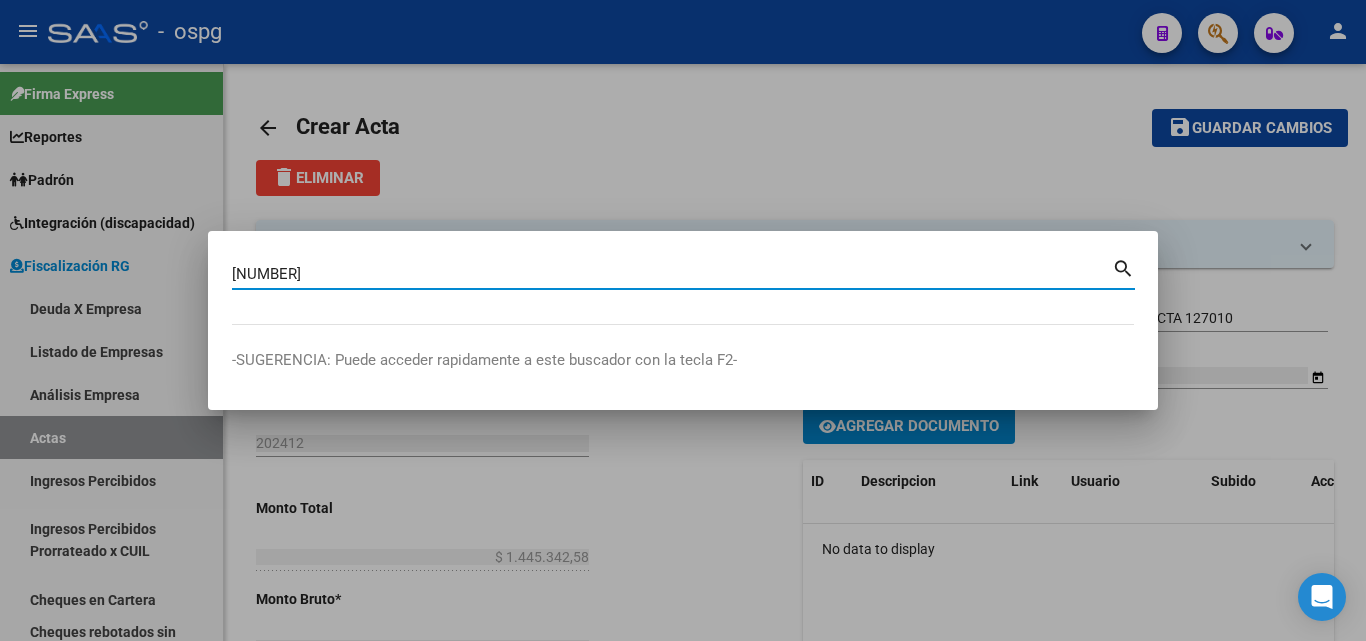 type on "[NUMBER]" 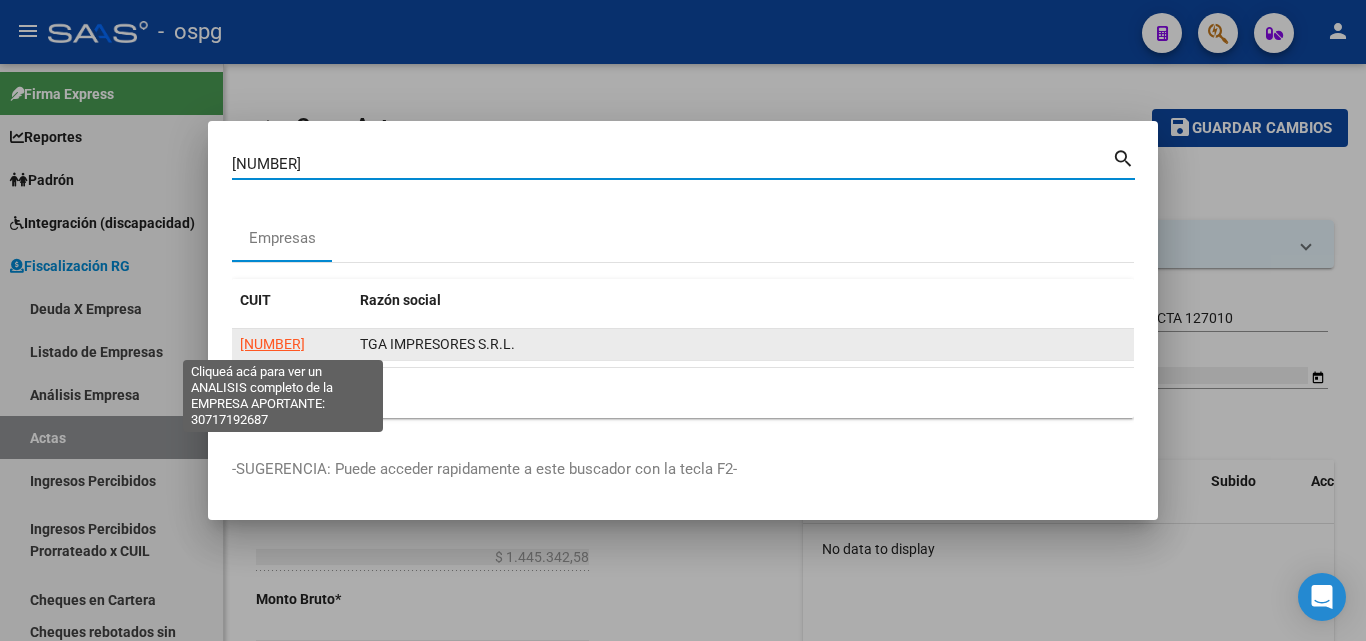 click on "[NUMBER]" 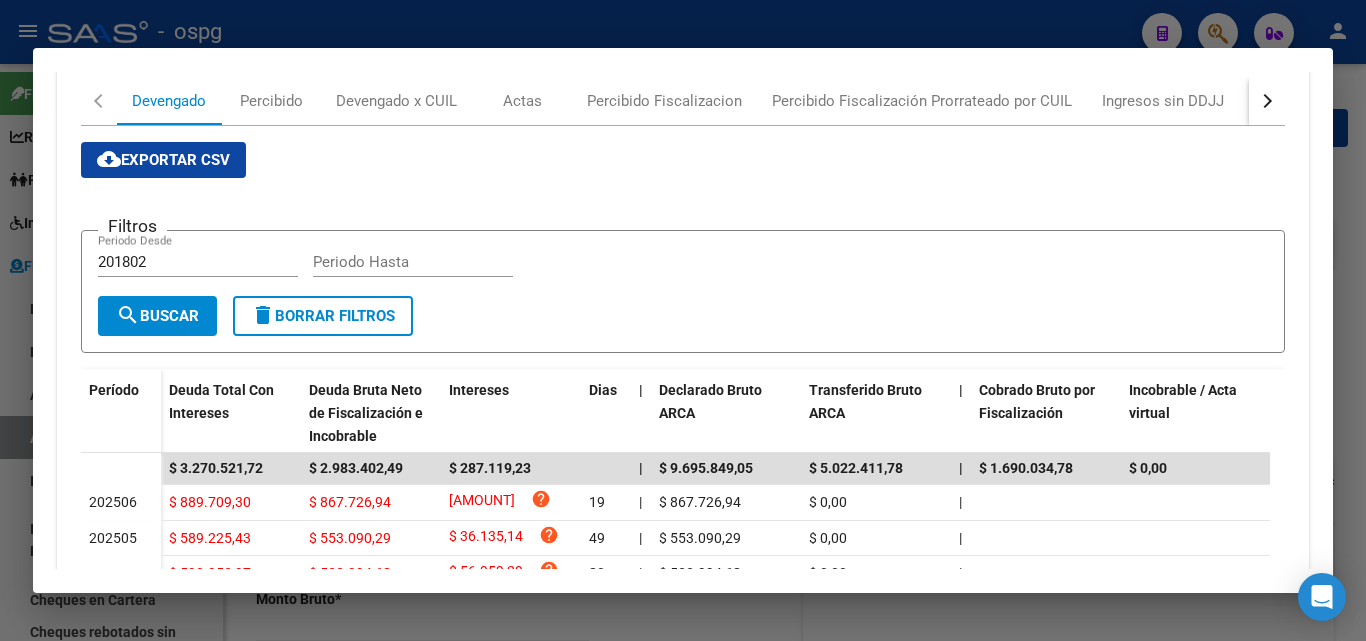 scroll, scrollTop: 300, scrollLeft: 0, axis: vertical 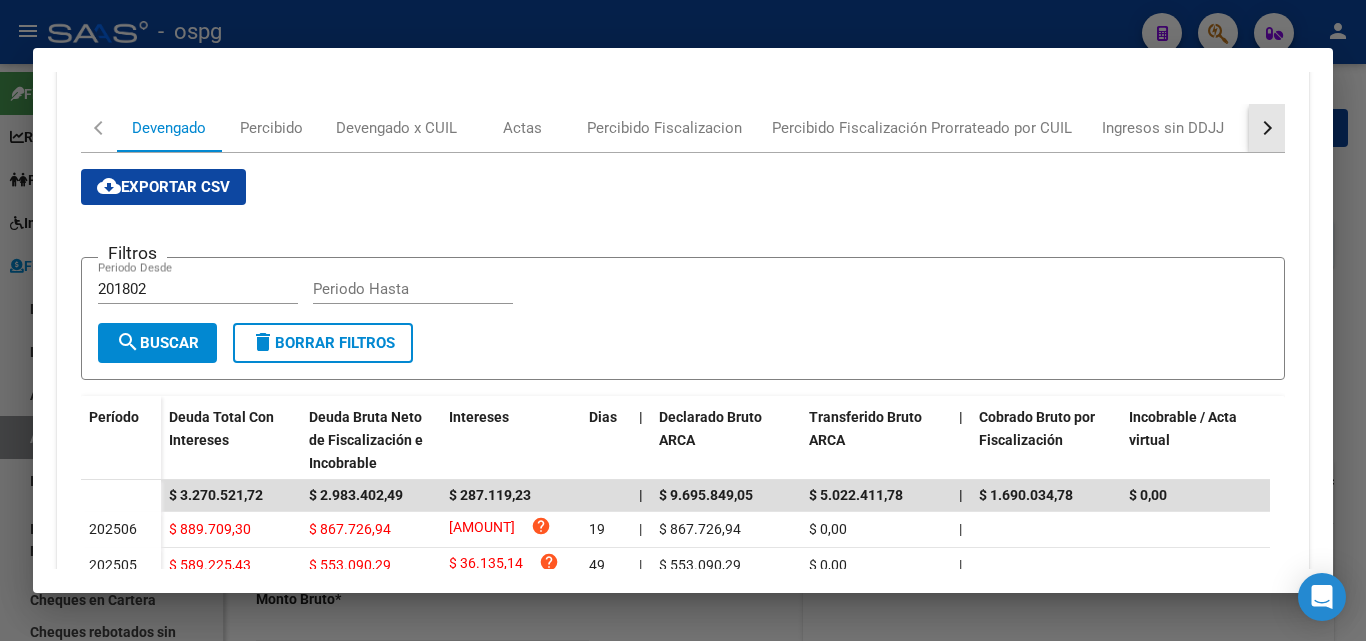 click at bounding box center [1267, 128] 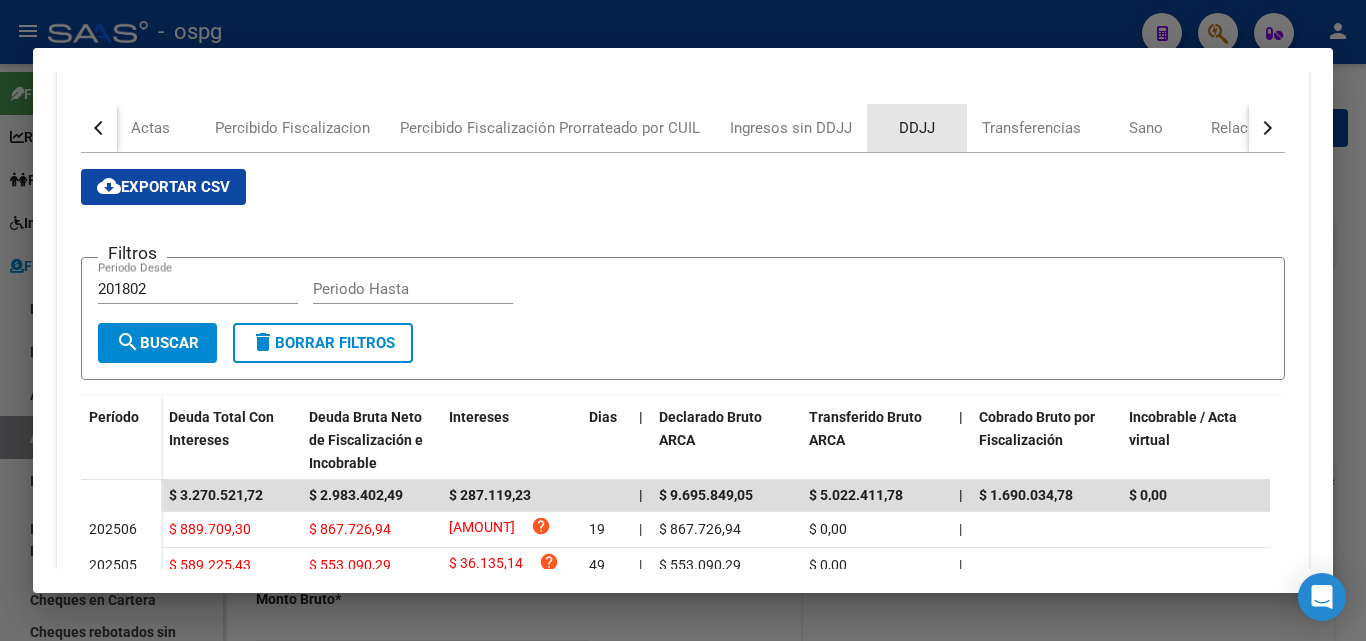 click on "DDJJ" at bounding box center (917, 128) 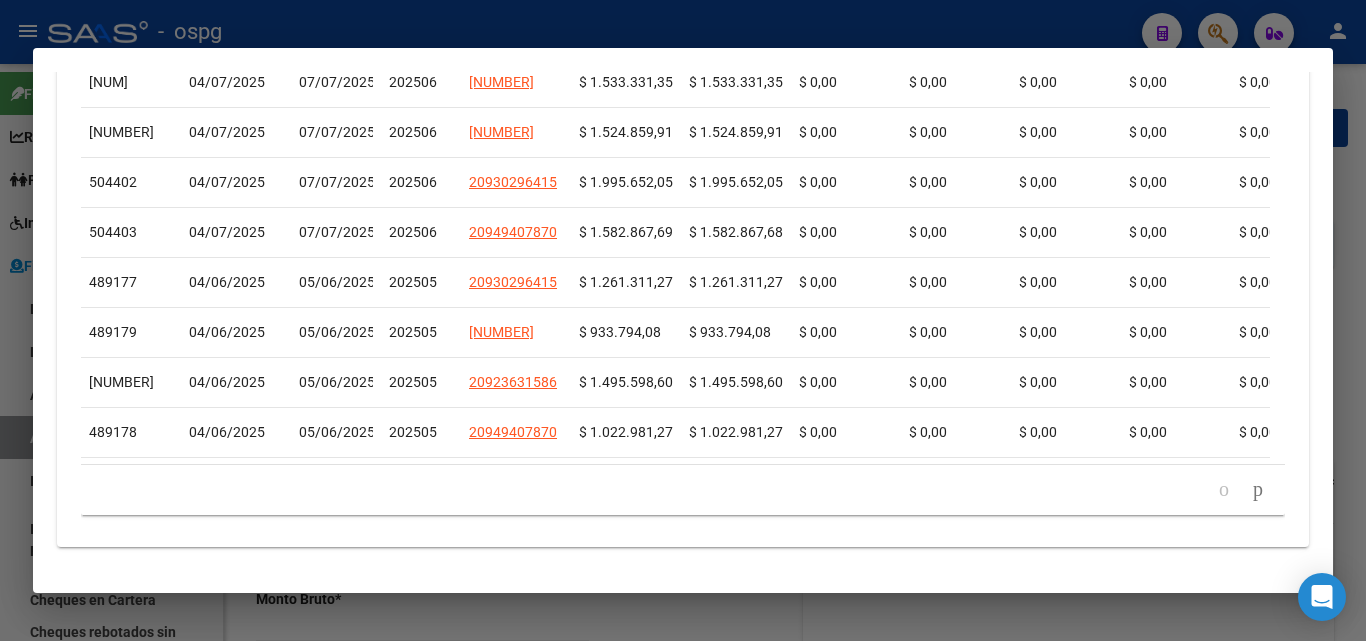 scroll, scrollTop: 938, scrollLeft: 0, axis: vertical 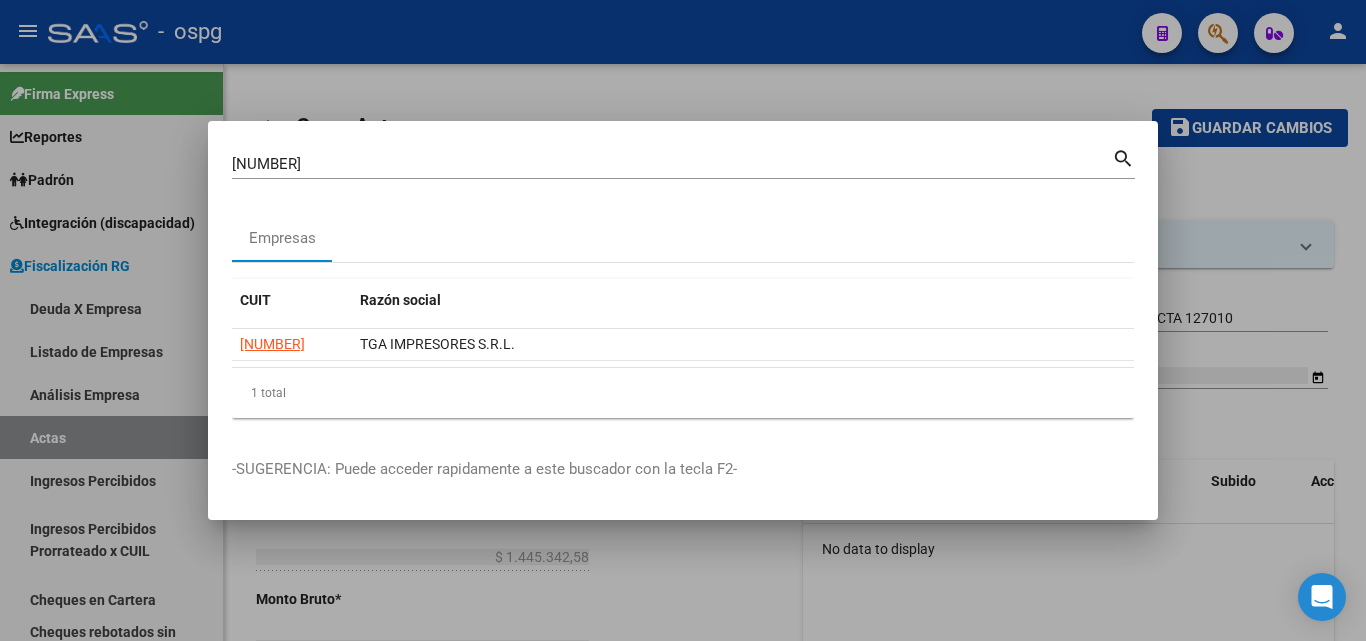 click at bounding box center [683, 320] 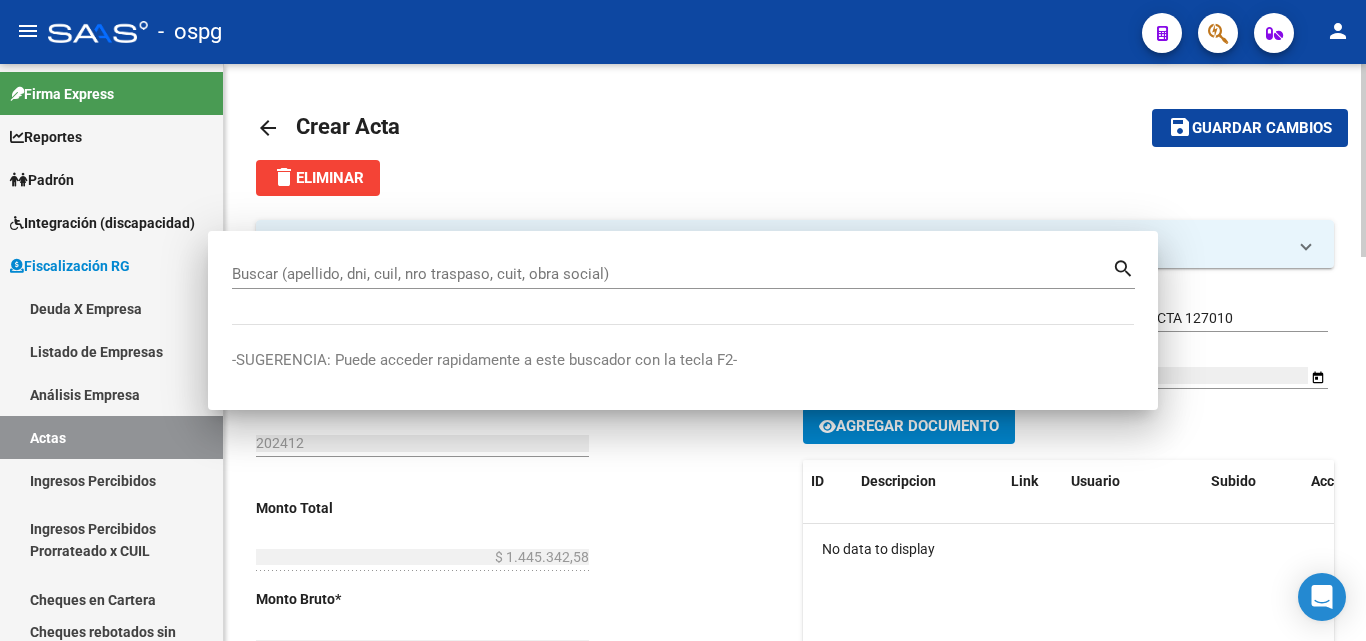 drag, startPoint x: 1212, startPoint y: 190, endPoint x: 1207, endPoint y: 119, distance: 71.17584 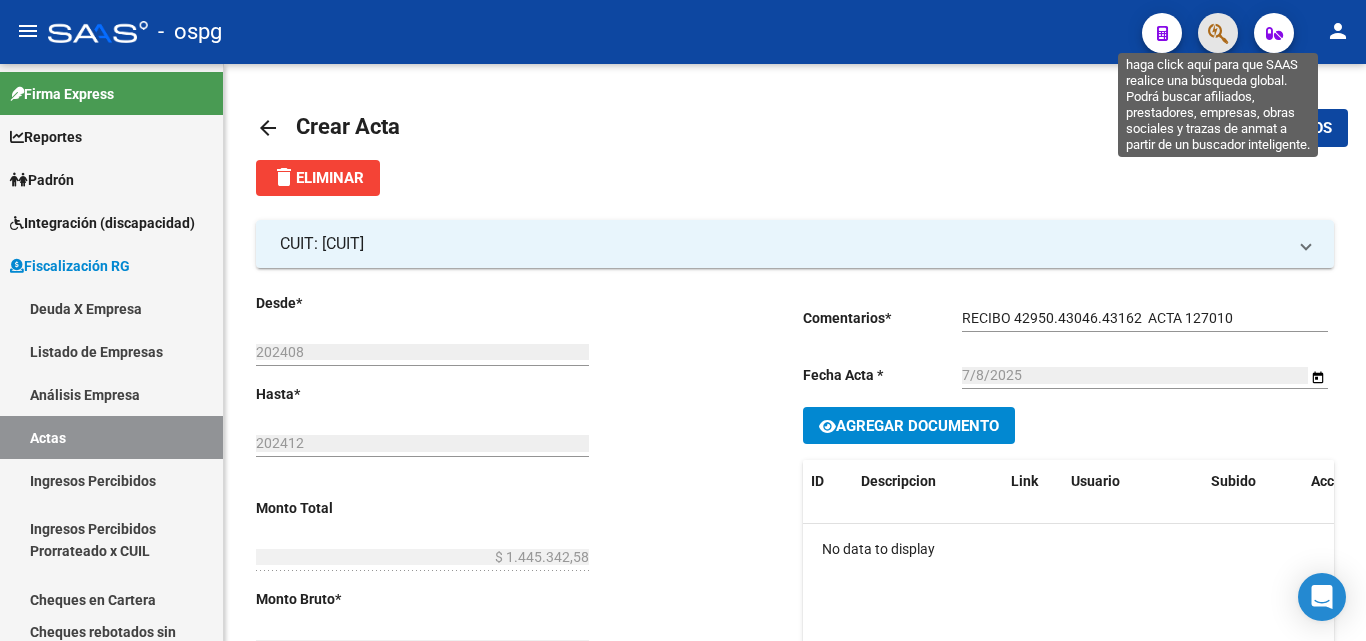 click 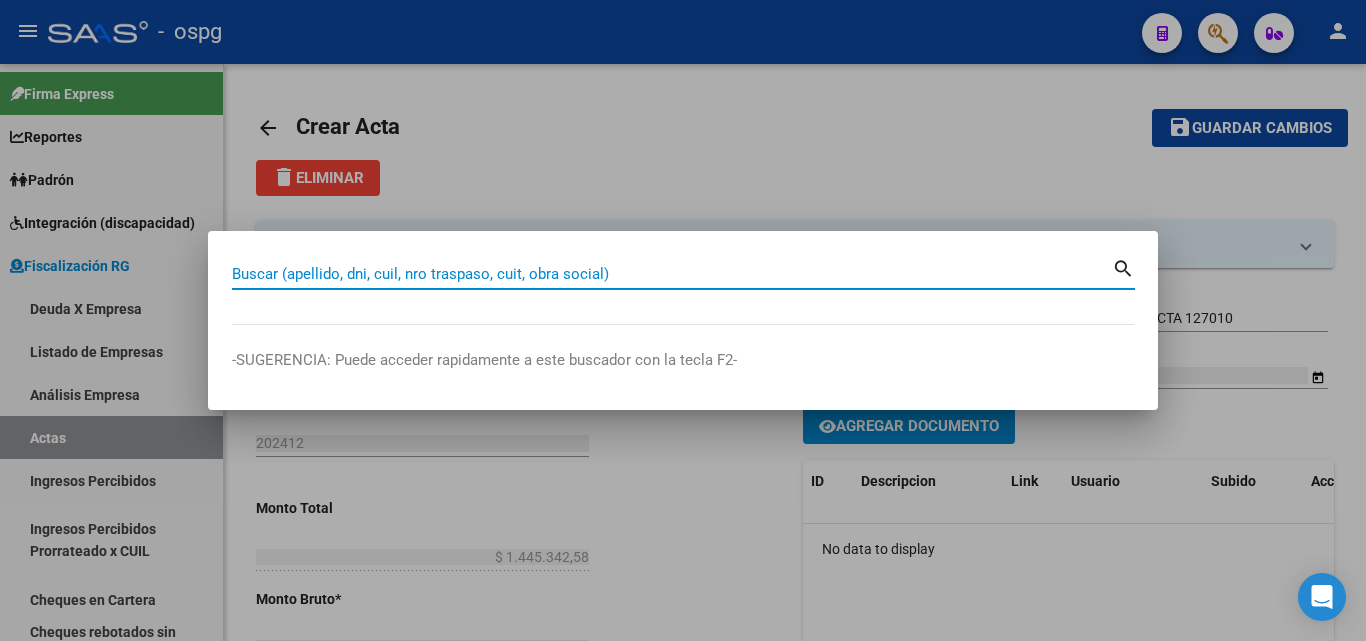 click on "Buscar (apellido, dni, cuil, nro traspaso, cuit, obra social)" at bounding box center [672, 274] 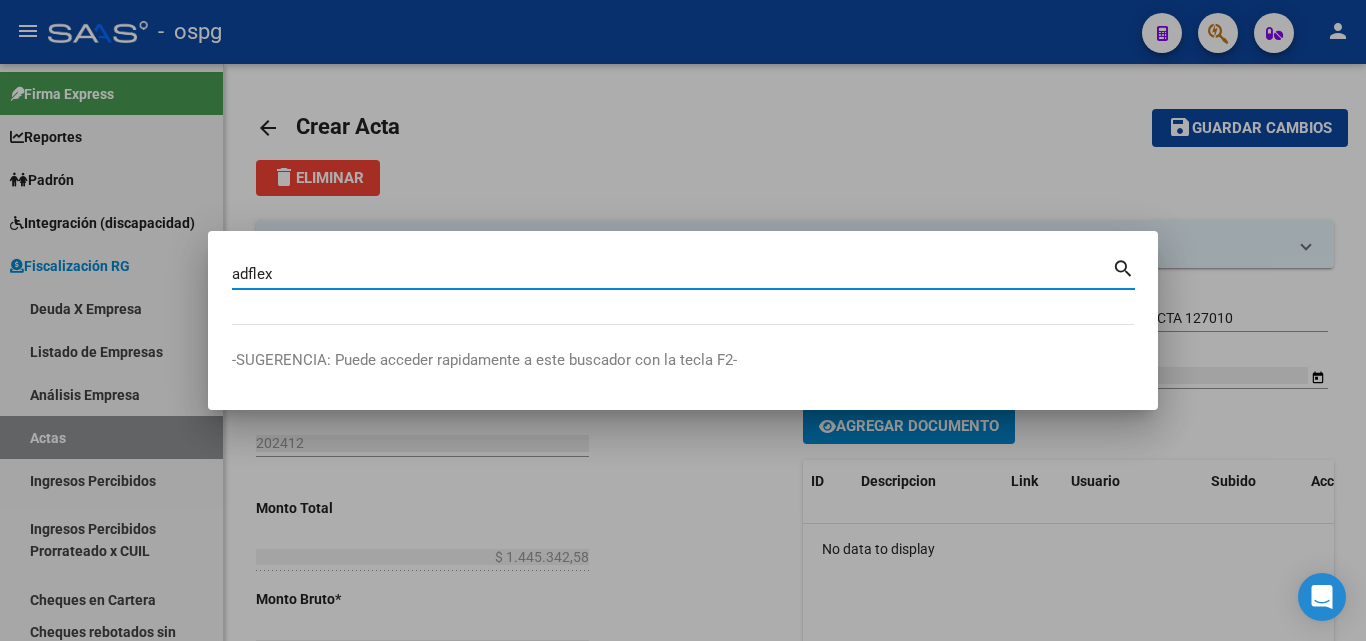 type on "adflex" 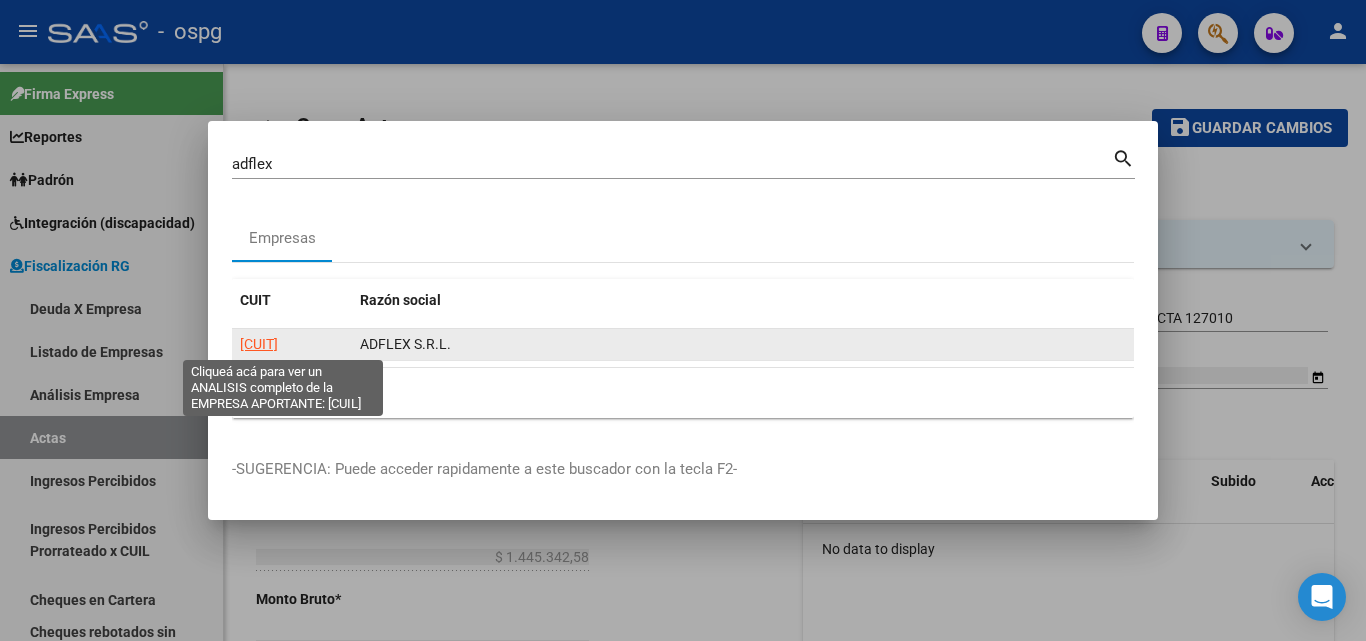 click on "[CUIT]" 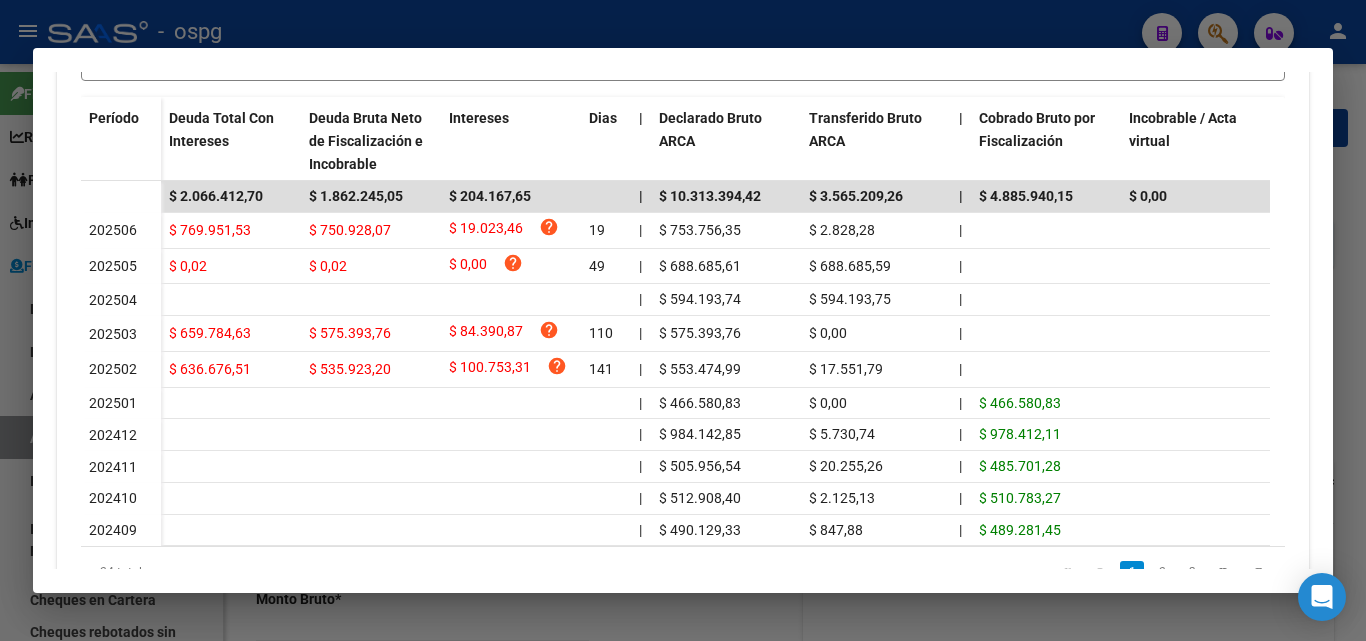 scroll, scrollTop: 600, scrollLeft: 0, axis: vertical 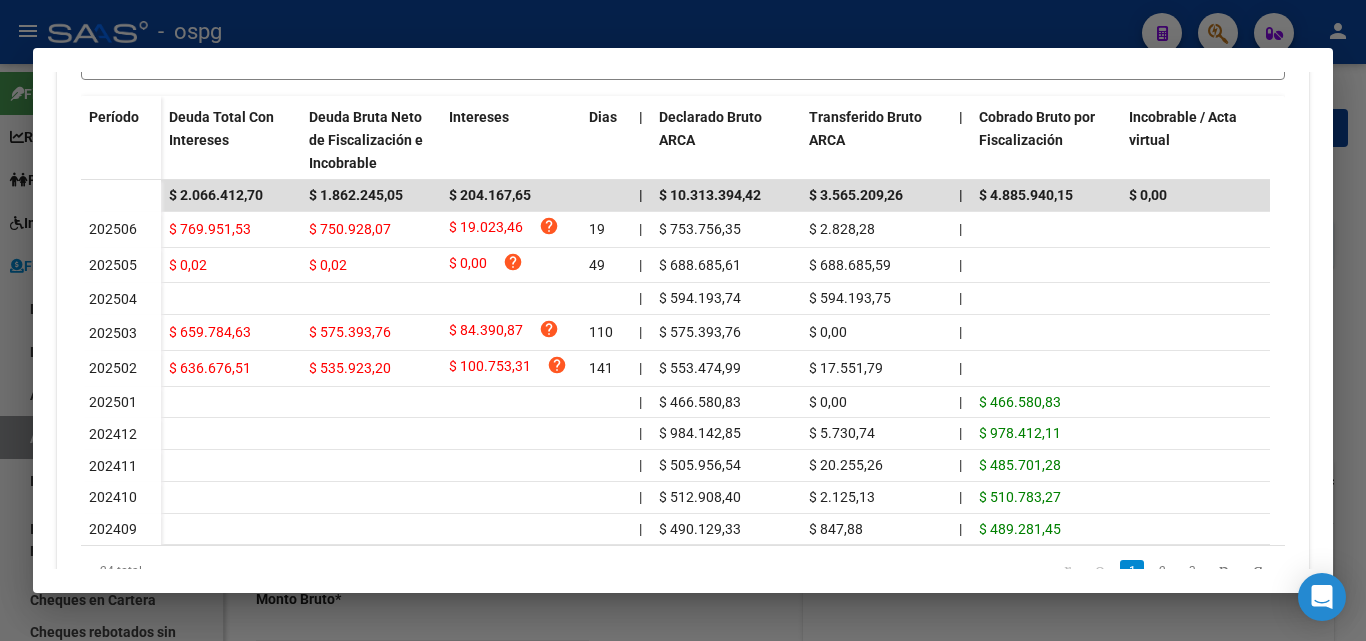click at bounding box center (683, 320) 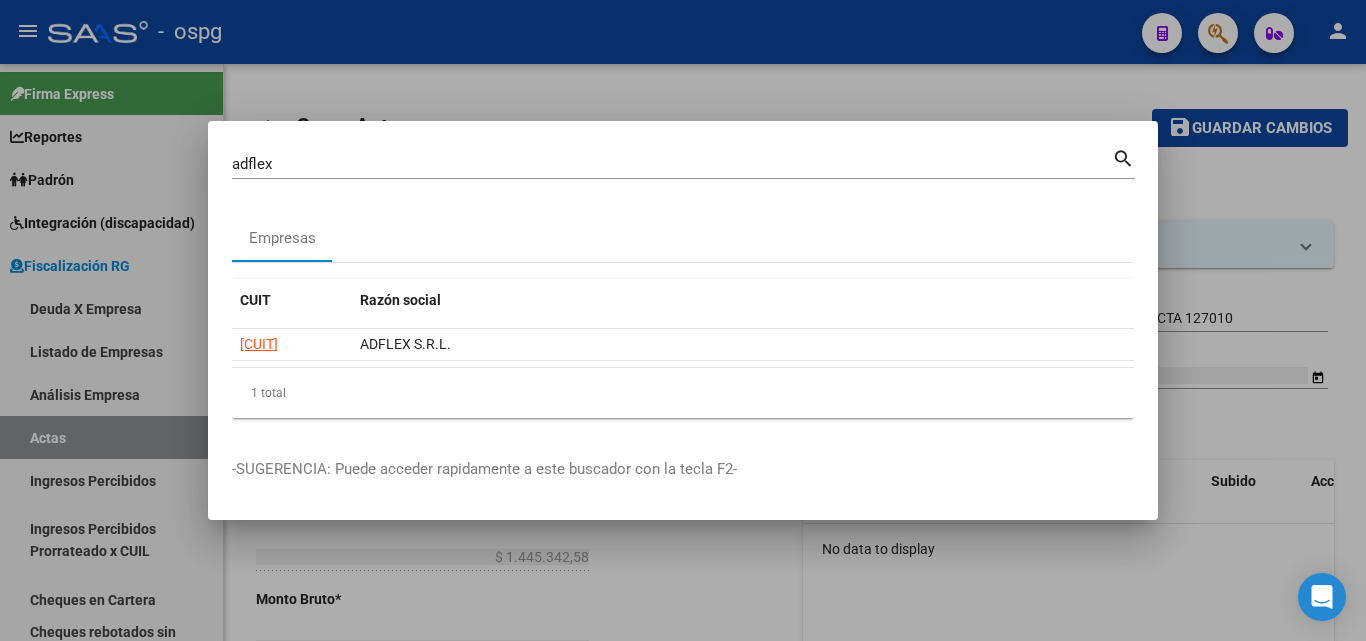 click at bounding box center (683, 320) 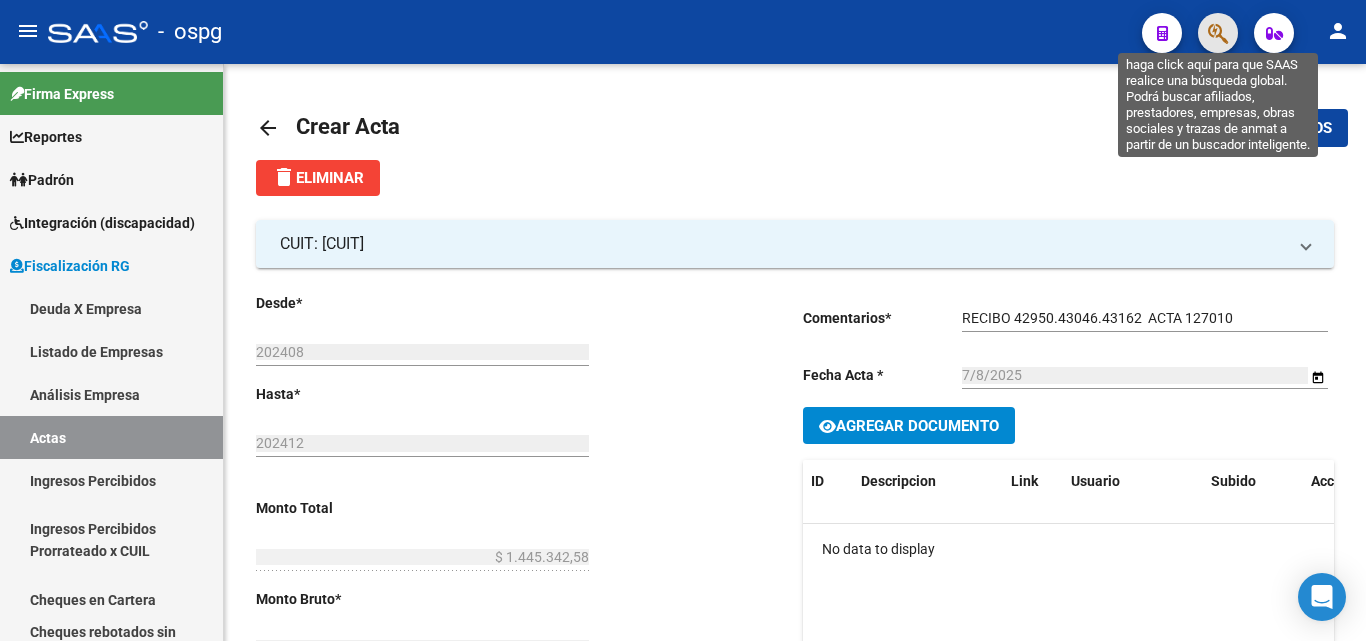 click 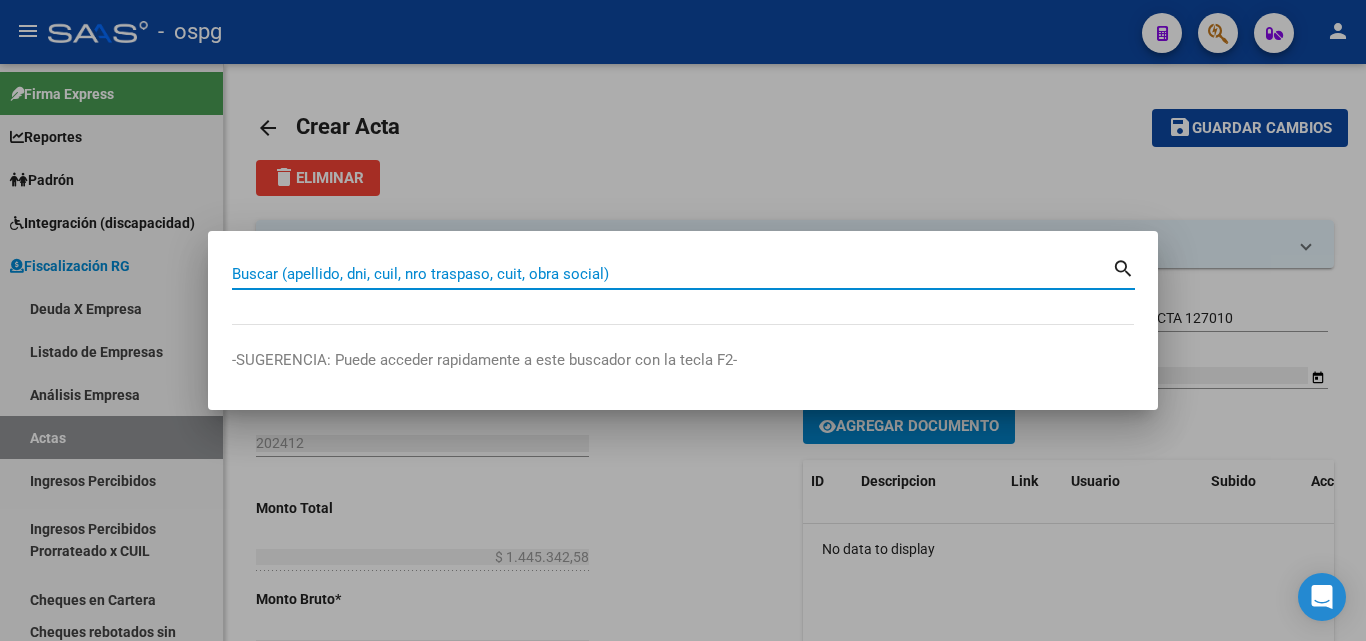 click on "Buscar (apellido, dni, cuil, nro traspaso, cuit, obra social)" at bounding box center (672, 274) 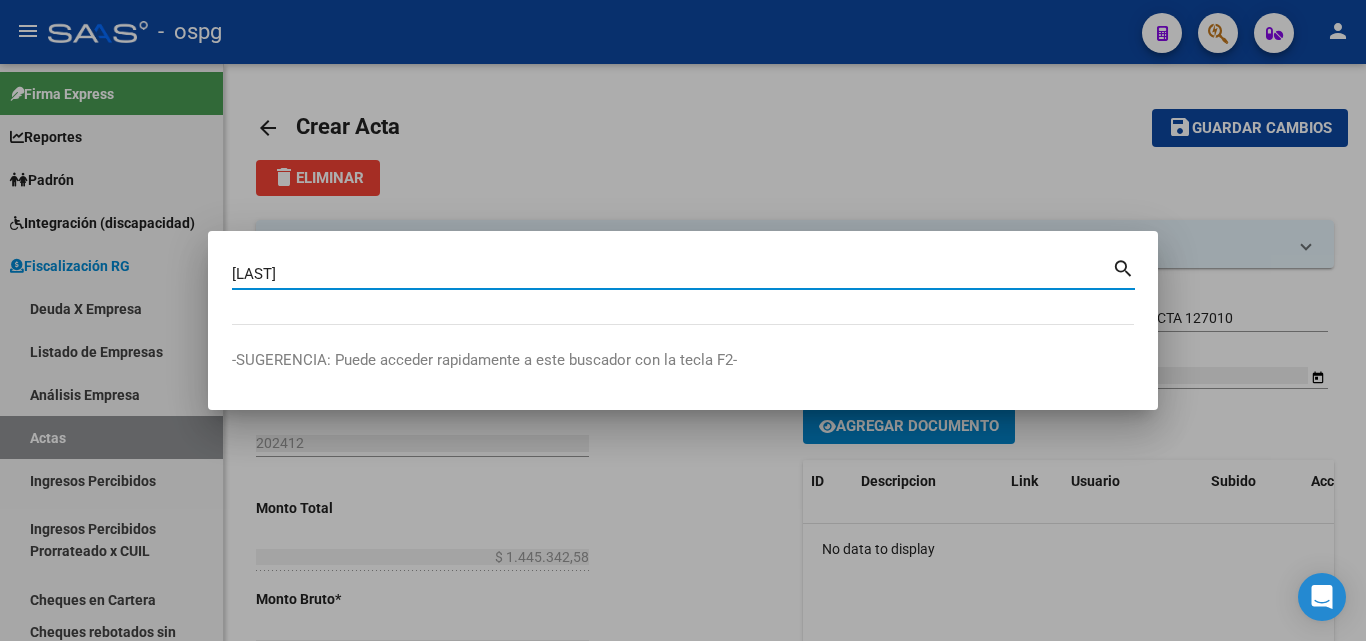 type on "[LAST]" 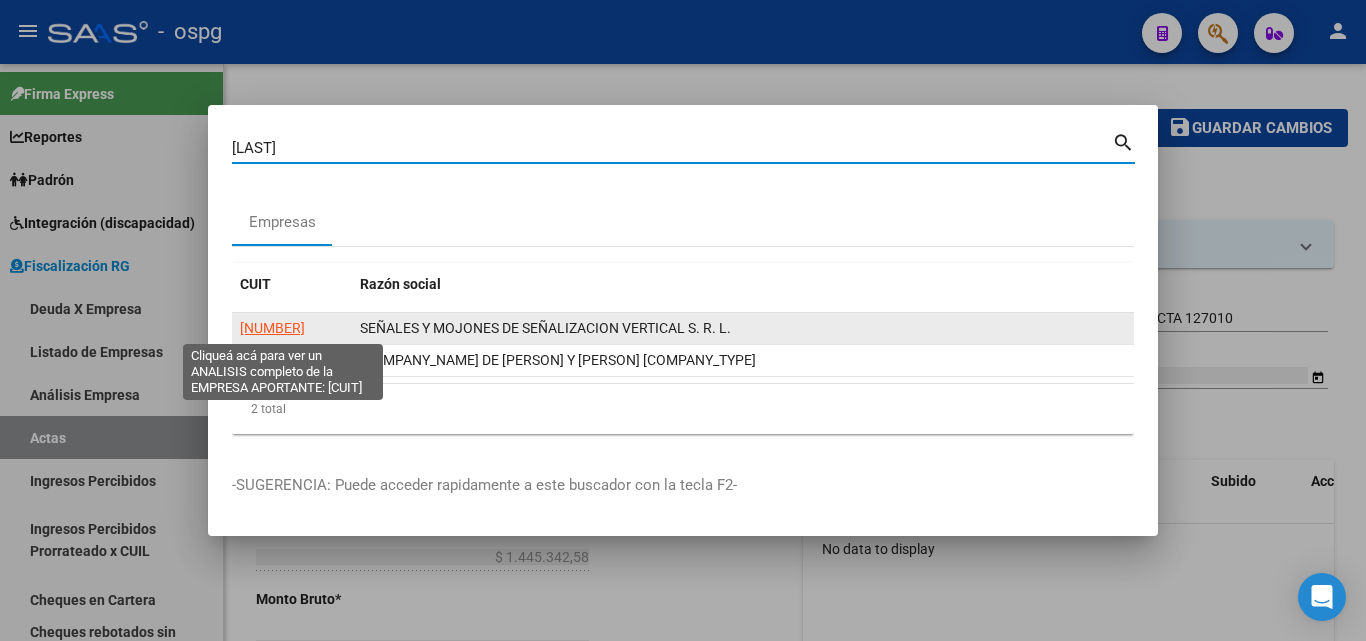 click on "[NUMBER]" 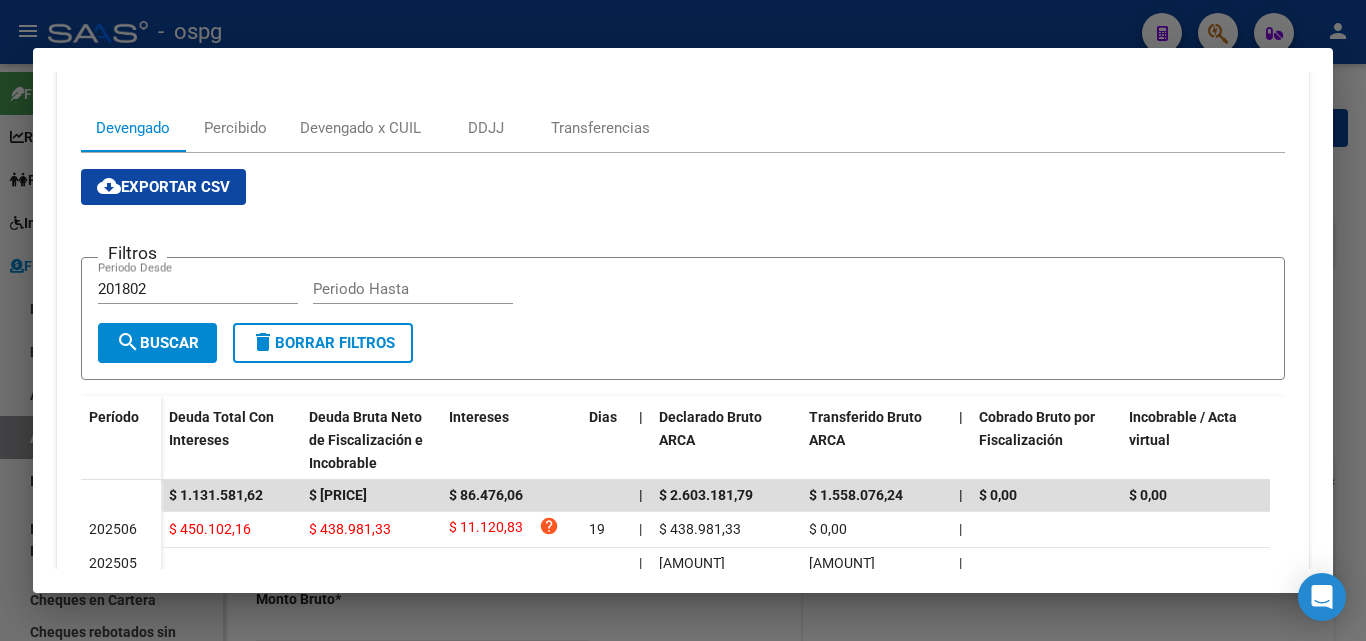 scroll, scrollTop: 500, scrollLeft: 0, axis: vertical 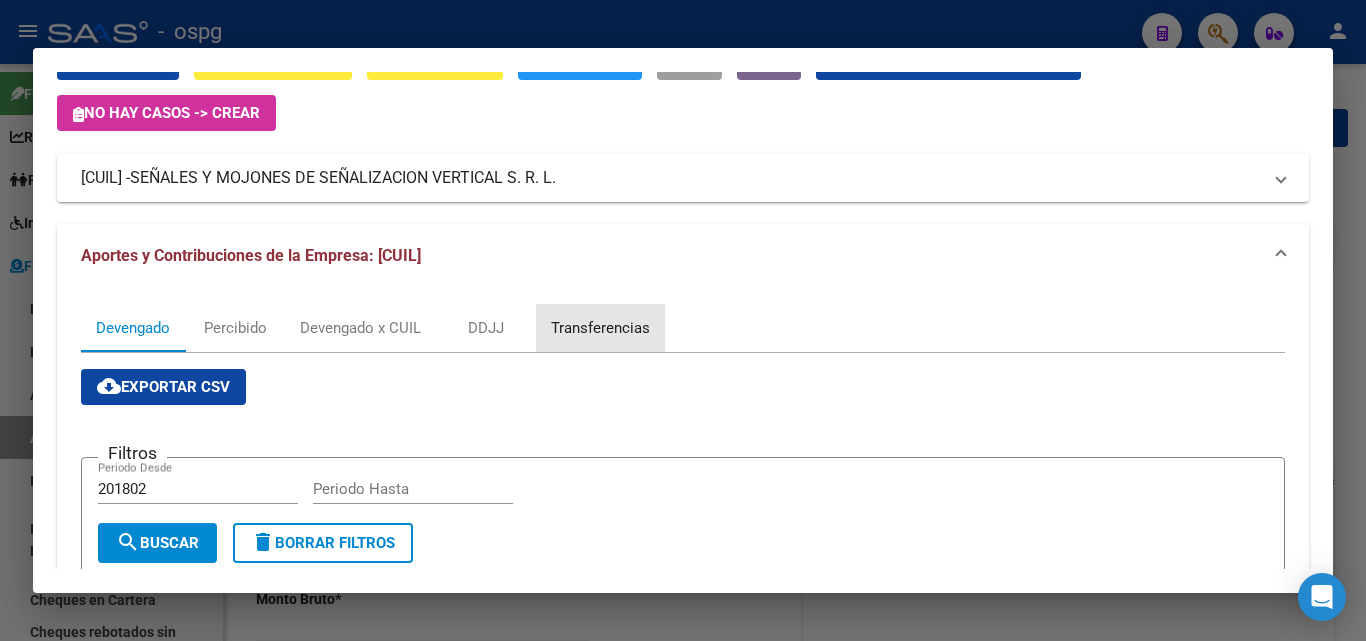 click on "Transferencias" at bounding box center [600, 328] 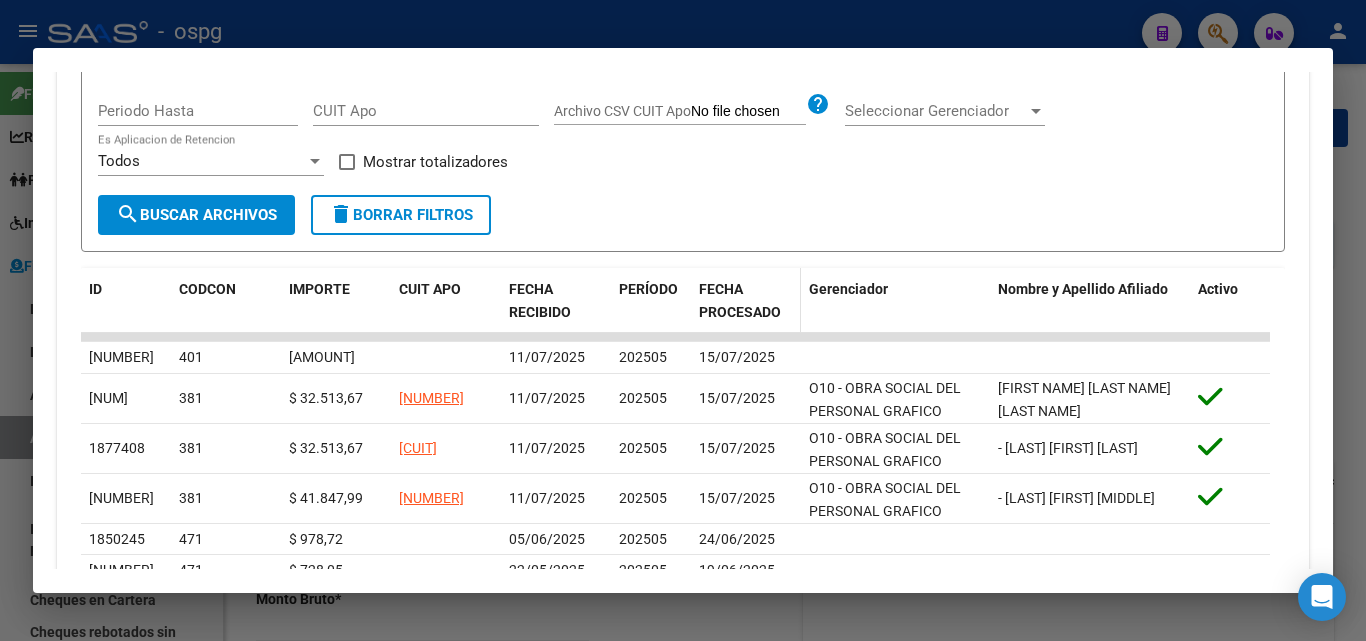 scroll, scrollTop: 500, scrollLeft: 0, axis: vertical 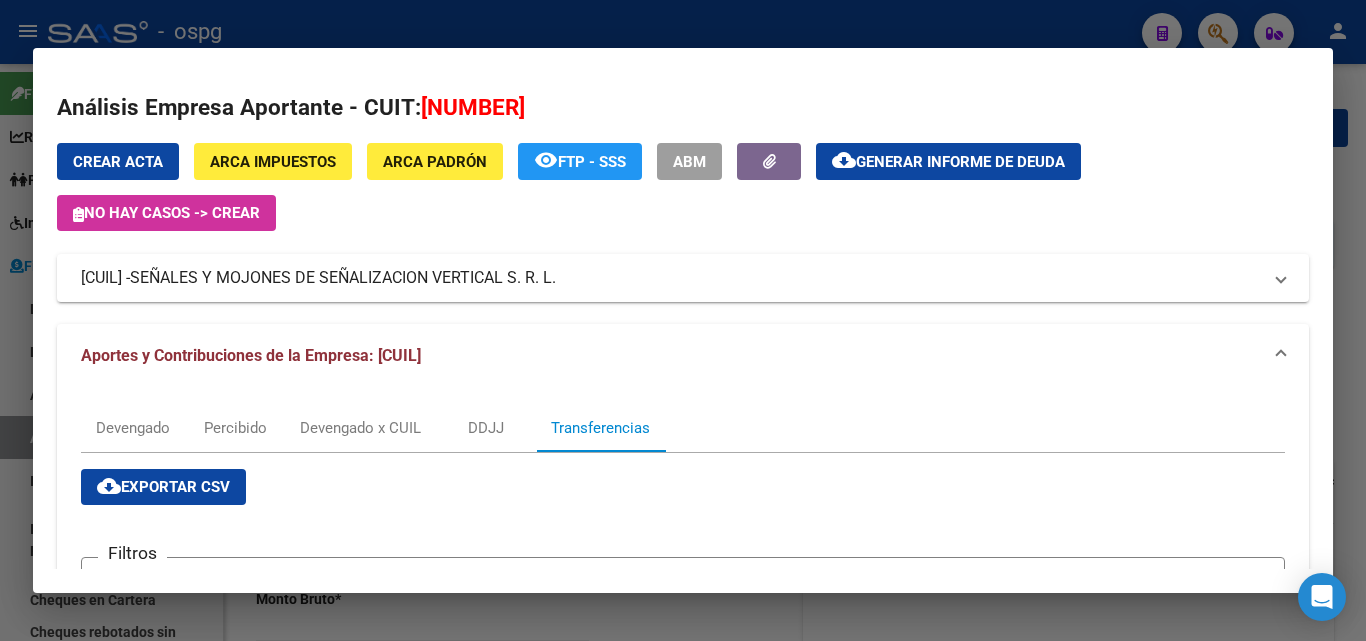 click on "Generar informe de deuda" 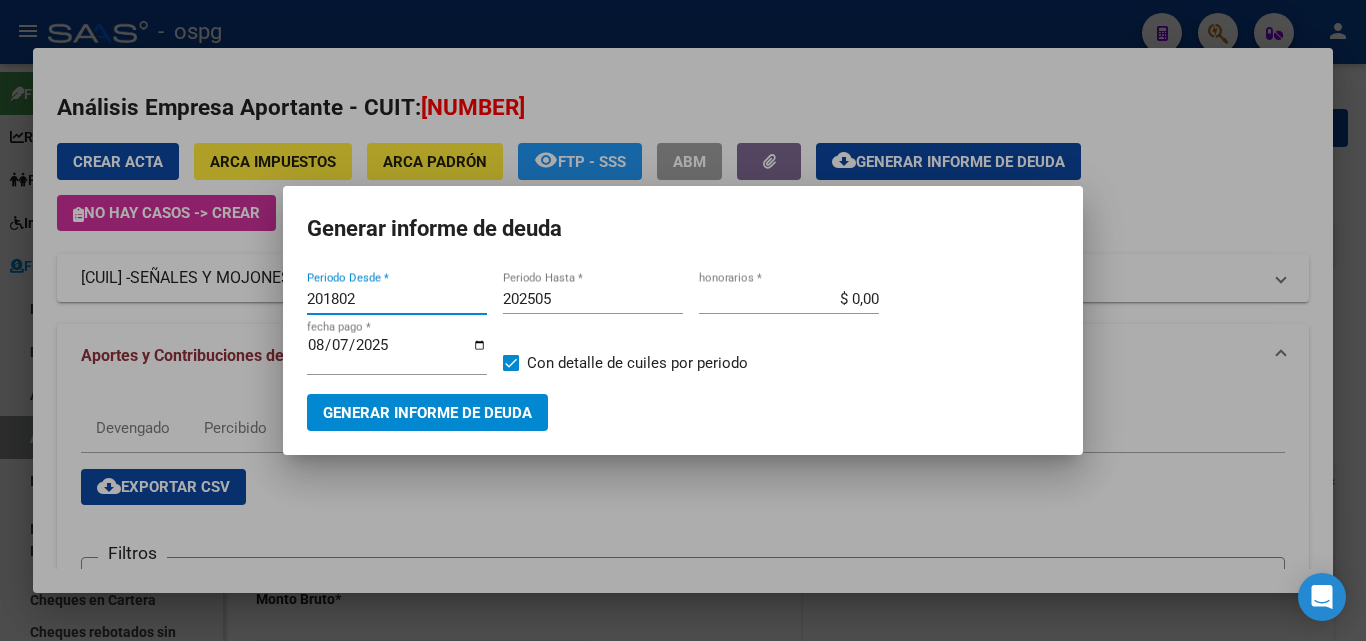 drag, startPoint x: 393, startPoint y: 302, endPoint x: 229, endPoint y: 290, distance: 164.43843 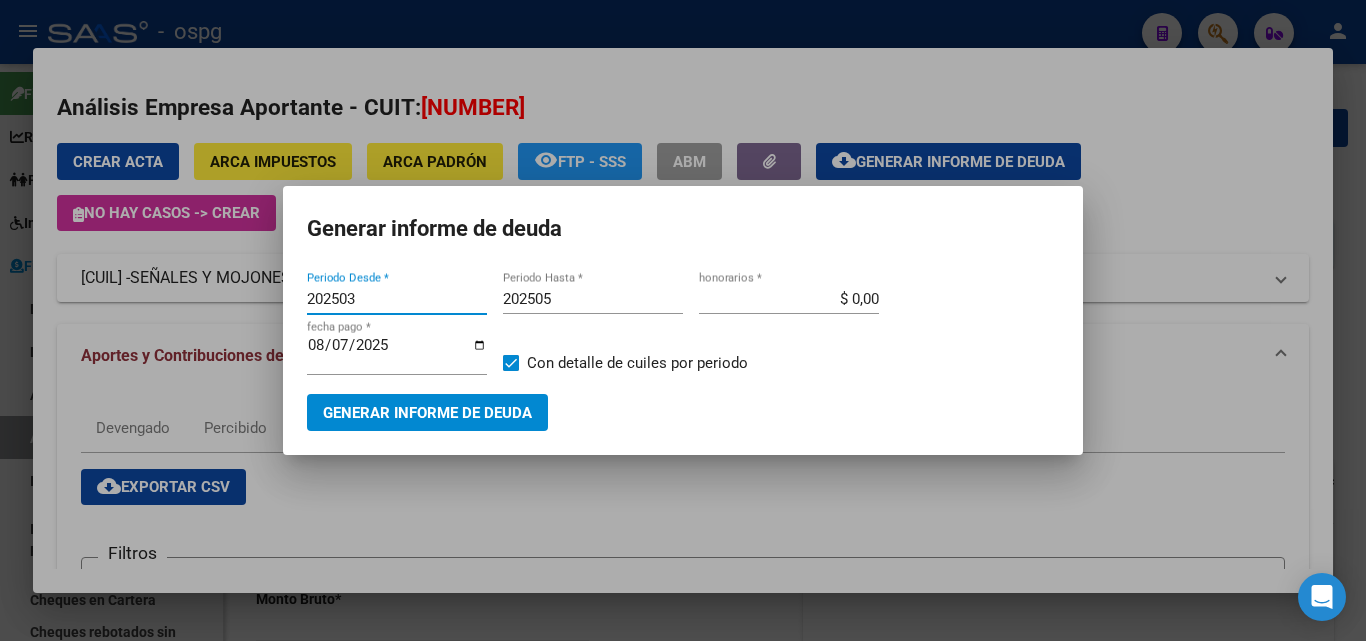 type on "202503" 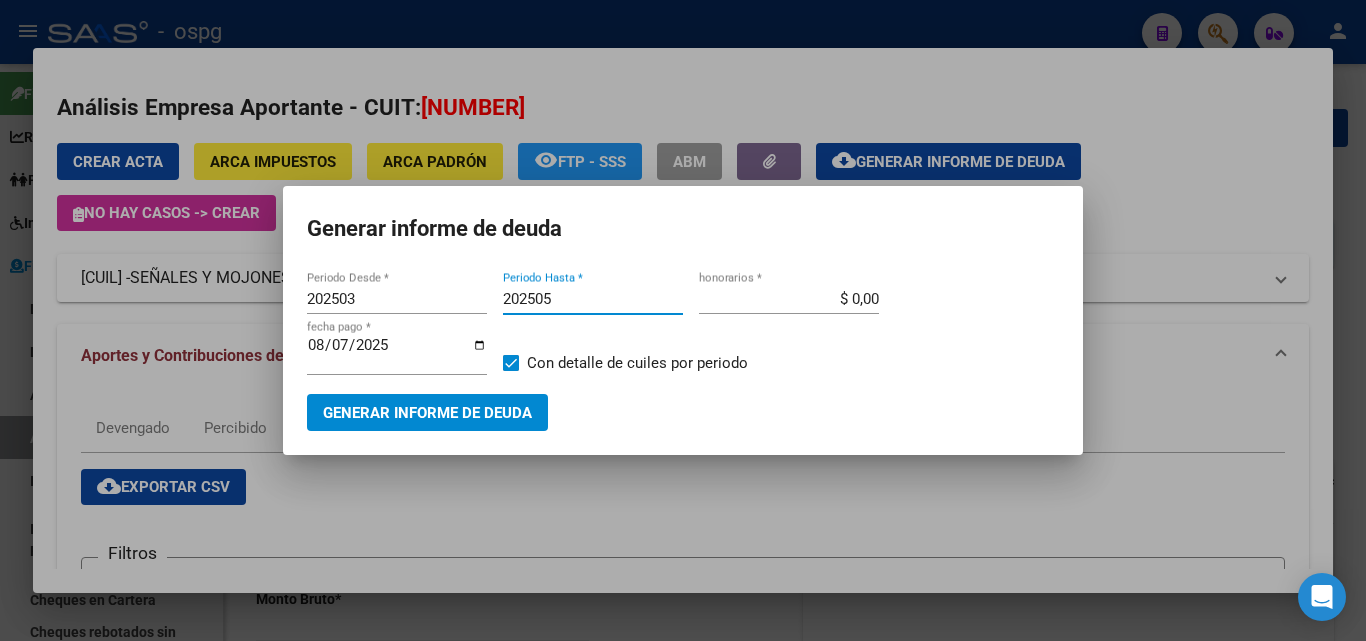 click on "202505" at bounding box center [593, 299] 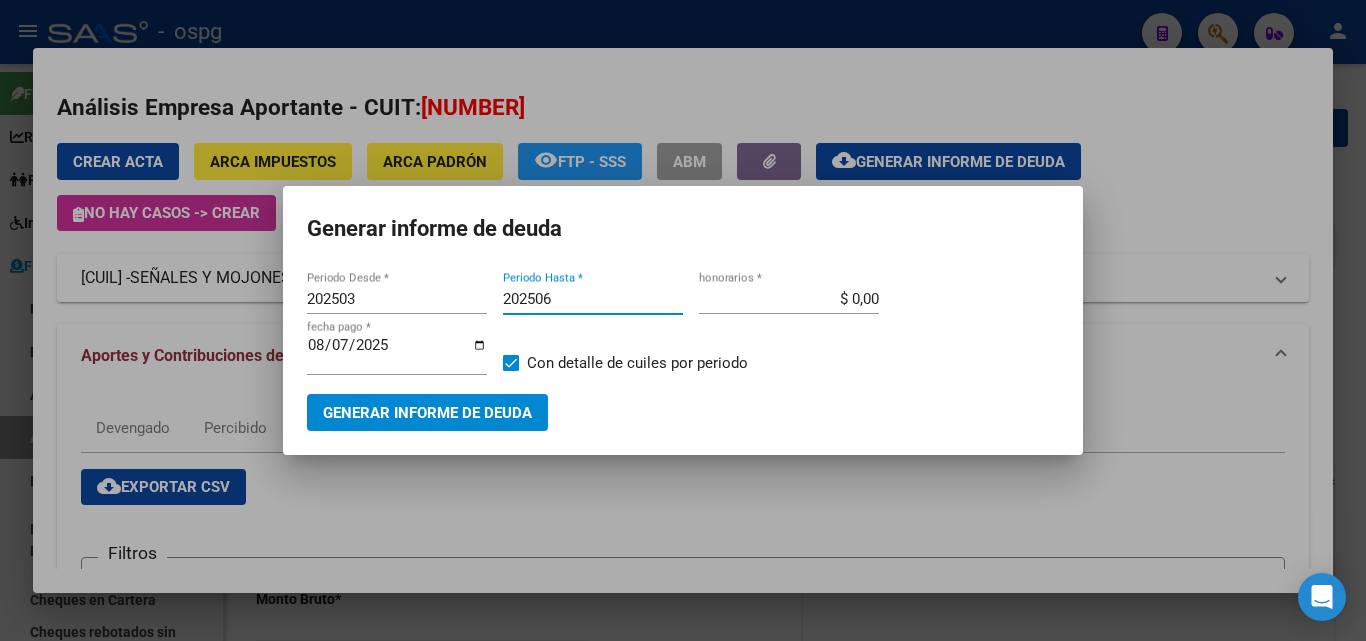 type on "202506" 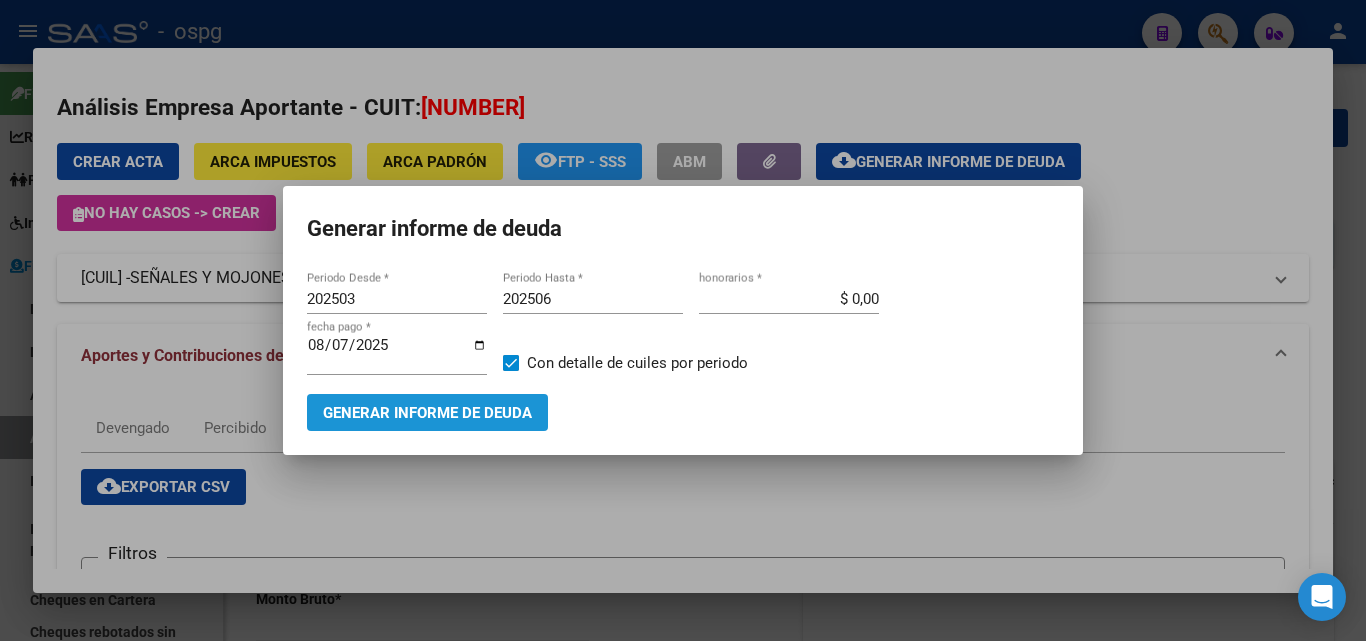 click on "Generar informe de deuda" at bounding box center [427, 413] 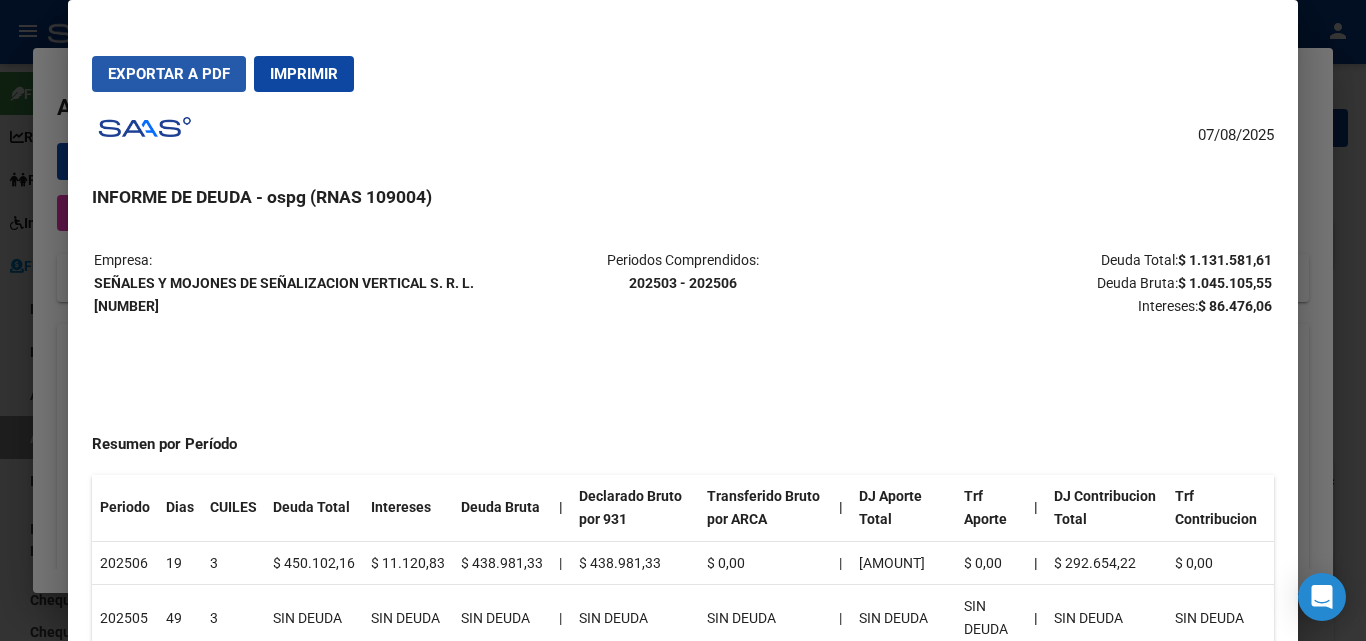 click on "Exportar a PDF" at bounding box center [169, 74] 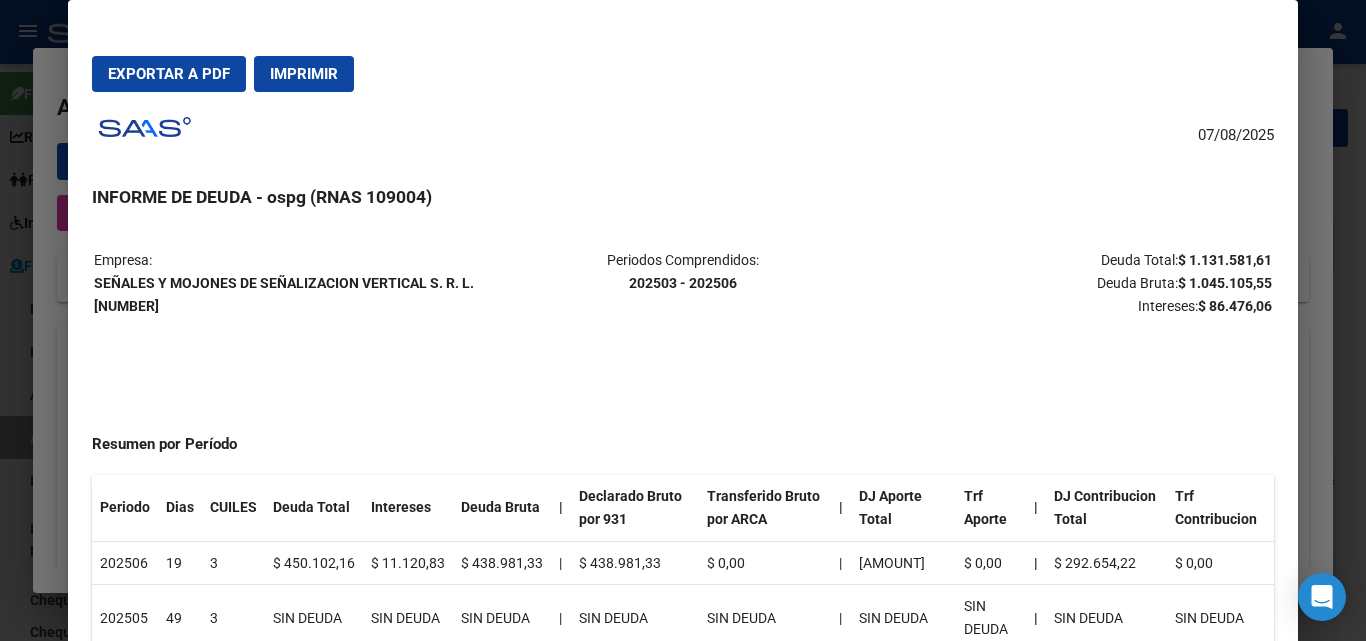 click at bounding box center (683, 320) 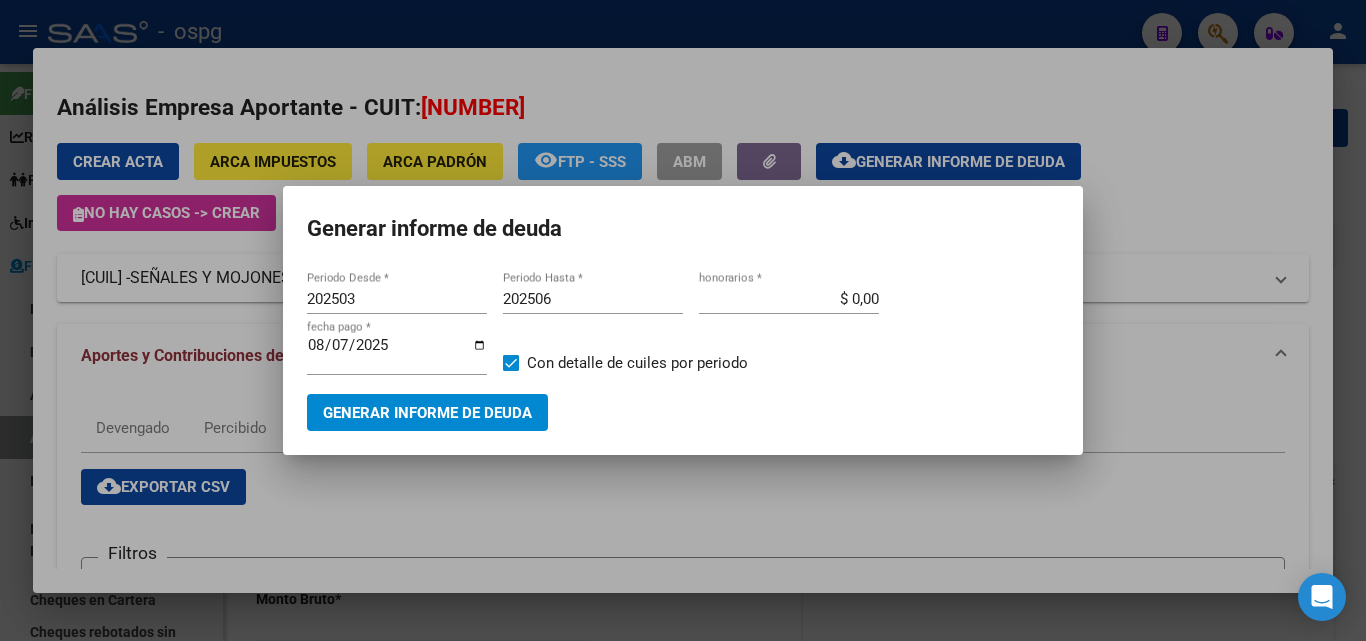 click at bounding box center (683, 320) 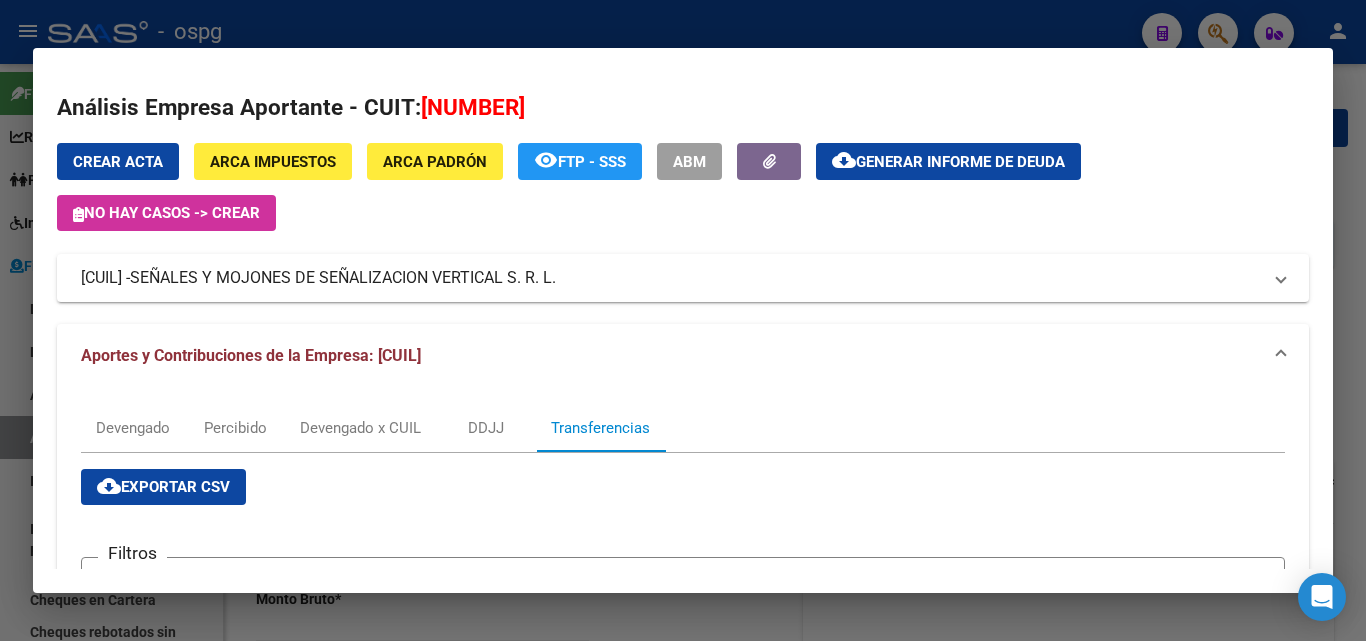 click at bounding box center [683, 320] 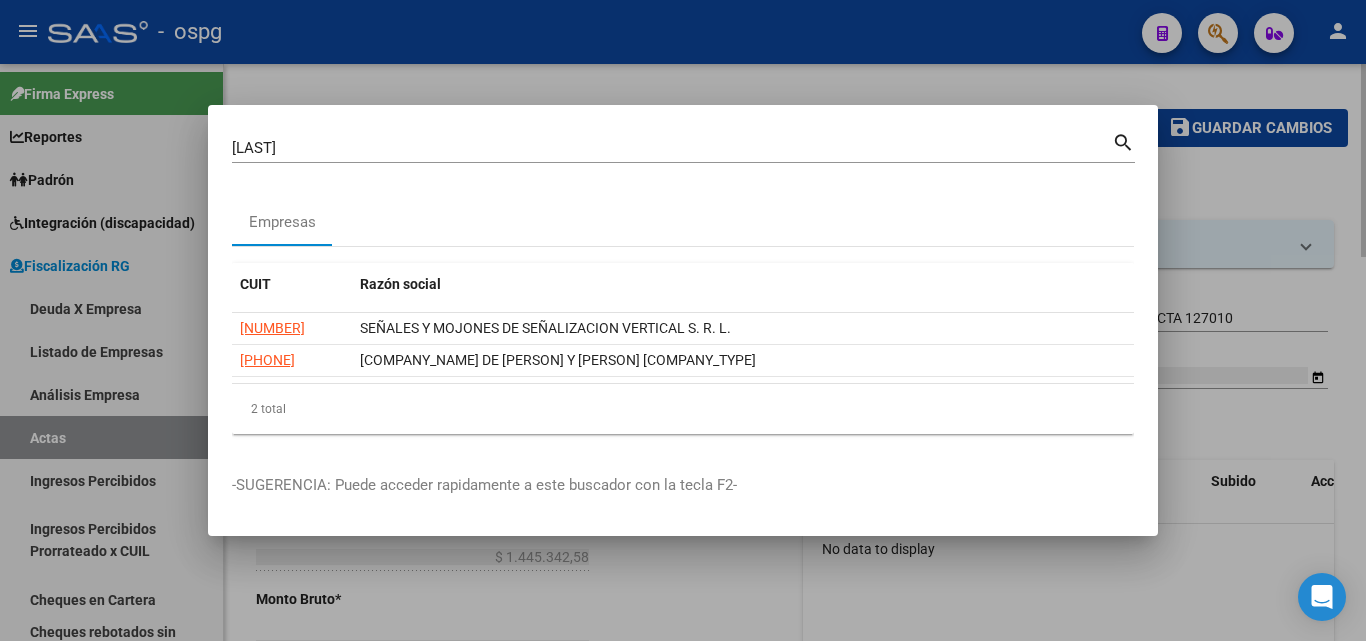 drag, startPoint x: 878, startPoint y: 84, endPoint x: 815, endPoint y: 72, distance: 64.132675 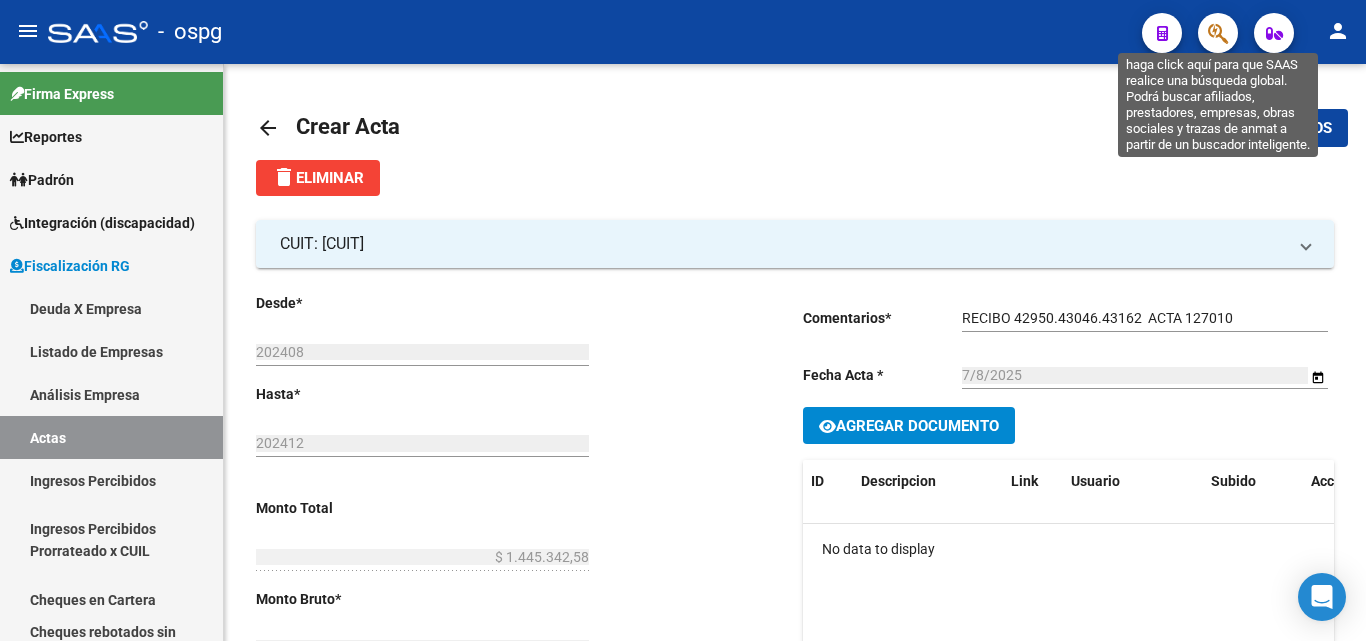 click 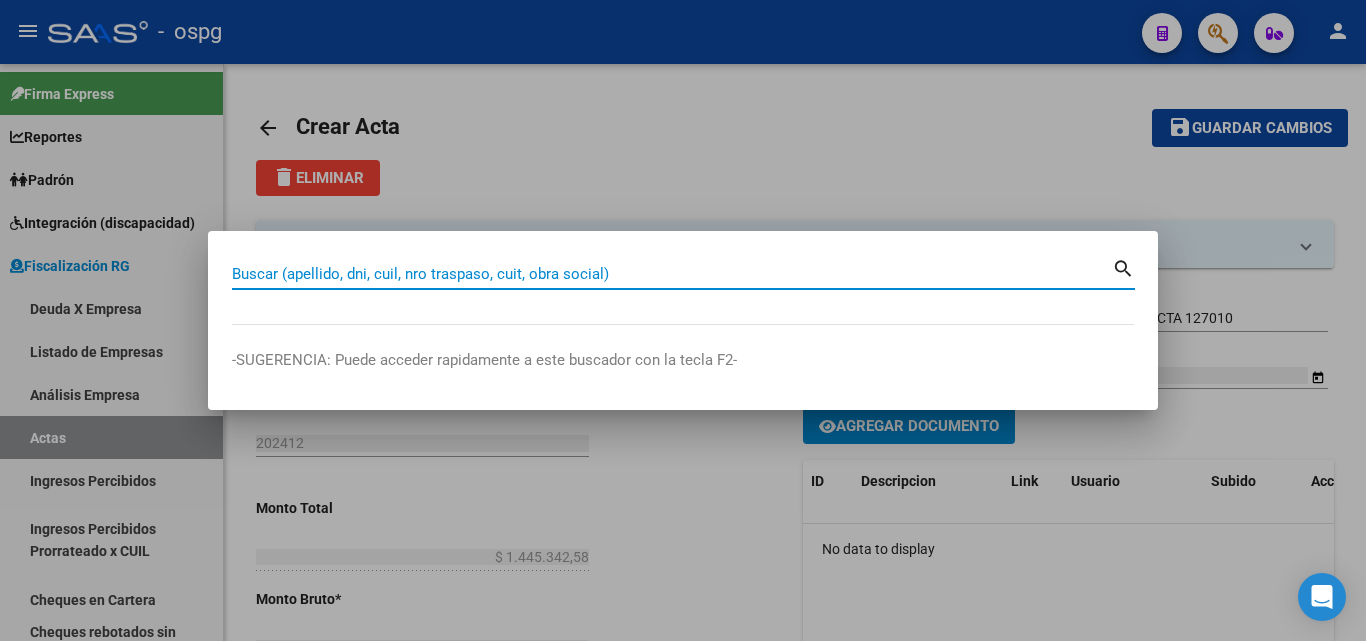 click on "Buscar (apellido, dni, cuil, nro traspaso, cuit, obra social)" at bounding box center (672, 274) 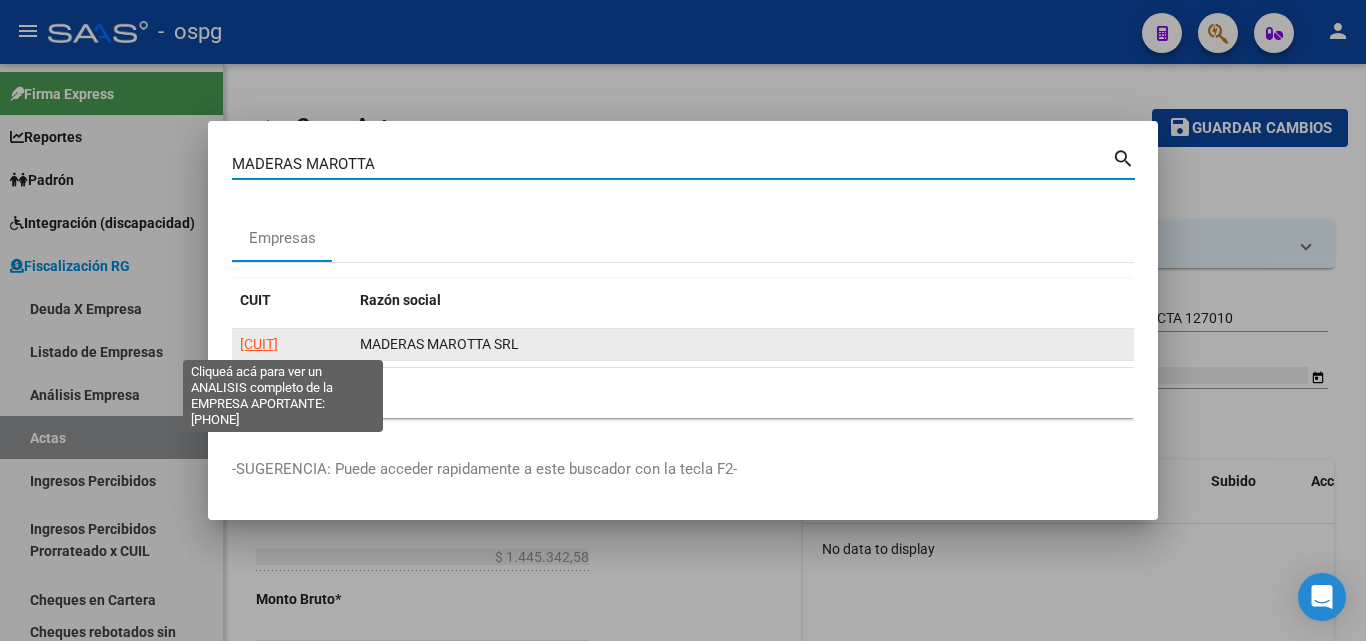 type on "MADERAS MAROTTA" 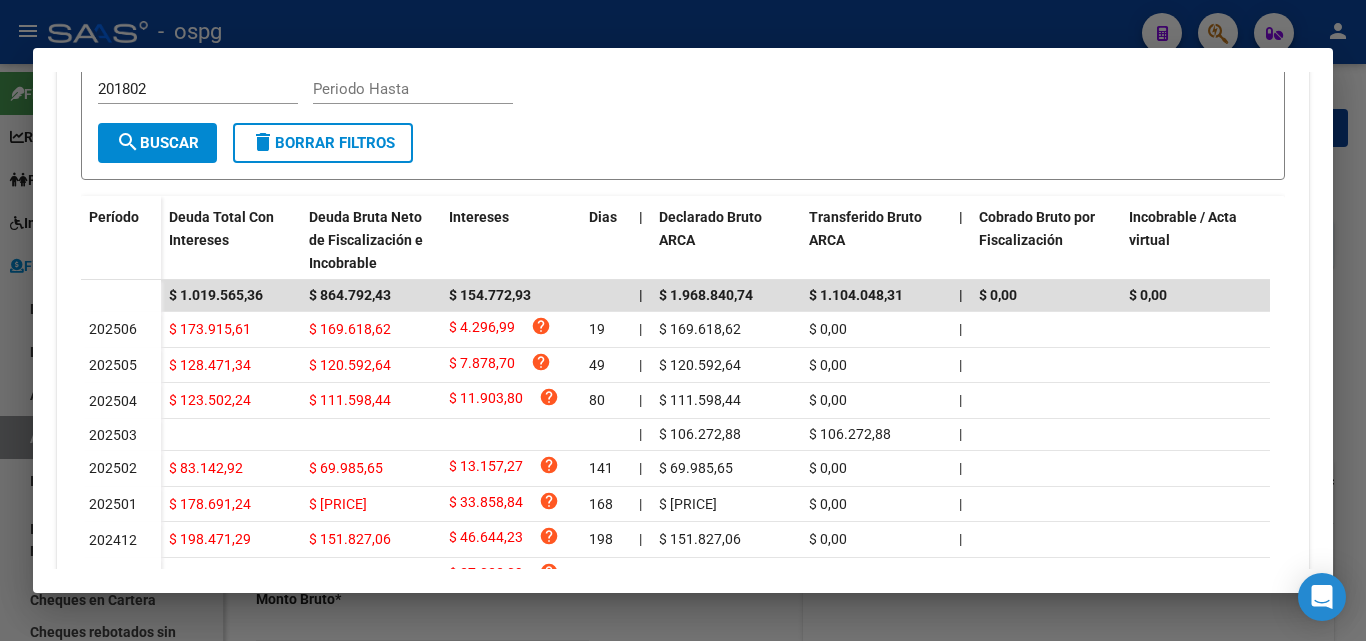 scroll, scrollTop: 600, scrollLeft: 0, axis: vertical 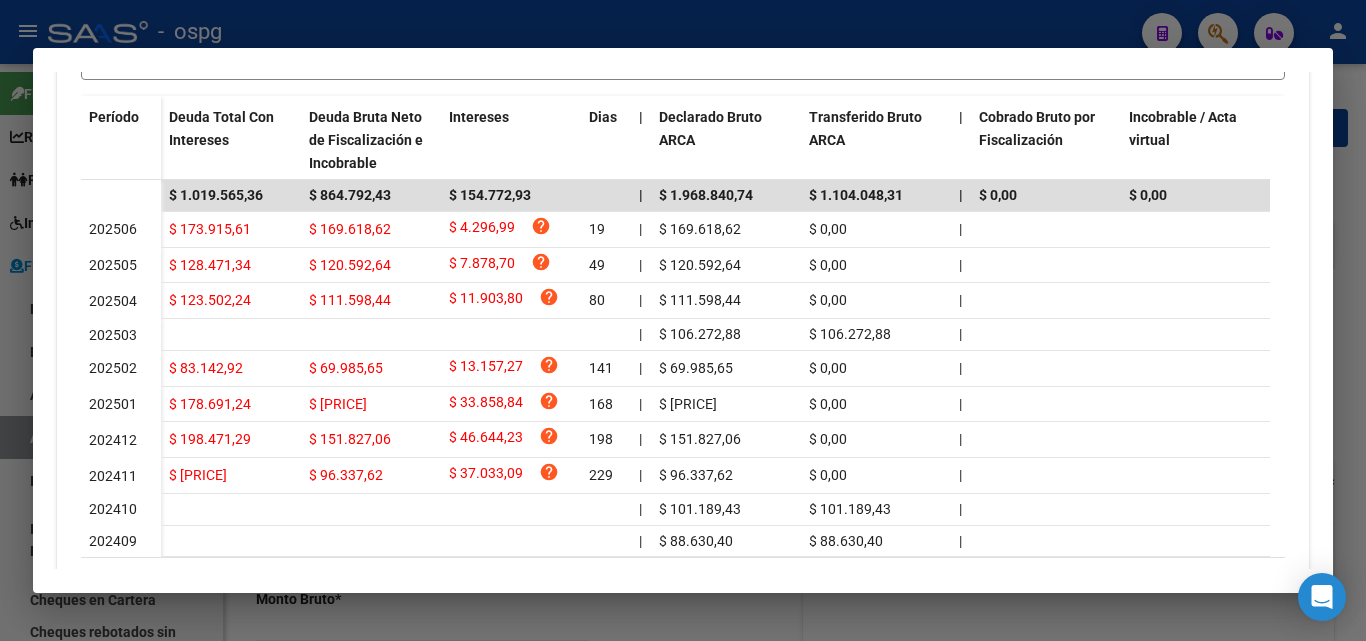click at bounding box center [683, 320] 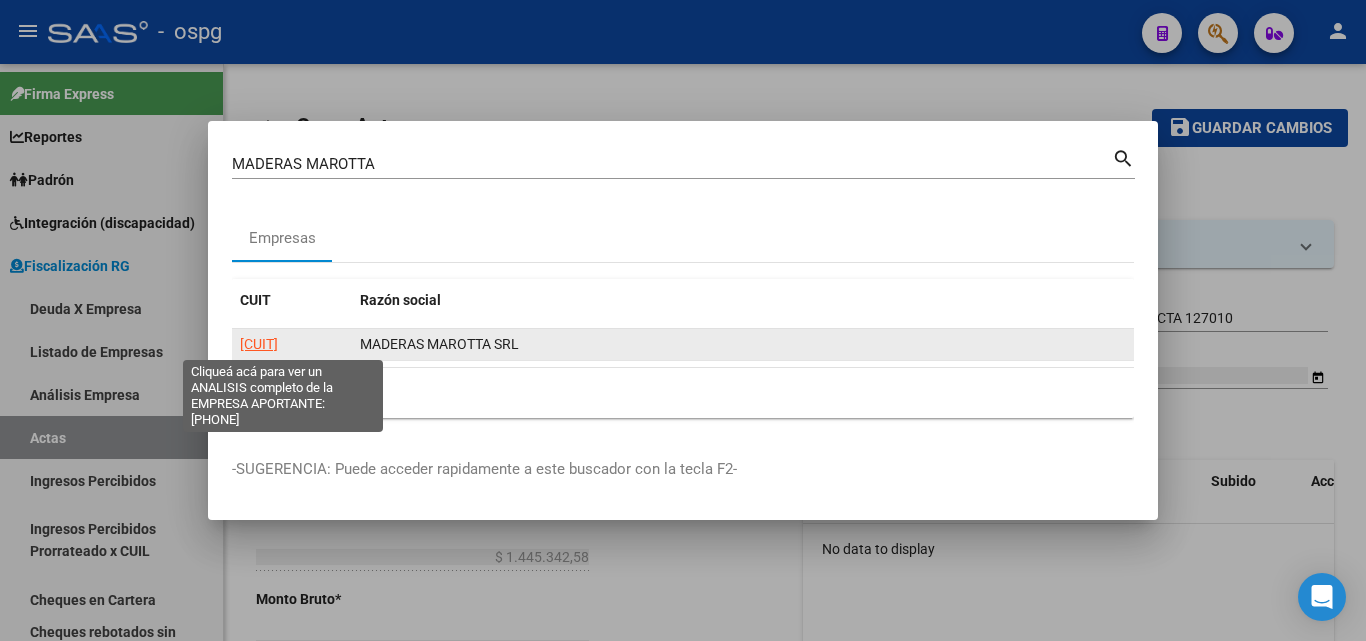 click on "[CUIT]" 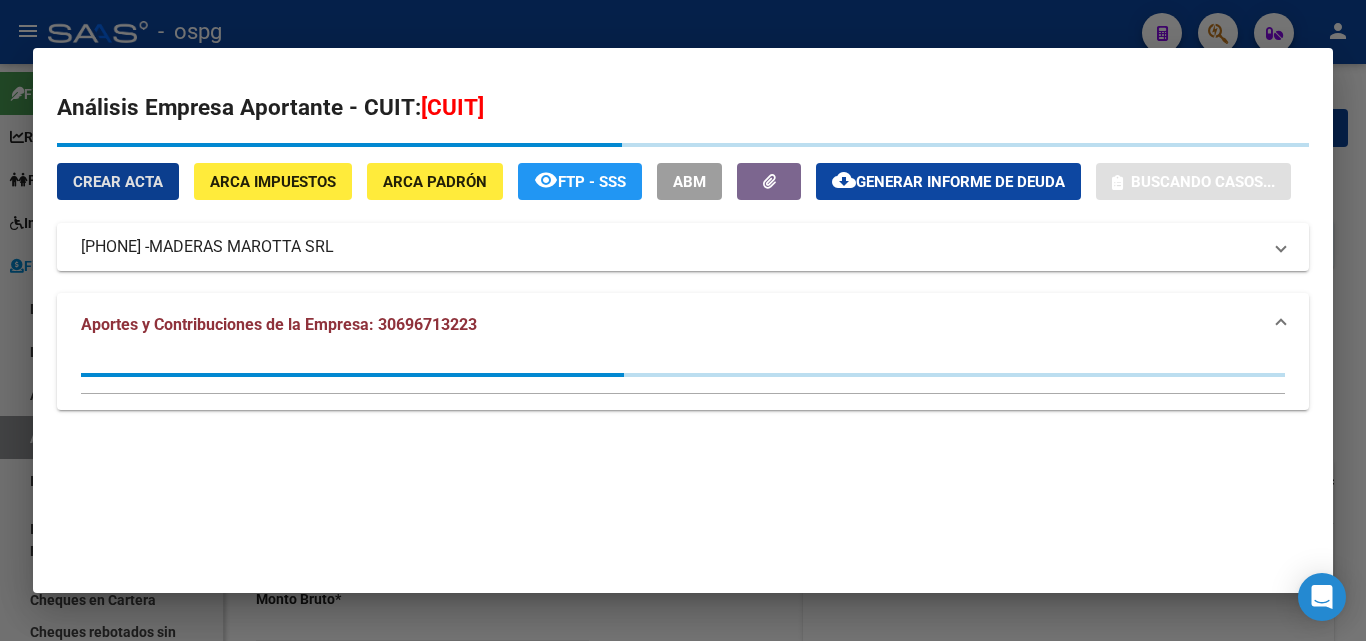 click on "Generar informe de deuda" 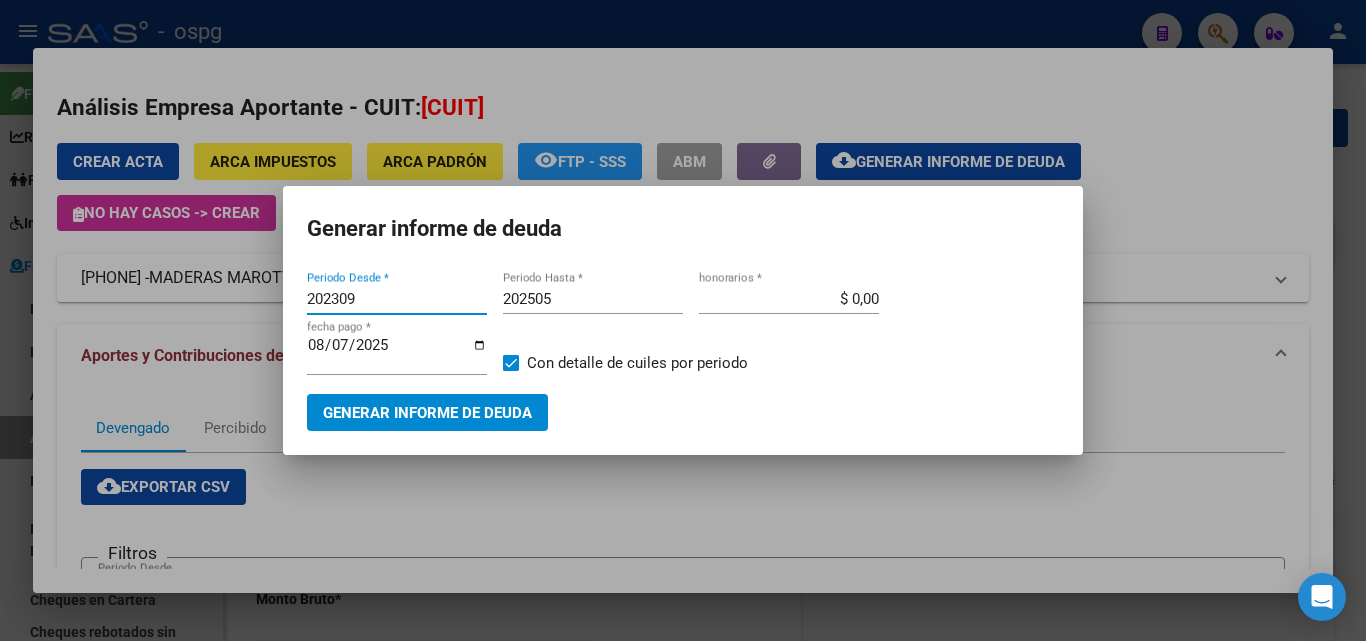 drag, startPoint x: 367, startPoint y: 294, endPoint x: 153, endPoint y: 264, distance: 216.09258 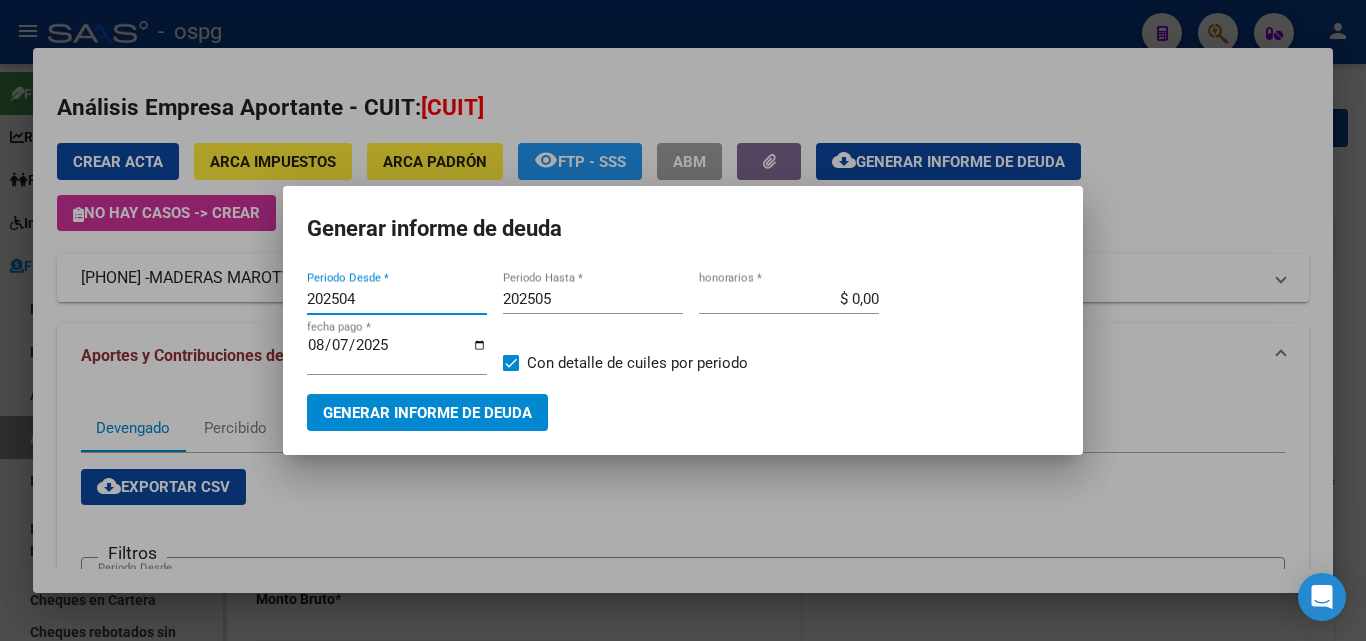 type on "202504" 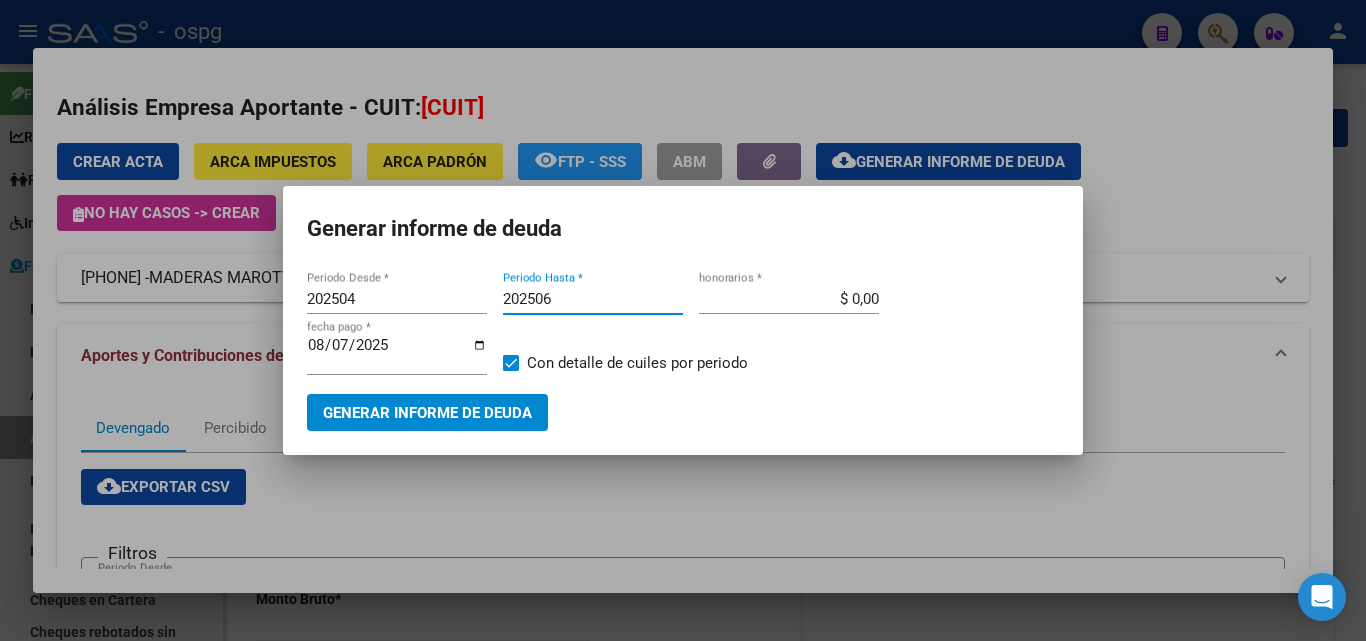 type on "202506" 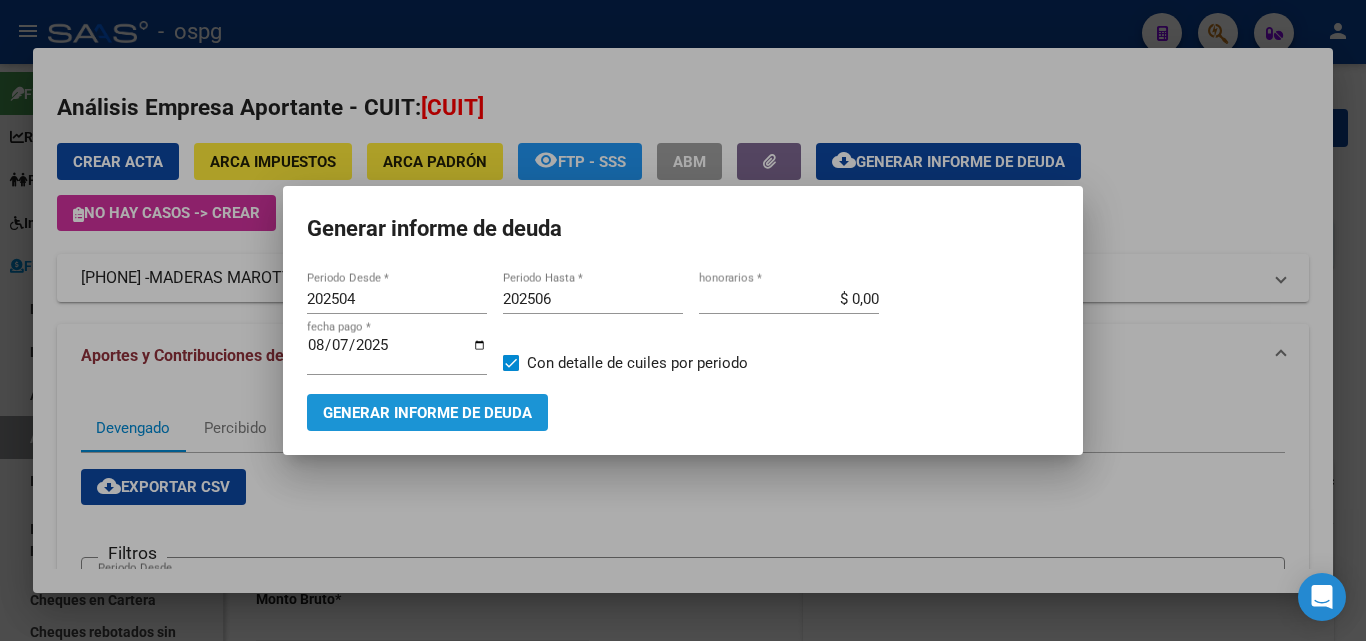 click on "Generar informe de deuda" at bounding box center [427, 413] 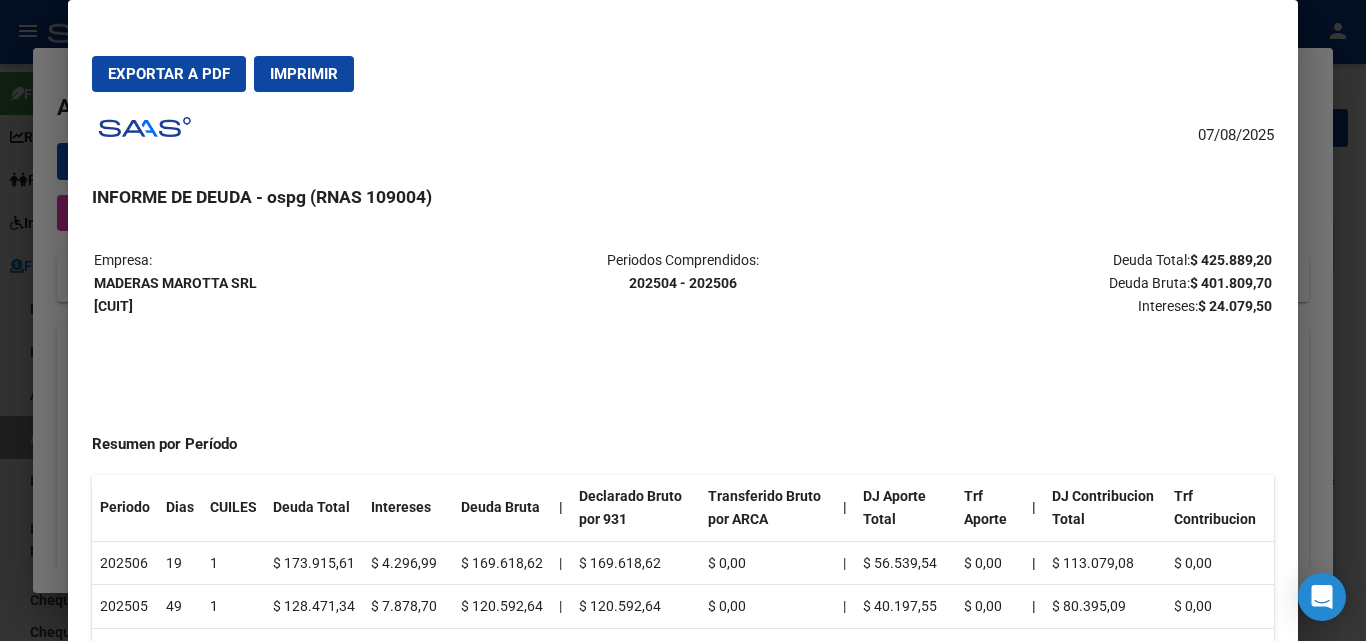 click on "Exportar a PDF" at bounding box center [169, 74] 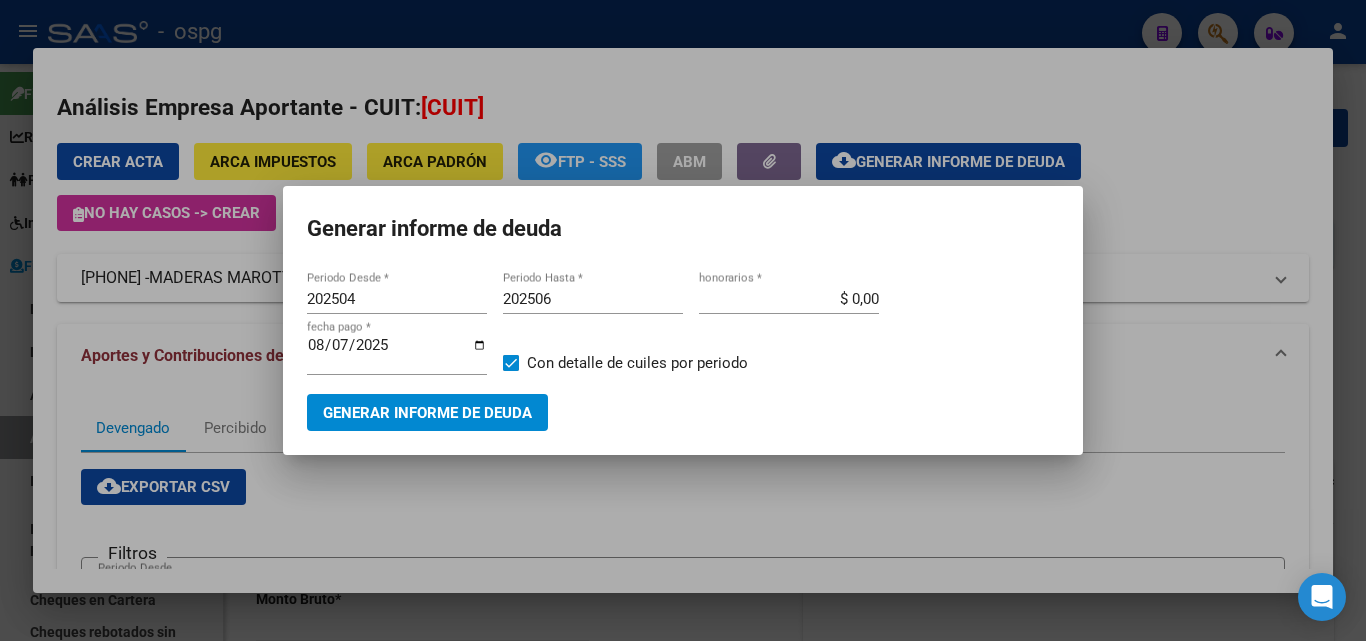 click at bounding box center [683, 320] 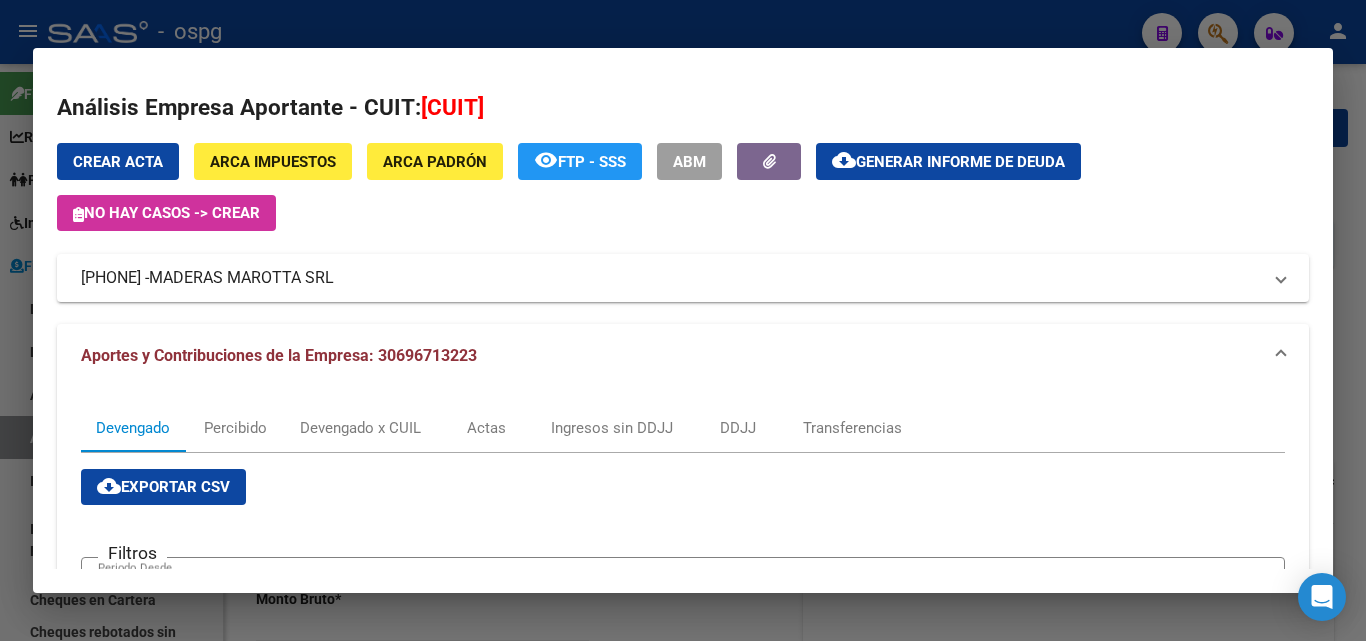 click on "Crear Acta ARCA Impuestos ARCA Padrón remove_red_eye  FTP - SSS  ABM  cloud_download  Generar informe de deuda   No hay casos -> Crear" at bounding box center (683, 187) 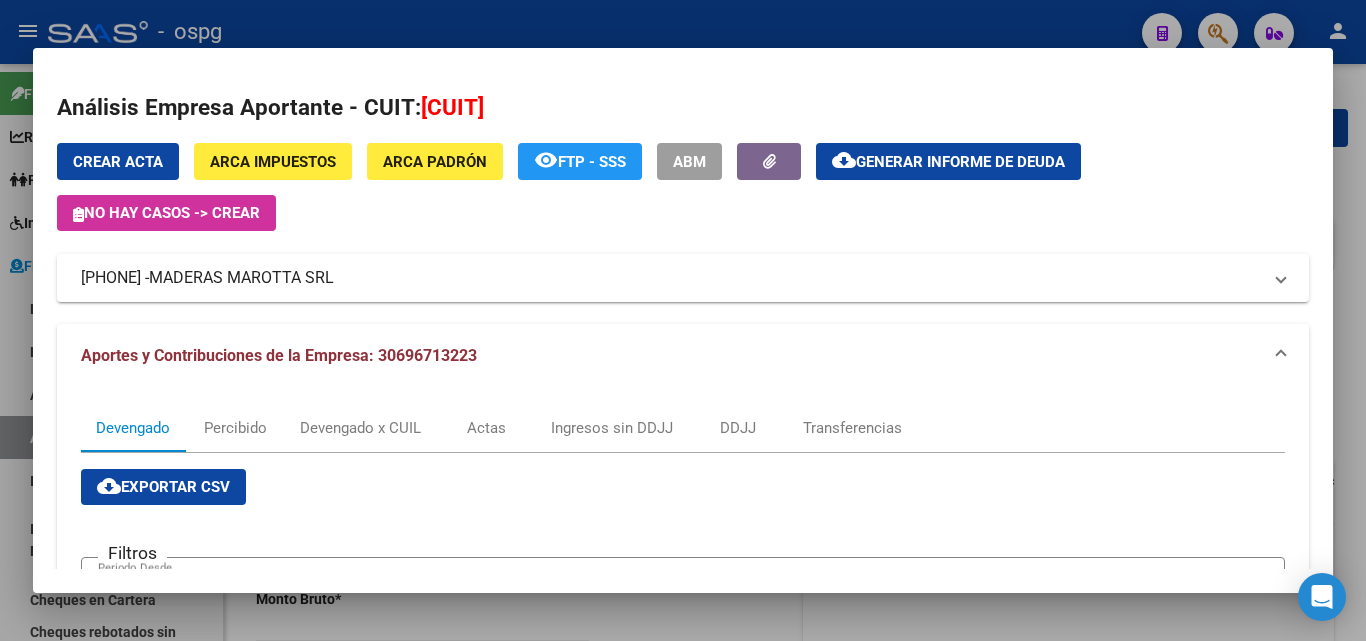 click at bounding box center (683, 320) 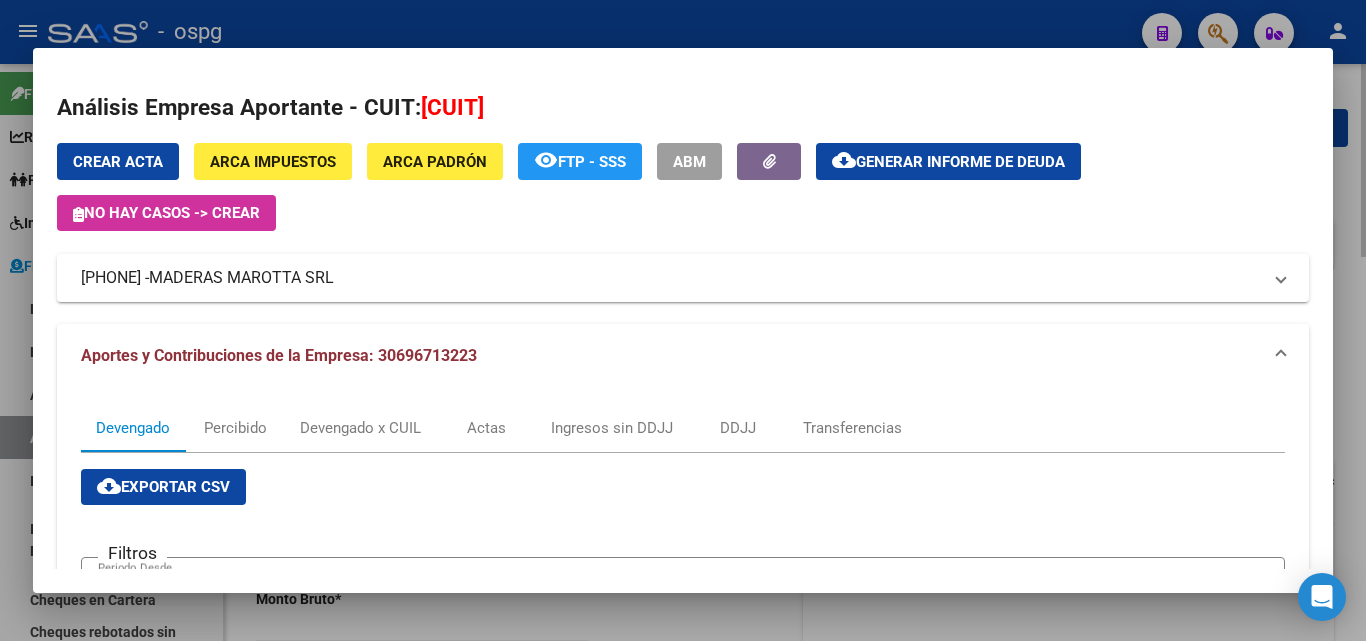 type 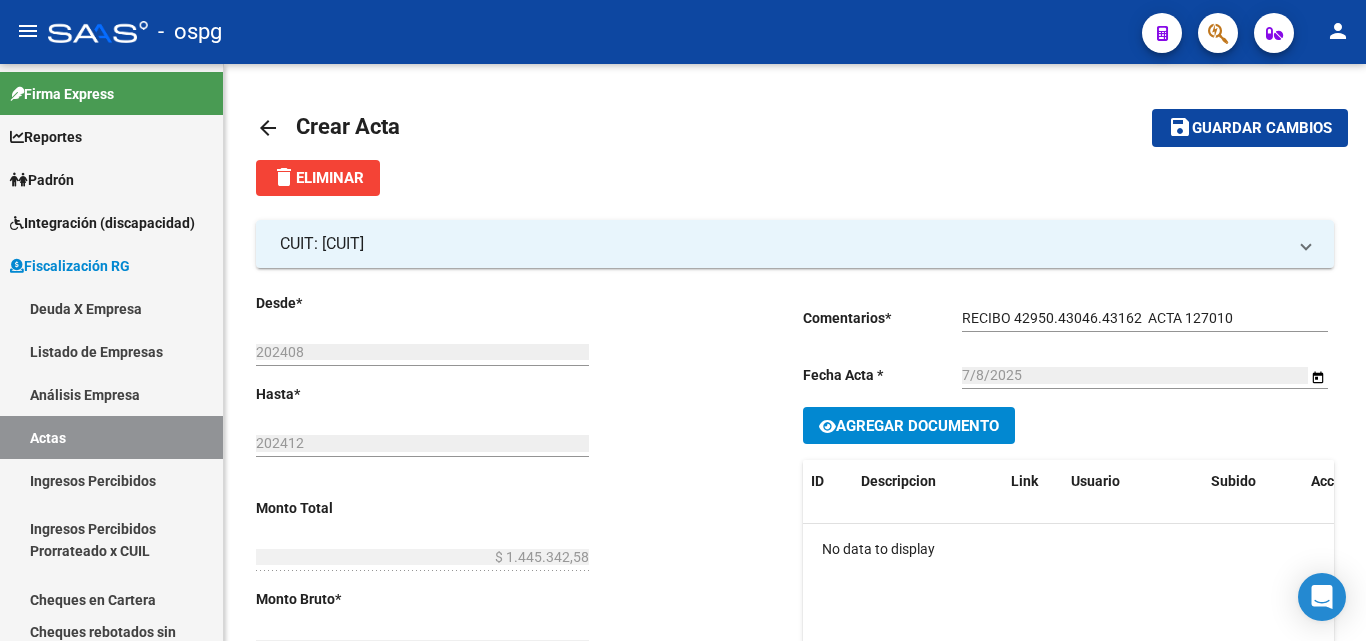 click 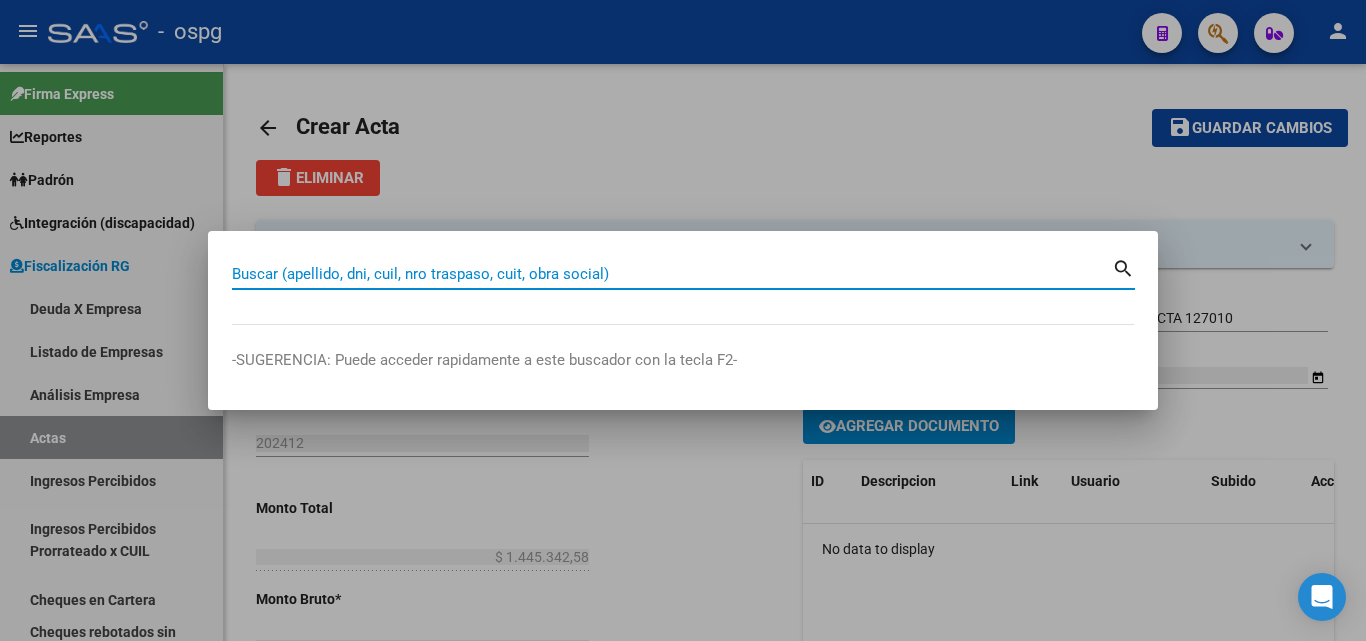 click on "Buscar (apellido, dni, cuil, nro traspaso, cuit, obra social)" at bounding box center (672, 274) 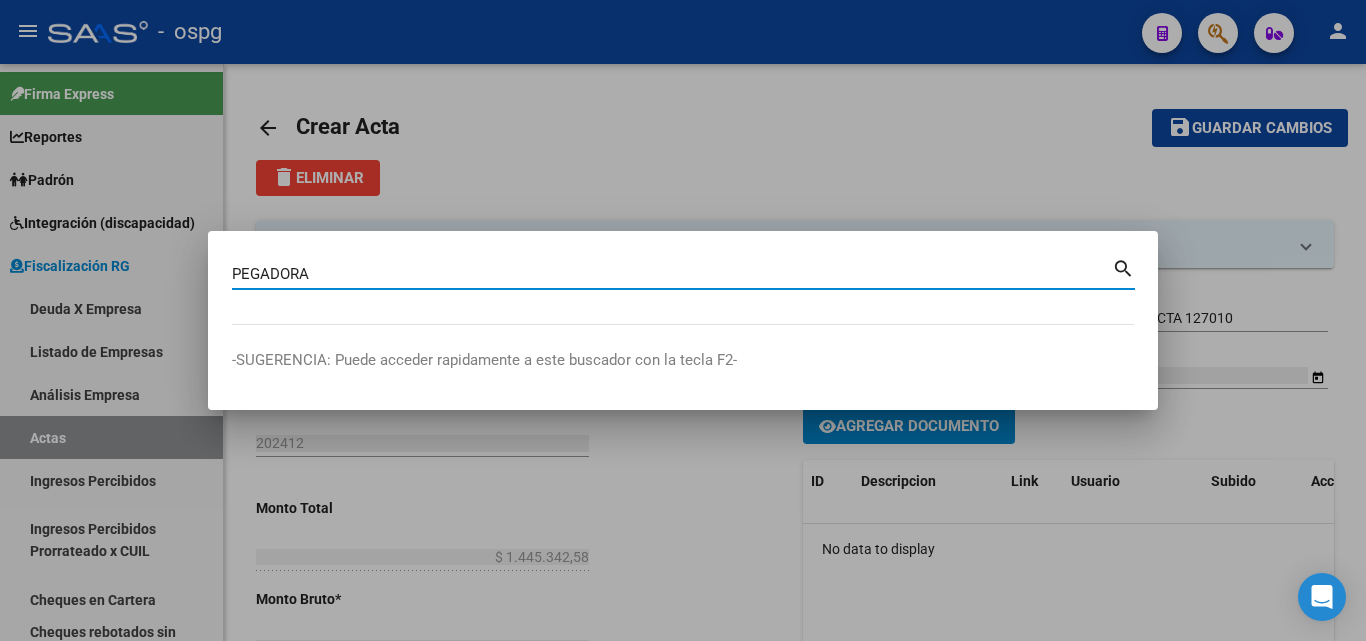 type on "PEGADORA" 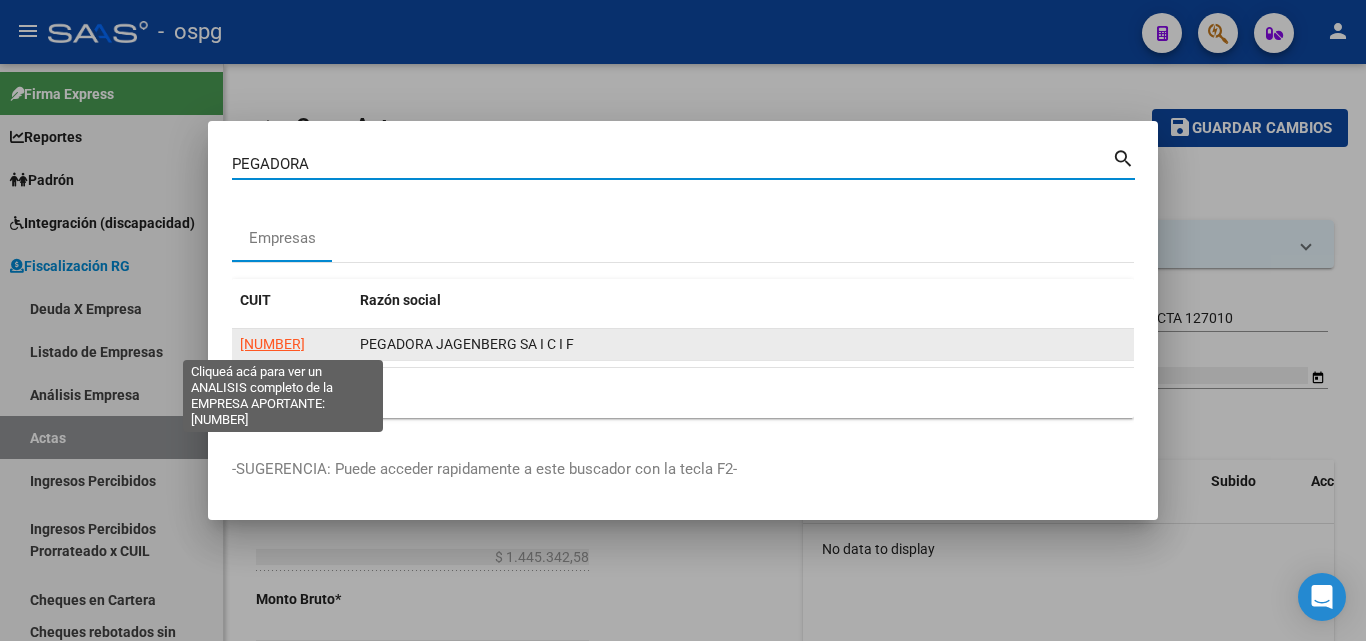 click on "[NUMBER]" 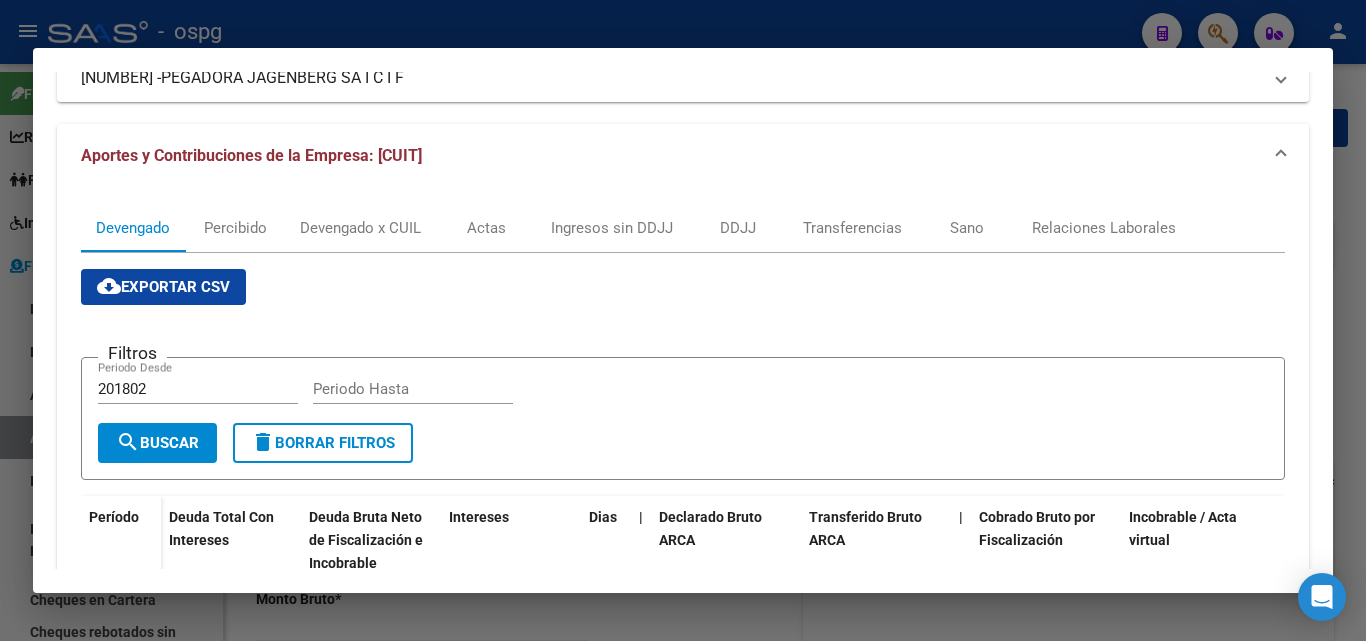 scroll, scrollTop: 0, scrollLeft: 0, axis: both 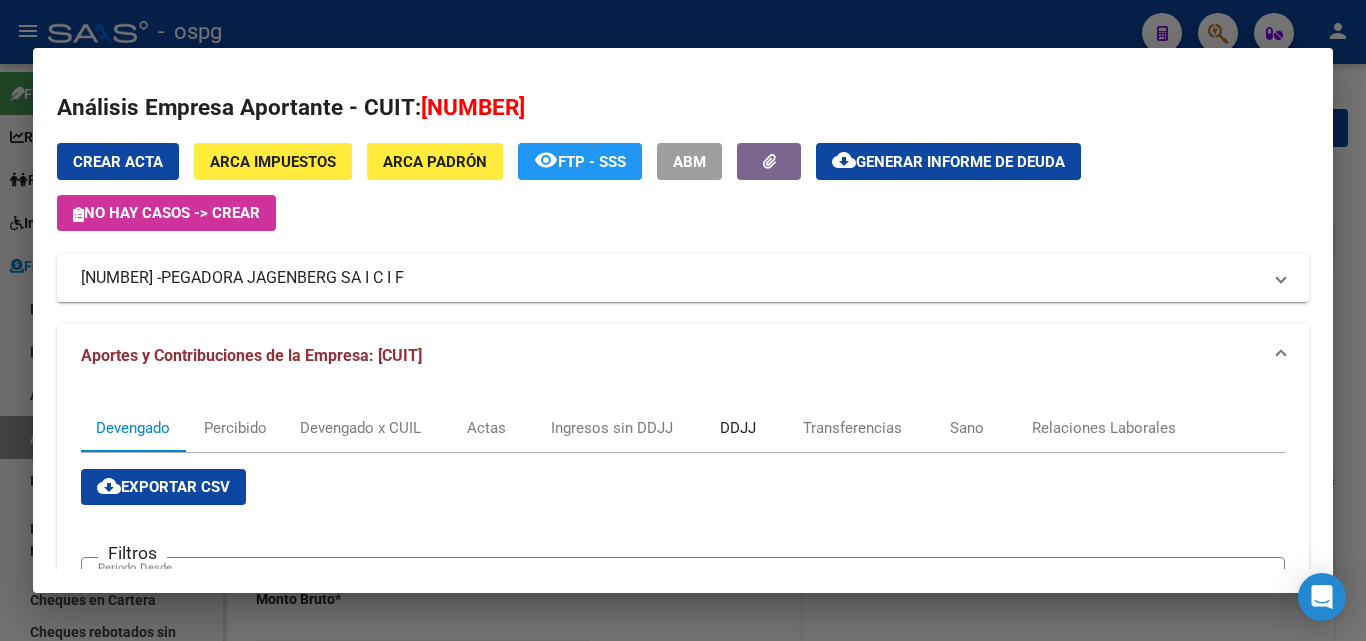 click on "DDJJ" at bounding box center (738, 428) 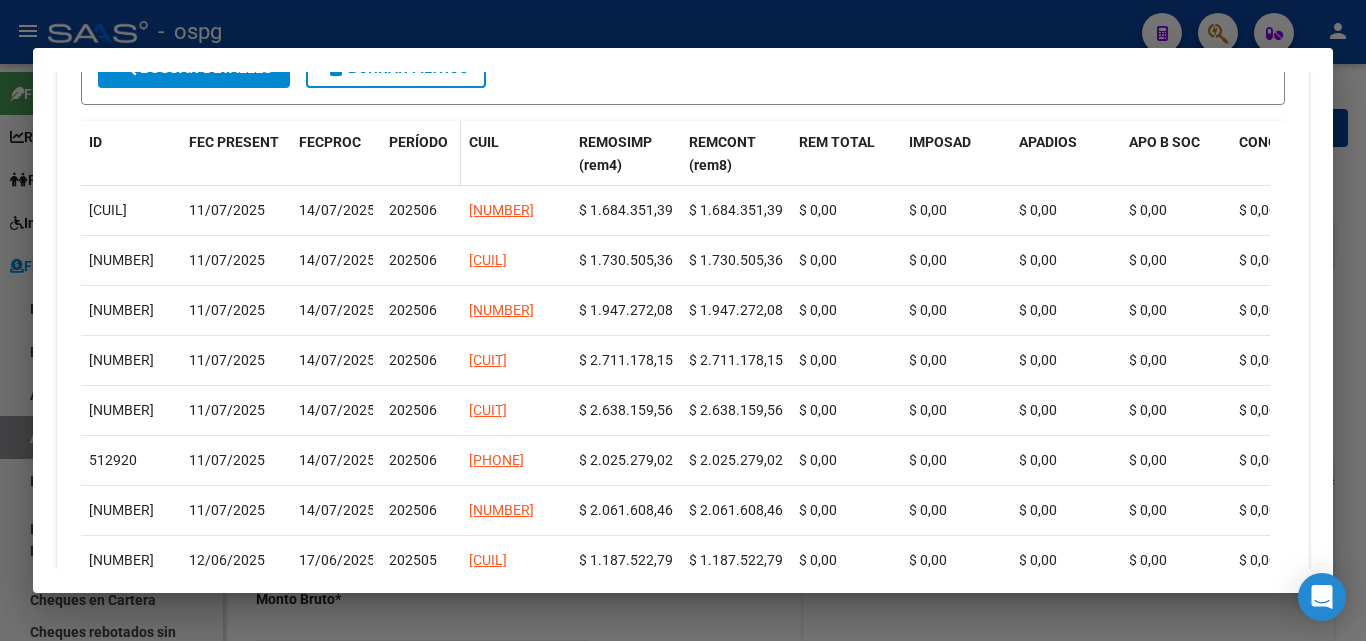 scroll, scrollTop: 700, scrollLeft: 0, axis: vertical 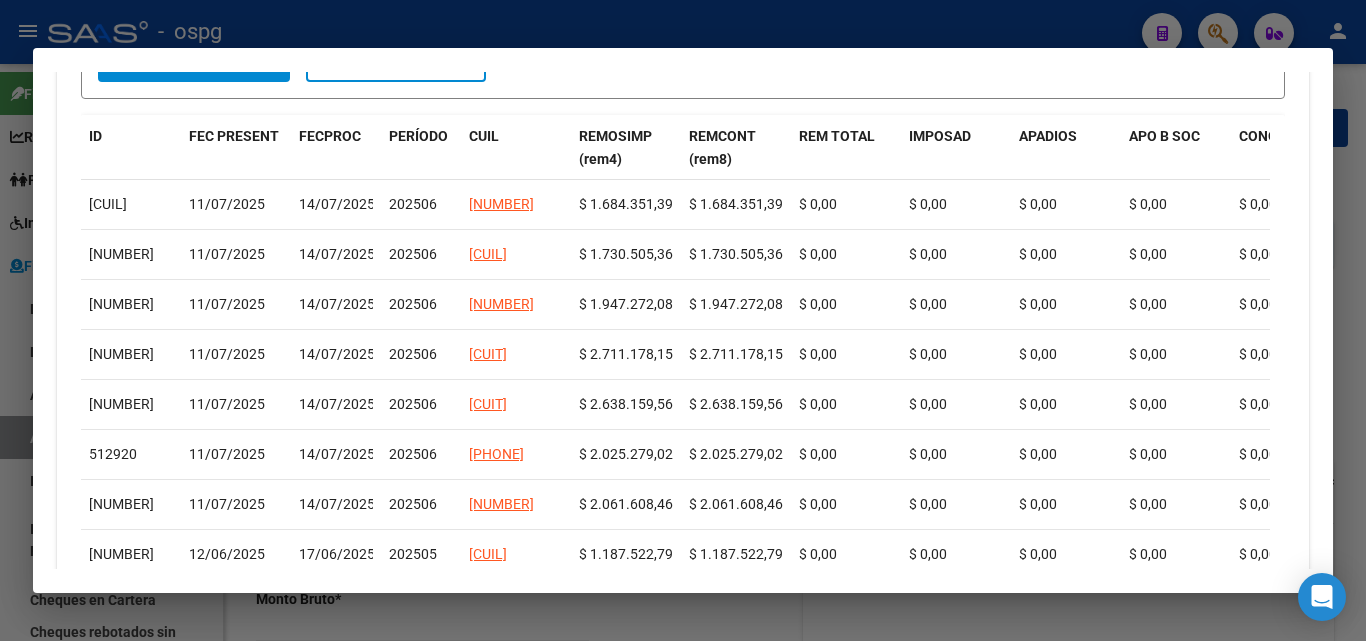 click at bounding box center [683, 320] 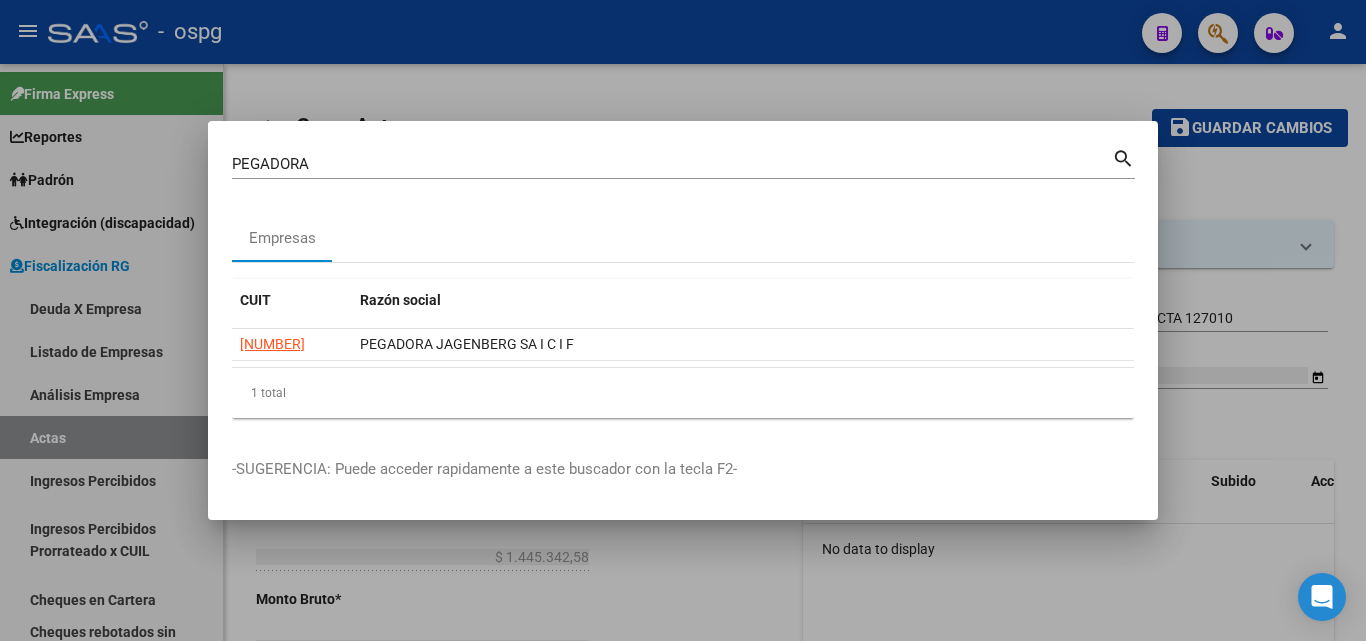 click at bounding box center [683, 320] 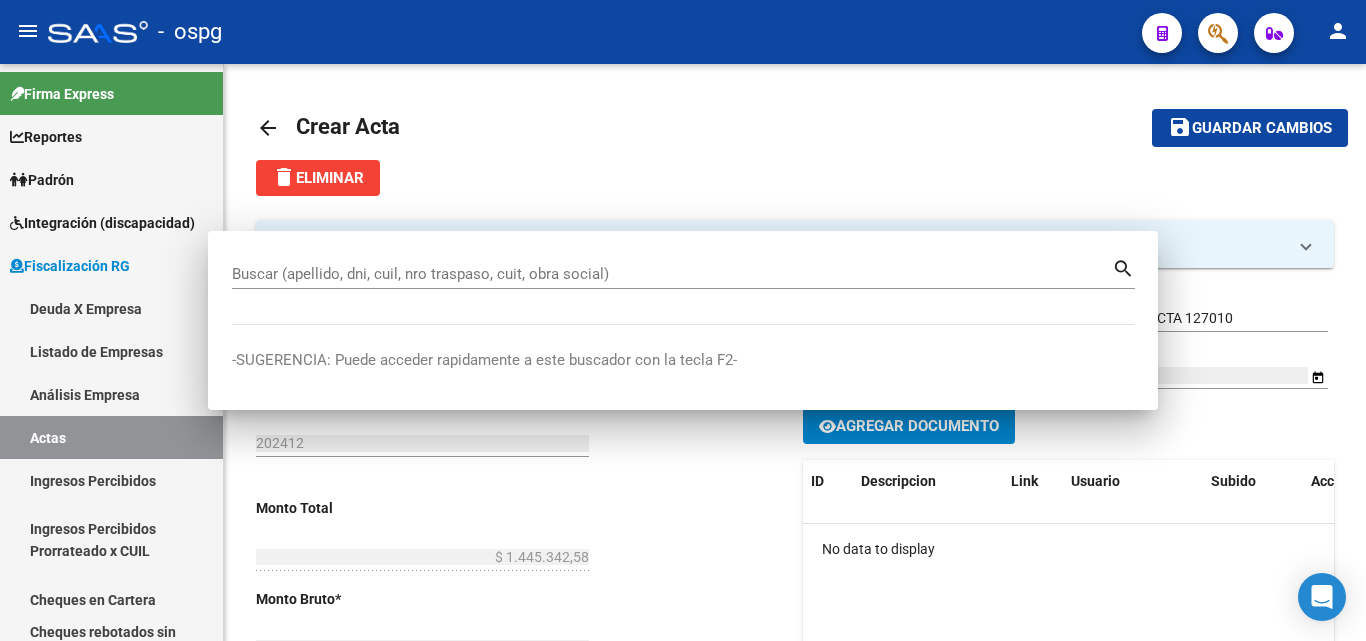 click on "delete  Eliminar
CUIT: [CUIT]  Razon Social:  EDITORIAL ASTREA  S R L Telefono:  Mail:  Observaciones:  Provincia:  [STATE] Localidad:  [CITY] Calle:  LAVALLE Numero:  Dpto:  Desde  *   202408 Ej: 202201  Hasta  *   202412 Ej: 202208  Monto Total    $ 1.445.342,58 Ingresar el monto total  Monto Bruto  *   $ 1.094.710,88 Ingresar monto bruto  Intereses  *   $ 350.631,70 Ingresar intereses   Grupo Fiscalizador * [FIRST] [LAST] Seleccionar Grupo Fiscalizador  Fiscalizador * [FIRST] Seleccionar Fiscalizador Número Acta  *   202408-202412 Ingresar número acta    $ 0,00 Honorarios Fiscalizacion  Nro Convenio    Ingresar número de convenio     Cobrado    Acta Judicial     Acta Virtual / Moroso Incobrable  Comentarios  *   RECIBO 42950.43046.43162  ACTA 127010 Ingresar comentarios  Fecha Acta * 7/8/2025 Selecciona una fecha Agregar Documento ID Descripcion Link Usuario Subido Accion No data to display  0 total   1" 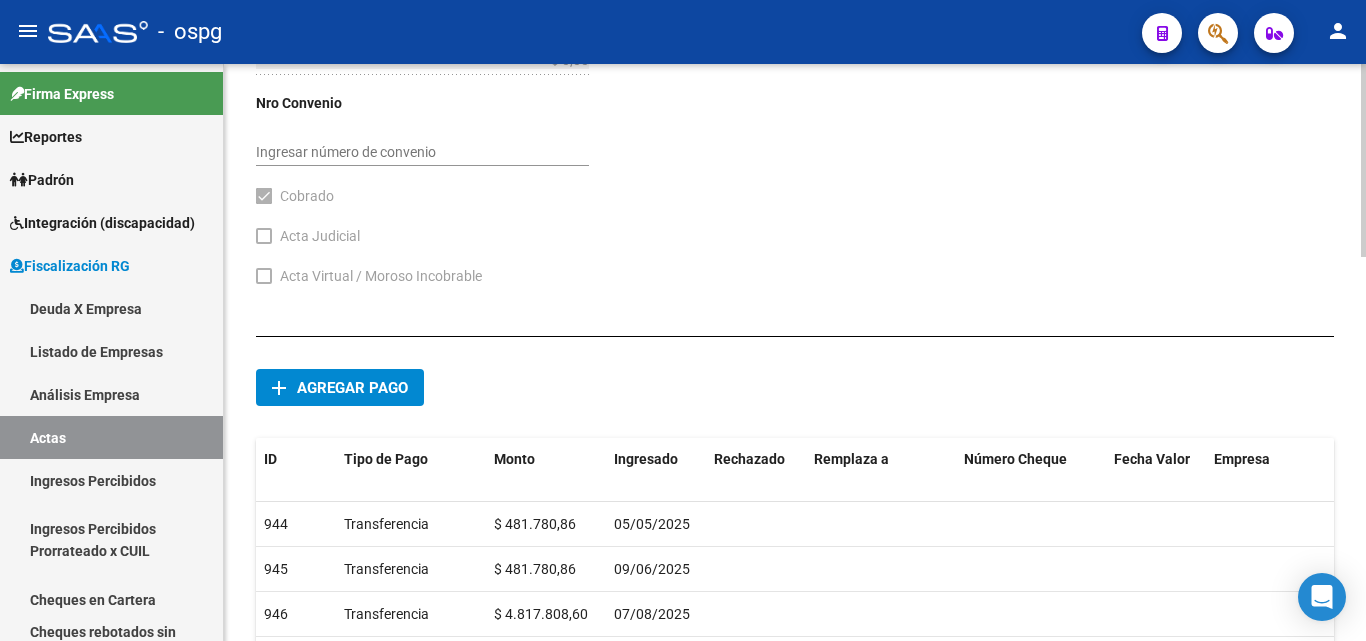 scroll, scrollTop: 1144, scrollLeft: 0, axis: vertical 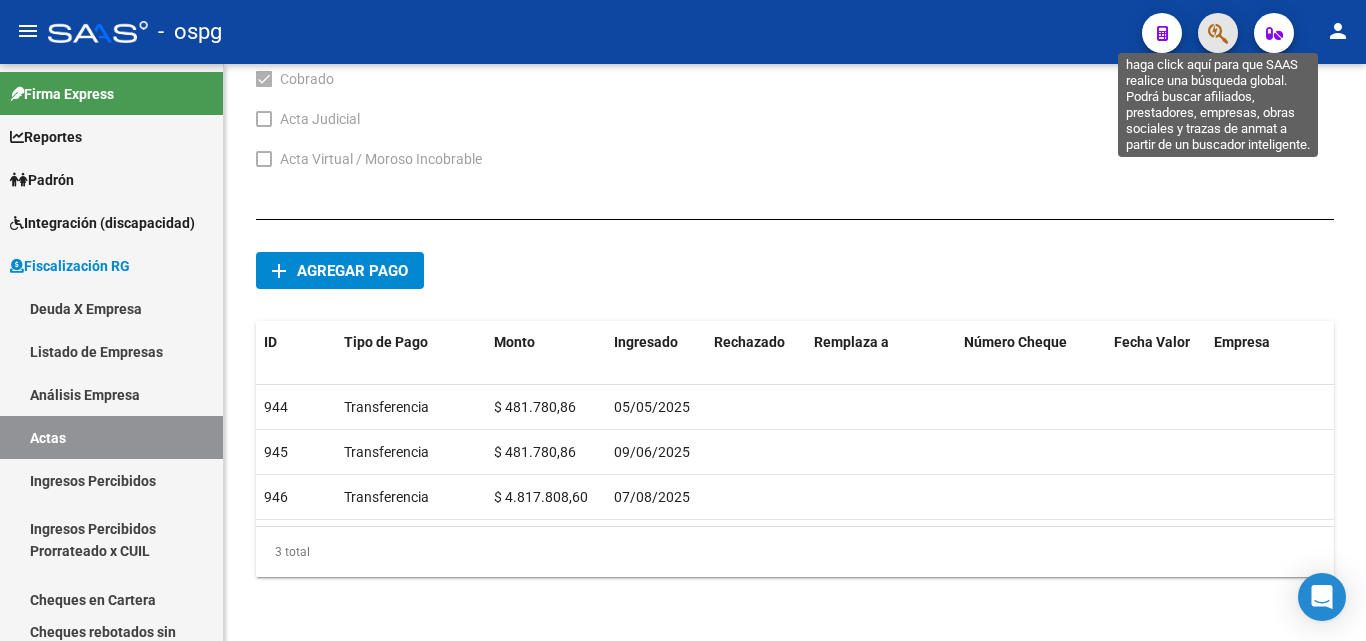 click 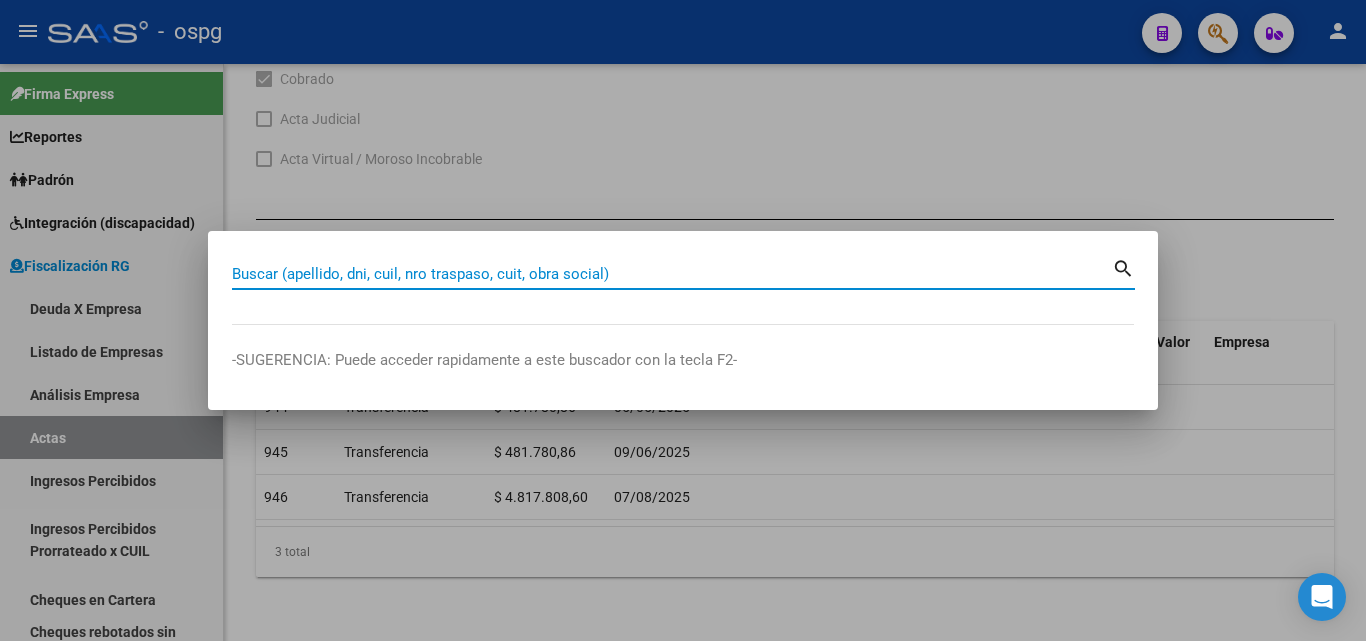 drag, startPoint x: 491, startPoint y: 275, endPoint x: 502, endPoint y: 278, distance: 11.401754 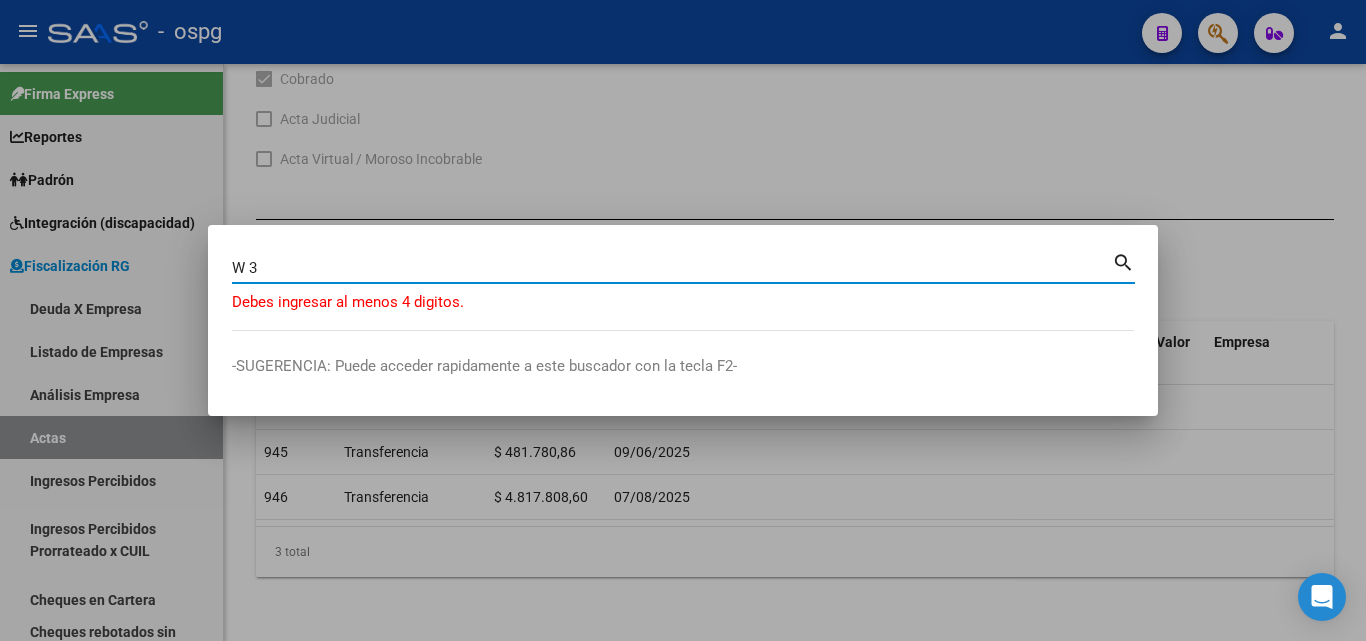click on "W 3" at bounding box center (672, 268) 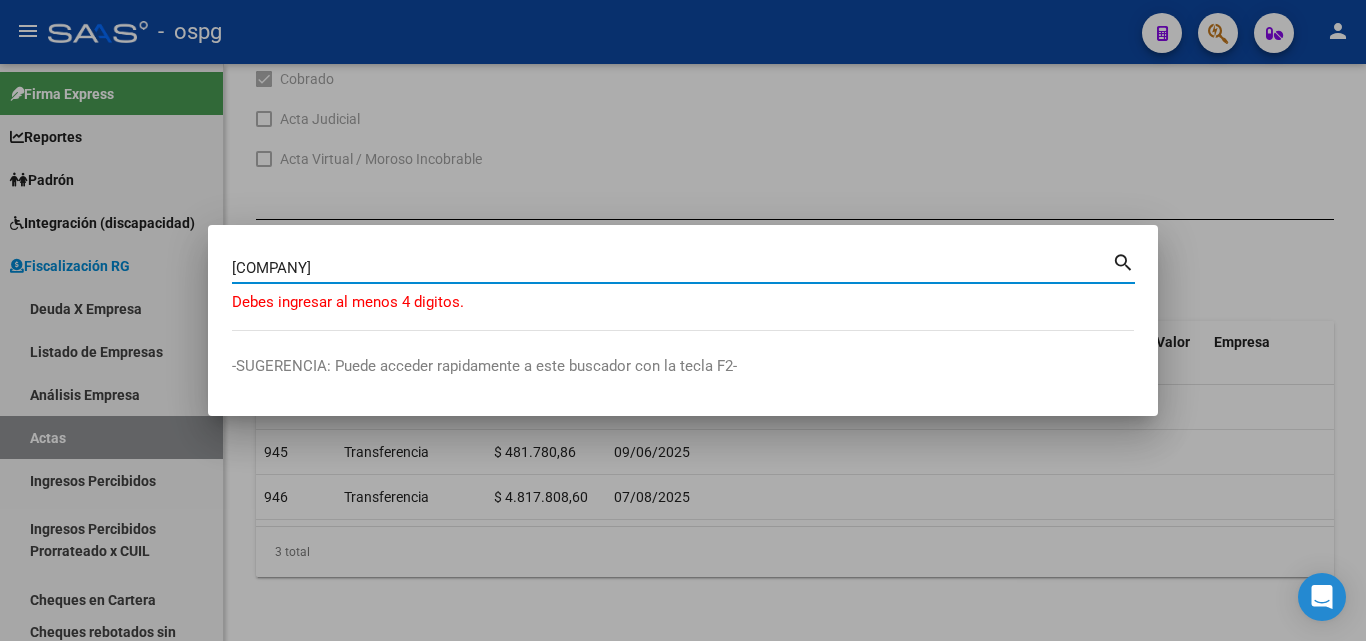 type on "[COMPANY]" 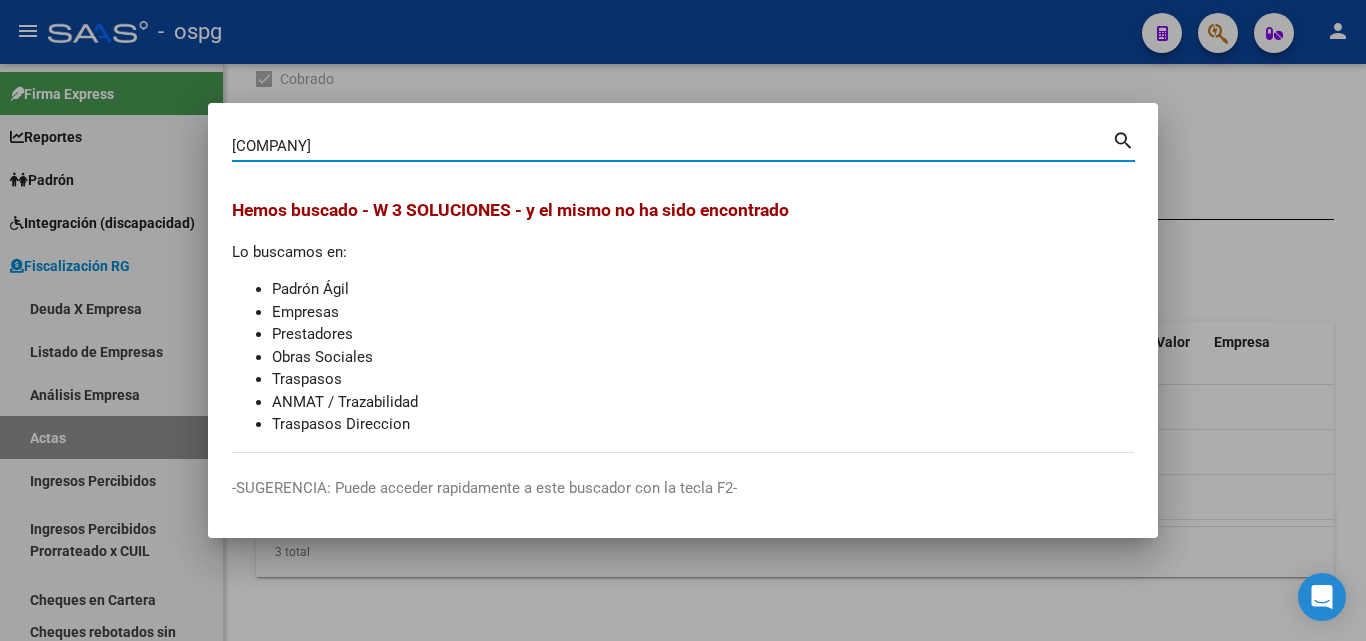 drag, startPoint x: 522, startPoint y: 74, endPoint x: 328, endPoint y: 1, distance: 207.28 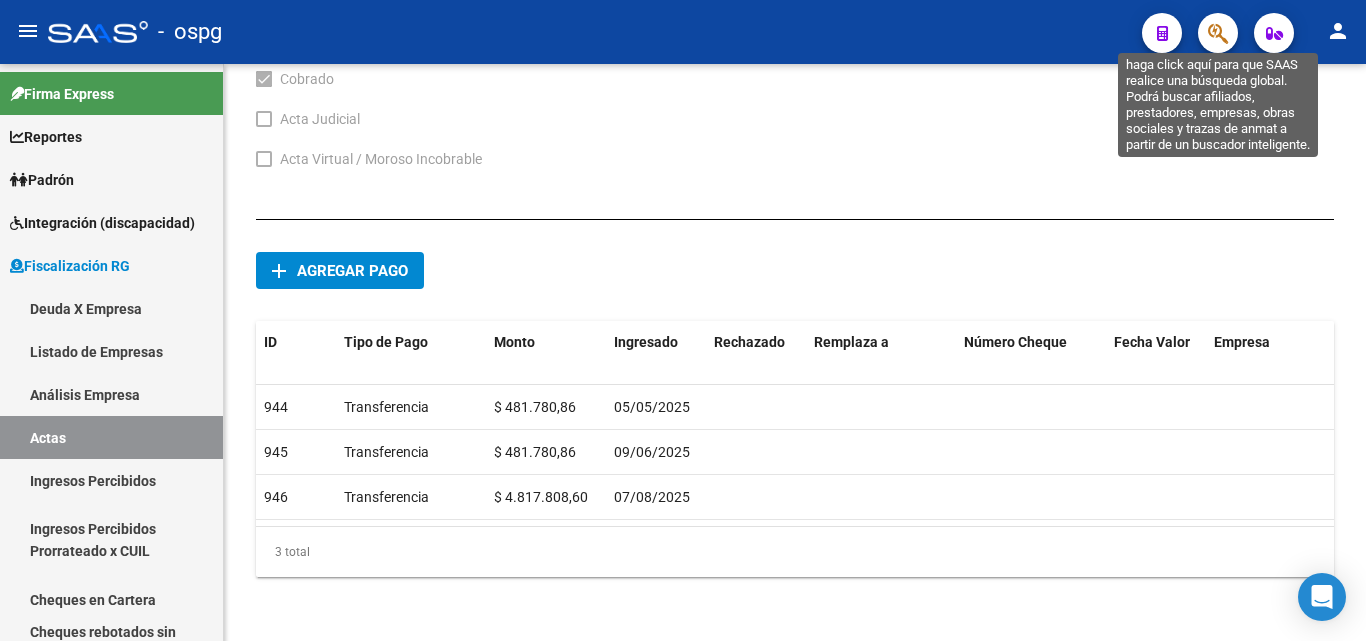 click 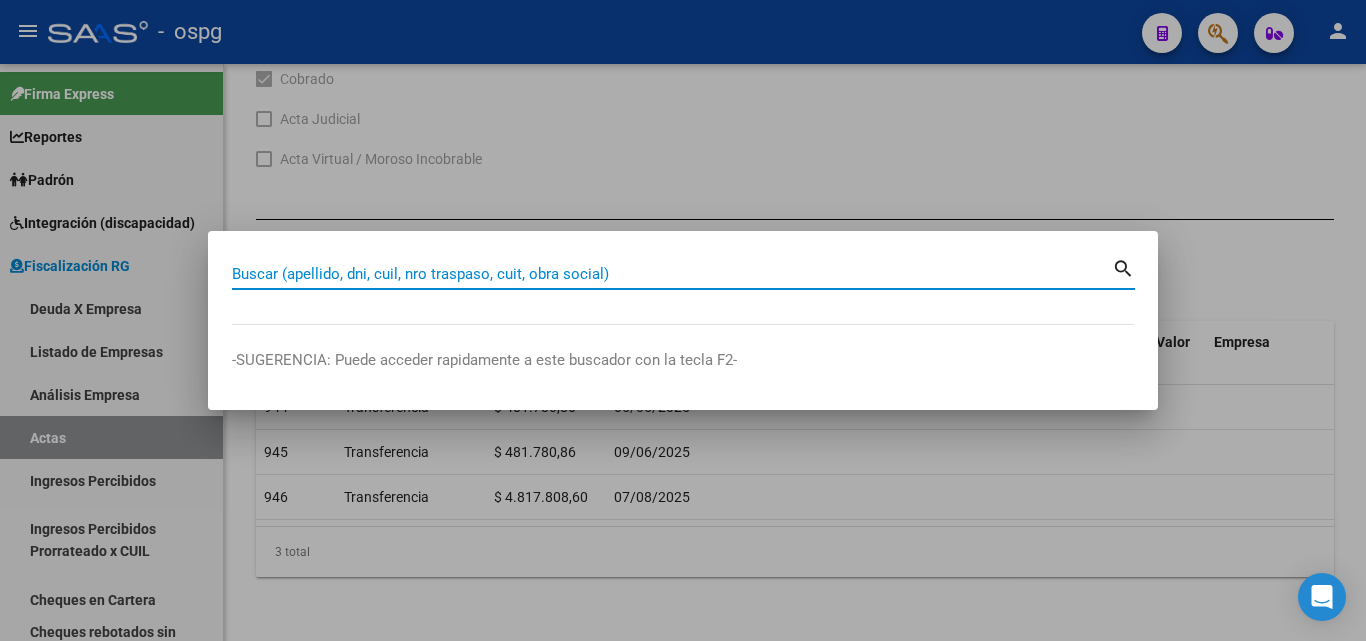 click on "Buscar (apellido, dni, cuil, nro traspaso, cuit, obra social)" at bounding box center (672, 274) 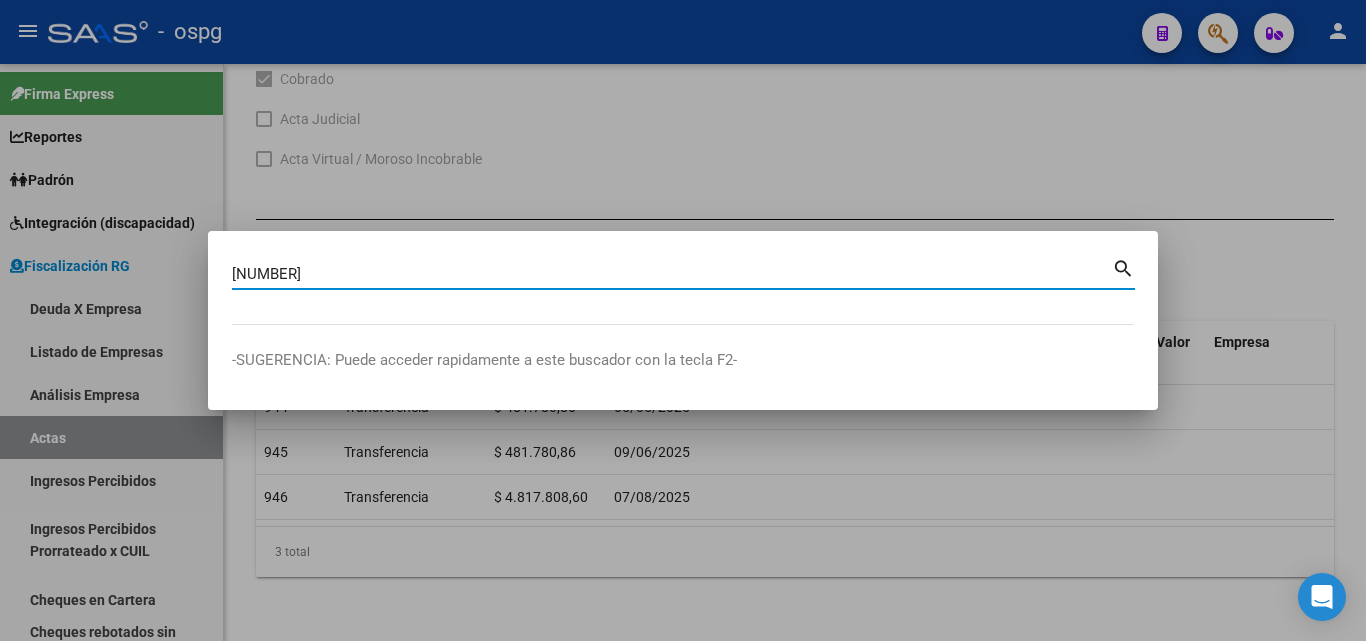 type on "[NUMBER]" 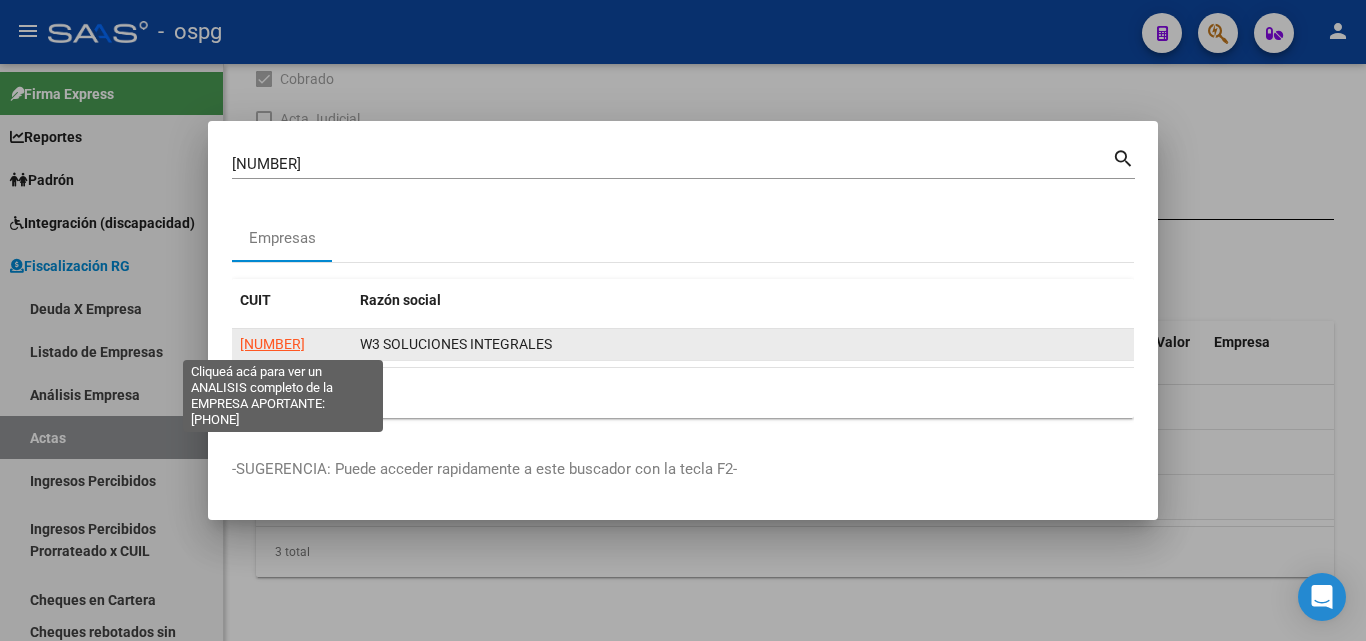 click on "[NUMBER]" 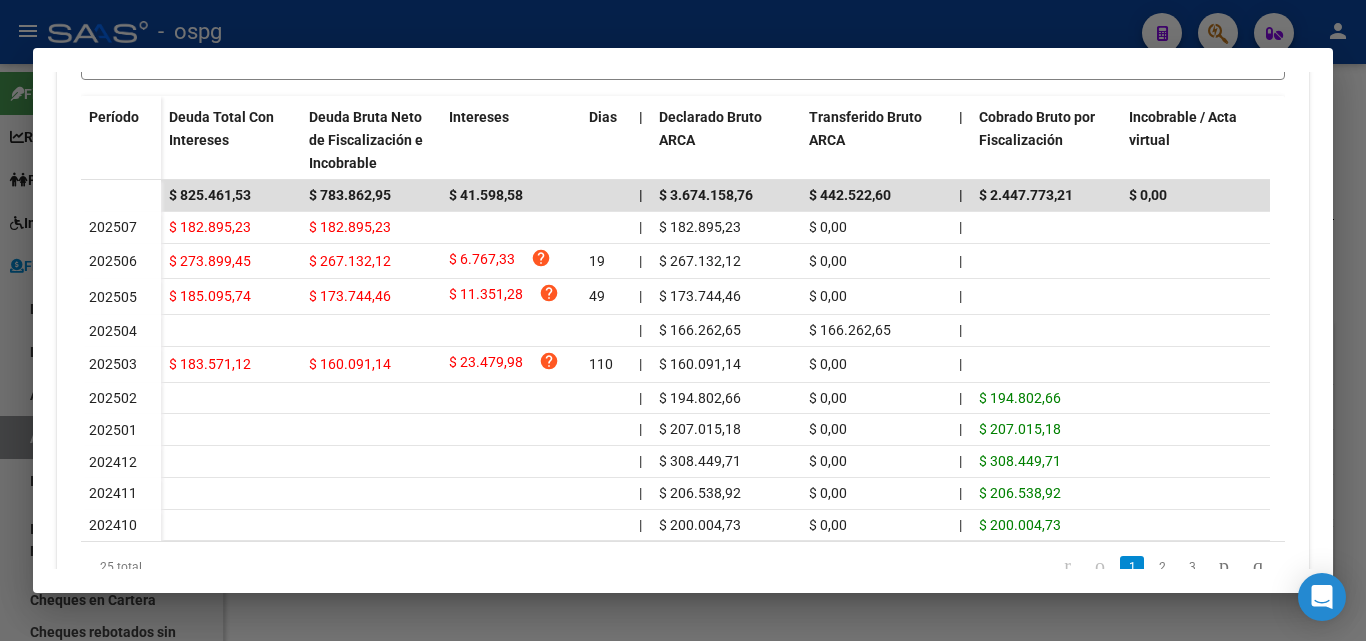 scroll, scrollTop: 696, scrollLeft: 0, axis: vertical 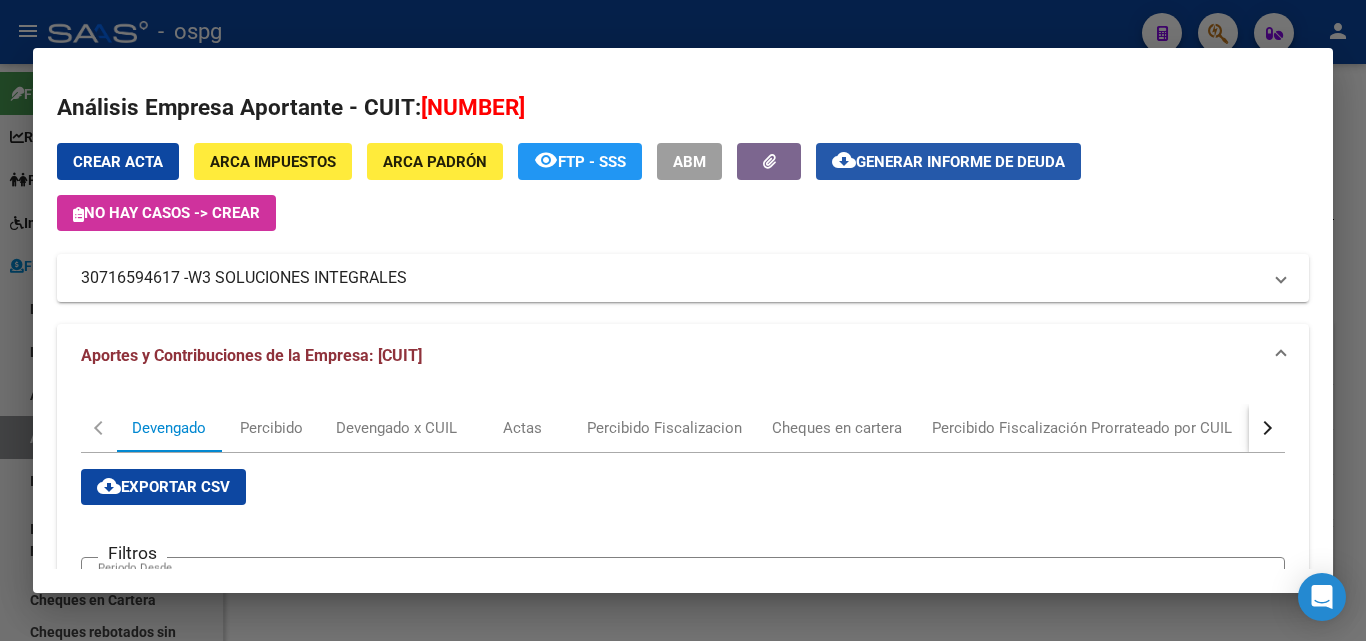 click on "Generar informe de deuda" 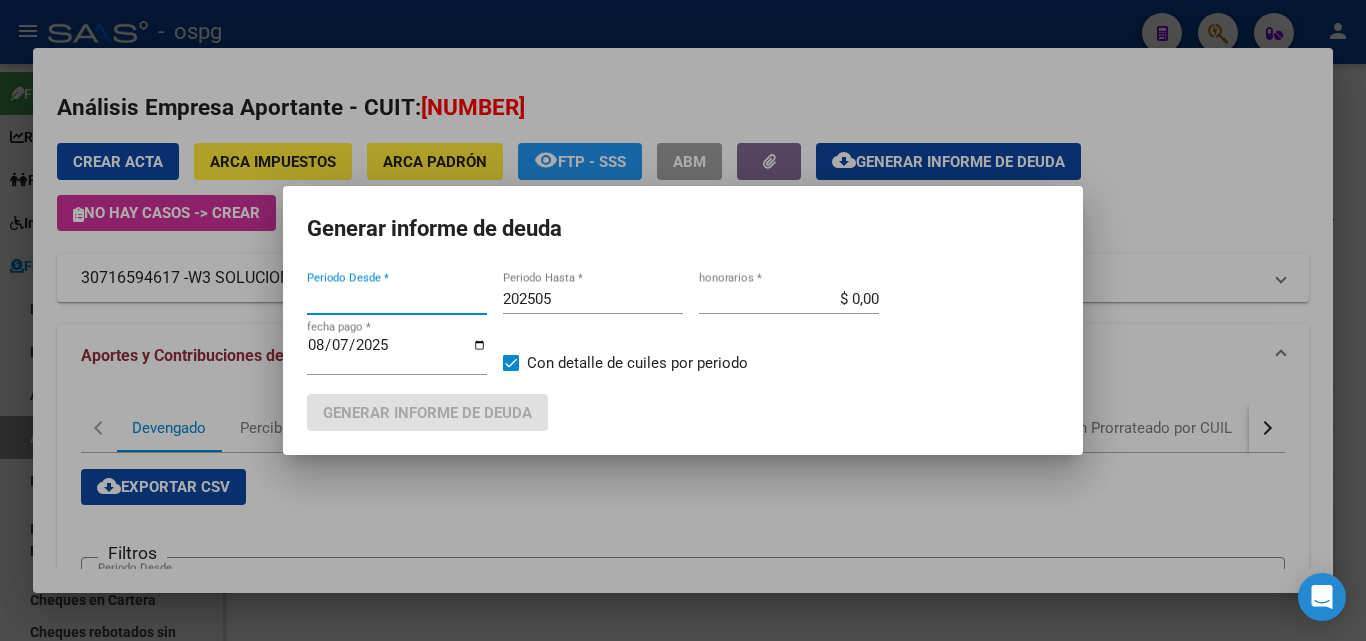 type on "202503" 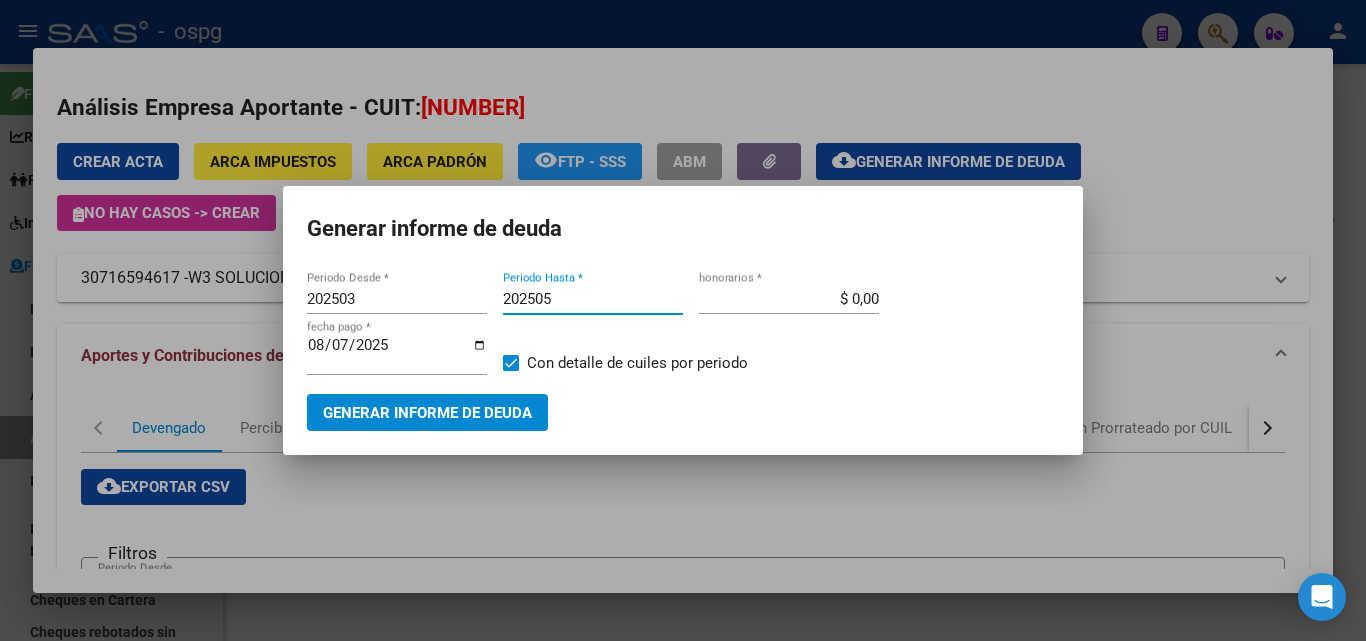 click on "202505" at bounding box center [593, 299] 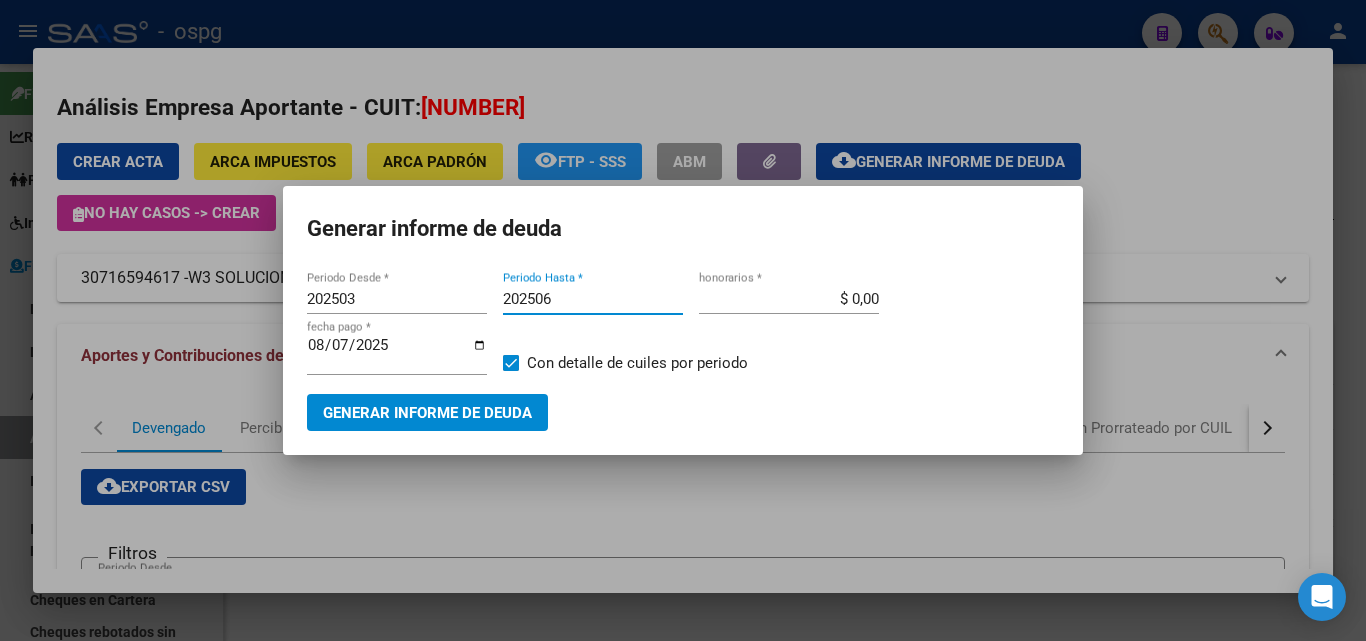 type on "202506" 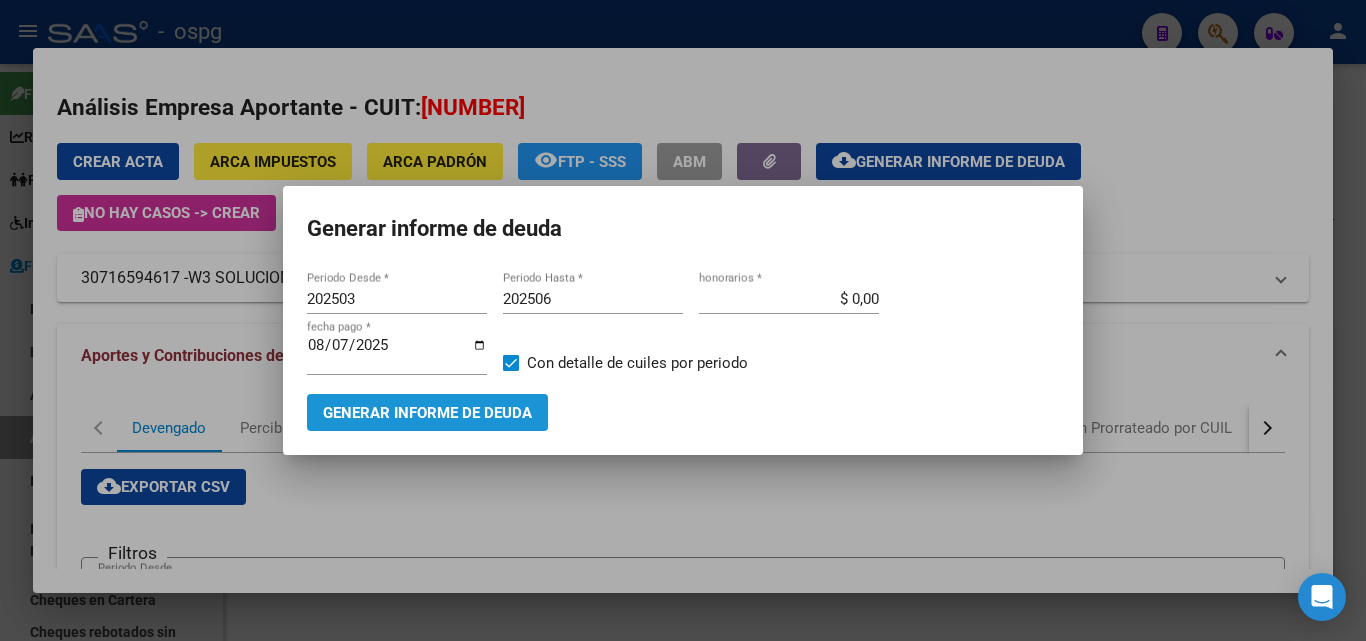click on "Generar informe de deuda" at bounding box center (427, 413) 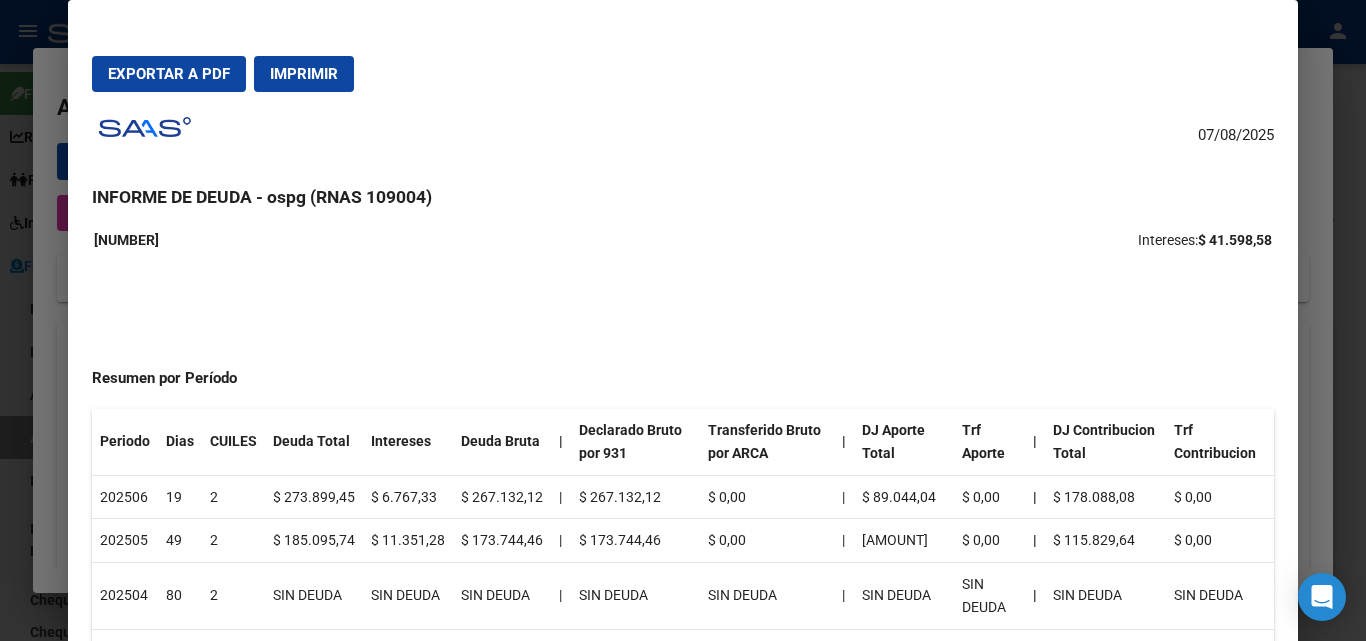 scroll, scrollTop: 0, scrollLeft: 0, axis: both 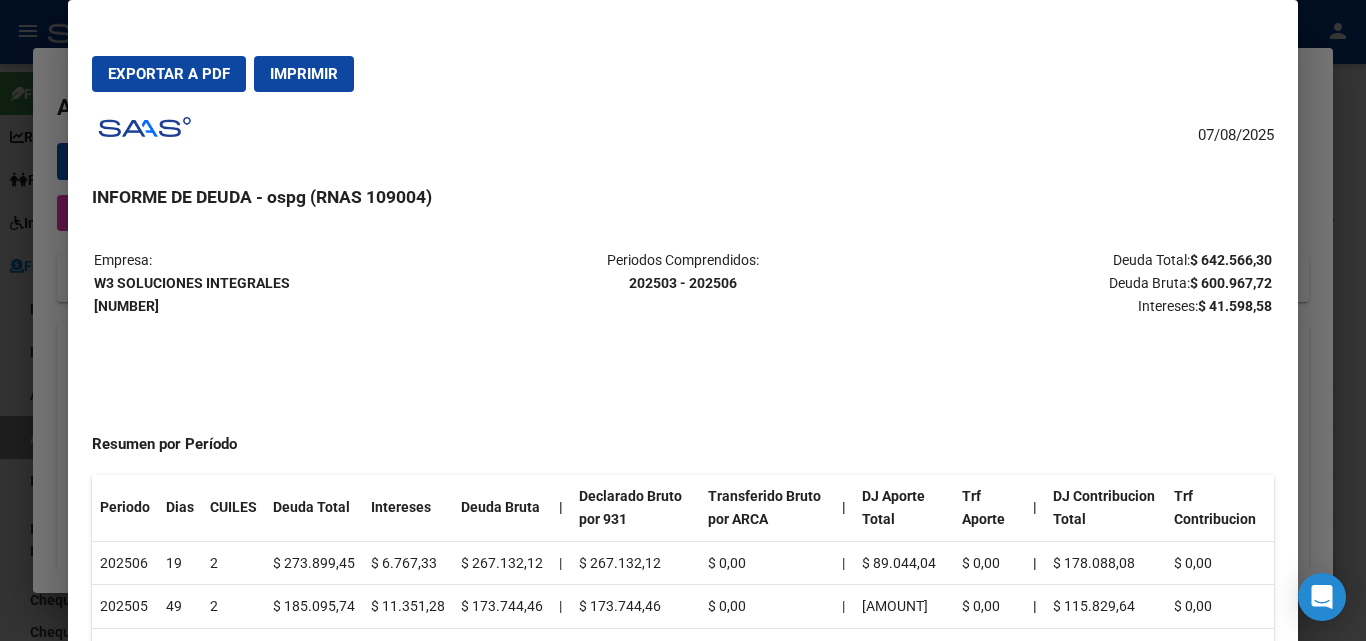 click on "Exportar a PDF" at bounding box center (169, 74) 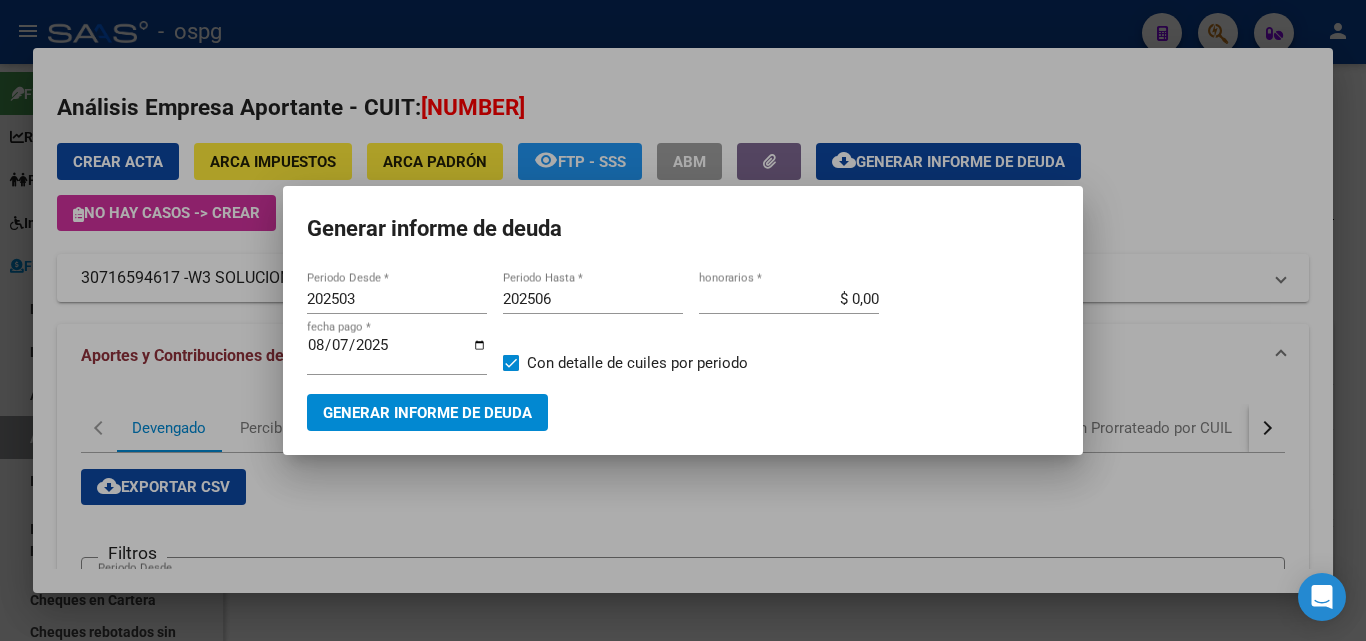 click at bounding box center [683, 320] 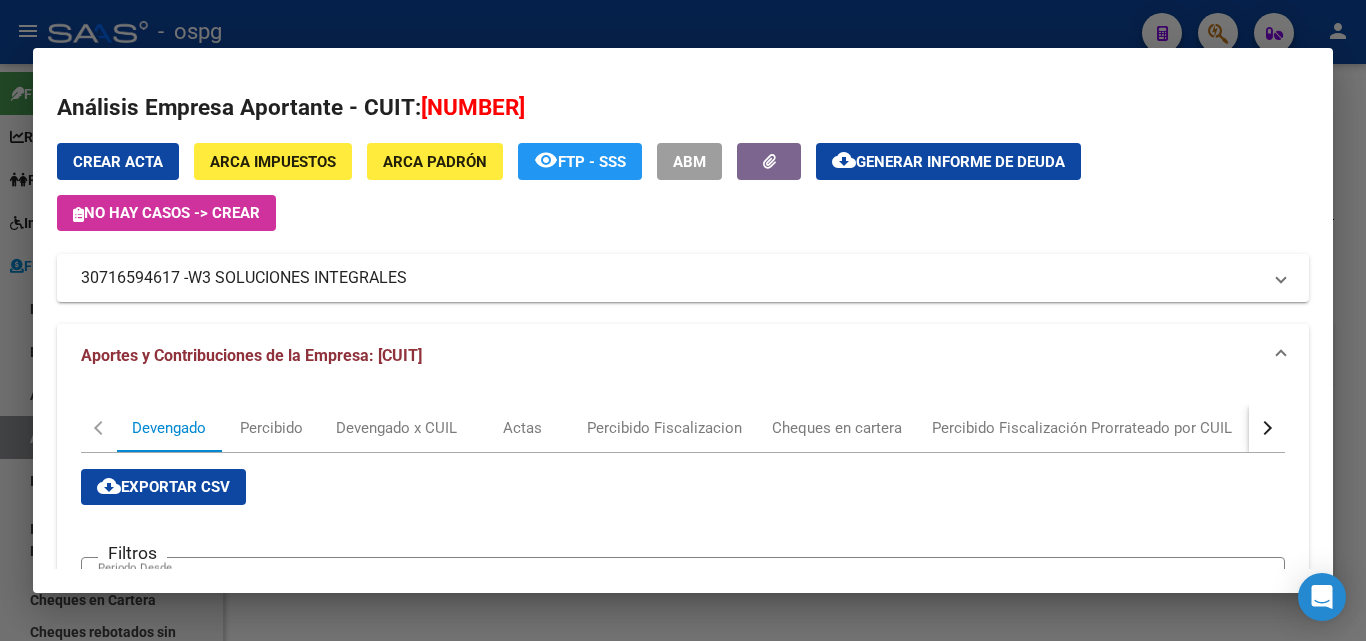 click at bounding box center [683, 320] 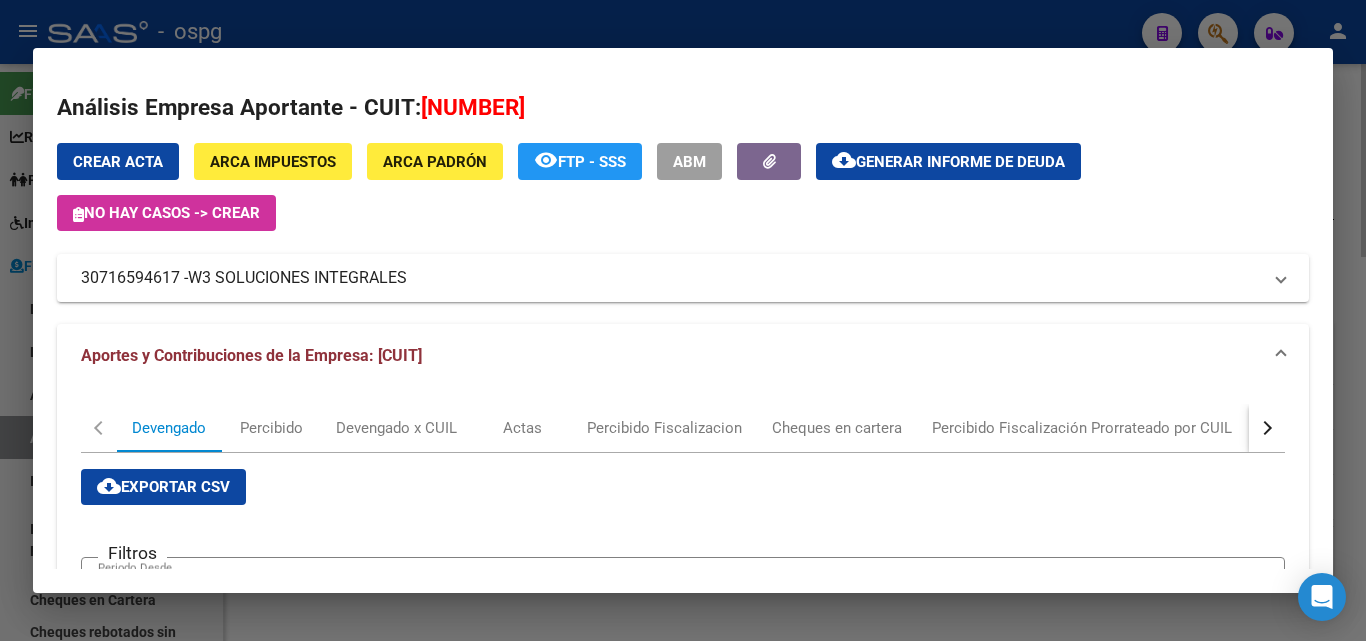 type 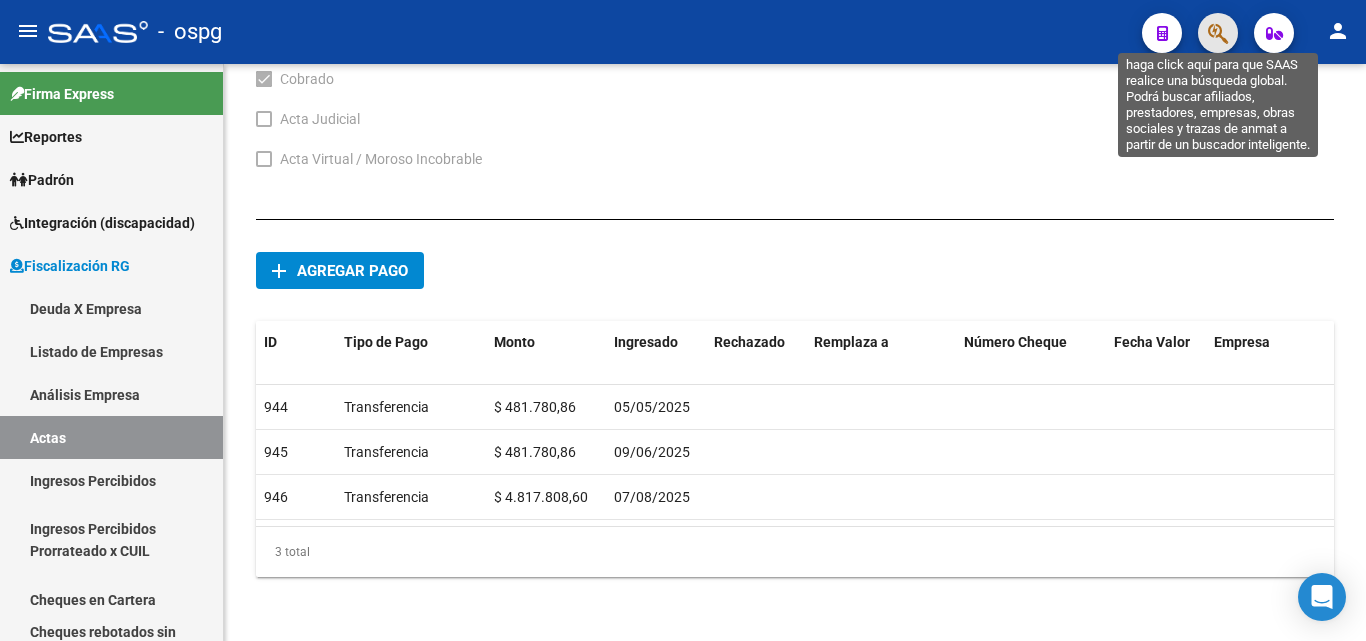 click 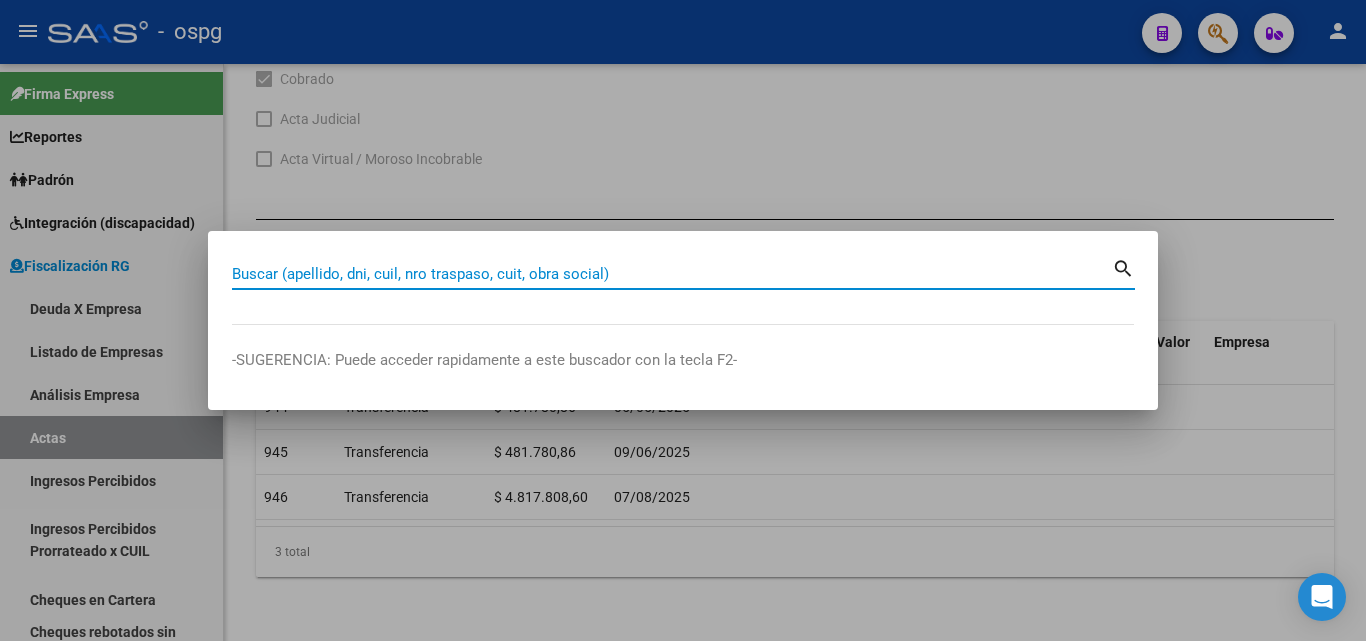 click on "Buscar (apellido, dni, cuil, nro traspaso, cuit, obra social)" at bounding box center [672, 274] 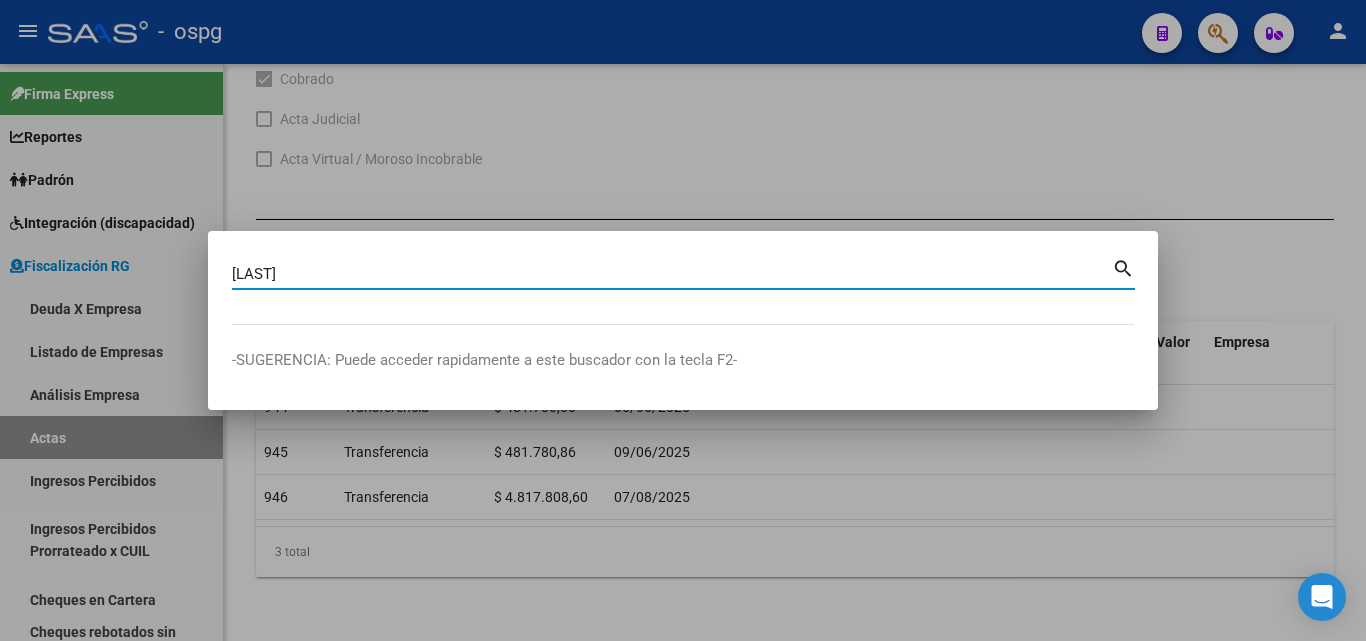 type on "[LAST]" 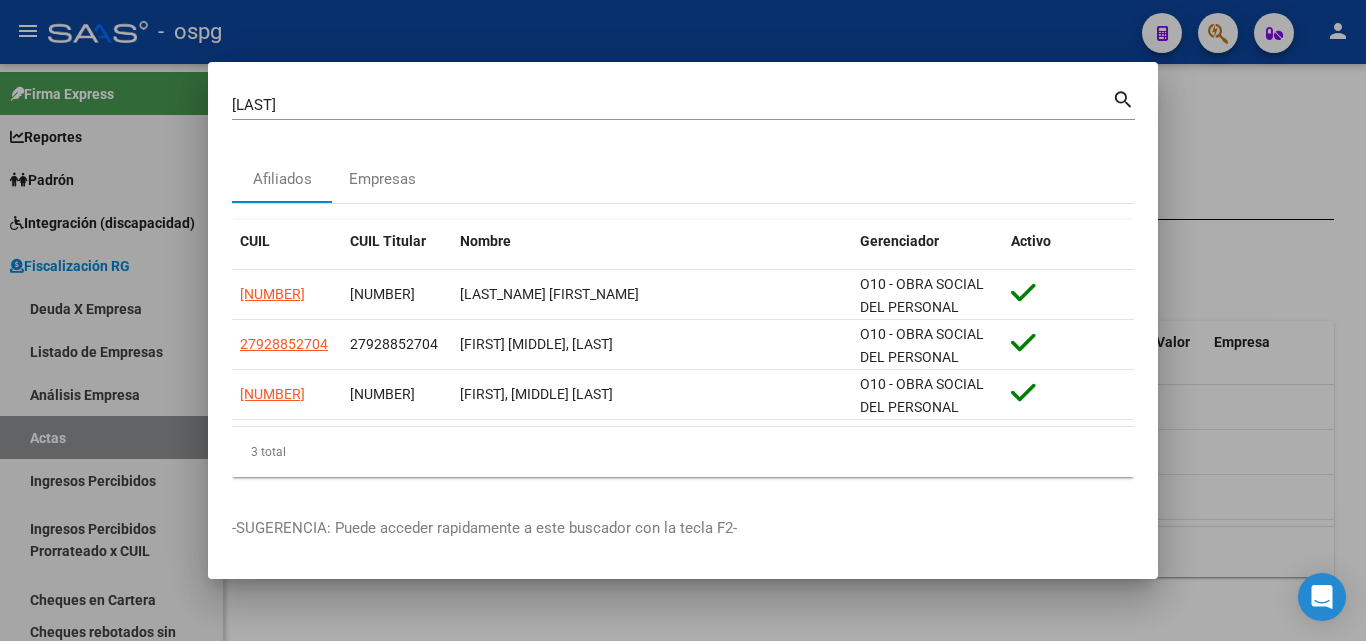 drag, startPoint x: 307, startPoint y: 390, endPoint x: 457, endPoint y: 157, distance: 277.10828 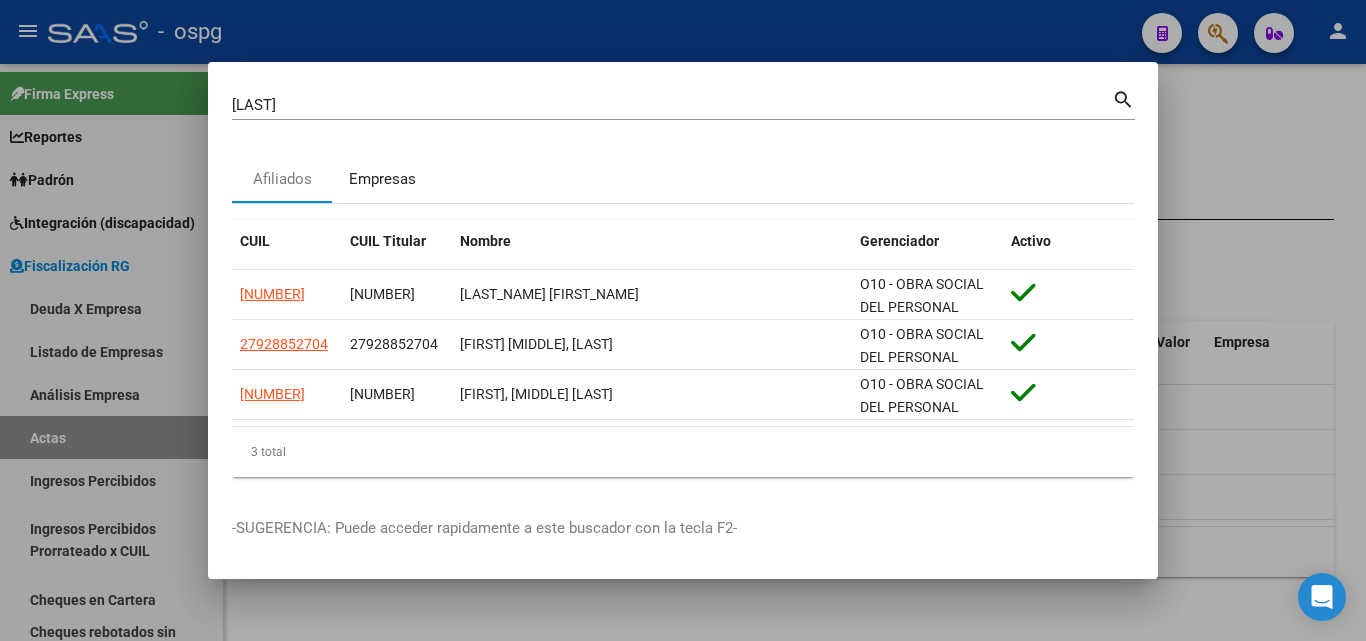 click on "Empresas" at bounding box center (382, 179) 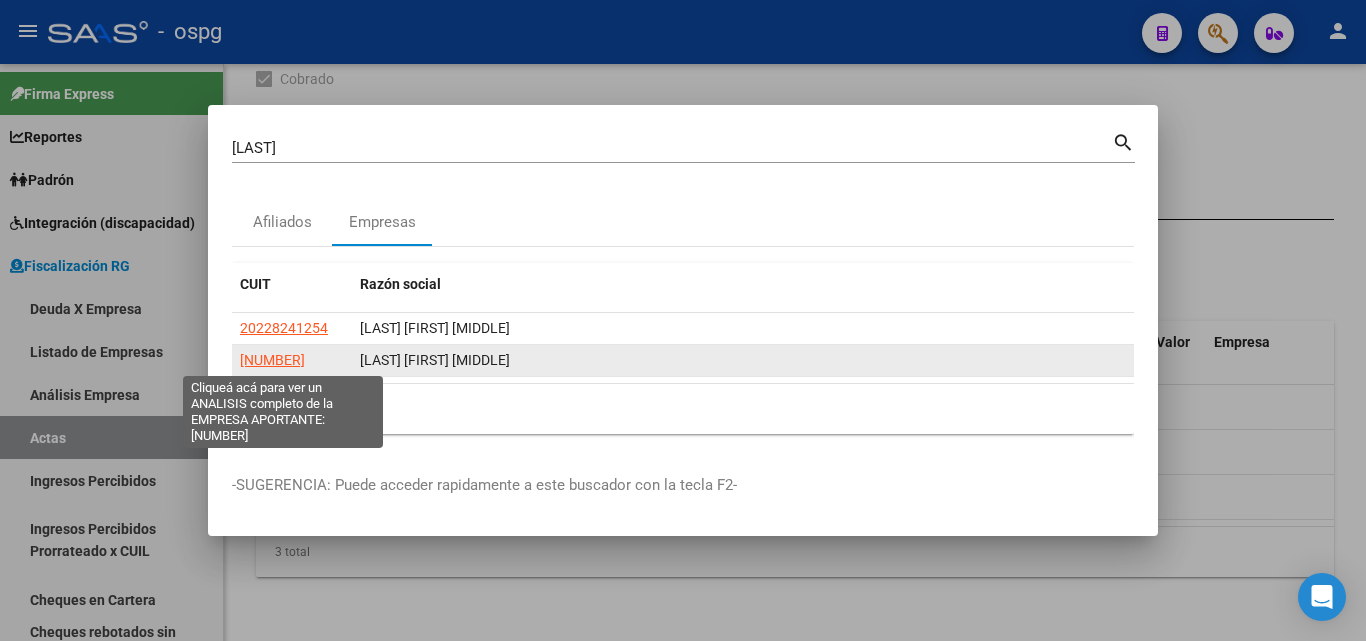 click on "[NUMBER]" 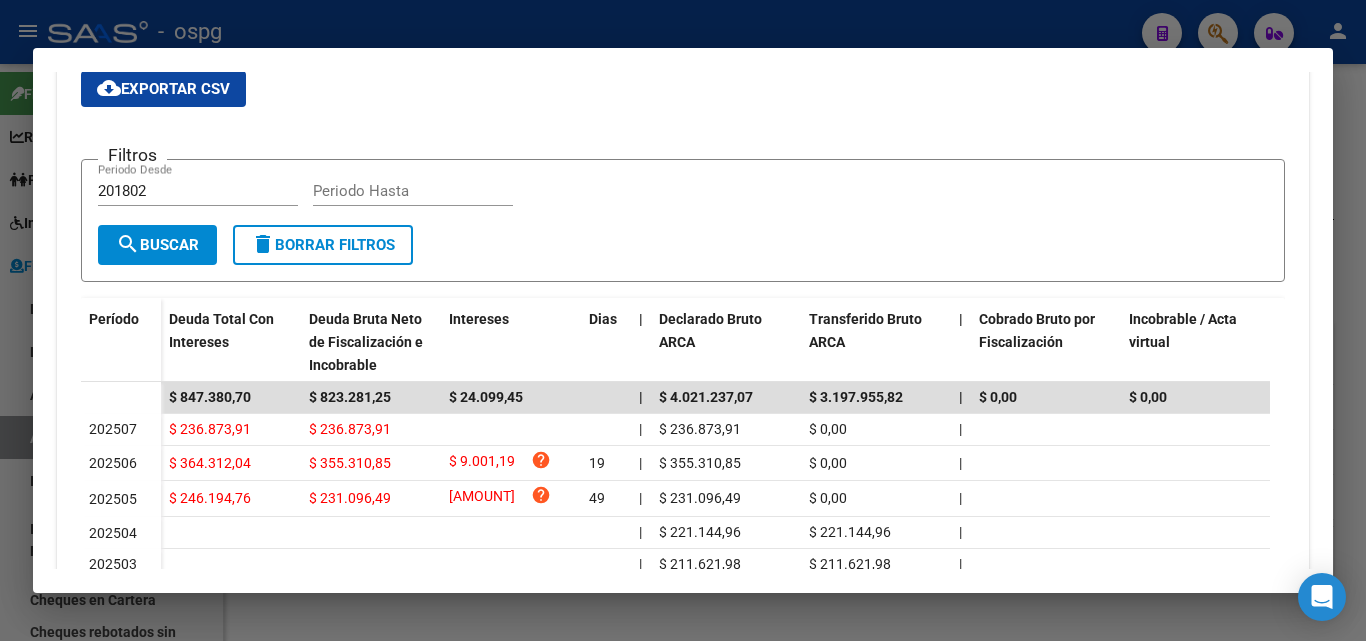 scroll, scrollTop: 400, scrollLeft: 0, axis: vertical 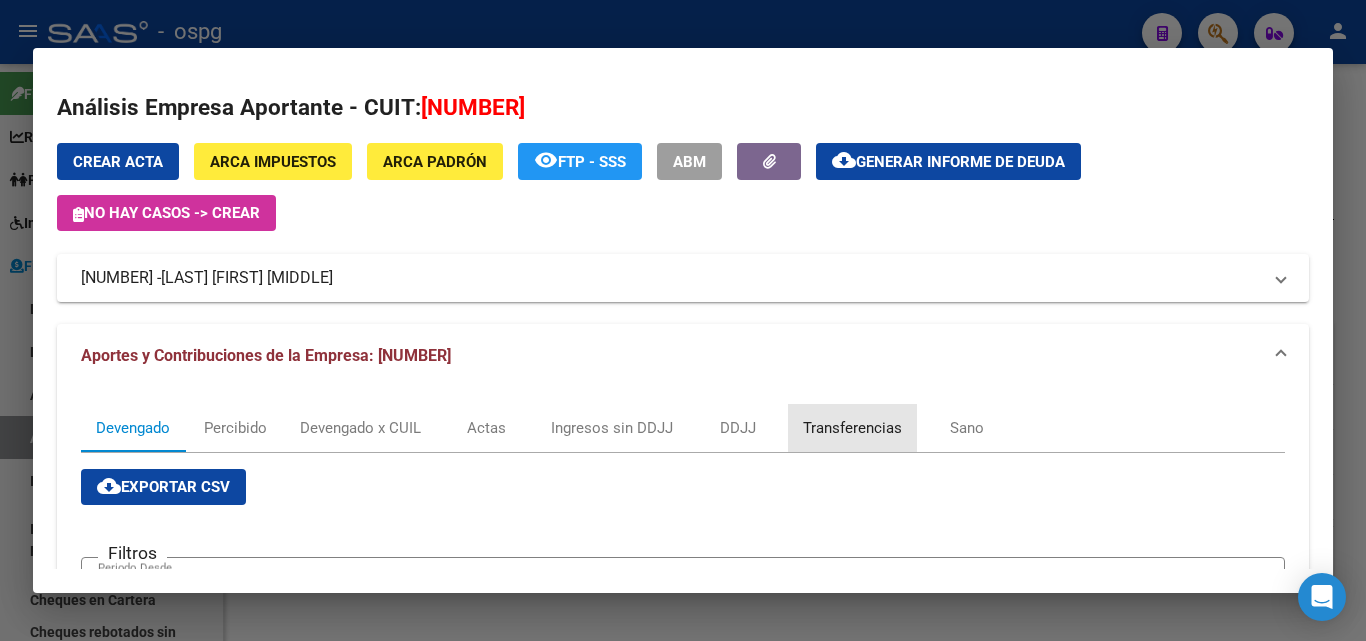 click on "Transferencias" at bounding box center (852, 428) 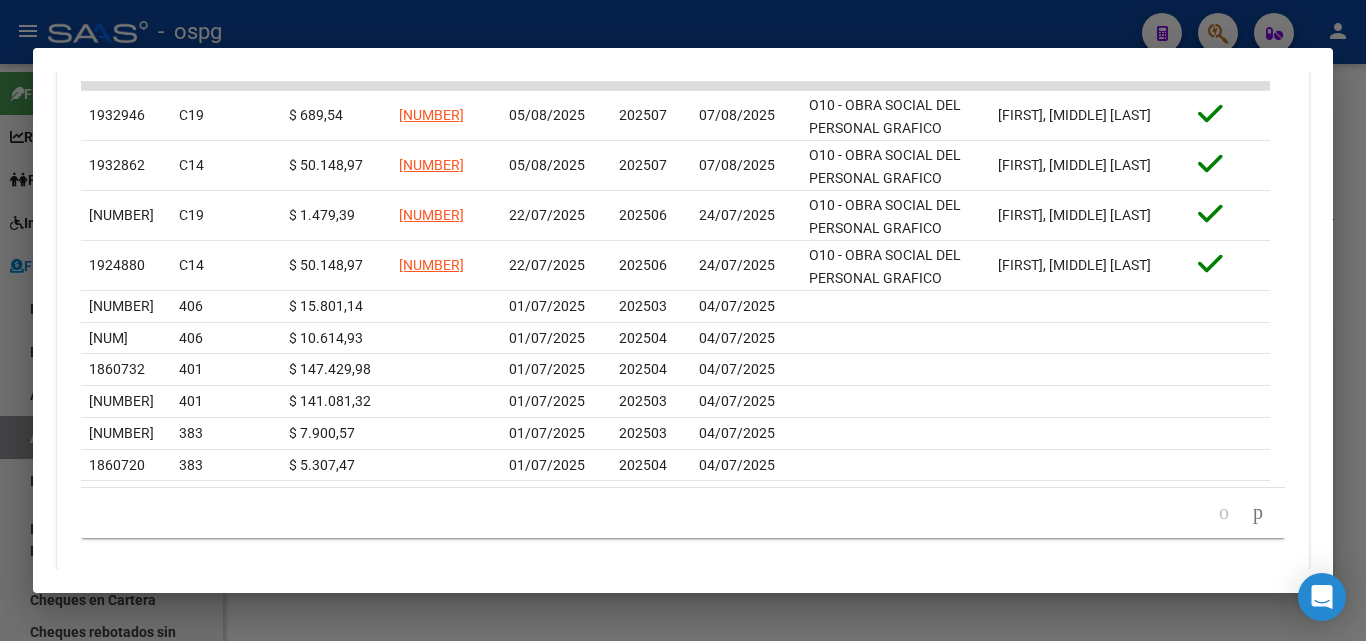 scroll, scrollTop: 800, scrollLeft: 0, axis: vertical 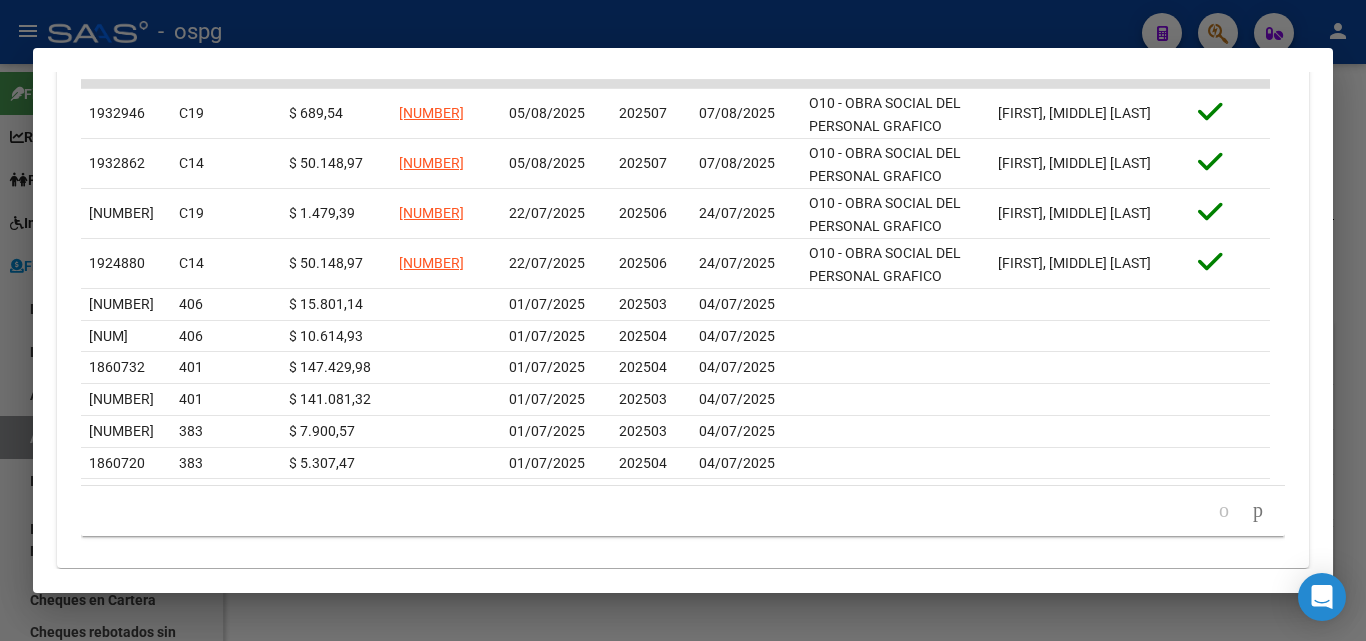 click at bounding box center (683, 320) 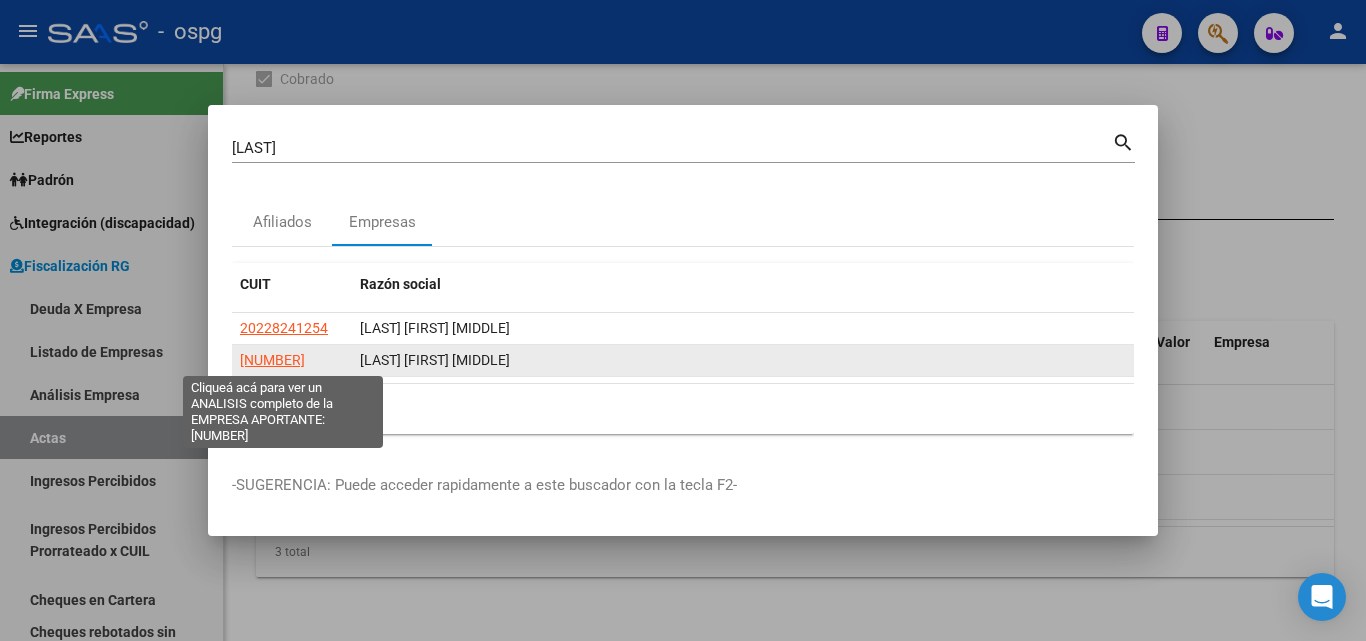 click on "[NUMBER]" 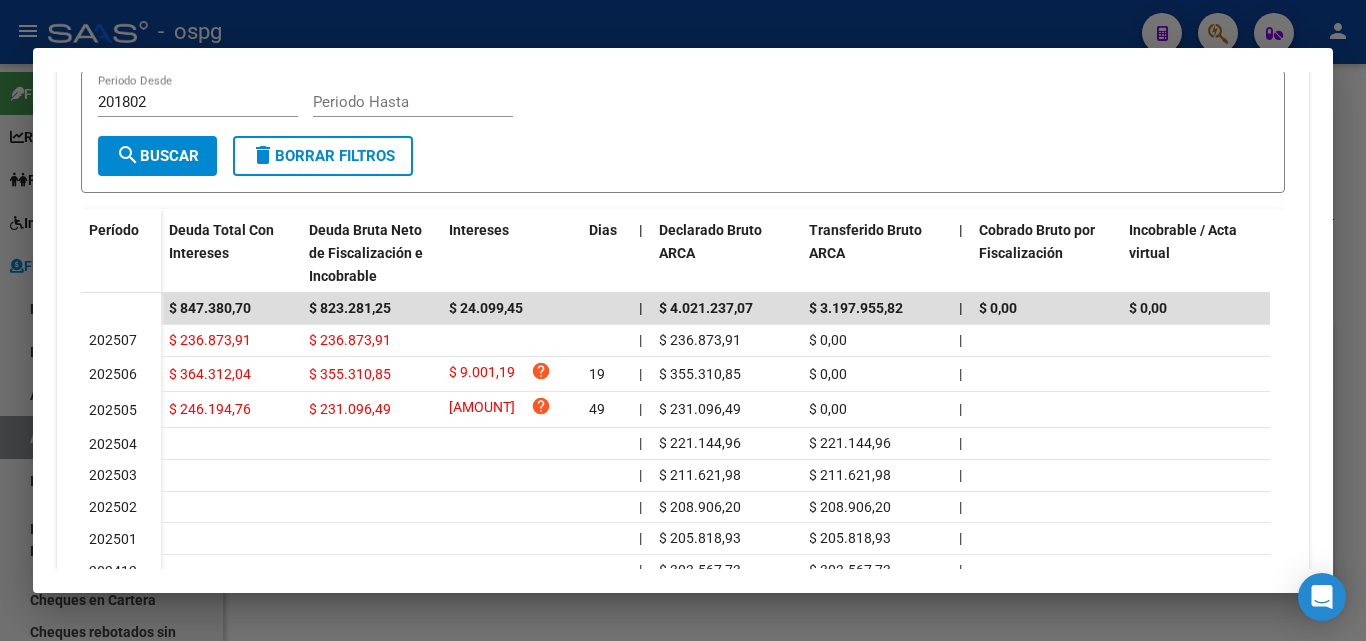 scroll, scrollTop: 500, scrollLeft: 0, axis: vertical 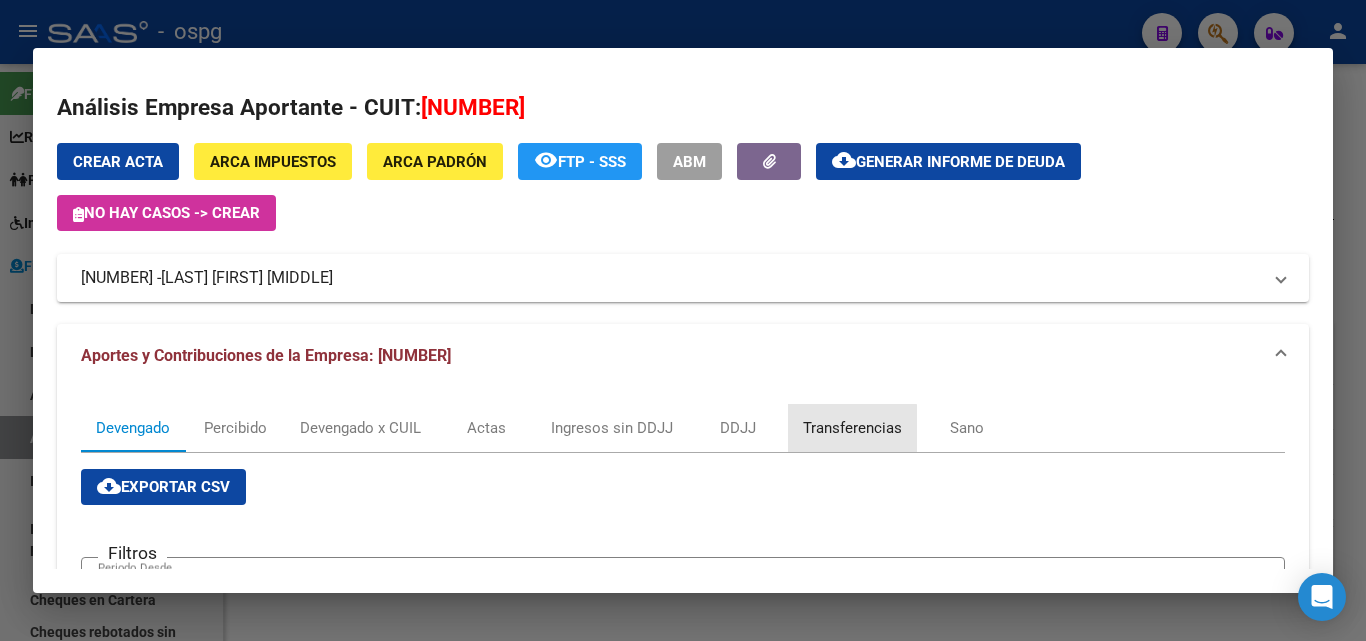 click on "Transferencias" at bounding box center (852, 428) 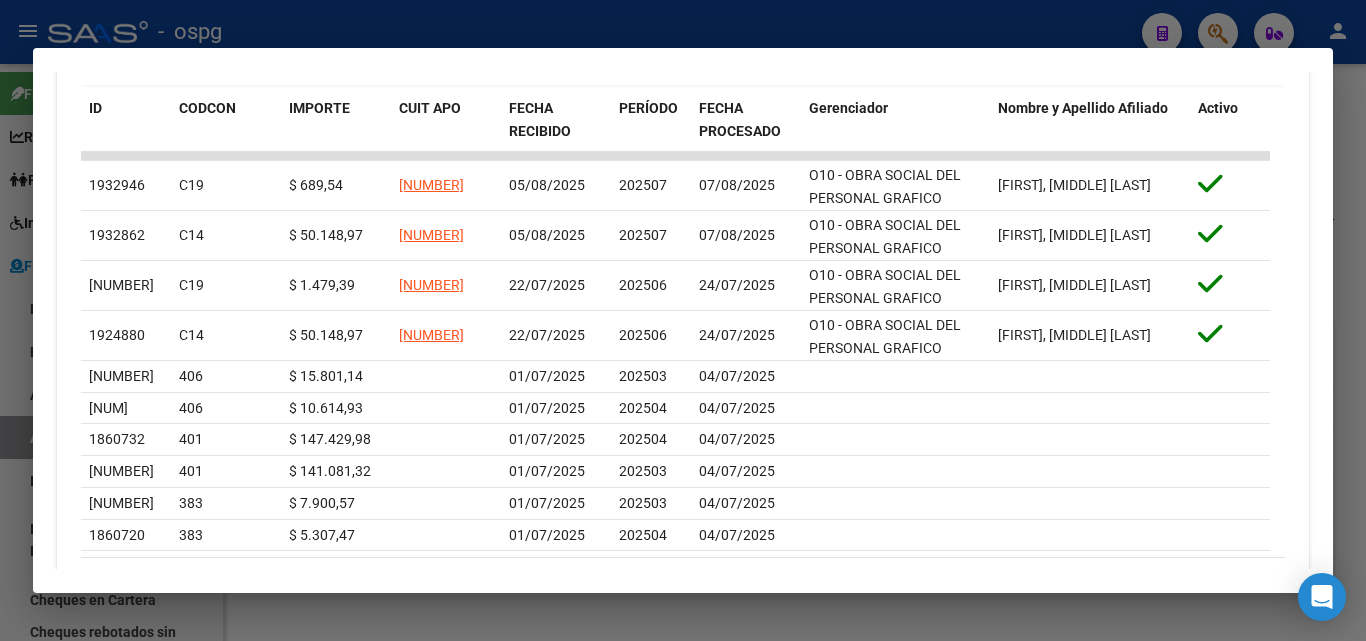 scroll, scrollTop: 800, scrollLeft: 0, axis: vertical 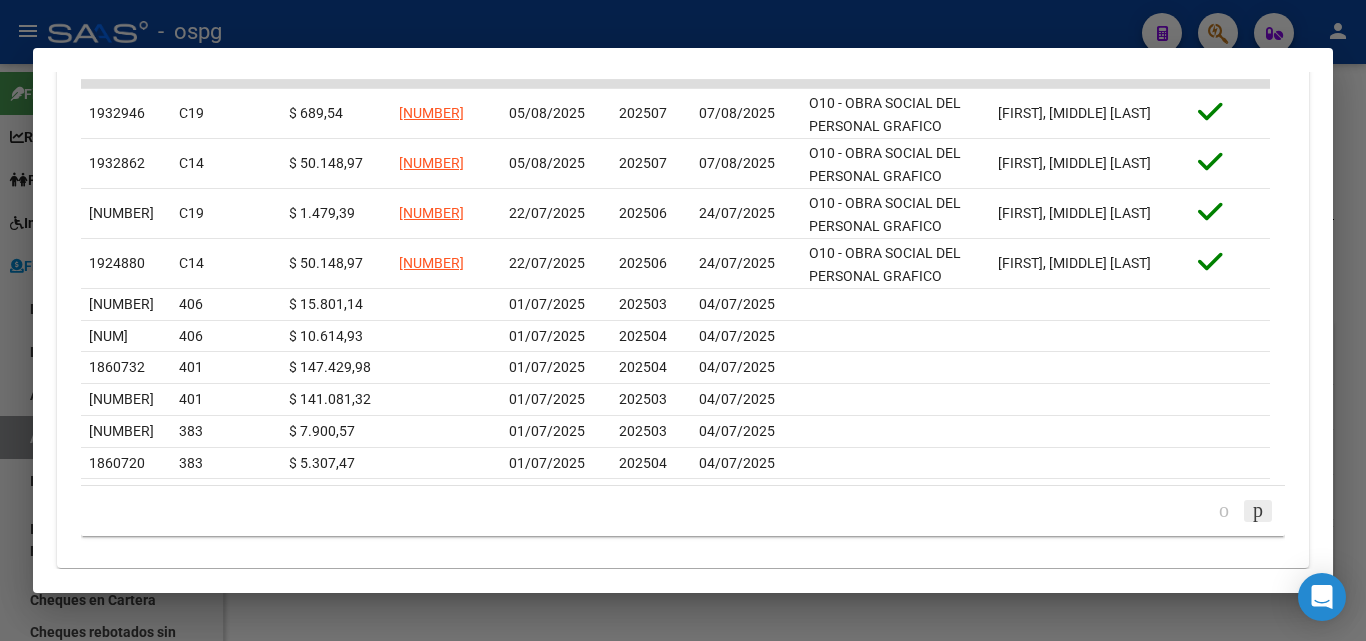 click 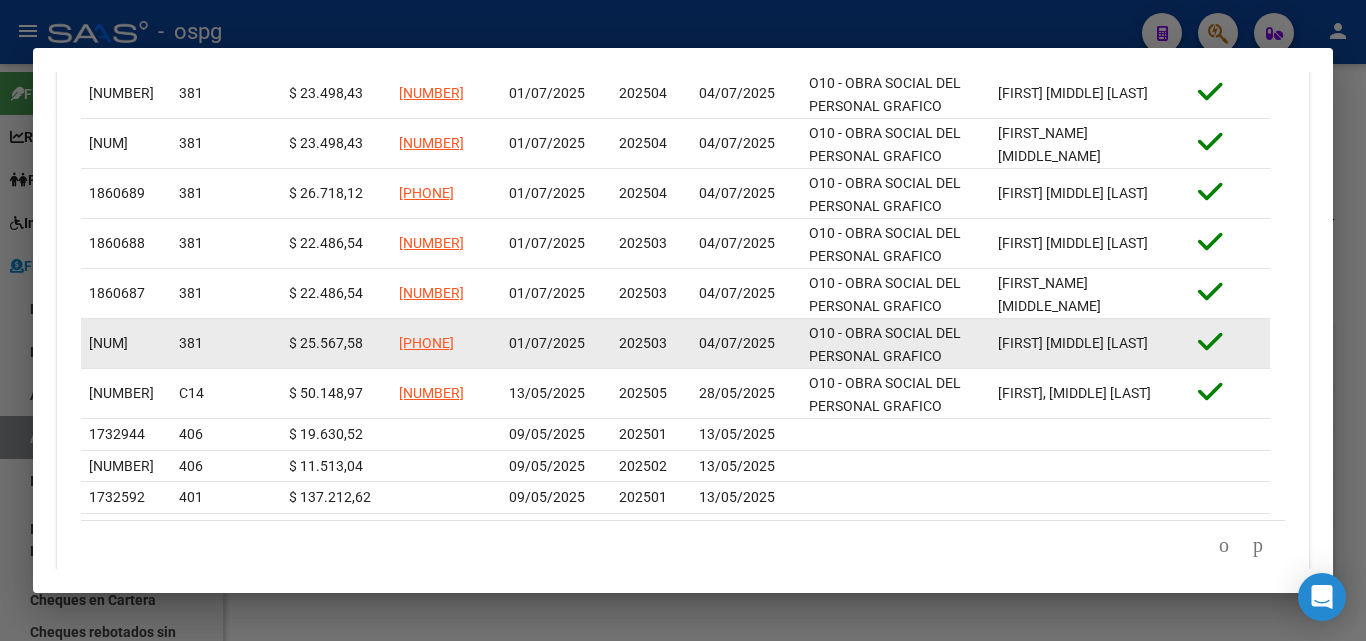 scroll, scrollTop: 800, scrollLeft: 0, axis: vertical 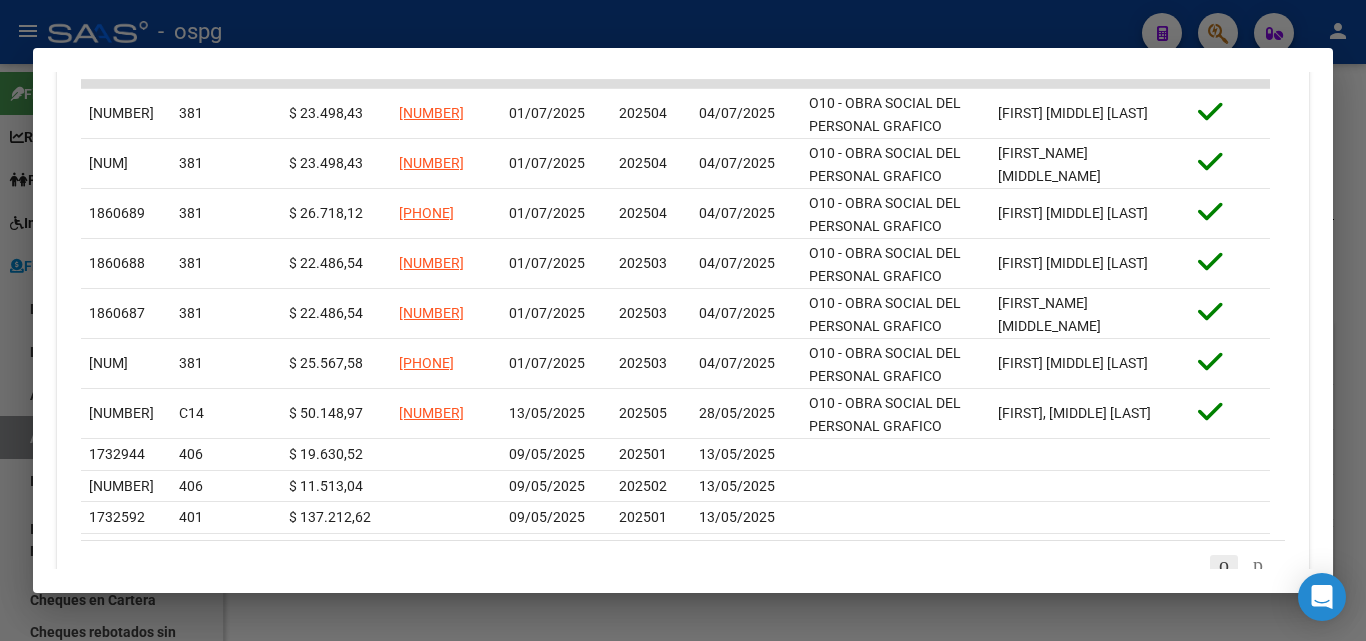 click 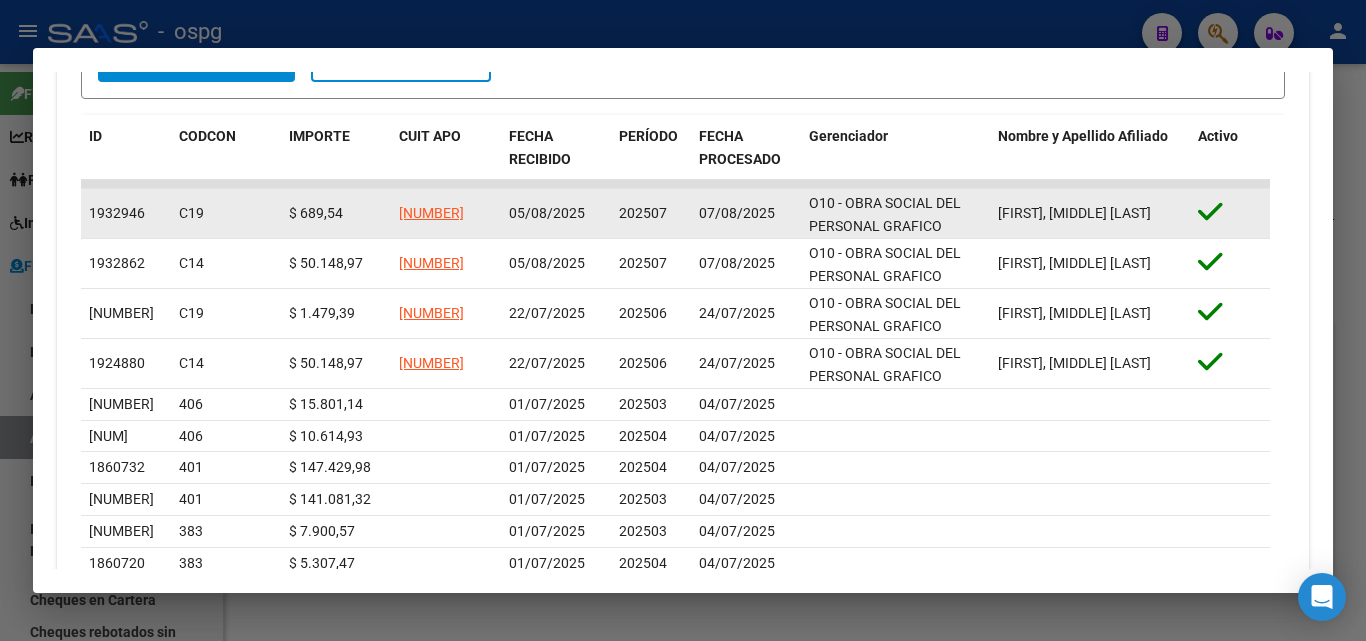 scroll, scrollTop: 723, scrollLeft: 0, axis: vertical 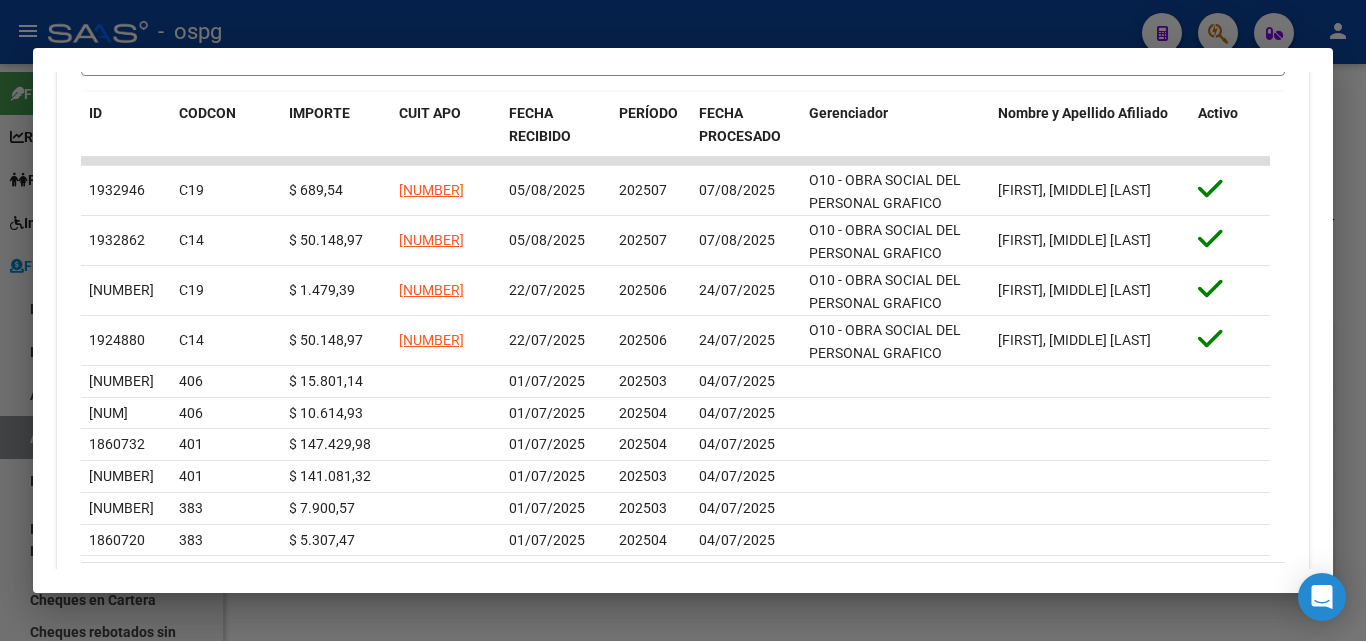 click at bounding box center (683, 320) 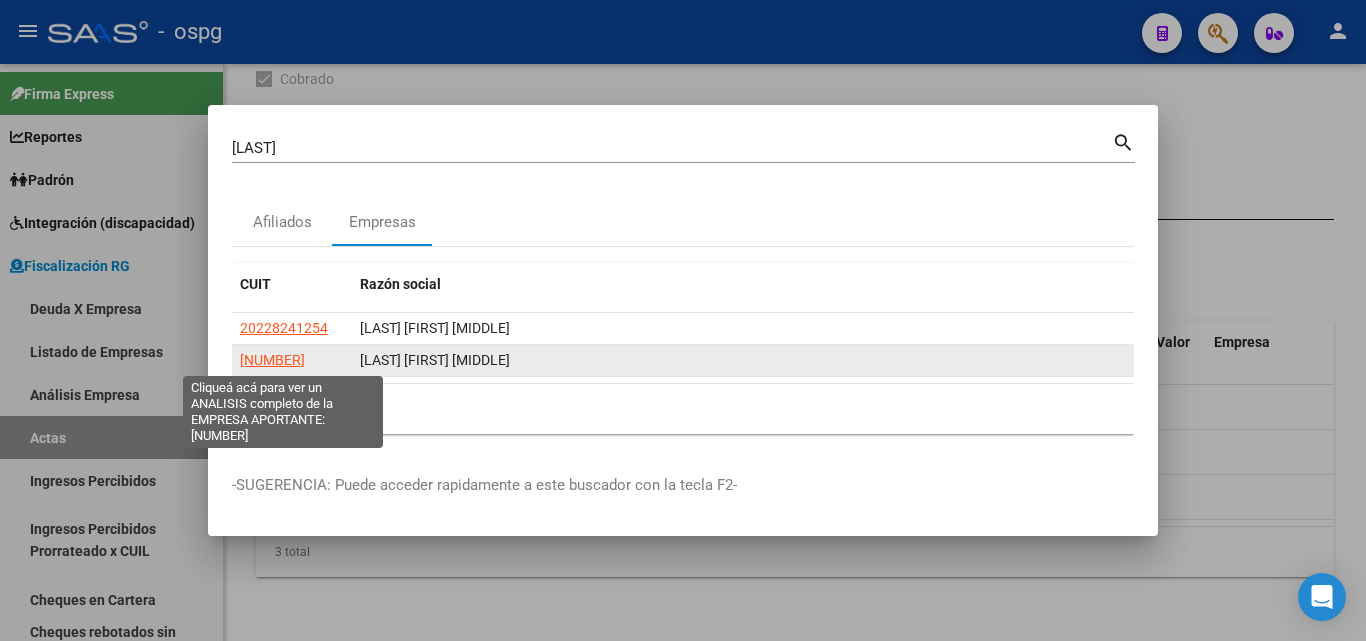click on "[NUMBER]" 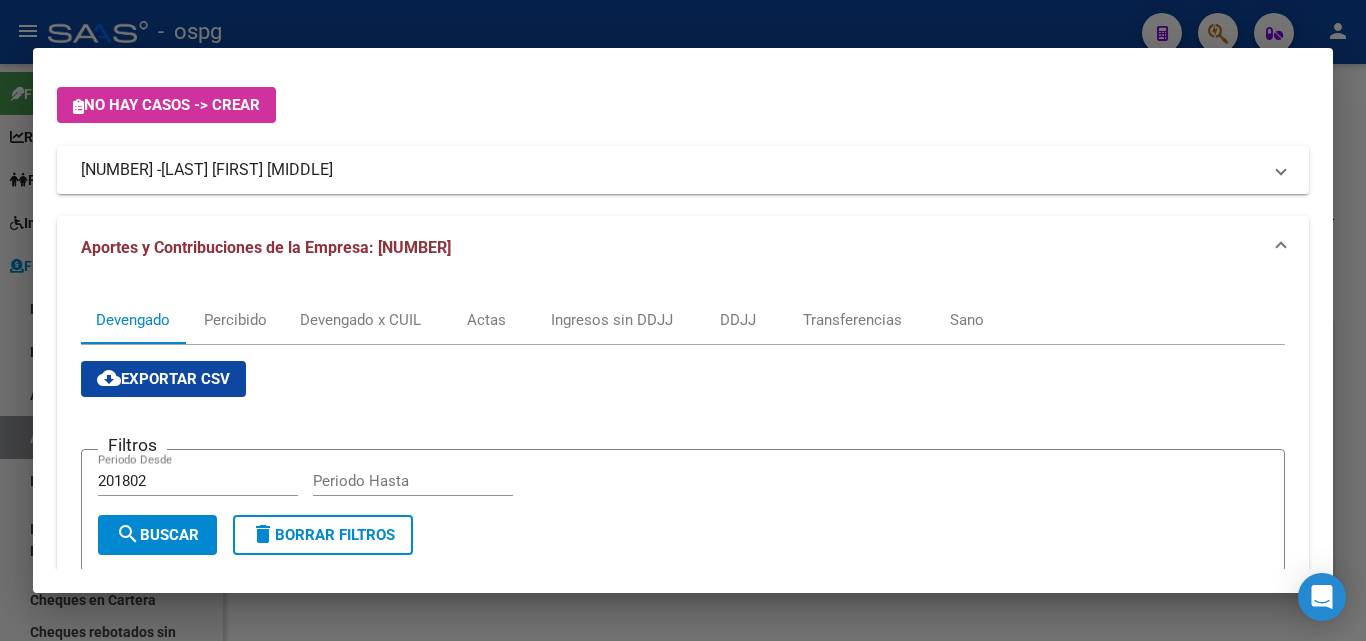 scroll, scrollTop: 91, scrollLeft: 0, axis: vertical 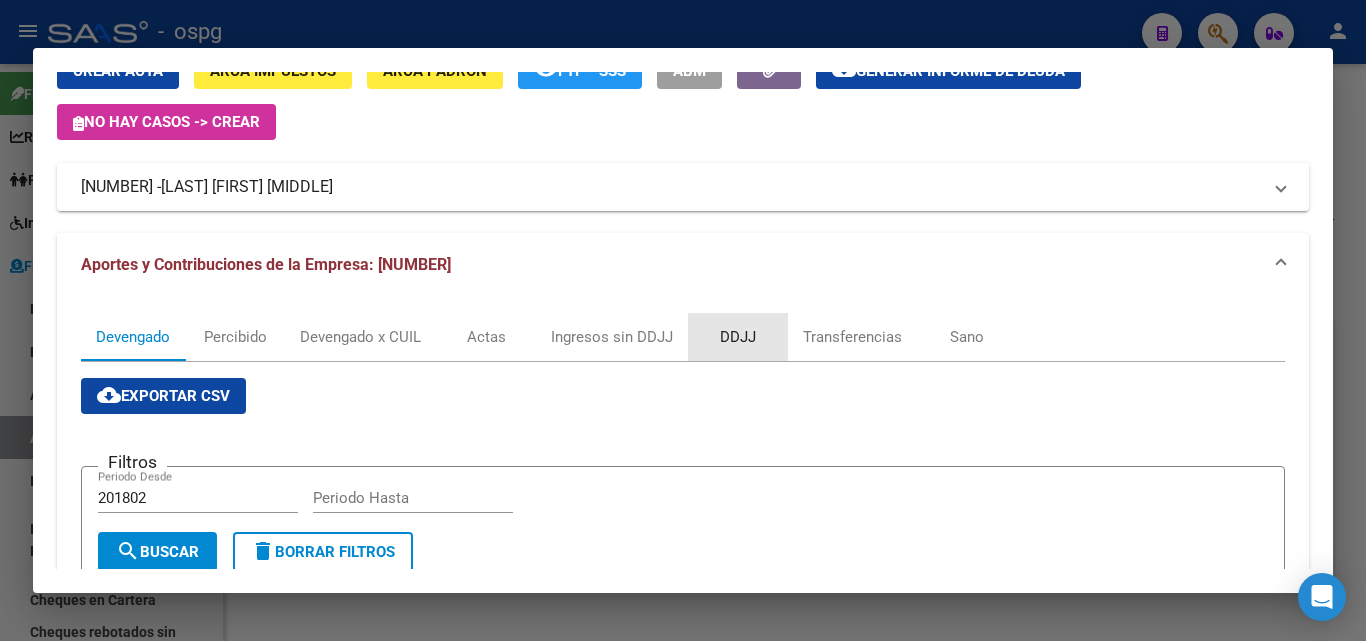 click on "DDJJ" at bounding box center [738, 337] 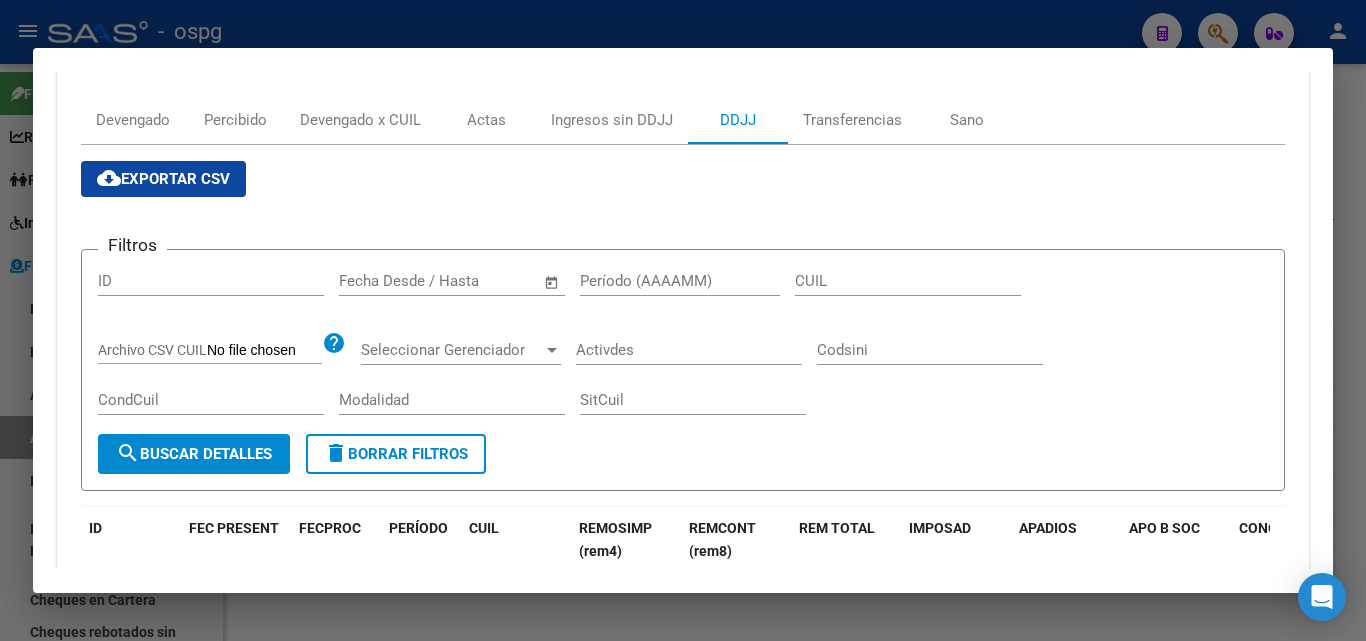 scroll, scrollTop: 300, scrollLeft: 0, axis: vertical 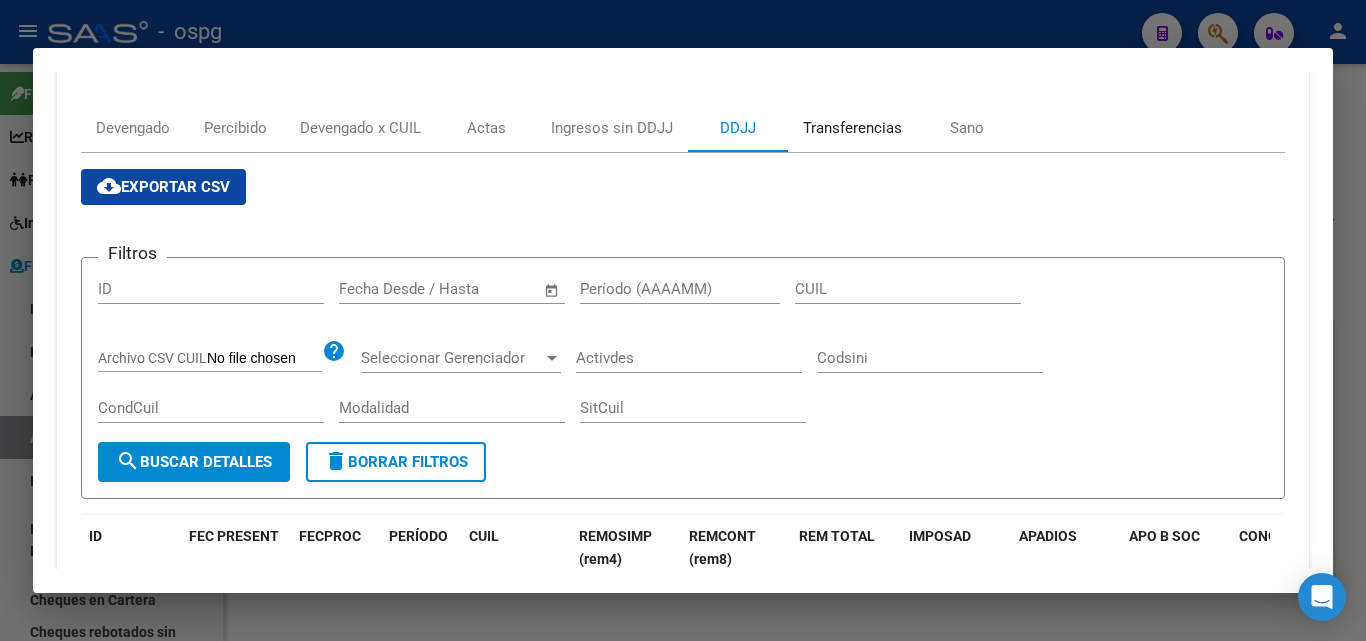 click on "Transferencias" at bounding box center (852, 128) 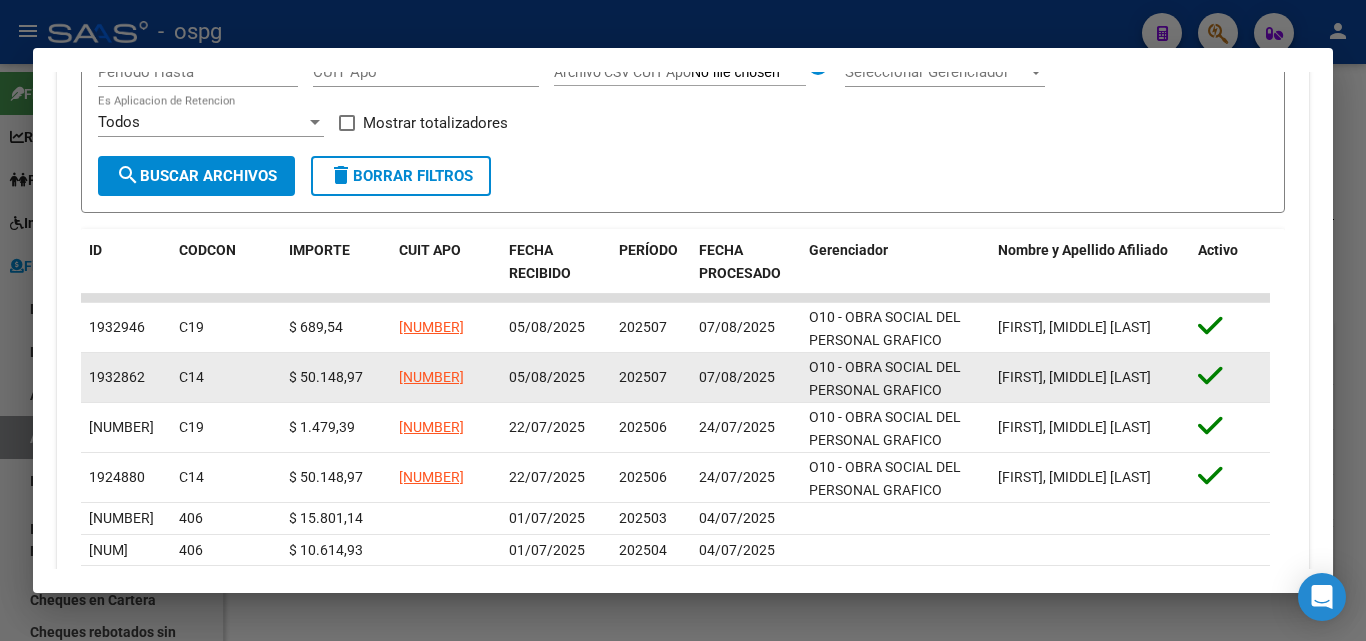 scroll, scrollTop: 523, scrollLeft: 0, axis: vertical 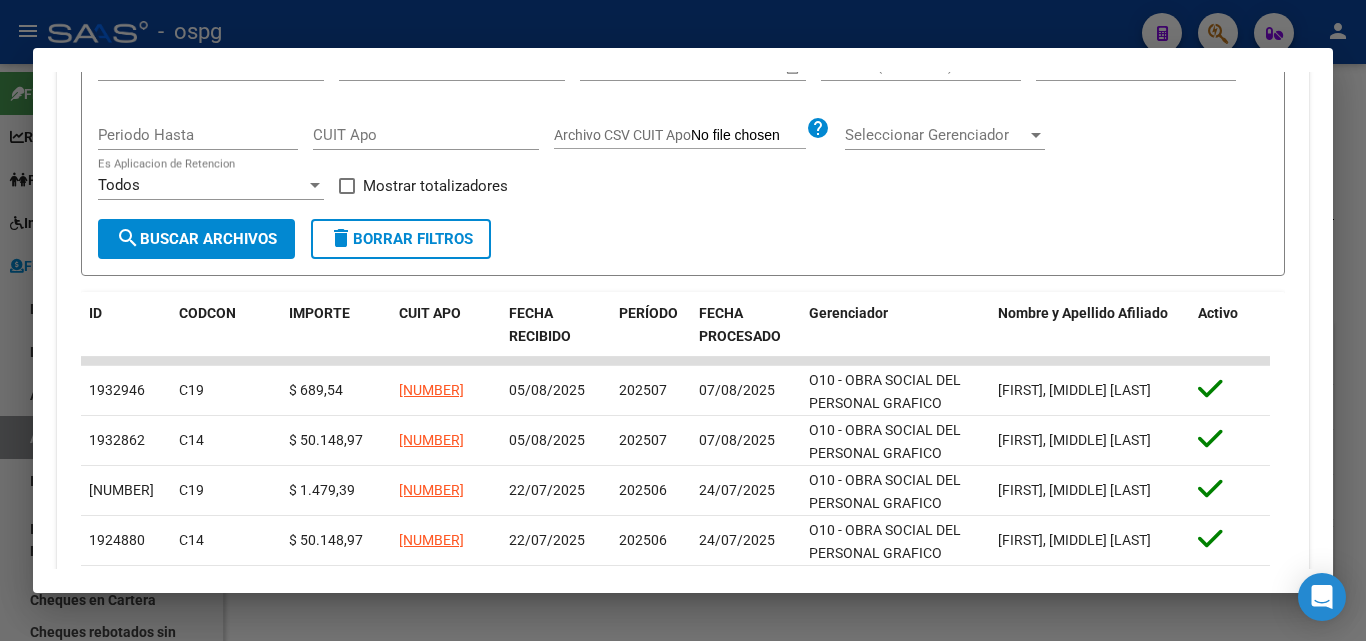 click at bounding box center [683, 320] 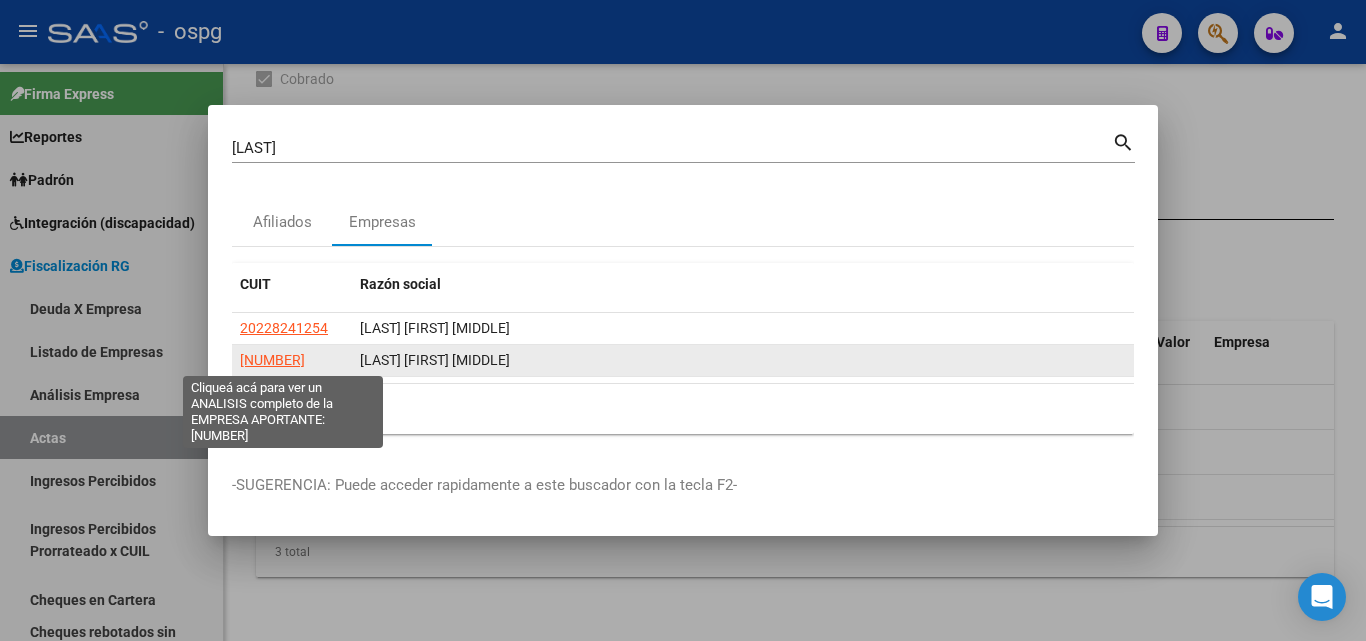 click on "[NUMBER]" 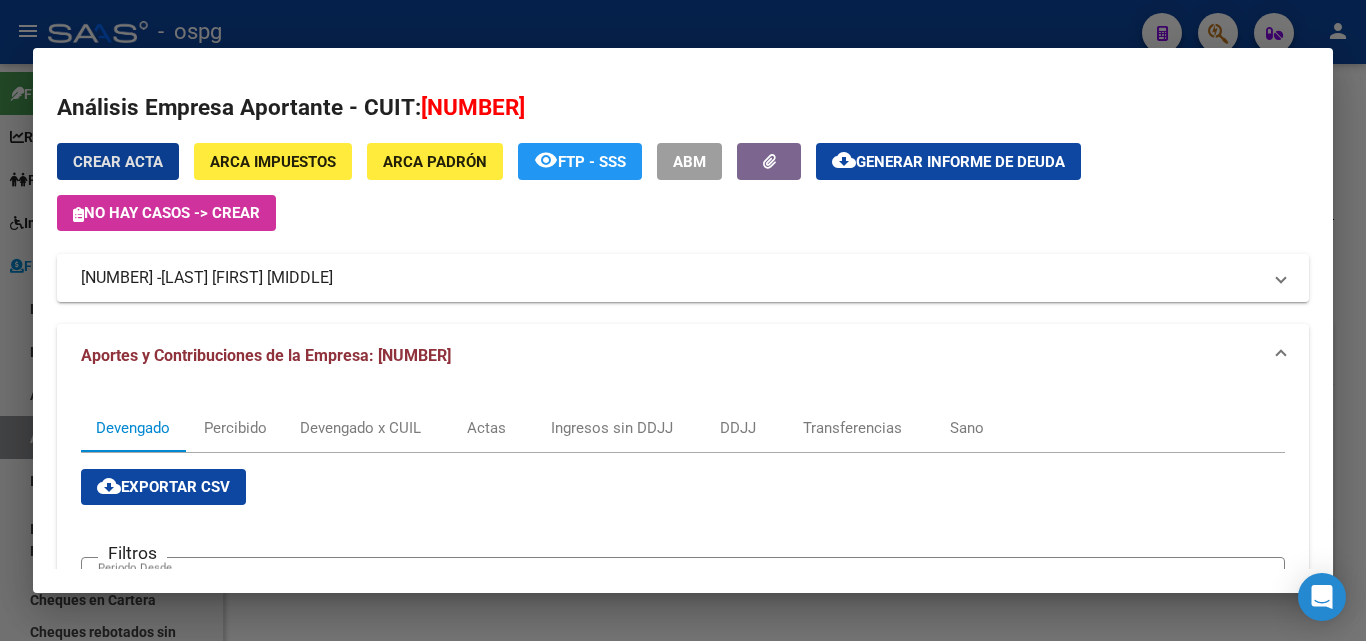 click on "cloud_download  Generar informe de deuda" 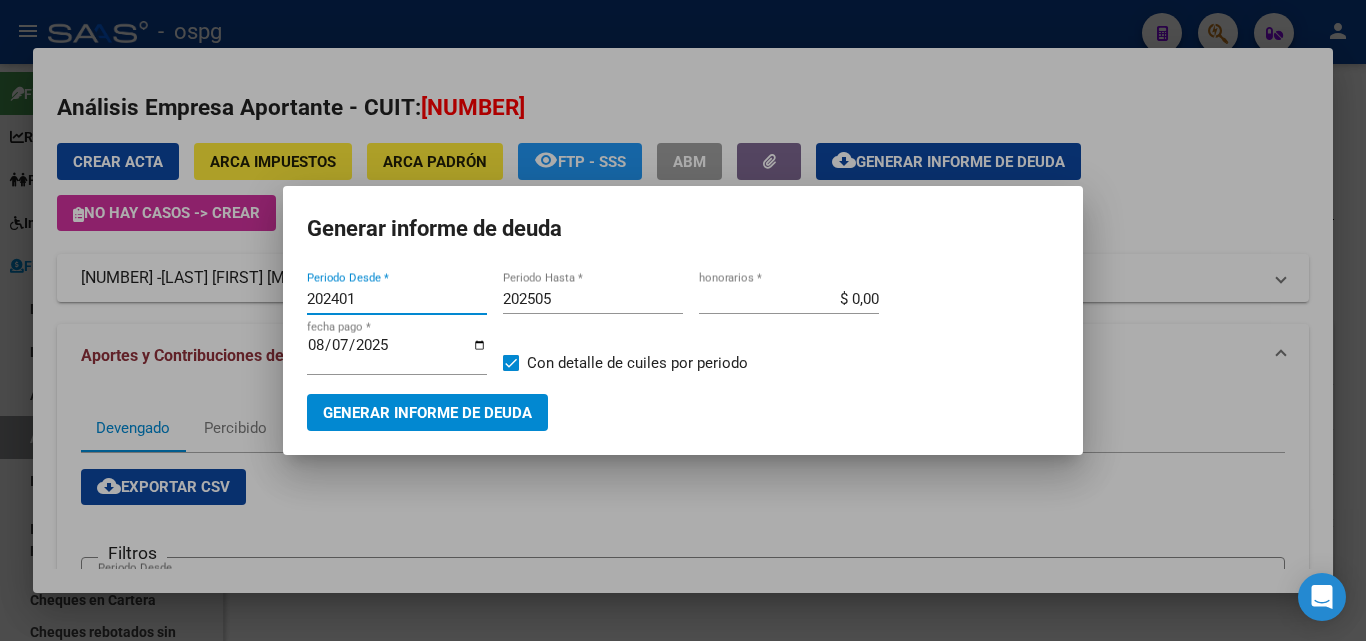 click on "202401" at bounding box center (397, 299) 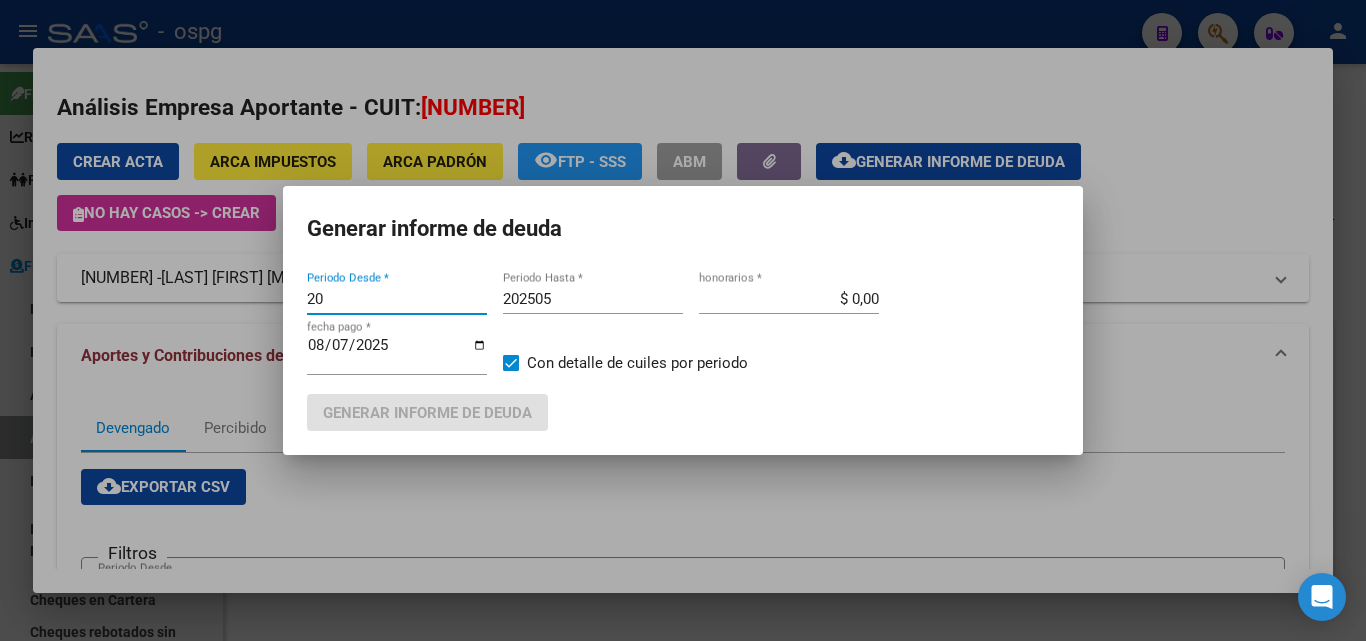 type on "2" 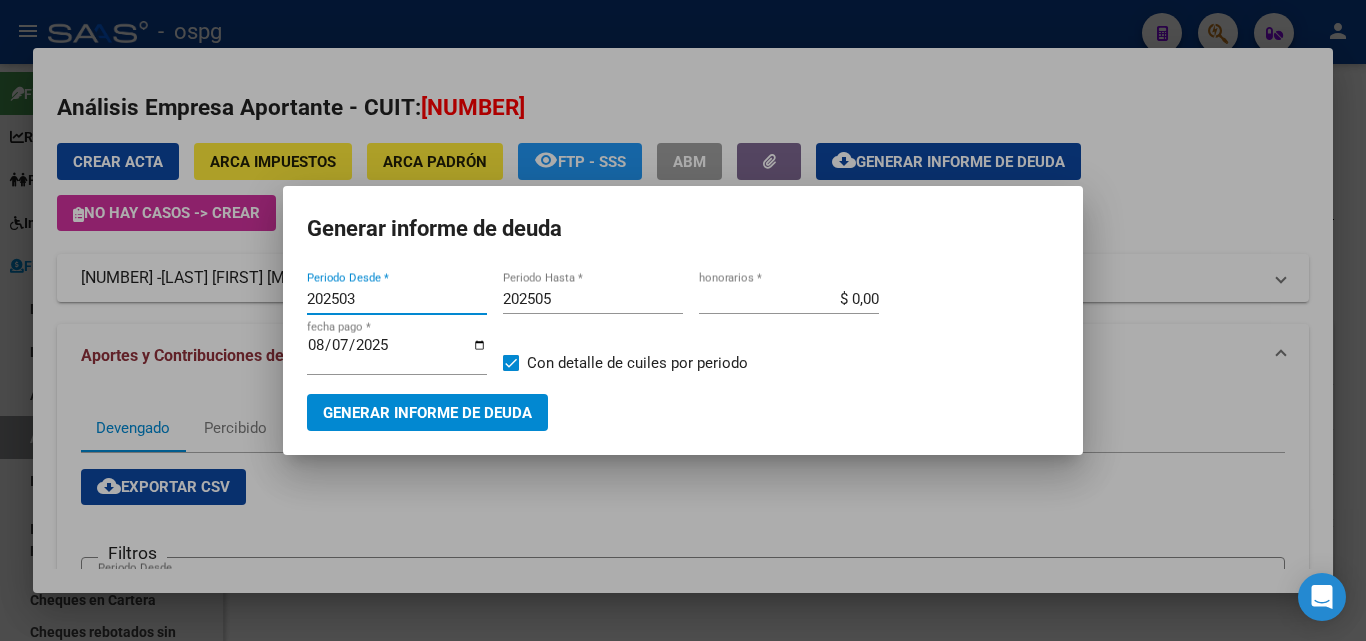 type on "202503" 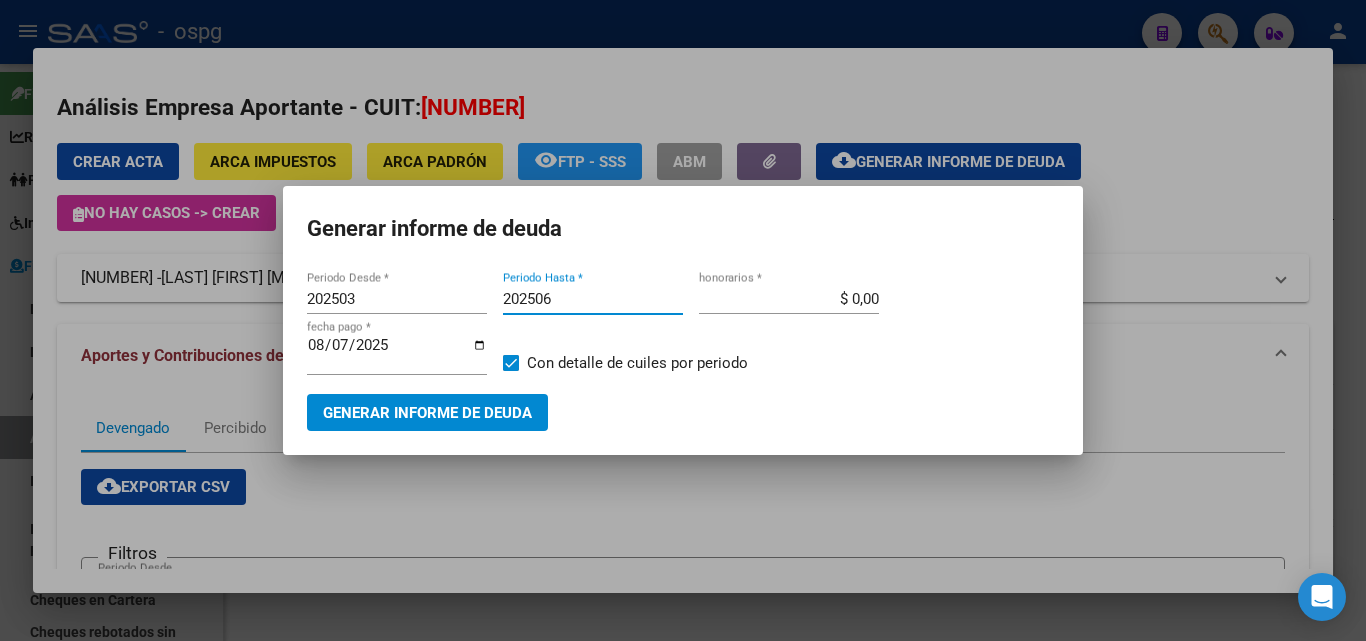 type on "202506" 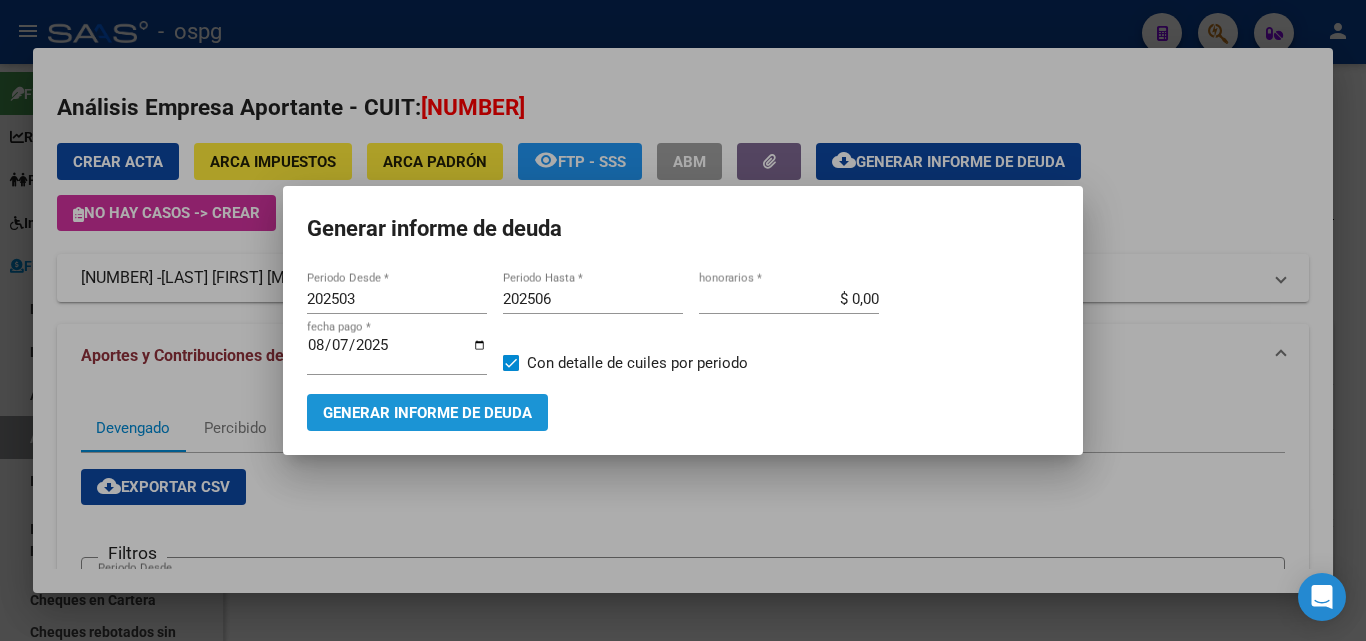 click on "Generar informe de deuda" at bounding box center [427, 413] 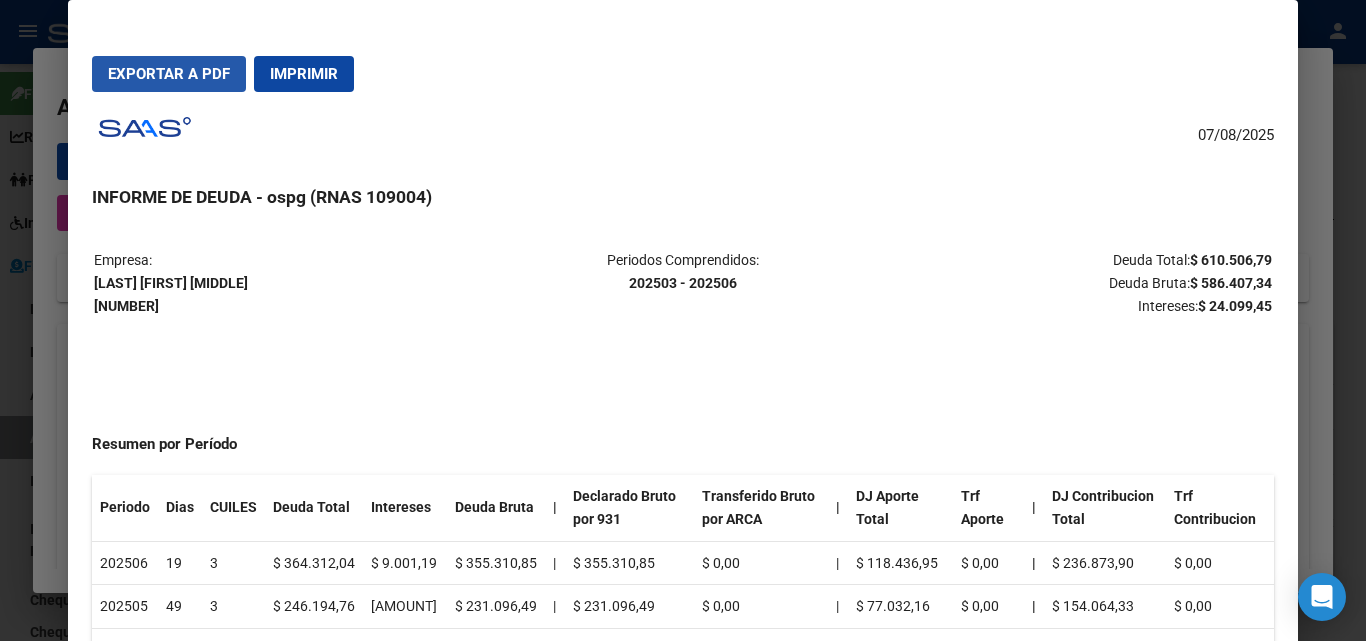 click on "Exportar a PDF" at bounding box center [169, 74] 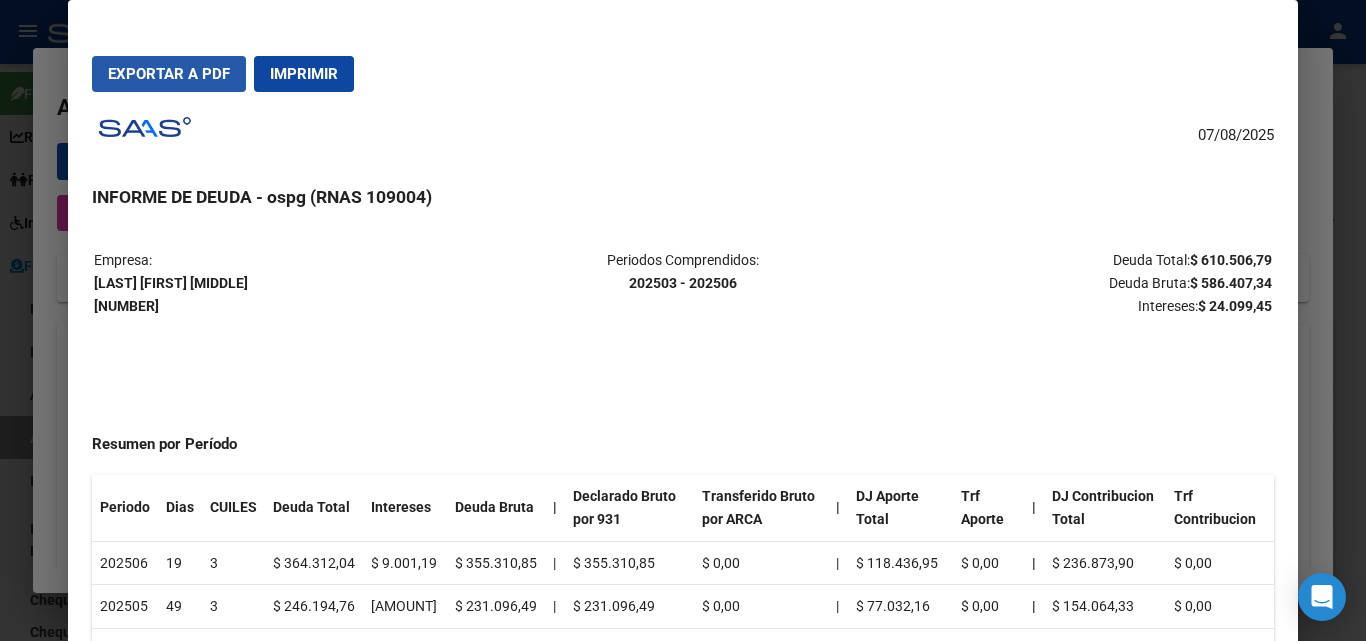 click on "Exportar a PDF" at bounding box center (169, 74) 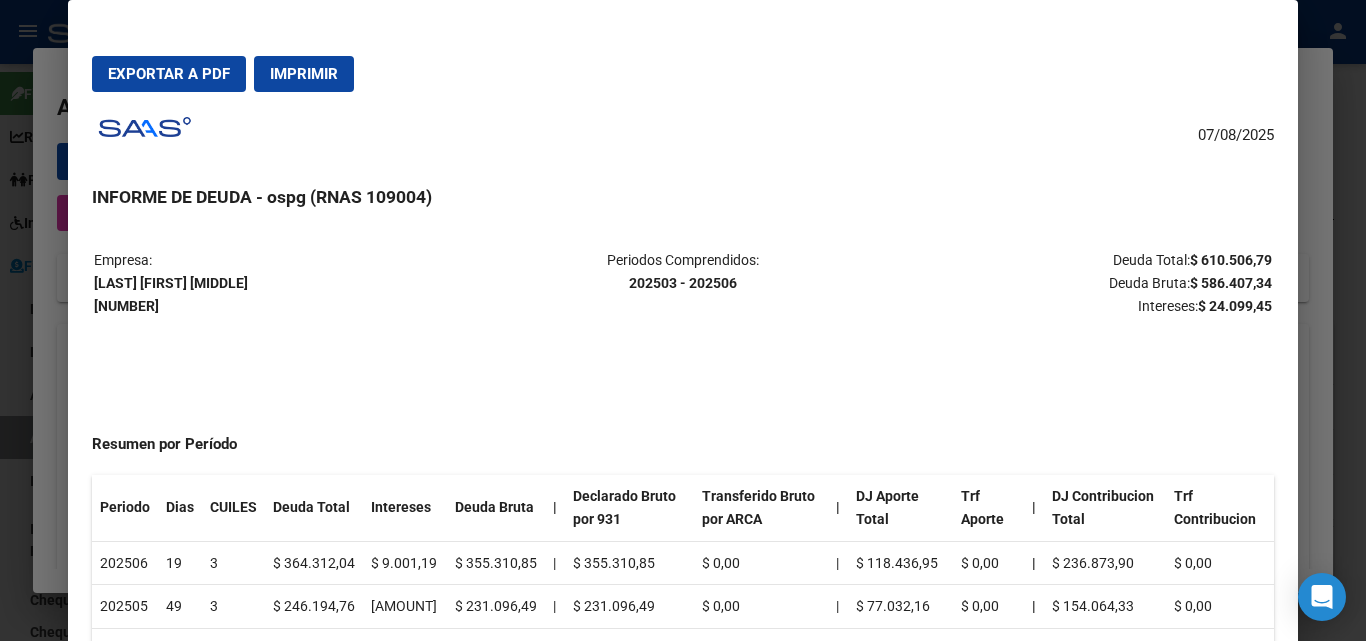 drag, startPoint x: 1184, startPoint y: 258, endPoint x: 1261, endPoint y: 259, distance: 77.00649 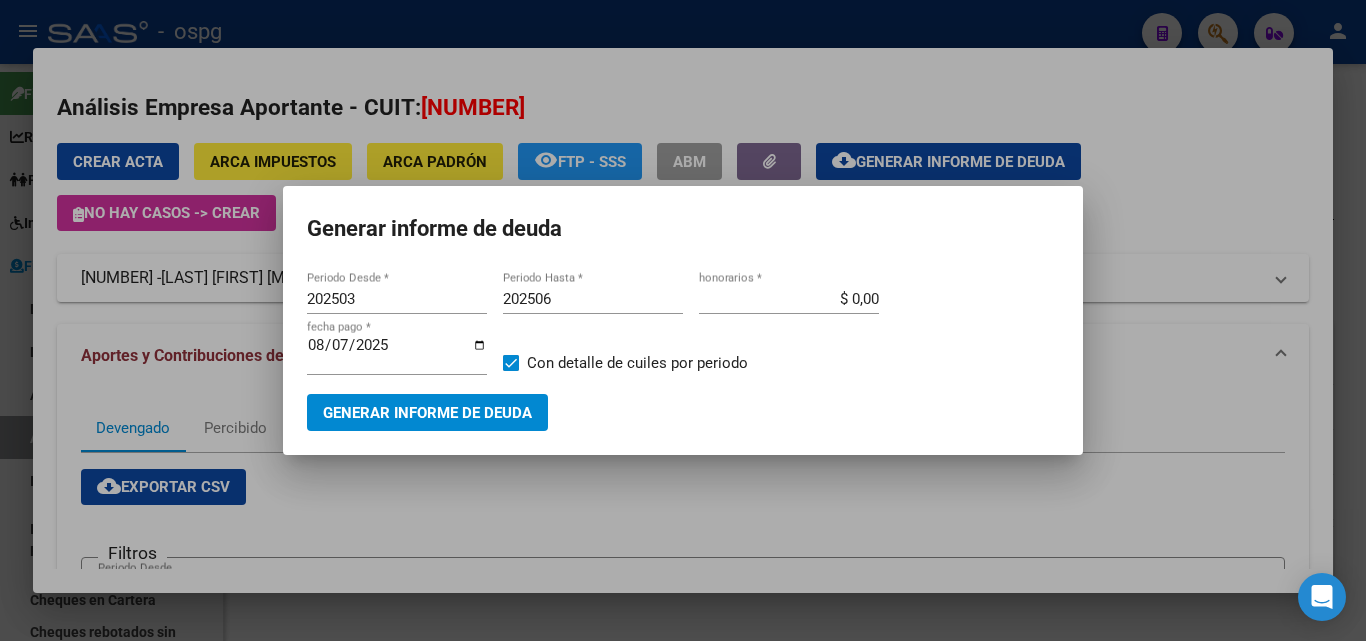click at bounding box center [683, 320] 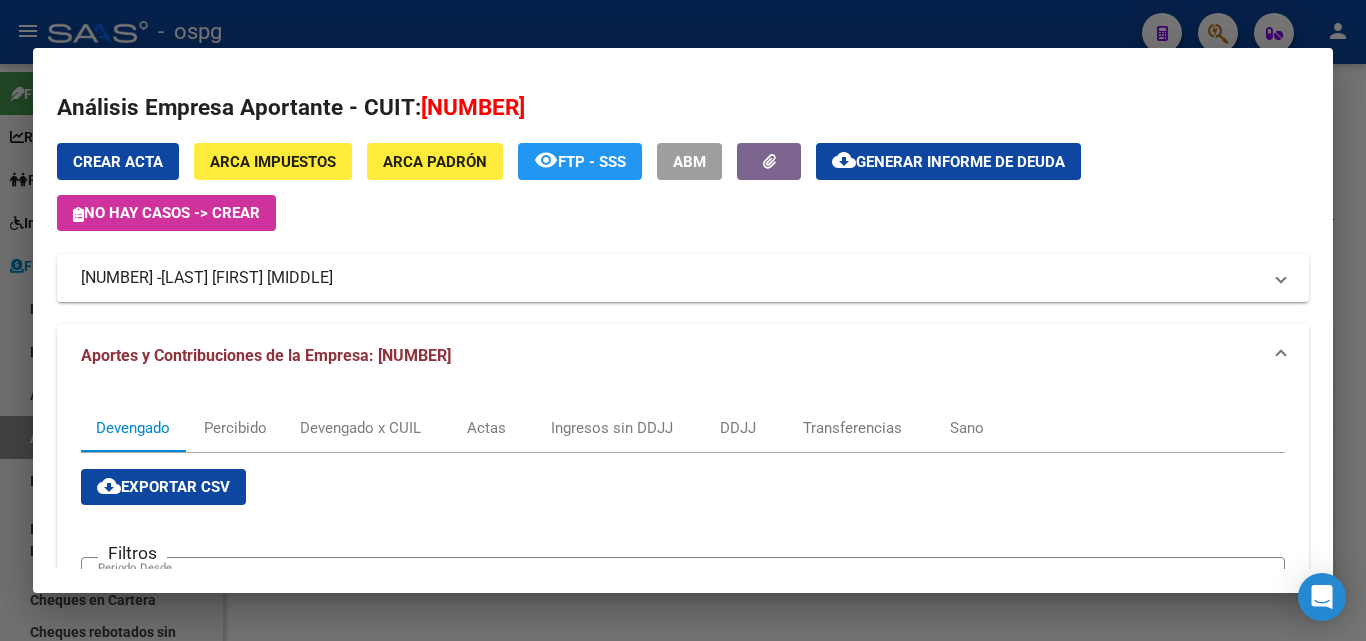 click at bounding box center (683, 320) 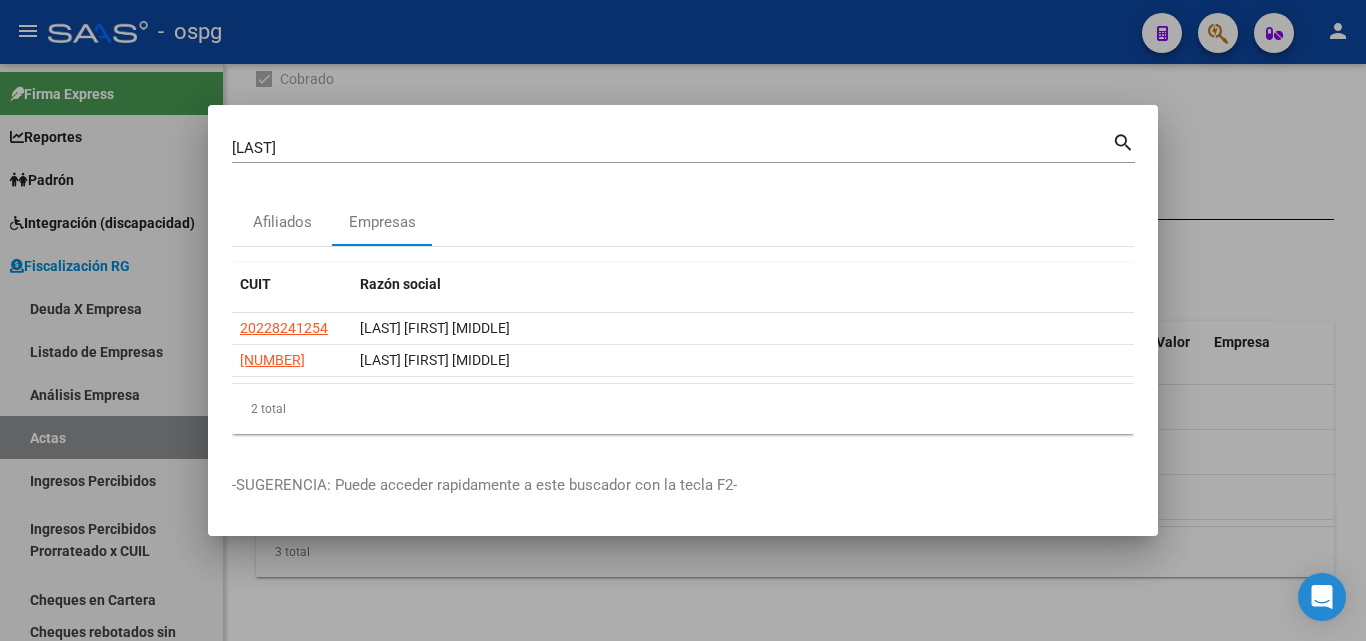 click at bounding box center [683, 320] 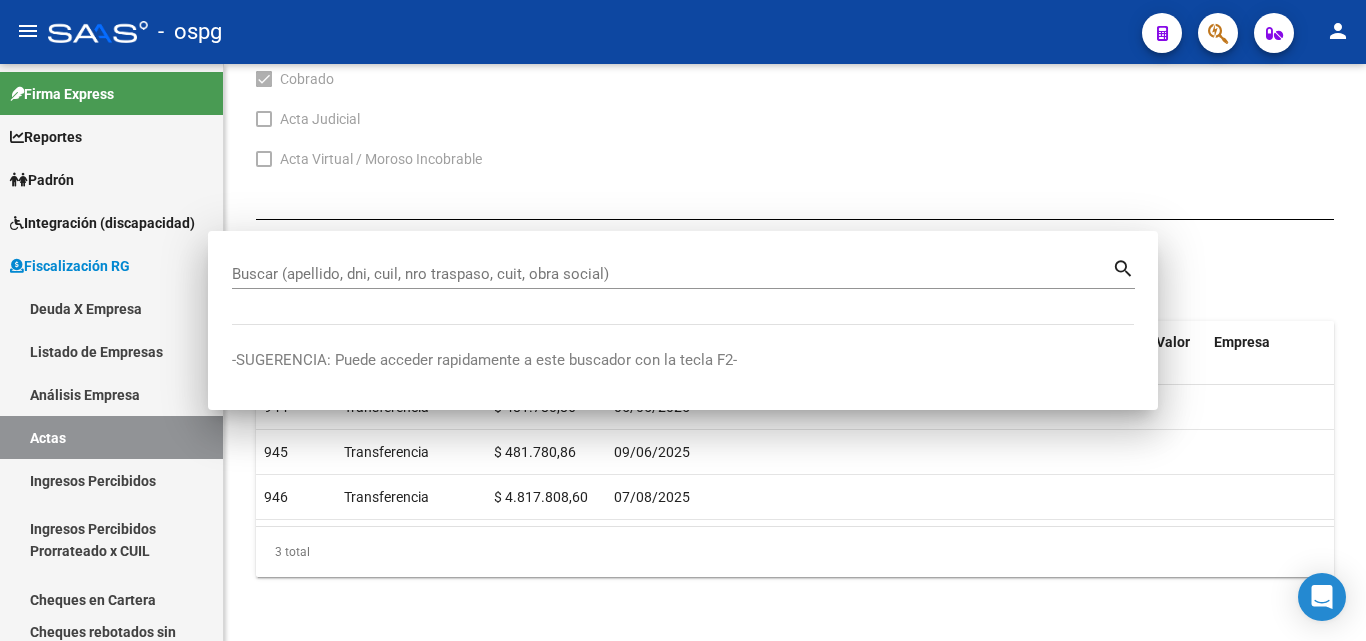 click on "add Agregar pago ID Tipo de Pago Monto Ingresado Rechazado Remplaza a Número Cheque Fecha Valor Empresa Acciones 944 Transferencia $ 481.780,86 05/05/2025  ELIMINAR  945 Transferencia $ 481.780,86 09/06/2025  ELIMINAR  946 Transferencia $ 4.817.808,60 07/08/2025  ELIMINAR   3 total   1" 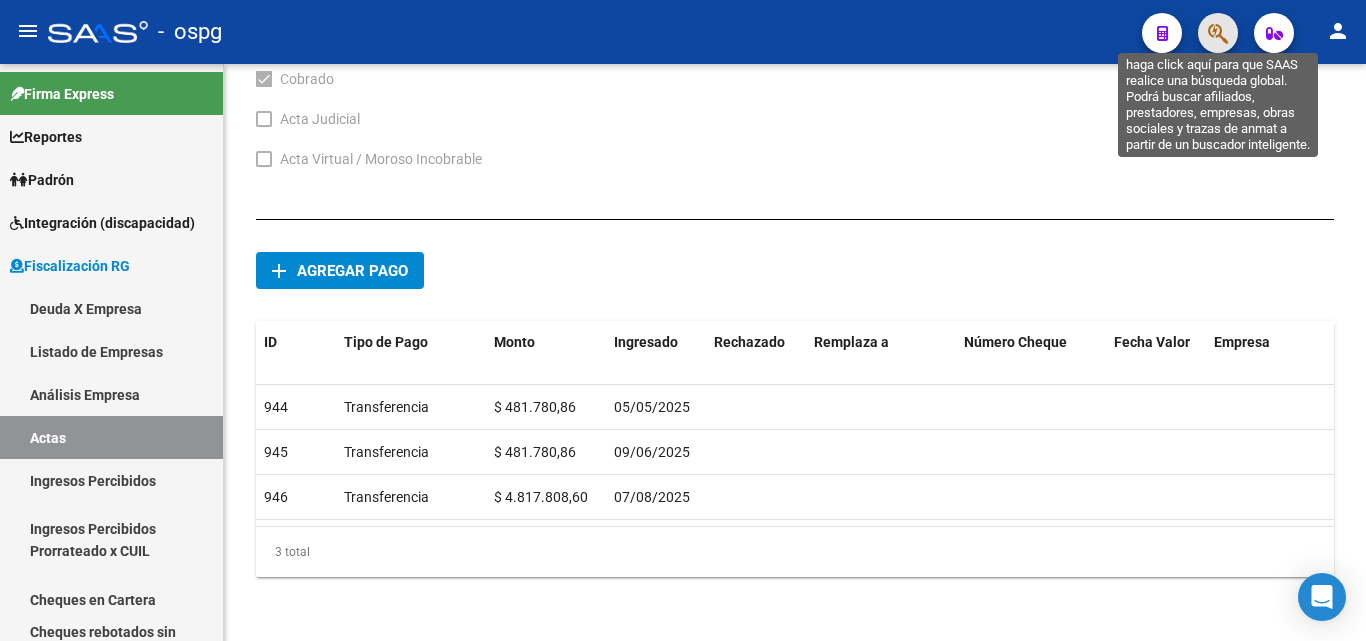 click 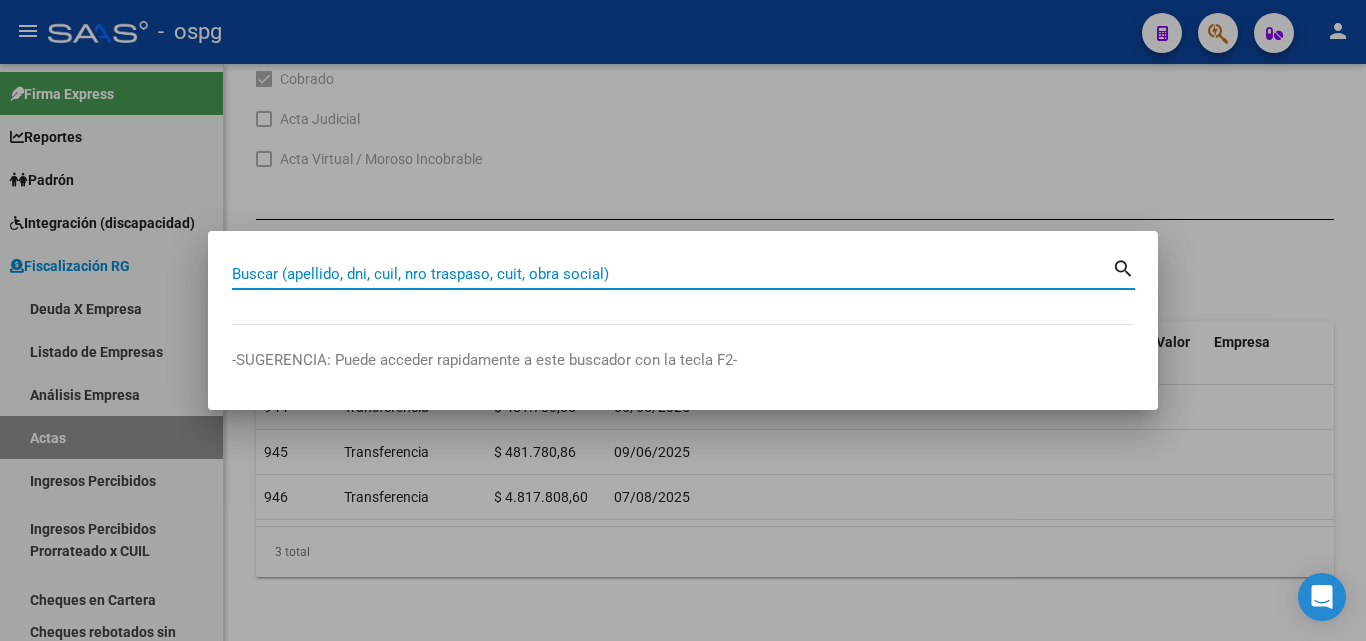 click on "Buscar (apellido, dni, cuil, nro traspaso, cuit, obra social)" at bounding box center (672, 274) 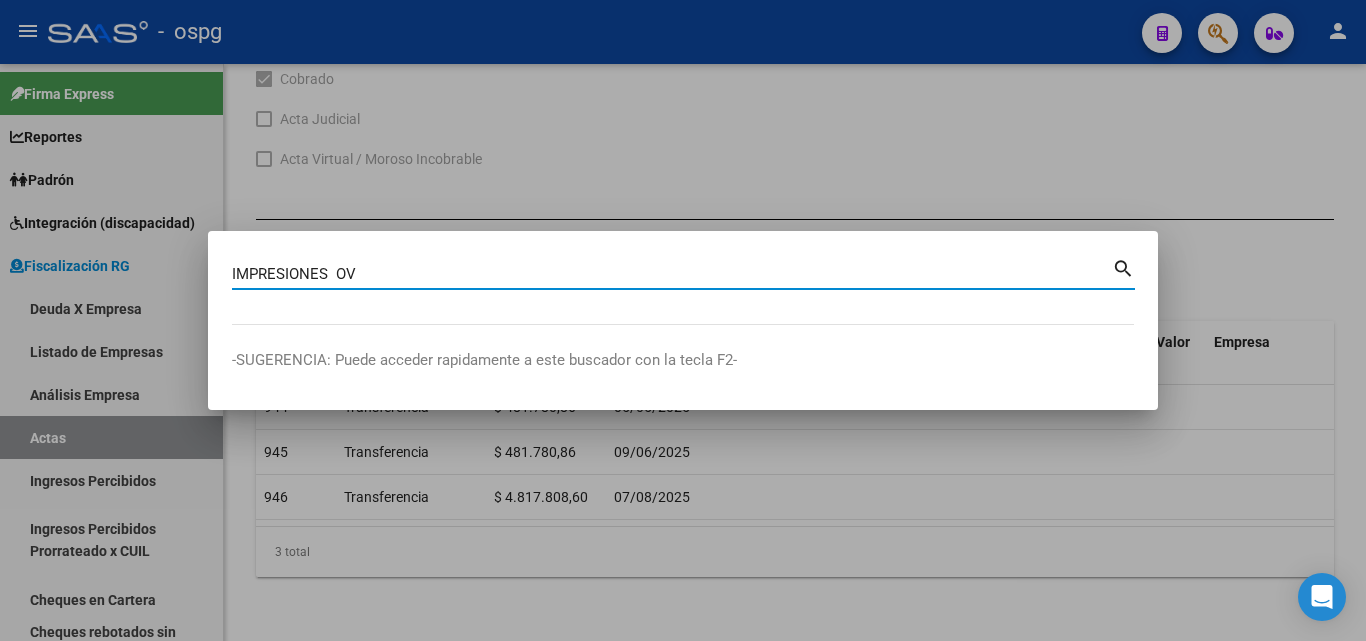 type on "IMPRESIONES  OV" 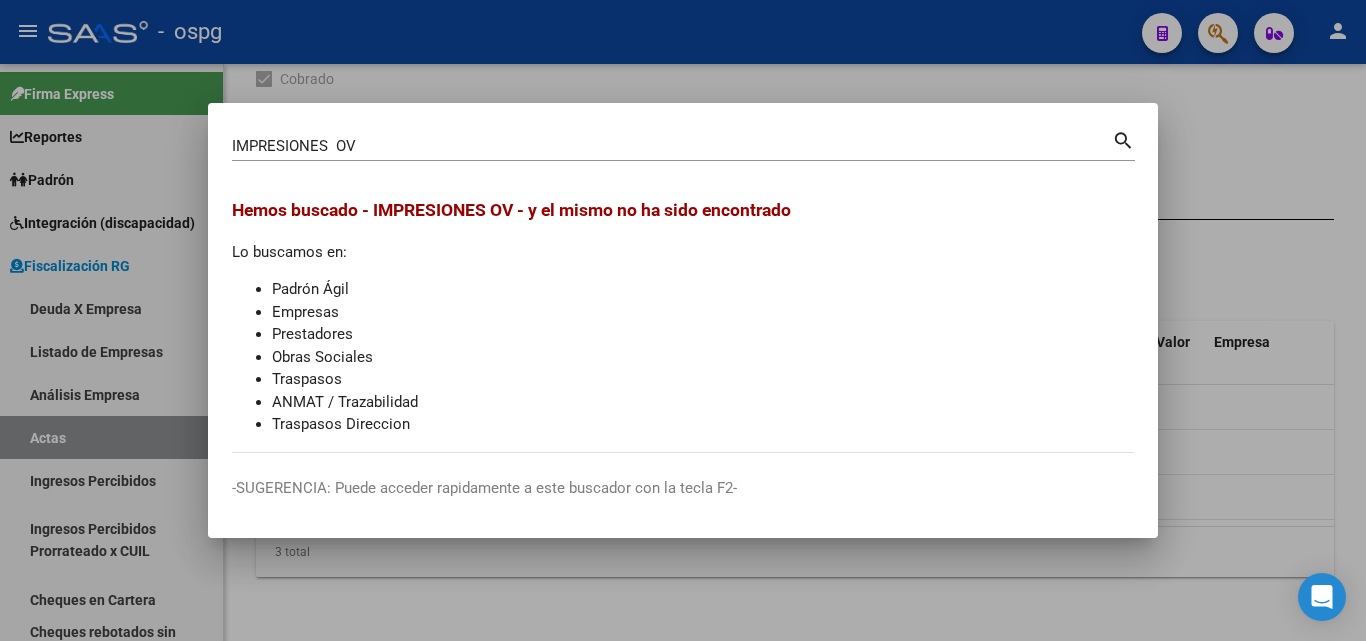 click at bounding box center [683, 320] 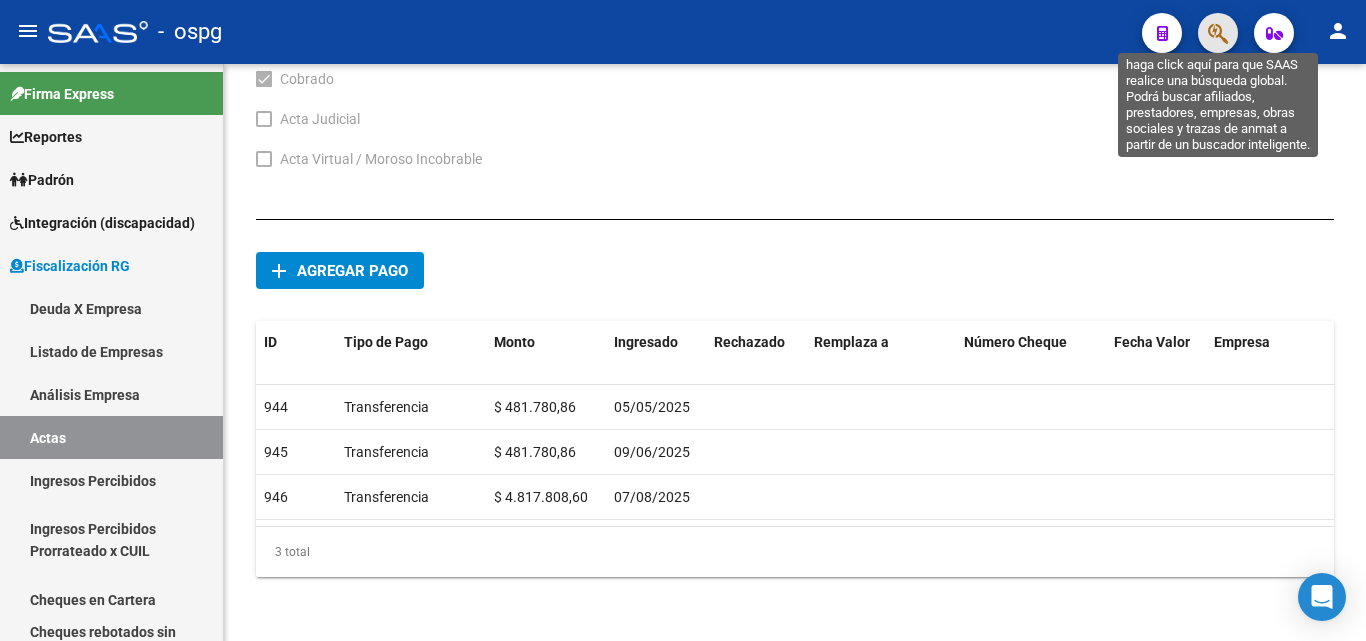 click 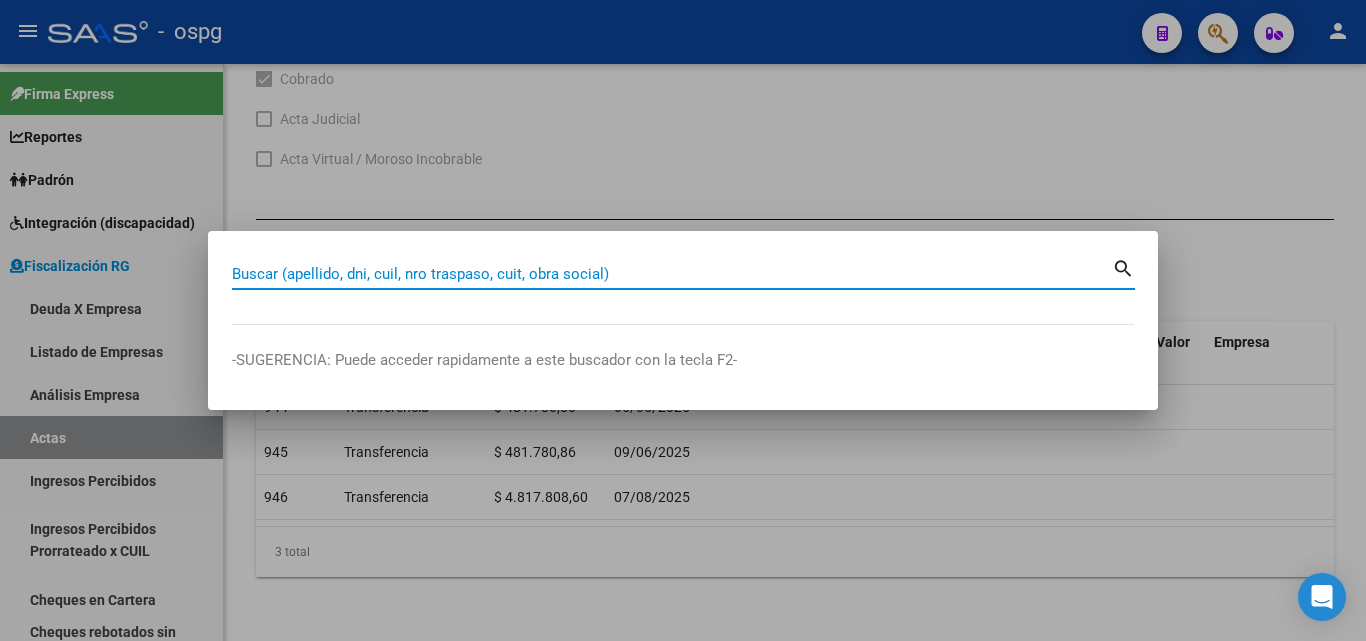 click on "Buscar (apellido, dni, cuil, nro traspaso, cuit, obra social)" at bounding box center (672, 274) 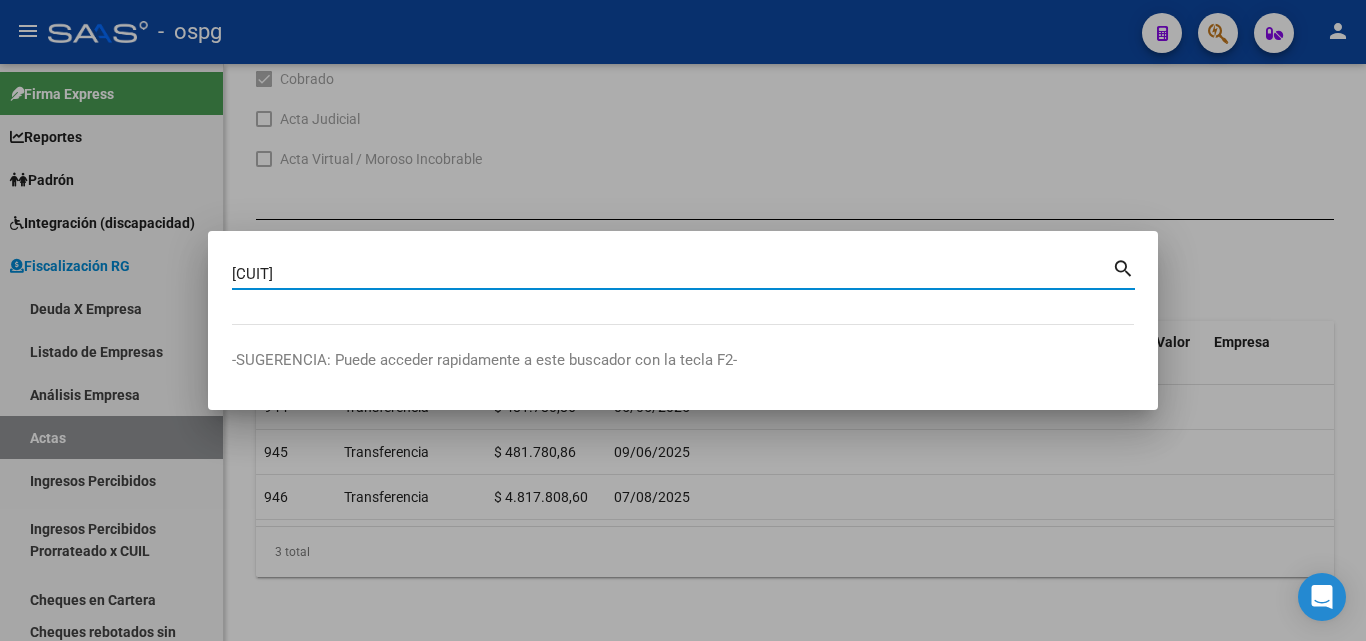 type on "[CUIT]" 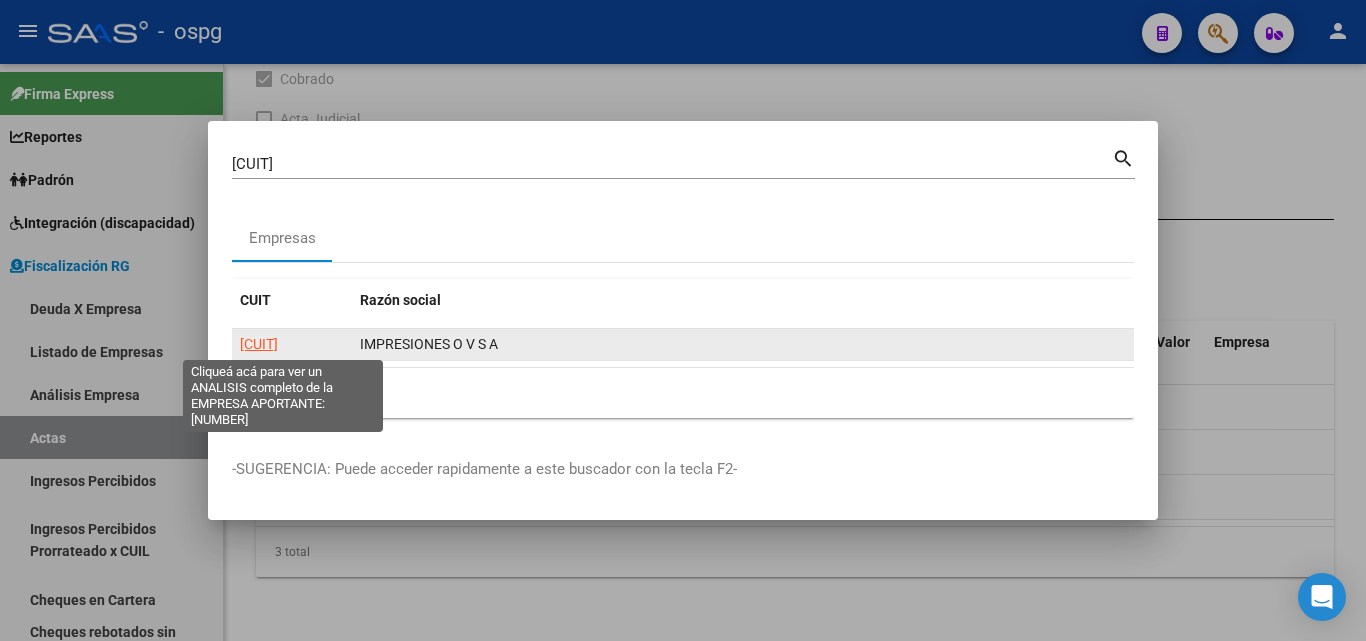 click on "[CUIT]" 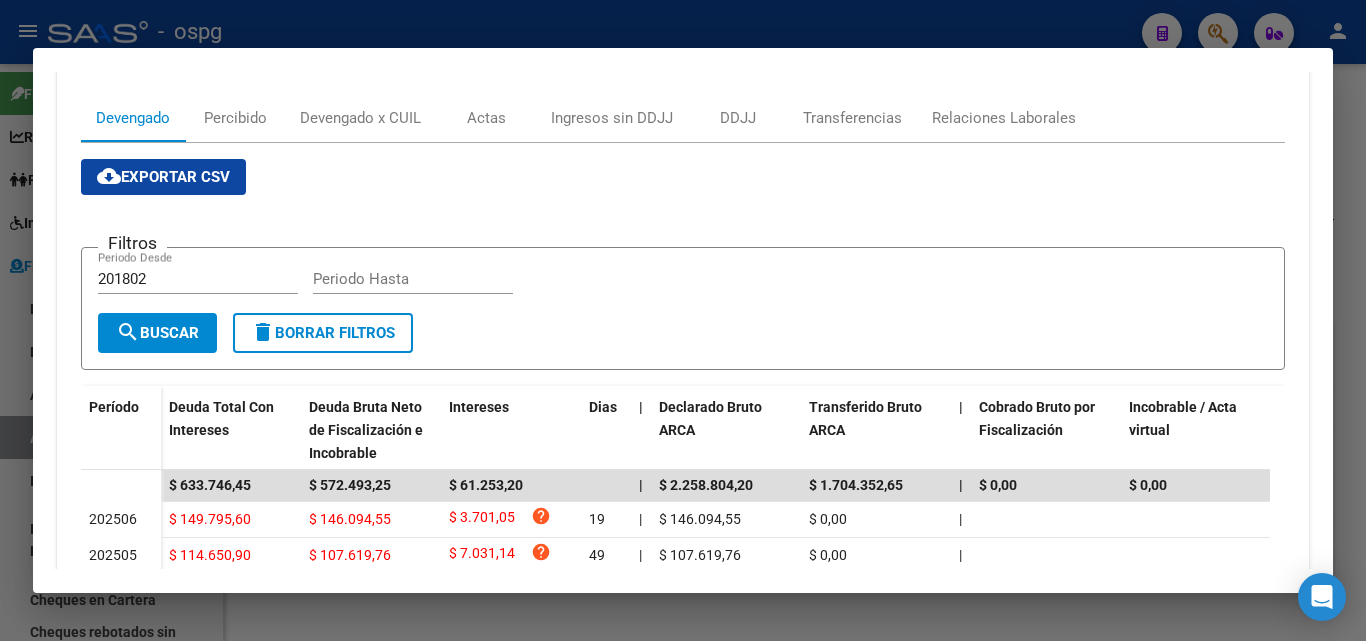 scroll, scrollTop: 300, scrollLeft: 0, axis: vertical 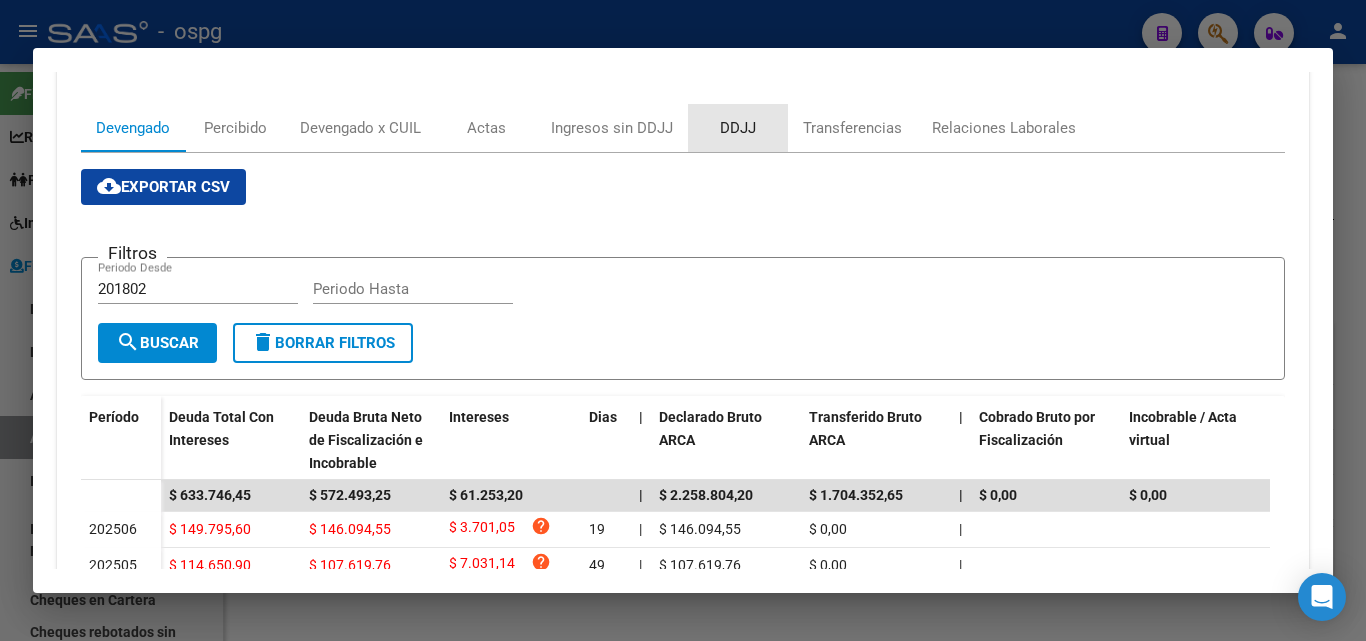 click on "DDJJ" at bounding box center (738, 128) 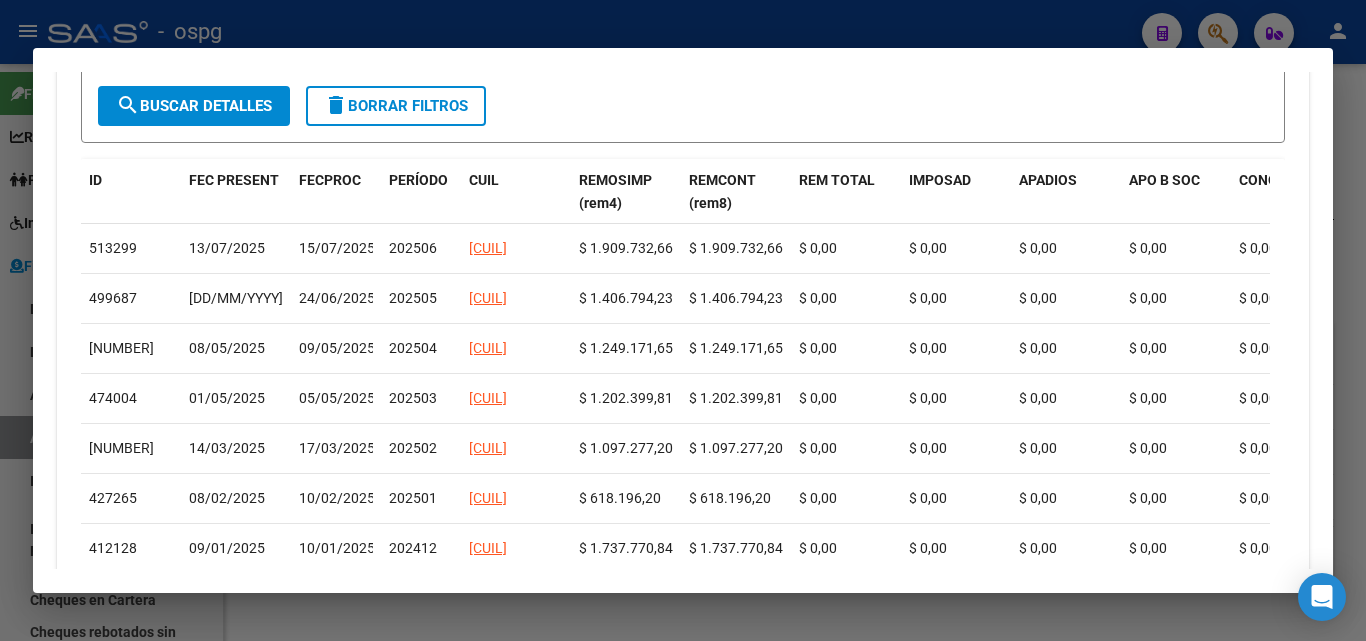 scroll, scrollTop: 638, scrollLeft: 0, axis: vertical 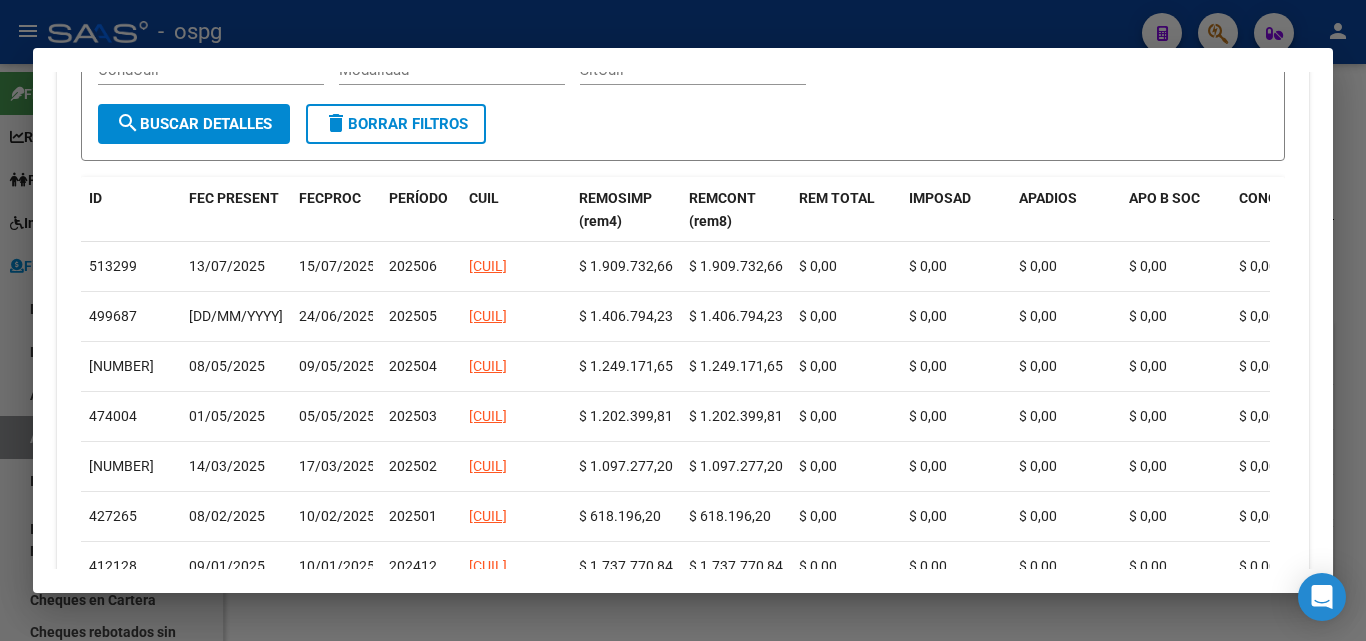 click at bounding box center (683, 320) 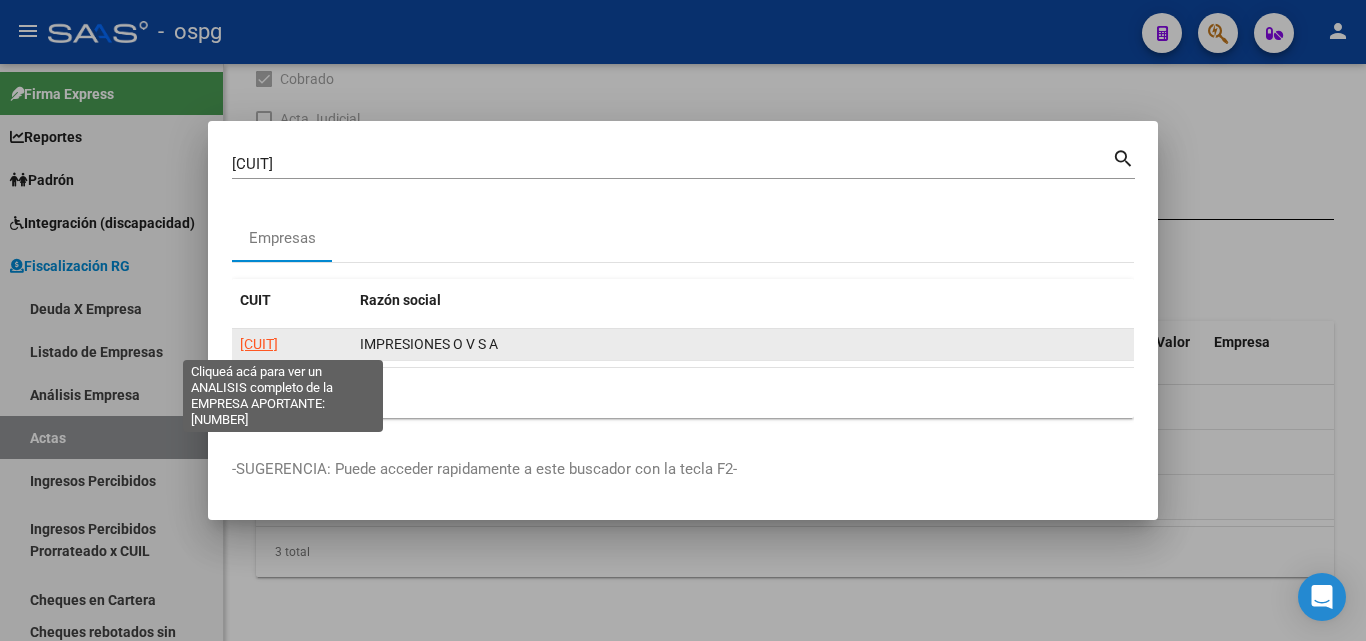 click on "[CUIT]" 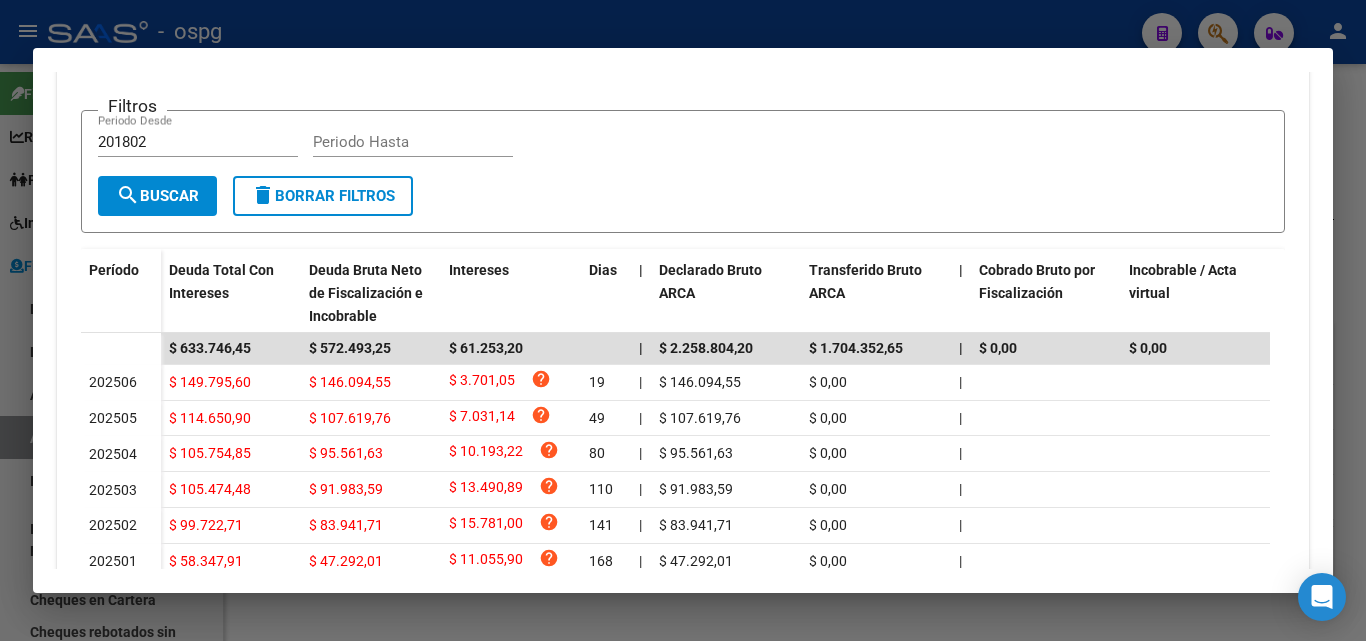 scroll, scrollTop: 400, scrollLeft: 0, axis: vertical 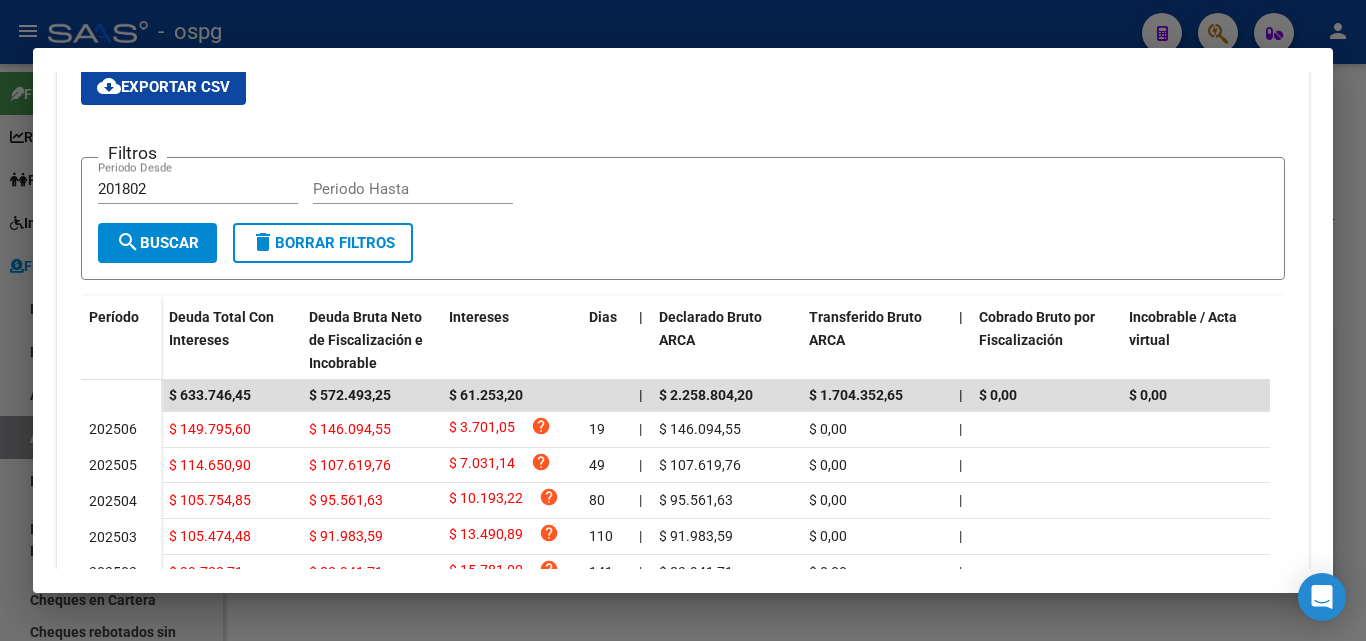 click at bounding box center [683, 320] 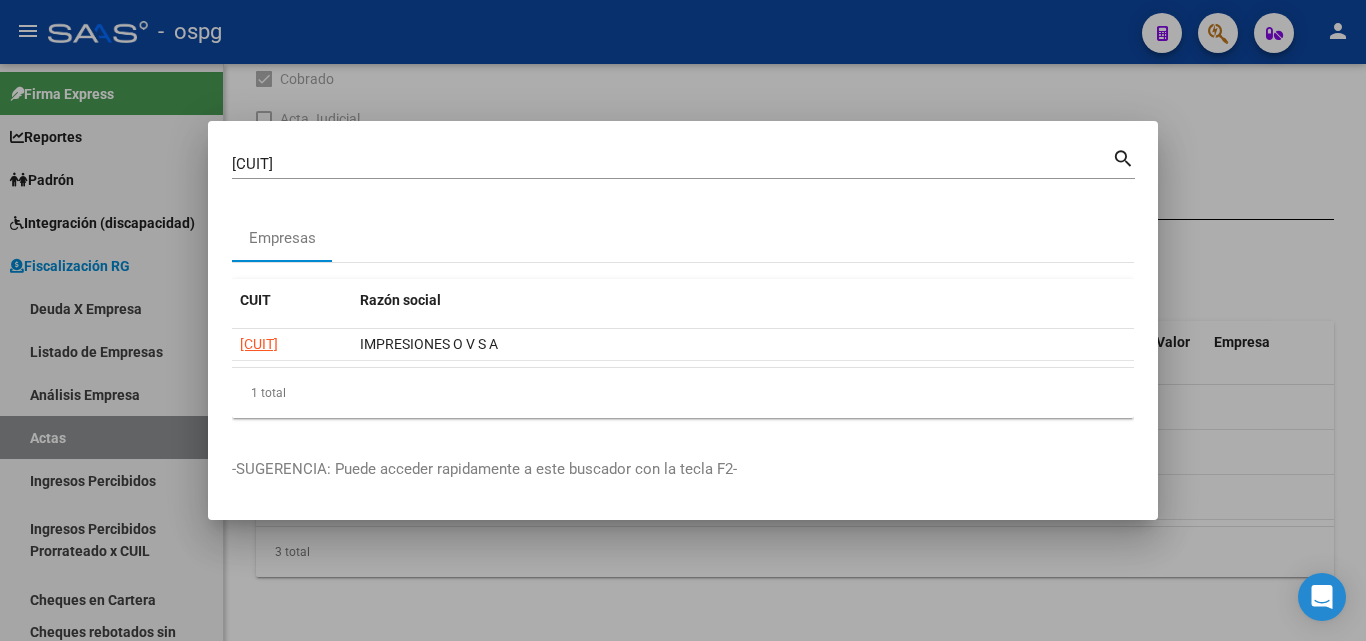 click at bounding box center [683, 320] 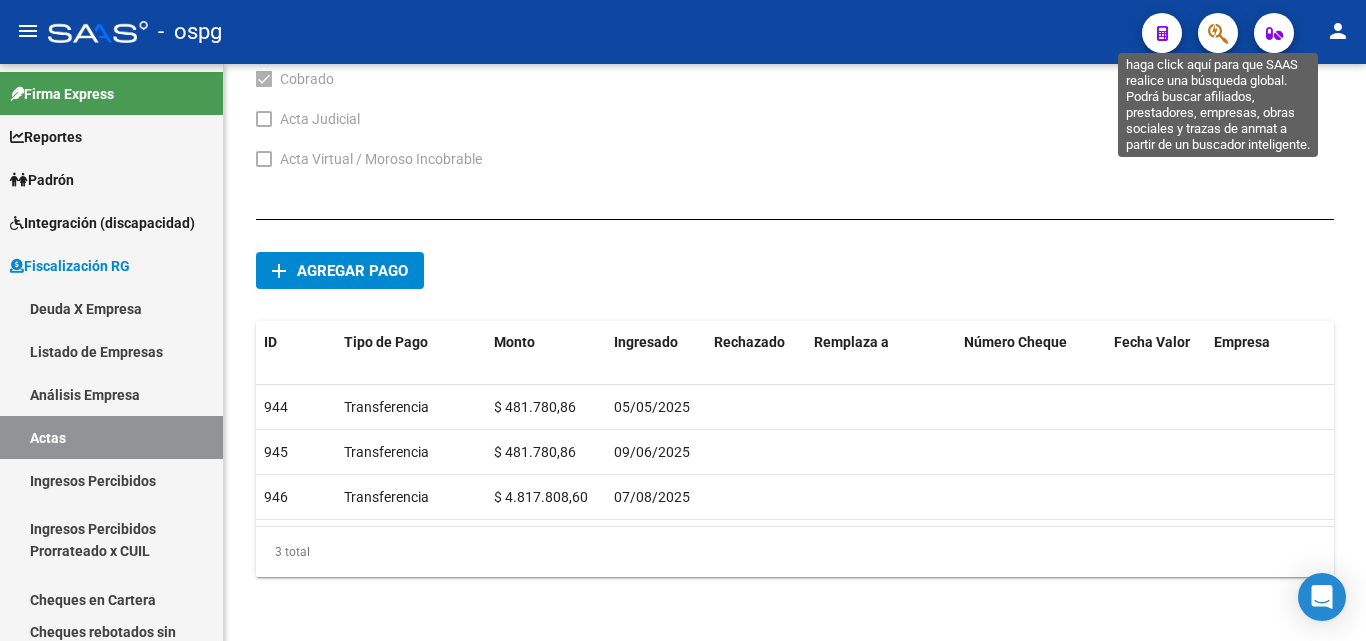 click 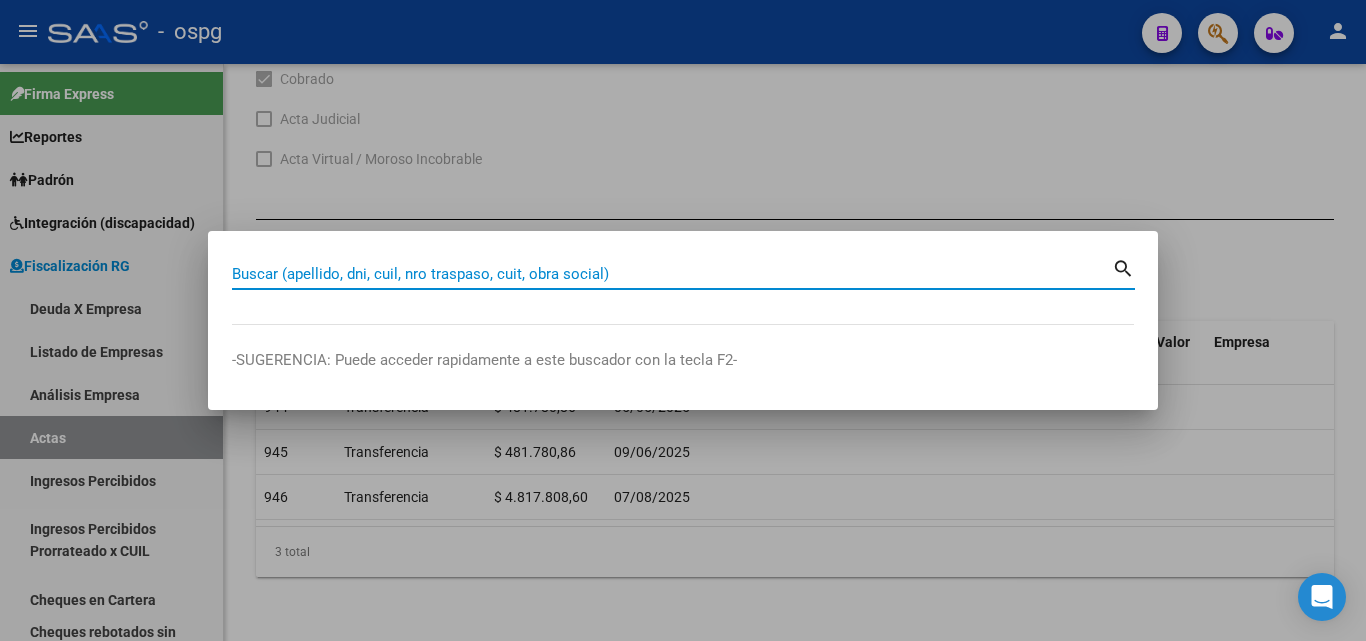 click on "Buscar (apellido, dni, cuil, nro traspaso, cuit, obra social)" at bounding box center (672, 274) 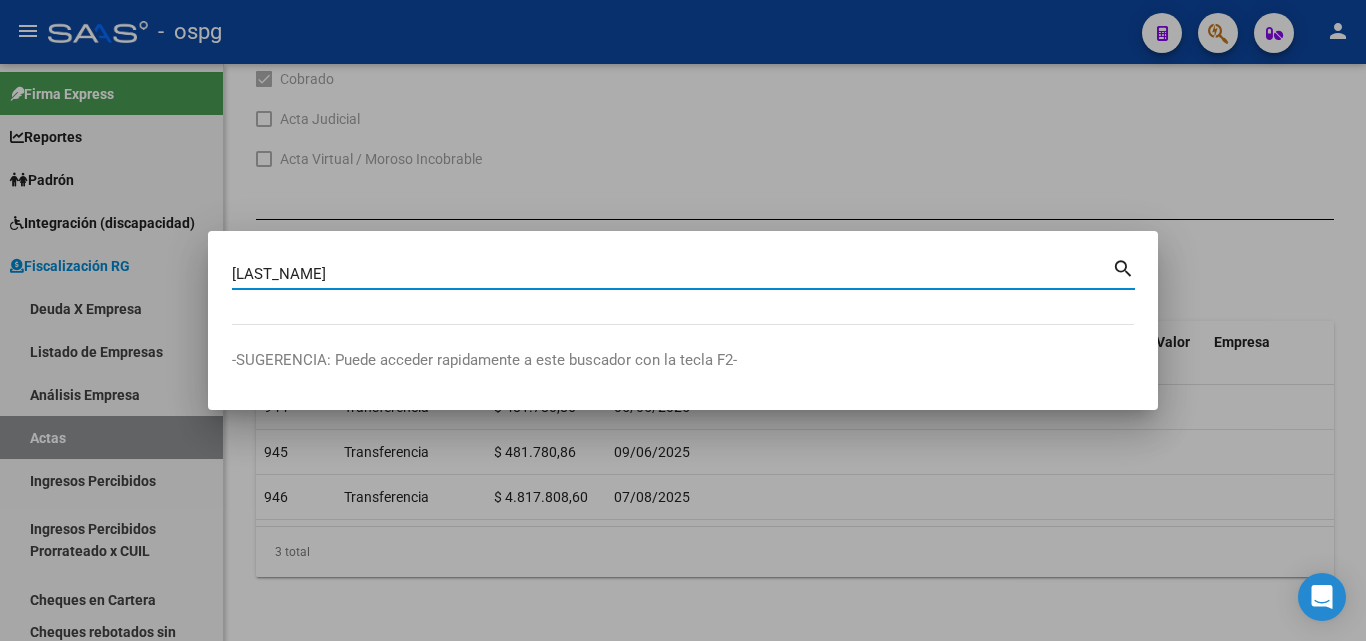 type on "[LAST_NAME]" 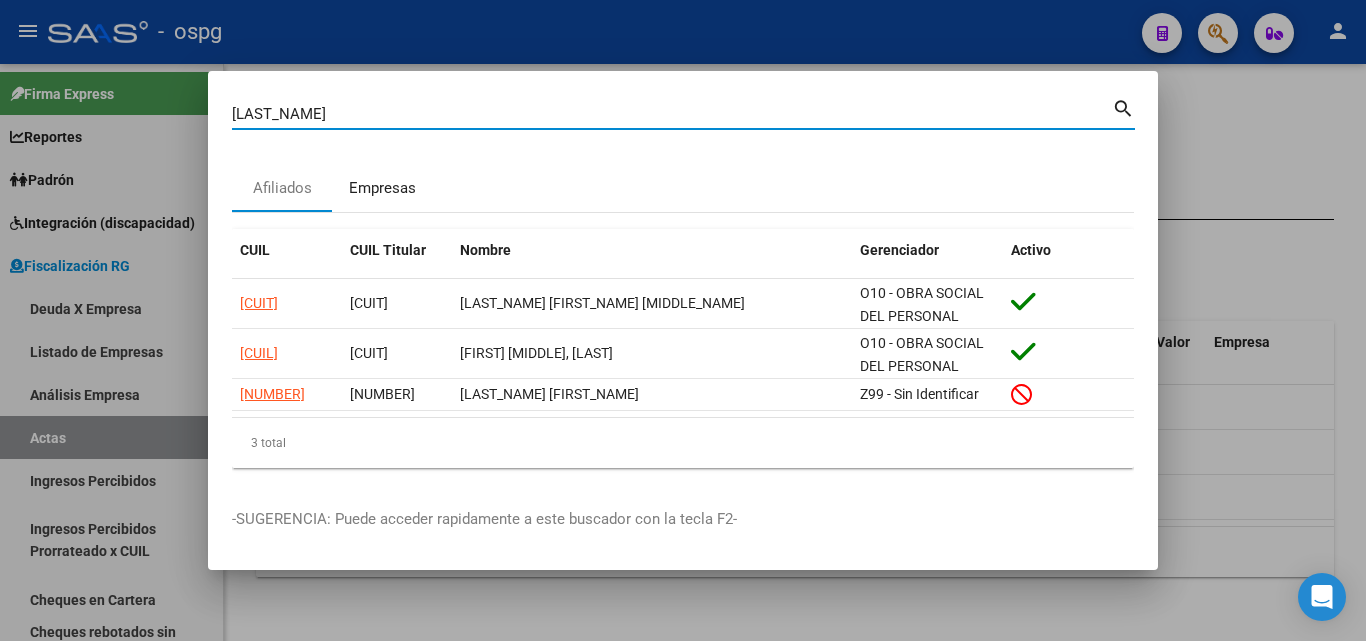 click on "Empresas" at bounding box center (382, 188) 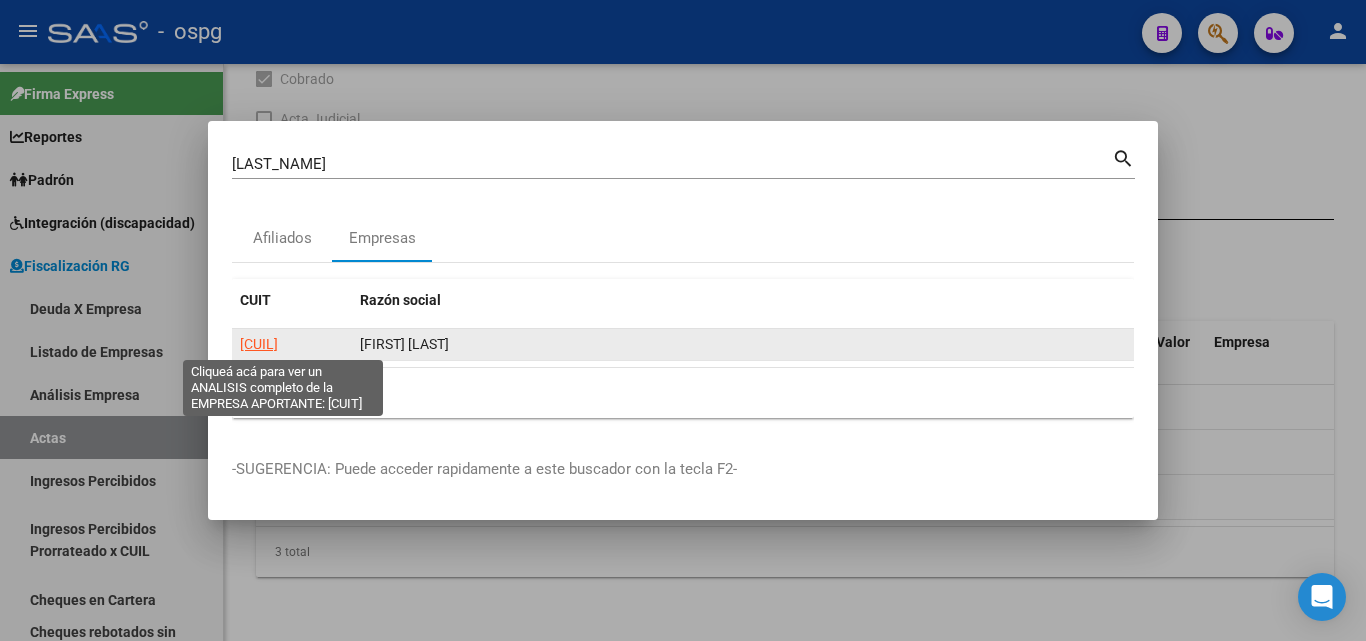 click on "[CUIL]" 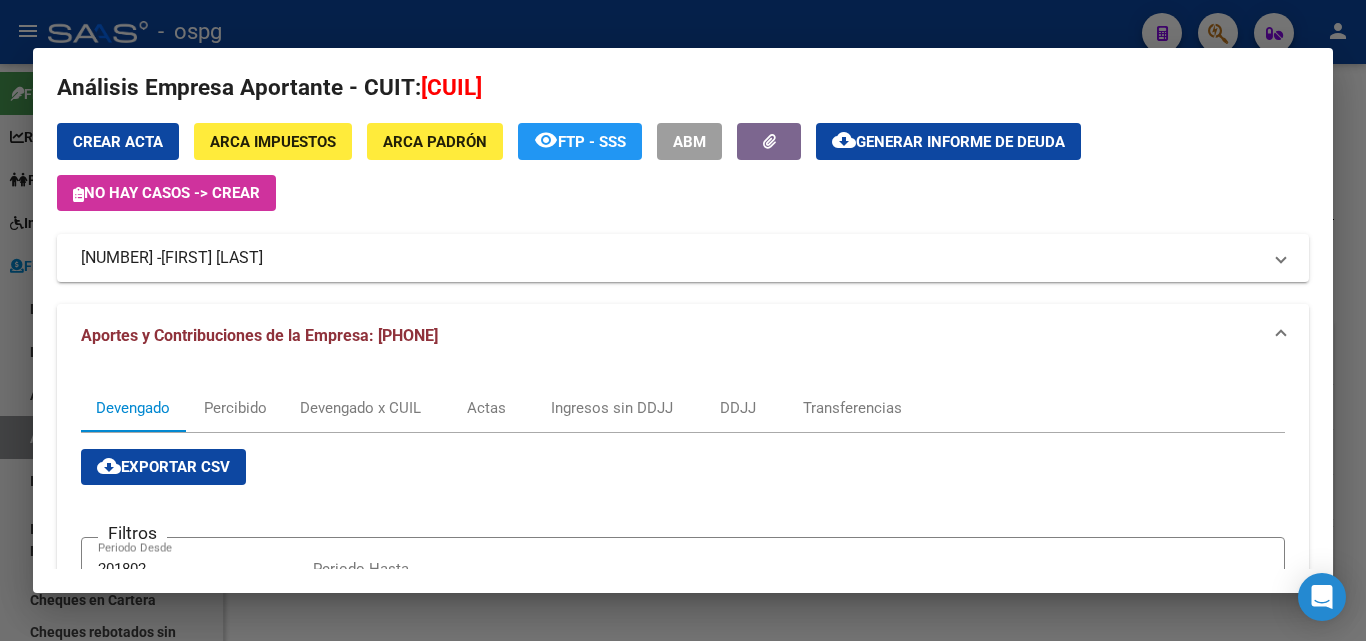 scroll, scrollTop: 0, scrollLeft: 0, axis: both 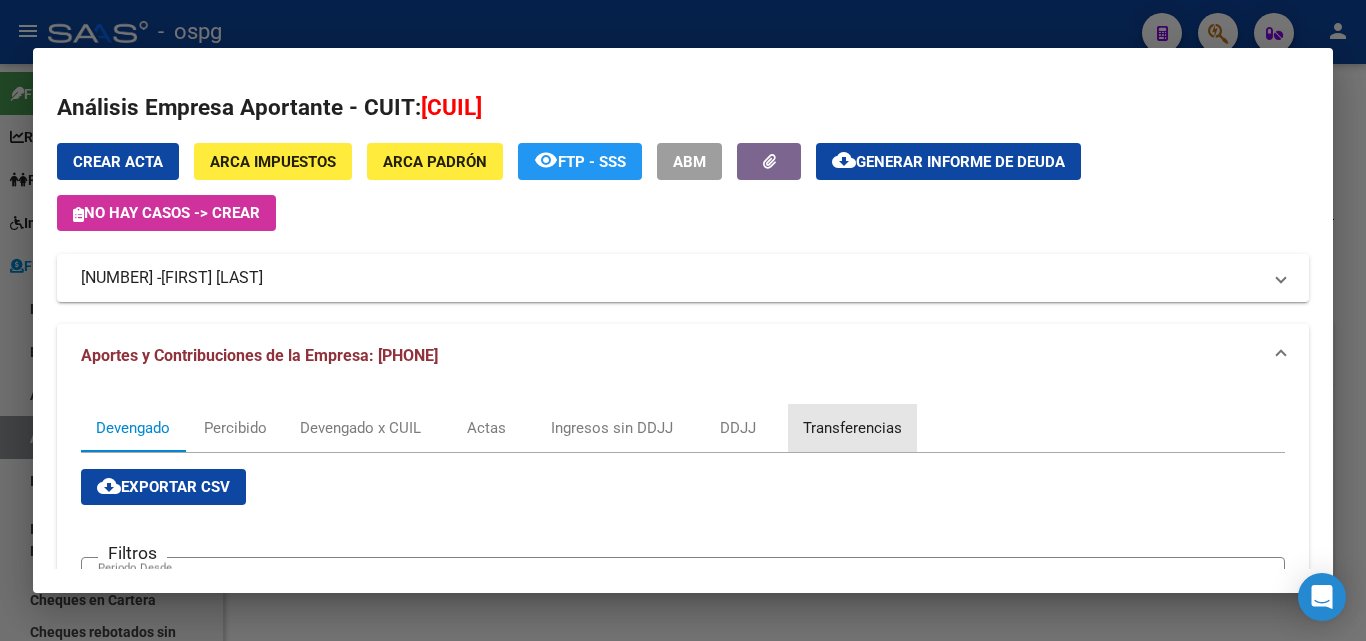 click on "Transferencias" at bounding box center [852, 428] 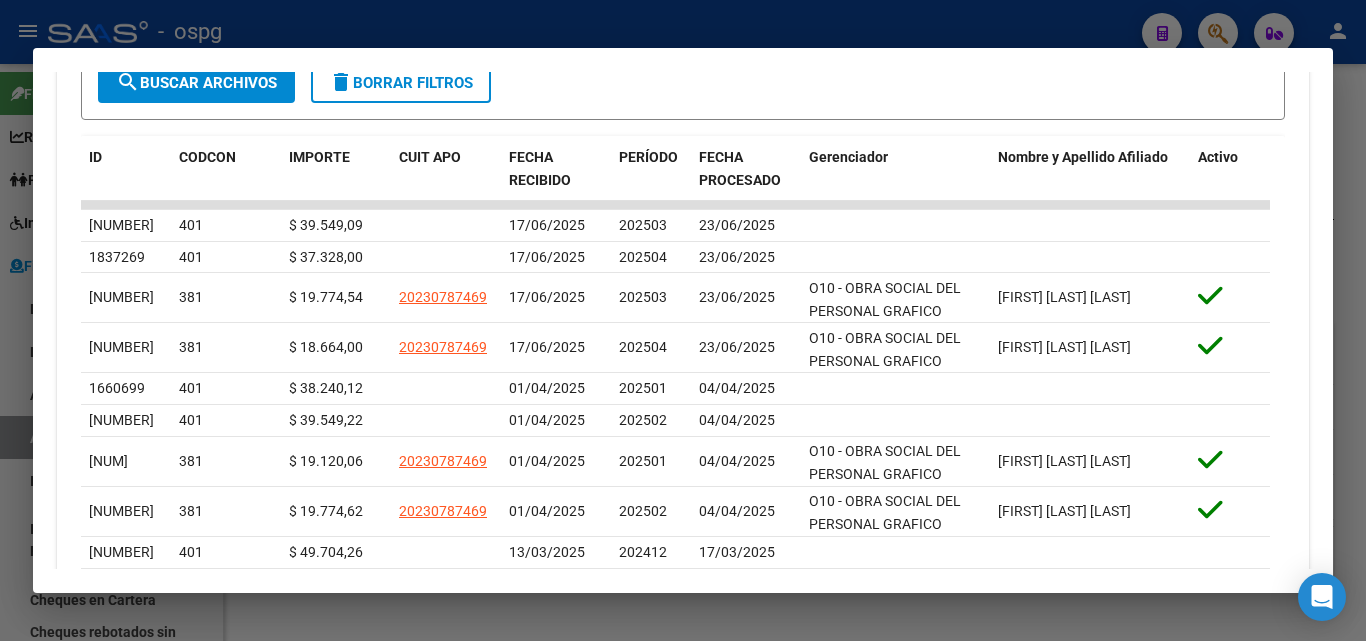 scroll, scrollTop: 700, scrollLeft: 0, axis: vertical 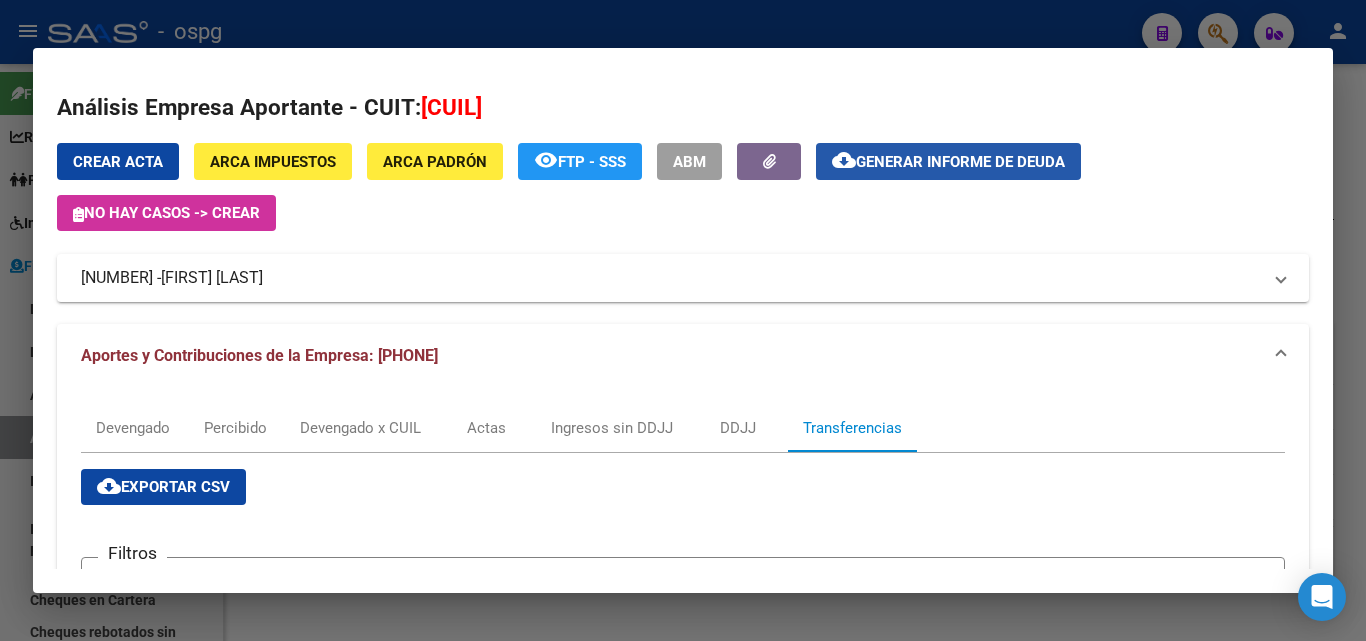 click on "Generar informe de deuda" 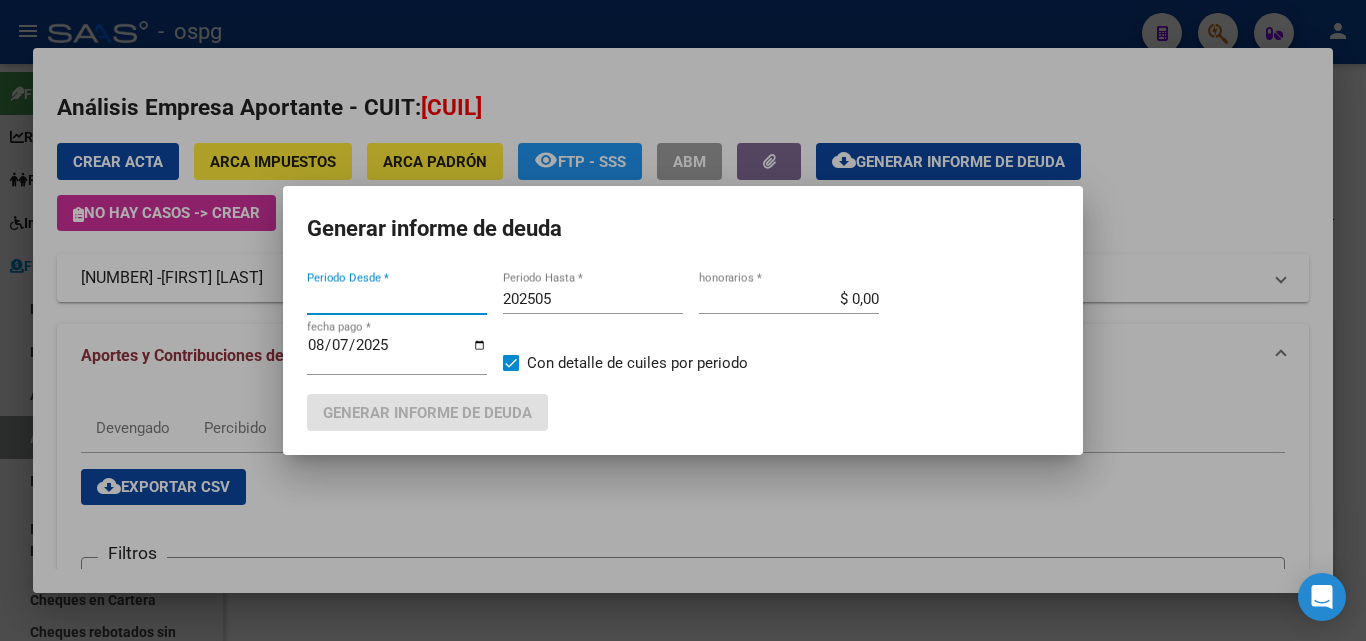 type on "202401" 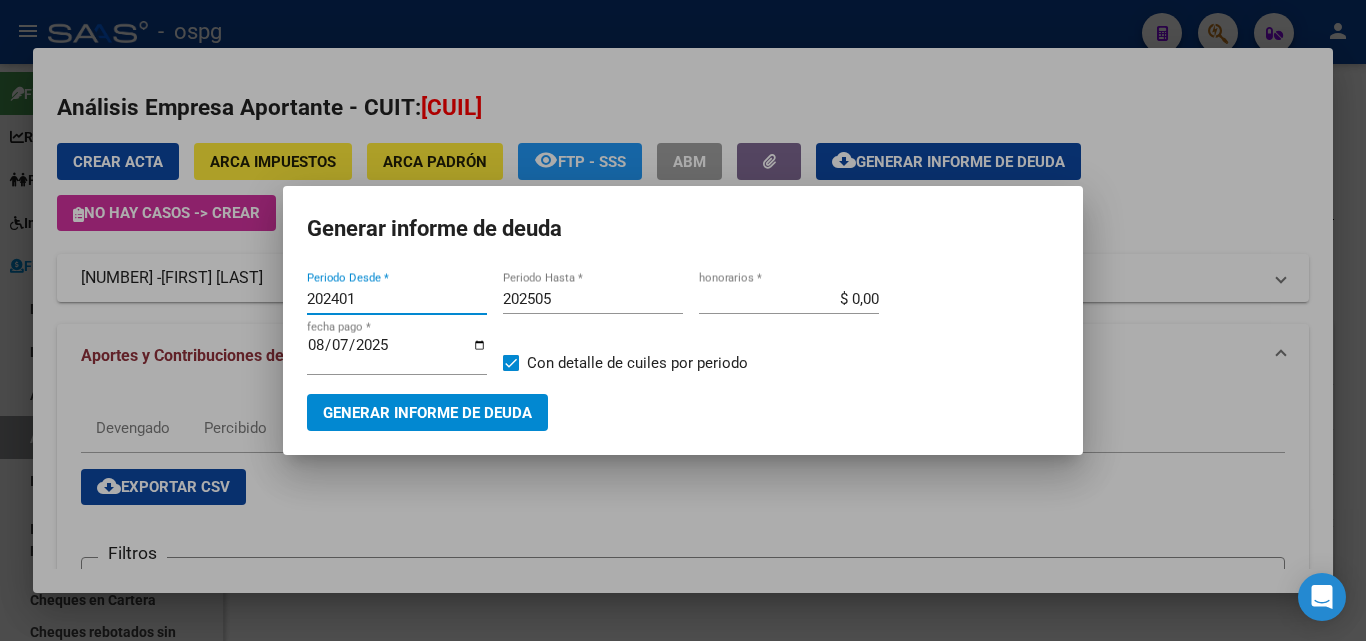 click on "202401" at bounding box center (397, 299) 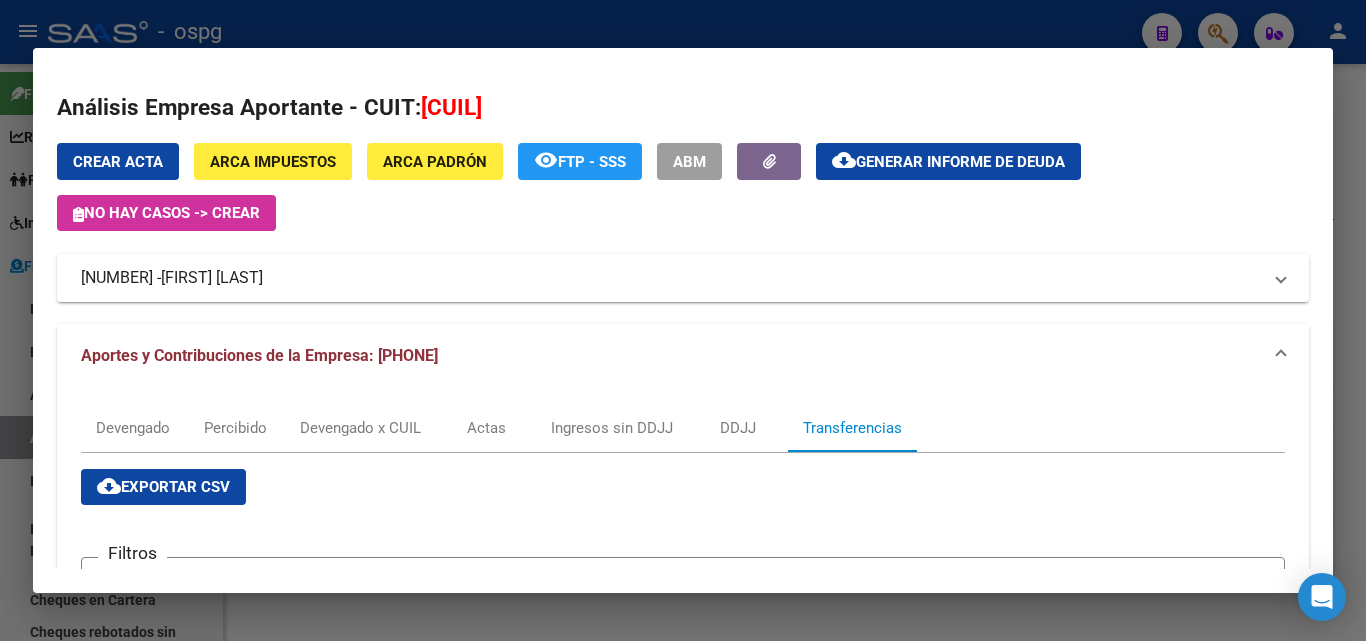 click on "Crear Acta ARCA Impuestos ARCA Padrón remove_red_eye  FTP - SSS  ABM  cloud_download  Generar informe de deuda   No hay casos -> Crear" at bounding box center [683, 187] 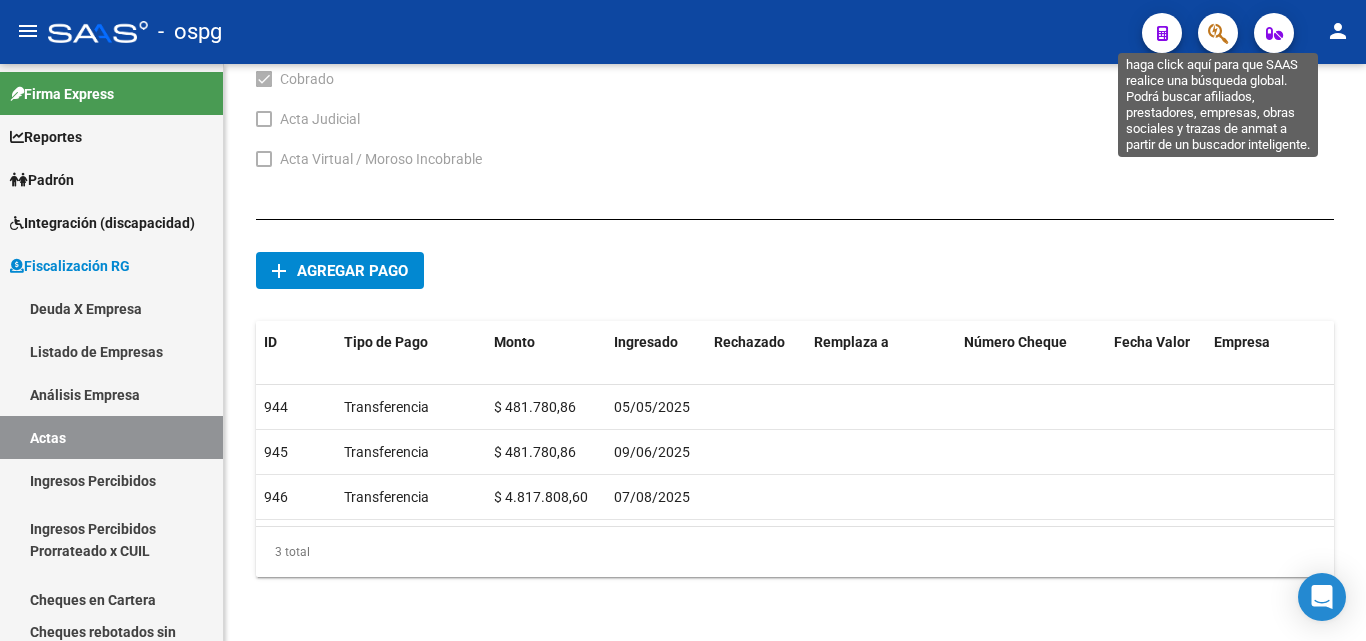 click 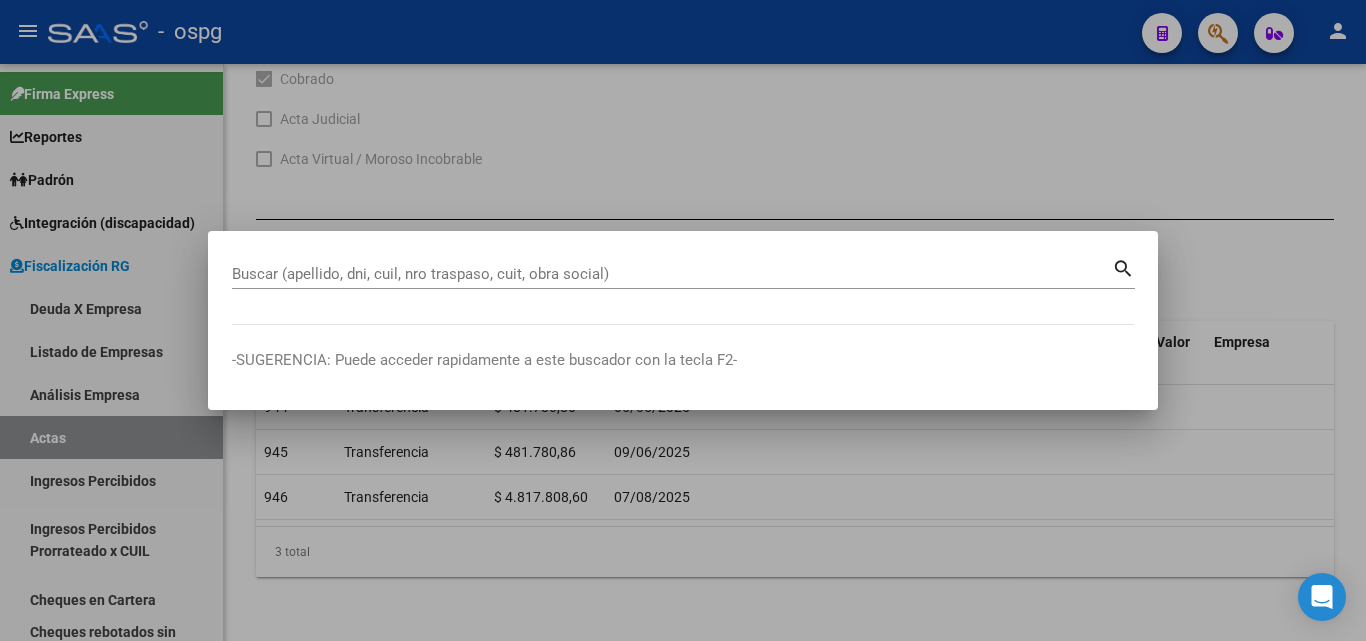click on "Buscar (apellido, dni, cuil, nro traspaso, cuit, obra social)" at bounding box center [672, 274] 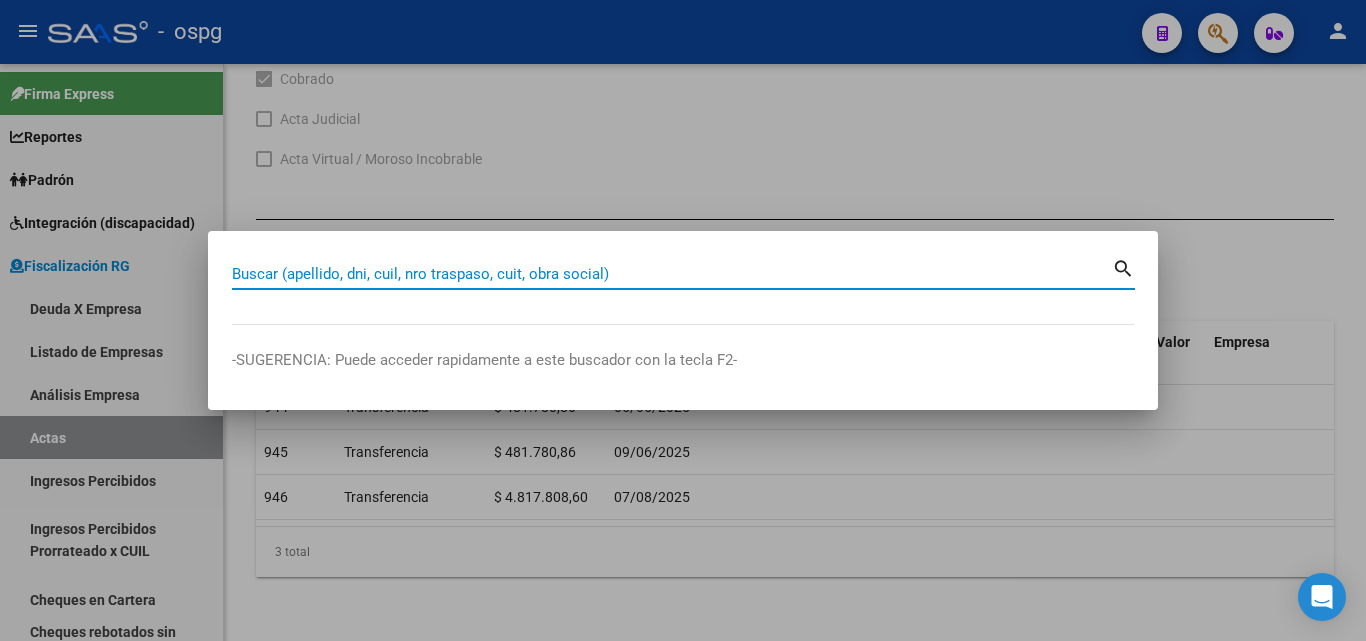 click on "Buscar (apellido, dni, cuil, nro traspaso, cuit, obra social)" at bounding box center [672, 274] 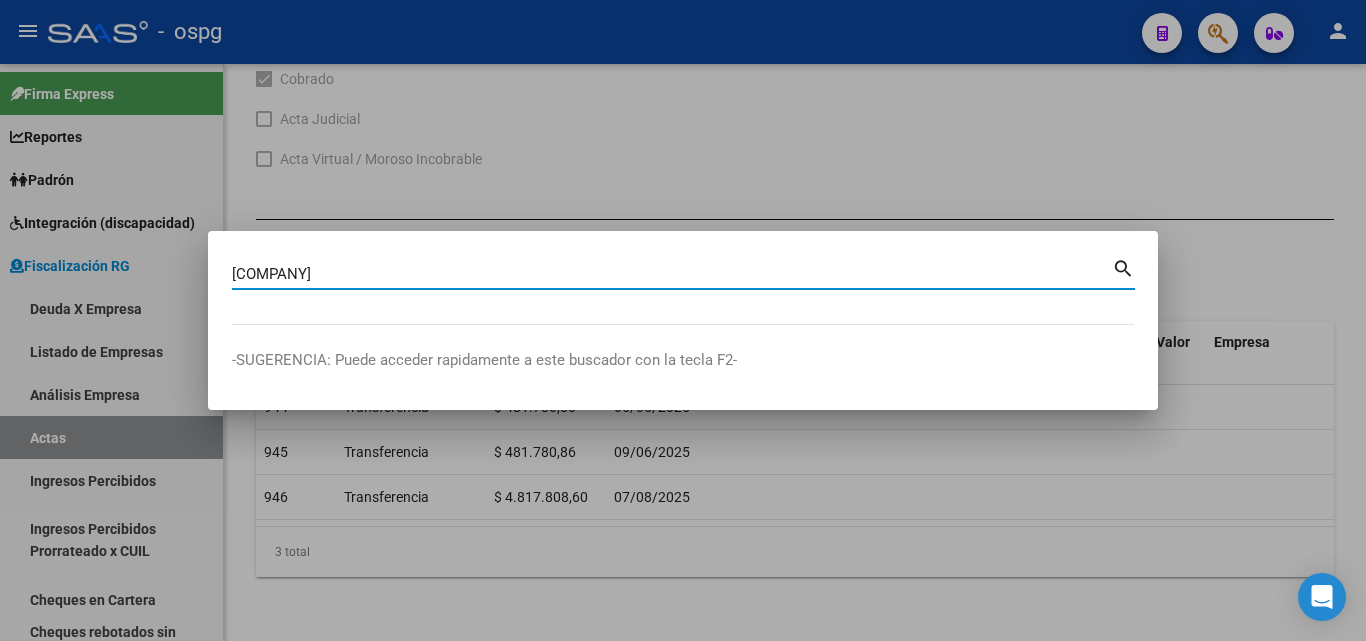 type on "[COMPANY]" 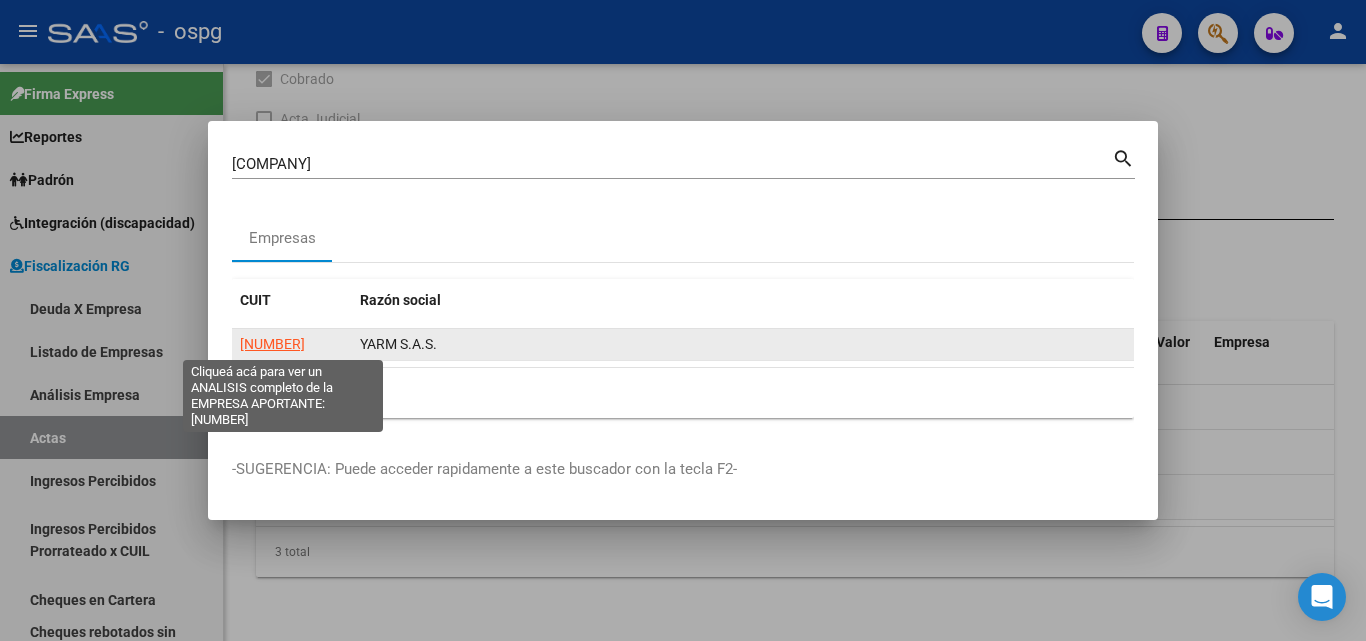 click on "[NUMBER]" 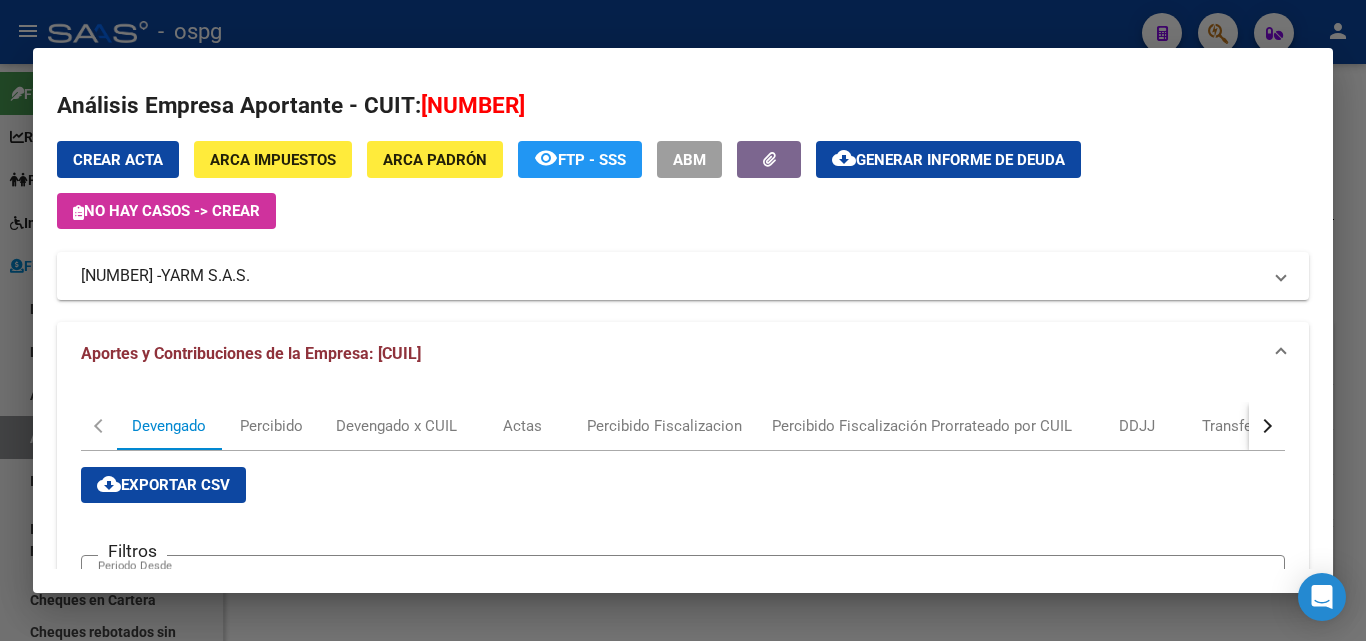 scroll, scrollTop: 0, scrollLeft: 0, axis: both 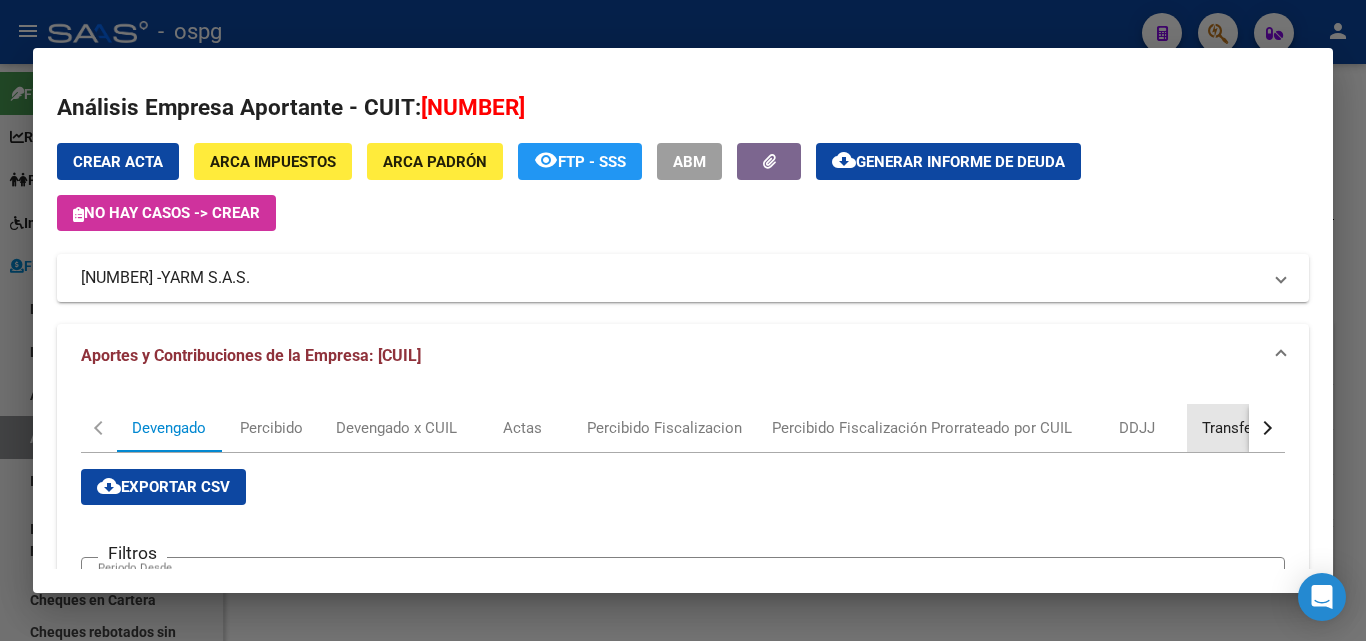 click on "Transferencias" at bounding box center [1251, 428] 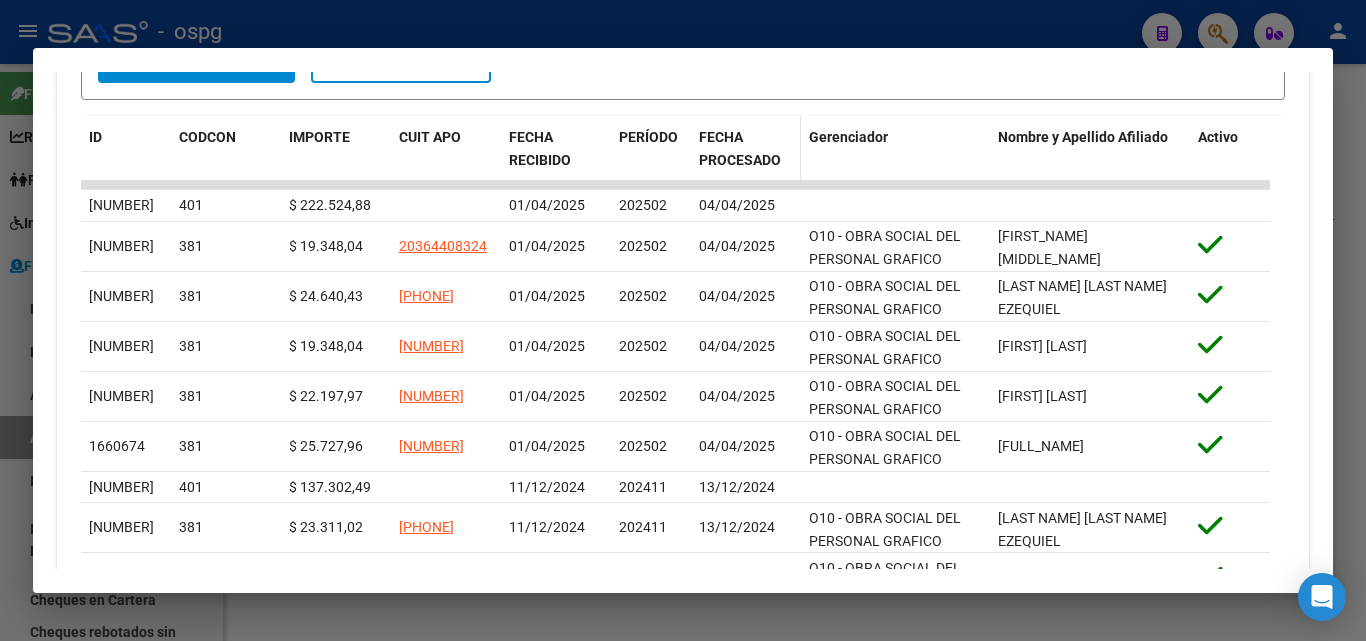 scroll, scrollTop: 700, scrollLeft: 0, axis: vertical 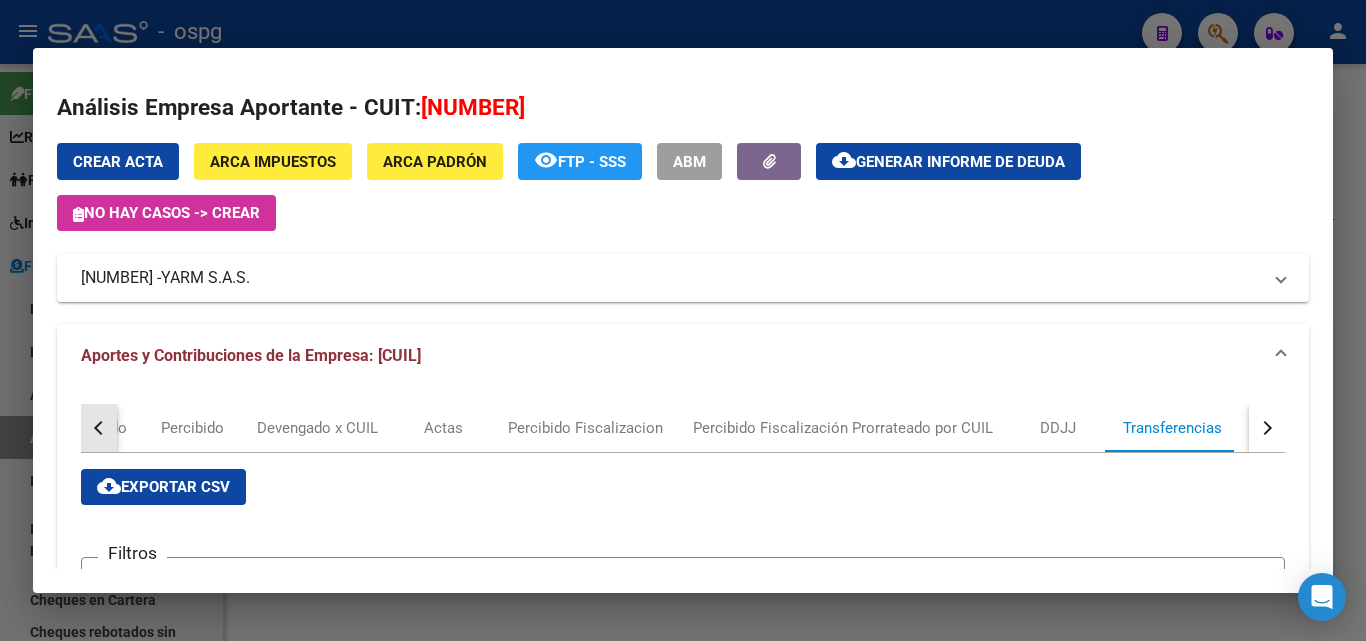 click at bounding box center (101, 428) 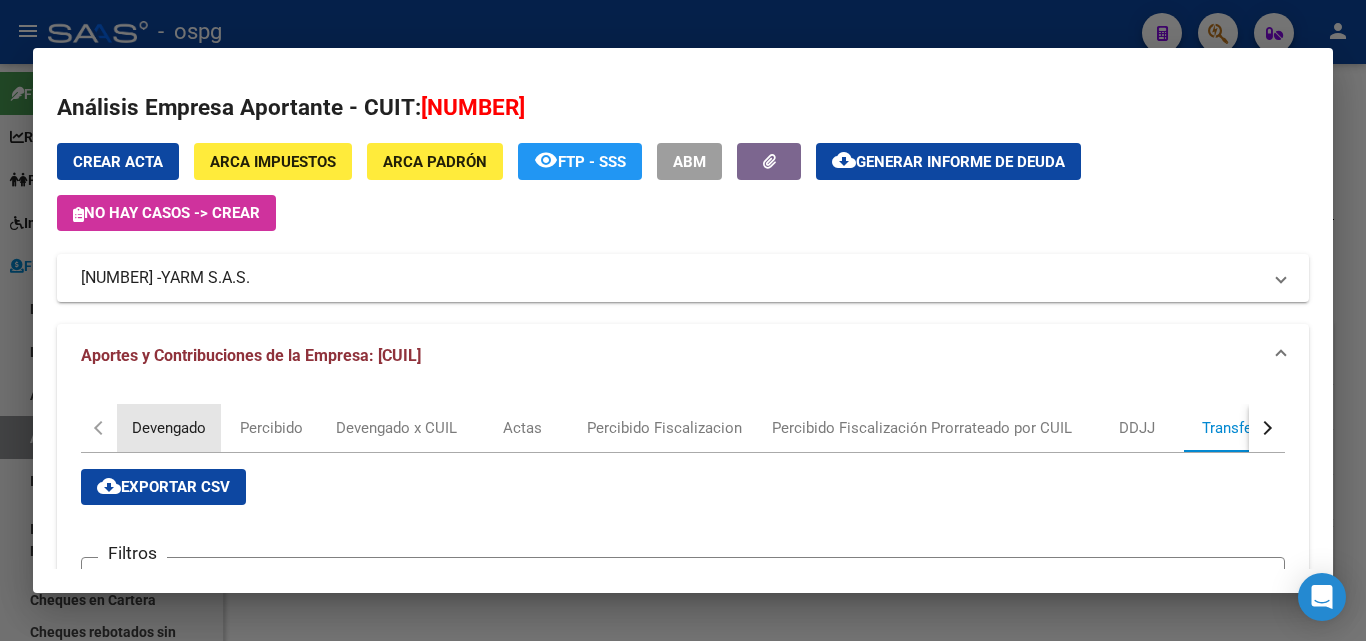 click on "Devengado" at bounding box center [169, 428] 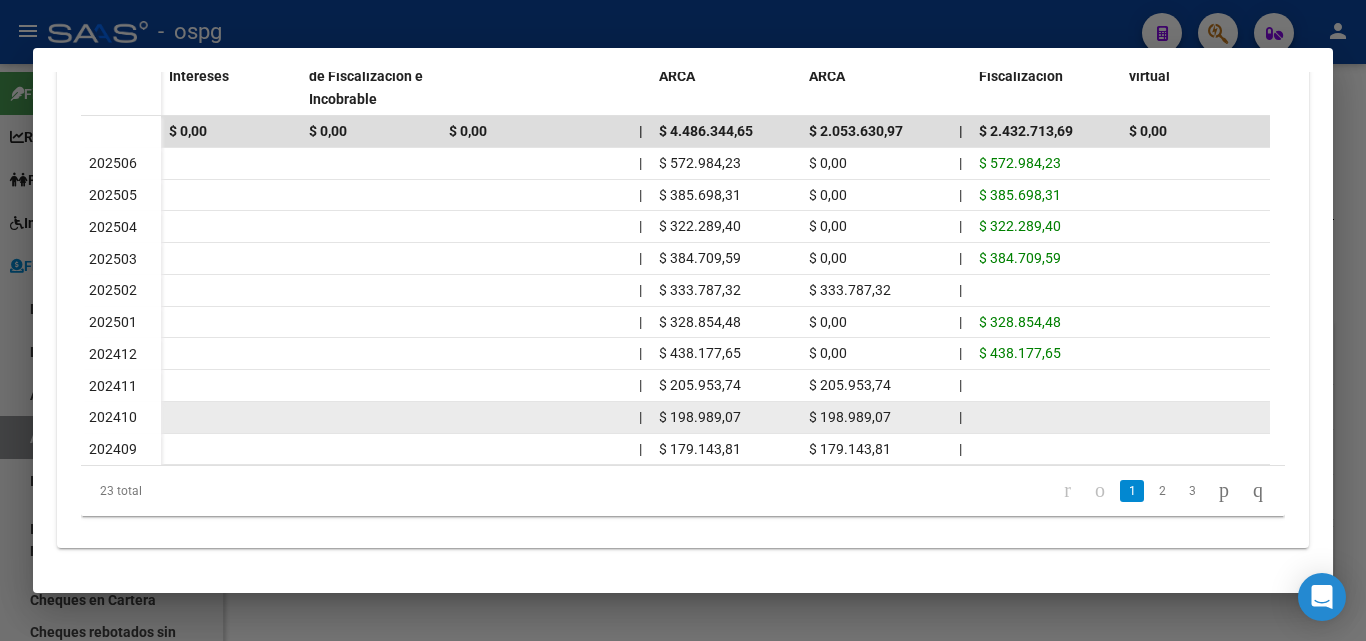 scroll, scrollTop: 681, scrollLeft: 0, axis: vertical 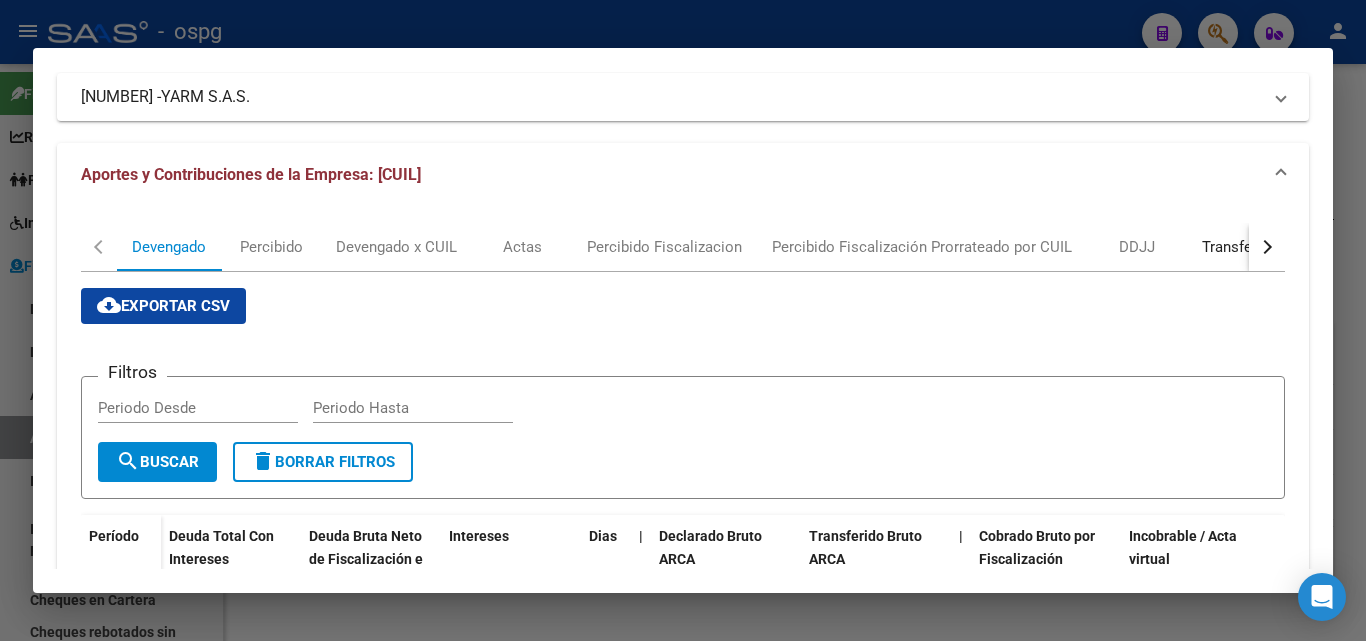 click on "Transferencias" at bounding box center (1251, 247) 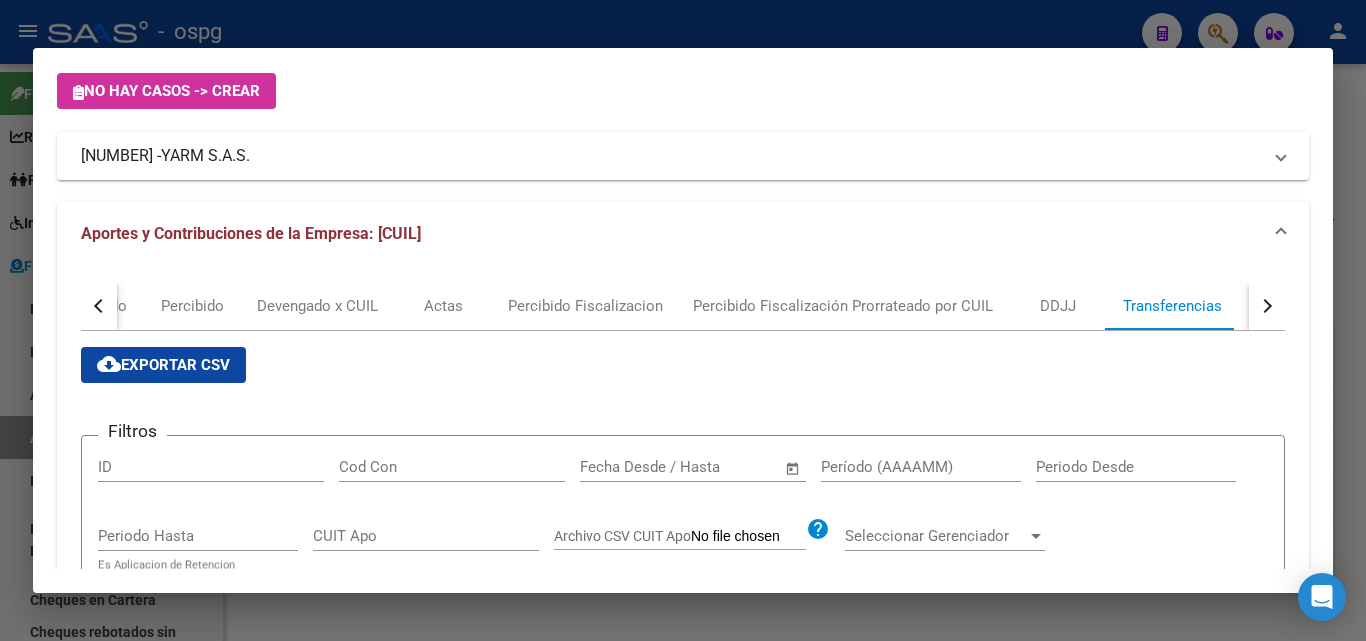 scroll, scrollTop: 96, scrollLeft: 0, axis: vertical 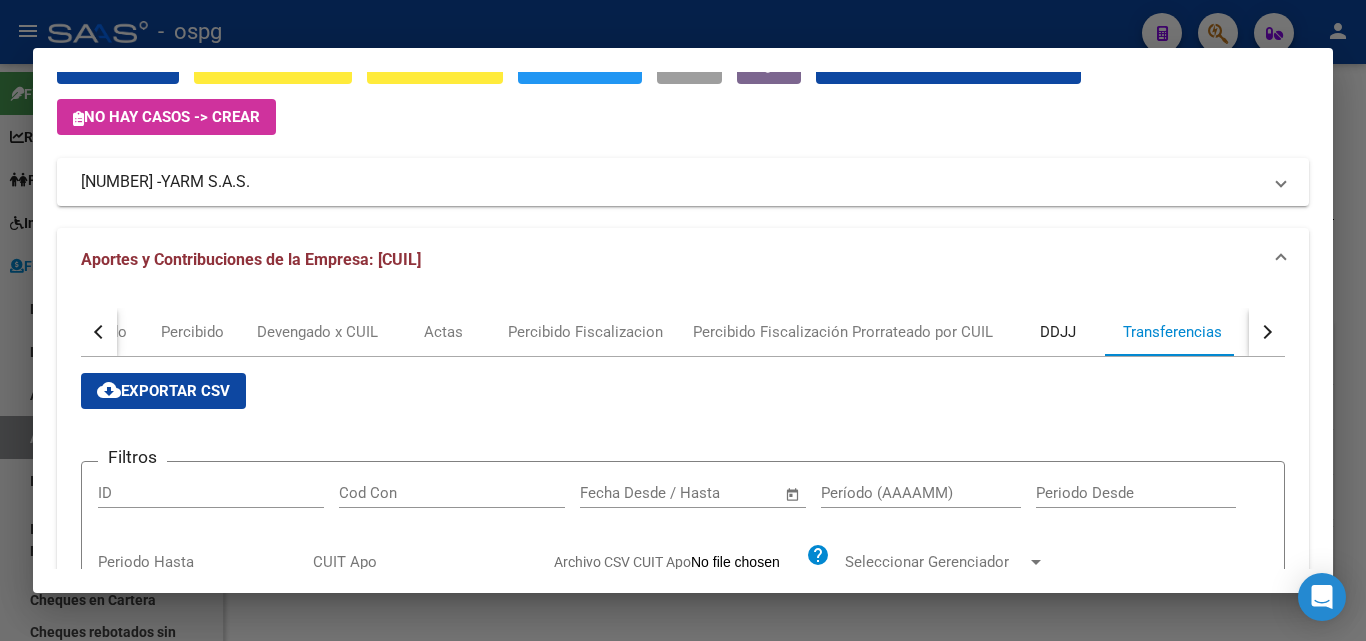 click on "DDJJ" at bounding box center (1058, 332) 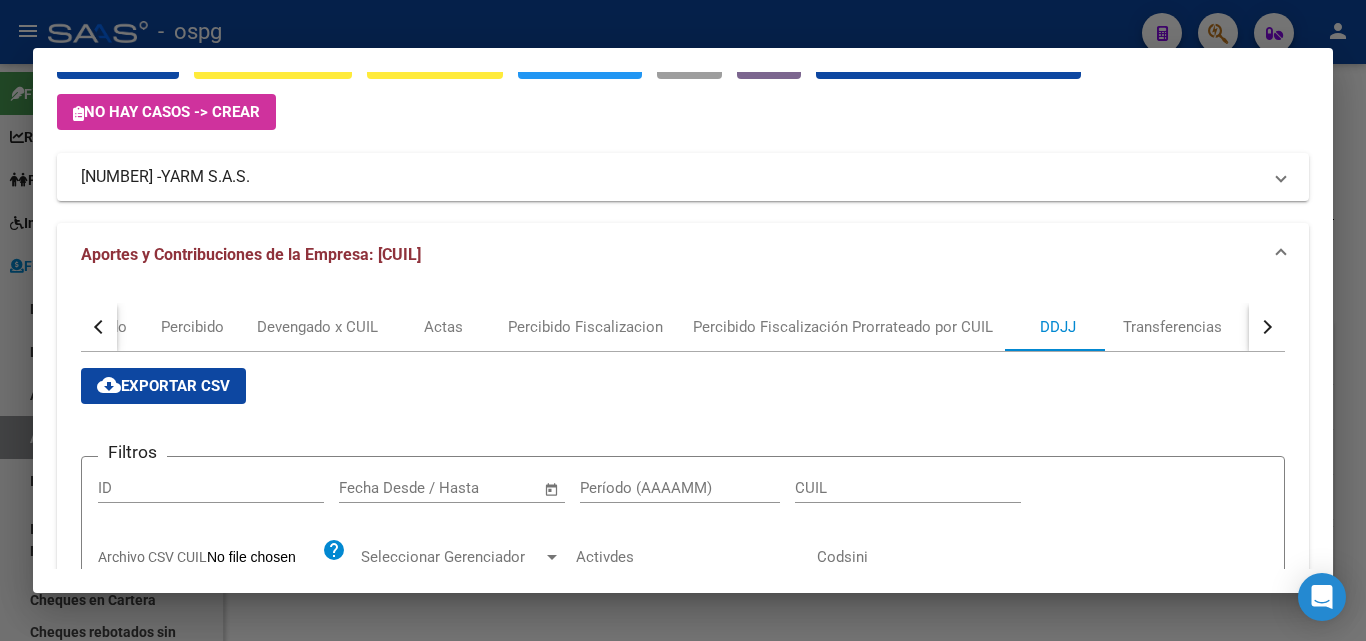 scroll, scrollTop: 100, scrollLeft: 0, axis: vertical 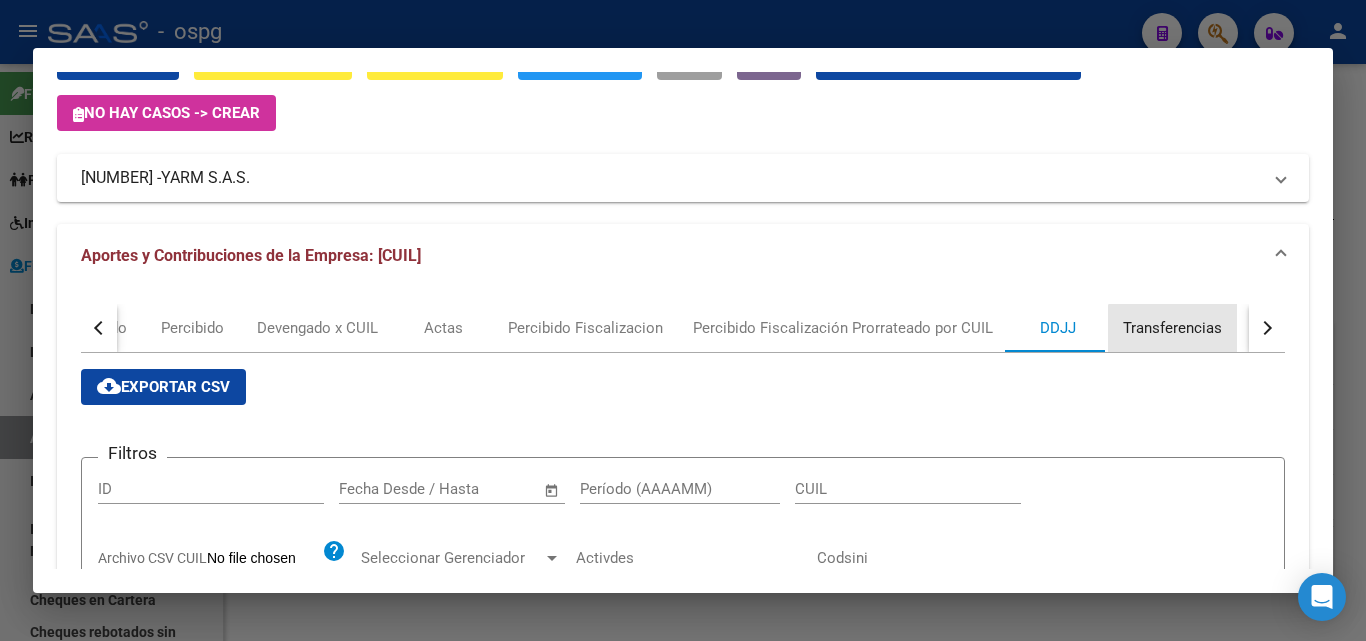 click on "Transferencias" at bounding box center [1172, 328] 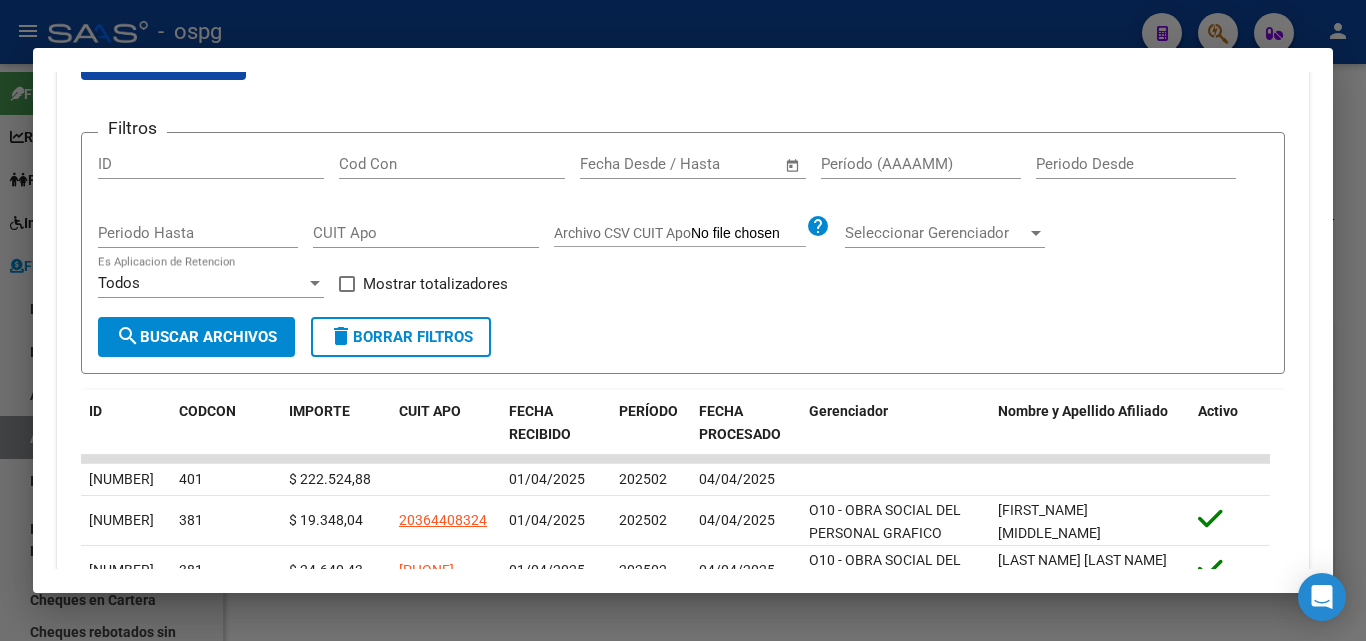 scroll, scrollTop: 396, scrollLeft: 0, axis: vertical 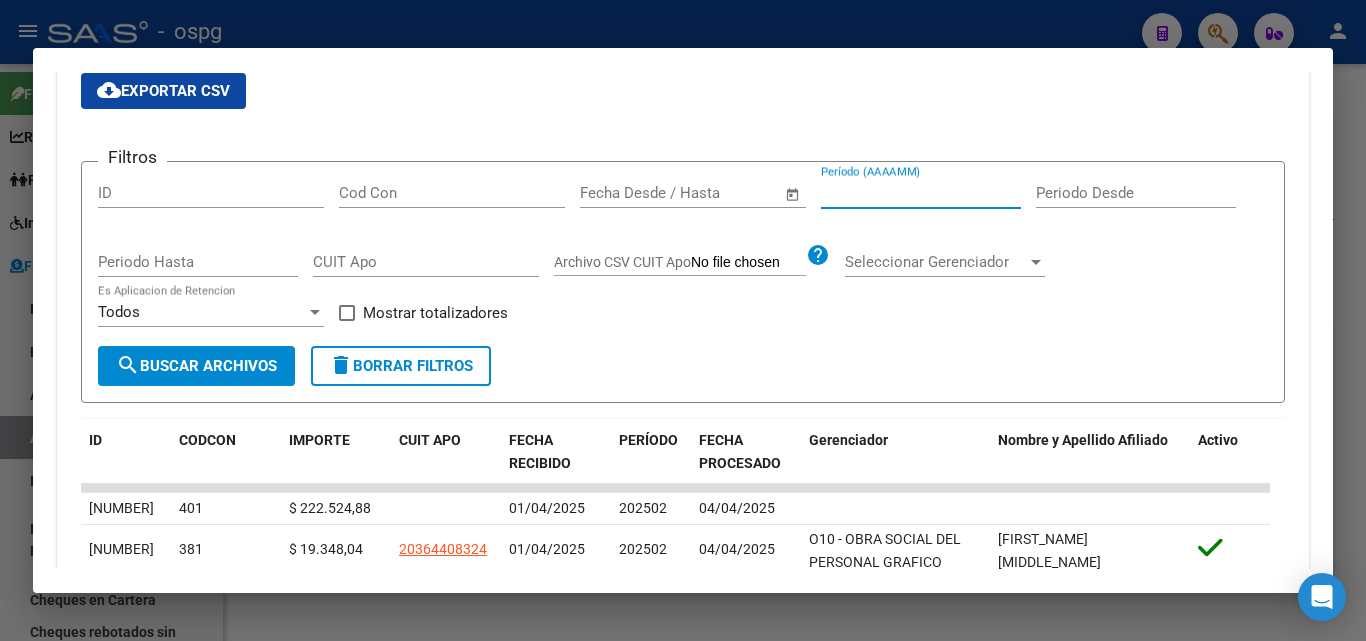 click on "Período (AAAAMM)" at bounding box center (921, 193) 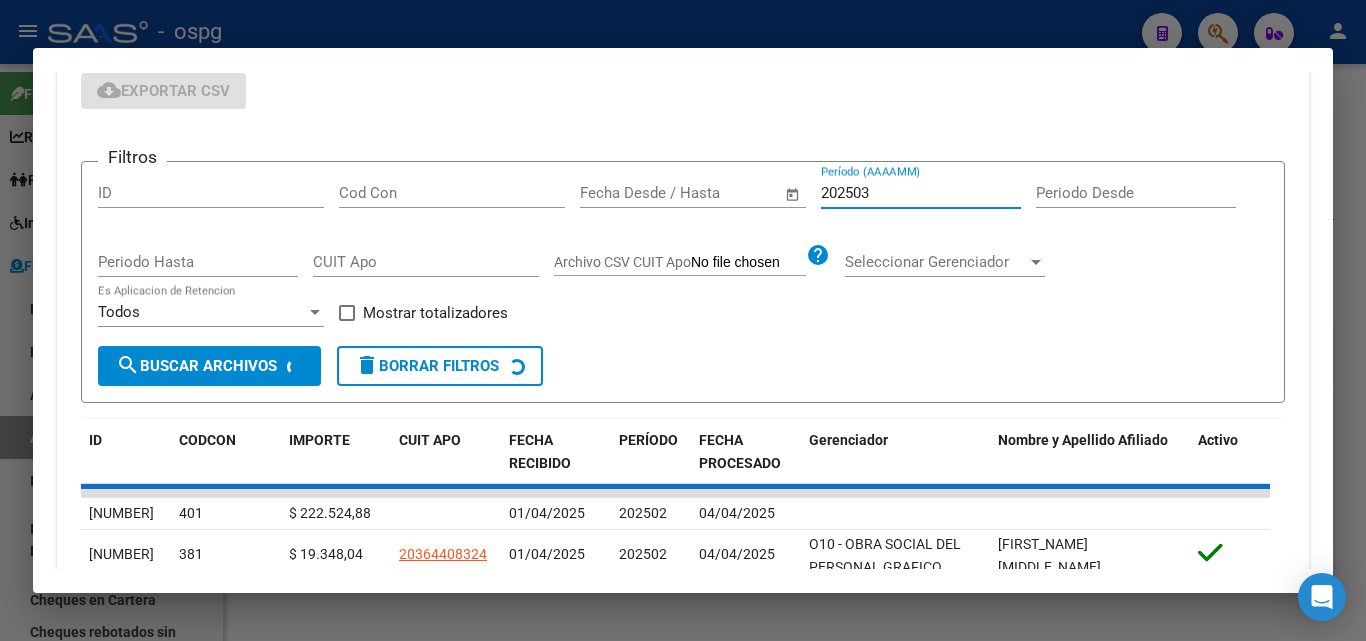 scroll, scrollTop: 396, scrollLeft: 0, axis: vertical 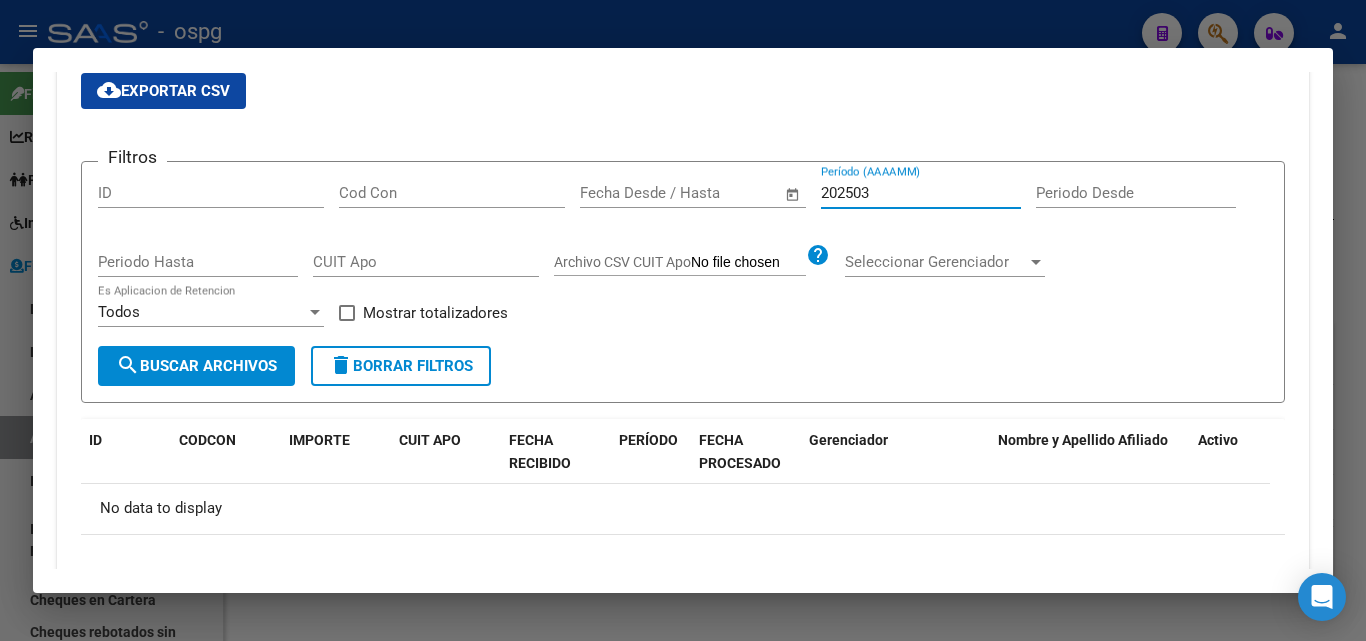 type on "202503" 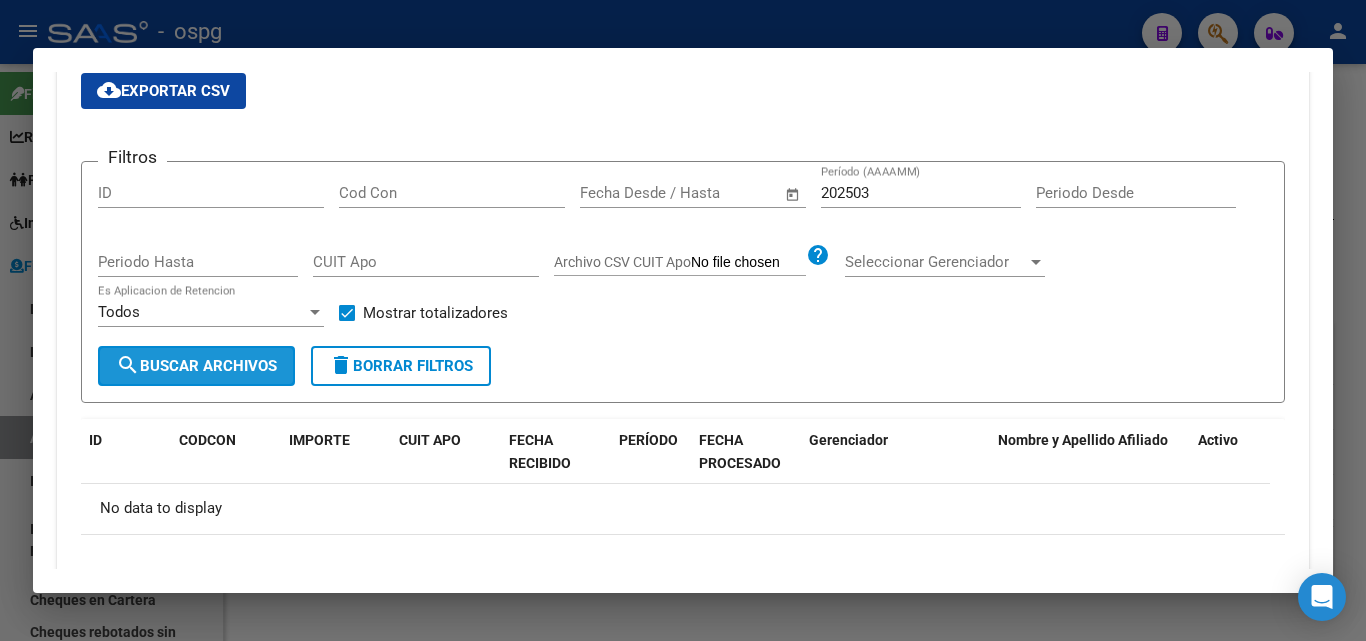 click on "search  Buscar Archivos" at bounding box center (196, 366) 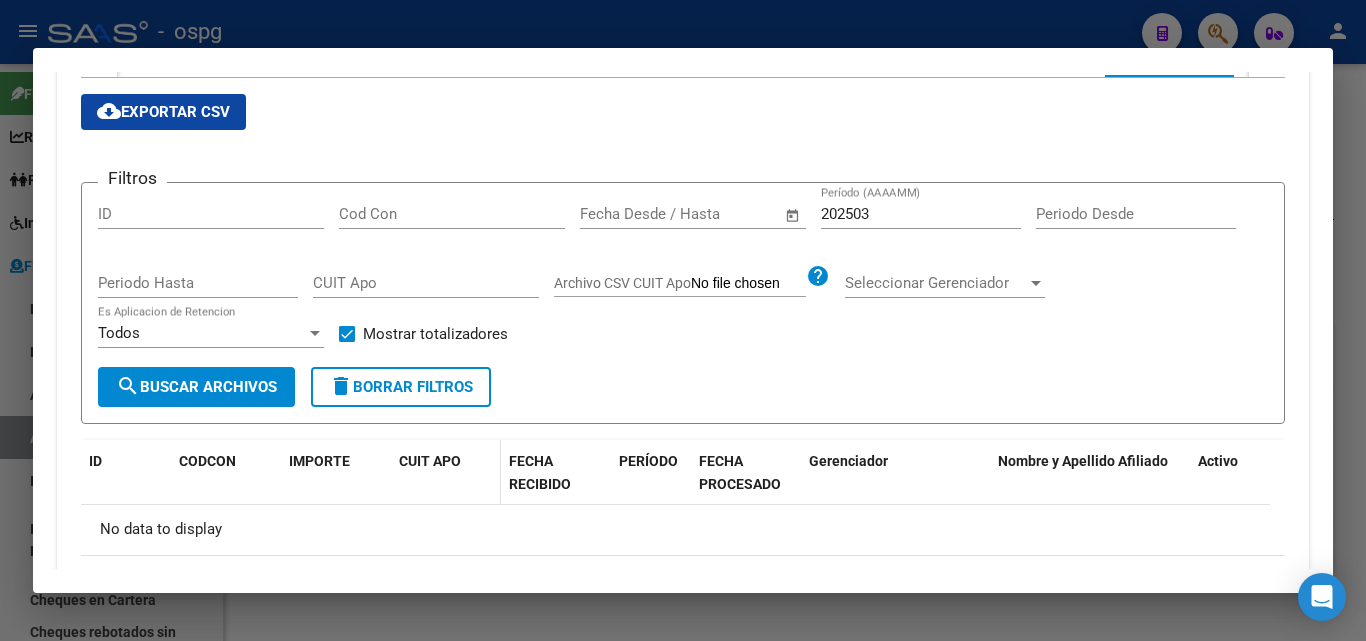 scroll, scrollTop: 267, scrollLeft: 0, axis: vertical 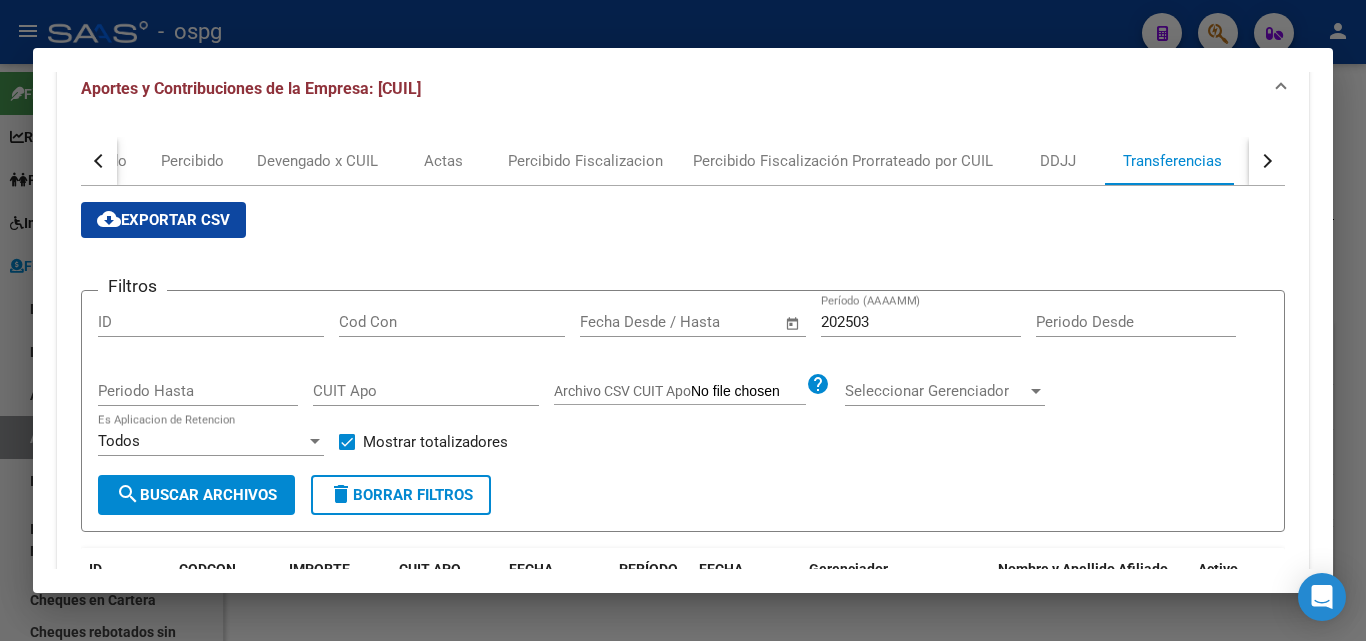 click at bounding box center [1265, 161] 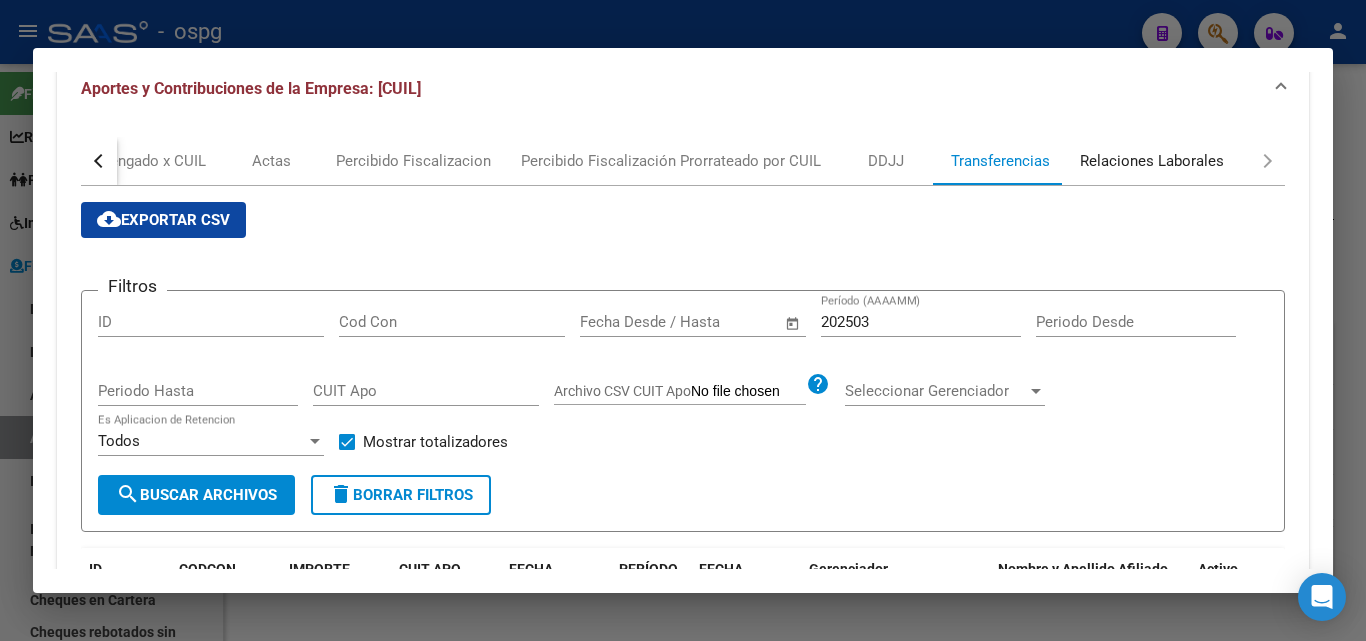 click on "Relaciones Laborales" at bounding box center (1152, 161) 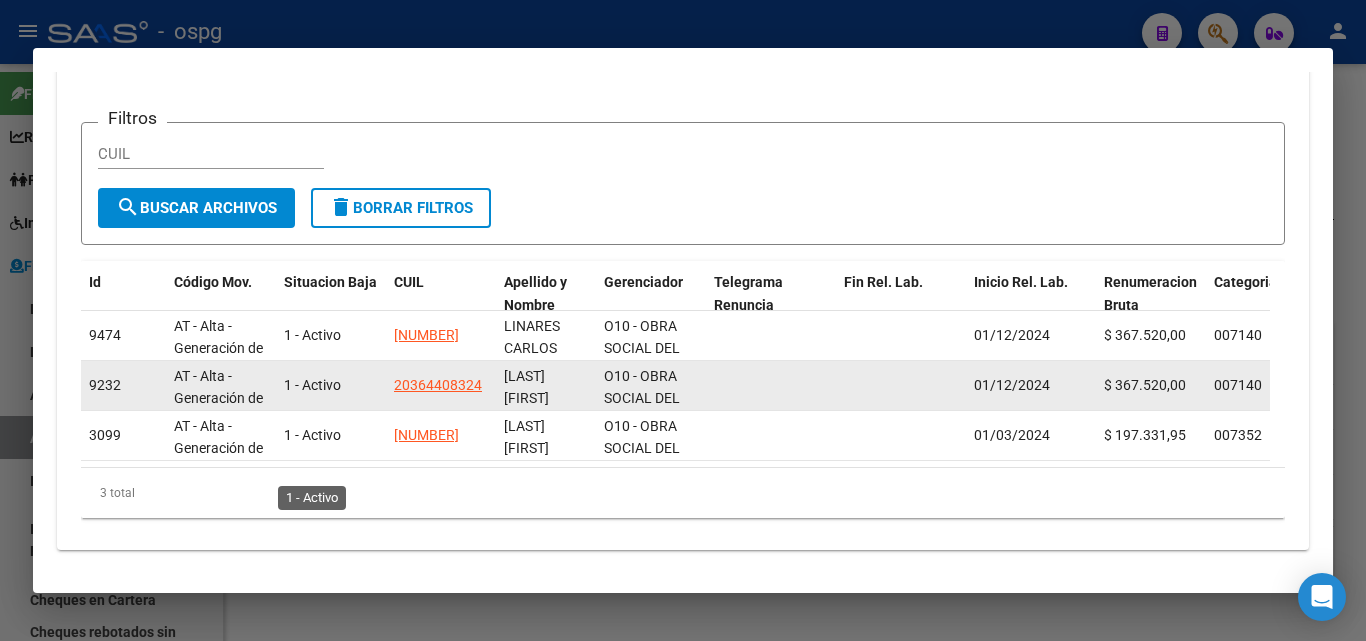scroll, scrollTop: 453, scrollLeft: 0, axis: vertical 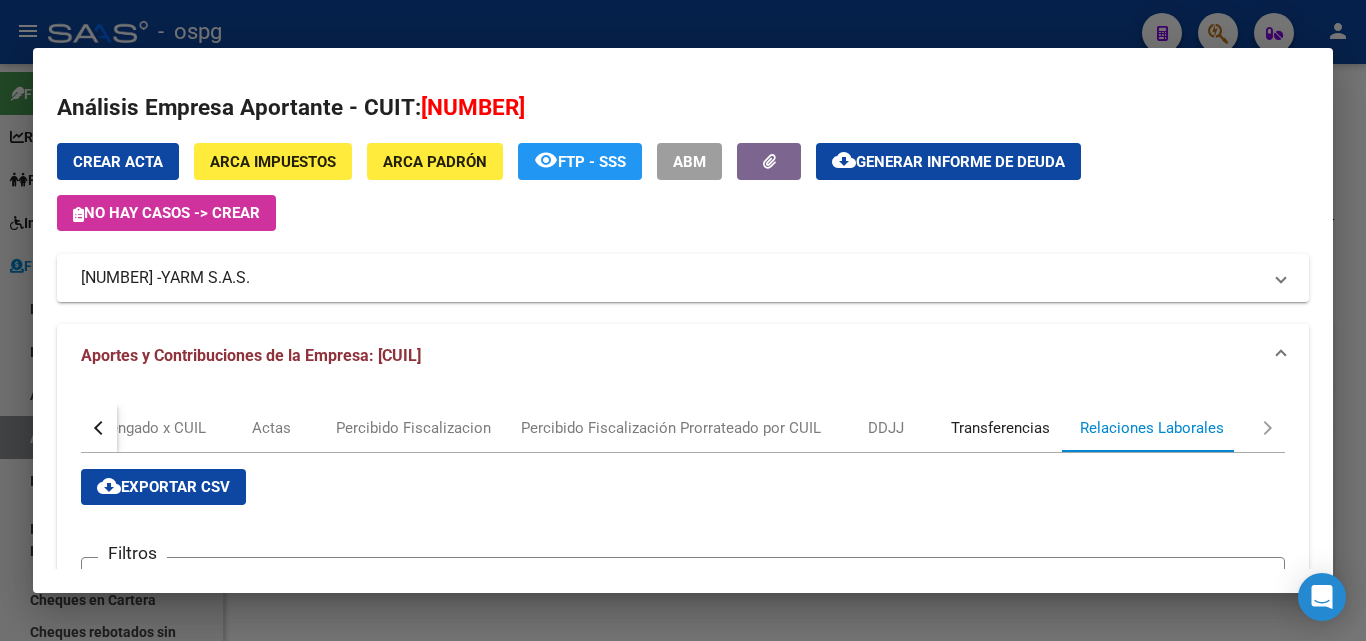 click on "Transferencias" at bounding box center [1000, 428] 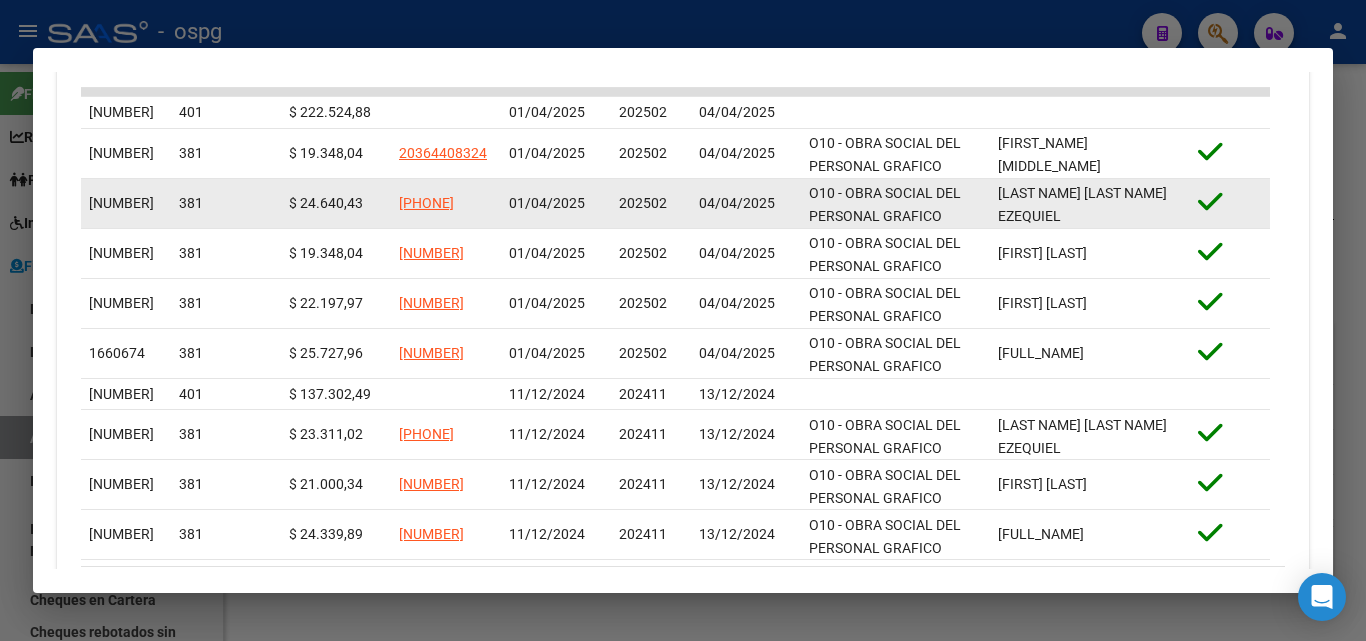 scroll, scrollTop: 896, scrollLeft: 0, axis: vertical 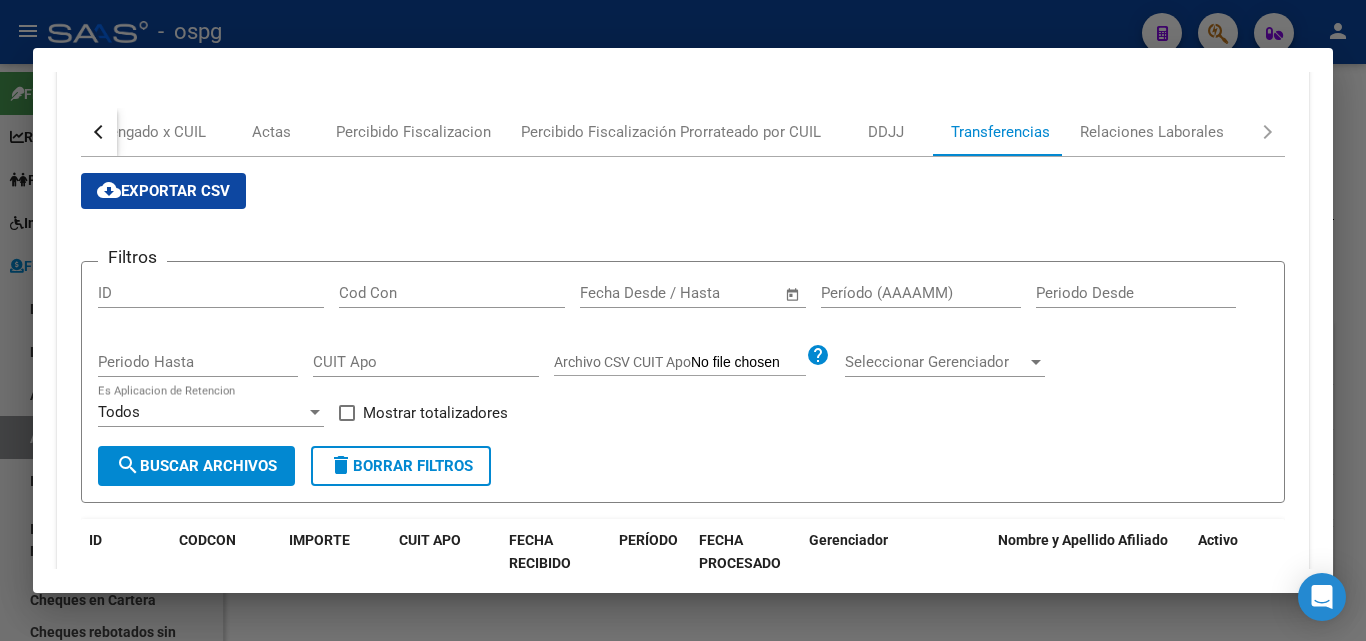 click on "Período (AAAAMM)" at bounding box center (921, 293) 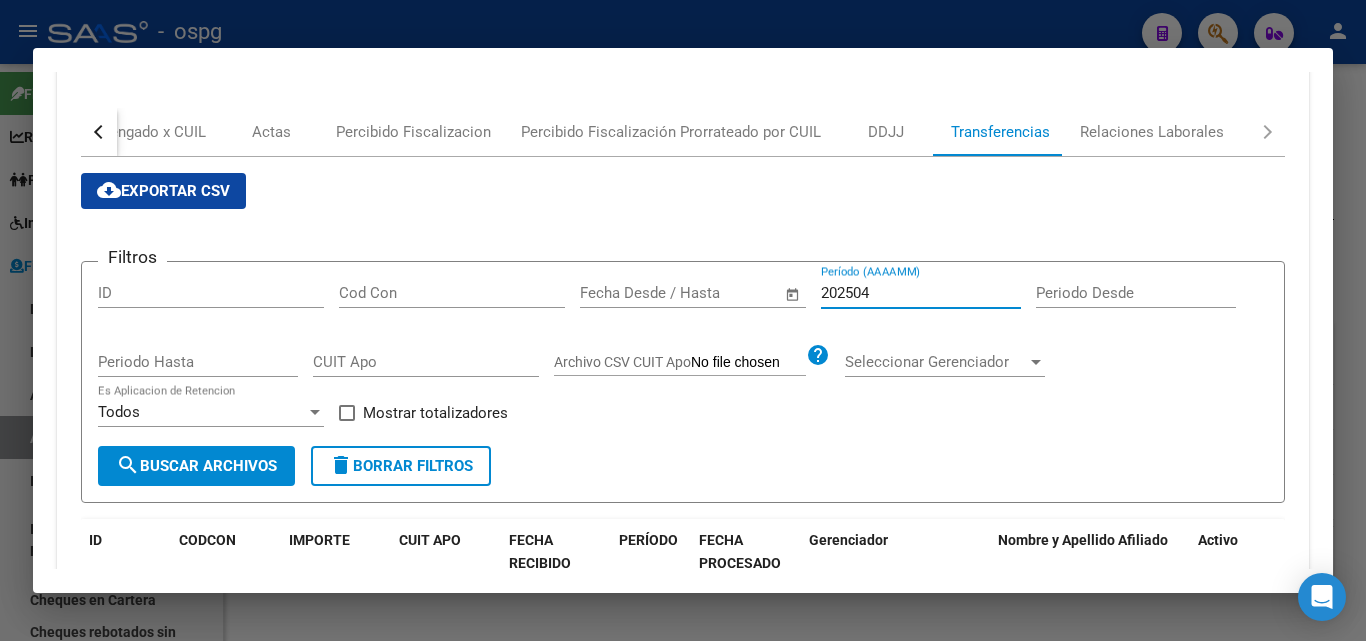 type on "202504" 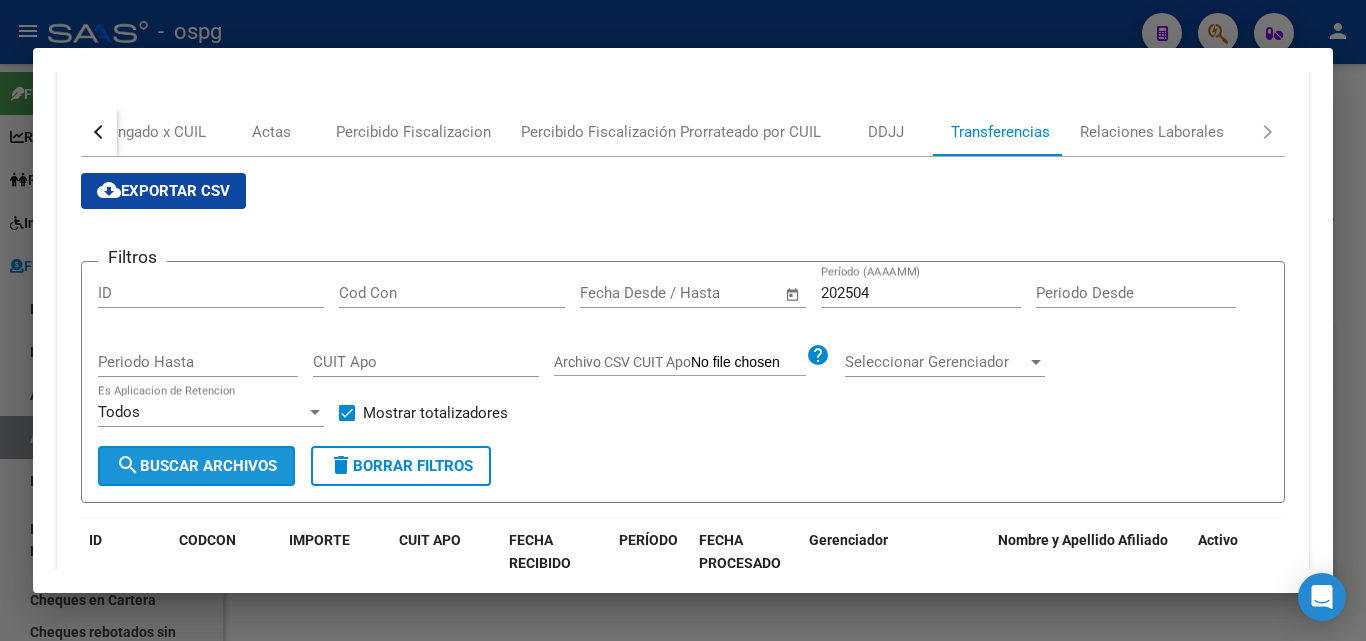 click on "search  Buscar Archivos" at bounding box center (196, 466) 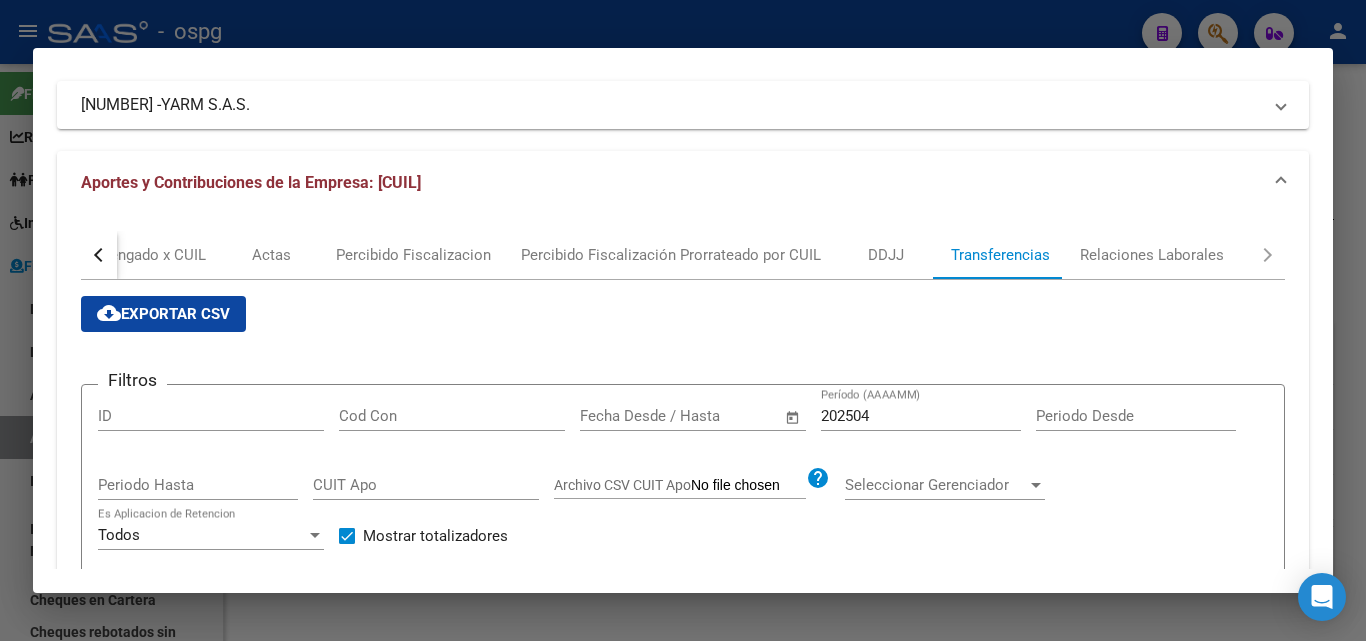 scroll, scrollTop: 167, scrollLeft: 0, axis: vertical 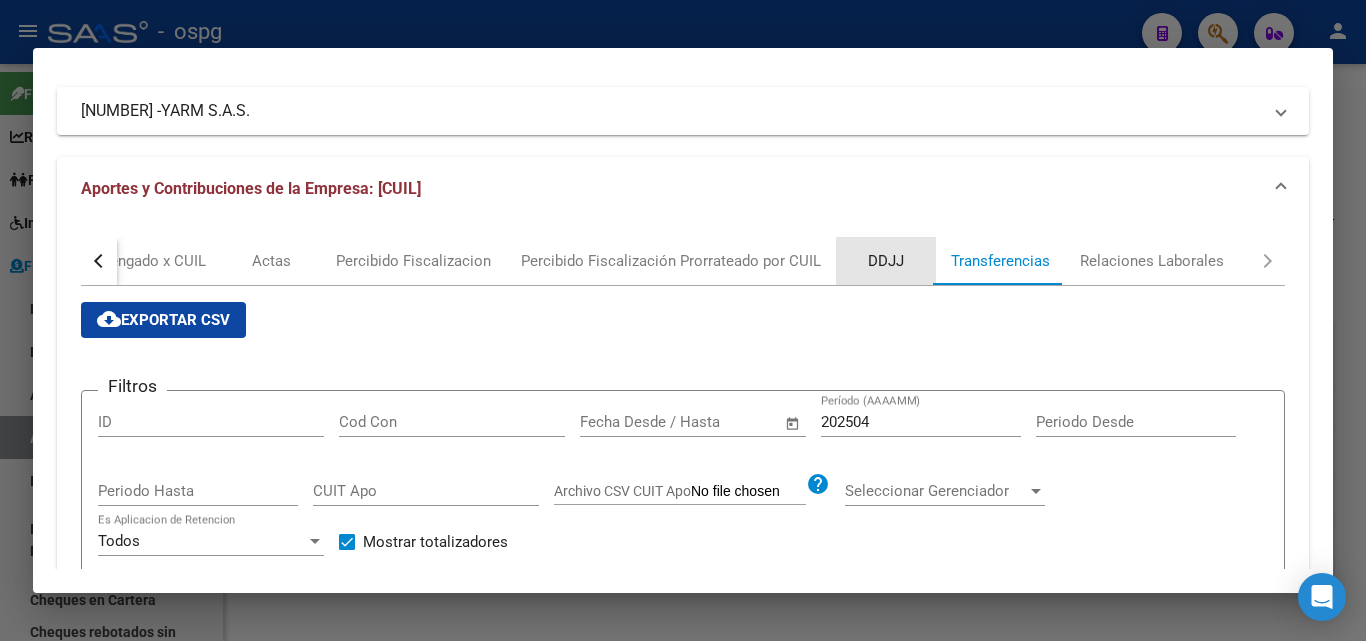 click on "DDJJ" at bounding box center [886, 261] 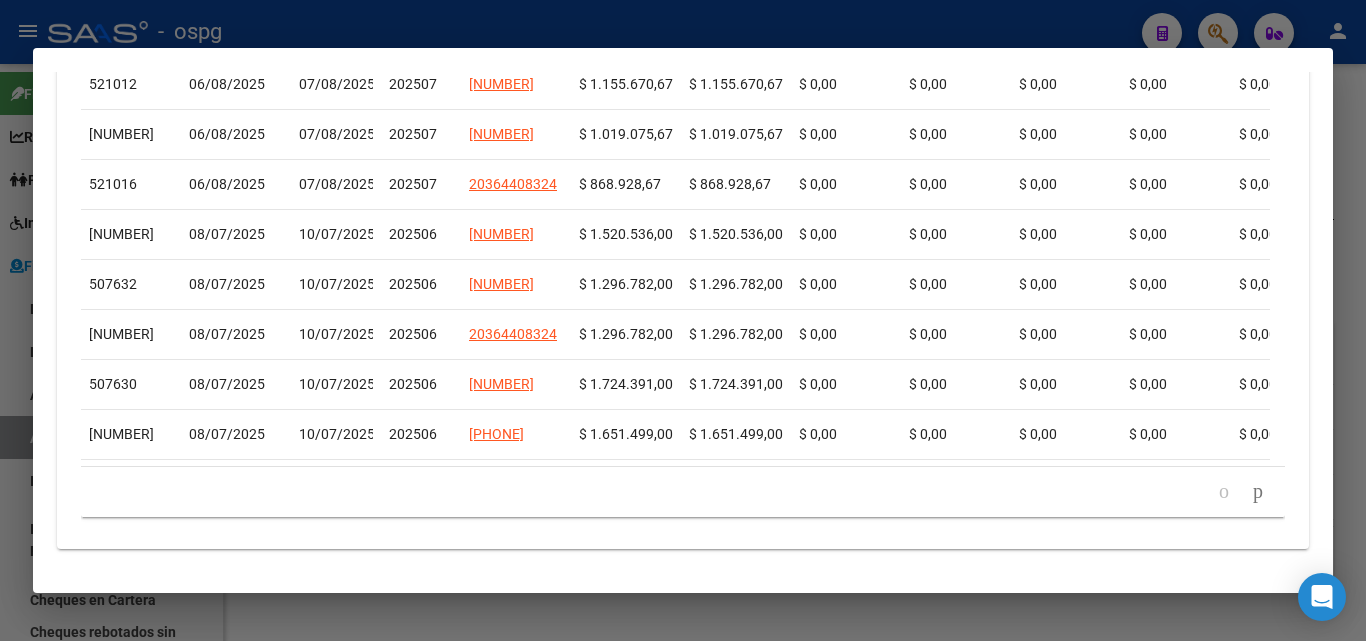 scroll, scrollTop: 938, scrollLeft: 0, axis: vertical 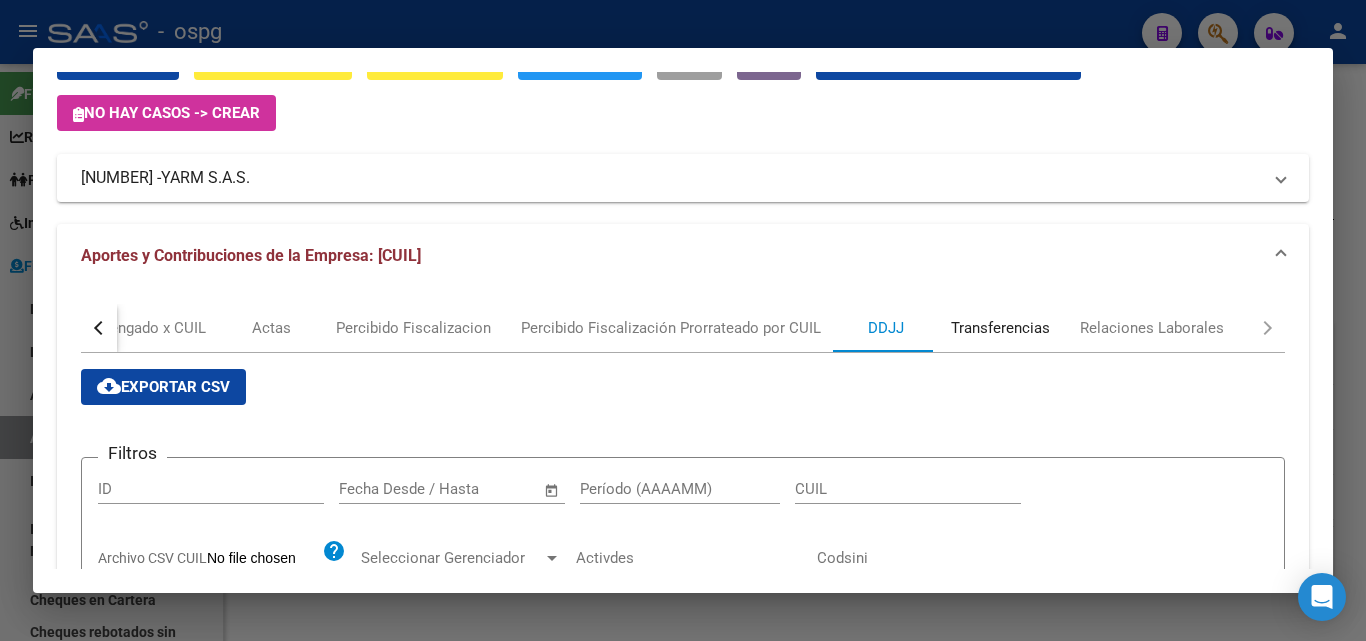 click on "Transferencias" at bounding box center [1000, 328] 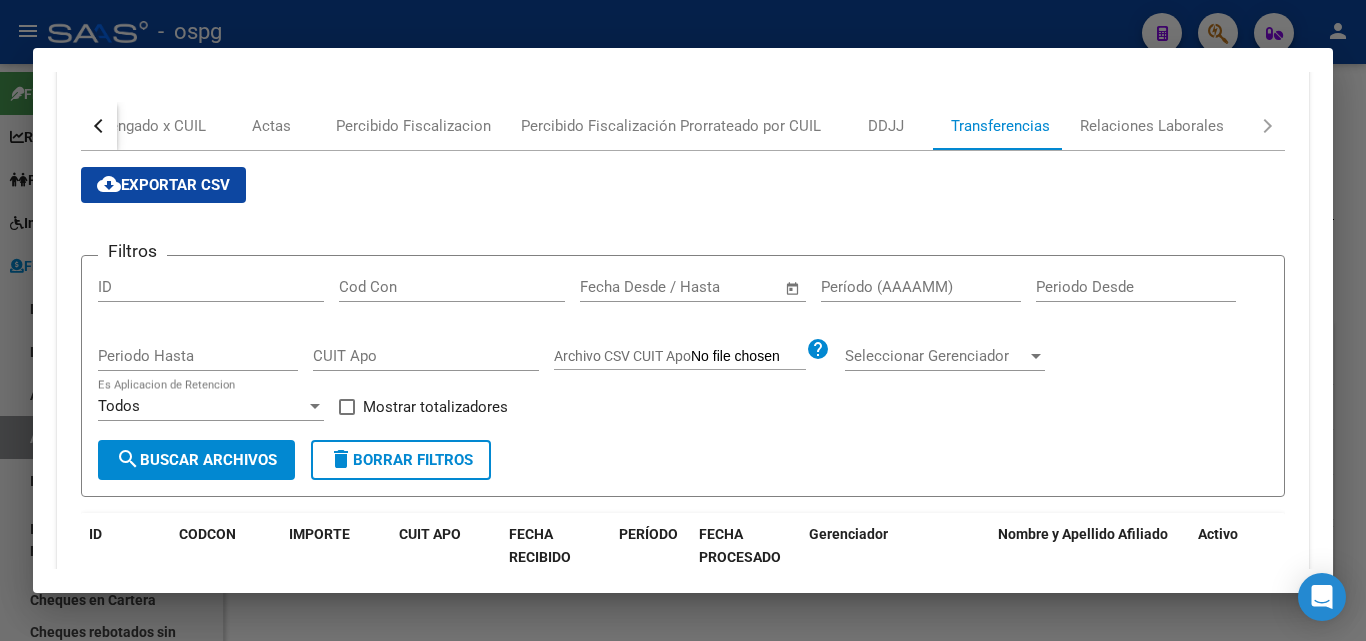 scroll, scrollTop: 700, scrollLeft: 0, axis: vertical 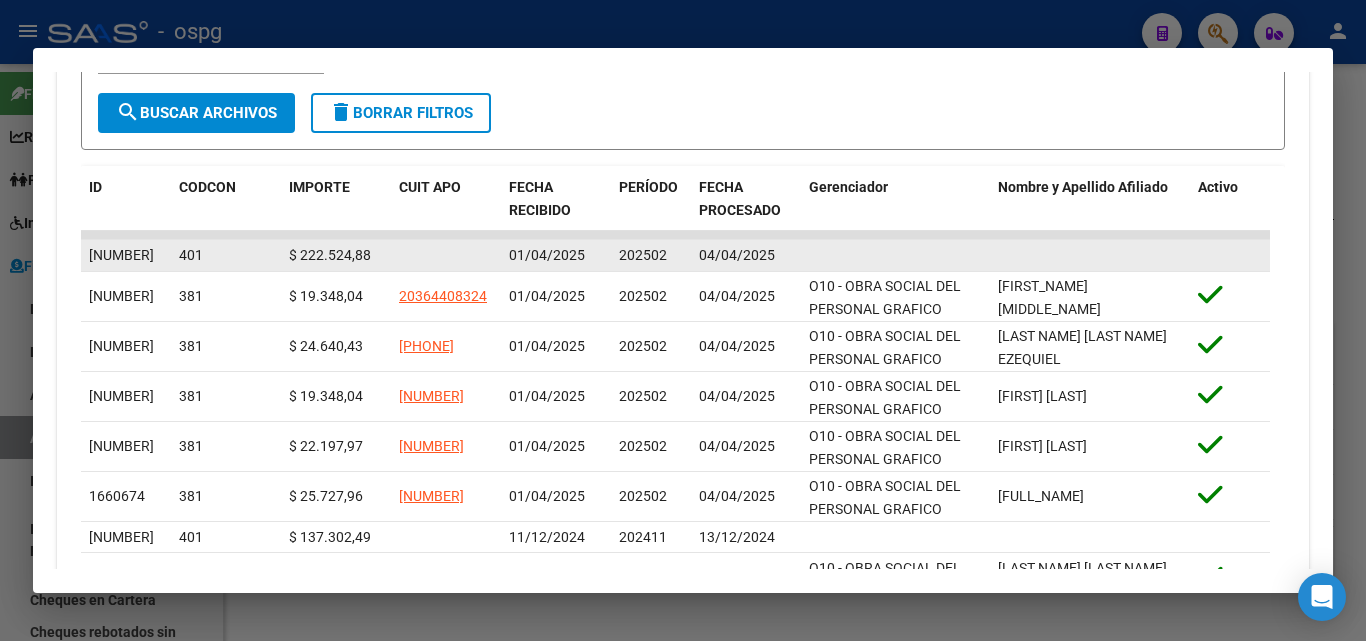 click 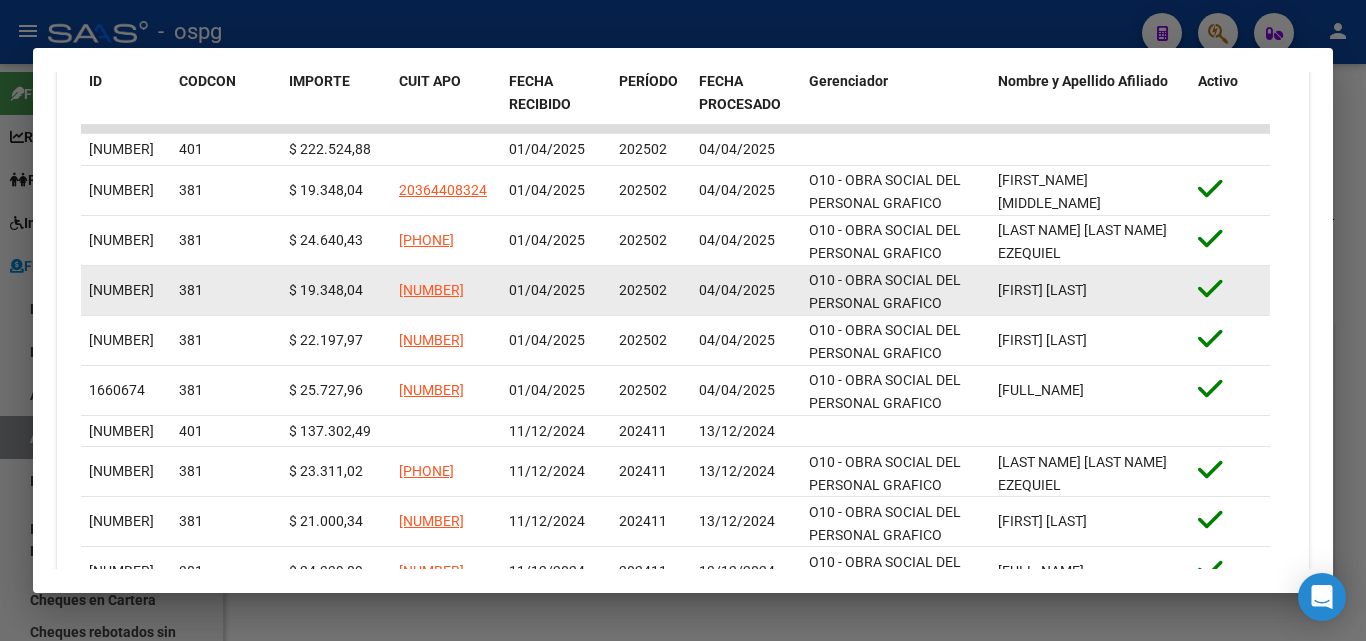 scroll, scrollTop: 896, scrollLeft: 0, axis: vertical 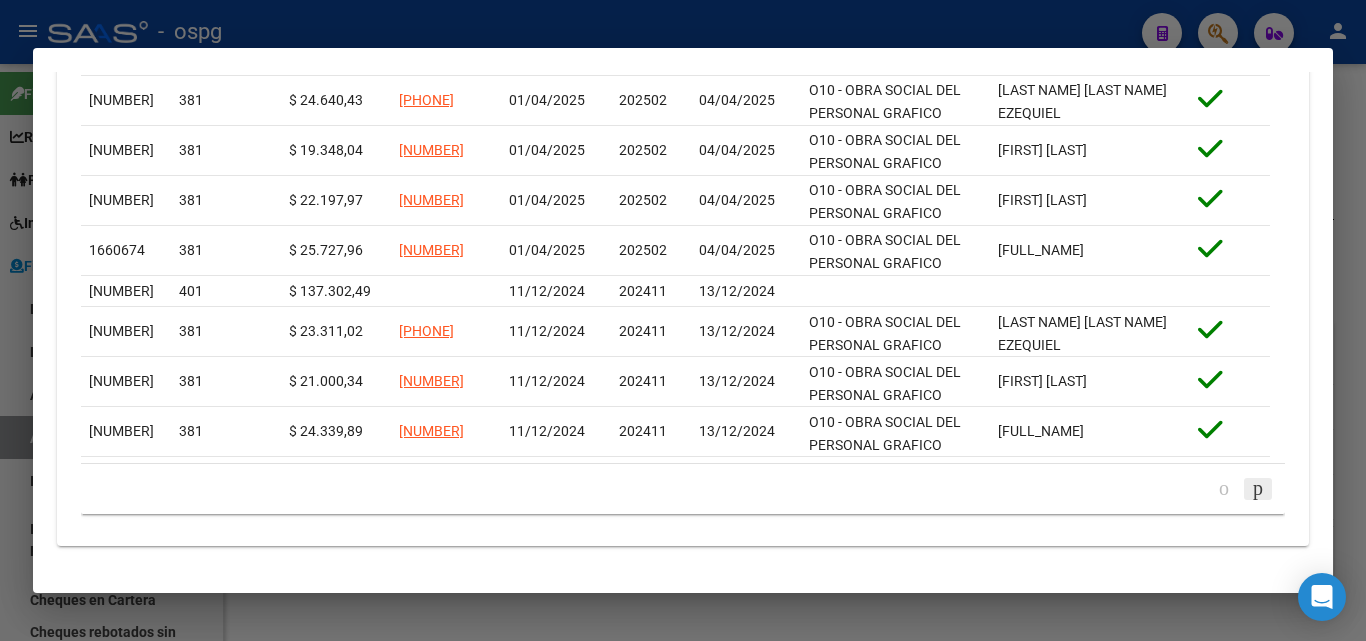 click 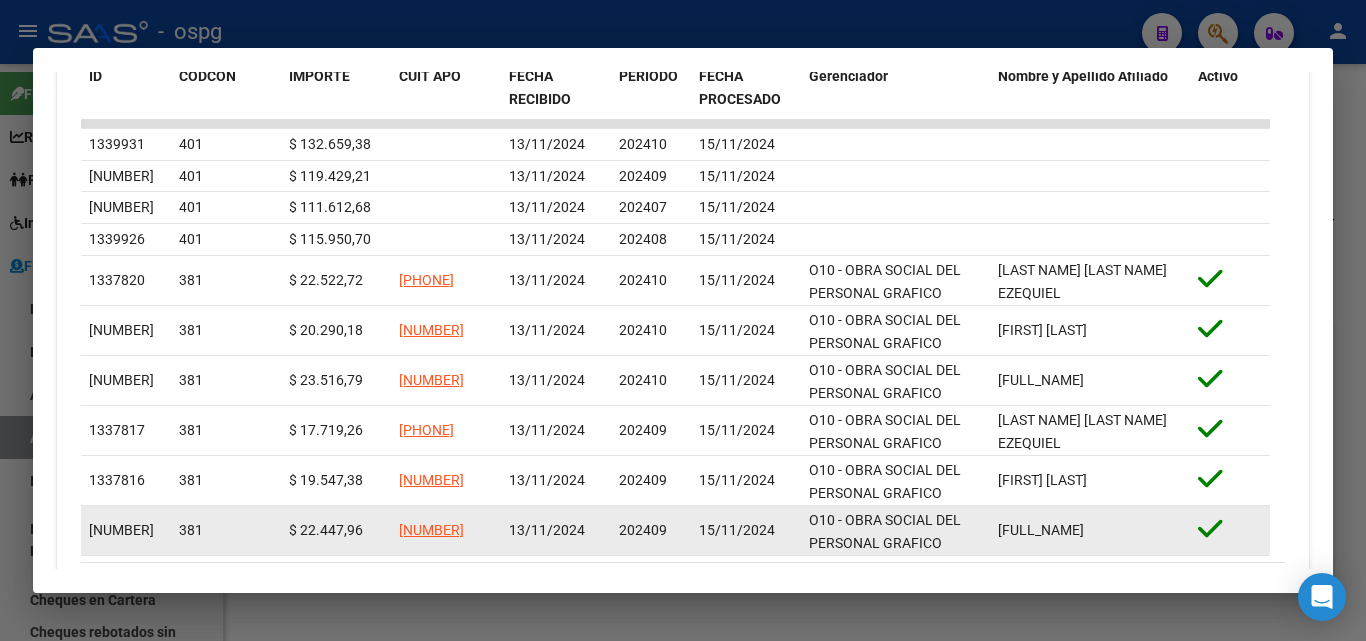 scroll, scrollTop: 759, scrollLeft: 0, axis: vertical 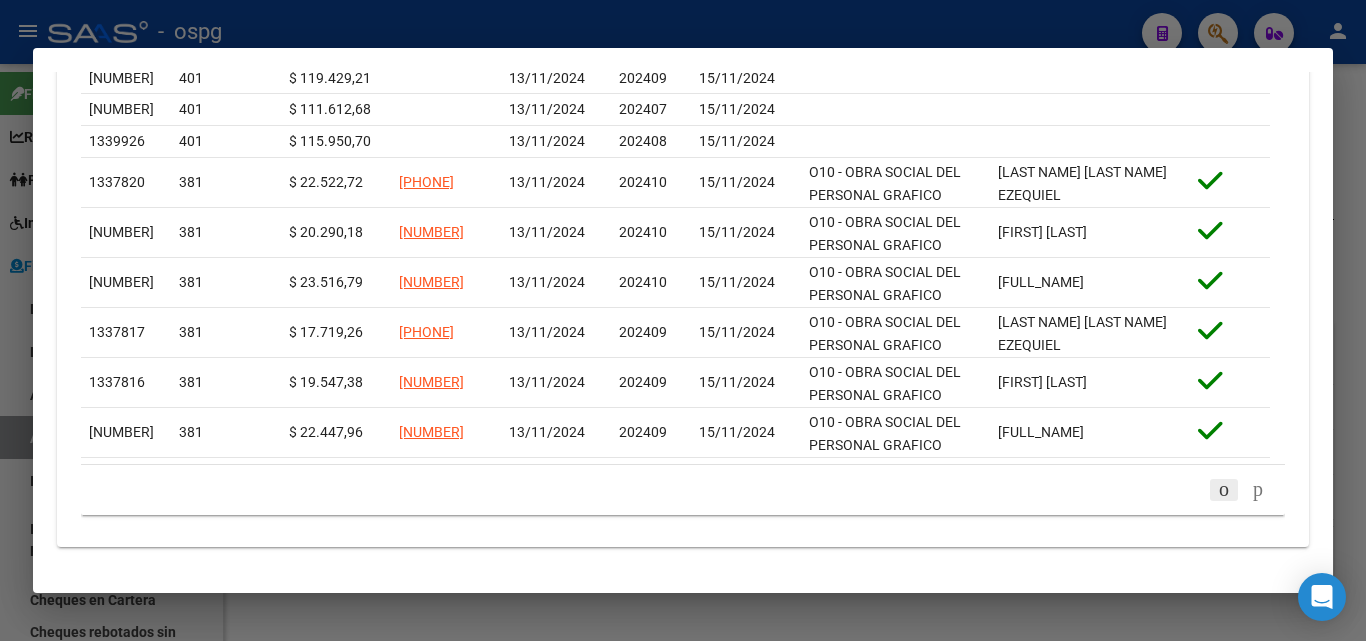 click 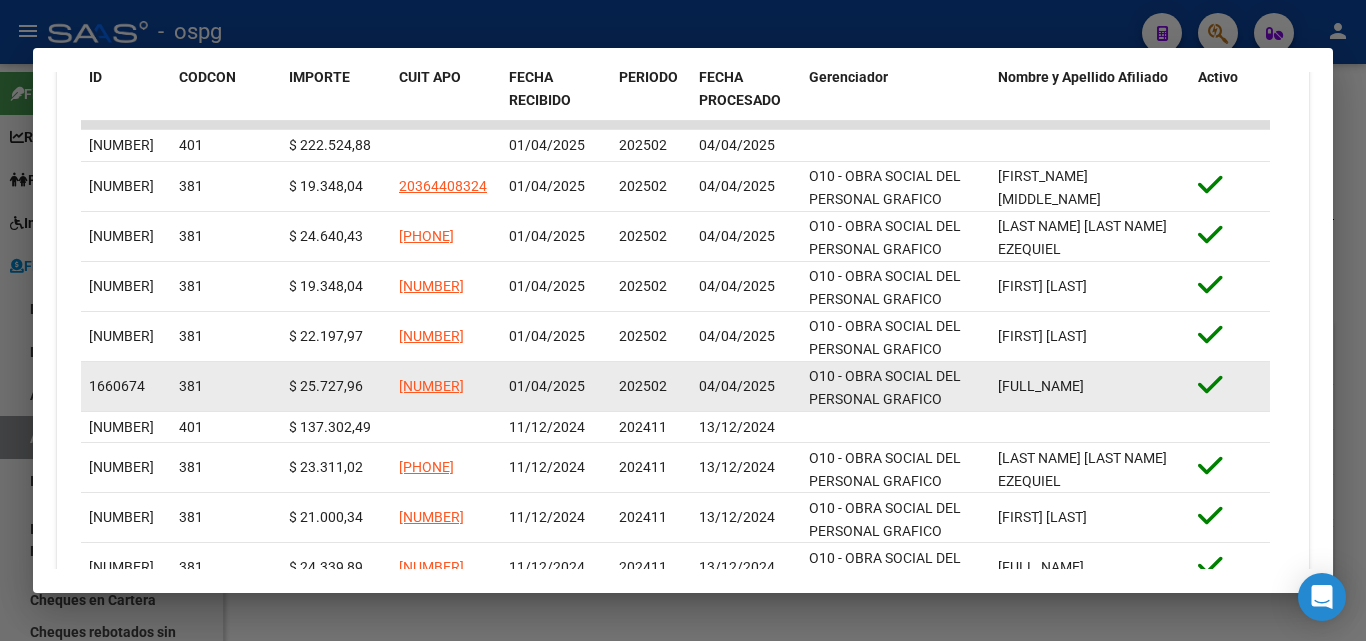 scroll, scrollTop: 659, scrollLeft: 0, axis: vertical 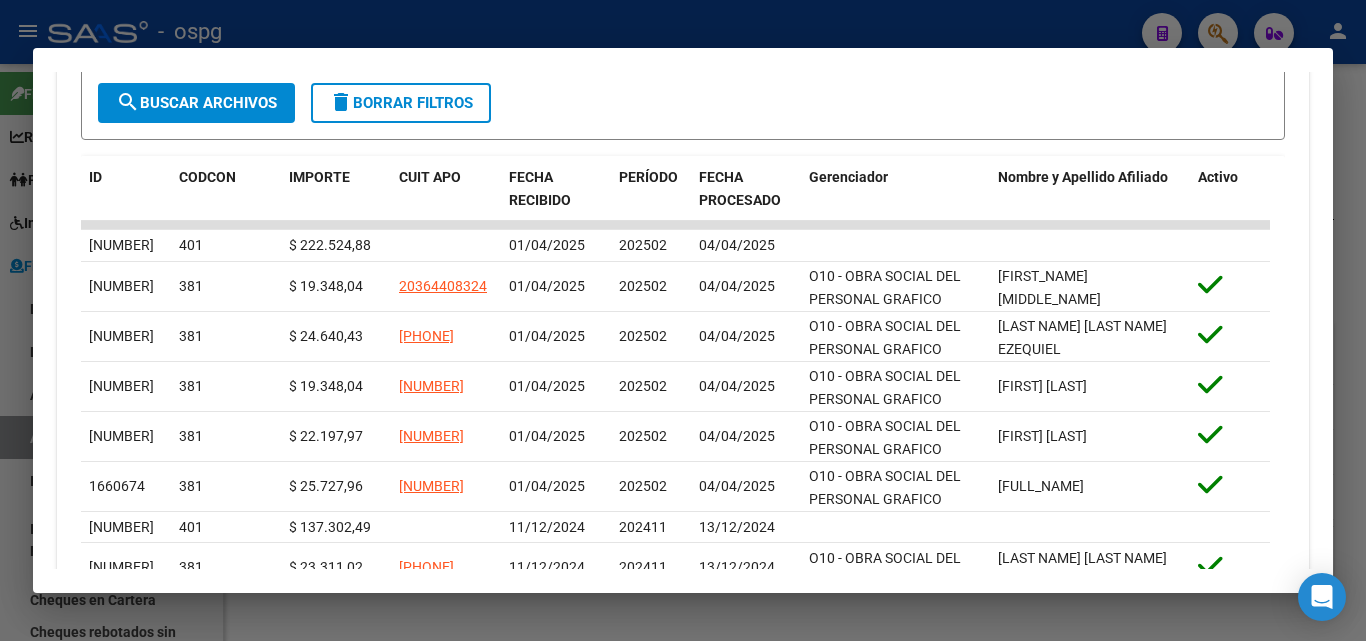 click at bounding box center [683, 320] 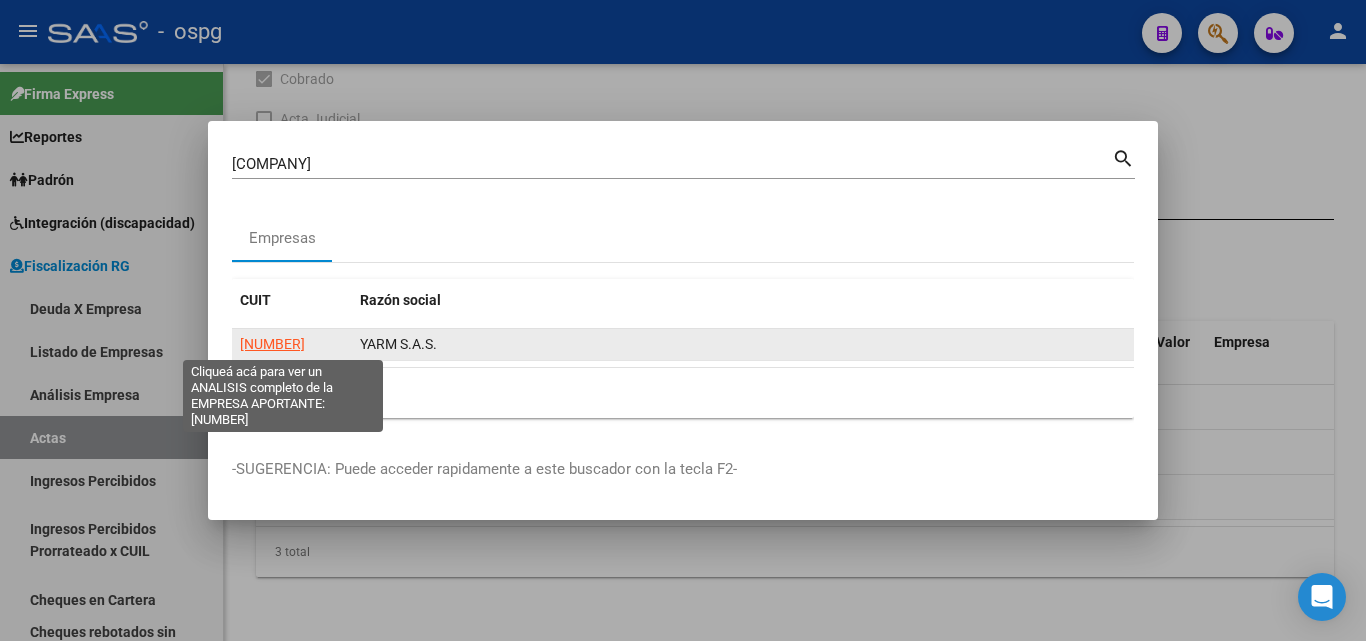 click on "[NUMBER]" 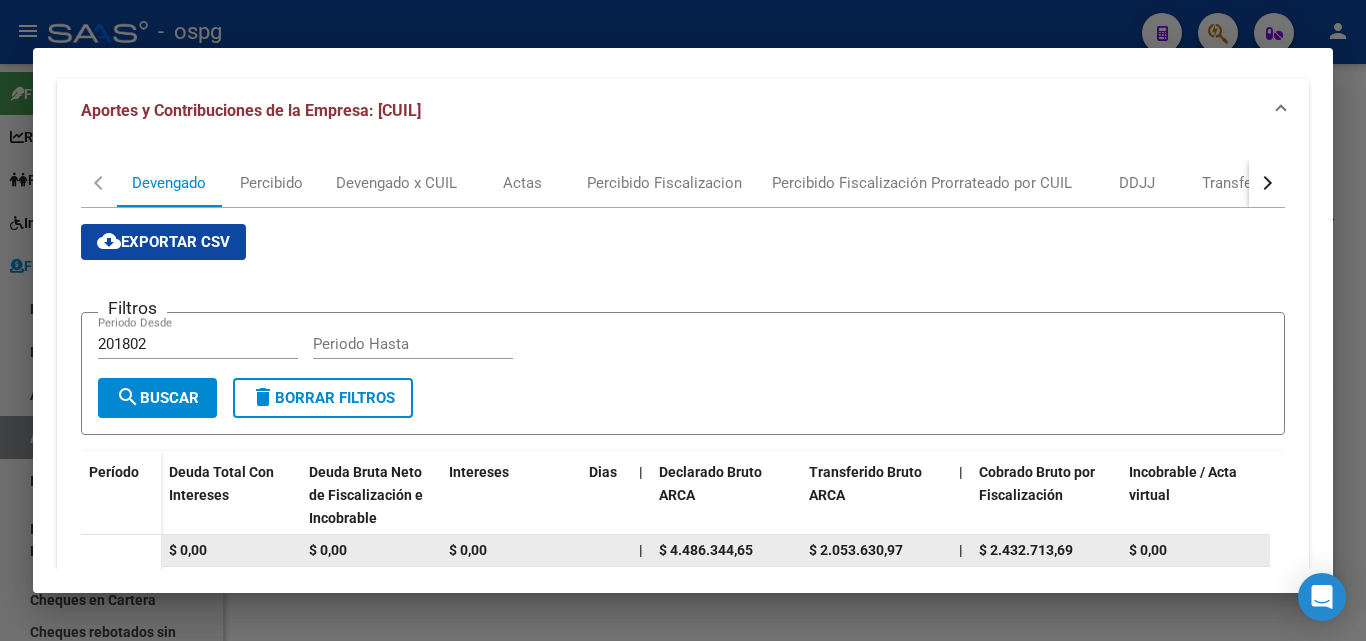 scroll, scrollTop: 181, scrollLeft: 0, axis: vertical 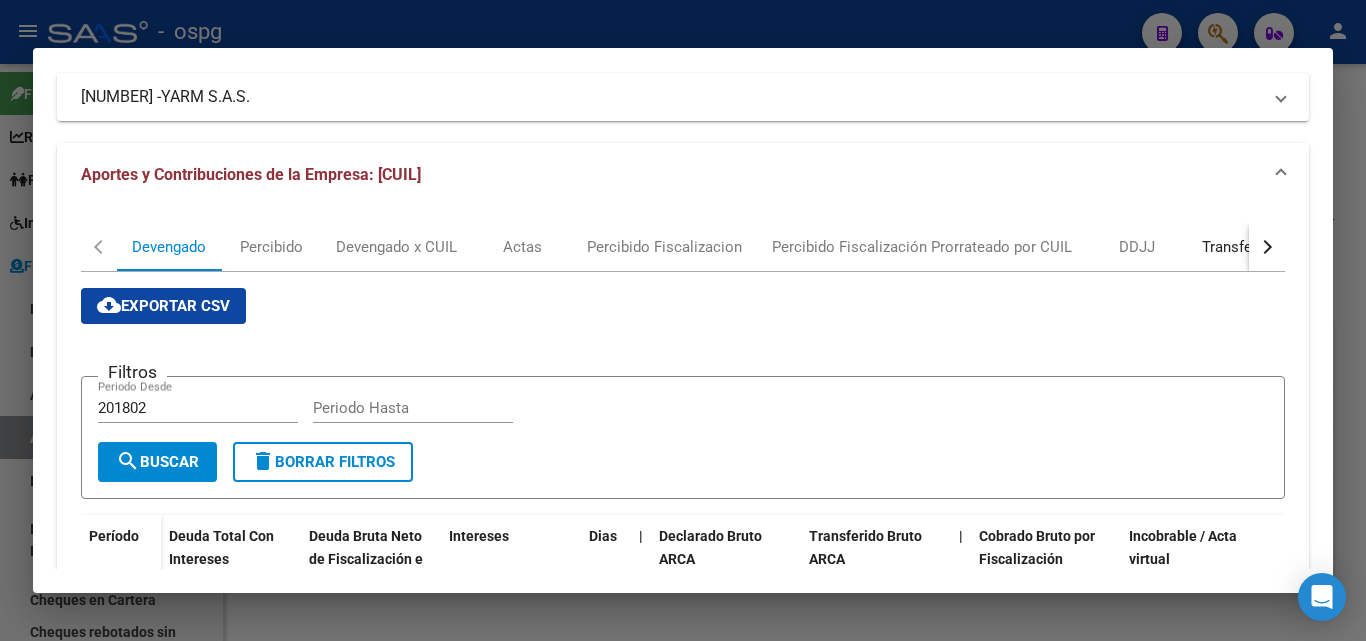 click on "Transferencias" at bounding box center [1251, 247] 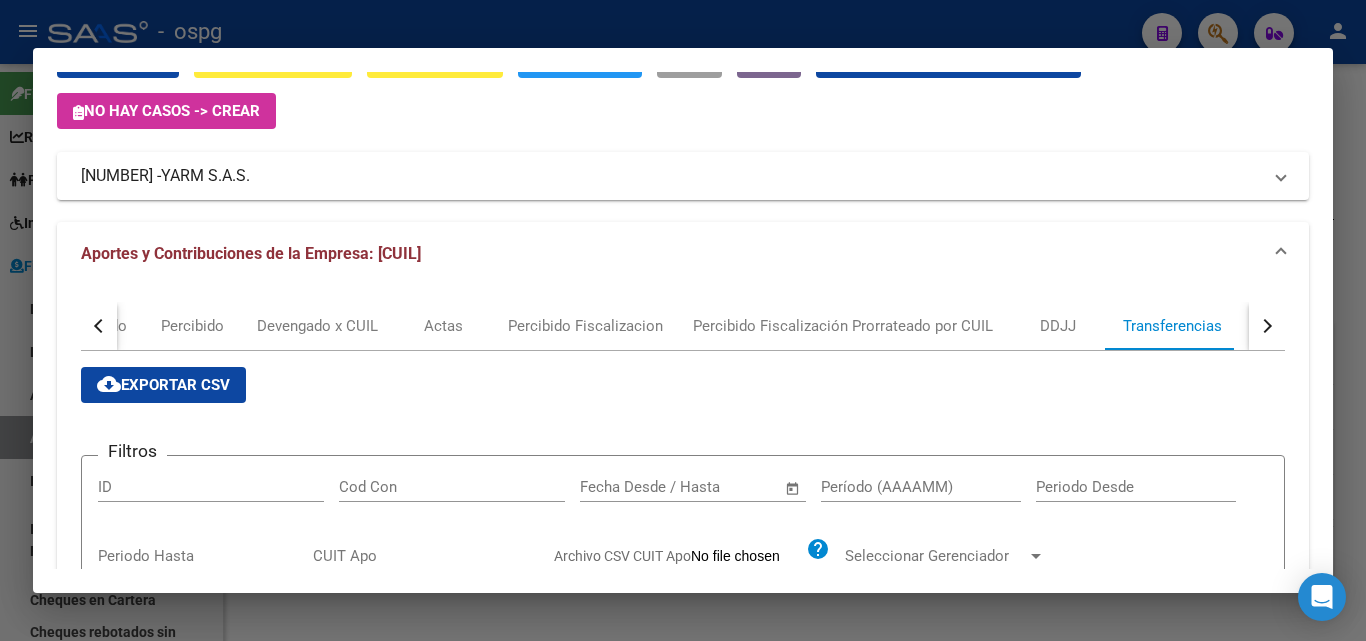 scroll, scrollTop: 100, scrollLeft: 0, axis: vertical 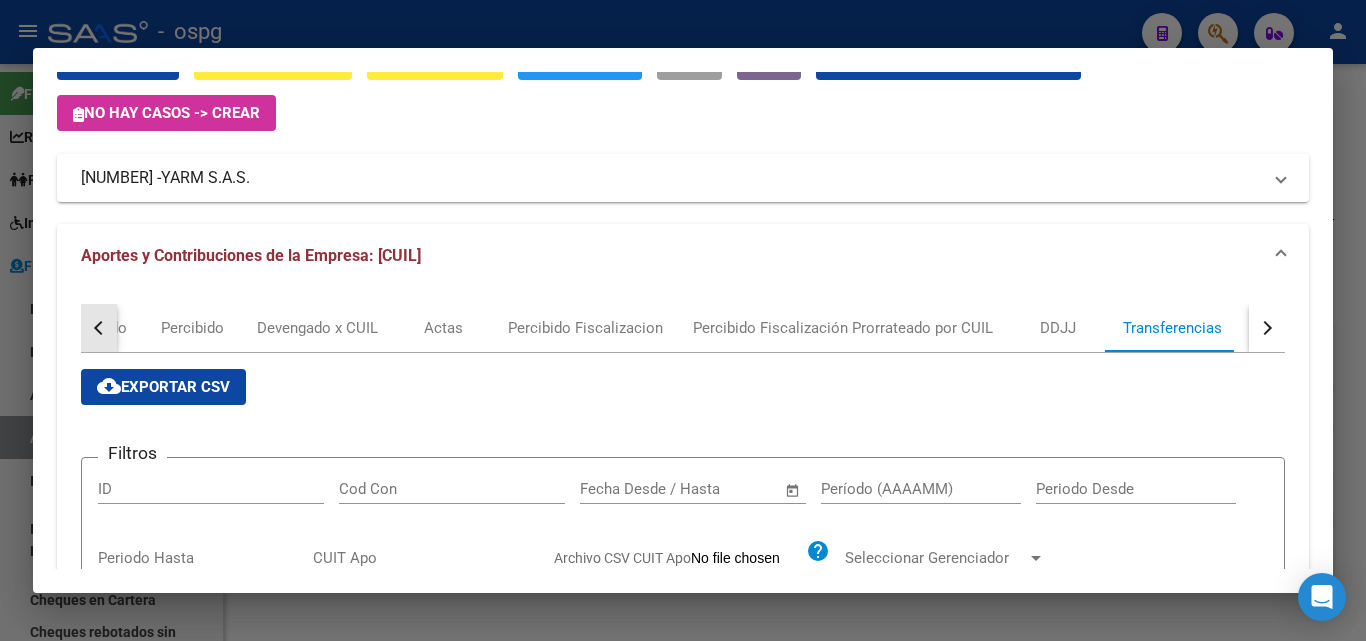 click at bounding box center (101, 328) 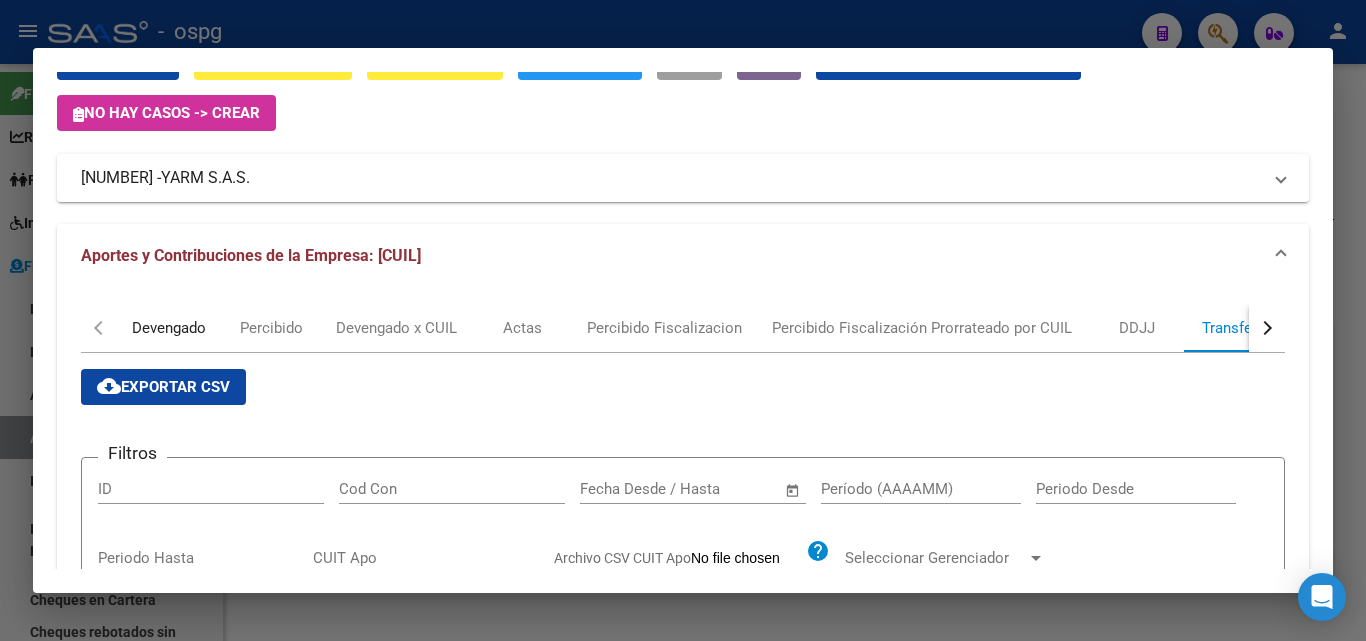 click on "Devengado" at bounding box center [169, 328] 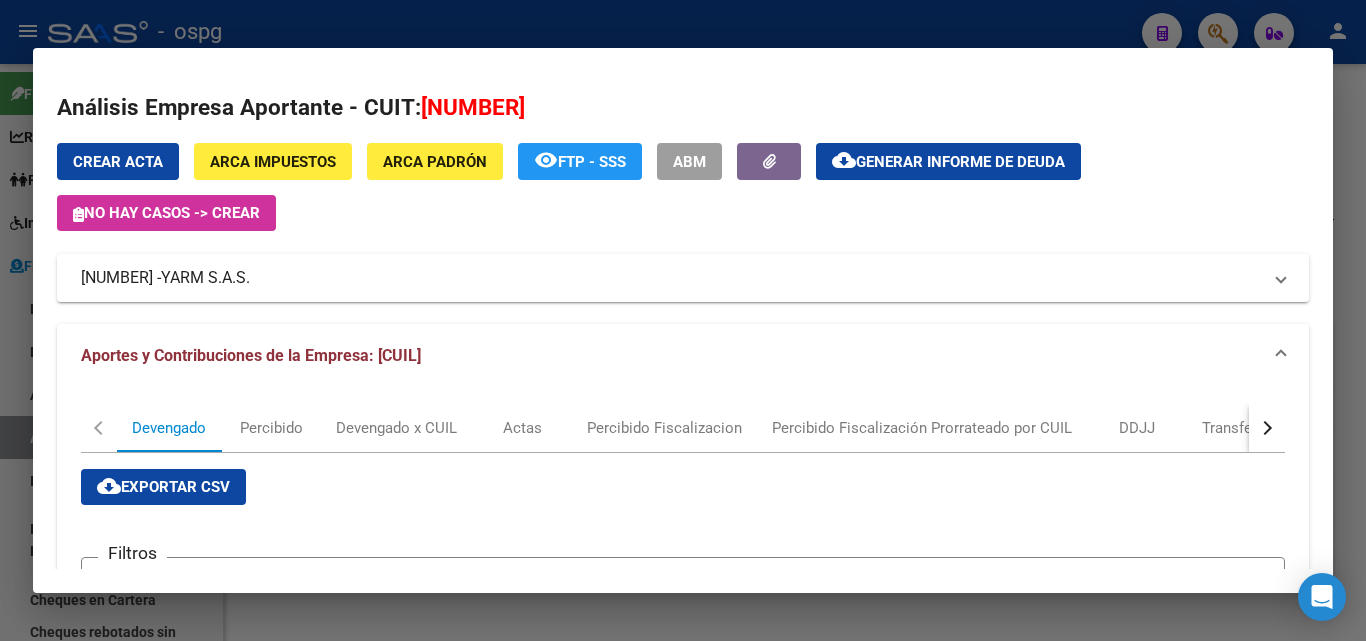 scroll, scrollTop: 100, scrollLeft: 0, axis: vertical 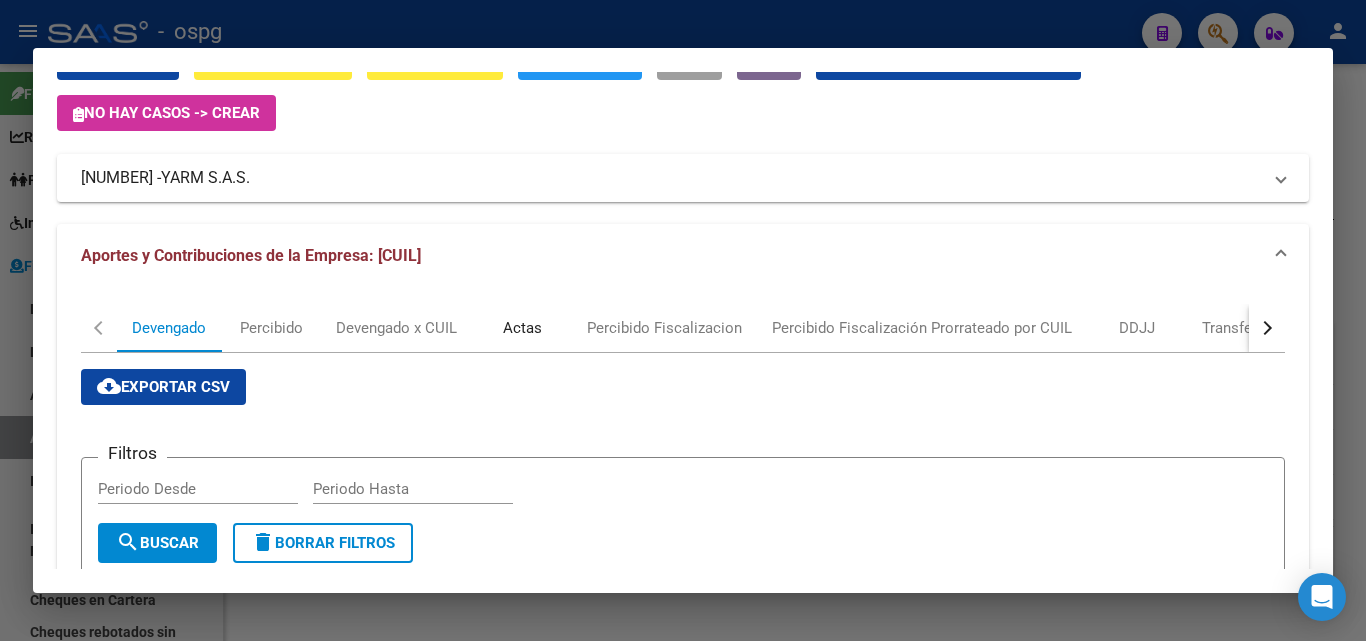 click on "Actas" at bounding box center [522, 328] 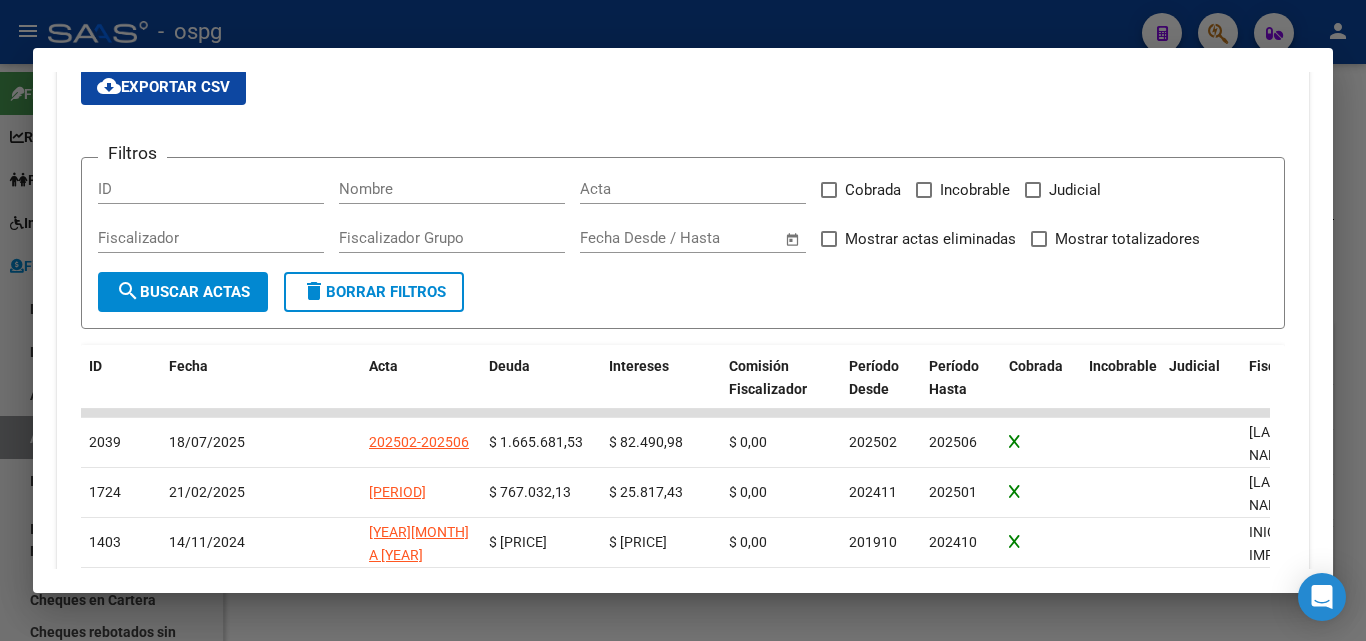 scroll, scrollTop: 489, scrollLeft: 0, axis: vertical 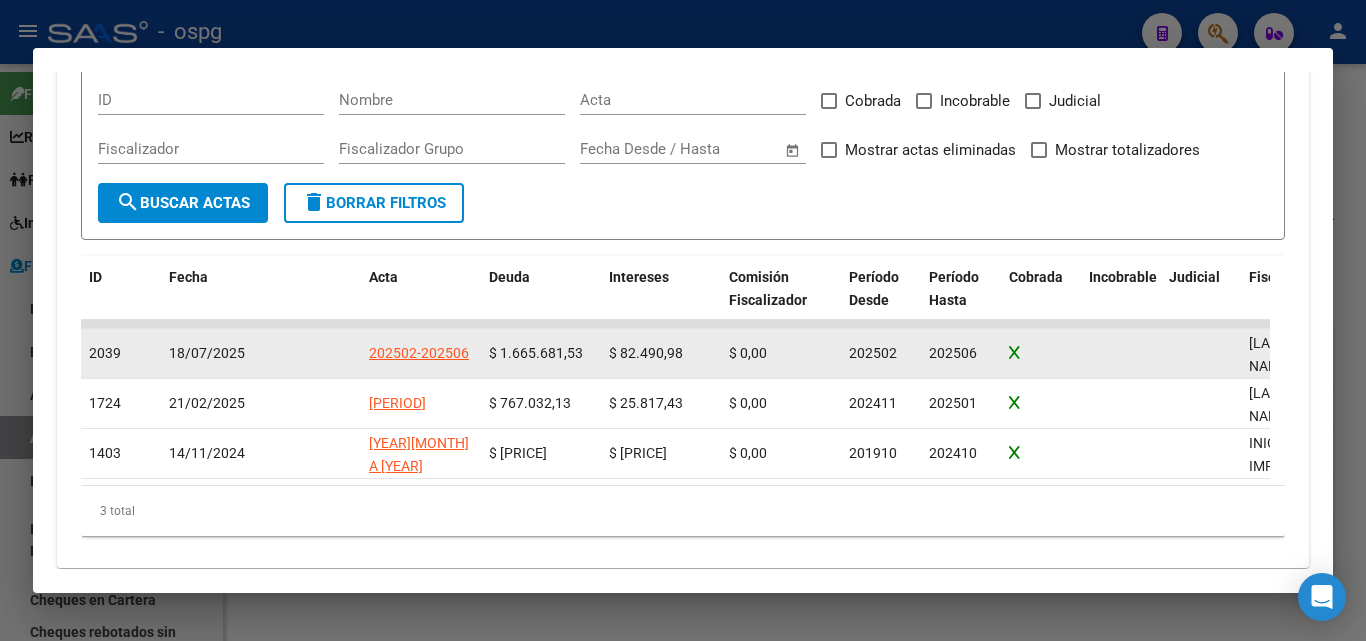 click on "202502-202506" 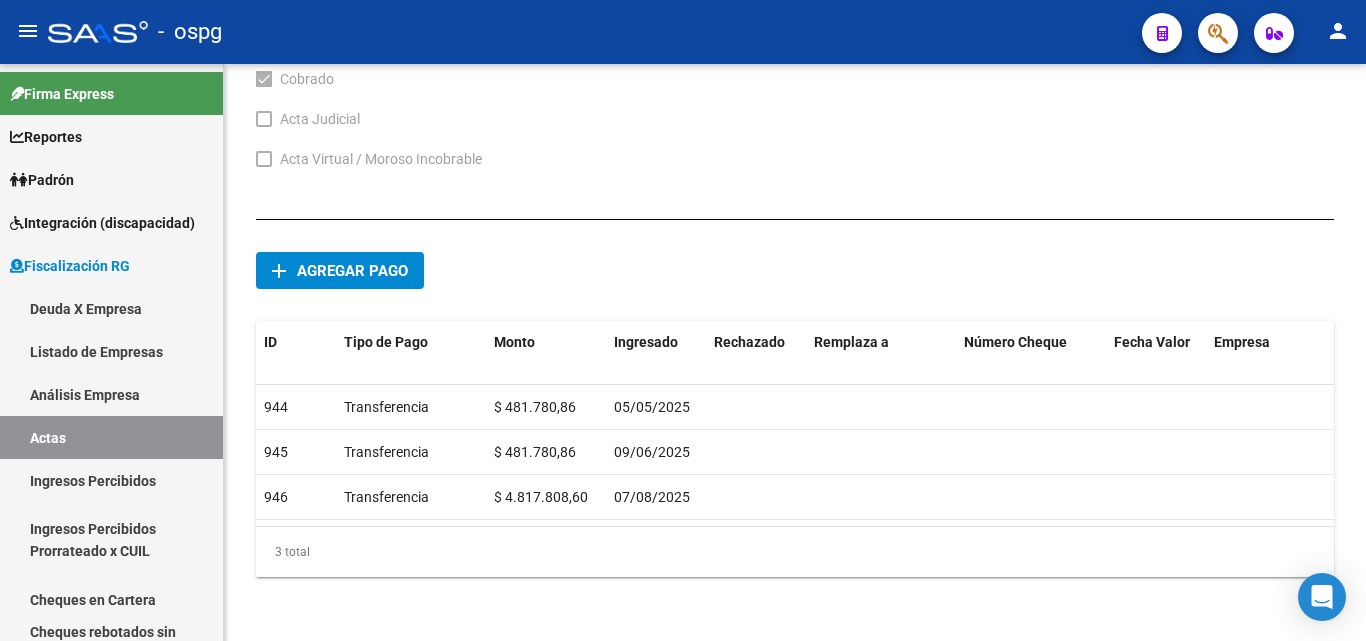 type on "202502" 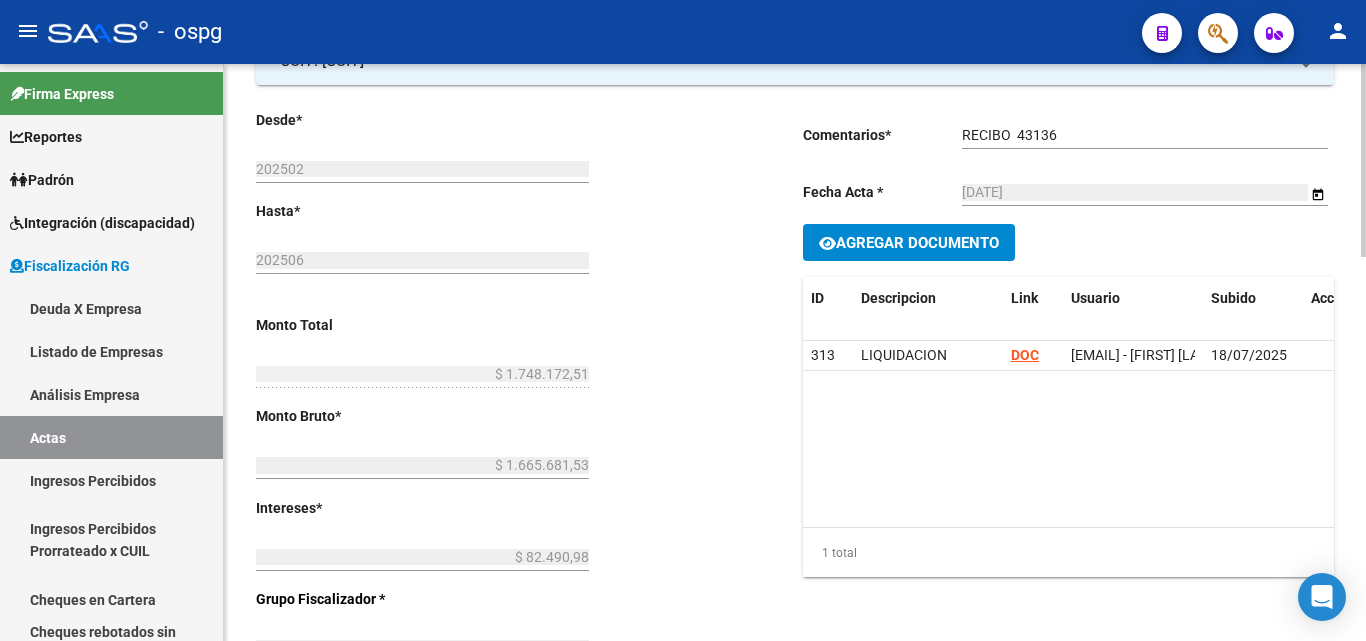 scroll, scrollTop: 200, scrollLeft: 0, axis: vertical 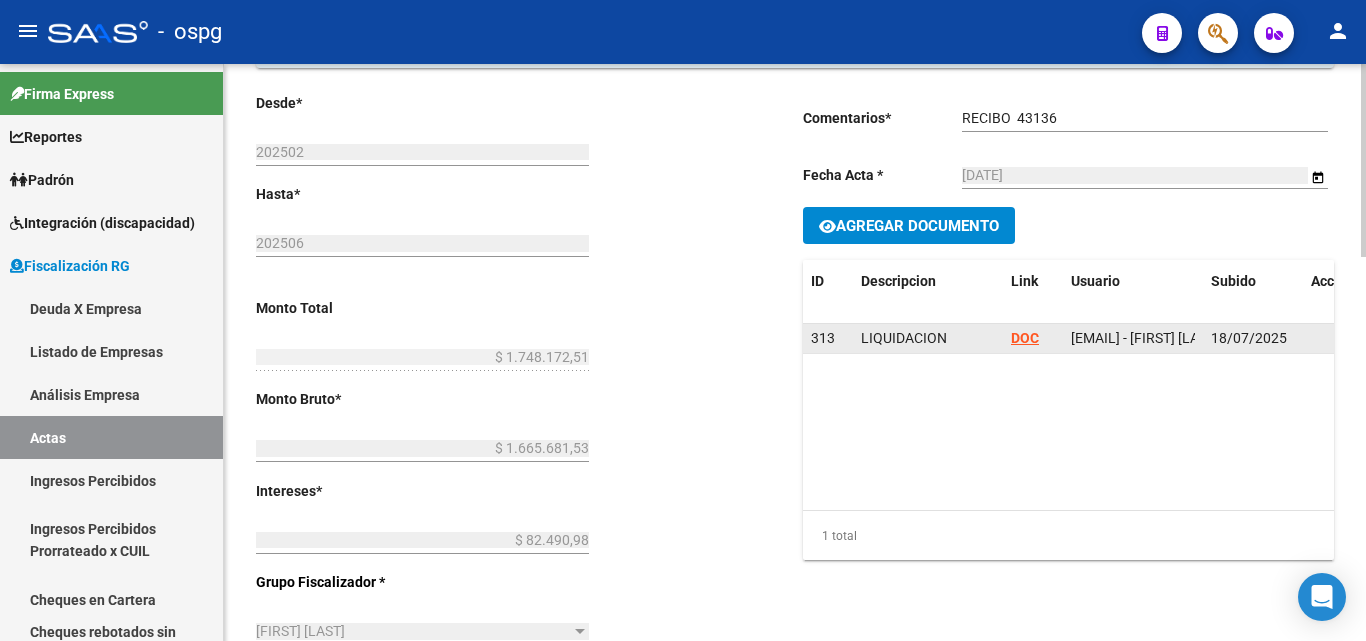 click on "DOC" 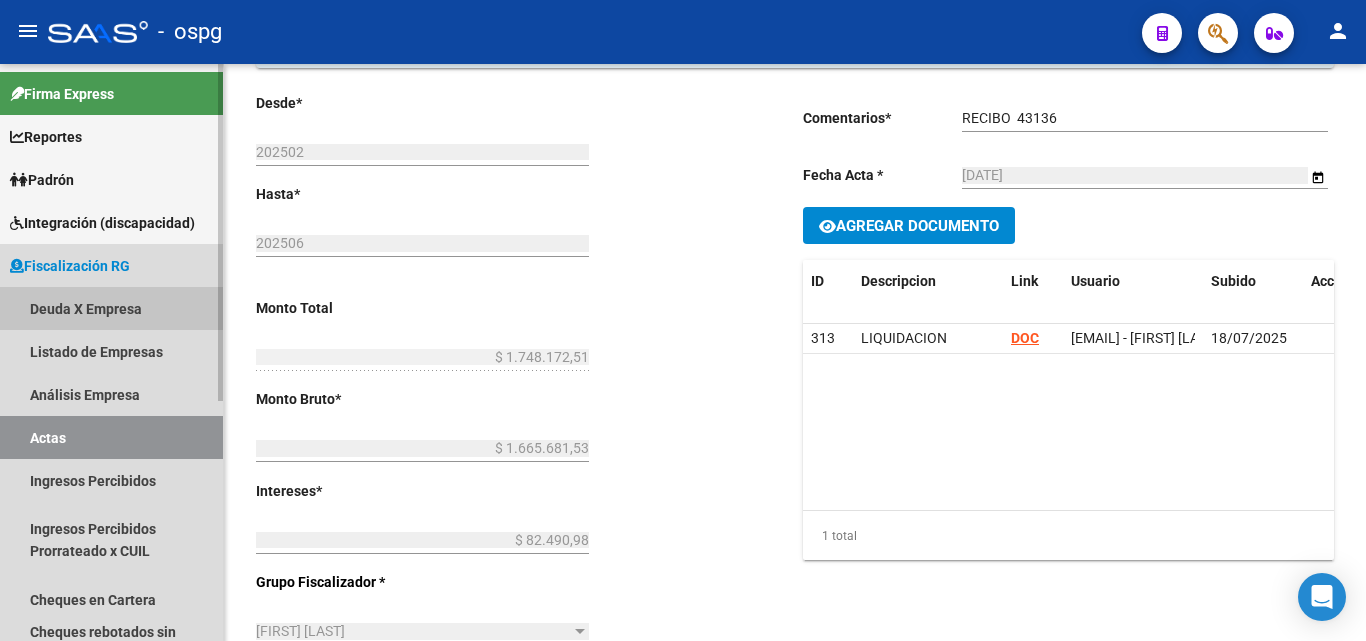 click on "Deuda X Empresa" at bounding box center [111, 308] 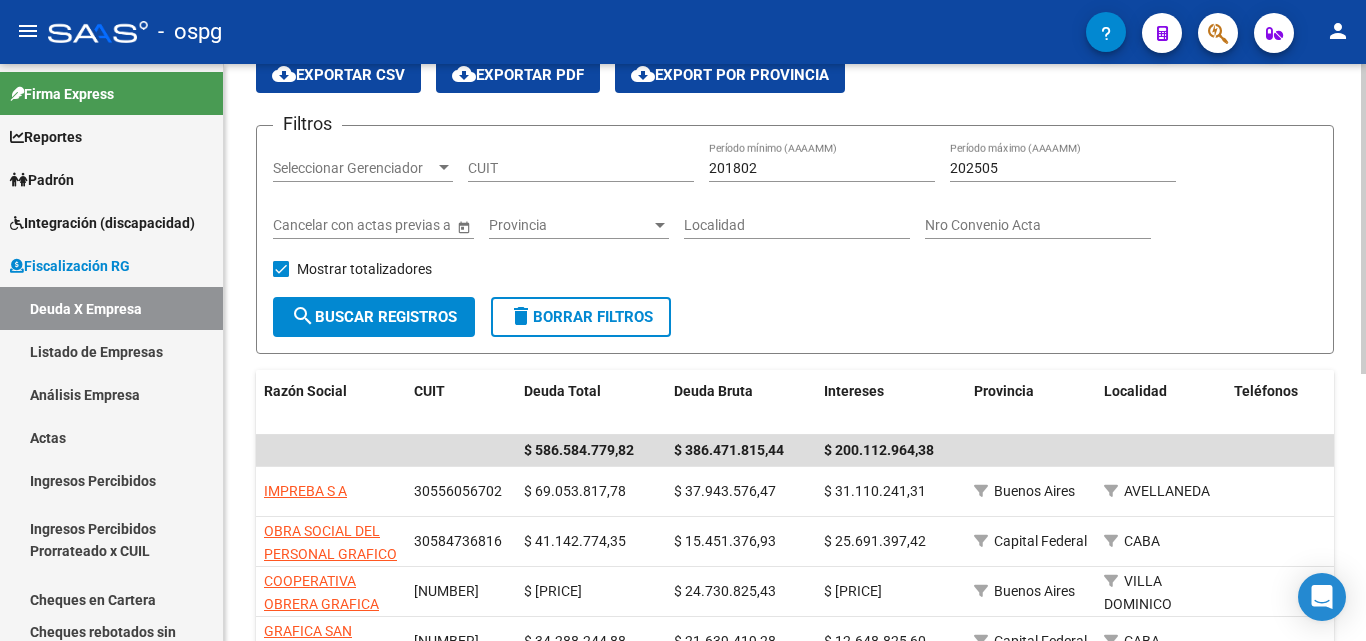 scroll, scrollTop: 0, scrollLeft: 0, axis: both 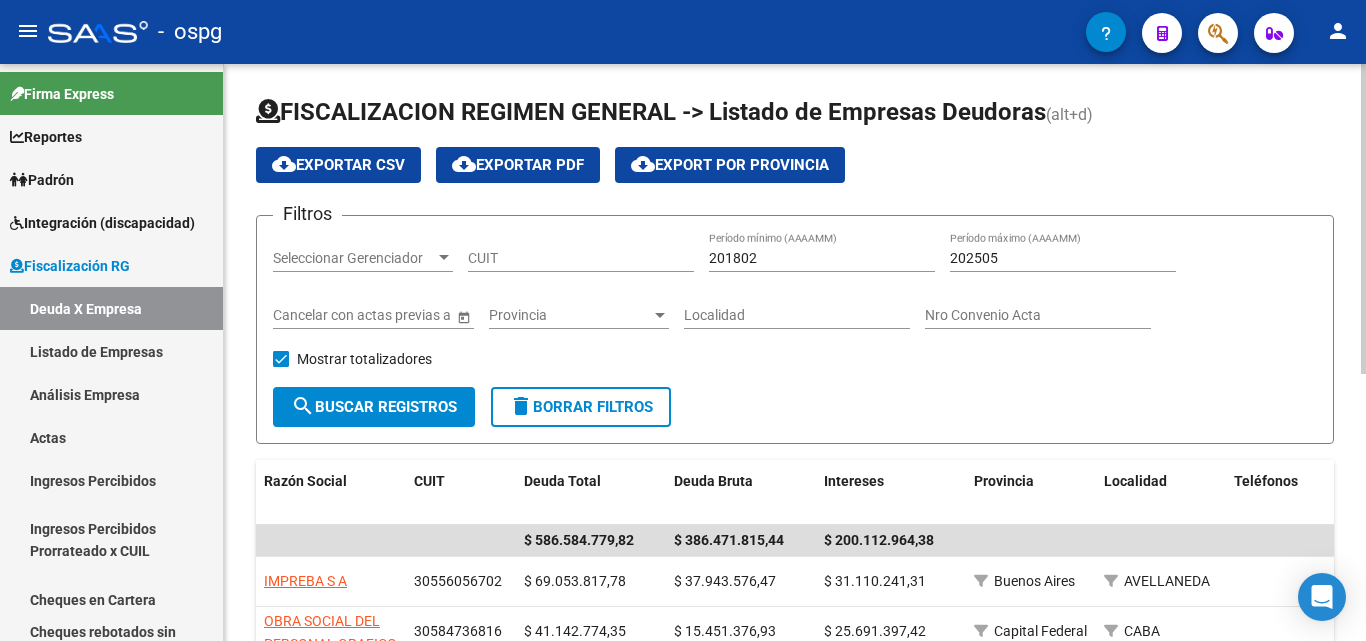 click at bounding box center [660, 315] 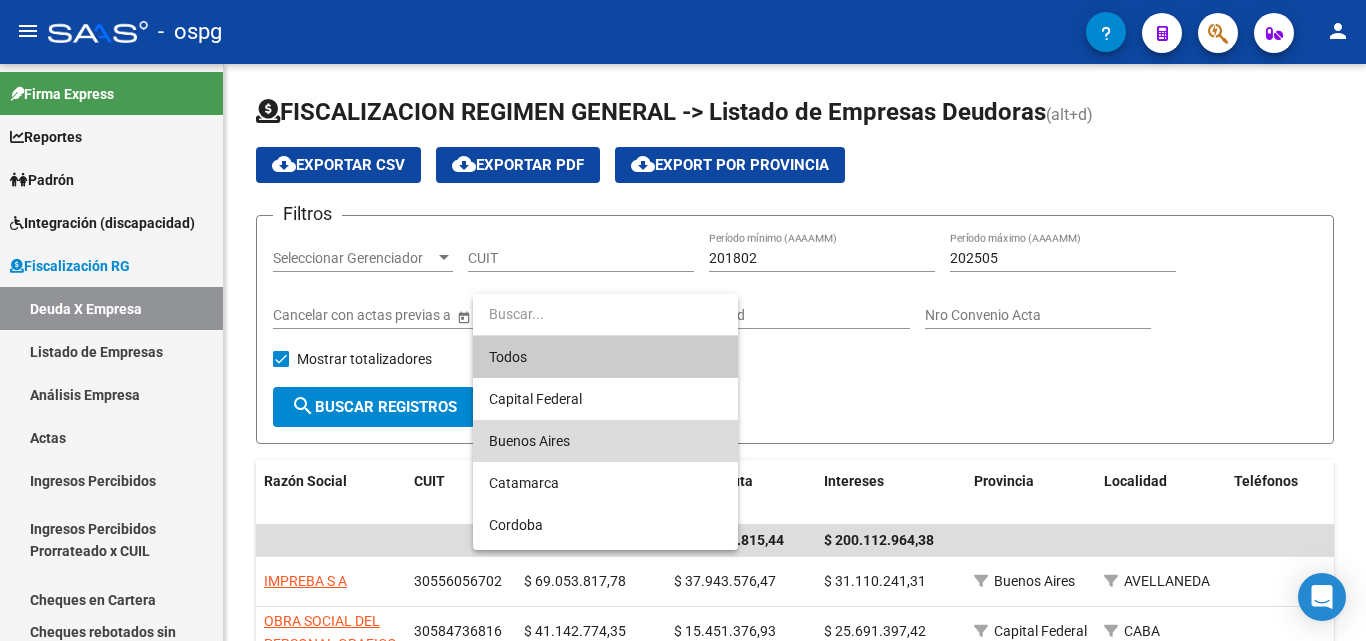 click on "Buenos Aires" at bounding box center (605, 441) 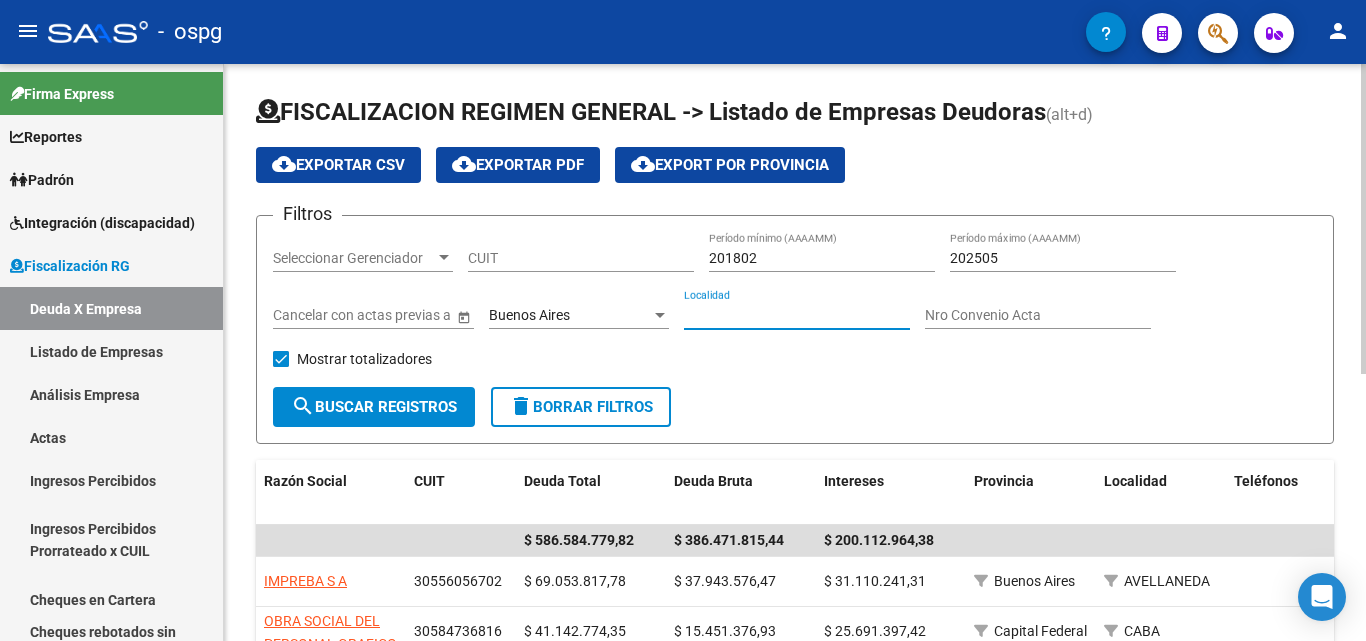 click on "Localidad" at bounding box center (797, 315) 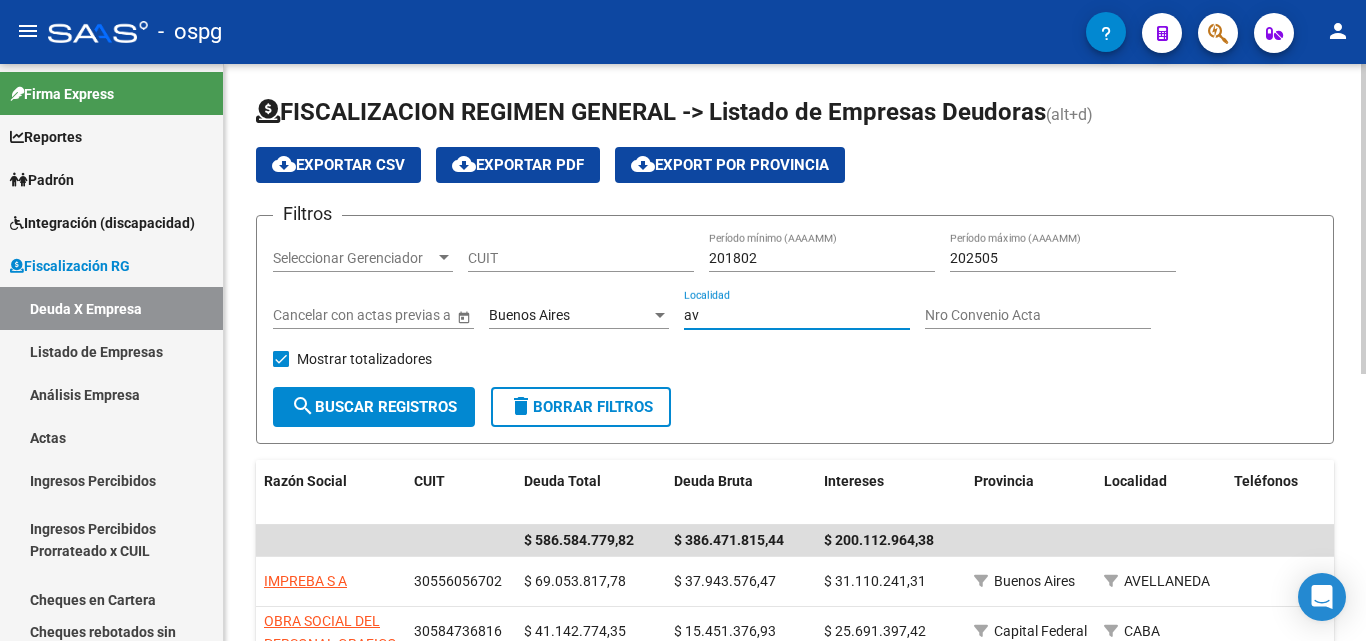 type on "a" 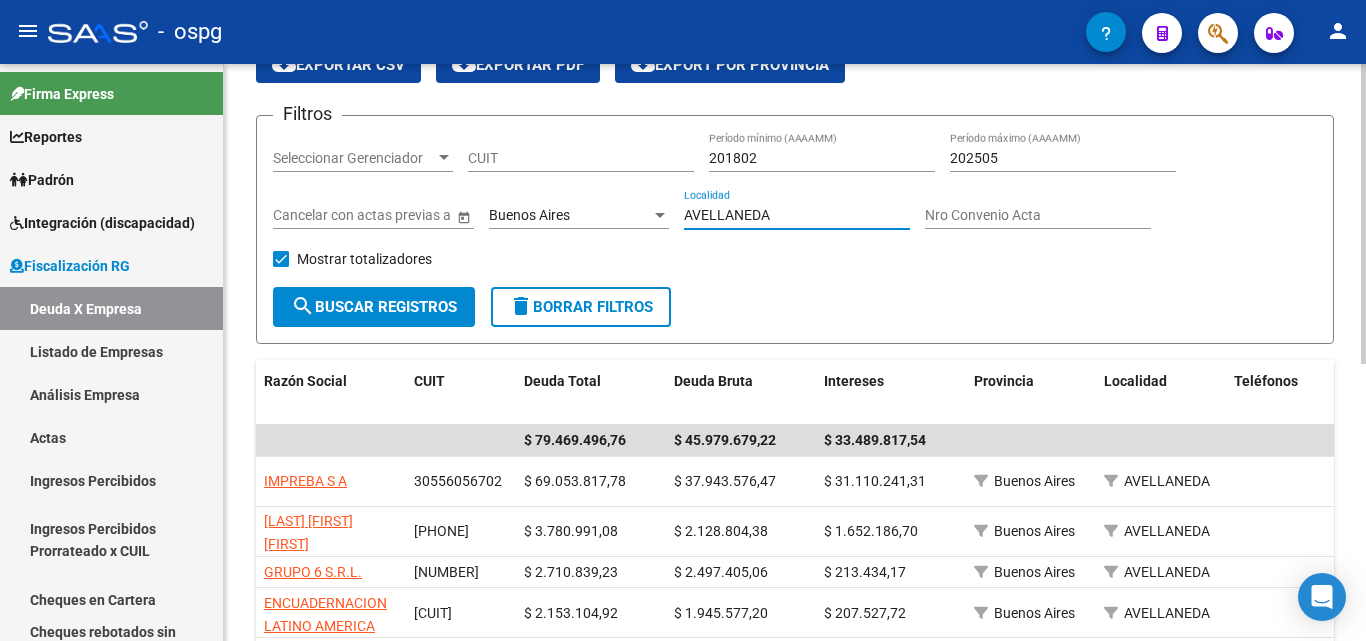 scroll, scrollTop: 200, scrollLeft: 0, axis: vertical 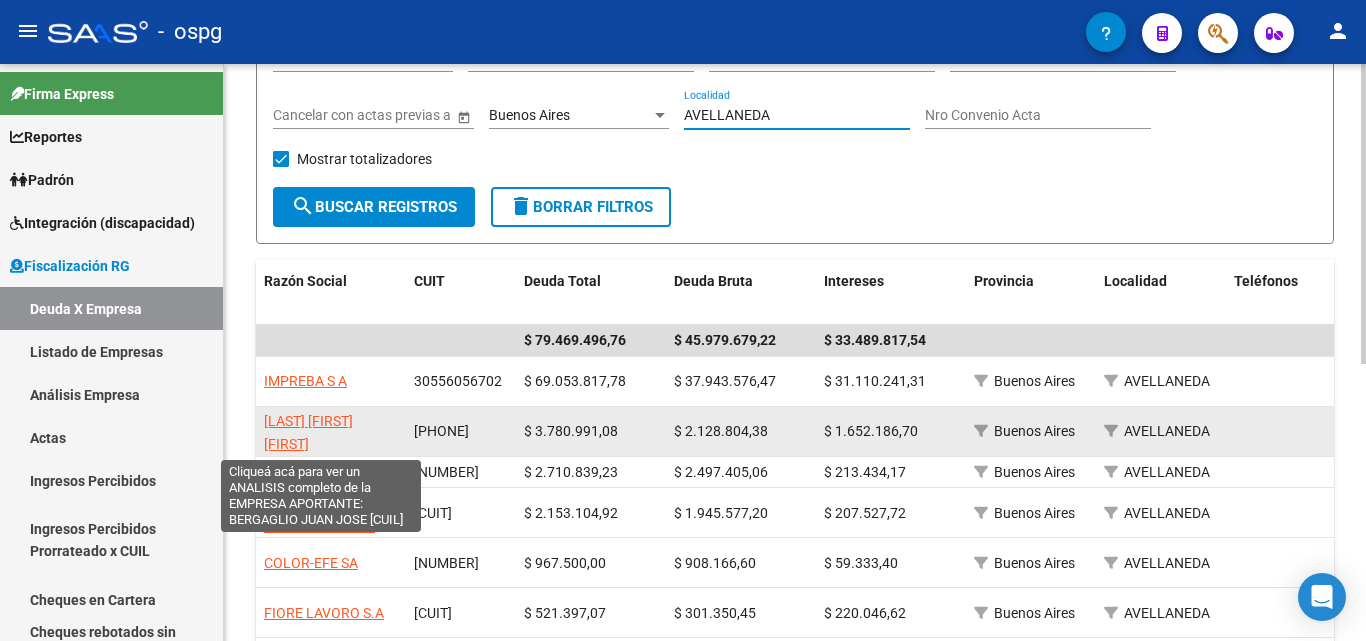 type on "AVELLANEDA" 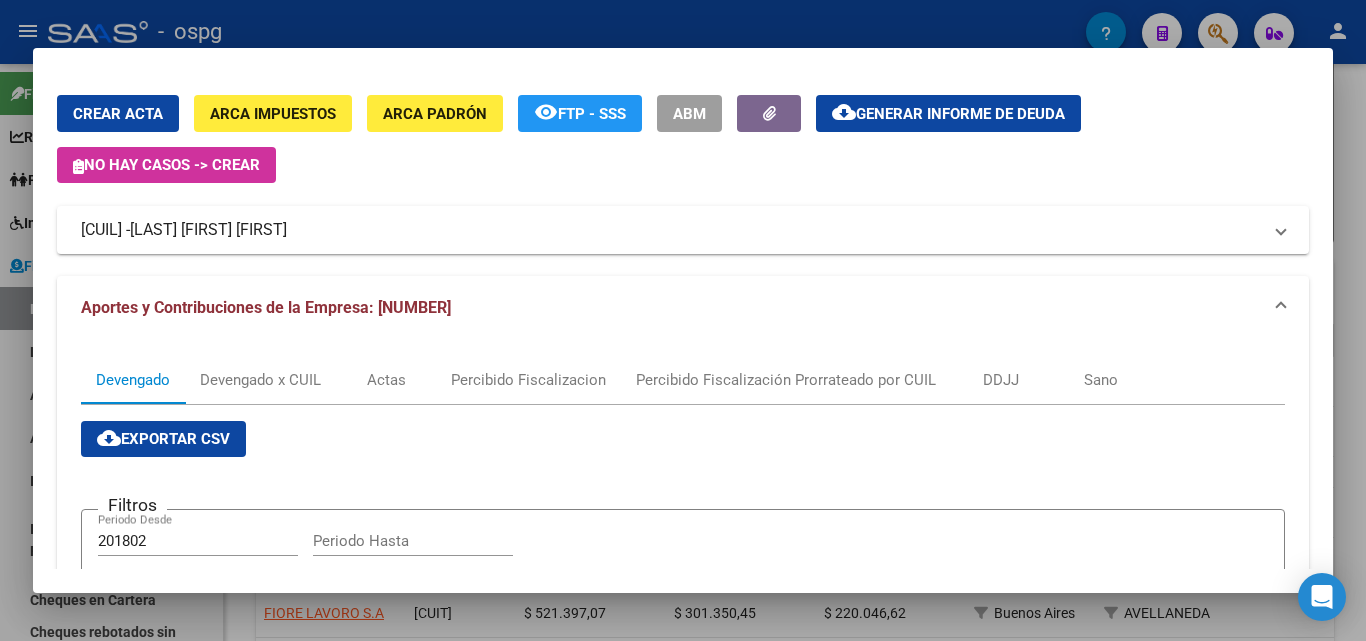scroll, scrollTop: 0, scrollLeft: 0, axis: both 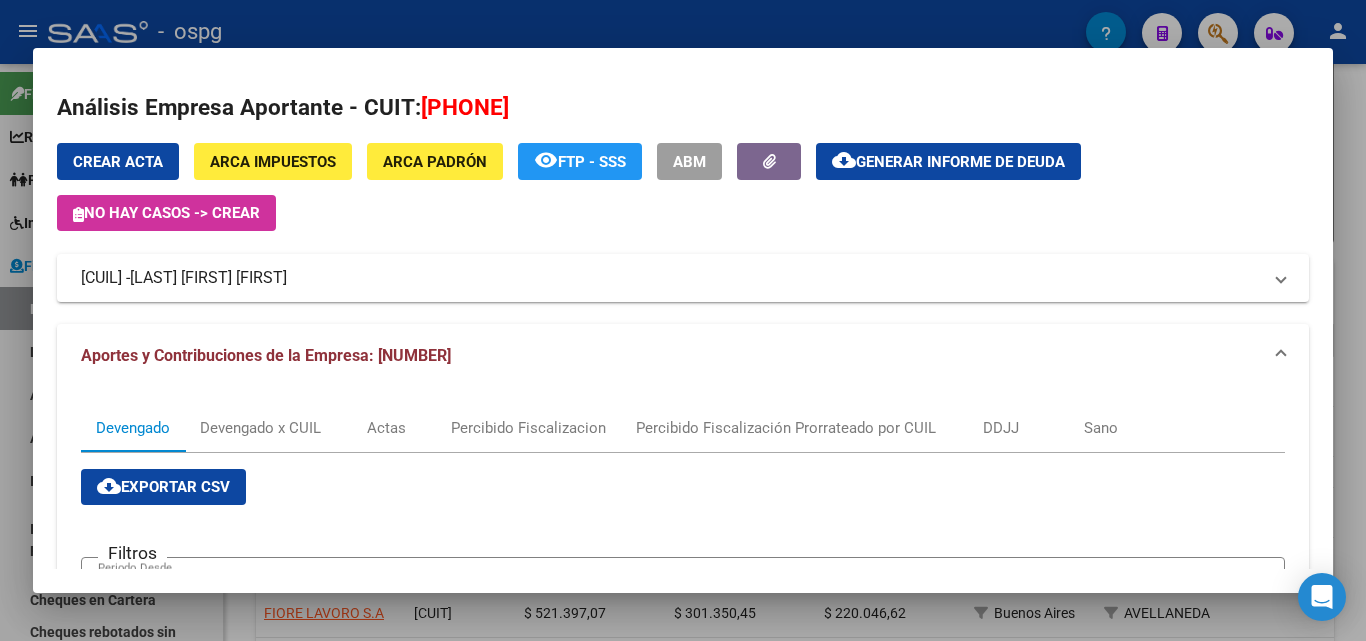 click on "Generar informe de deuda" 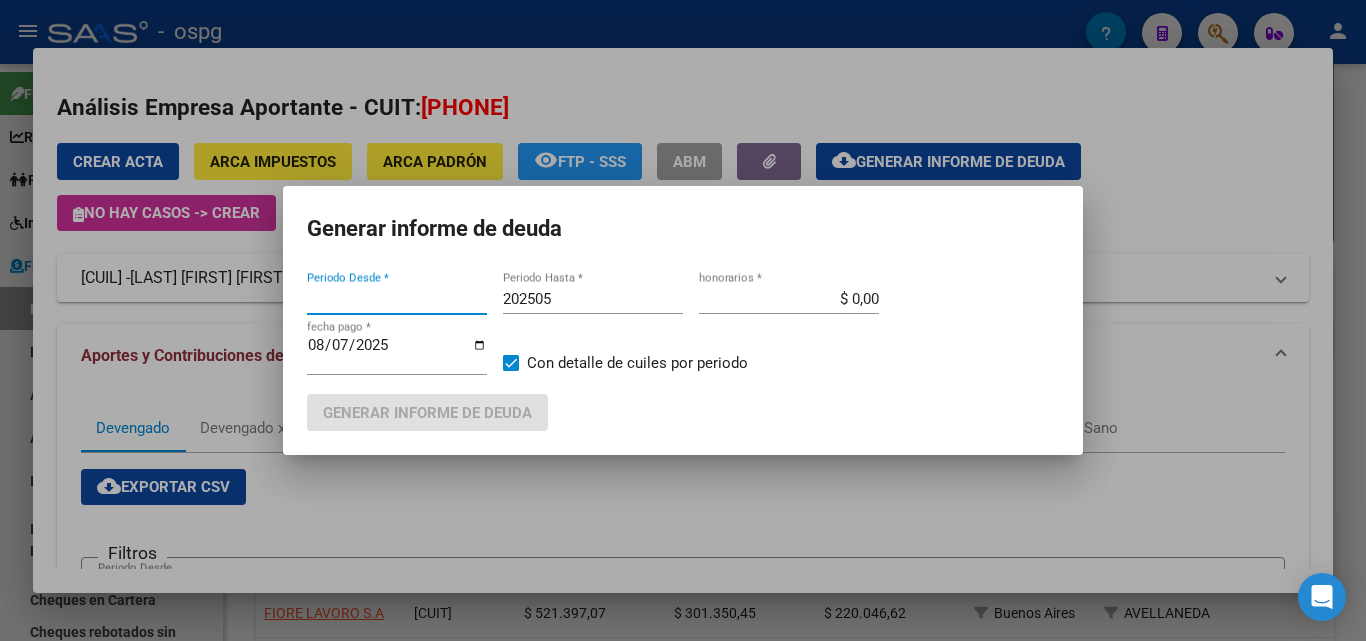 type on "202504" 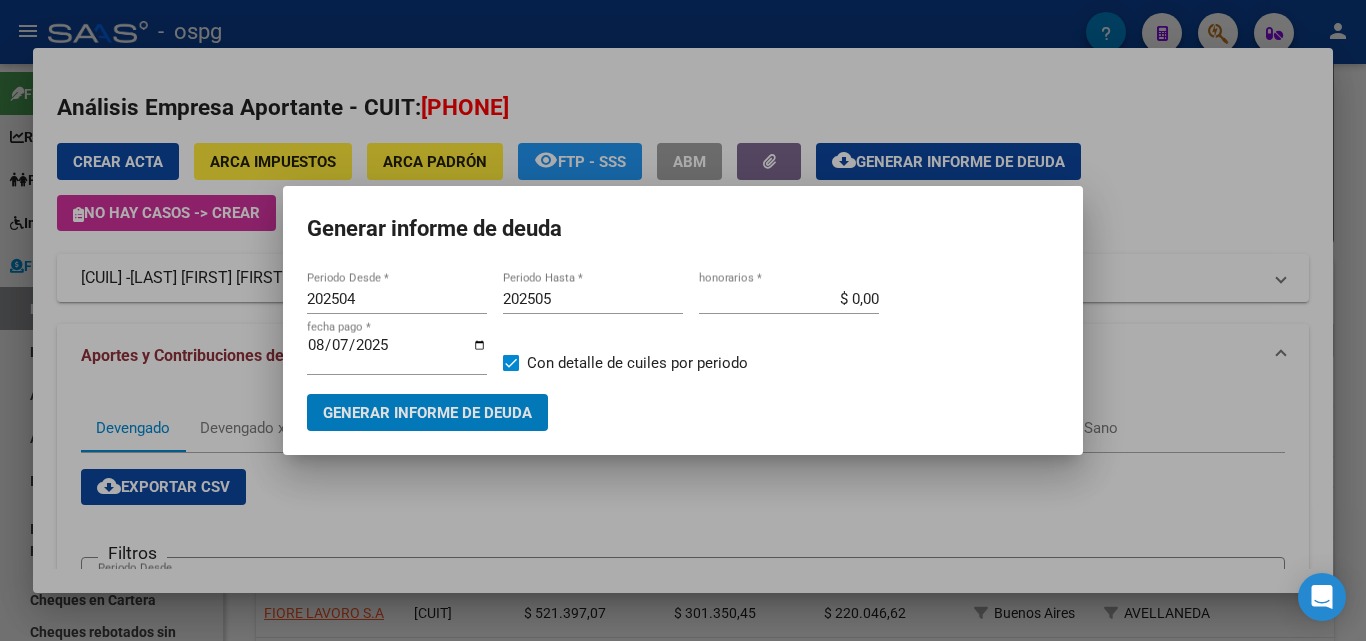 click on "202505" at bounding box center [593, 299] 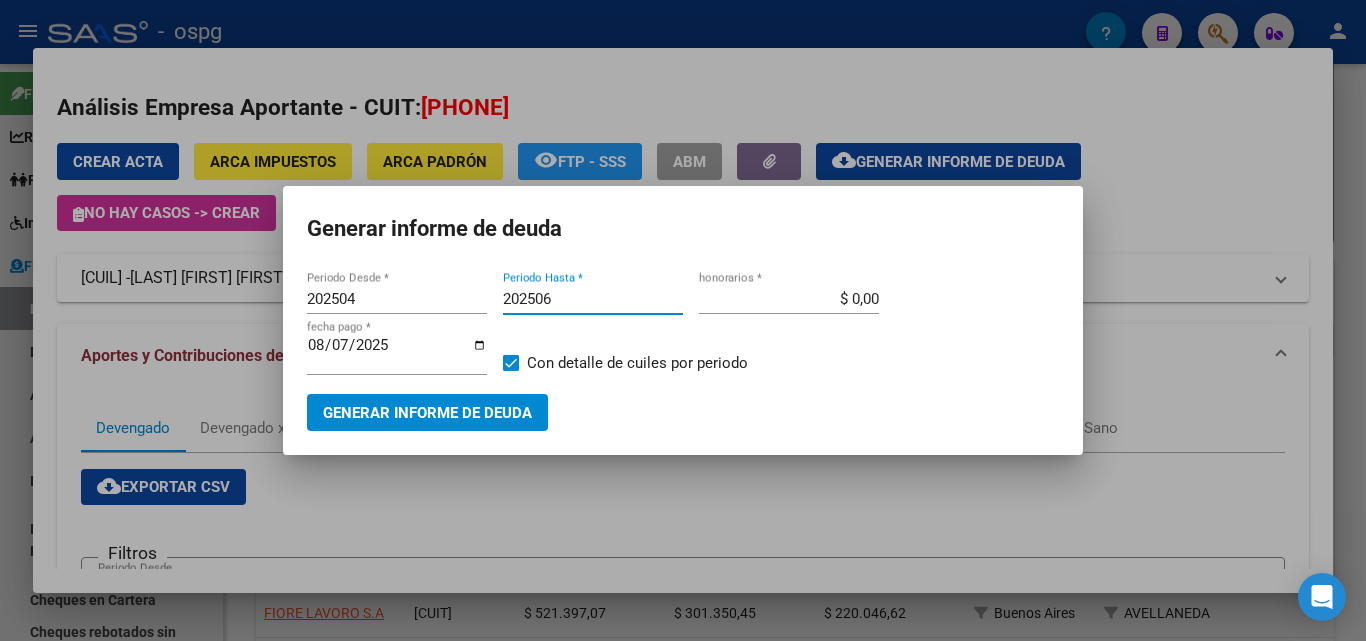 type on "202506" 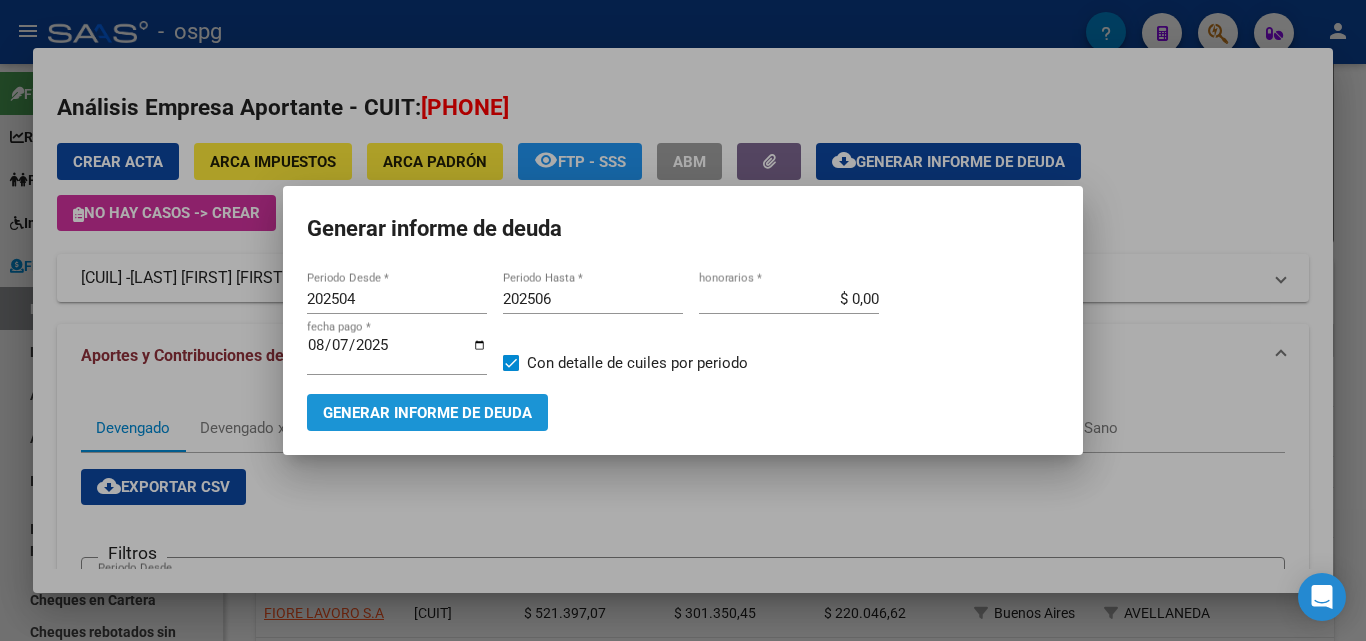 click on "Generar informe de deuda" at bounding box center [427, 413] 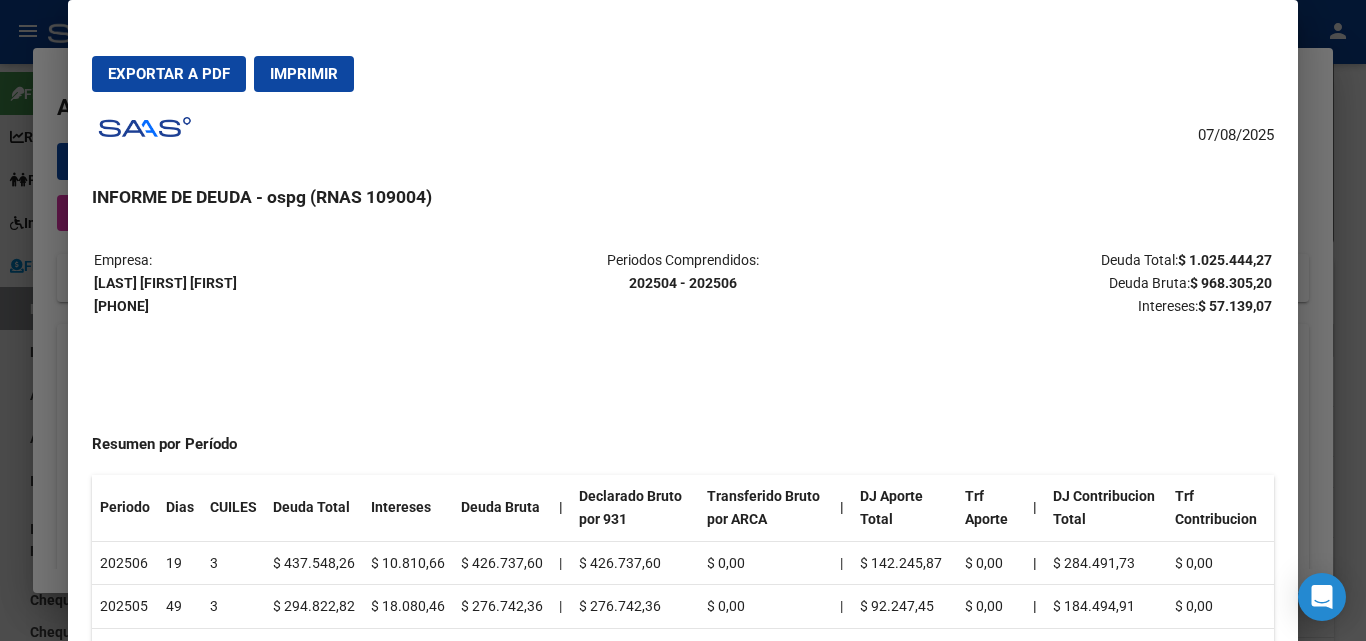 click on "Exportar a PDF" at bounding box center (169, 74) 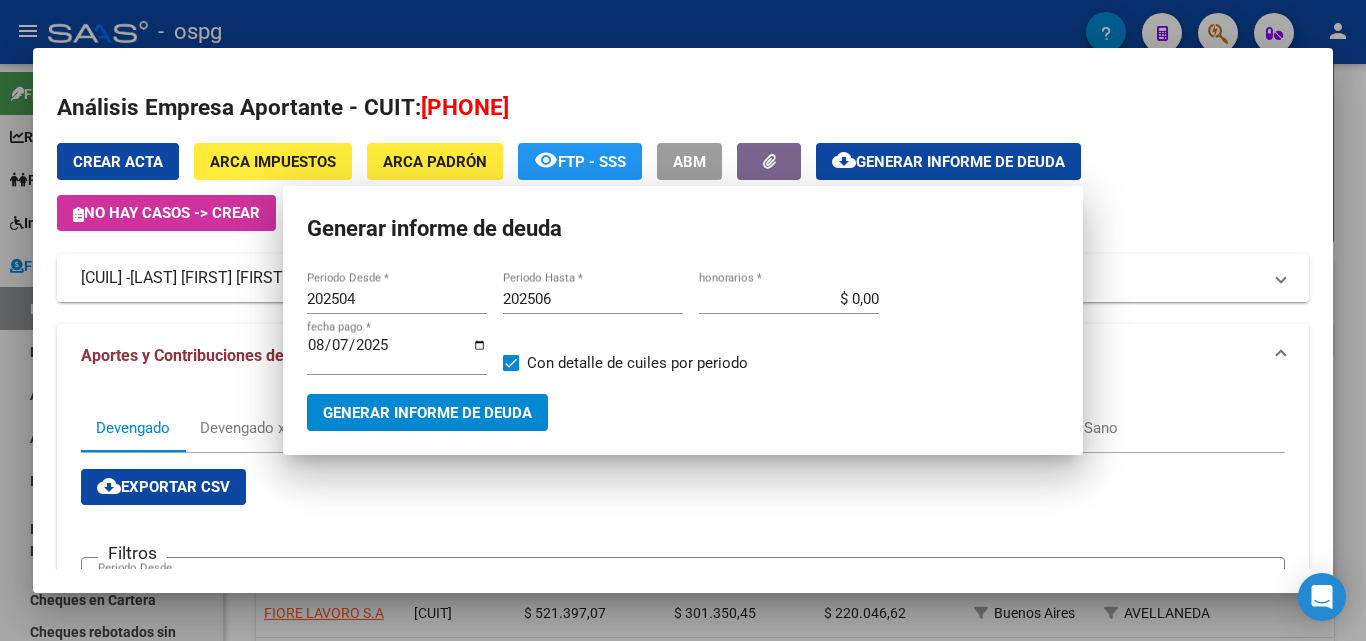 click at bounding box center (683, 320) 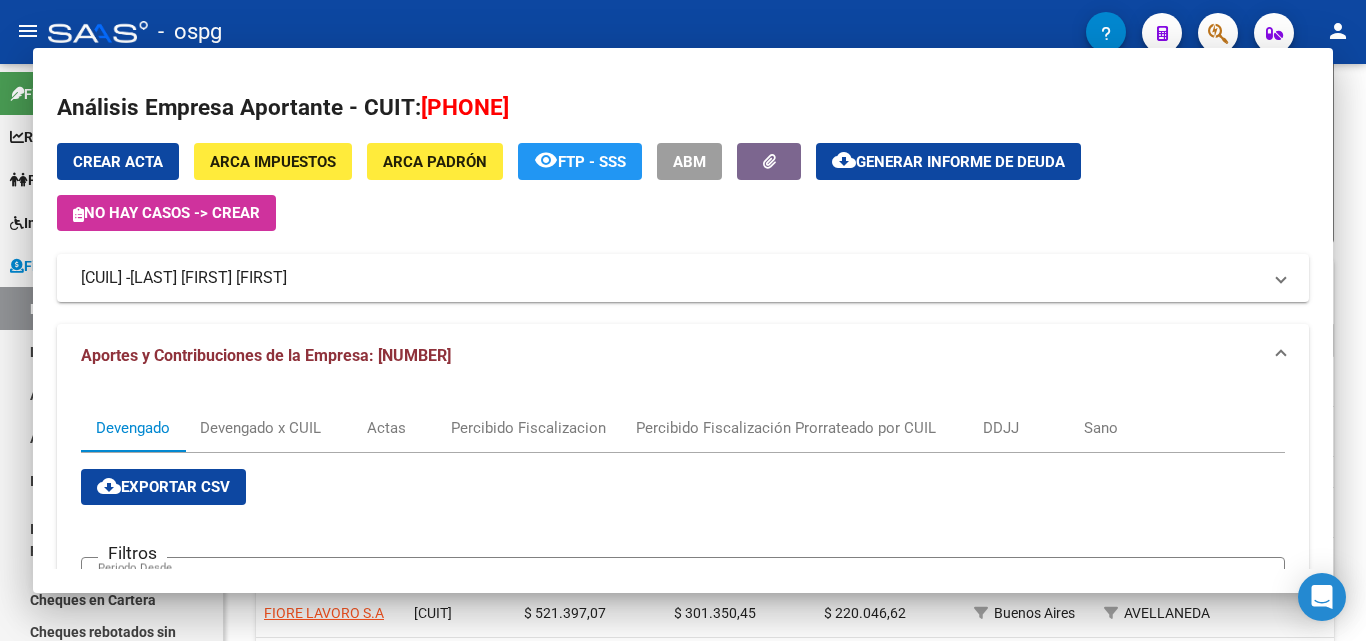 click on "FISCALIZACION REGIMEN GENERAL -> Listado de Empresas Deudoras  (alt+d) cloud_download  Exportar CSV  cloud_download  Exportar PDF  cloud_download  Export por Provincia  Filtros Seleccionar Gerenciador Seleccionar Gerenciador CUIT 201802 Período mínimo (AAAAMM) 202505 Período máximo (AAAAMM) Cancelar con actas previas a Buenos Aires Provincia AVELLANEDA Localidad Nro Convenio Acta   Mostrar totalizadores  search  Buscar Registros  delete  Borrar Filtros  Razón Social CUIT Deuda Total Deuda Bruta Intereses Provincia Localidad Teléfonos Email Ult. Acta Ult. Acta Nro Ult. Acta Monto Ult. Acta Periodo Máx. Ult. Acta Nro Convenio Ult. Acta Comentario $ 79.469.496,76 $ 45.979.679,22 $ 33.489.817,54 IMPREBA S A [CUIT] $ 69.053.817,78 $ 37.943.576,47 $ 31.110.241,31    Buenos Aires    AVELLANEDA  [DATE] [NUMBER] $ 11.293.395,30 202406 CARGADO POR NADIA BERGAGLIO JUAN JOSE [PHONE] $ 3.780.991,08 $ 2.128.804,38 $ 1.652.186,70    Buenos Aires    AVELLANEDA [DATE]" 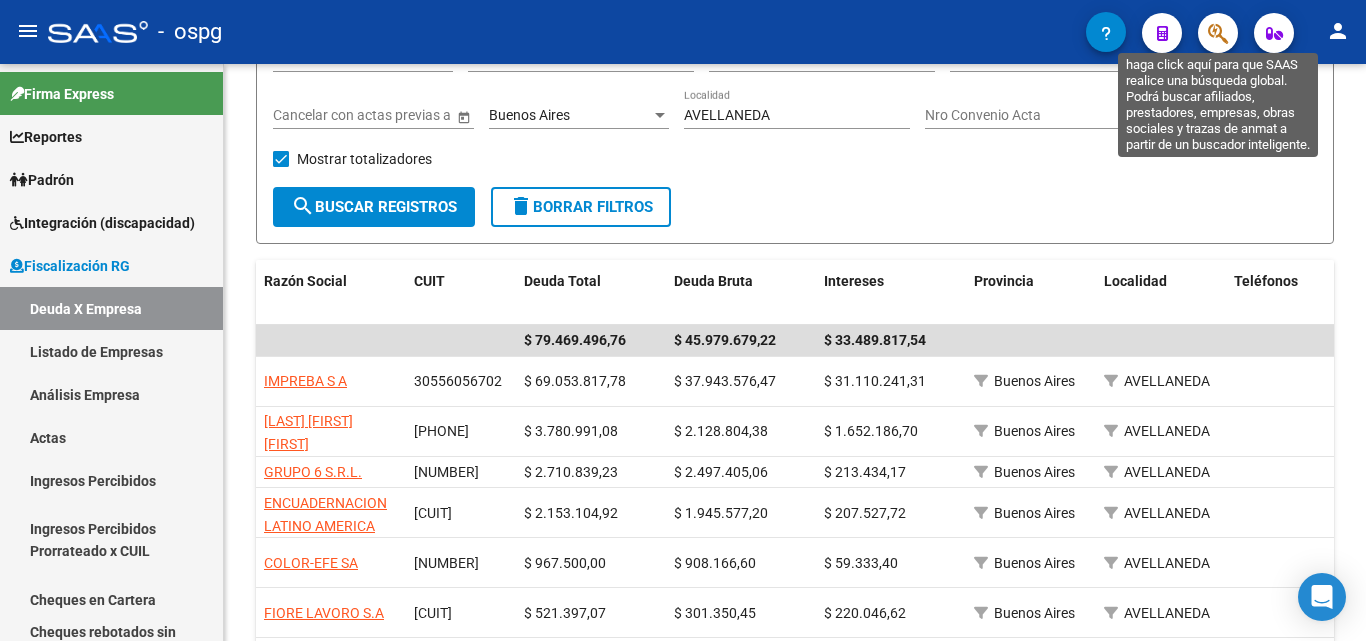 click 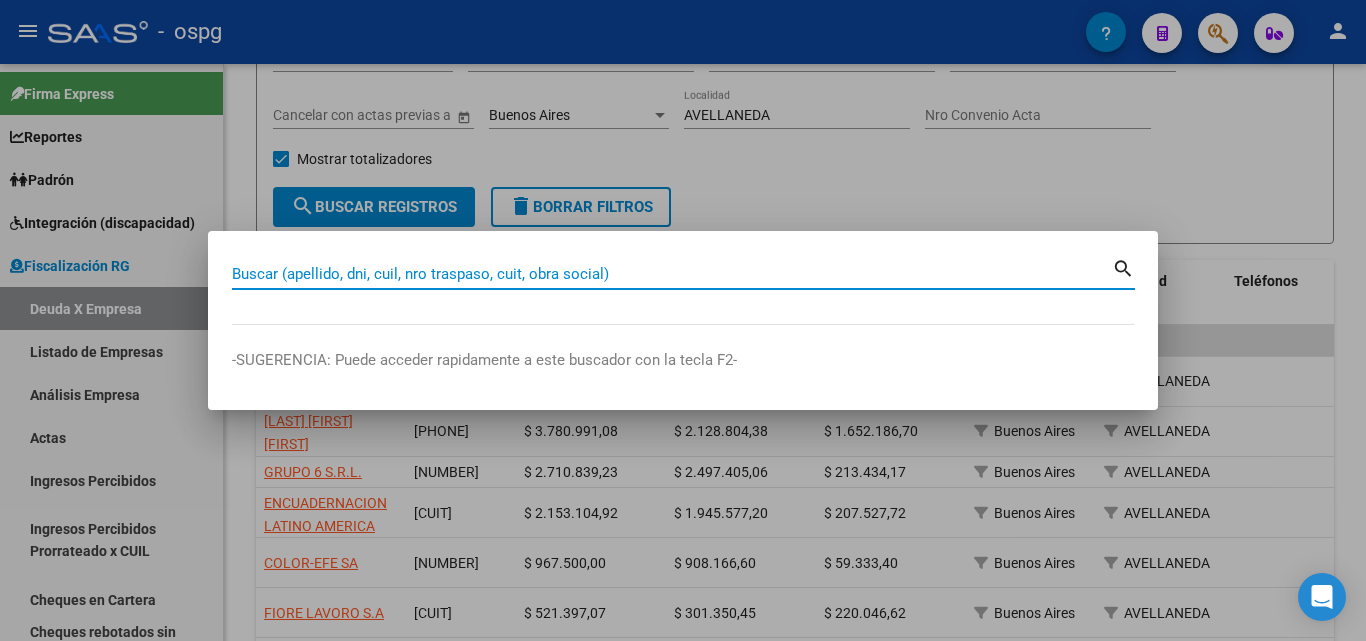 click on "Buscar (apellido, dni, cuil, nro traspaso, cuit, obra social)" at bounding box center [672, 274] 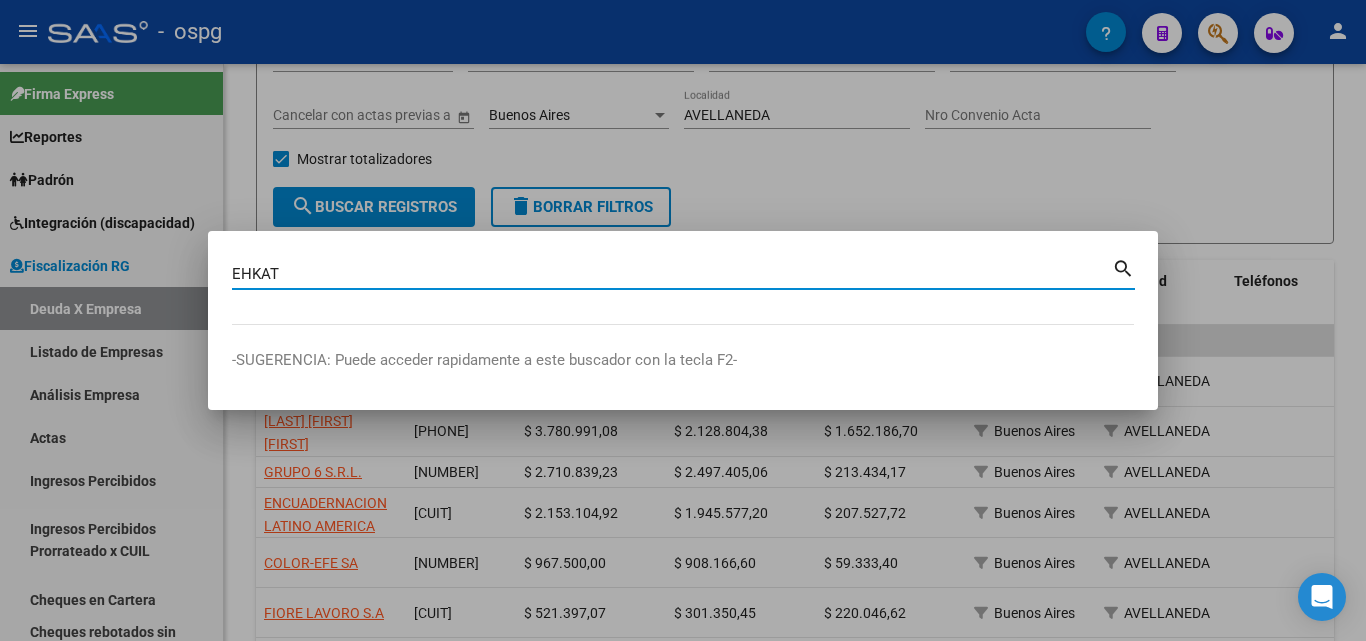 type on "EHKAT" 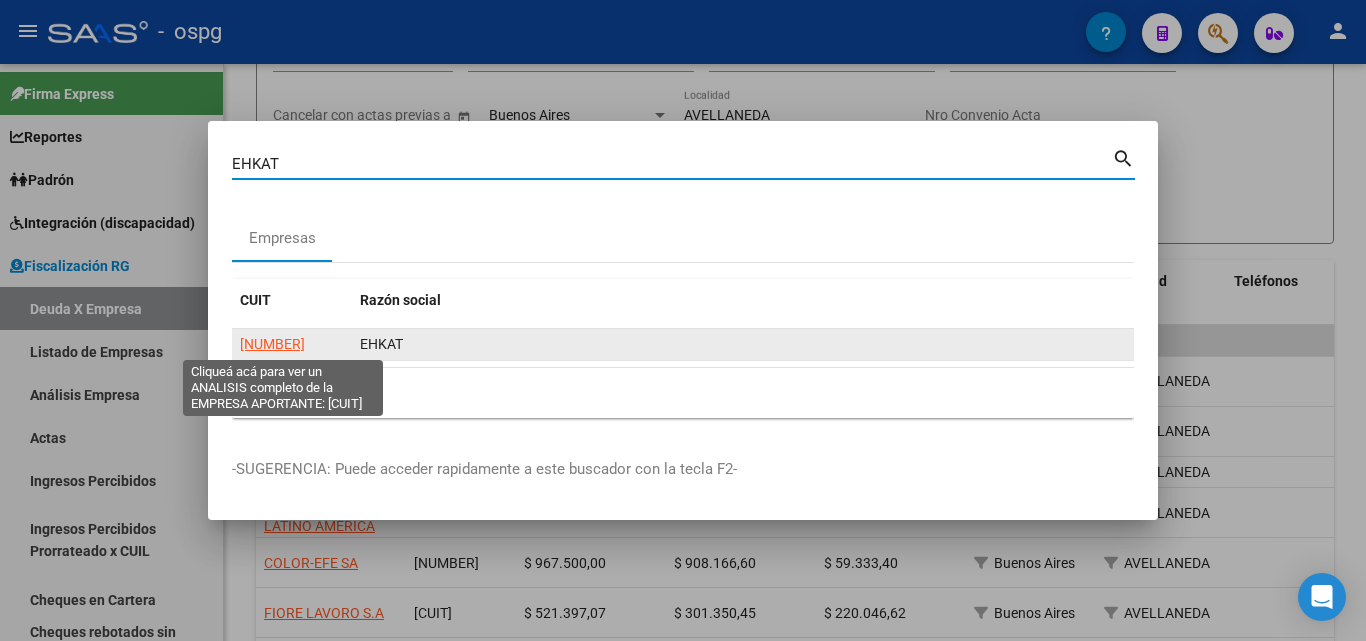 click on "[NUMBER]" 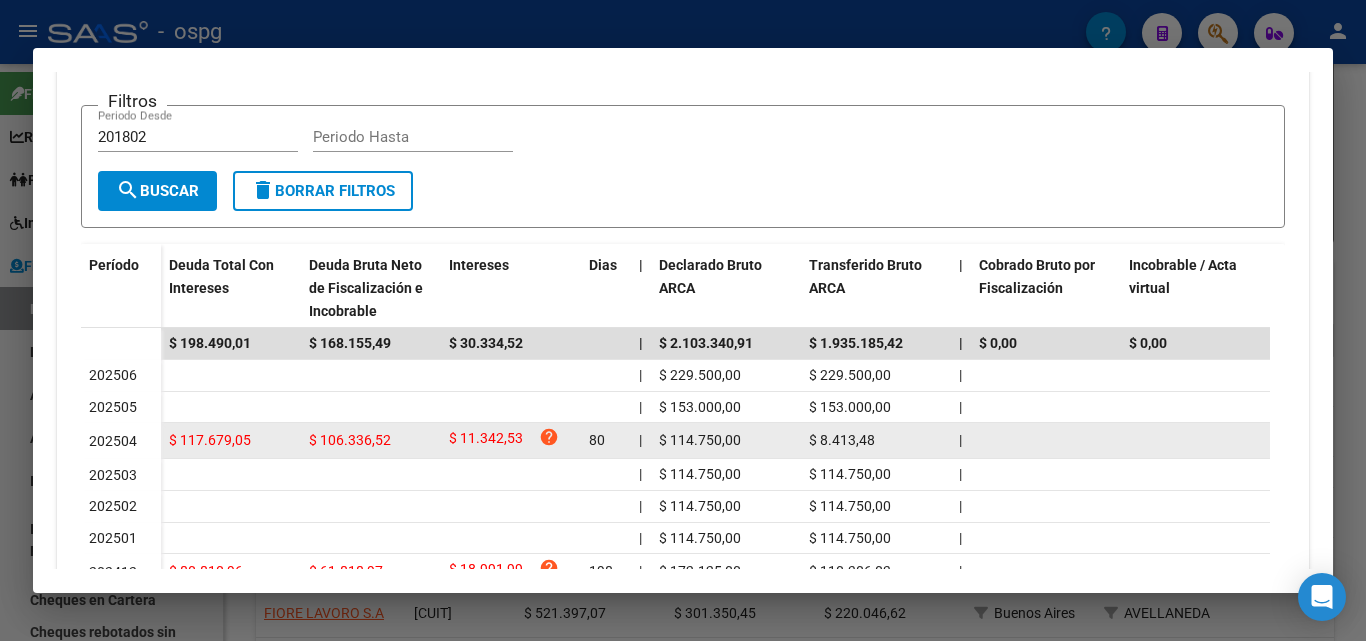 scroll, scrollTop: 542, scrollLeft: 0, axis: vertical 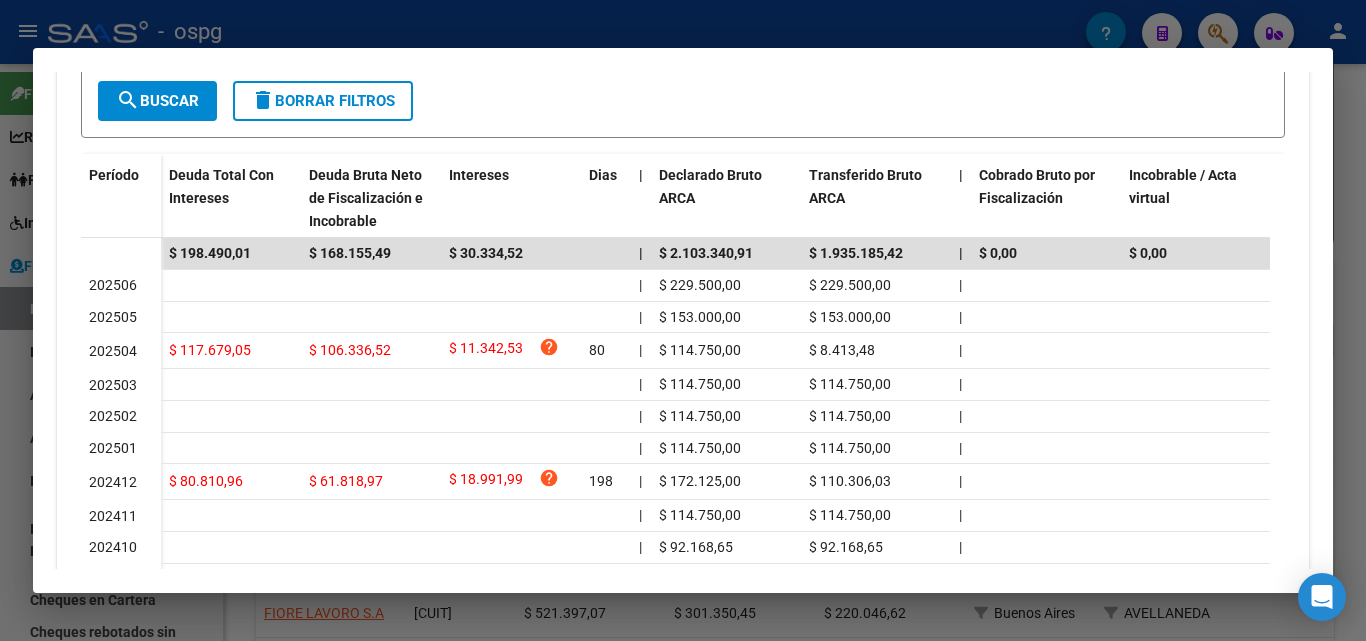 click at bounding box center [683, 320] 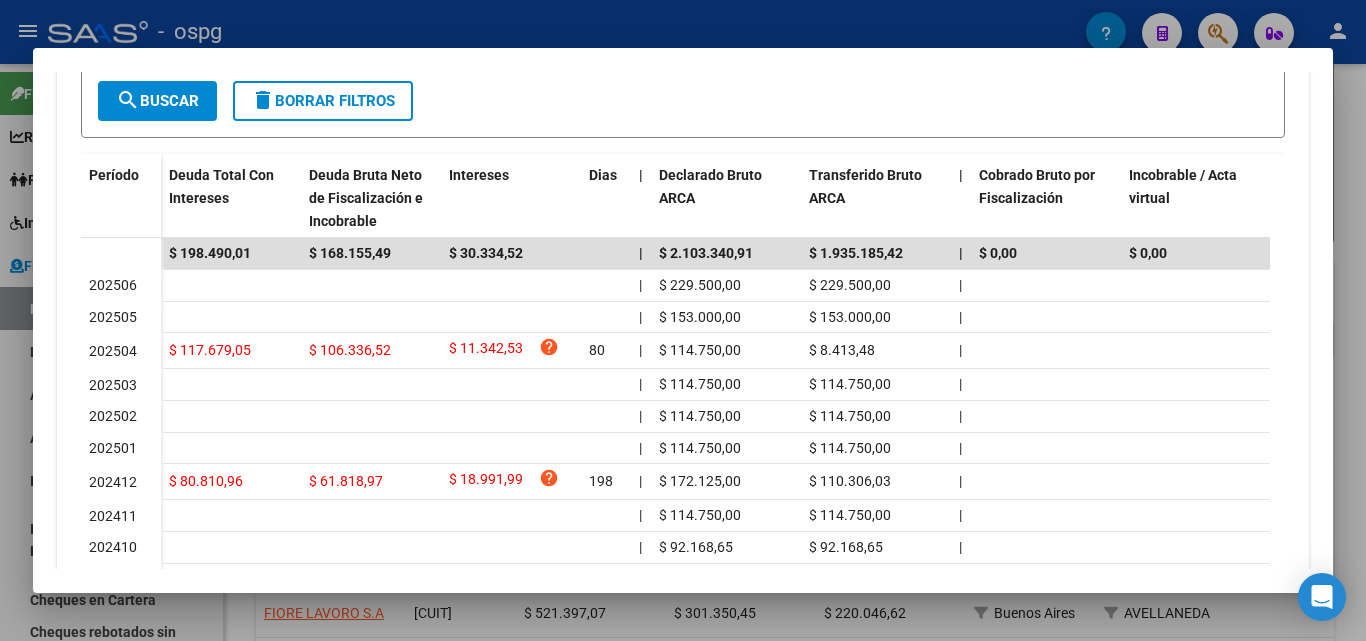 click at bounding box center [683, 320] 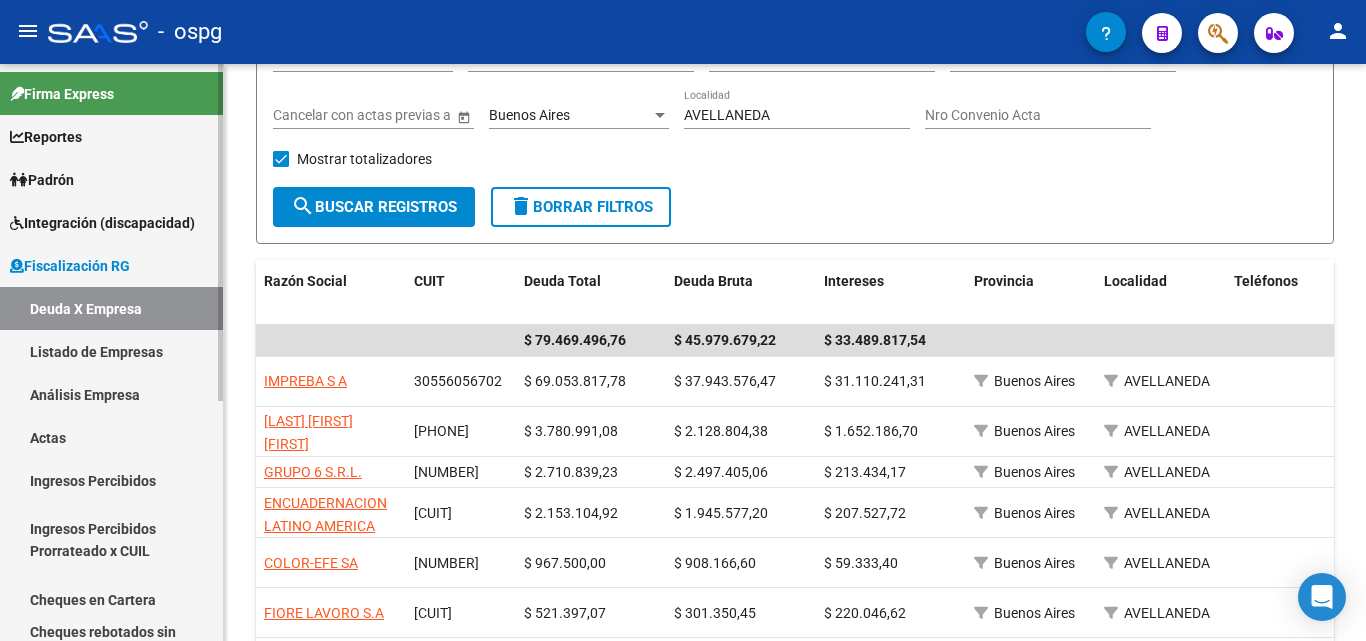 click on "Deuda X Empresa" at bounding box center [111, 308] 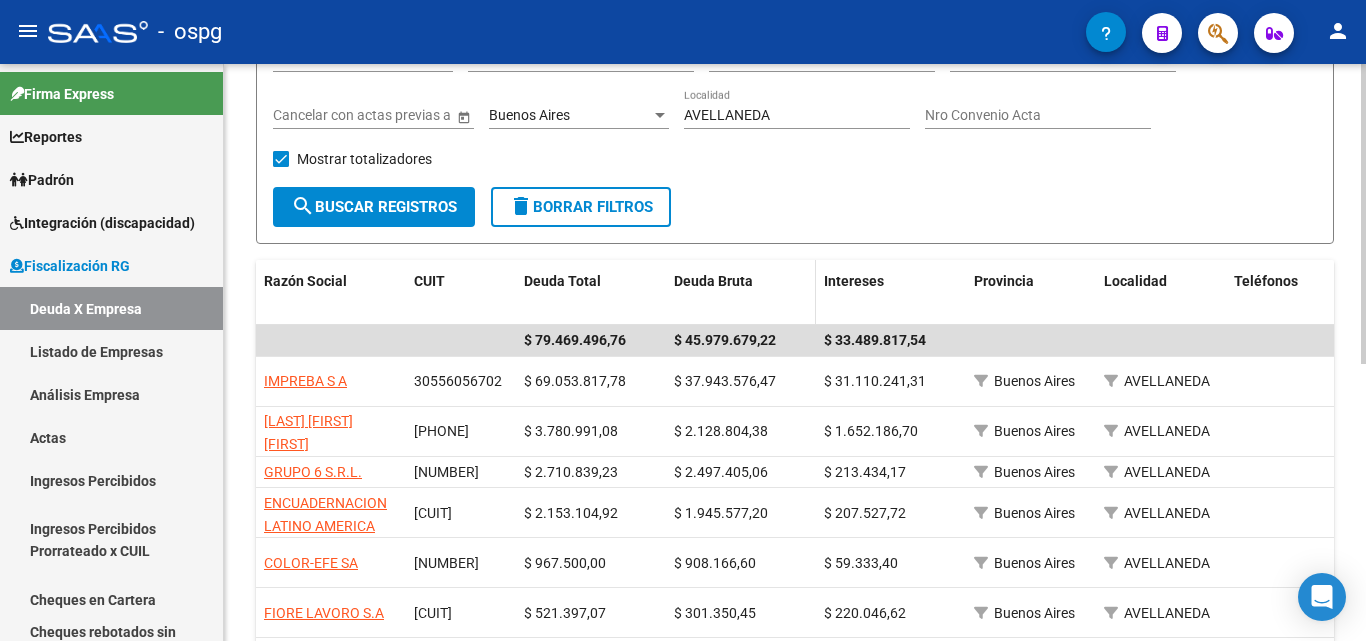 scroll, scrollTop: 0, scrollLeft: 0, axis: both 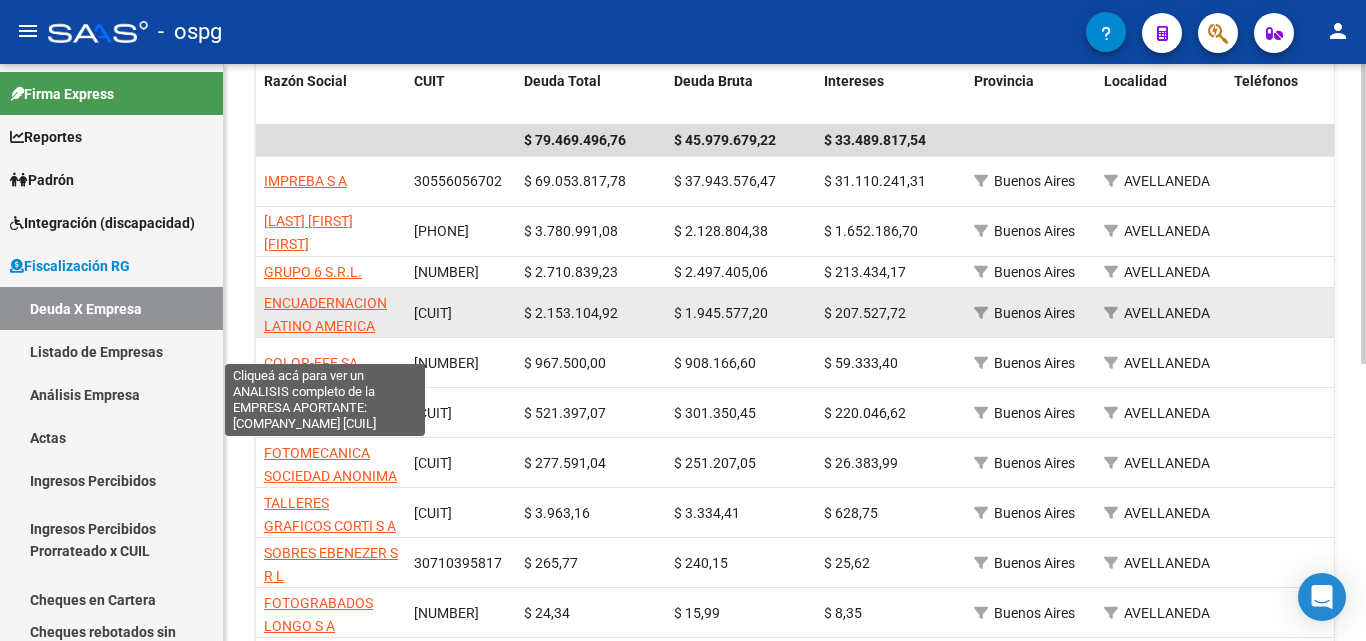 click on "ENCUADERNACION LATINO AMERICA SRL" 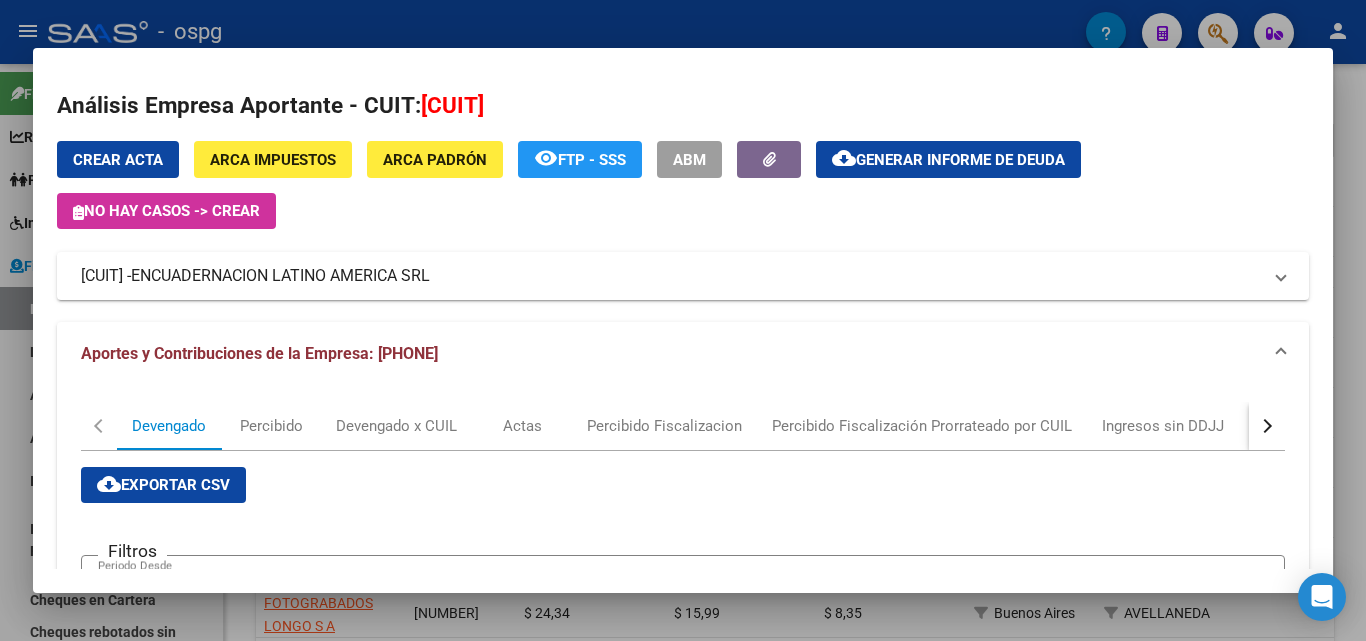 scroll, scrollTop: 0, scrollLeft: 0, axis: both 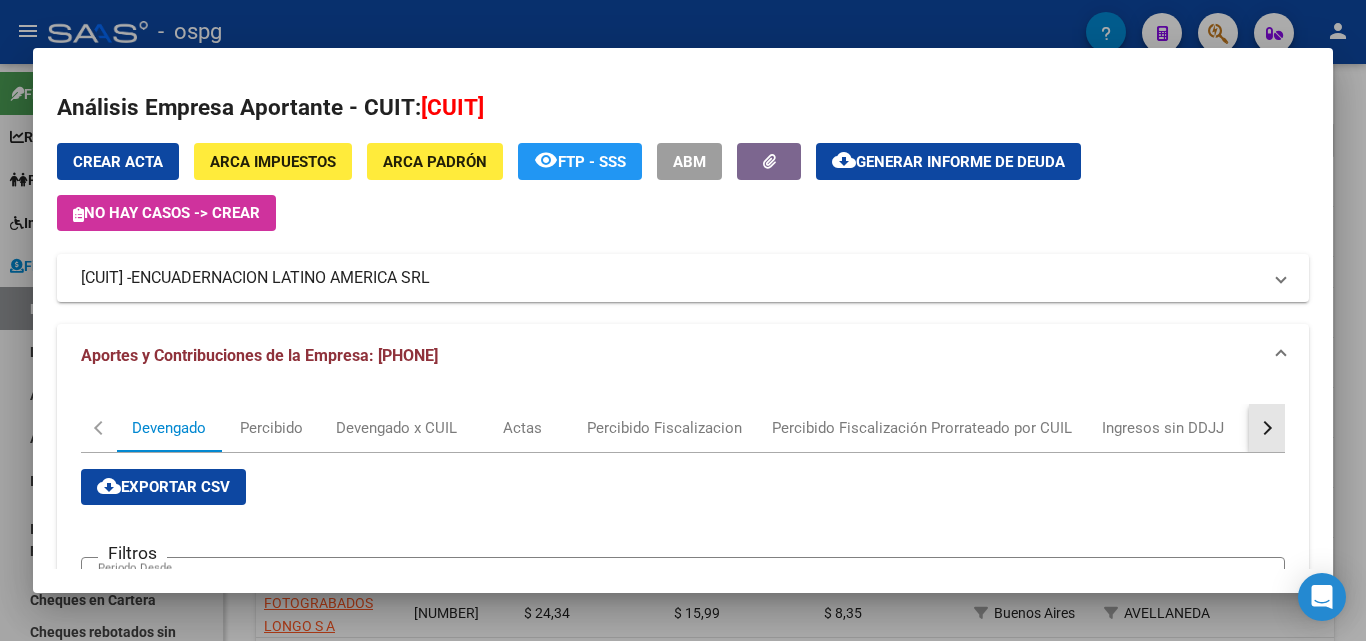 click at bounding box center (1265, 428) 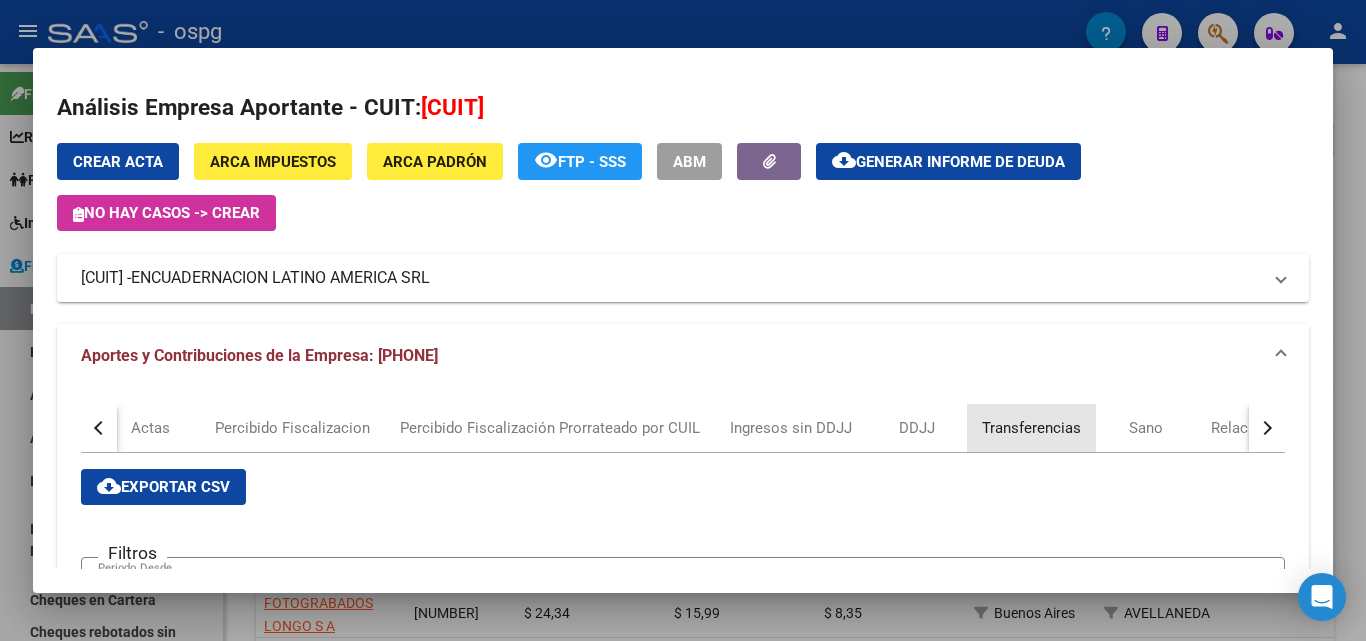 click on "Transferencias" at bounding box center (1031, 428) 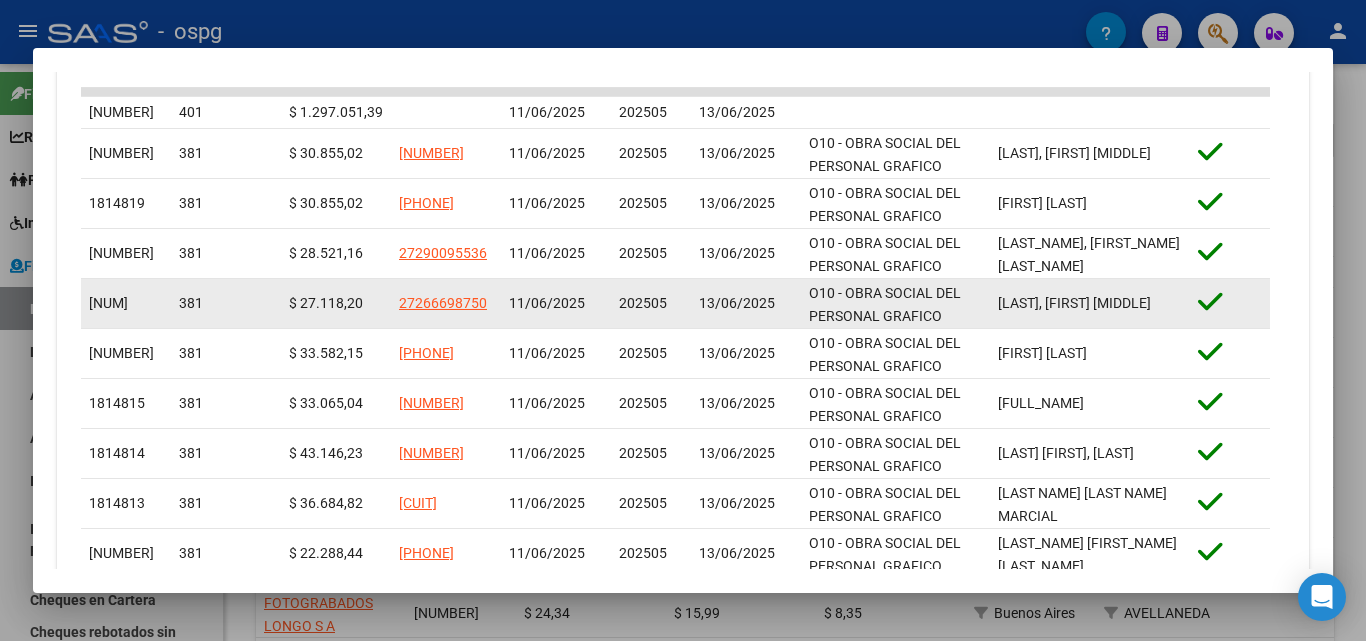scroll, scrollTop: 800, scrollLeft: 0, axis: vertical 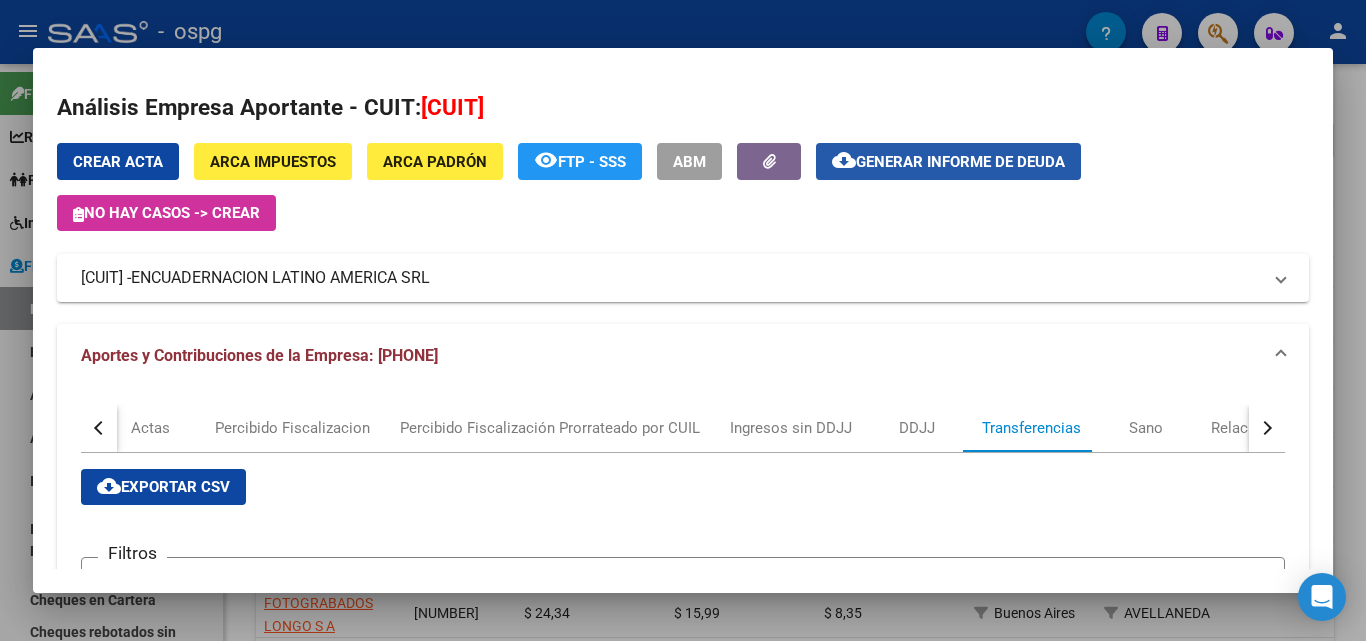 click on "Generar informe de deuda" 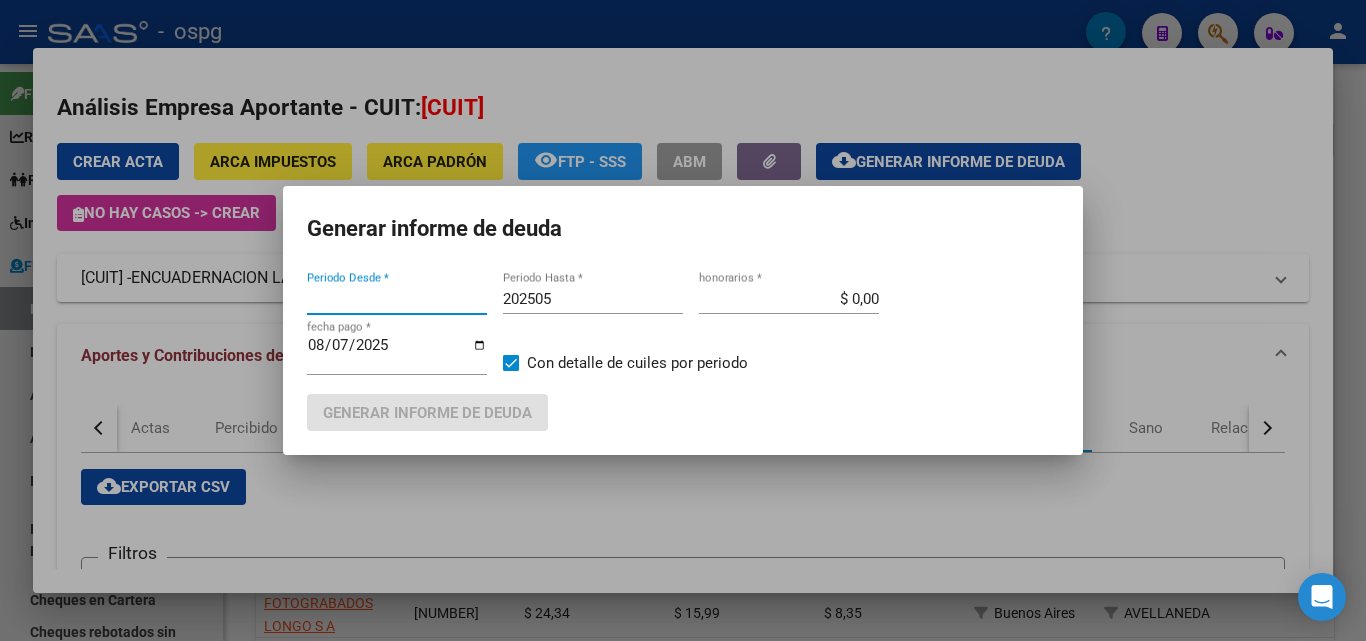 type on "202503" 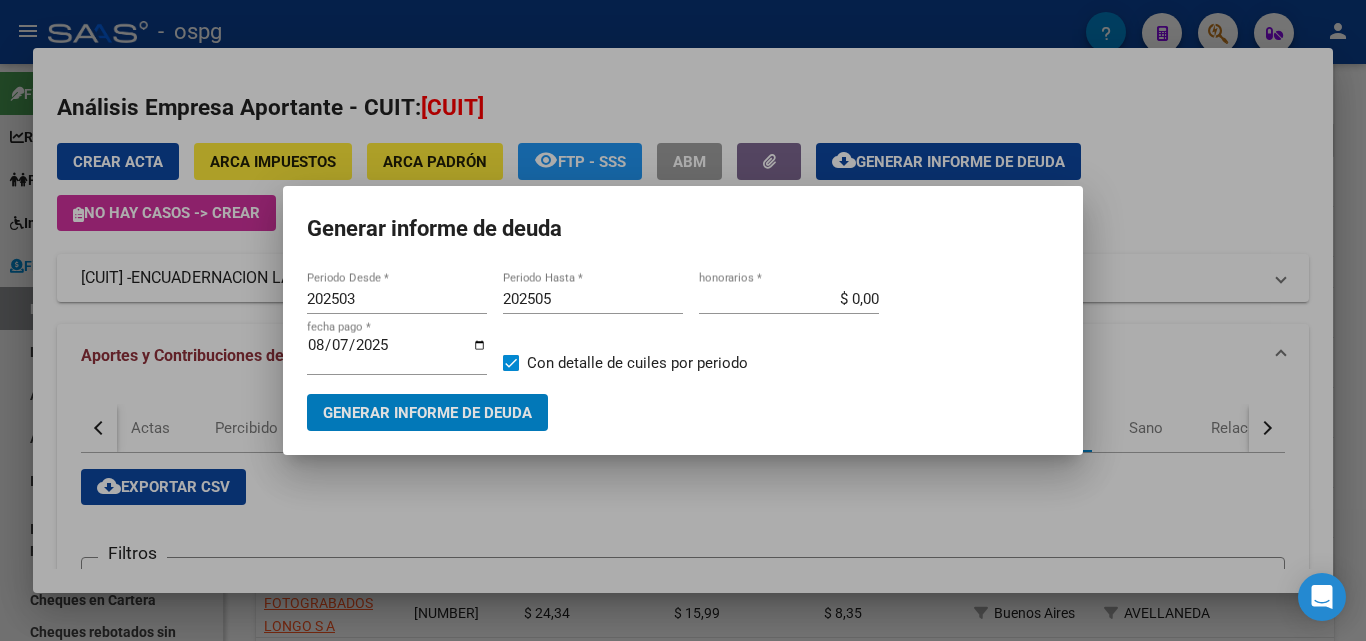 click at bounding box center (683, 320) 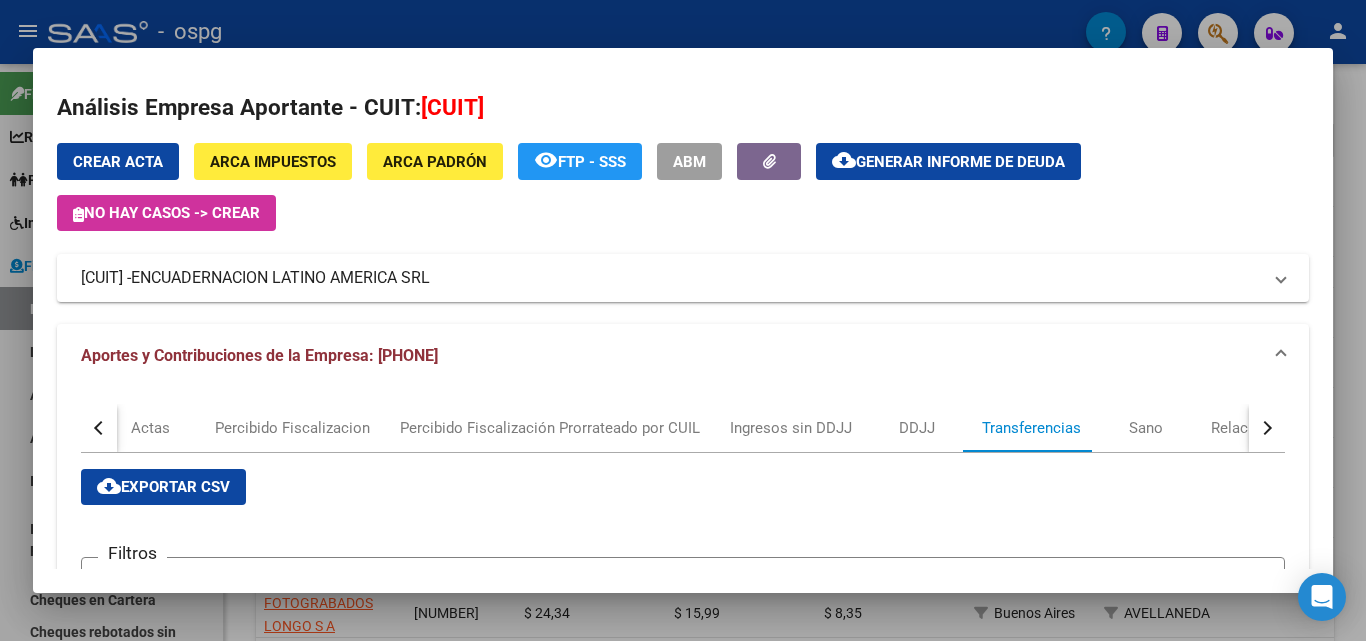 click at bounding box center [683, 320] 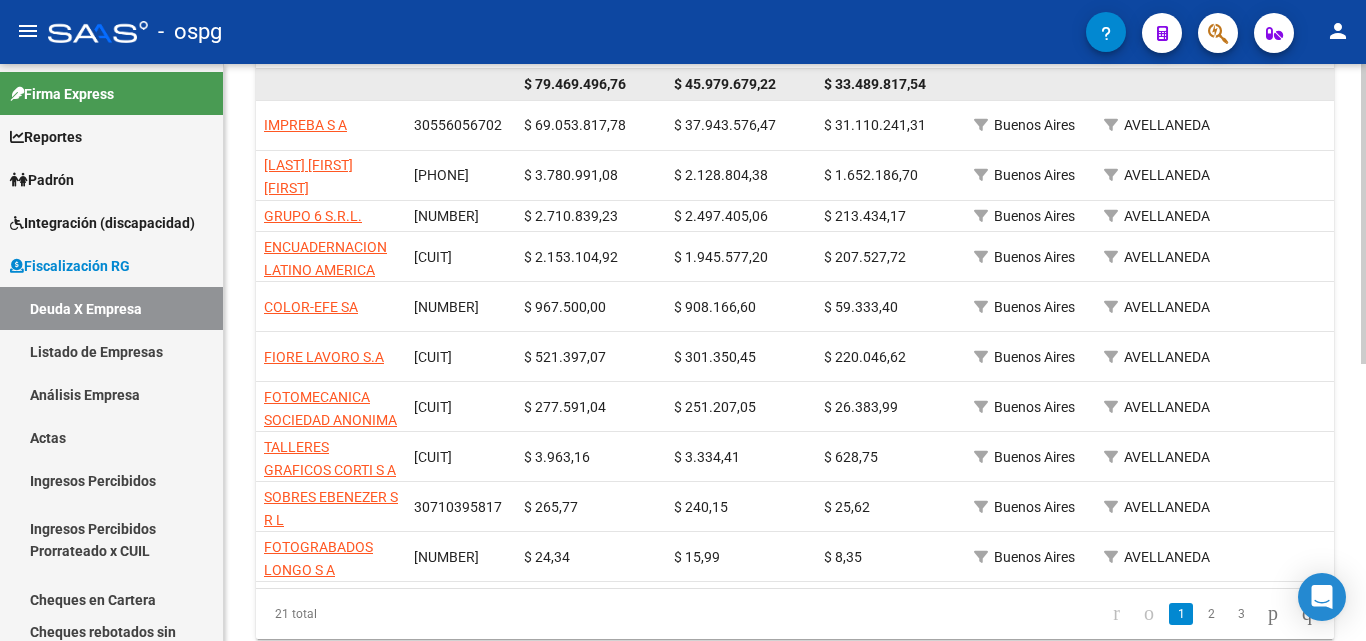 scroll, scrollTop: 500, scrollLeft: 0, axis: vertical 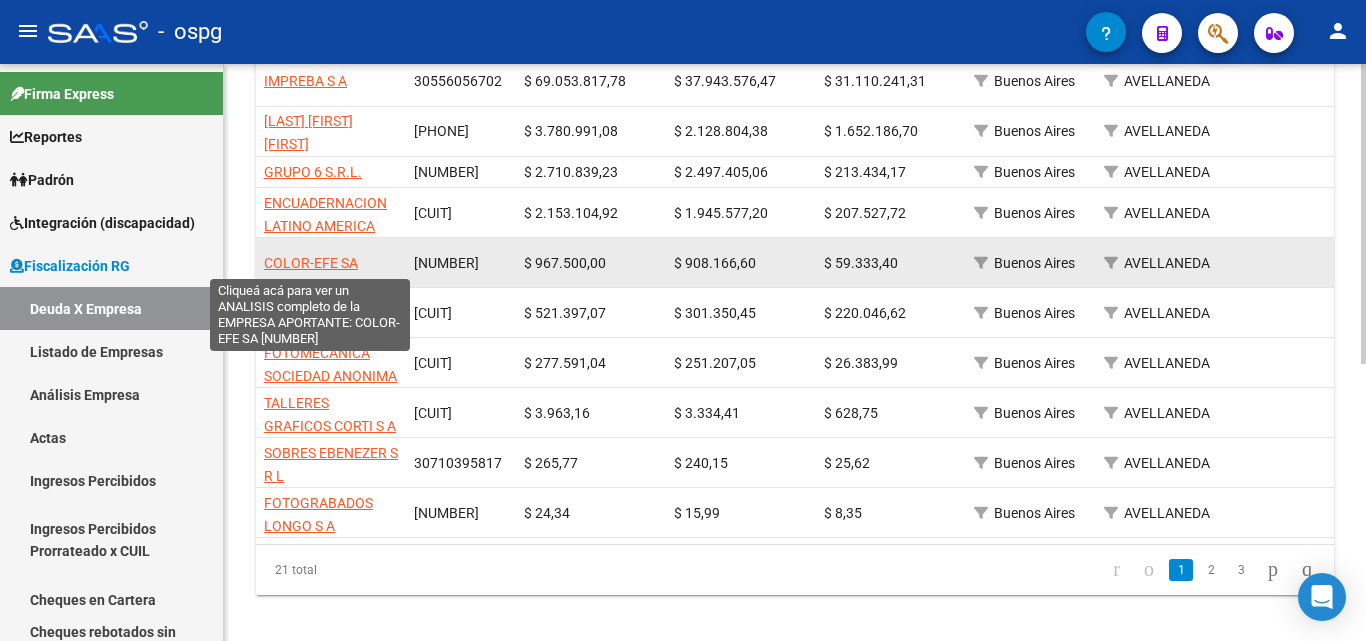 click on "COLOR-EFE SA" 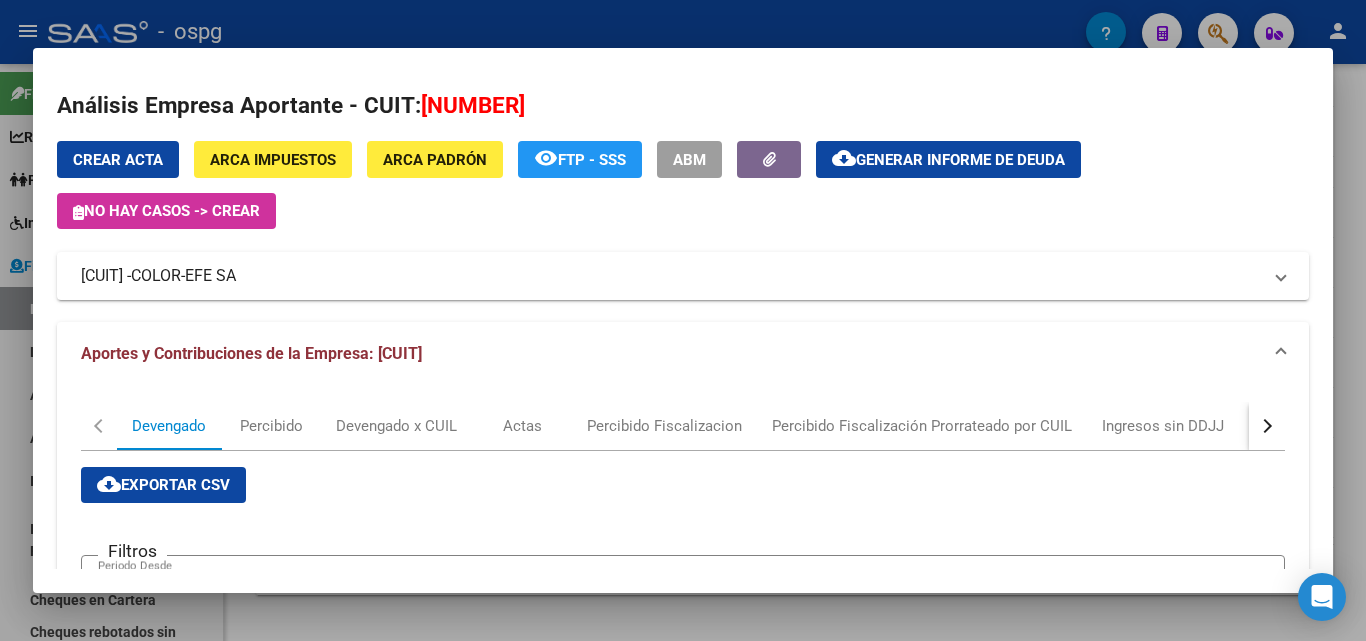 scroll, scrollTop: 0, scrollLeft: 0, axis: both 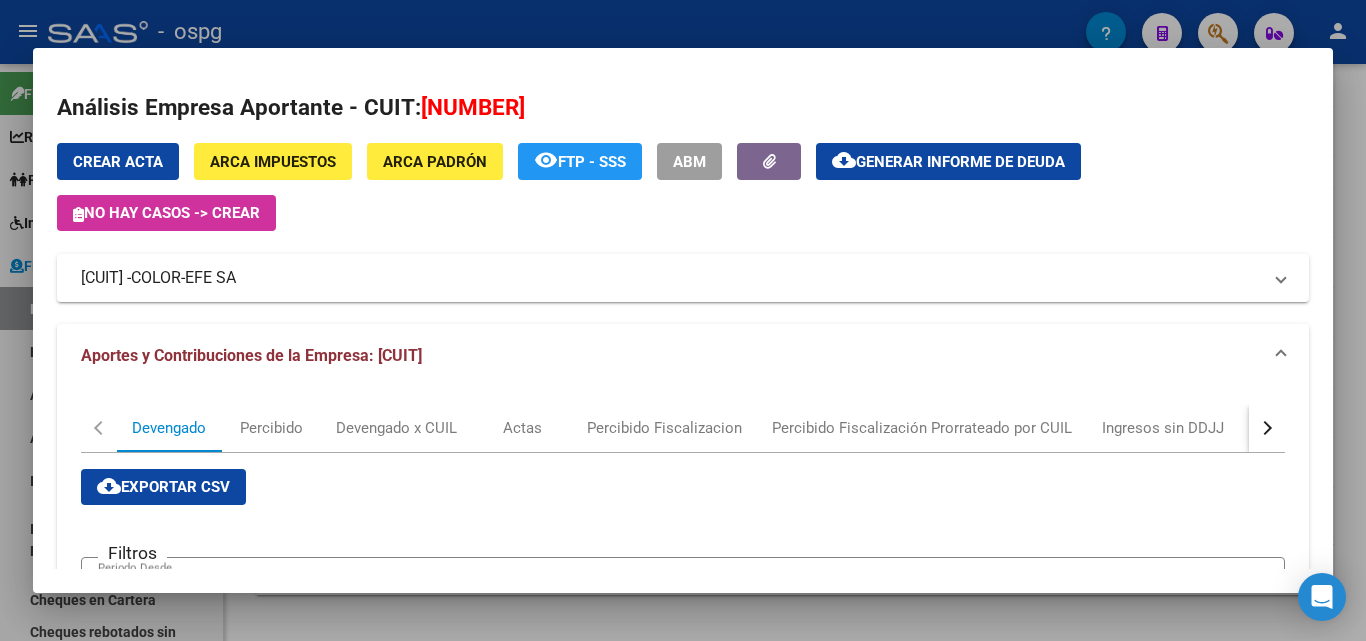 drag, startPoint x: 960, startPoint y: 139, endPoint x: 960, endPoint y: 150, distance: 11 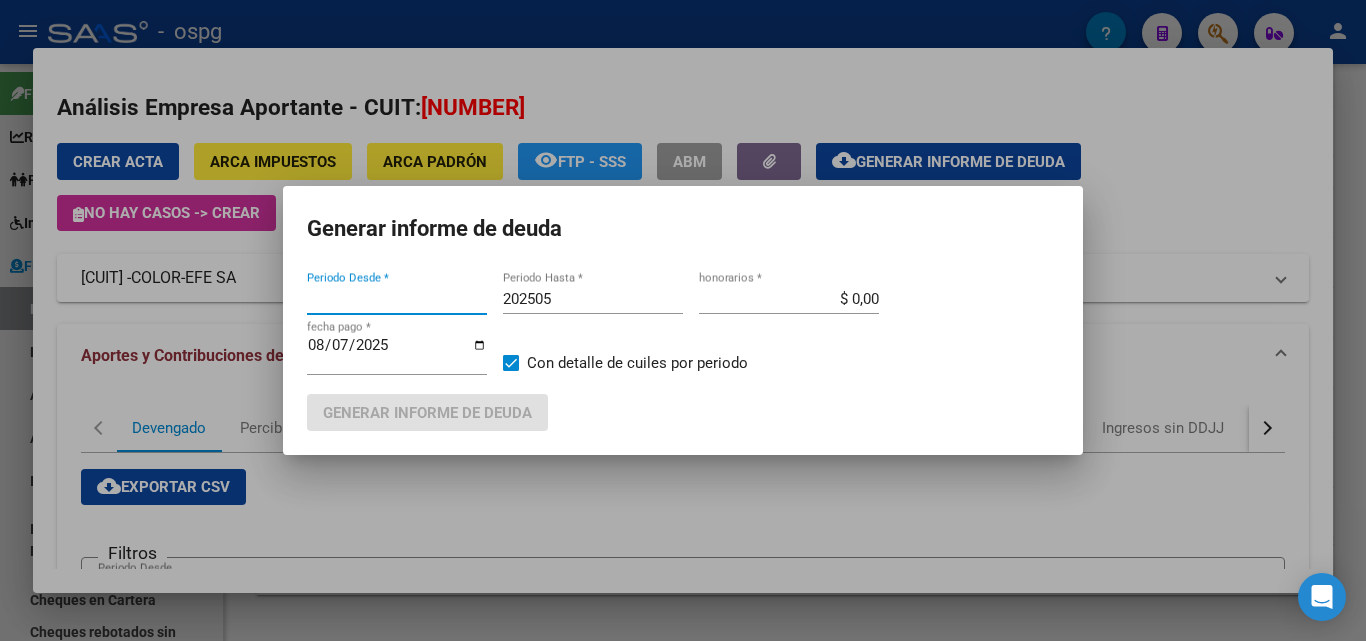 type on "202504" 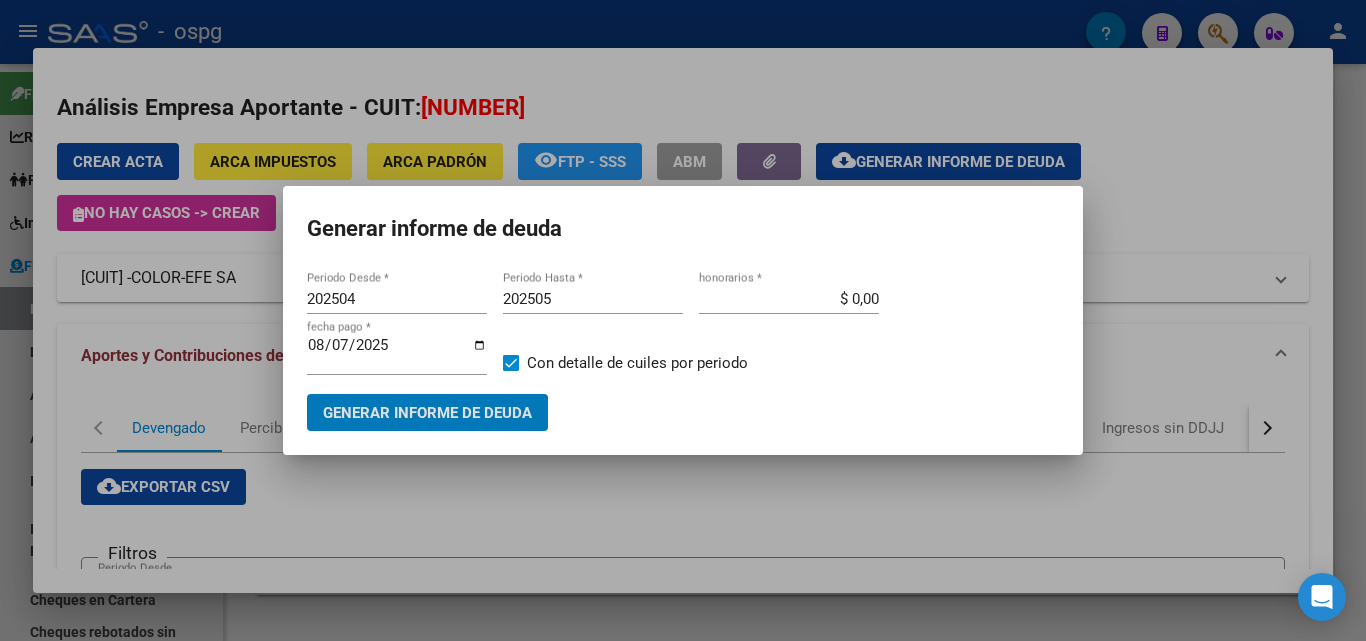 click on "202505" at bounding box center [593, 299] 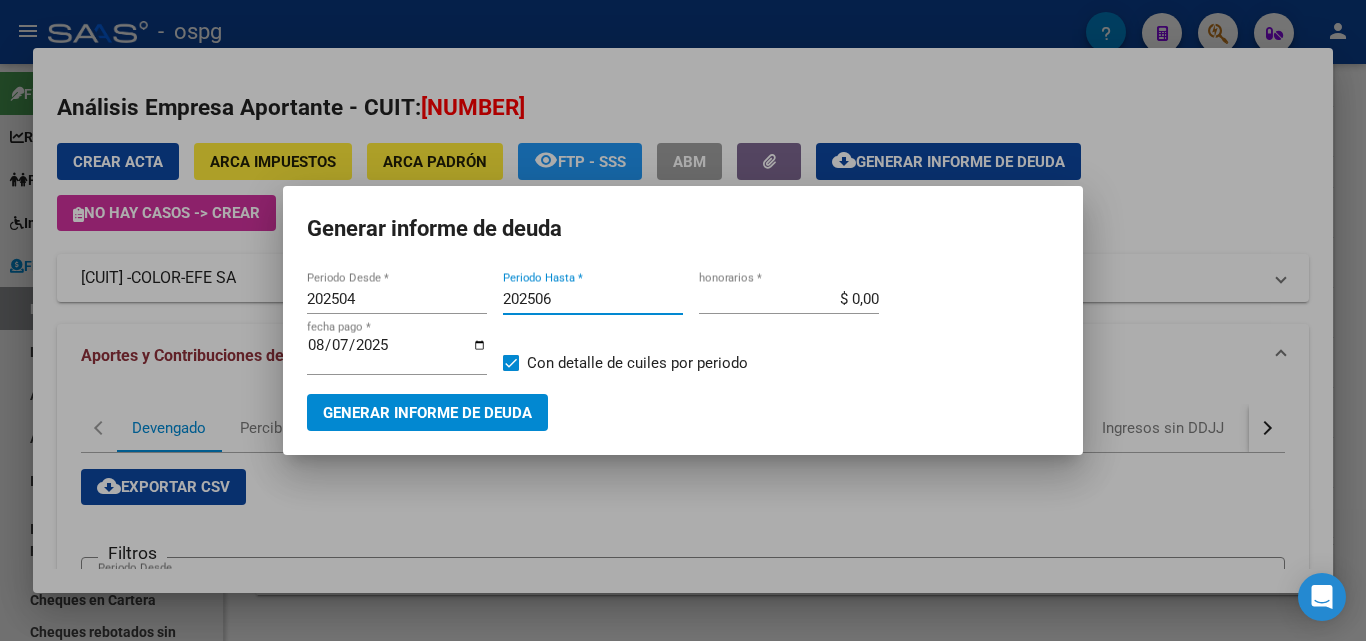 type on "202506" 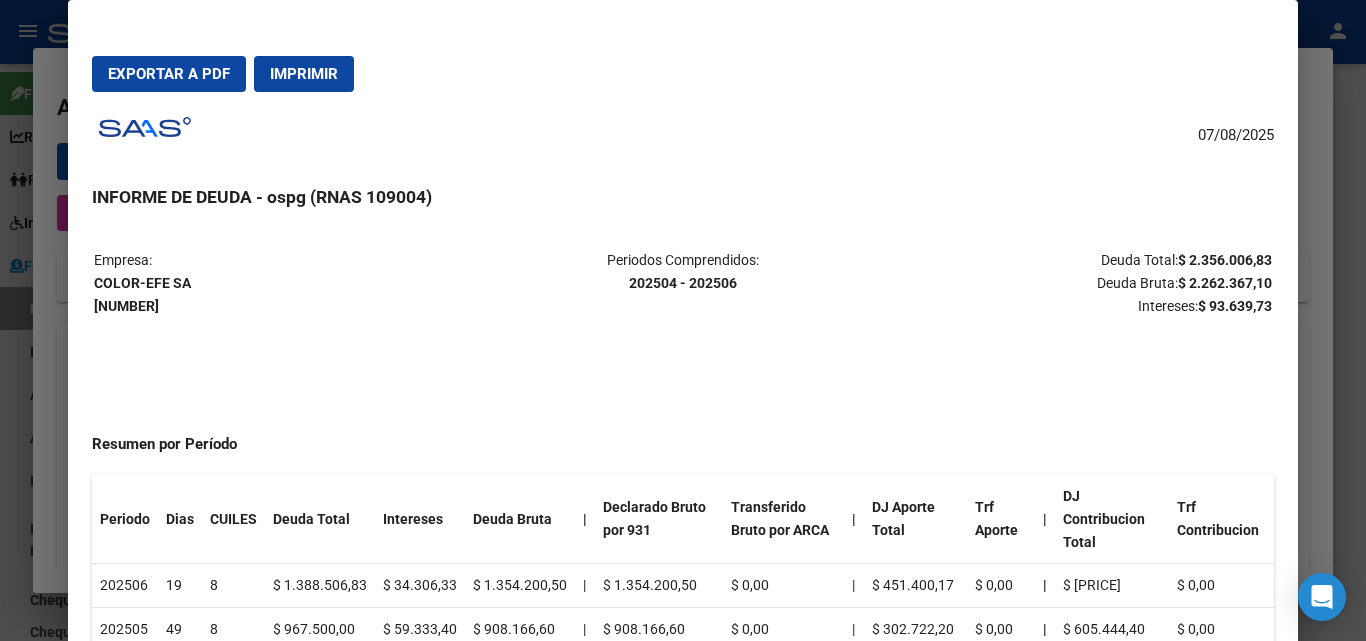 click on "Exportar a PDF" at bounding box center [169, 74] 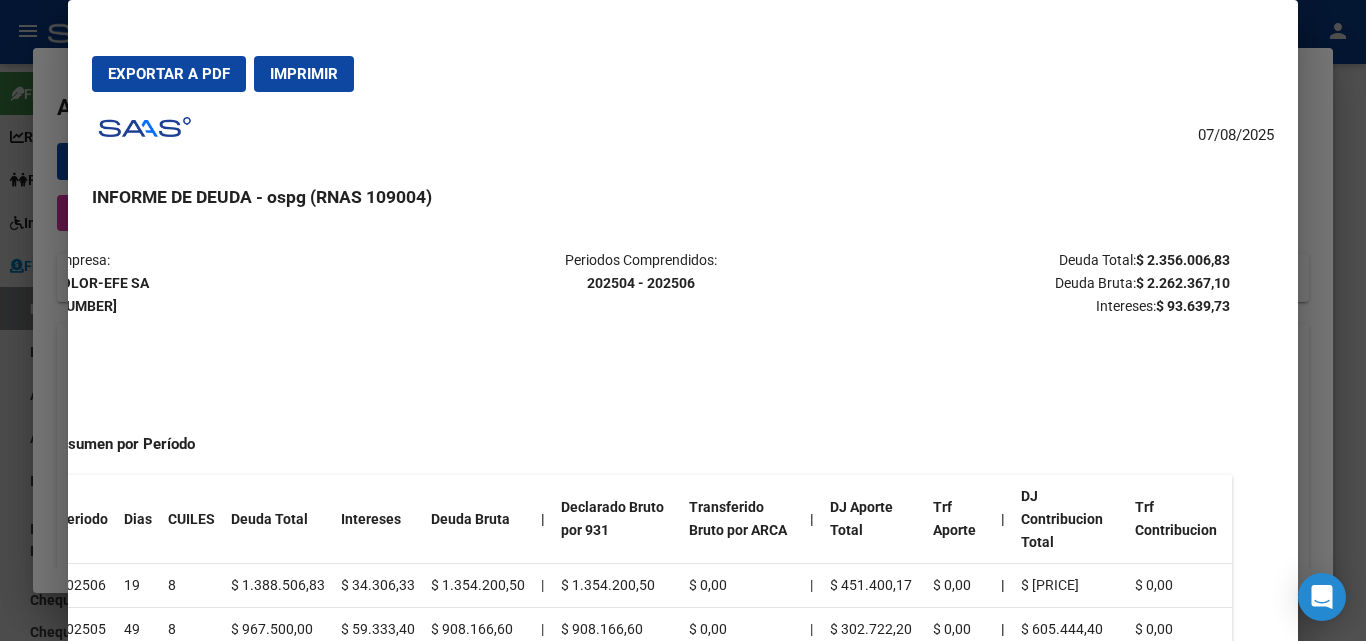 scroll, scrollTop: 0, scrollLeft: 44, axis: horizontal 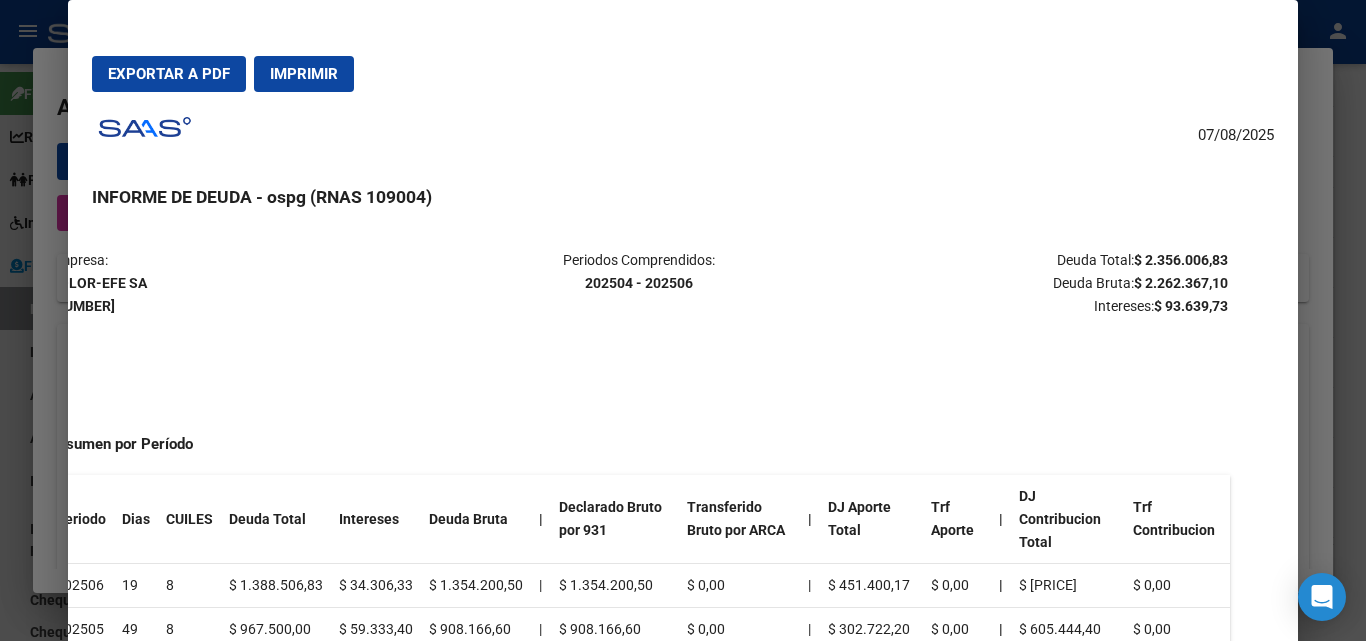 drag, startPoint x: 1173, startPoint y: 254, endPoint x: 1175, endPoint y: 225, distance: 29.068884 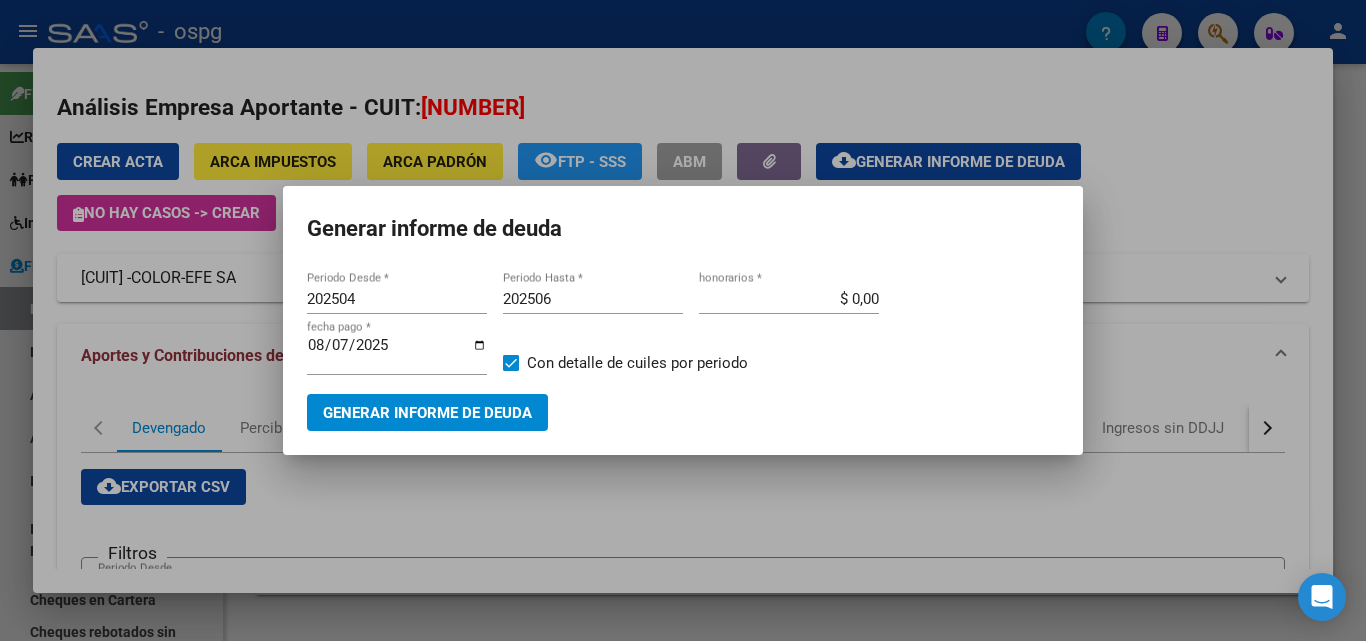 click at bounding box center (683, 320) 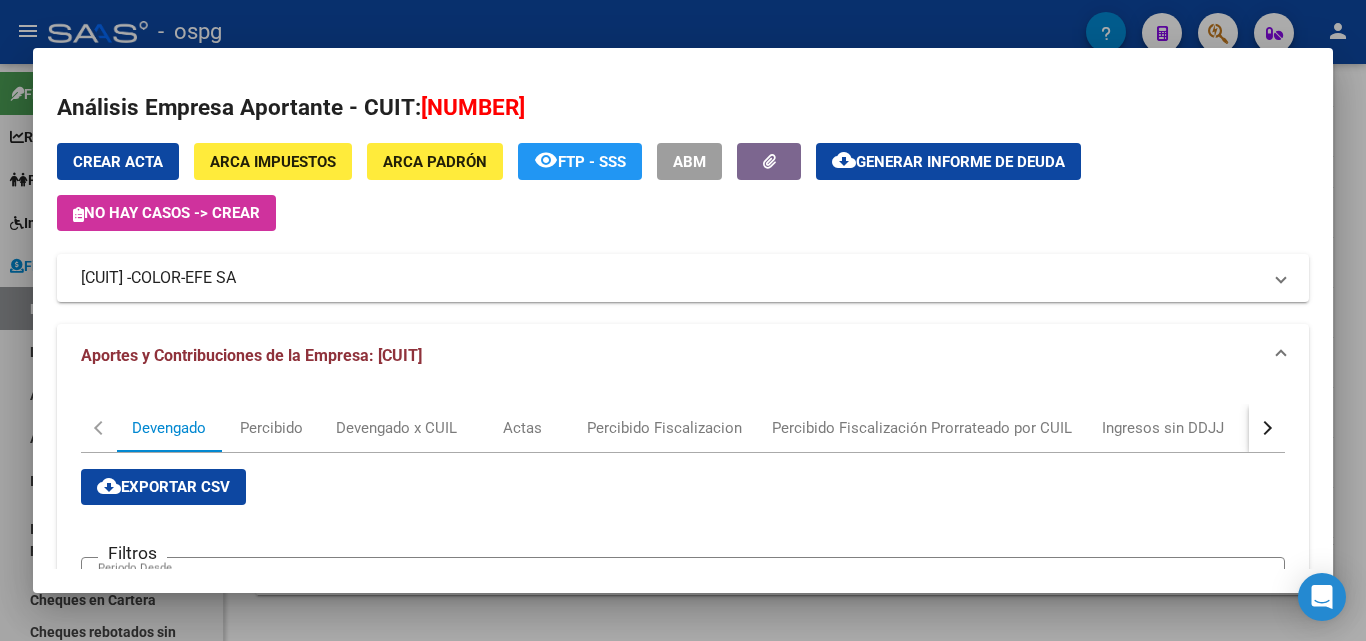 click at bounding box center (683, 320) 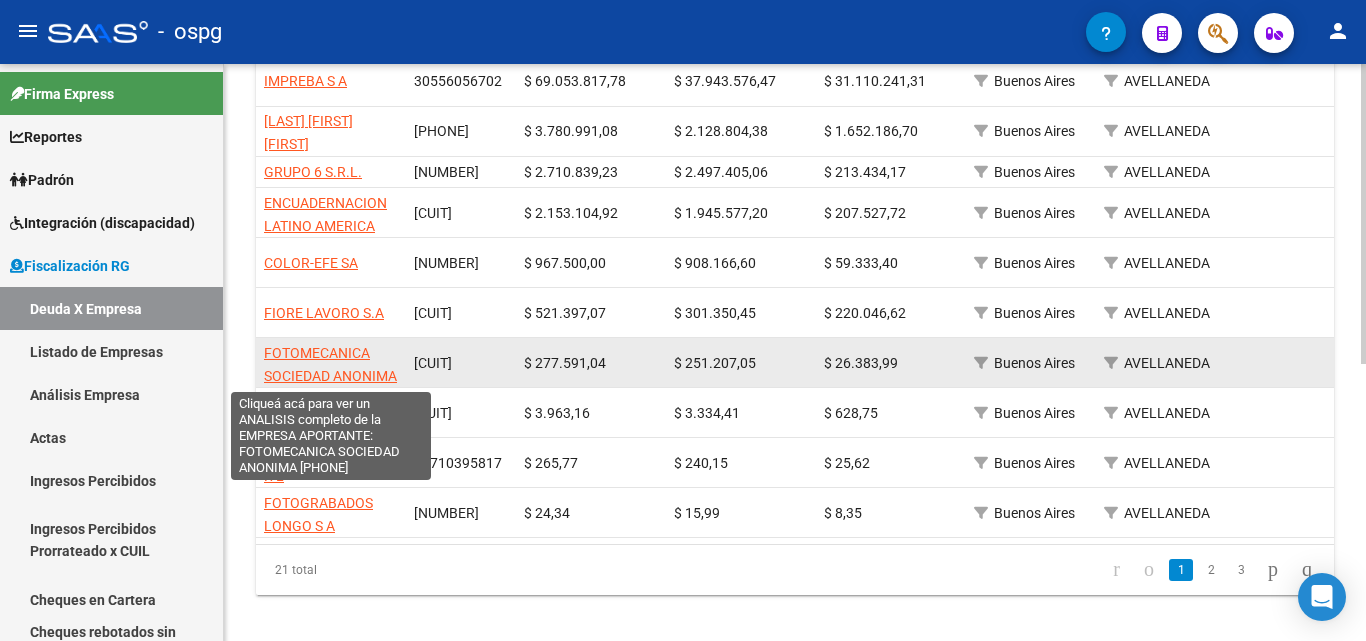 click on "FOTOMECANICA SOCIEDAD ANONIMA" 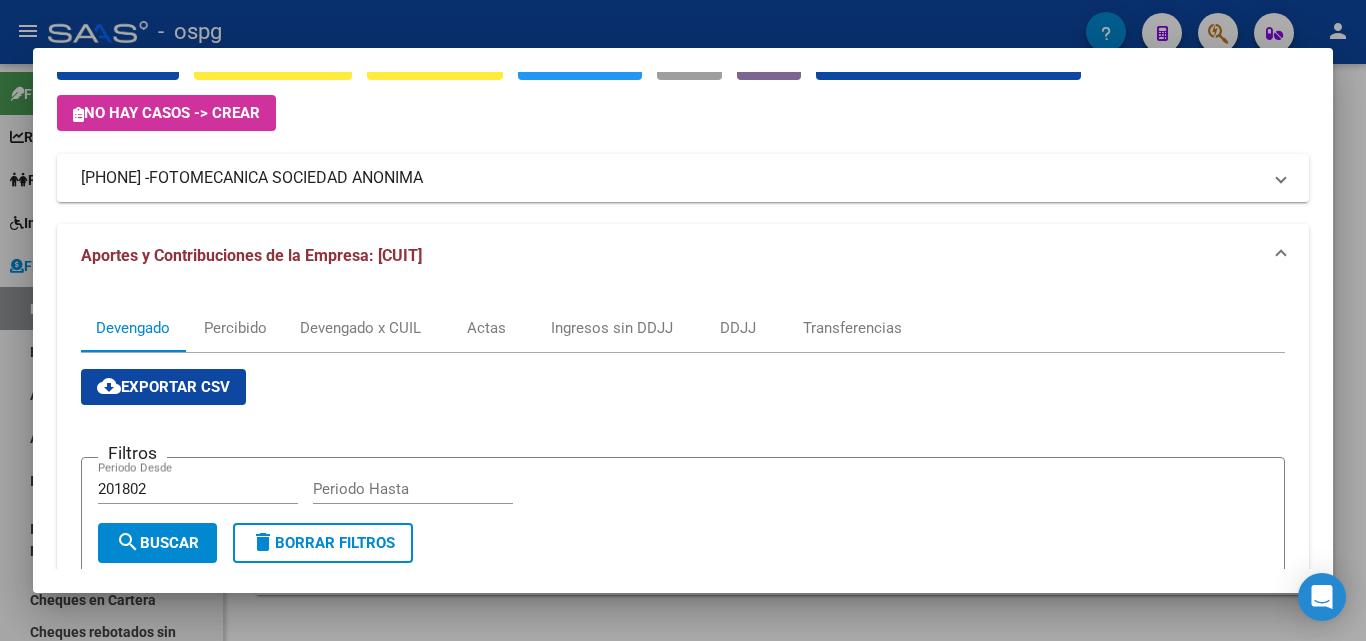 scroll, scrollTop: 0, scrollLeft: 0, axis: both 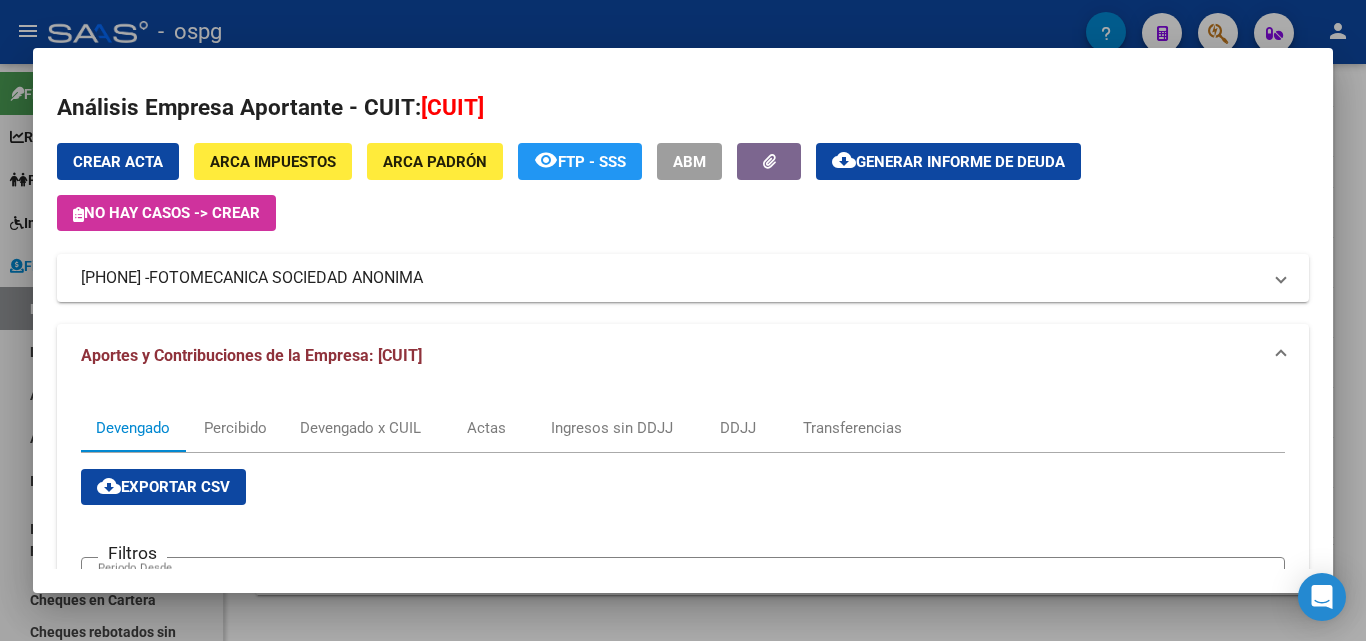 click on "Generar informe de deuda" 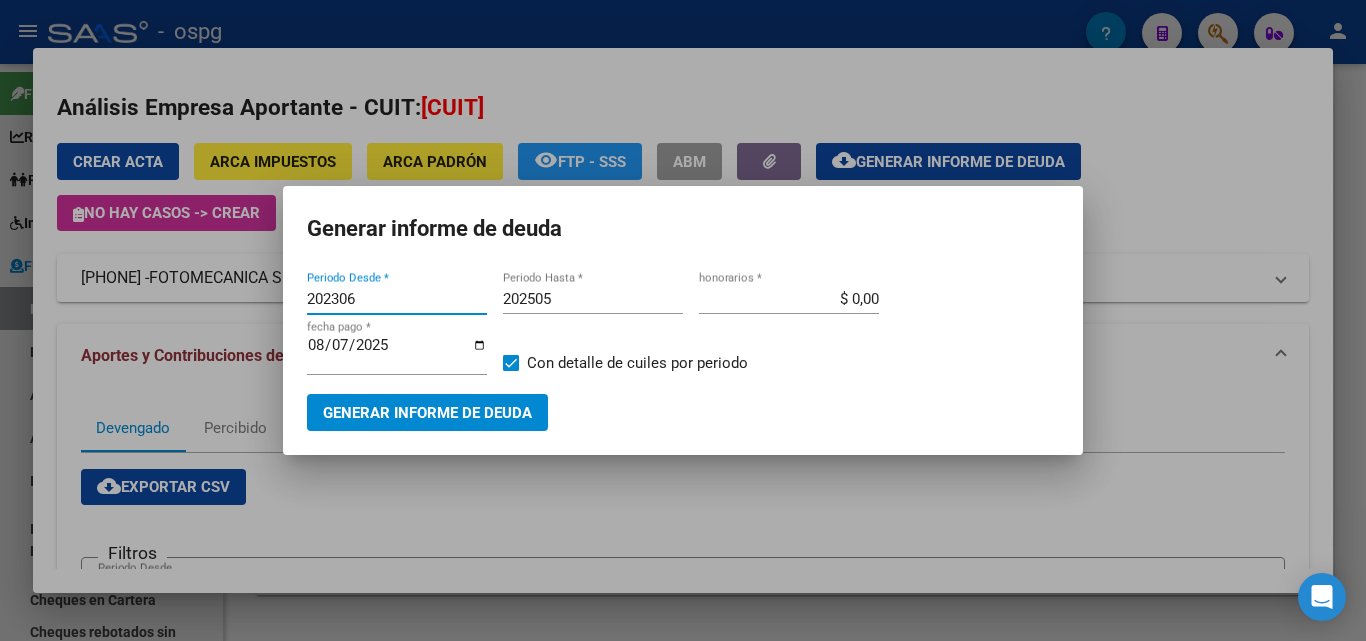 drag, startPoint x: 440, startPoint y: 298, endPoint x: 221, endPoint y: 321, distance: 220.20445 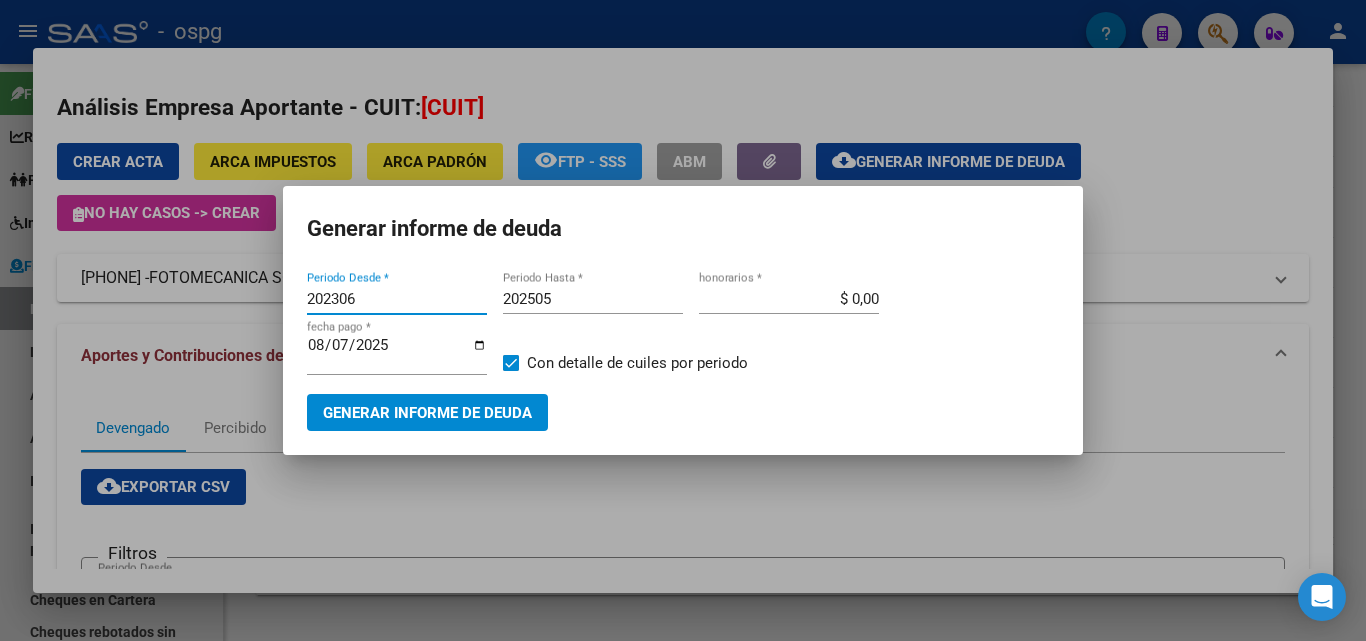 click on "Análisis Empresa Aportante - CUIT: [NUMBER] Crear Acta ARCA Impuestos ARCA Padrón remove_red_eye FTP - SSS ABM cloud_download Generar informe de deuda   No hay casos -> Crear [NUMBER] - FOTOMECANICA SOCIEDAD ANONIMA Telefono: Mail: Observaciones: Provincia: Buenos Aires Localidad: AVELLANEDA Calle: E H FERNANDEZ Numero: Dpto: Aportes y Contribuciones de la Empresa: [NUMBER] Devengado Percibido Devengado x CUIL Actas Ingresos sin DDJJ DDJJ Transferencias cloud_download Exportar CSV Filtros [NUMBER] Periodo Desde Periodo Hasta search Buscar delete Borrar Filtros Período Deuda Total Con Intereses Deuda Bruta Neto de Fiscalización e Incobrable Intereses Dias | Declarado Bruto ARCA Transferido Bruto ARCA | Cobrado Bruto por Fiscalización Incobrable / Acta virtual | Transferido De Más | Interés Aporte cobrado por ARCA Interés Contribución cobrado por ARCA | Total cobrado Sin DDJJ | DJ Aporte Trf Aporte DJ Contribucion Trf Contribucion" at bounding box center [683, 320] 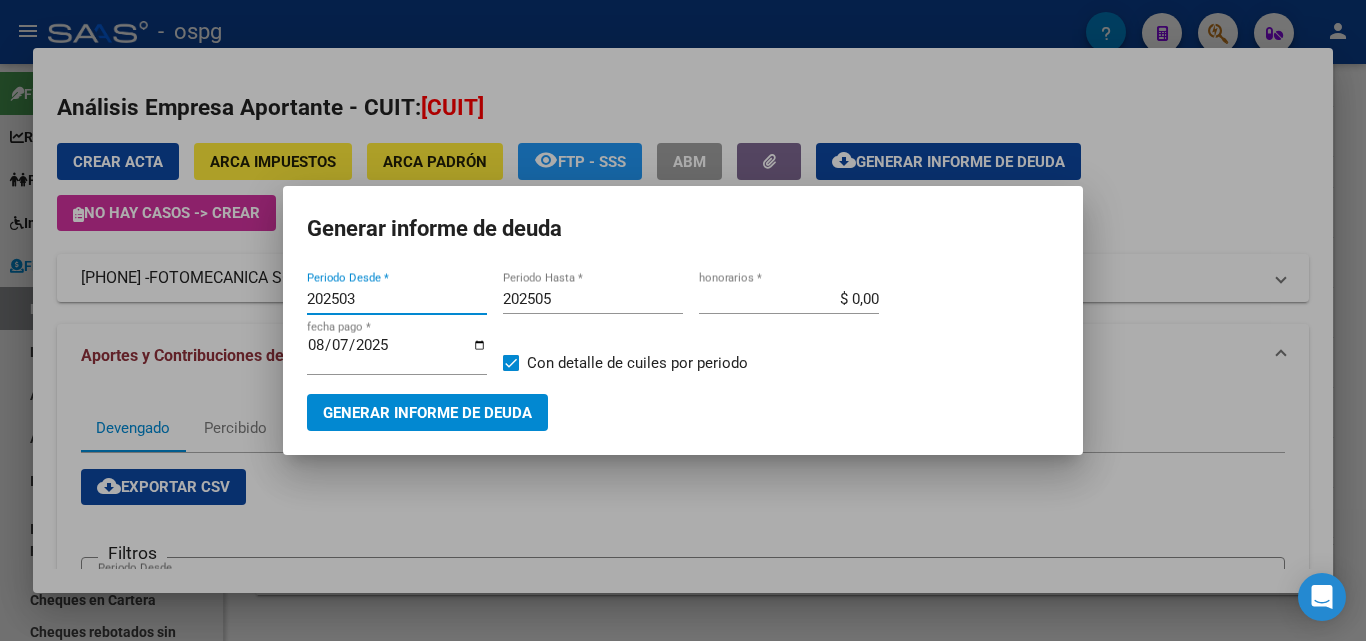 type on "202503" 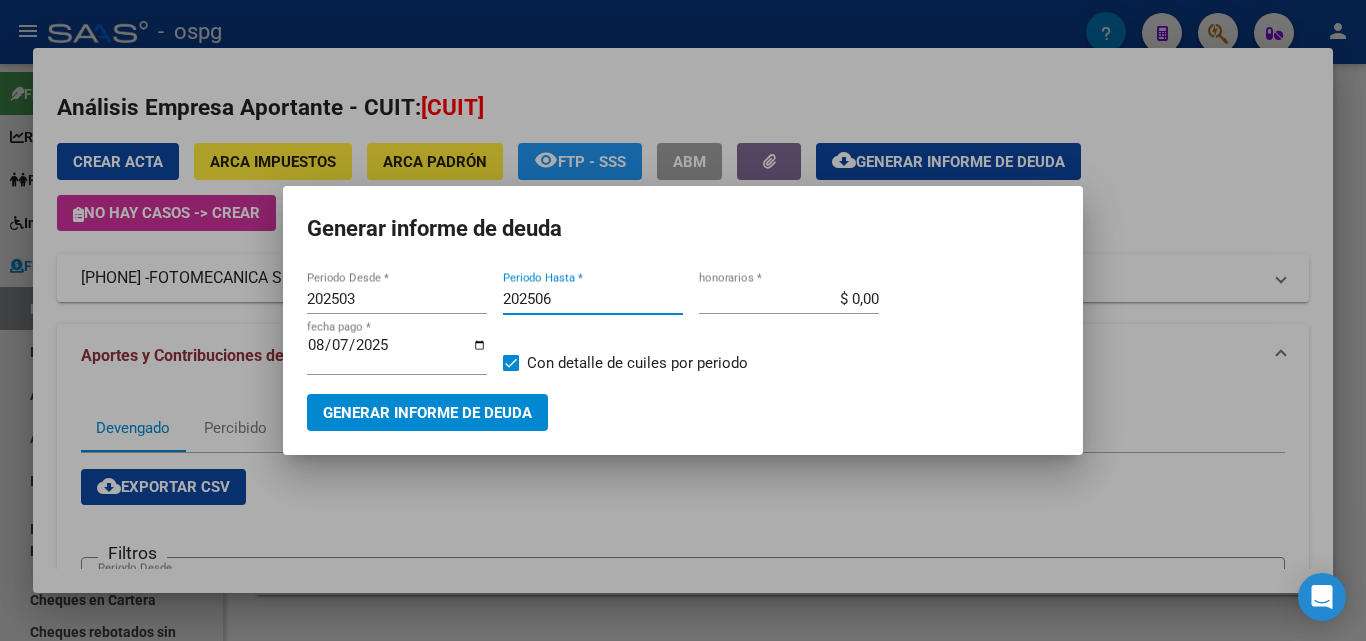 type on "202506" 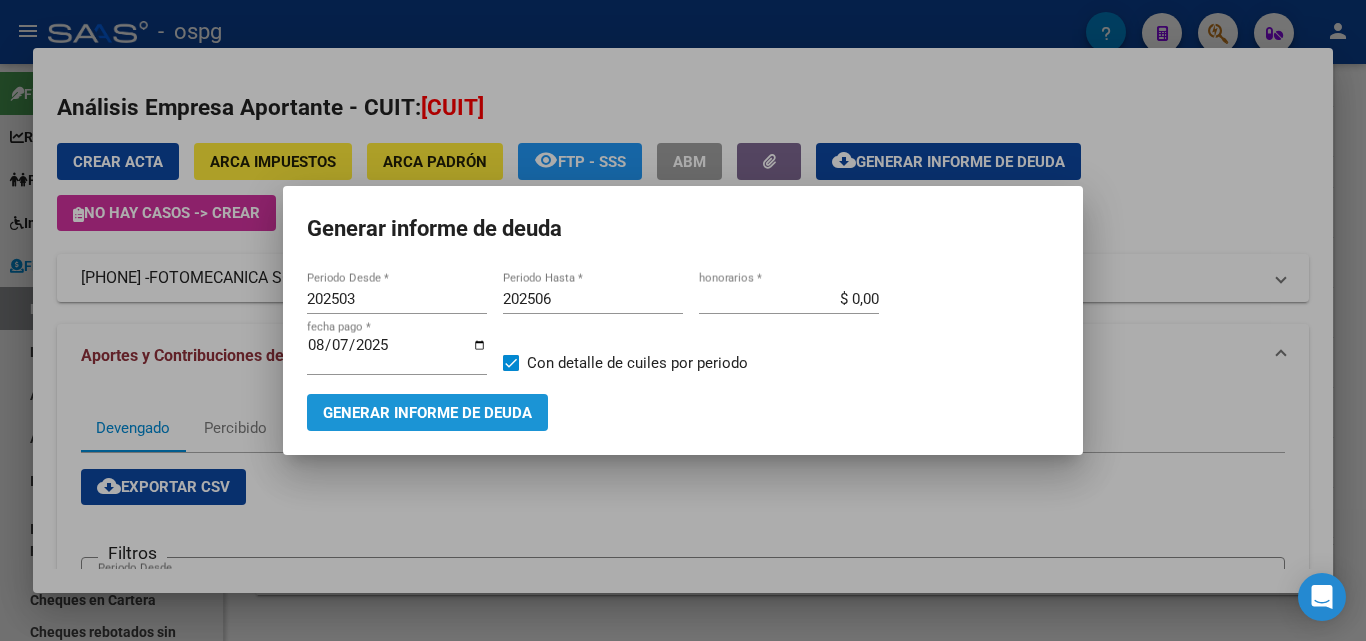 click on "Generar informe de deuda" at bounding box center (427, 413) 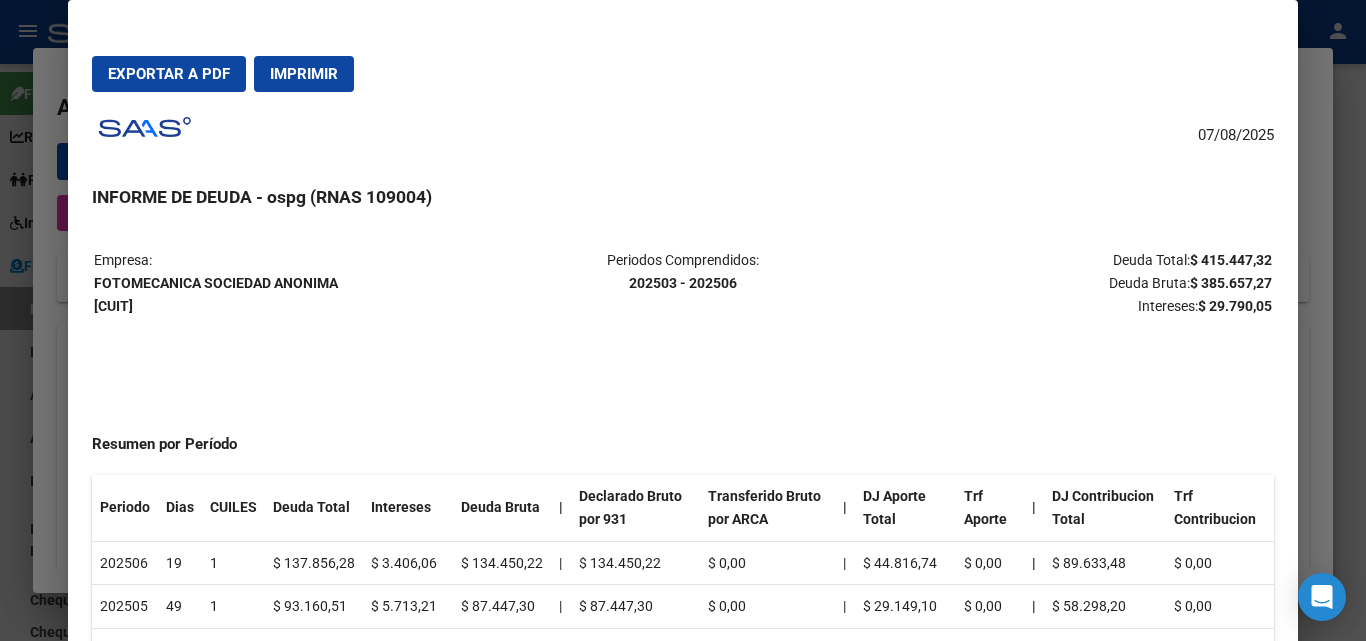 click on "Exportar a PDF" at bounding box center [169, 74] 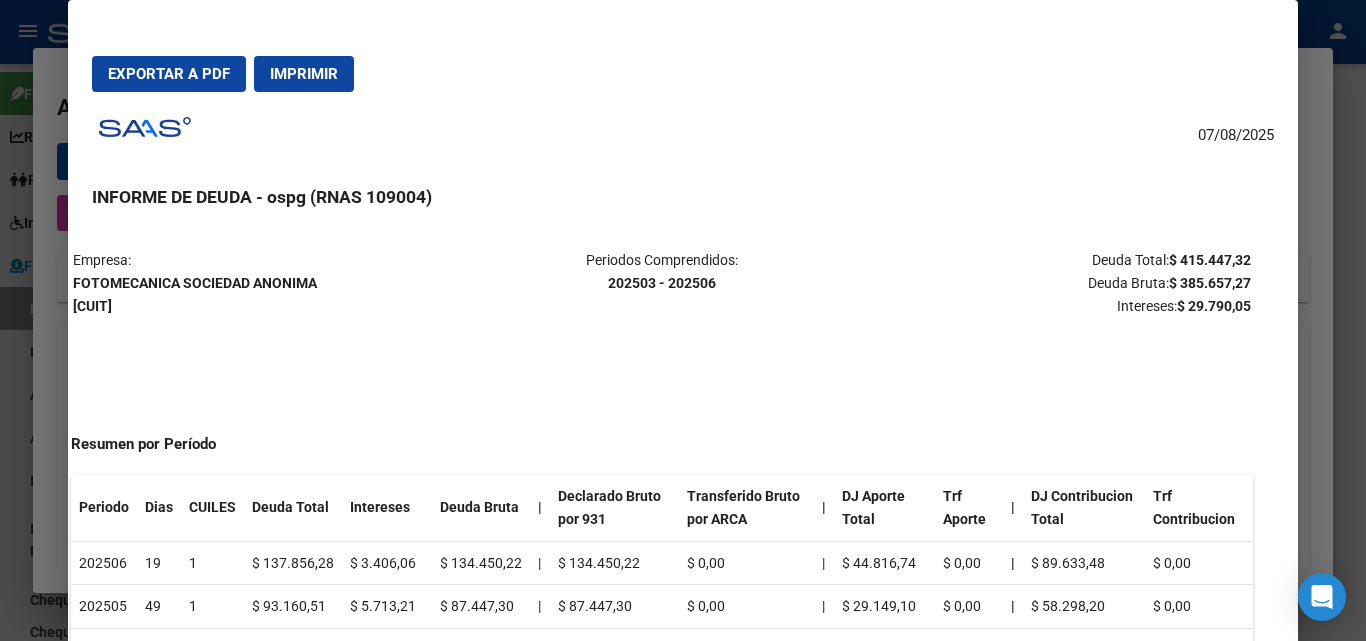 scroll, scrollTop: 0, scrollLeft: 59, axis: horizontal 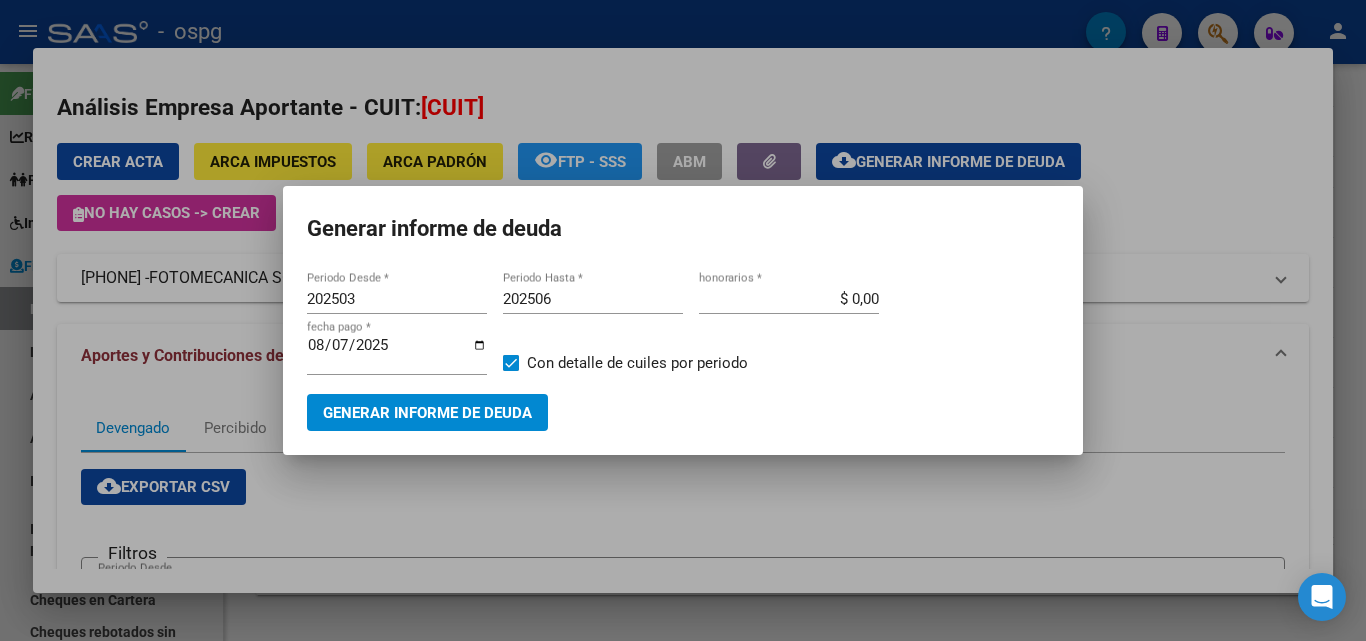 click at bounding box center (683, 320) 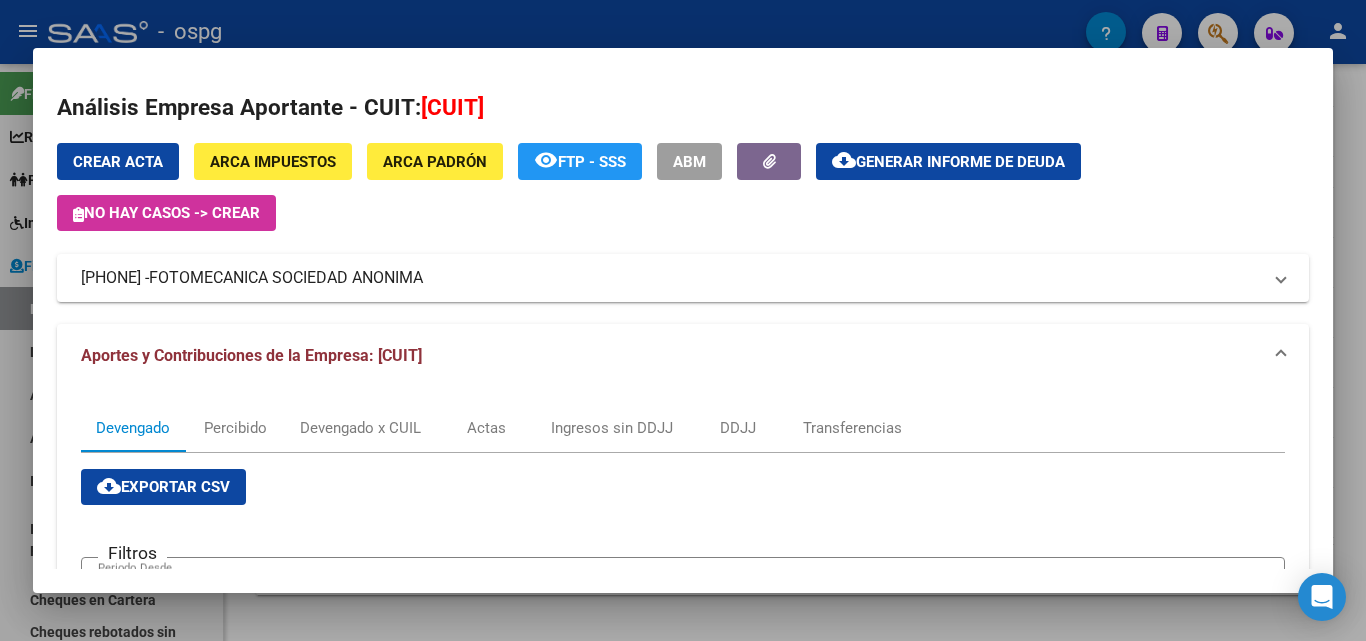scroll, scrollTop: 400, scrollLeft: 0, axis: vertical 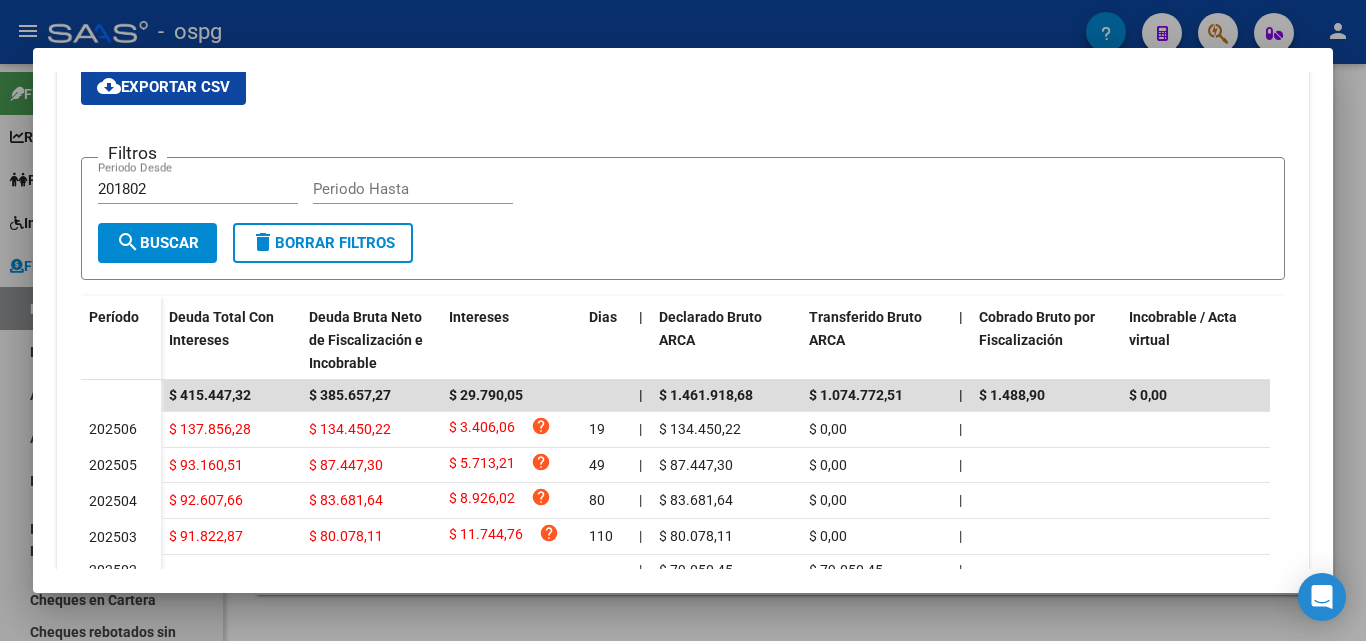 click at bounding box center [683, 320] 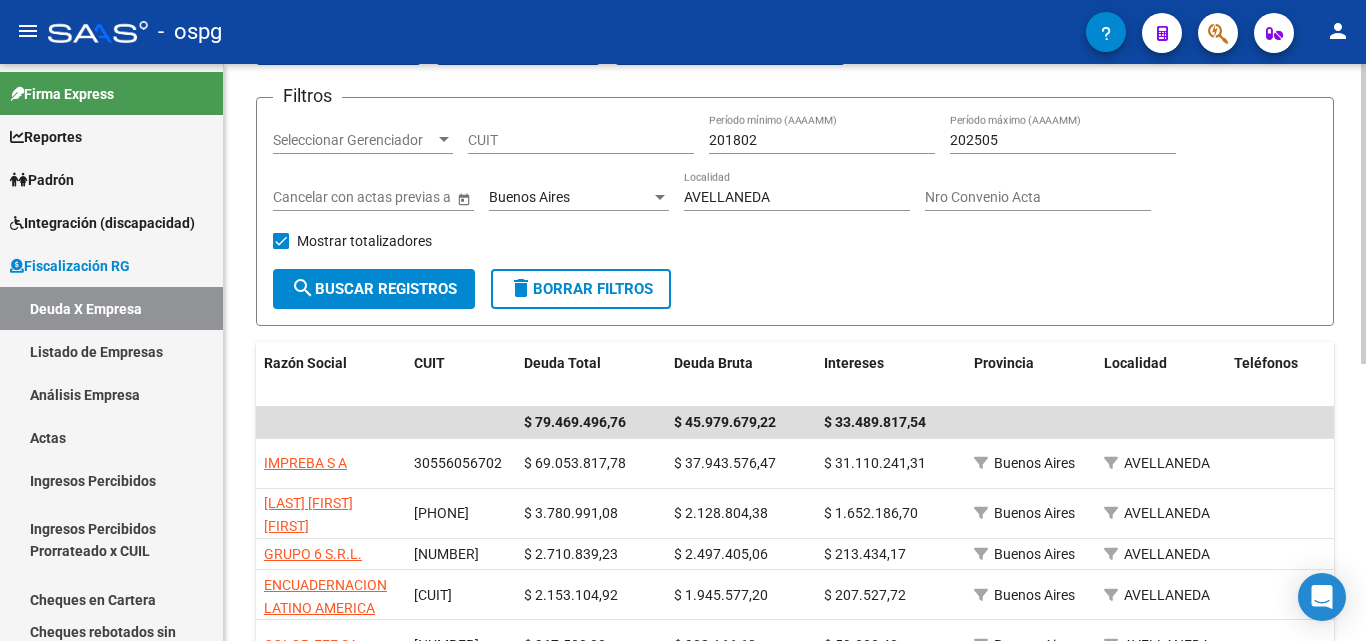 scroll, scrollTop: 0, scrollLeft: 0, axis: both 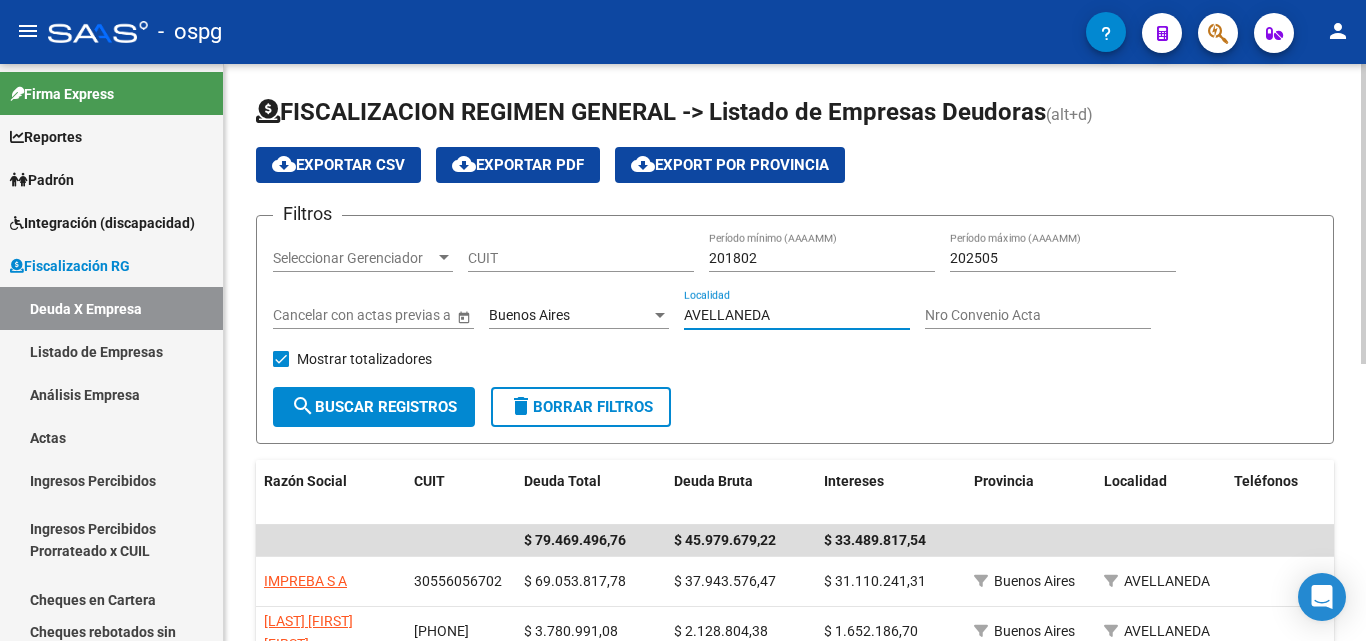 drag, startPoint x: 786, startPoint y: 316, endPoint x: 638, endPoint y: 312, distance: 148.05405 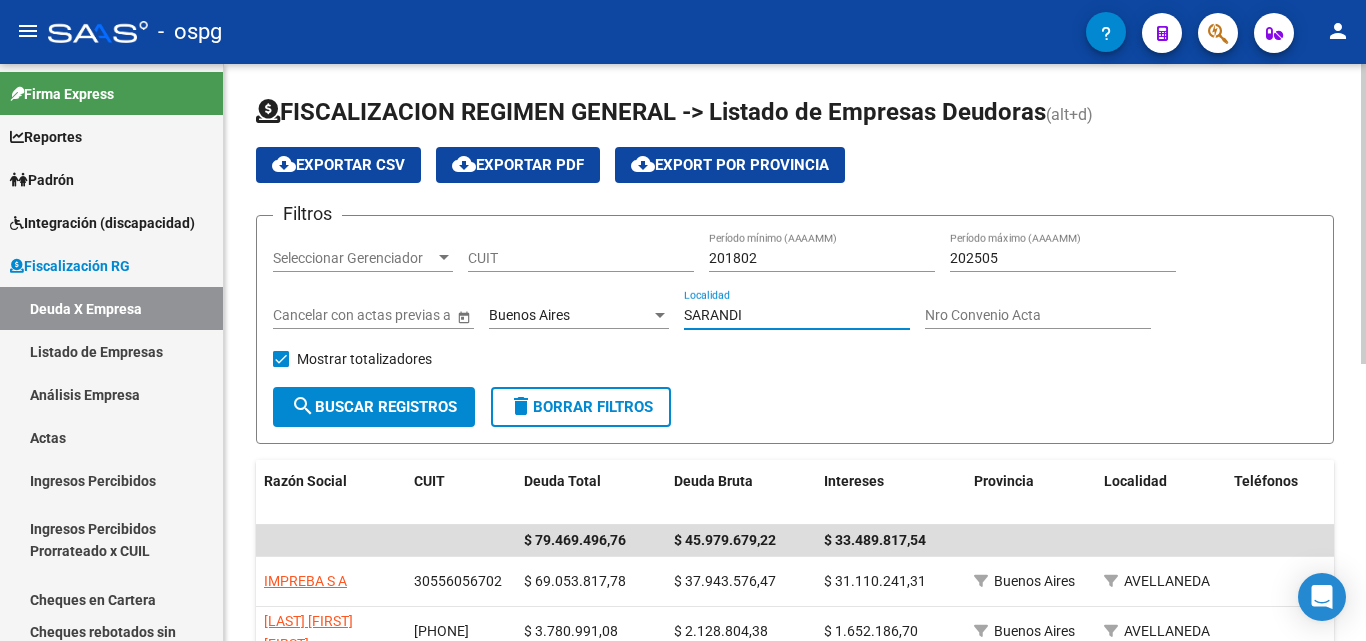 type on "SARANDI" 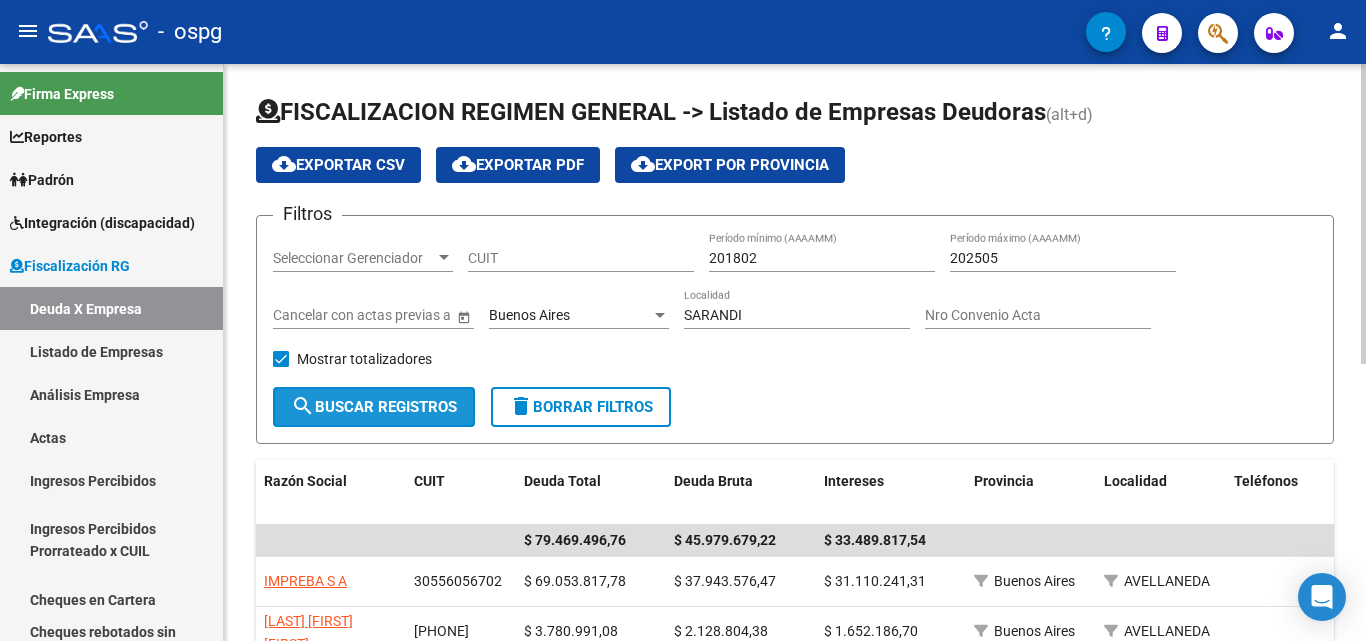 click on "search  Buscar Registros" 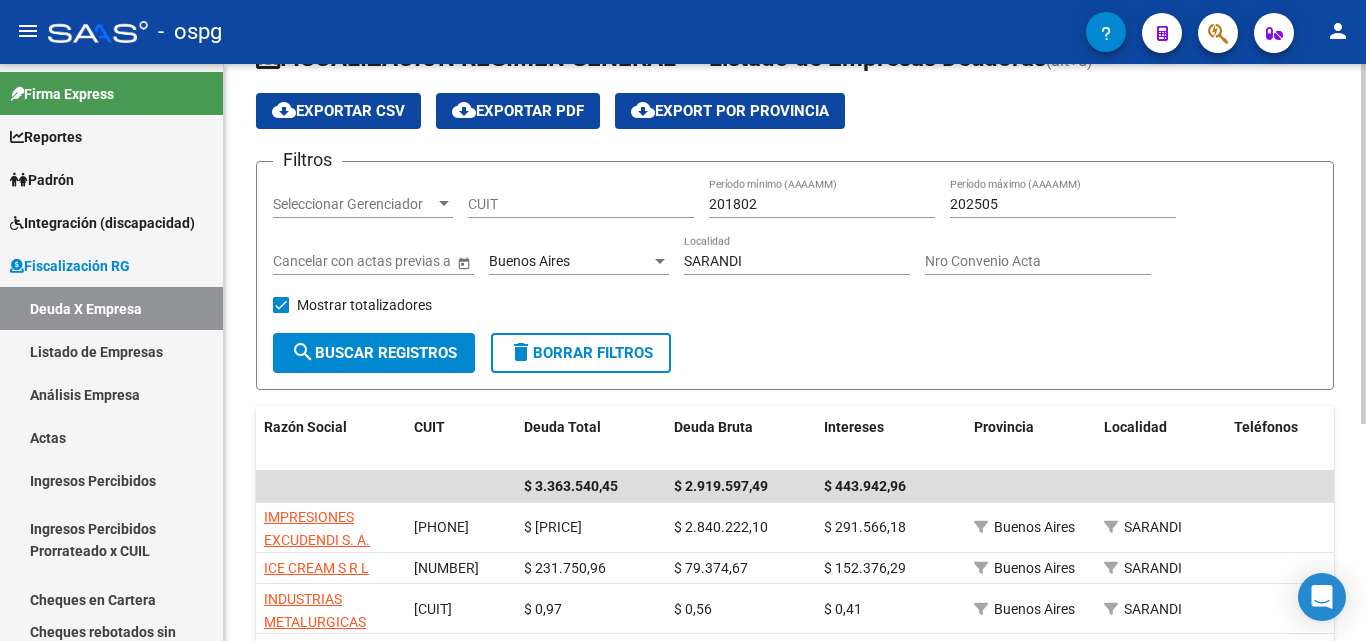 scroll, scrollTop: 200, scrollLeft: 0, axis: vertical 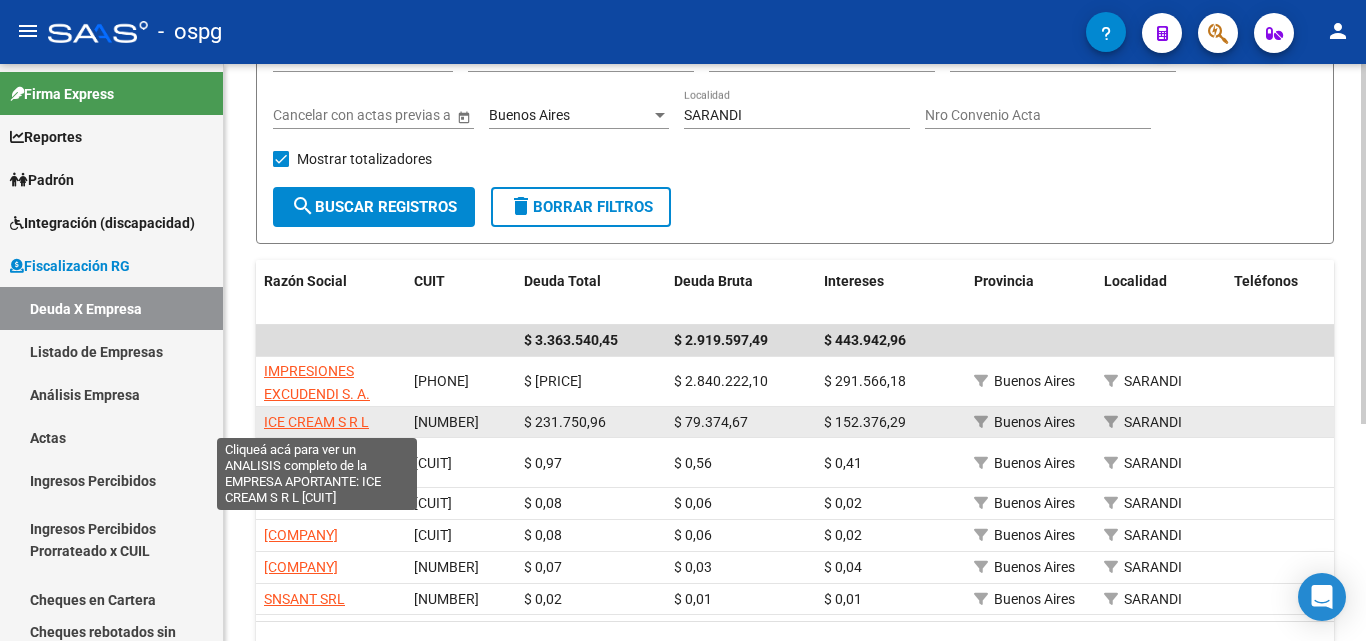 click on "ICE CREAM S R L" 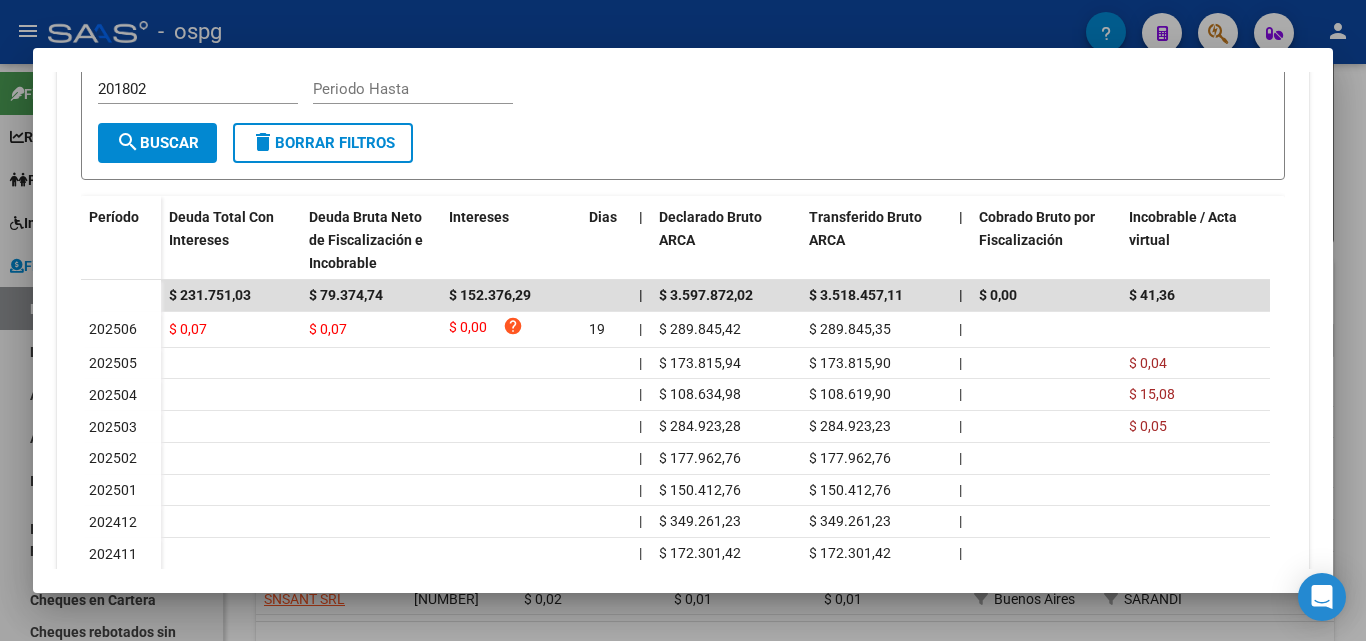 scroll, scrollTop: 686, scrollLeft: 0, axis: vertical 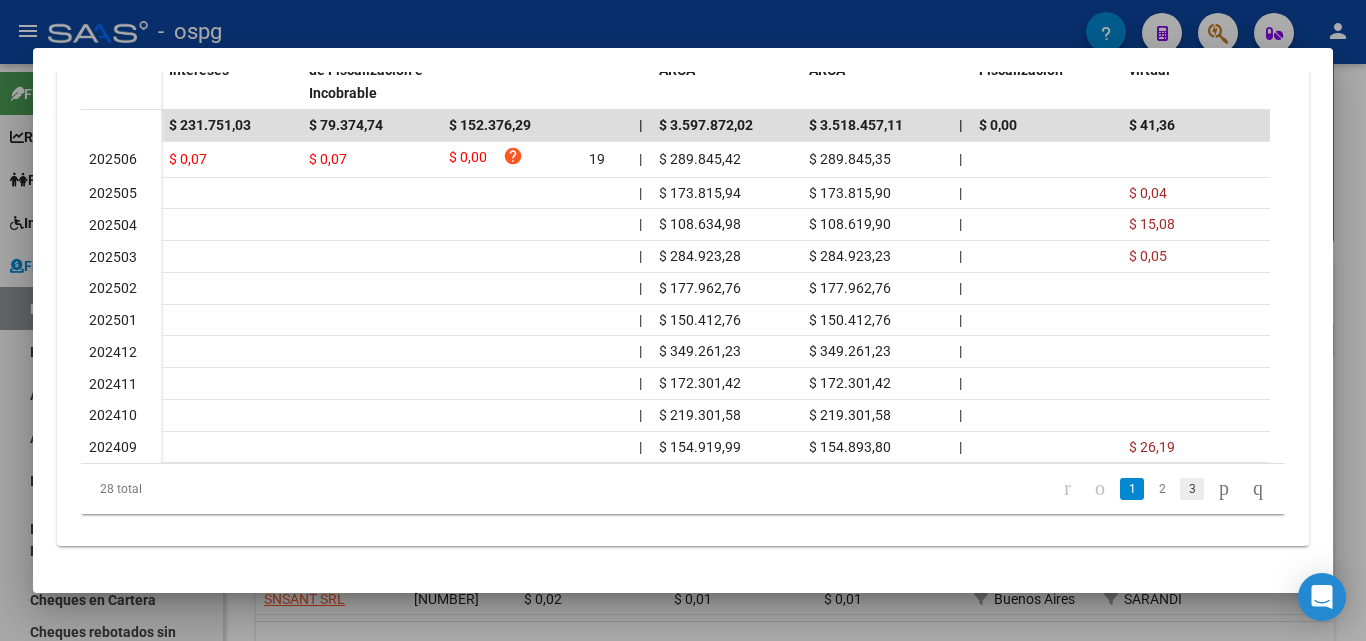 click on "3" 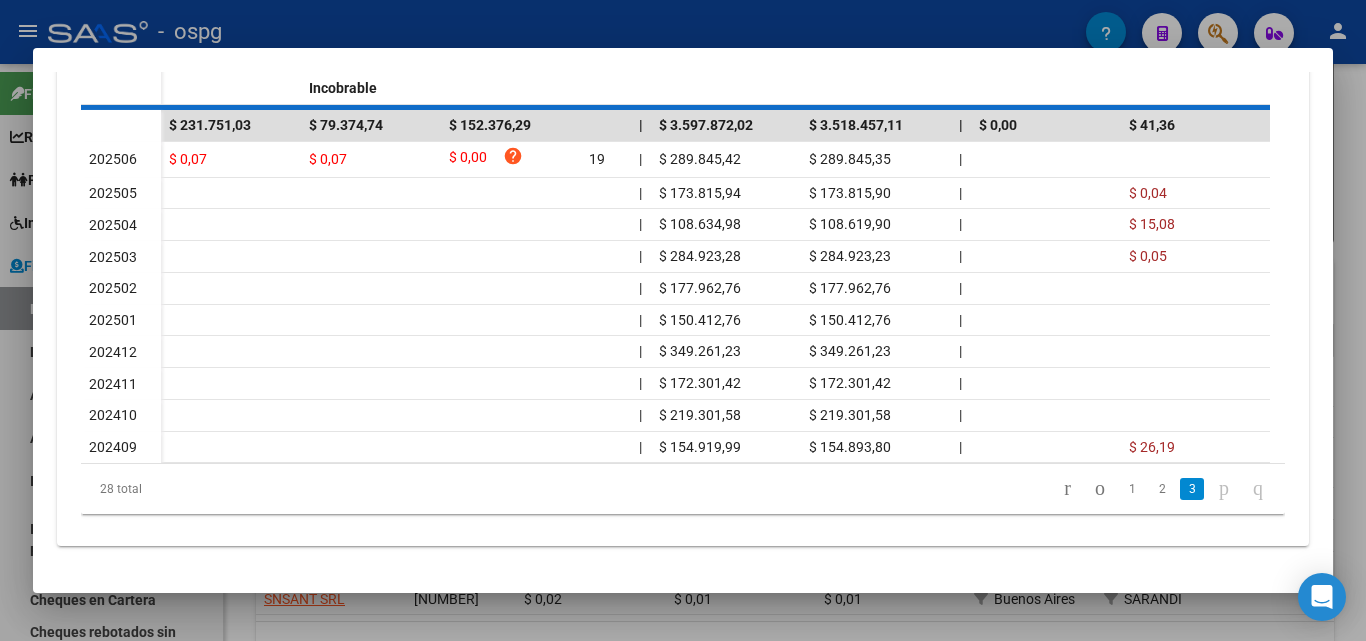 scroll, scrollTop: 642, scrollLeft: 0, axis: vertical 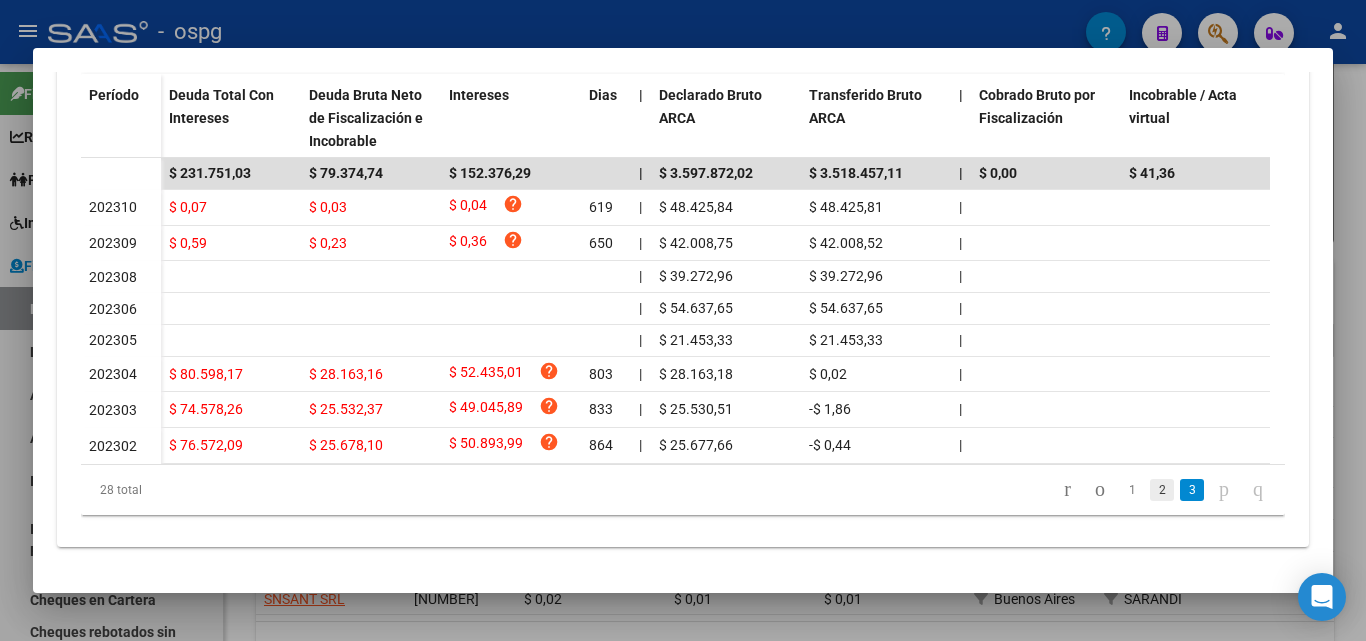 click on "2" 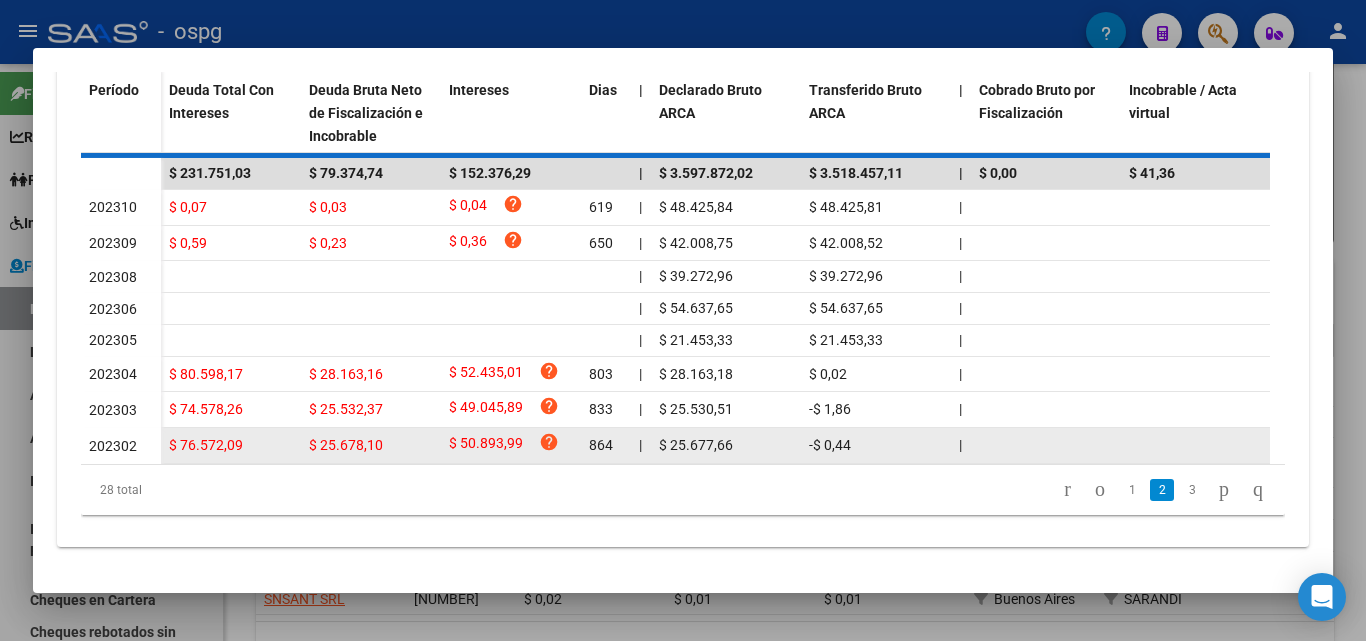 scroll, scrollTop: 642, scrollLeft: 0, axis: vertical 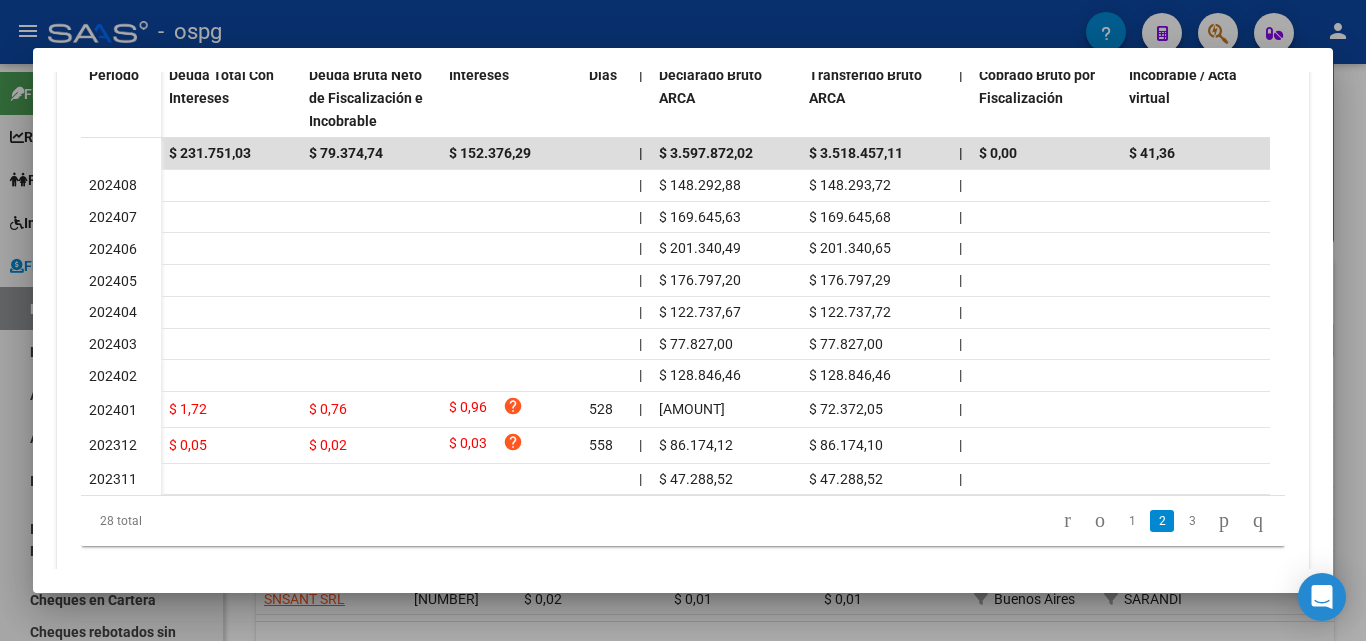 click at bounding box center (683, 320) 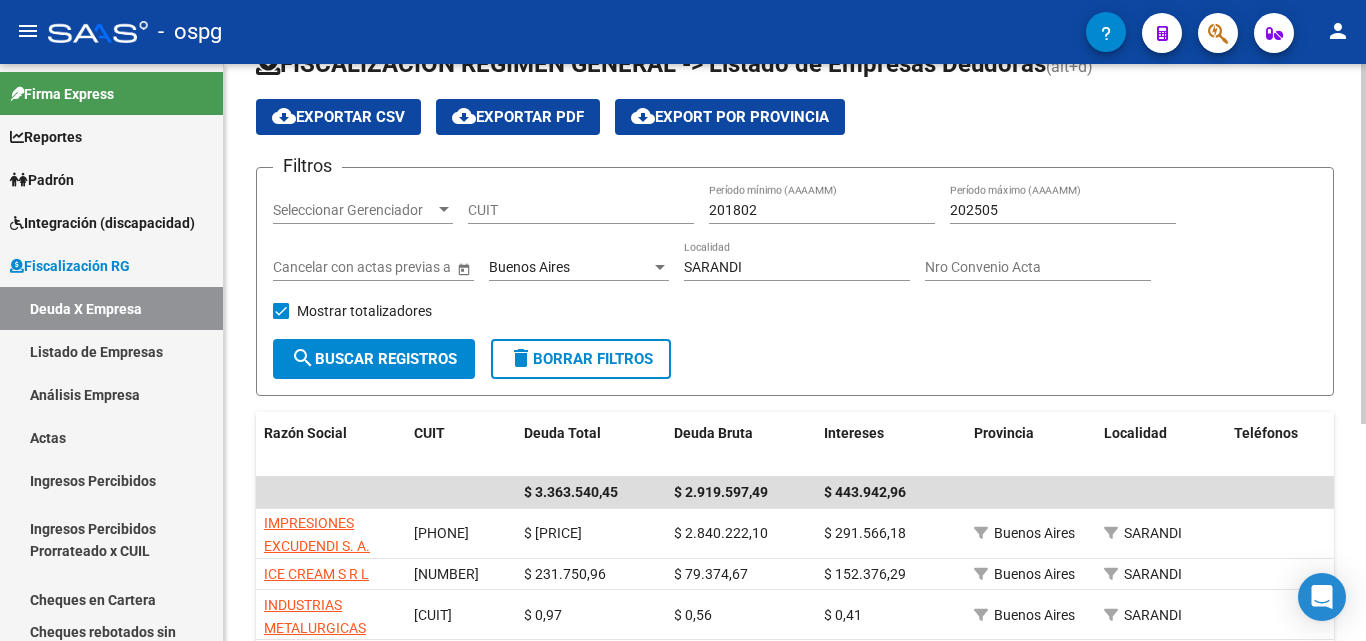 scroll, scrollTop: 0, scrollLeft: 0, axis: both 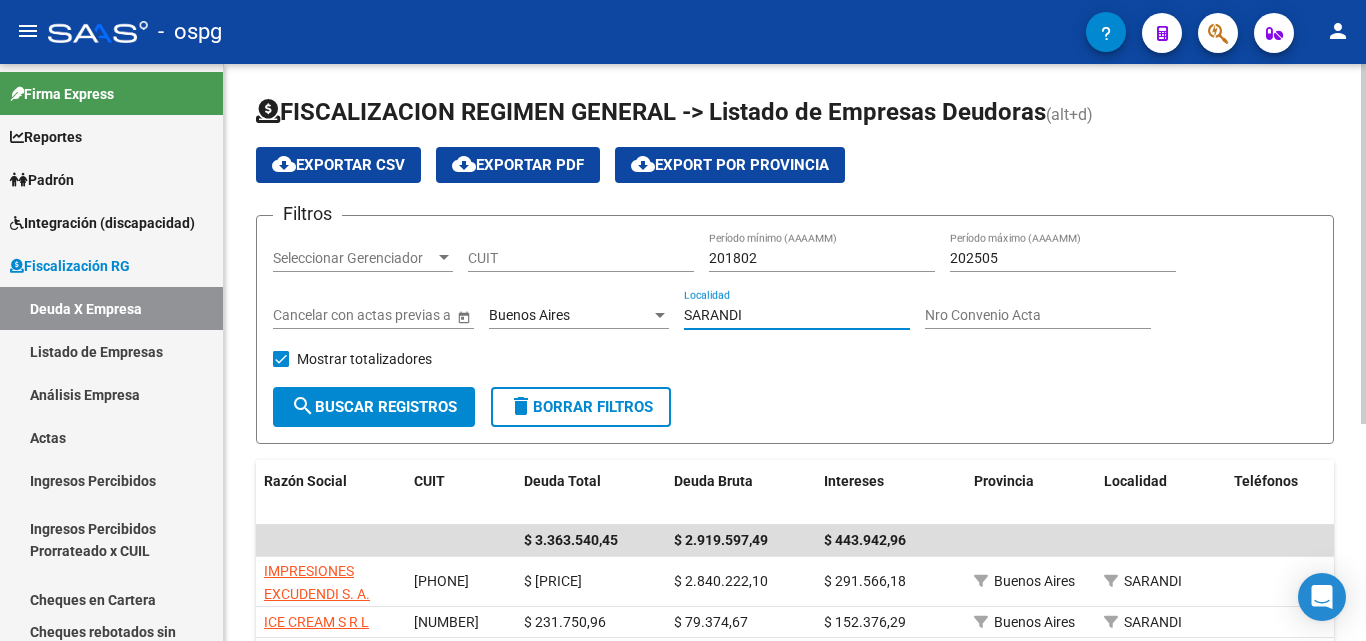 drag, startPoint x: 756, startPoint y: 316, endPoint x: 645, endPoint y: 318, distance: 111.01801 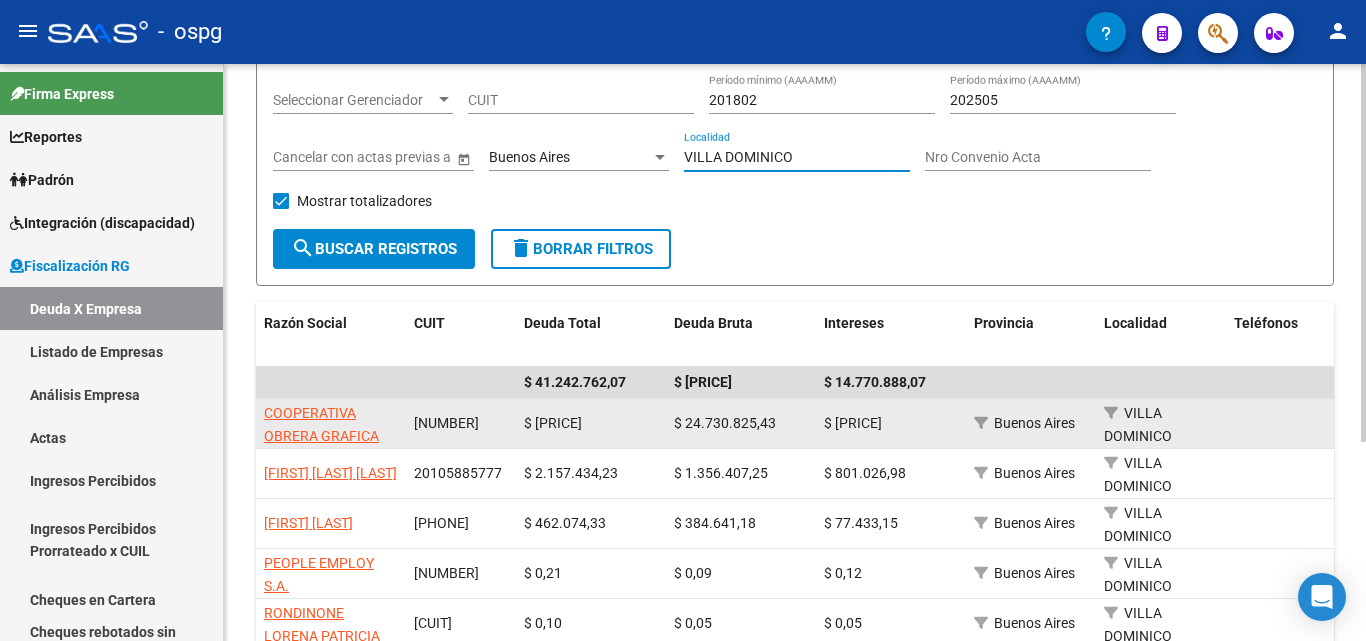 scroll, scrollTop: 300, scrollLeft: 0, axis: vertical 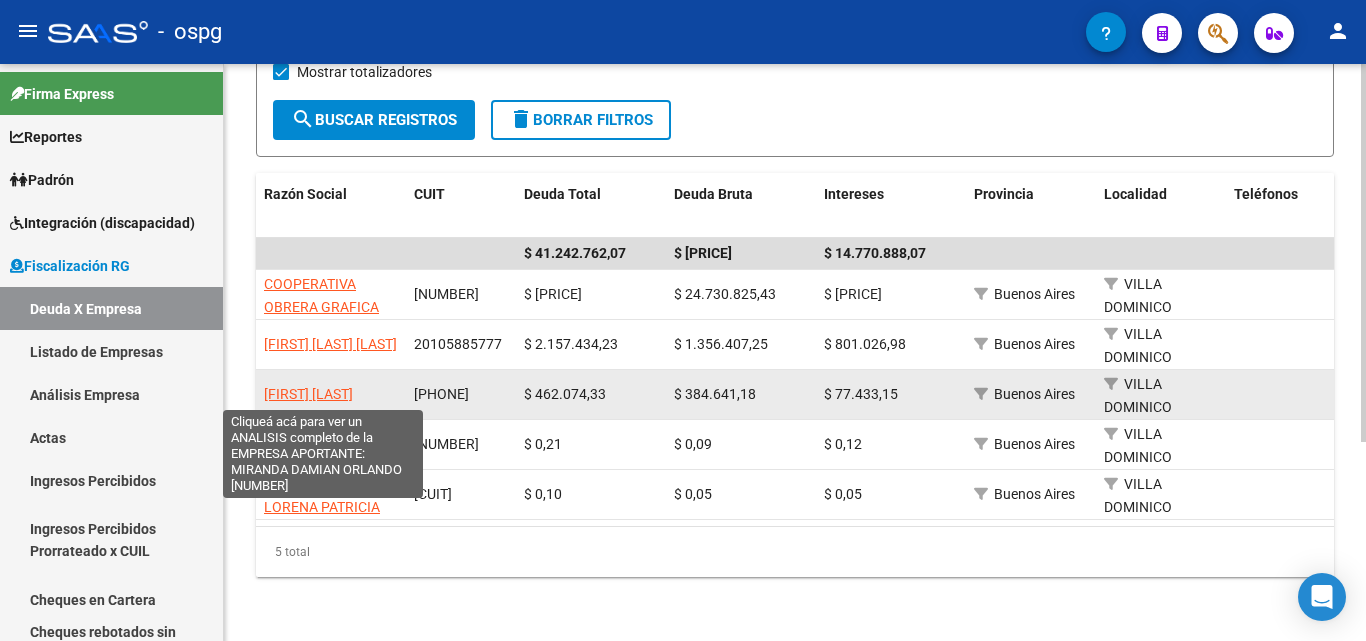 type on "VILLA DOMINICO" 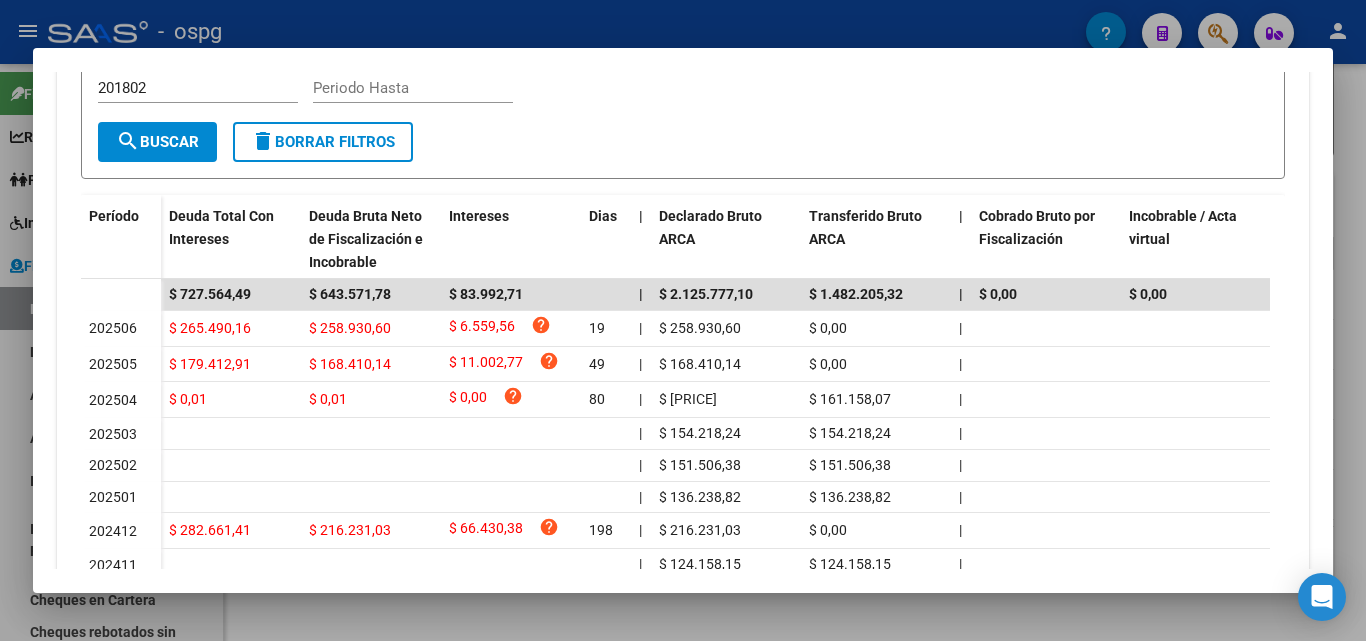 scroll, scrollTop: 542, scrollLeft: 0, axis: vertical 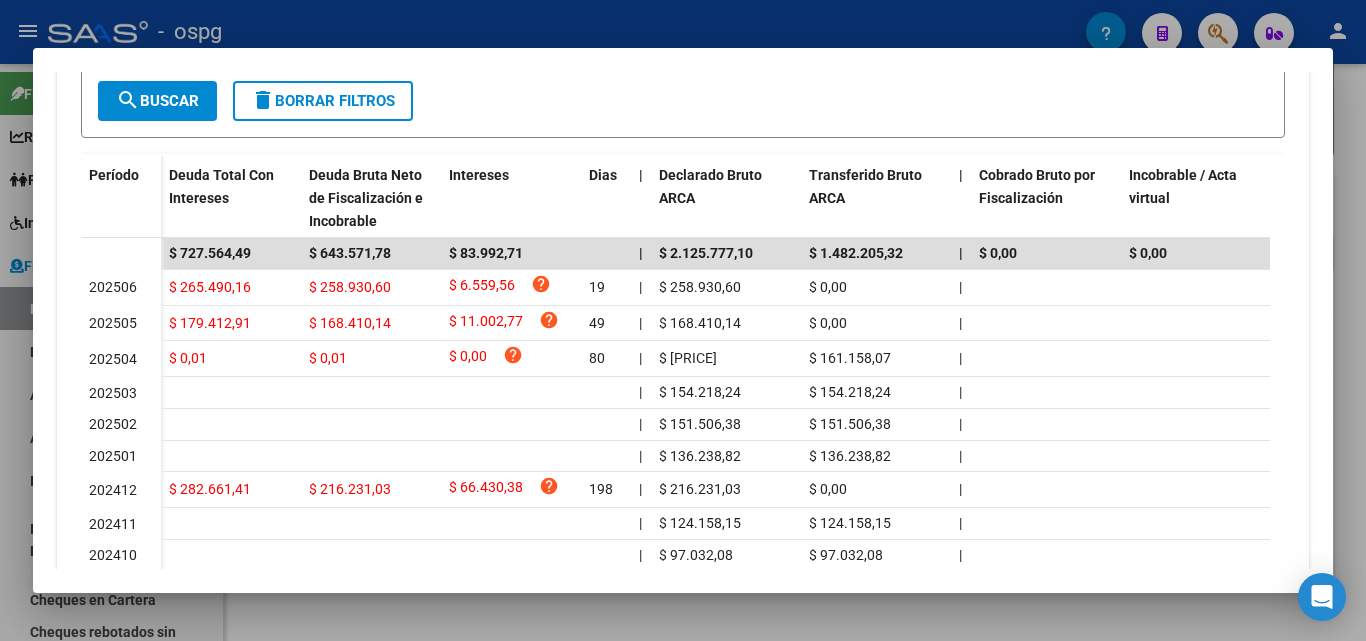 click at bounding box center (683, 320) 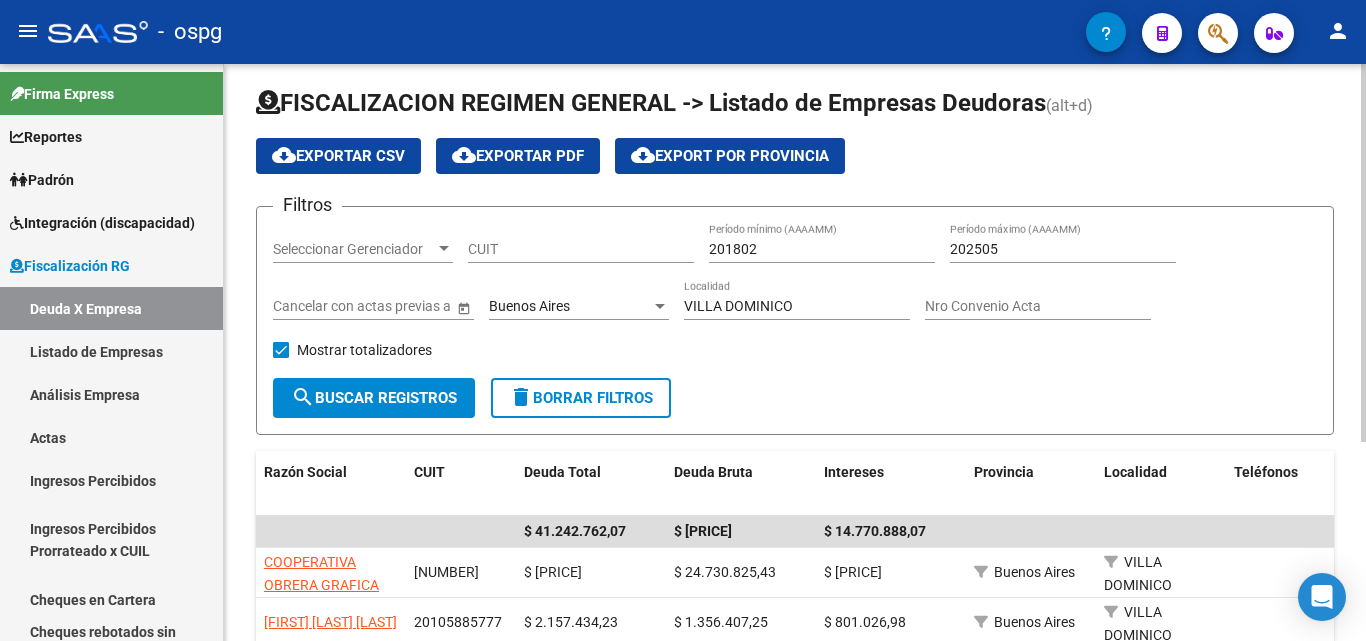 scroll, scrollTop: 0, scrollLeft: 0, axis: both 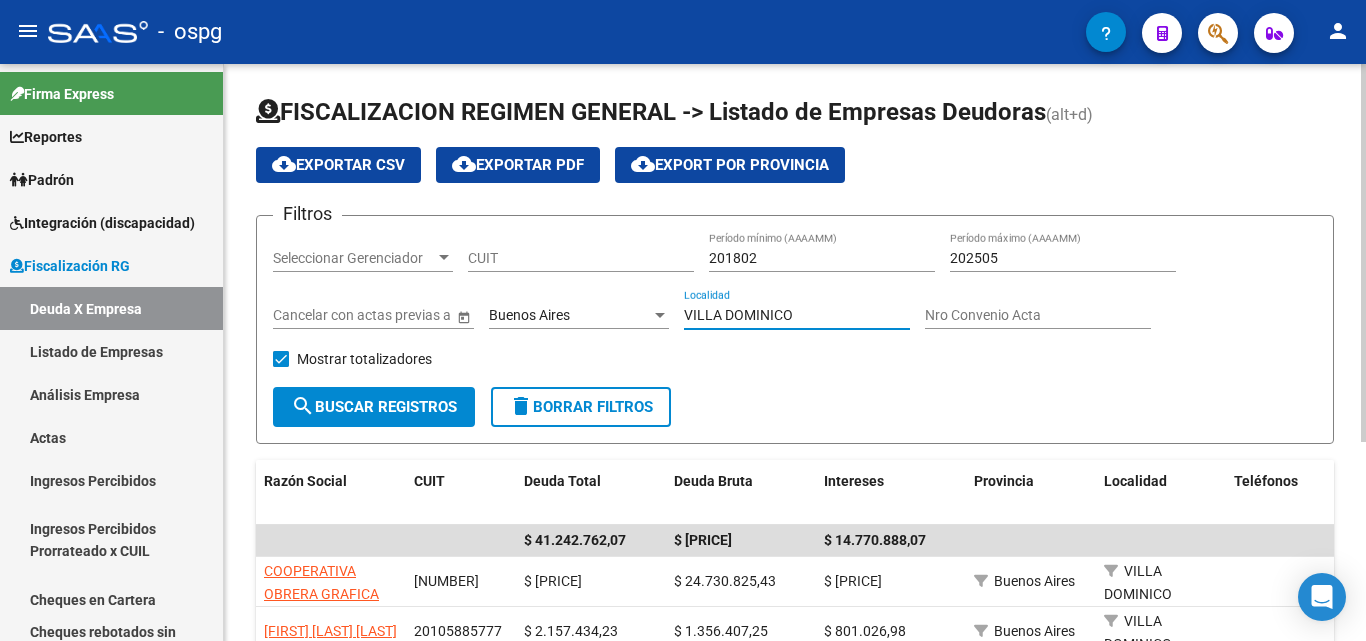 drag, startPoint x: 831, startPoint y: 312, endPoint x: 670, endPoint y: 309, distance: 161.02795 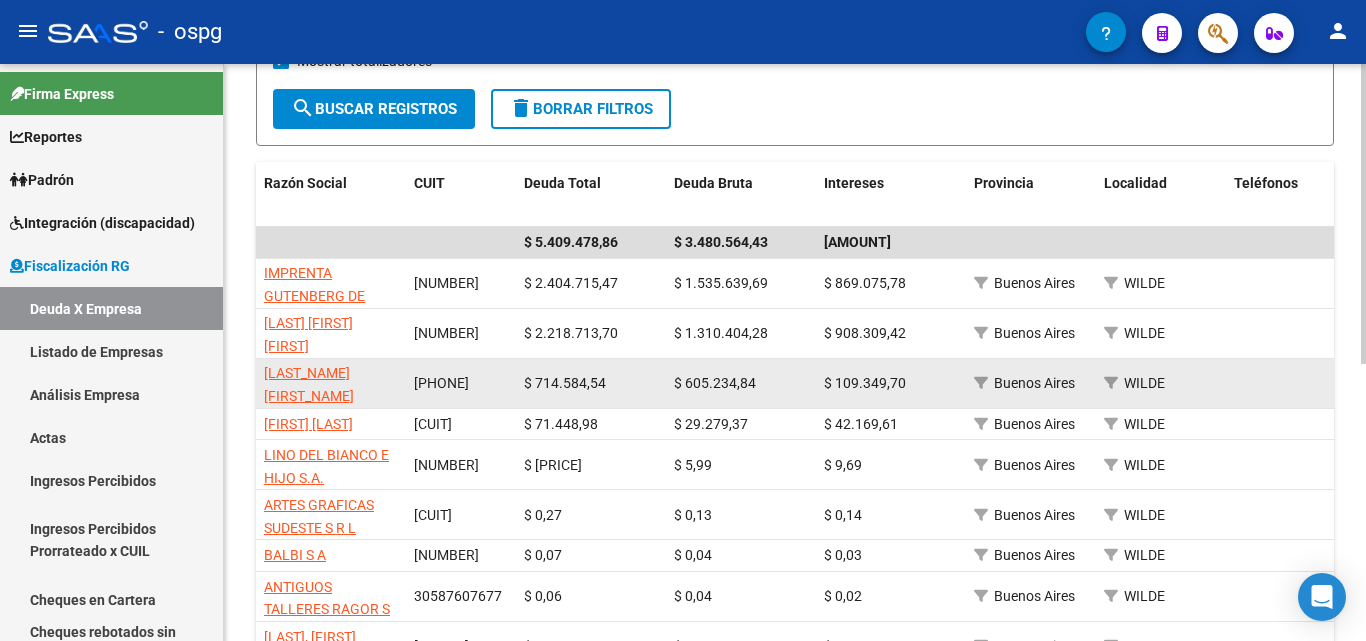 scroll, scrollTop: 300, scrollLeft: 0, axis: vertical 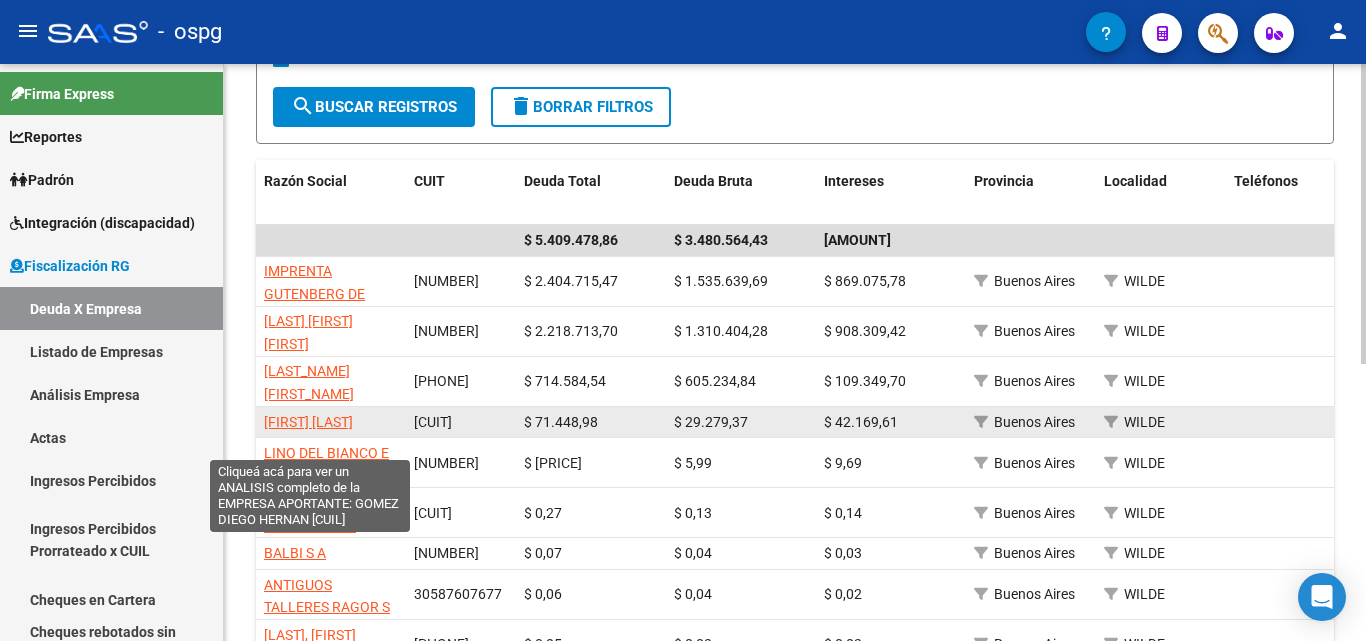 type on "WILDE" 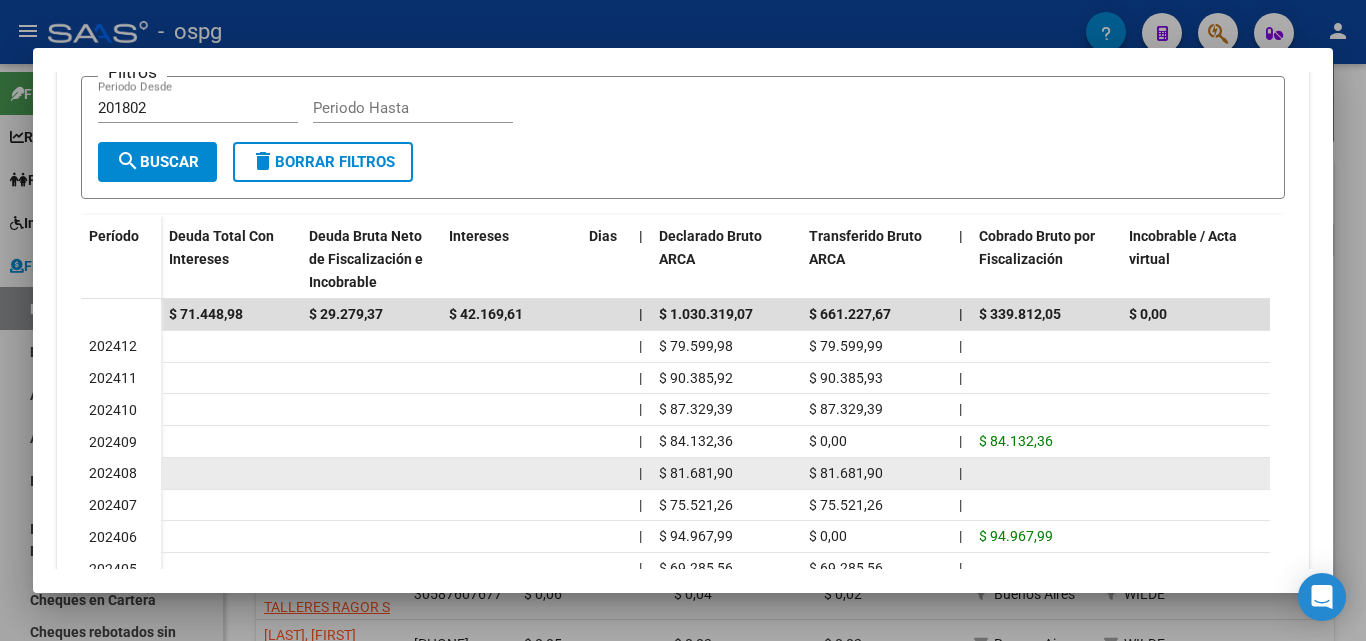scroll, scrollTop: 681, scrollLeft: 0, axis: vertical 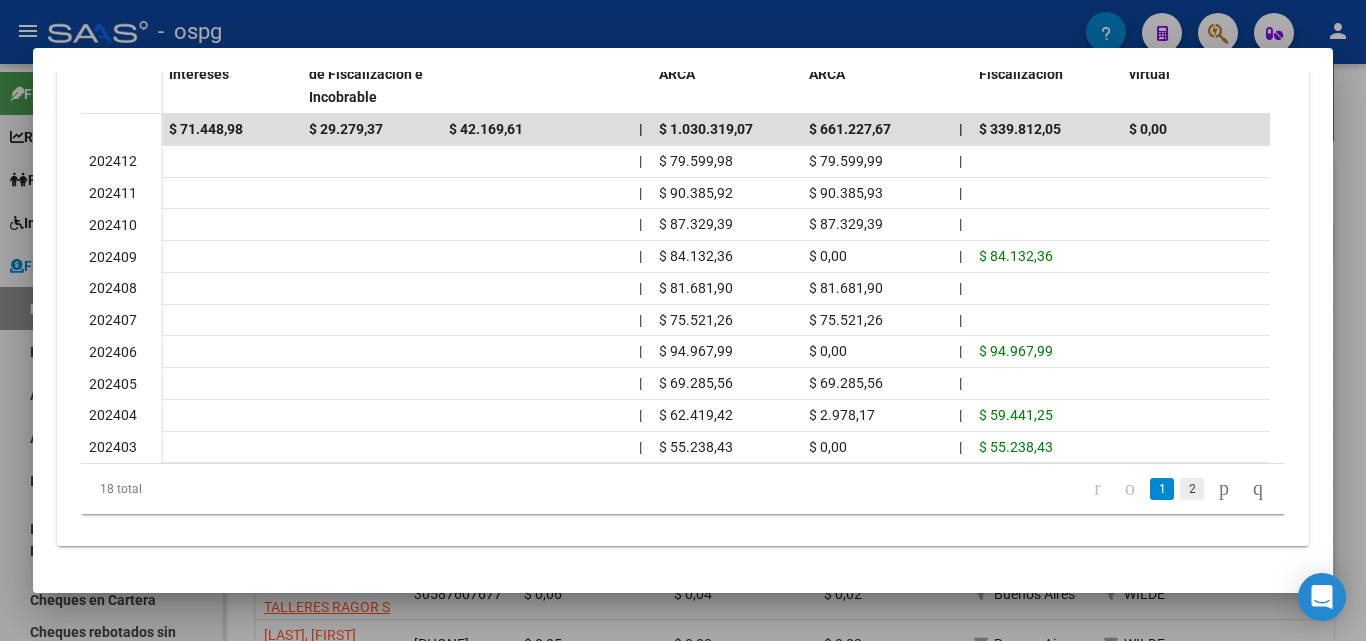 click on "2" 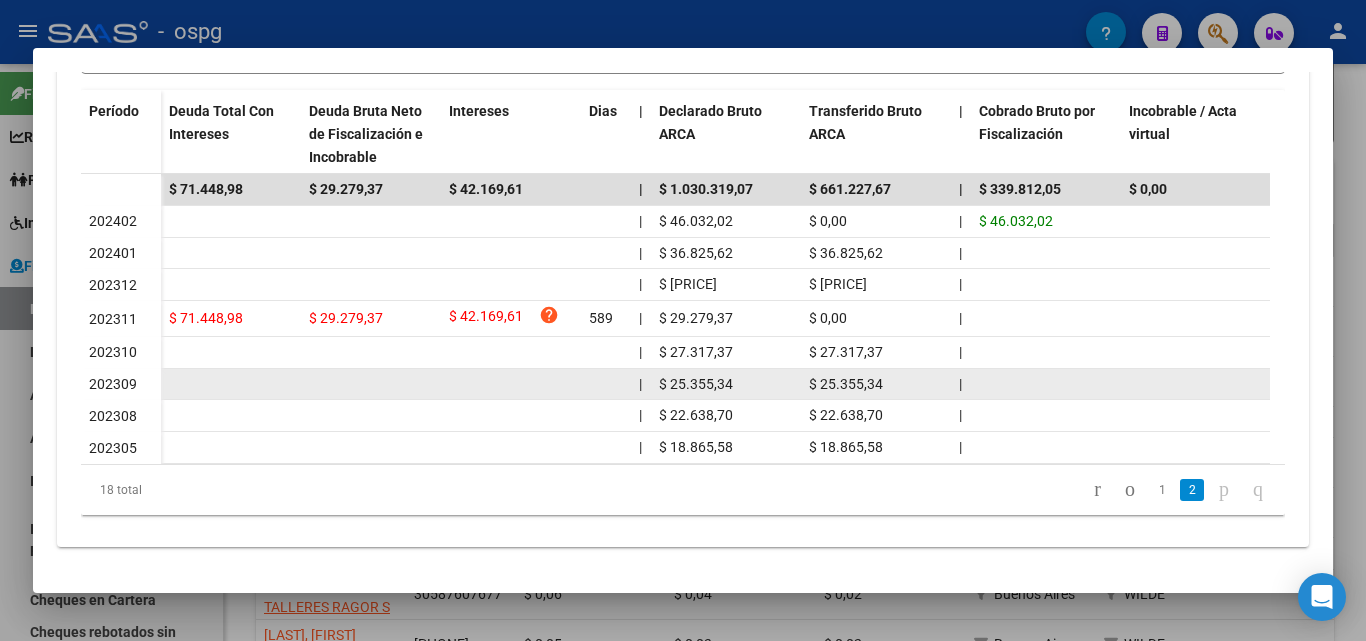 scroll, scrollTop: 622, scrollLeft: 0, axis: vertical 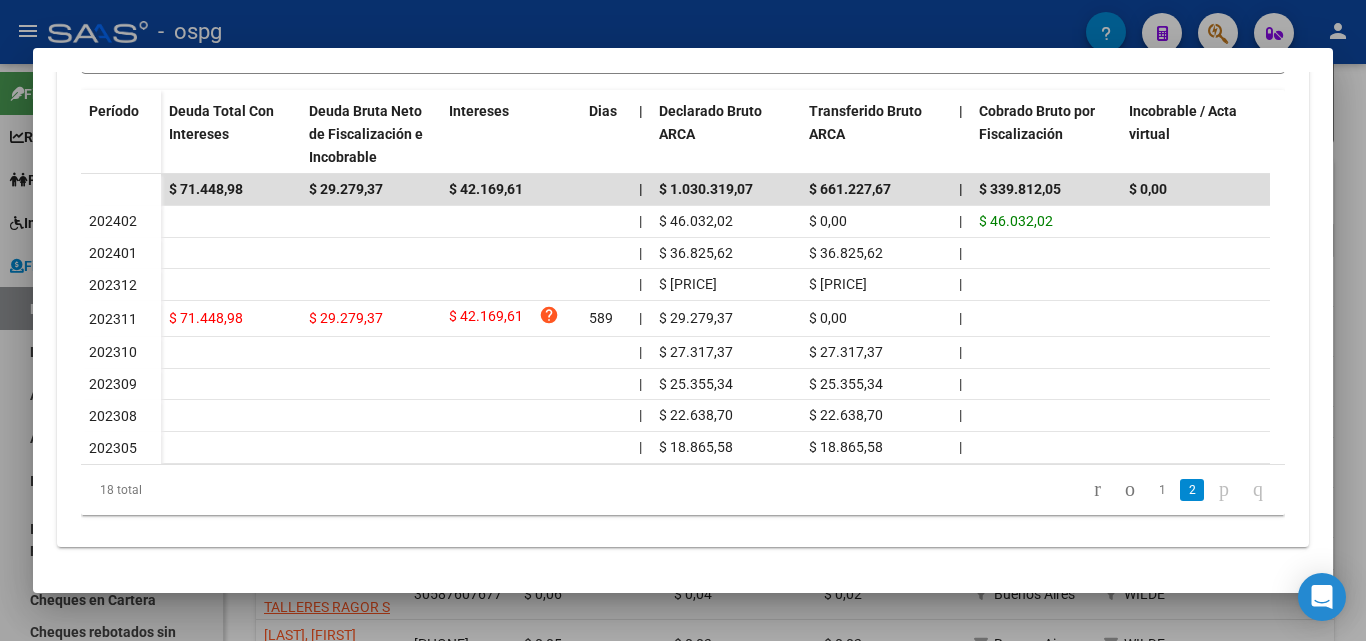 click at bounding box center [683, 320] 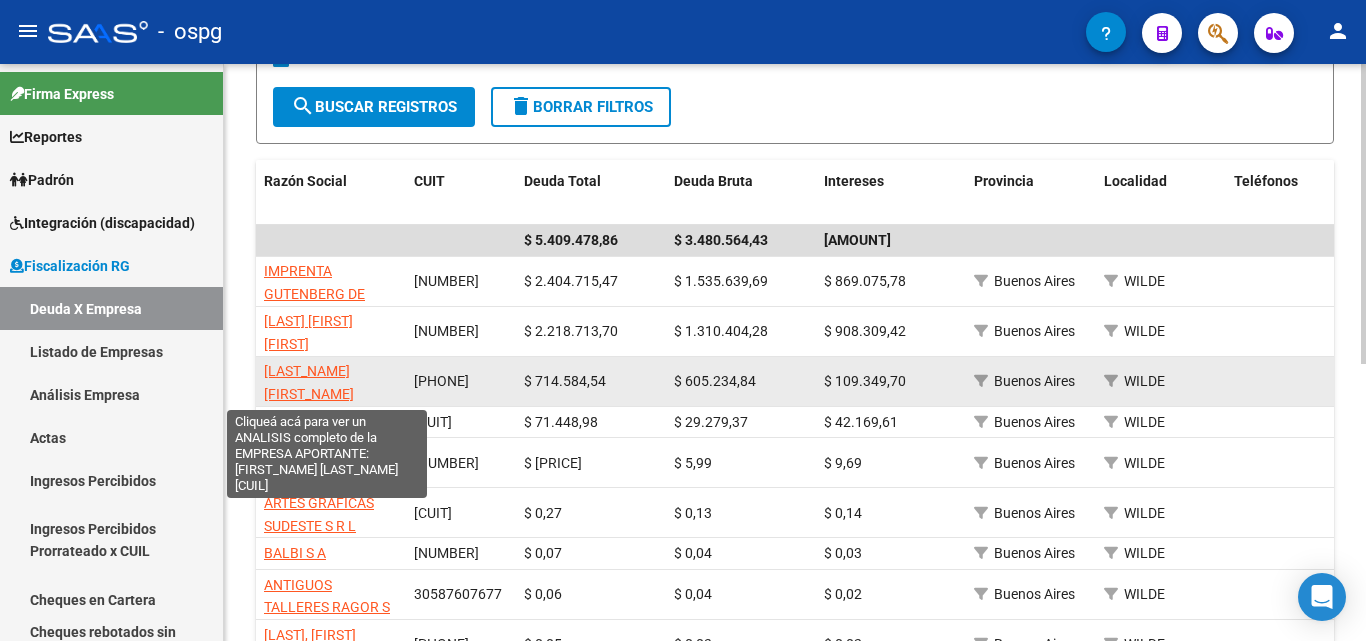 click on "[LAST_NAME] [FIRST_NAME] [LAST_NAME]" 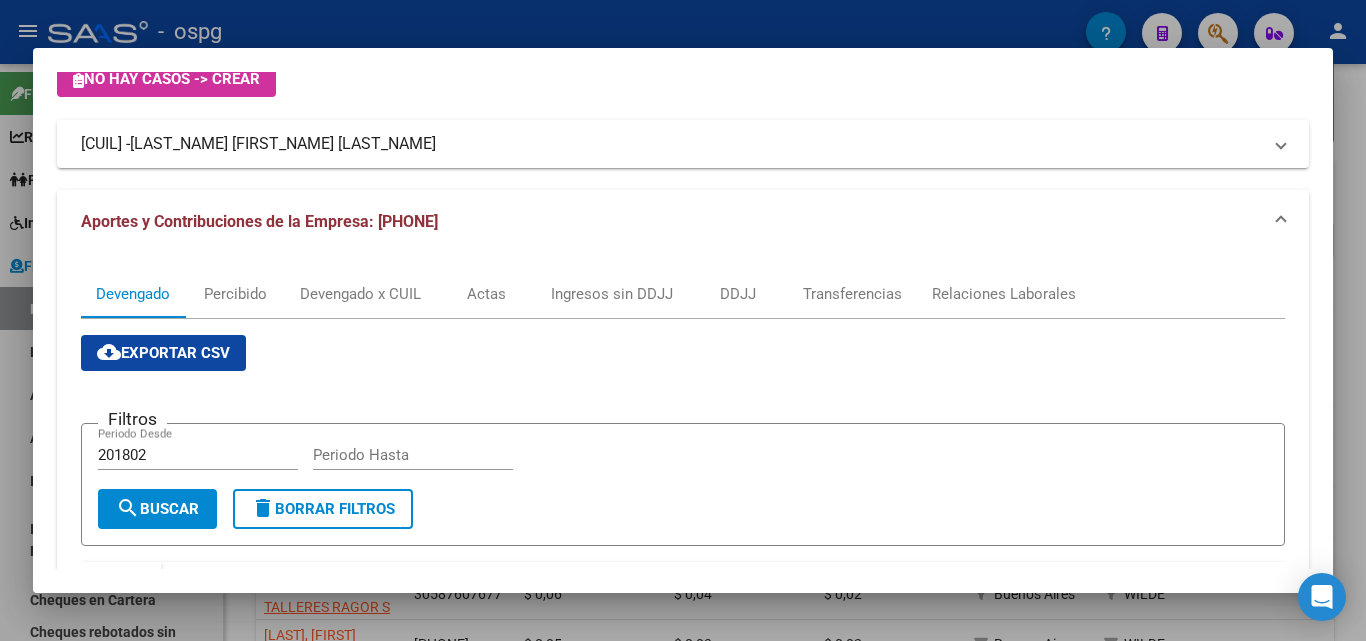 scroll, scrollTop: 0, scrollLeft: 0, axis: both 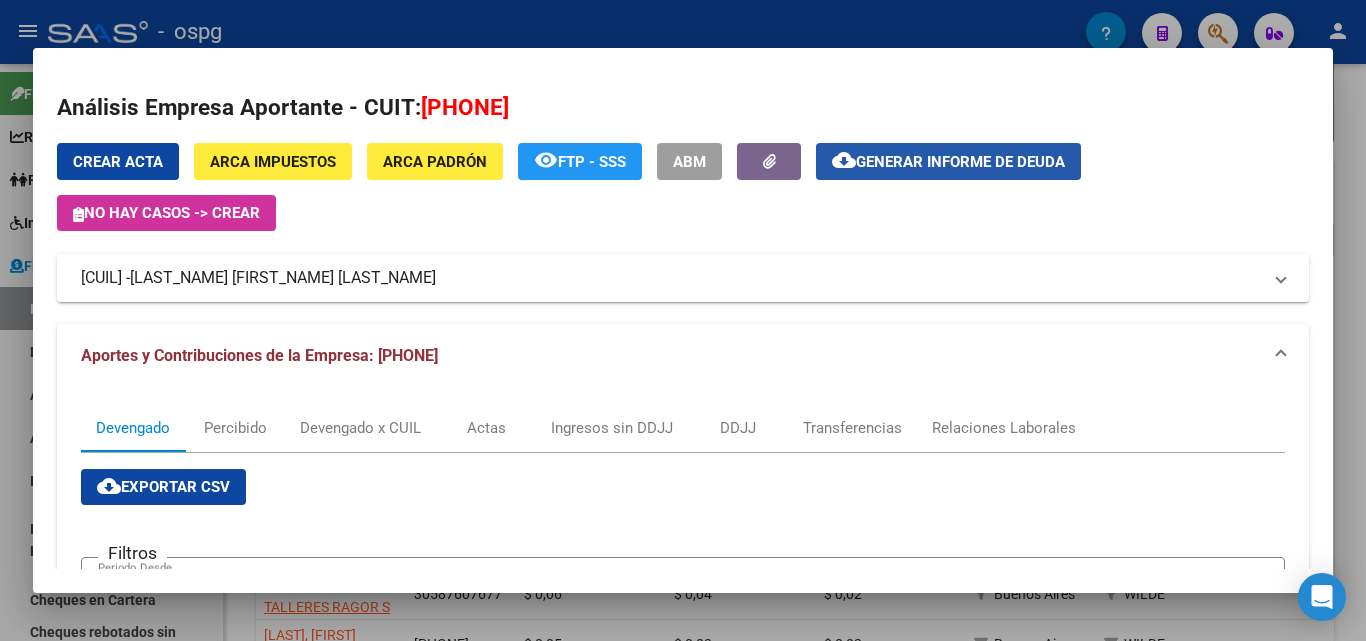 click on "Generar informe de deuda" 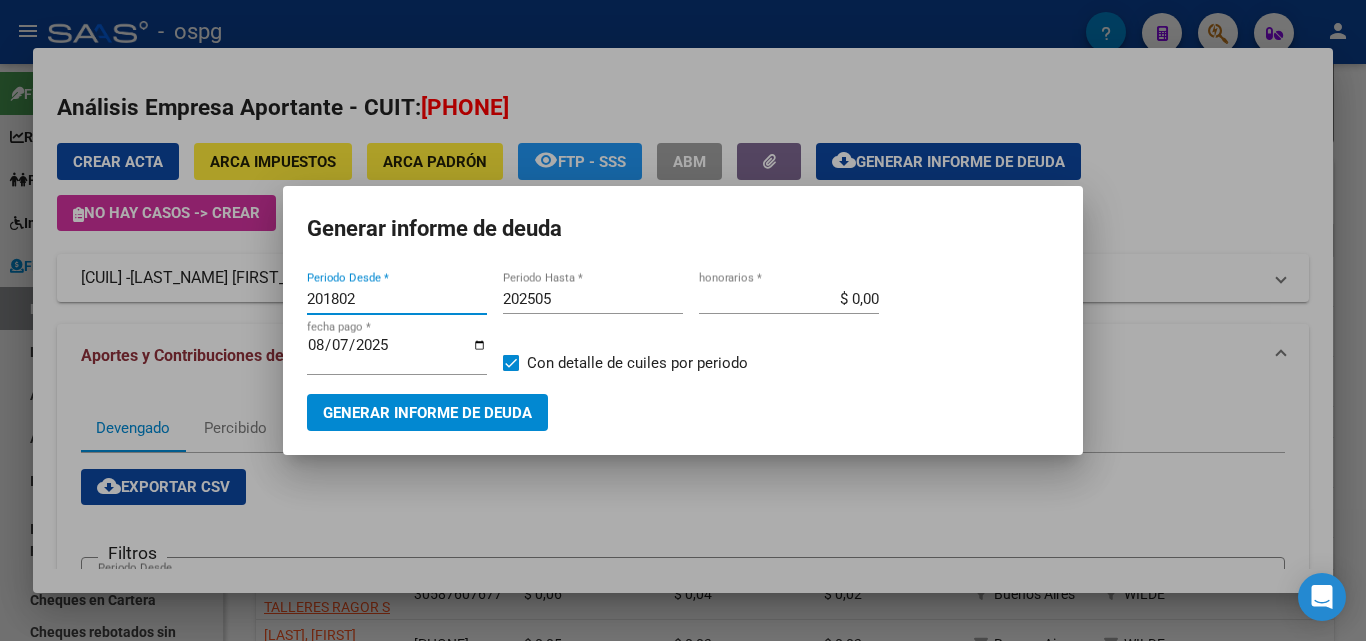 drag, startPoint x: 415, startPoint y: 303, endPoint x: 174, endPoint y: 299, distance: 241.03319 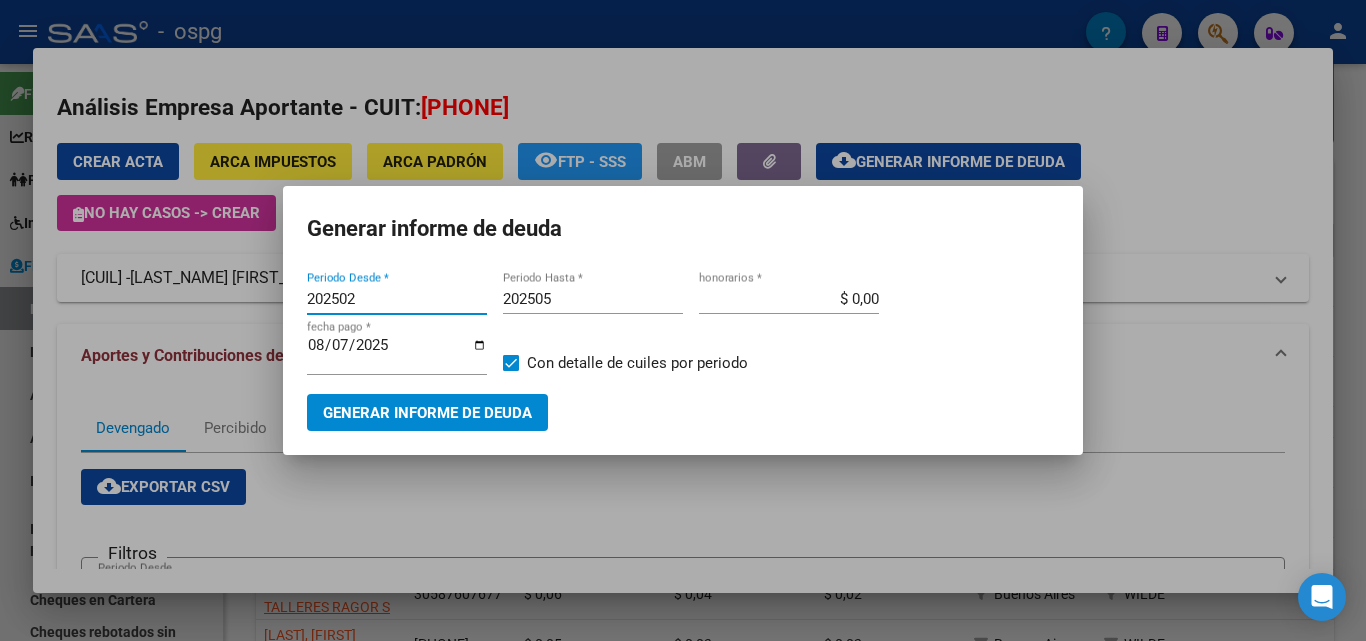 type on "202502" 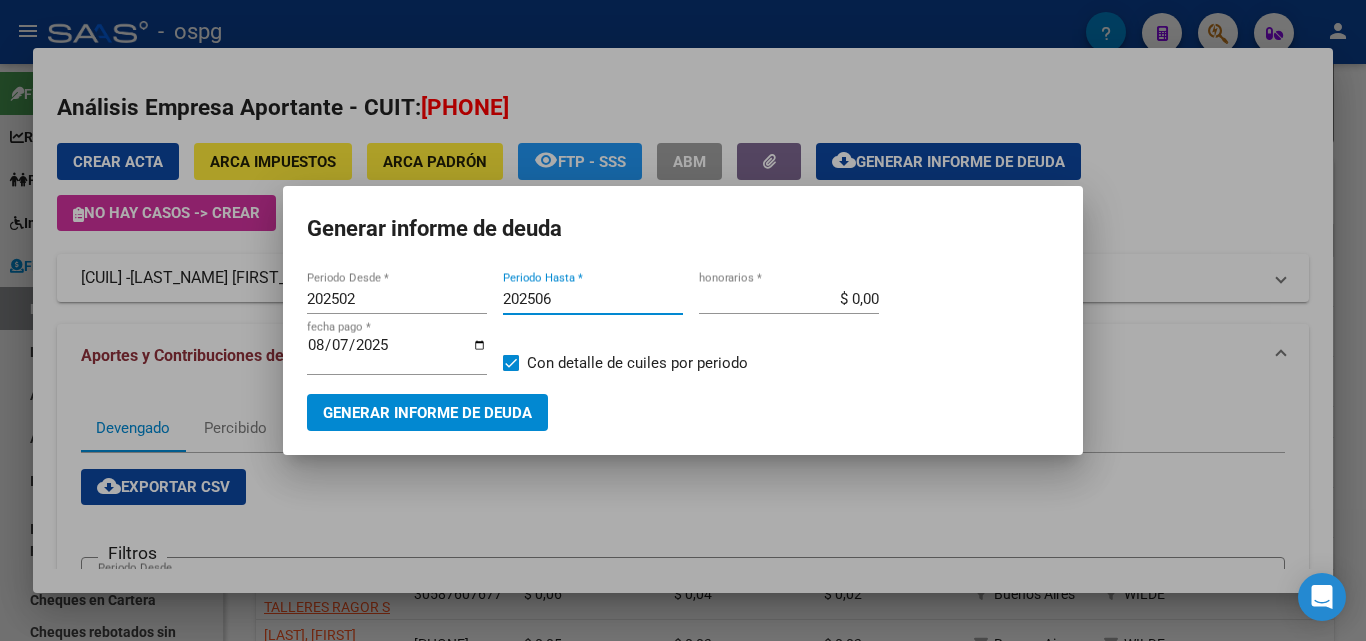 type on "202506" 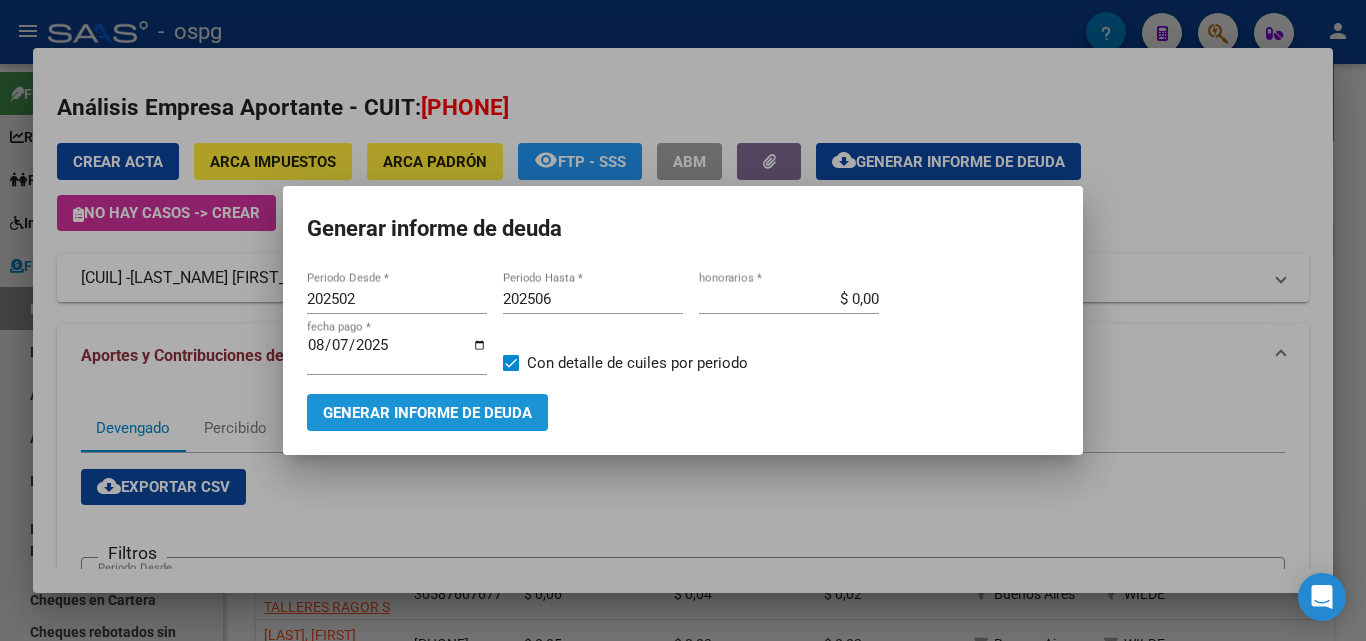 click on "Generar informe de deuda" at bounding box center (427, 413) 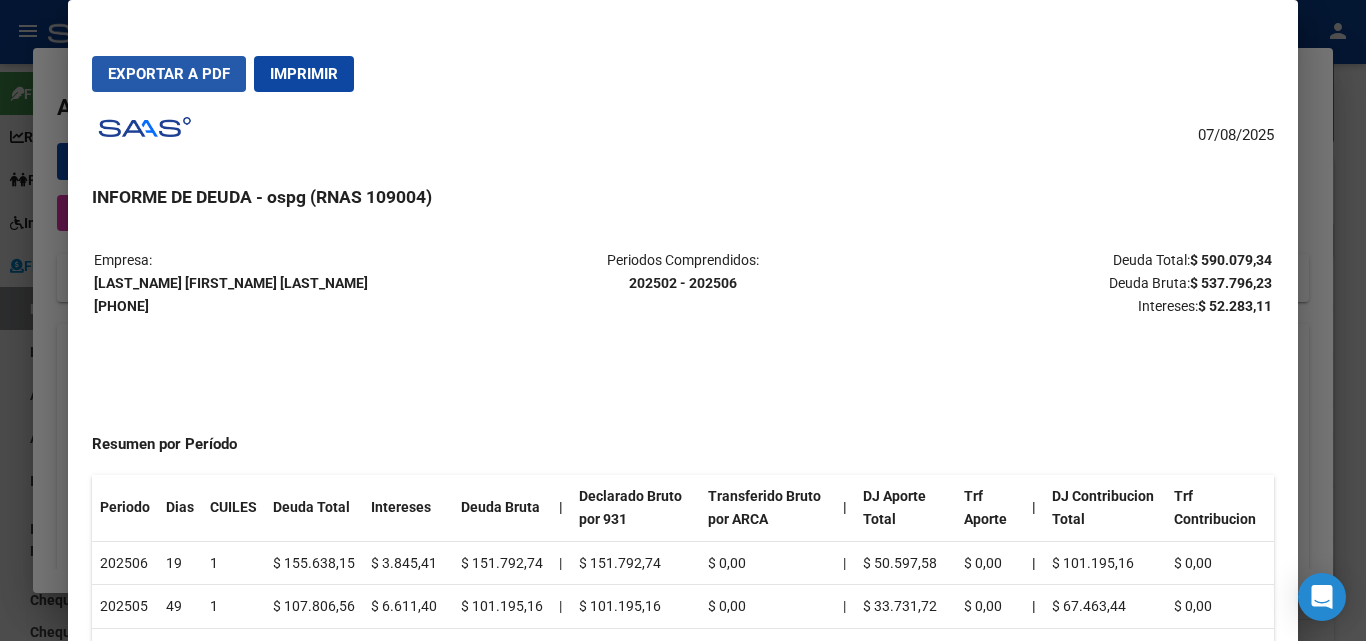 click on "Exportar a PDF" at bounding box center (169, 74) 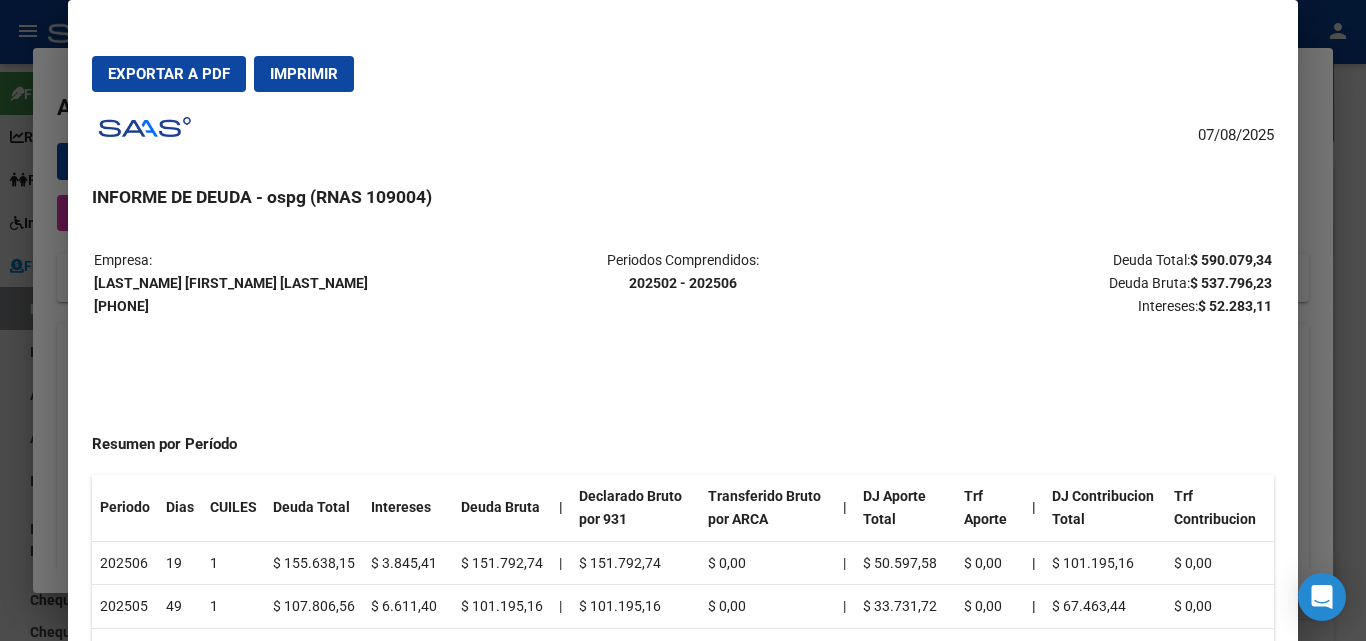 click at bounding box center [683, 320] 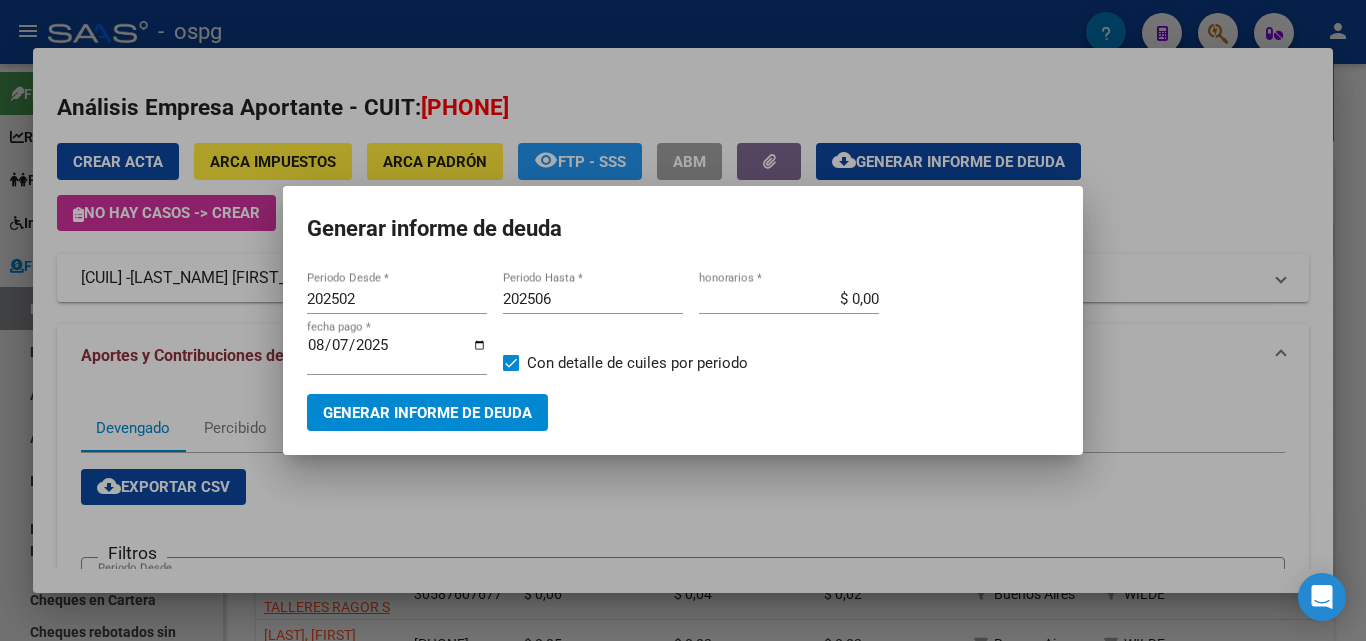 click at bounding box center (683, 320) 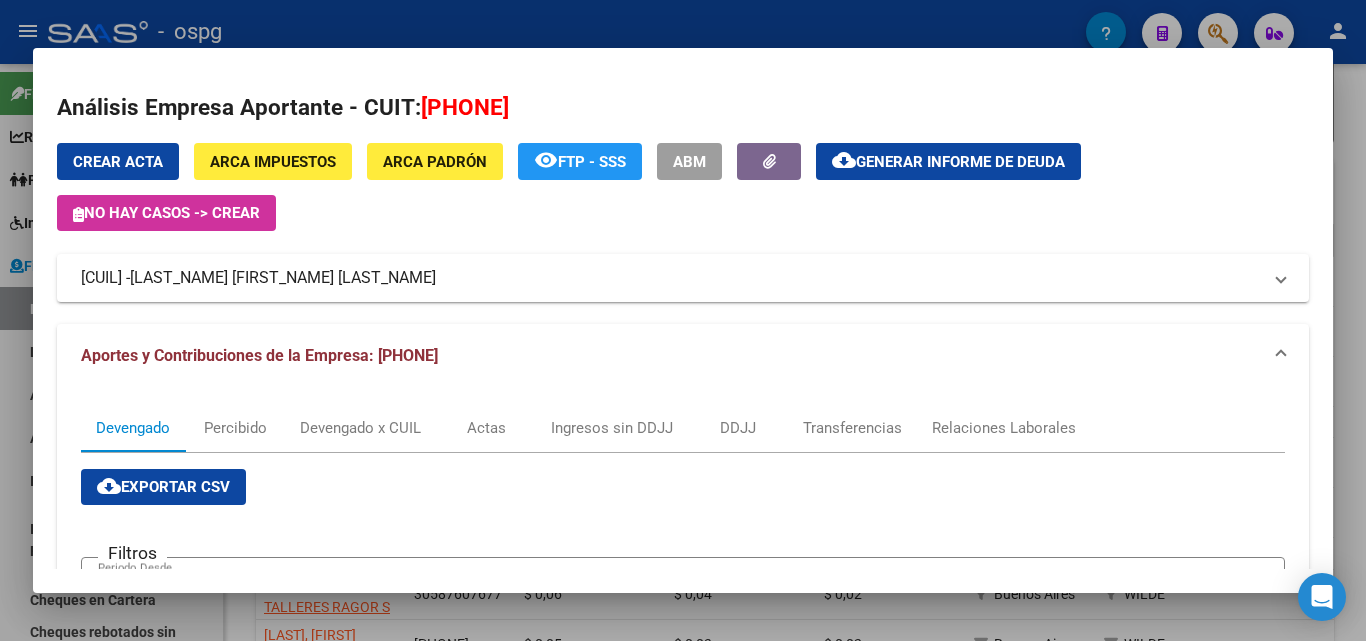click at bounding box center [683, 320] 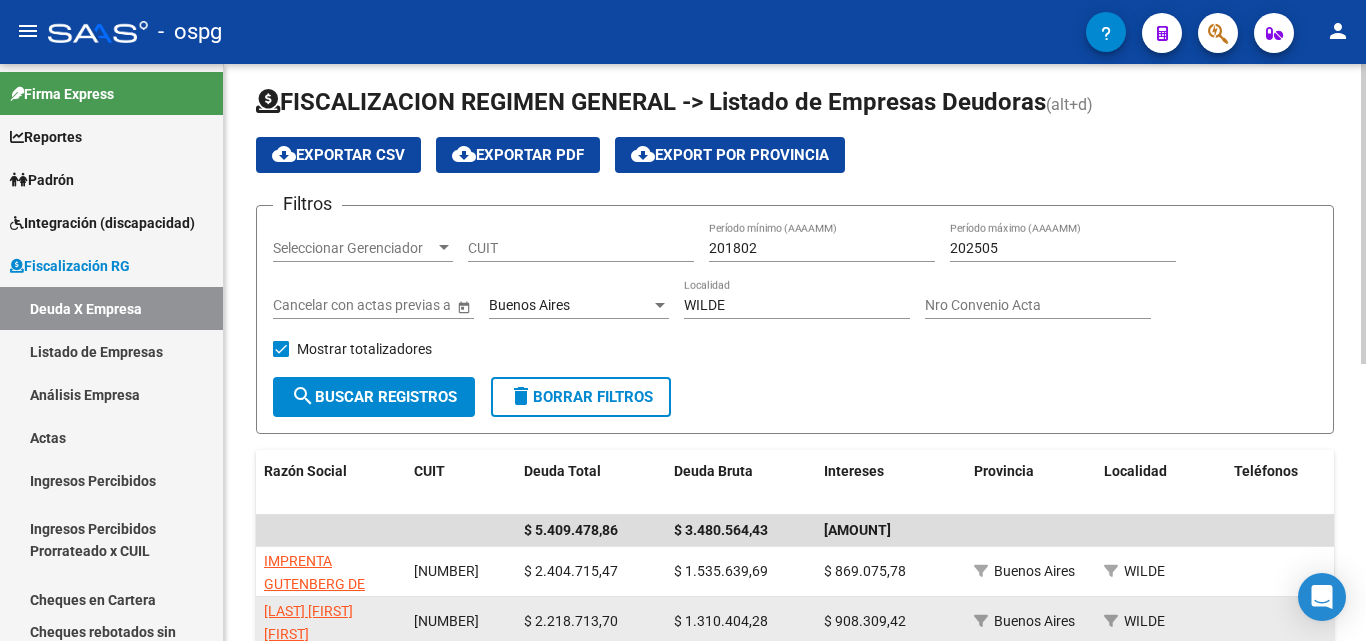 scroll, scrollTop: 0, scrollLeft: 0, axis: both 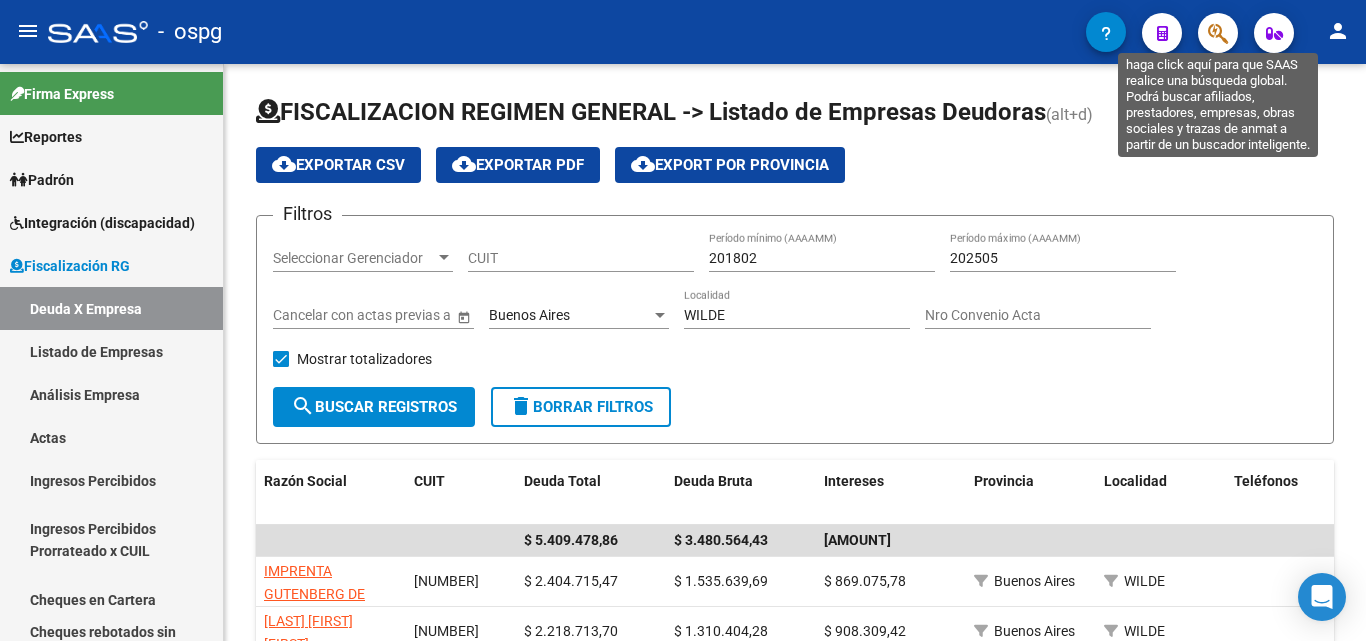 click 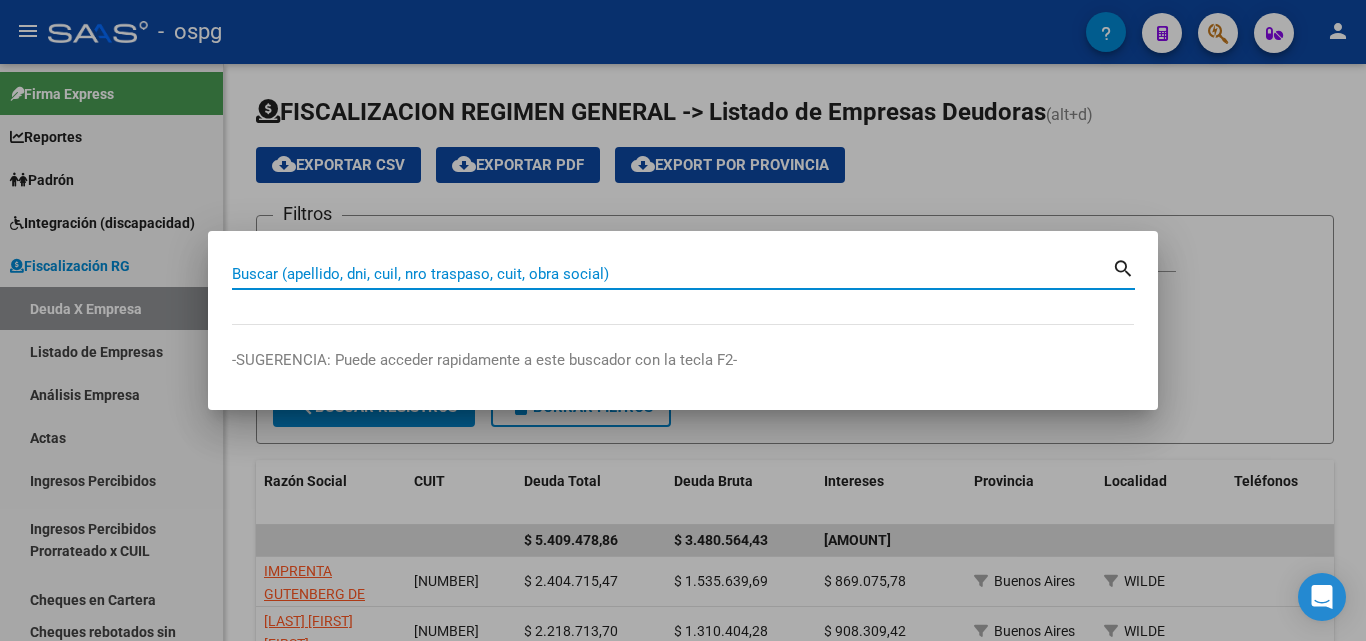 click on "Buscar (apellido, dni, cuil, nro traspaso, cuit, obra social)" at bounding box center [672, 274] 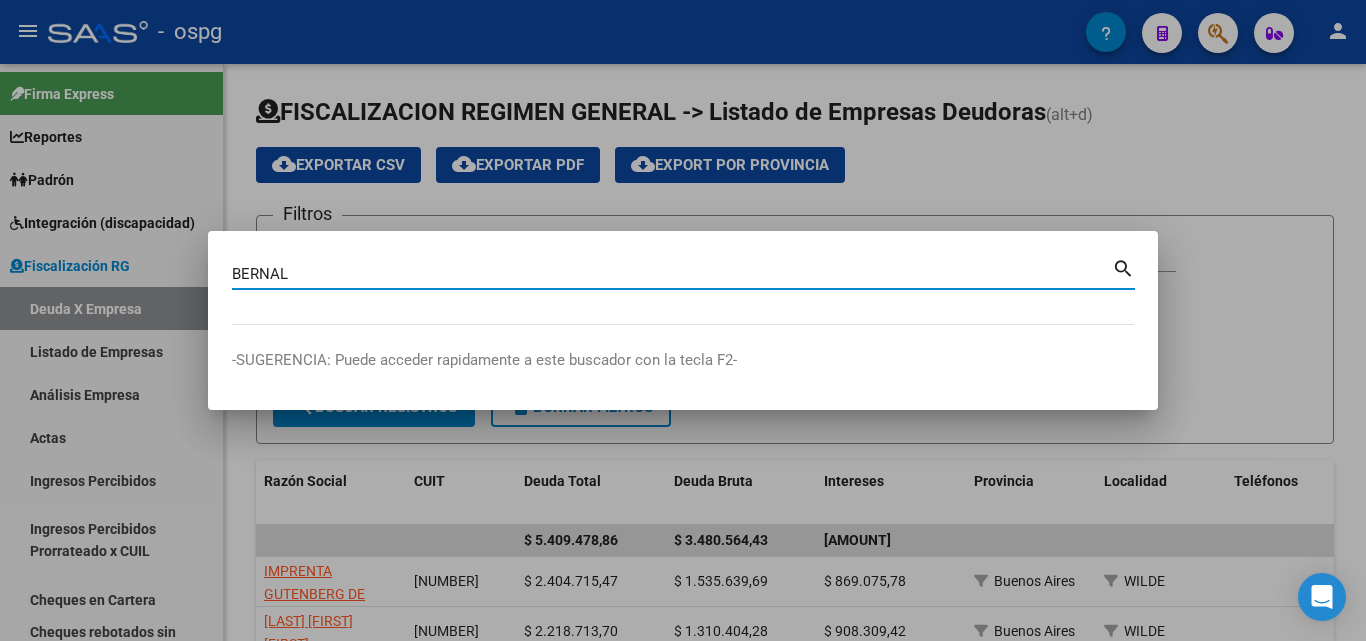 type on "BERNAL" 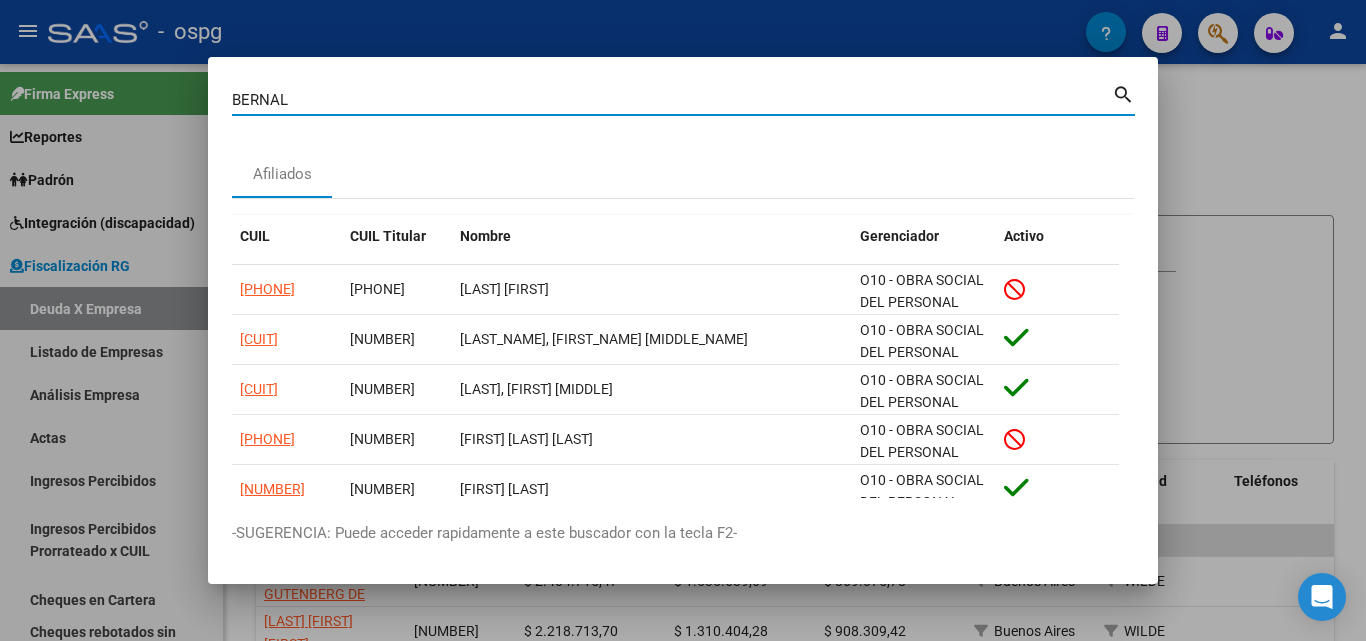 drag, startPoint x: 307, startPoint y: 94, endPoint x: 179, endPoint y: 96, distance: 128.01562 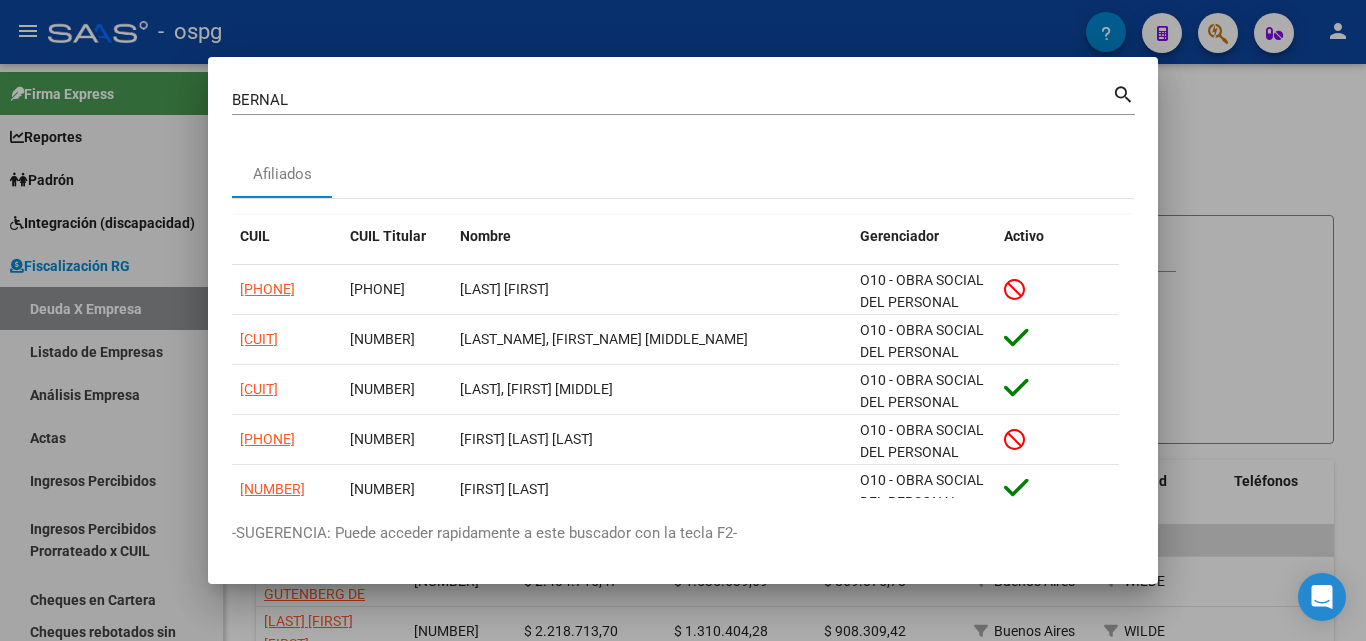 click at bounding box center [683, 320] 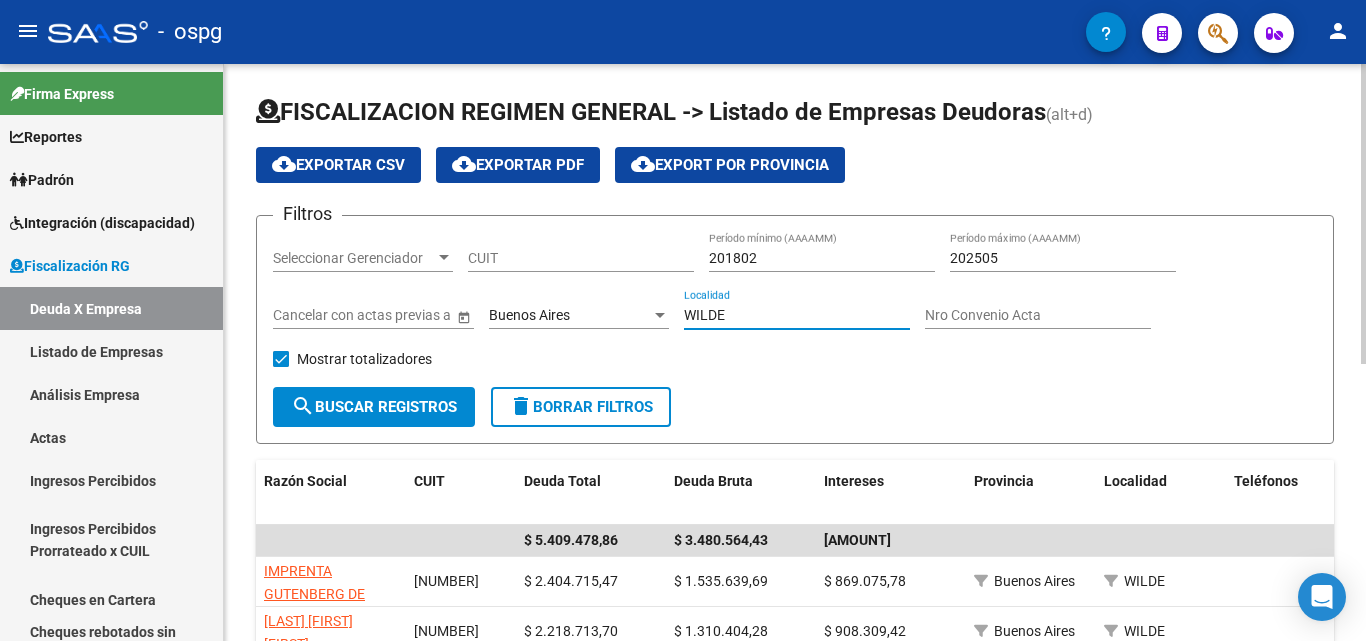 drag, startPoint x: 743, startPoint y: 319, endPoint x: 672, endPoint y: 313, distance: 71.25307 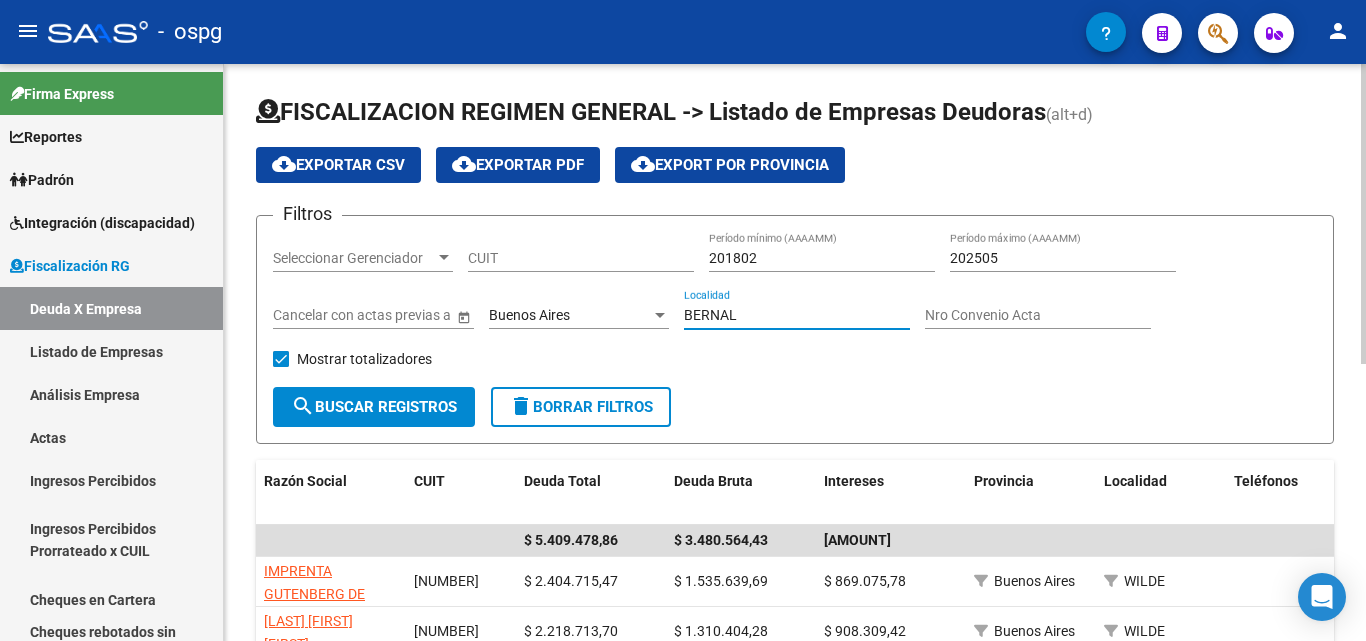 type on "BERNAL" 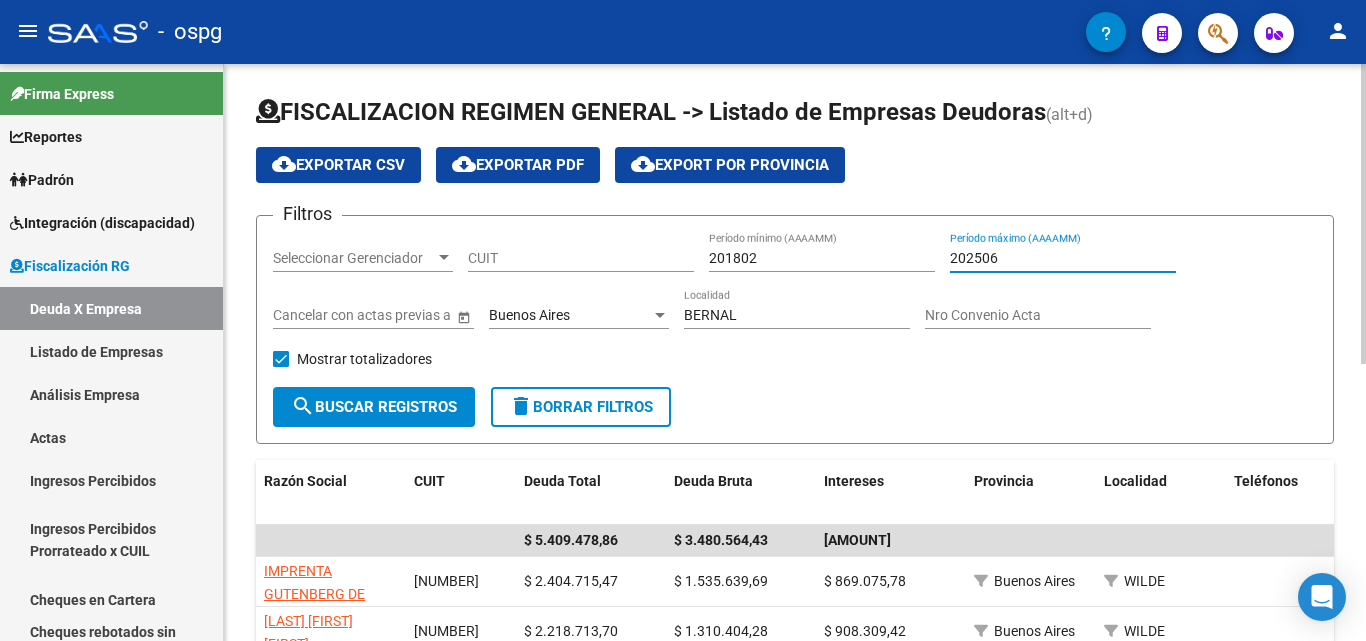 type on "202506" 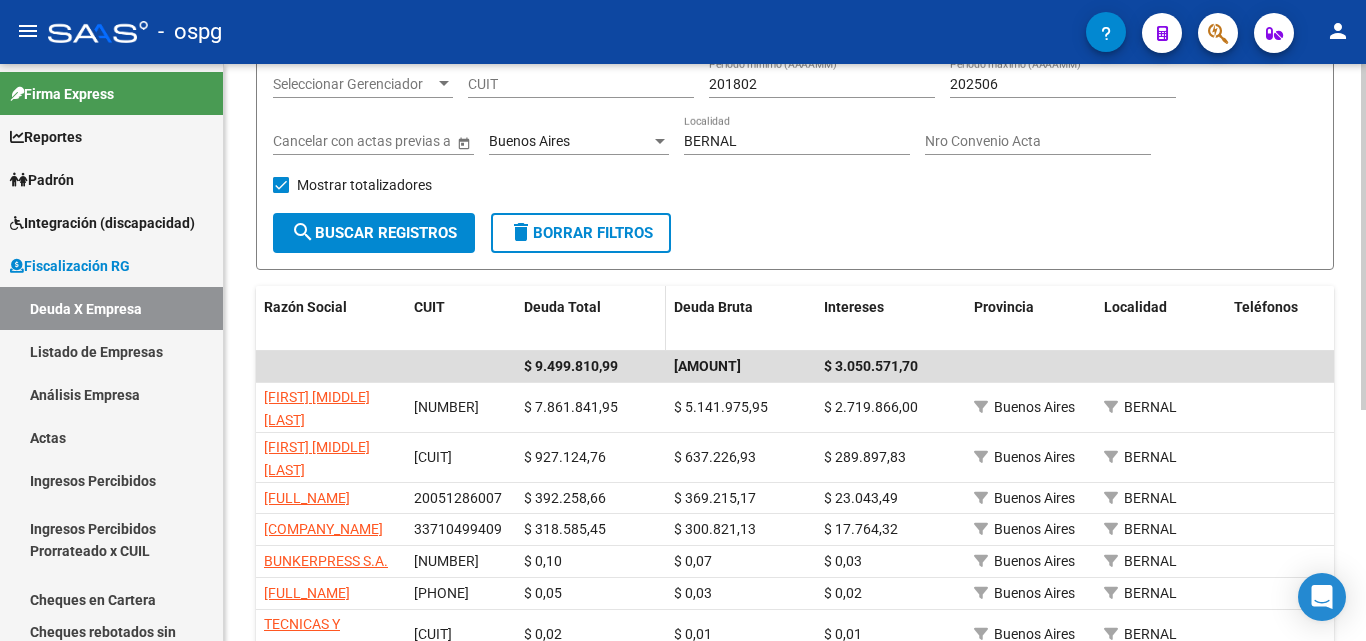 scroll, scrollTop: 300, scrollLeft: 0, axis: vertical 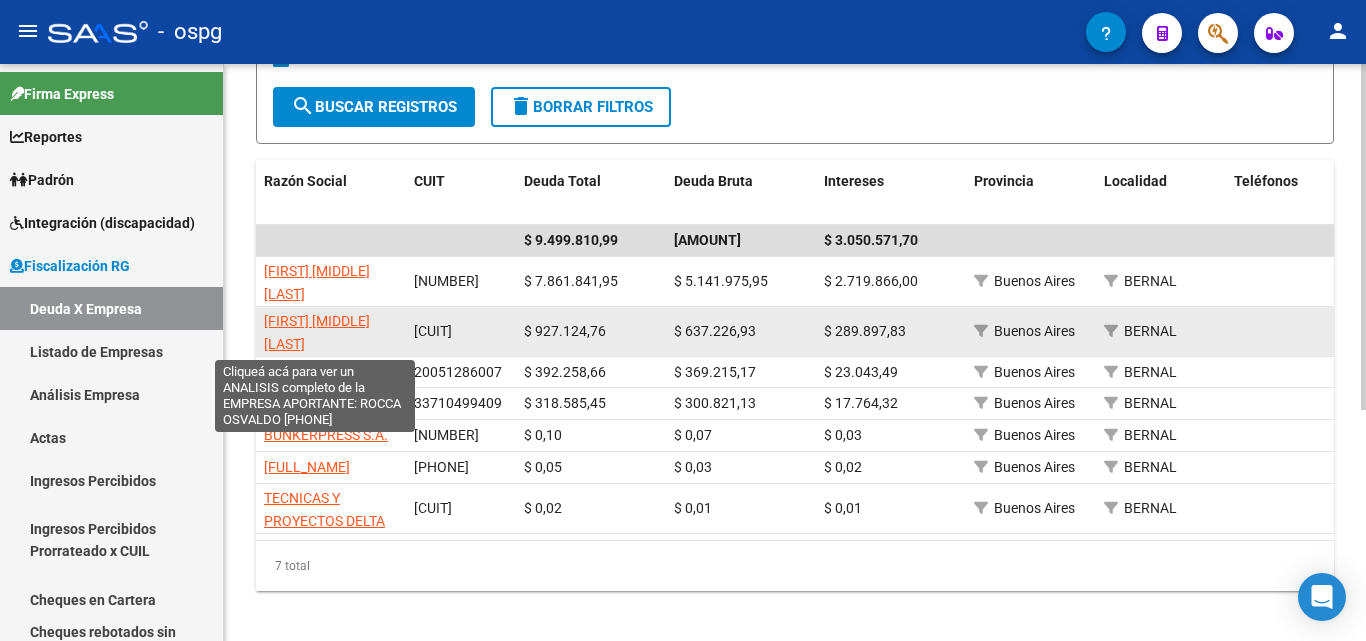 click on "[FIRST] [MIDDLE] [LAST]" 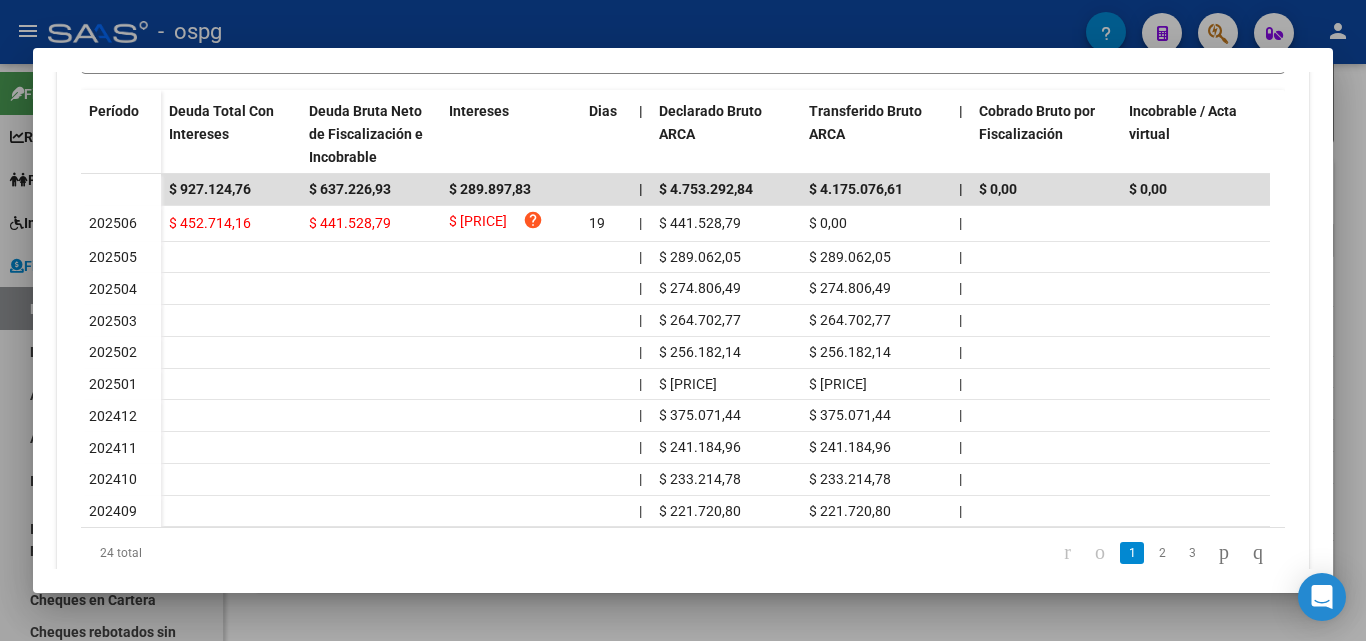 scroll, scrollTop: 686, scrollLeft: 0, axis: vertical 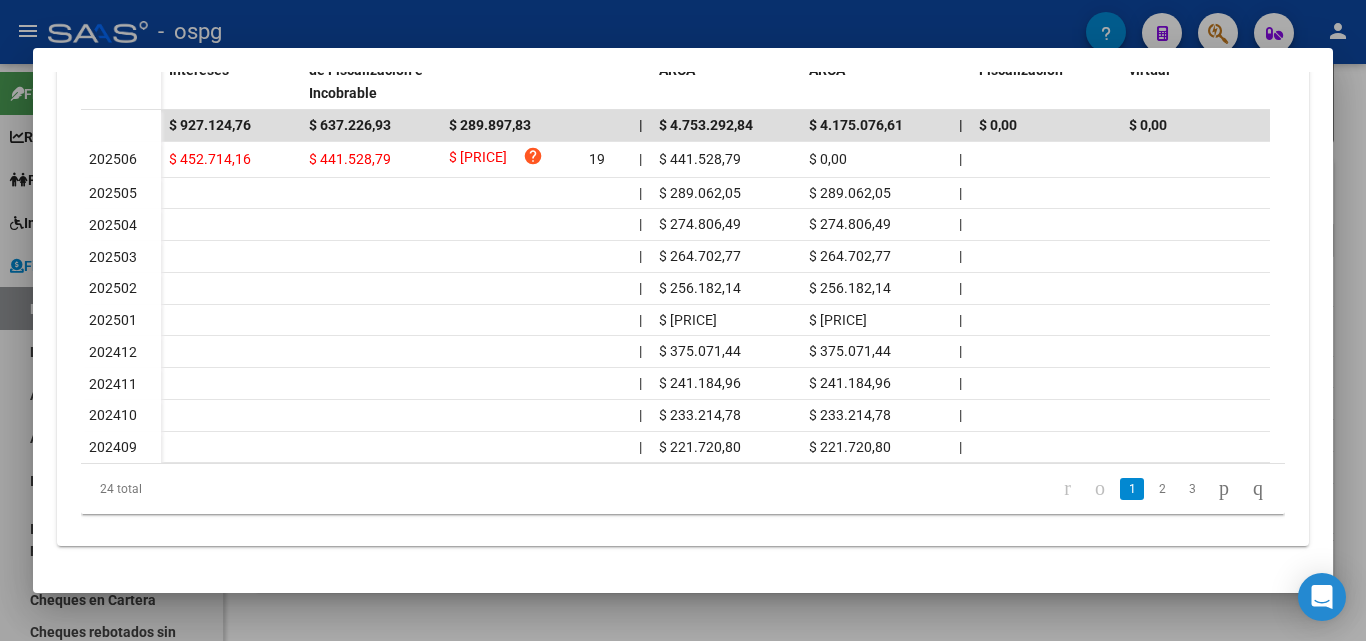 click at bounding box center (683, 320) 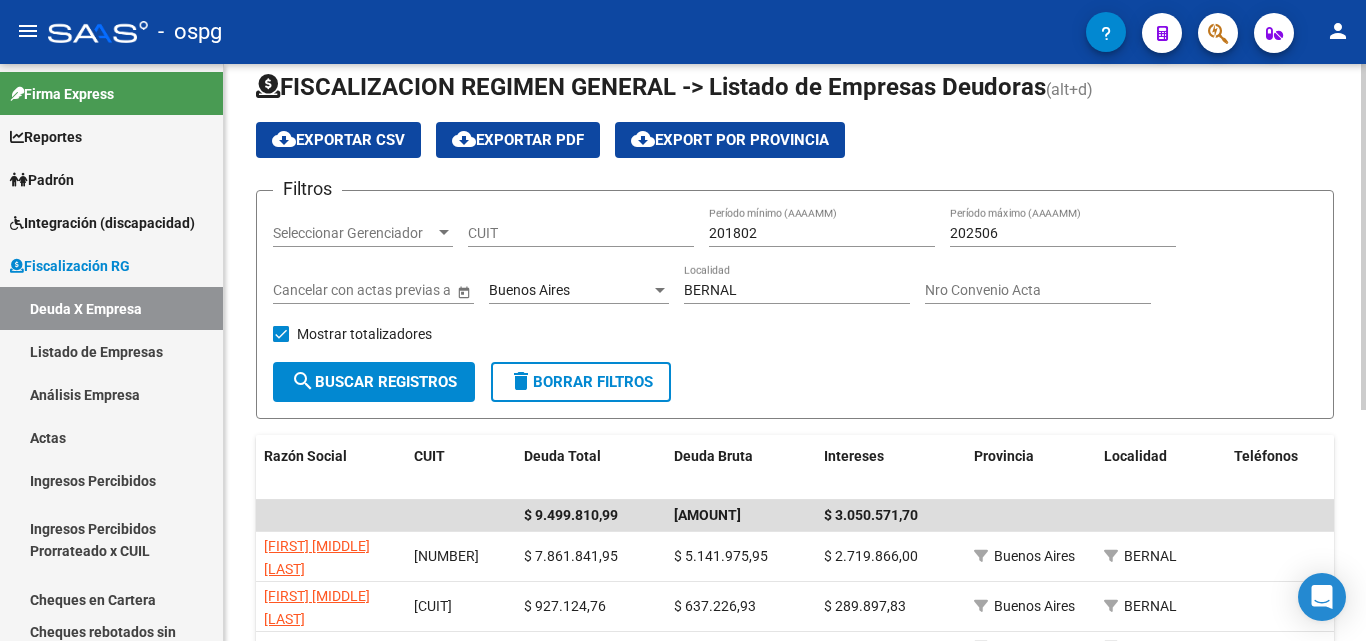scroll, scrollTop: 0, scrollLeft: 0, axis: both 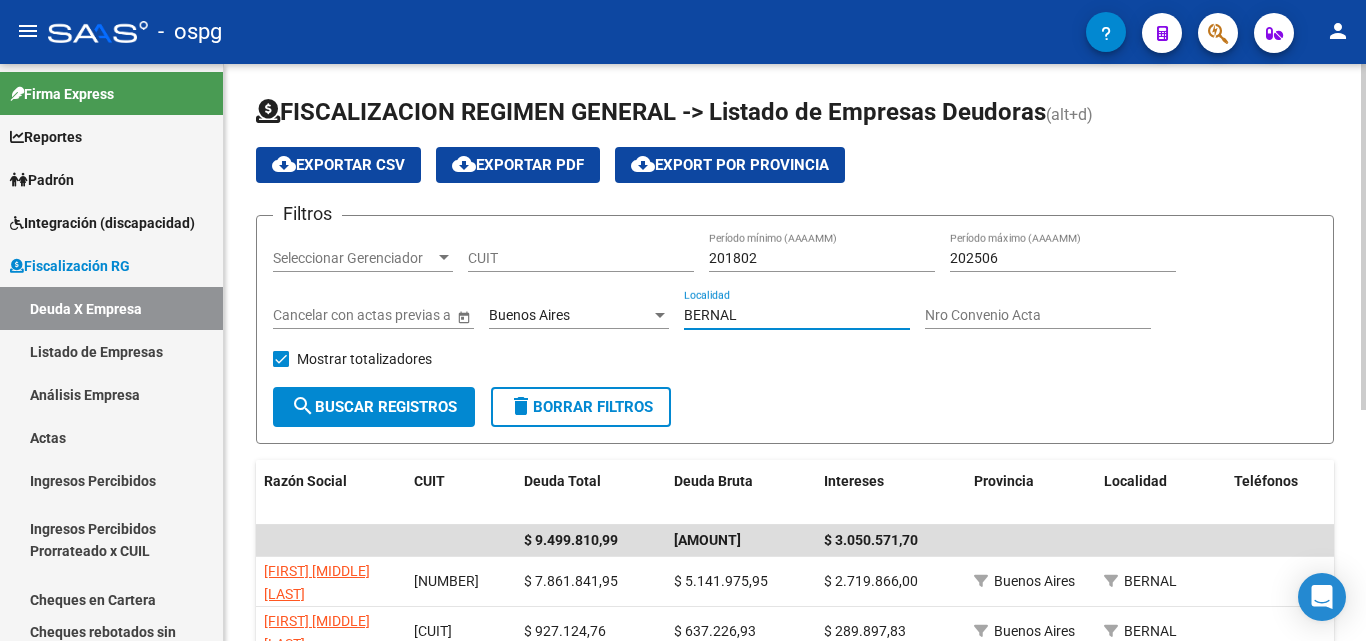 drag, startPoint x: 751, startPoint y: 312, endPoint x: 636, endPoint y: 311, distance: 115.00435 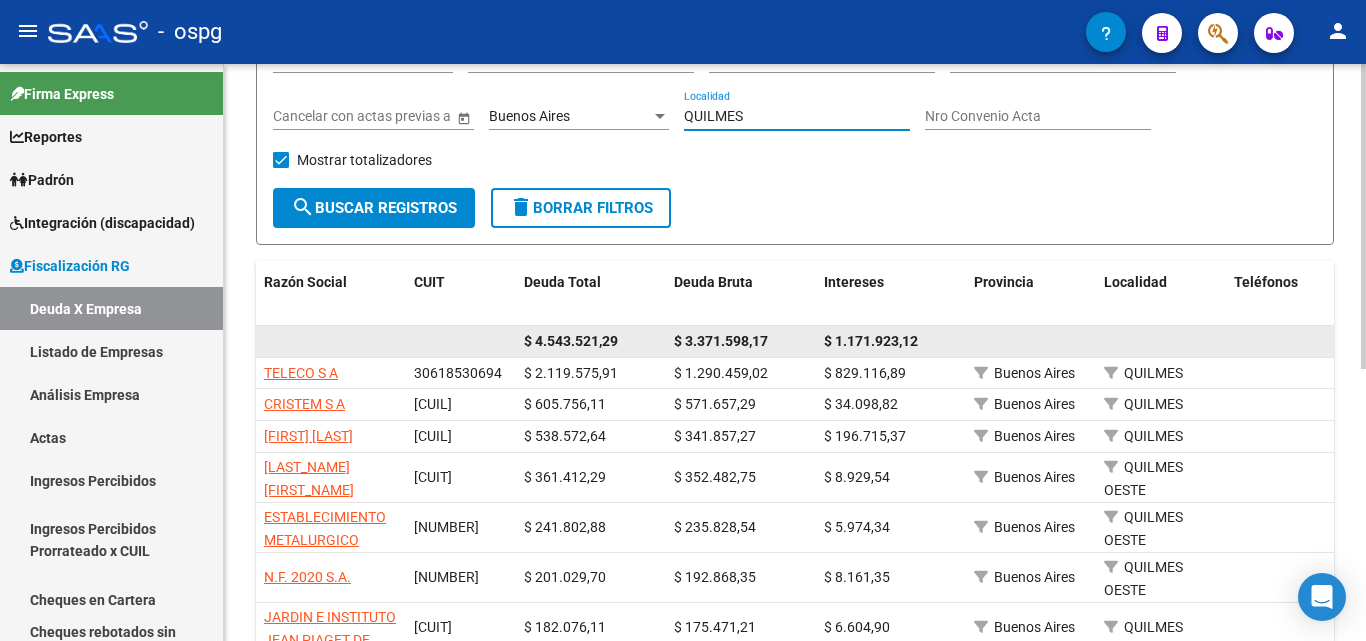 scroll, scrollTop: 200, scrollLeft: 0, axis: vertical 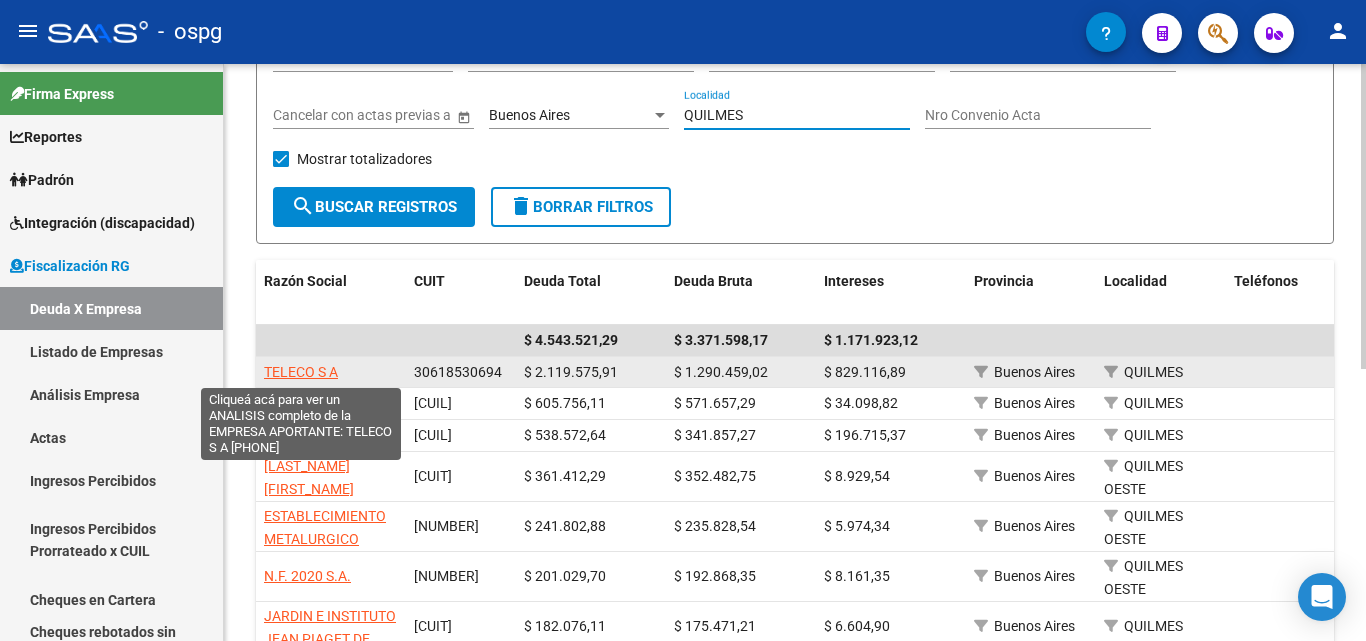 type on "QUILMES" 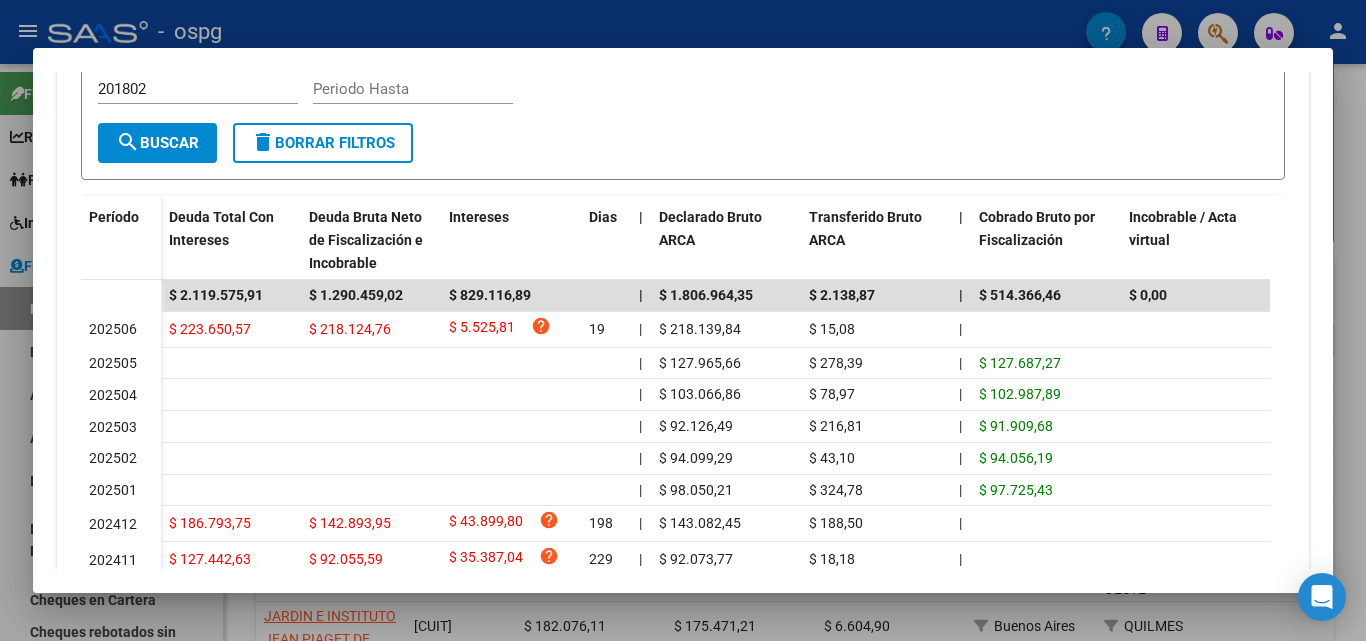 scroll, scrollTop: 600, scrollLeft: 0, axis: vertical 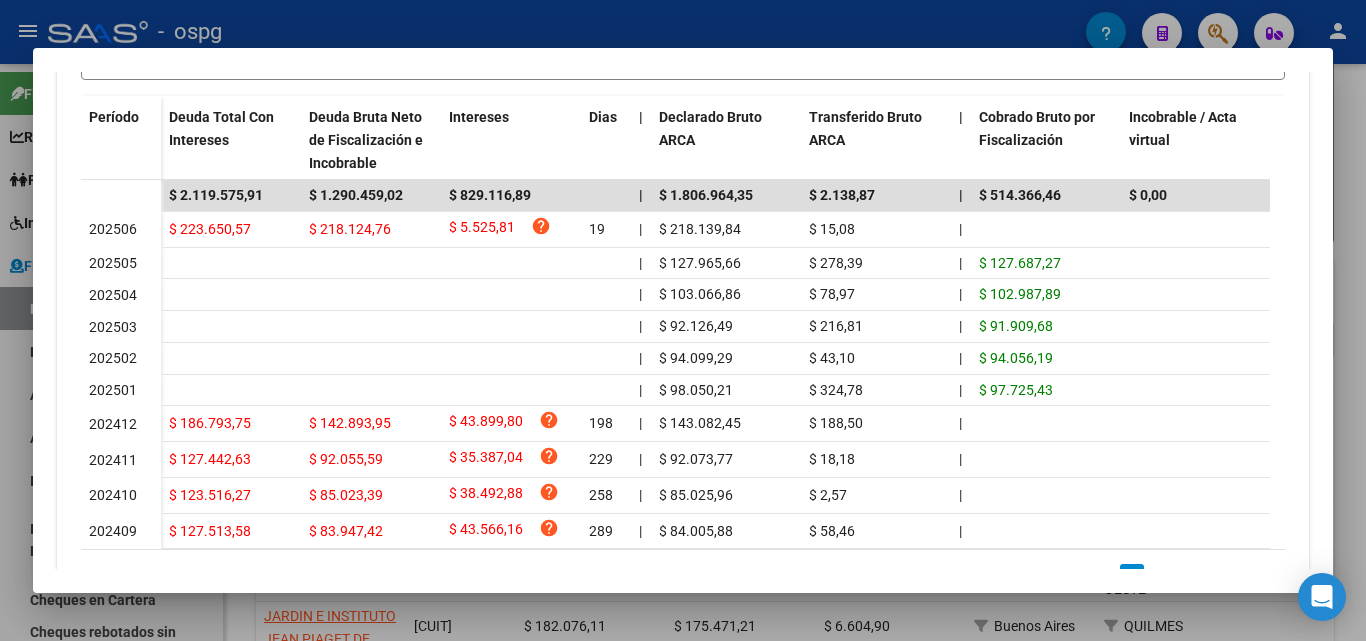 click at bounding box center (683, 320) 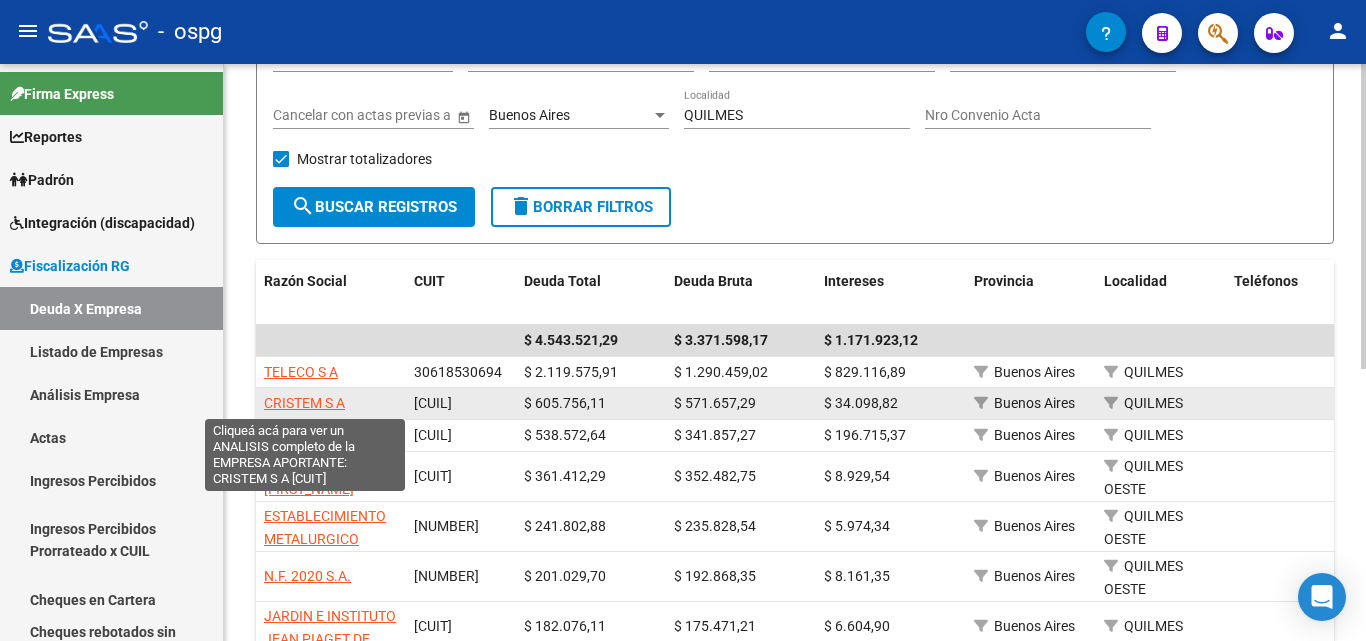 click on "CRISTEM S A" 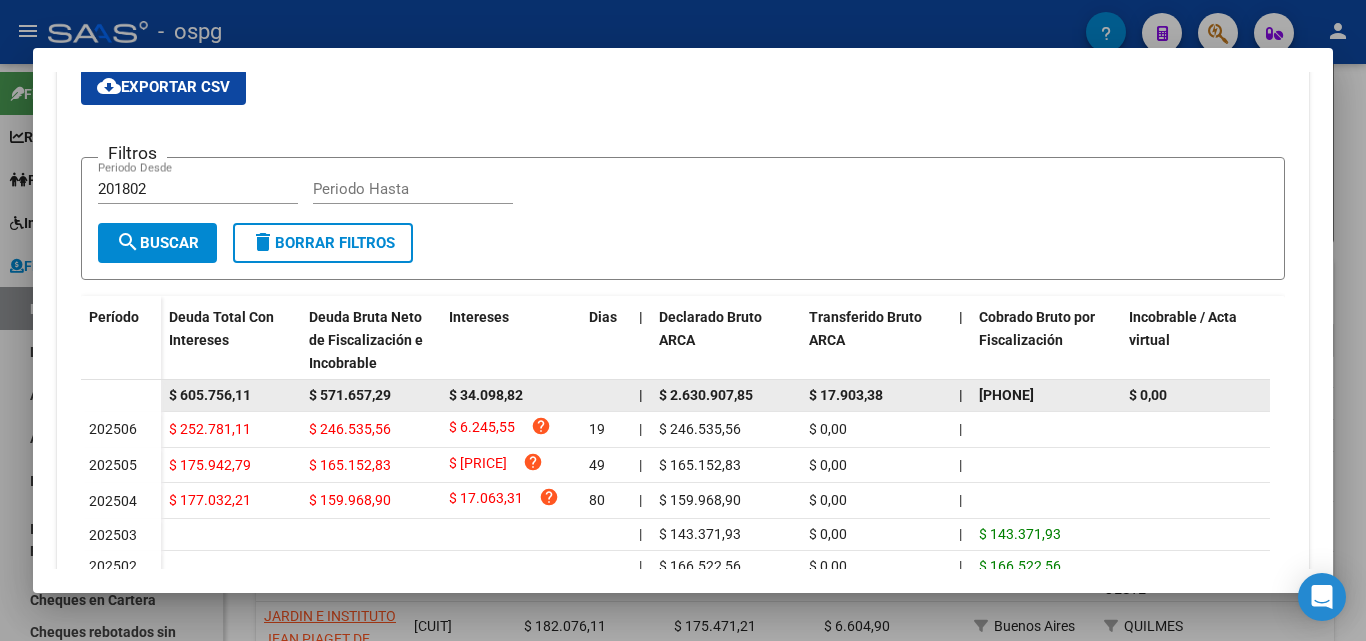 scroll, scrollTop: 0, scrollLeft: 0, axis: both 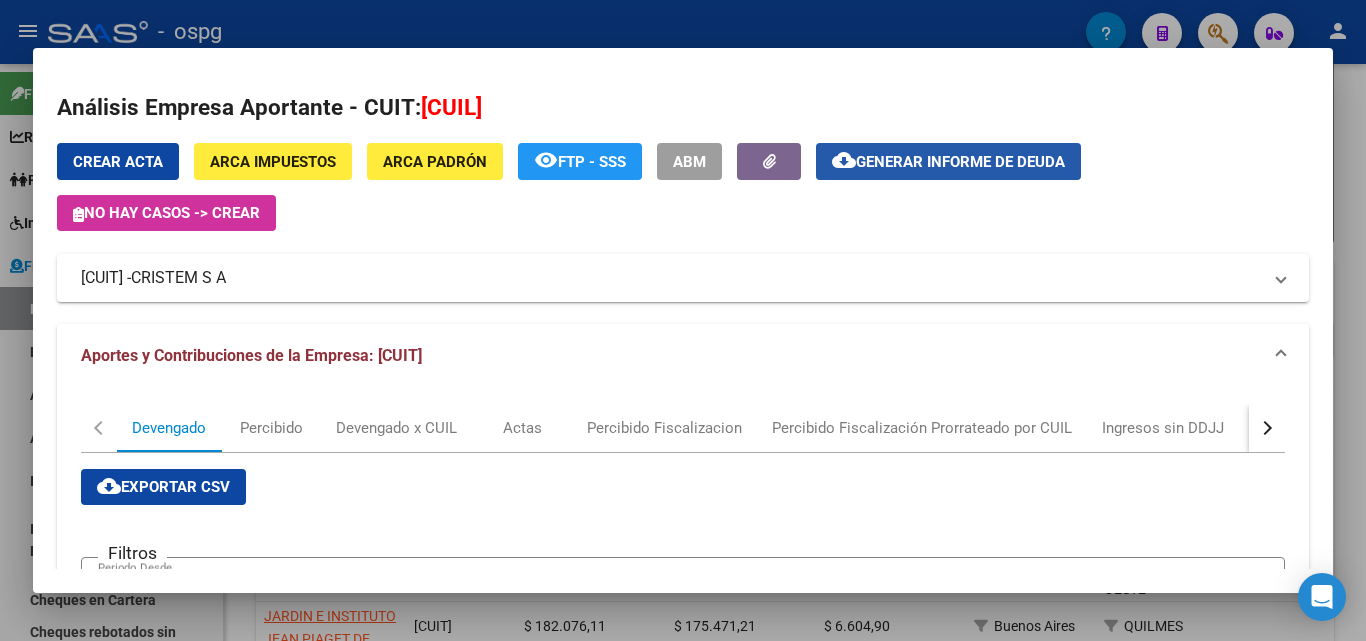 click on "Generar informe de deuda" 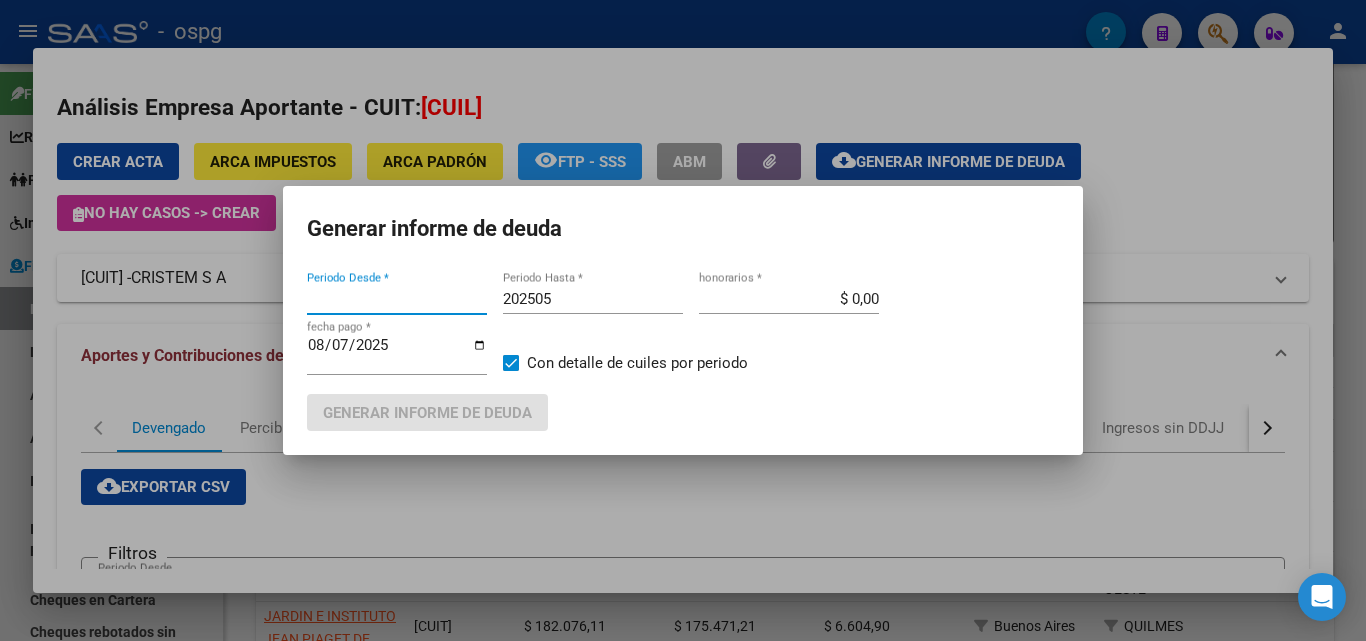 type on "202504" 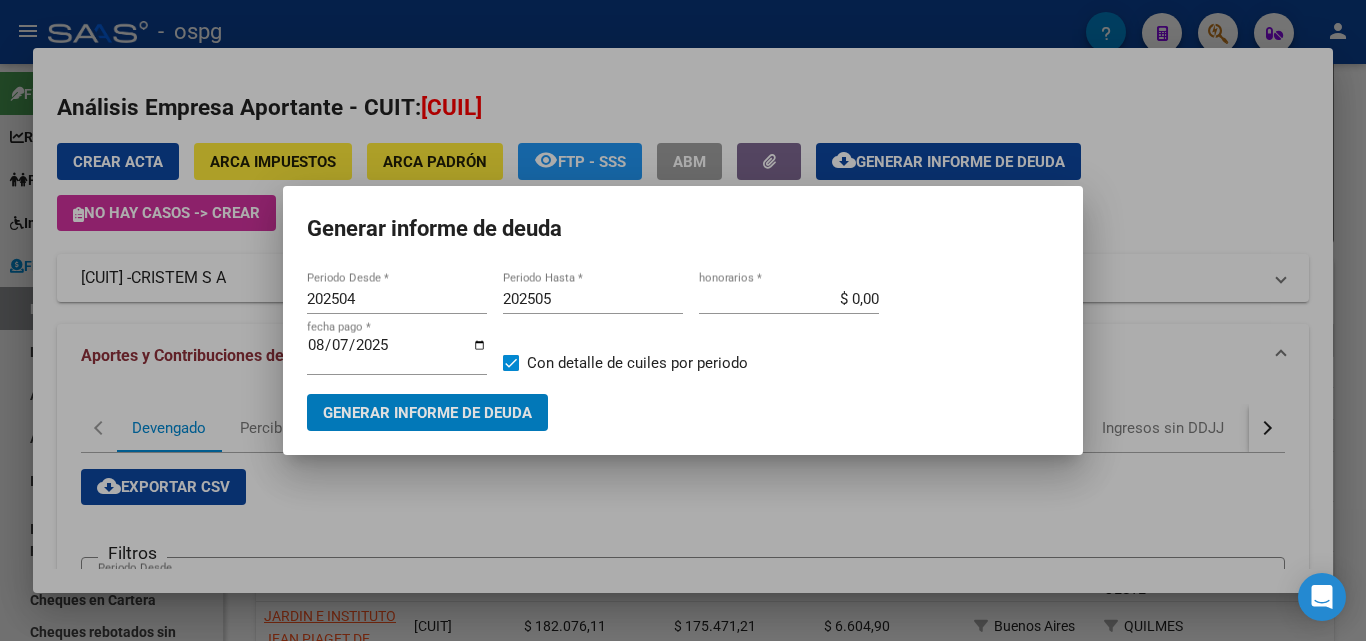 click on "202505" at bounding box center [593, 299] 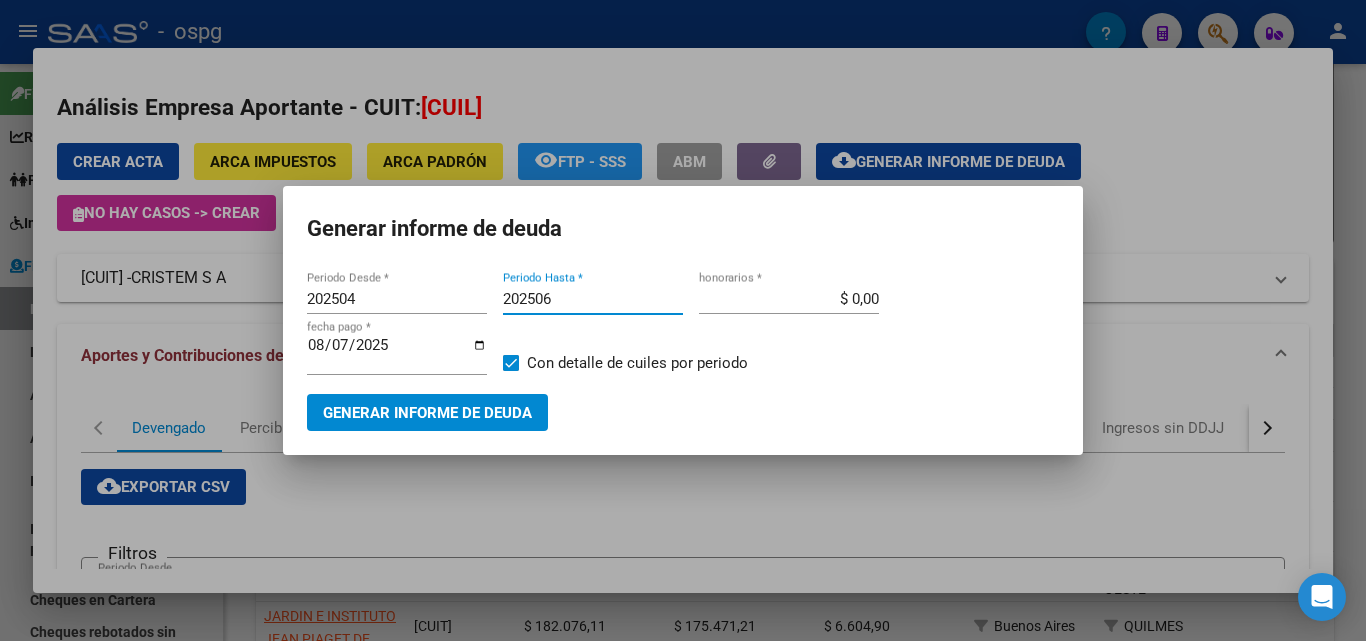 type on "202506" 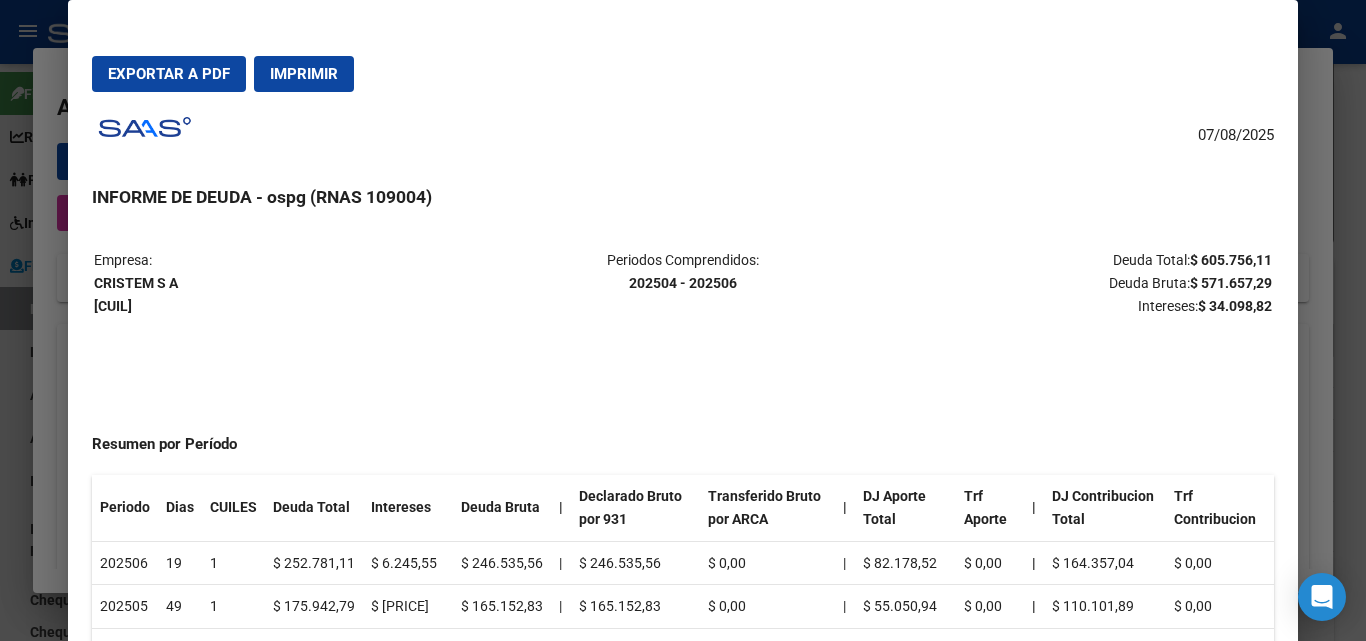 click on "Exportar a PDF" at bounding box center (169, 74) 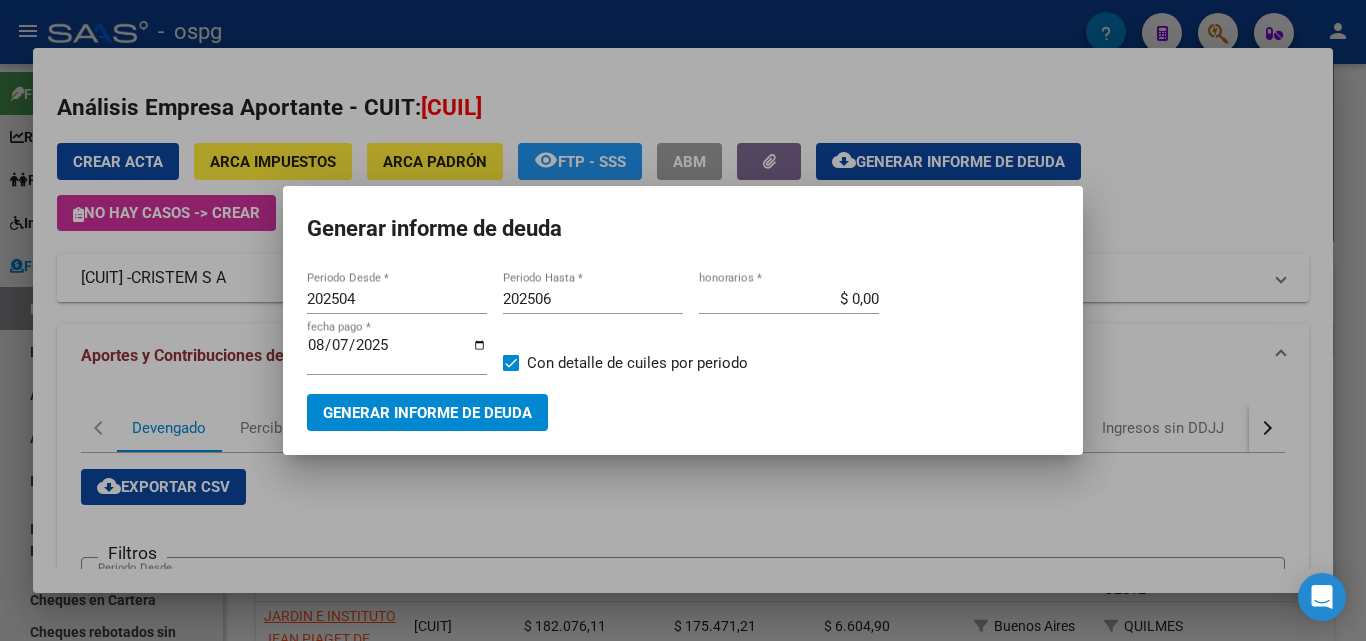 click at bounding box center [683, 320] 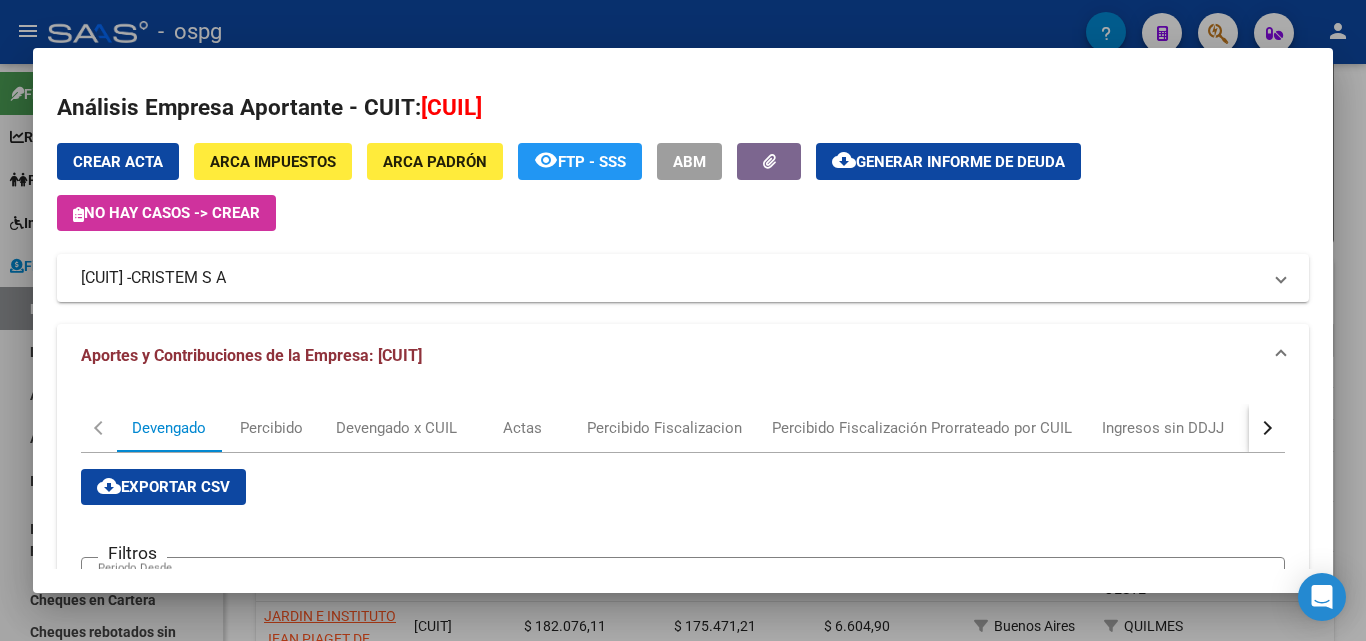 click at bounding box center (683, 320) 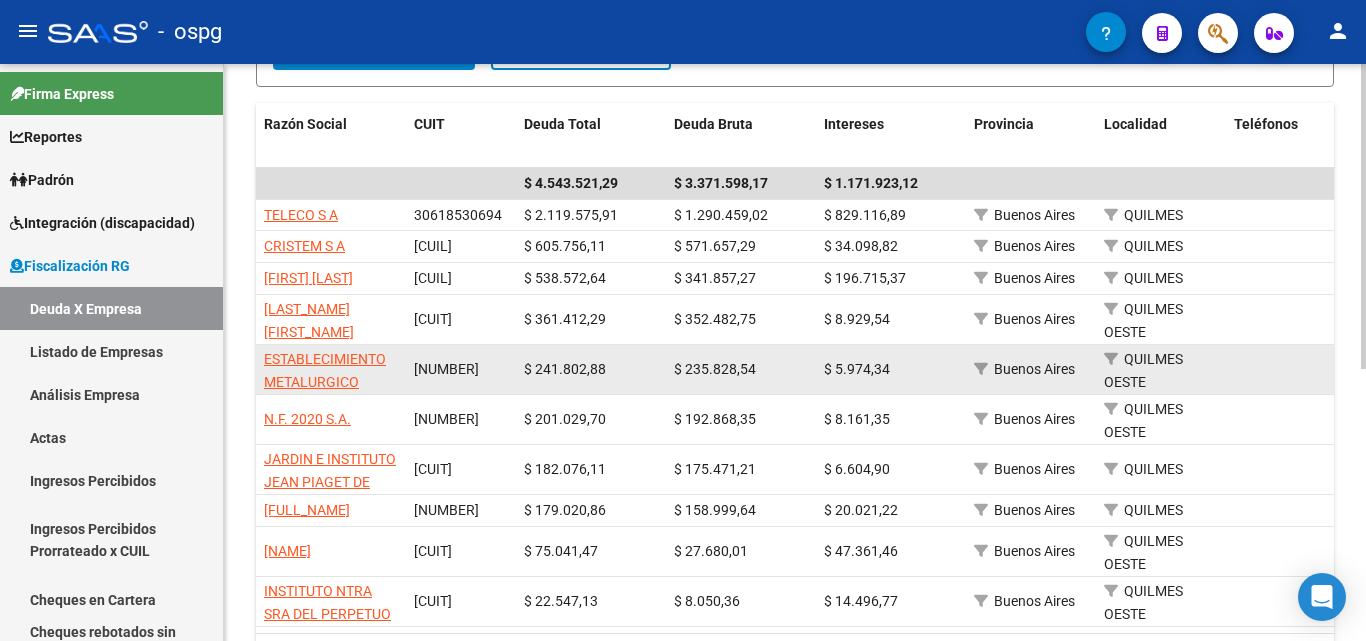 scroll, scrollTop: 400, scrollLeft: 0, axis: vertical 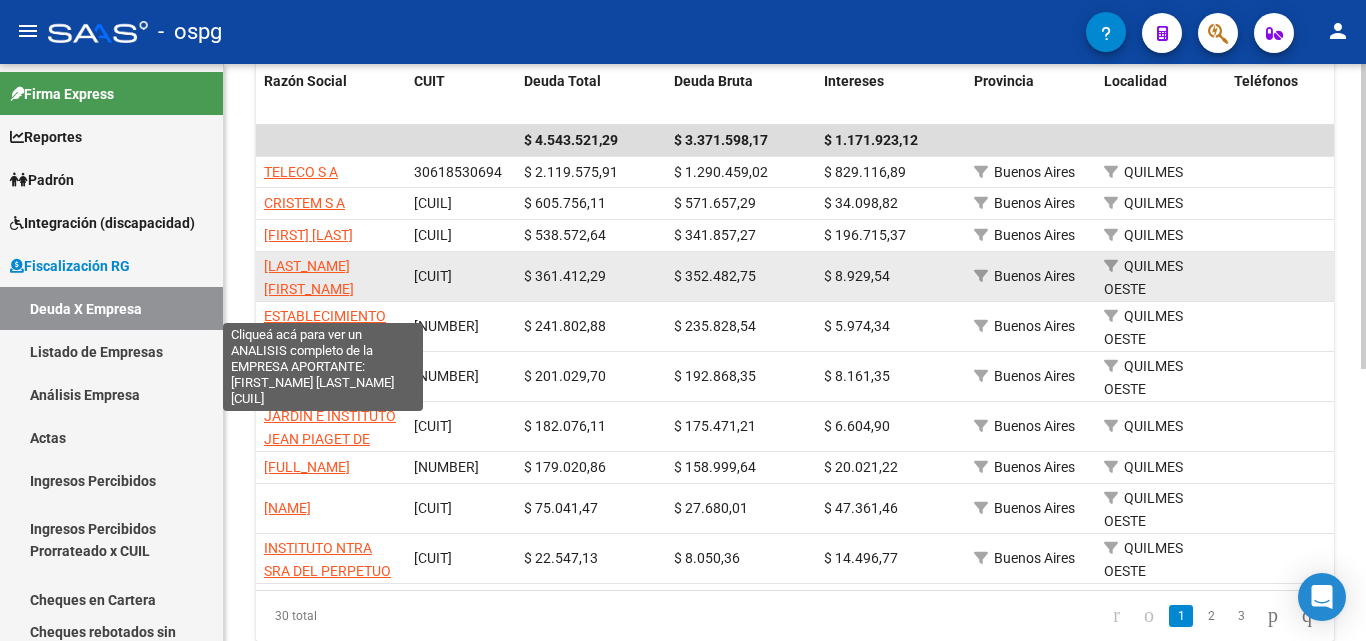 click on "[LAST_NAME] [FIRST_NAME] [LAST_NAME]" 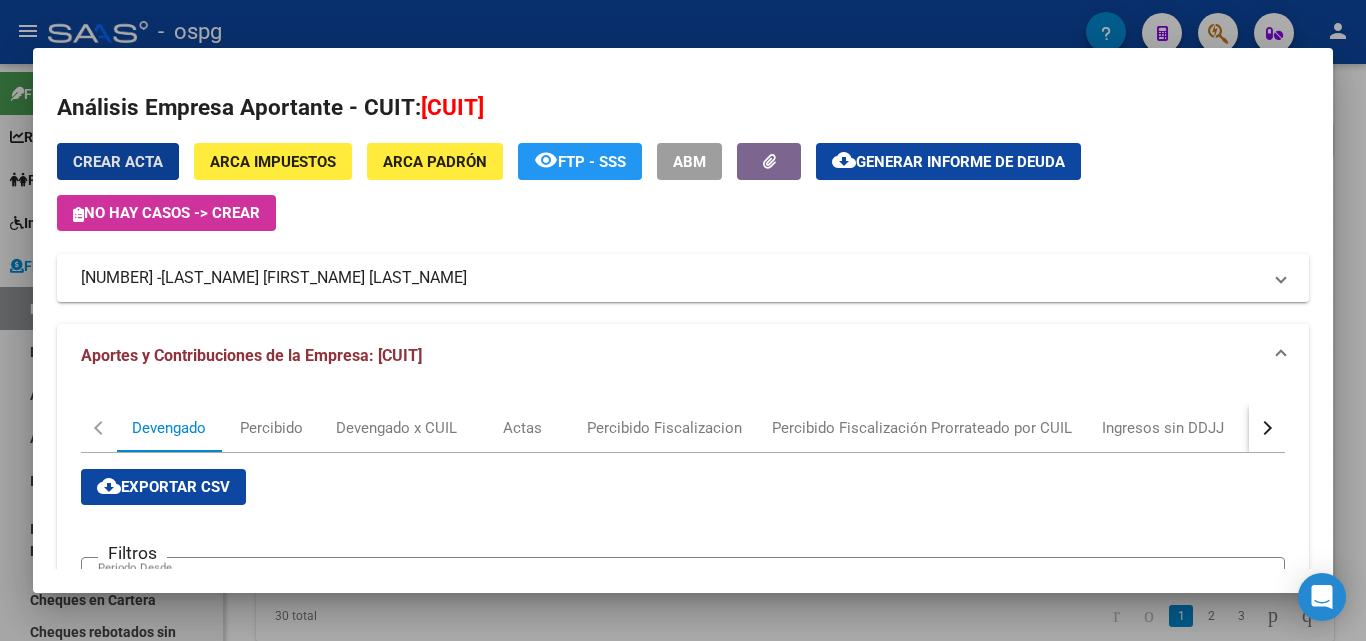 scroll, scrollTop: 400, scrollLeft: 0, axis: vertical 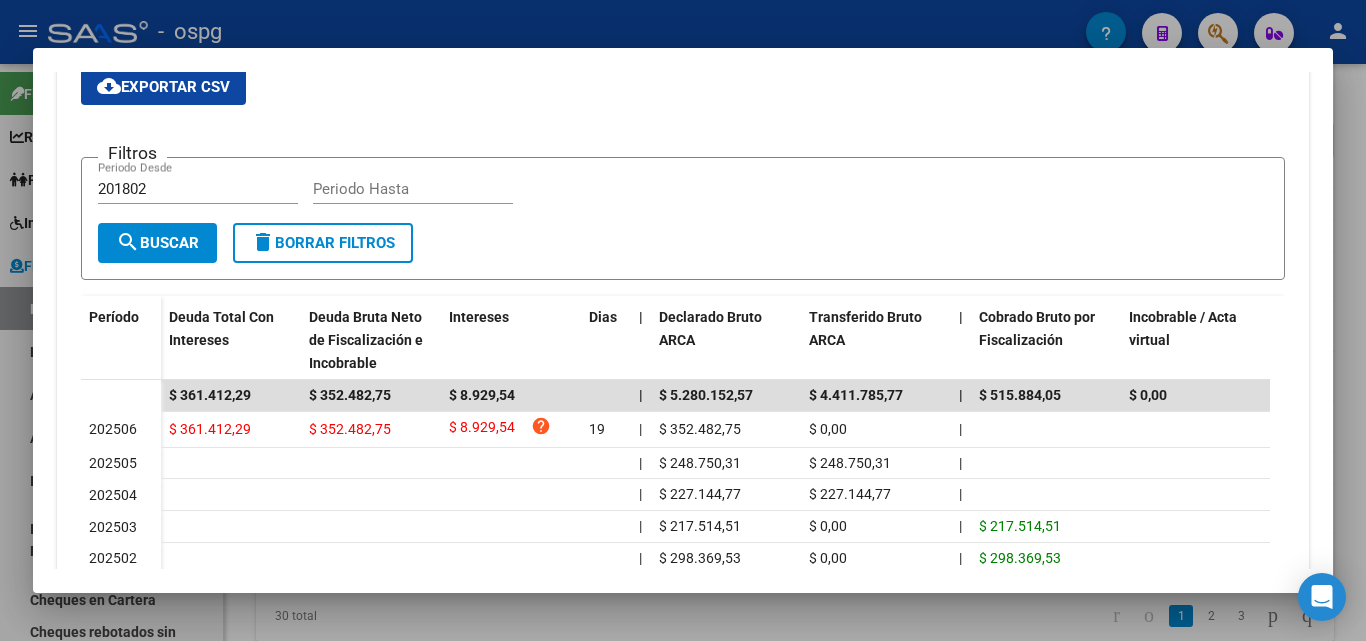 click at bounding box center (683, 320) 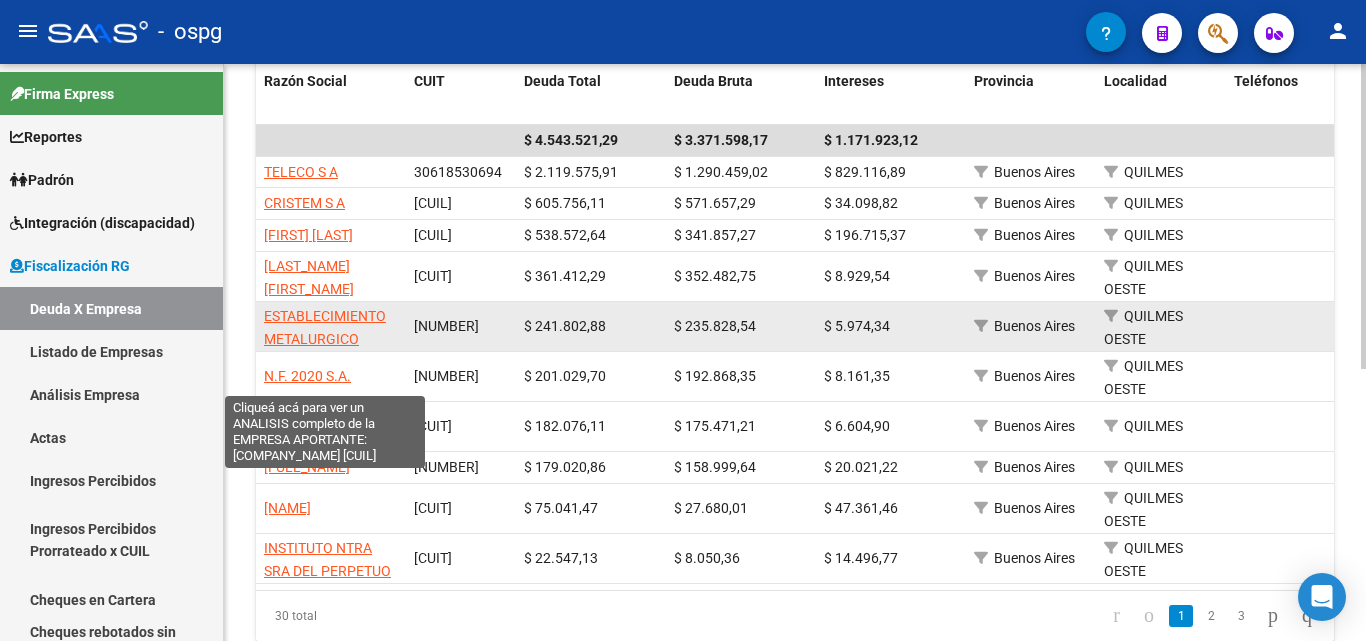 click on "ESTABLECIMIENTO METALURGICO TAPIGAR SA" 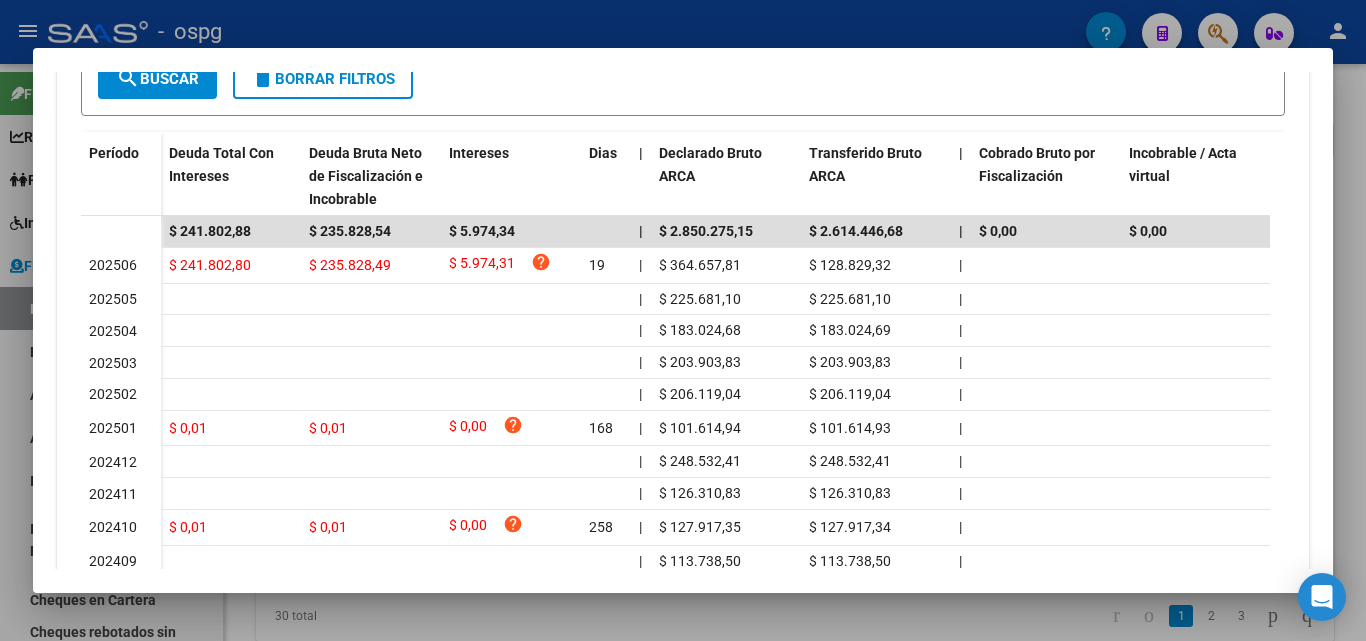 scroll, scrollTop: 600, scrollLeft: 0, axis: vertical 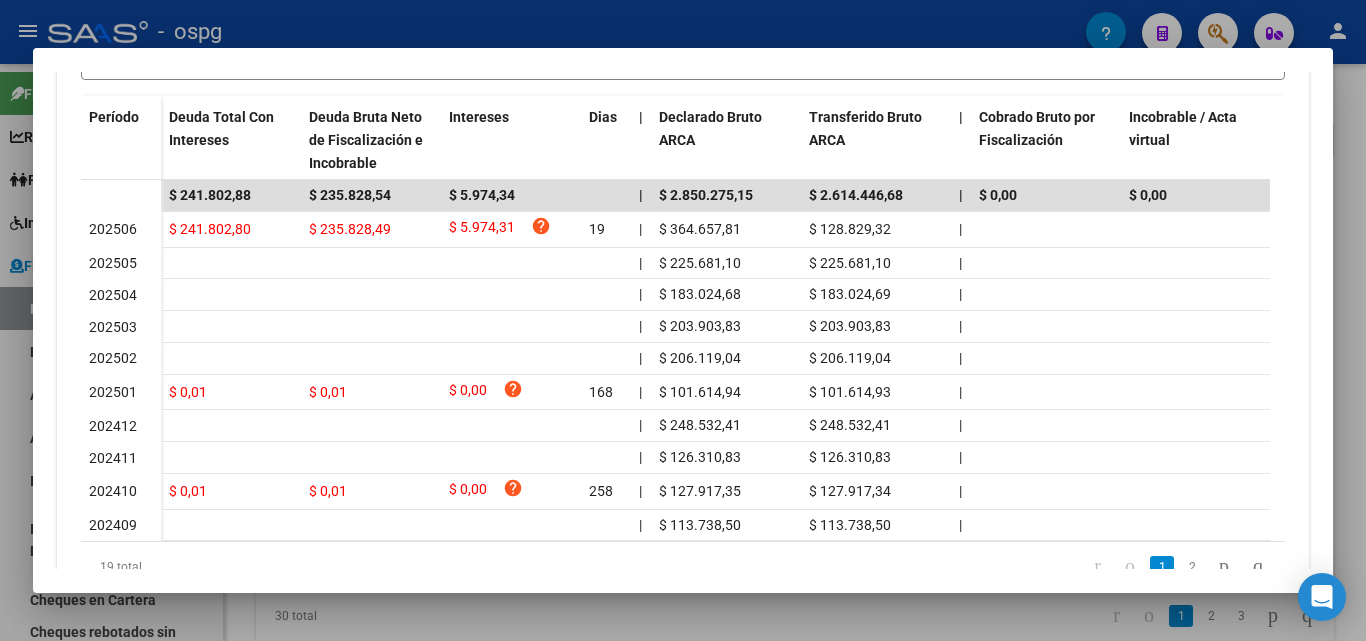 click at bounding box center [683, 320] 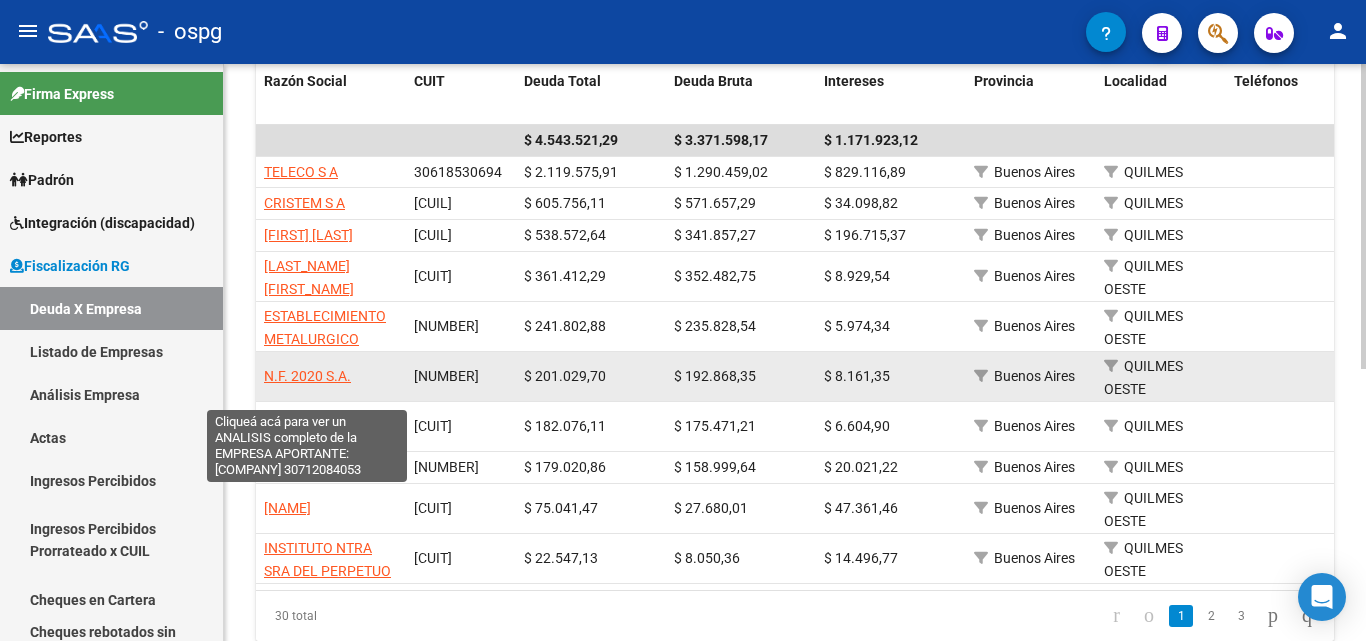 click on "N.F. 2020 S.A." 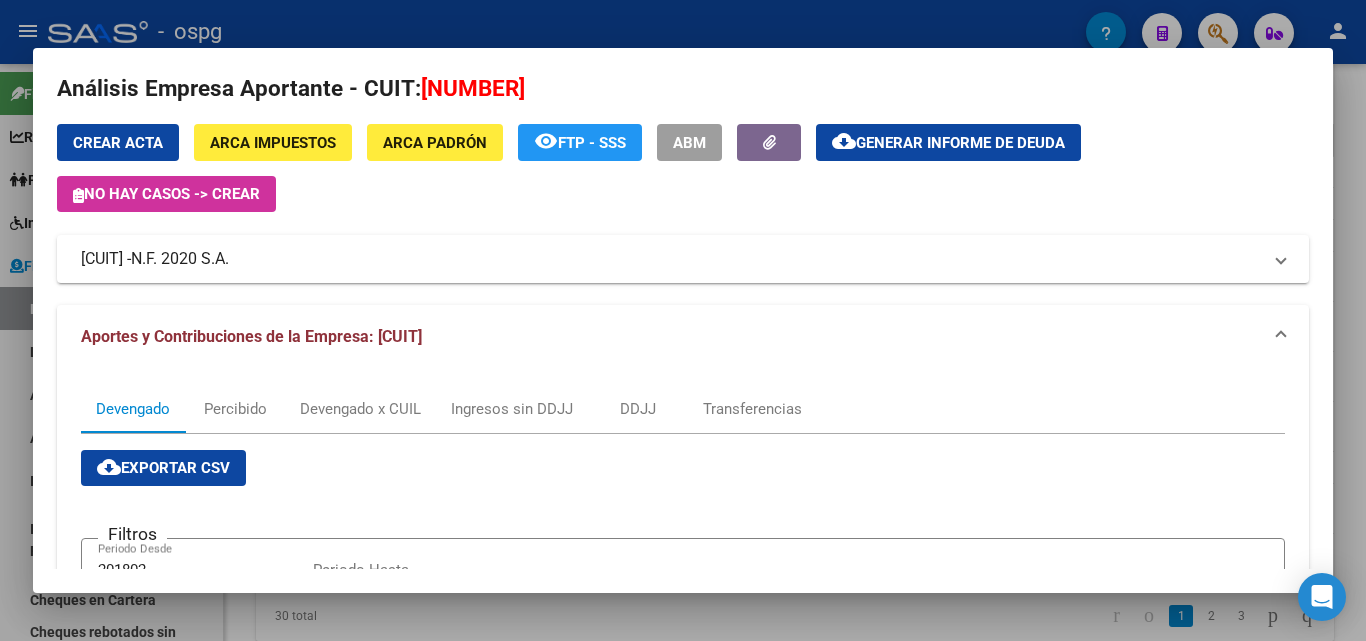scroll, scrollTop: 0, scrollLeft: 0, axis: both 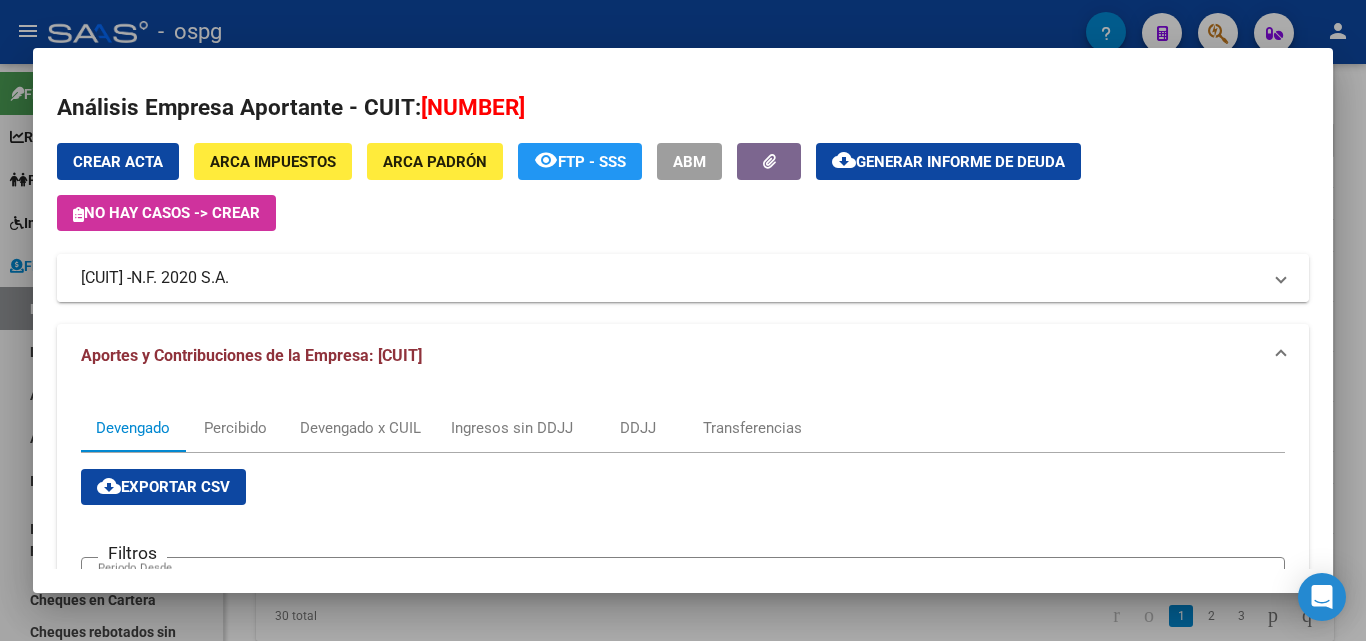 drag, startPoint x: 184, startPoint y: 280, endPoint x: 70, endPoint y: 281, distance: 114.00439 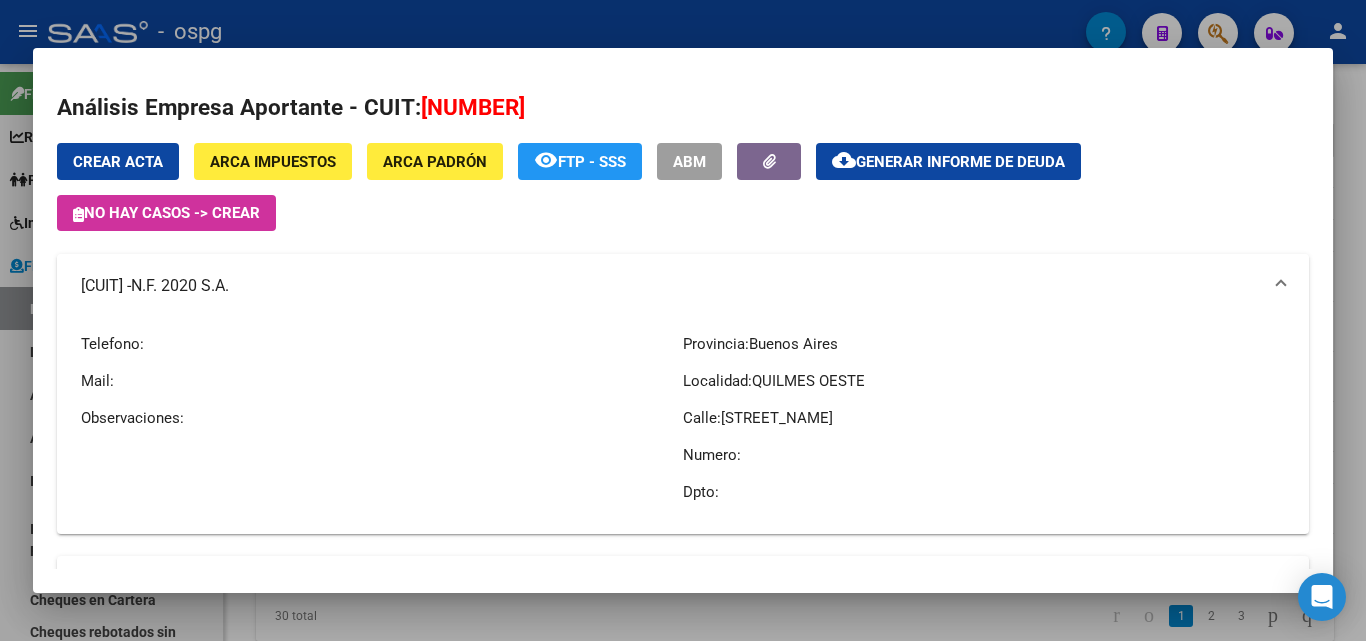 copy on "[NUMBER]" 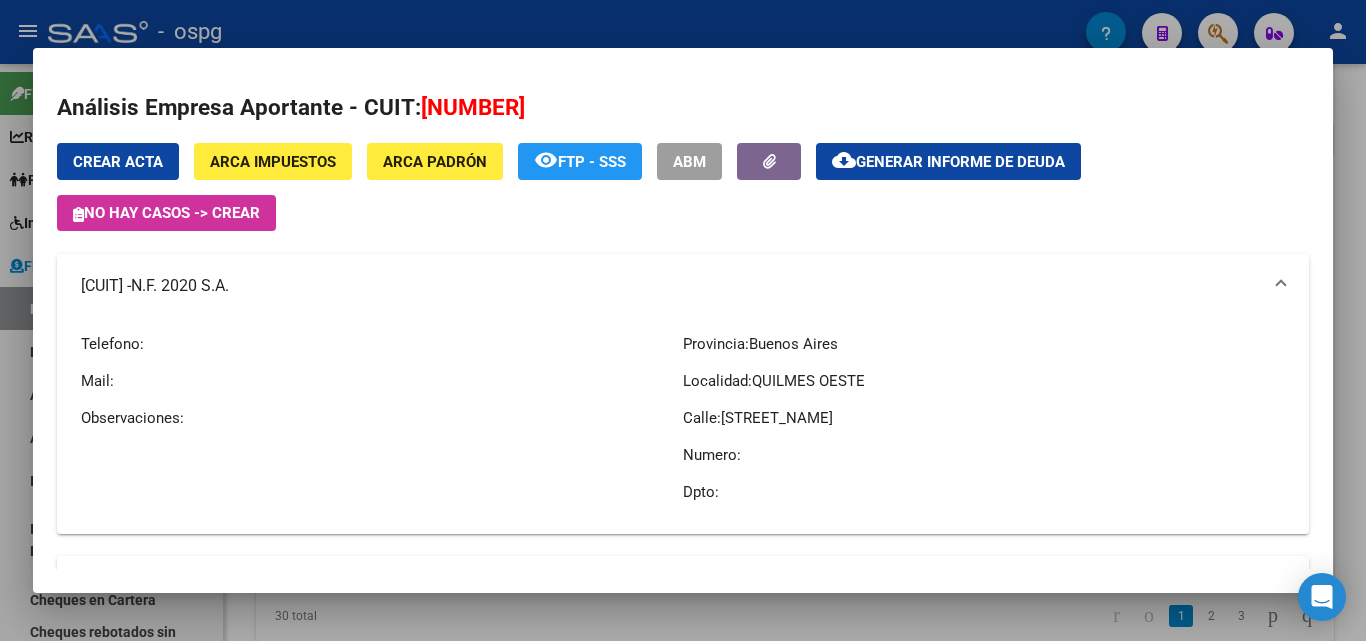 click on "Telefono: Mail: Observaciones:" at bounding box center (382, 418) 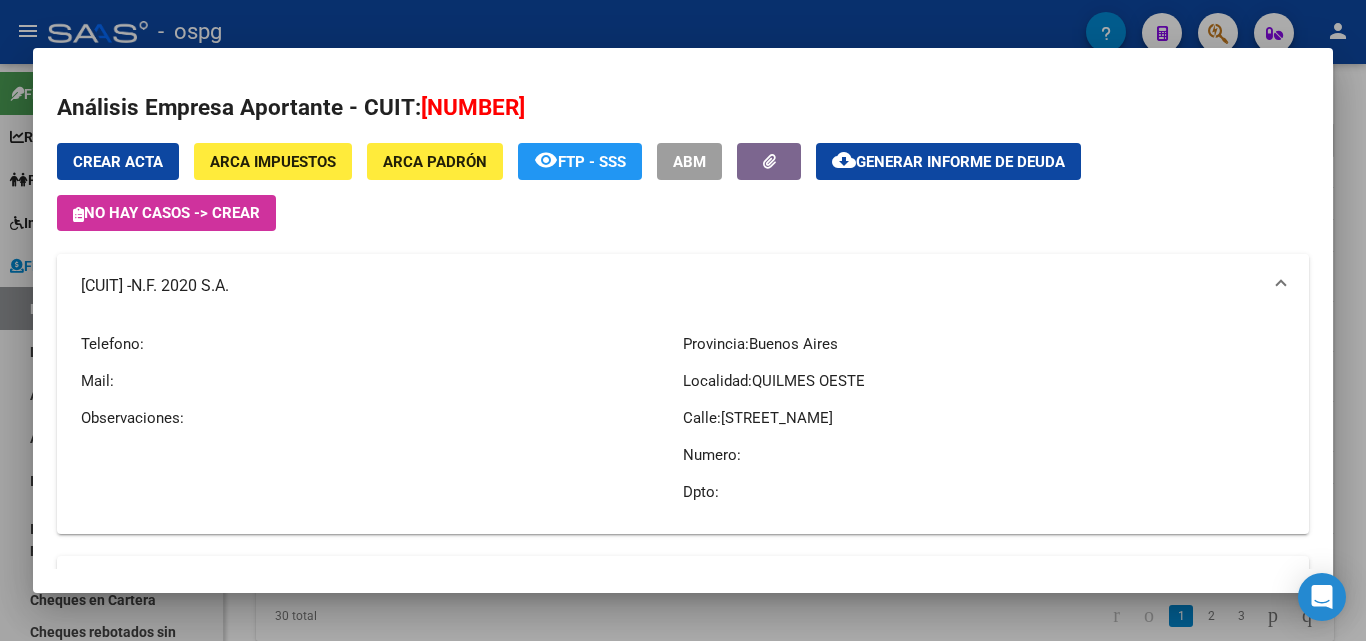 drag, startPoint x: 195, startPoint y: 283, endPoint x: 301, endPoint y: 291, distance: 106.30146 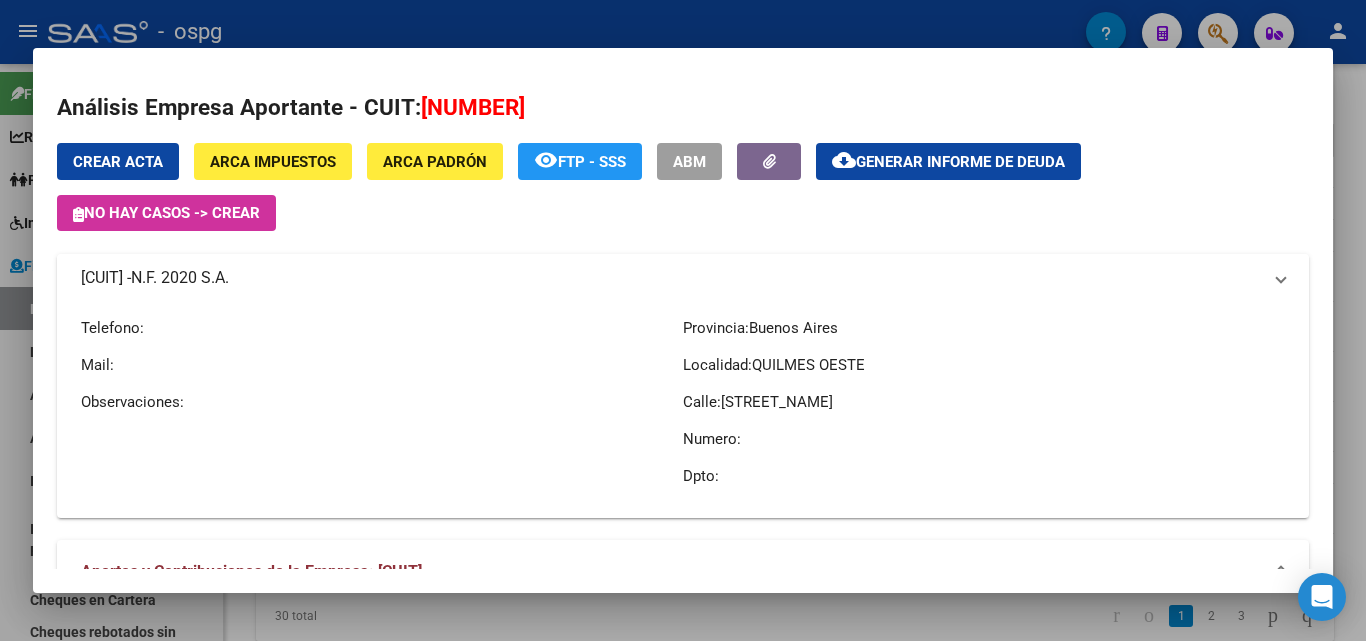 click on "[NUMBER] - N.F. 2020 S.A." at bounding box center (683, 278) 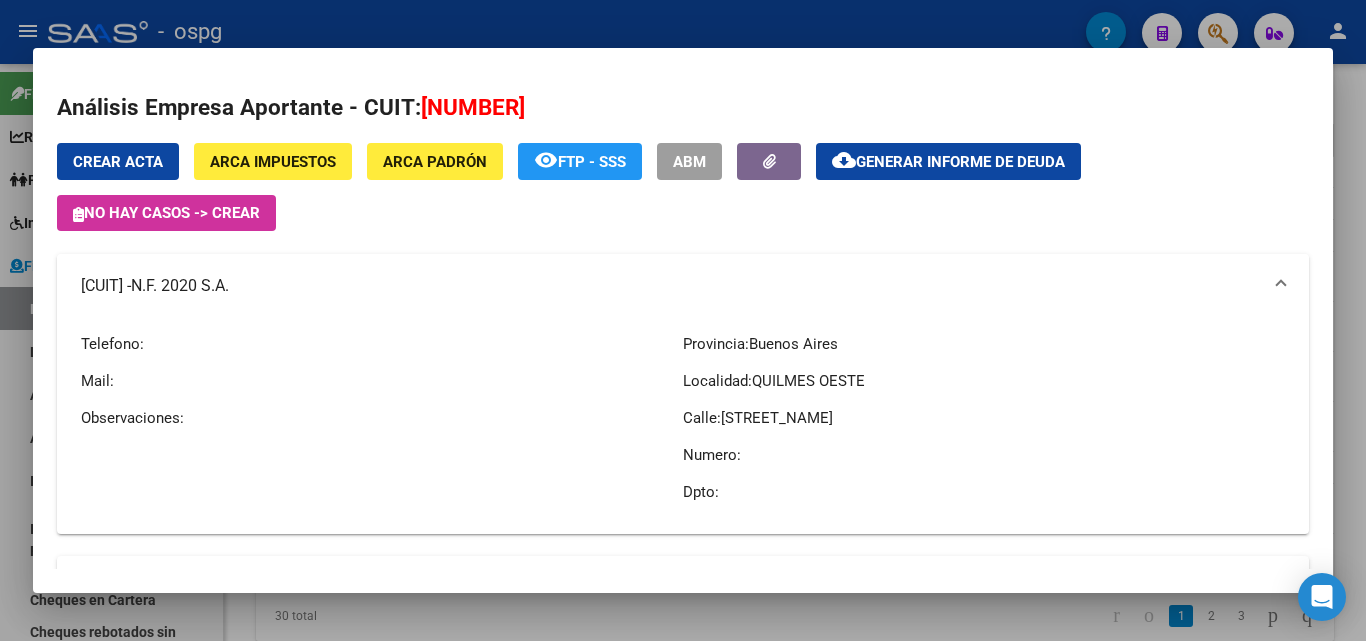drag, startPoint x: 189, startPoint y: 287, endPoint x: 288, endPoint y: 293, distance: 99.18165 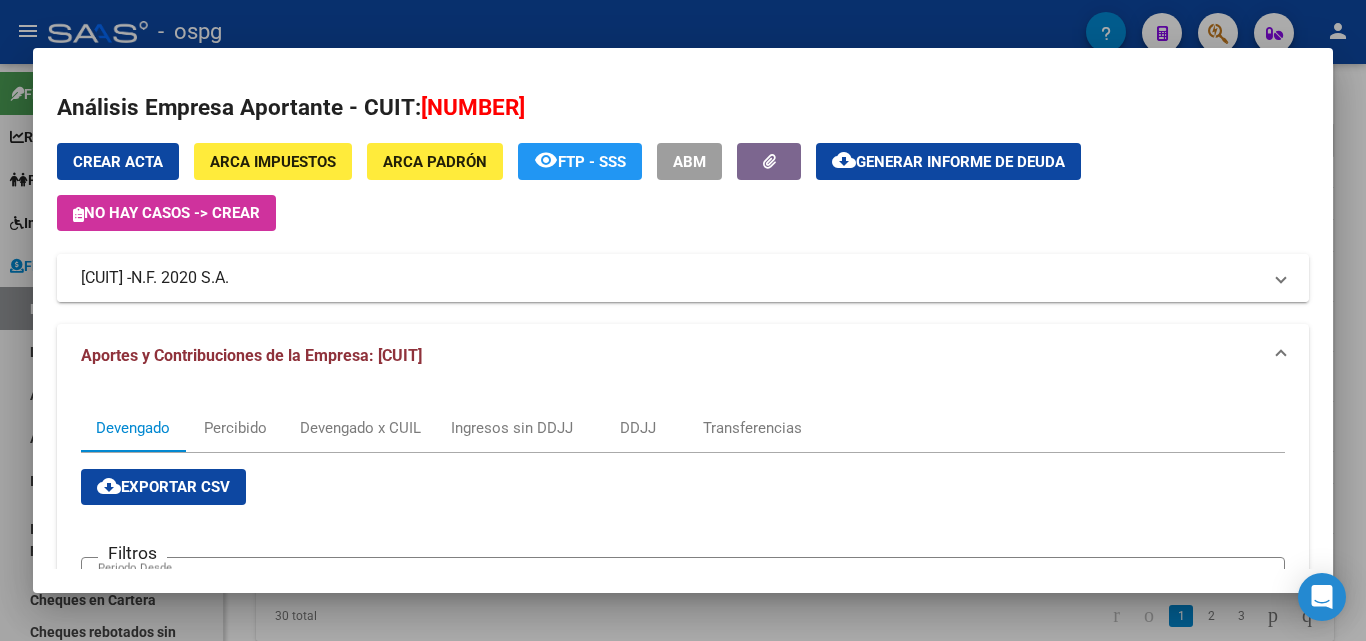 copy on "[COMPANY_NAME]" 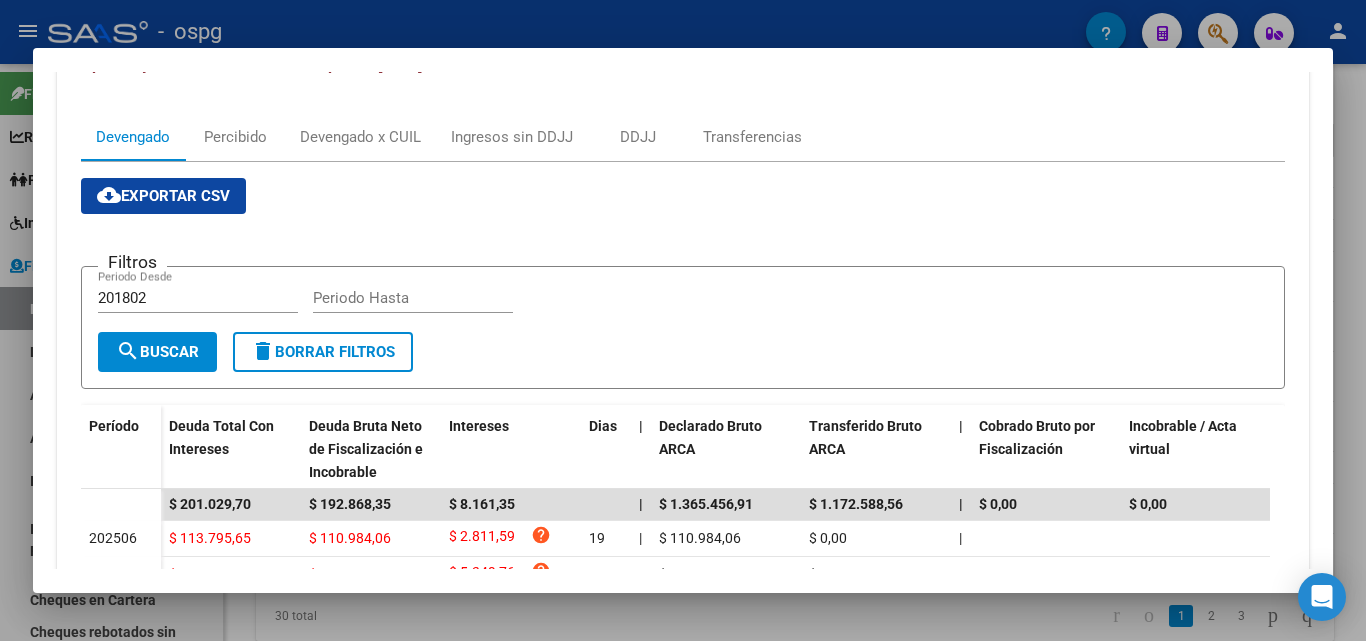 scroll, scrollTop: 191, scrollLeft: 0, axis: vertical 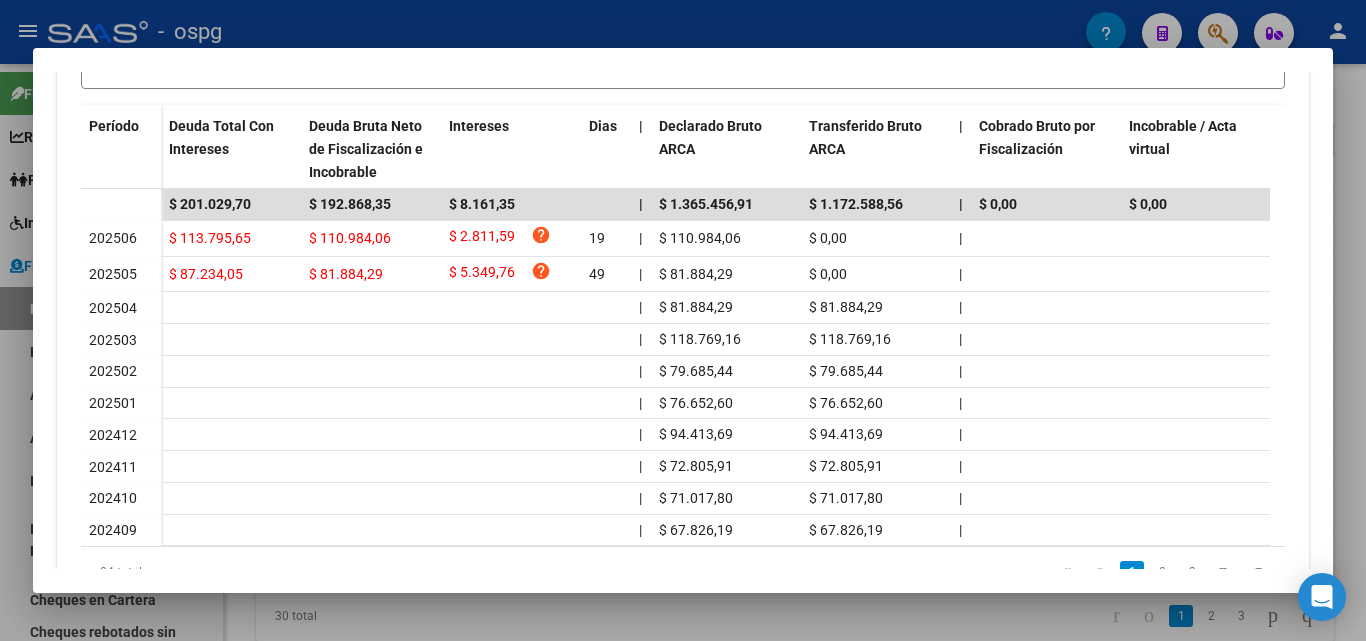 click at bounding box center [683, 320] 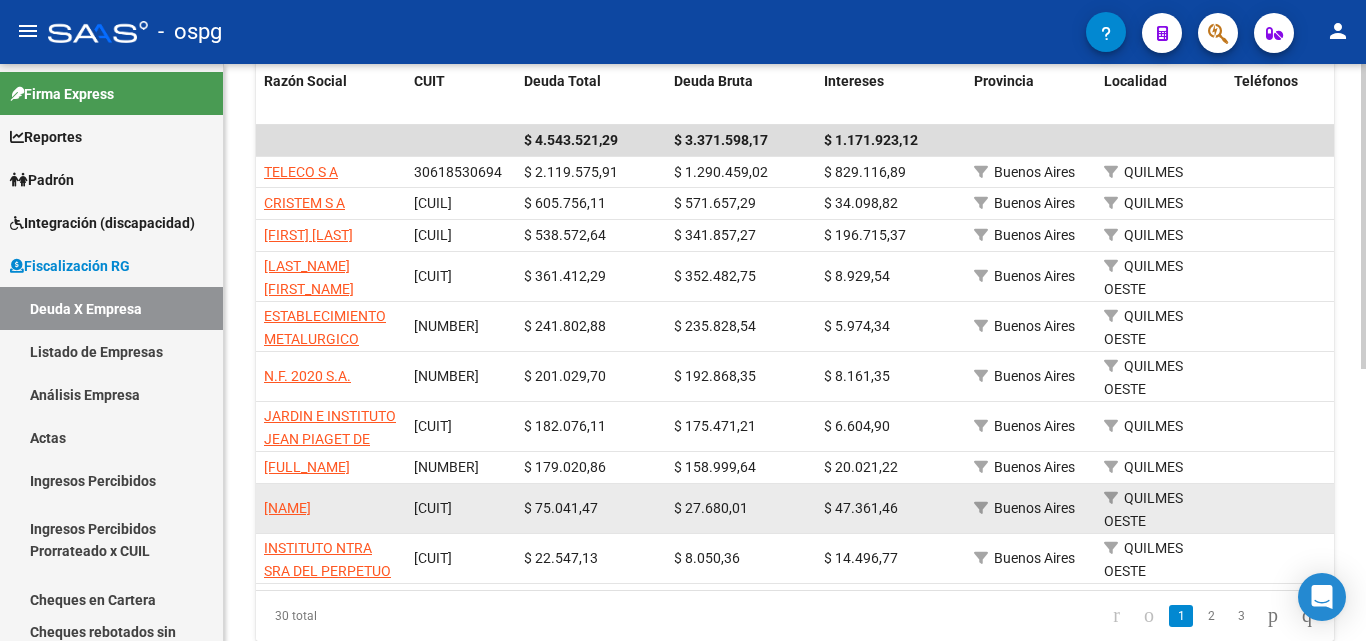 scroll, scrollTop: 500, scrollLeft: 0, axis: vertical 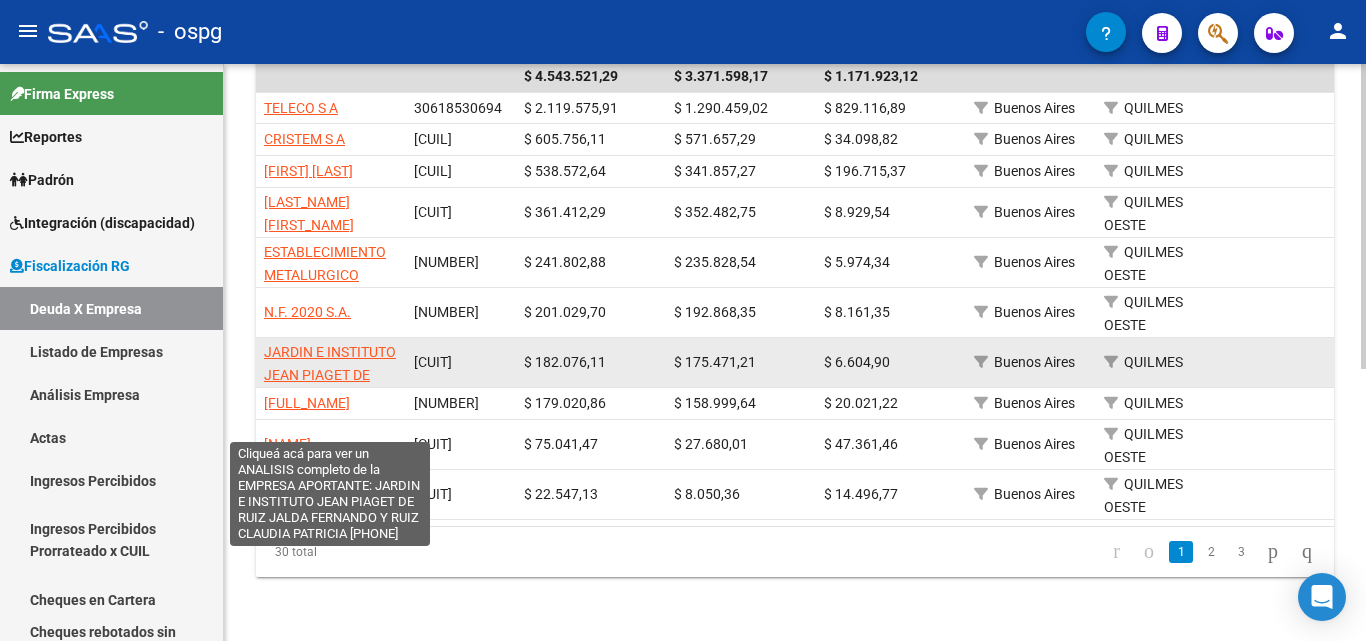 click on "JARDIN E INSTITUTO JEAN PIAGET DE RUIZ JALDA FERNANDO Y RUIZ CLAUDIA PATRICIA" 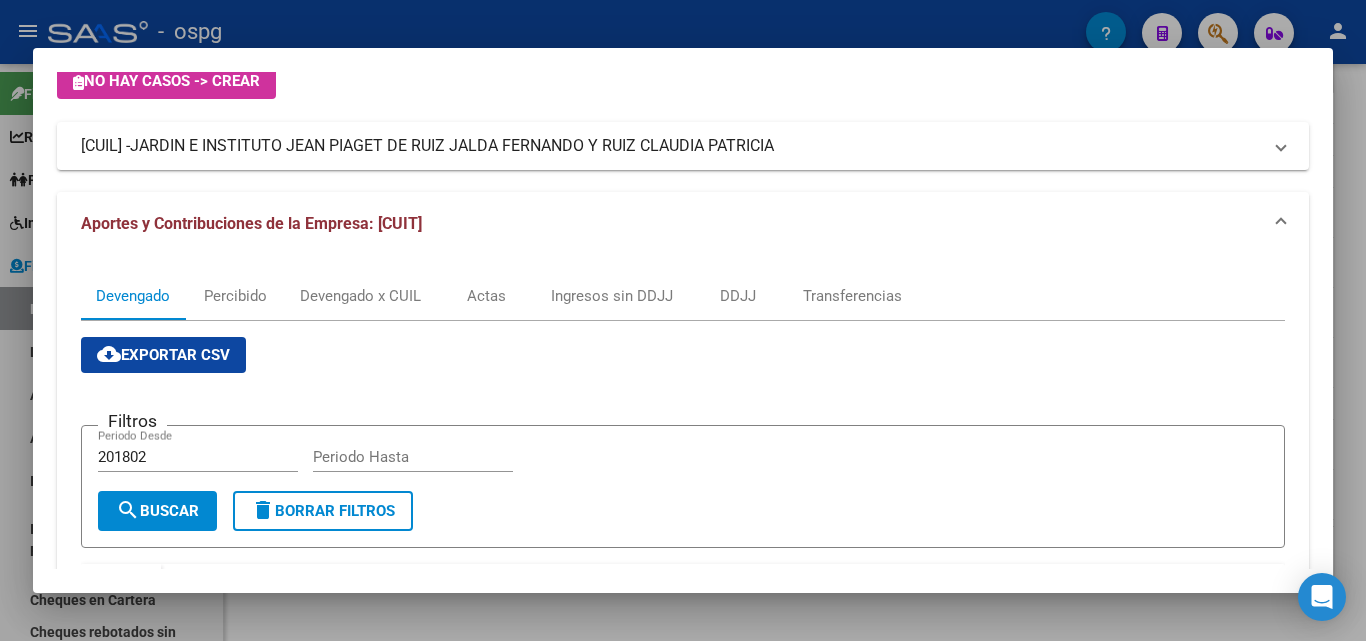 scroll, scrollTop: 0, scrollLeft: 0, axis: both 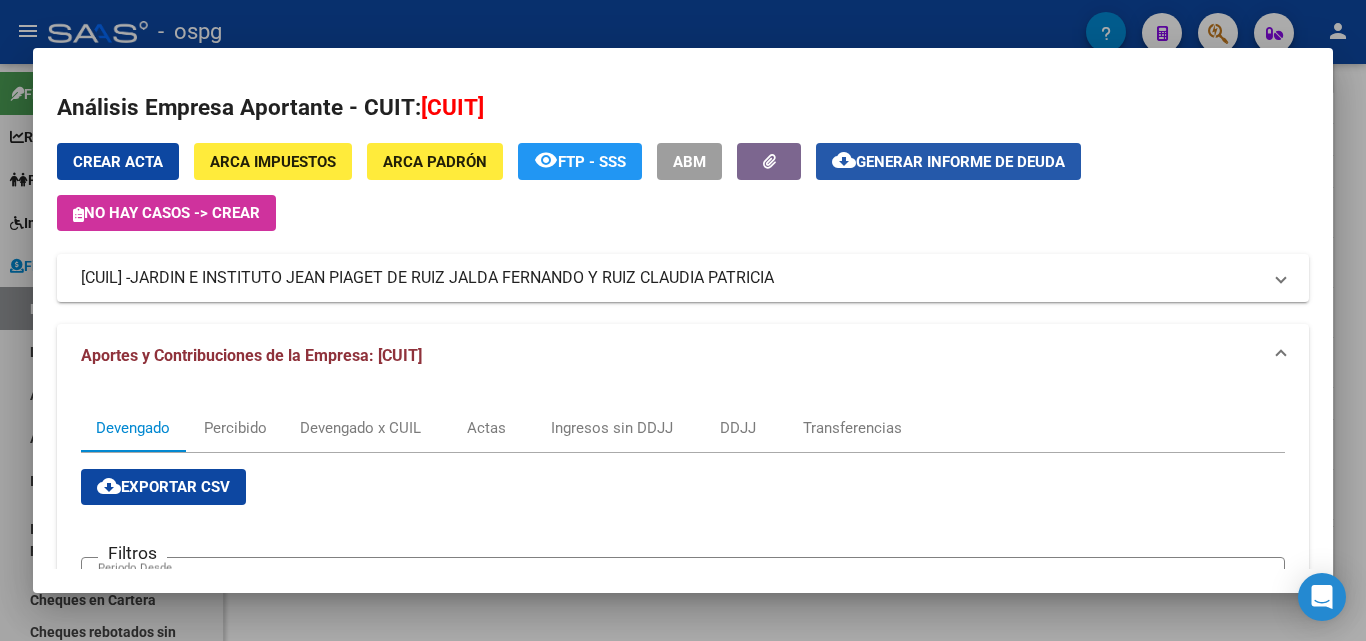 click on "Generar informe de deuda" 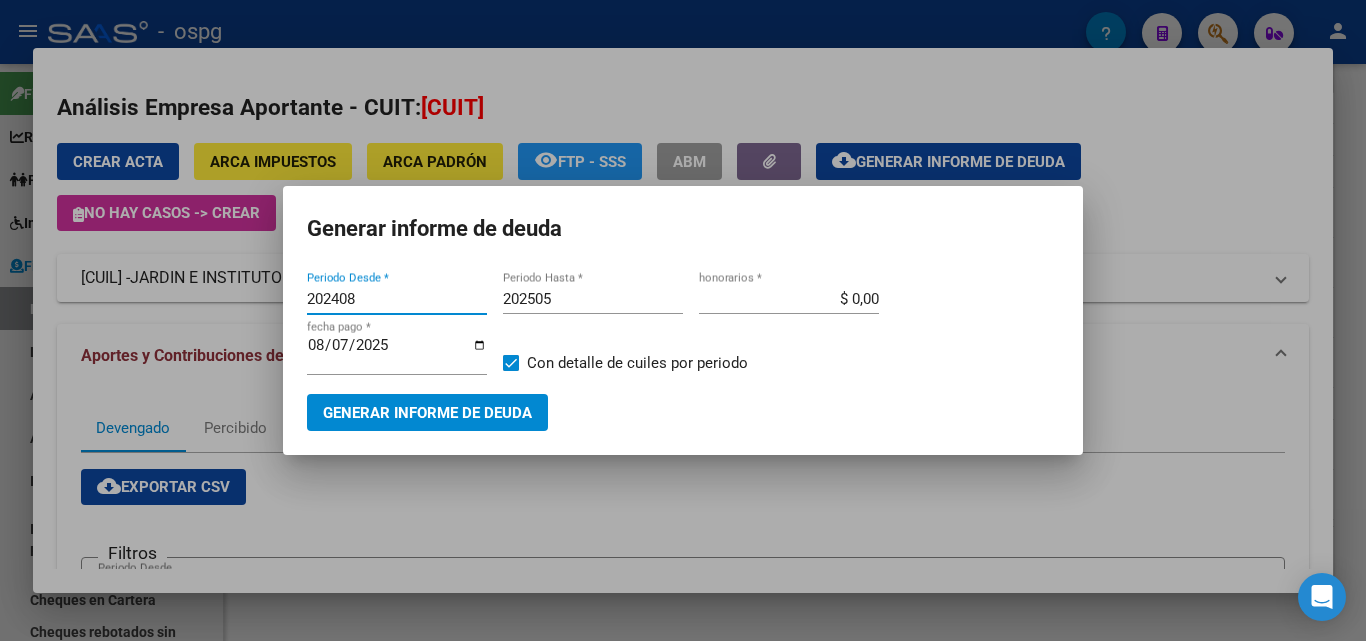 drag, startPoint x: 394, startPoint y: 297, endPoint x: 179, endPoint y: 290, distance: 215.11392 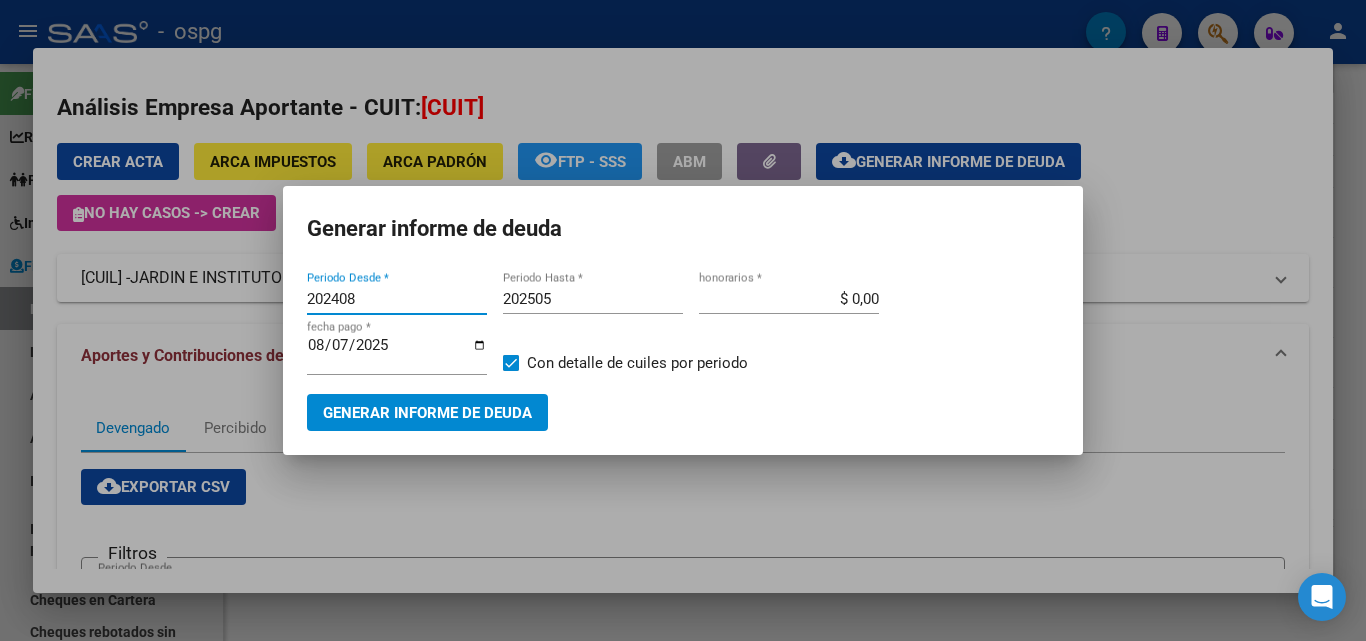 click on "Análisis Empresa Aportante - CUIT:  [CUIT] Crear Acta ARCA Impuestos ARCA Padrón remove_red_eye  FTP - SSS  ABM  cloud_download  Generar informe de deuda   No hay casos -> Crear
[CUIT] -   JARDIN E INSTITUTO JEAN PIAGET DE RUIZ JALDA FERNANDO Y RUIZ CLAUDIA PATRICIA Telefono:  Mail:  Observaciones:  Provincia:  Buenos Aires Localidad:  QUILMES Calle:  BERUTI Numero:  Dpto:  Aportes y Contribuciones de la Empresa: [CUIT] Devengado Percibido Devengado x CUIL Actas Ingresos sin DDJJ DDJJ Transferencias cloud_download  Exportar CSV  Filtros   201802 Periodo Desde    Periodo Hasta  search  Buscar  delete  Borrar Filtros  Período Deuda Total Con Intereses  Deuda Bruta Neto de Fiscalización e Incobrable Intereses Dias | Declarado Bruto ARCA Transferido Bruto ARCA | Cobrado Bruto por Fiscalización Incobrable / Acta virtual | Transferido De Más | Interés Aporte cobrado por ARCA Interés Contribución cobrado por ARCA | Total cobrado Sin DDJJ | DJ Aporte Trf Aporte DJ Contribucion $ 6.604,90" at bounding box center [683, 320] 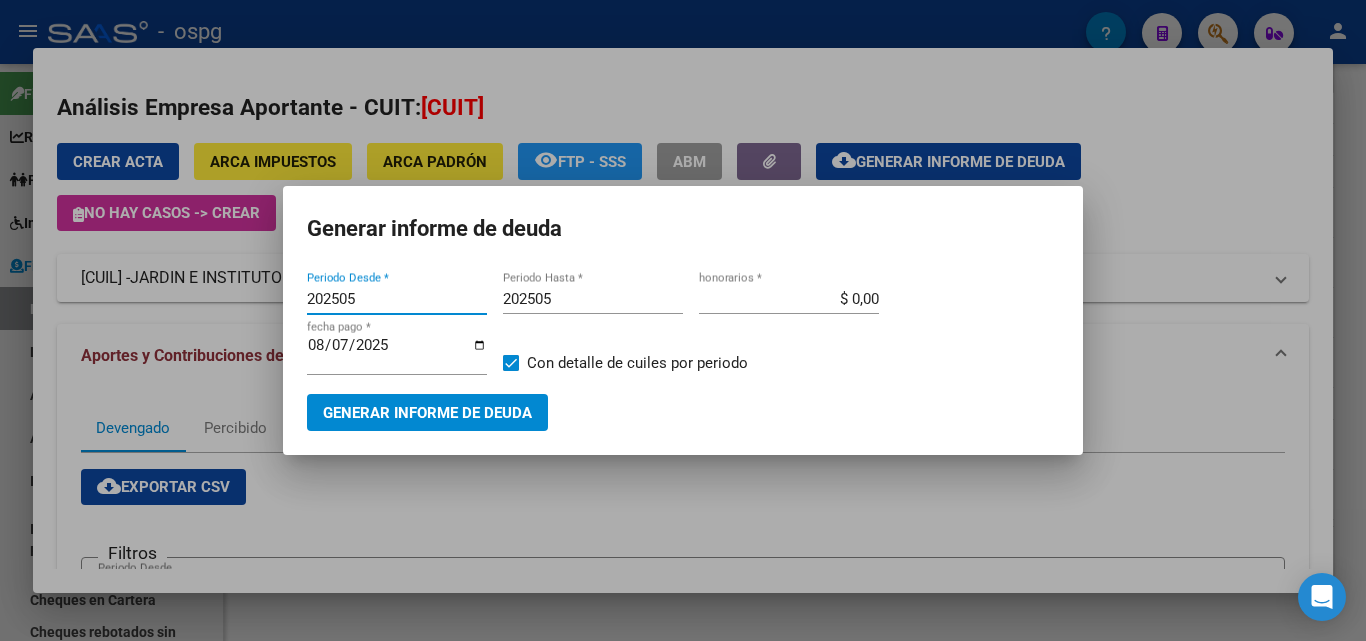 type on "202505" 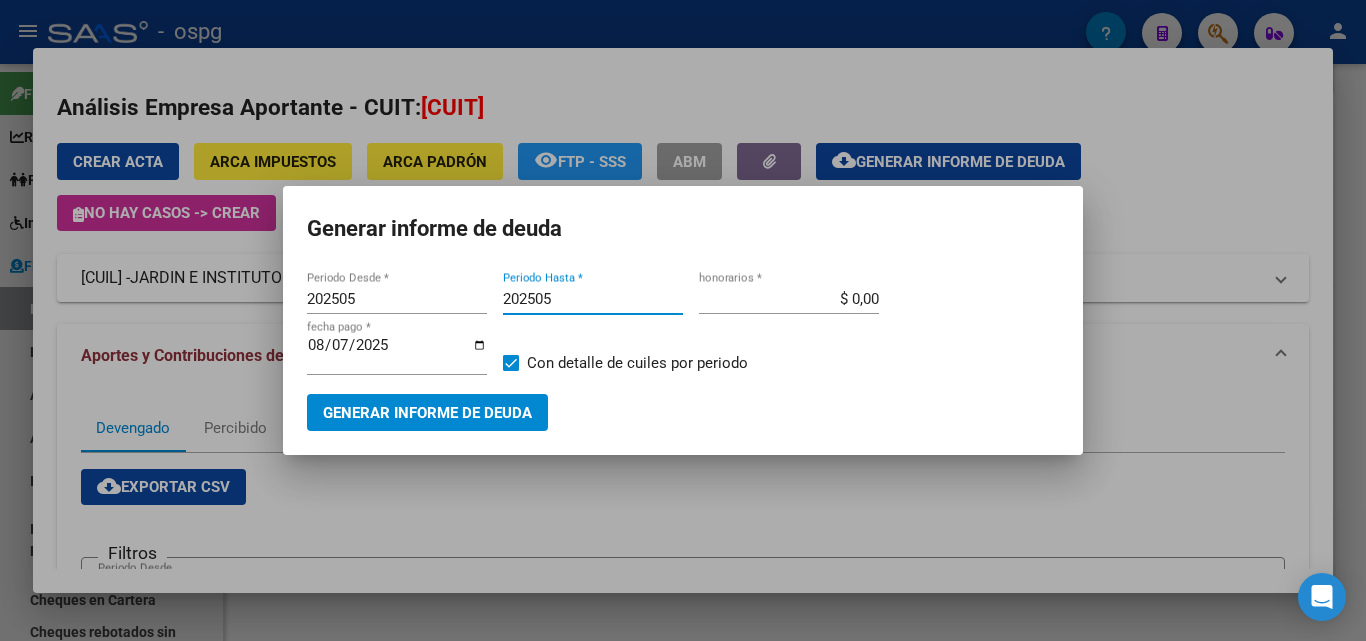 click on "202505" at bounding box center [593, 299] 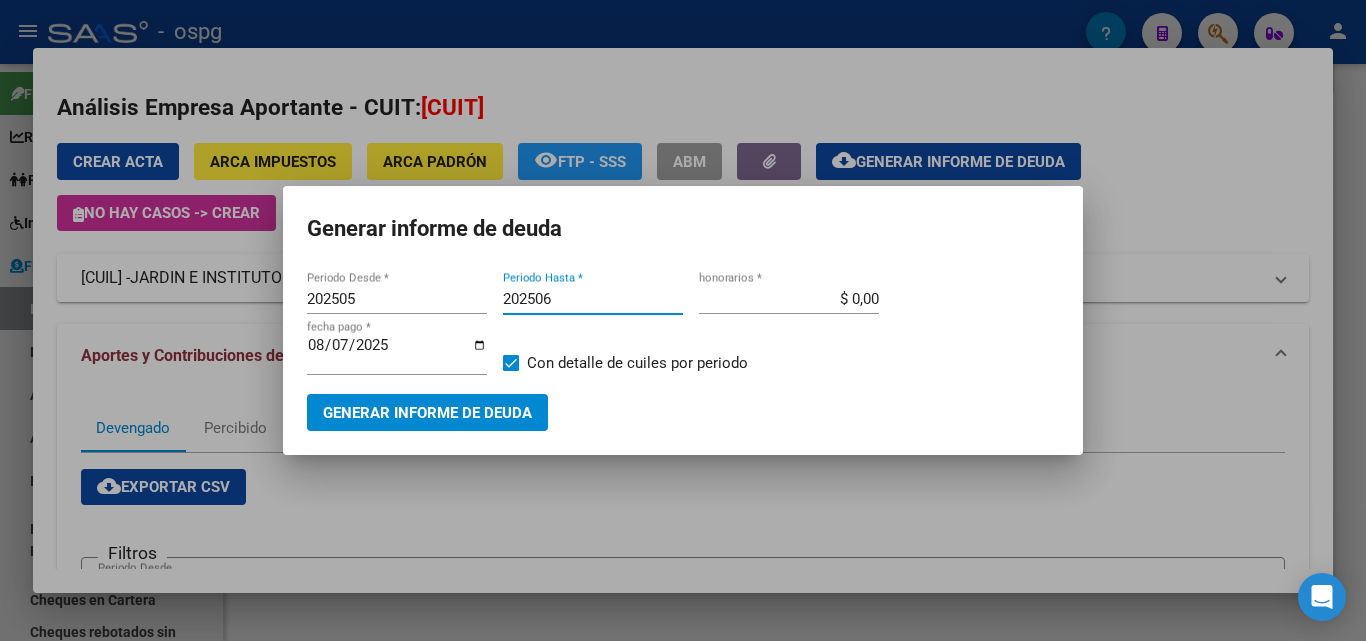 type on "202506" 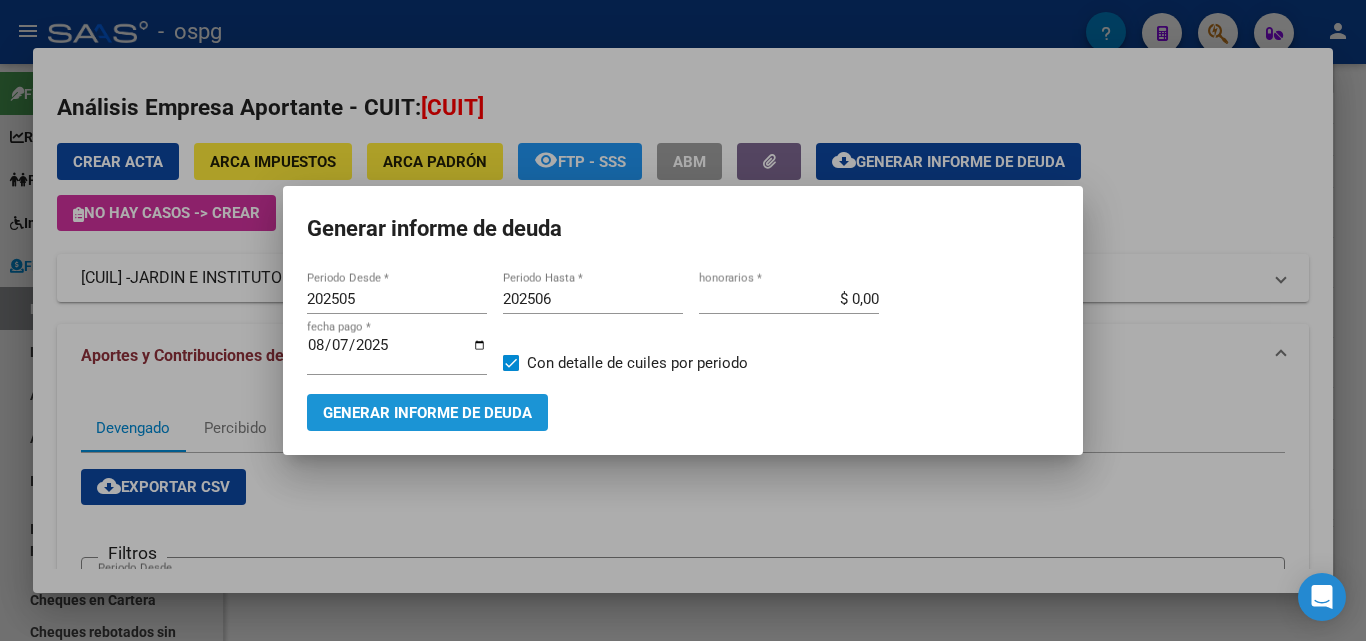 click on "Generar informe de deuda" at bounding box center [427, 413] 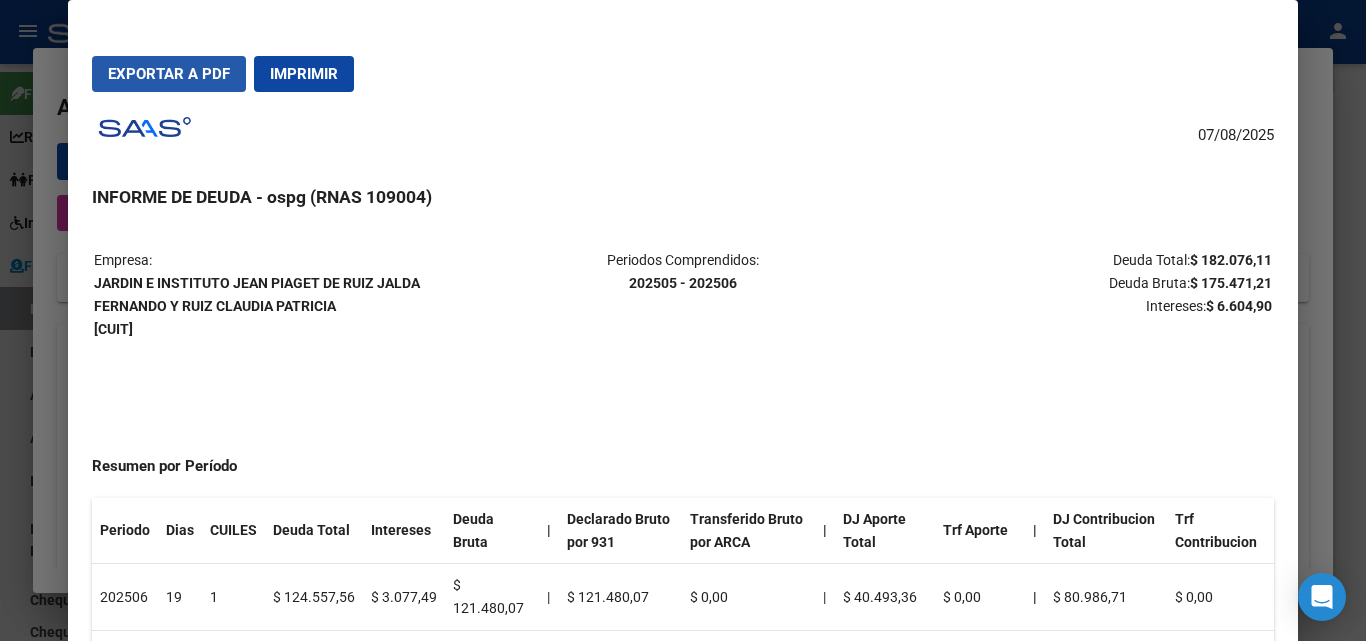 click on "Exportar a PDF" at bounding box center [169, 74] 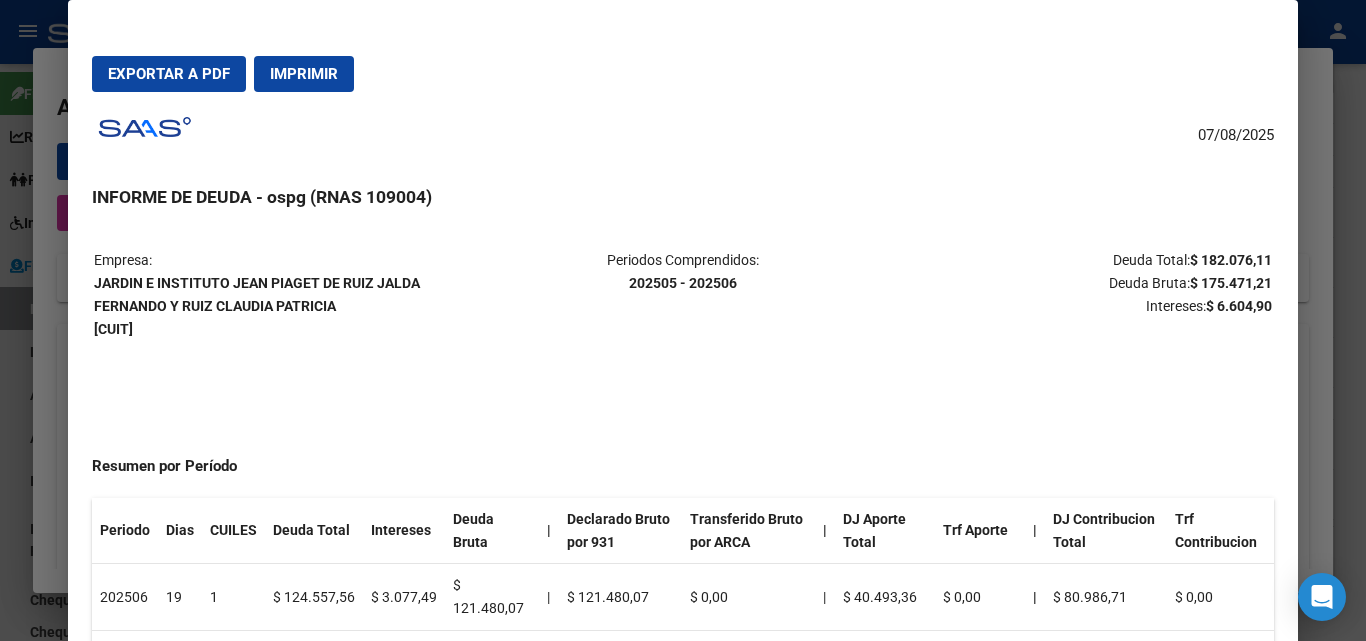 drag, startPoint x: 199, startPoint y: 331, endPoint x: 97, endPoint y: 335, distance: 102.0784 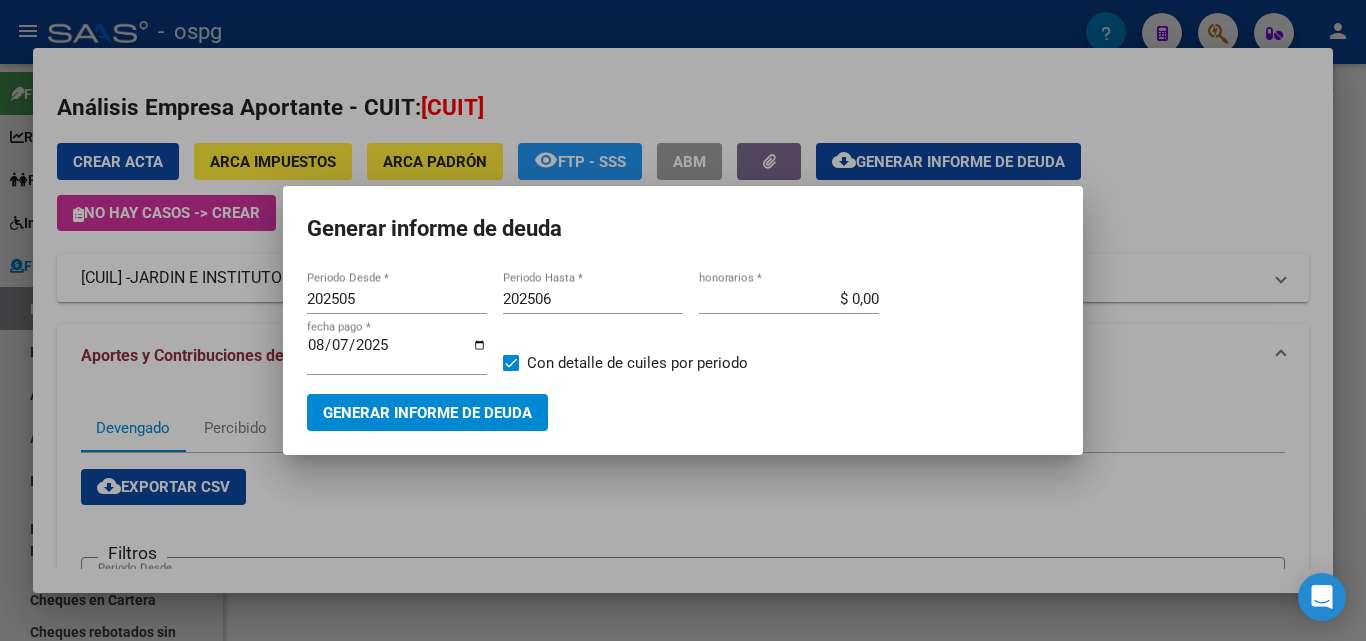 click at bounding box center (683, 320) 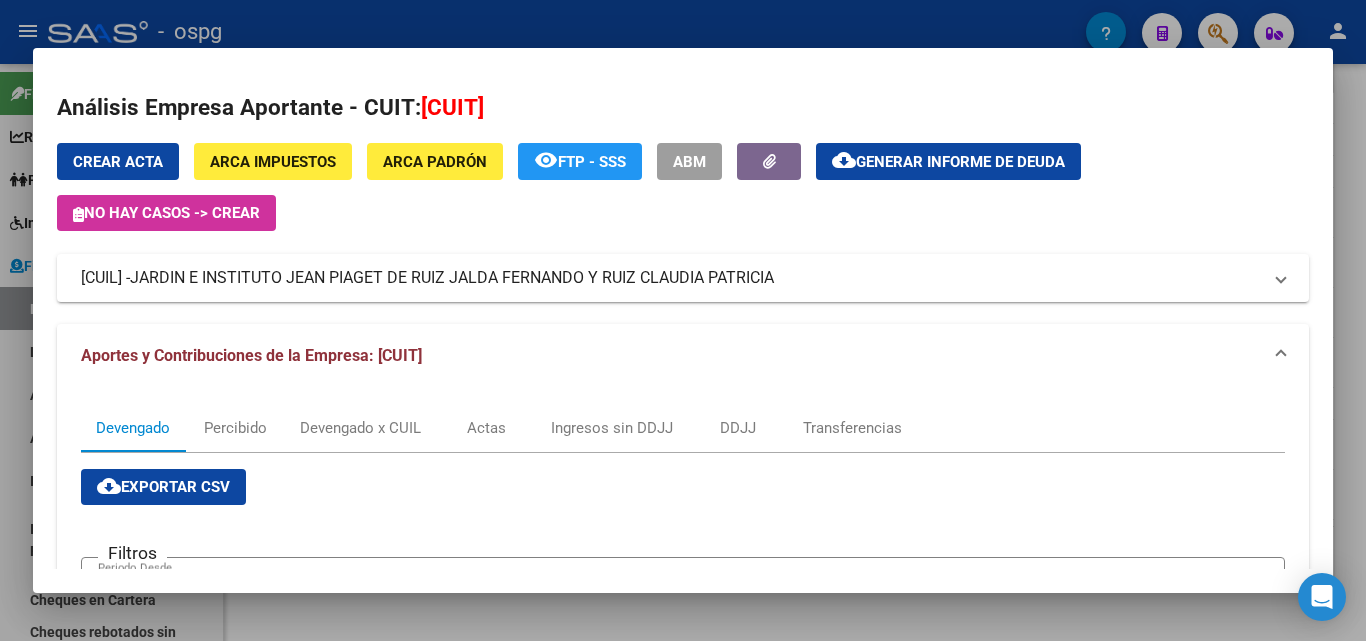 click at bounding box center (683, 320) 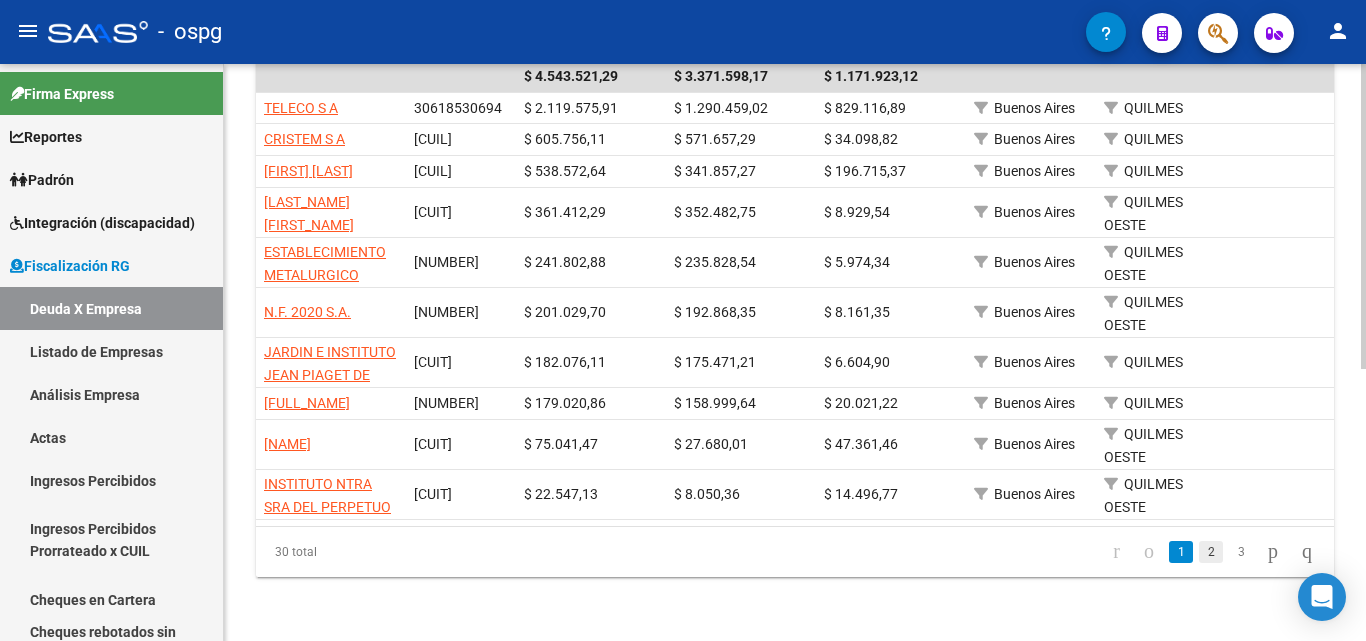 click on "2" 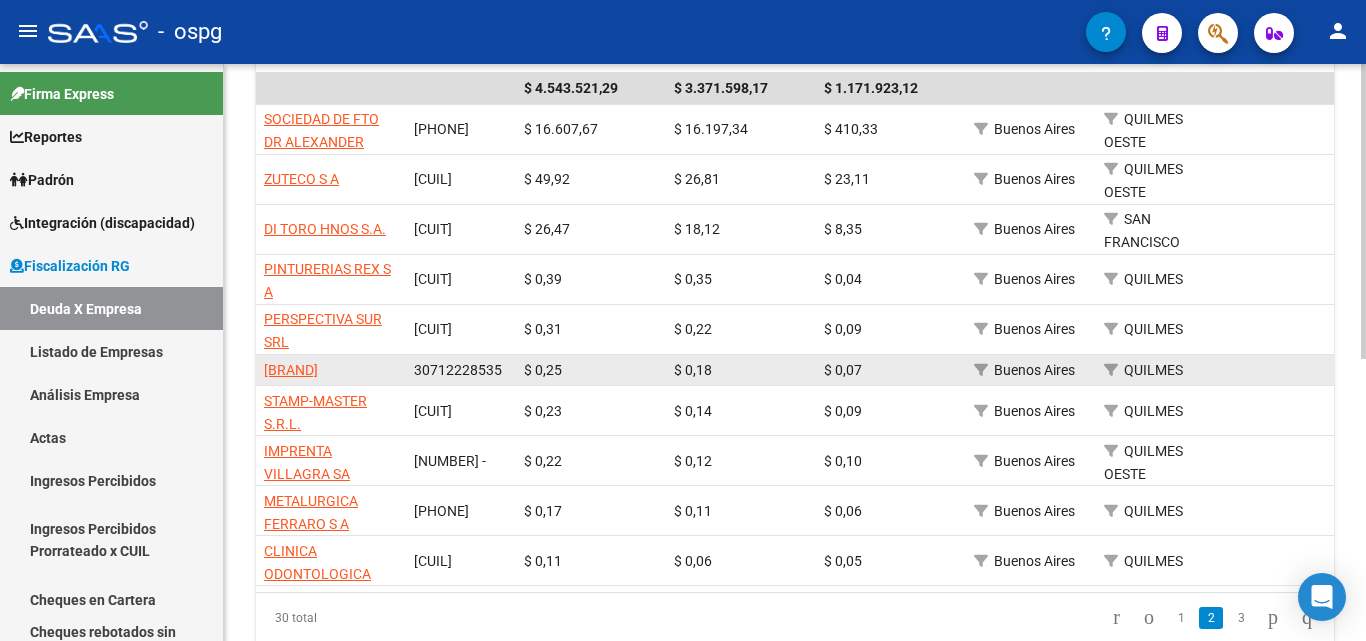 scroll, scrollTop: 553, scrollLeft: 0, axis: vertical 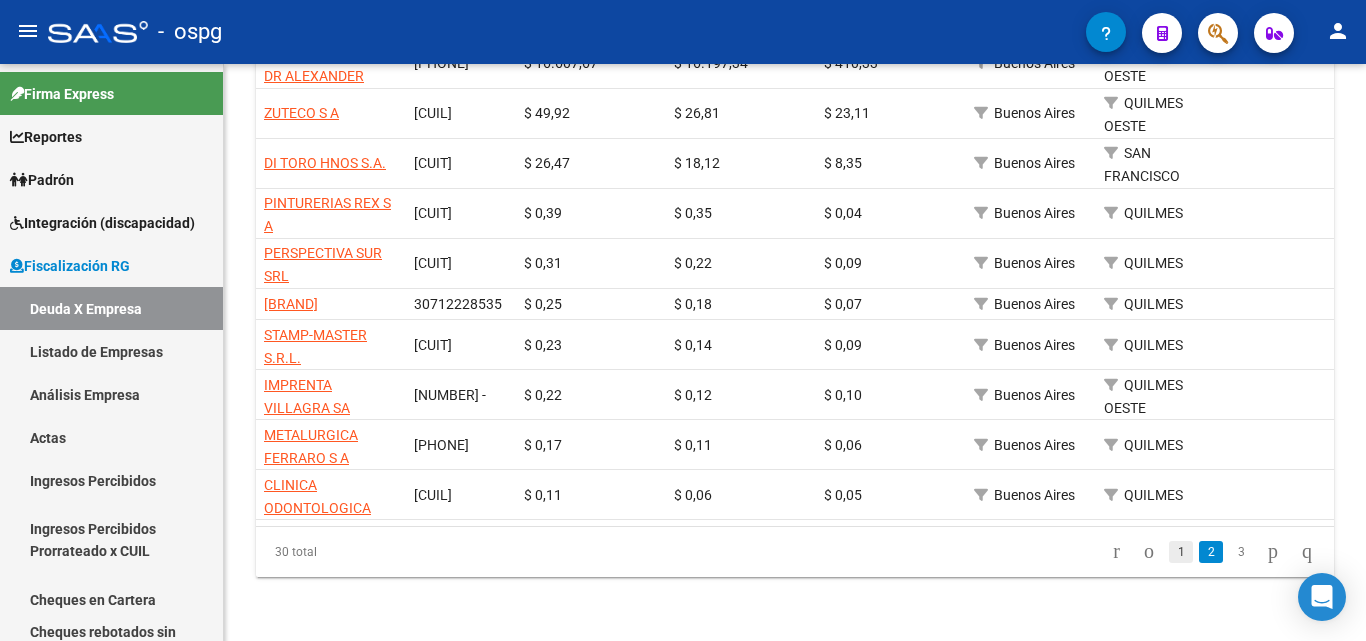 click on "1" 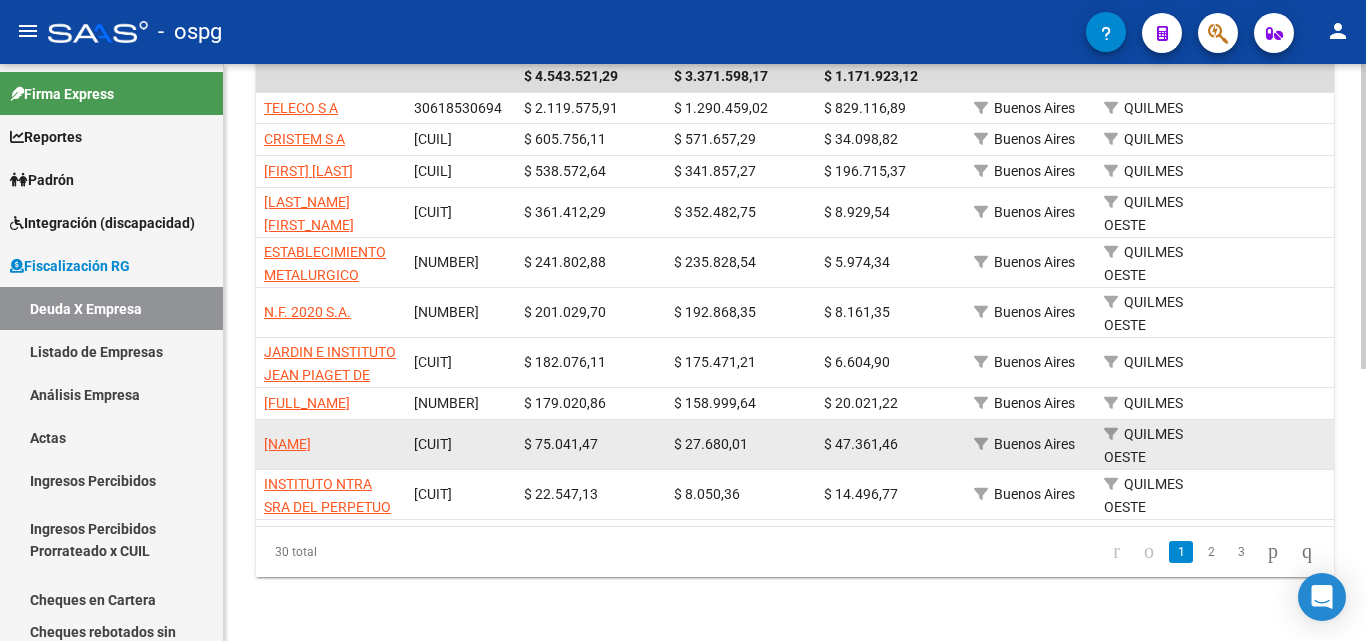 scroll, scrollTop: 516, scrollLeft: 0, axis: vertical 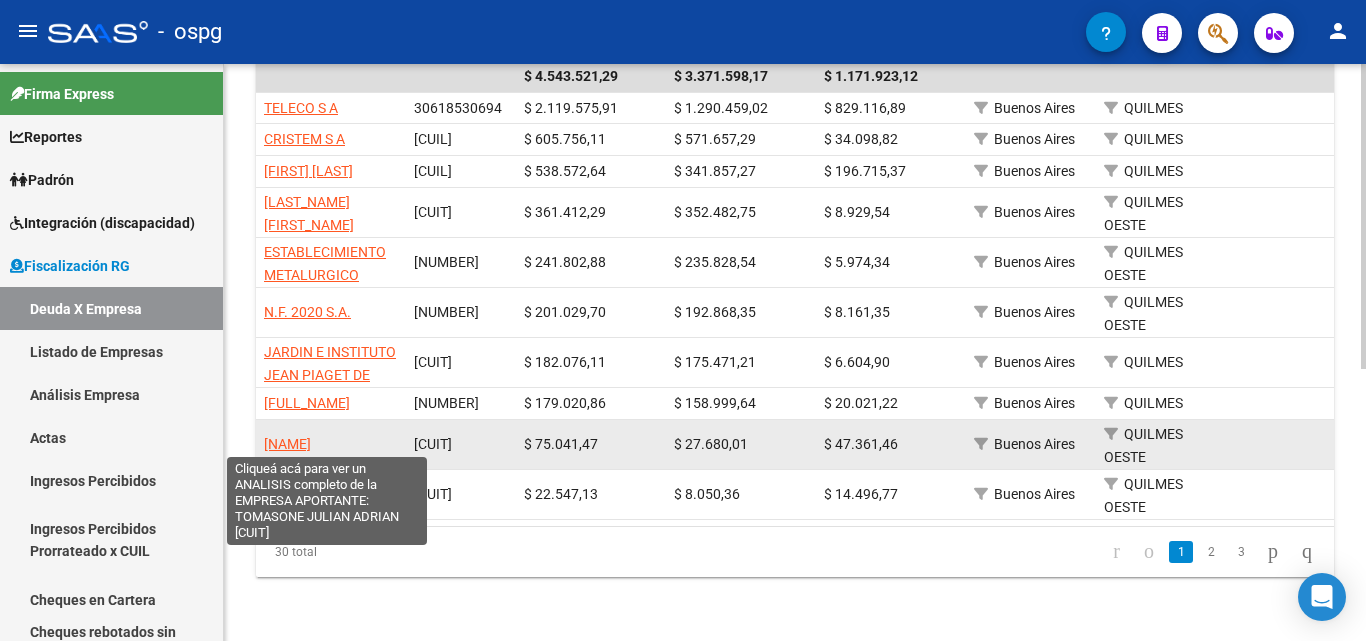 click on "[NAME]" 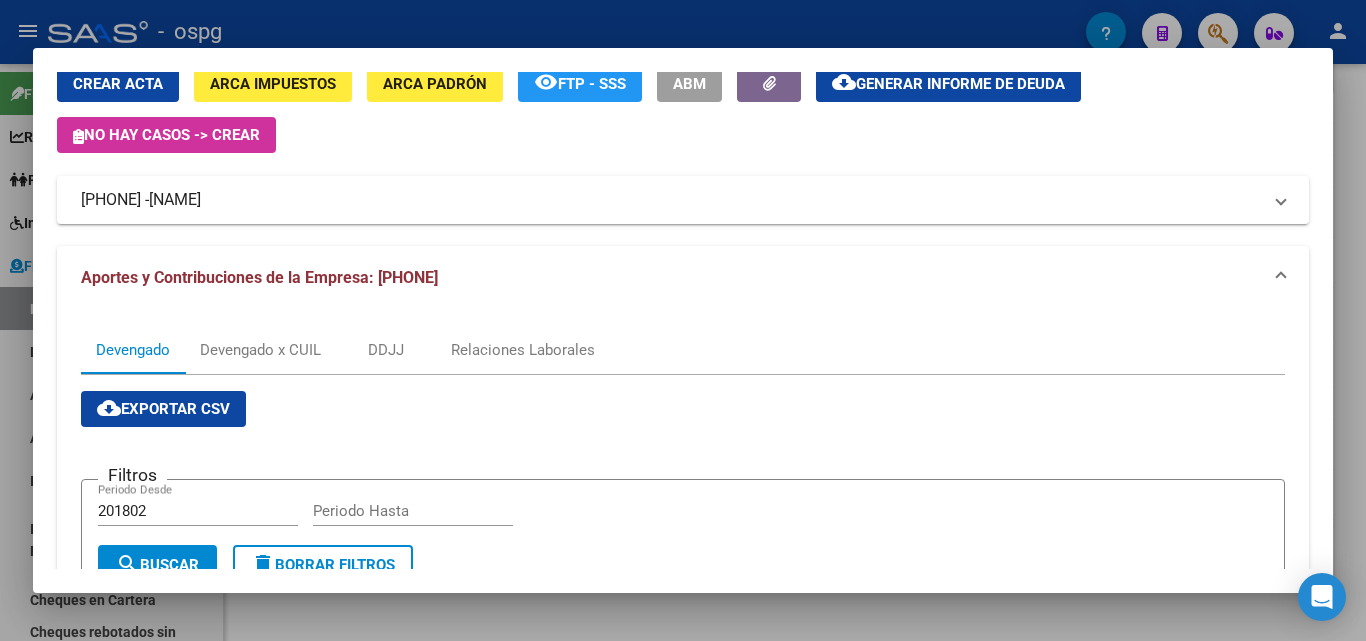 scroll, scrollTop: 437, scrollLeft: 0, axis: vertical 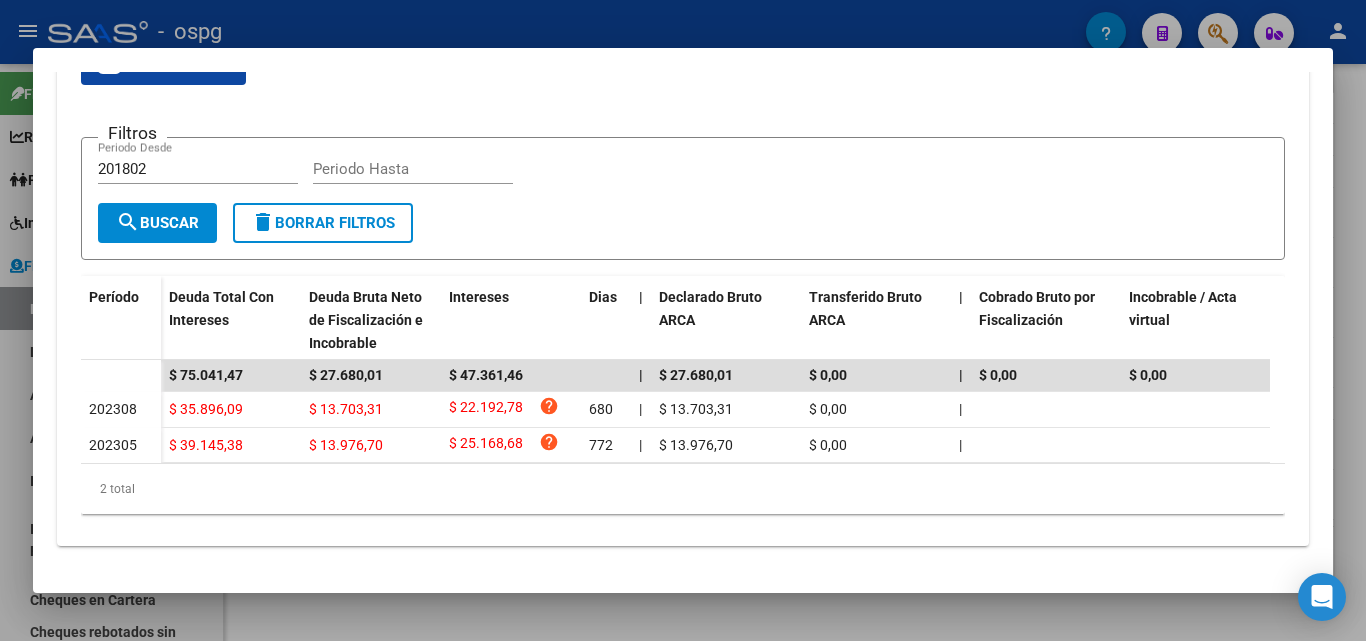 click at bounding box center [683, 320] 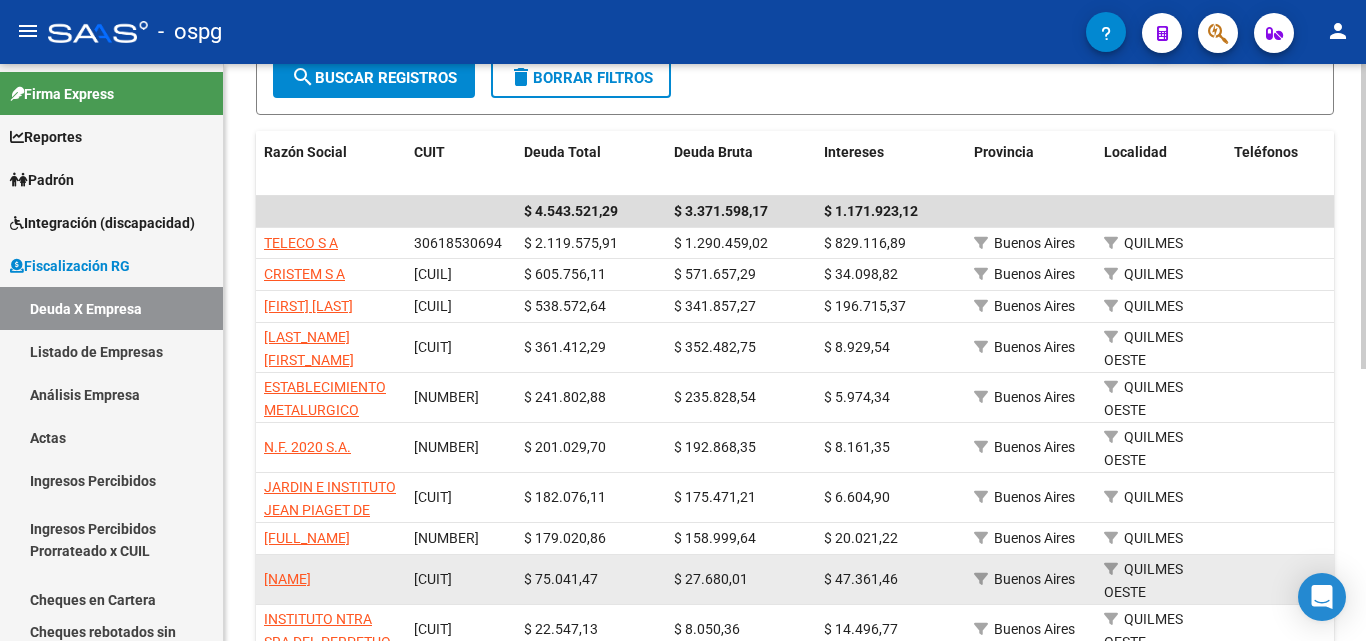 scroll, scrollTop: 316, scrollLeft: 0, axis: vertical 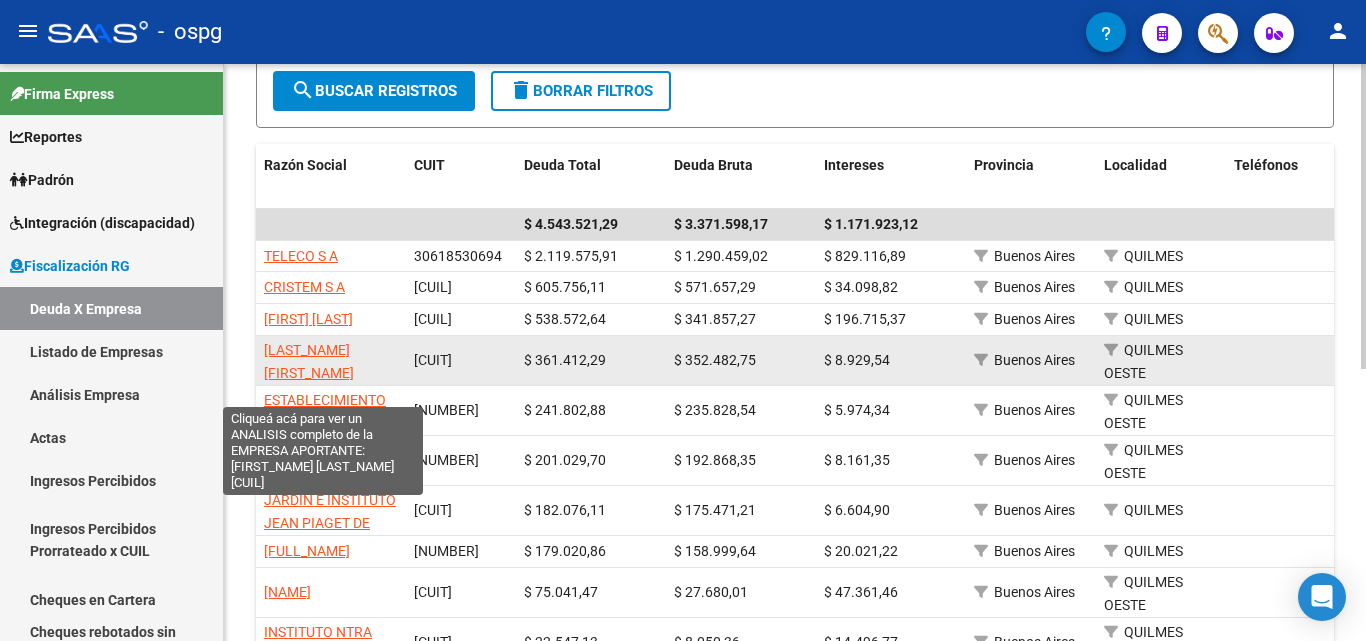 click on "[LAST_NAME] [FIRST_NAME] [LAST_NAME]" 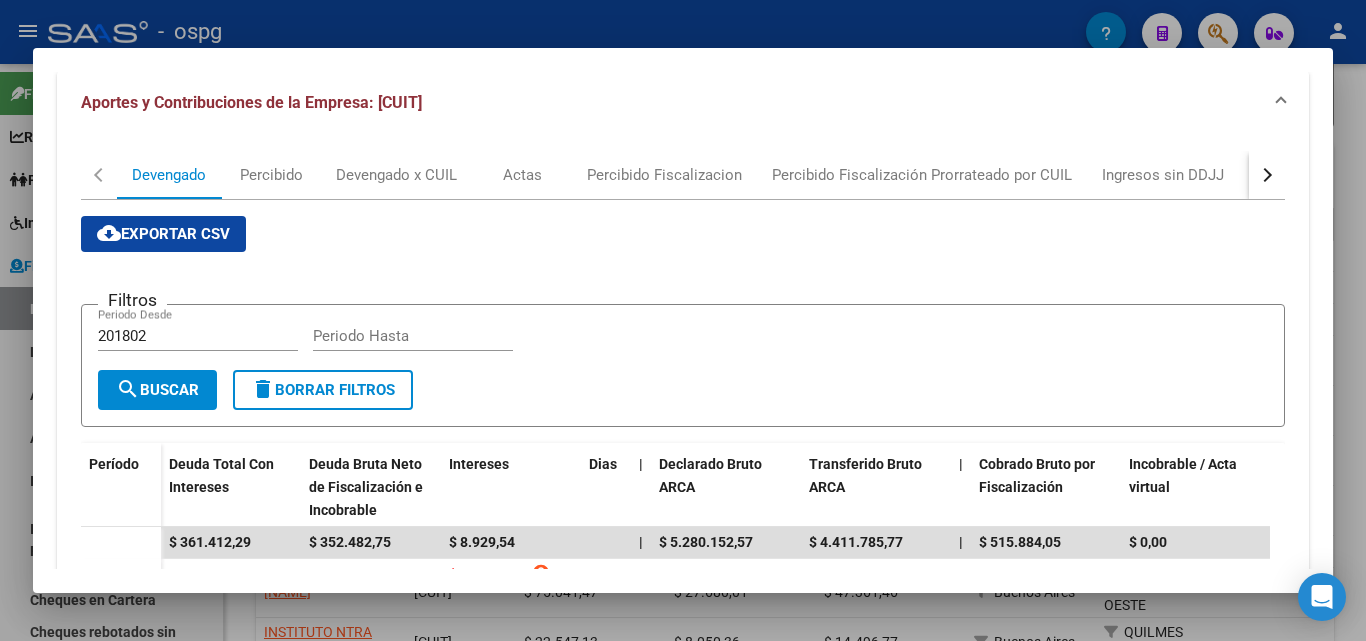 scroll, scrollTop: 686, scrollLeft: 0, axis: vertical 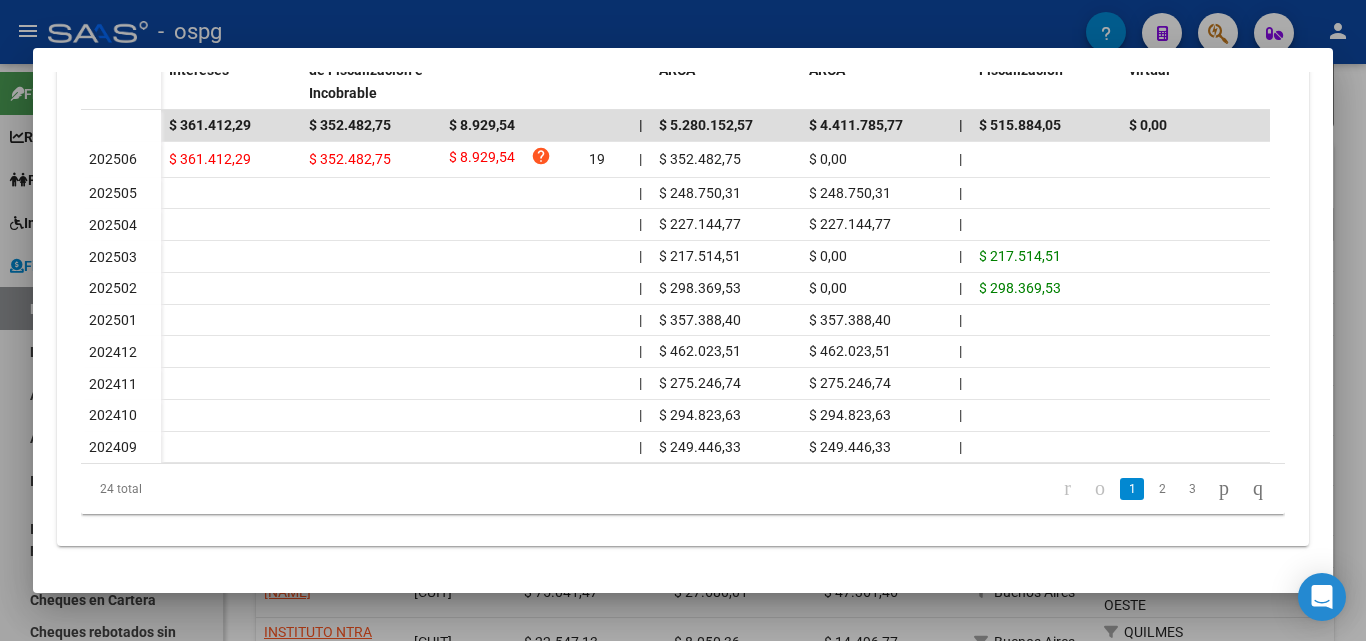 click at bounding box center [683, 320] 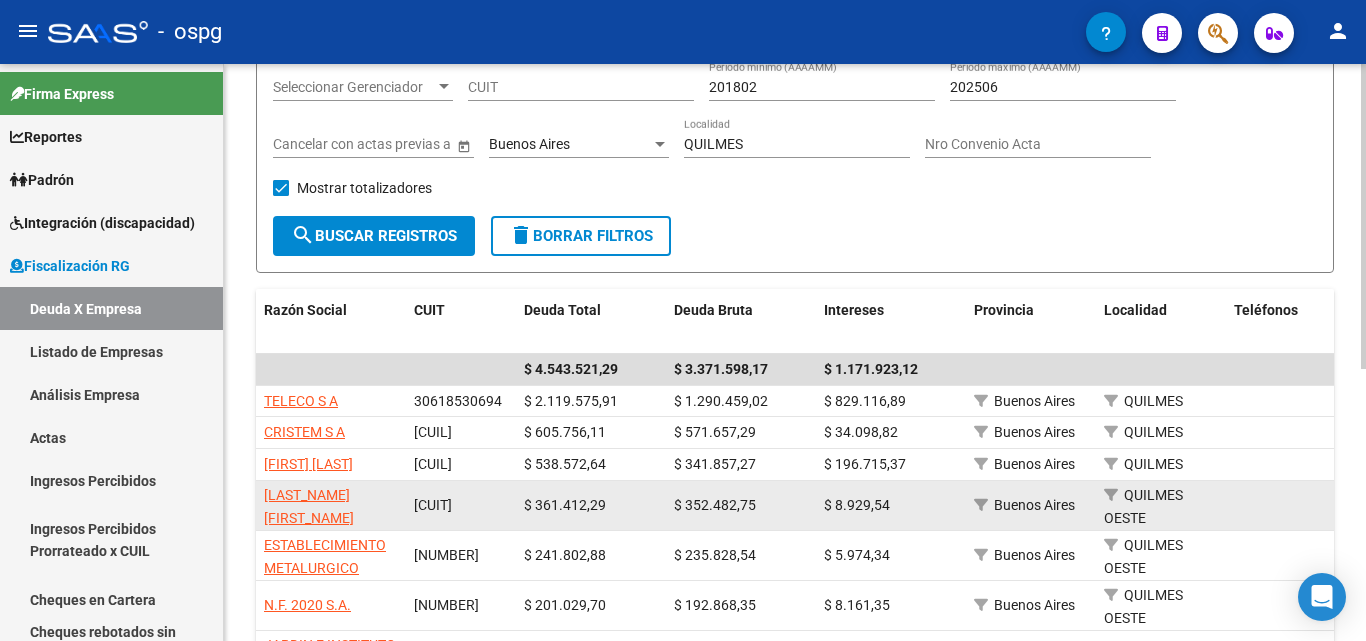 scroll, scrollTop: 0, scrollLeft: 0, axis: both 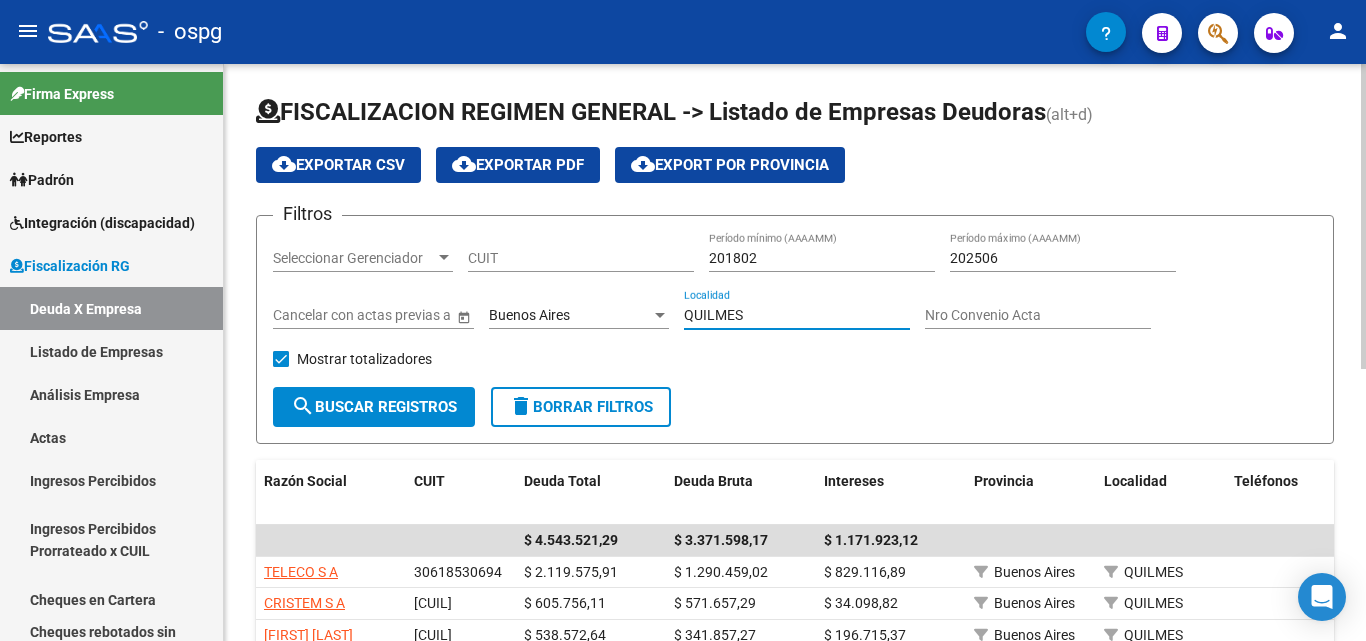 drag, startPoint x: 759, startPoint y: 313, endPoint x: 652, endPoint y: 312, distance: 107.00467 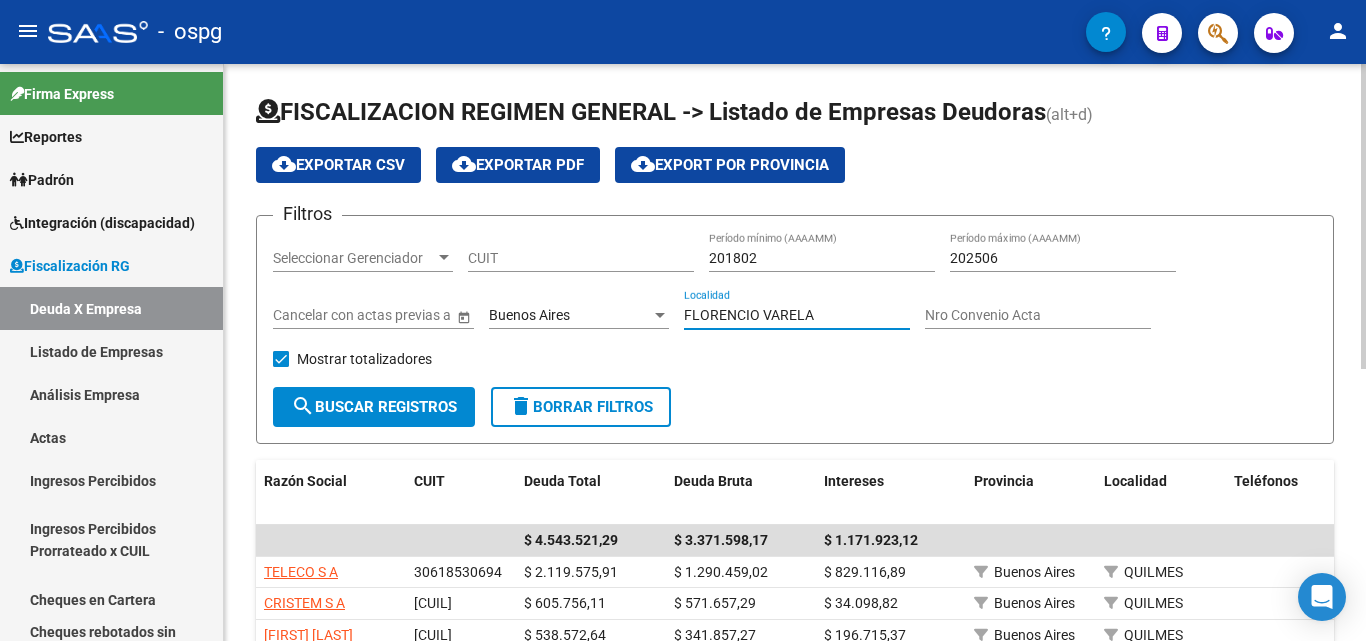 type on "FLORENCIO VARELA" 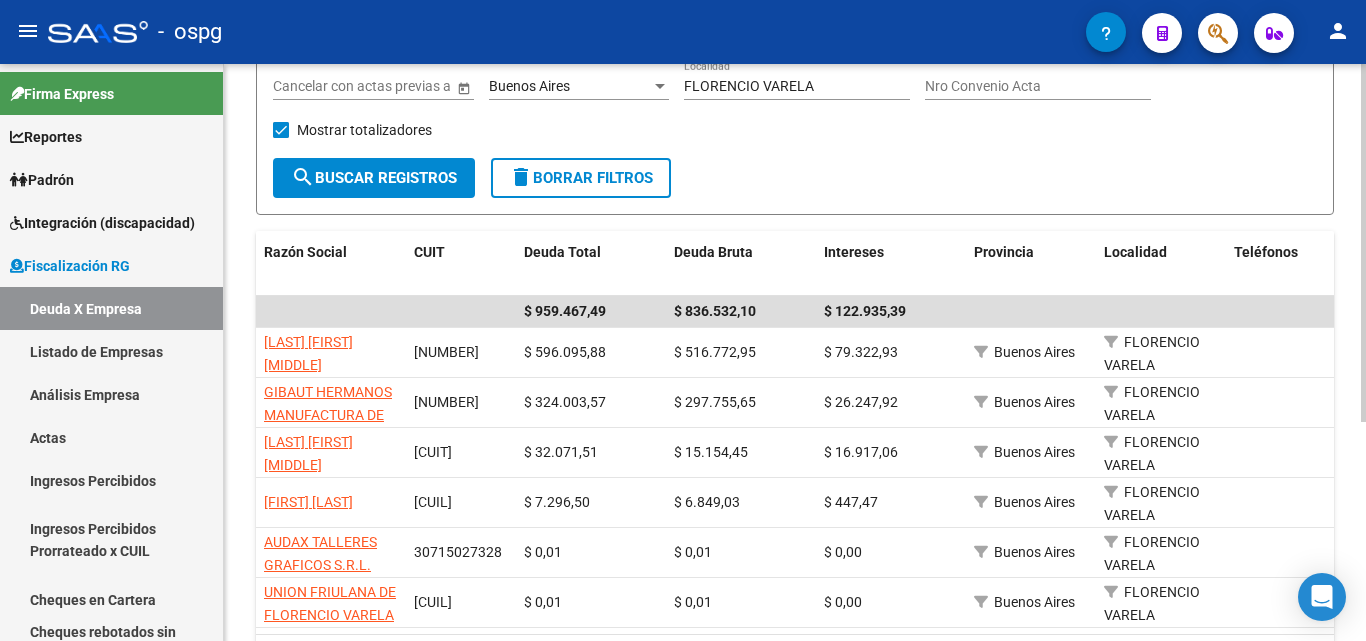 scroll, scrollTop: 300, scrollLeft: 0, axis: vertical 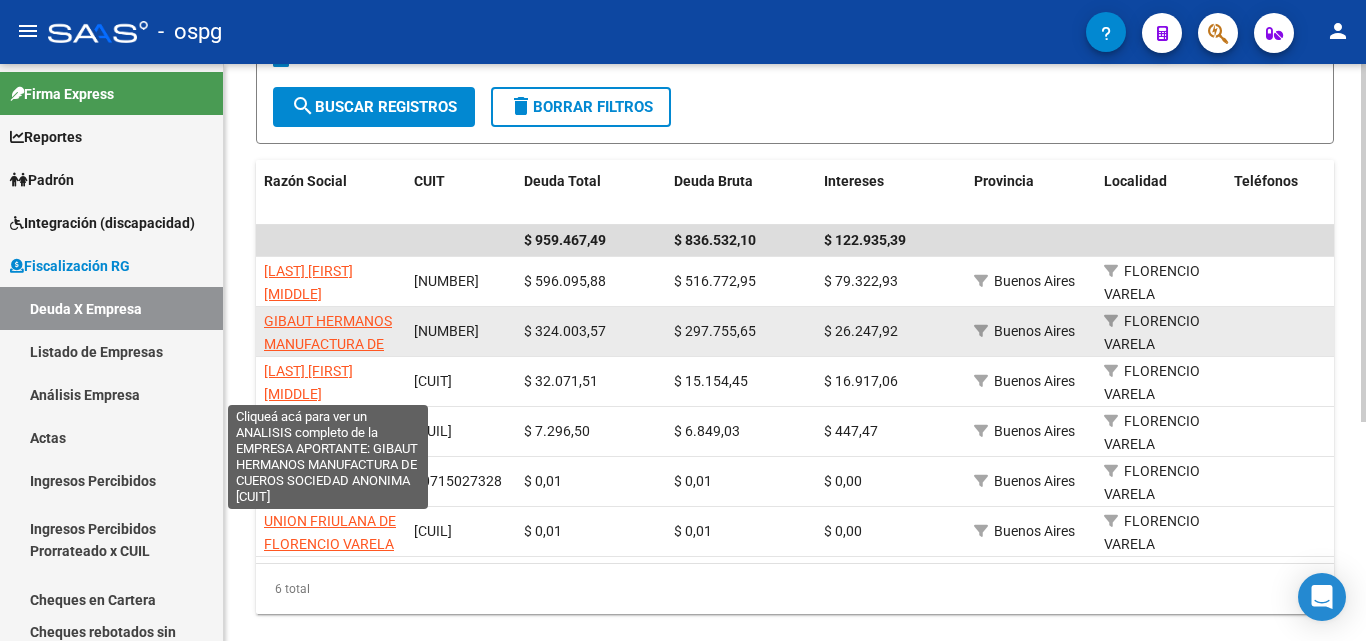 click on "GIBAUT HERMANOS MANUFACTURA DE CUEROS SOCIEDAD ANONIMA" 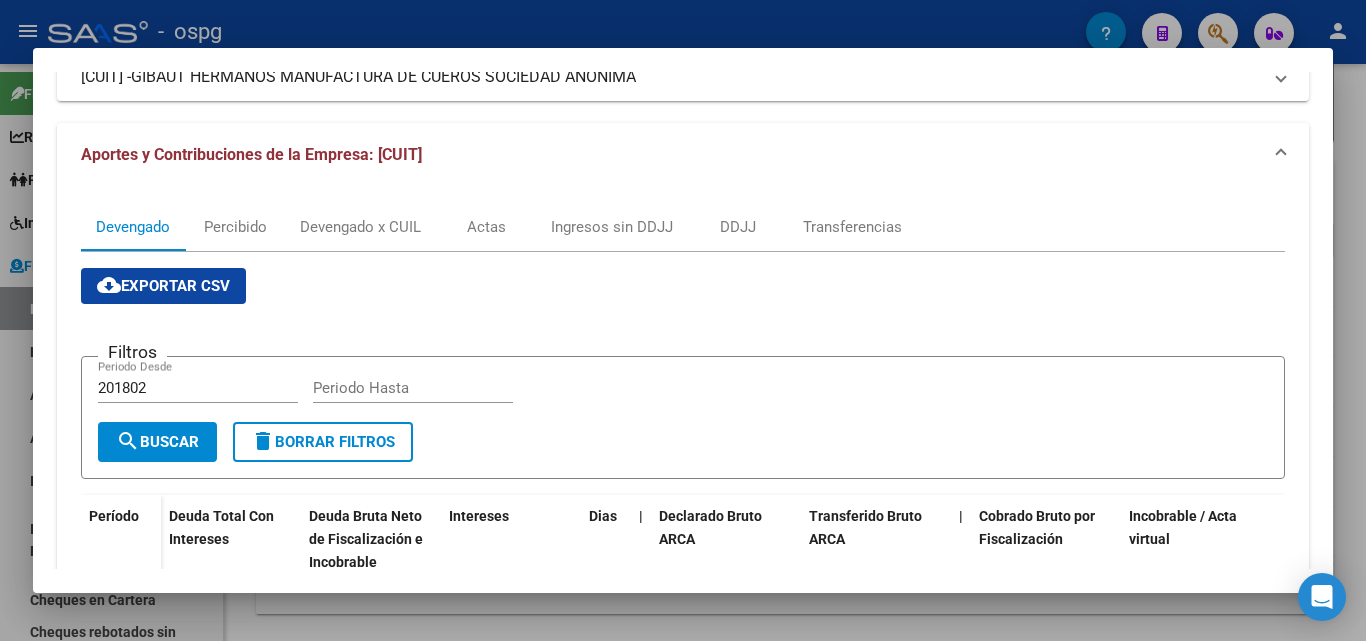 scroll, scrollTop: 200, scrollLeft: 0, axis: vertical 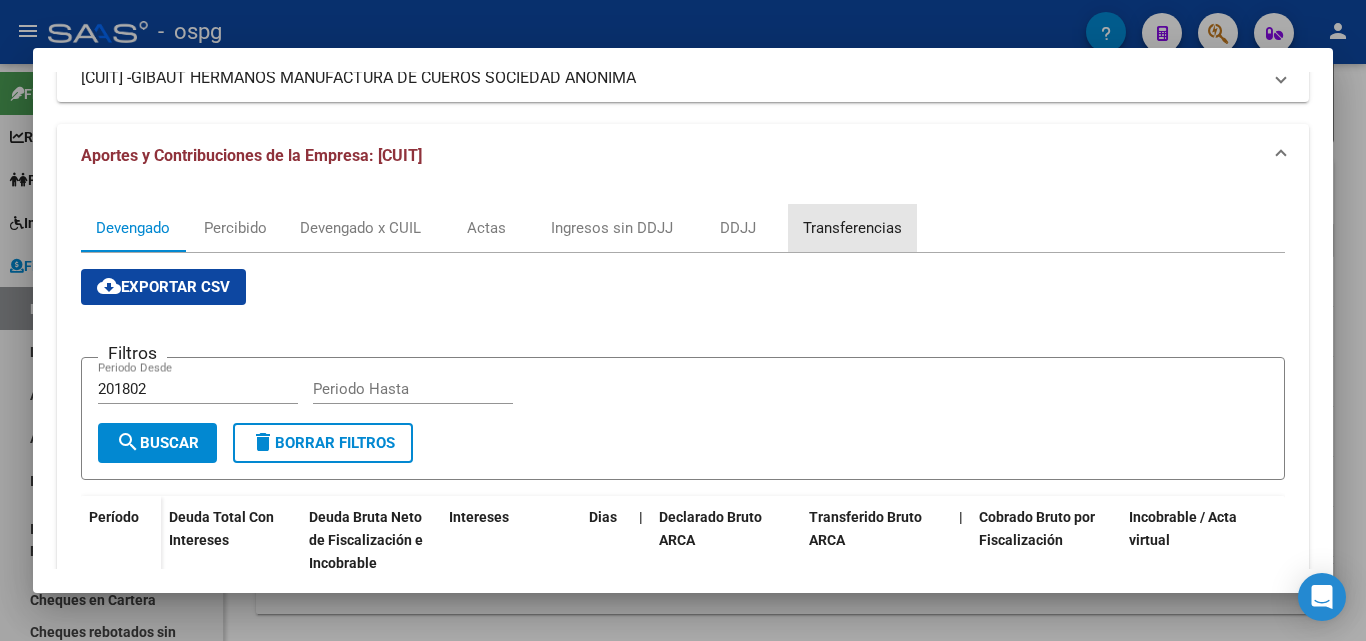 click on "Transferencias" at bounding box center (852, 228) 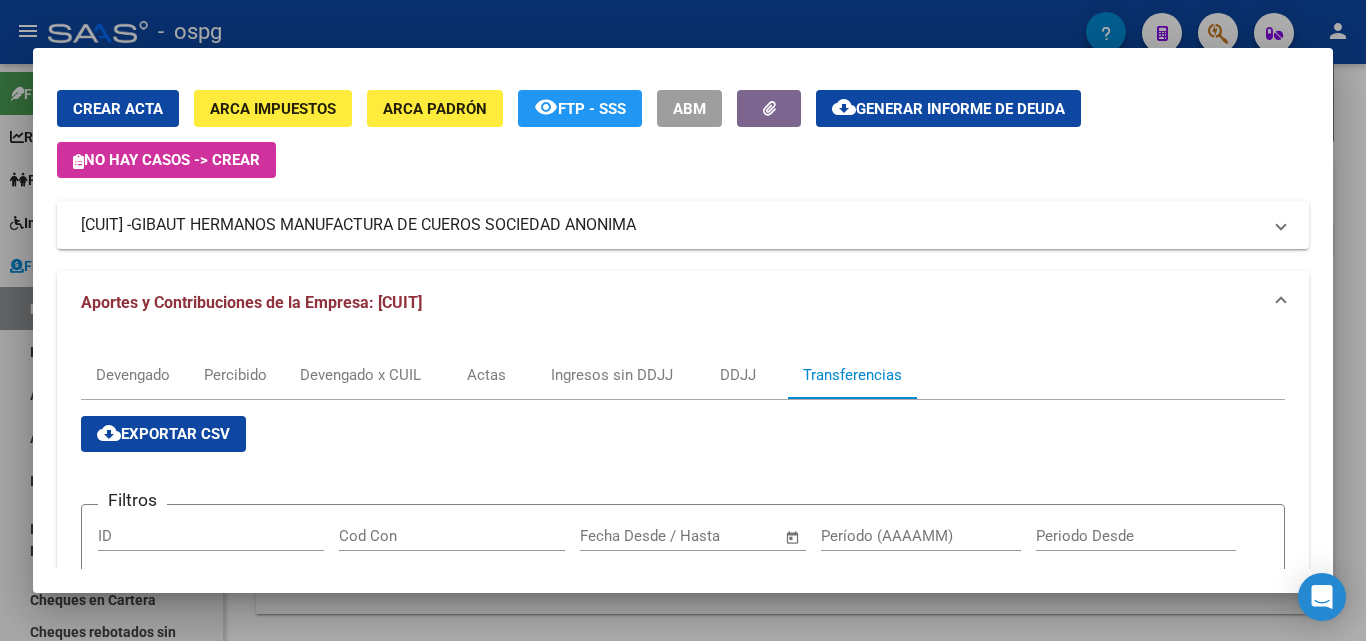 scroll, scrollTop: 0, scrollLeft: 0, axis: both 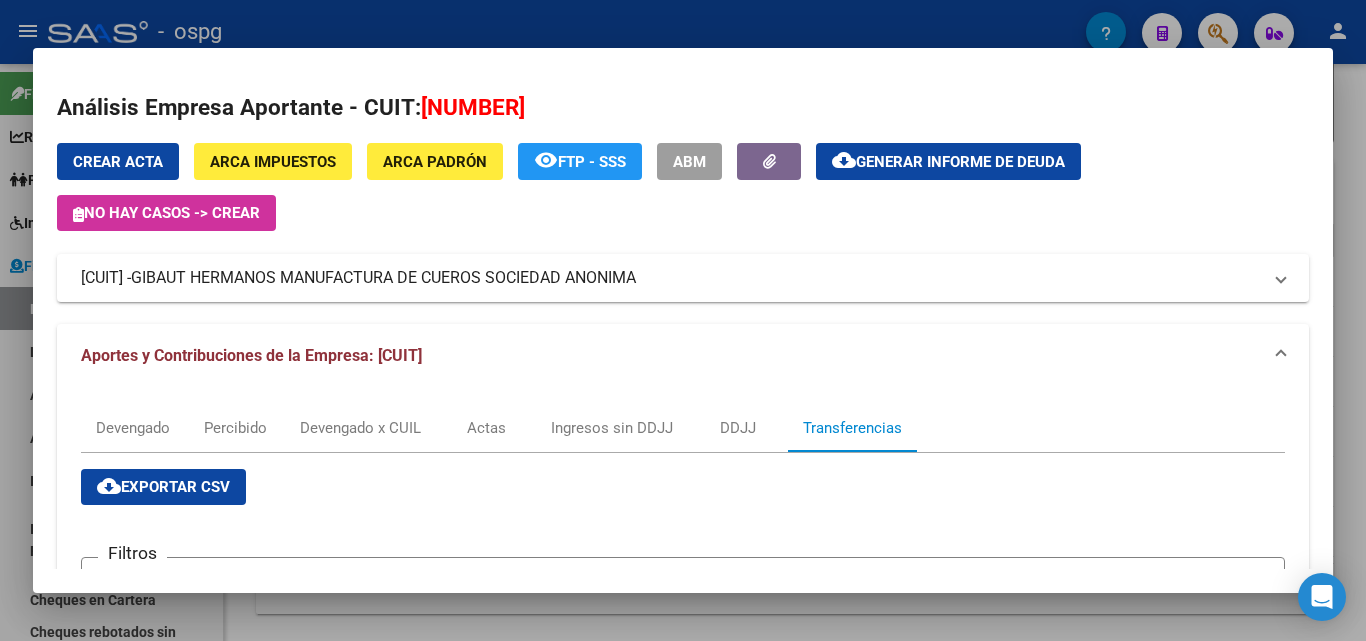 click on "Generar informe de deuda" 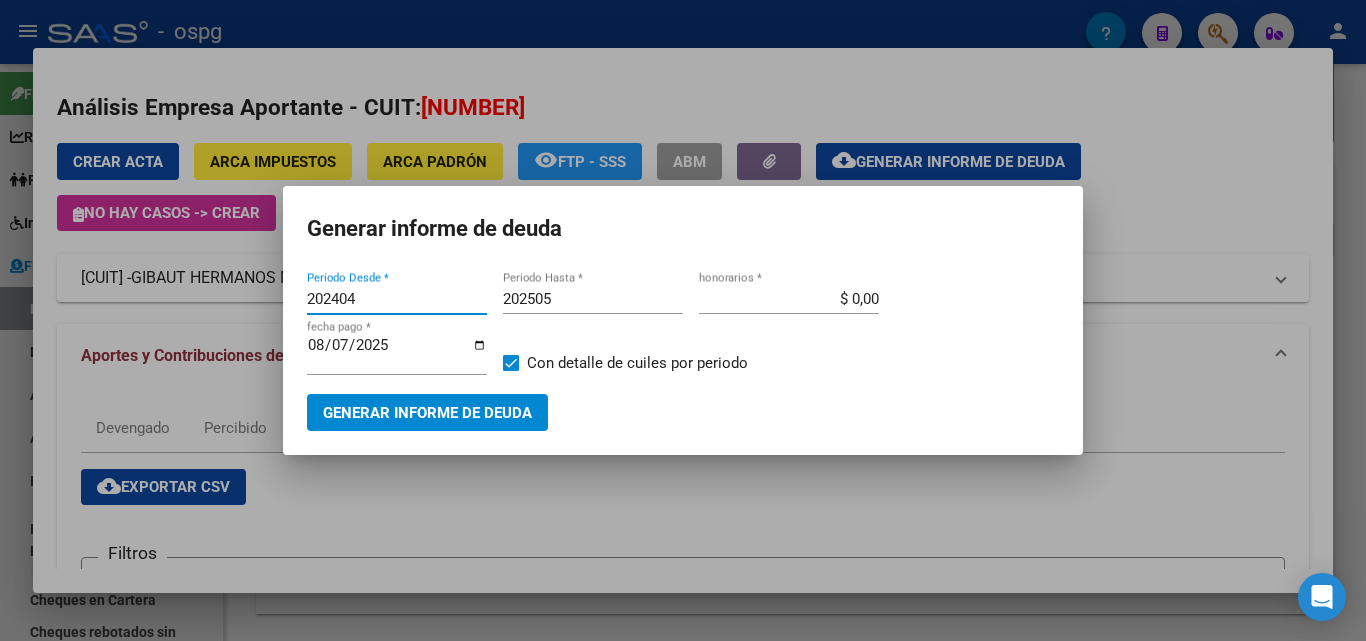 drag, startPoint x: 382, startPoint y: 296, endPoint x: 187, endPoint y: 287, distance: 195.20758 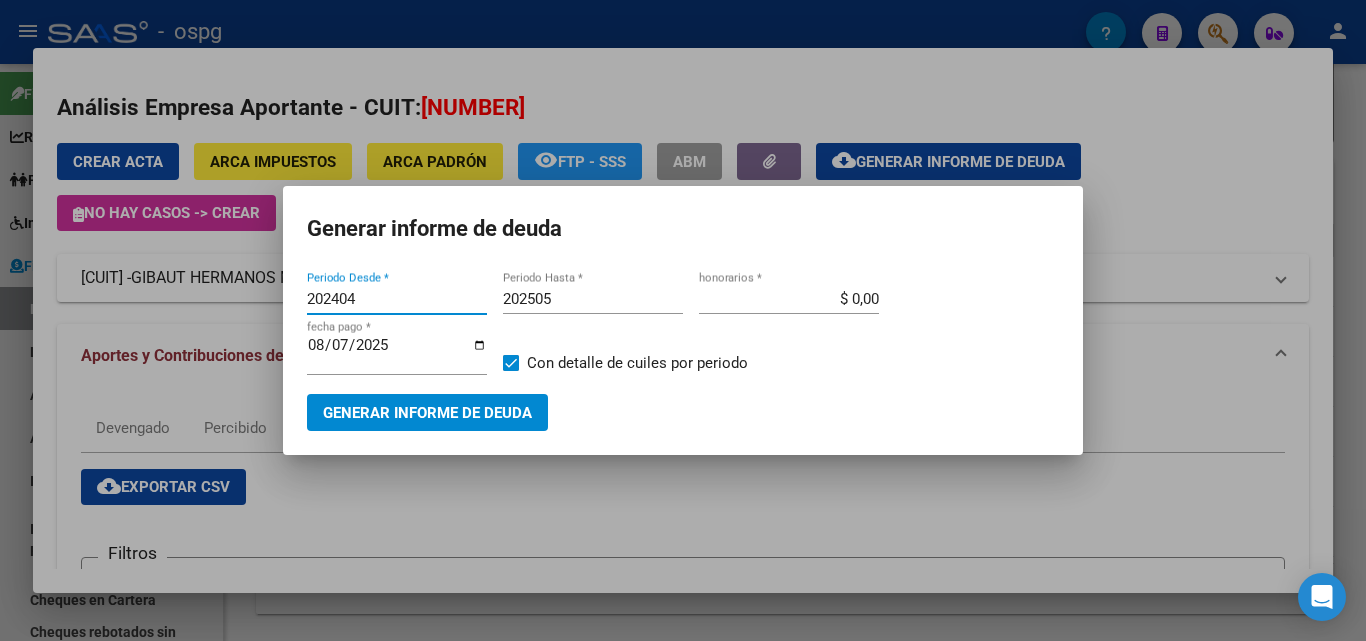 click on "Análisis Empresa Aportante - CUIT:  [PHONE] Crear Acta ARCA Impuestos ARCA Padrón remove_red_eye  FTP - SSS  ABM  cloud_download  Generar informe de deuda   No hay casos -> Crear
[PHONE] -   GIBAUT HERMANOS MANUFACTURA DE CUEROS SOCIEDAD ANONIMA Telefono:  Mail:  Observaciones:  Provincia:  Buenos Aires Localidad:  FLORENCIO VARELA Calle:  RUTA PROVINCIAL 36 KM 32.5 Numero:  Dpto:  Aportes y Contribuciones de la Empresa: [PHONE] Devengado Percibido Devengado x CUIL Actas Ingresos sin DDJJ DDJJ Transferencias cloud_download  Exportar CSV  Filtros ID Cod Con Start date – End date Fecha Desde / Hasta   Período (AAAAMM)    Periodo Desde    Periodo Hasta  CUIT Apo Archivo CSV CUIT Apo help Seleccionar Gerenciador Seleccionar Gerenciador Todos Es Aplicacion de Retencion    Mostrar totalizadores search  Buscar Archivos  delete  Borrar Filtros  ID CODCON IMPORTE CUIT APO FECHA RECIBIDO PERÍODO FECHA PROCESADO Gerenciador Nombre y Apellido Afiliado Activo [NUMBER] 406 $ 4.085,43 18/07/2025 401" at bounding box center (683, 320) 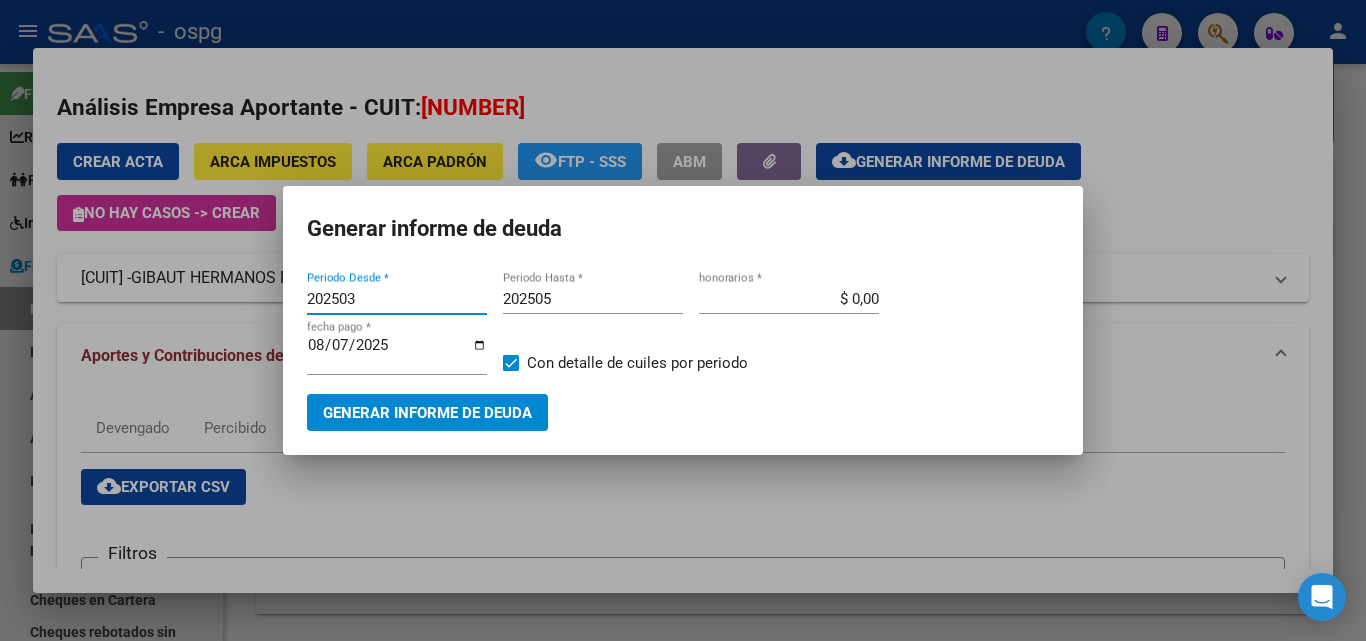 type on "202503" 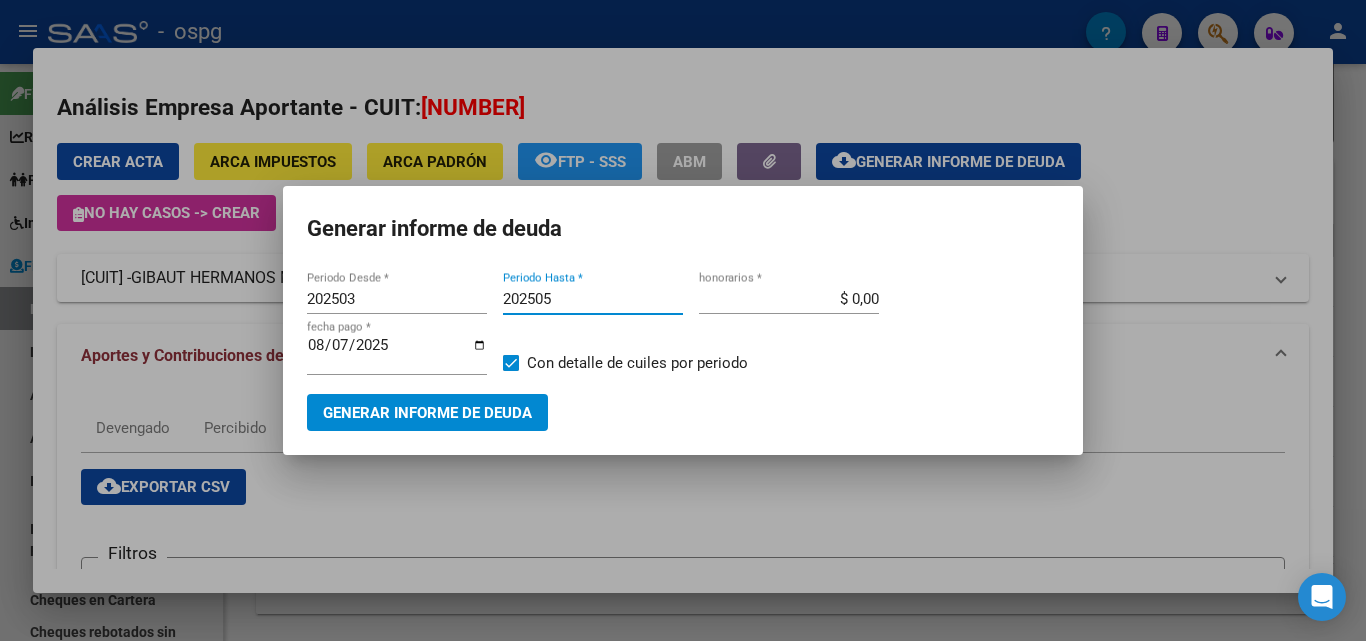 click on "202505" at bounding box center (593, 299) 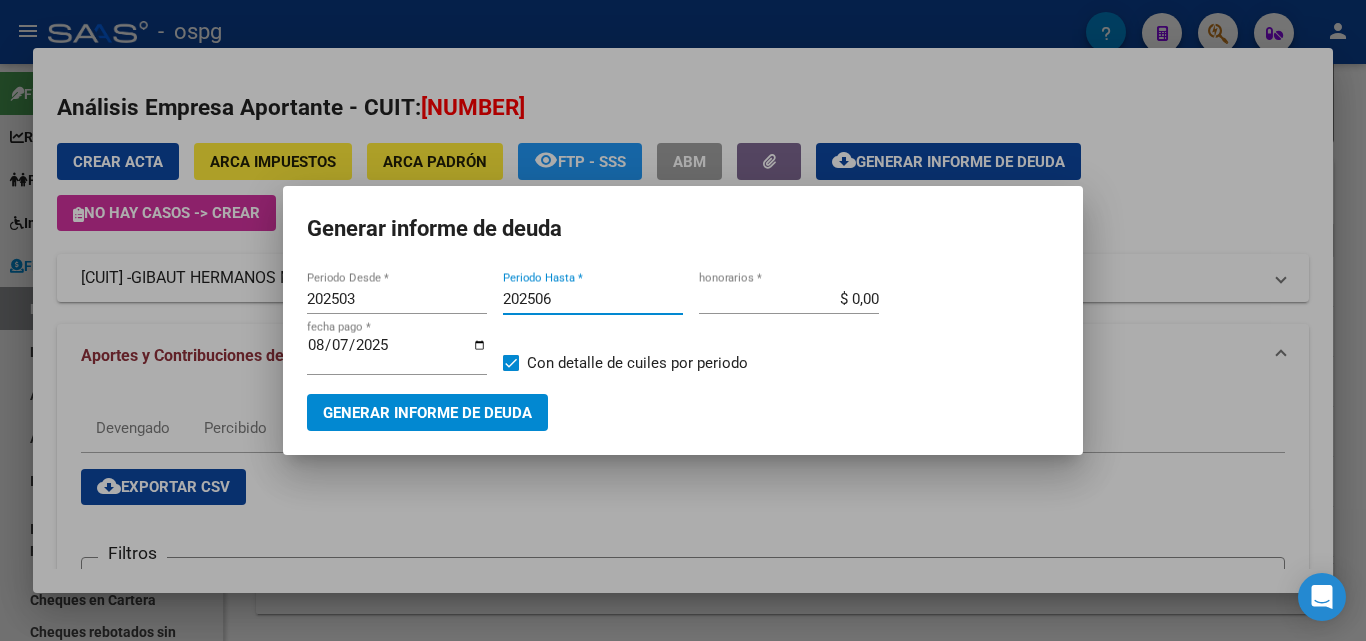 type on "202506" 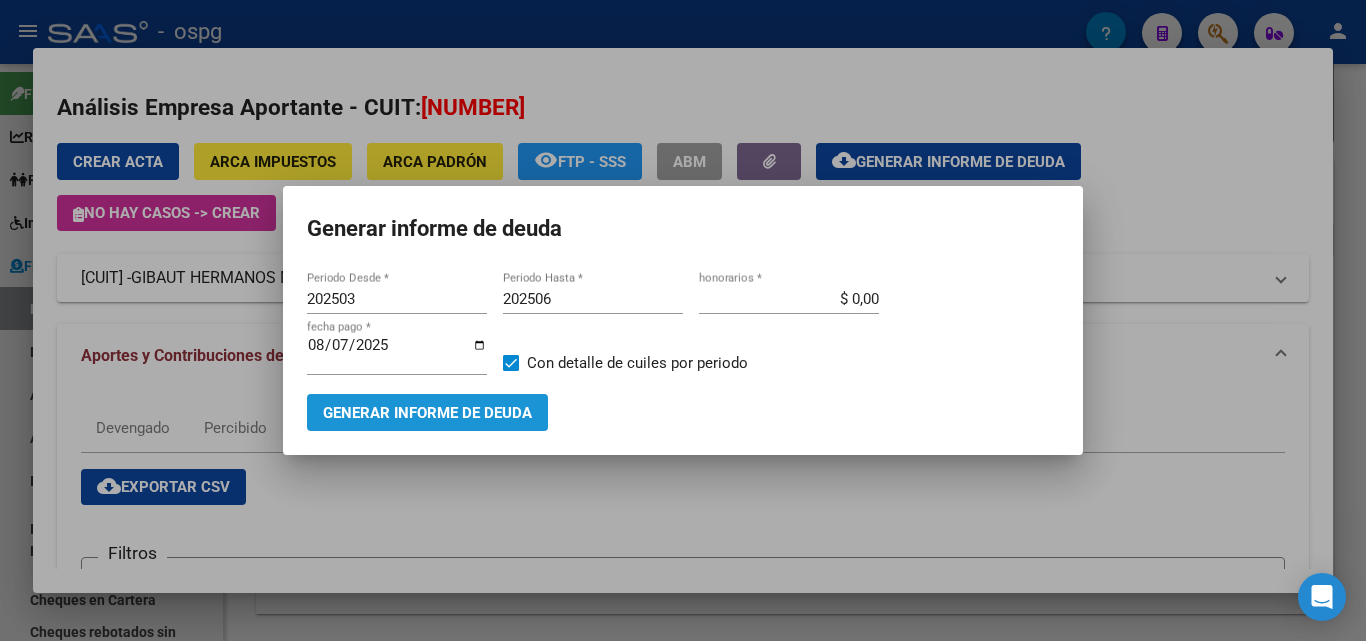 click on "Generar informe de deuda" at bounding box center [427, 413] 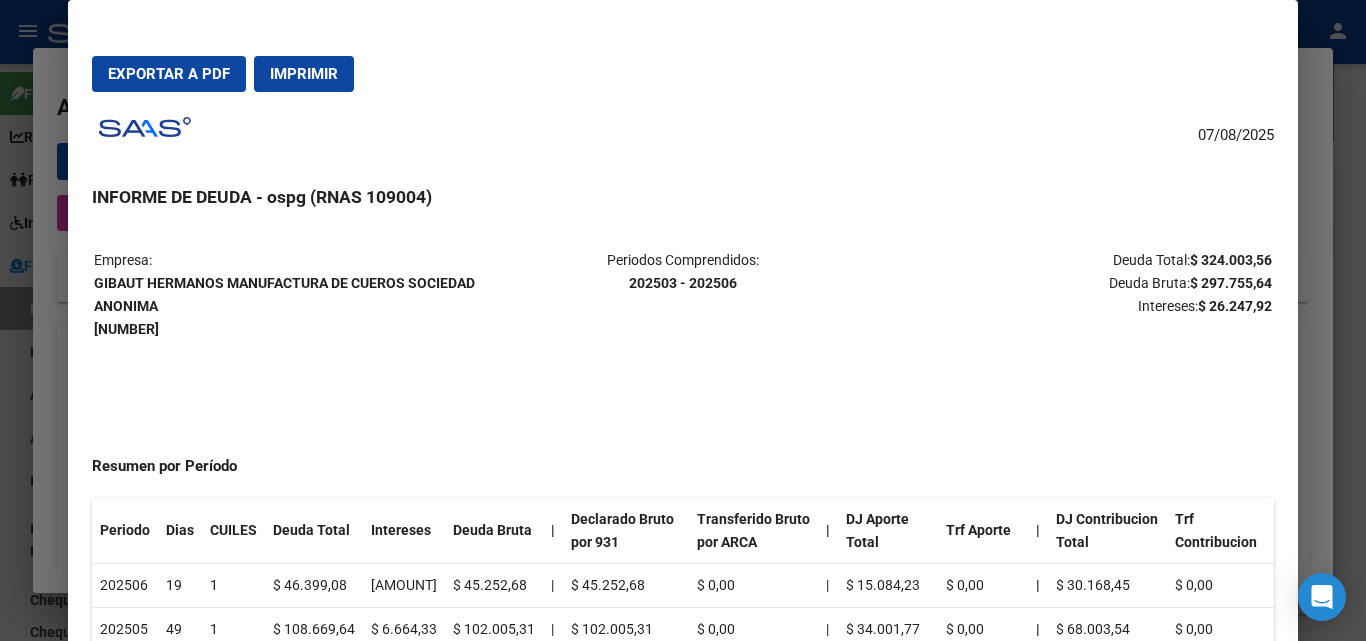 drag, startPoint x: 181, startPoint y: 51, endPoint x: 181, endPoint y: 63, distance: 12 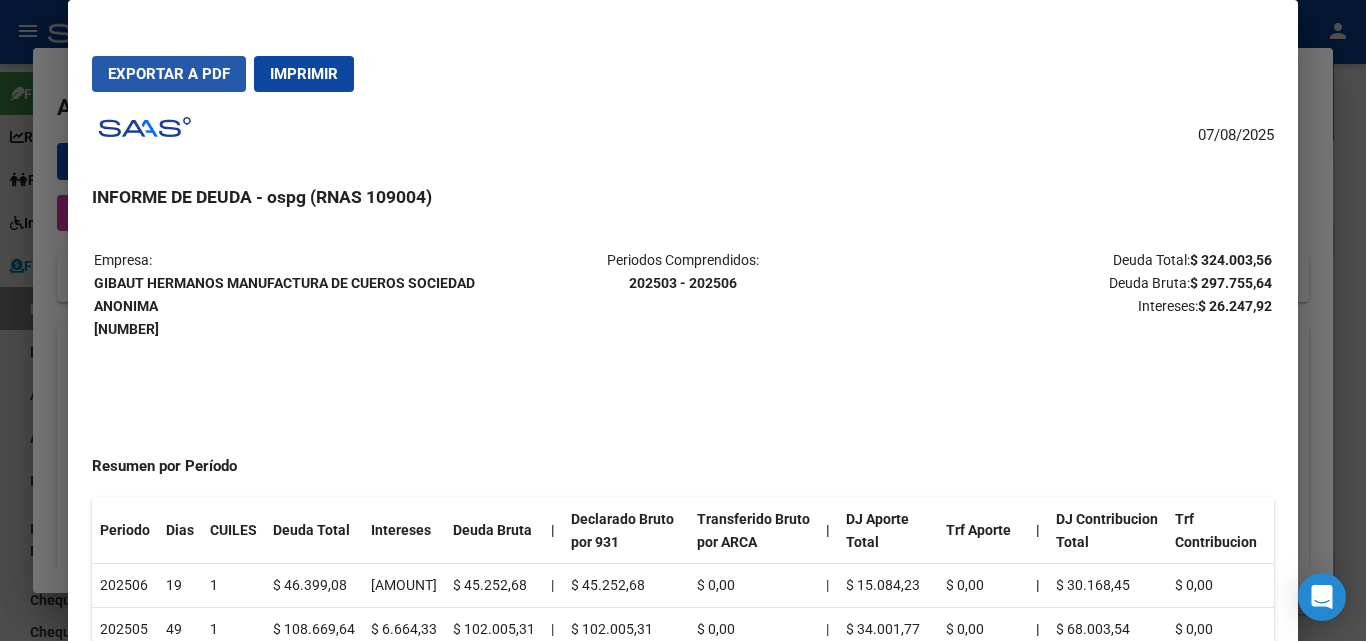 click on "Exportar a PDF" at bounding box center [169, 74] 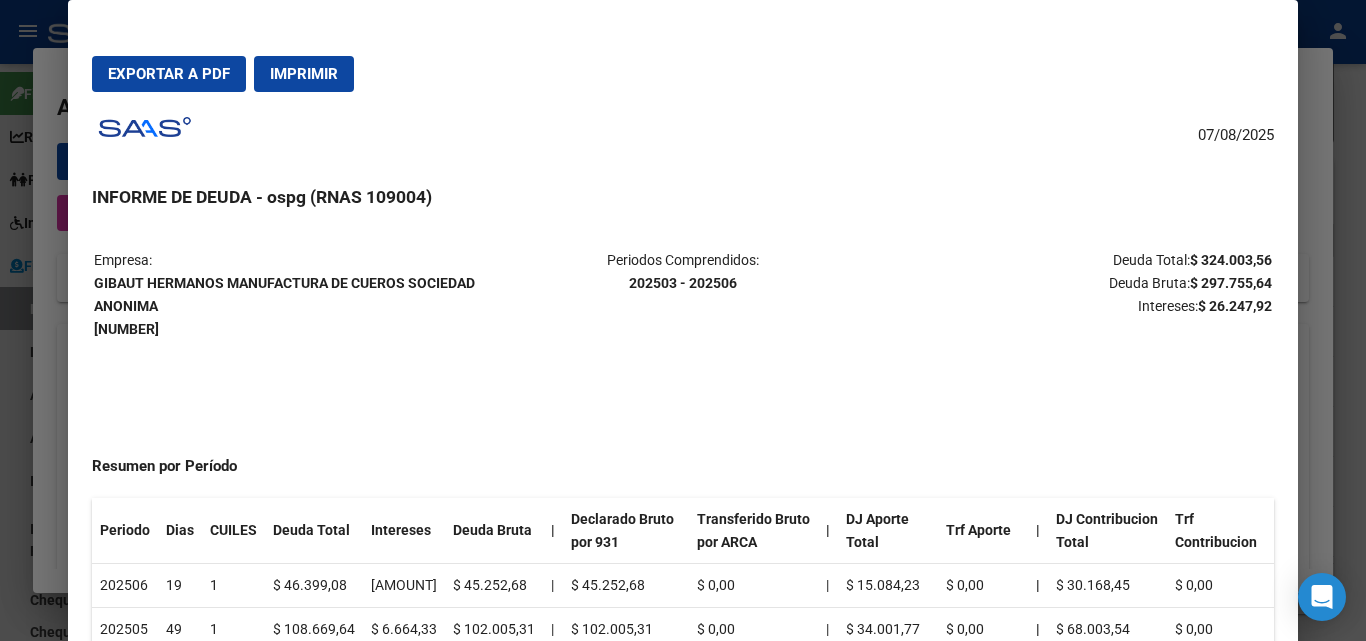 click at bounding box center [683, 320] 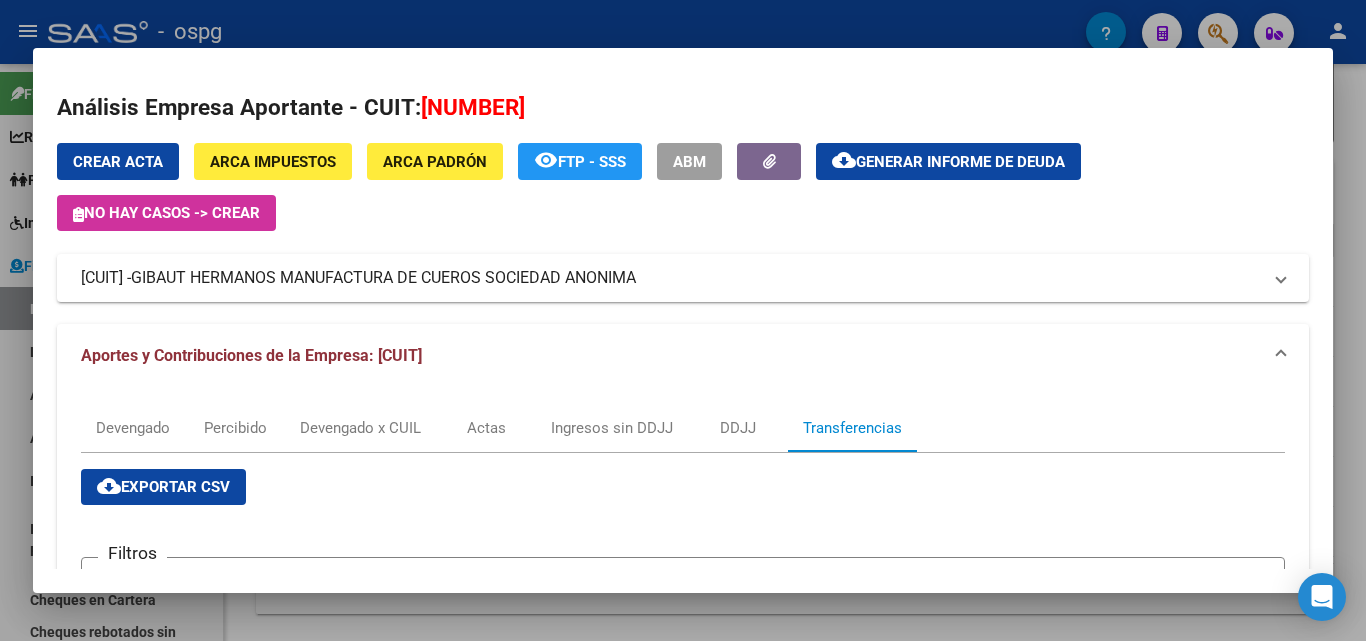 click at bounding box center [683, 320] 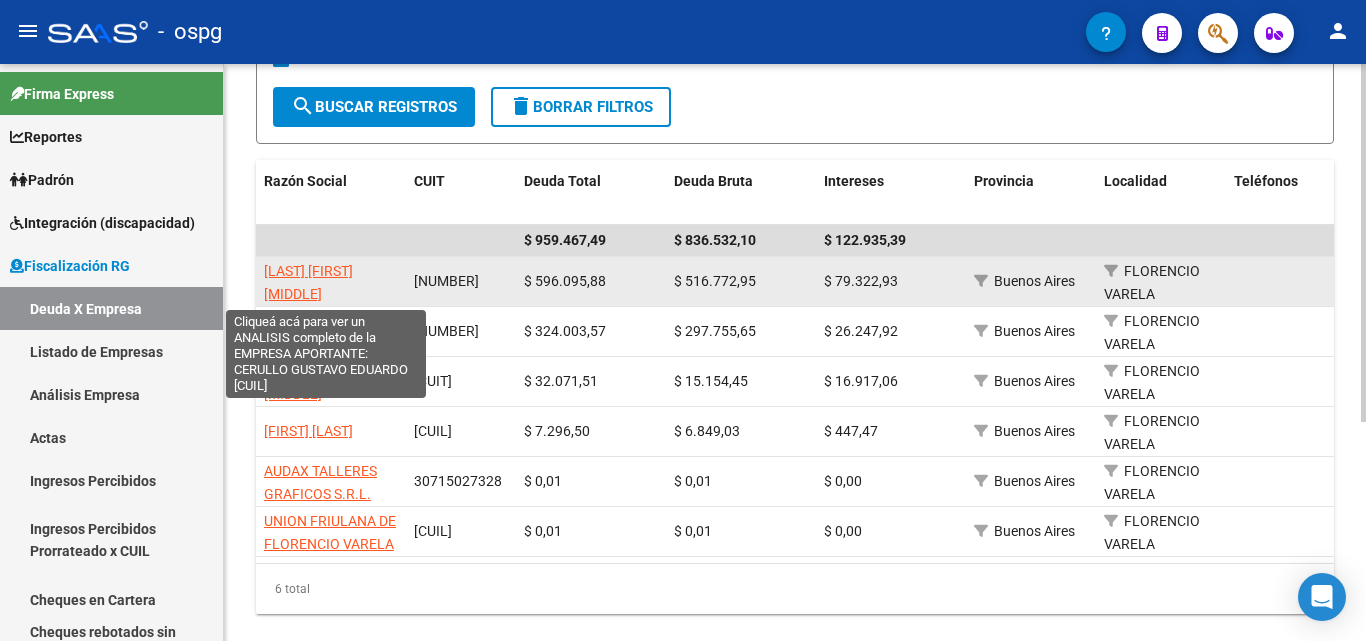 click on "[LAST] [FIRST] [MIDDLE]" 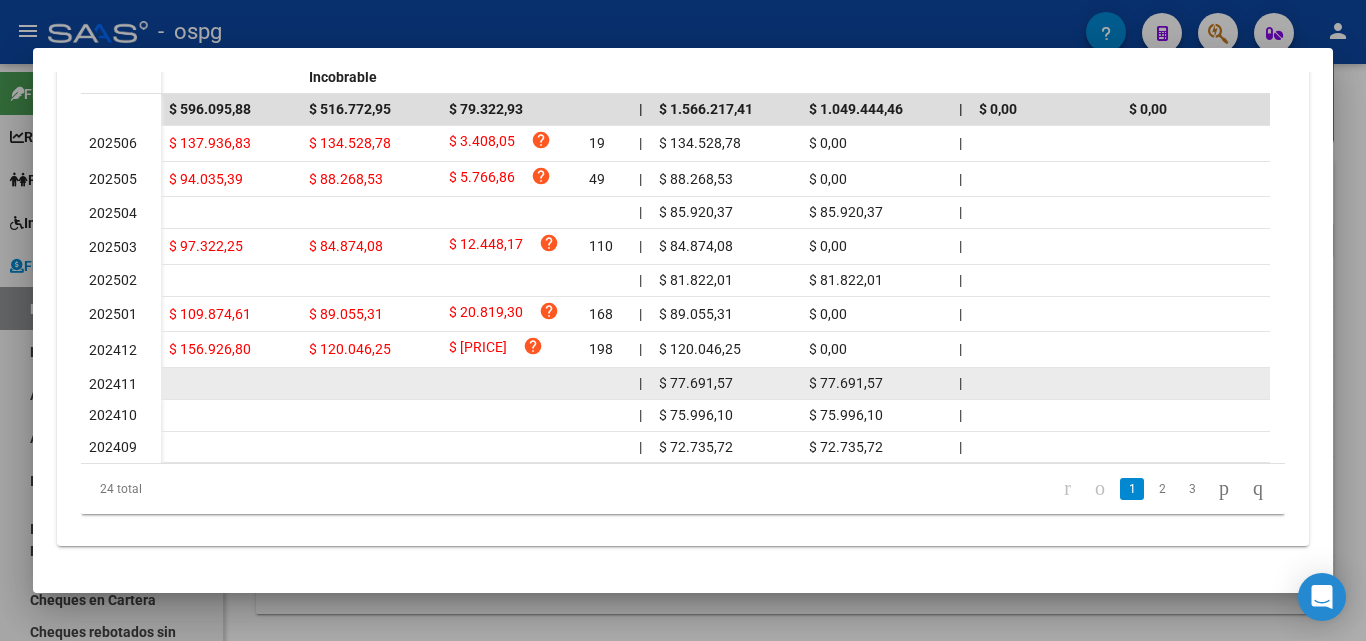 scroll, scrollTop: 706, scrollLeft: 0, axis: vertical 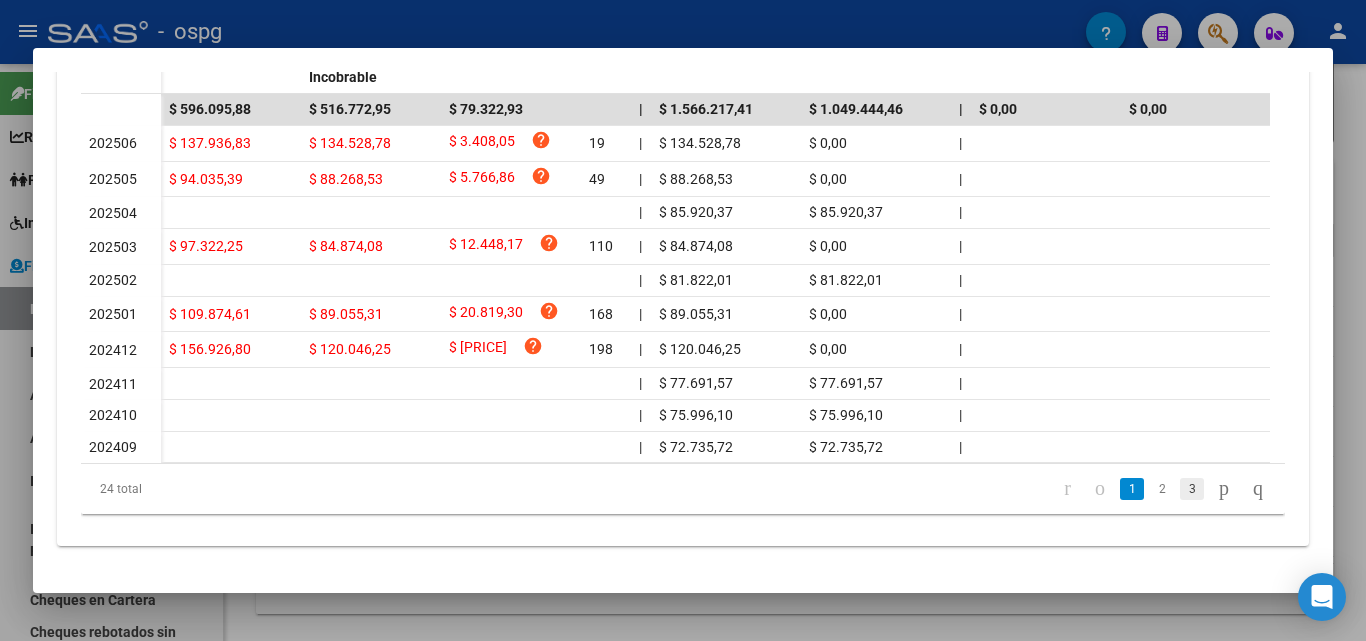 click on "3" 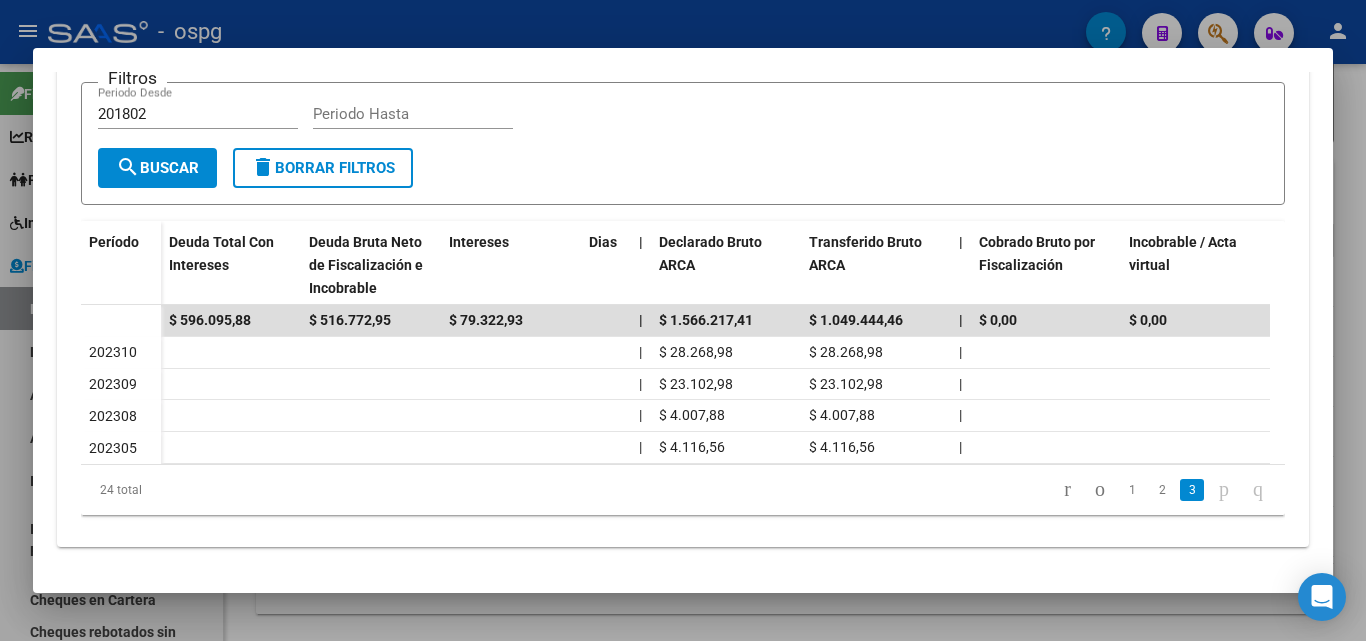 scroll, scrollTop: 490, scrollLeft: 0, axis: vertical 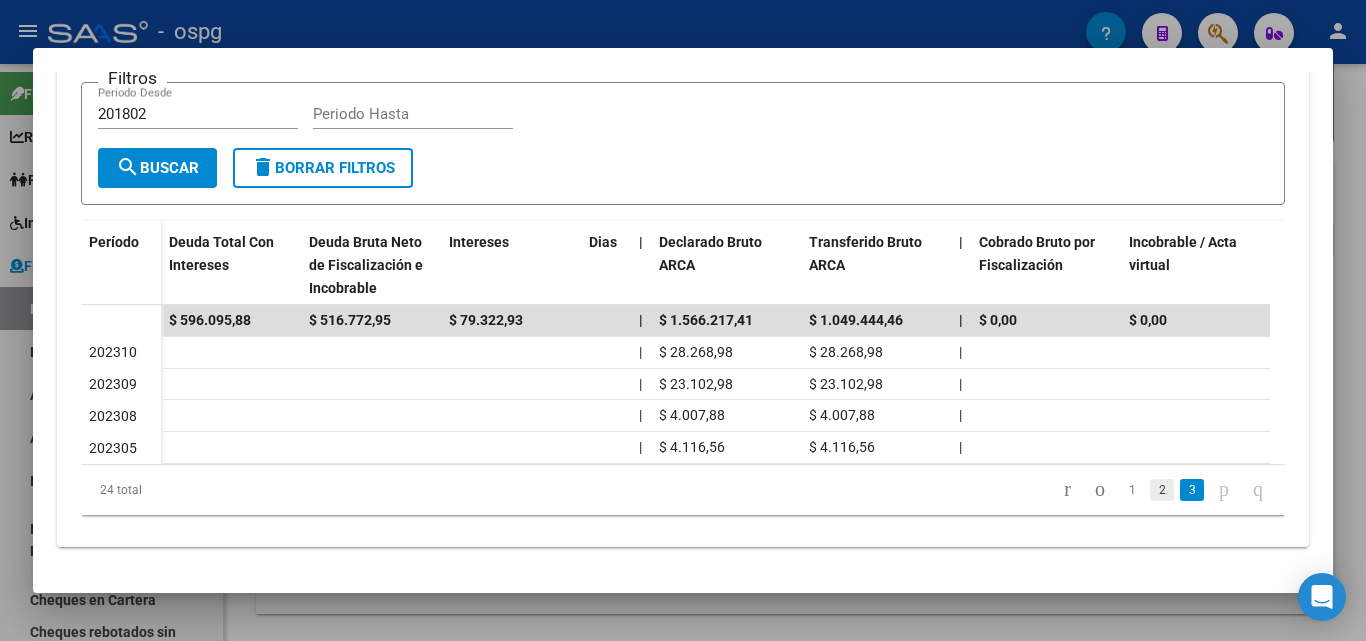 click on "2" 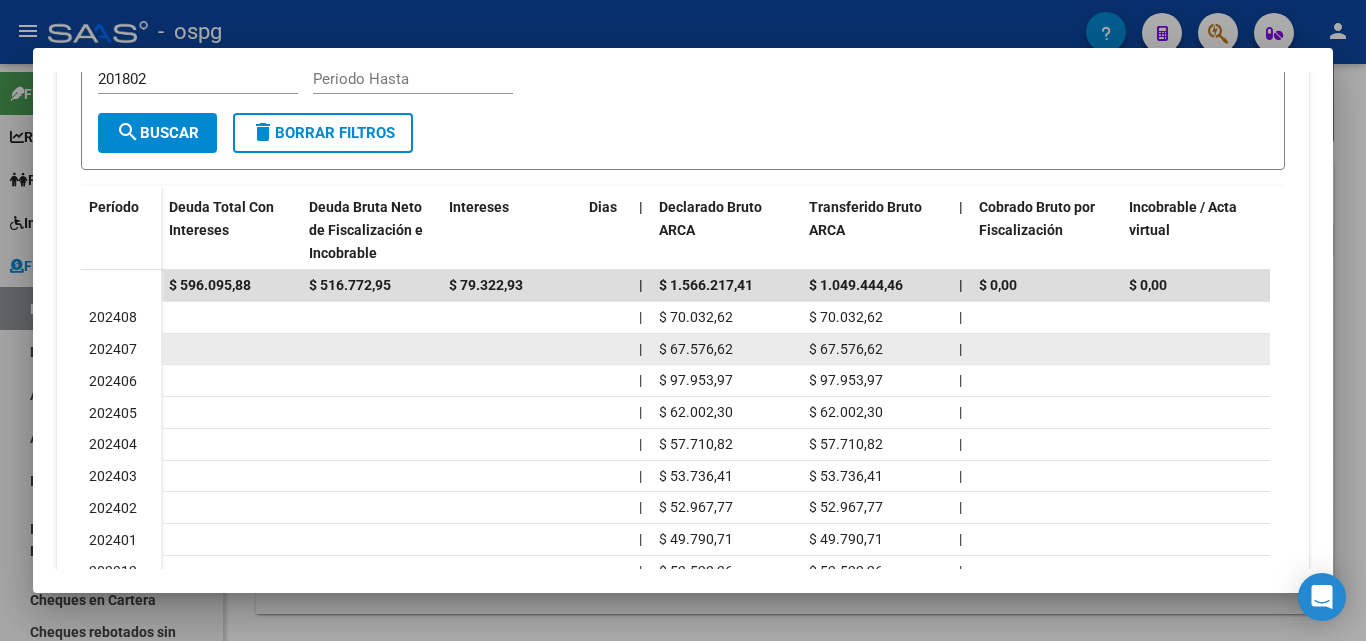 scroll, scrollTop: 490, scrollLeft: 0, axis: vertical 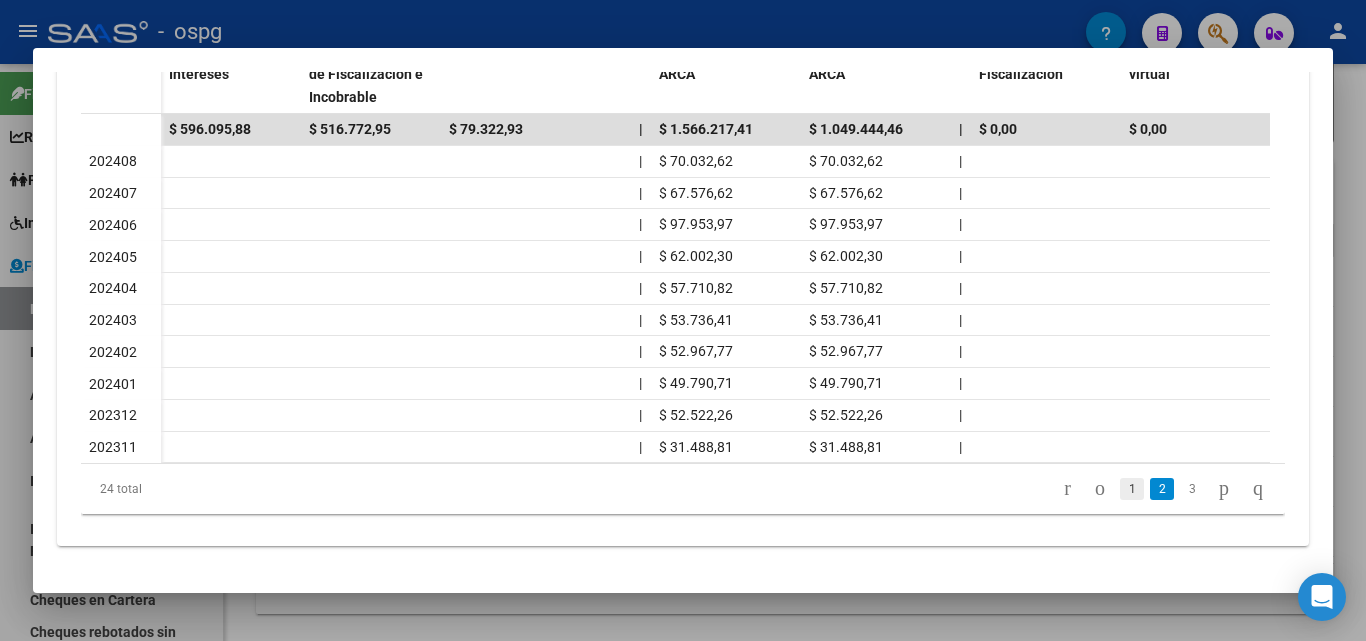 click on "1" 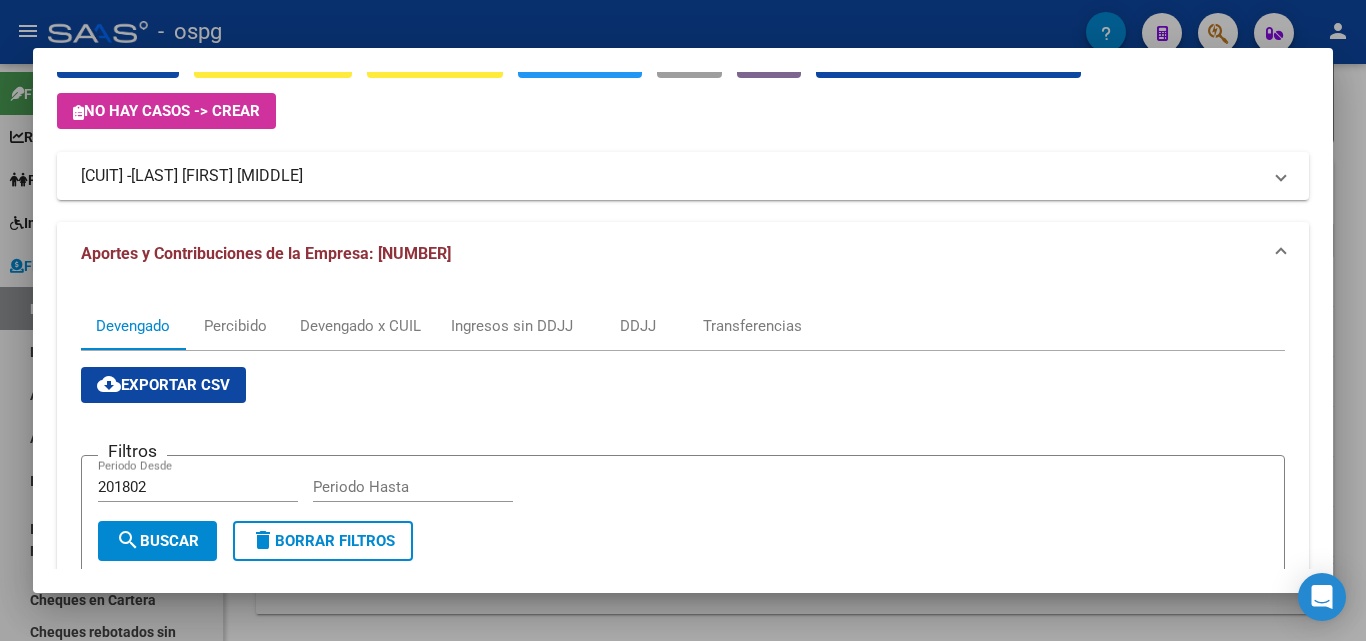 scroll, scrollTop: 100, scrollLeft: 0, axis: vertical 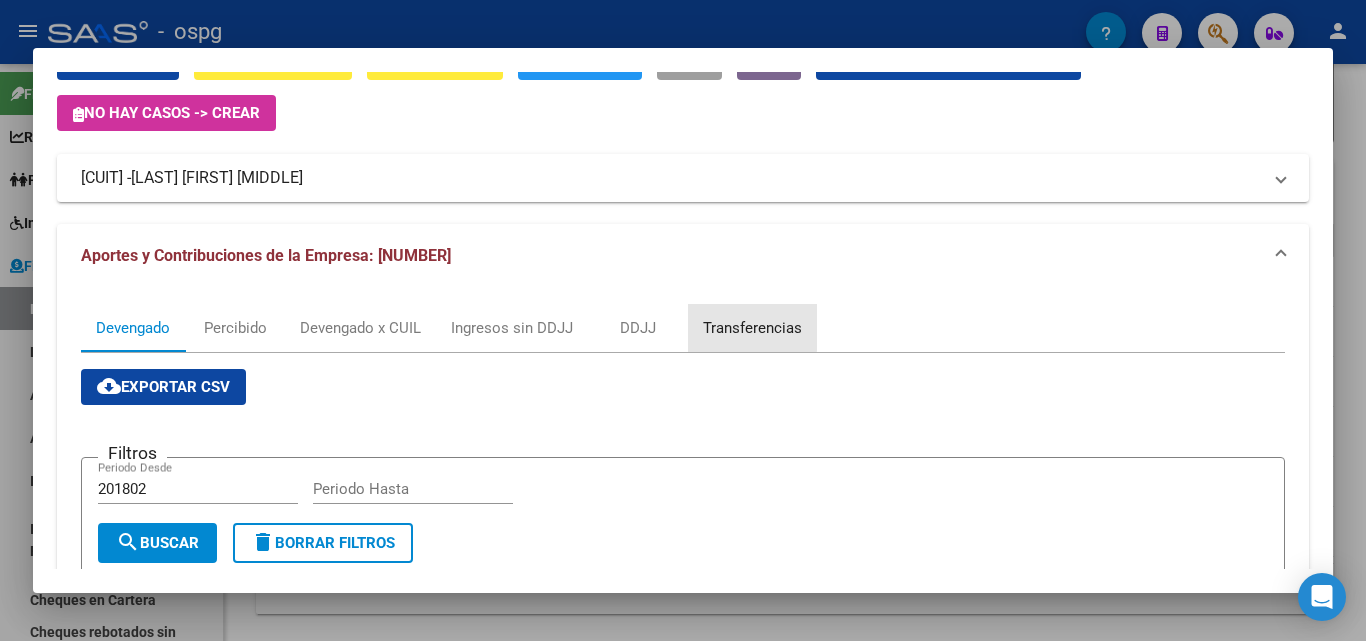 click on "Transferencias" at bounding box center (752, 328) 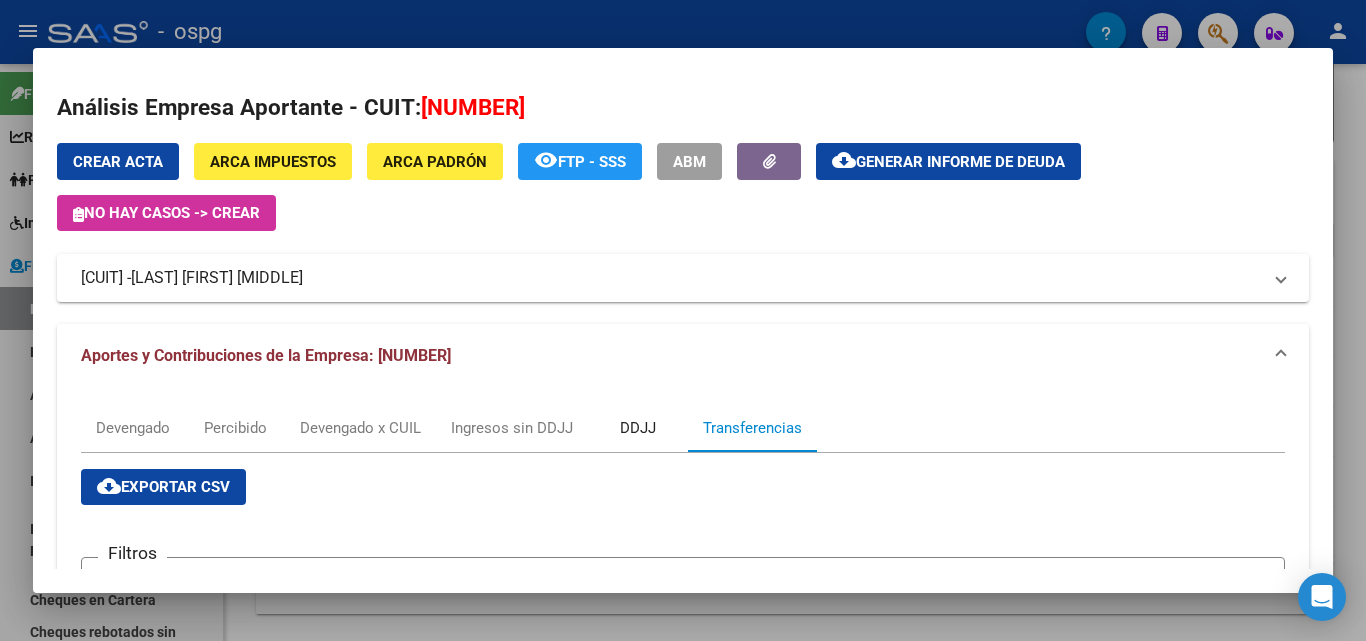 click on "DDJJ" at bounding box center (638, 428) 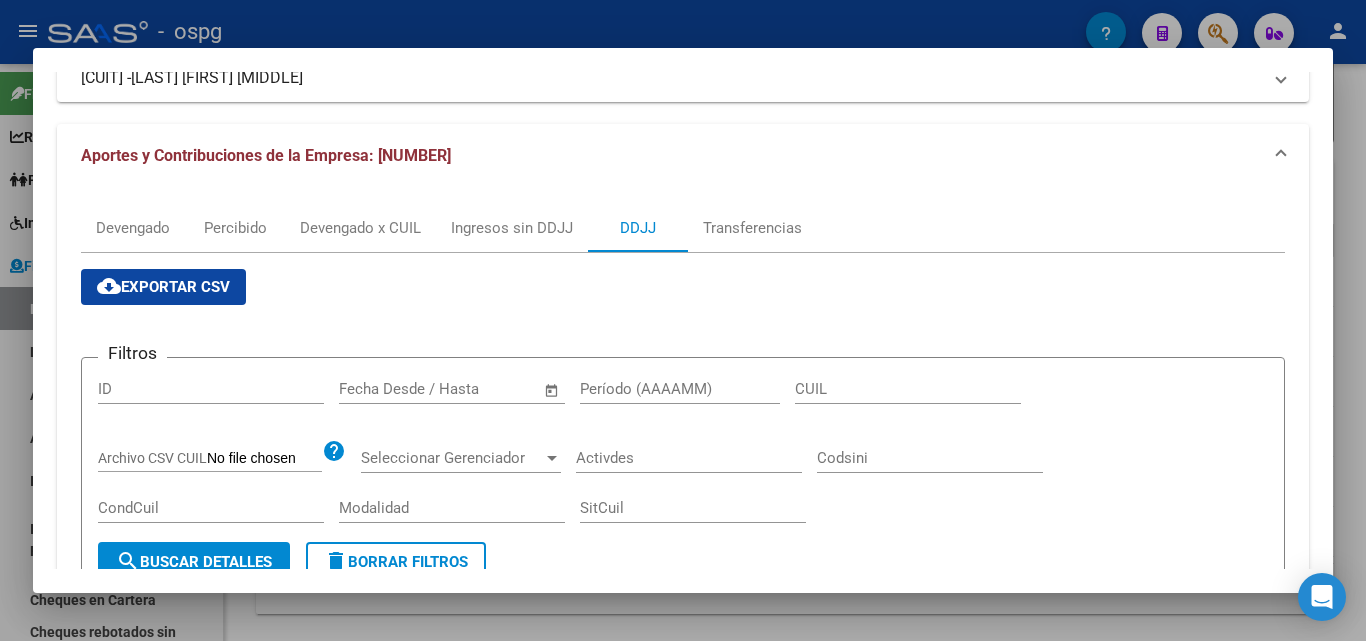 scroll, scrollTop: 0, scrollLeft: 0, axis: both 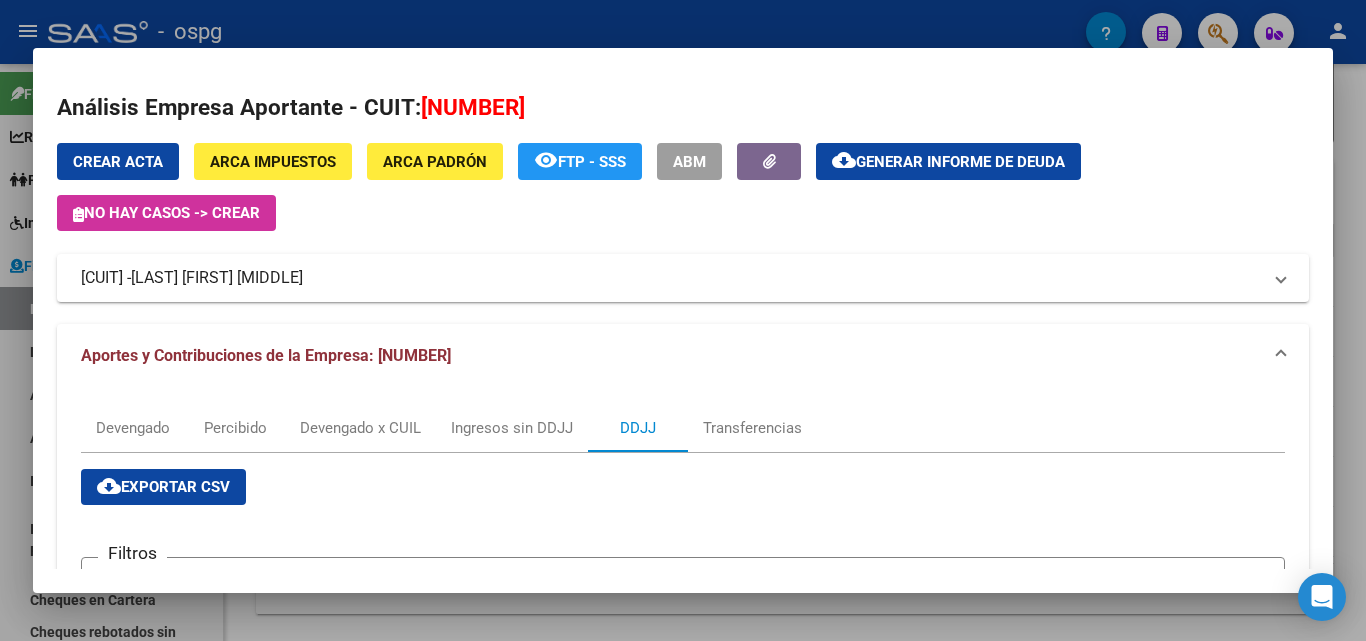 click on "cloud_download" 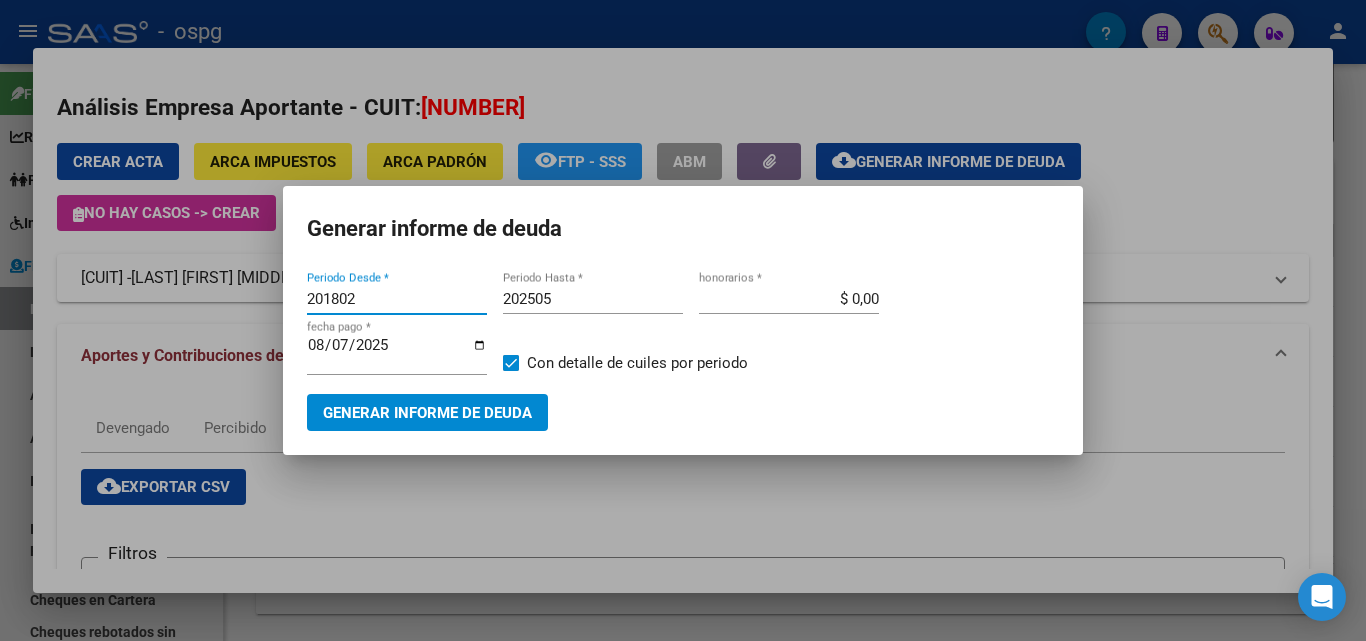 drag, startPoint x: 386, startPoint y: 296, endPoint x: 190, endPoint y: 289, distance: 196.12495 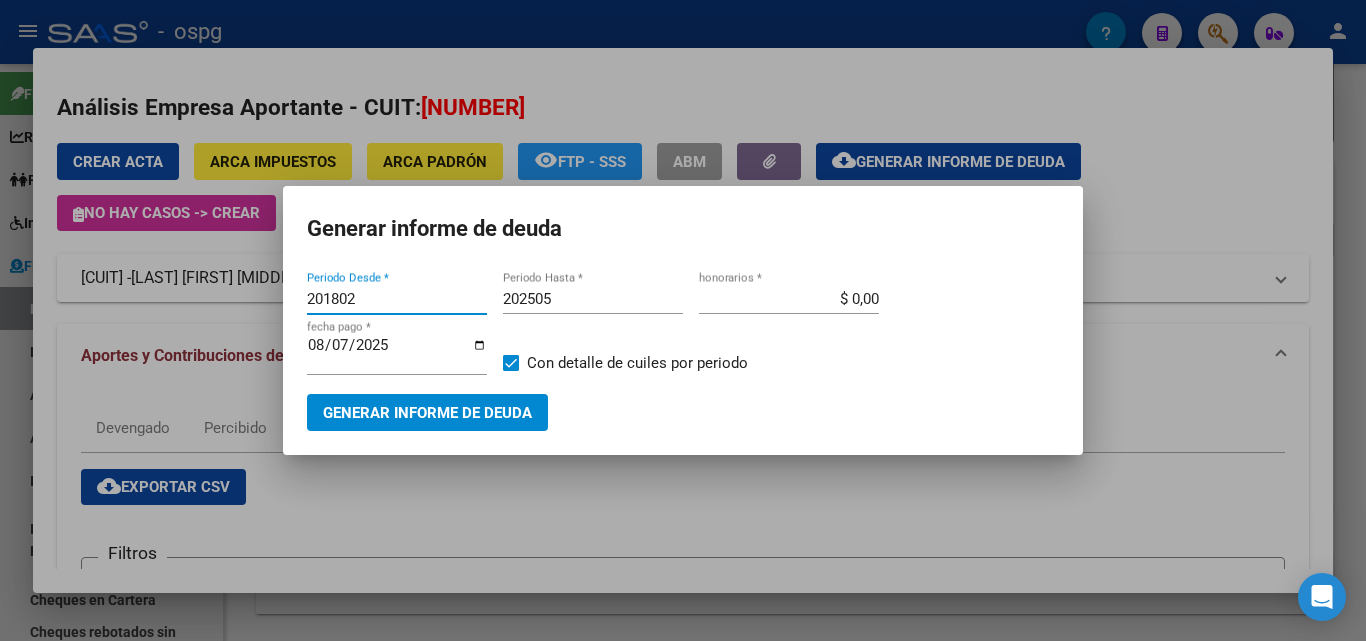 click on "Análisis Empresa Aportante - CUIT:  [CUIT] Crear Acta ARCA Impuestos ARCA Padrón remove_red_eye  FTP - SSS  ABM  cloud_download  Generar informe de deuda   No hay casos -> Crear
[CUIT] -   [FIRST] [MIDDLE] Telefono:  Mail:  Observaciones:  Provincia:  [STATE] Localidad:  FLORENCIO VARELA Calle:  CORRIENTES Numero:  Dpto:  Aportes y Contribuciones de la Empresa: [CUIT] Devengado Percibido Devengado x CUIL Ingresos sin DDJJ DDJJ Transferencias cloud_download  Exportar CSV  Filtros ID Start date – End date Fecha Desde / Hasta   Período (AAAAMM)  CUIL Archivo CSV CUIL help Seleccionar Gerenciador Seleccionar Gerenciador Activdes Codsini CondCuil Modalidad SitCuil search  Buscar Detalles  delete  Borrar Filtros  ID FEC PRESENT FECPROC PERÍODO CUIL REMOSIMP (rem4) REMCONT (rem8) REM TOTAL IMPOSAD APADIOS APO B SOC CONOS GRPFAM NOGRPFAM SECOBLIG CONDCUIL SITCUIL ACTIVDES MODALIDAD CODSINI ZONA ESPOSA EXCOSAPO INDRET INDEXCCON ORIGRECT RELEASE VER CODOSOC REM5 (no remunerativa) 0" at bounding box center (683, 320) 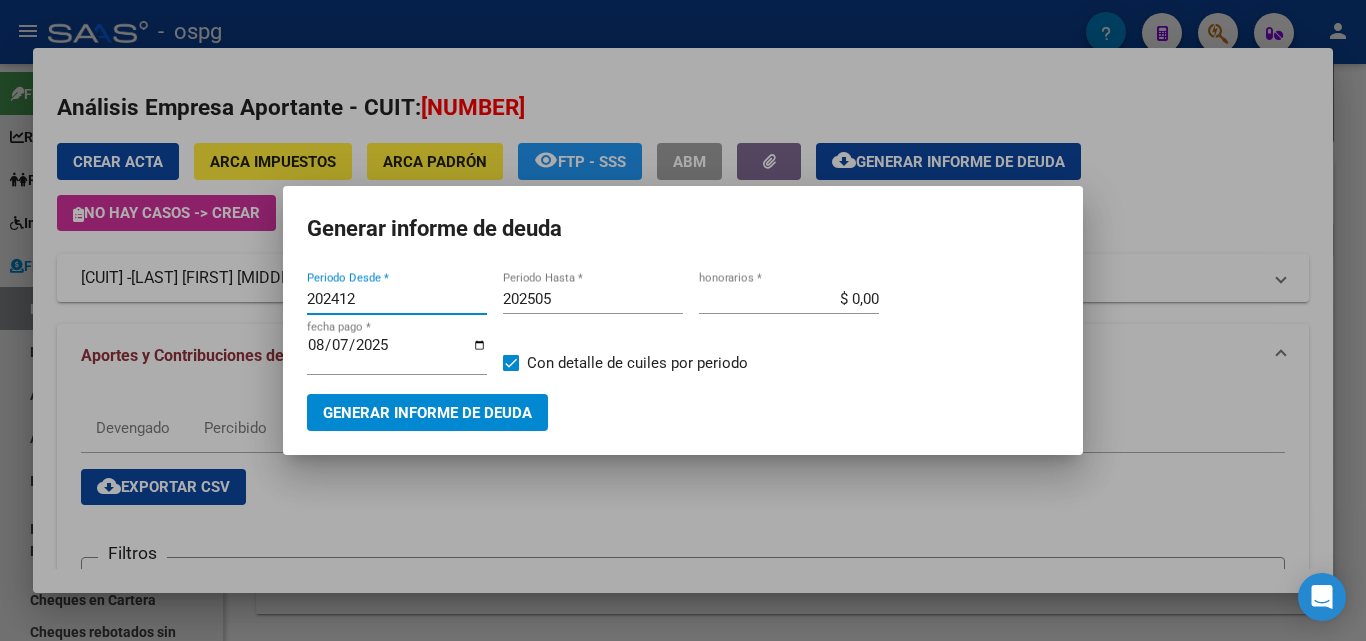 type on "202412" 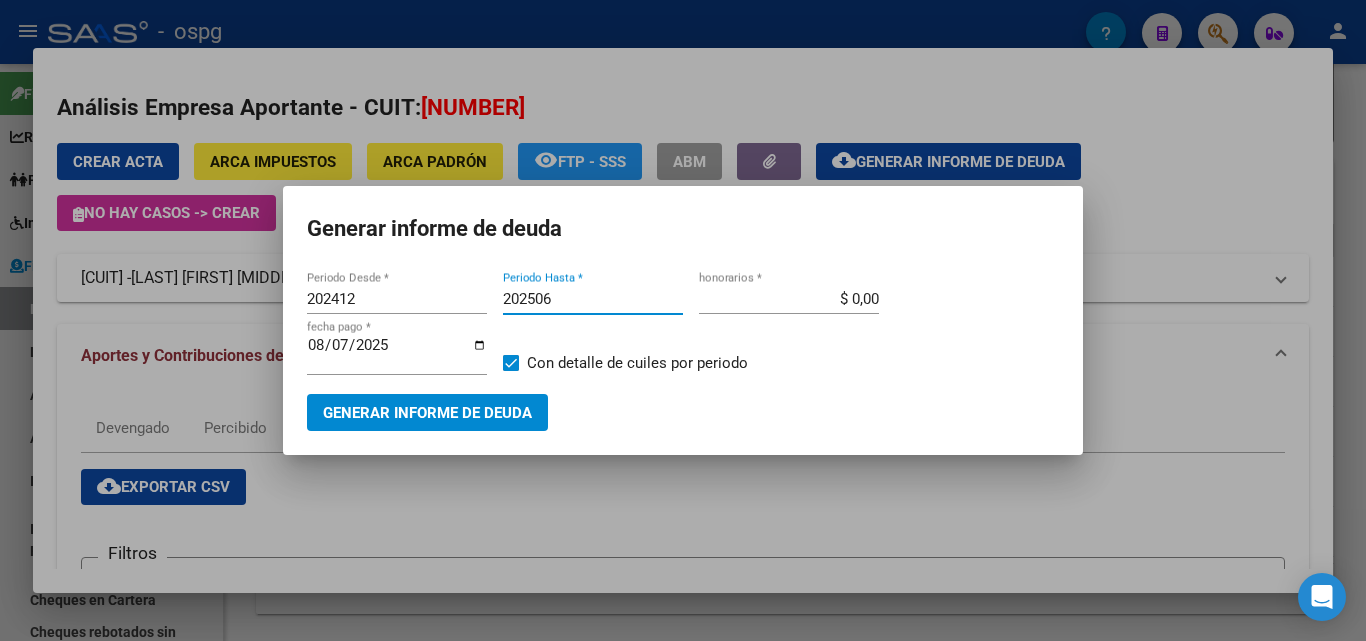 type on "202506" 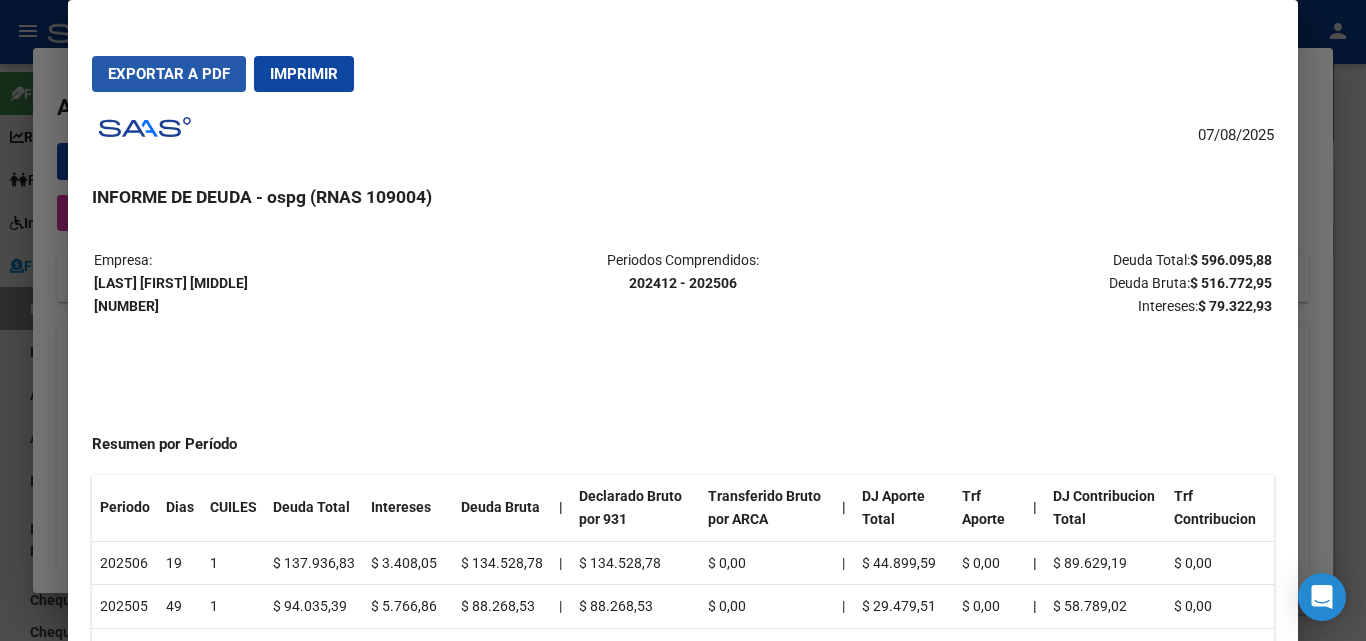 click on "Exportar a PDF" at bounding box center [169, 74] 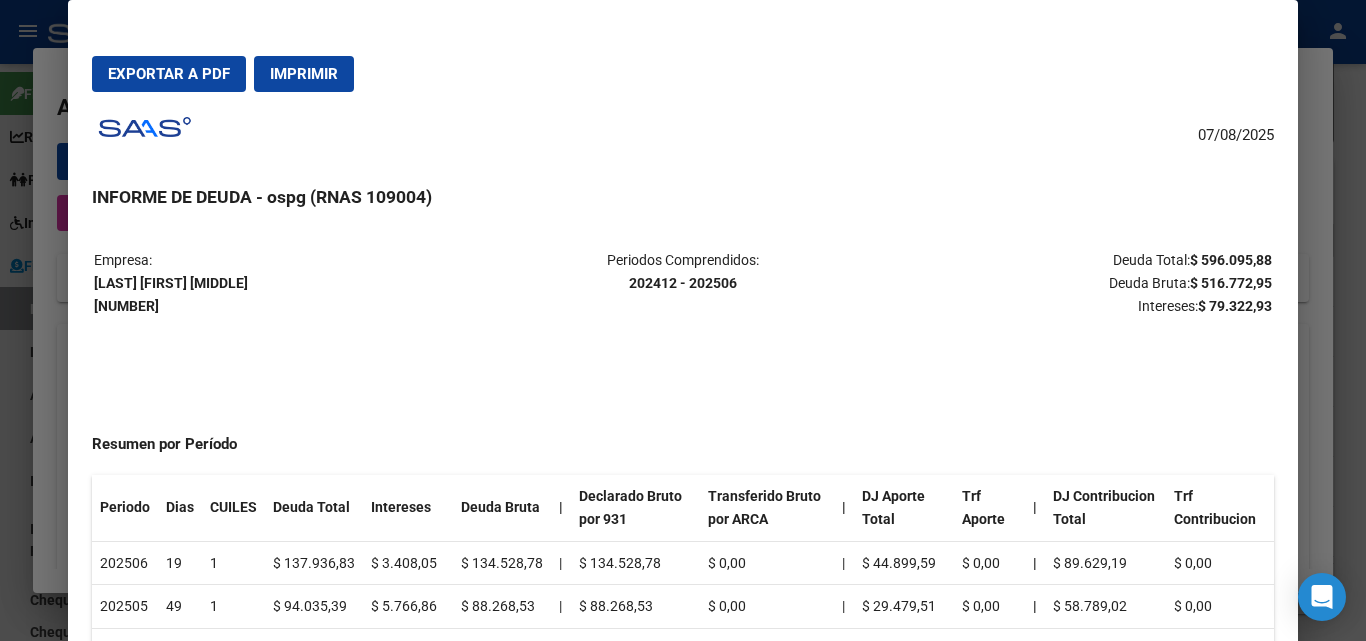 drag, startPoint x: 1185, startPoint y: 257, endPoint x: 1255, endPoint y: 248, distance: 70.5762 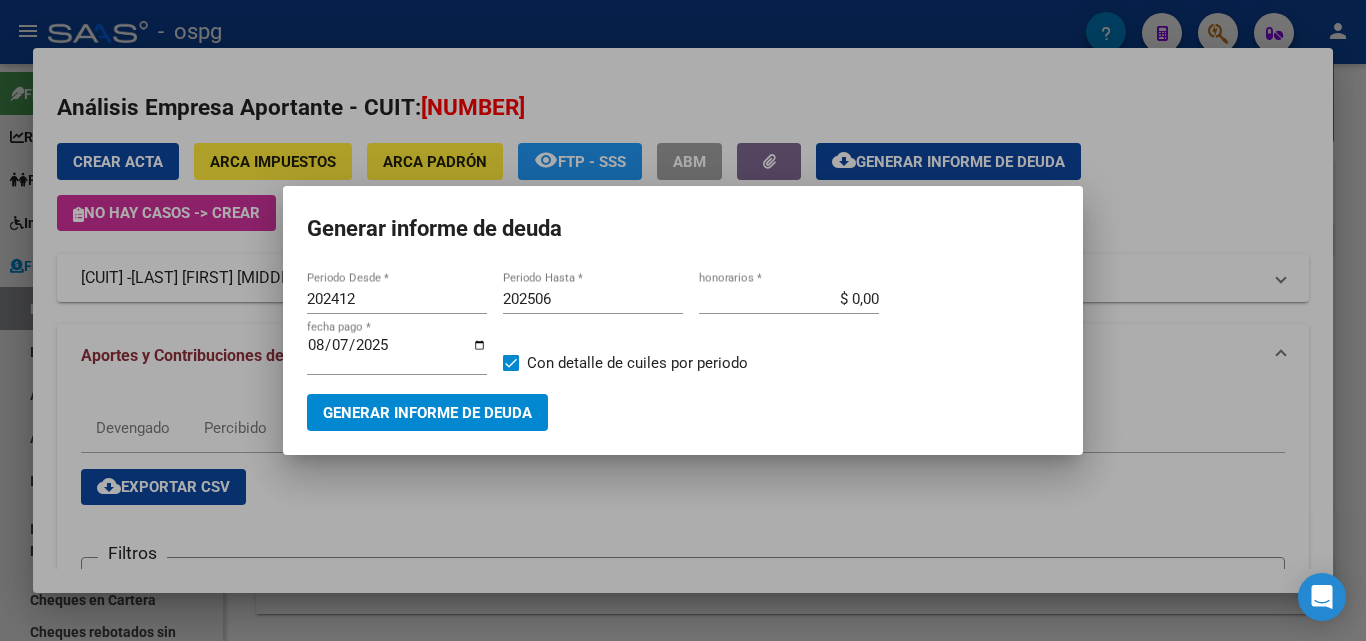 click at bounding box center (683, 320) 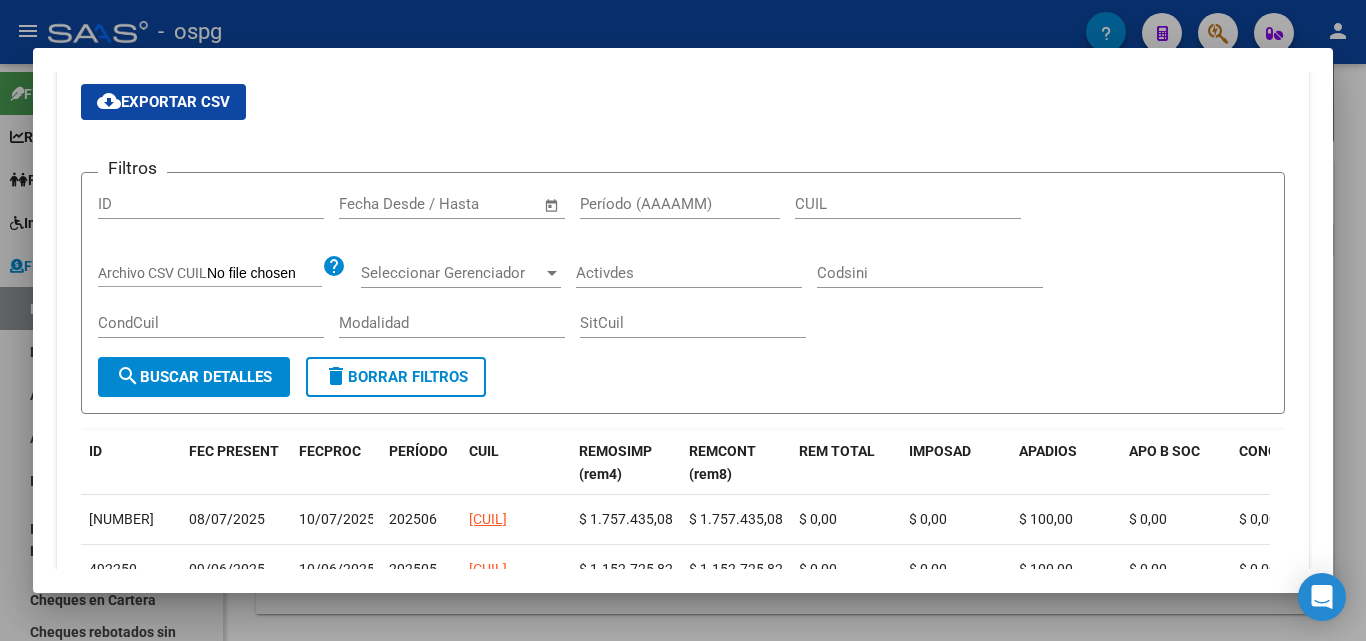 scroll, scrollTop: 400, scrollLeft: 0, axis: vertical 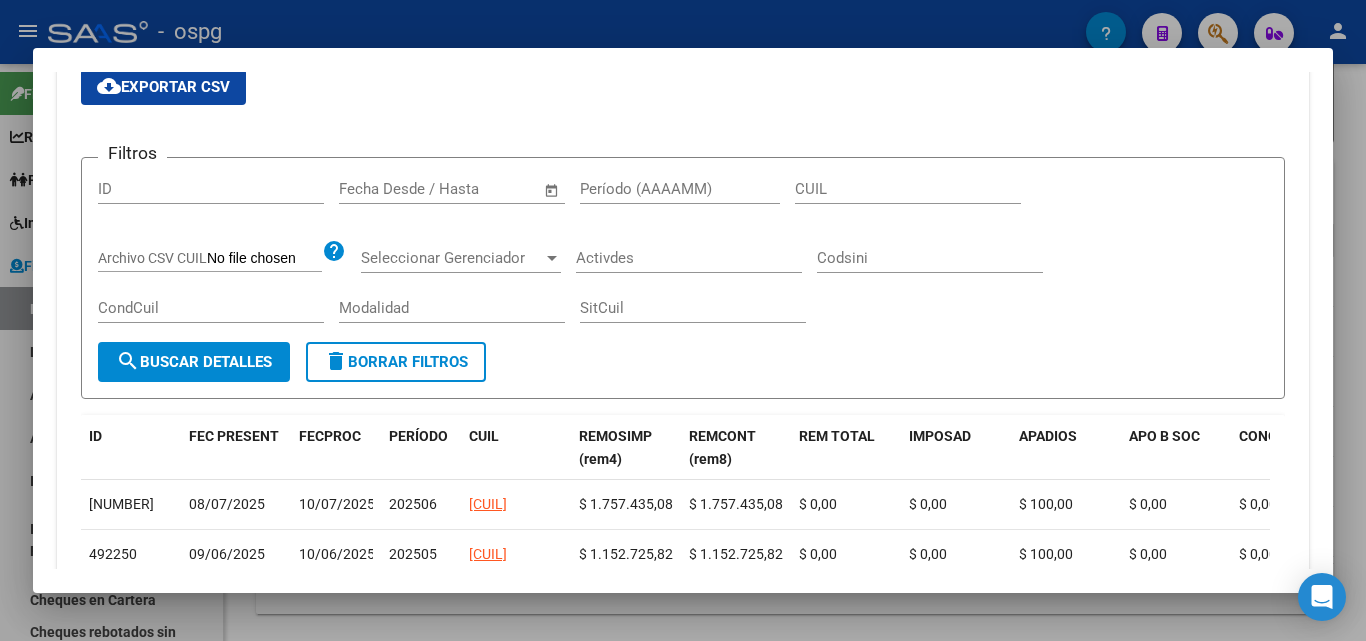 click at bounding box center [683, 320] 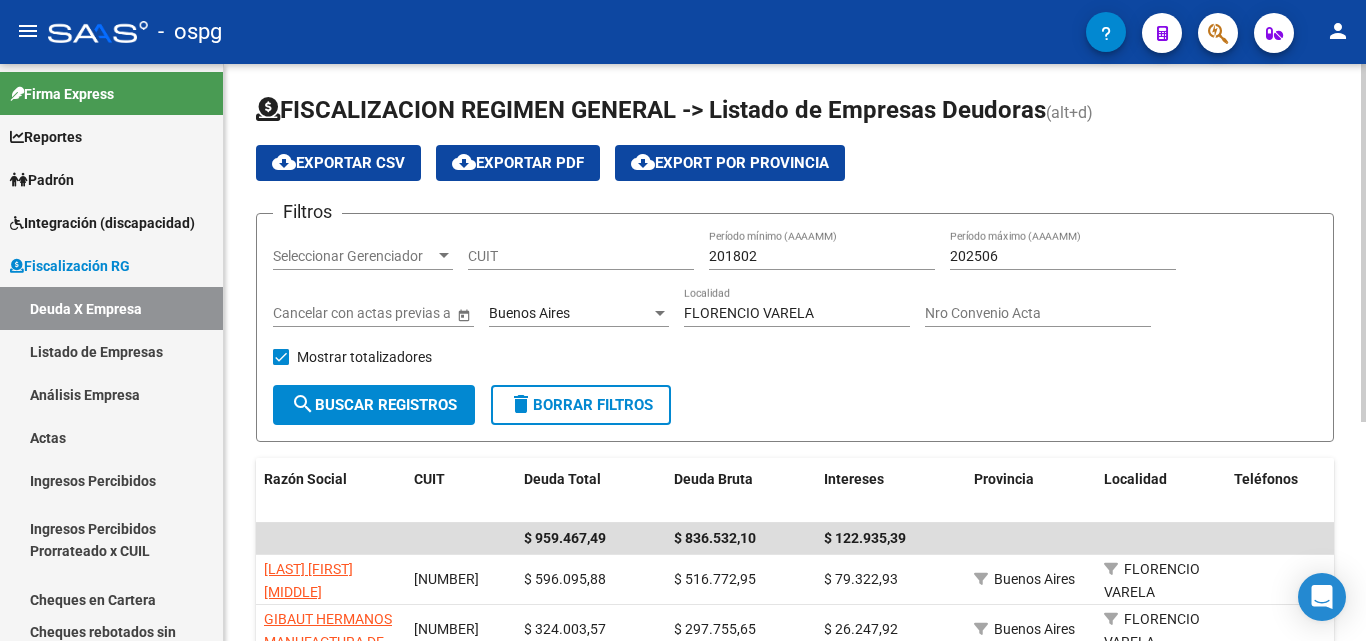scroll, scrollTop: 0, scrollLeft: 0, axis: both 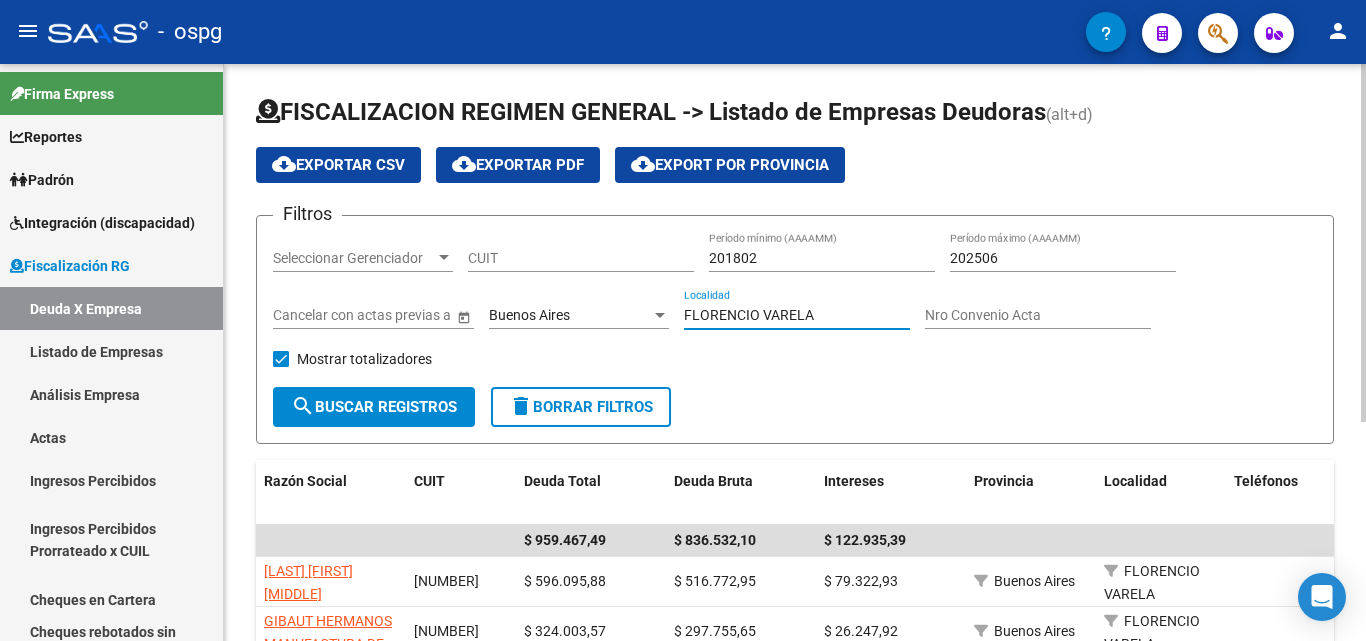 drag, startPoint x: 835, startPoint y: 309, endPoint x: 557, endPoint y: 314, distance: 278.04495 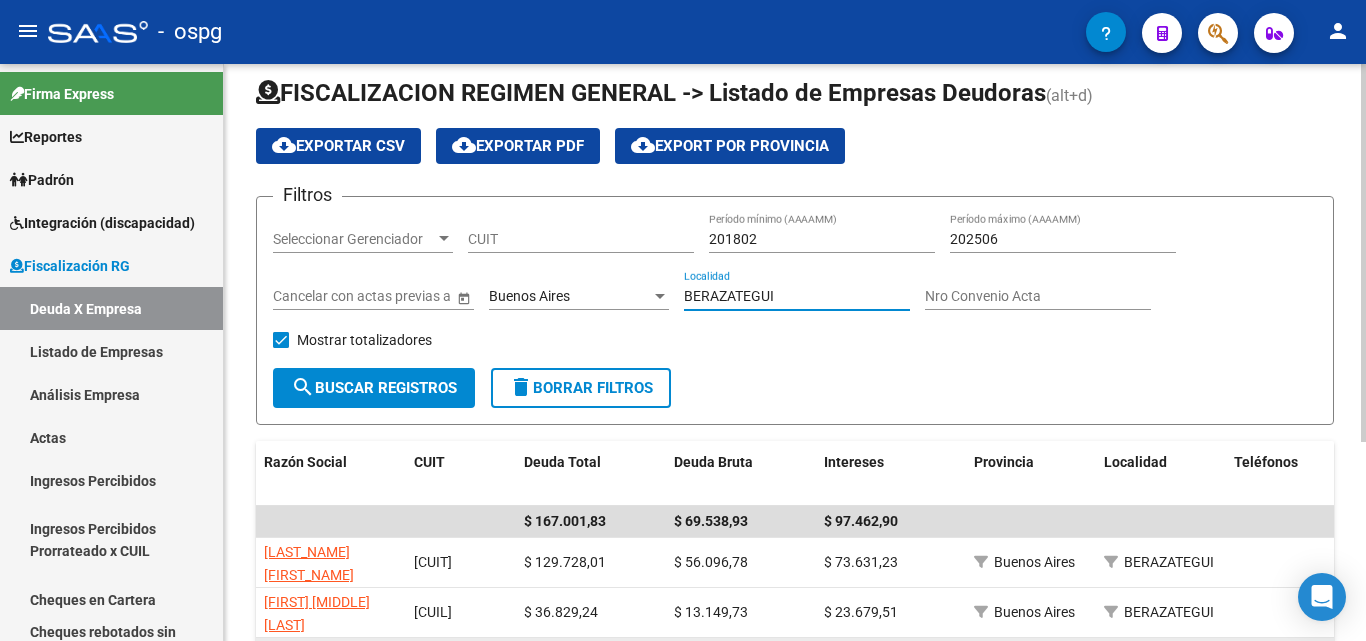 scroll, scrollTop: 0, scrollLeft: 0, axis: both 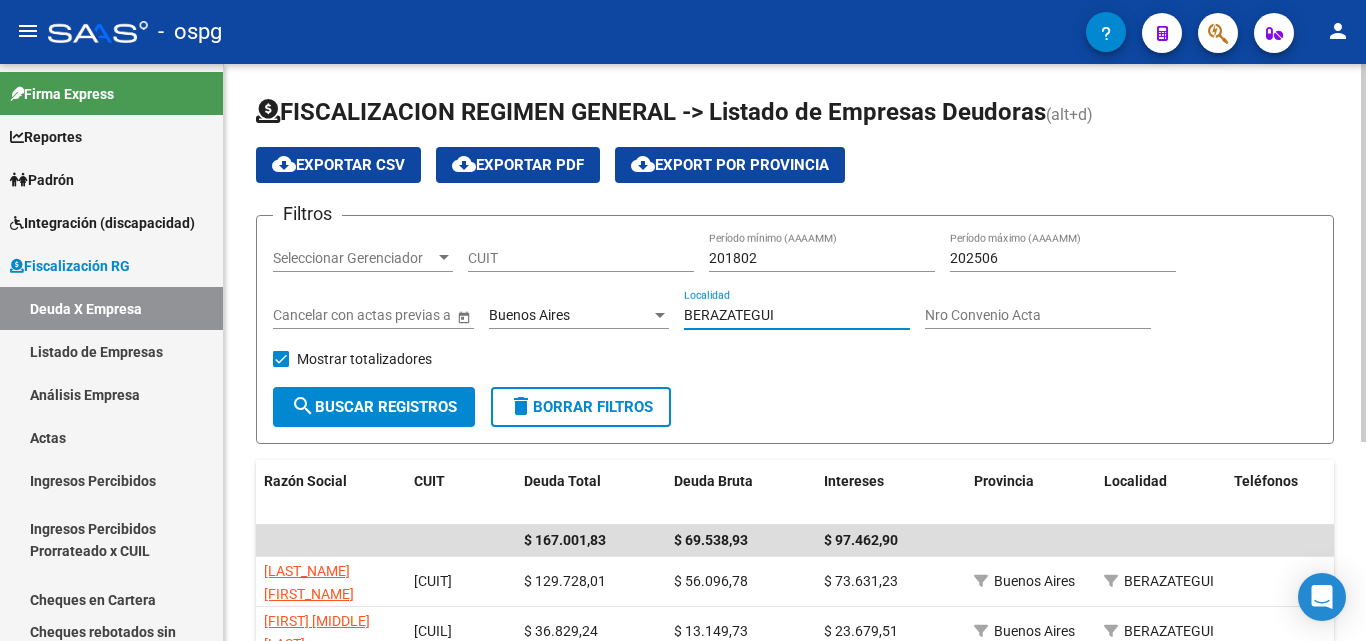 drag, startPoint x: 796, startPoint y: 311, endPoint x: 657, endPoint y: 315, distance: 139.05754 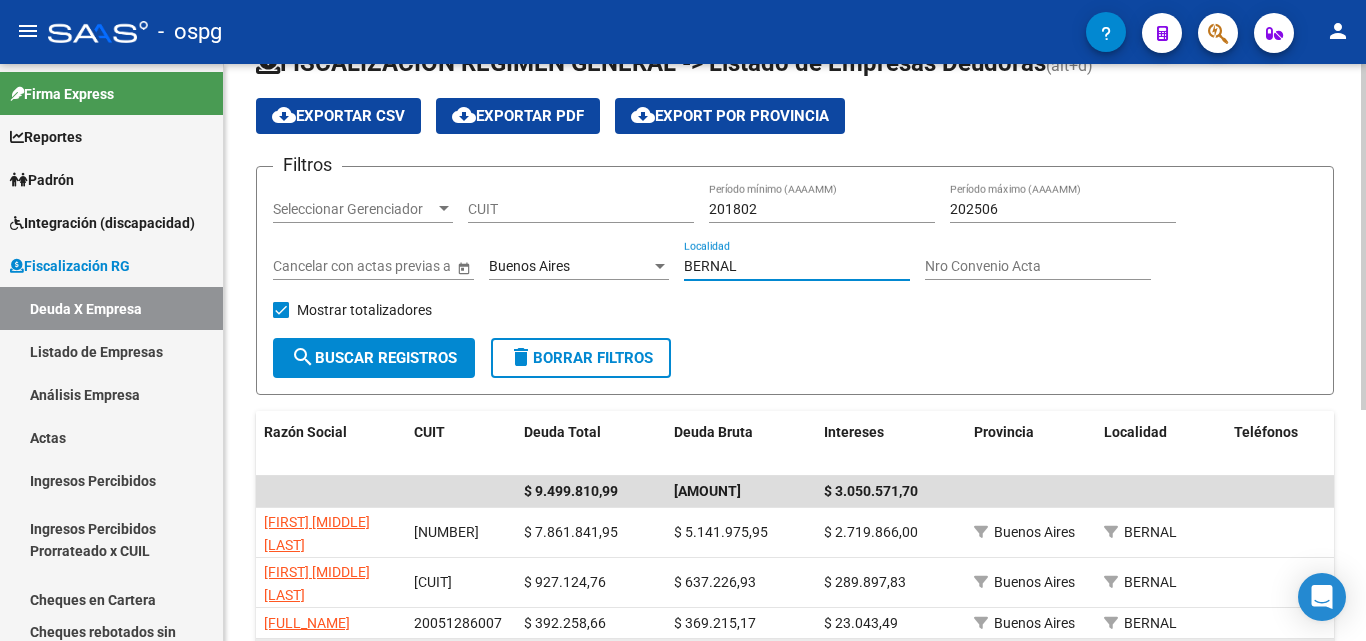 scroll, scrollTop: 0, scrollLeft: 0, axis: both 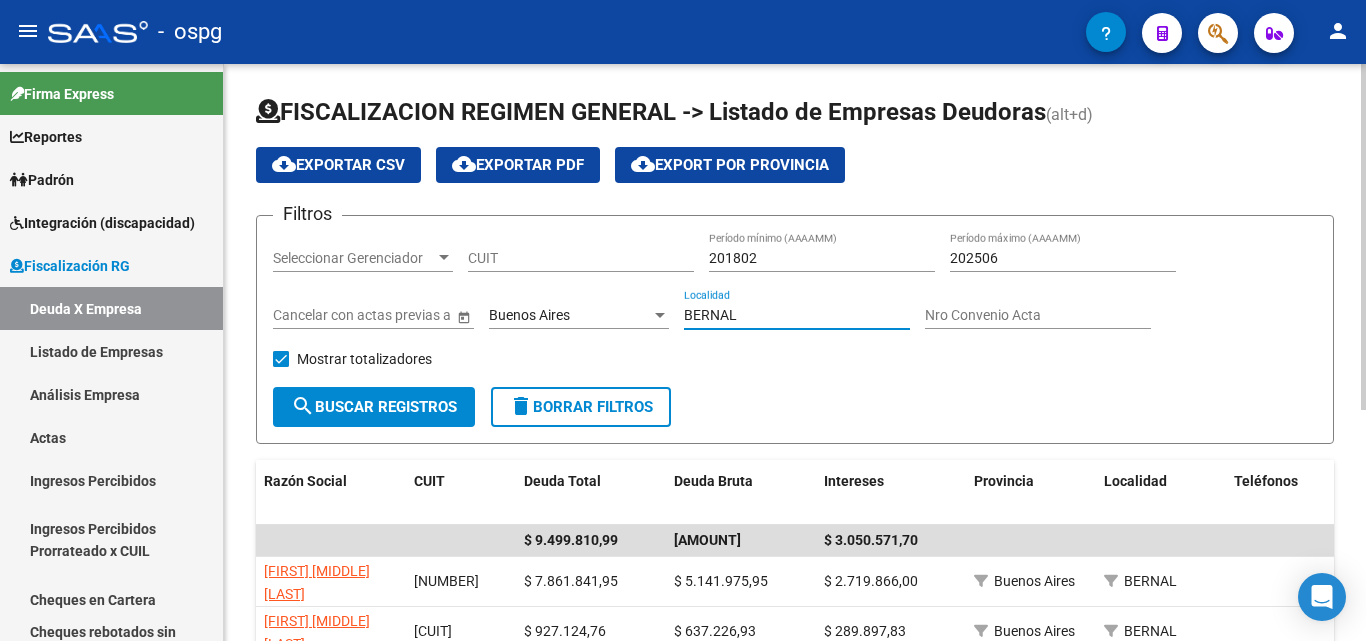 drag, startPoint x: 747, startPoint y: 309, endPoint x: 643, endPoint y: 309, distance: 104 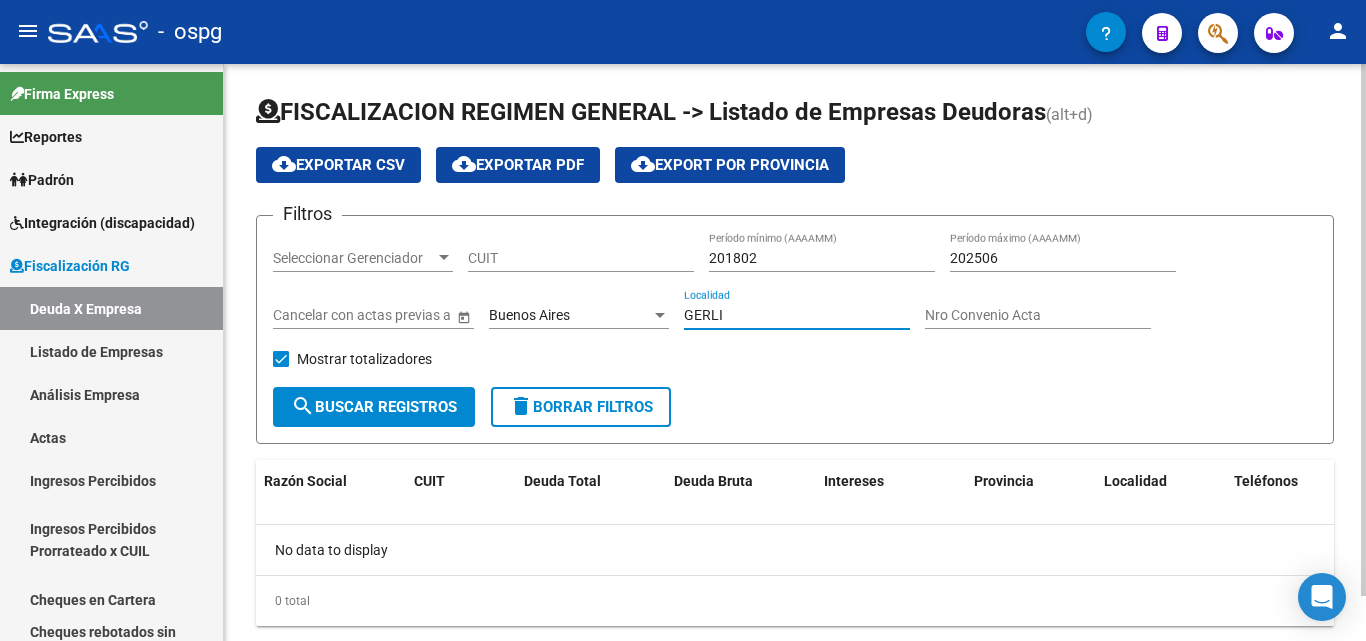 drag, startPoint x: 762, startPoint y: 314, endPoint x: 613, endPoint y: 319, distance: 149.08386 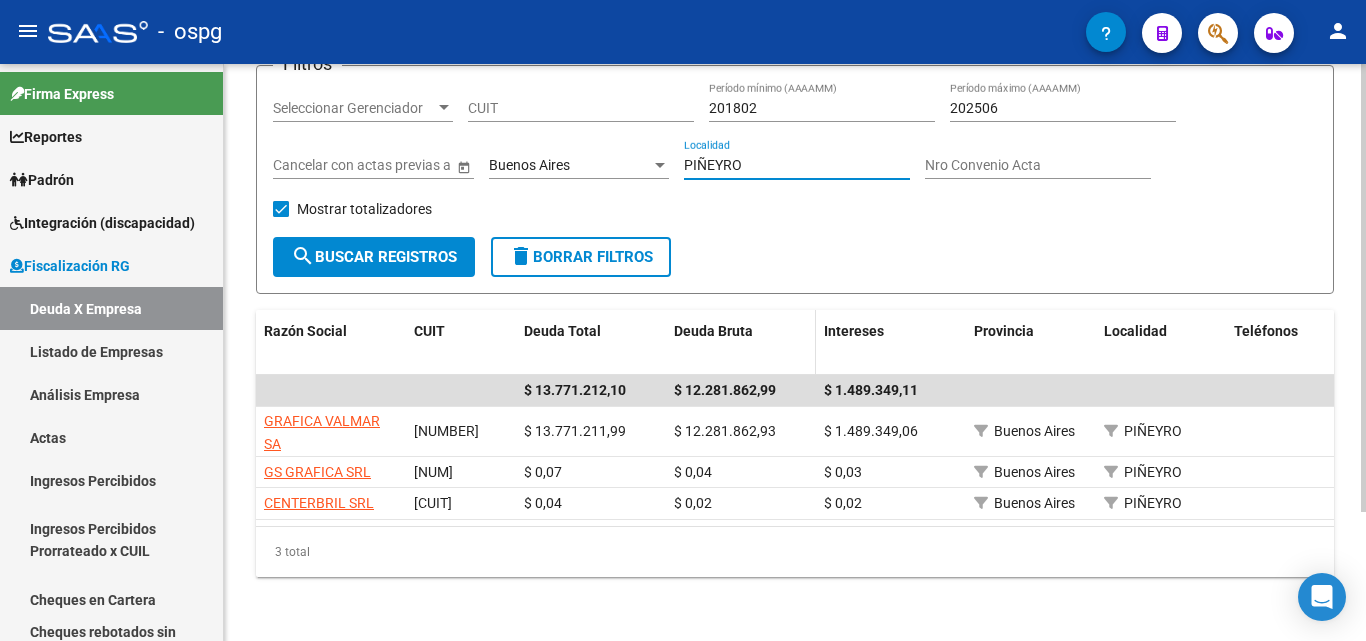 scroll, scrollTop: 166, scrollLeft: 0, axis: vertical 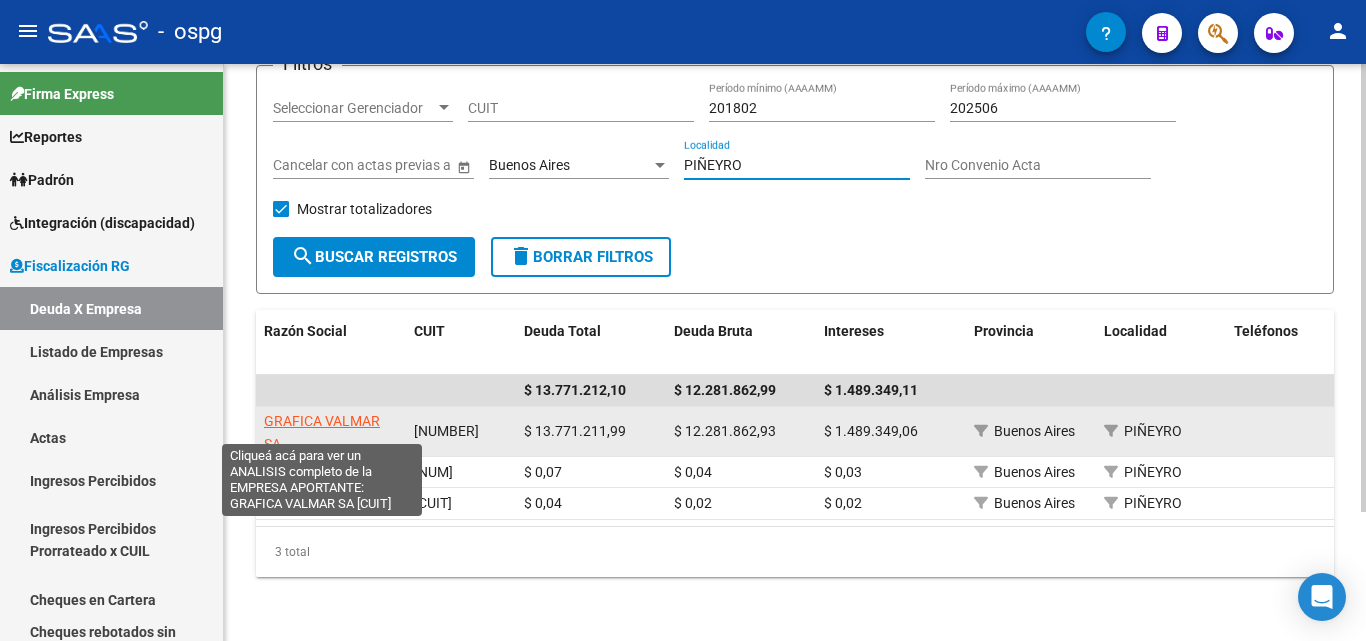 type on "PIÑEYRO" 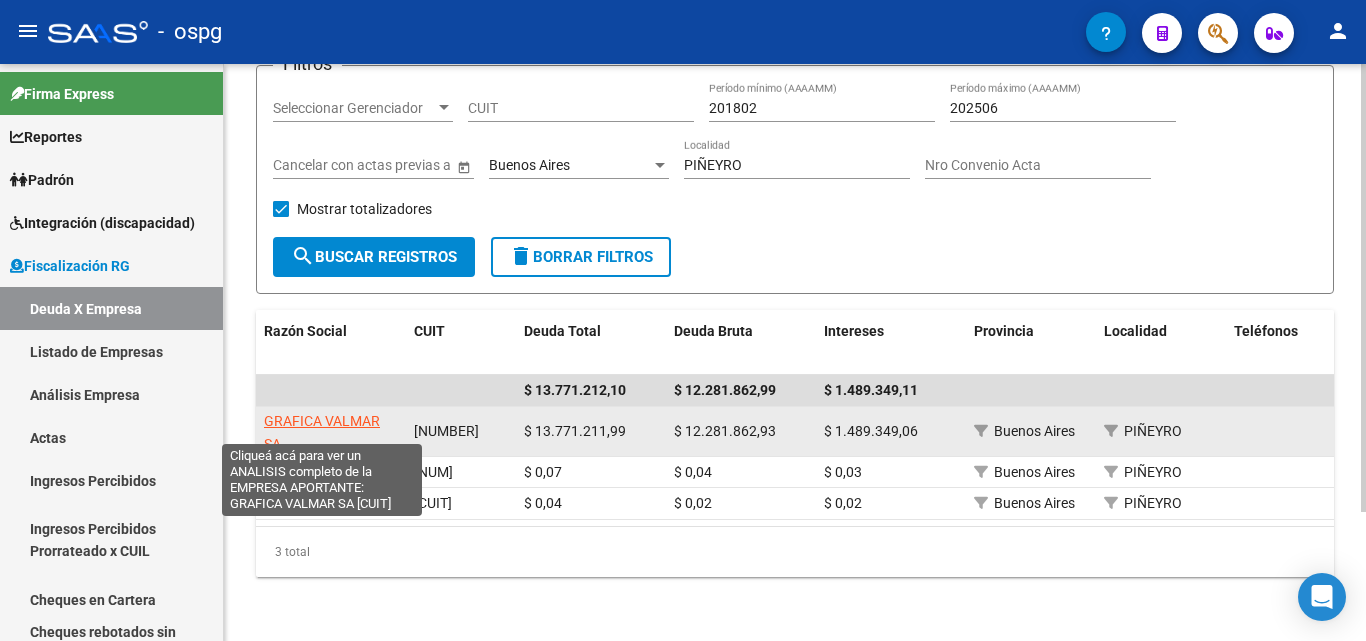 click on "GRAFICA VALMAR SA" 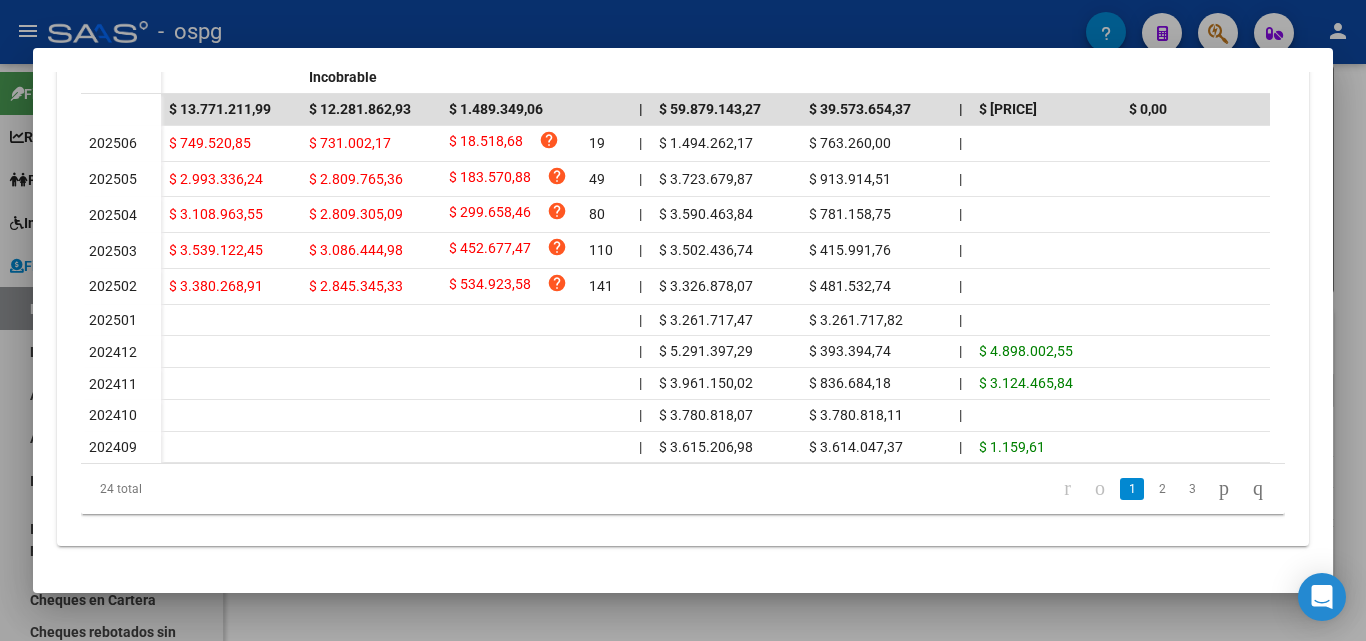 scroll, scrollTop: 706, scrollLeft: 0, axis: vertical 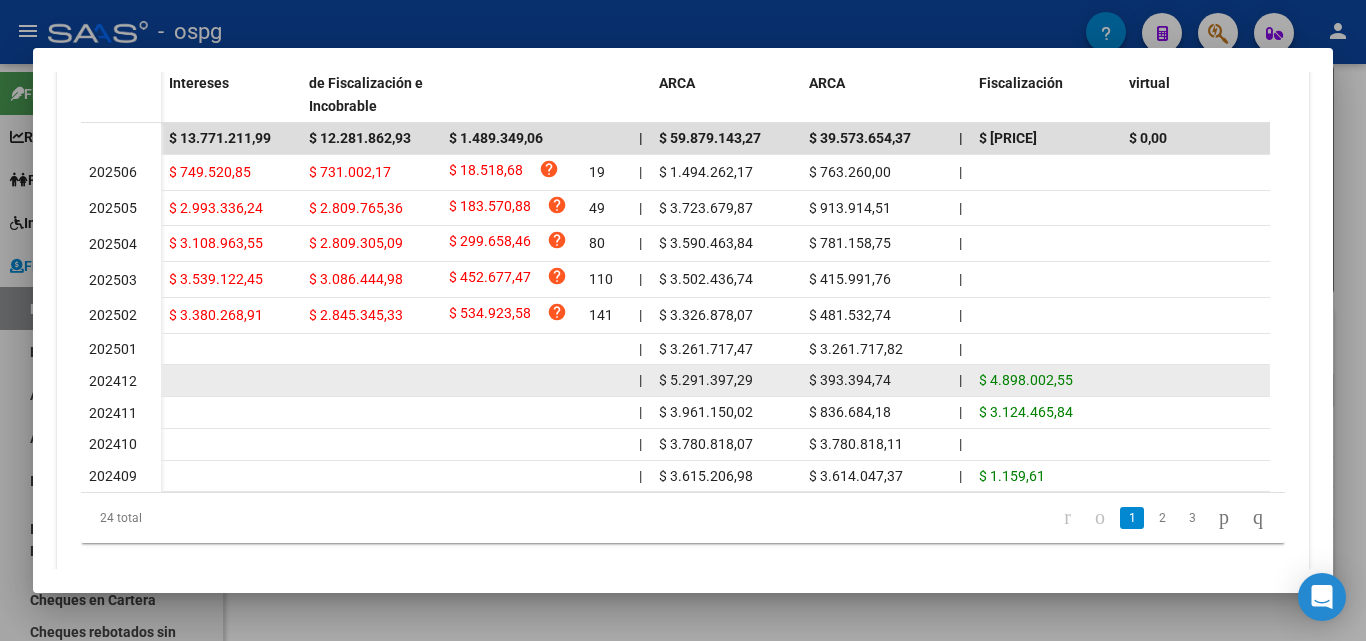 click on "202412" 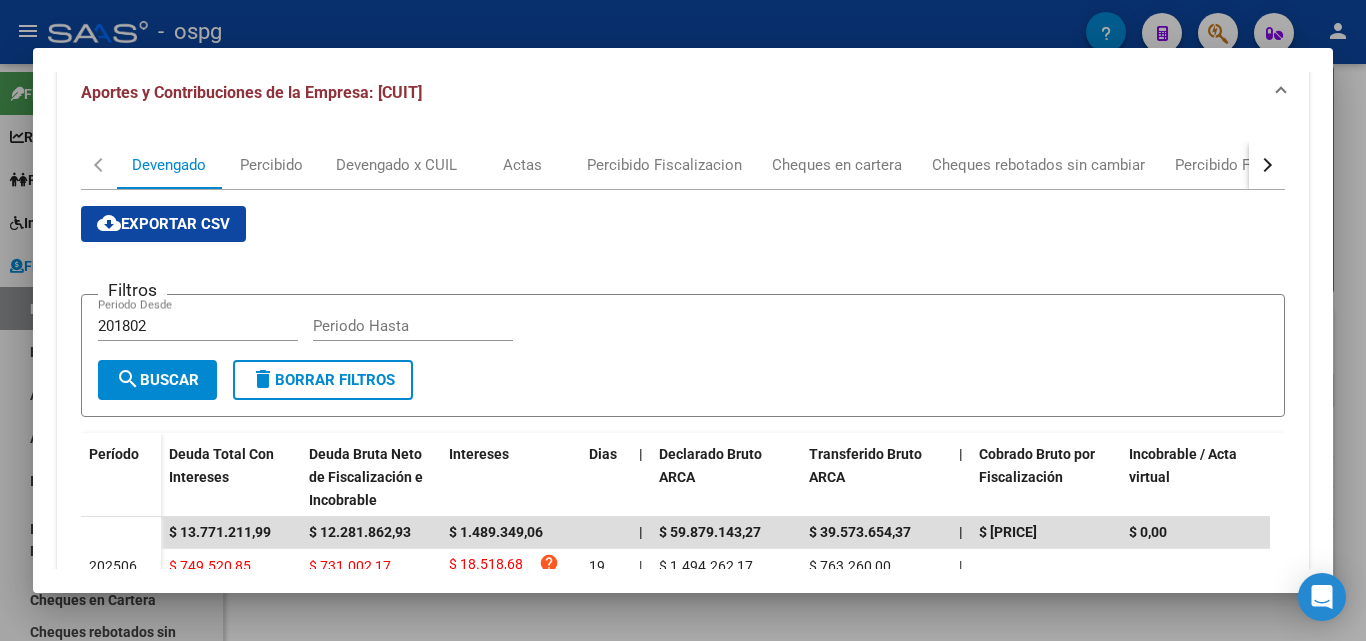 scroll, scrollTop: 257, scrollLeft: 0, axis: vertical 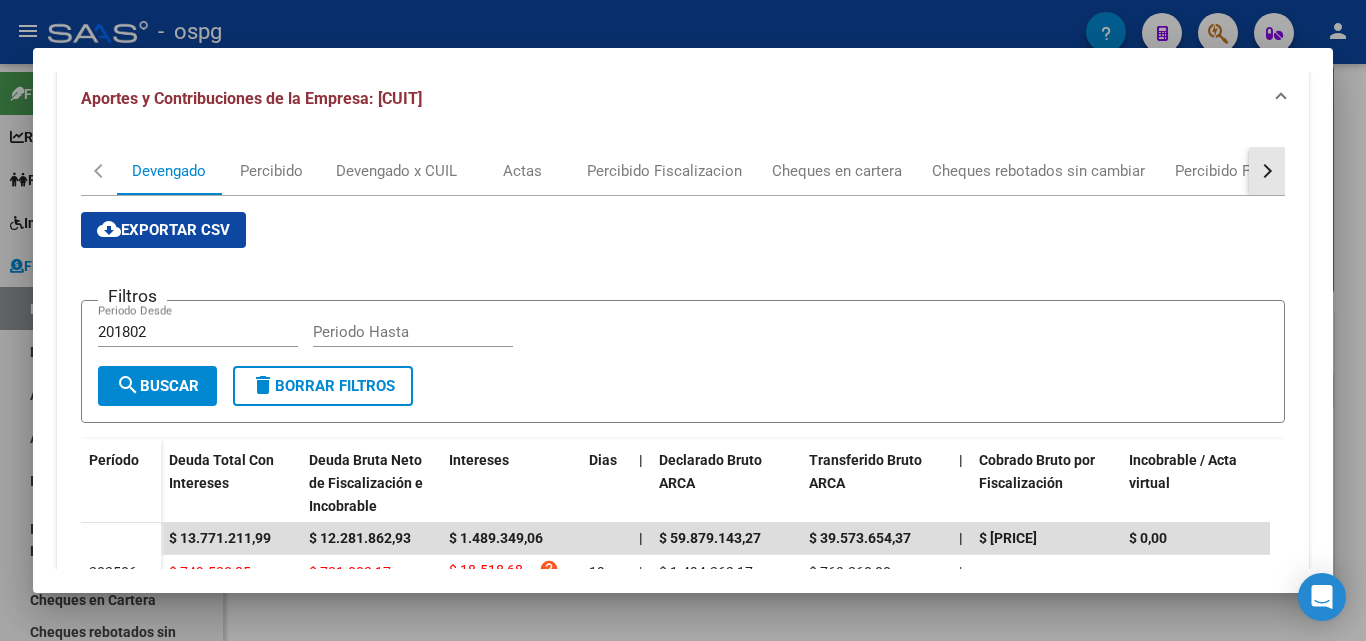 click at bounding box center (1267, 171) 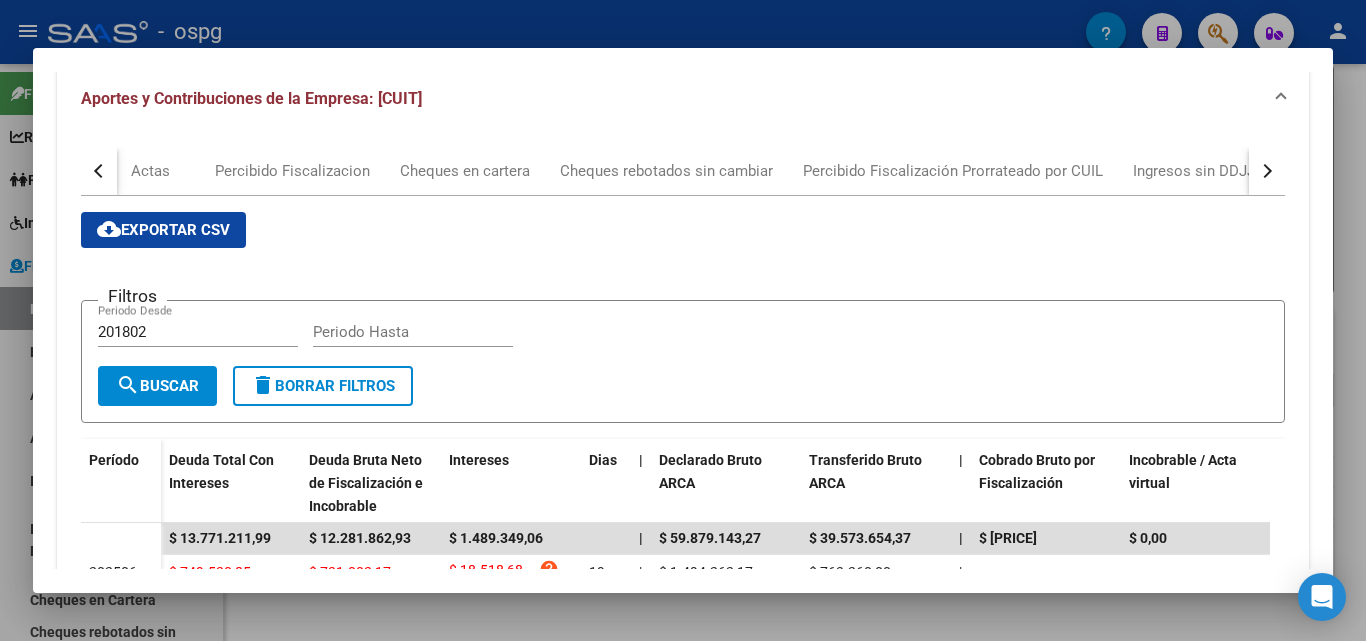 click at bounding box center [1265, 171] 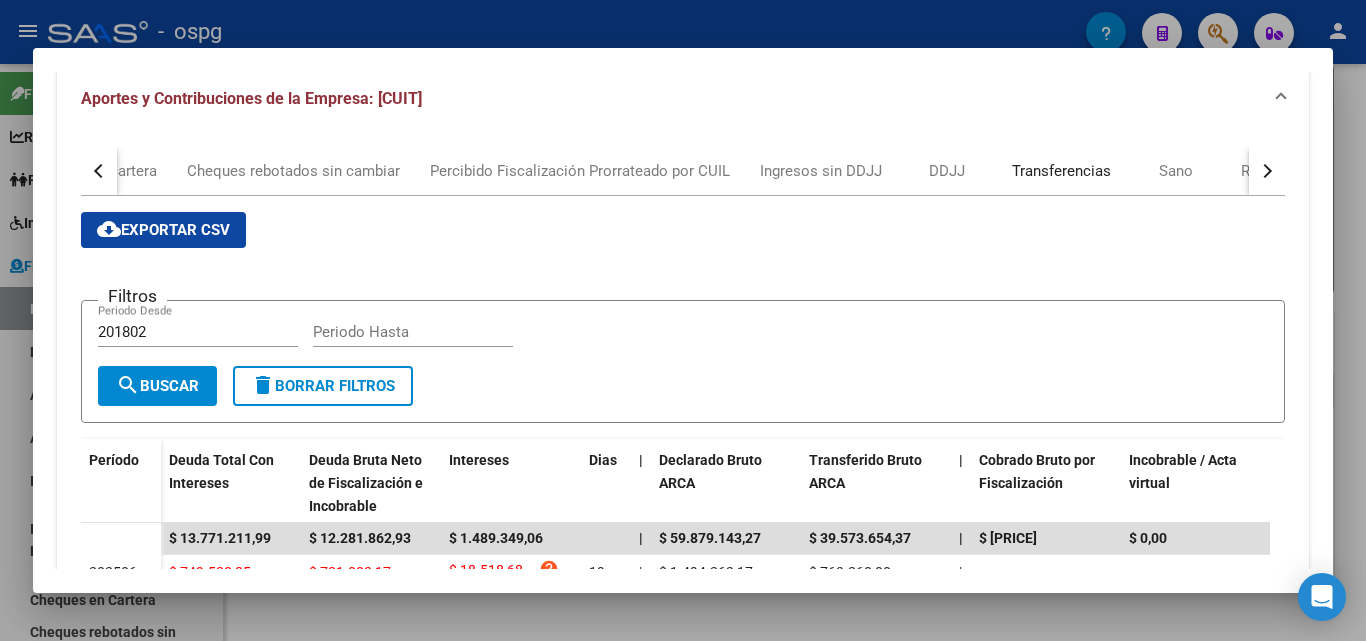 click on "Transferencias" at bounding box center (1061, 171) 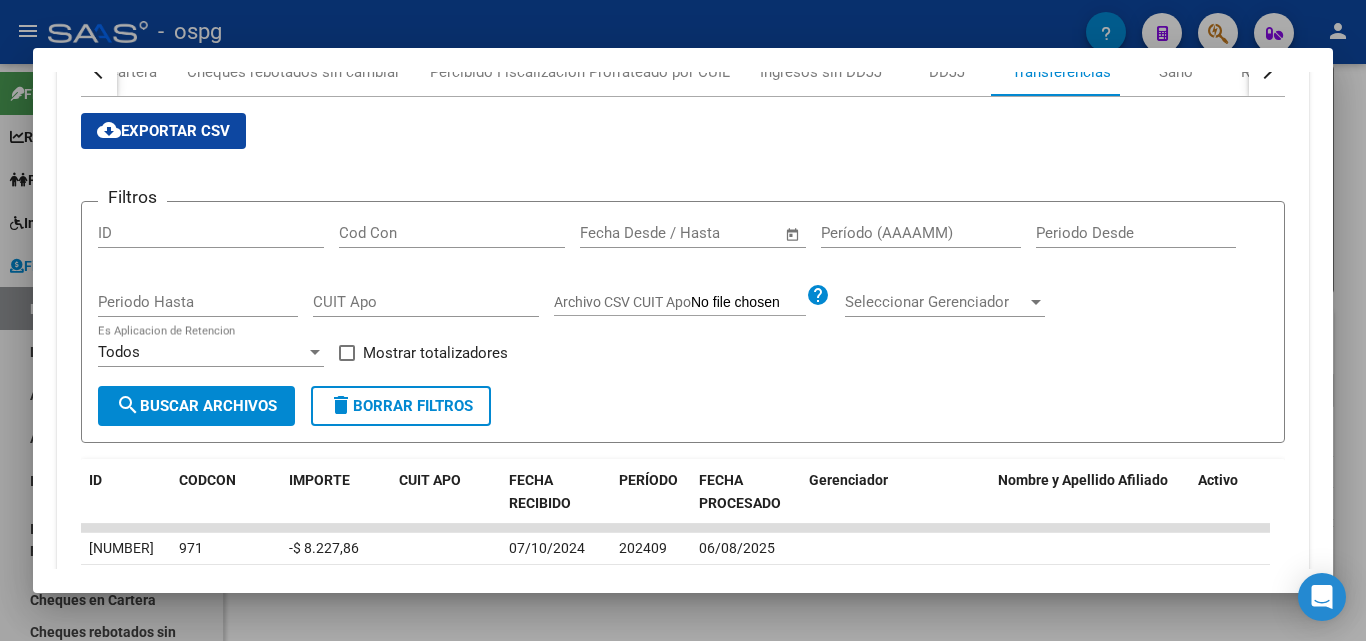 scroll, scrollTop: 400, scrollLeft: 0, axis: vertical 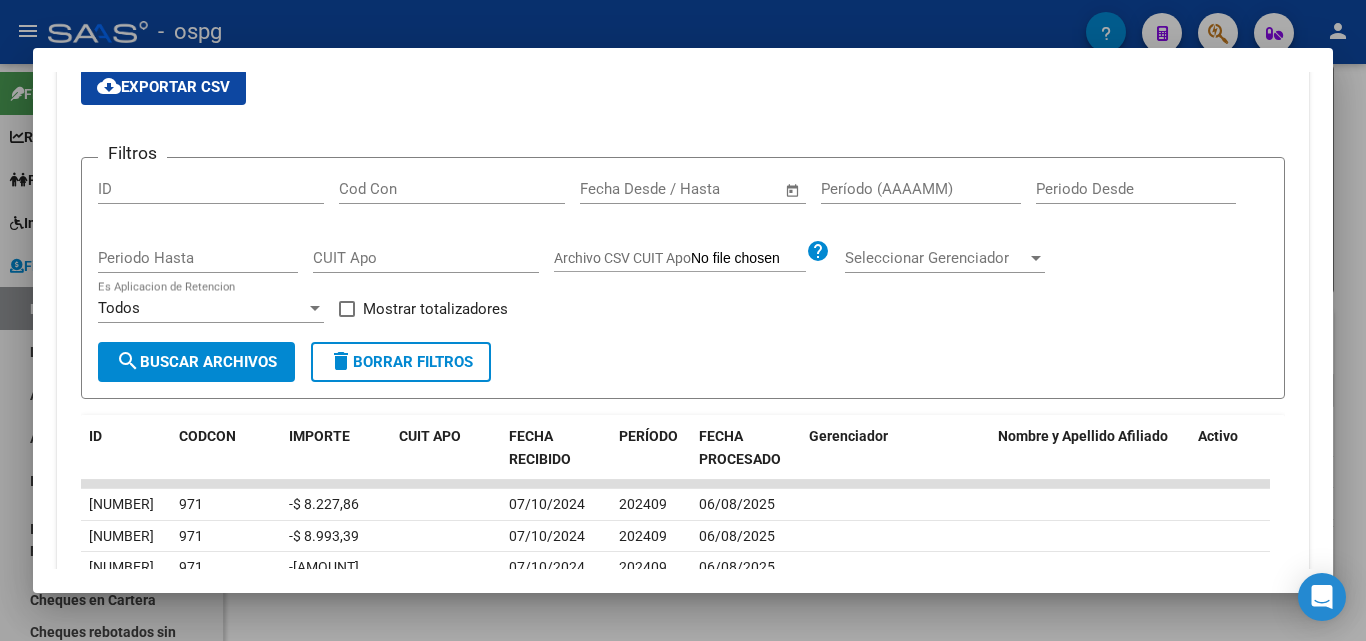 click on "Período (AAAAMM)" 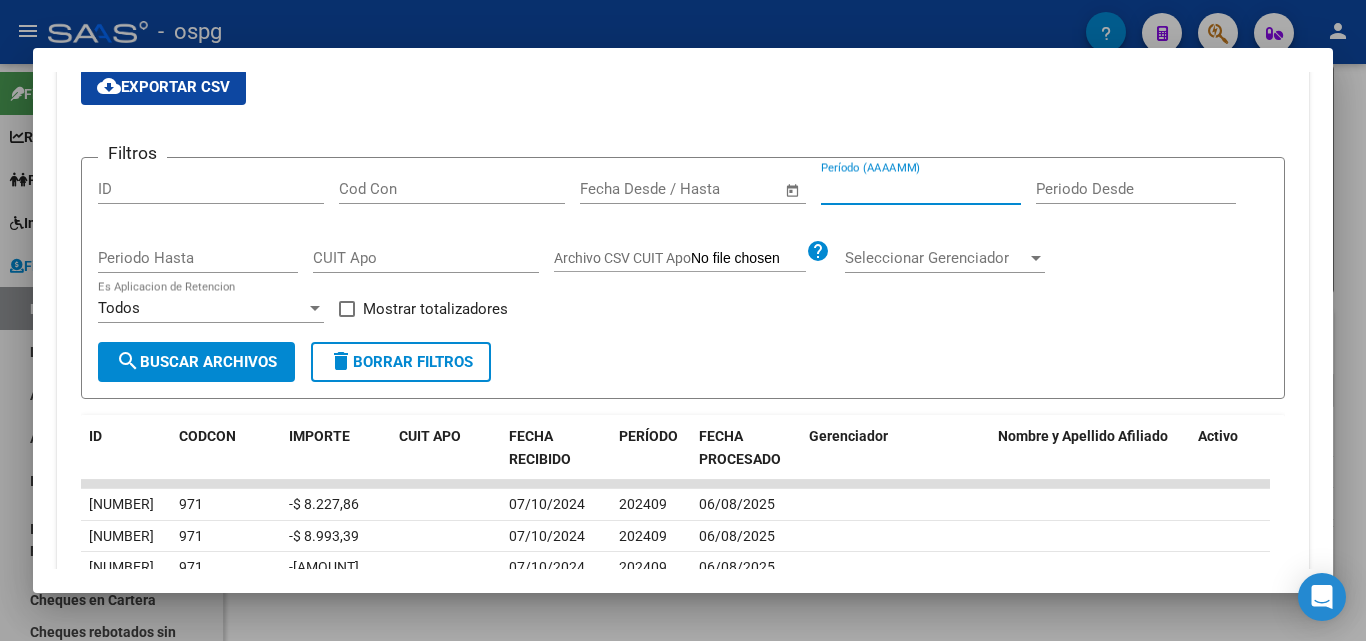 click on "Período (AAAAMM)" at bounding box center [921, 189] 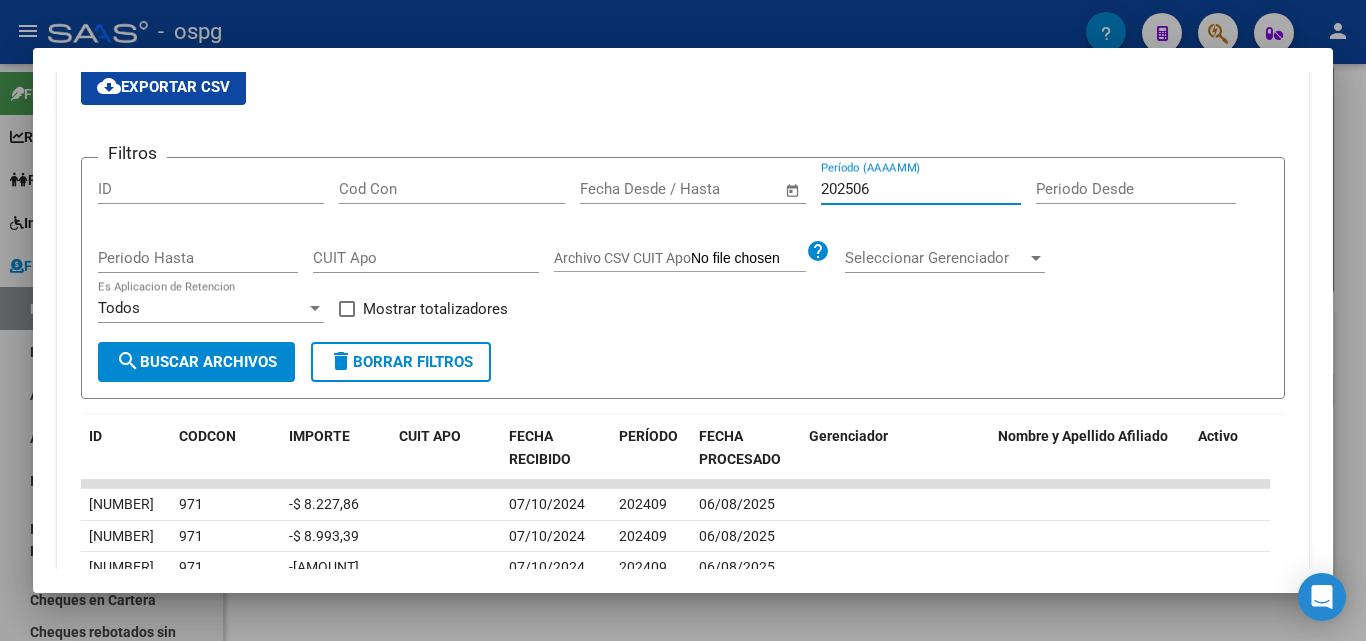 type on "202506" 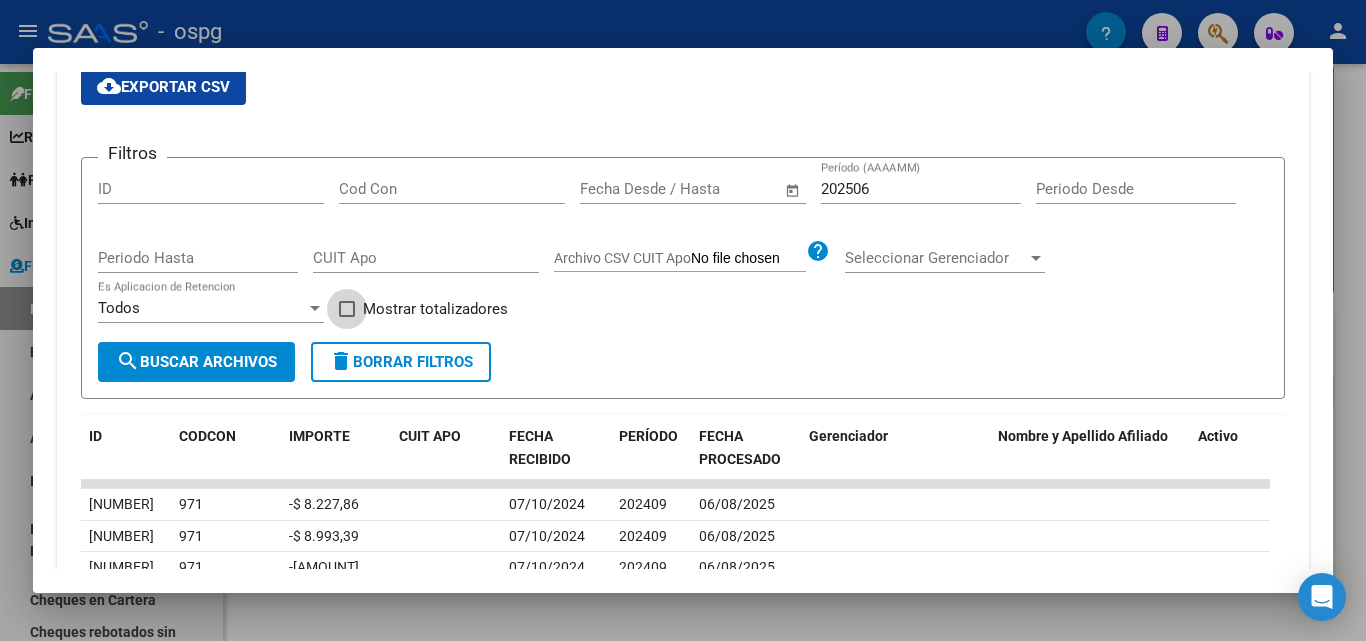 click at bounding box center (347, 309) 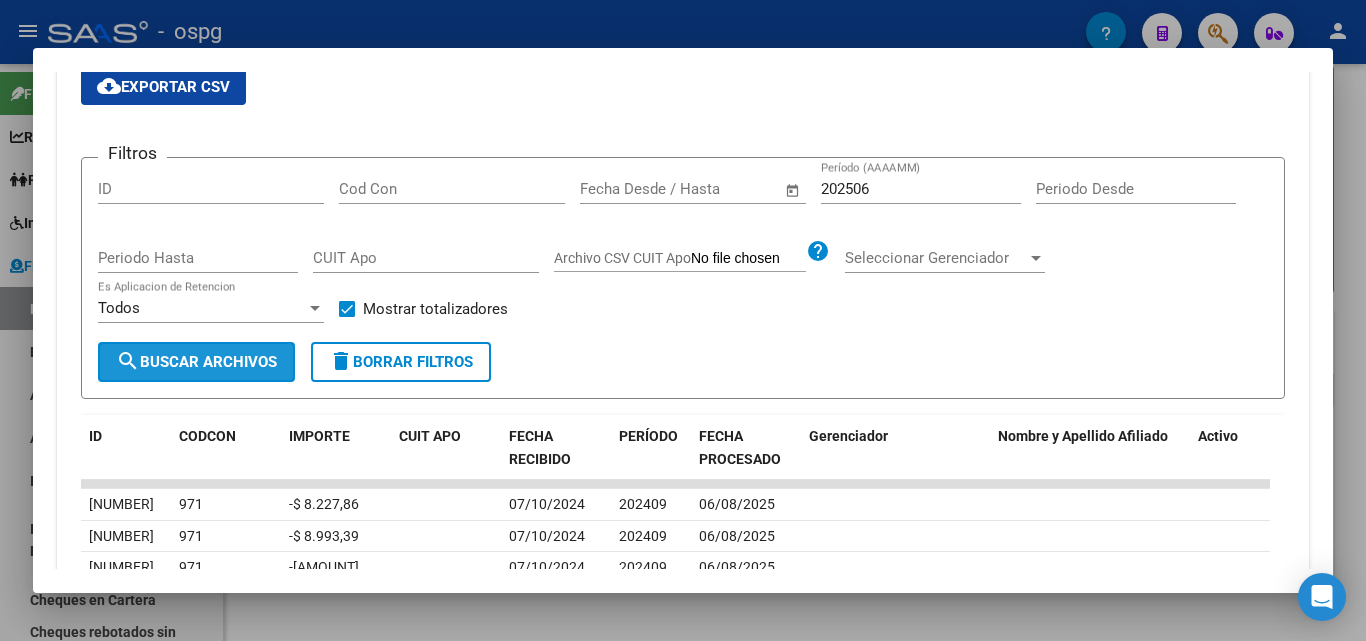 click on "search  Buscar Archivos" at bounding box center [196, 362] 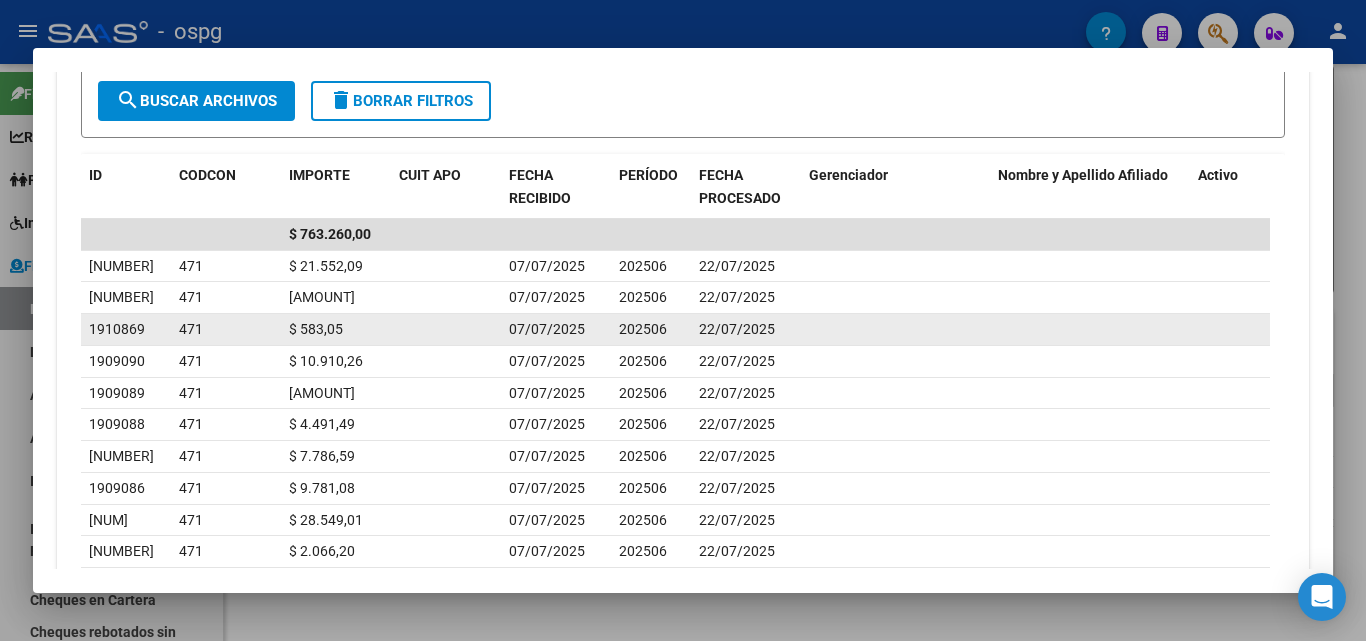 scroll, scrollTop: 772, scrollLeft: 0, axis: vertical 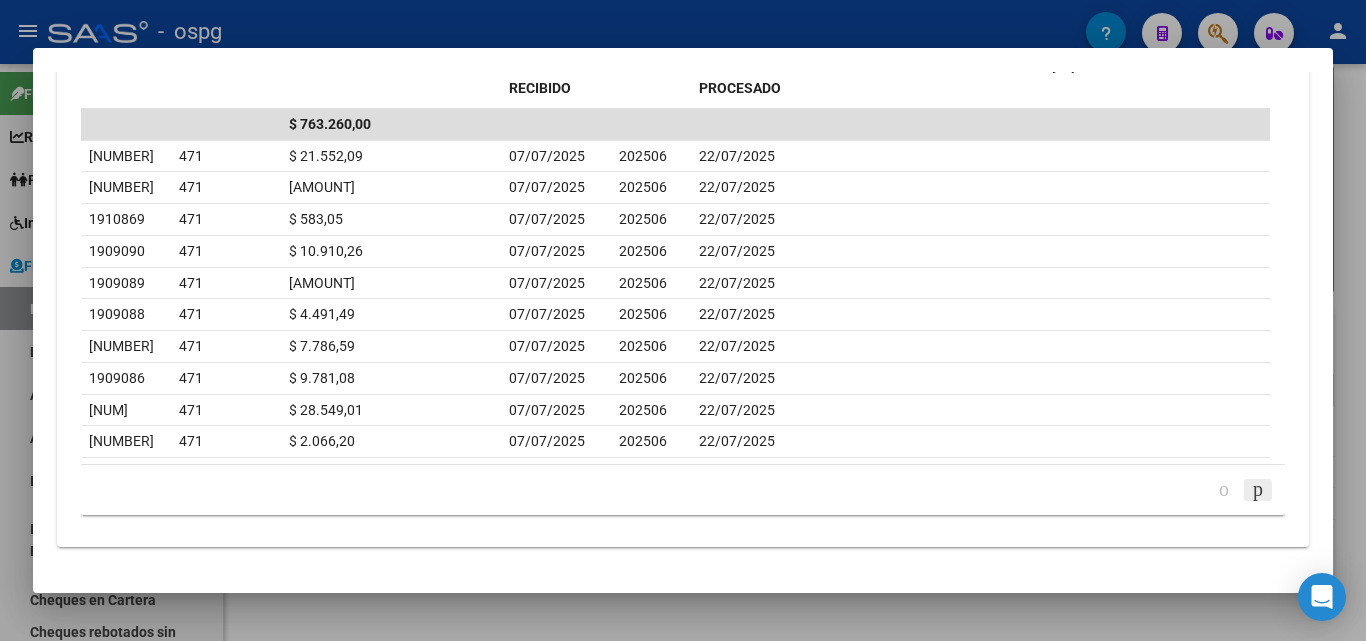 click 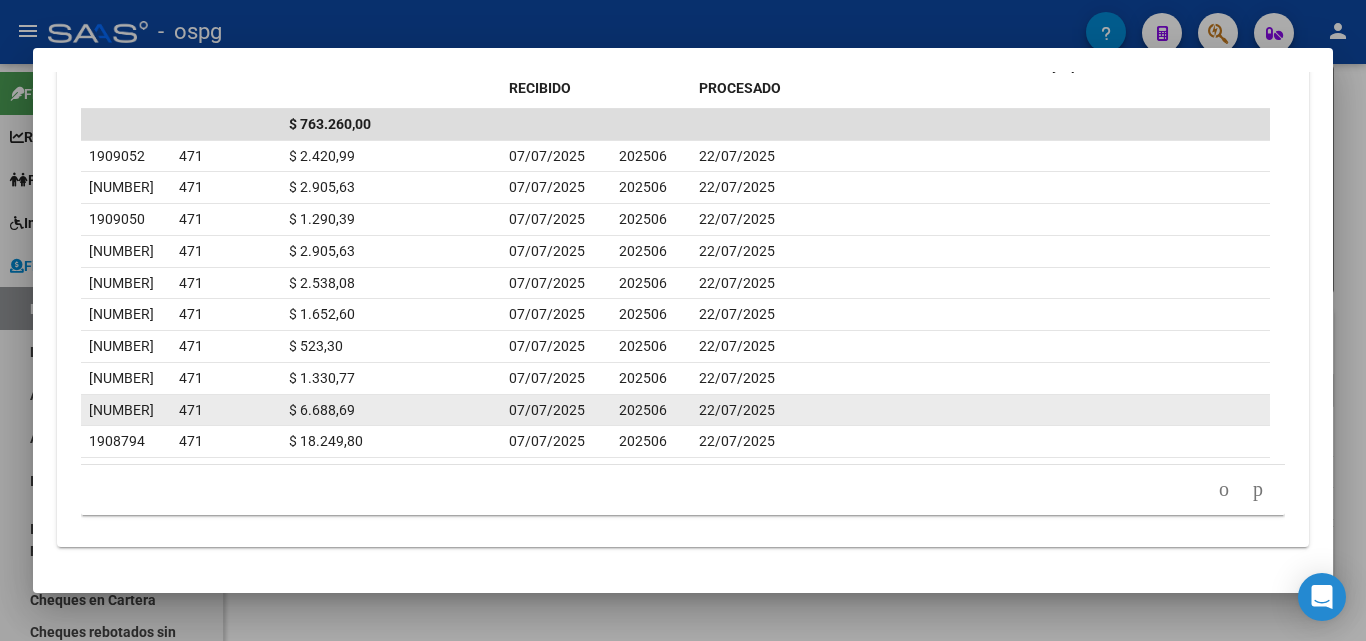 scroll, scrollTop: 772, scrollLeft: 0, axis: vertical 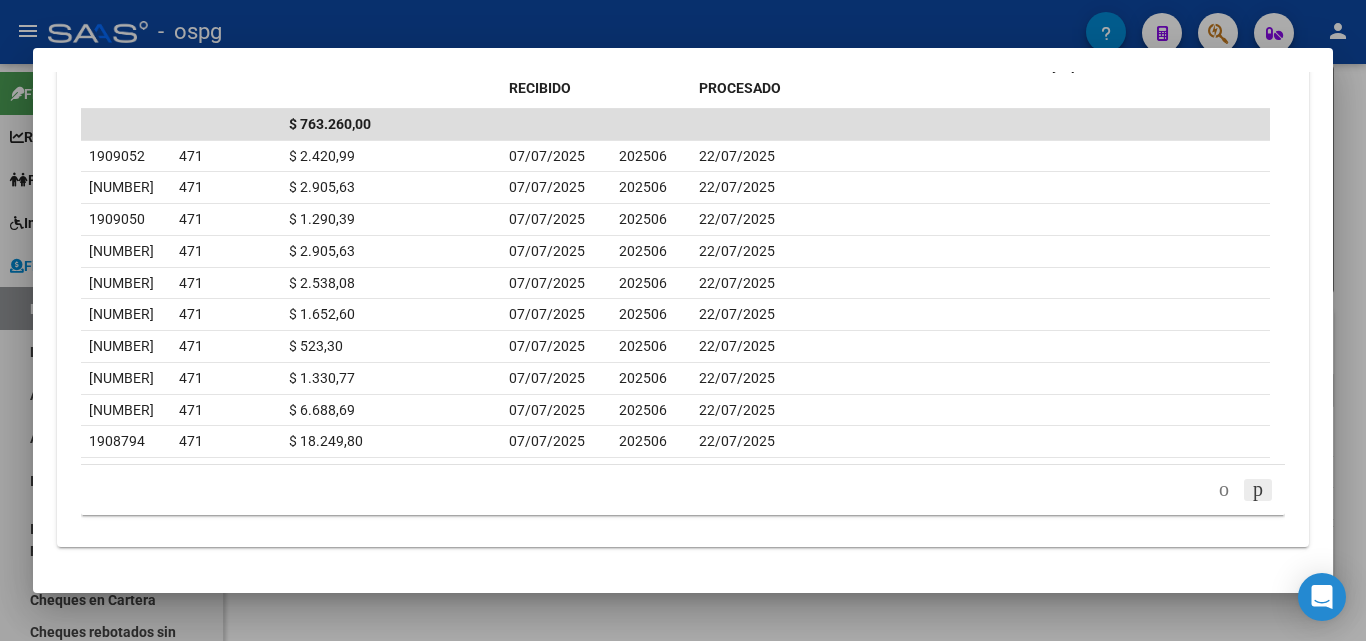 click 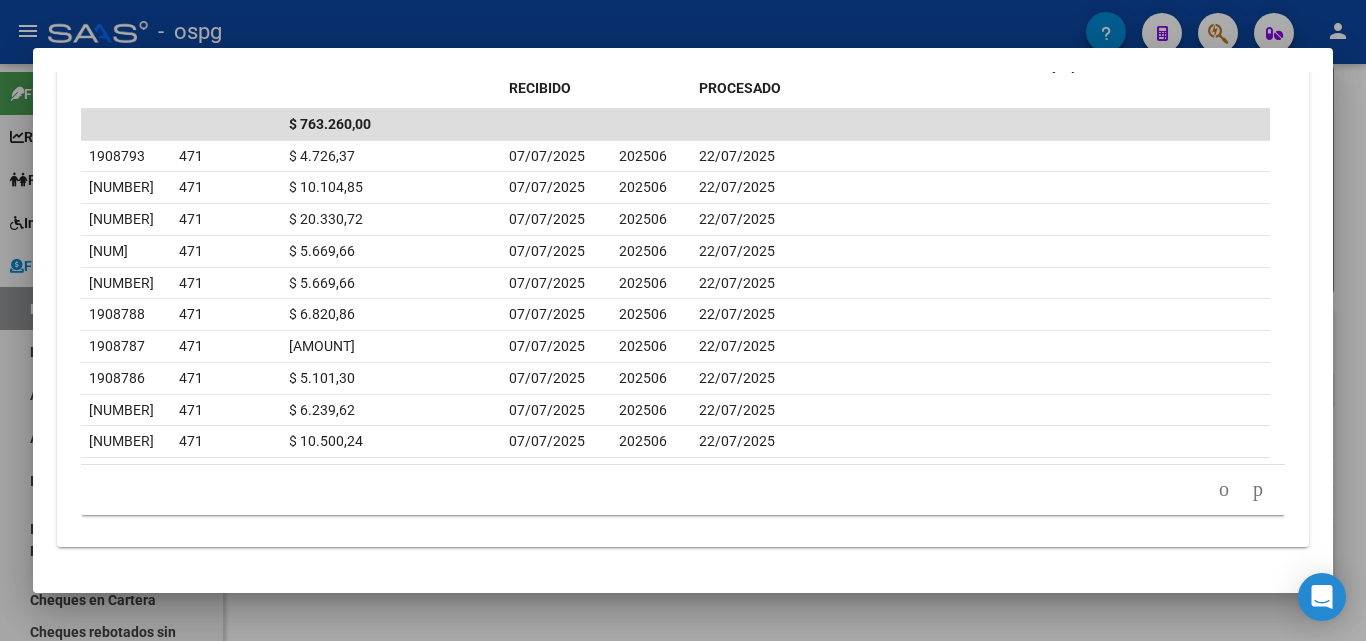 scroll, scrollTop: 772, scrollLeft: 0, axis: vertical 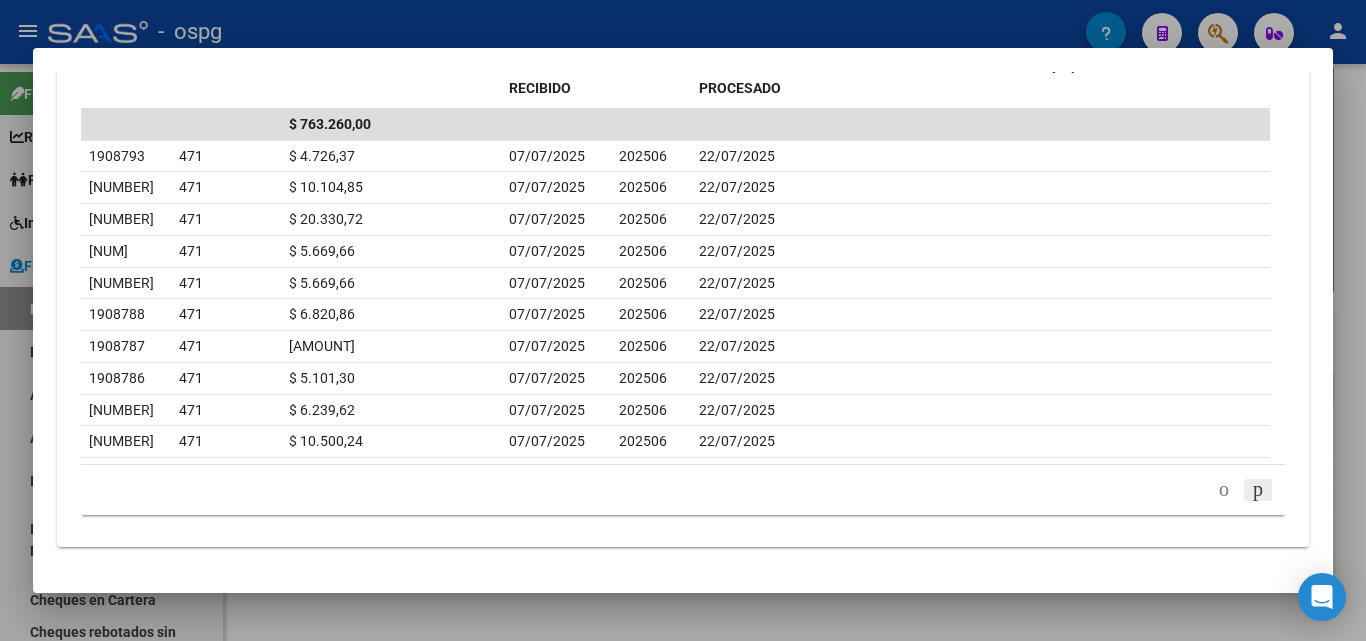 click 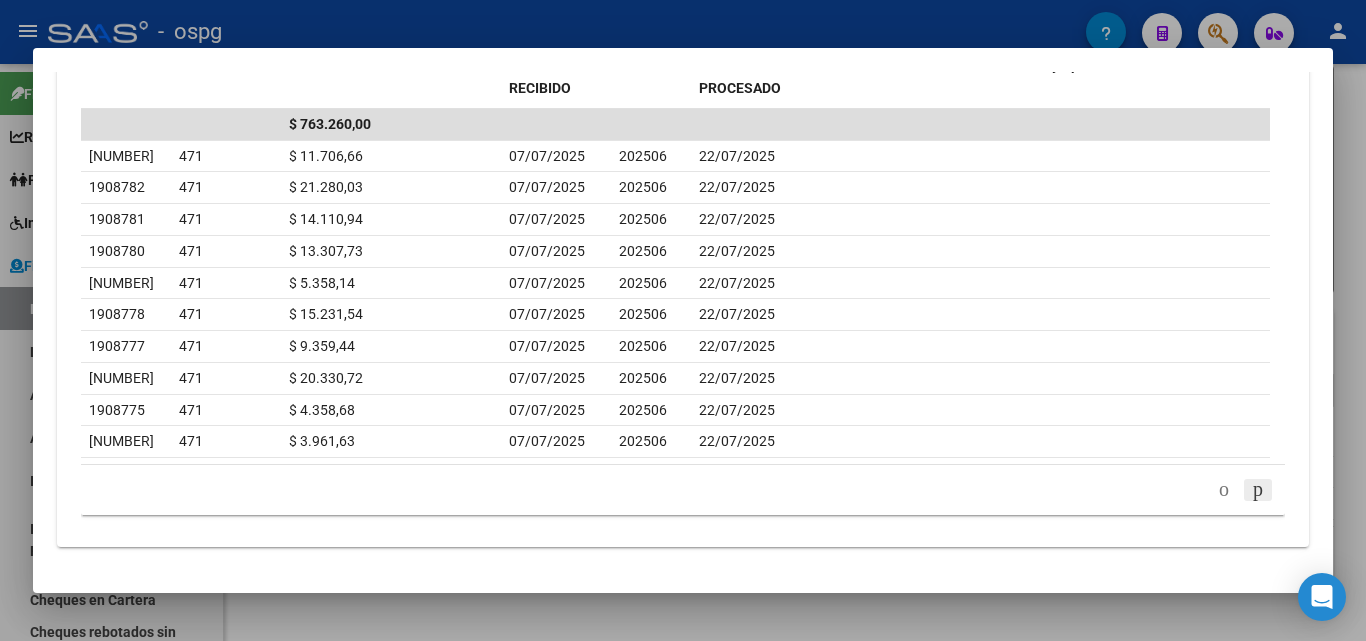 click 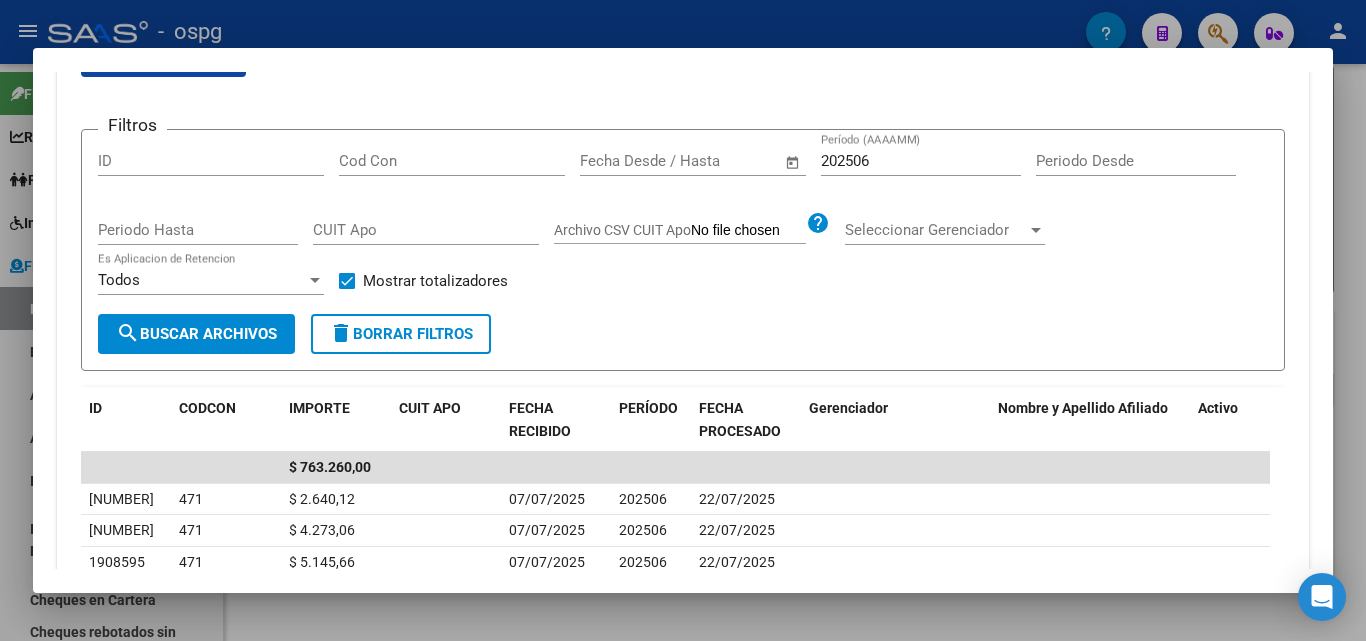 scroll, scrollTop: 472, scrollLeft: 0, axis: vertical 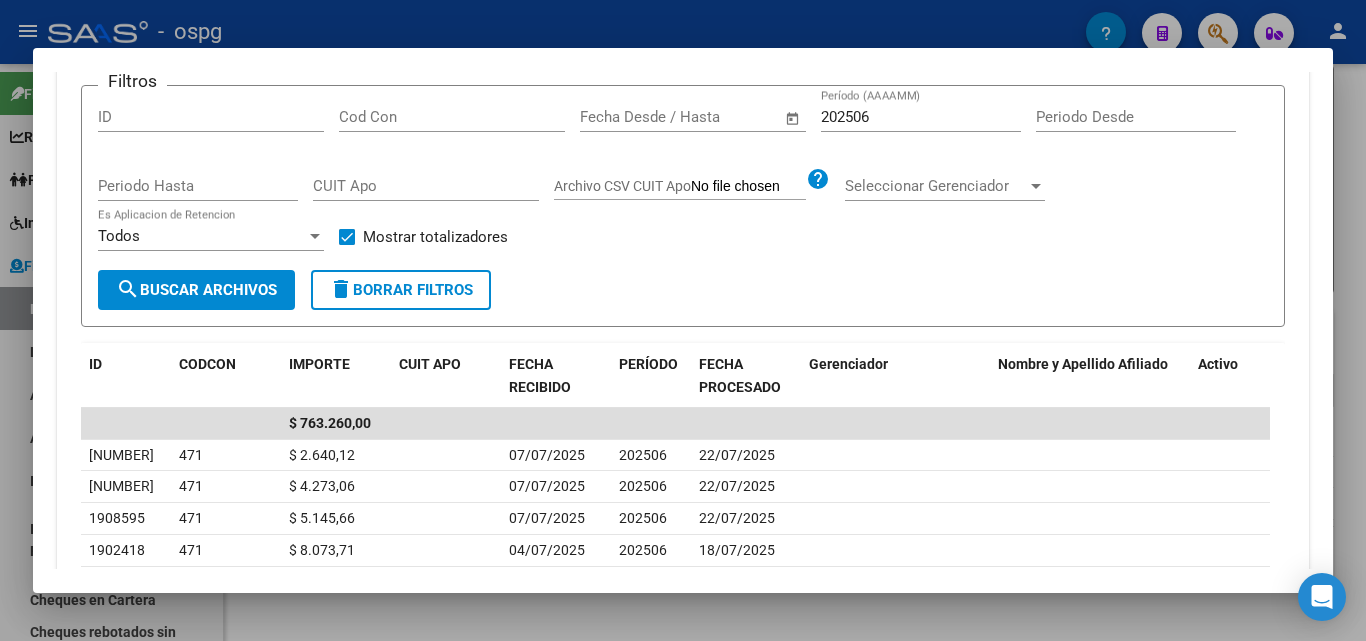 click at bounding box center [683, 320] 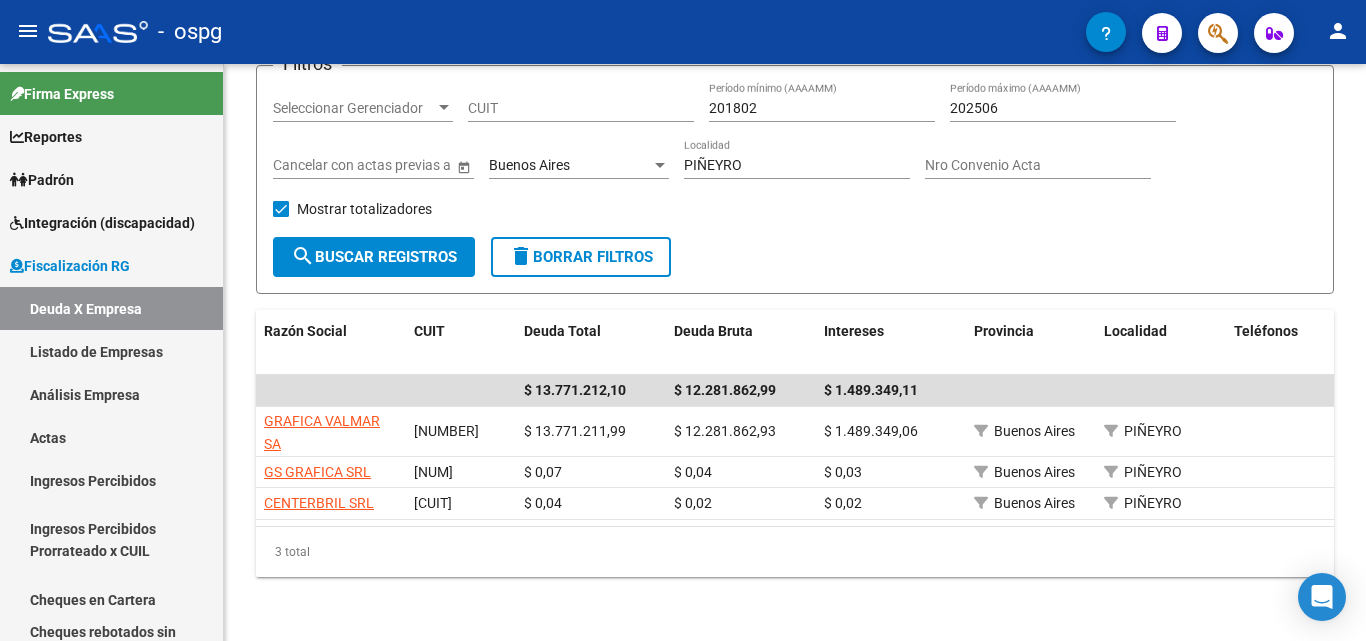 click 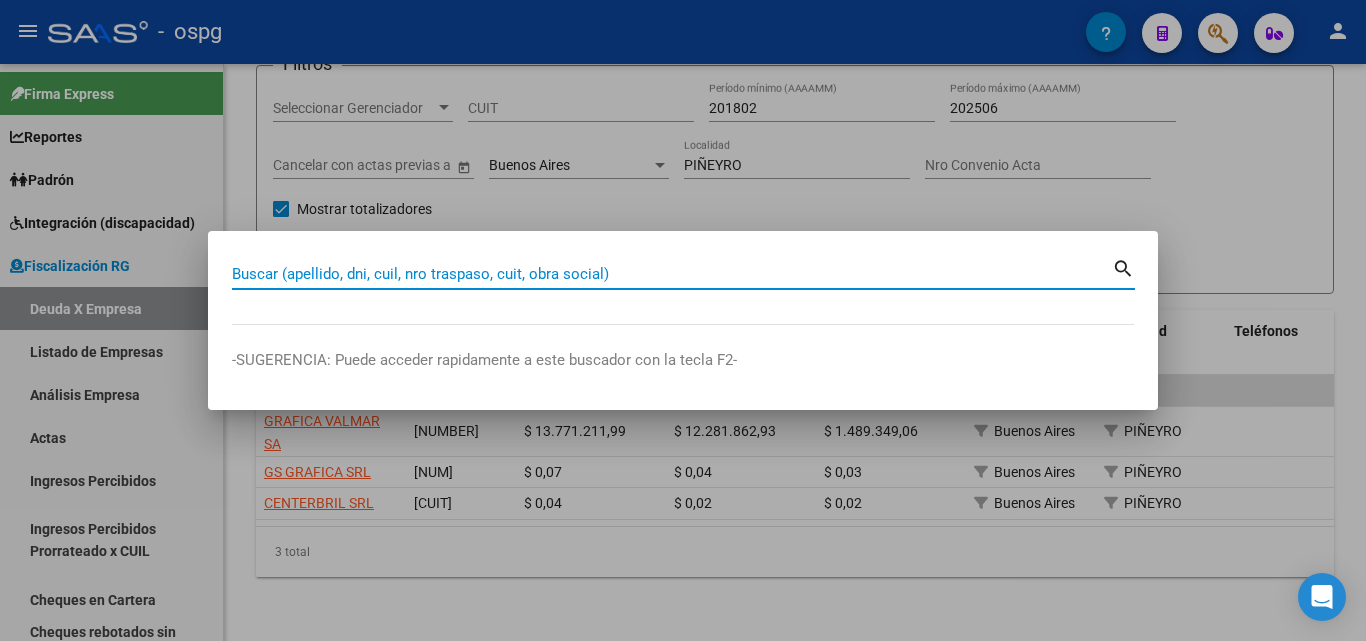 click on "Buscar (apellido, dni, cuil, nro traspaso, cuit, obra social)" at bounding box center [672, 274] 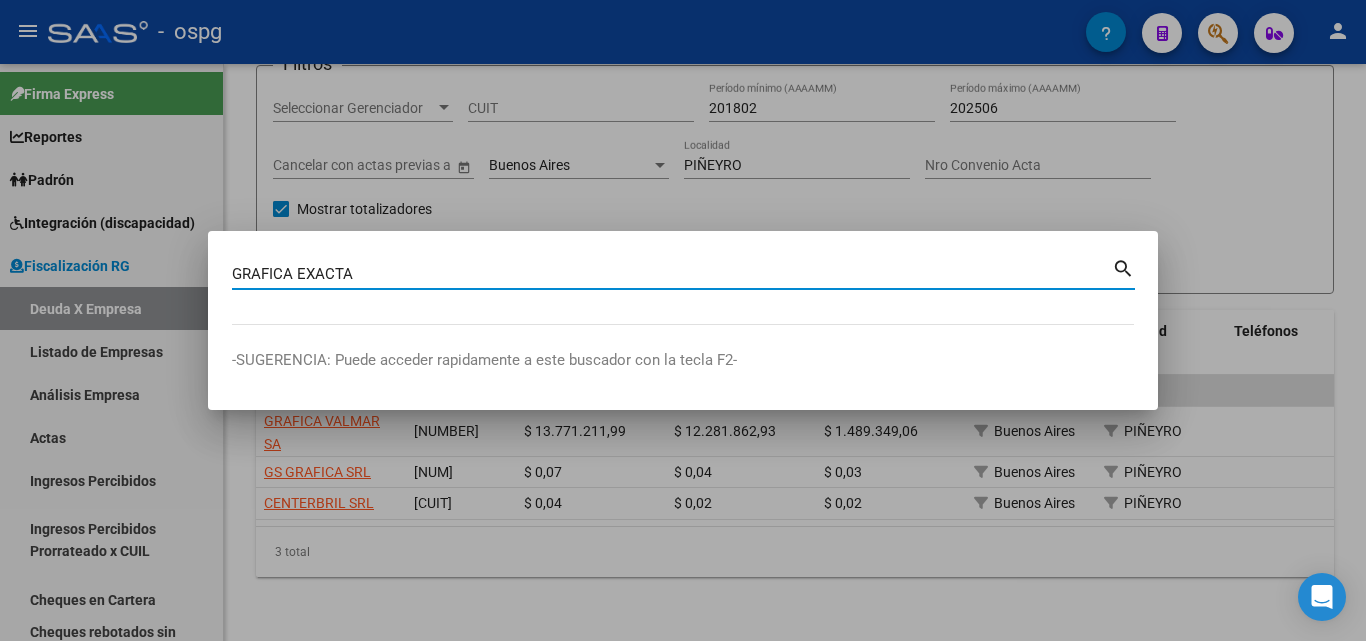 type on "GRAFICA EXACTA" 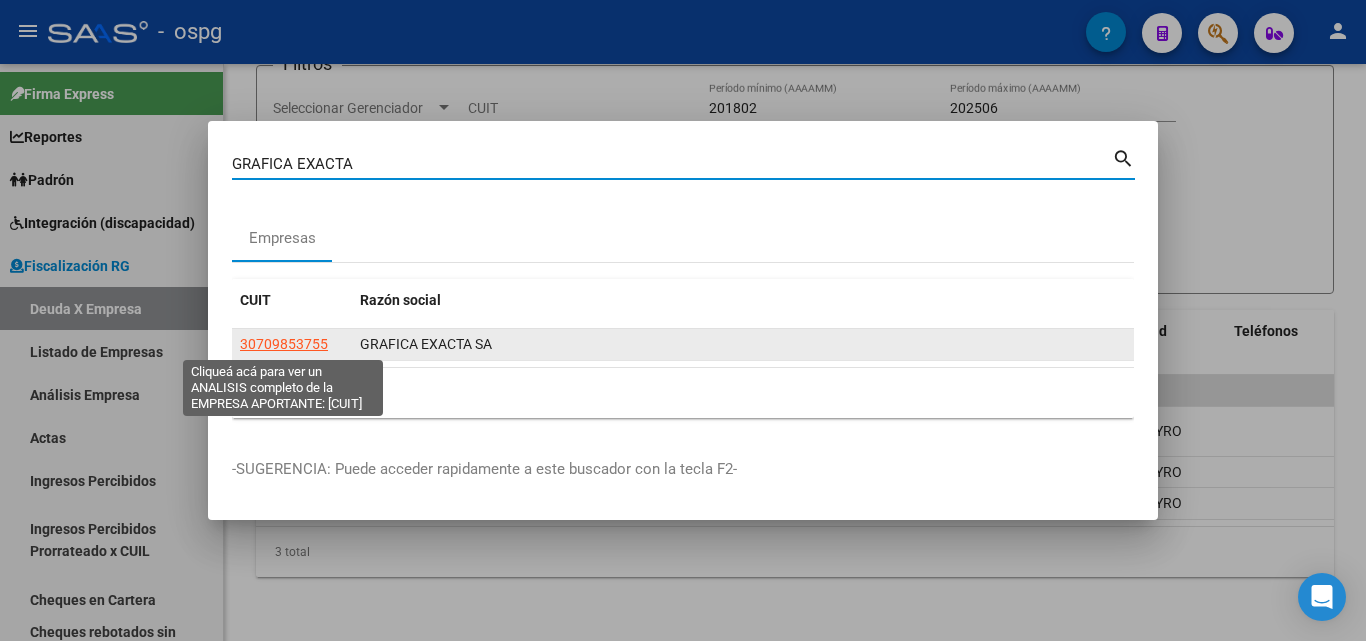 click on "30709853755" 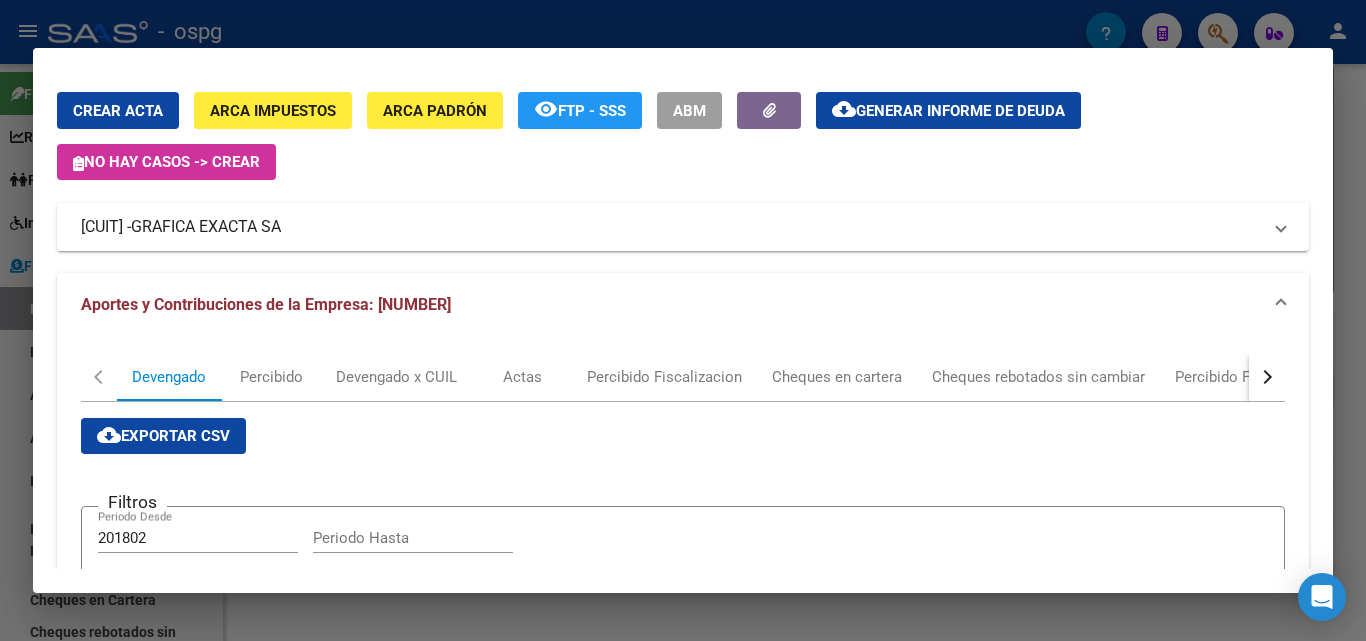 scroll, scrollTop: 0, scrollLeft: 0, axis: both 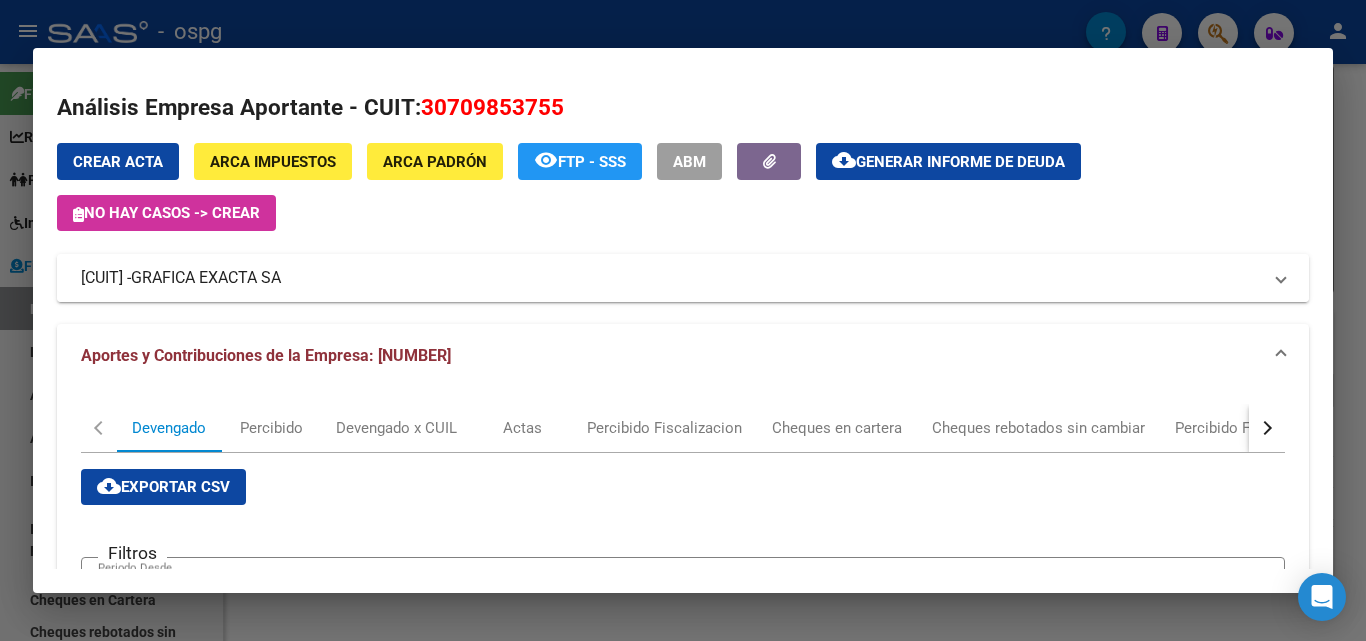 click on "GRAFICA EXACTA SA" at bounding box center (206, 278) 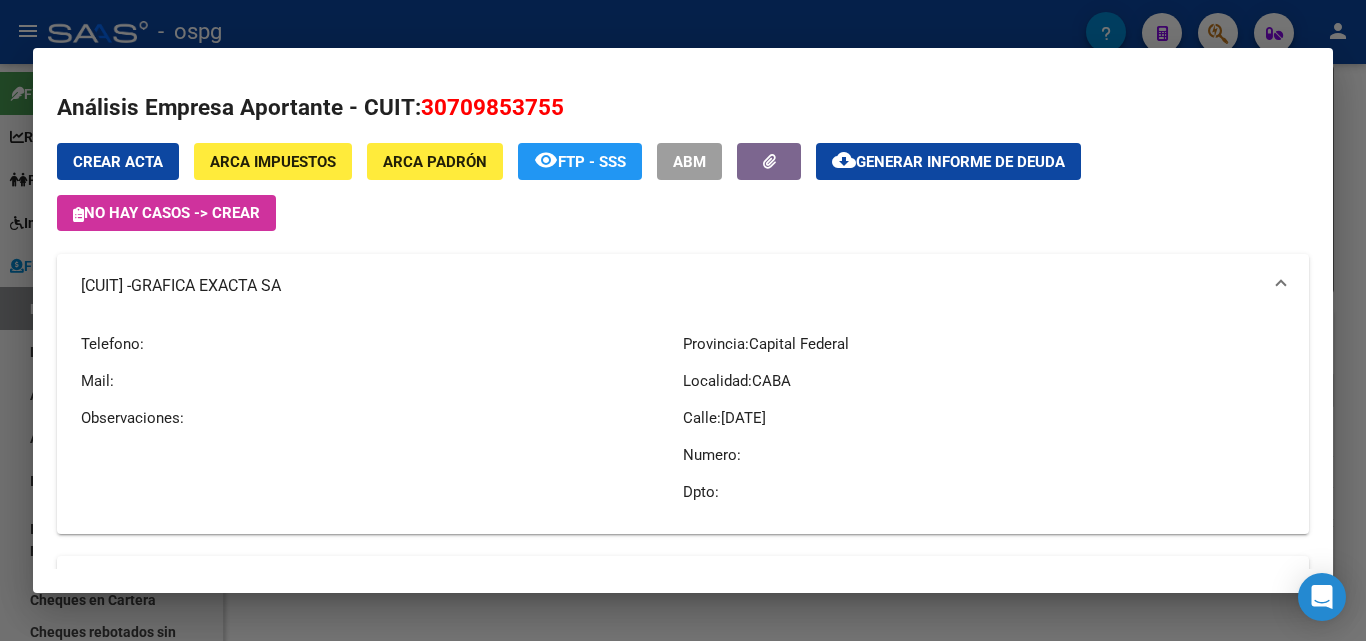 click at bounding box center (683, 320) 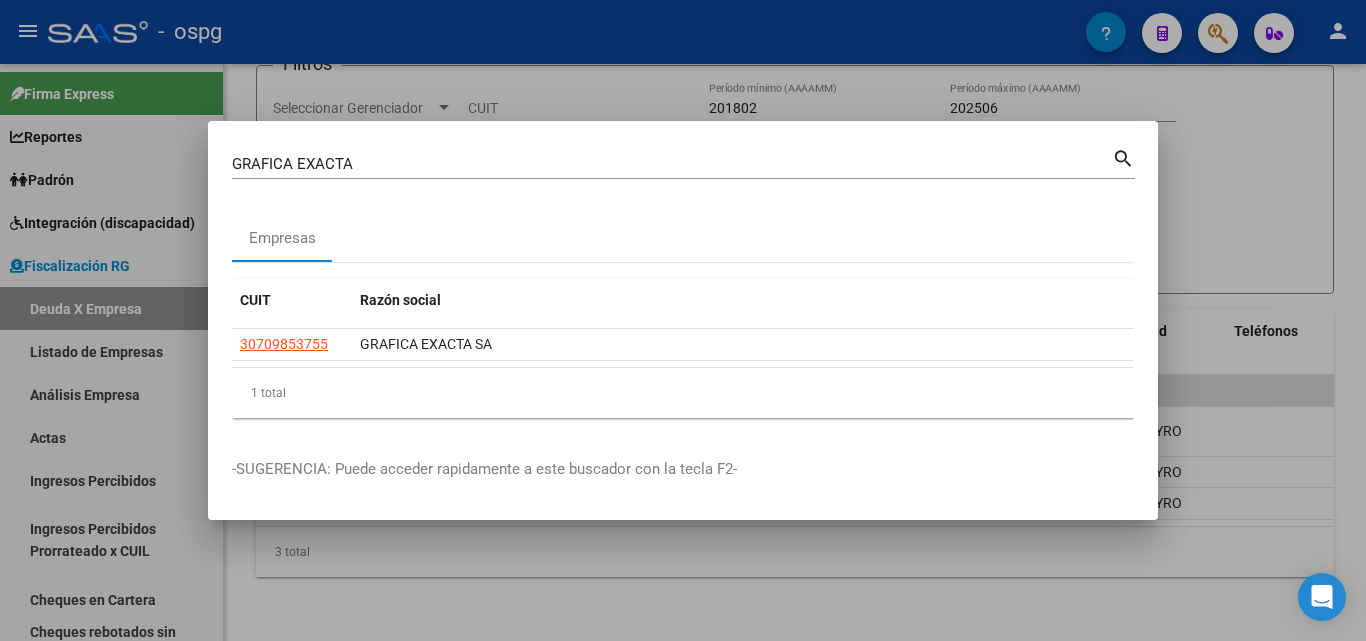 click at bounding box center (683, 320) 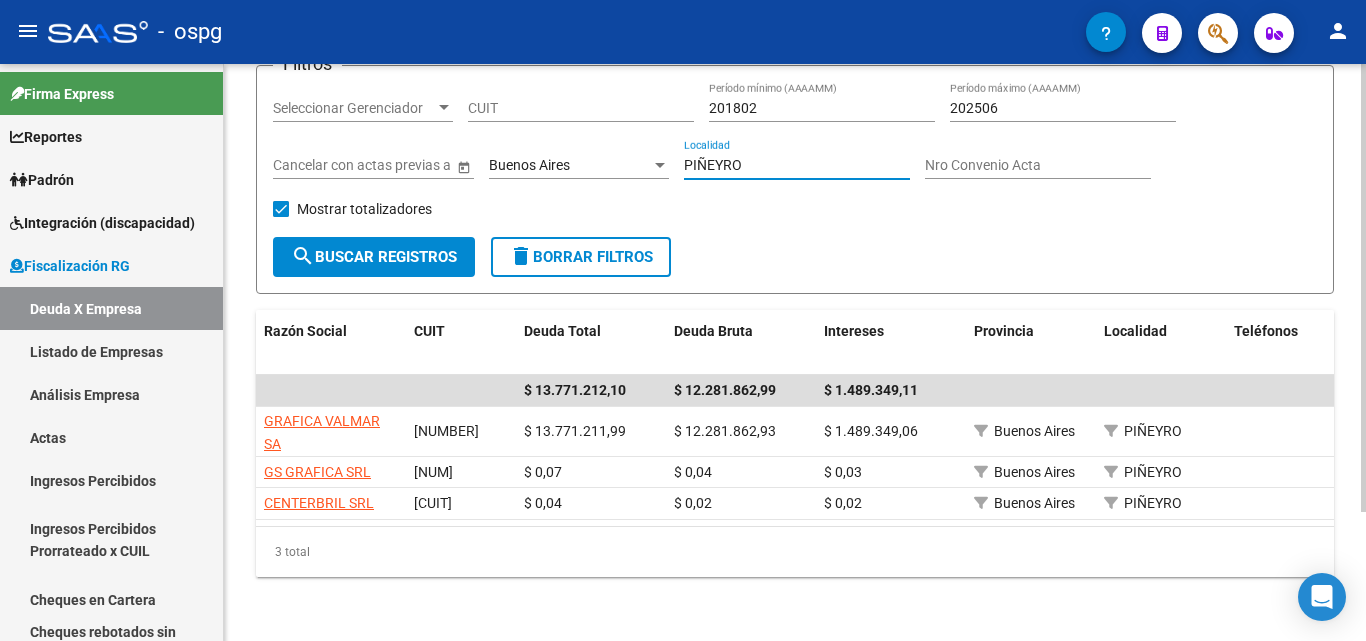 drag, startPoint x: 770, startPoint y: 147, endPoint x: 566, endPoint y: 151, distance: 204.03922 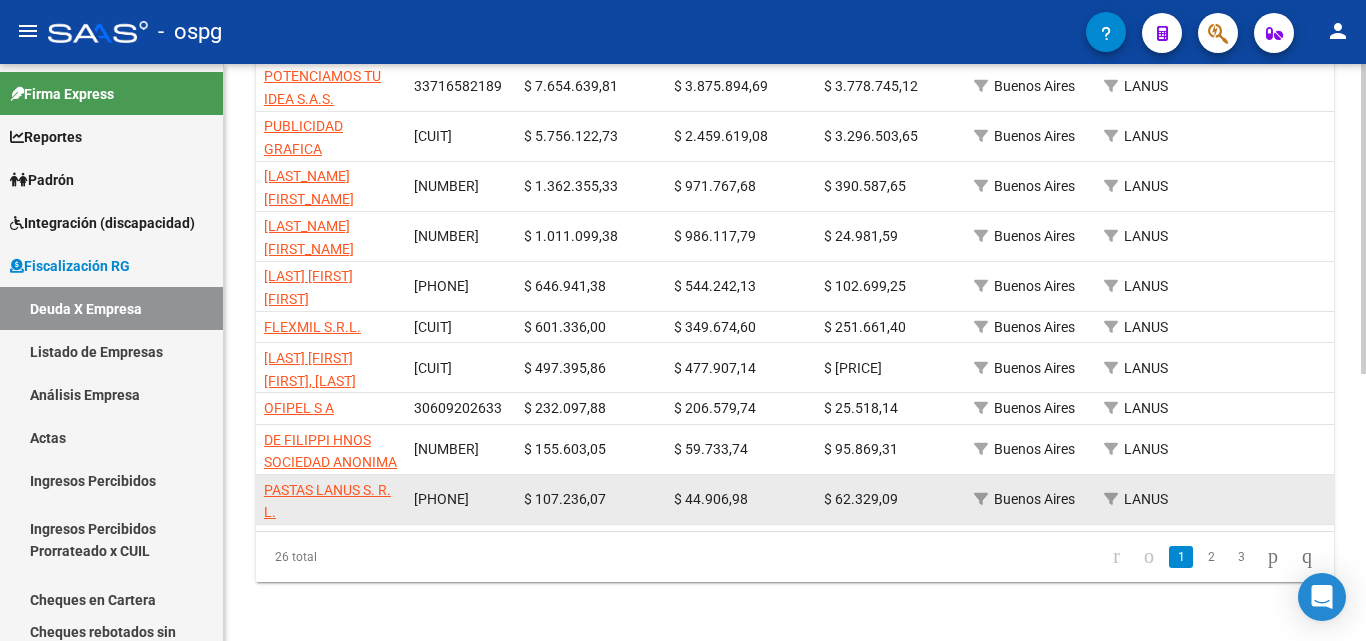 scroll, scrollTop: 498, scrollLeft: 0, axis: vertical 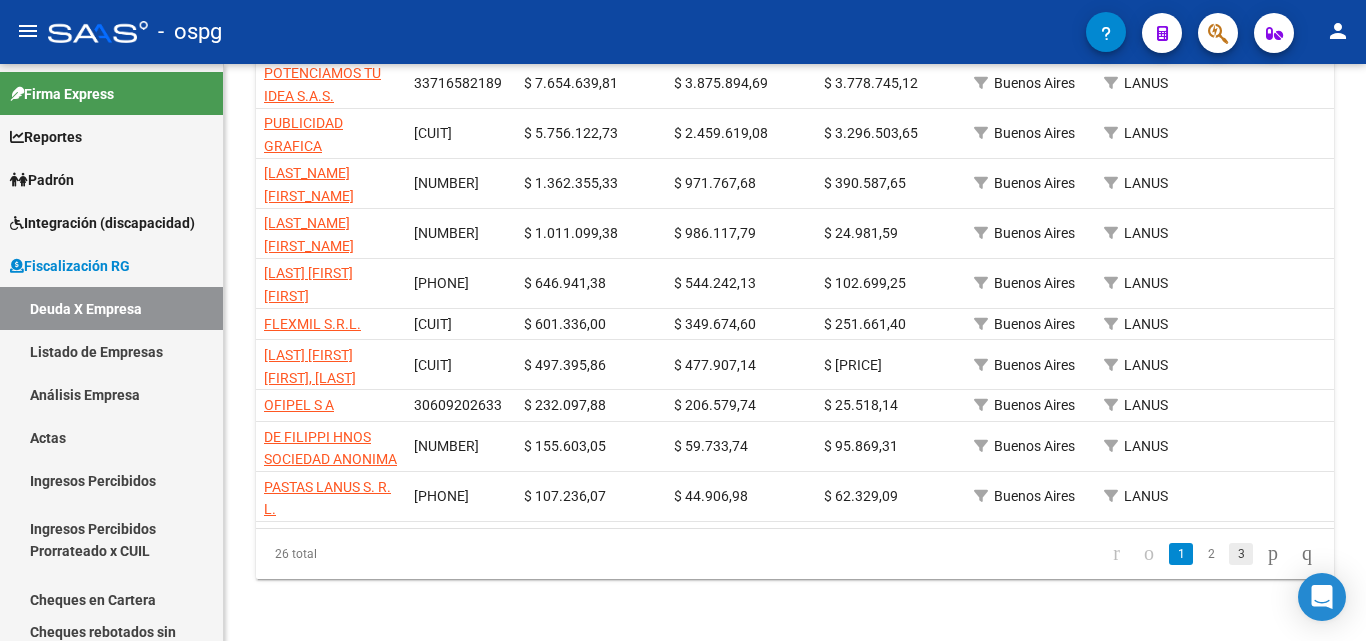 type on "LANUS" 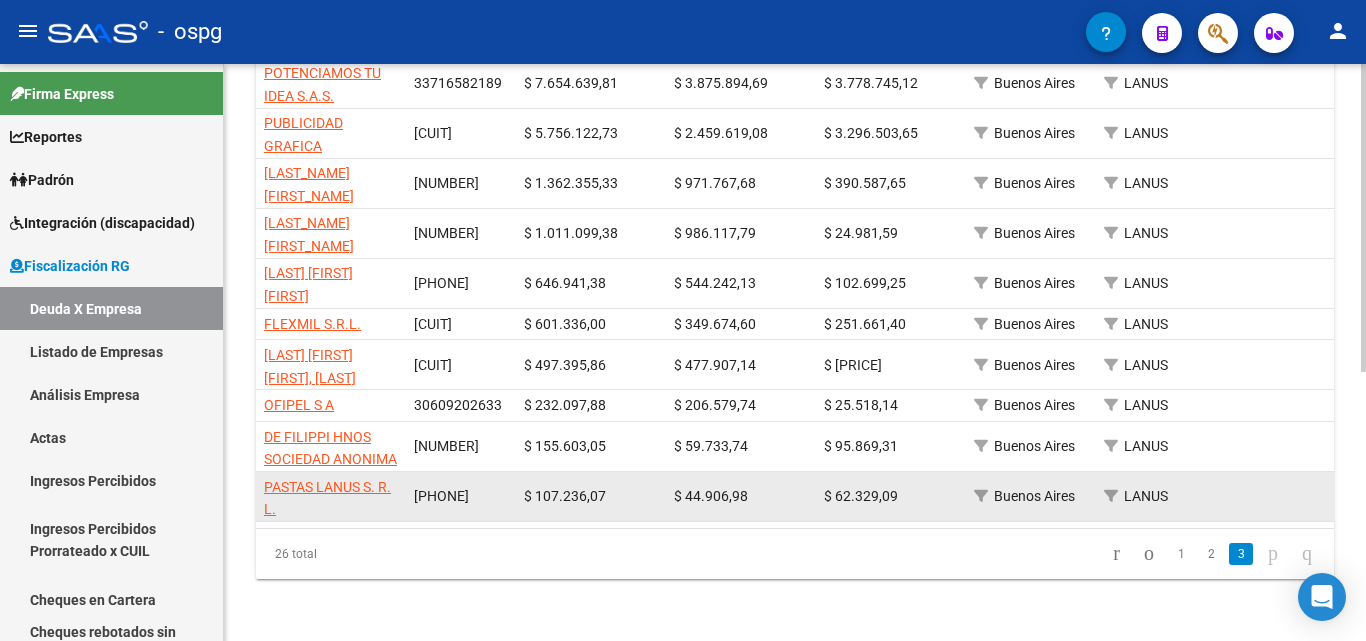 scroll, scrollTop: 298, scrollLeft: 0, axis: vertical 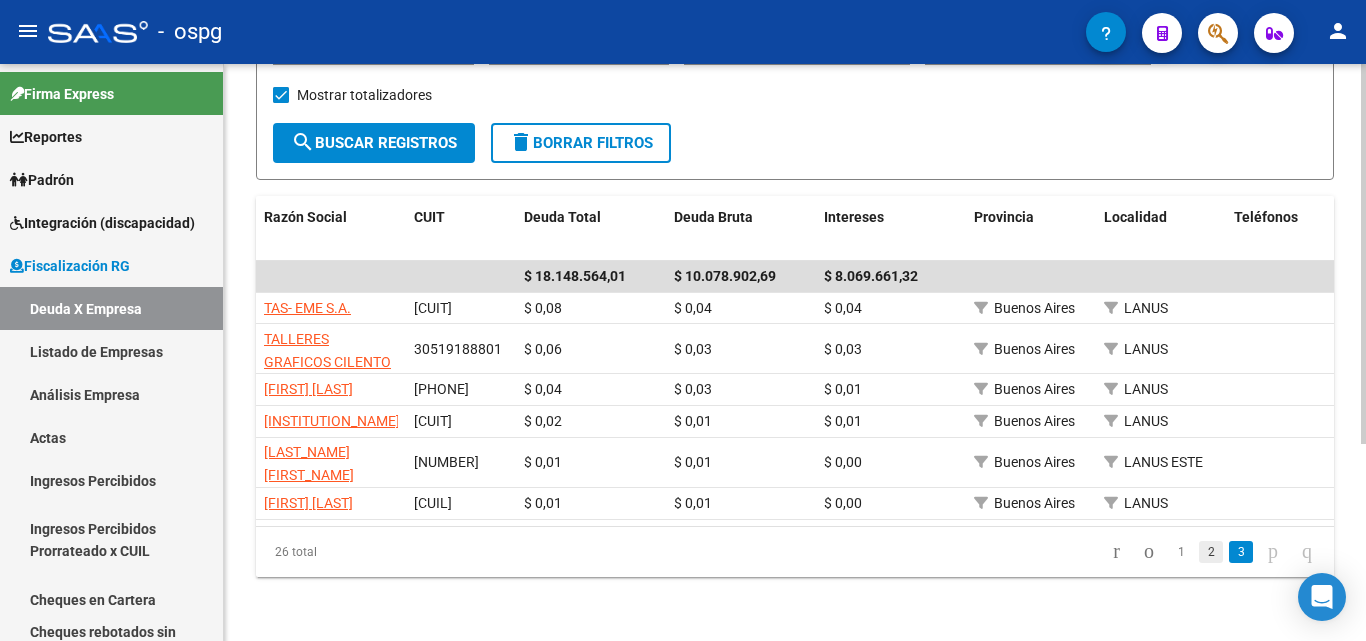 click on "2" 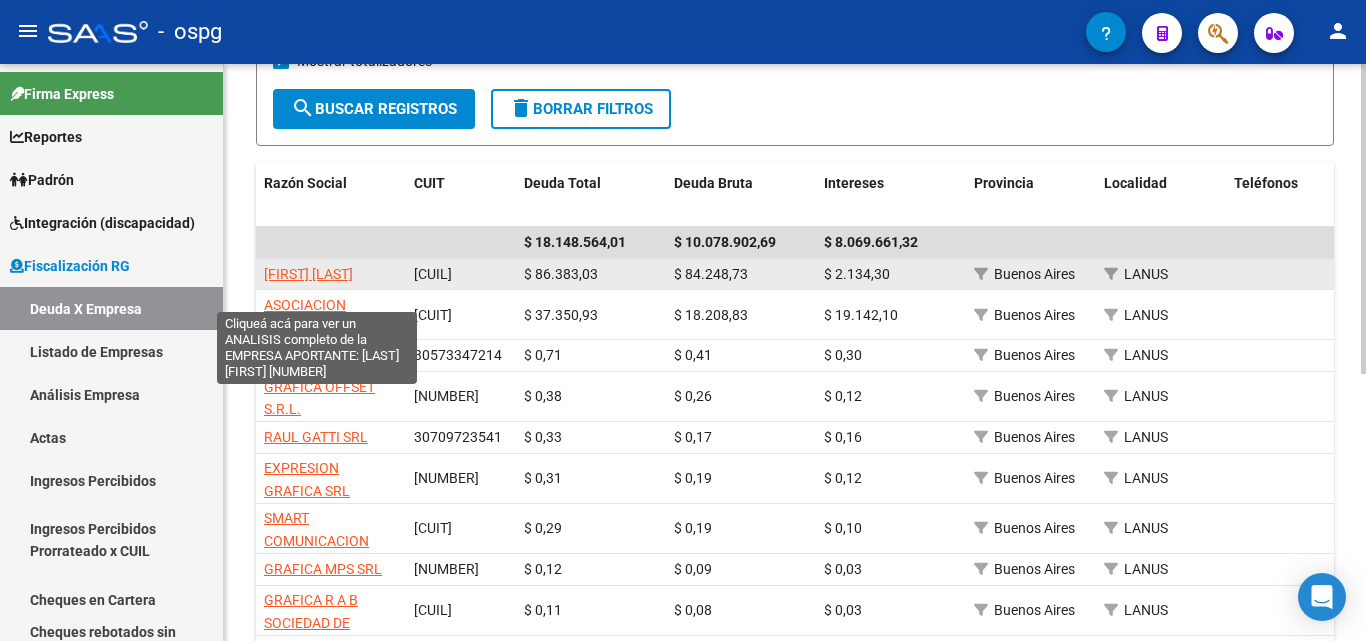 click on "[FIRST] [LAST]" 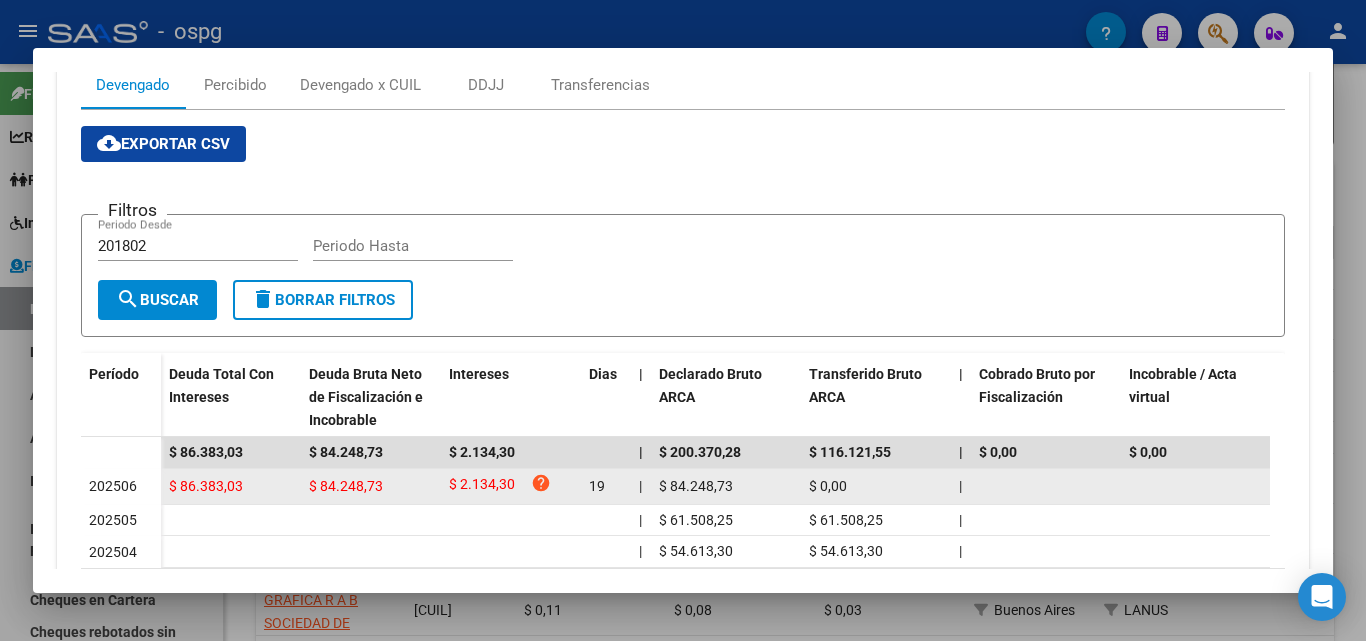 scroll, scrollTop: 463, scrollLeft: 0, axis: vertical 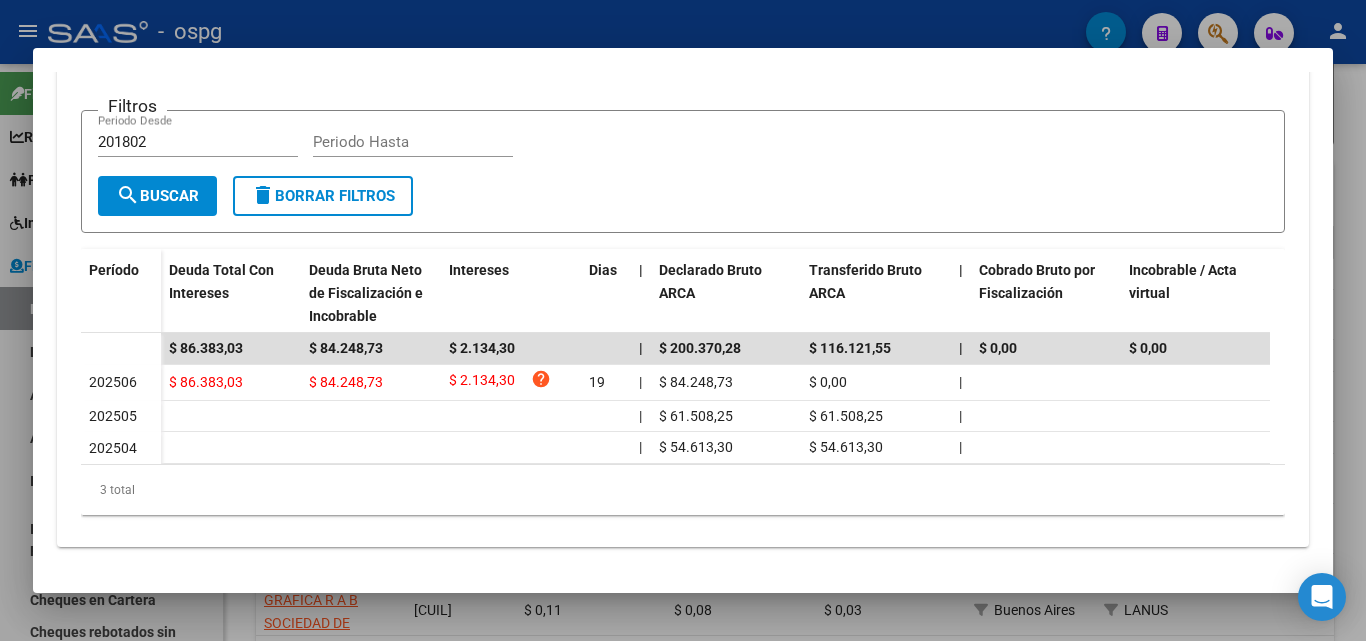 click at bounding box center [683, 320] 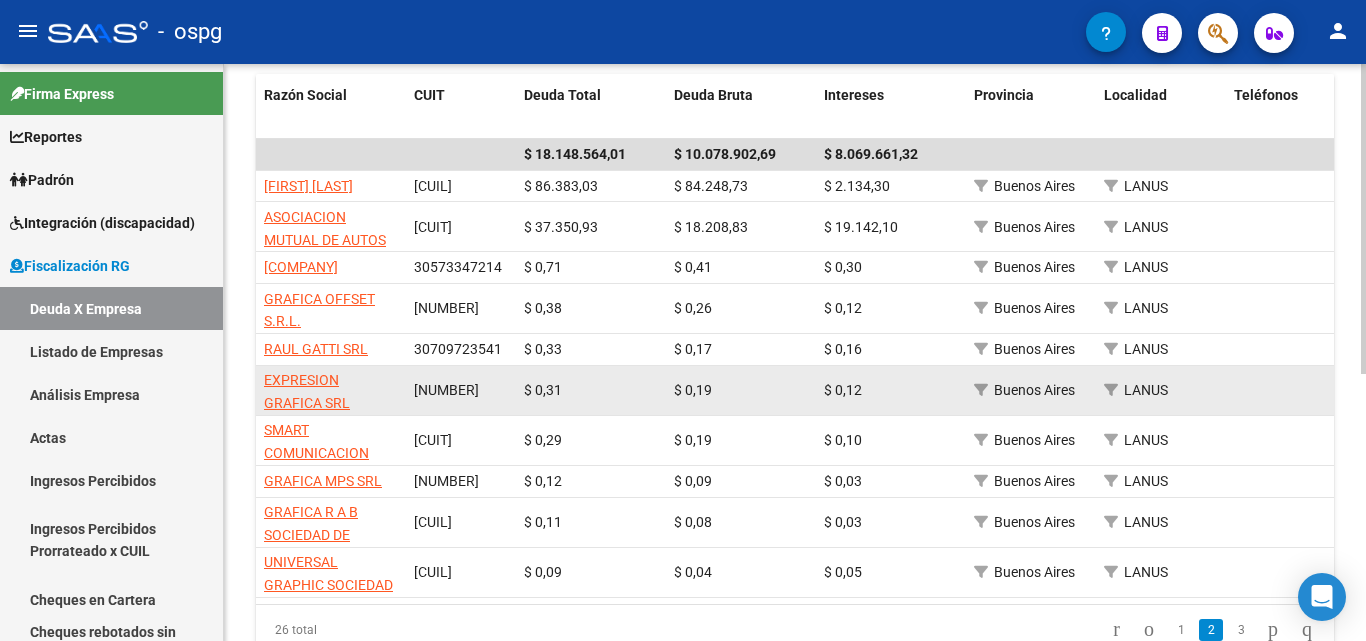 scroll, scrollTop: 498, scrollLeft: 0, axis: vertical 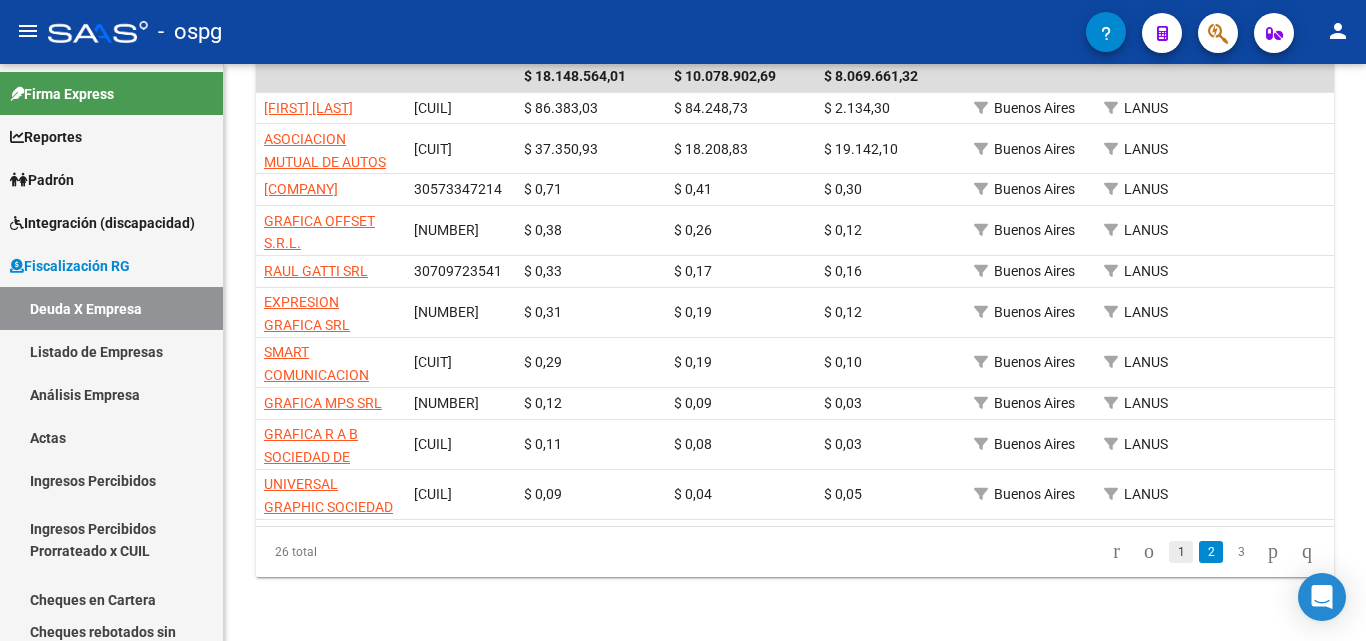 click on "1" 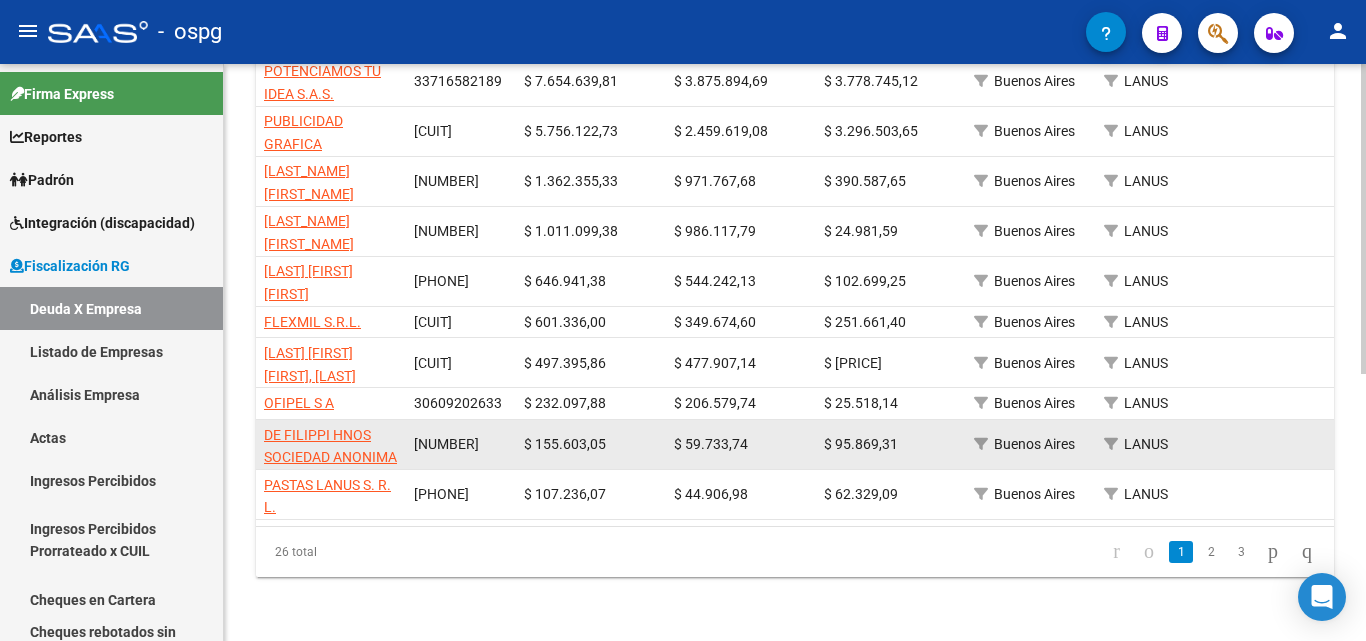 scroll, scrollTop: 498, scrollLeft: 0, axis: vertical 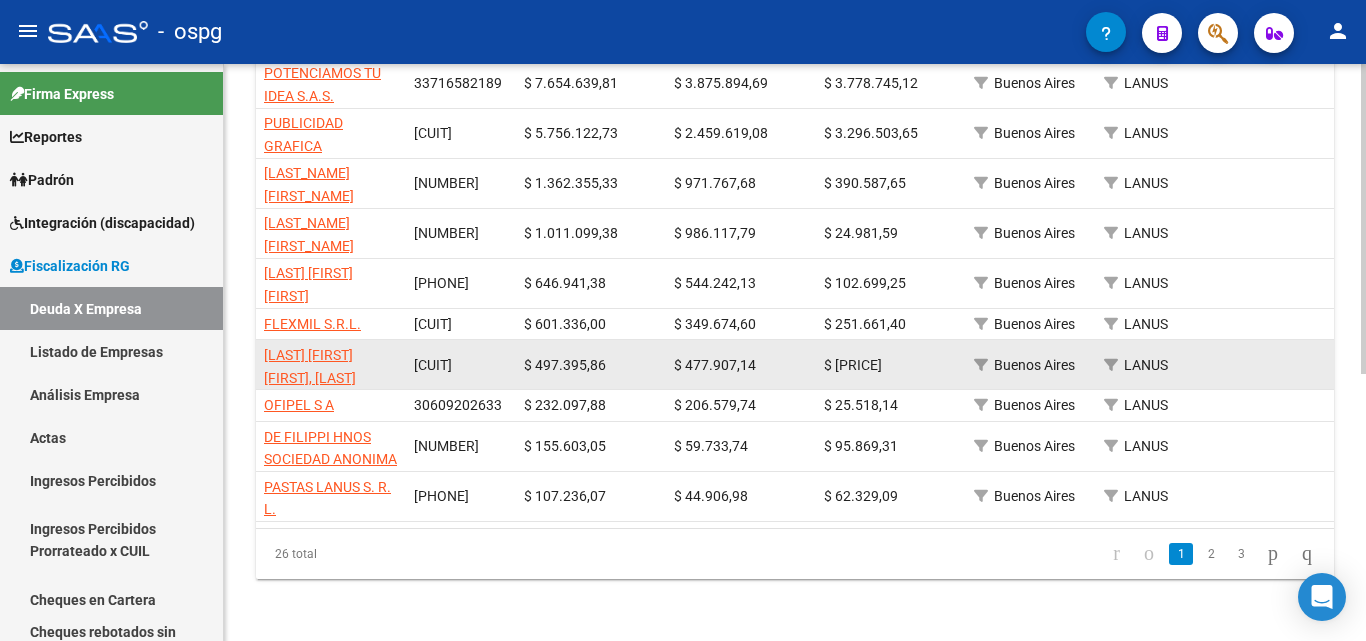 click on "[LAST] [FIRST] [FIRST], [LAST] [FIRST] [FIRST] Y [LAST] [FIRST] [FIRST] SOCIEDAD DE HECHO" 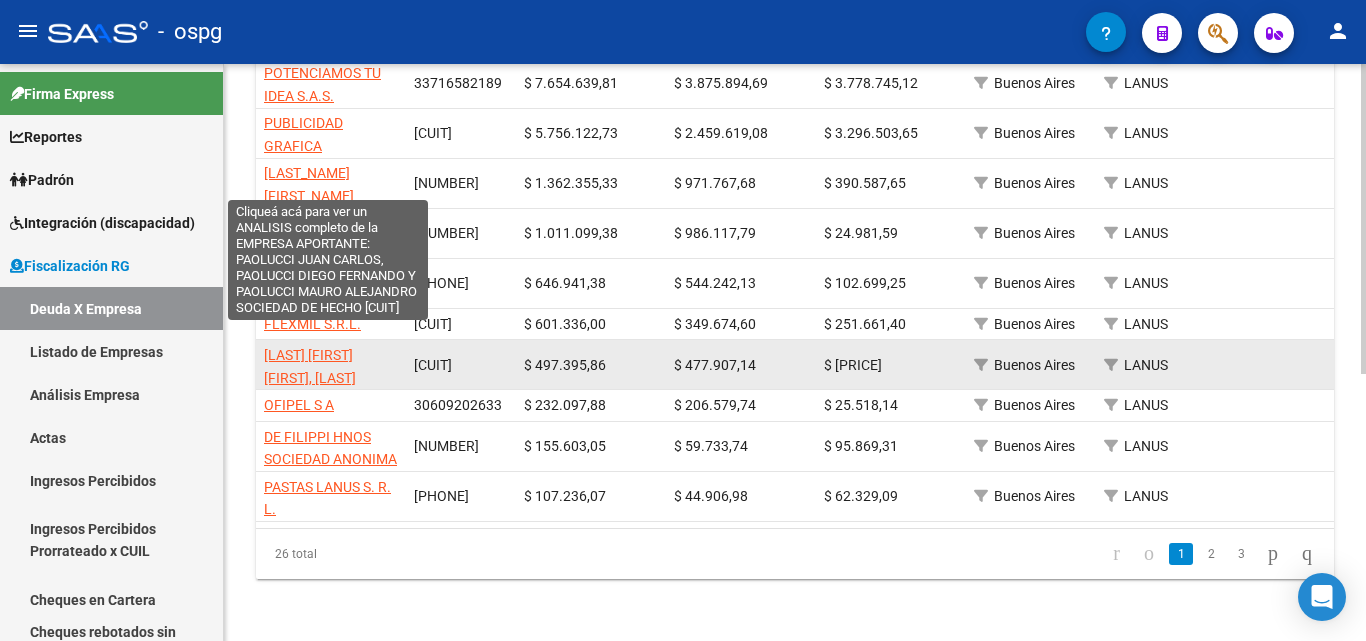click on "[LAST] [FIRST] [FIRST], [LAST] [FIRST] [FIRST] Y [LAST] [FIRST] [FIRST] SOCIEDAD DE HECHO" 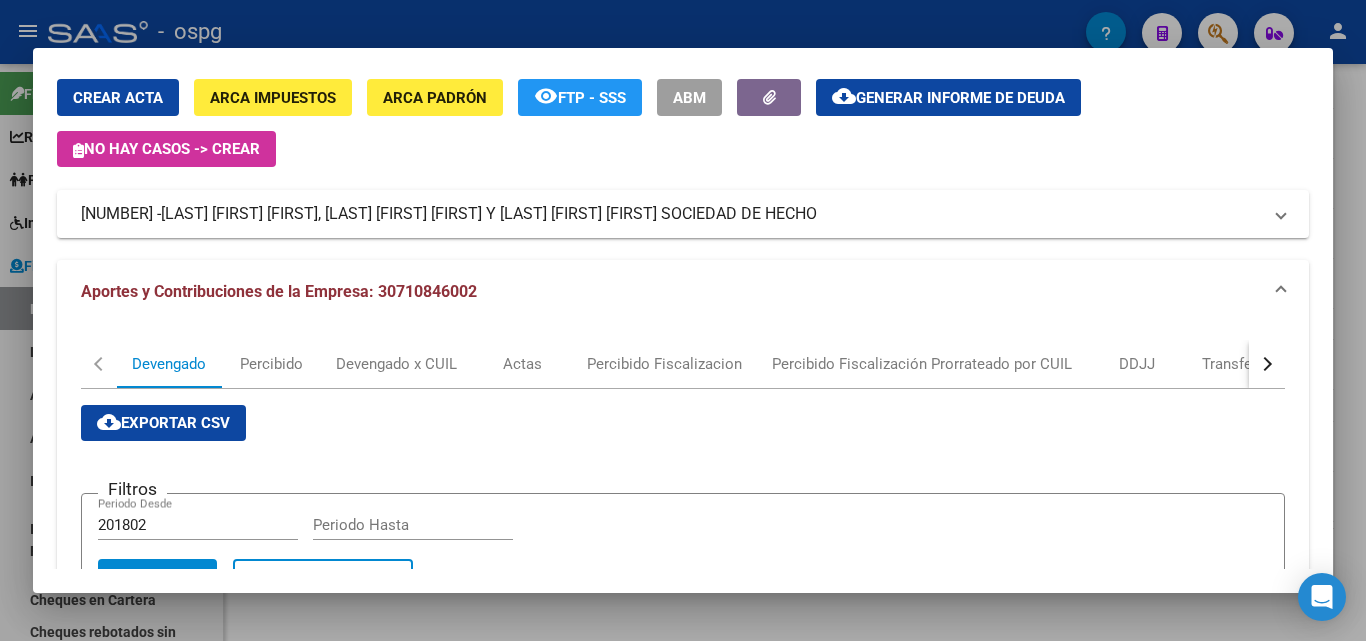 scroll, scrollTop: 0, scrollLeft: 0, axis: both 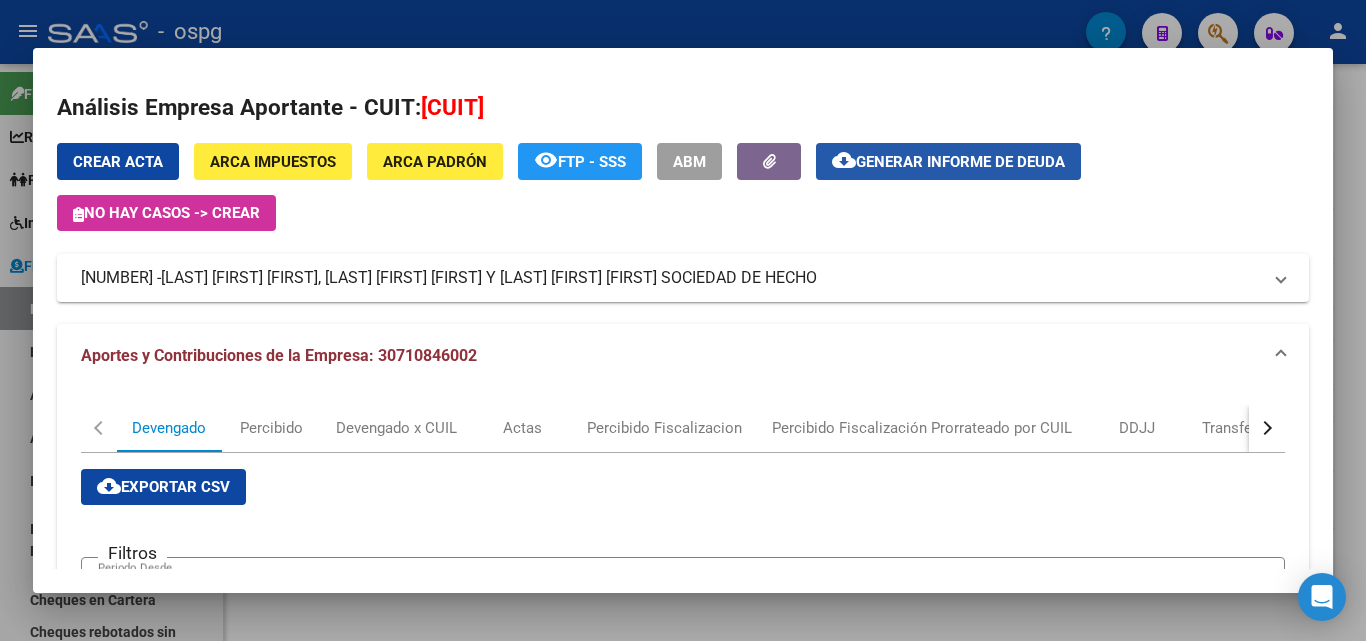 click on "Generar informe de deuda" 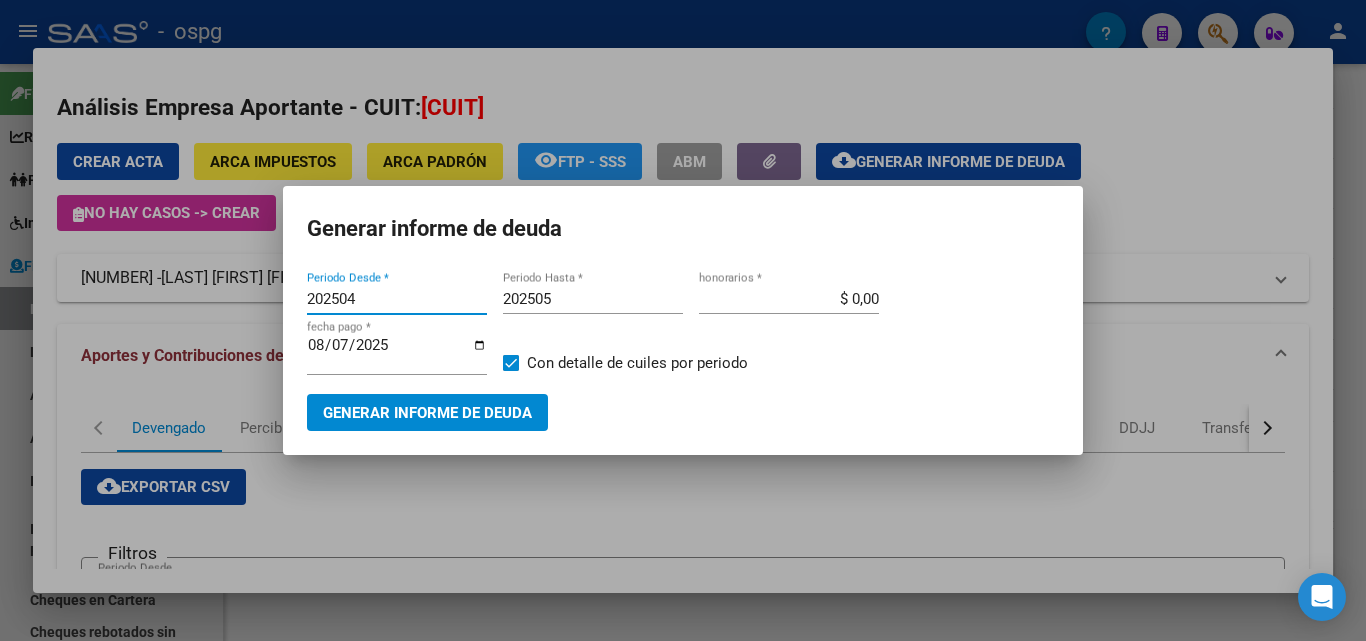 click on "202504" at bounding box center (397, 299) 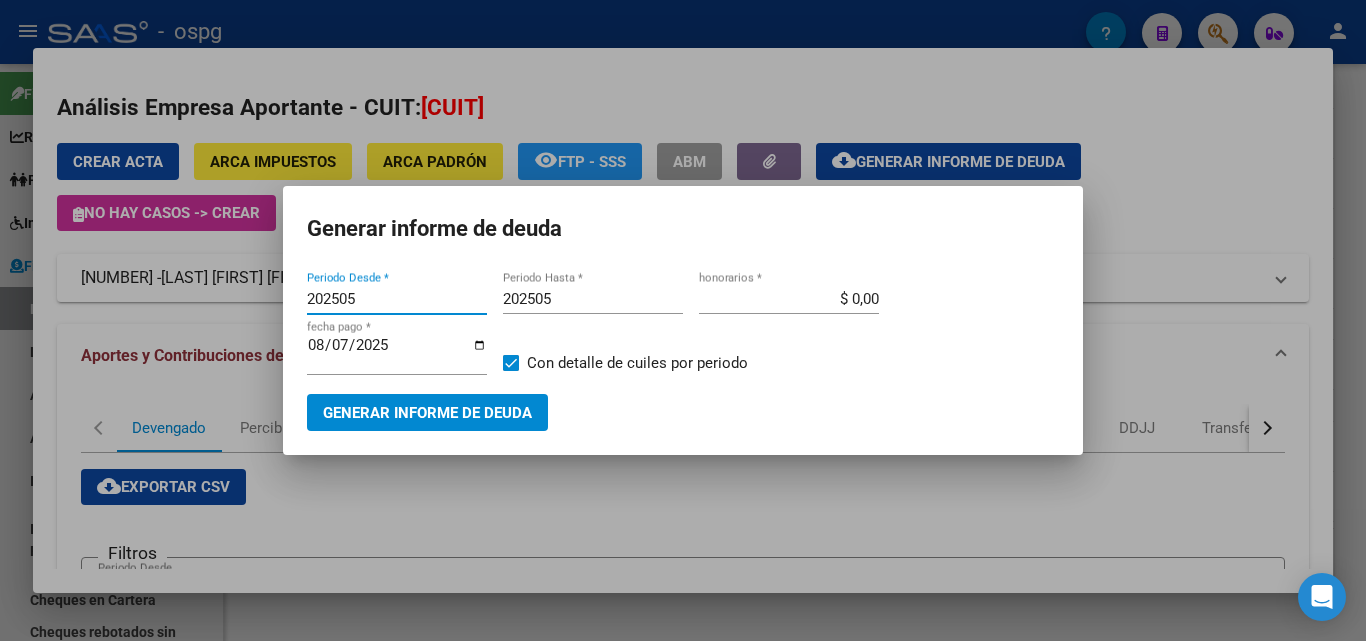 type on "202505" 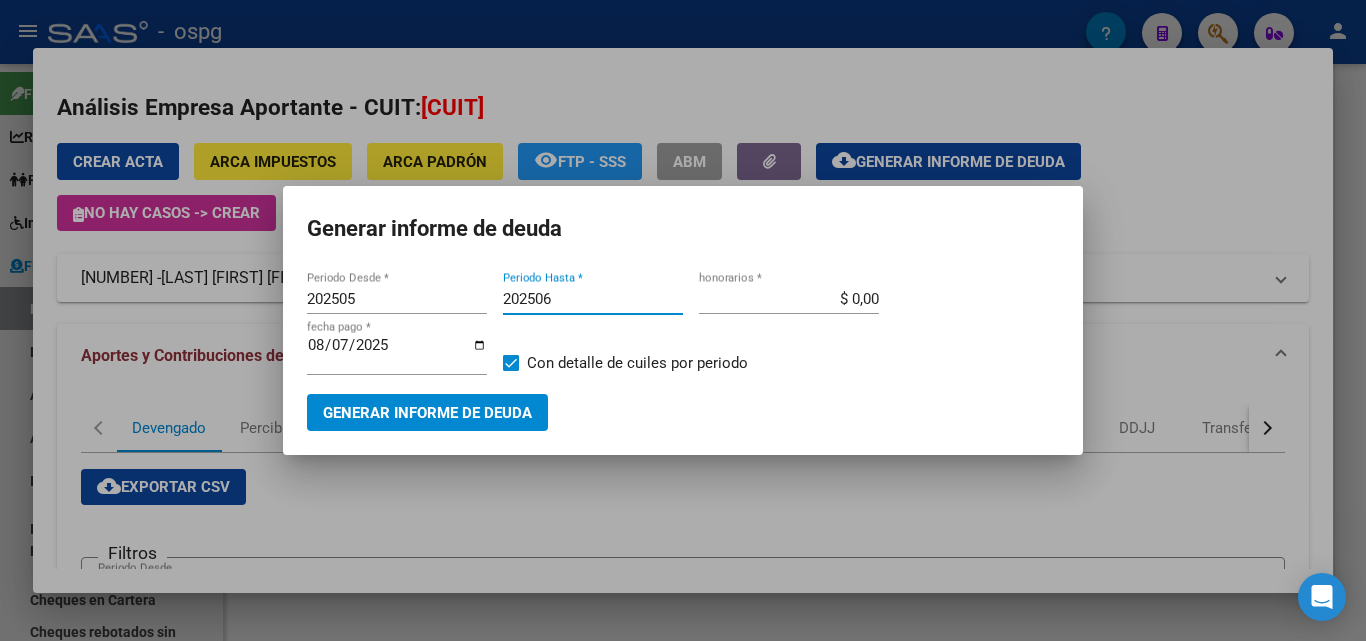 type on "202506" 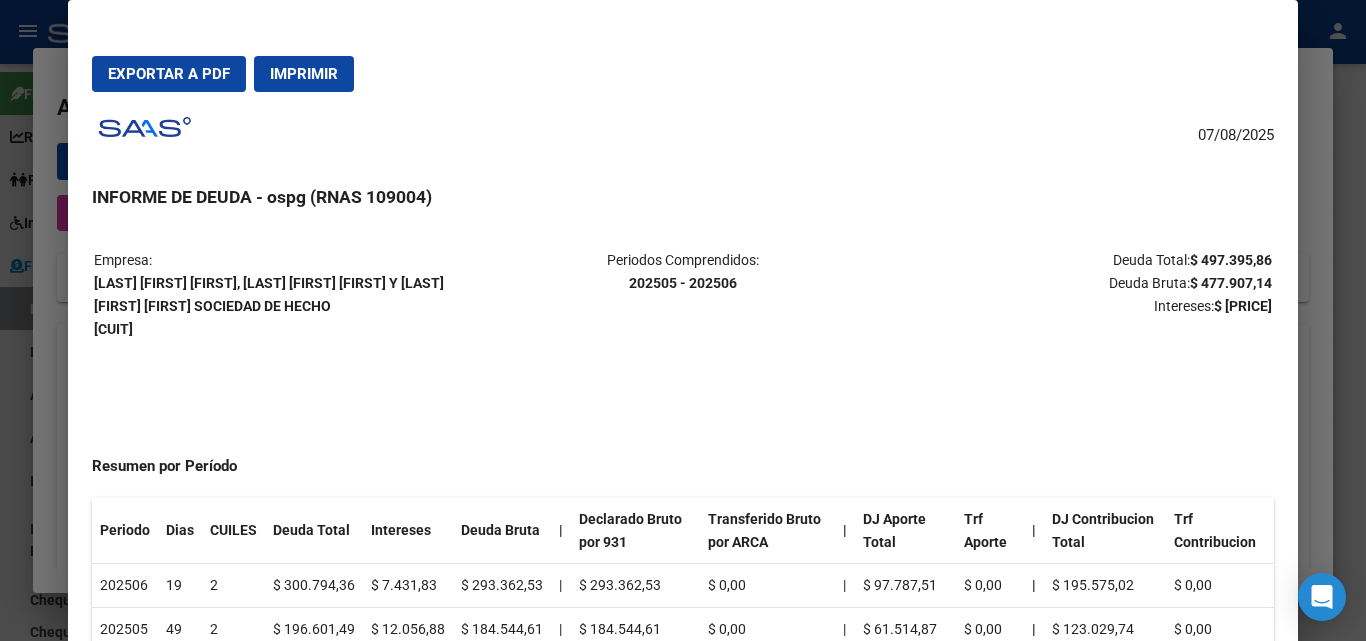 click on "Exportar a PDF" at bounding box center [169, 74] 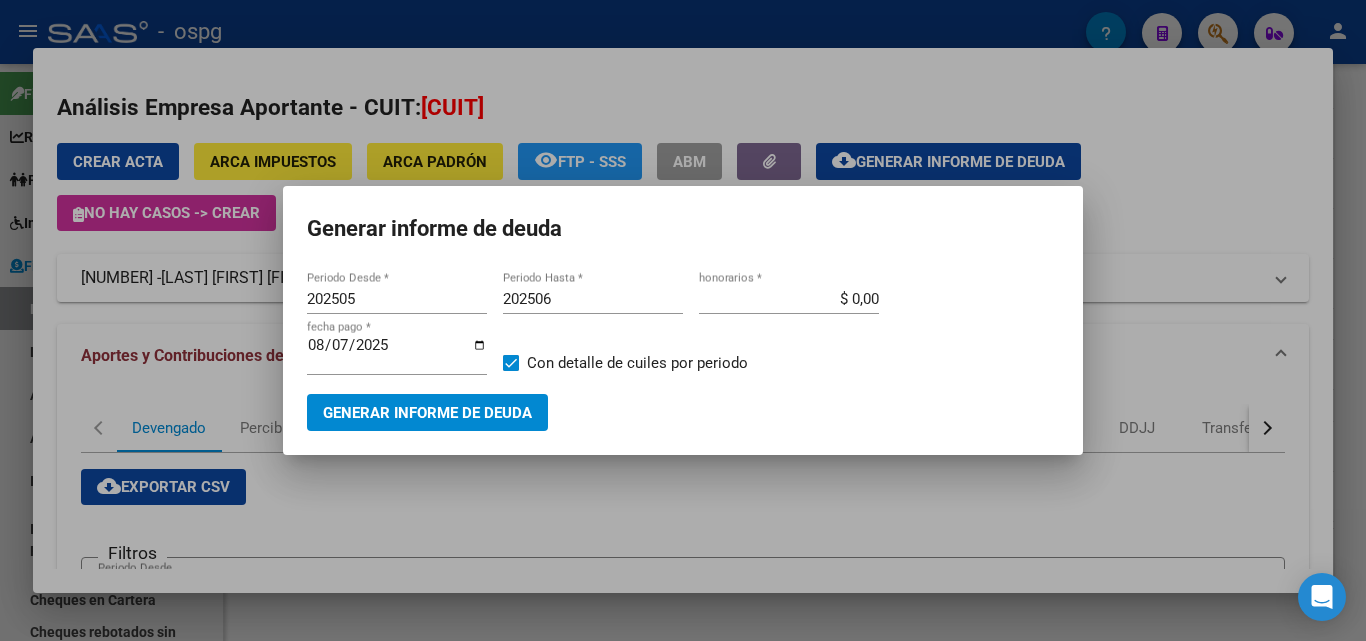 click at bounding box center [683, 320] 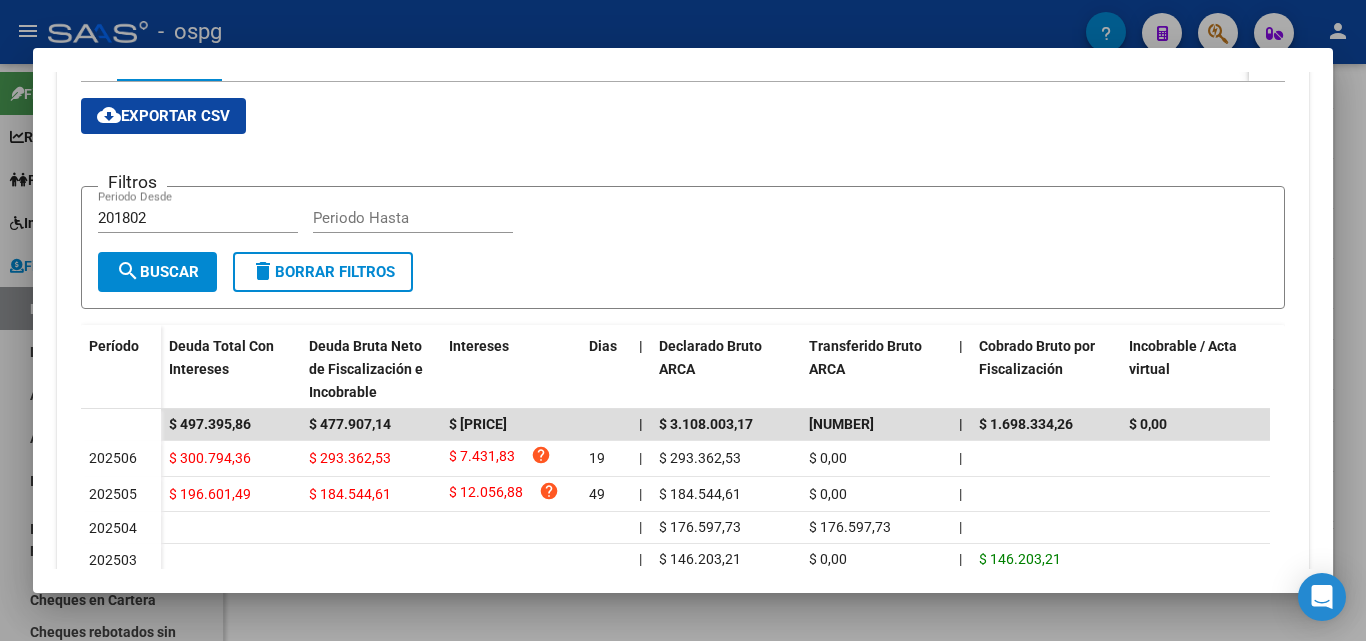 scroll, scrollTop: 400, scrollLeft: 0, axis: vertical 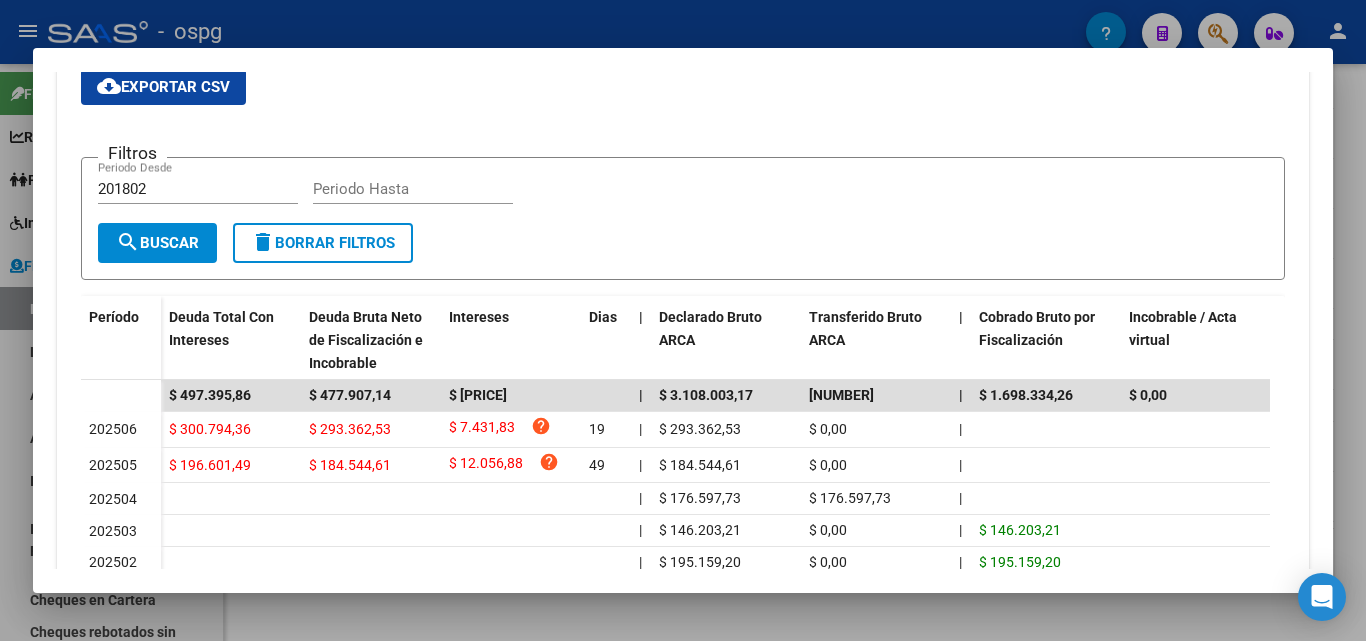 click at bounding box center [683, 320] 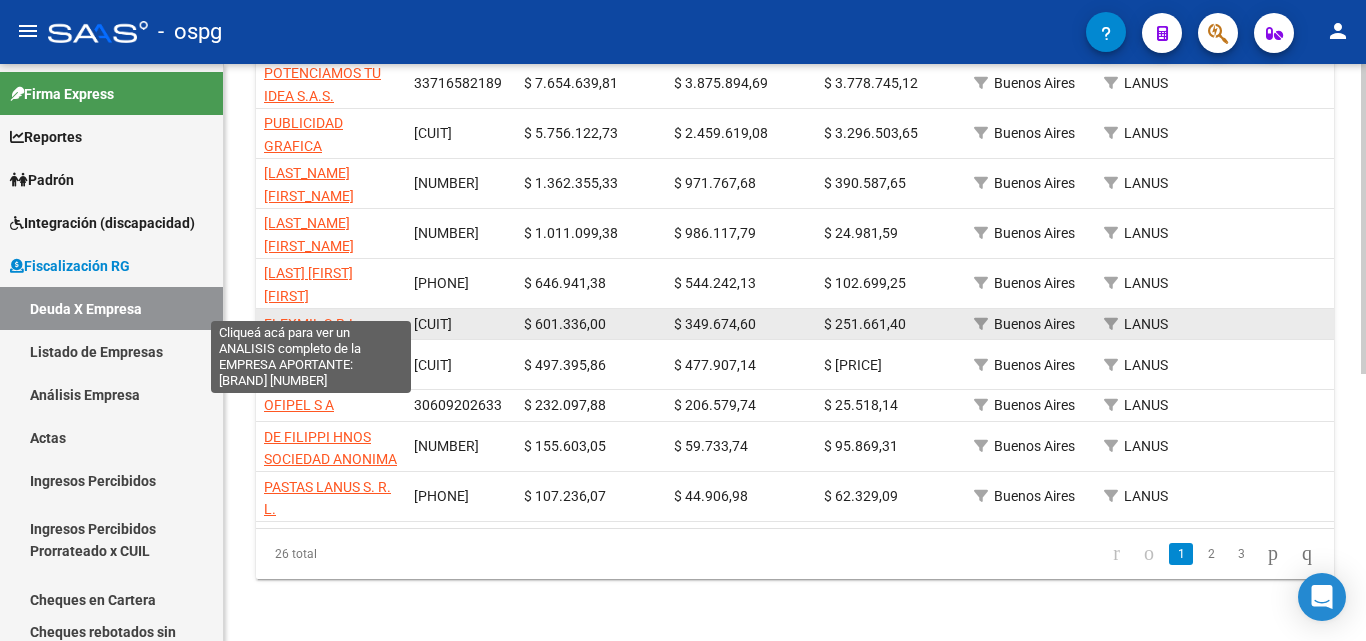 click on "FLEXMIL S.R.L." 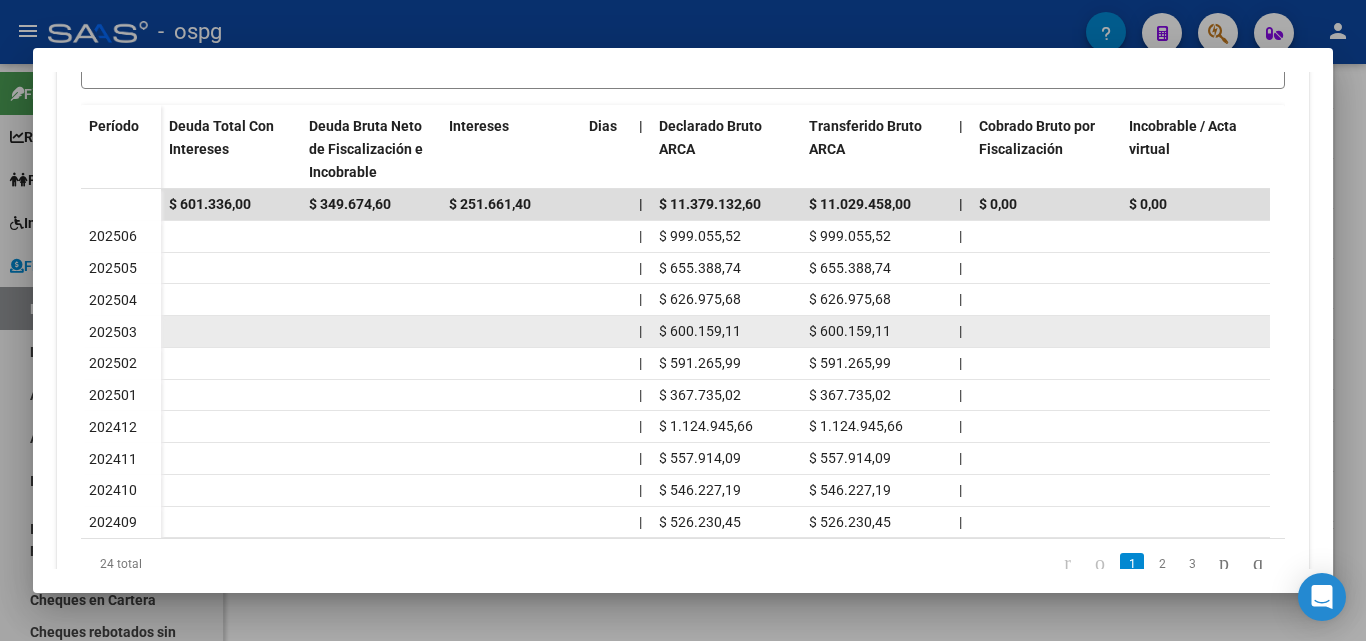 scroll, scrollTop: 681, scrollLeft: 0, axis: vertical 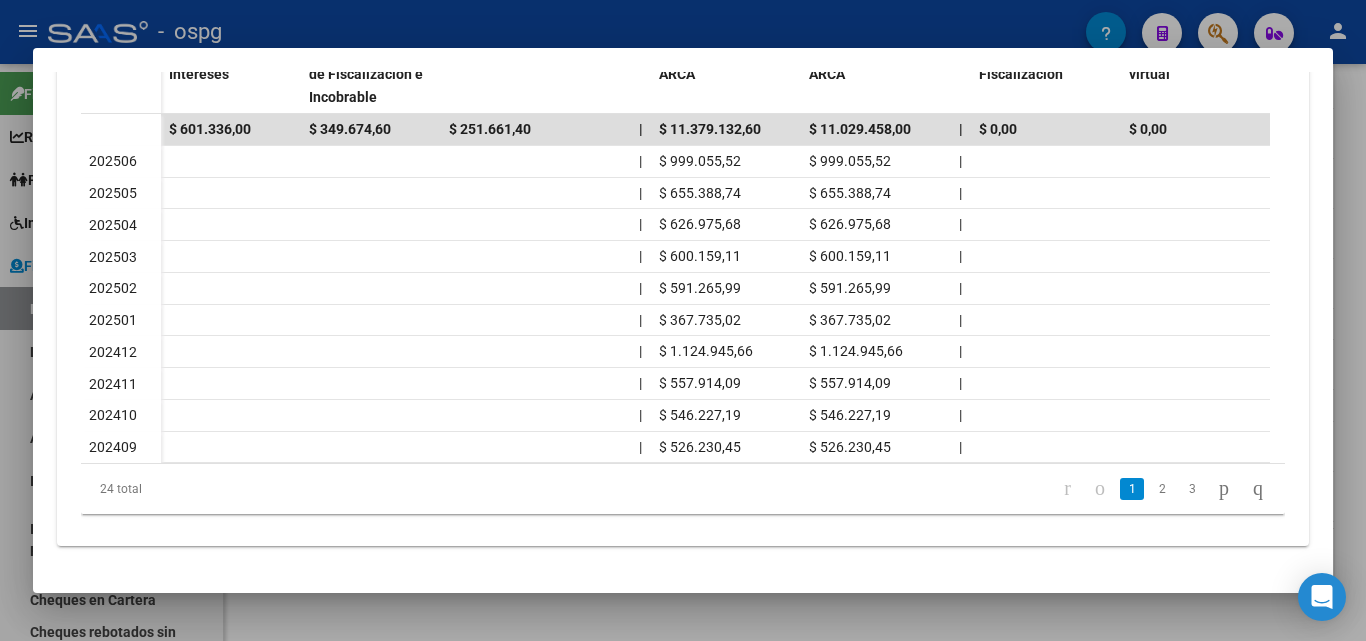 click at bounding box center (683, 320) 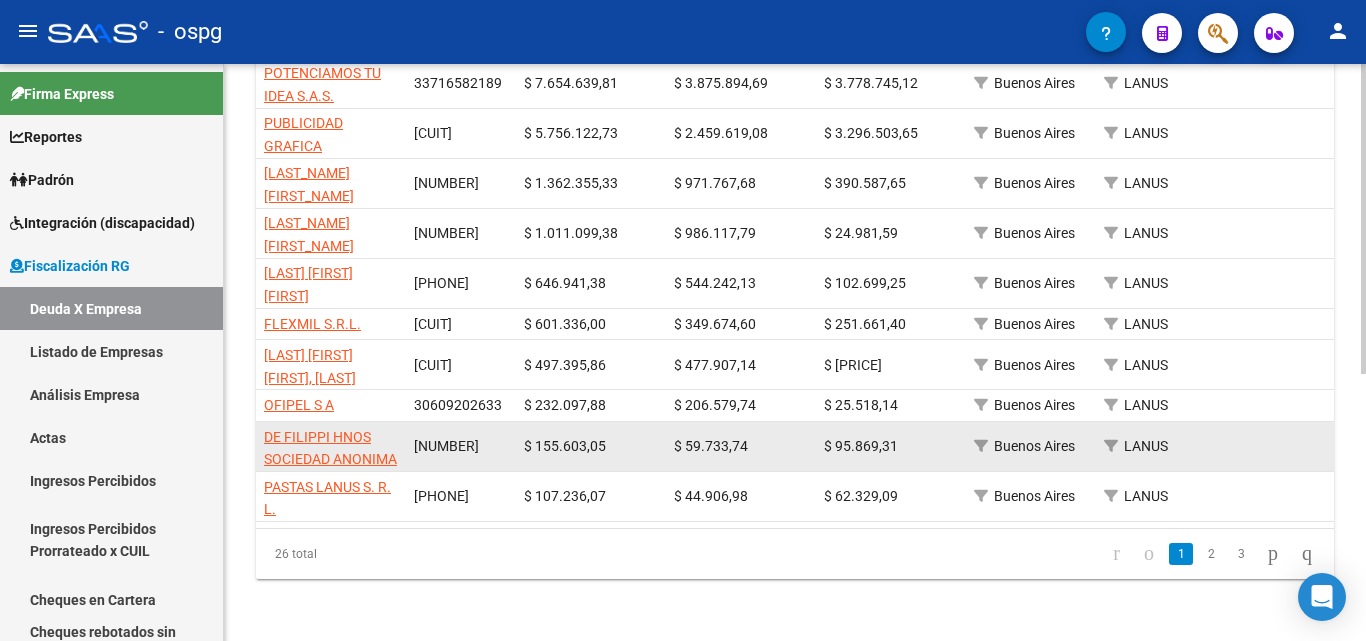 scroll, scrollTop: 398, scrollLeft: 0, axis: vertical 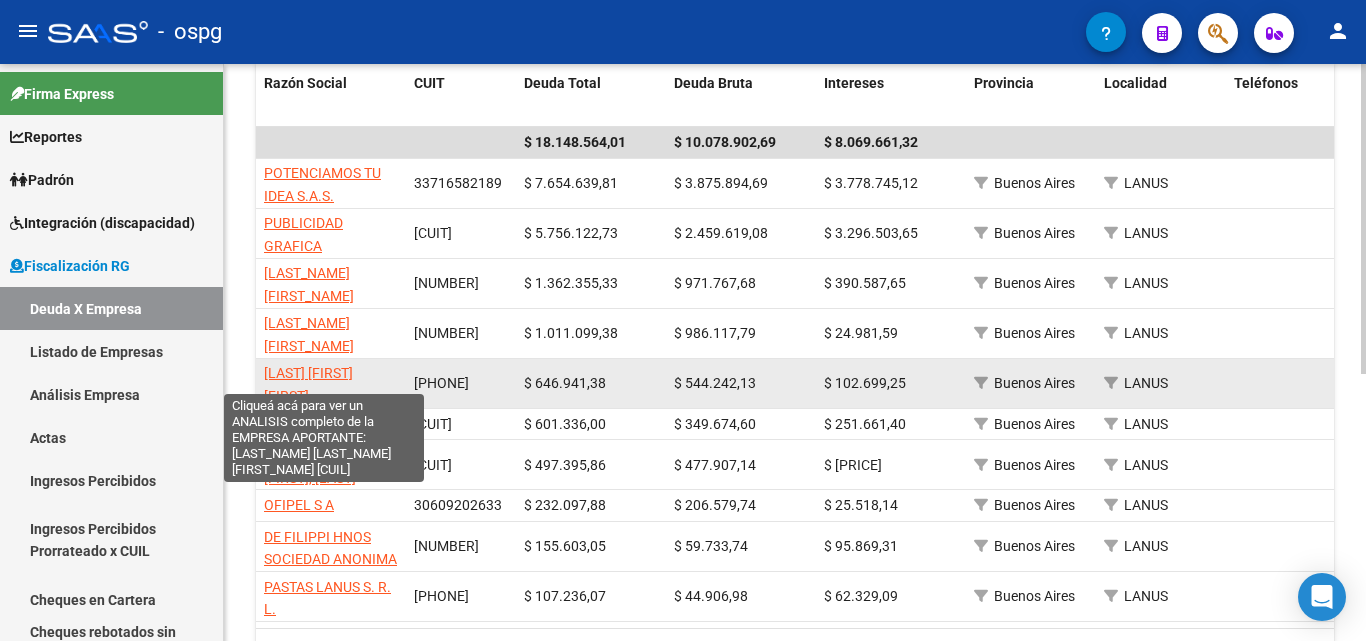 click on "[LAST] [FIRST] [FIRST]" 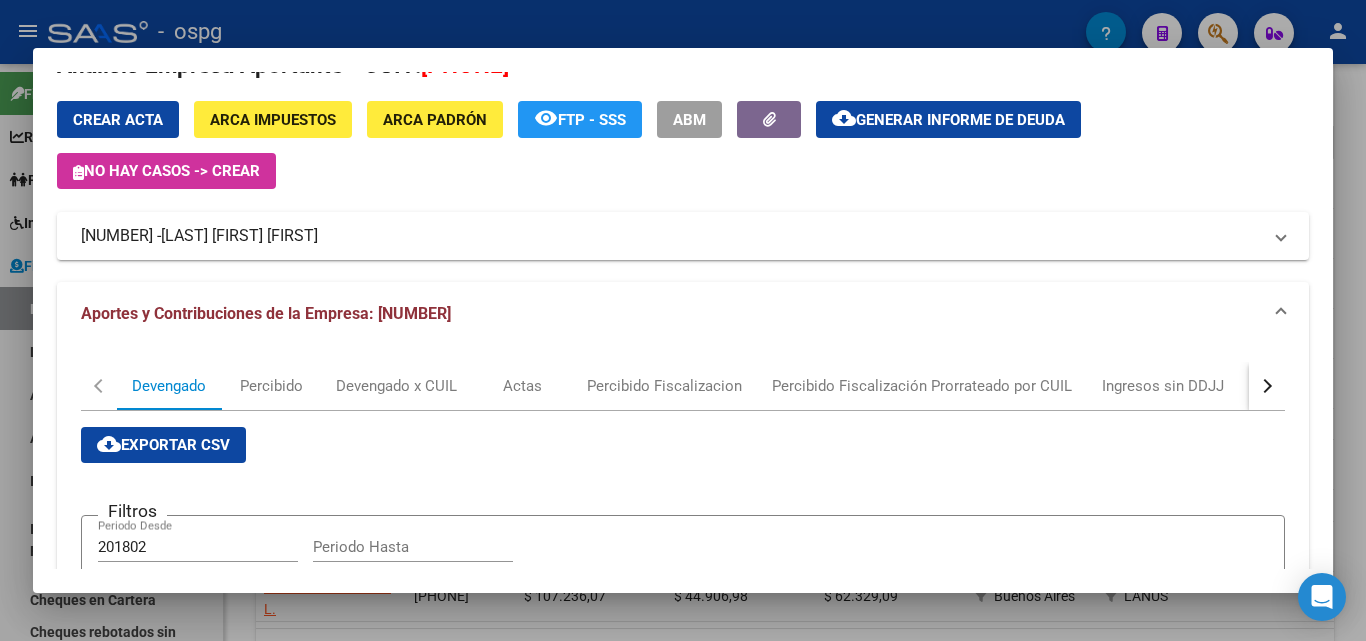 scroll, scrollTop: 0, scrollLeft: 0, axis: both 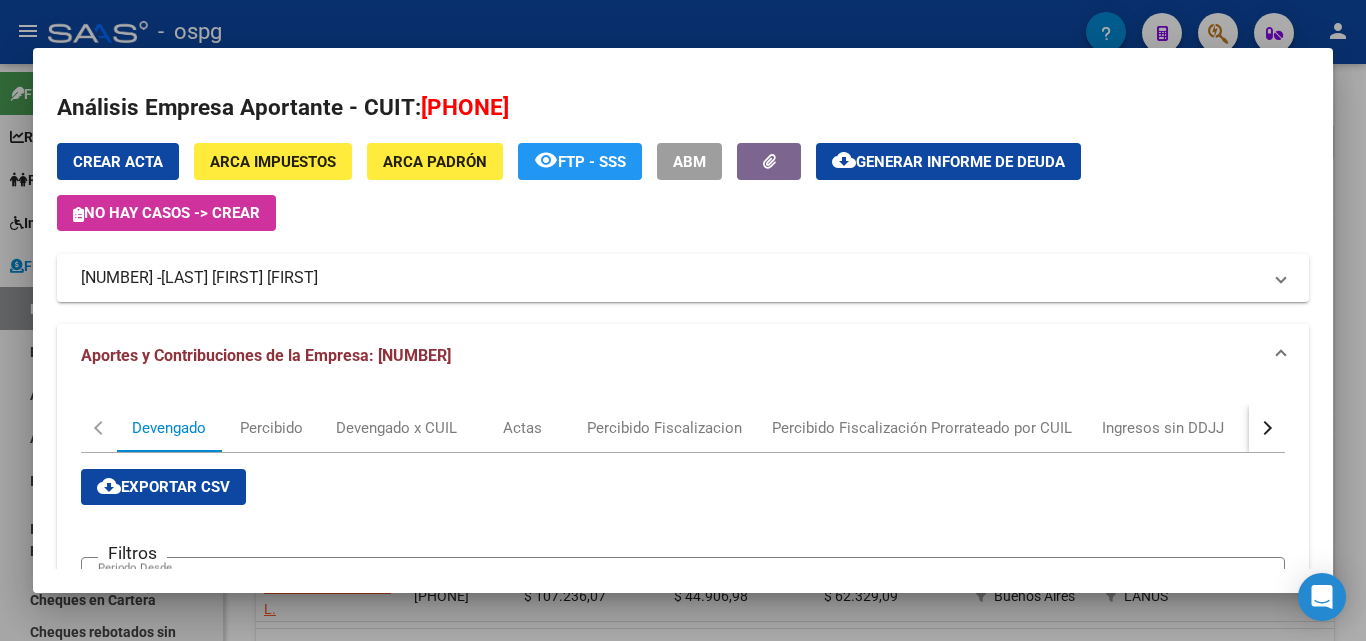 click on "Generar informe de deuda" 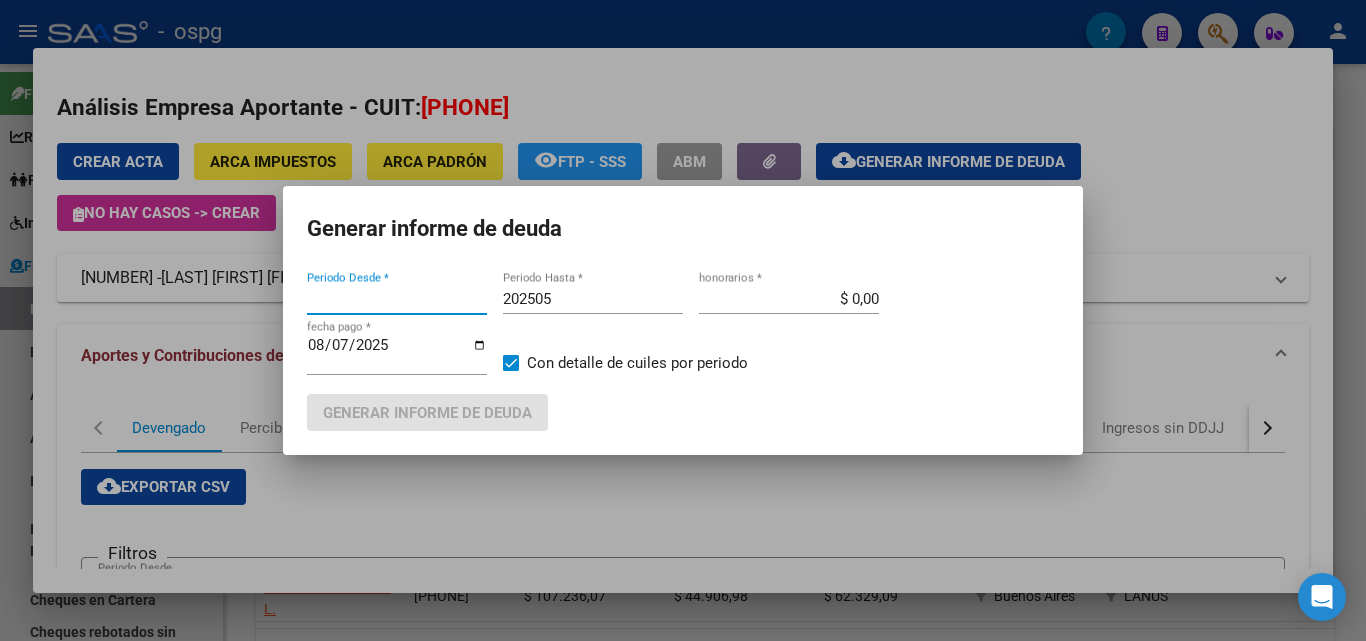 type on "202506" 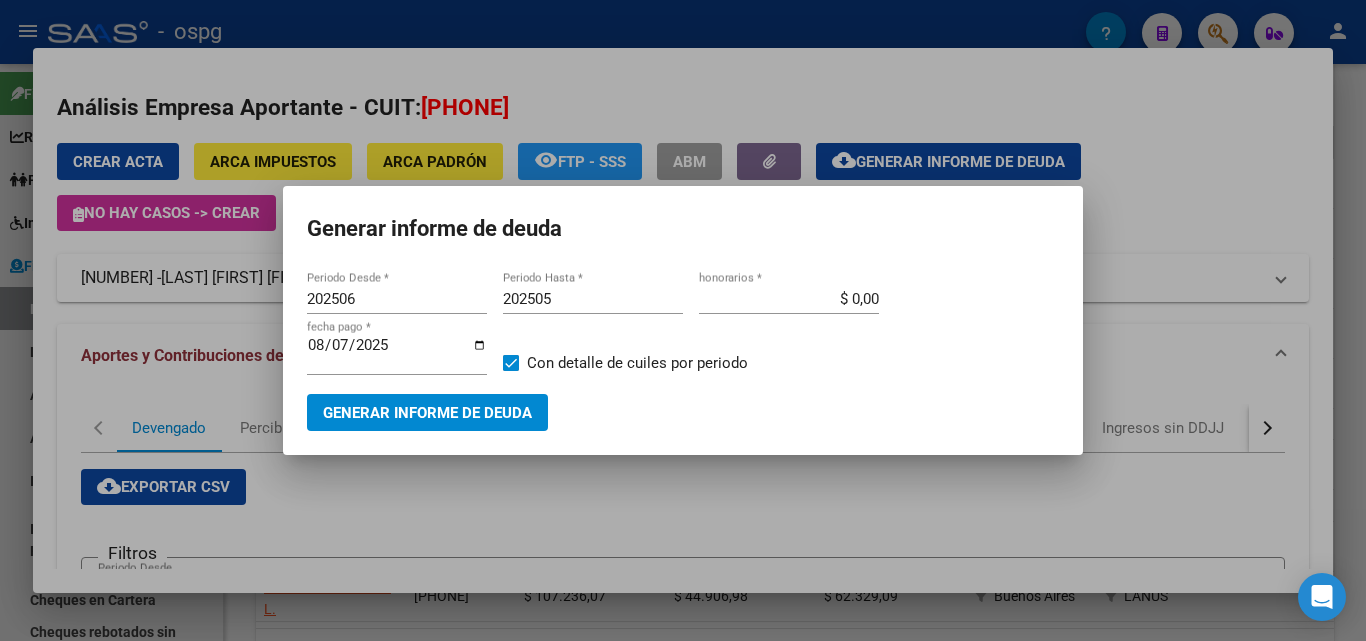 click at bounding box center (683, 320) 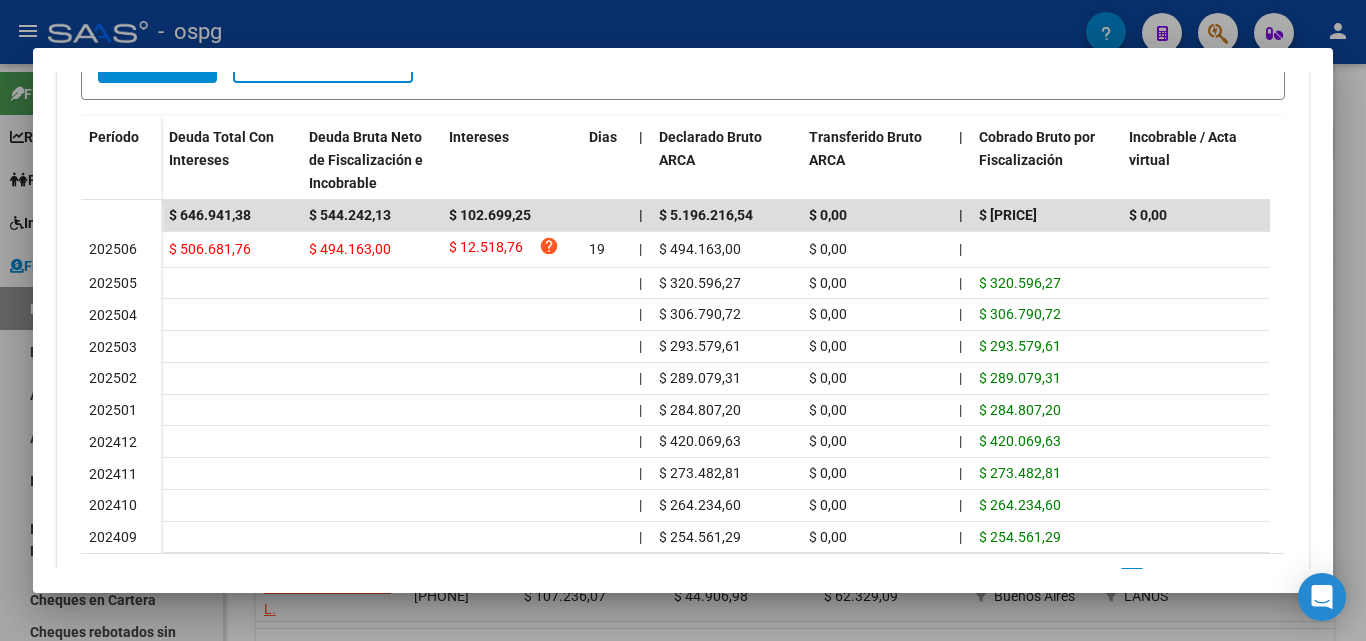 scroll, scrollTop: 600, scrollLeft: 0, axis: vertical 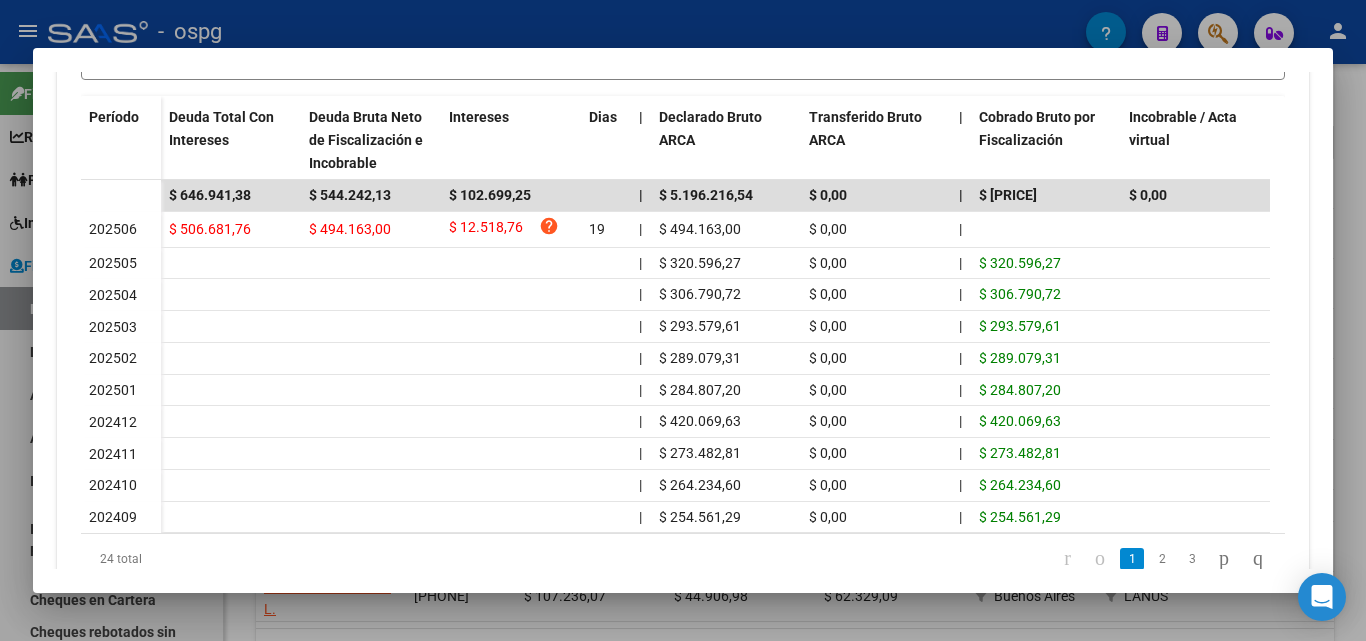 click at bounding box center (683, 320) 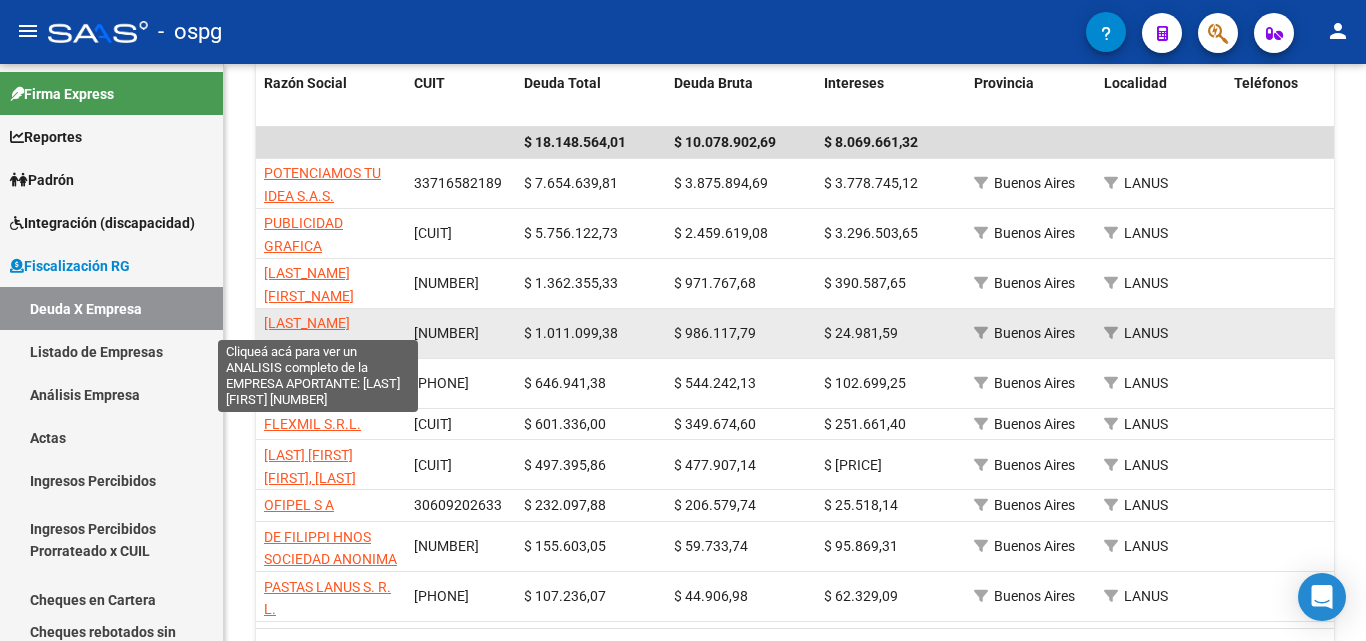 click on "[LAST_NAME] [FIRST_NAME]" 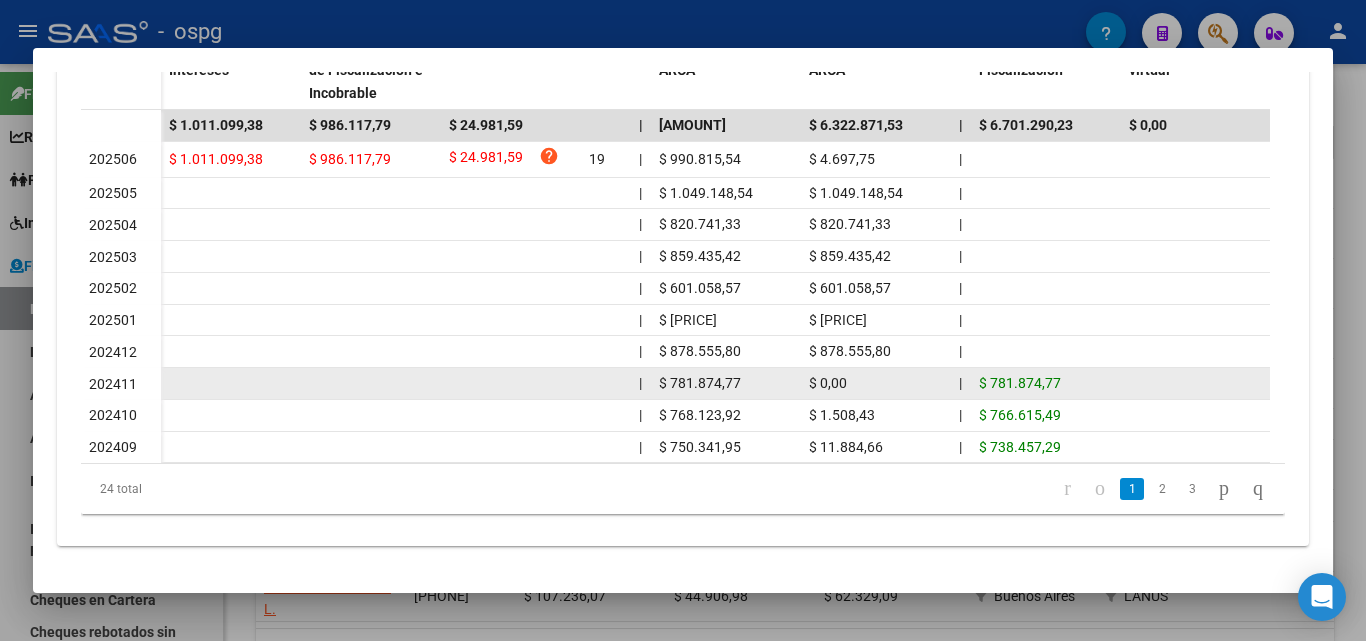 scroll, scrollTop: 686, scrollLeft: 0, axis: vertical 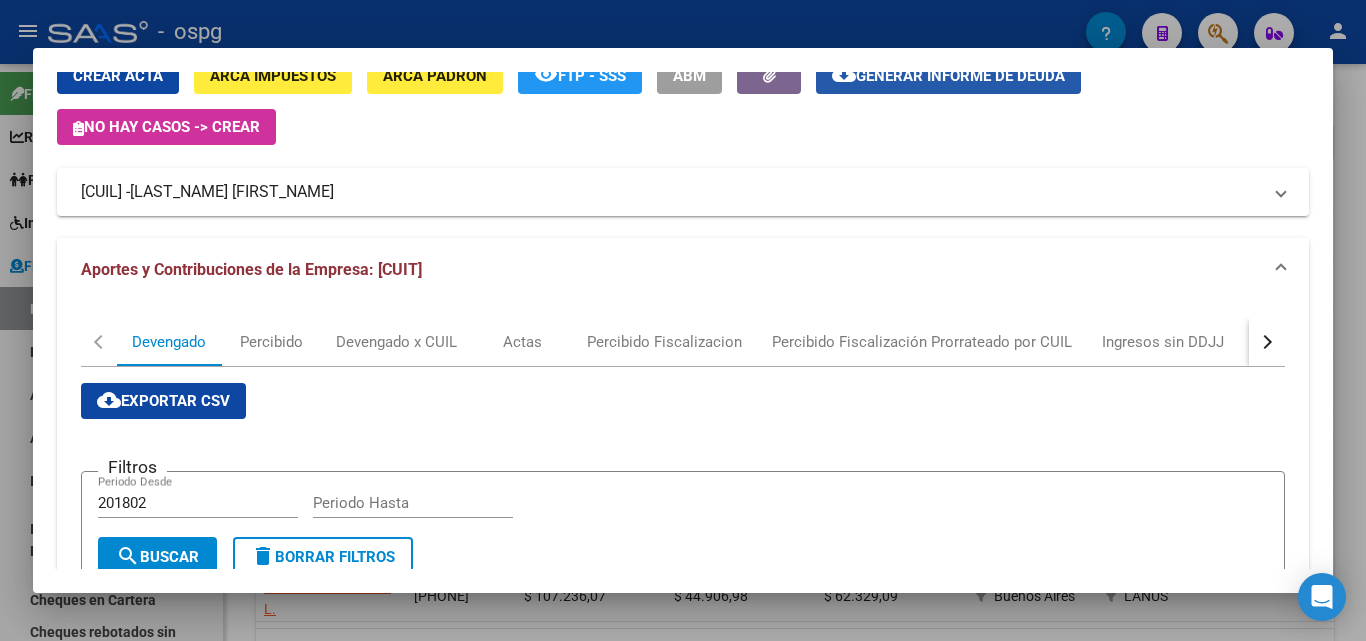click on "Generar informe de deuda" 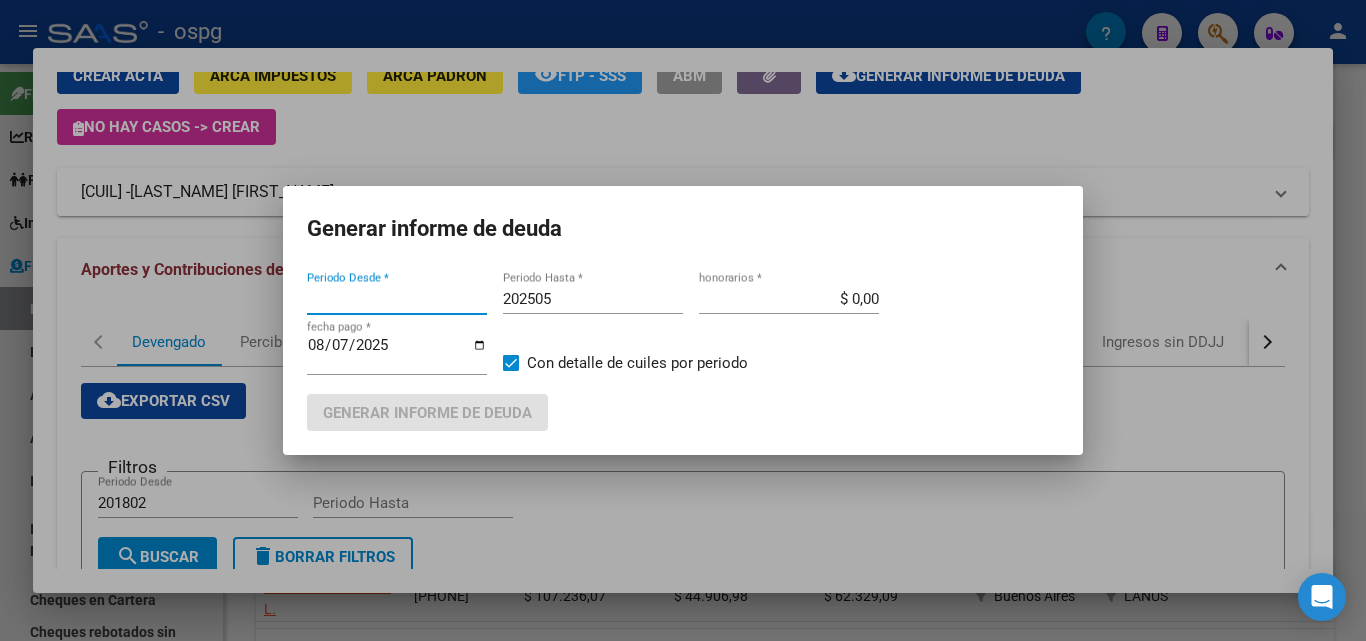 click on "Periodo Desde *" at bounding box center (397, 299) 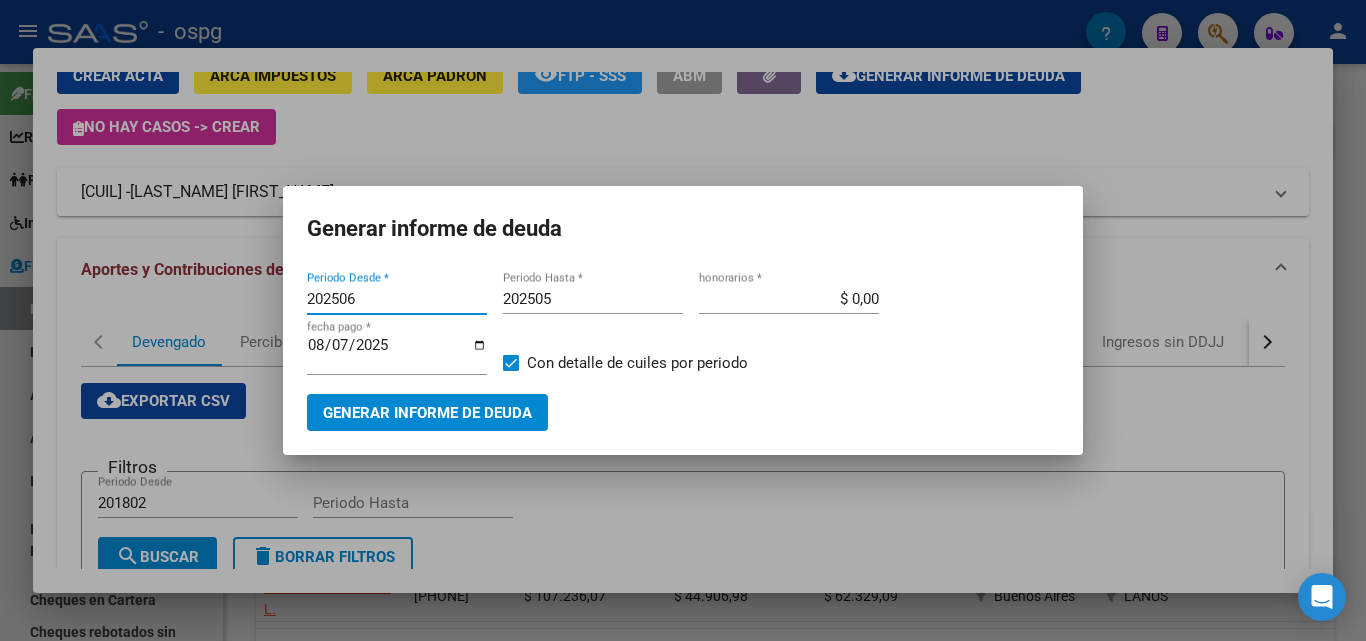 type on "202506" 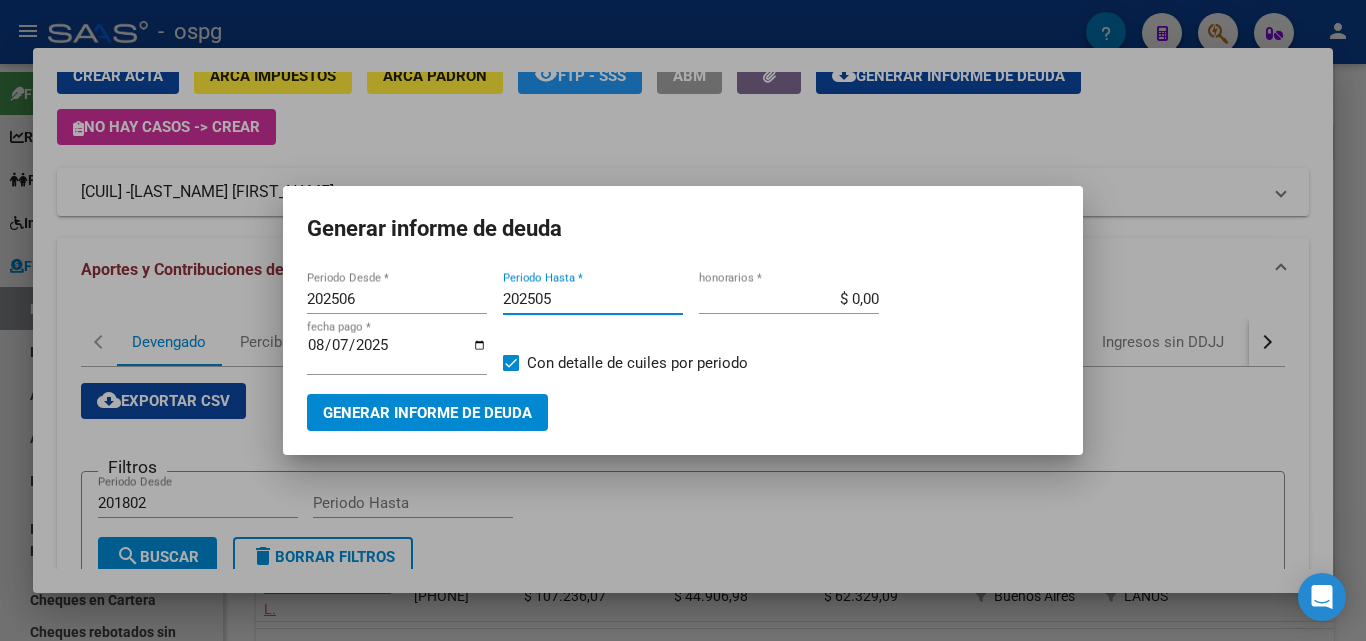 click on "202505" at bounding box center (593, 299) 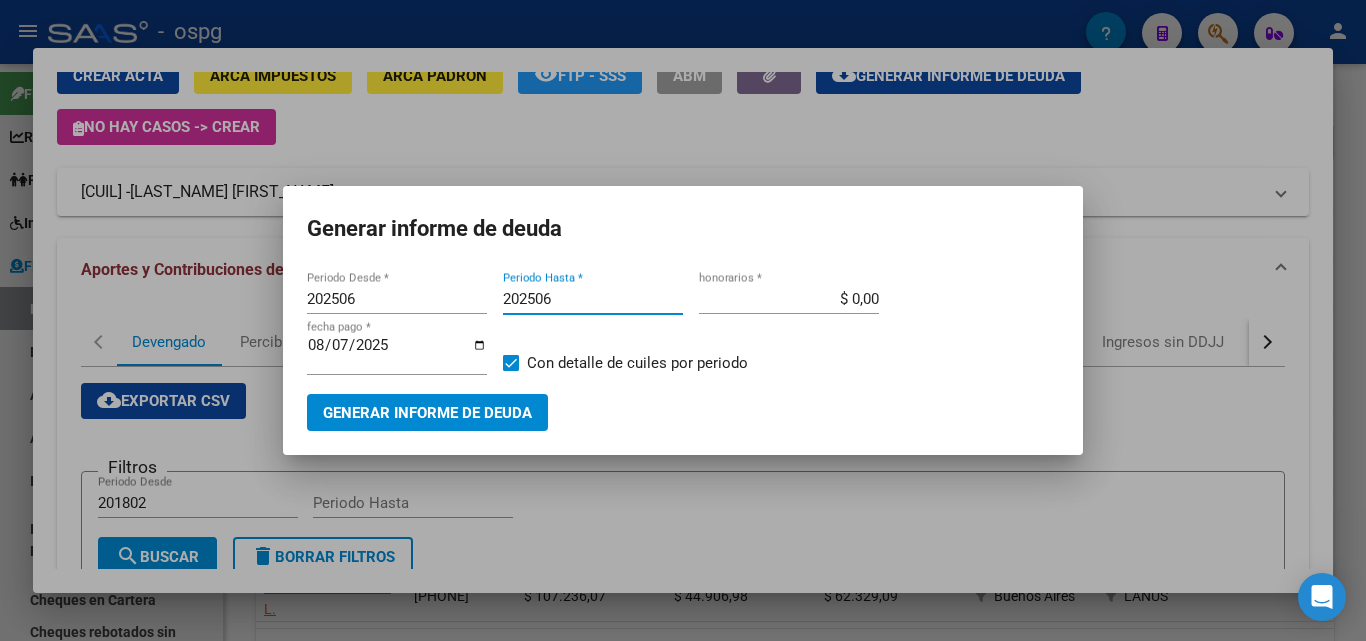 type on "202506" 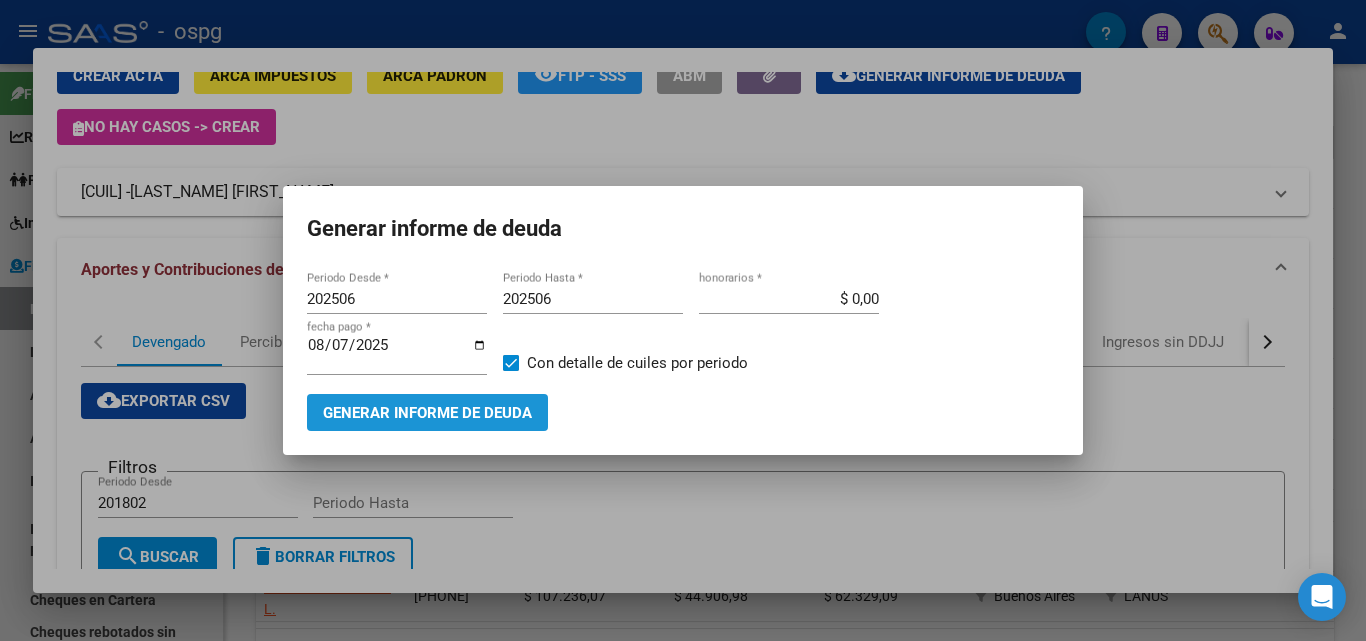 click on "Generar informe de deuda" at bounding box center (427, 413) 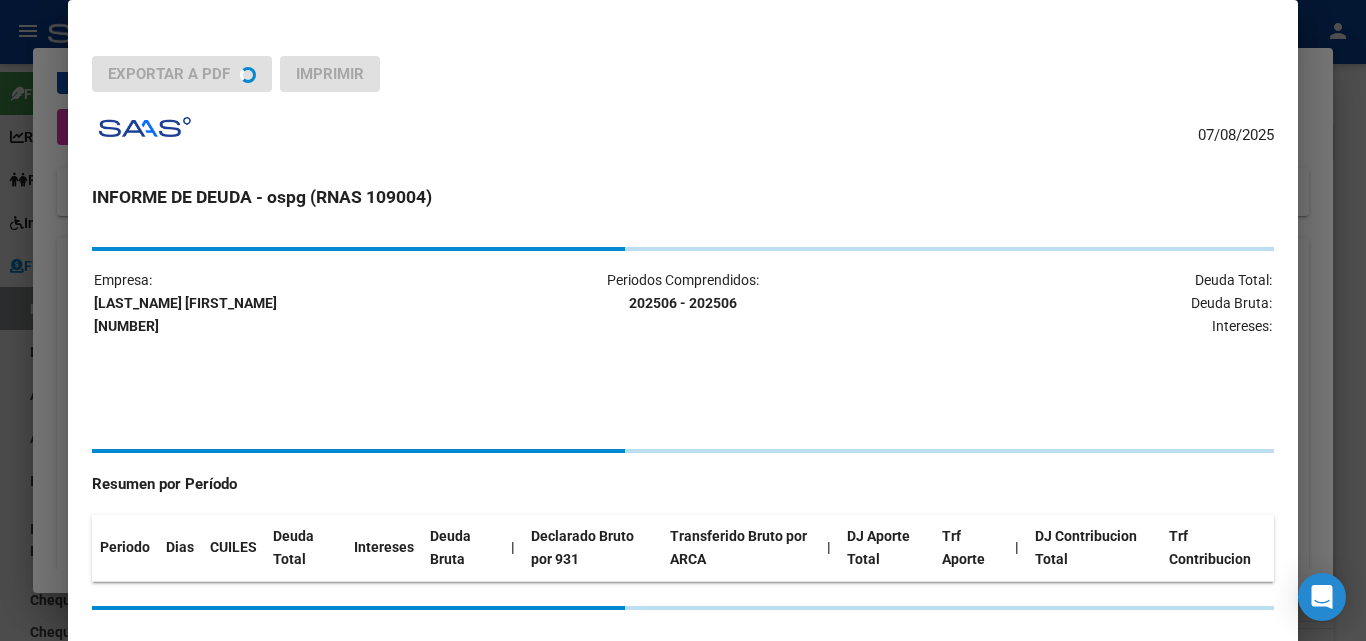type on "202501" 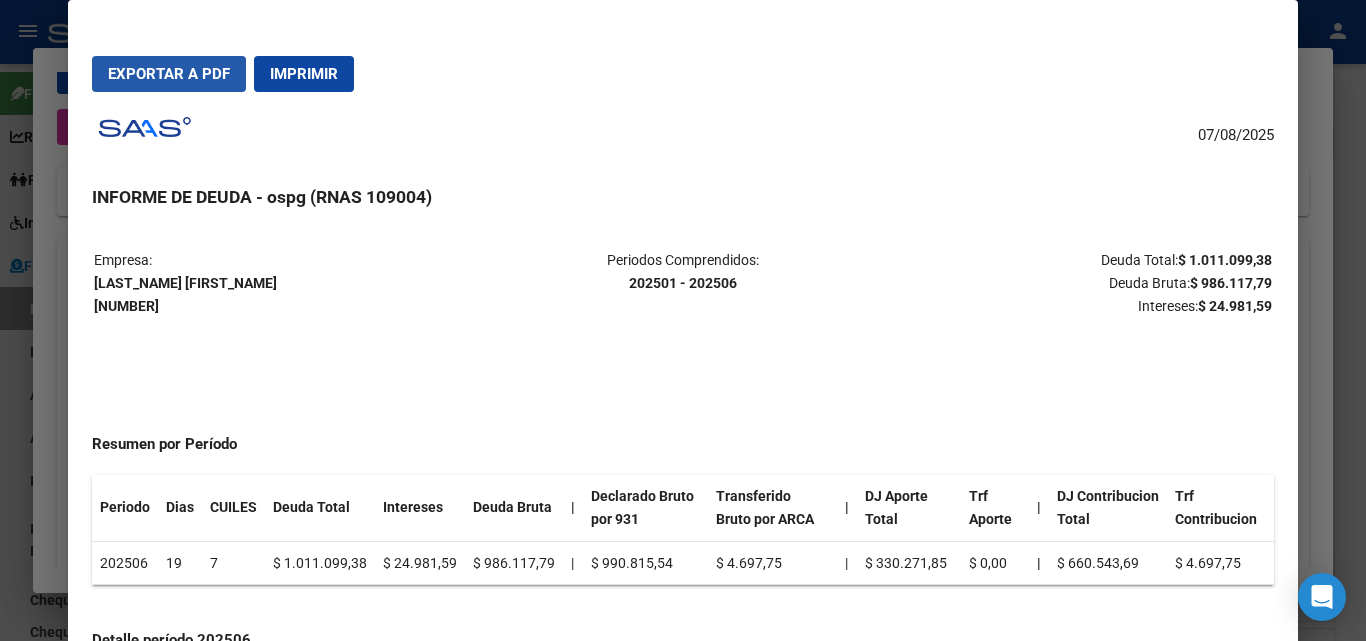 click on "Exportar a PDF" at bounding box center (169, 74) 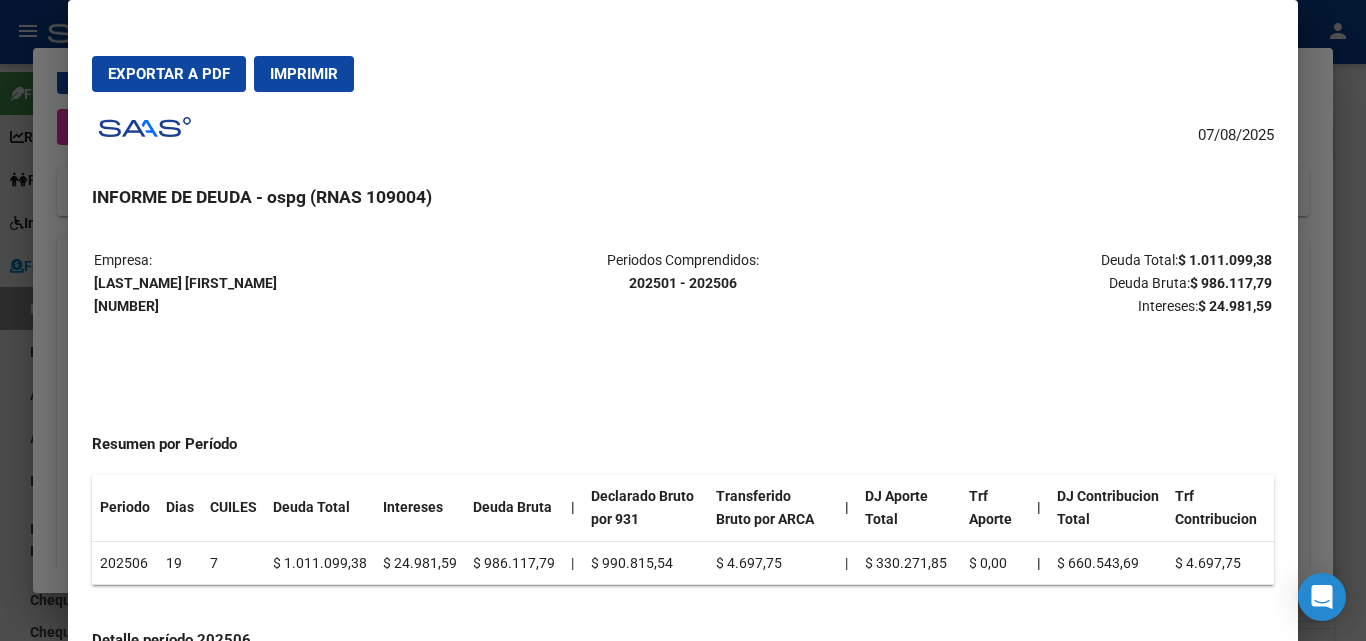 click on "Exportar a PDF" at bounding box center (169, 74) 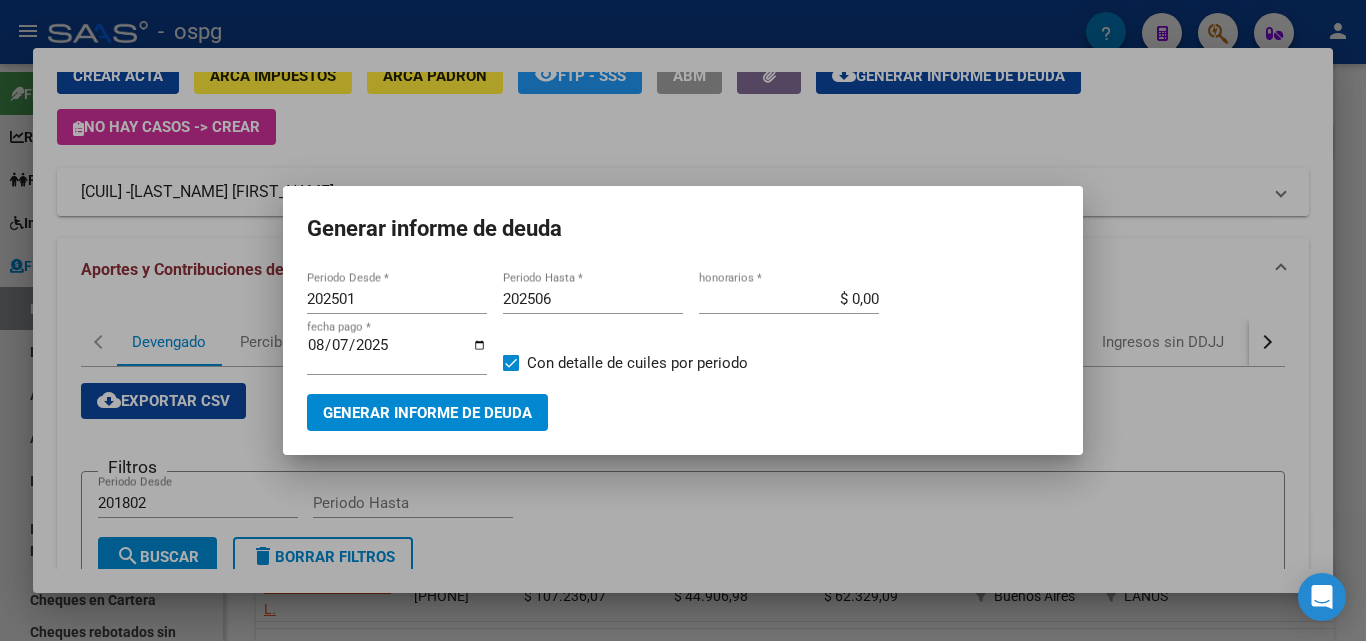 click at bounding box center (683, 320) 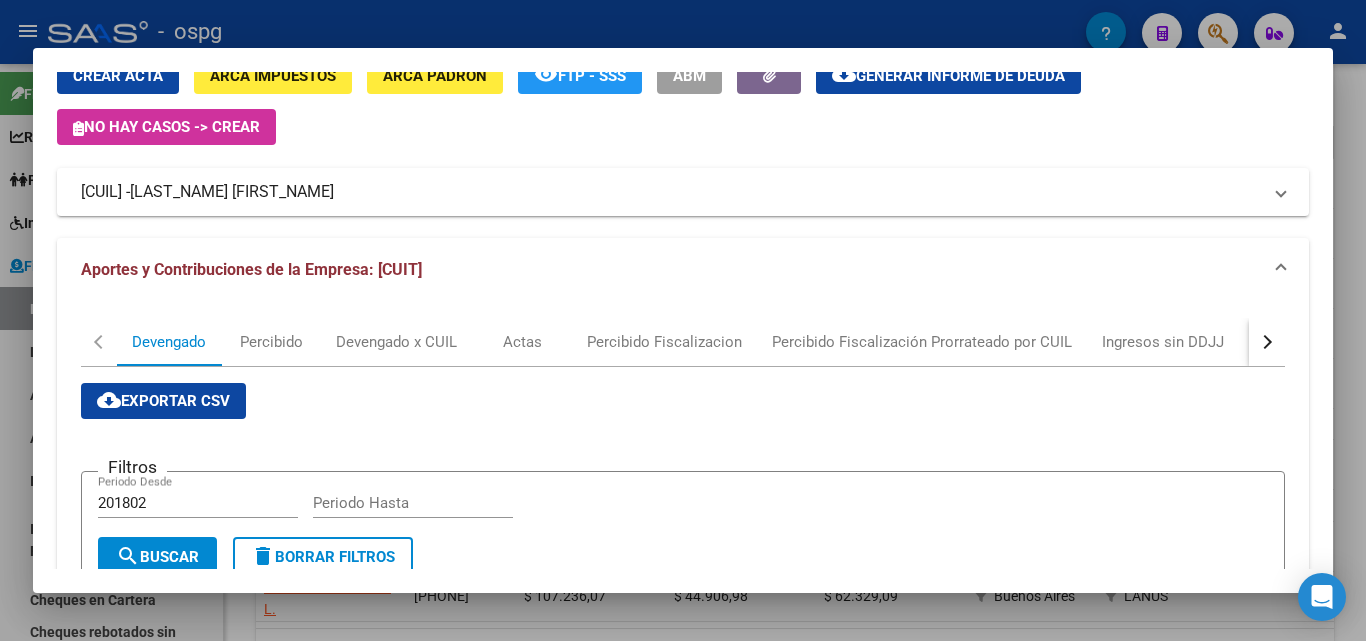 scroll, scrollTop: 71, scrollLeft: 0, axis: vertical 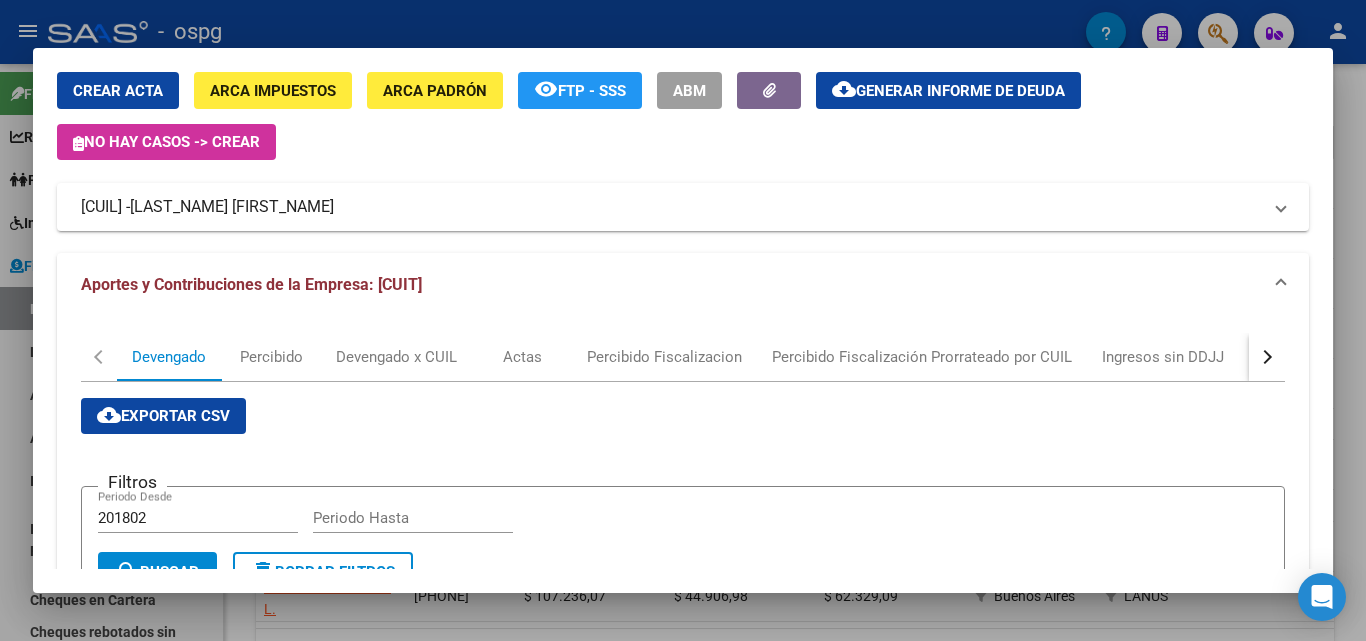 click at bounding box center [683, 320] 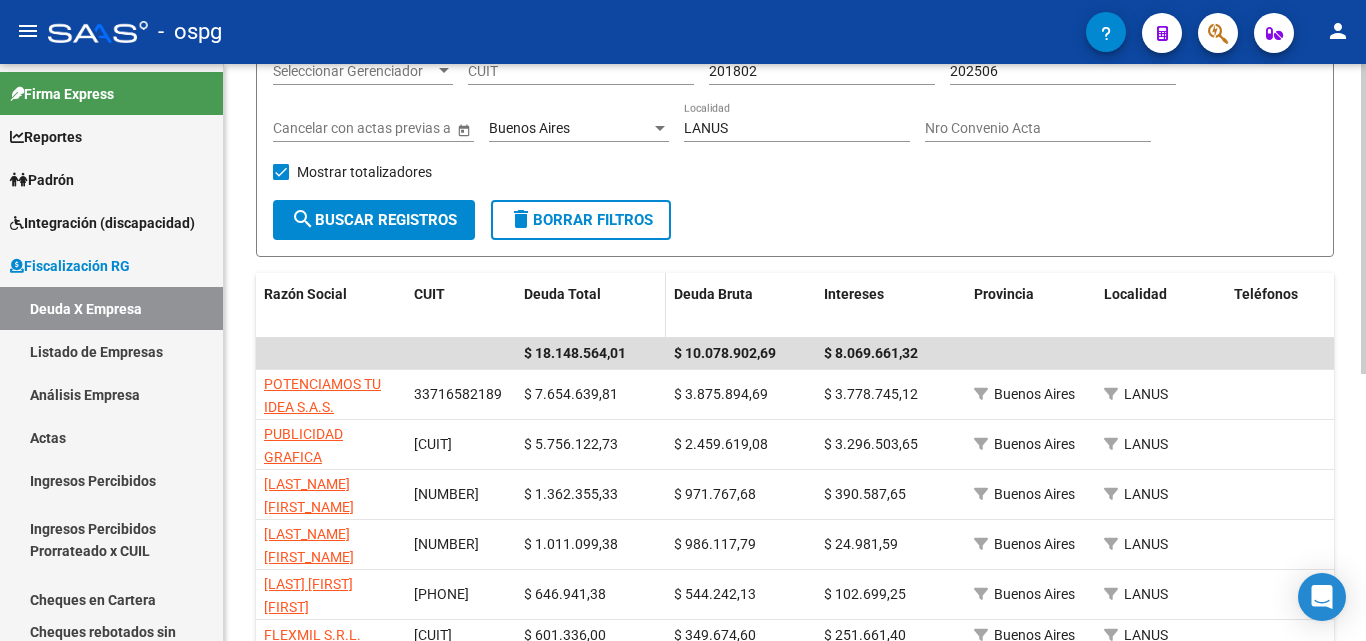 scroll, scrollTop: 200, scrollLeft: 0, axis: vertical 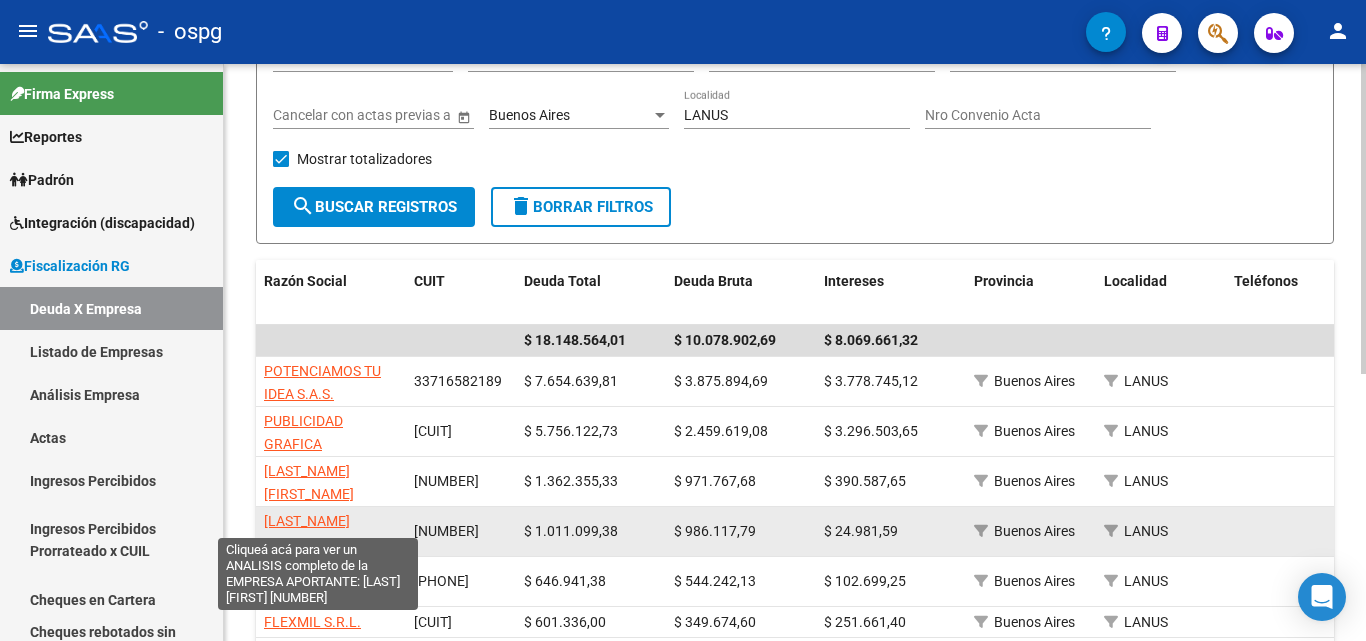 click on "[LAST_NAME] [FIRST_NAME]" 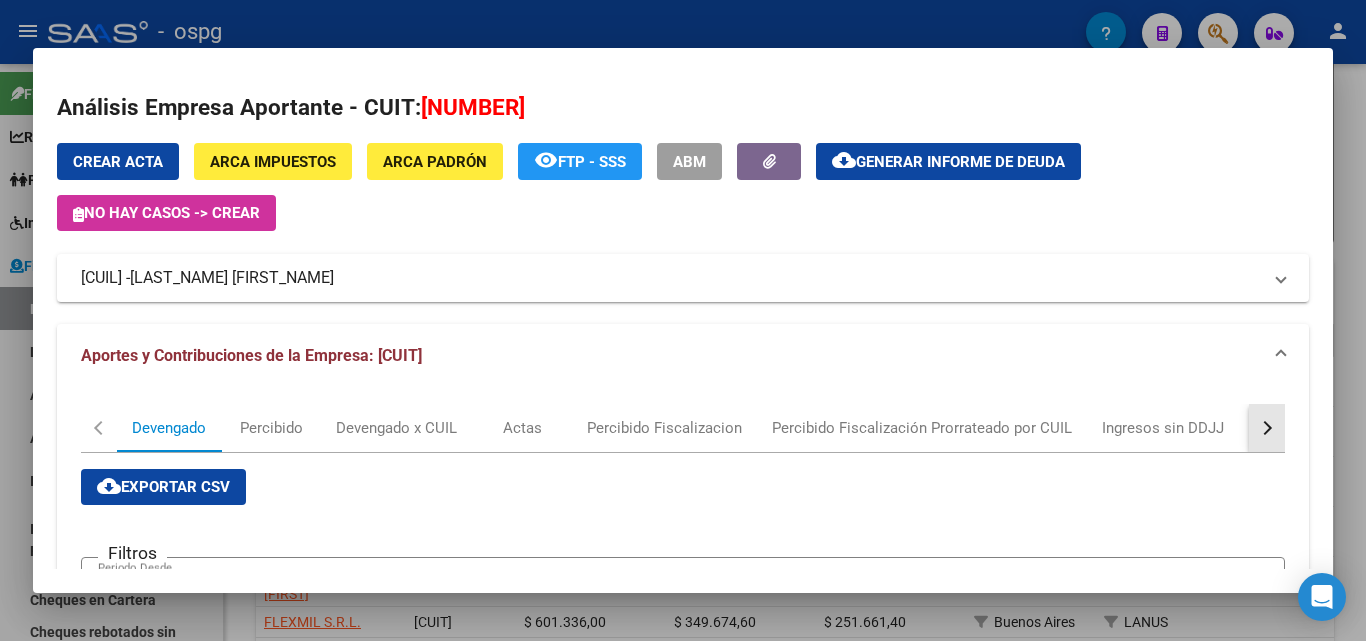click at bounding box center [1265, 428] 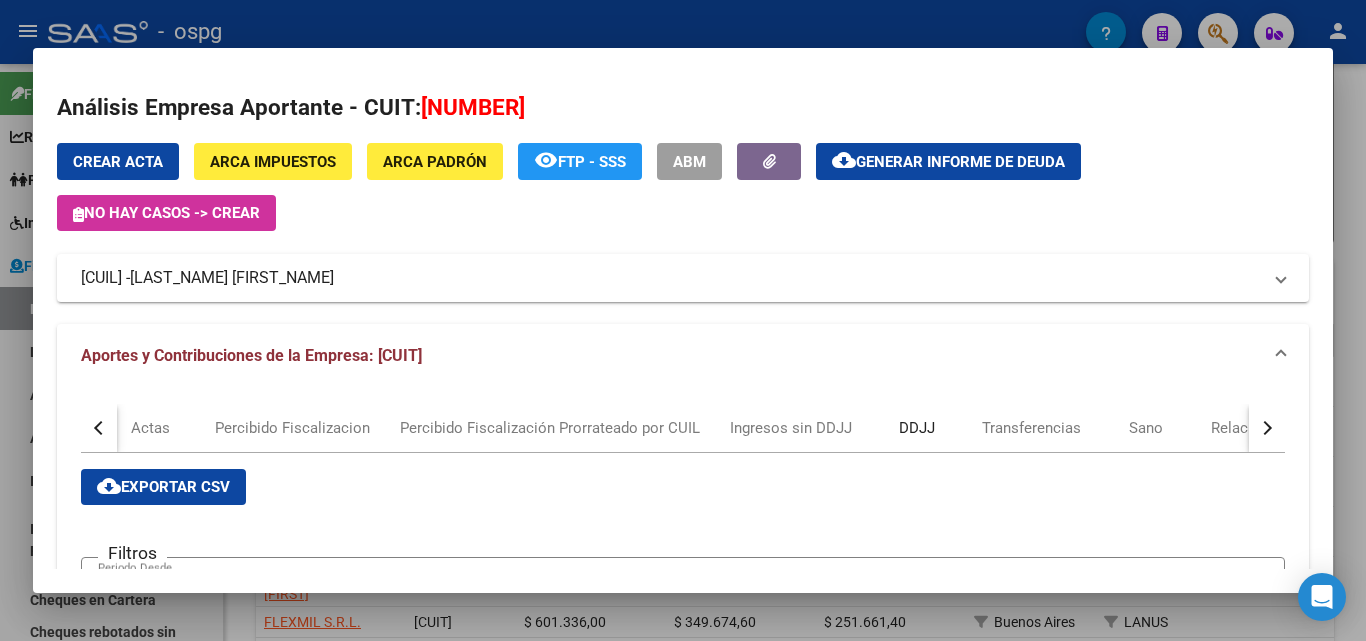 click on "DDJJ" at bounding box center (917, 428) 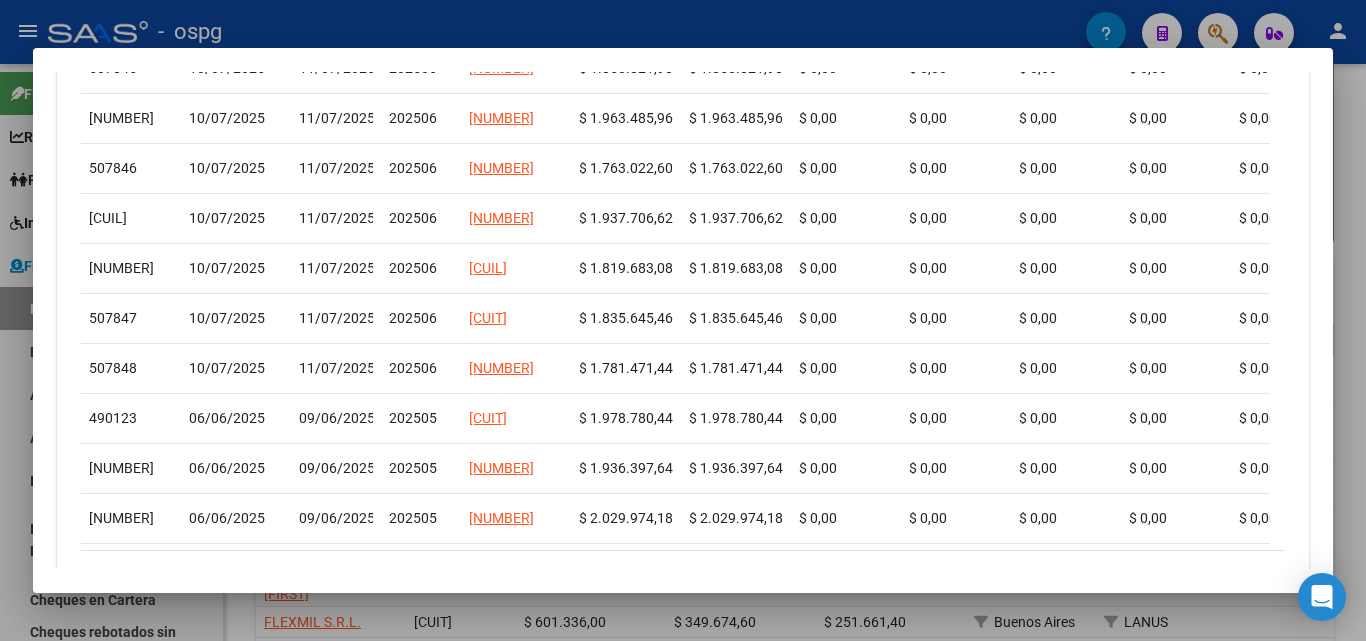 scroll, scrollTop: 842, scrollLeft: 0, axis: vertical 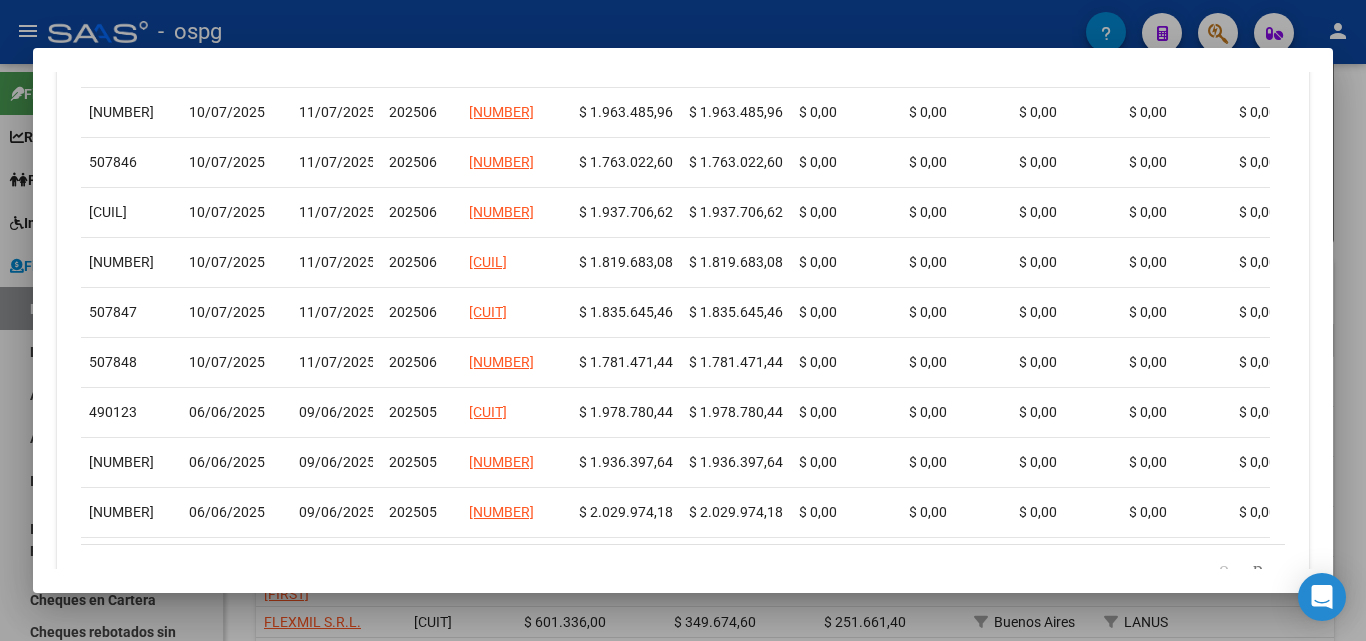 click at bounding box center [683, 320] 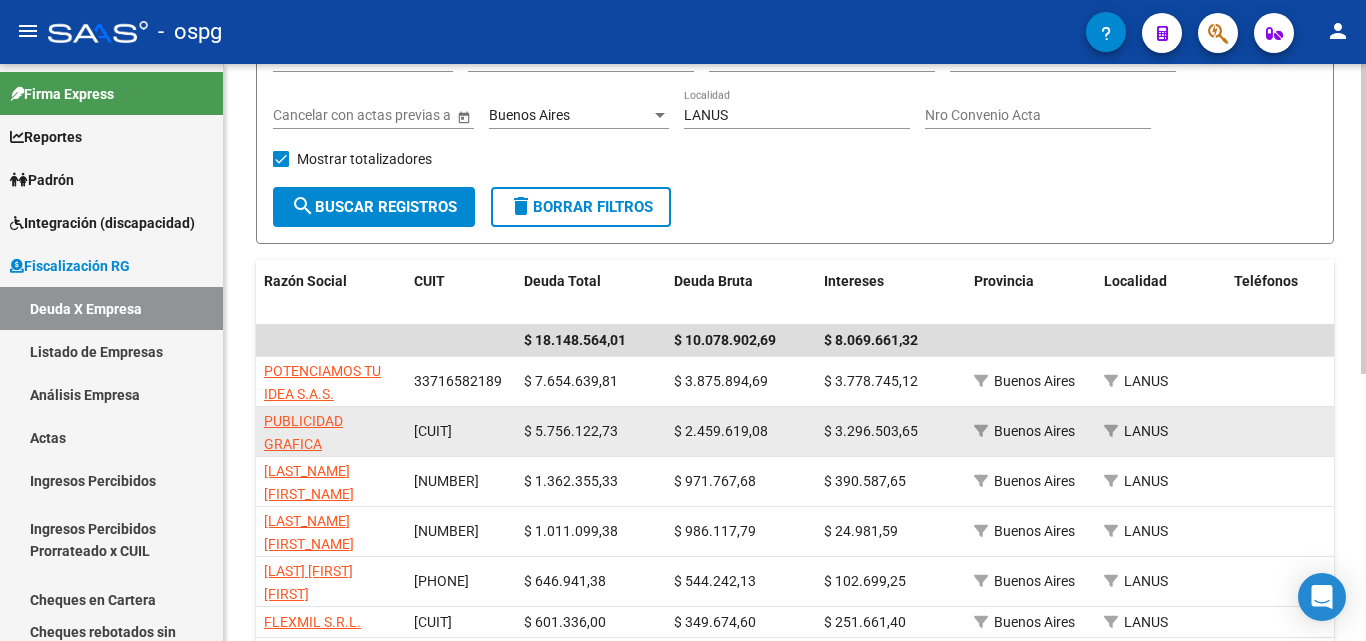 scroll, scrollTop: 300, scrollLeft: 0, axis: vertical 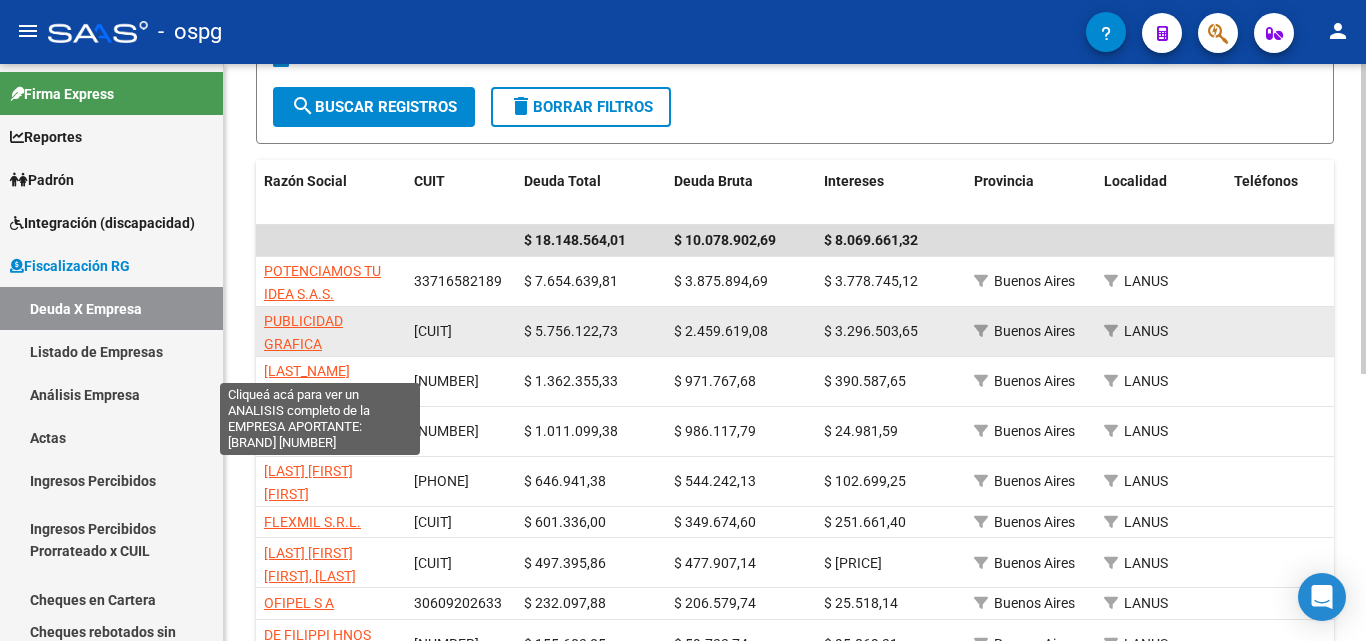 click on "PUBLICIDAD GRAFICA ARGENTINA S R L" 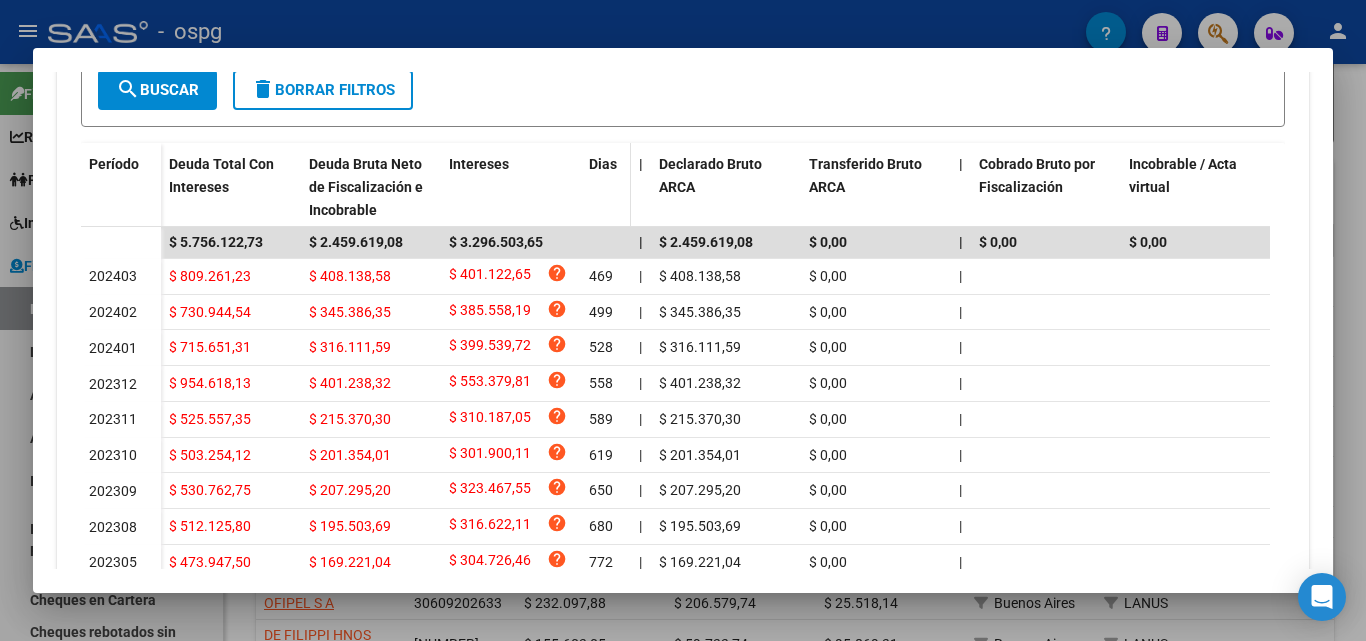 scroll, scrollTop: 600, scrollLeft: 0, axis: vertical 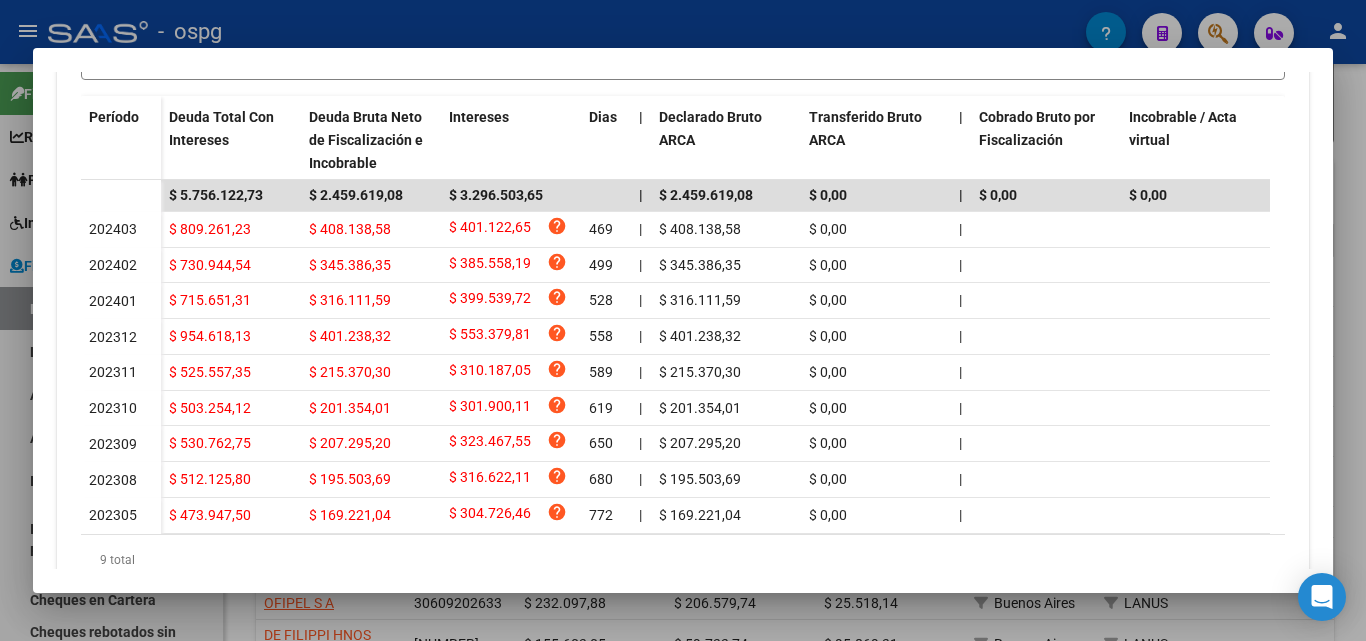 click at bounding box center (683, 320) 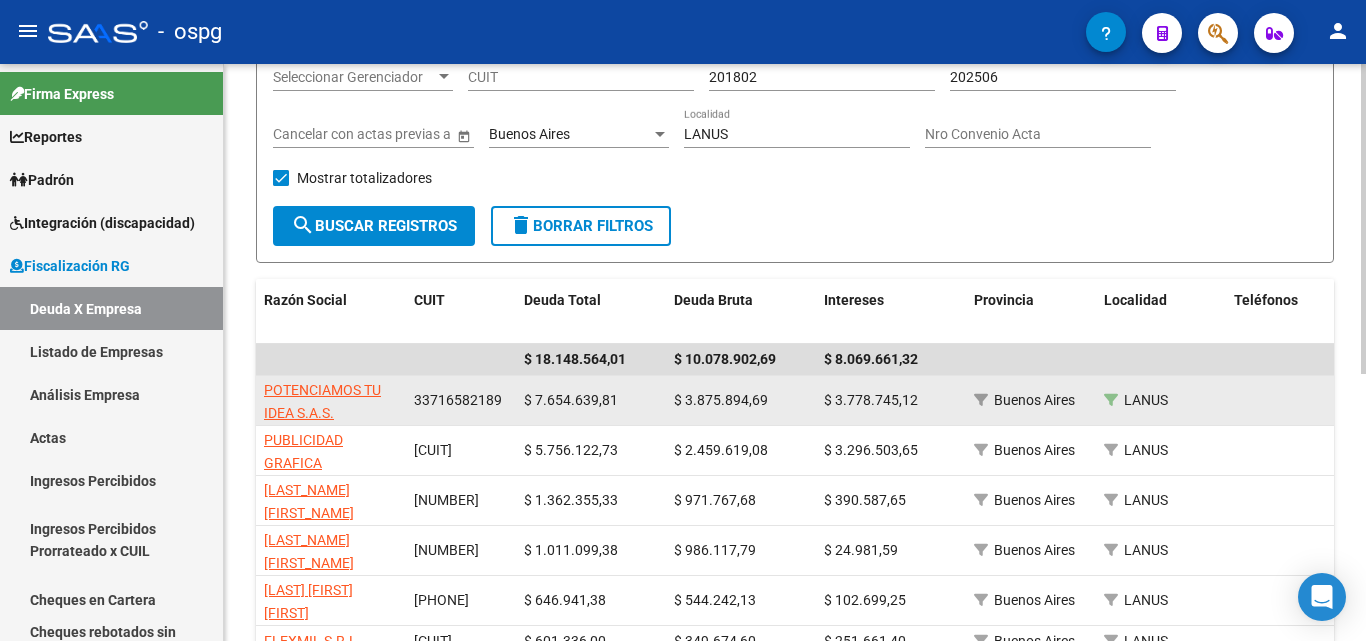 scroll, scrollTop: 0, scrollLeft: 0, axis: both 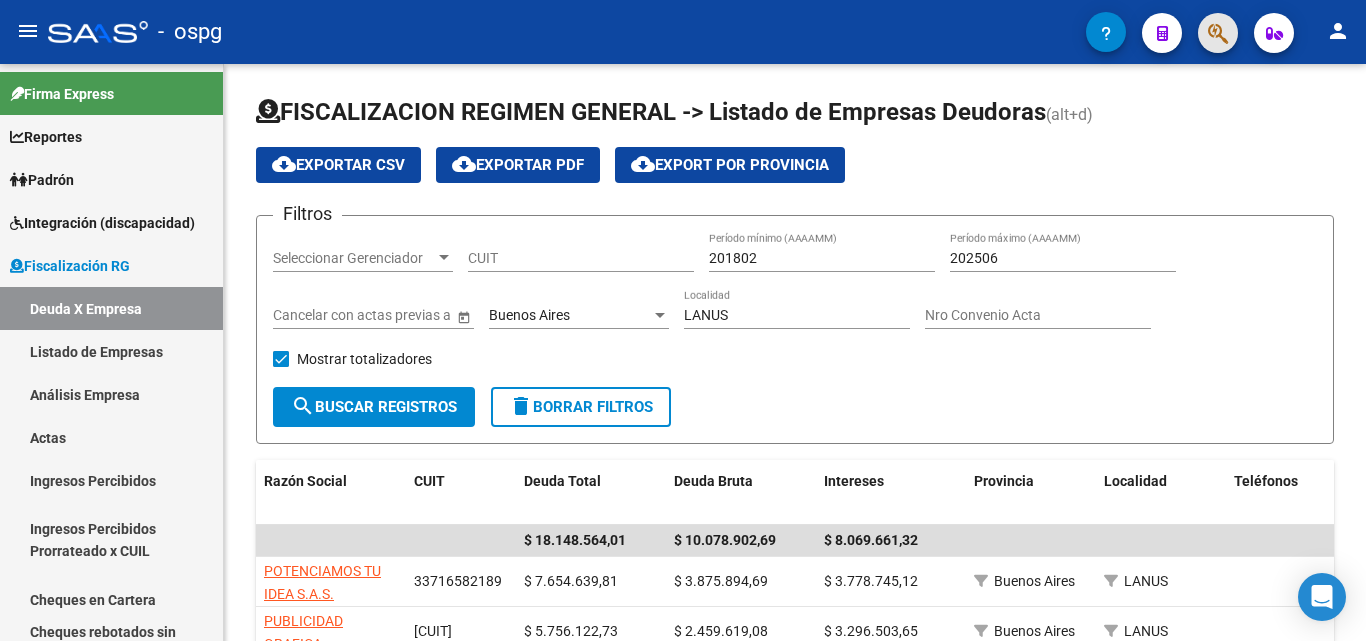 click 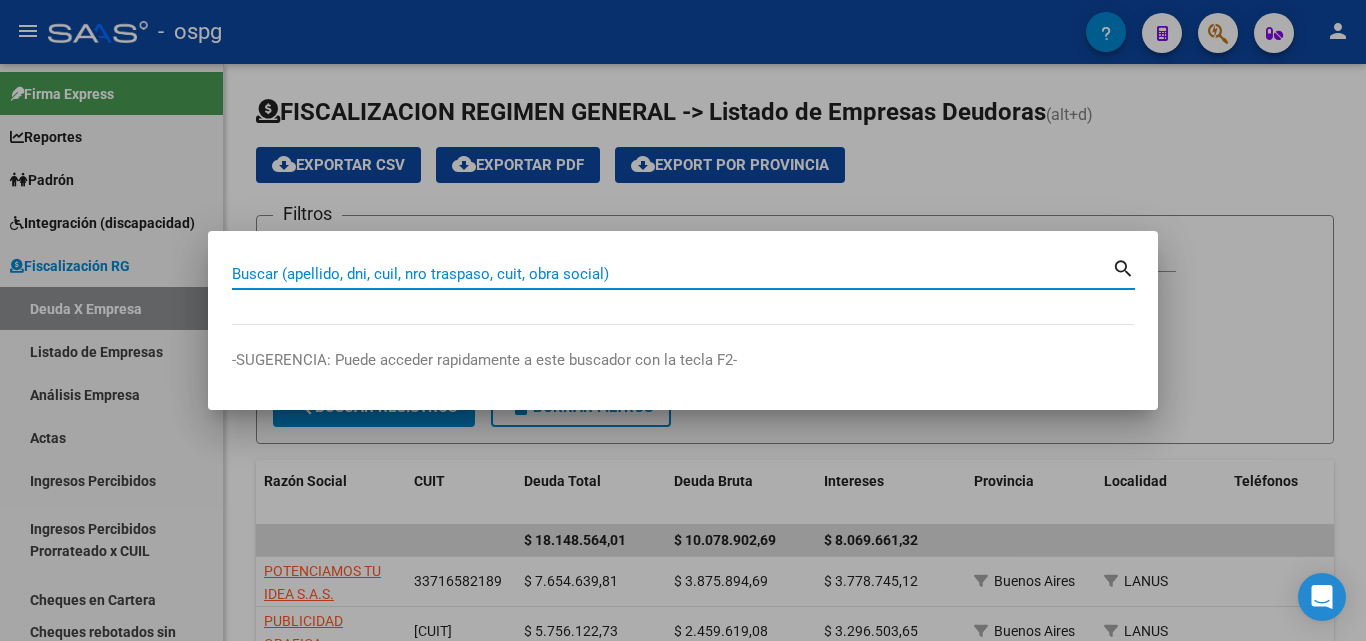 click on "Buscar (apellido, dni, cuil, nro traspaso, cuit, obra social)" at bounding box center [672, 274] 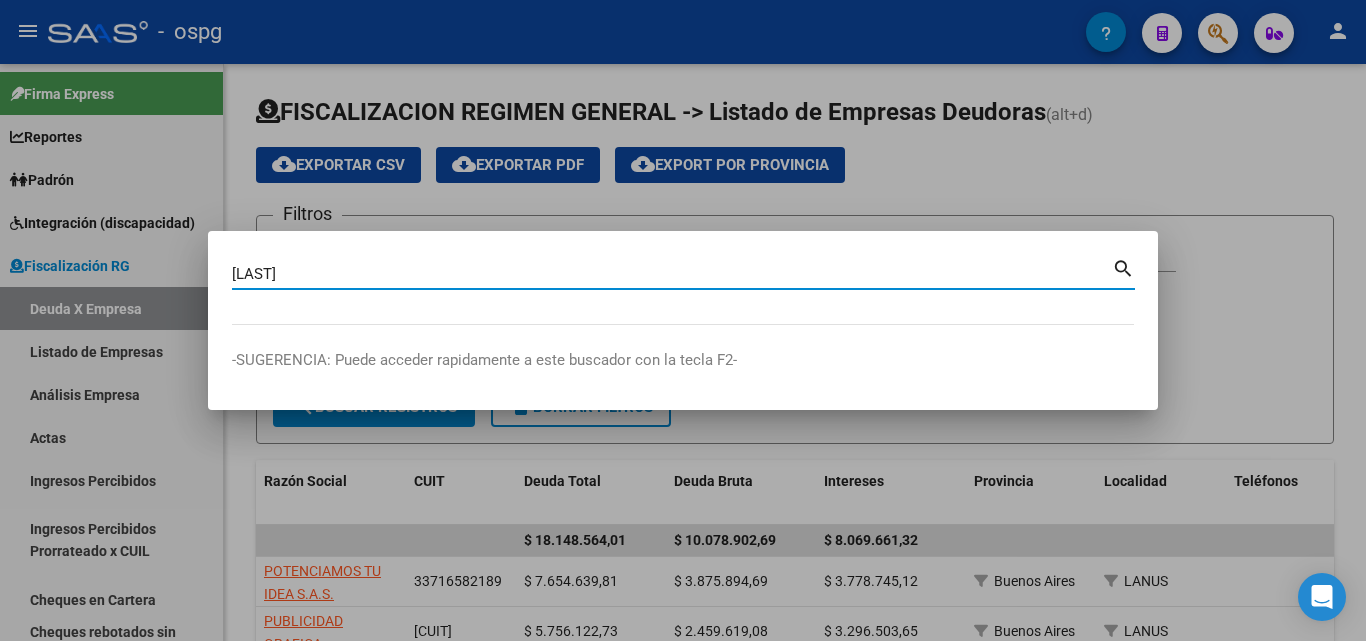 type on "[LAST]" 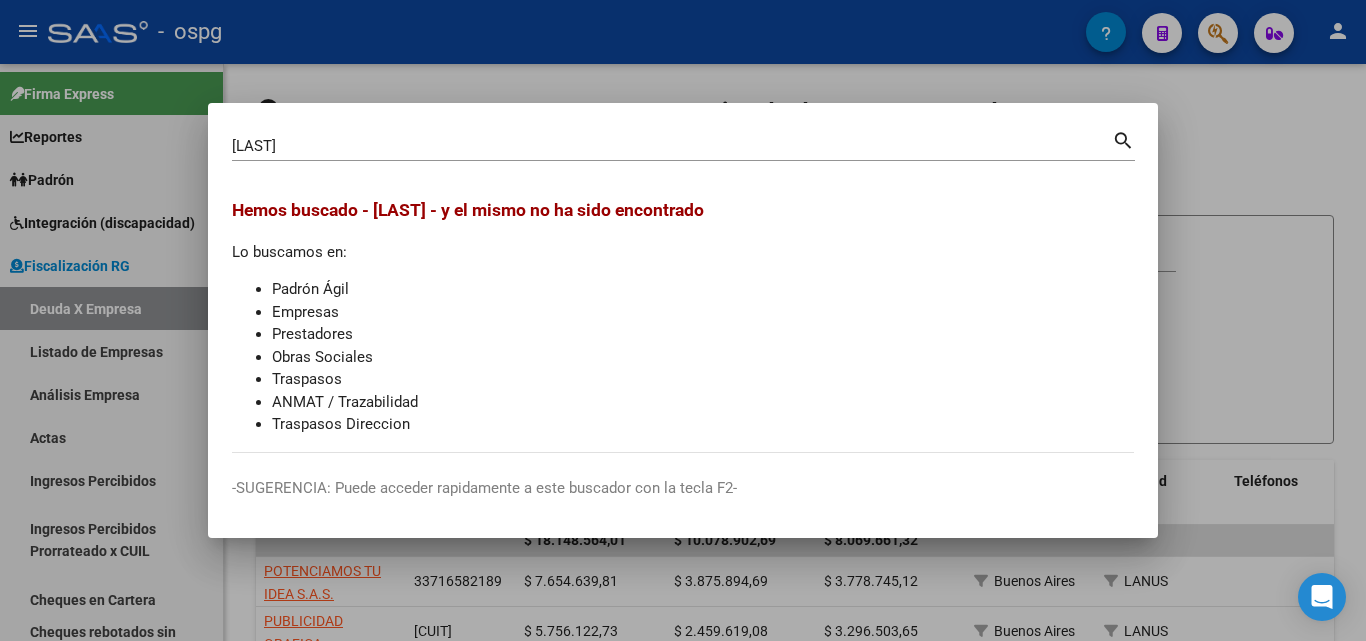 click at bounding box center [683, 320] 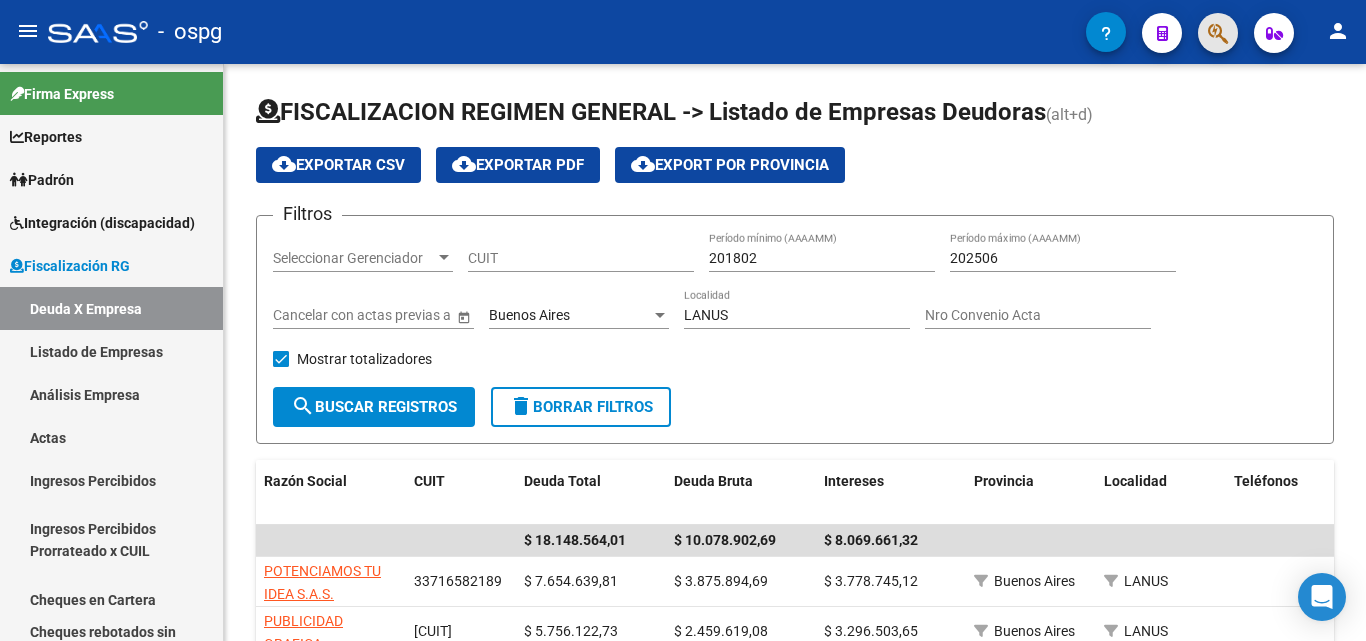 click 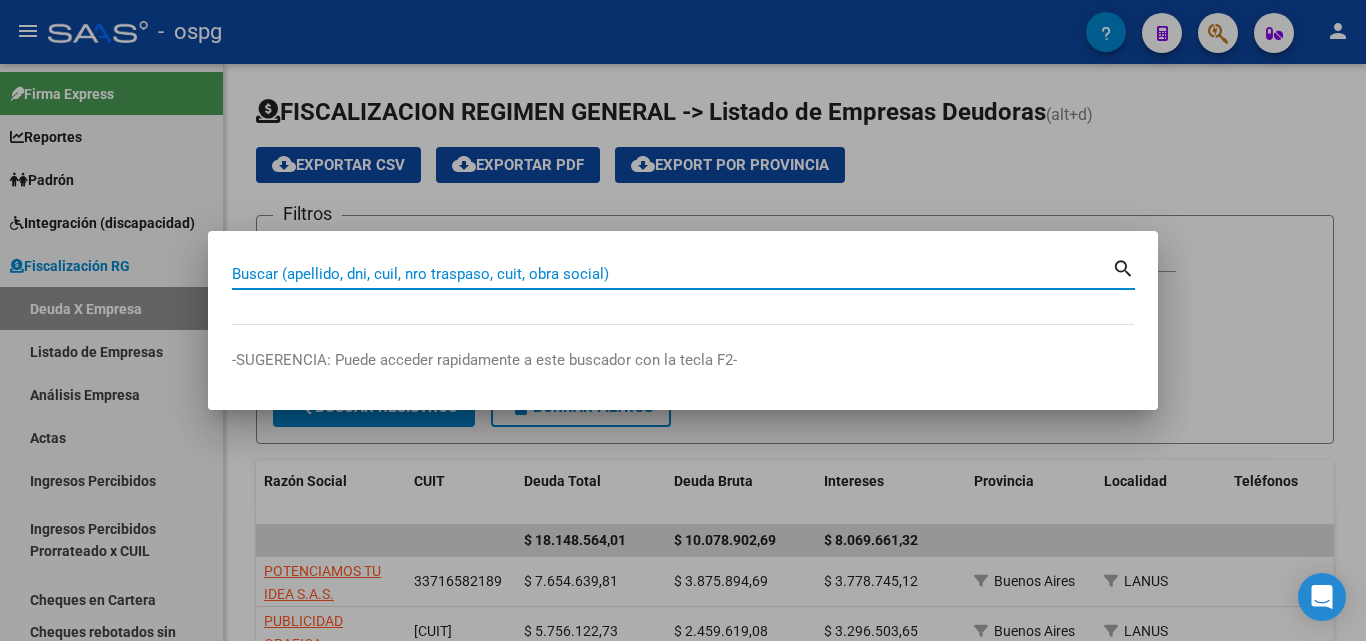 click on "Buscar (apellido, dni, cuil, nro traspaso, cuit, obra social)" at bounding box center [672, 274] 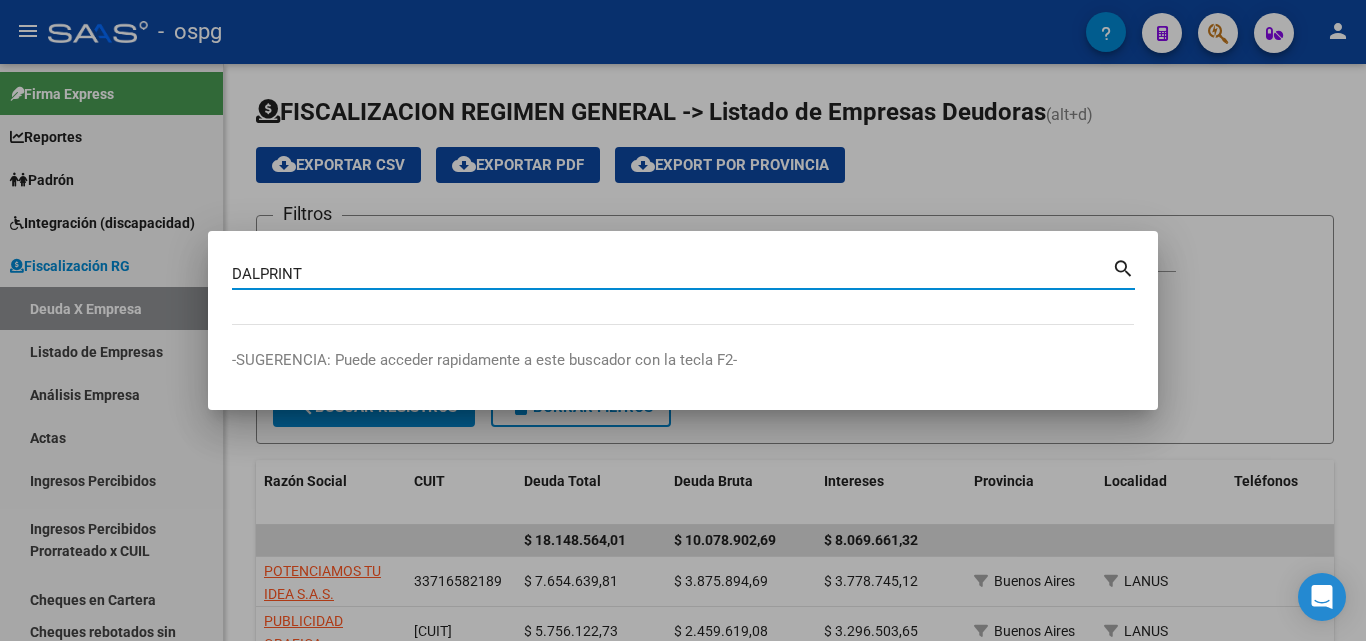 type on "DALPRINT" 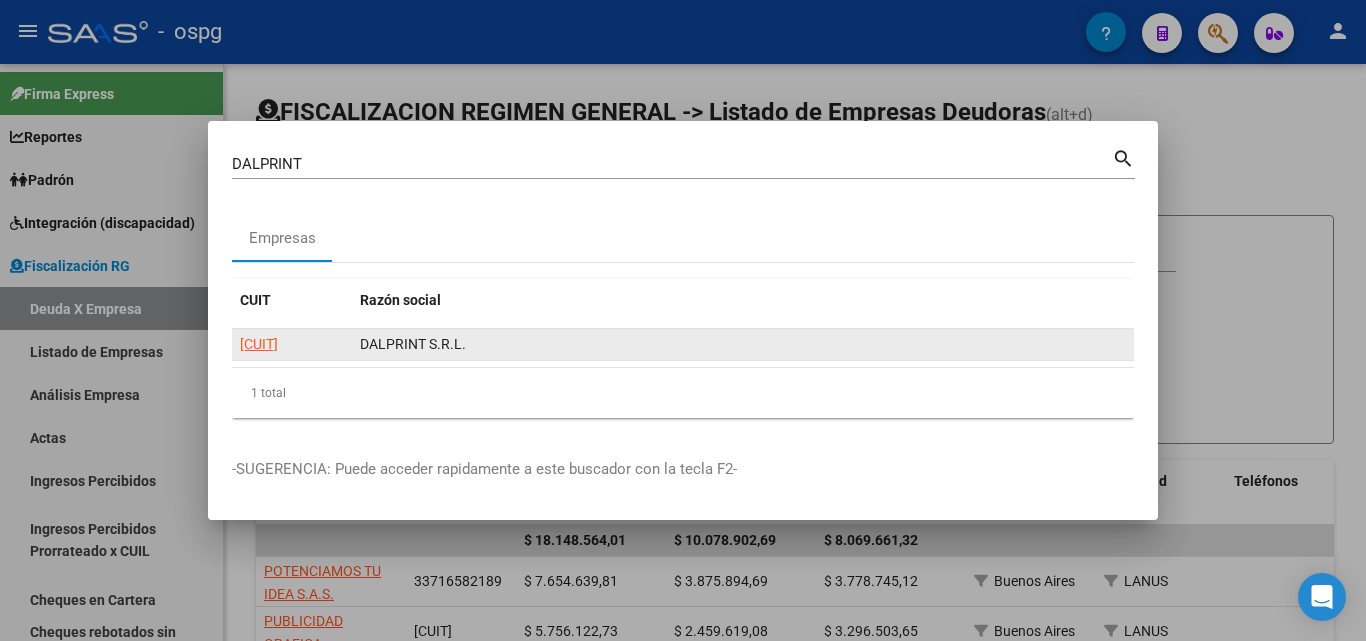 click on "[CUIT]" 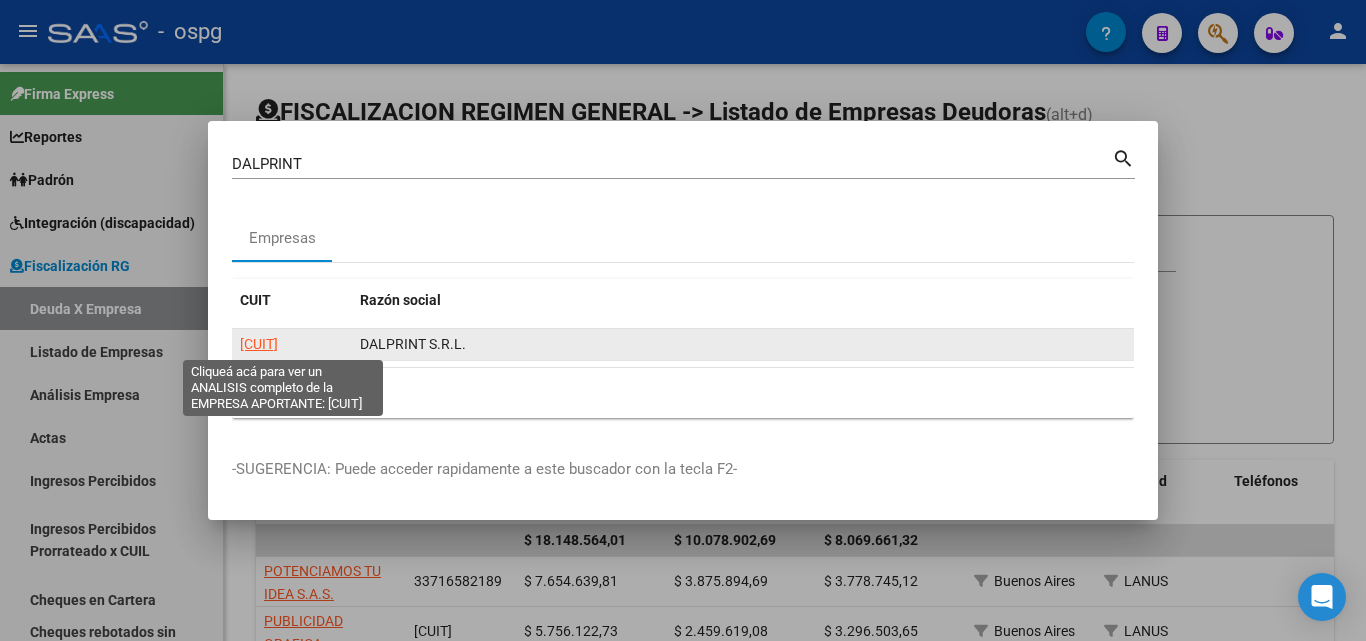 click on "[CUIT]" 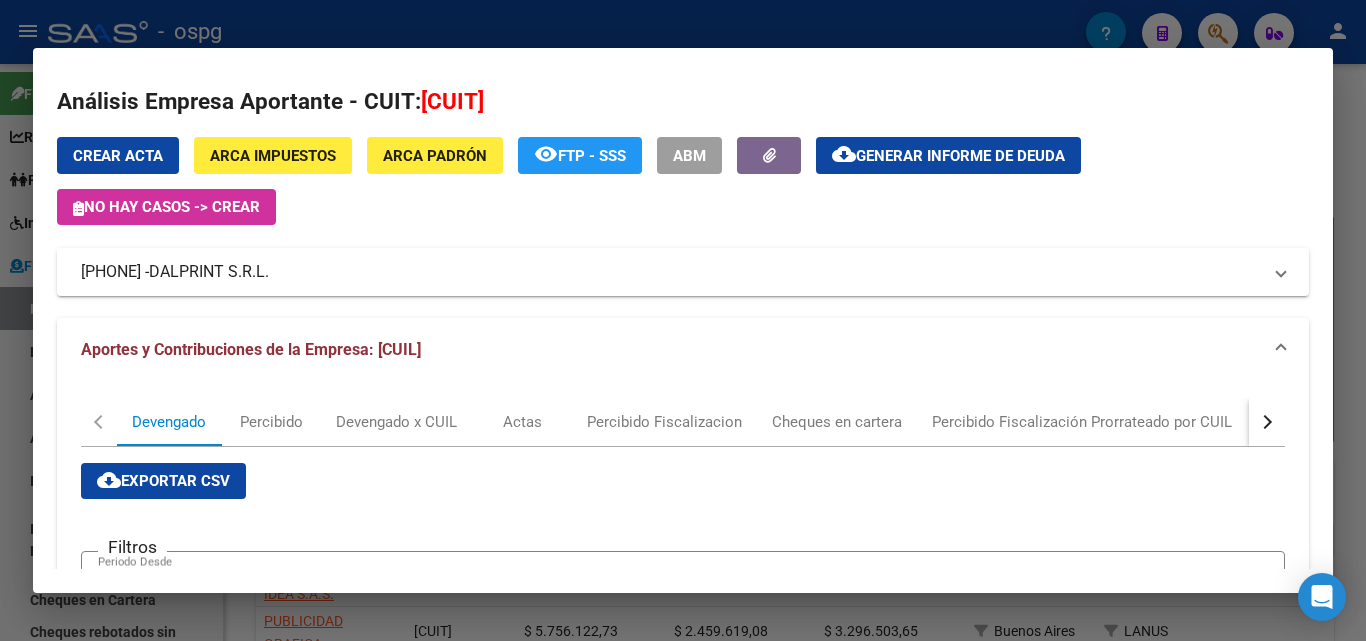 scroll, scrollTop: 0, scrollLeft: 0, axis: both 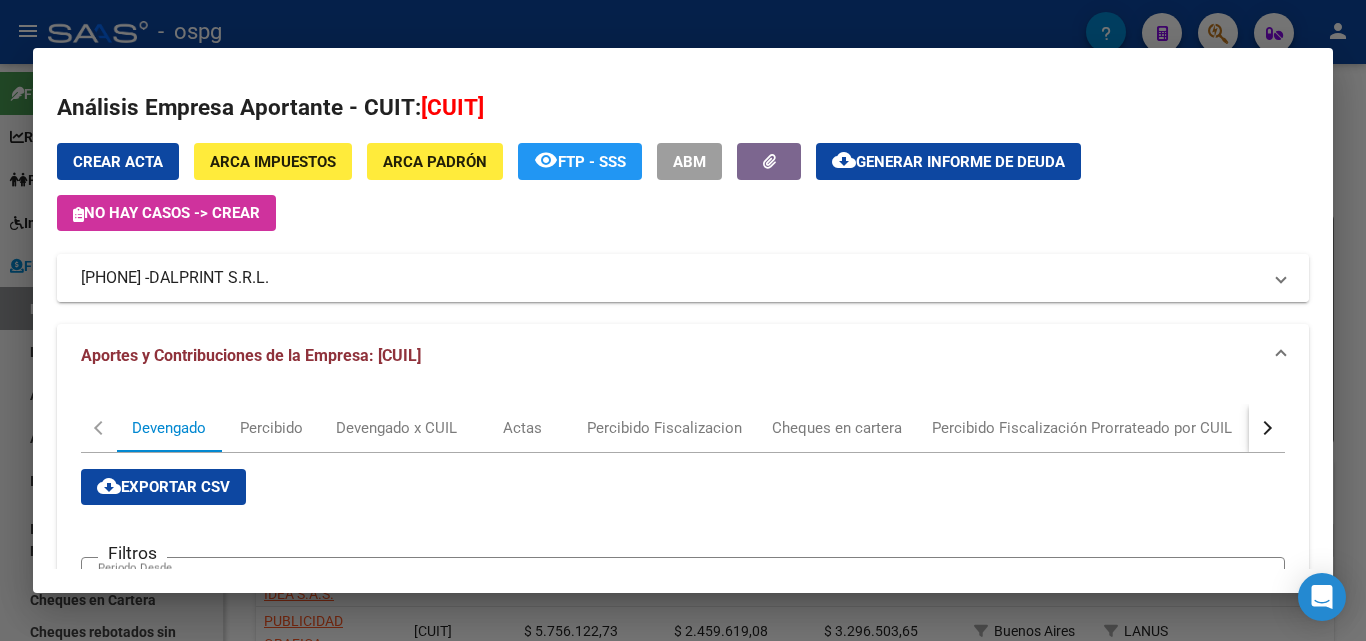 click on "[NUMBER] - DALPRINT S.R.L." at bounding box center [671, 278] 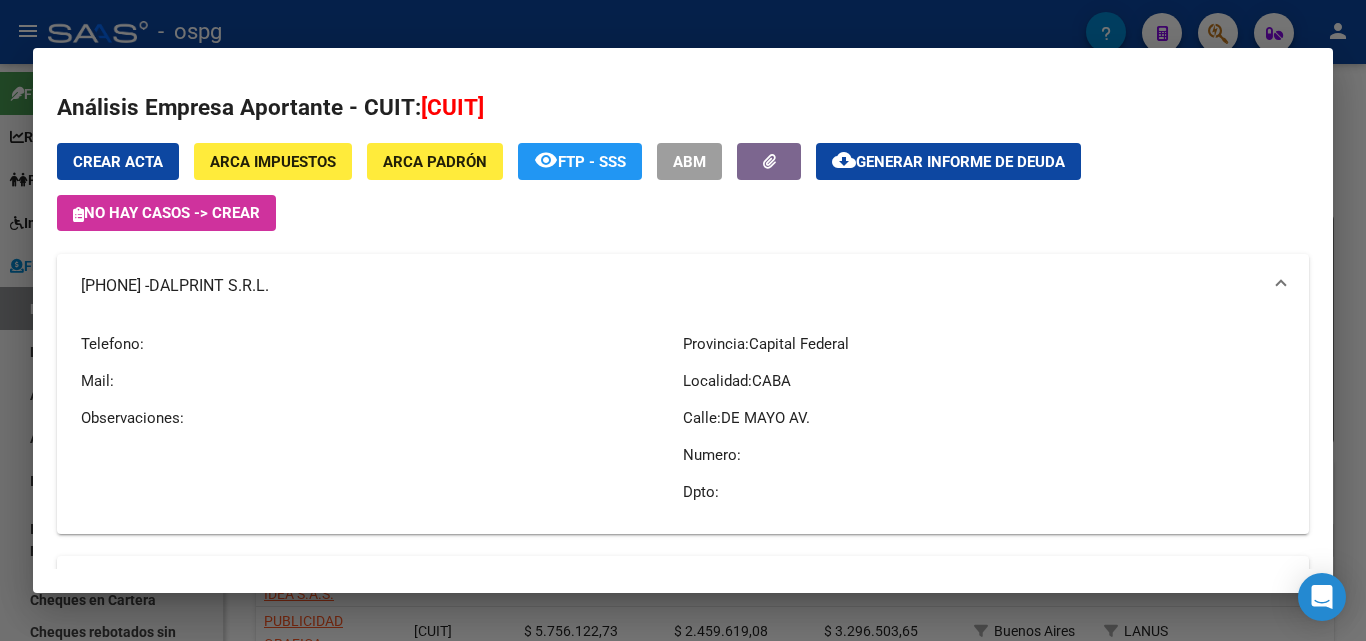 click at bounding box center [683, 320] 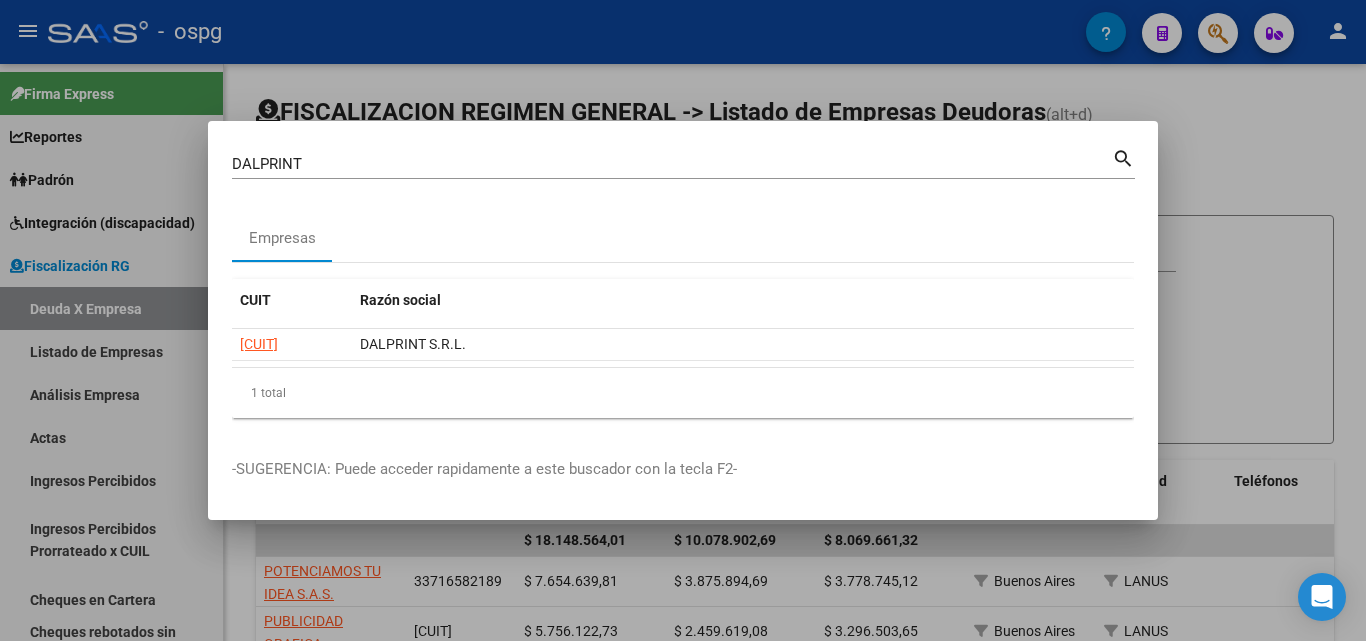 click at bounding box center (683, 320) 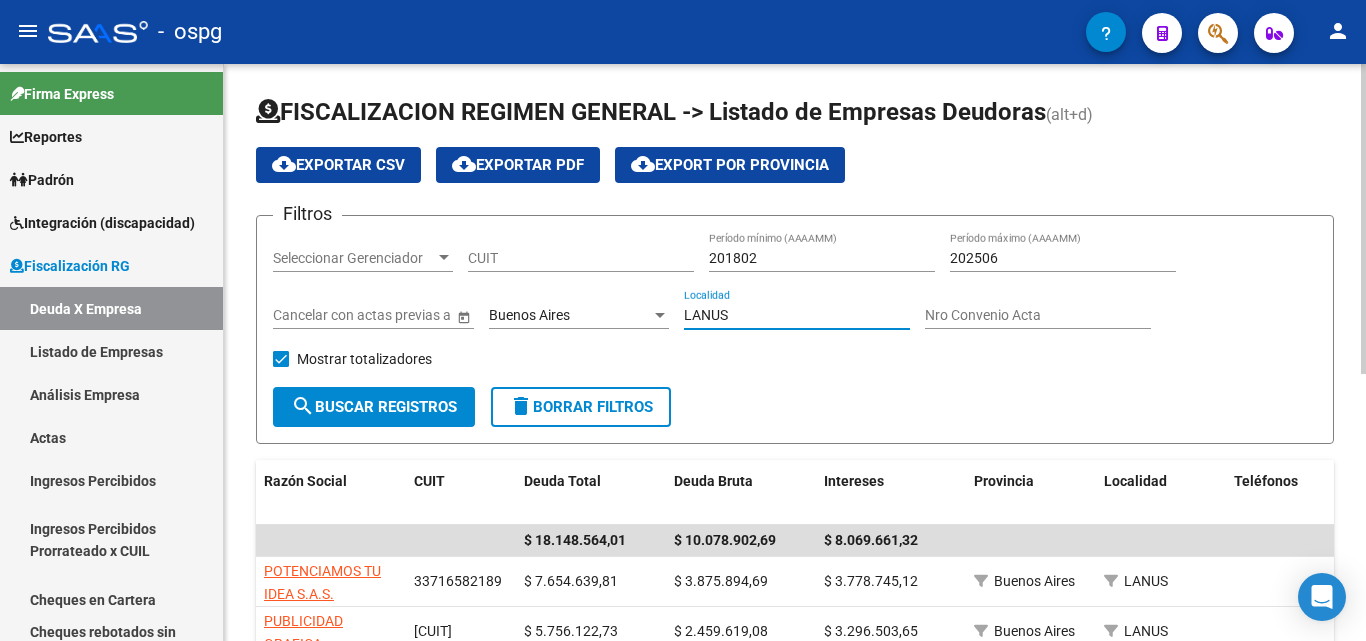 drag, startPoint x: 764, startPoint y: 310, endPoint x: 662, endPoint y: 308, distance: 102.01961 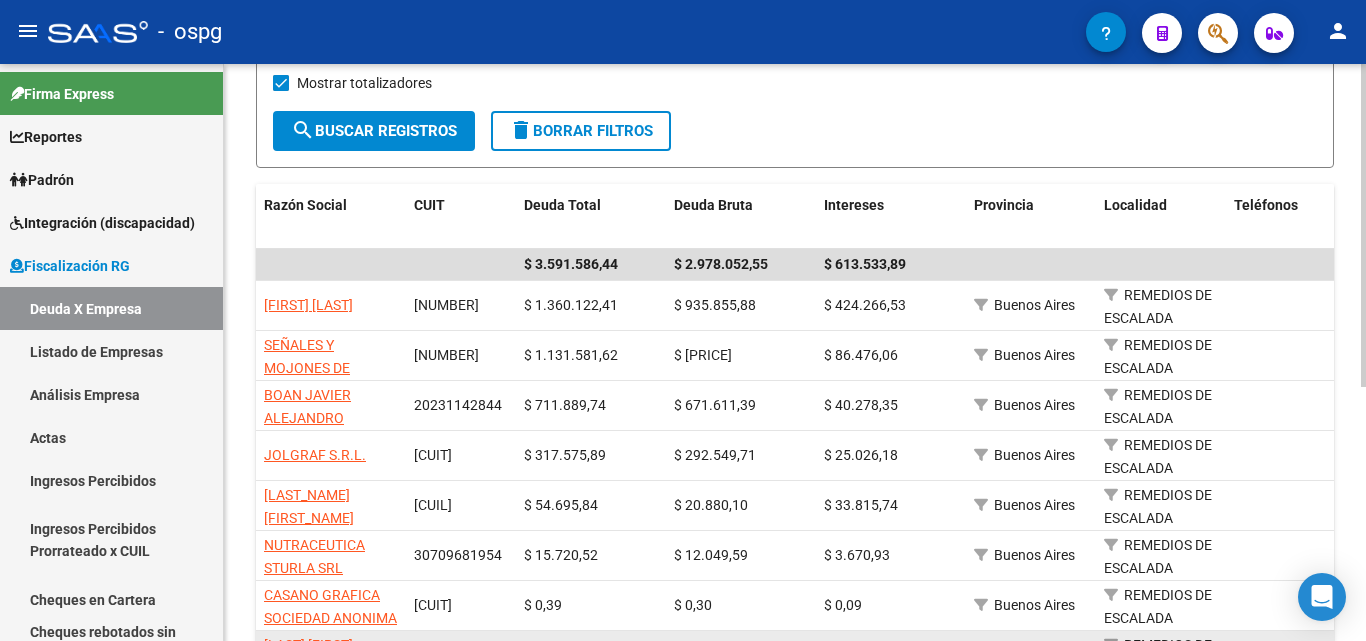 scroll, scrollTop: 253, scrollLeft: 0, axis: vertical 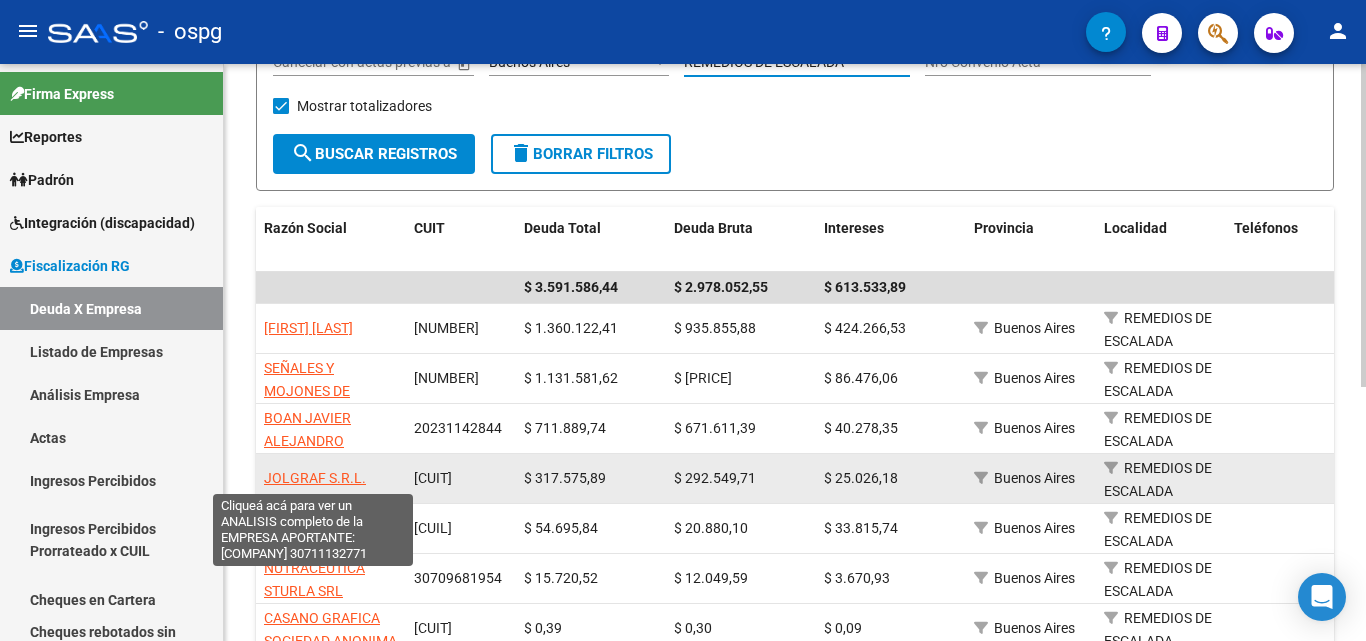 type on "REMEDIOS DE ESCALADA" 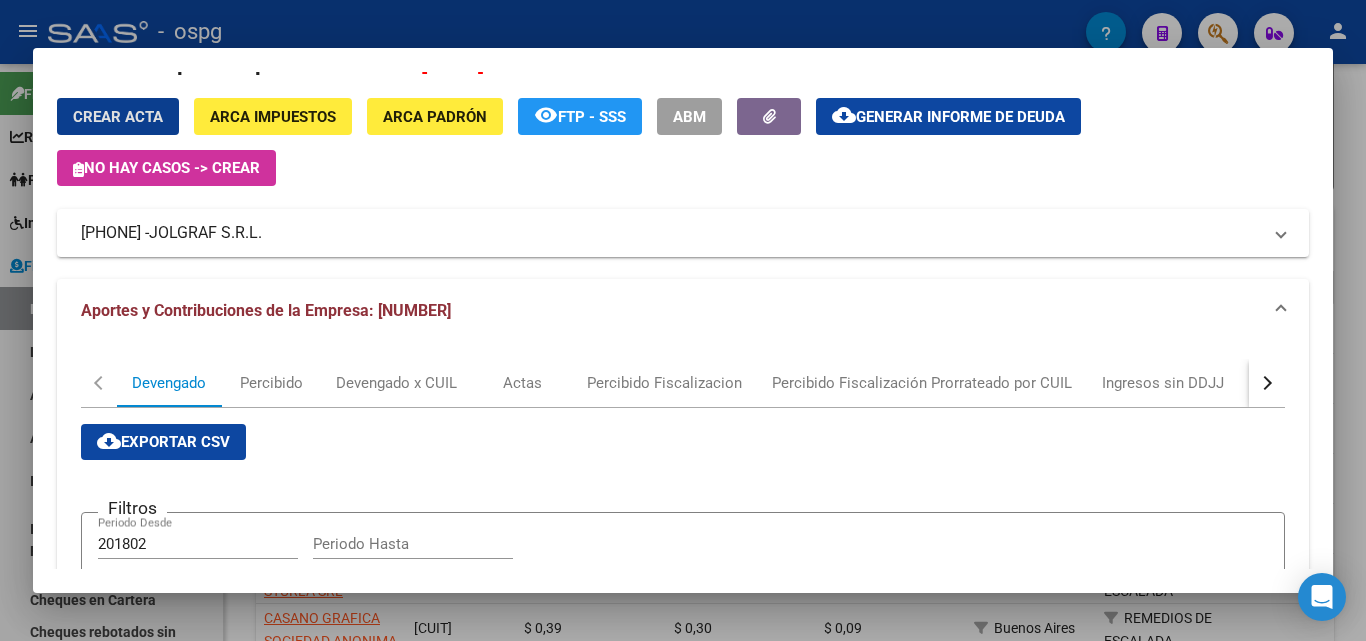 scroll, scrollTop: 0, scrollLeft: 0, axis: both 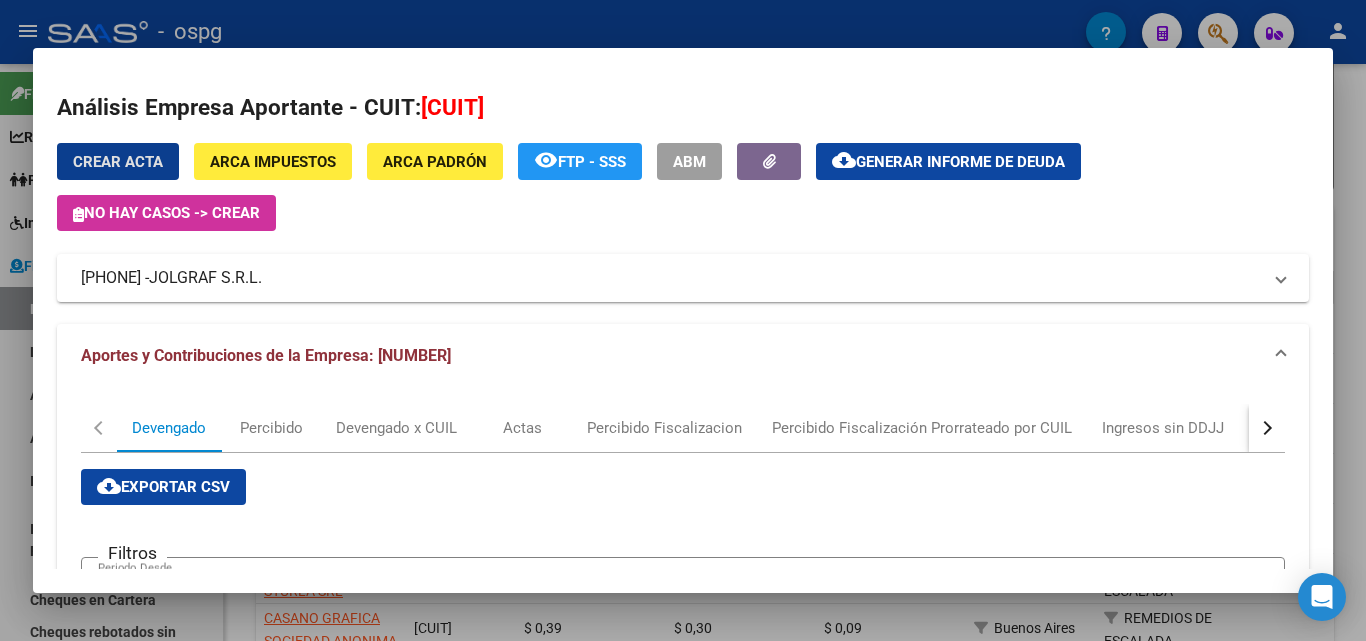 click on "cloud_download" 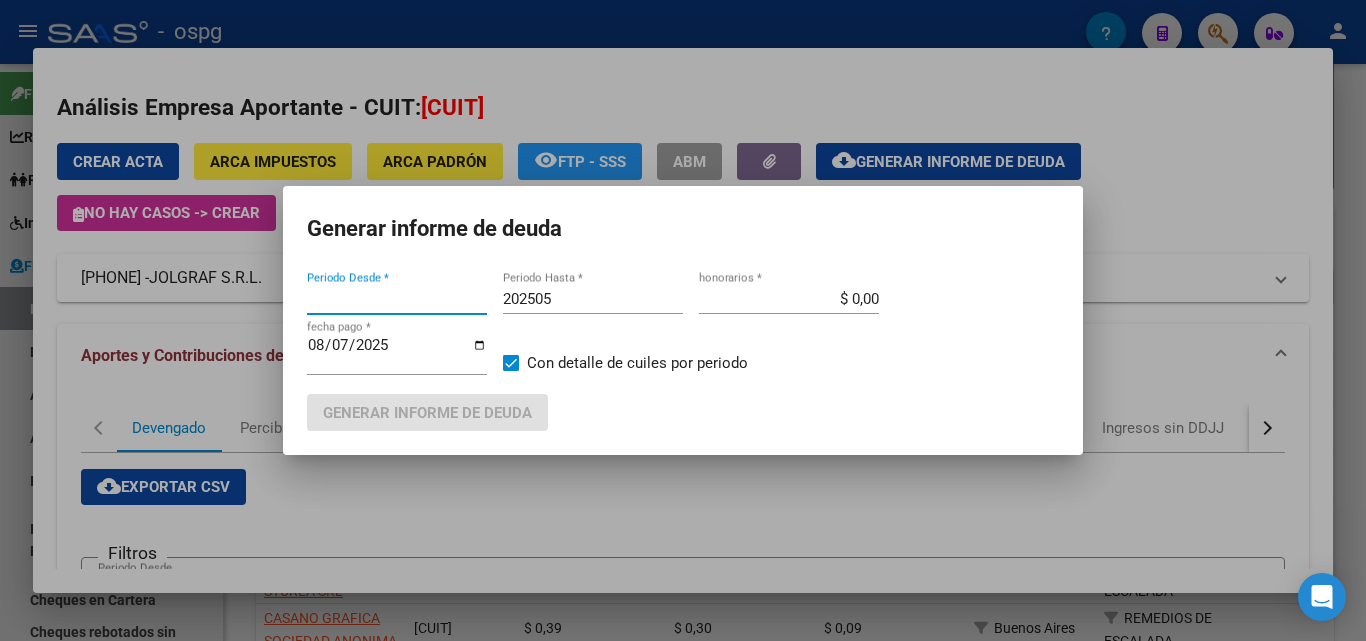 type on "202504" 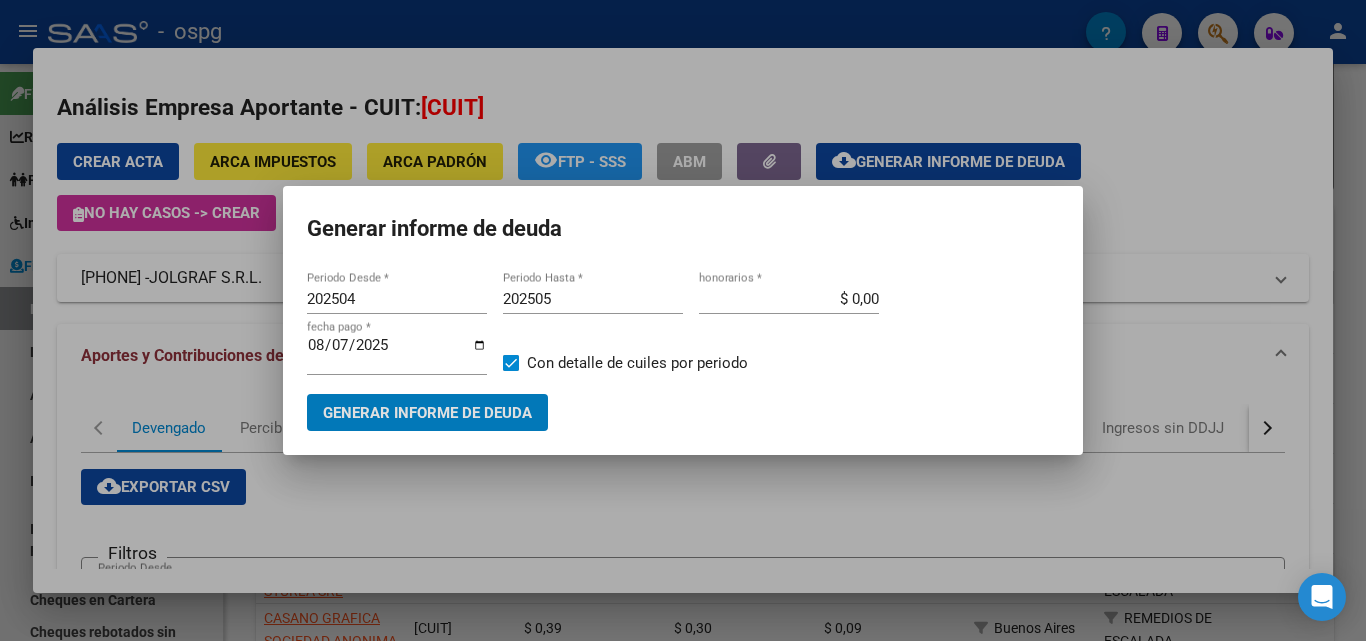 click on "202505" at bounding box center (593, 299) 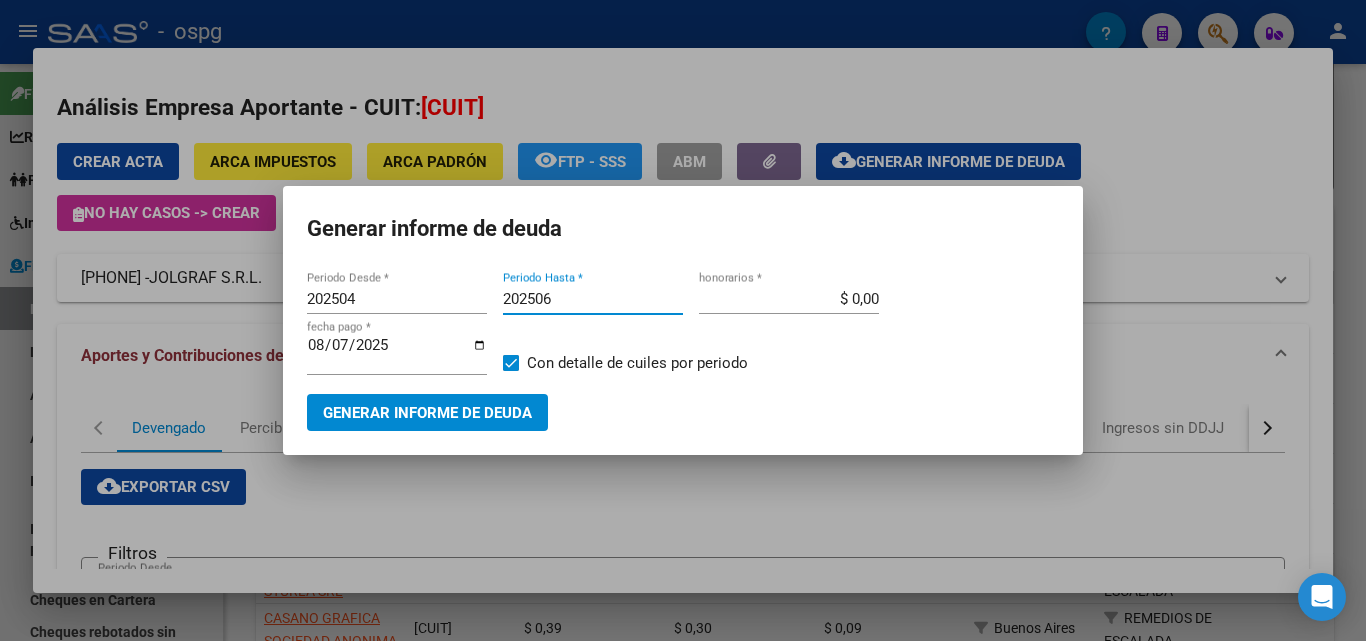 type on "202506" 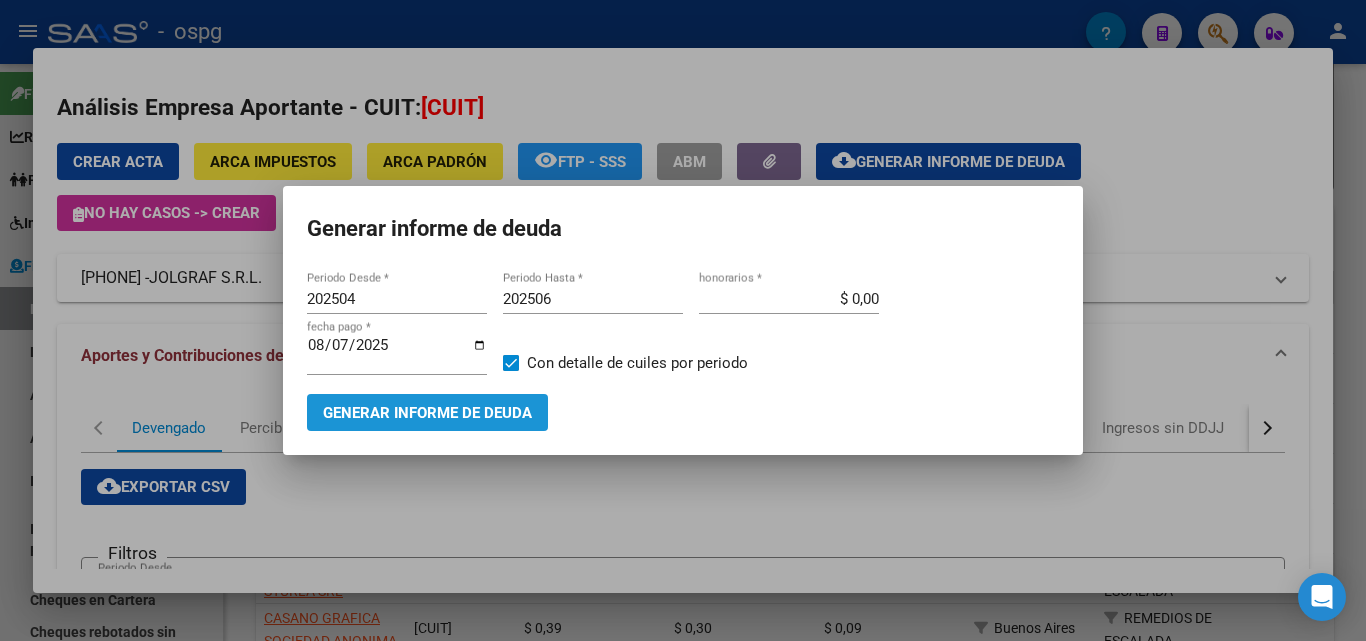 click on "Generar informe de deuda" at bounding box center (427, 413) 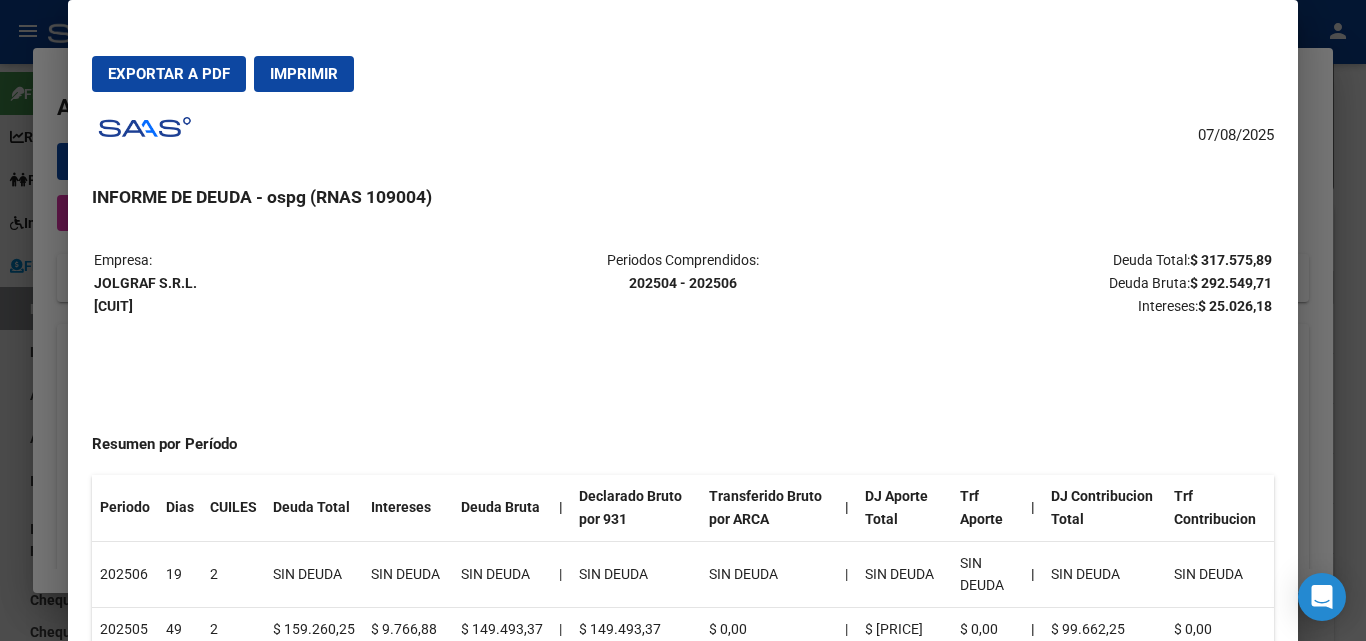 click on "Exportar a PDF" at bounding box center (169, 74) 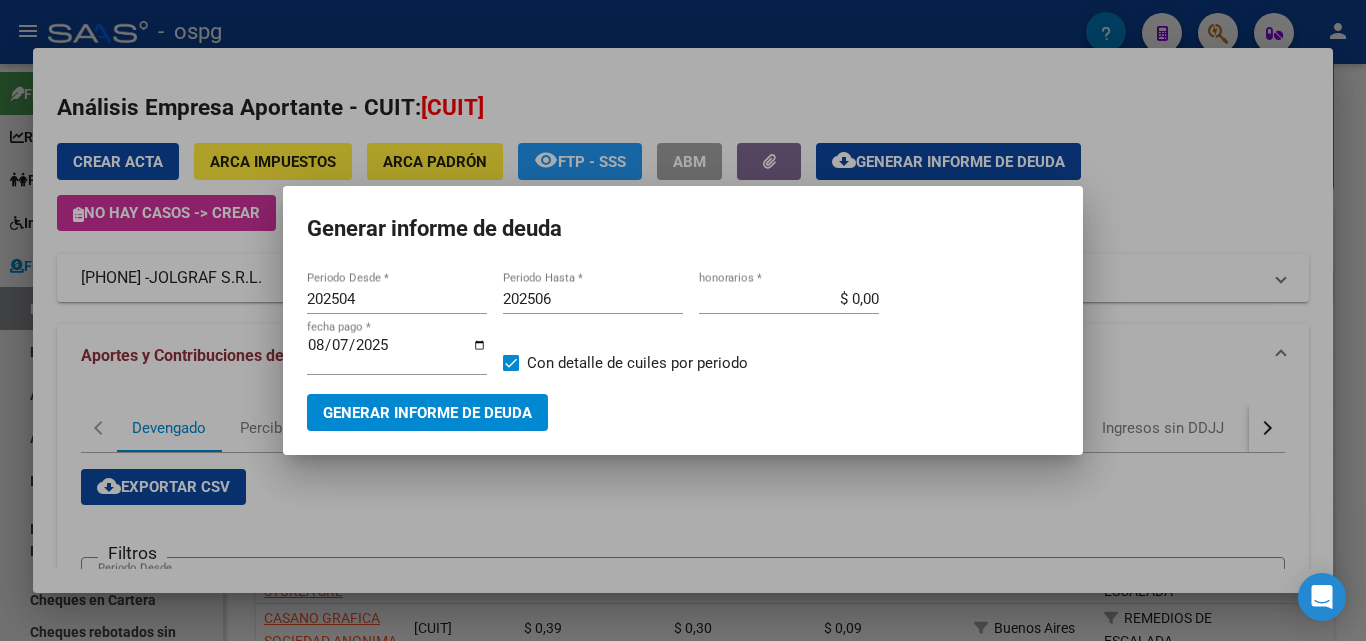 click at bounding box center [683, 320] 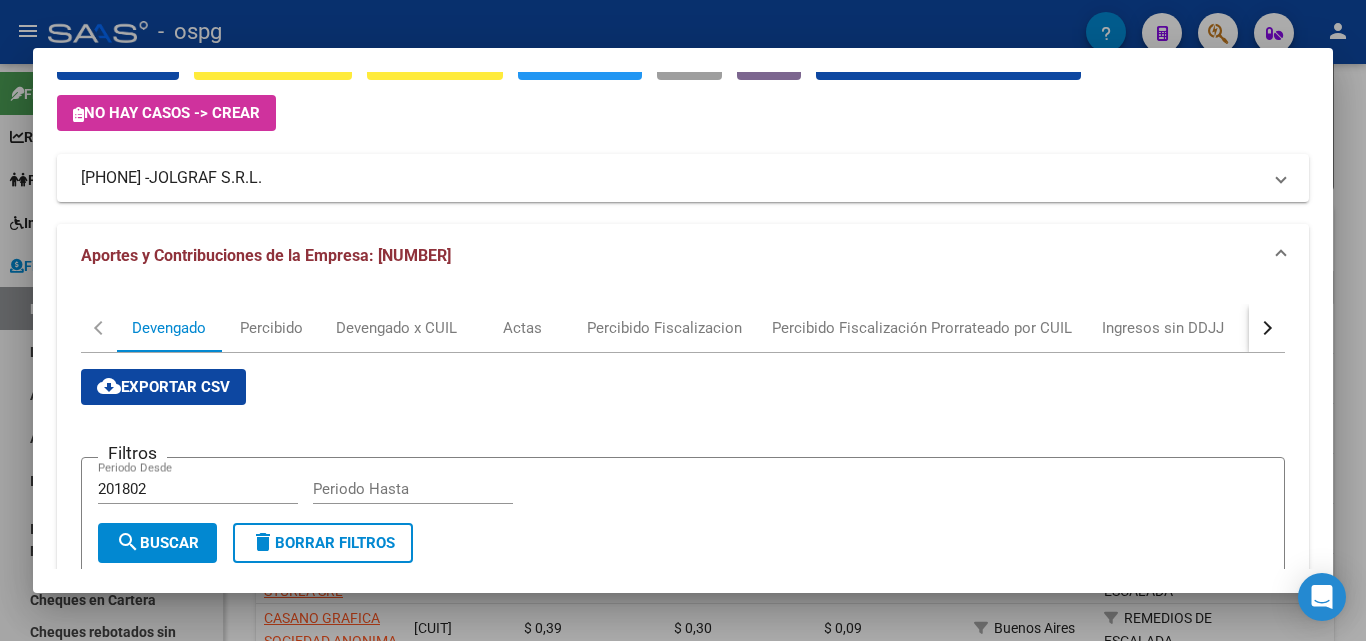 scroll, scrollTop: 0, scrollLeft: 0, axis: both 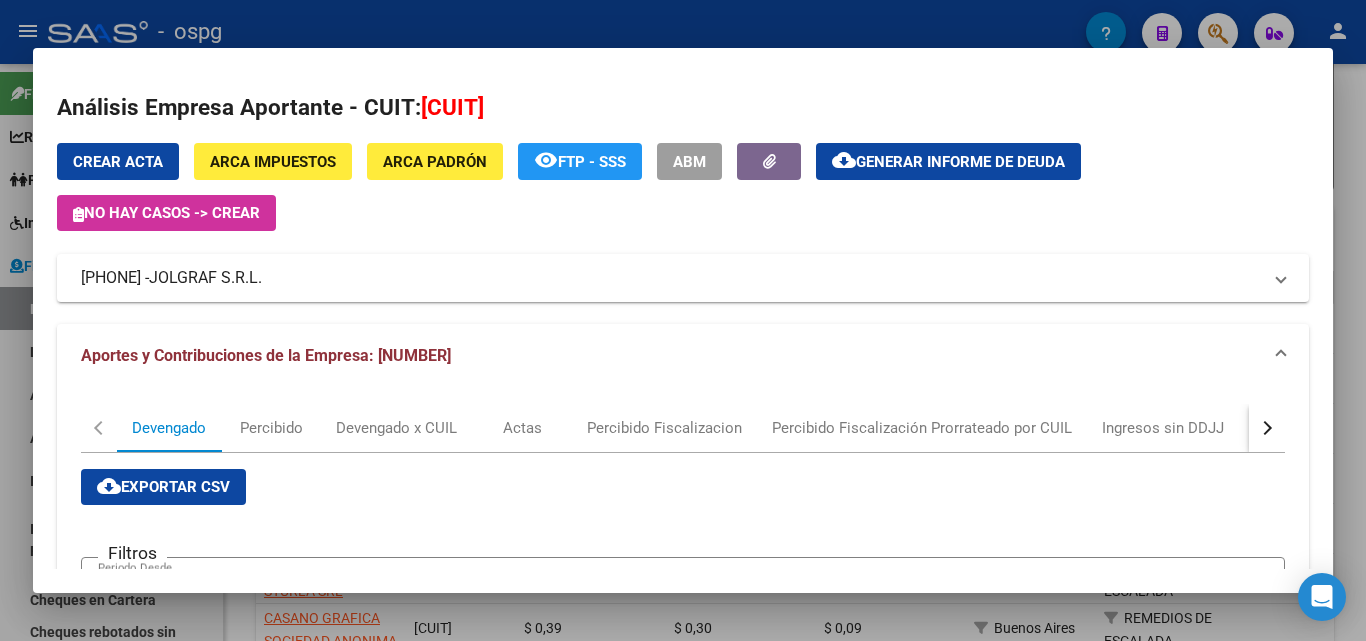 click on "Generar informe de deuda" 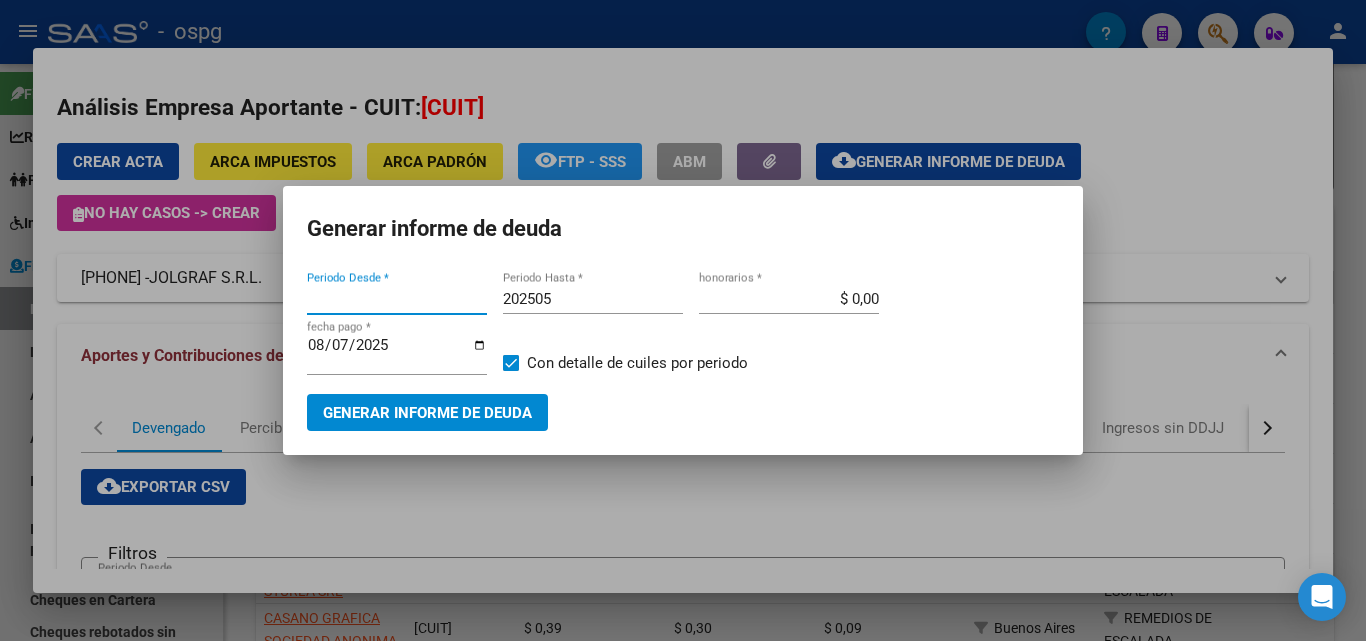 type on "202504" 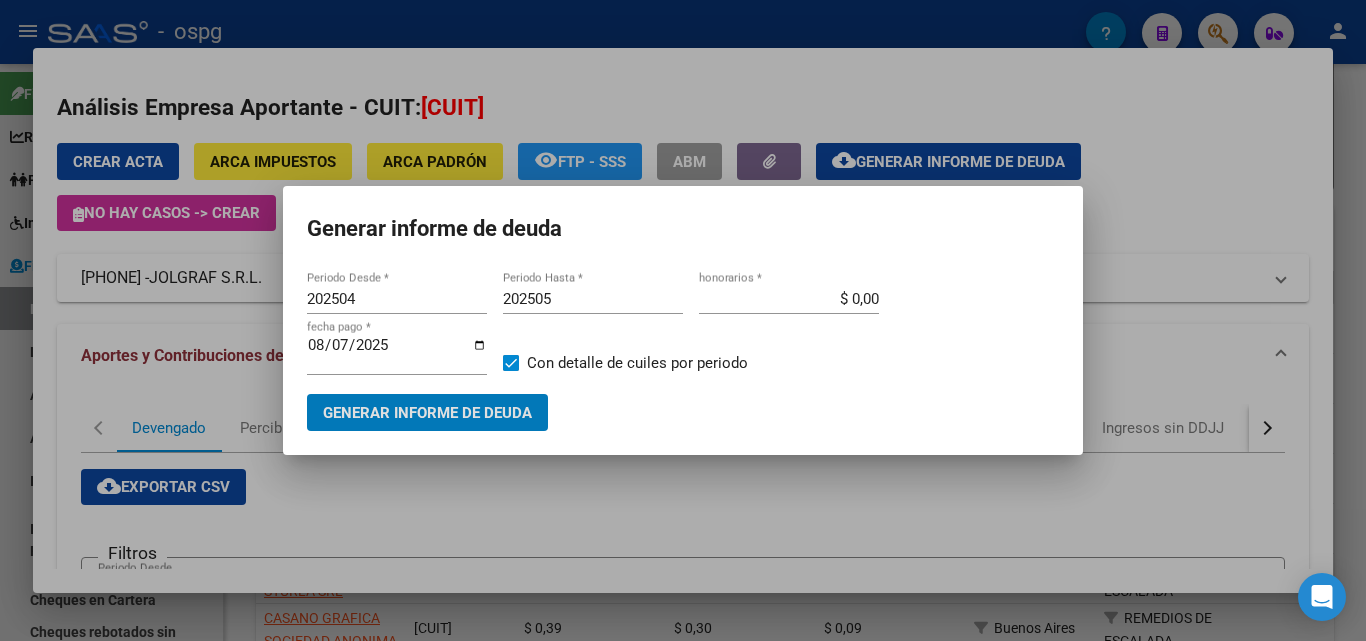 click on "202505" at bounding box center (593, 299) 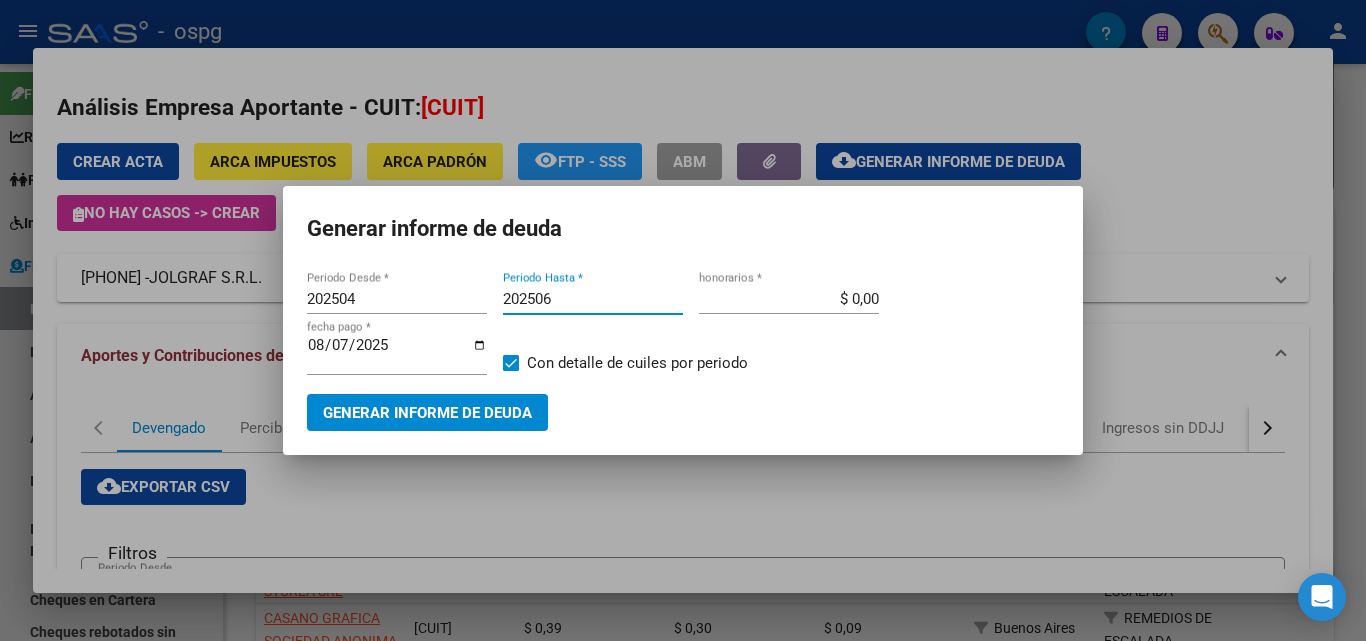 type on "202506" 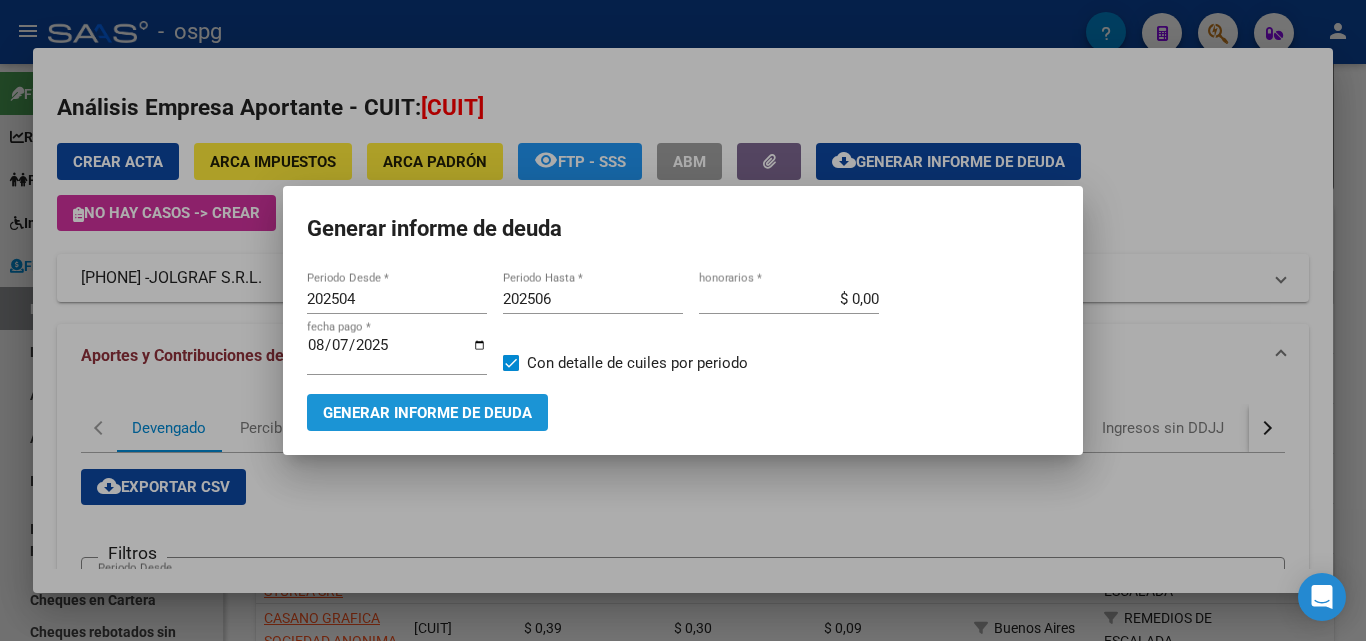 click on "Generar informe de deuda" at bounding box center [427, 413] 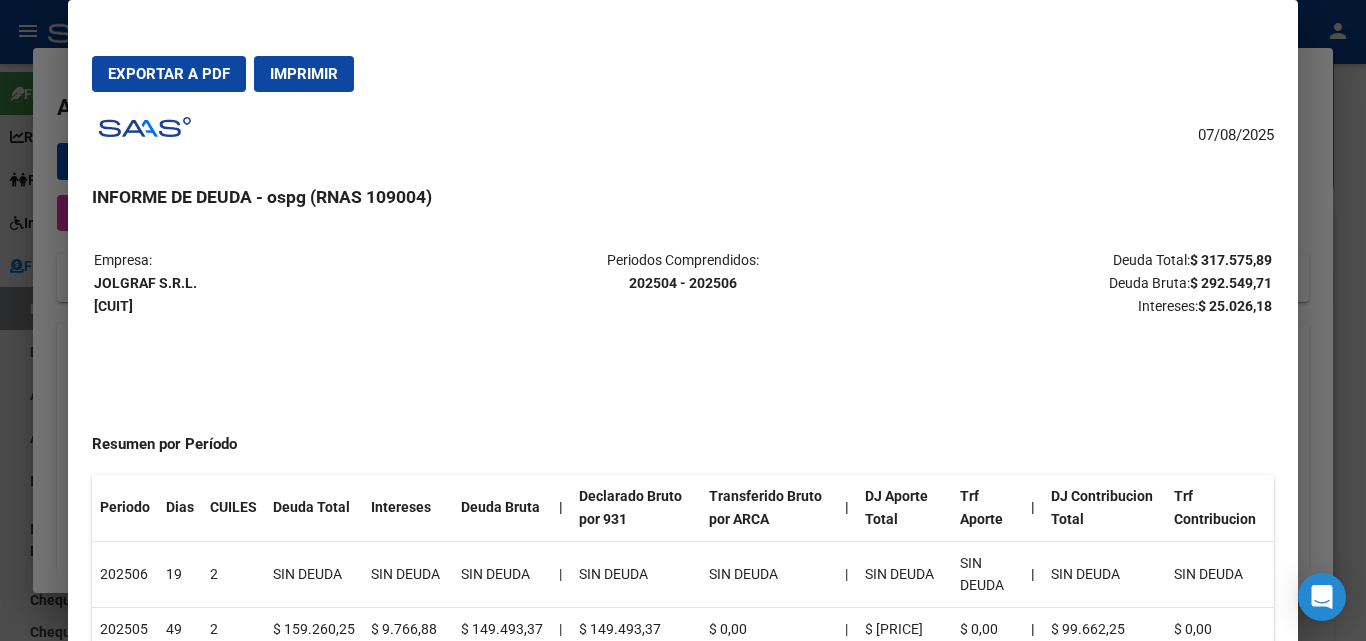 click on "Exportar a PDF" at bounding box center (169, 74) 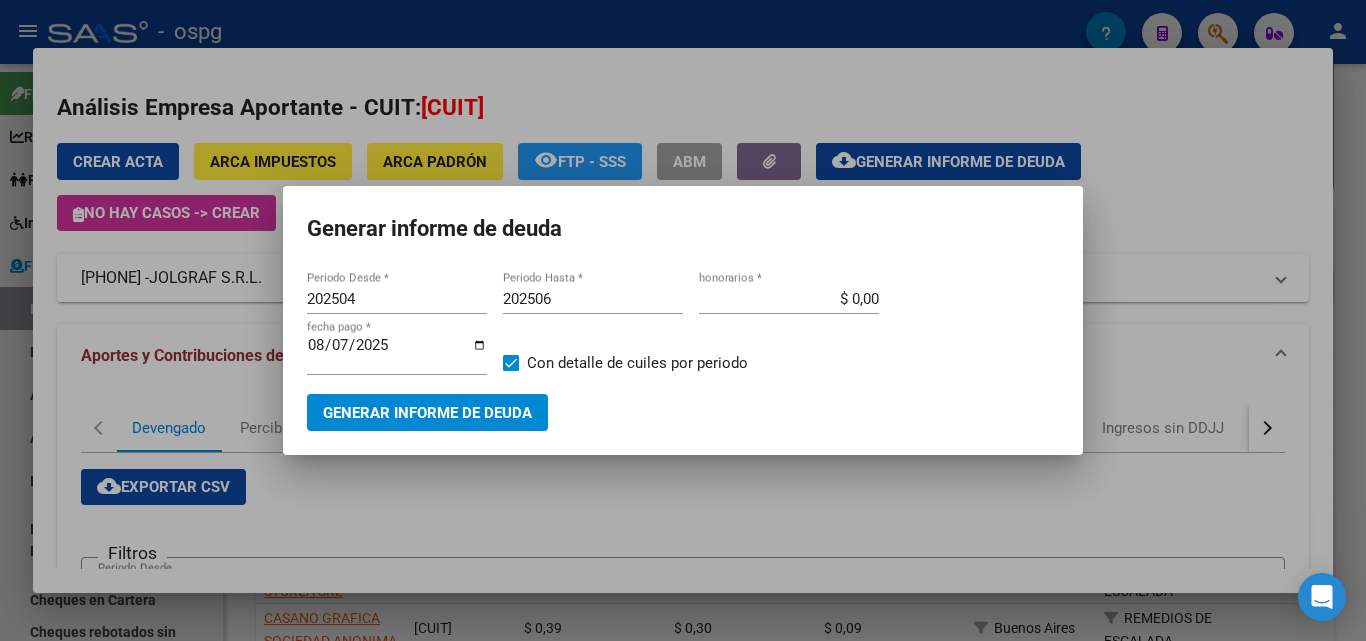 click at bounding box center (683, 320) 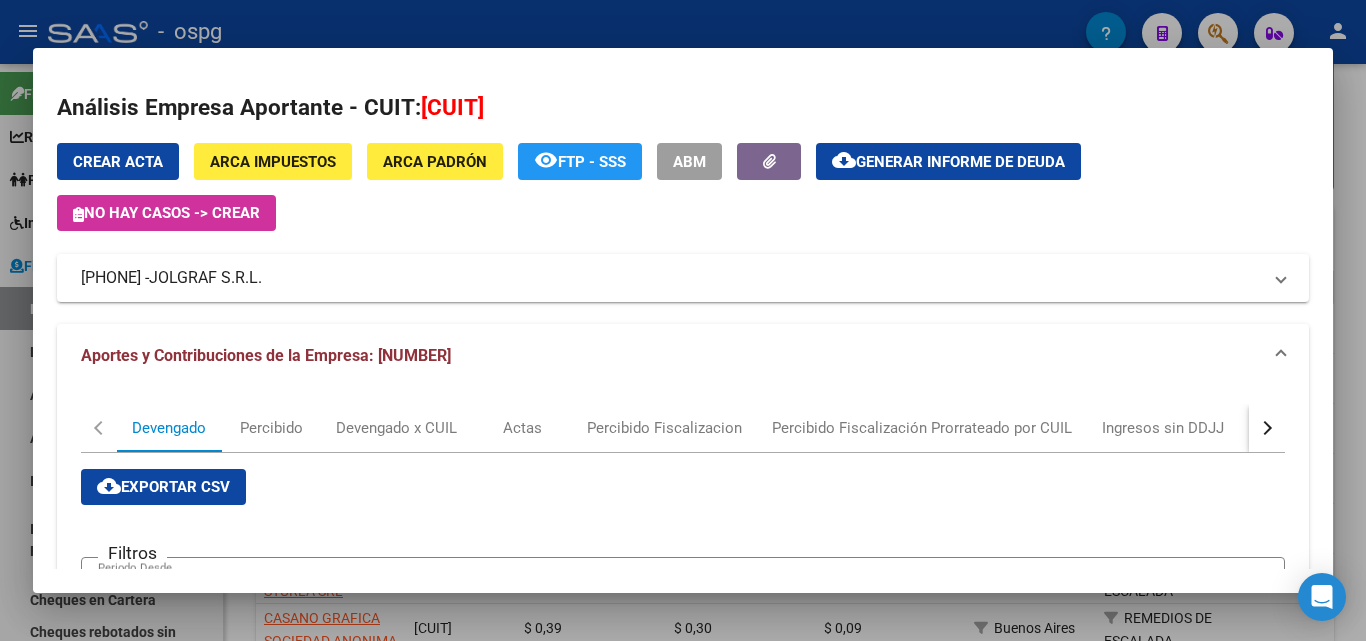 click at bounding box center [683, 320] 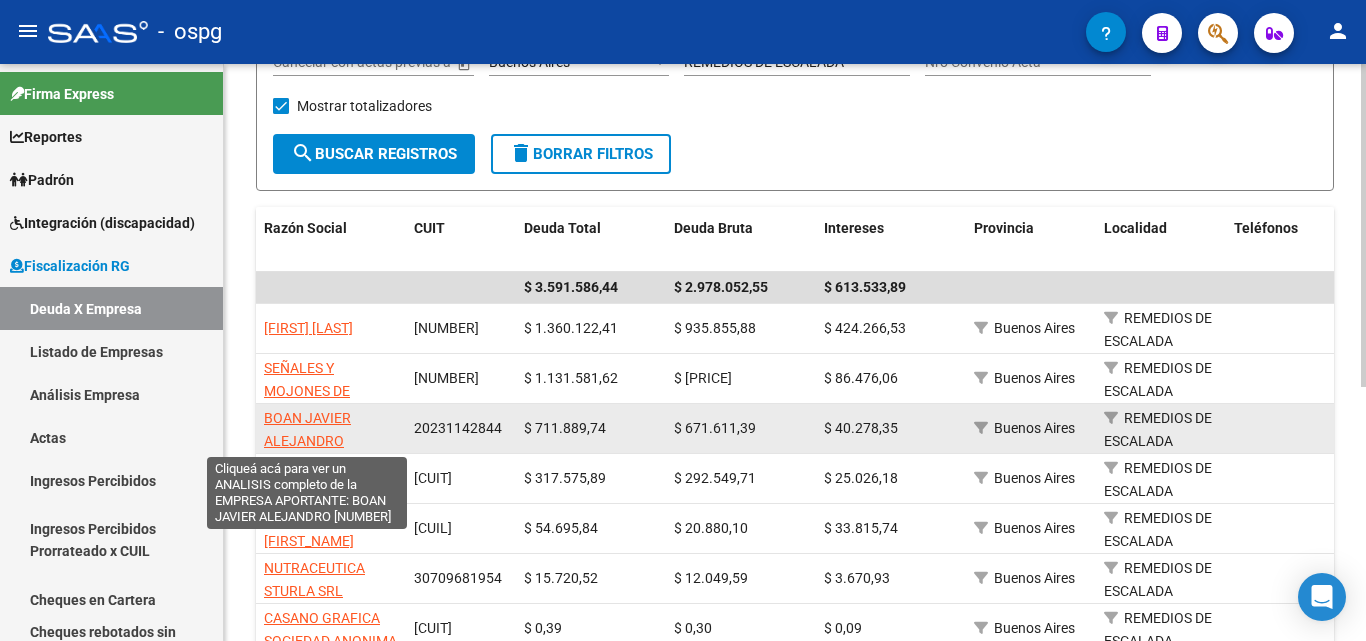 click on "BOAN JAVIER ALEJANDRO" 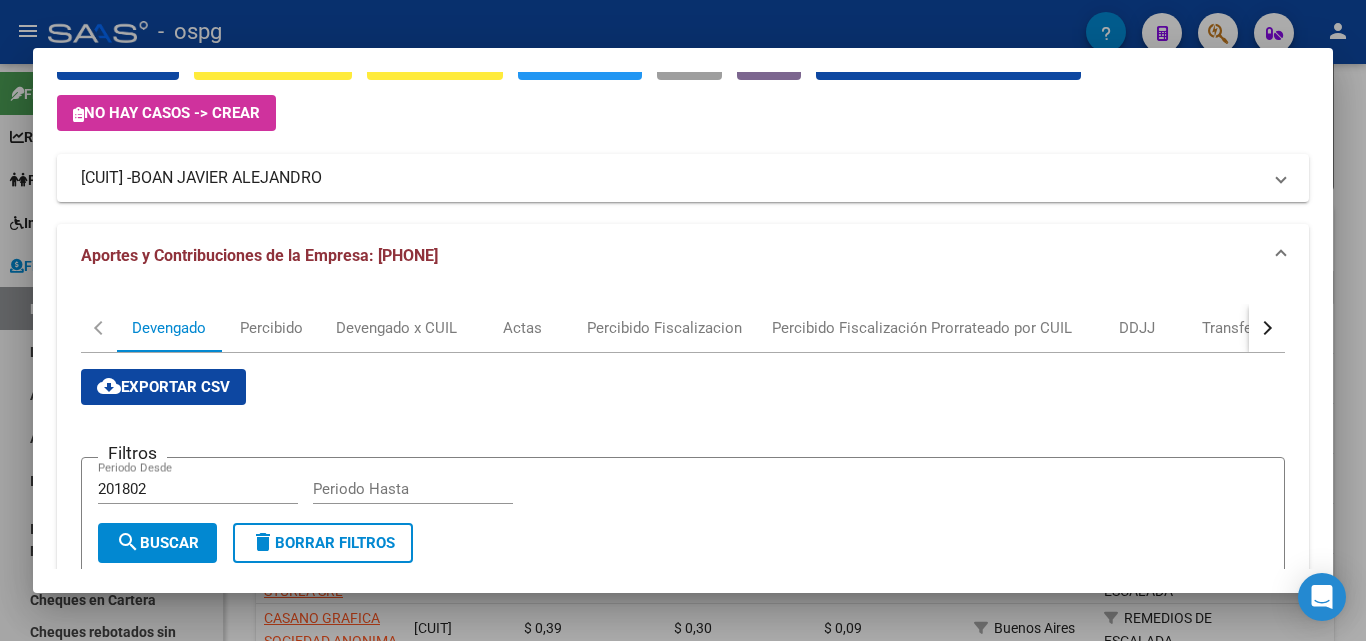scroll, scrollTop: 0, scrollLeft: 0, axis: both 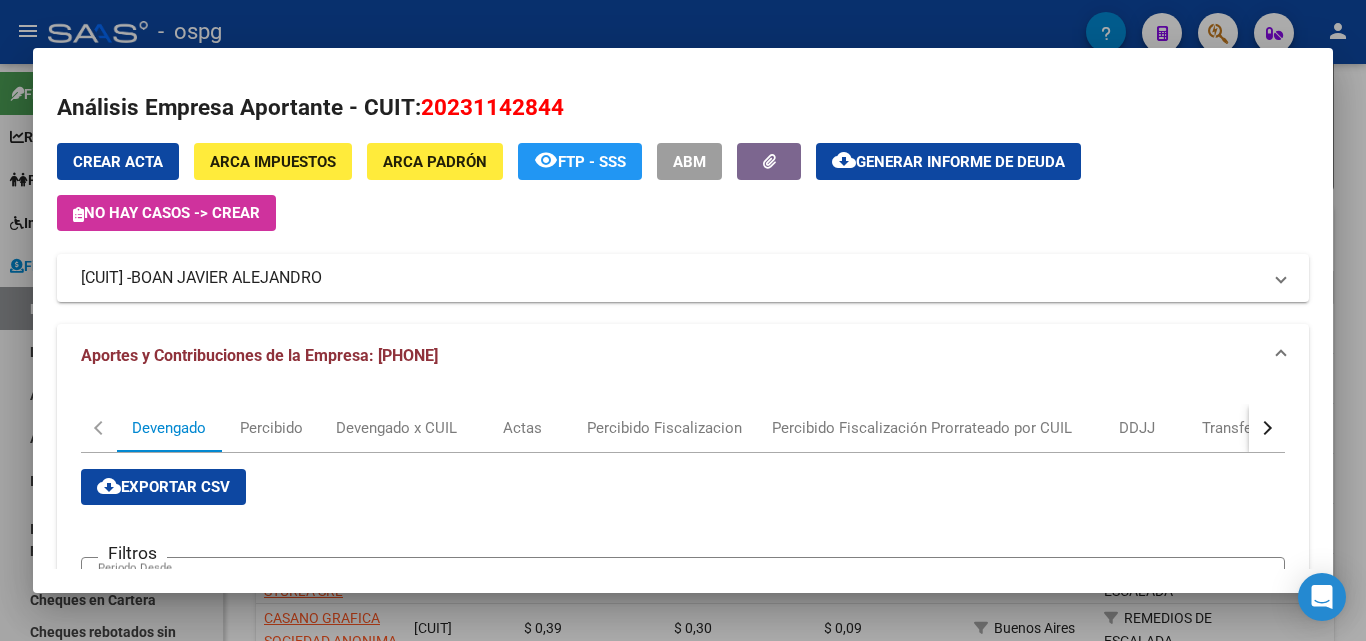 click on "Generar informe de deuda" 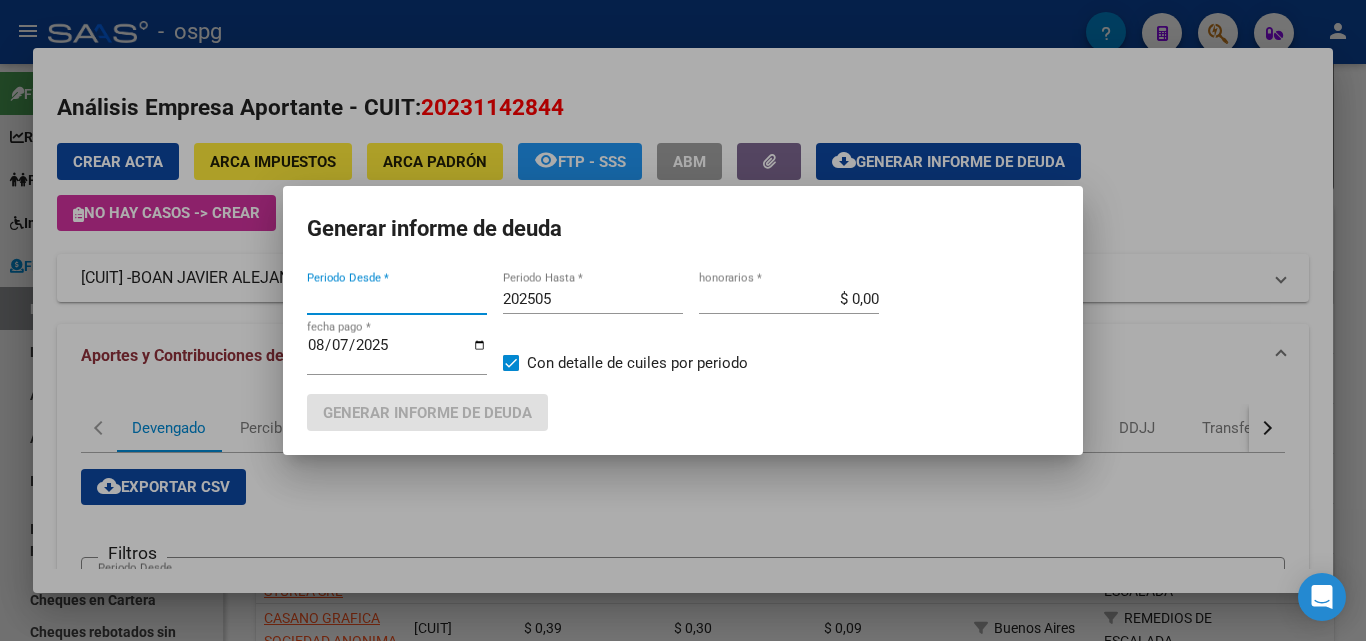 type on "202504" 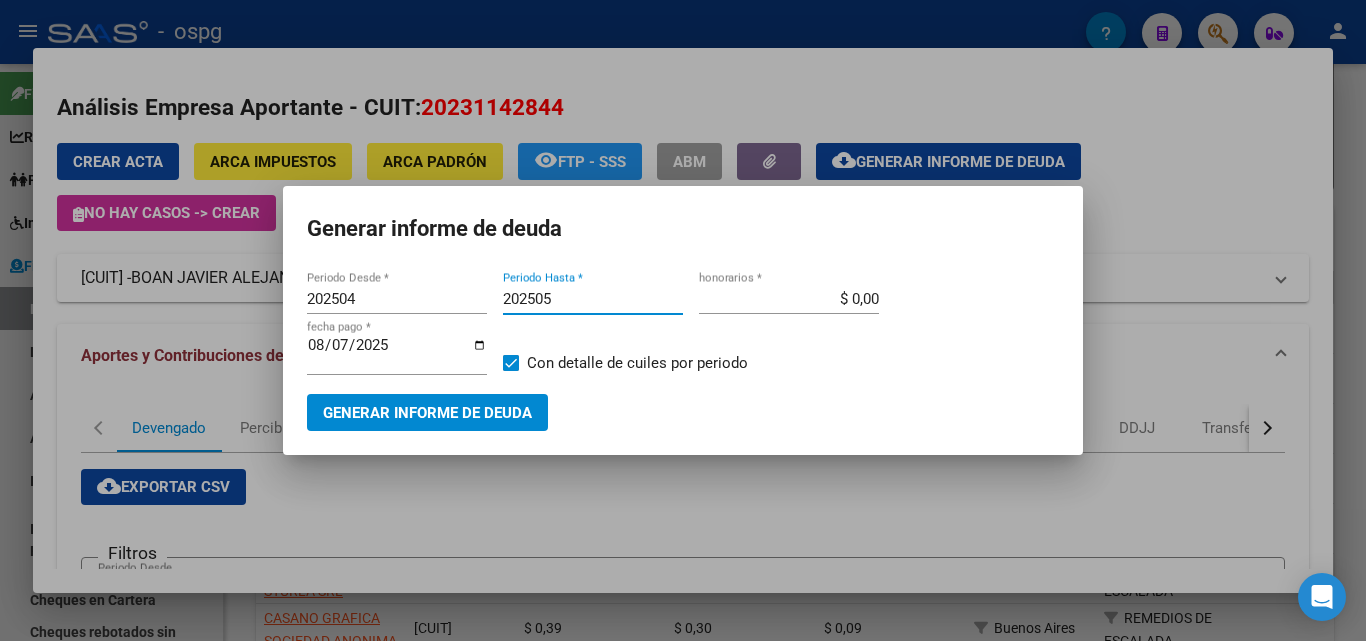 click on "202505" at bounding box center [593, 299] 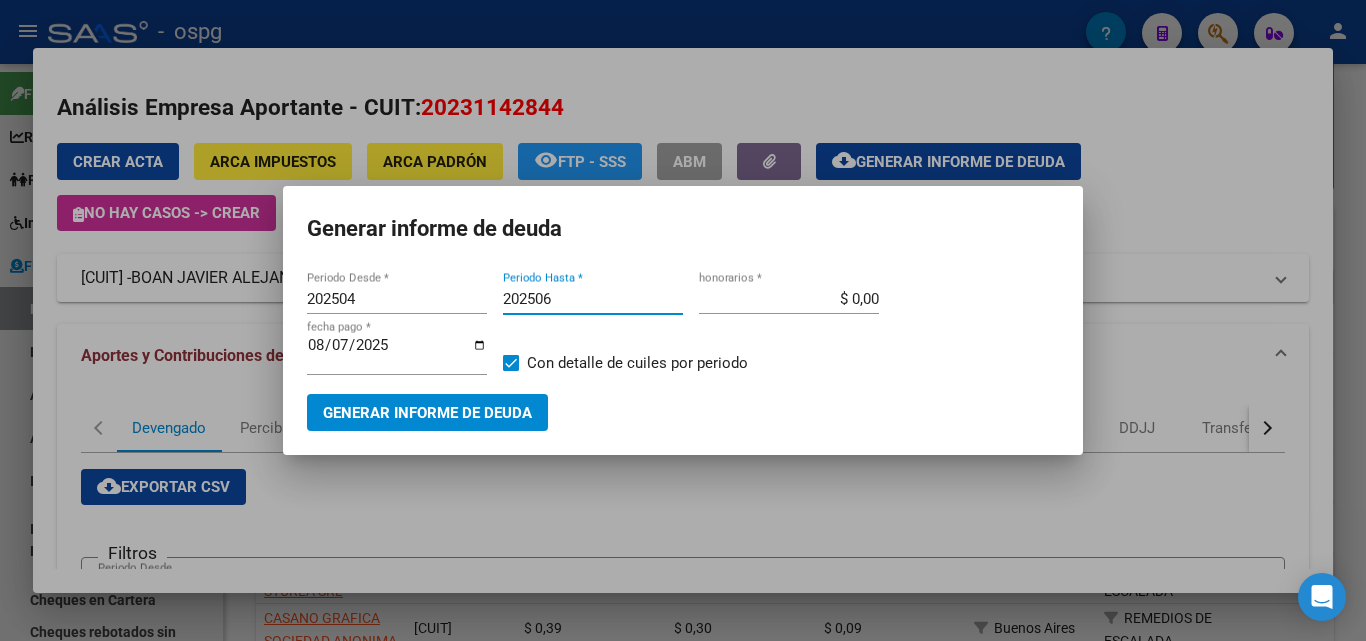 type on "202506" 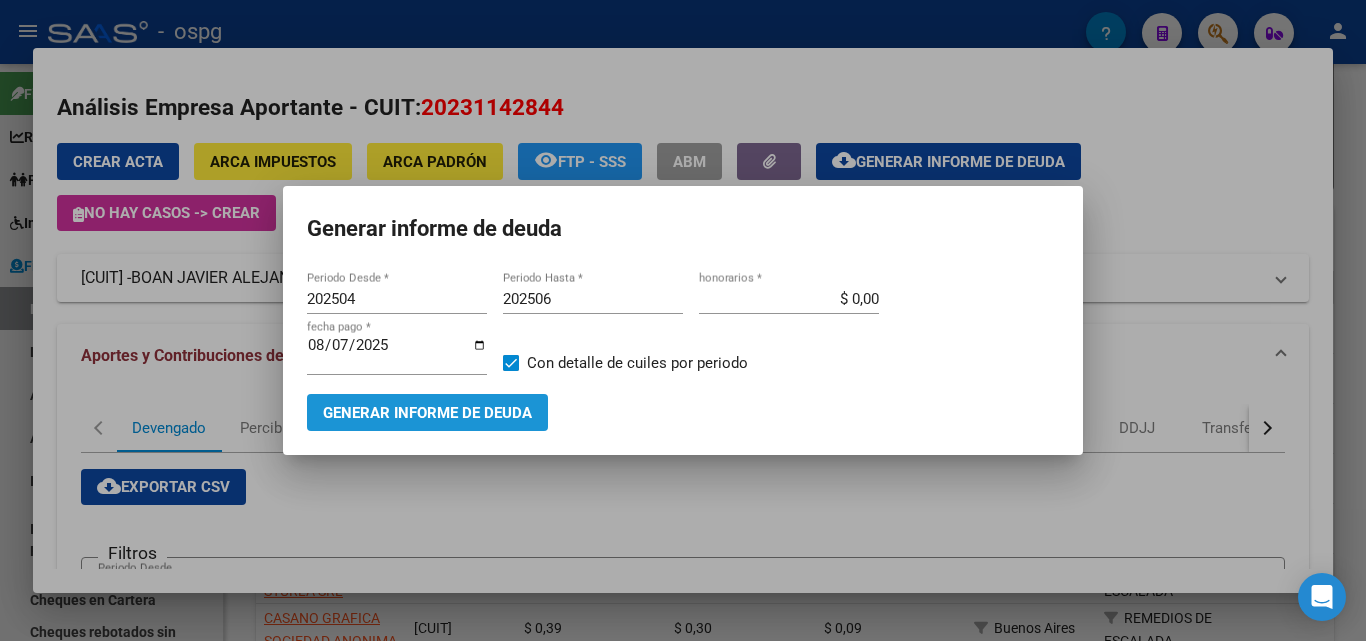 click on "Generar informe de deuda" at bounding box center [427, 413] 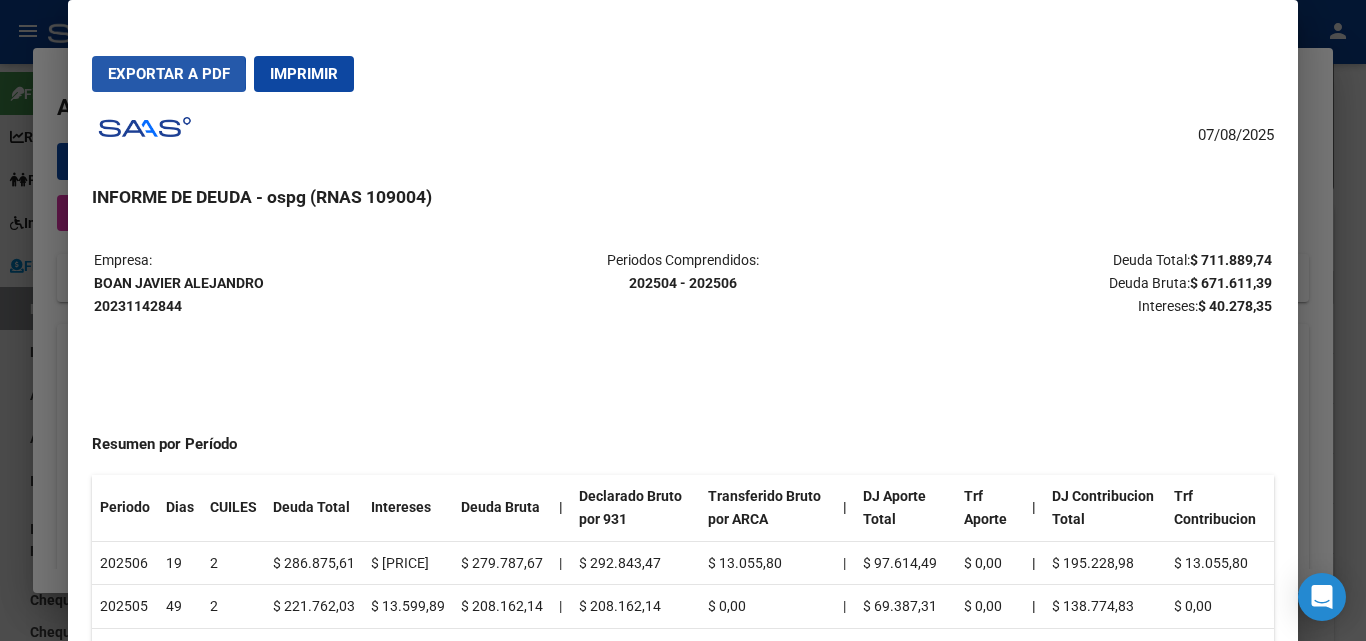 click on "Exportar a PDF" at bounding box center (169, 74) 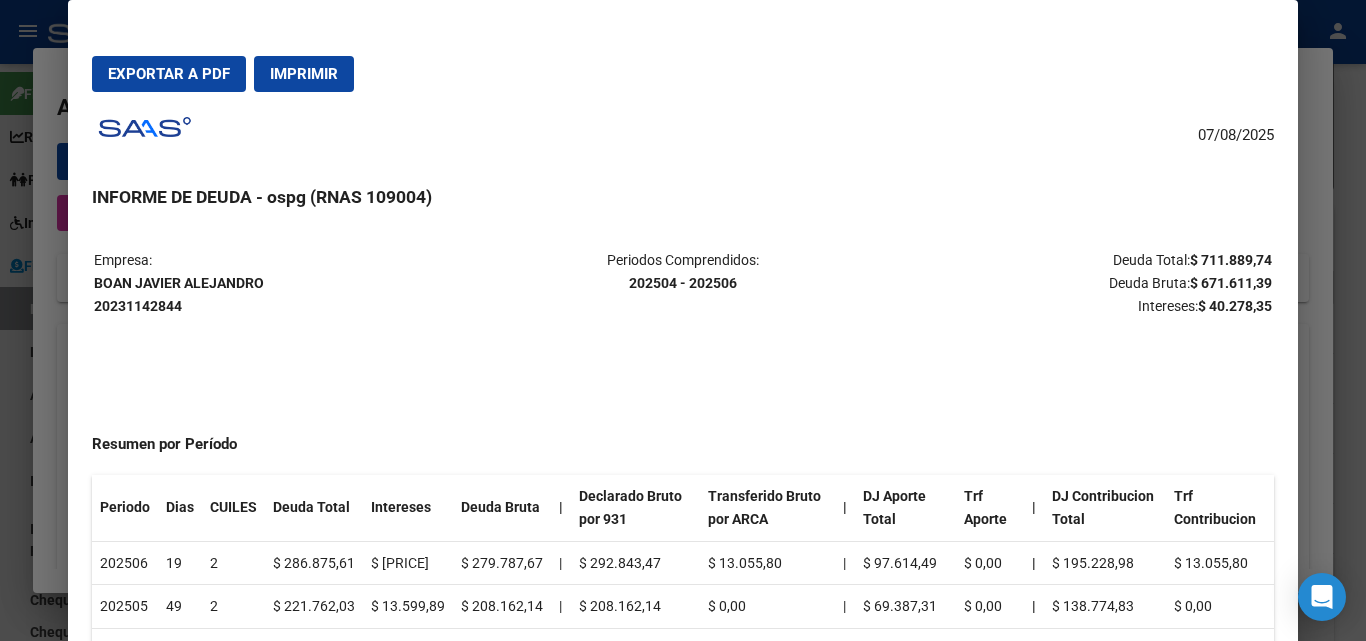 click at bounding box center [683, 320] 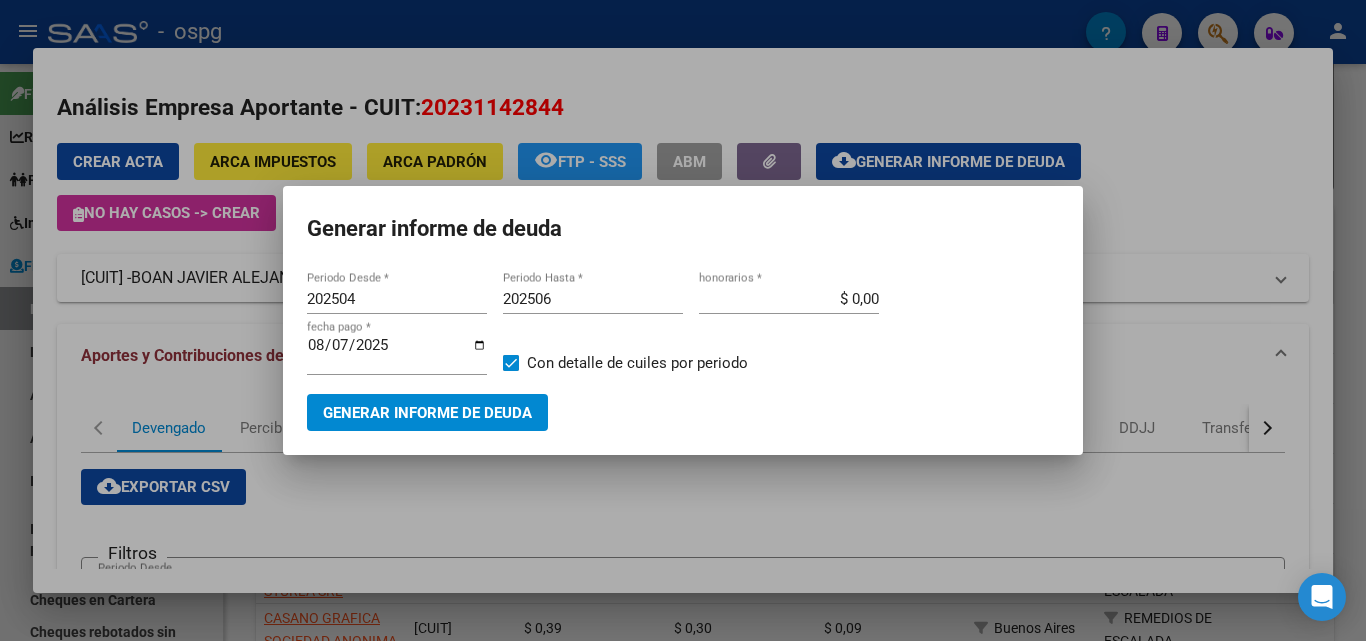 click at bounding box center [683, 320] 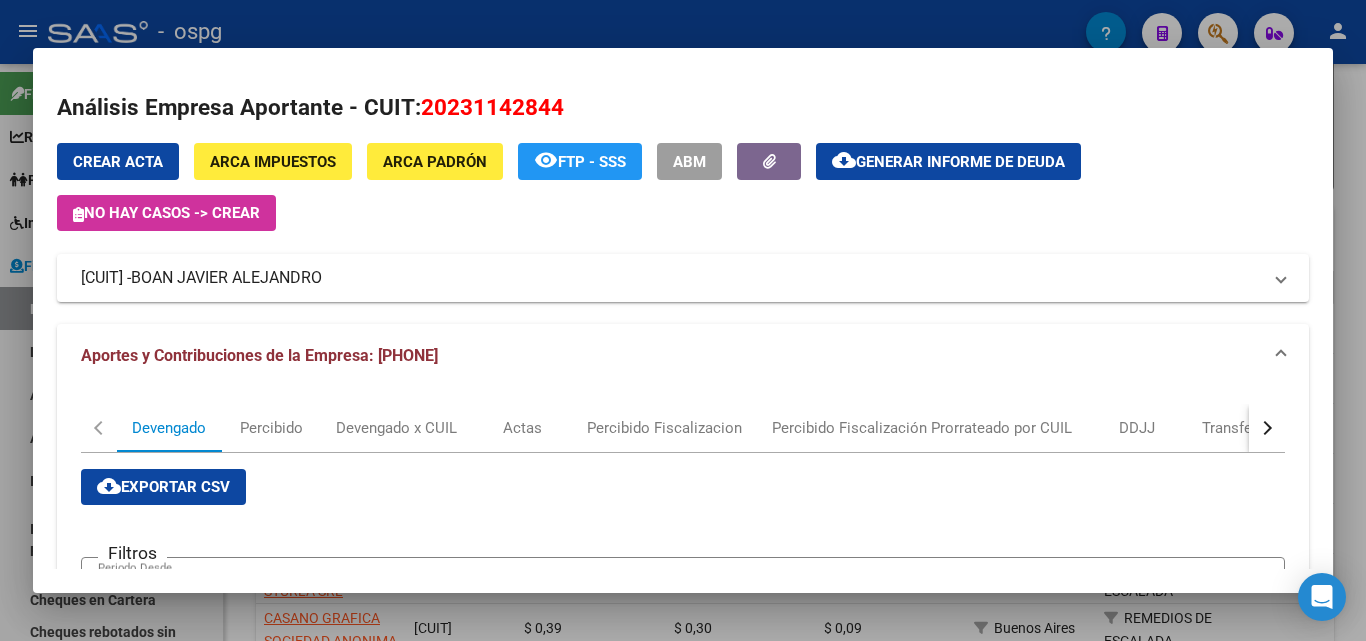 click at bounding box center [683, 320] 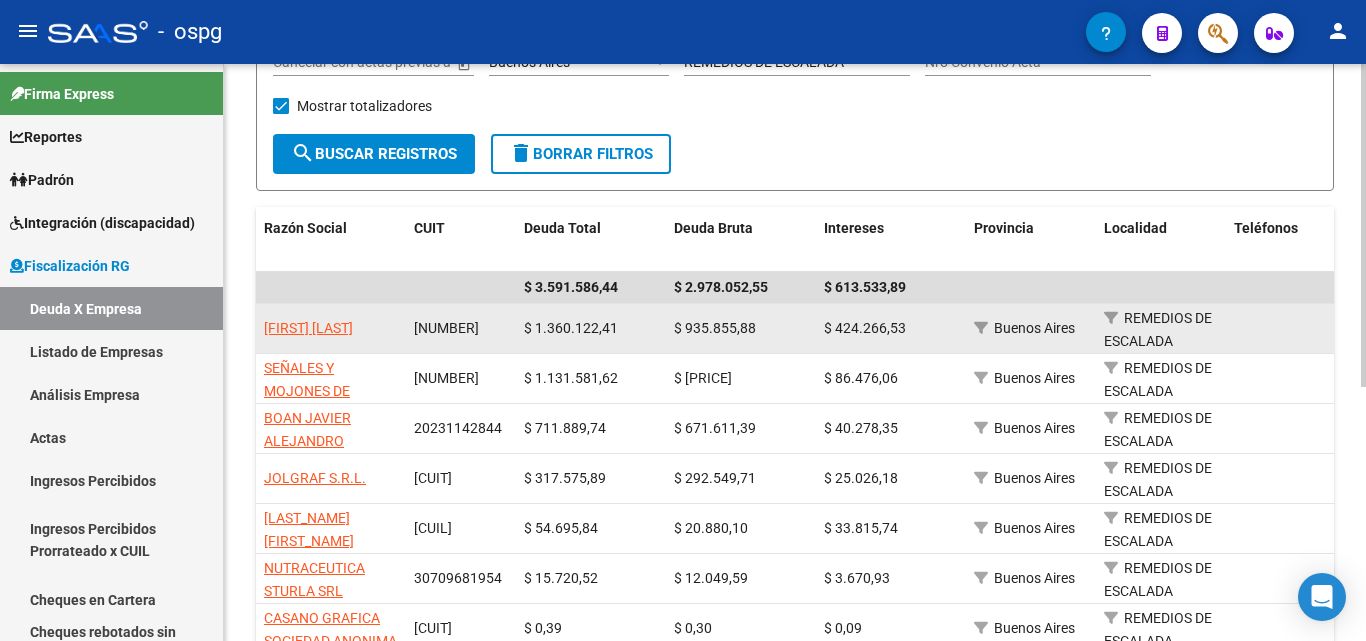 click on "[FIRST] [LAST]" 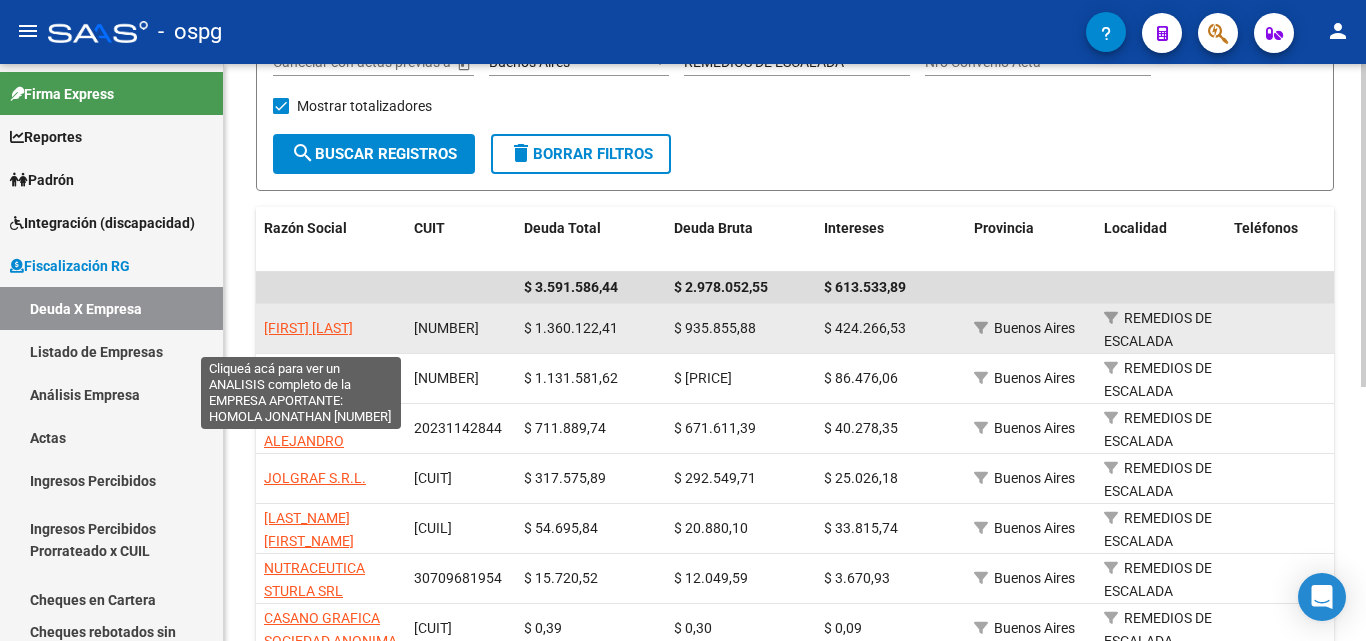 click on "[FIRST] [LAST]" 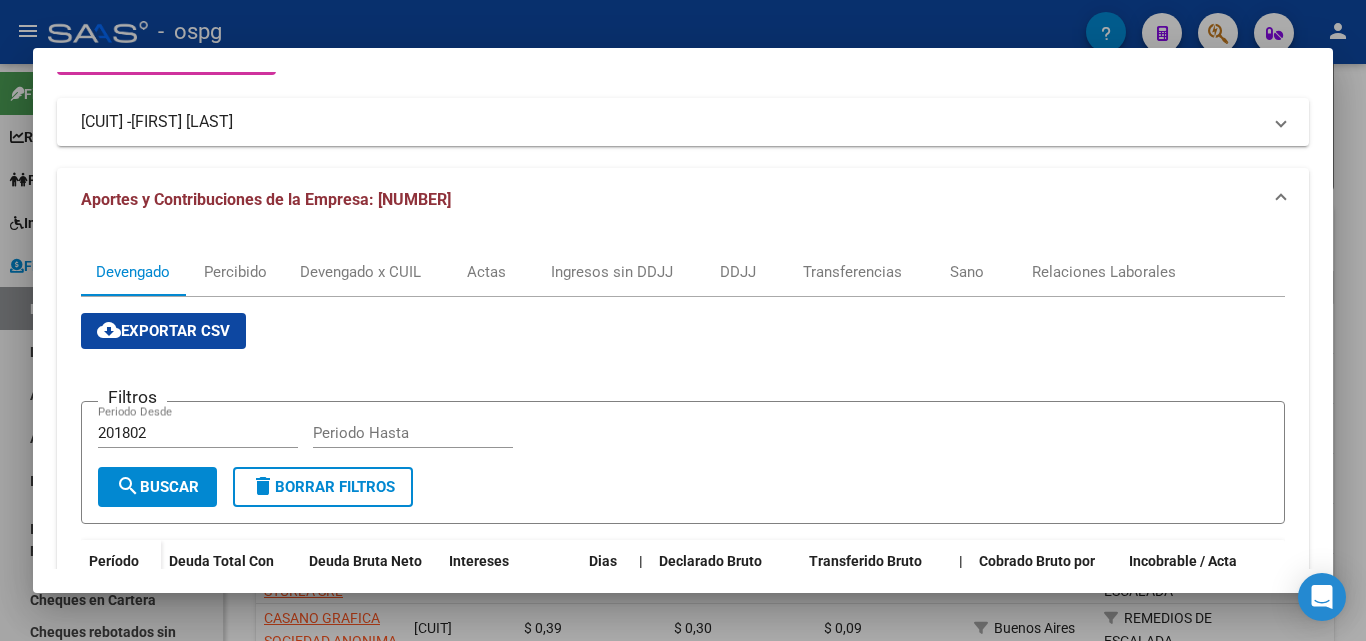 scroll, scrollTop: 142, scrollLeft: 0, axis: vertical 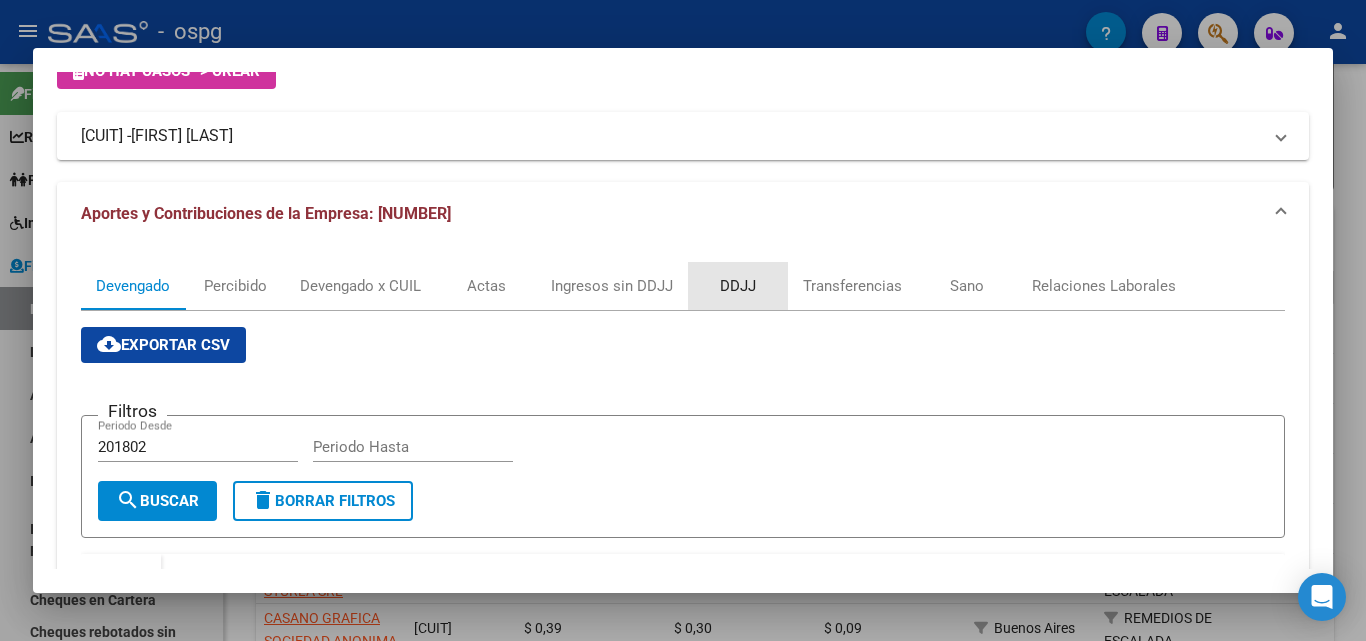 click on "DDJJ" at bounding box center (738, 286) 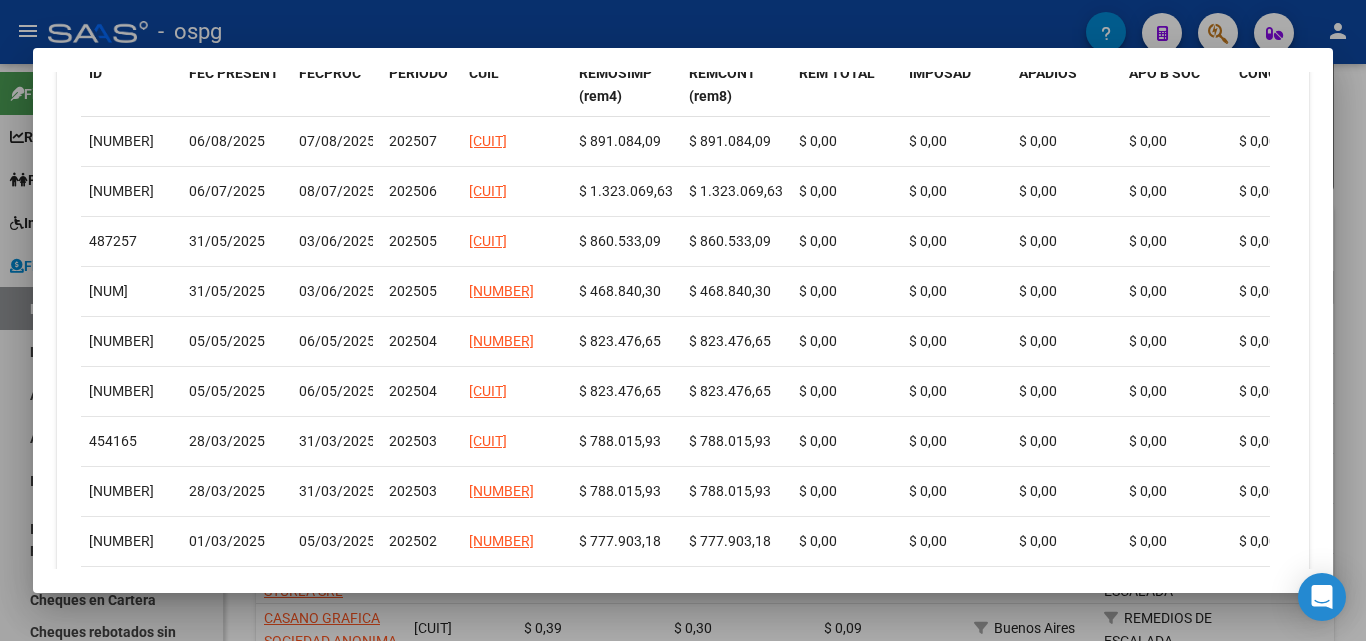 scroll, scrollTop: 800, scrollLeft: 0, axis: vertical 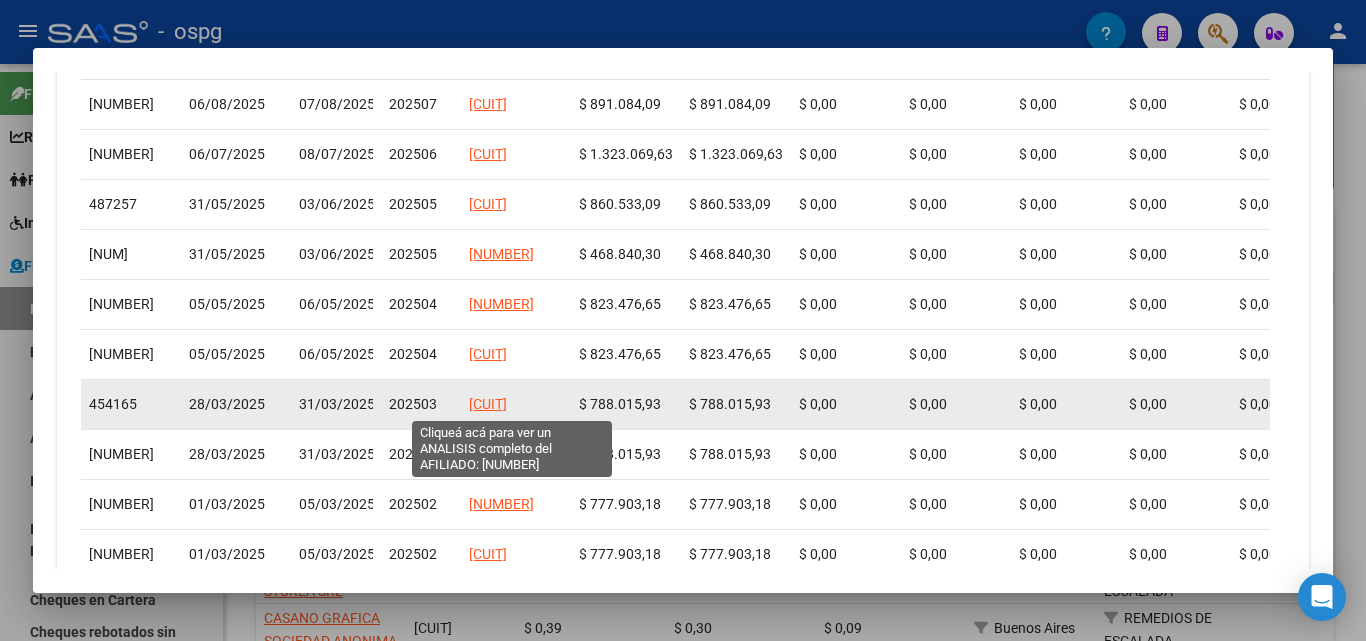 click on "[CUIT]" 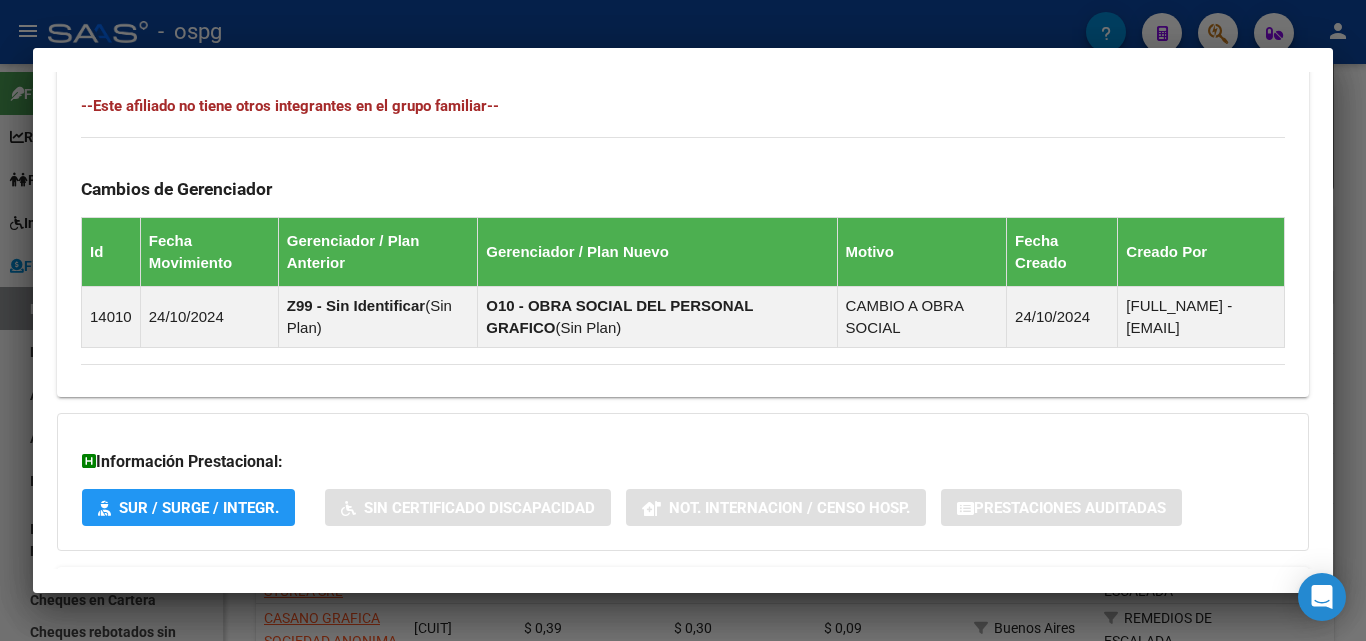 scroll, scrollTop: 1191, scrollLeft: 0, axis: vertical 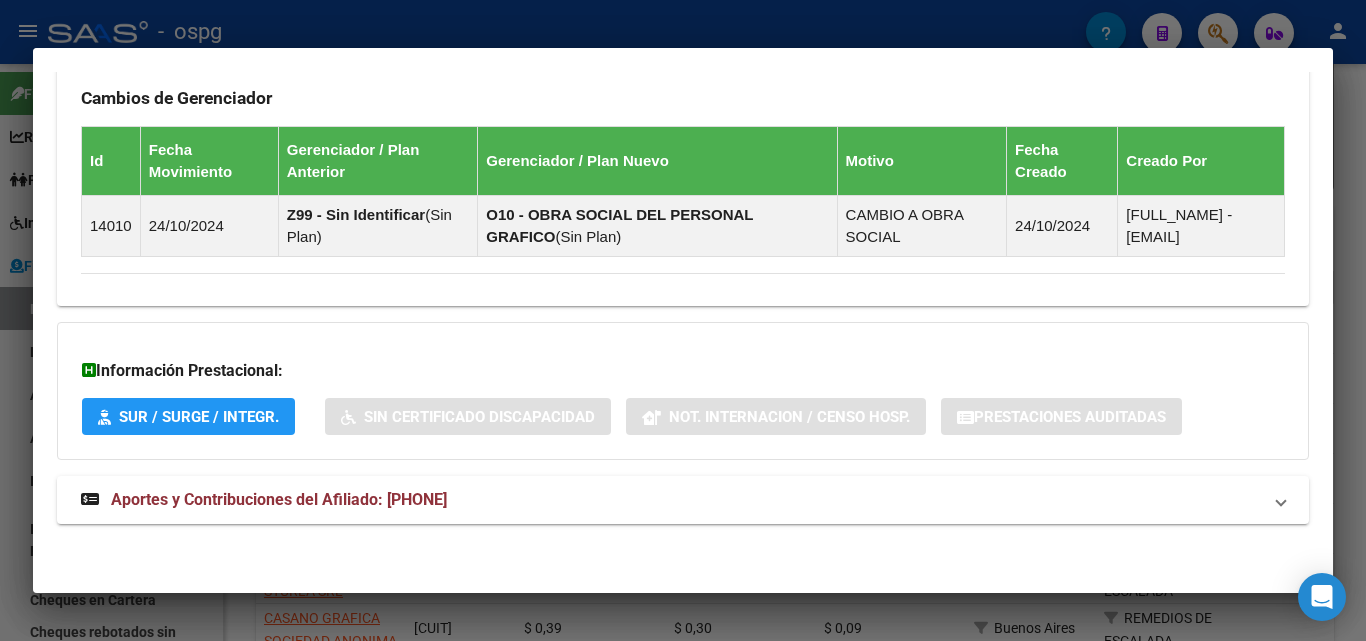 click at bounding box center (683, 320) 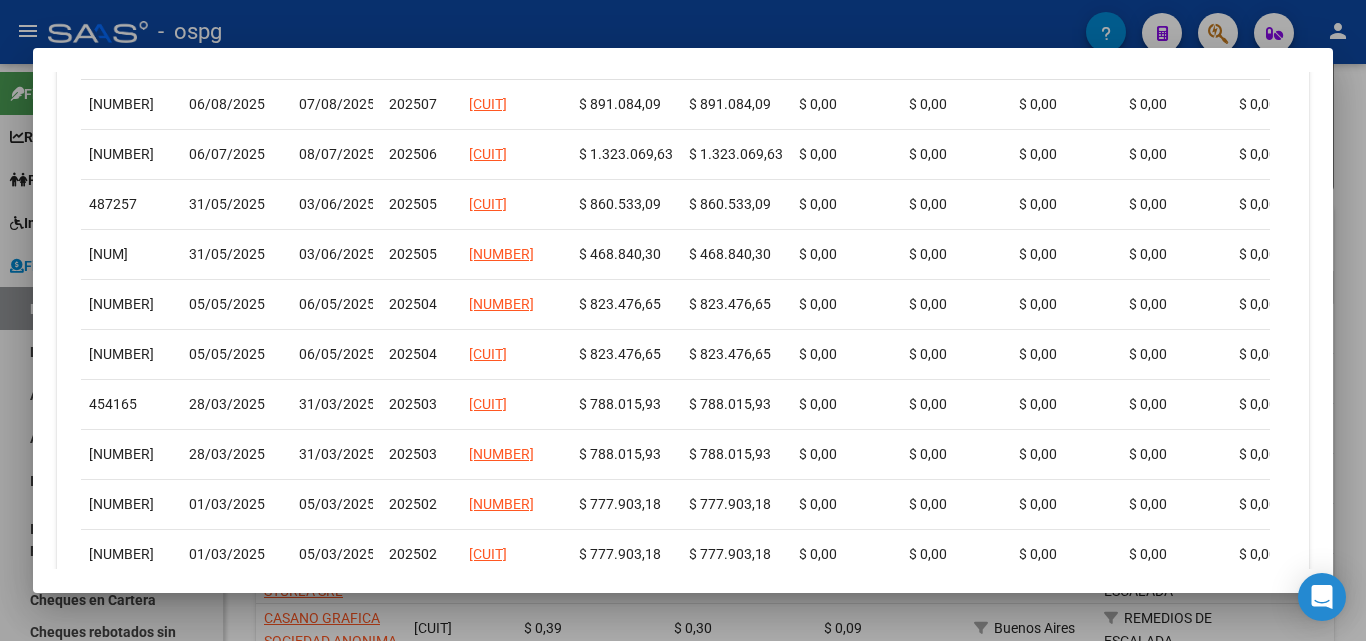 click at bounding box center (683, 320) 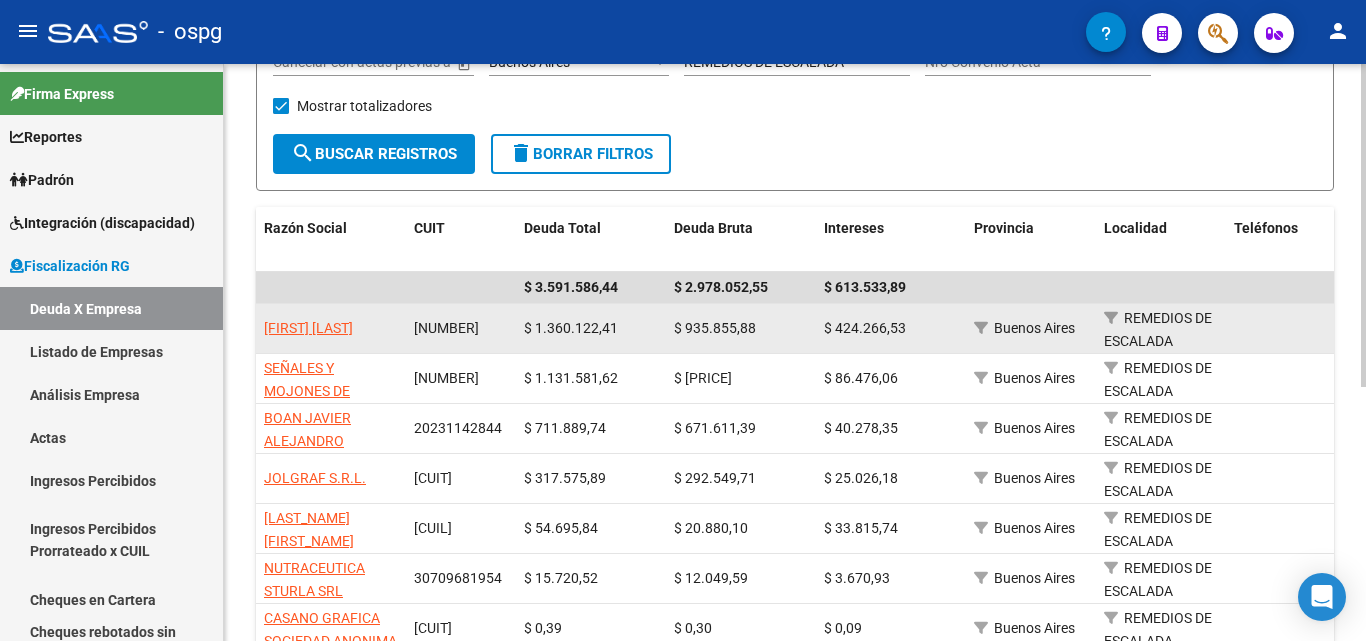 scroll, scrollTop: 0, scrollLeft: 0, axis: both 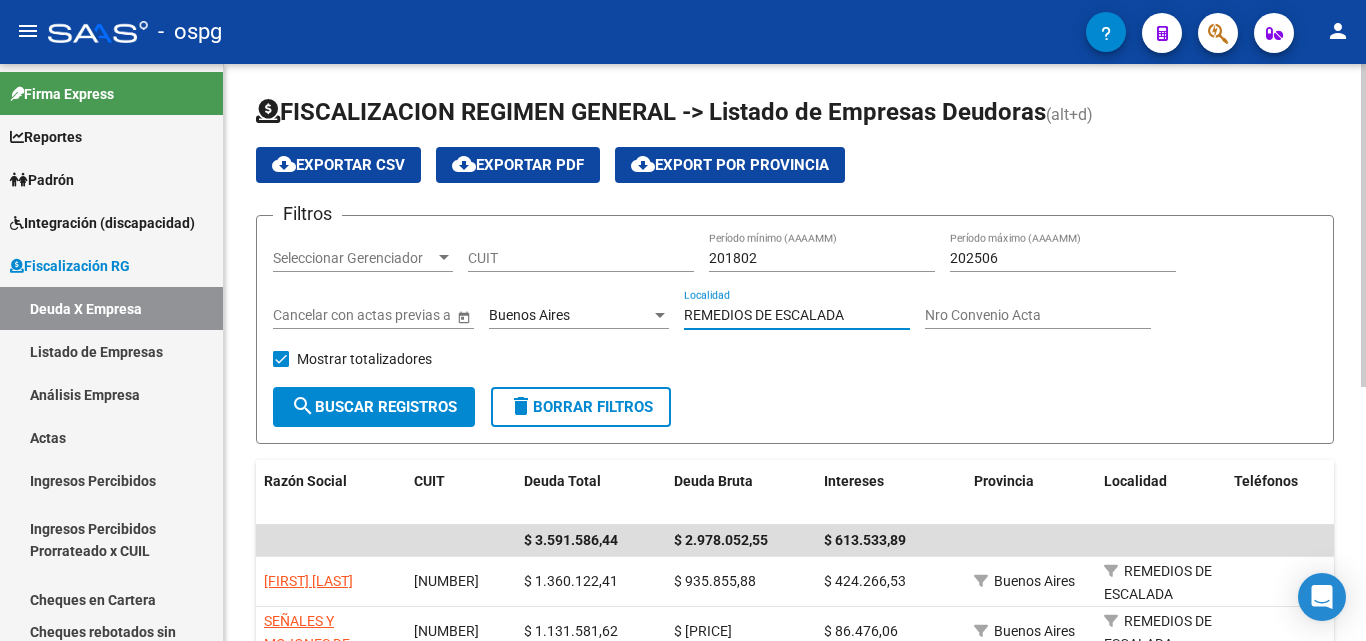 drag, startPoint x: 850, startPoint y: 312, endPoint x: 574, endPoint y: 313, distance: 276.0018 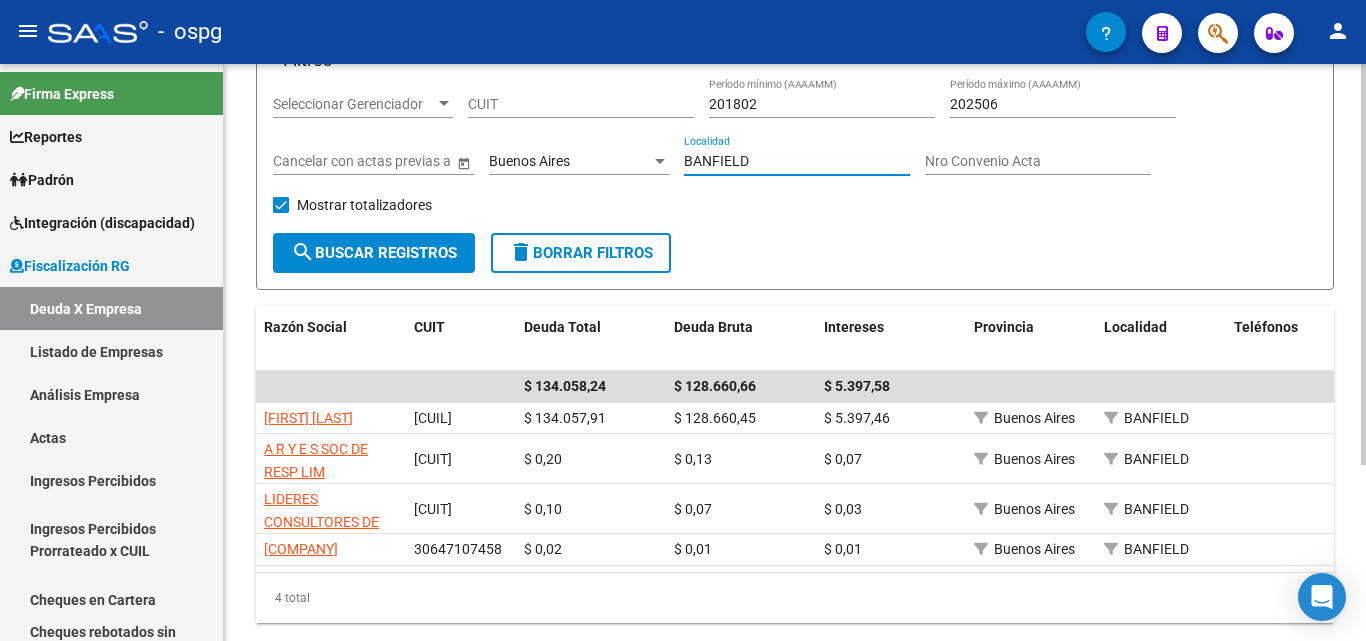 scroll, scrollTop: 200, scrollLeft: 0, axis: vertical 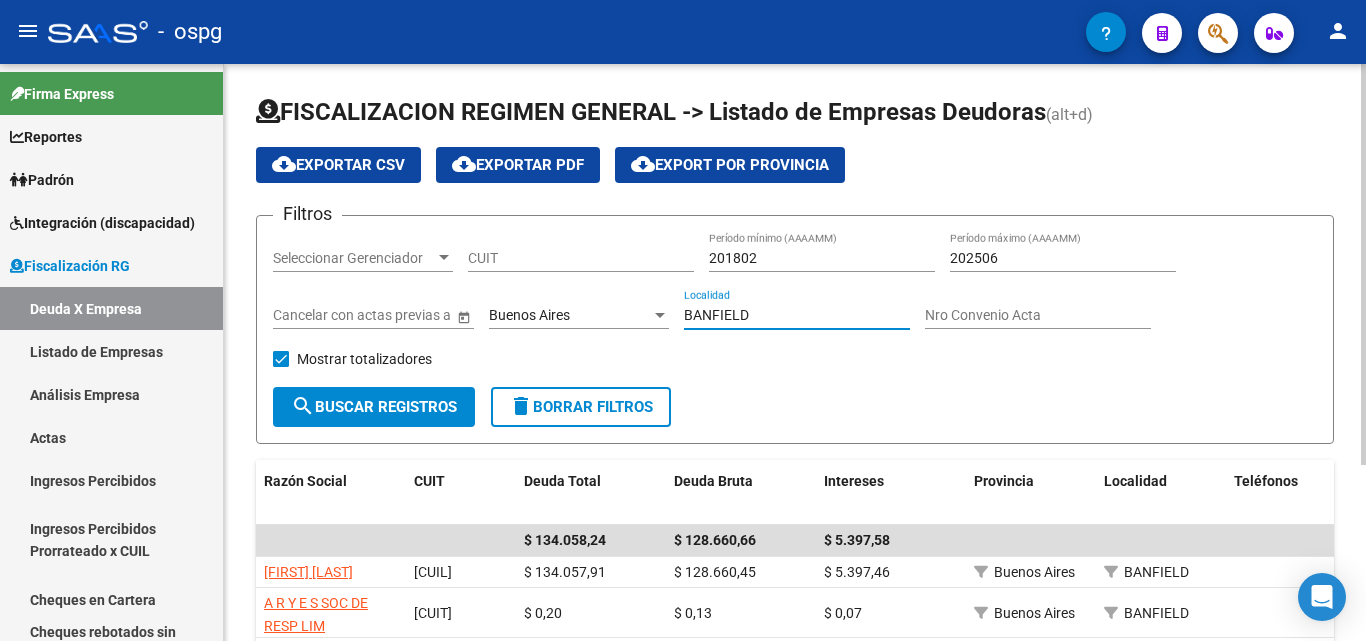 drag, startPoint x: 773, startPoint y: 316, endPoint x: 658, endPoint y: 307, distance: 115.35164 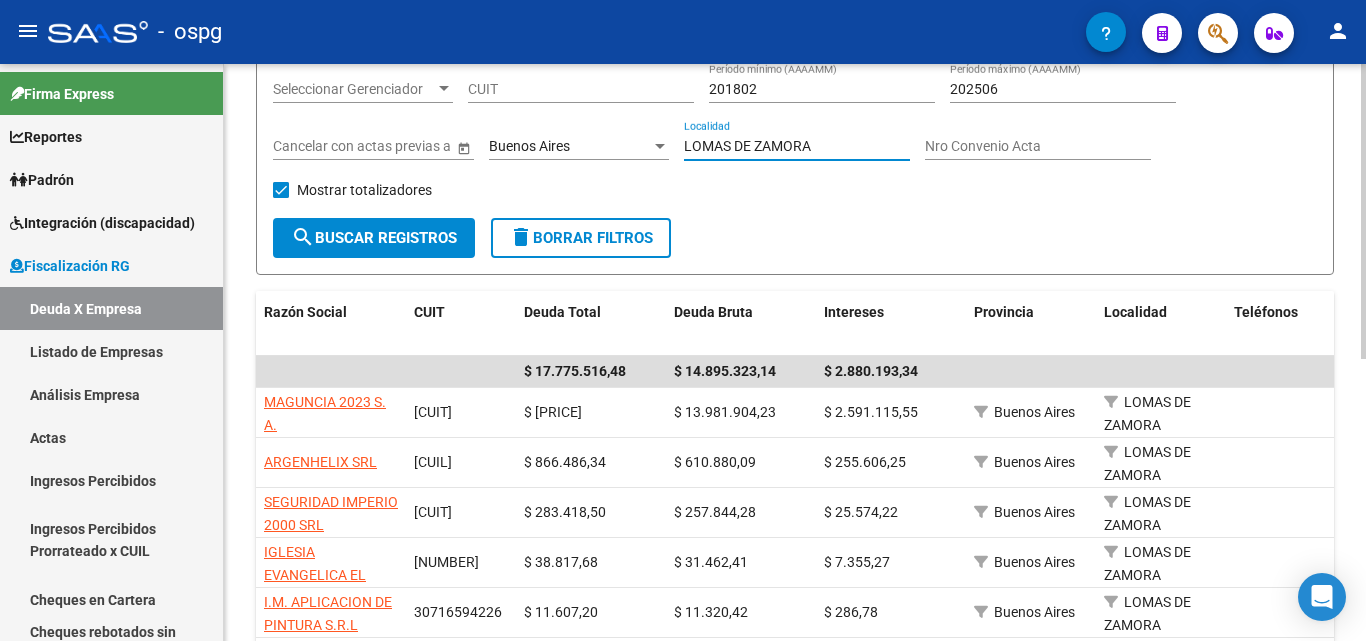 scroll, scrollTop: 53, scrollLeft: 0, axis: vertical 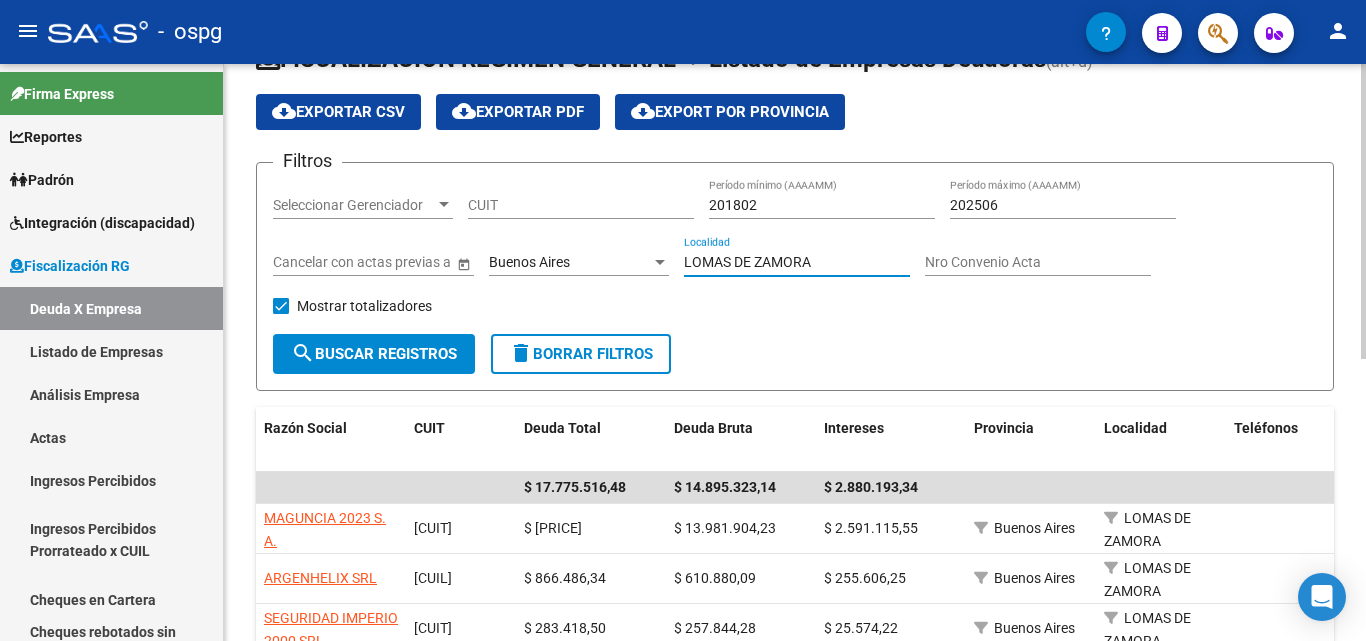 drag, startPoint x: 837, startPoint y: 258, endPoint x: 594, endPoint y: 265, distance: 243.1008 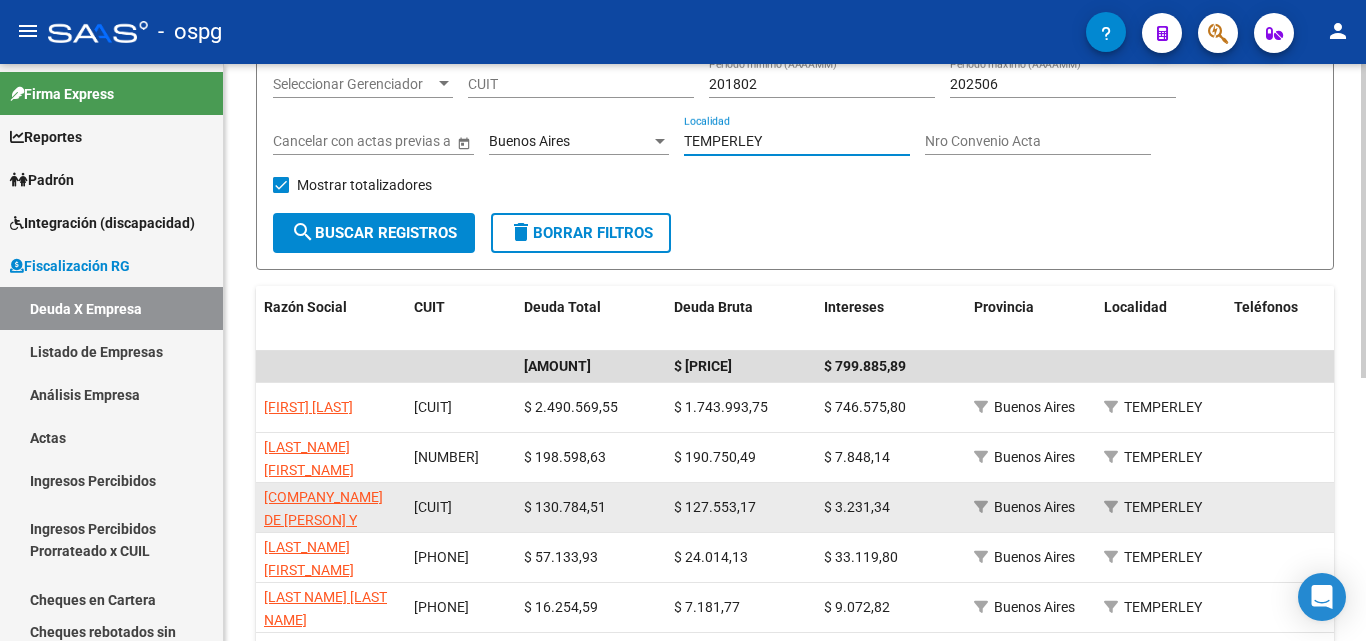 scroll, scrollTop: 453, scrollLeft: 0, axis: vertical 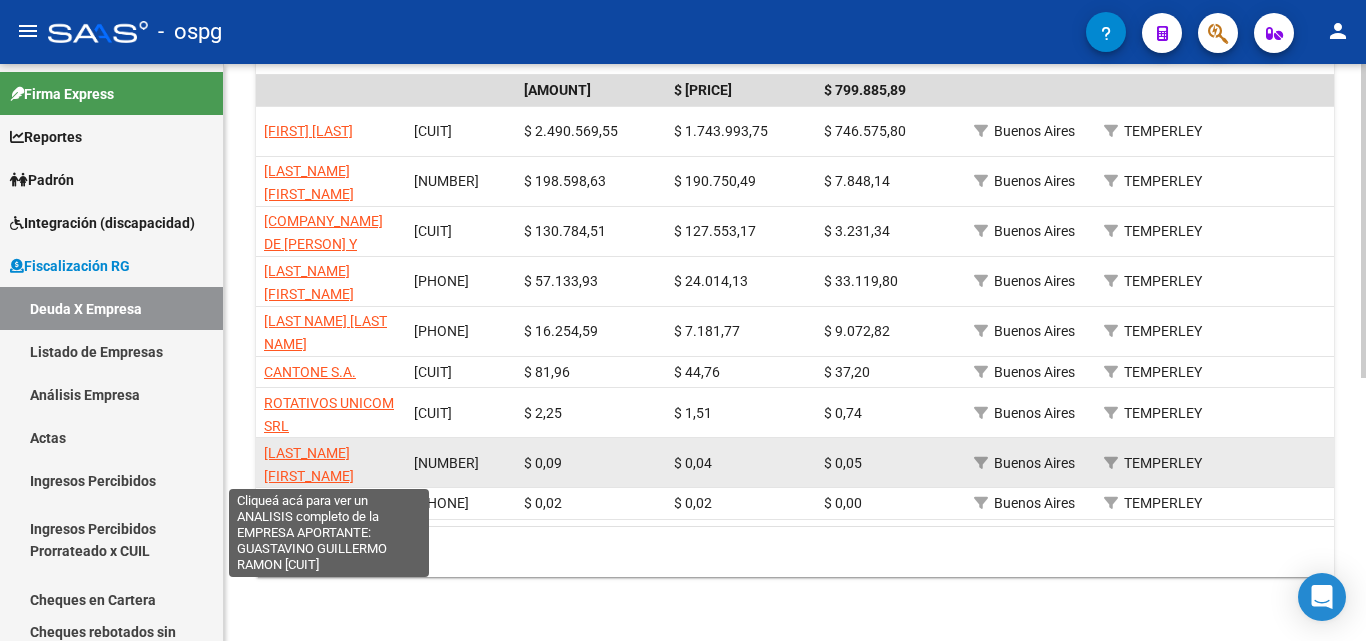 type on "TEMPERLEY" 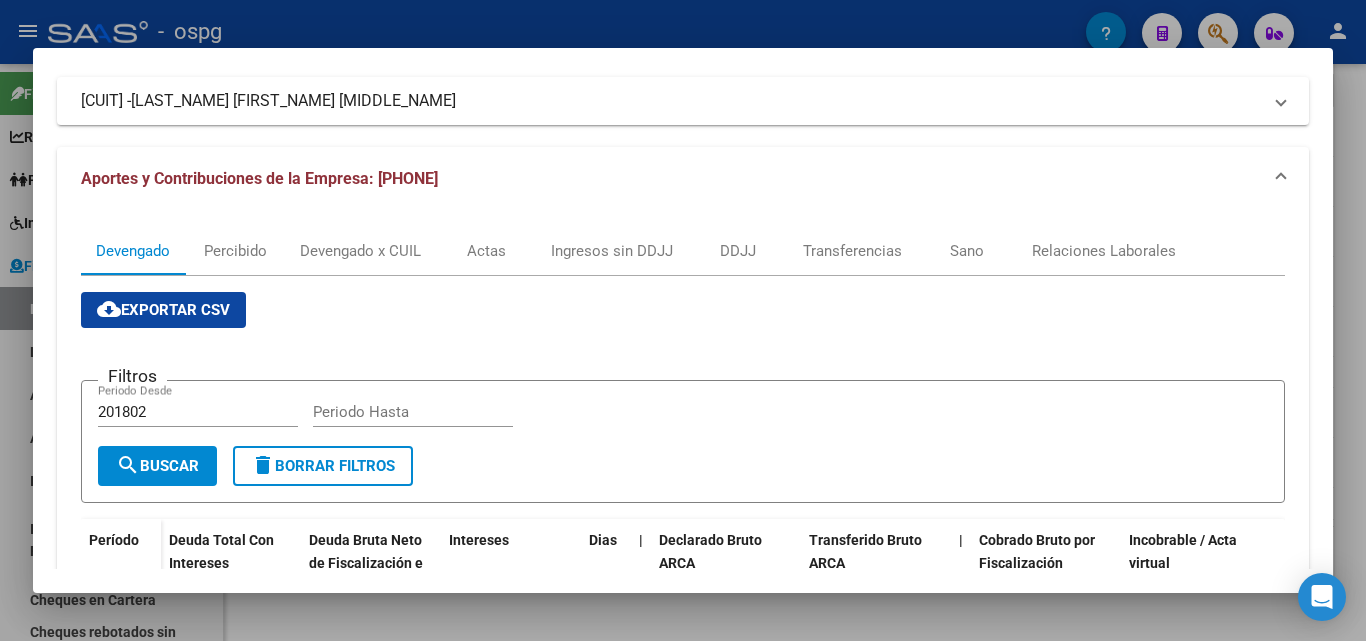 scroll, scrollTop: 142, scrollLeft: 0, axis: vertical 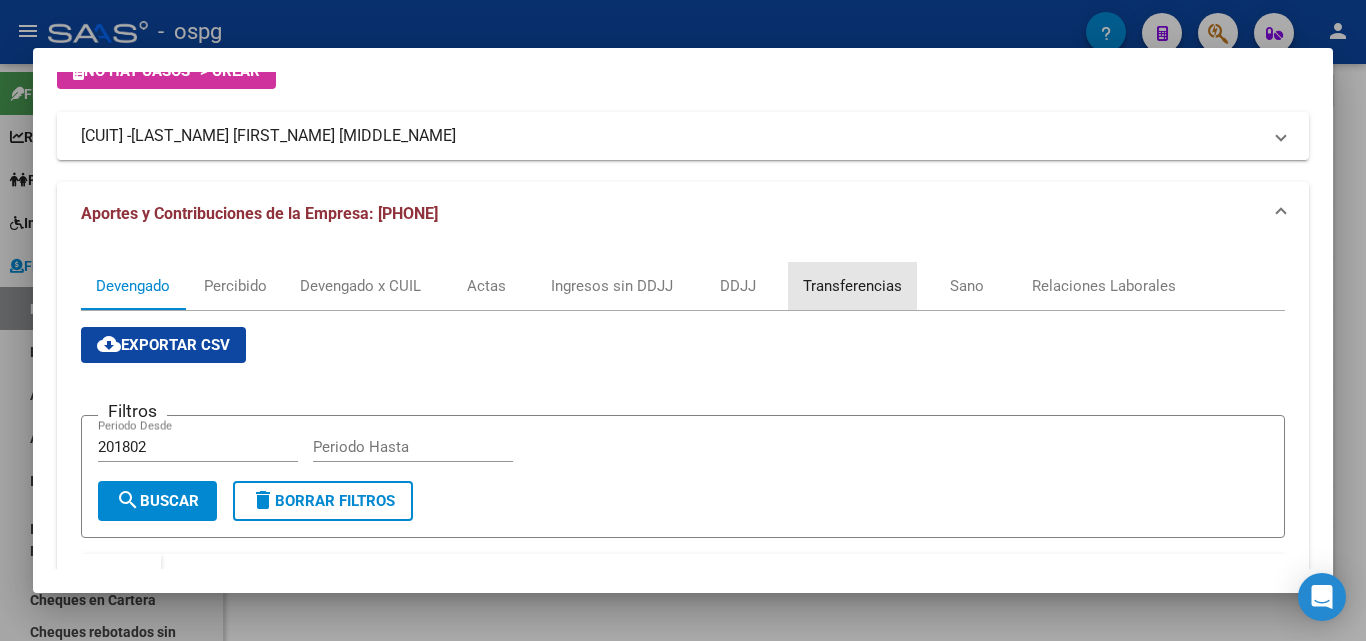 click on "Transferencias" at bounding box center (852, 286) 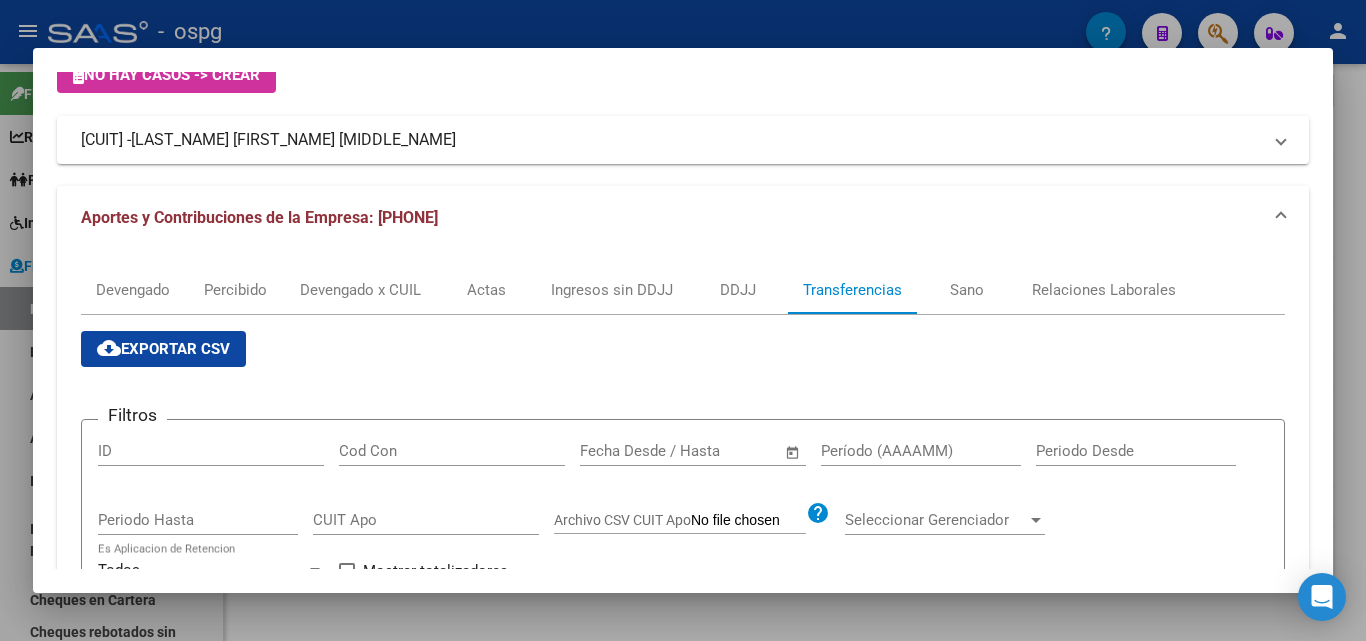 scroll, scrollTop: 100, scrollLeft: 0, axis: vertical 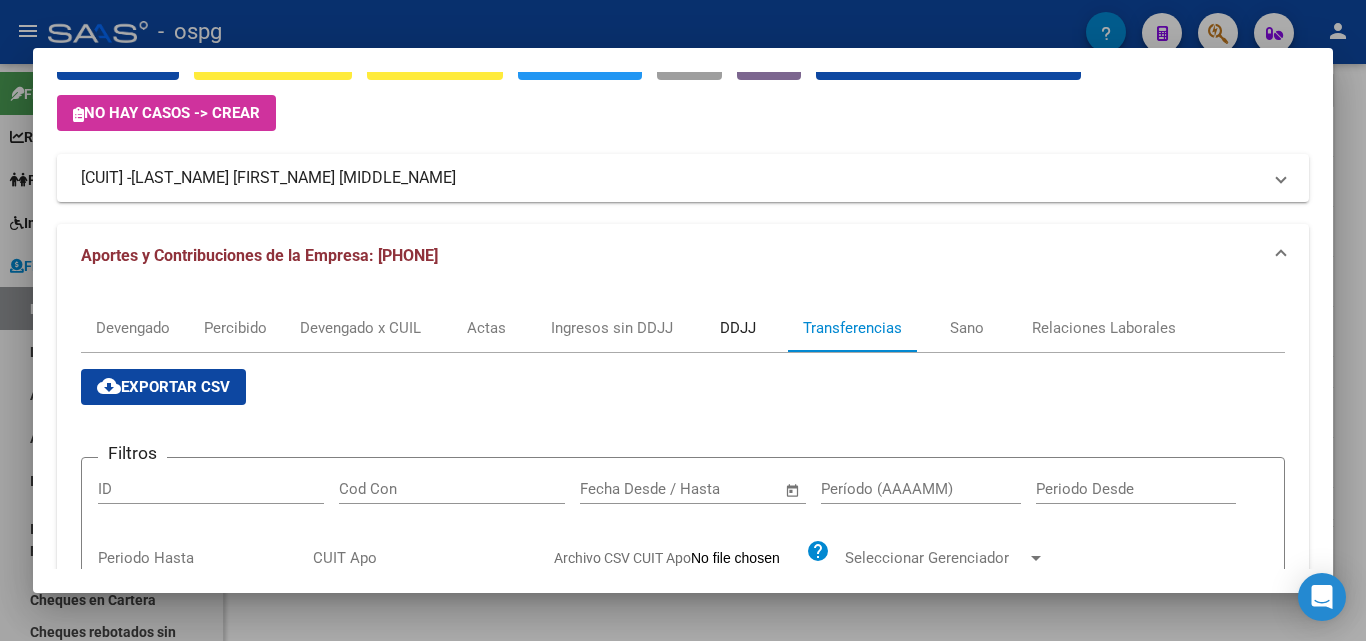 click on "DDJJ" at bounding box center [738, 328] 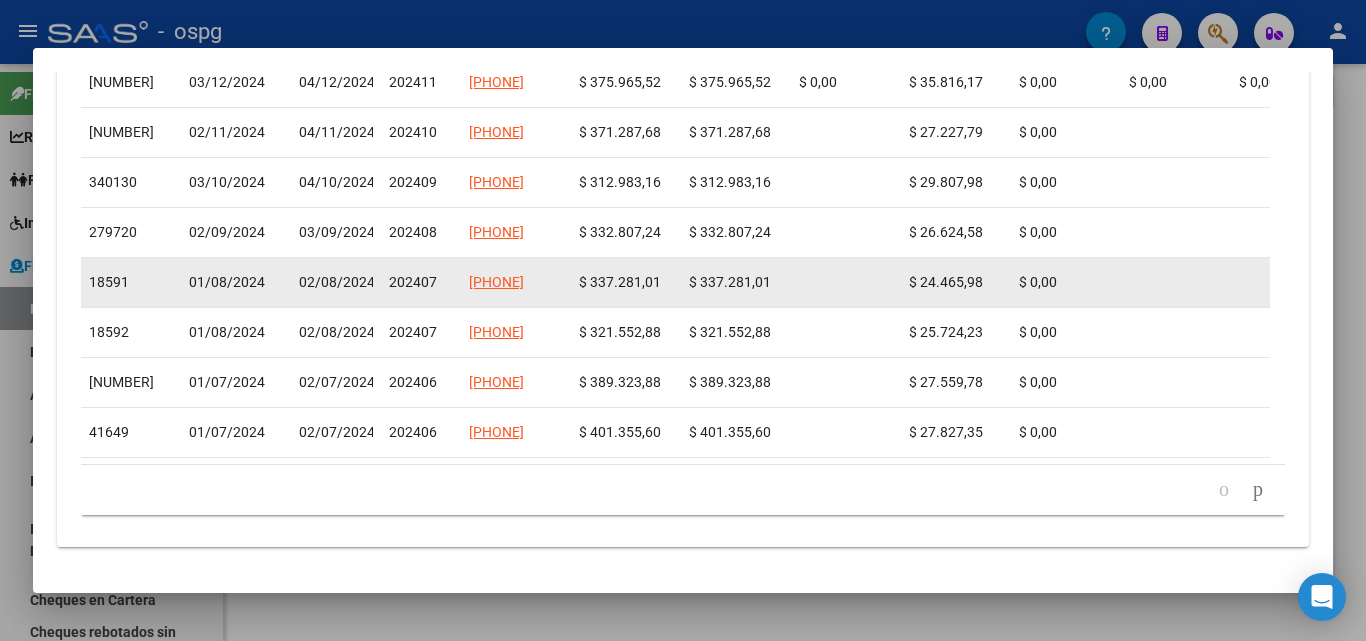 scroll, scrollTop: 920, scrollLeft: 0, axis: vertical 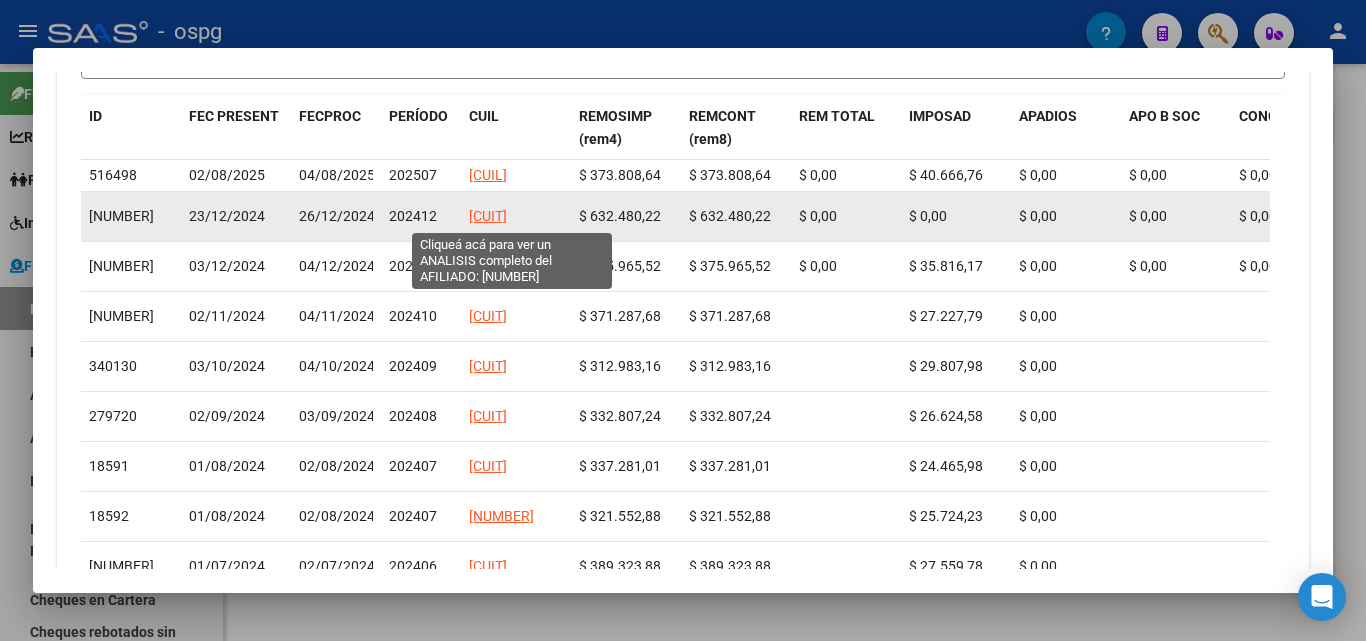 click on "[PHONE]" 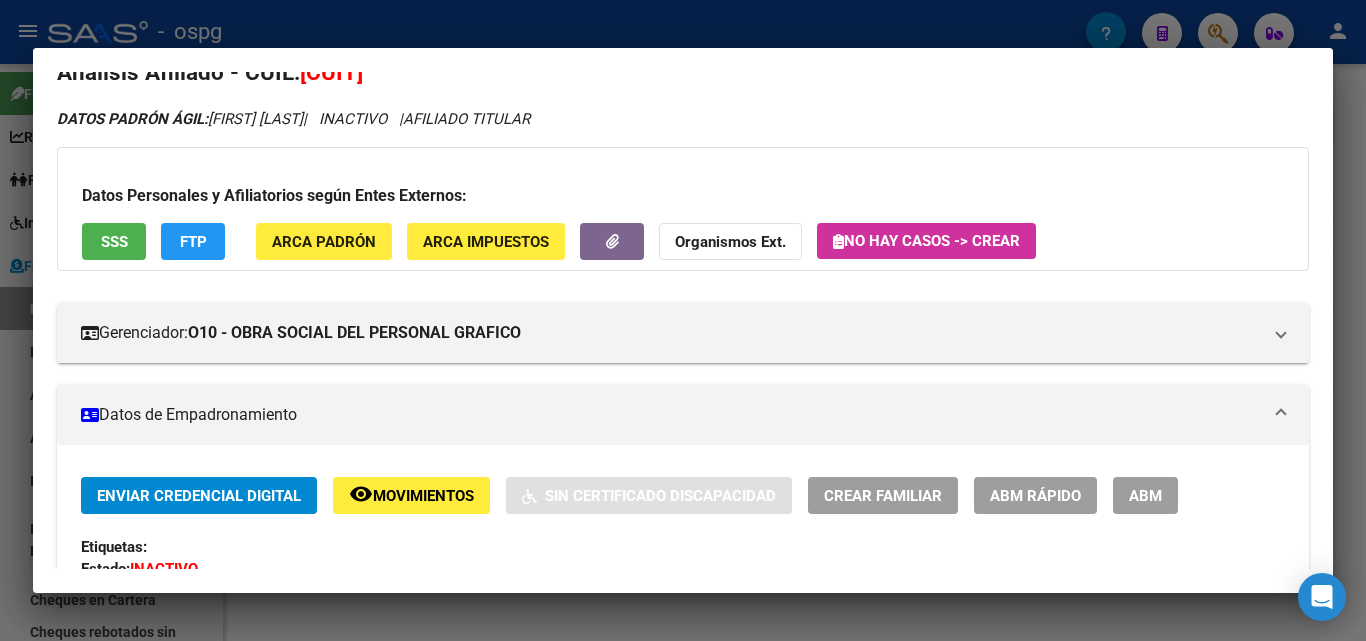 scroll, scrollTop: 0, scrollLeft: 0, axis: both 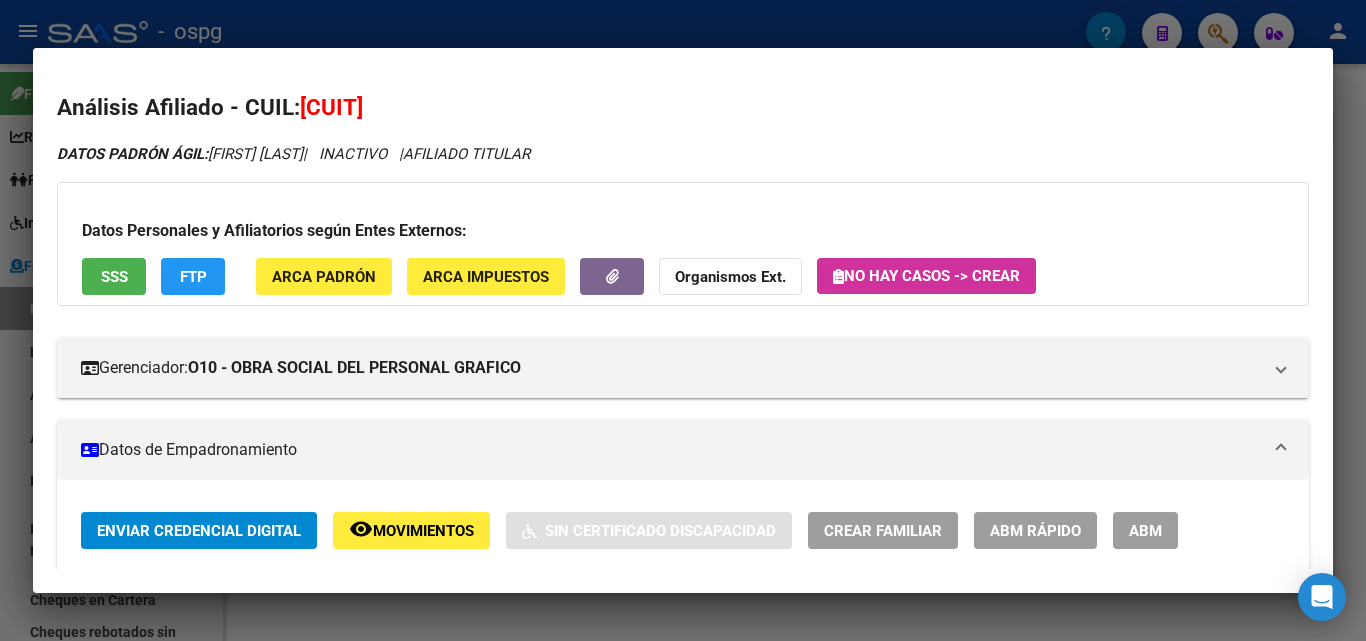 drag, startPoint x: 298, startPoint y: 105, endPoint x: 442, endPoint y: 117, distance: 144.49913 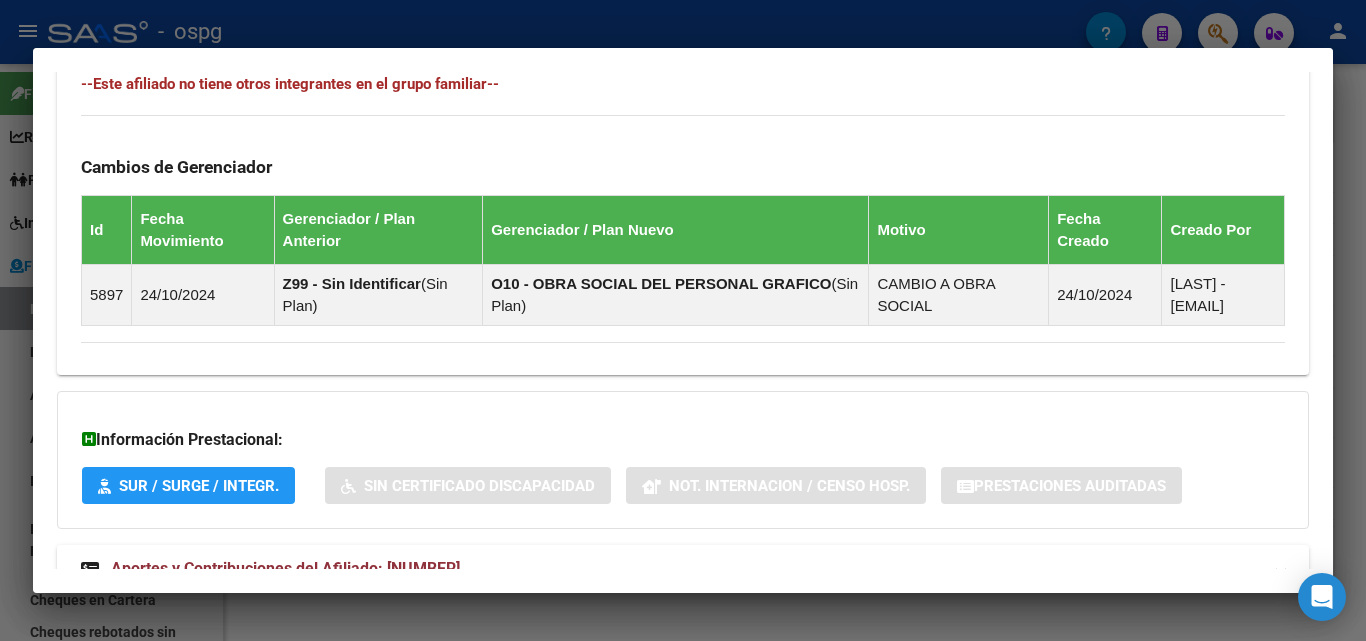 scroll, scrollTop: 1235, scrollLeft: 0, axis: vertical 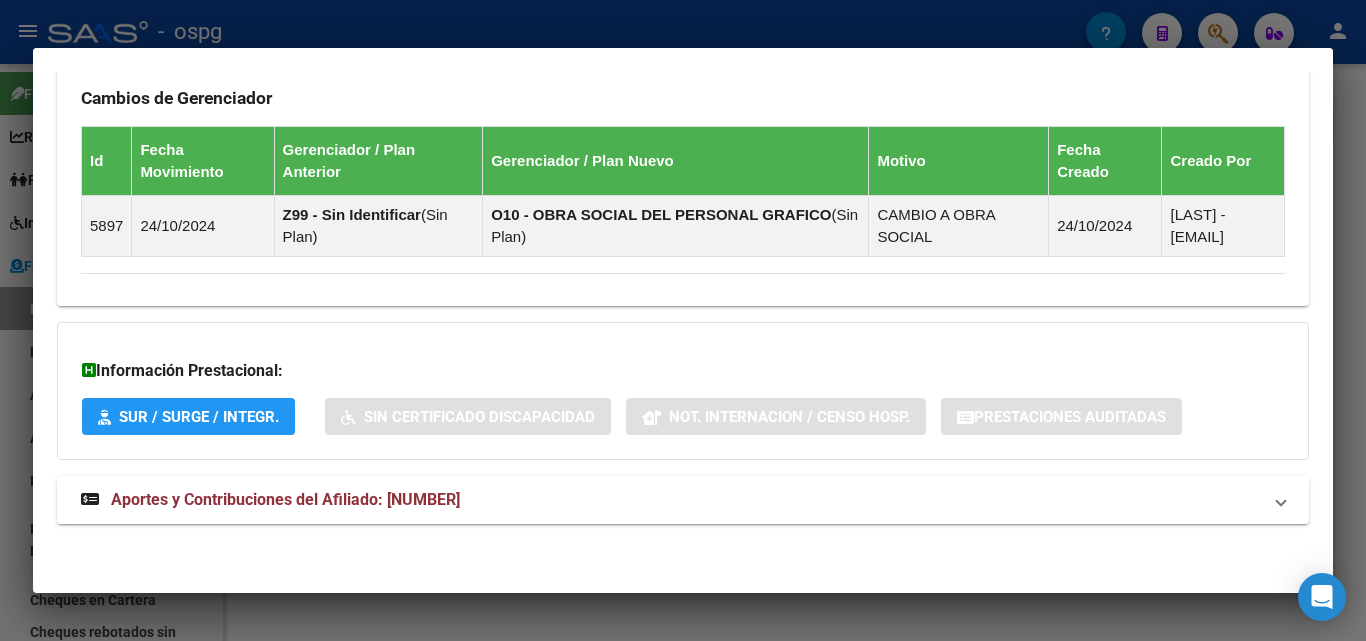 drag, startPoint x: 385, startPoint y: 500, endPoint x: 479, endPoint y: 495, distance: 94.13288 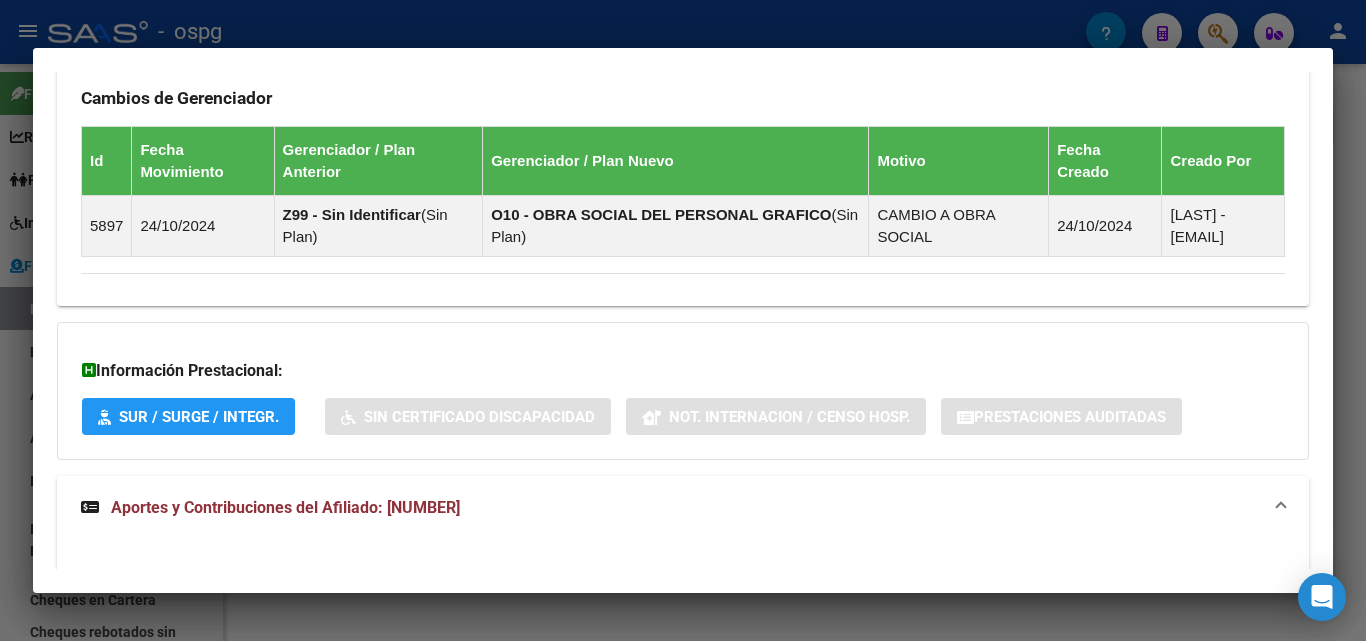 copy on "[PHONE]" 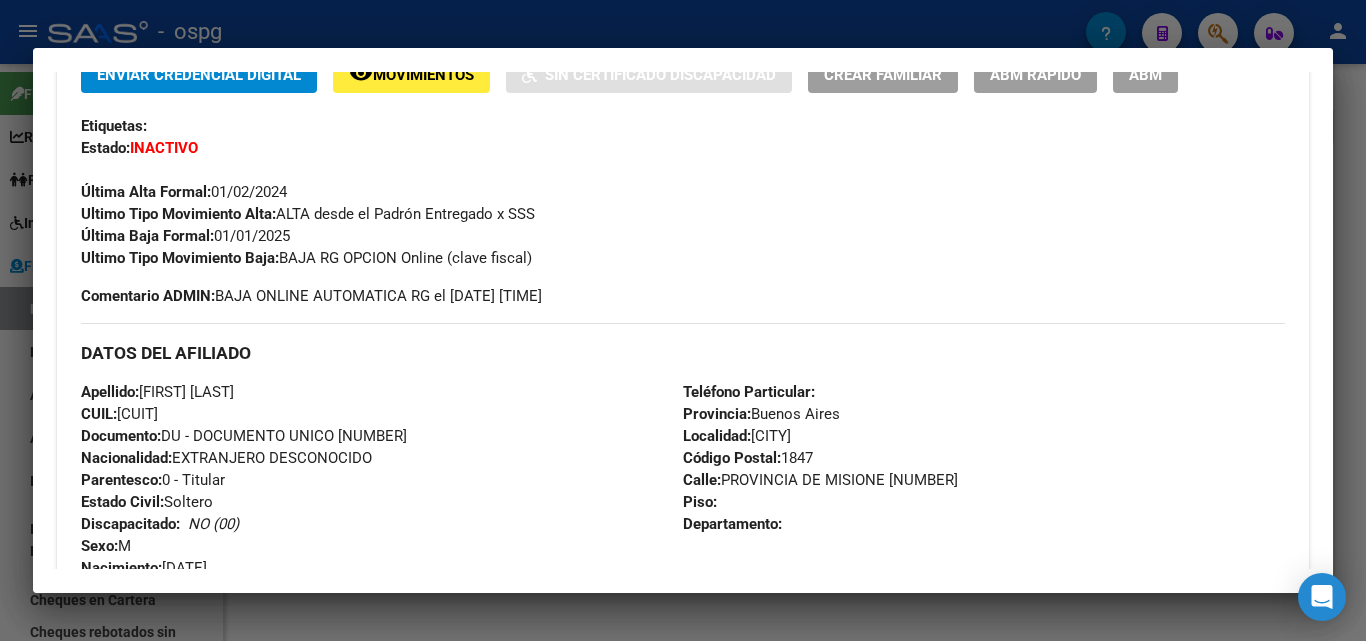 scroll, scrollTop: 435, scrollLeft: 0, axis: vertical 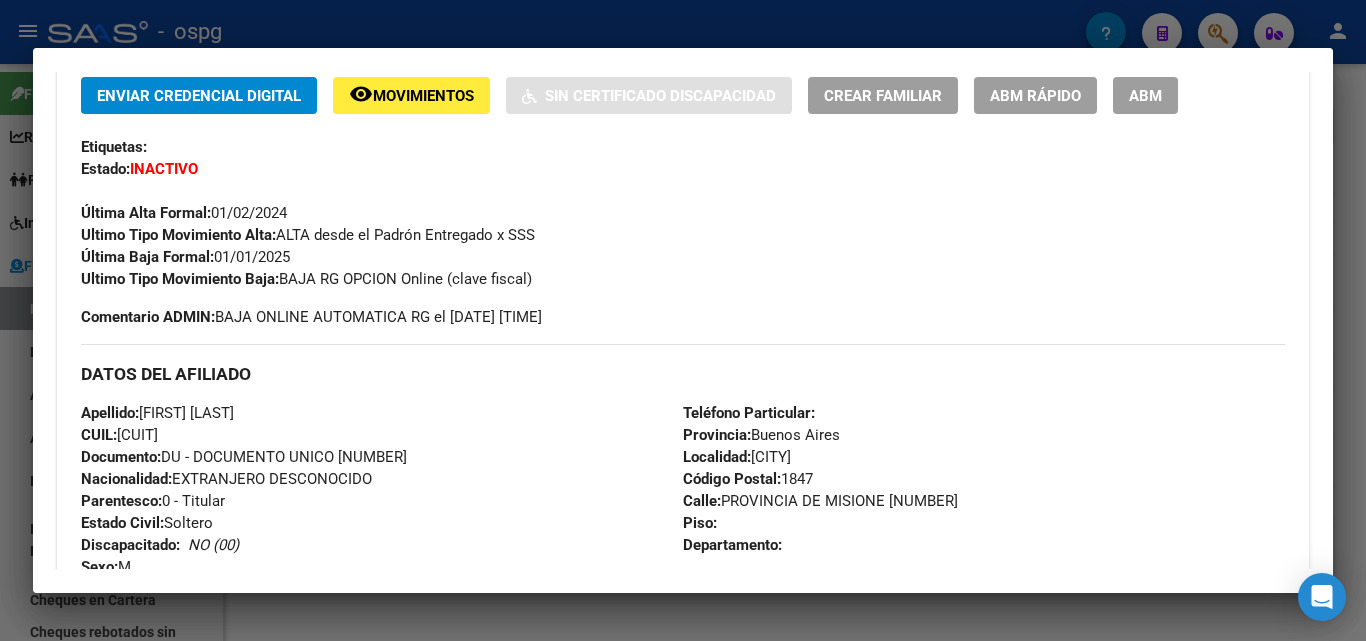 click at bounding box center [683, 320] 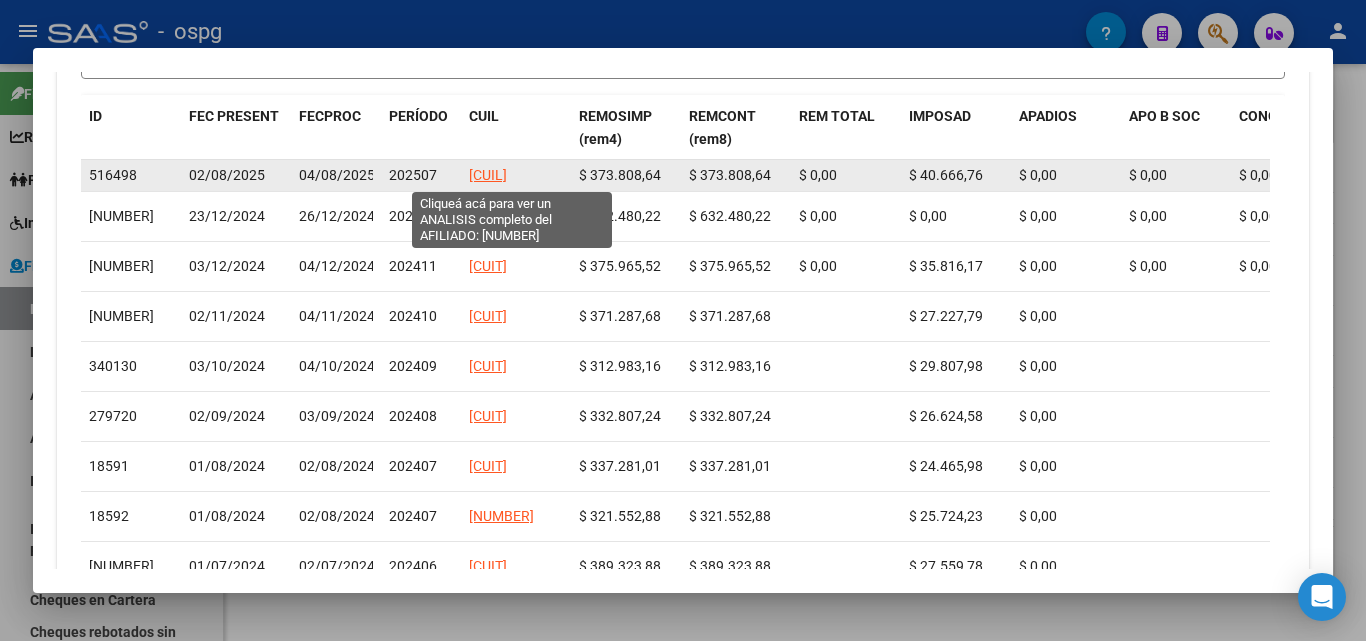 click on "[CUIT]" 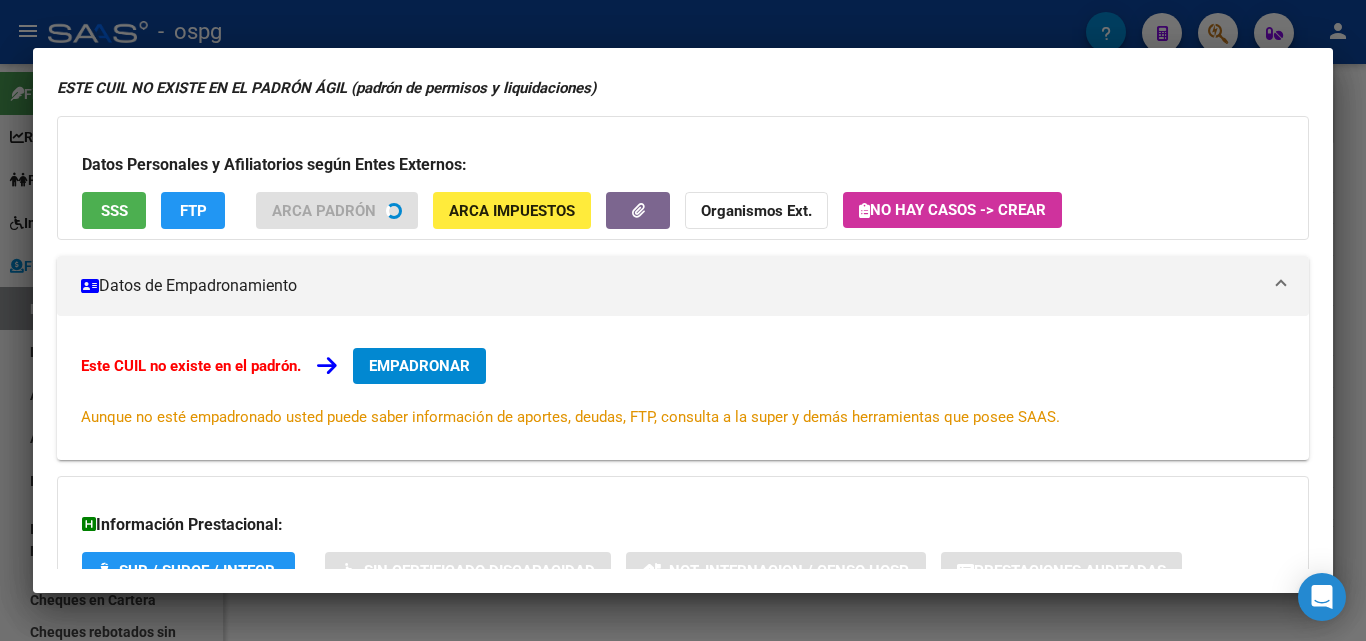 scroll, scrollTop: 247, scrollLeft: 0, axis: vertical 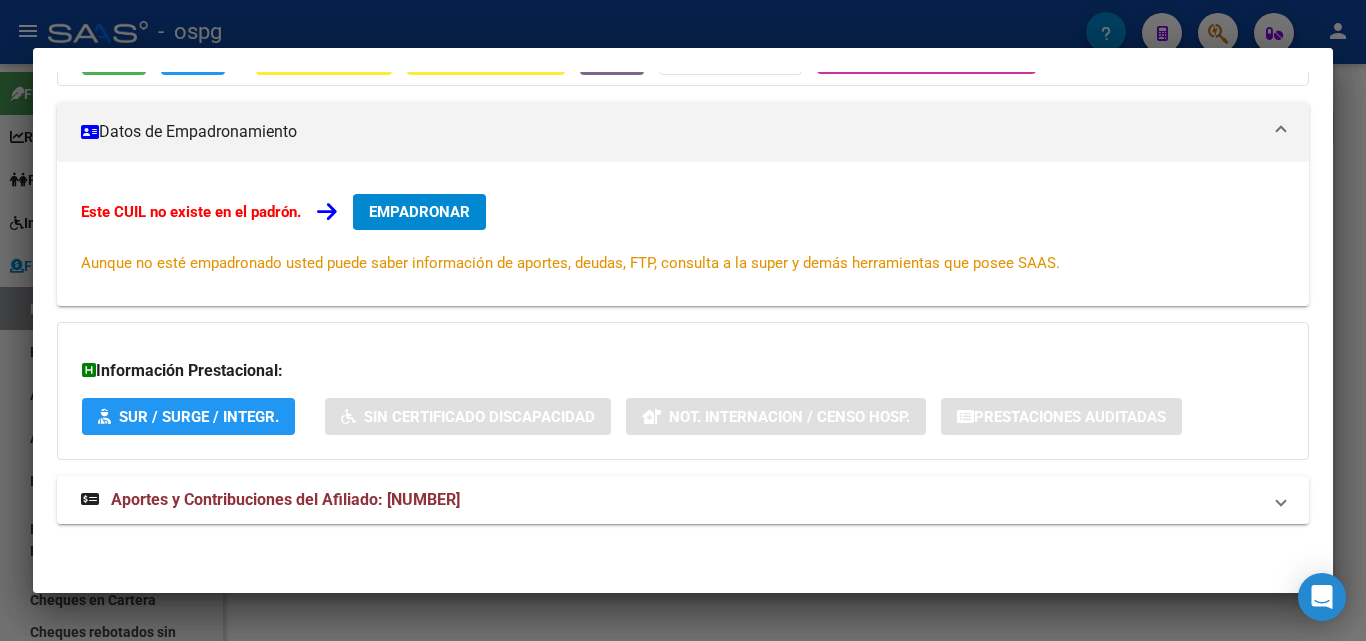 click at bounding box center (683, 320) 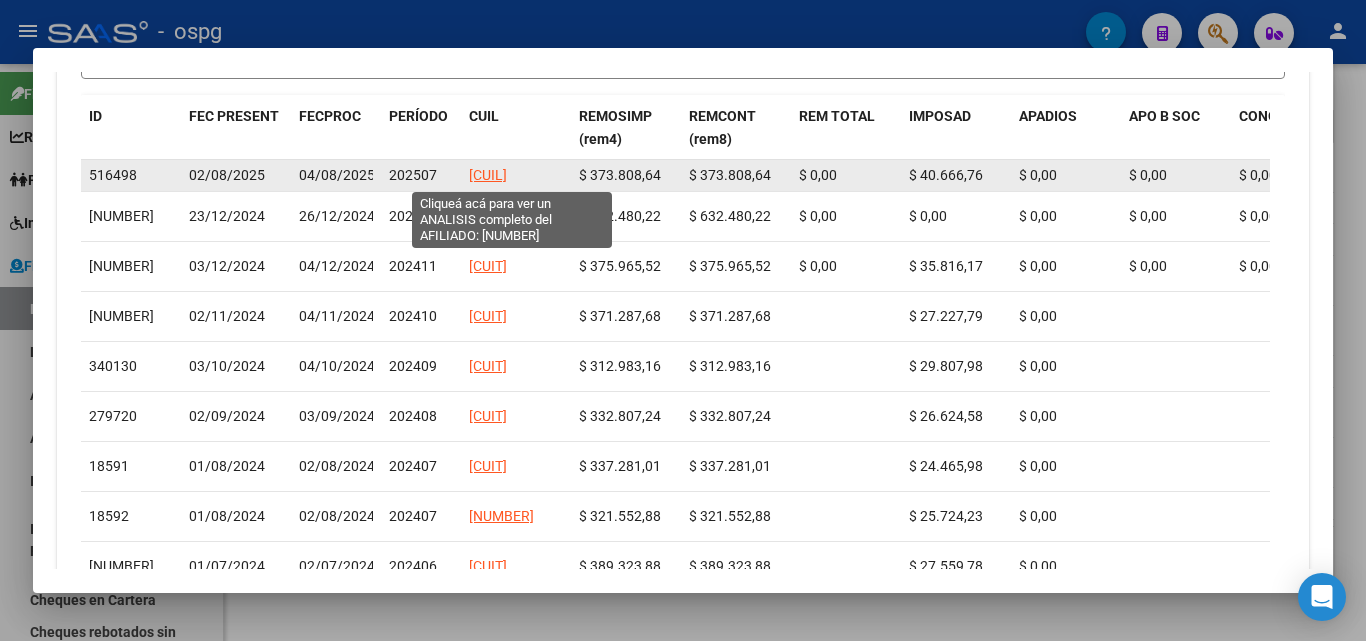 click on "[CUIT]" 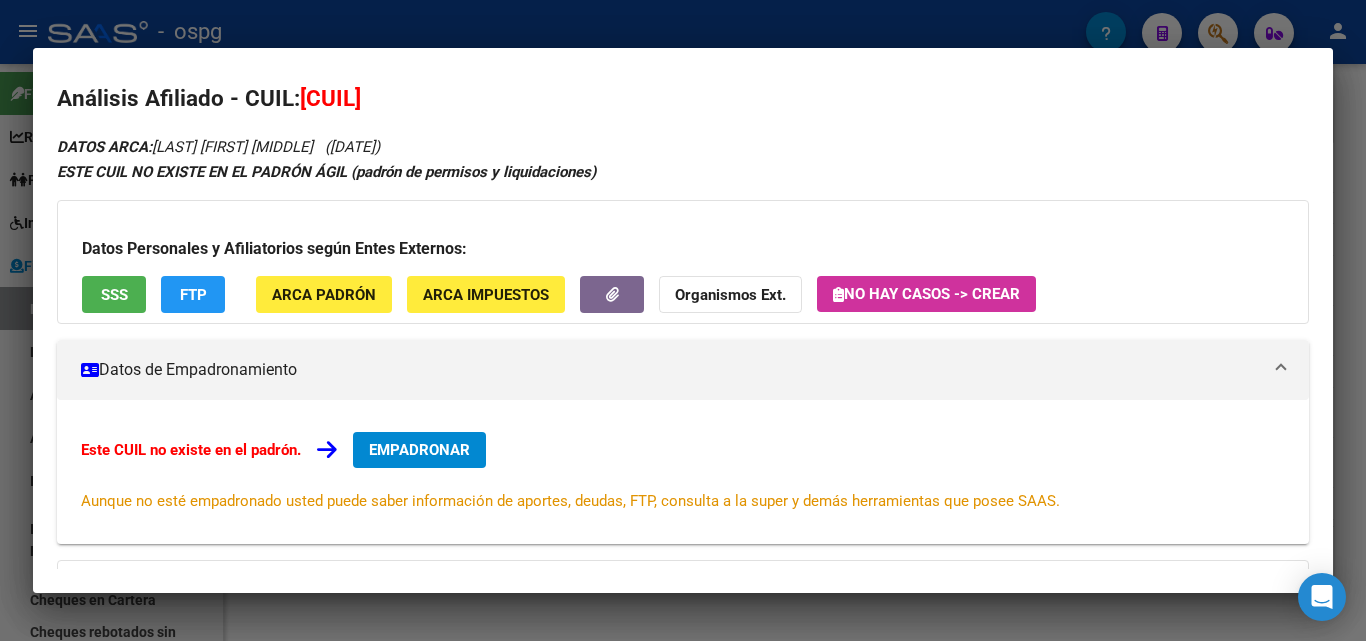 scroll, scrollTop: 0, scrollLeft: 0, axis: both 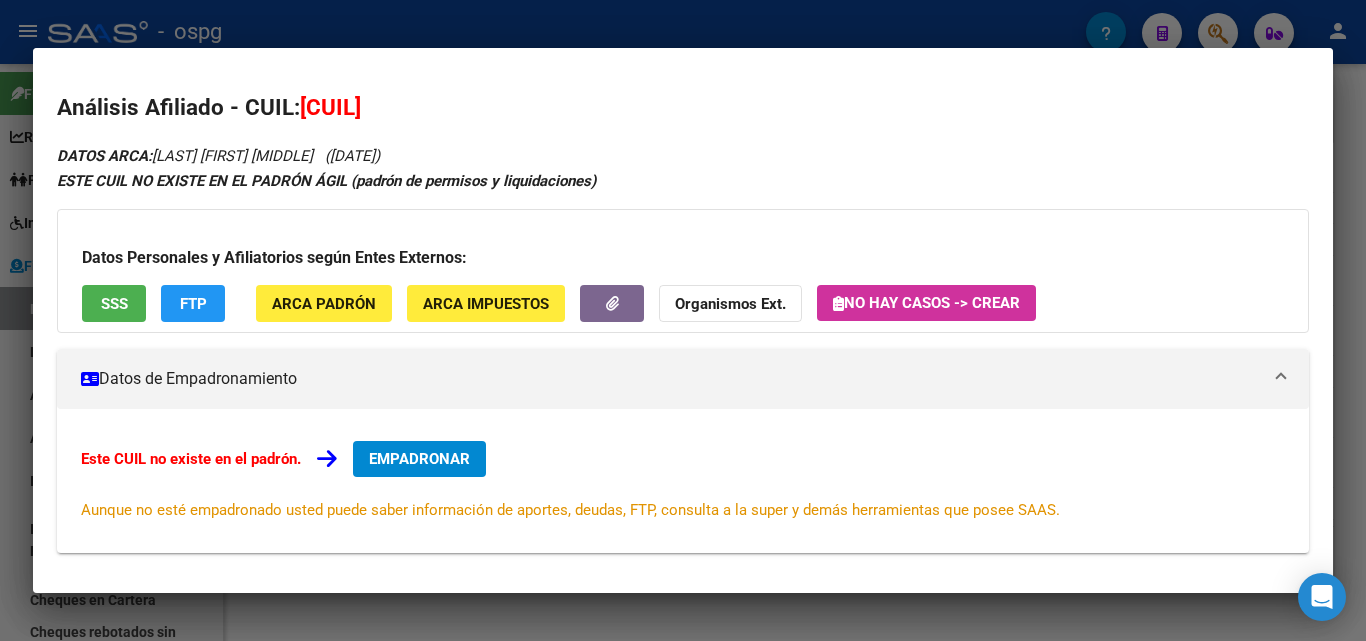 click at bounding box center (683, 320) 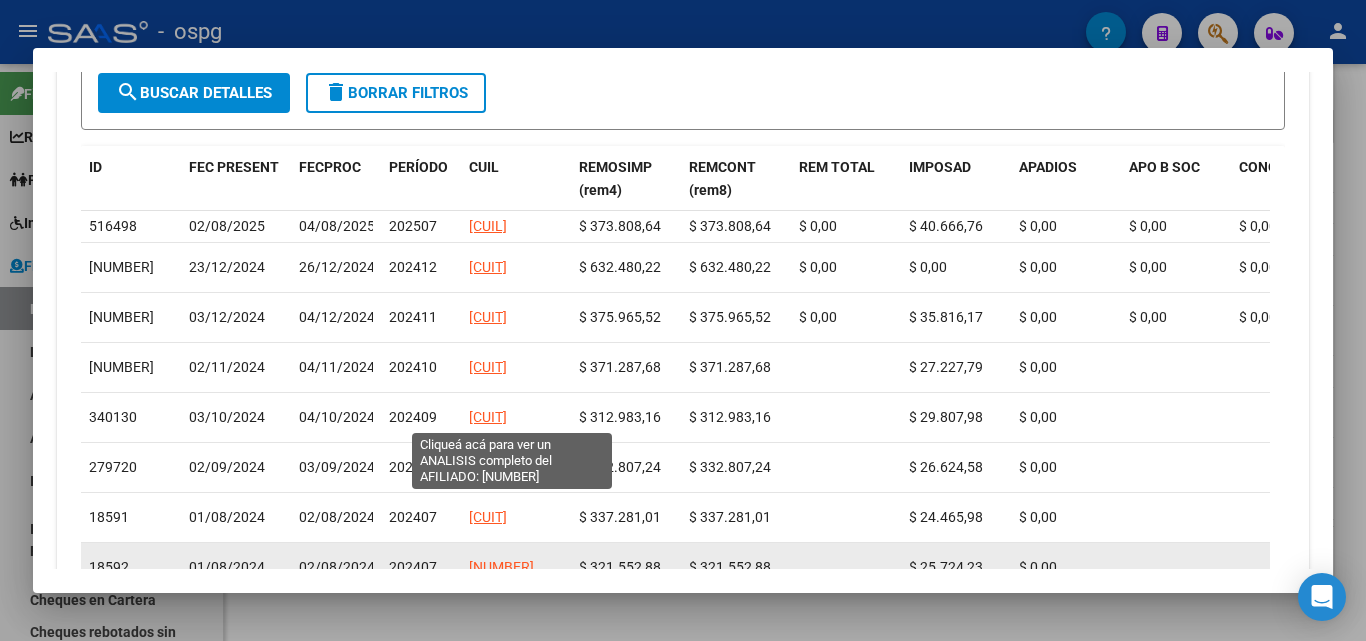 scroll, scrollTop: 620, scrollLeft: 0, axis: vertical 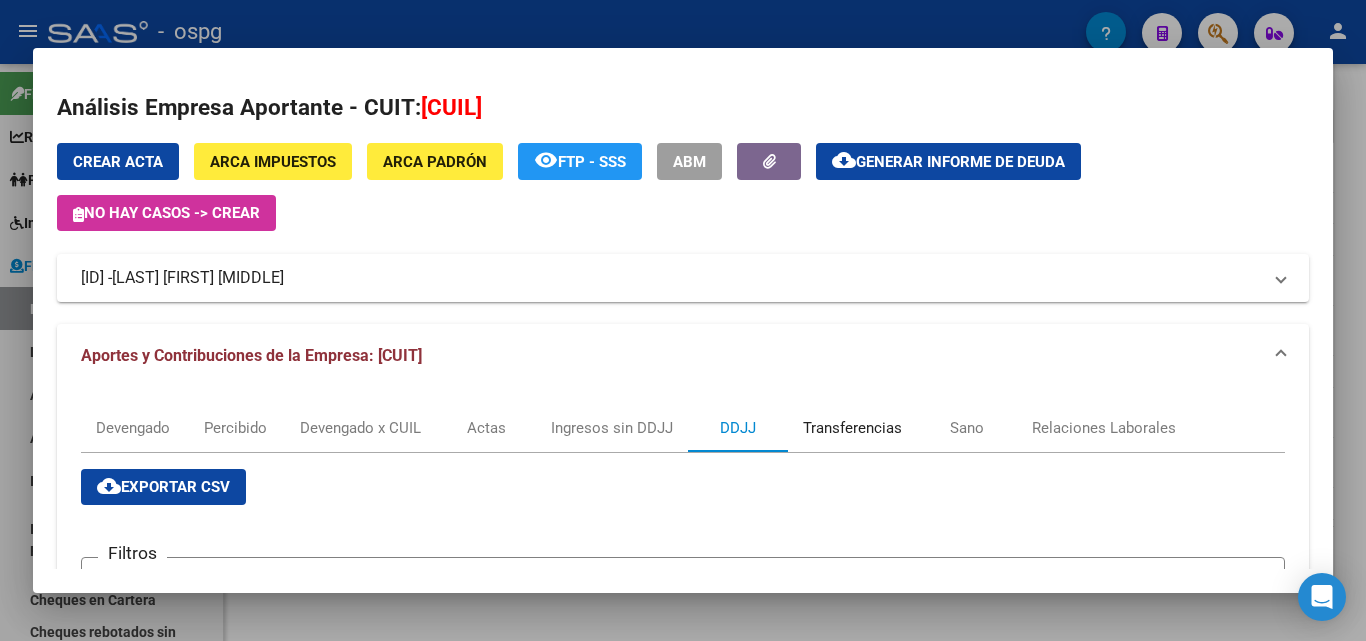 click on "Transferencias" at bounding box center (852, 428) 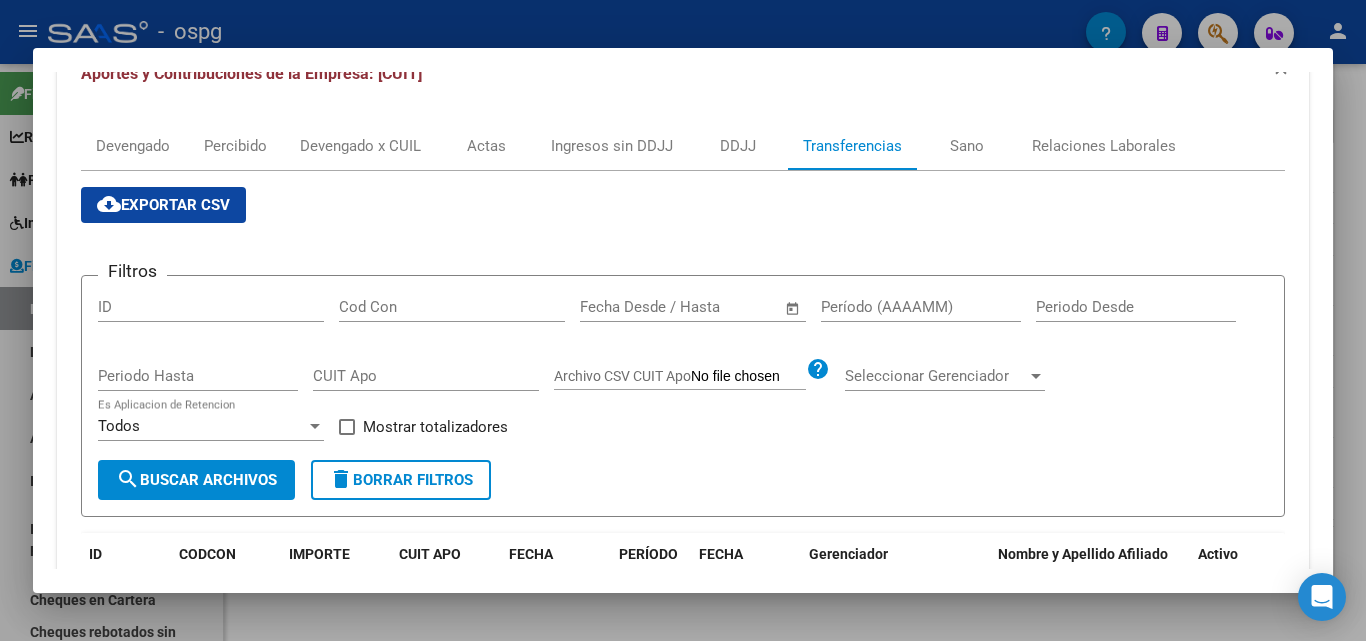 scroll, scrollTop: 280, scrollLeft: 0, axis: vertical 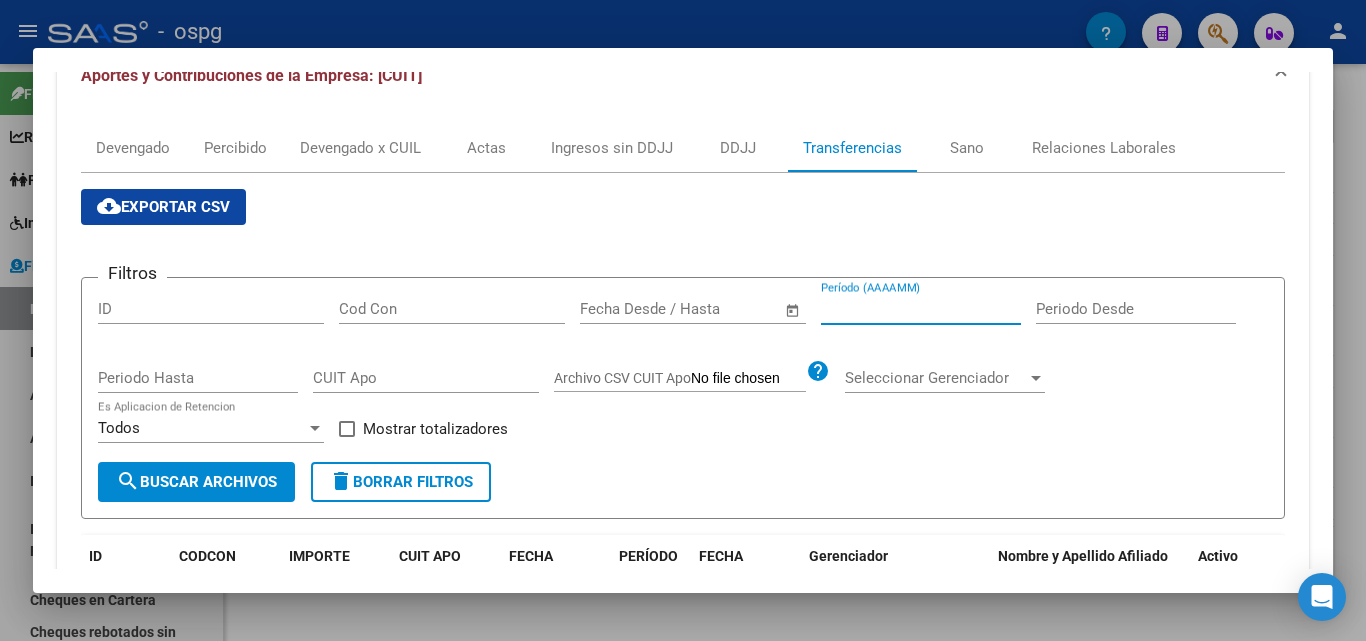 click on "Período (AAAAMM)" at bounding box center (921, 309) 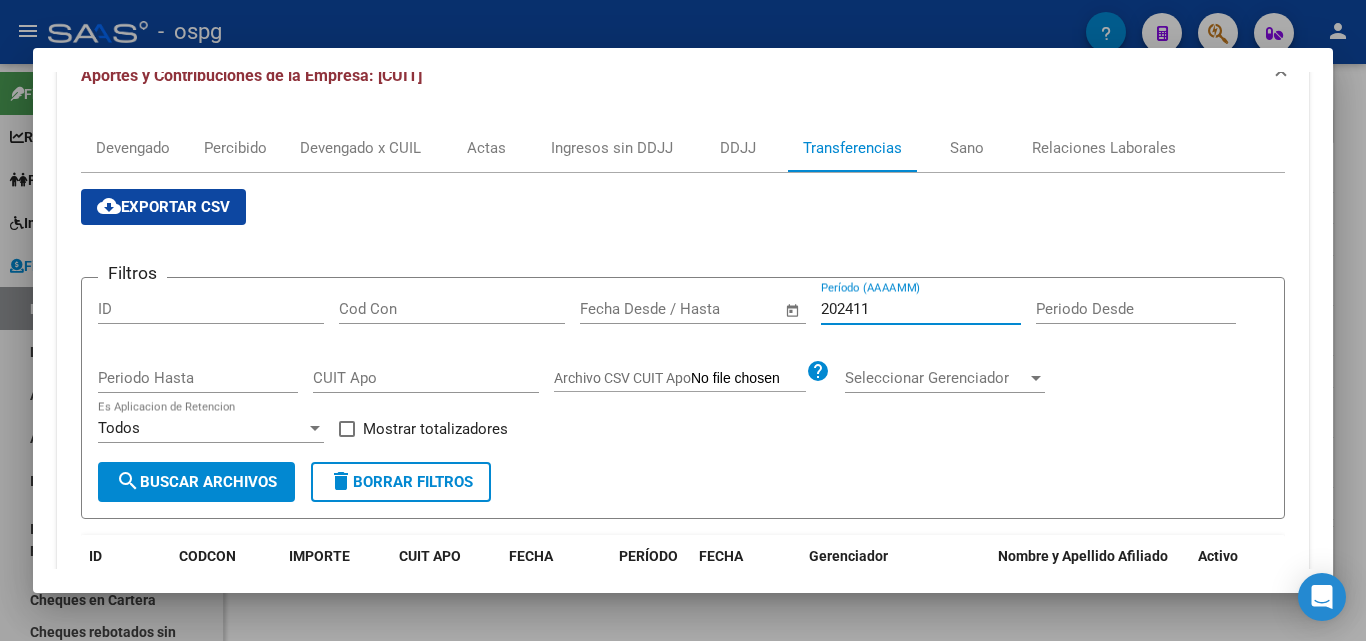 type on "202411" 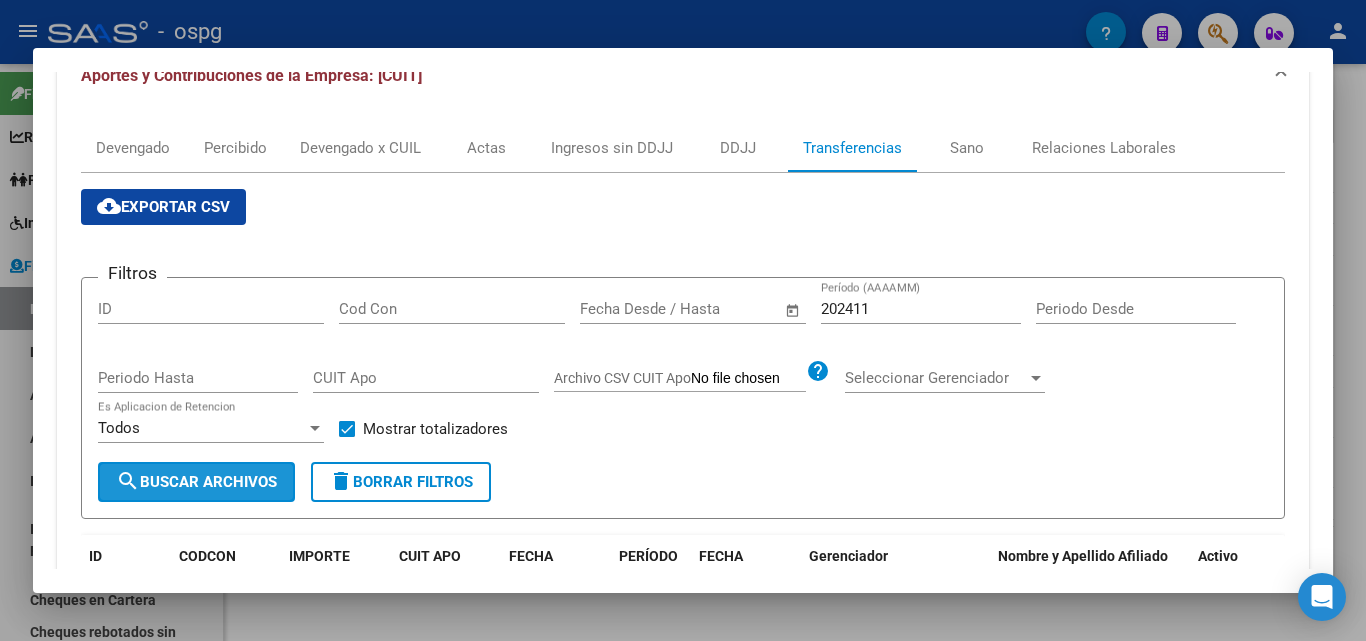 click on "search  Buscar Archivos" at bounding box center (196, 482) 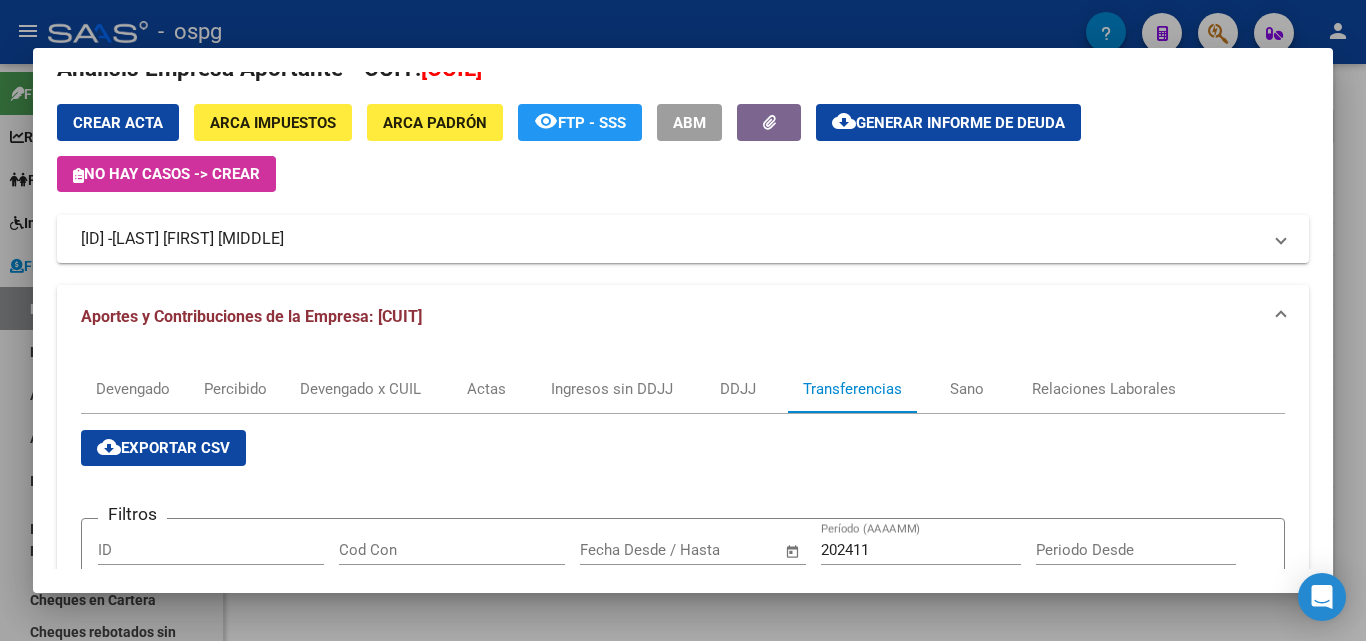 scroll, scrollTop: 37, scrollLeft: 0, axis: vertical 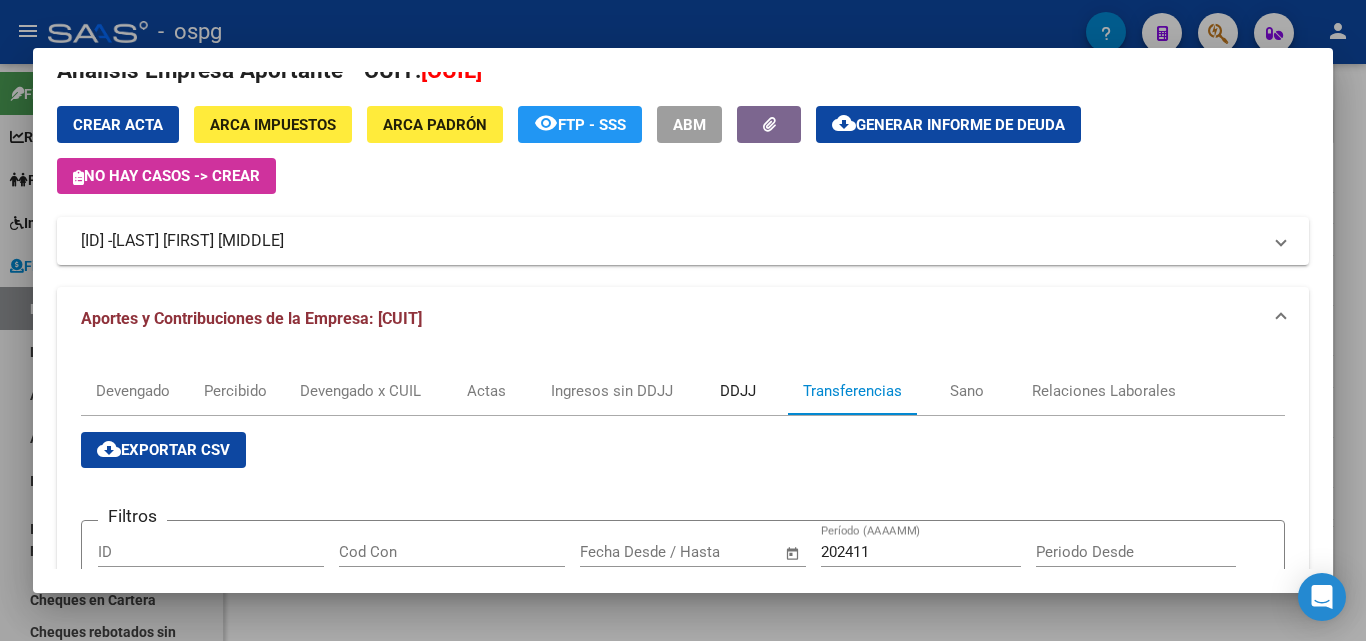 click on "DDJJ" at bounding box center [738, 391] 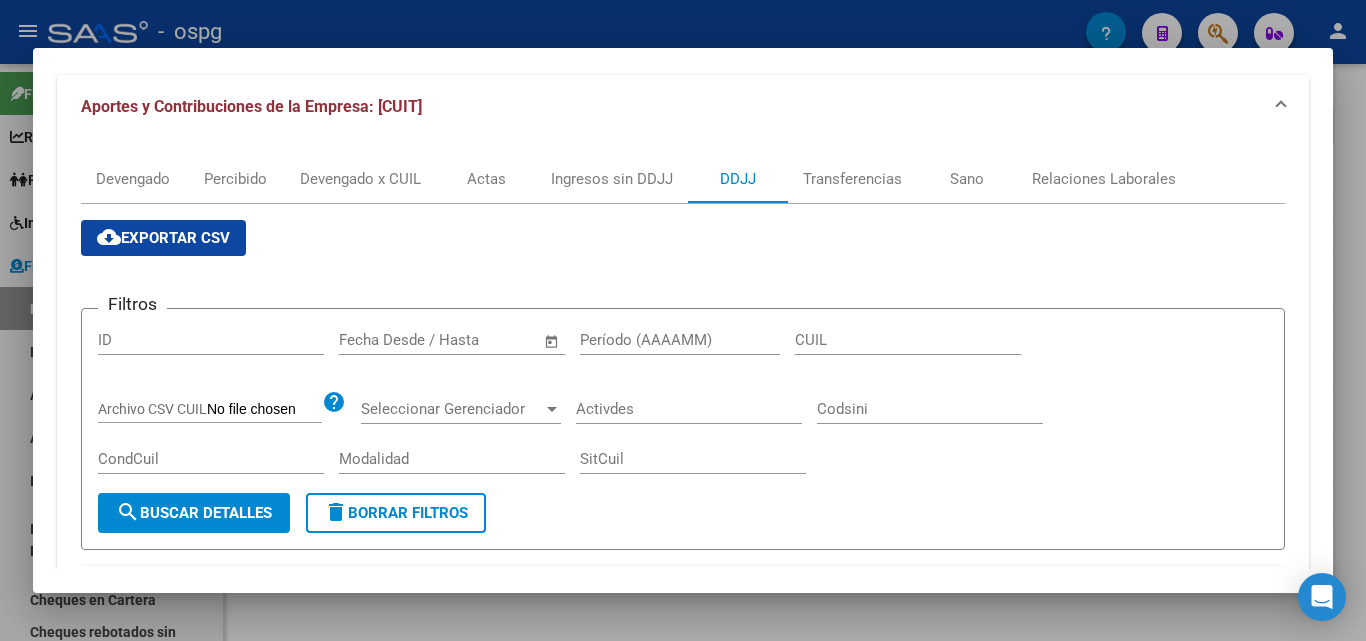 scroll, scrollTop: 100, scrollLeft: 0, axis: vertical 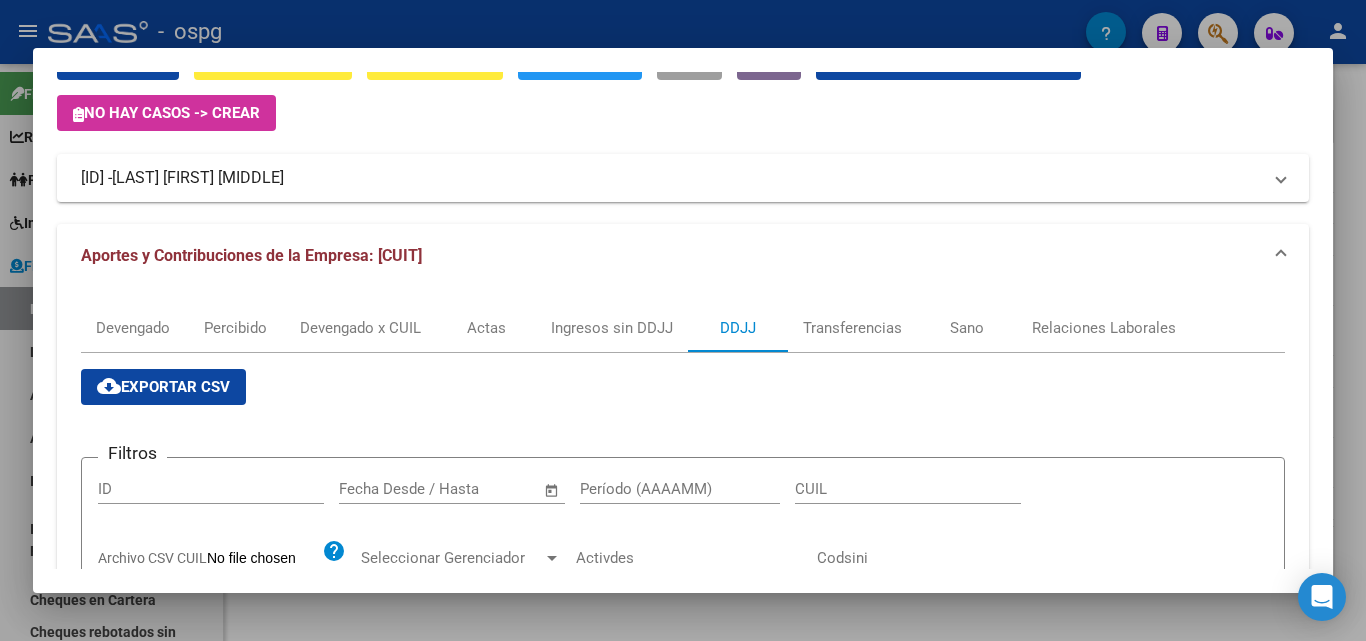 click at bounding box center (683, 320) 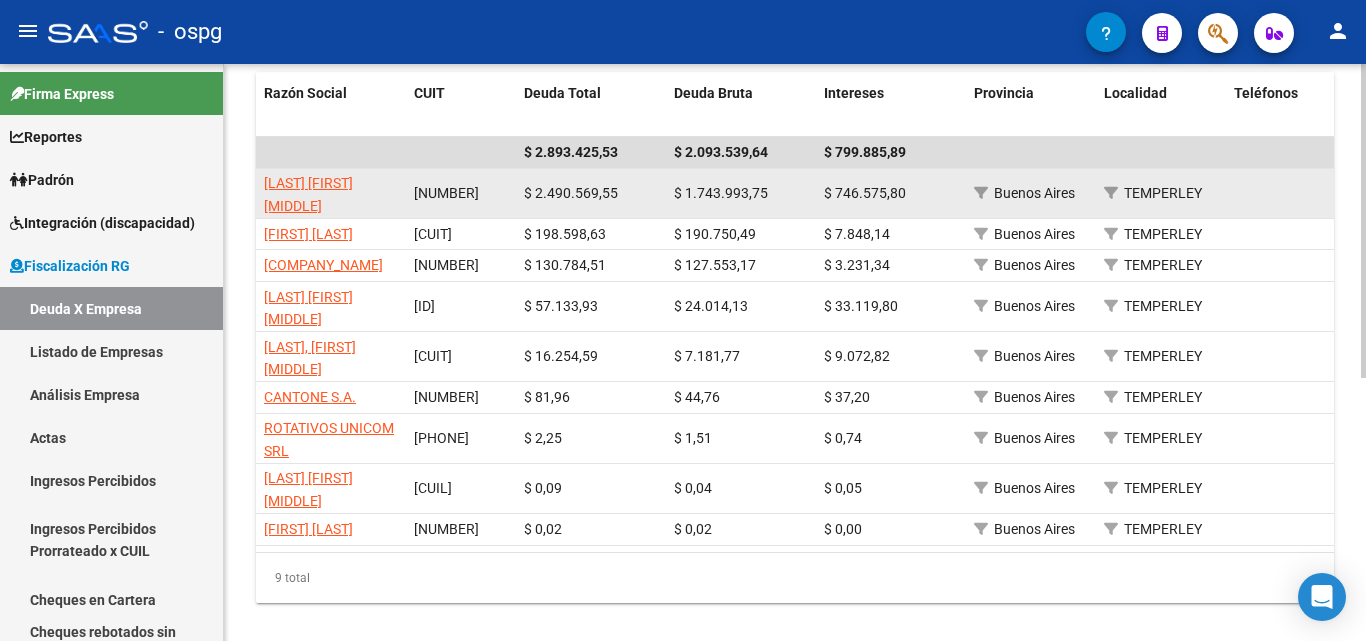 scroll, scrollTop: 453, scrollLeft: 0, axis: vertical 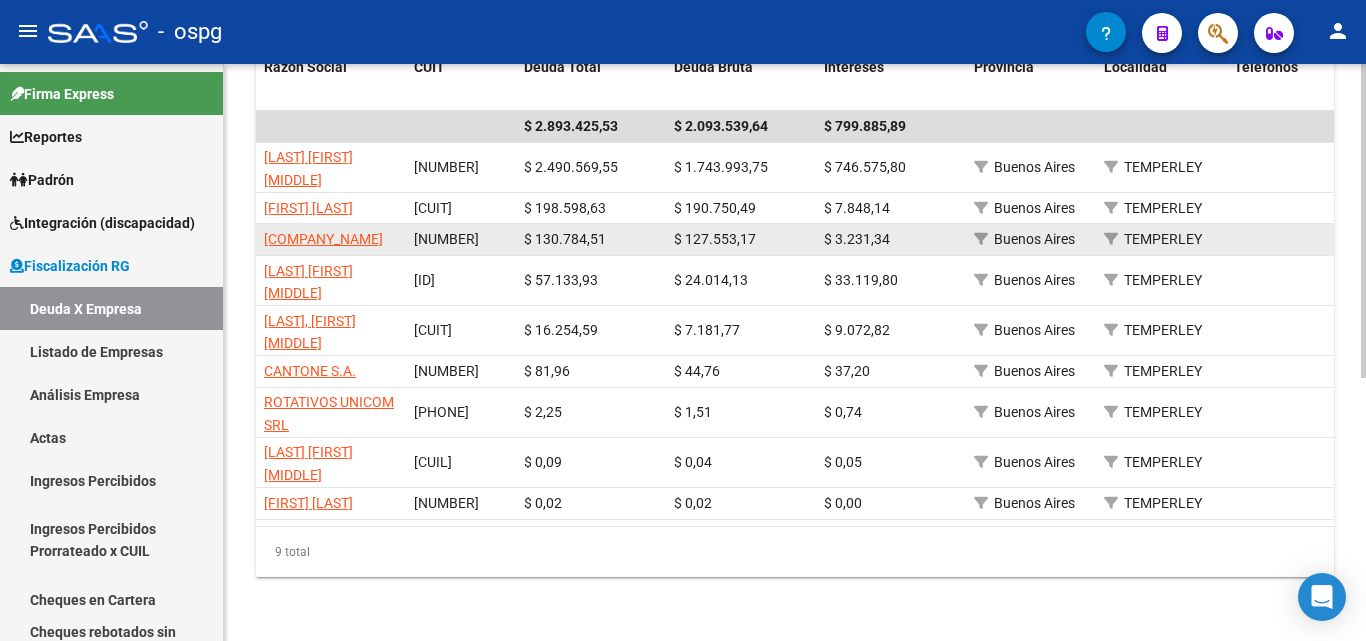 click on "[COMPANY_NAME] DE [PERSON] Y [PERSON] [COMPANY_TYPE]" 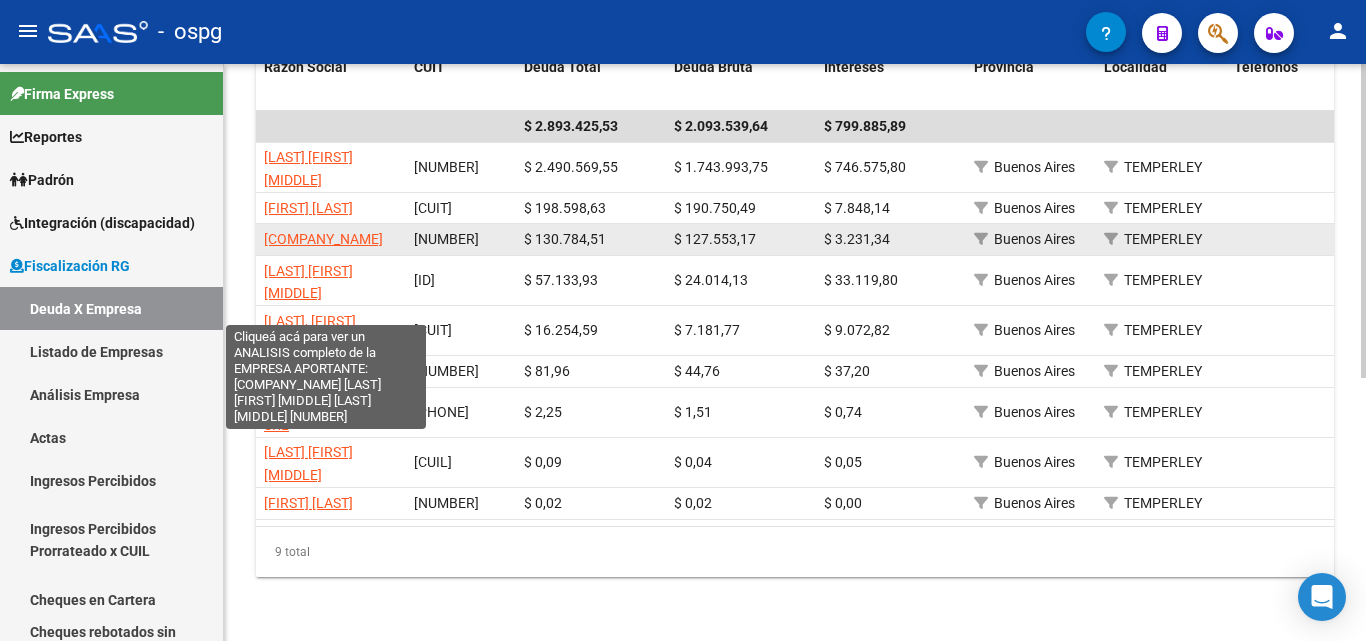 click on "[COMPANY_NAME] DE [PERSON] Y [PERSON] [COMPANY_TYPE]" 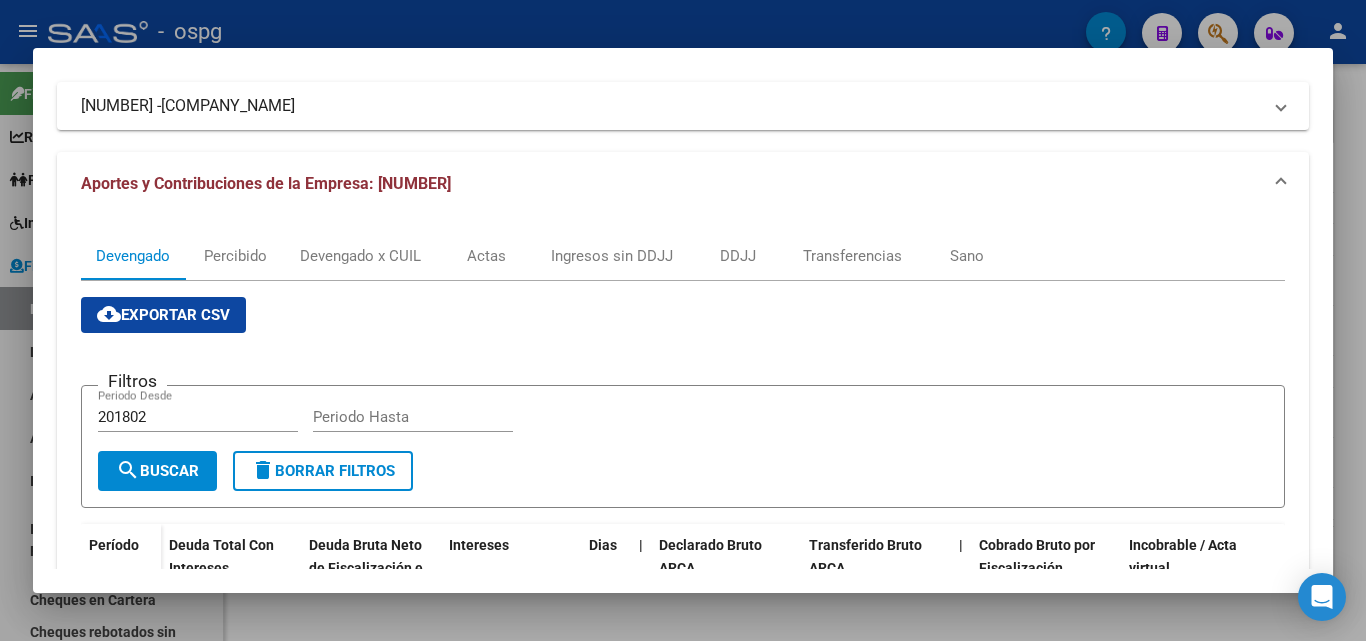 scroll, scrollTop: 100, scrollLeft: 0, axis: vertical 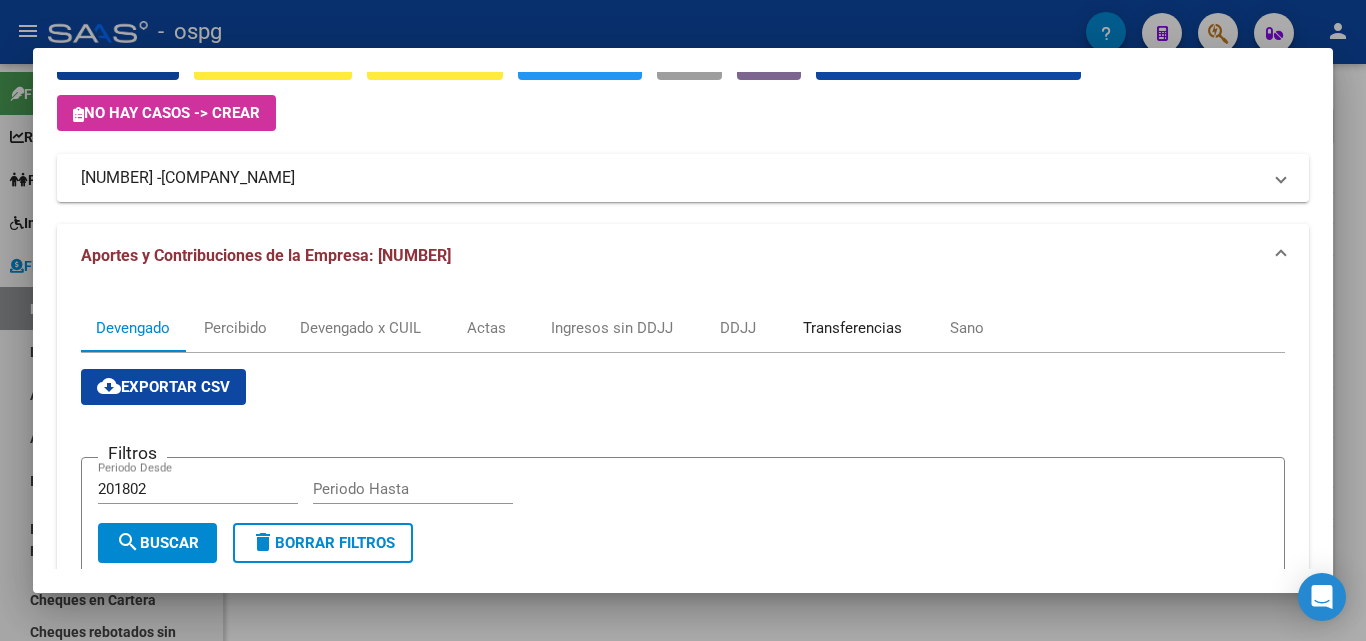 click on "Transferencias" at bounding box center (852, 328) 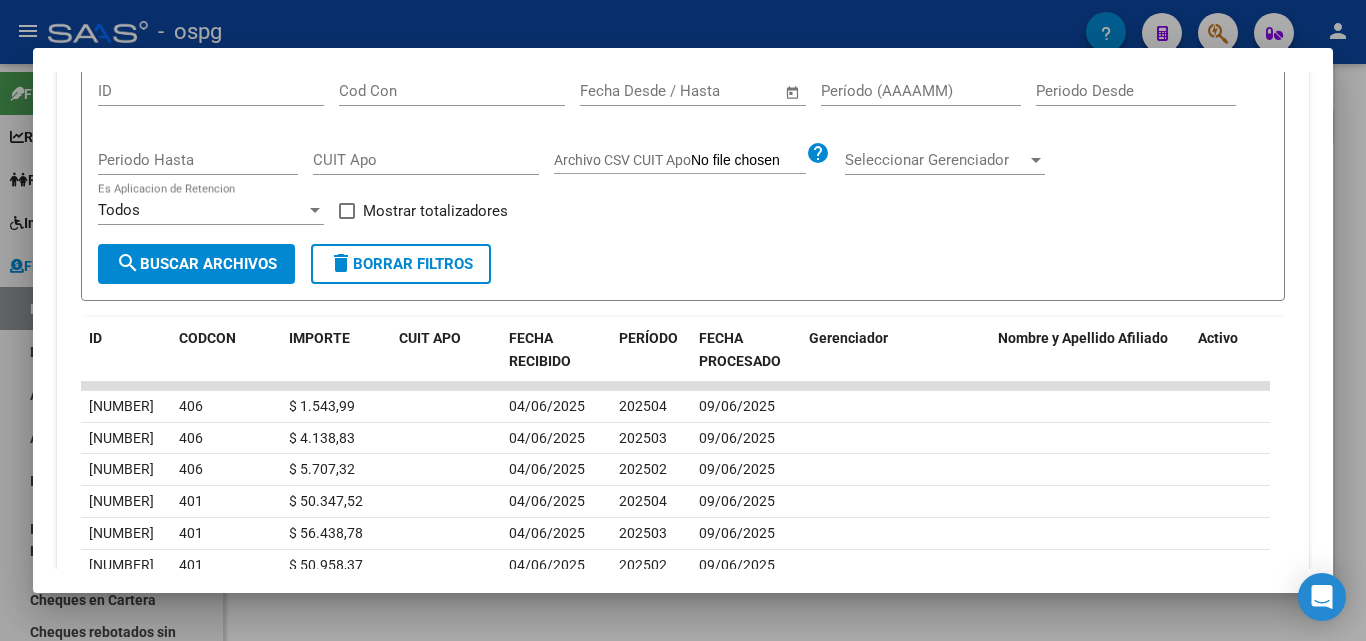 scroll, scrollTop: 450, scrollLeft: 0, axis: vertical 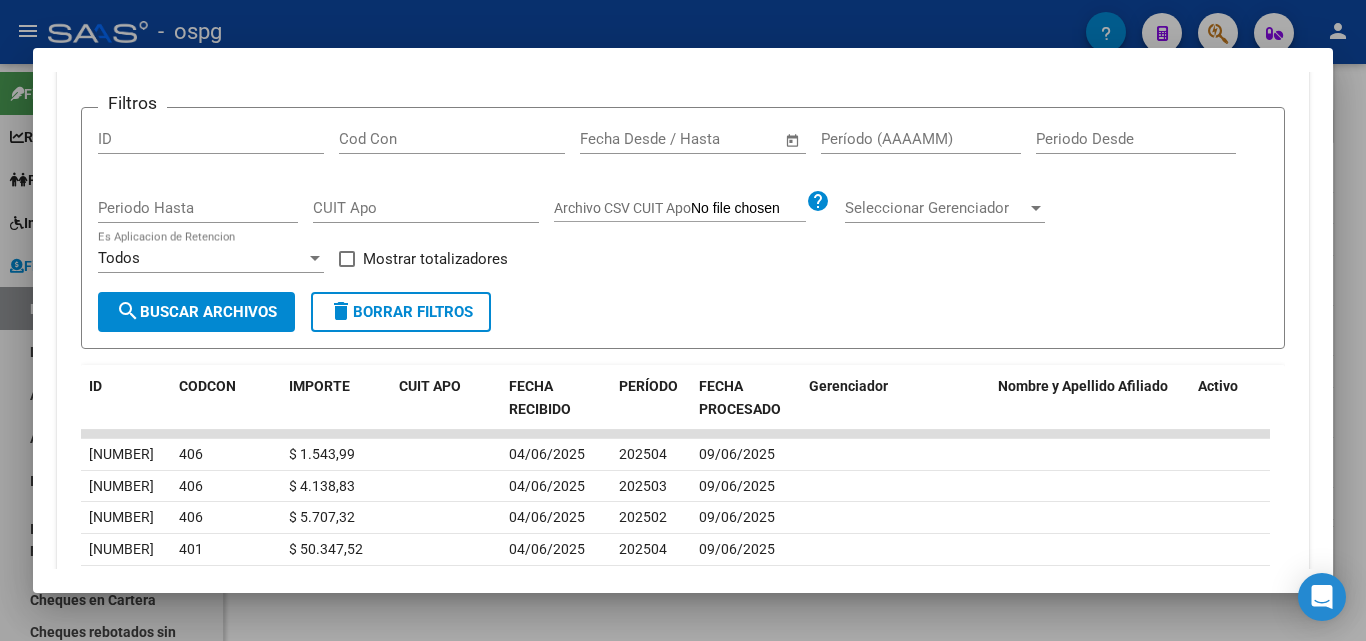click on "Período (AAAAMM)" at bounding box center [921, 139] 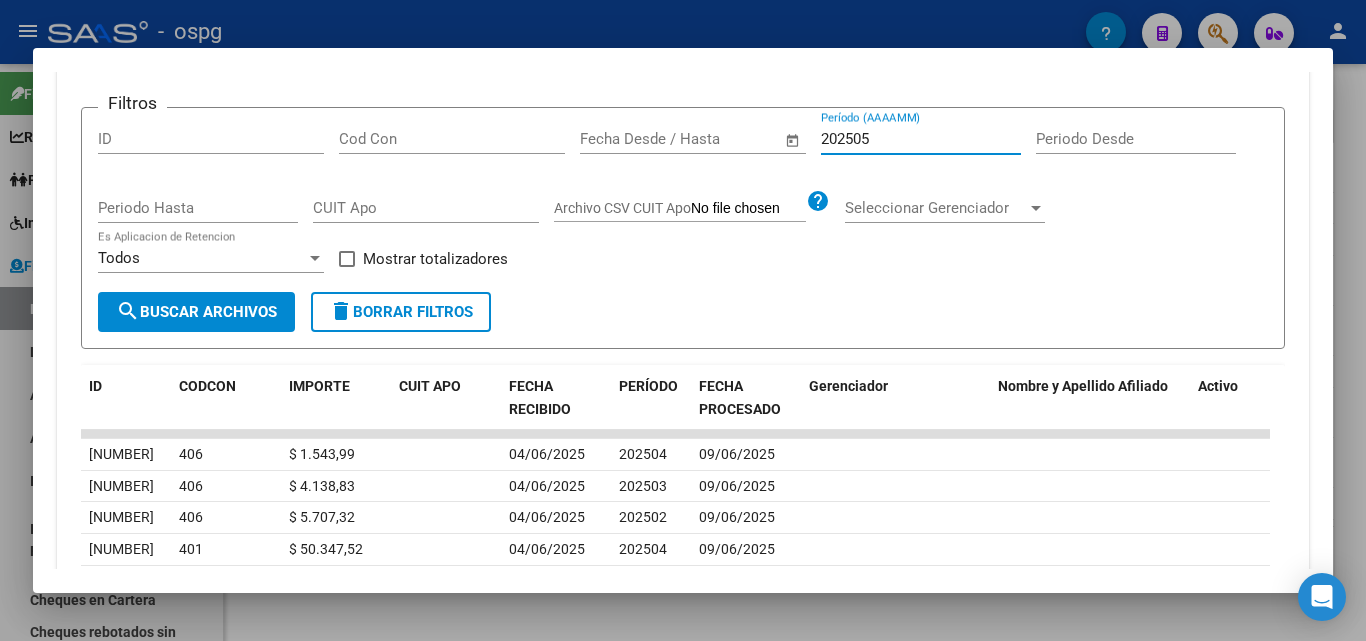 type on "202505" 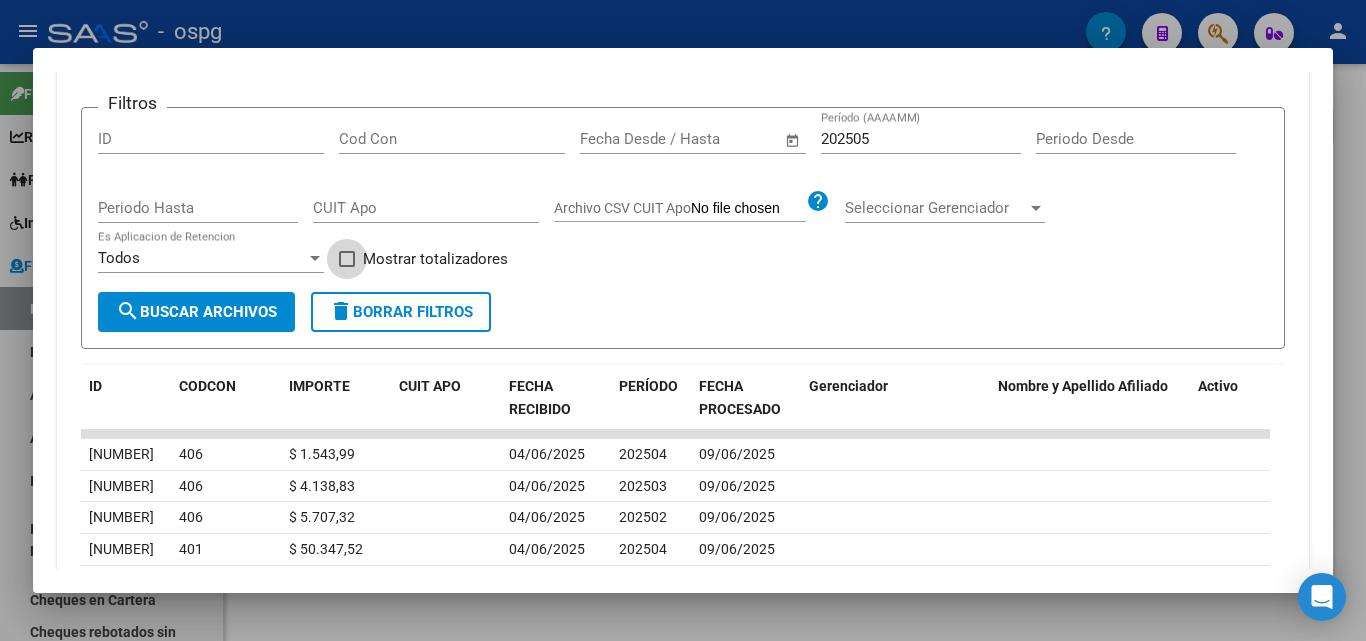 click at bounding box center [347, 259] 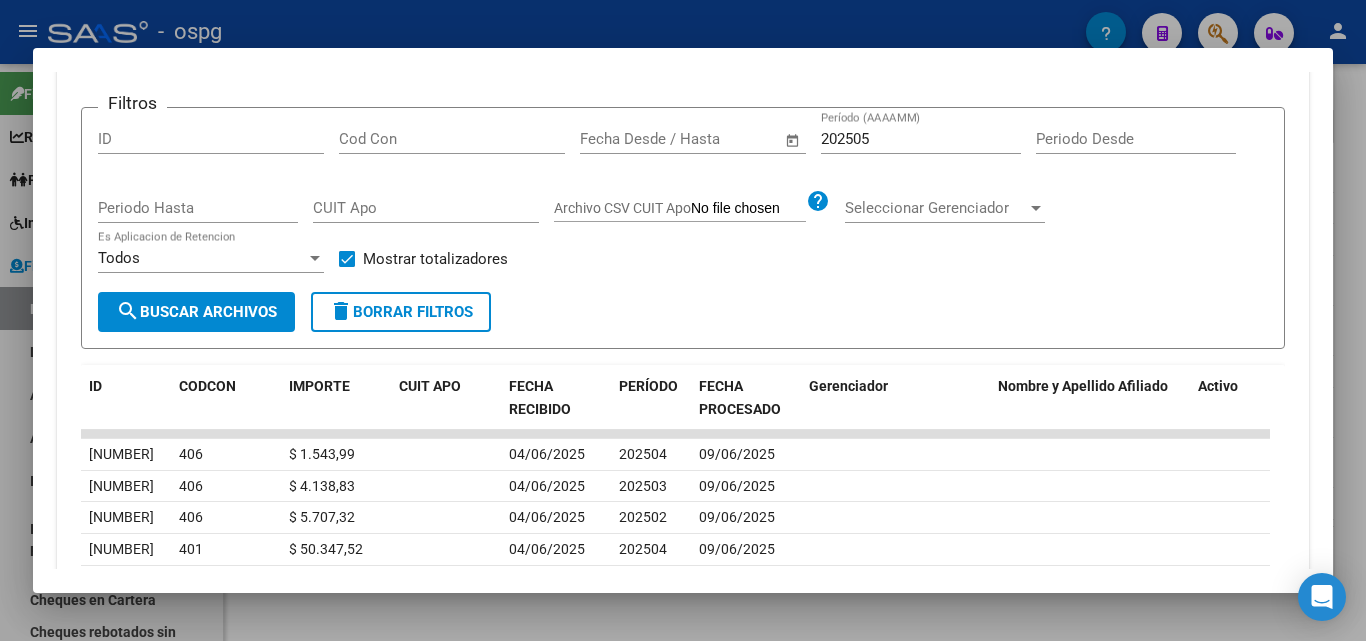 click on "search  Buscar Archivos" at bounding box center (196, 312) 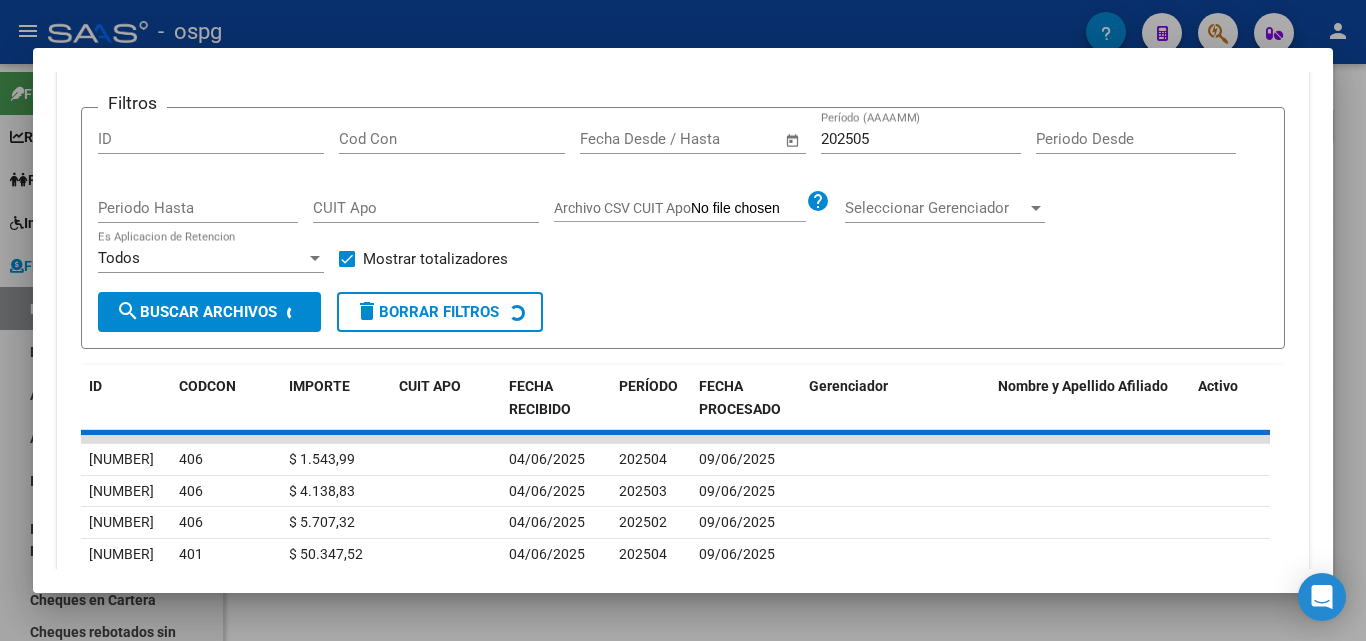 scroll, scrollTop: 450, scrollLeft: 0, axis: vertical 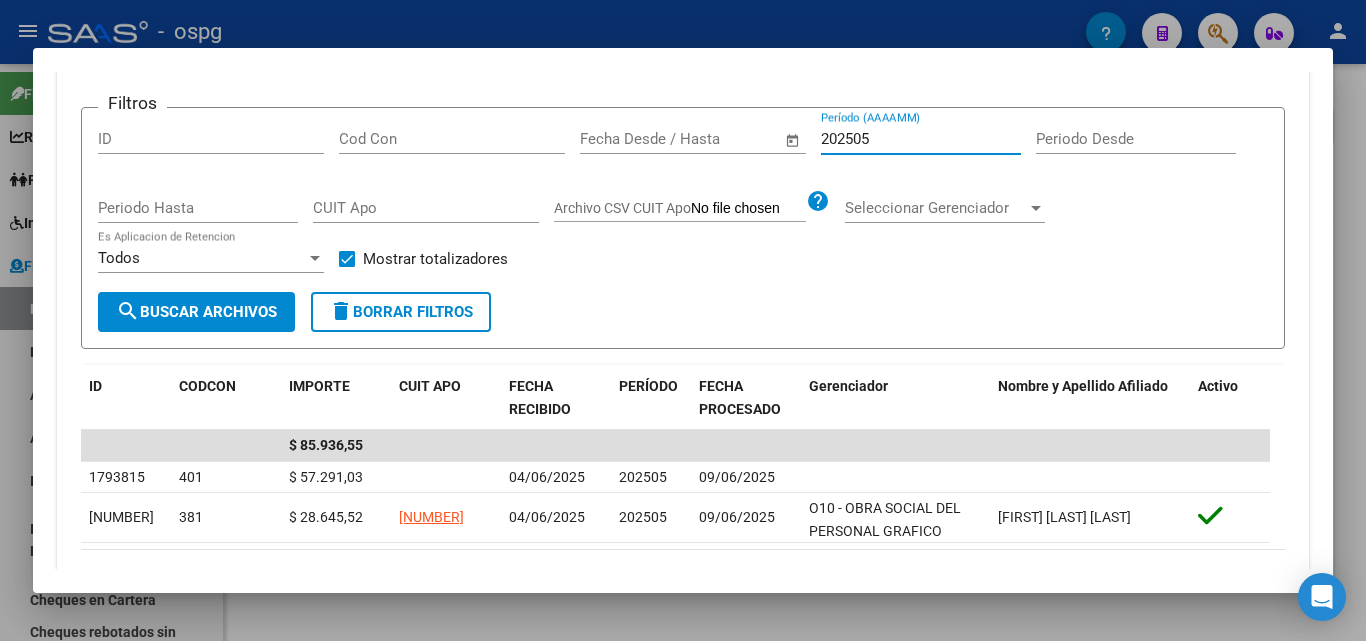 click on "202505" at bounding box center (921, 139) 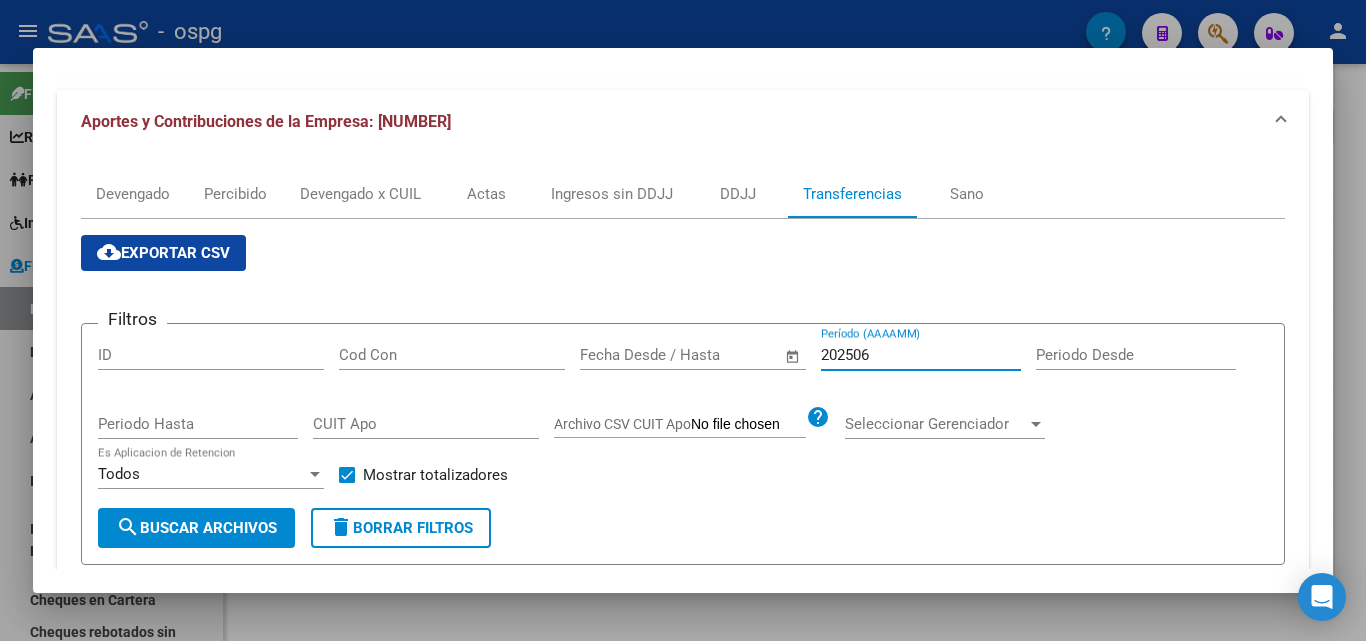scroll, scrollTop: 150, scrollLeft: 0, axis: vertical 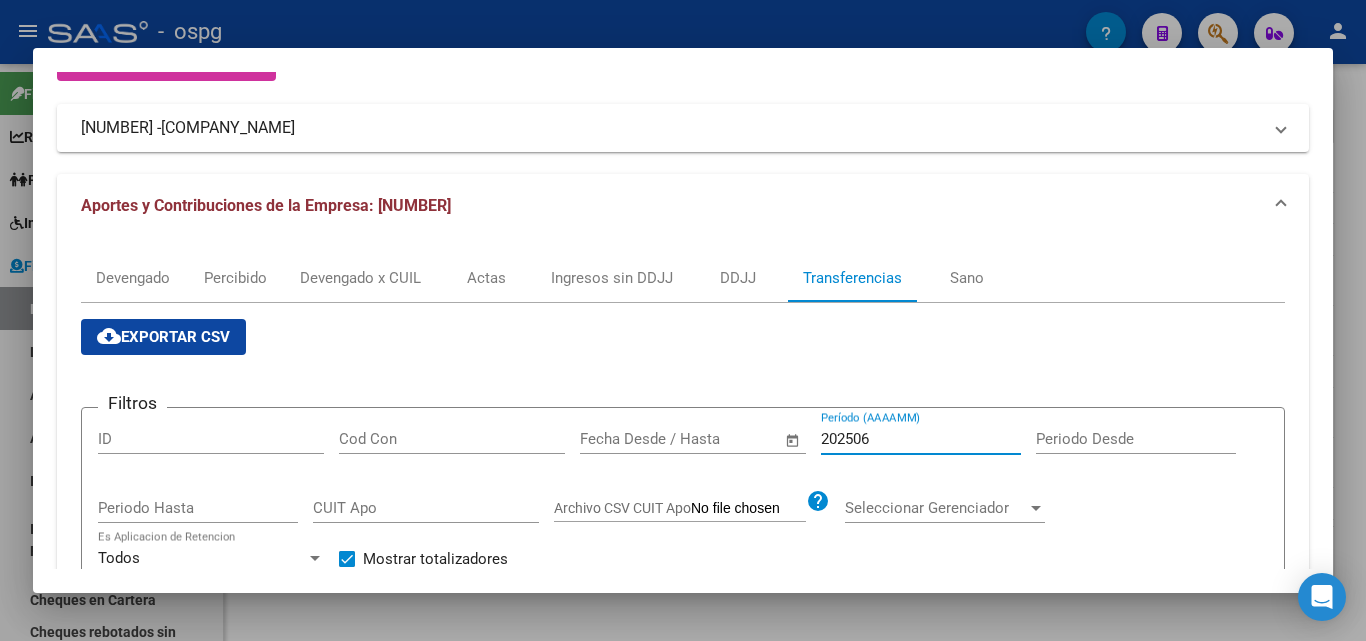 type on "202506" 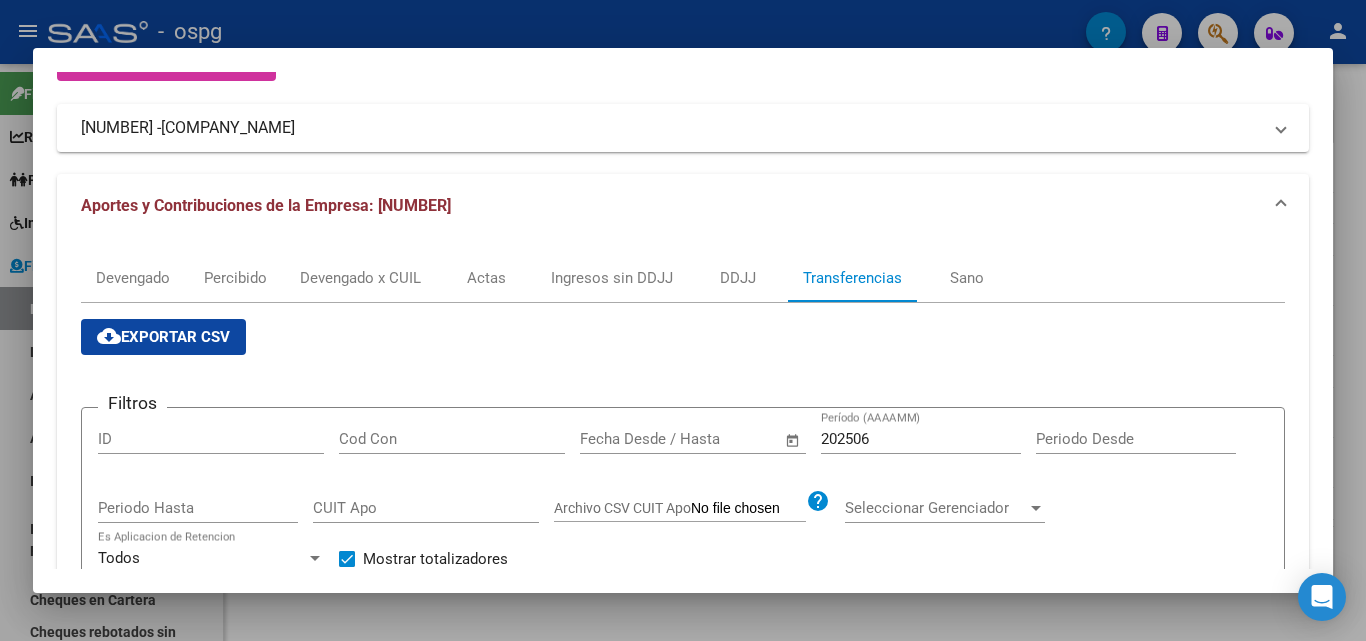 click at bounding box center [683, 320] 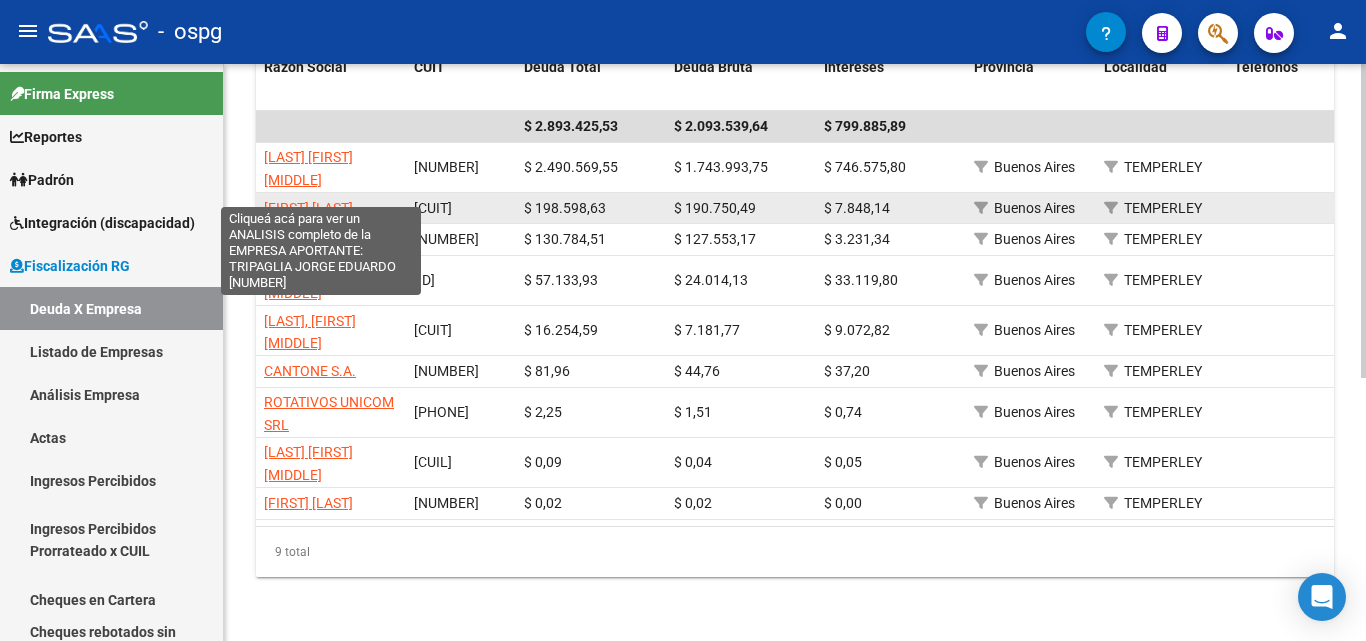 click on "[LAST_NAME] [FIRST_NAME] [LAST_NAME]" 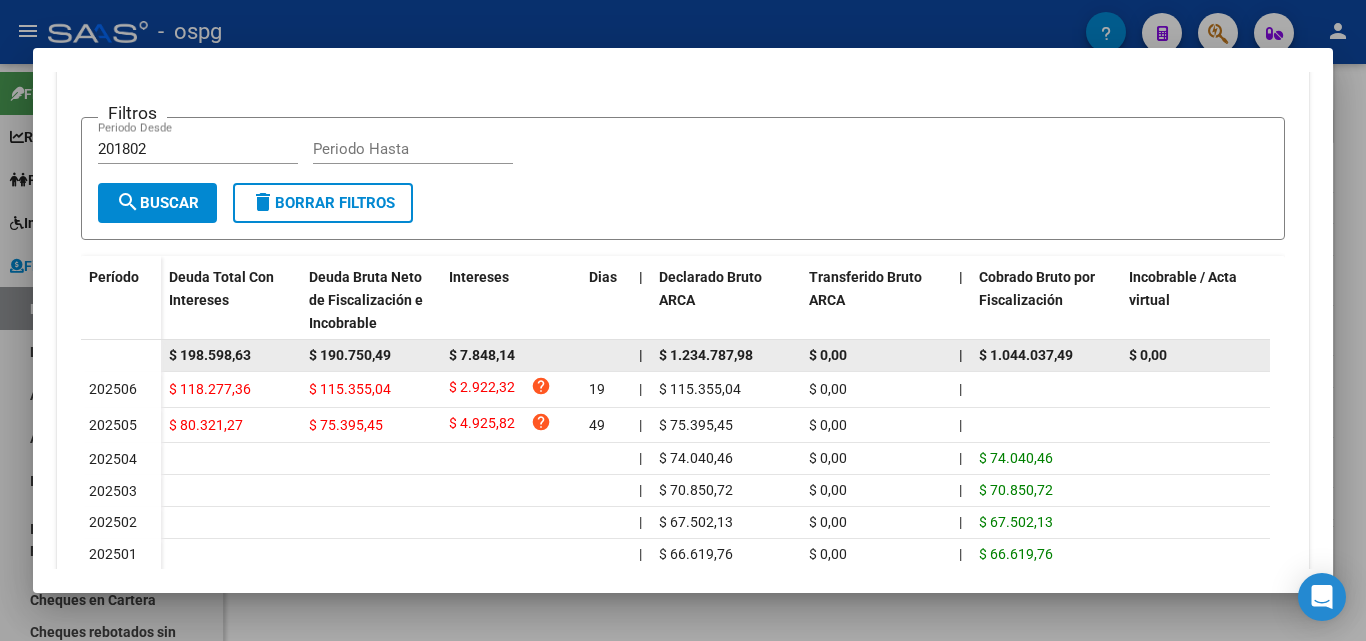 scroll, scrollTop: 500, scrollLeft: 0, axis: vertical 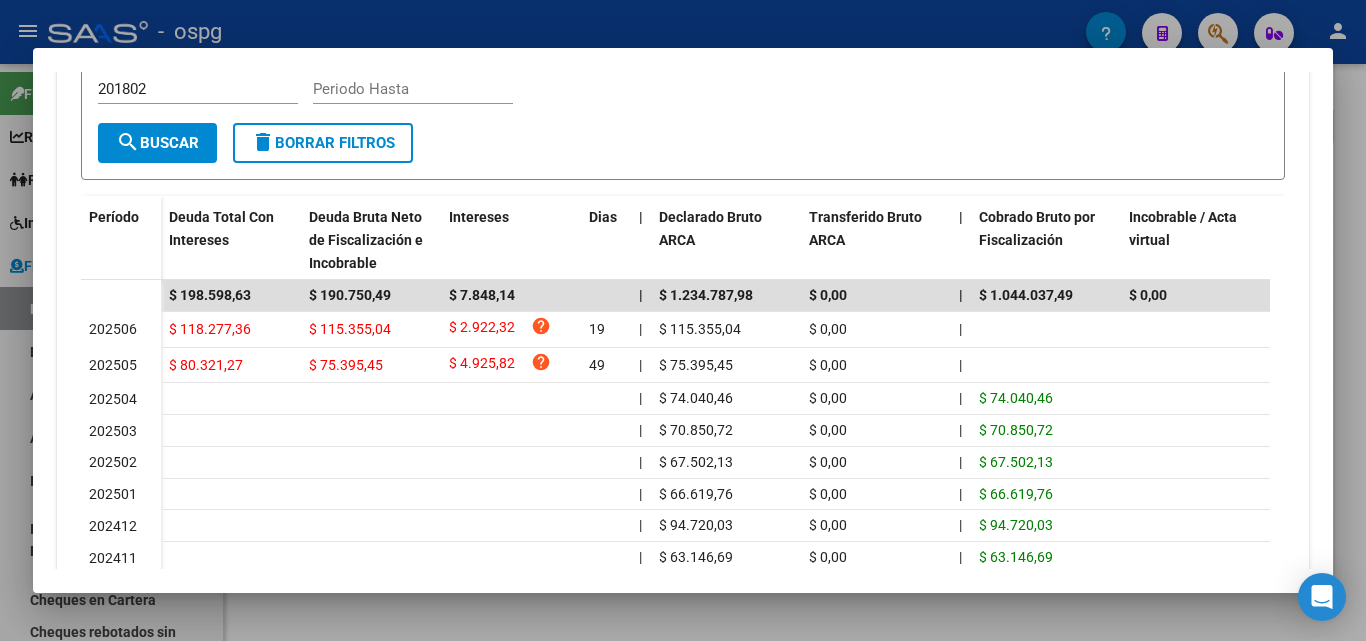 click at bounding box center (683, 320) 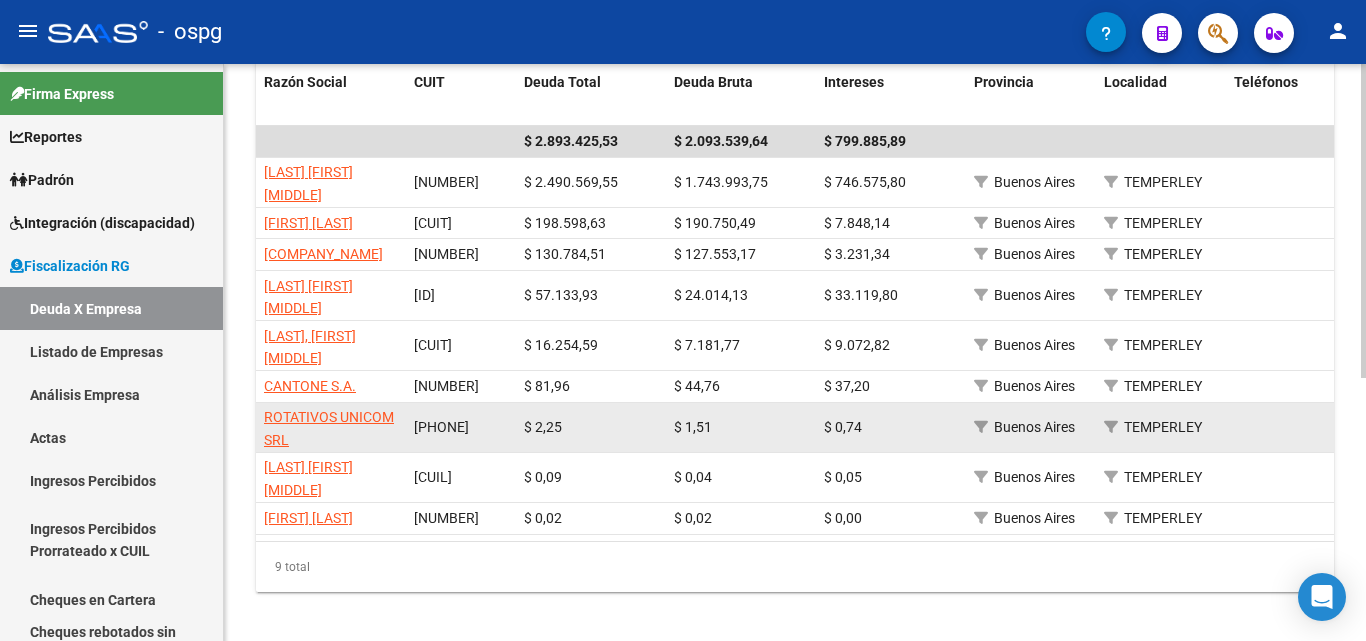 scroll, scrollTop: 353, scrollLeft: 0, axis: vertical 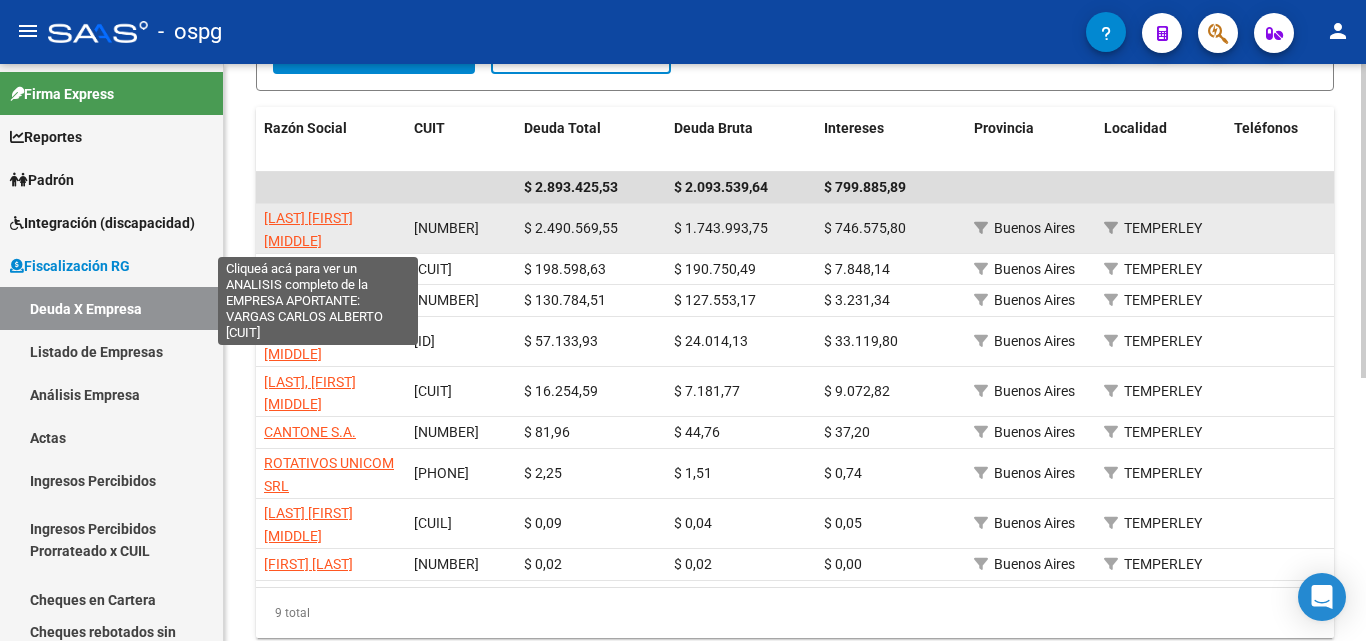 click on "[FIRST] [LAST]" 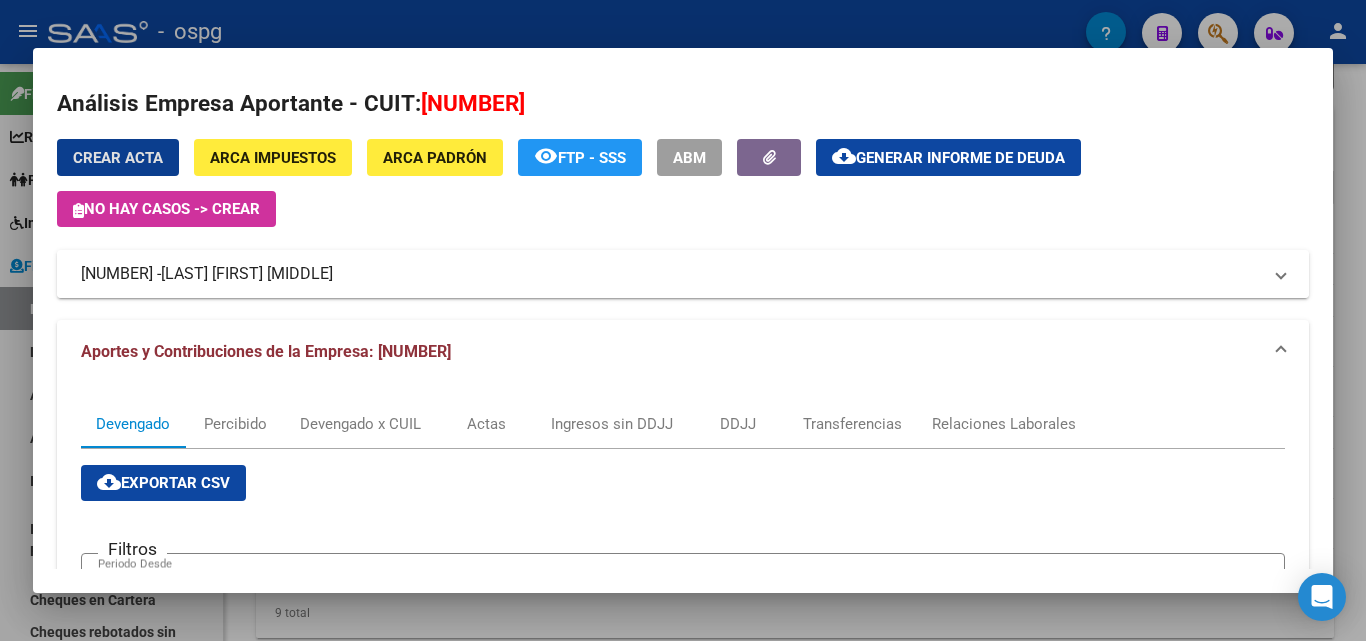 scroll, scrollTop: 0, scrollLeft: 0, axis: both 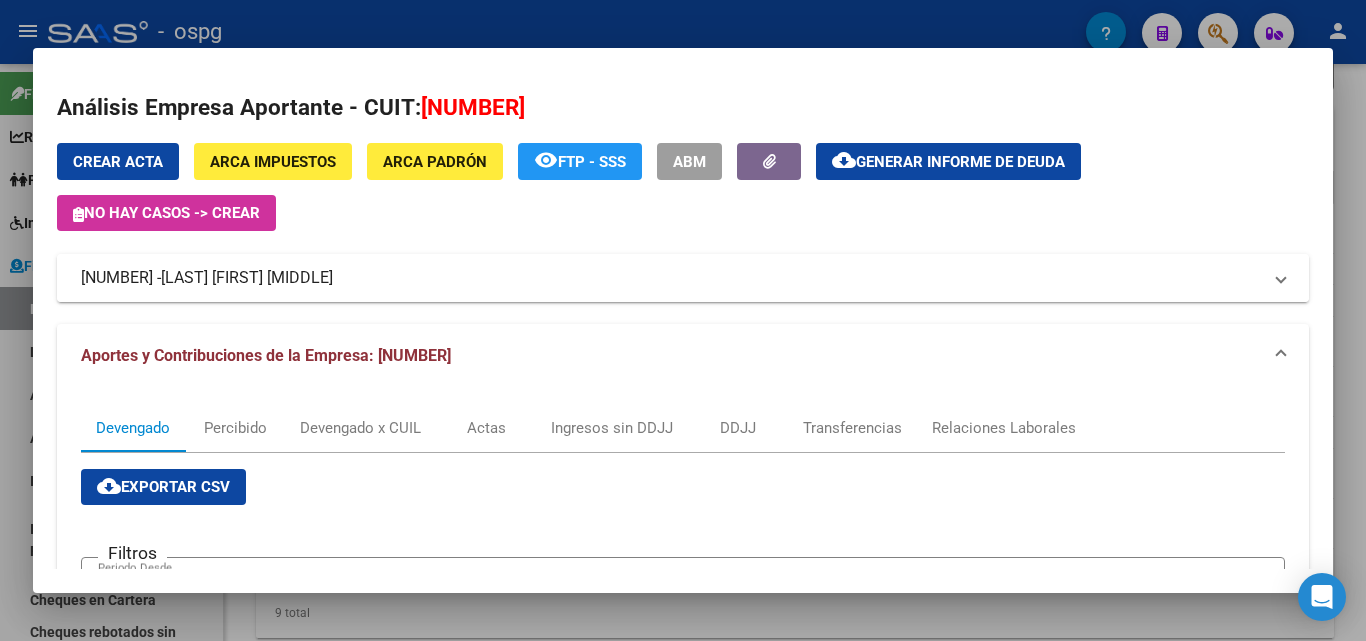 click on "[FIRST] [LAST]" at bounding box center (247, 278) 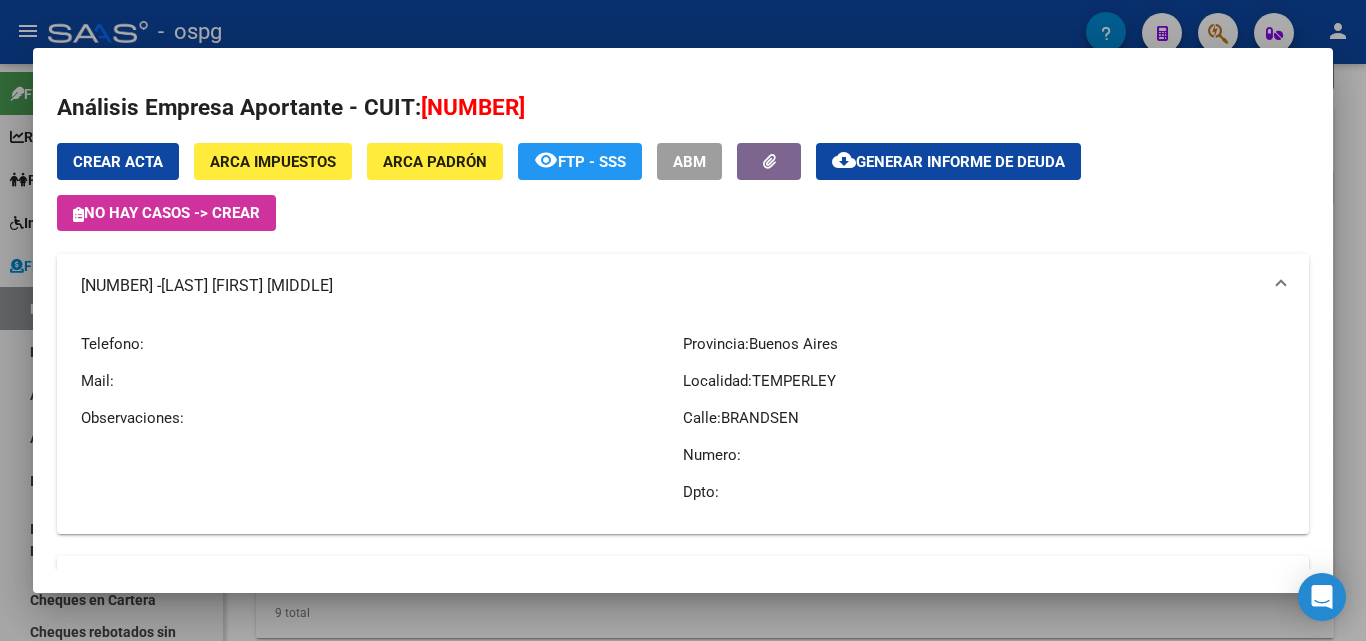 drag, startPoint x: 179, startPoint y: 285, endPoint x: 54, endPoint y: 285, distance: 125 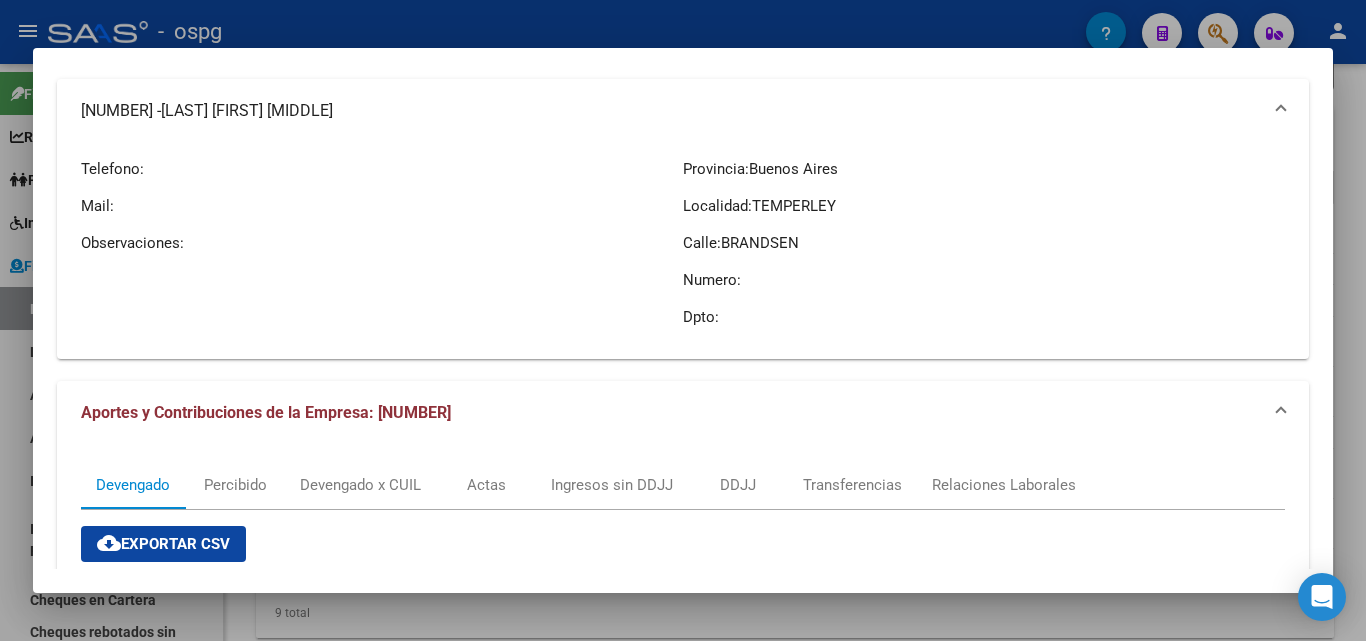 scroll, scrollTop: 400, scrollLeft: 0, axis: vertical 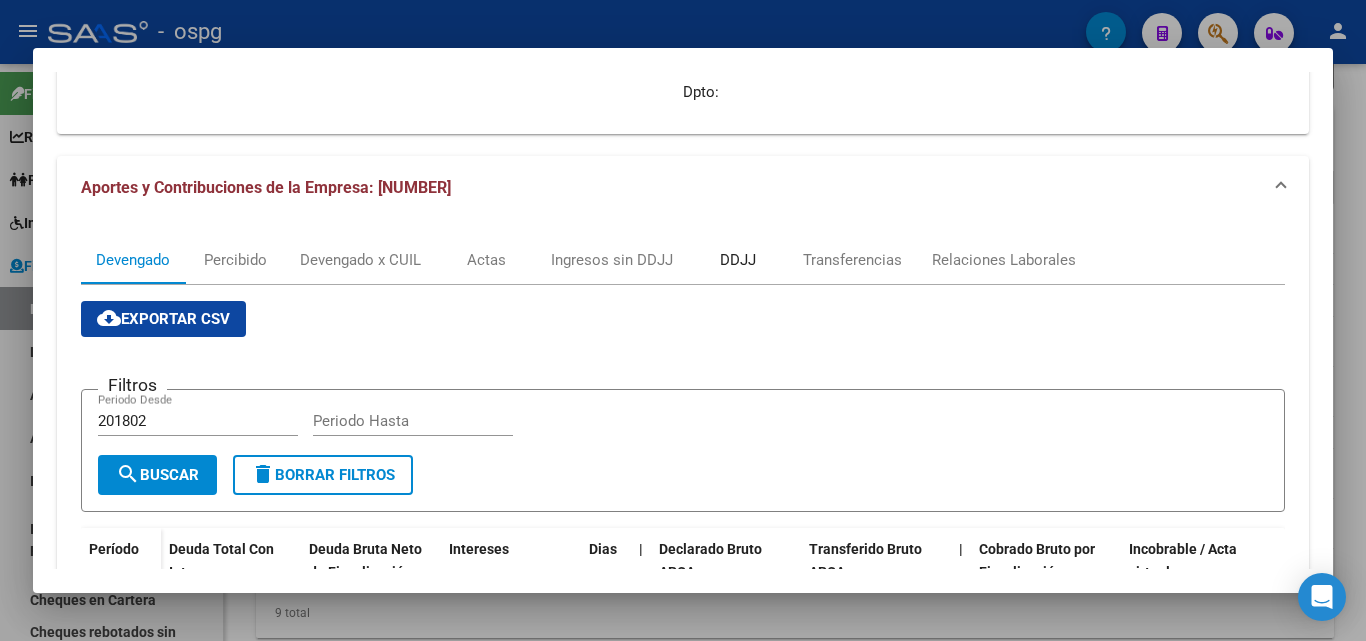 click on "DDJJ" at bounding box center (738, 260) 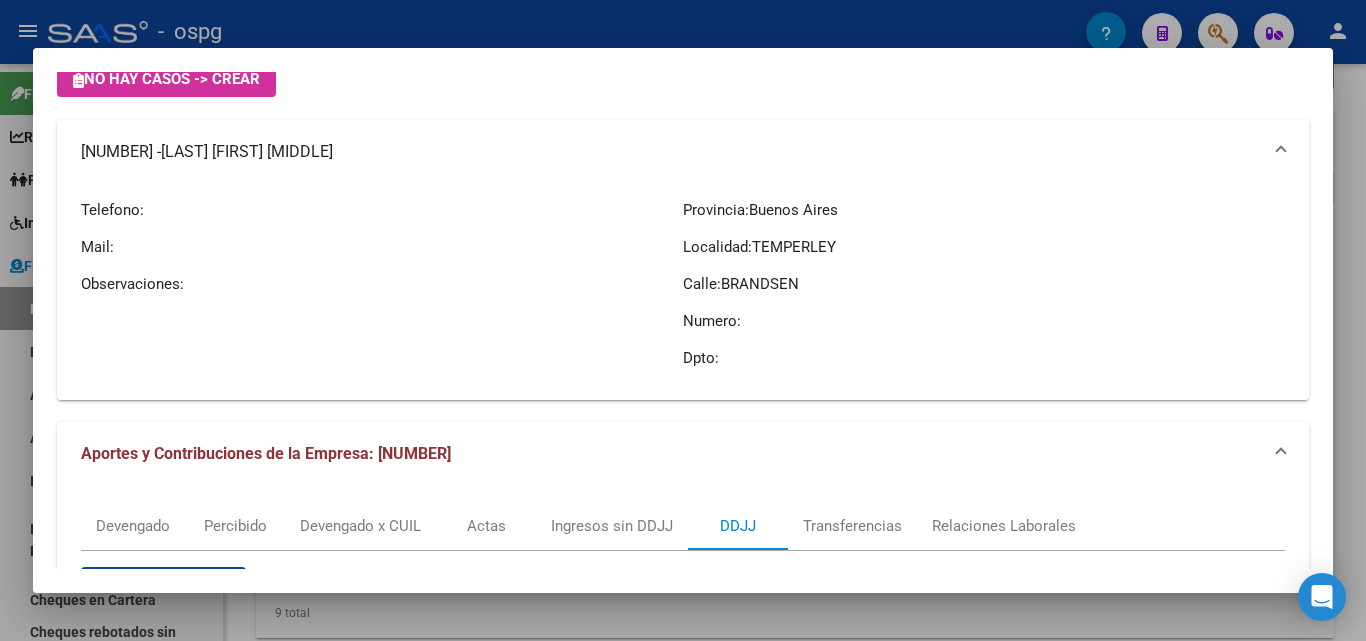 scroll, scrollTop: 70, scrollLeft: 0, axis: vertical 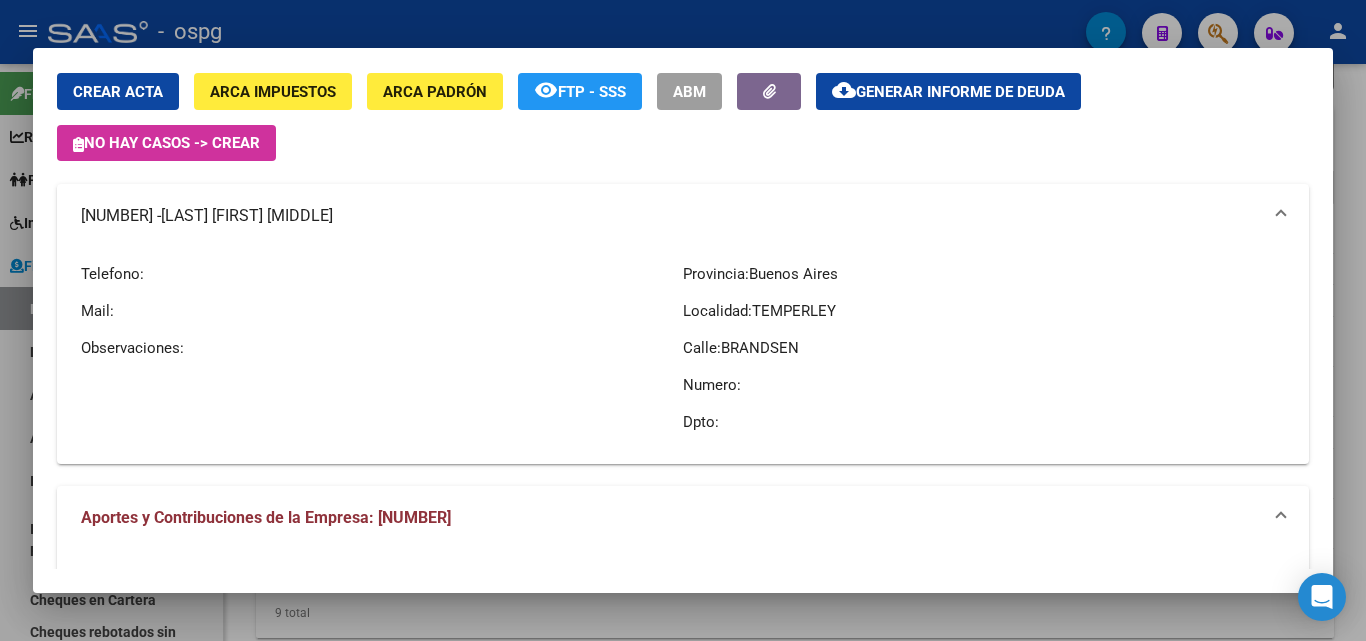 click on "cloud_download  Generar informe de deuda" 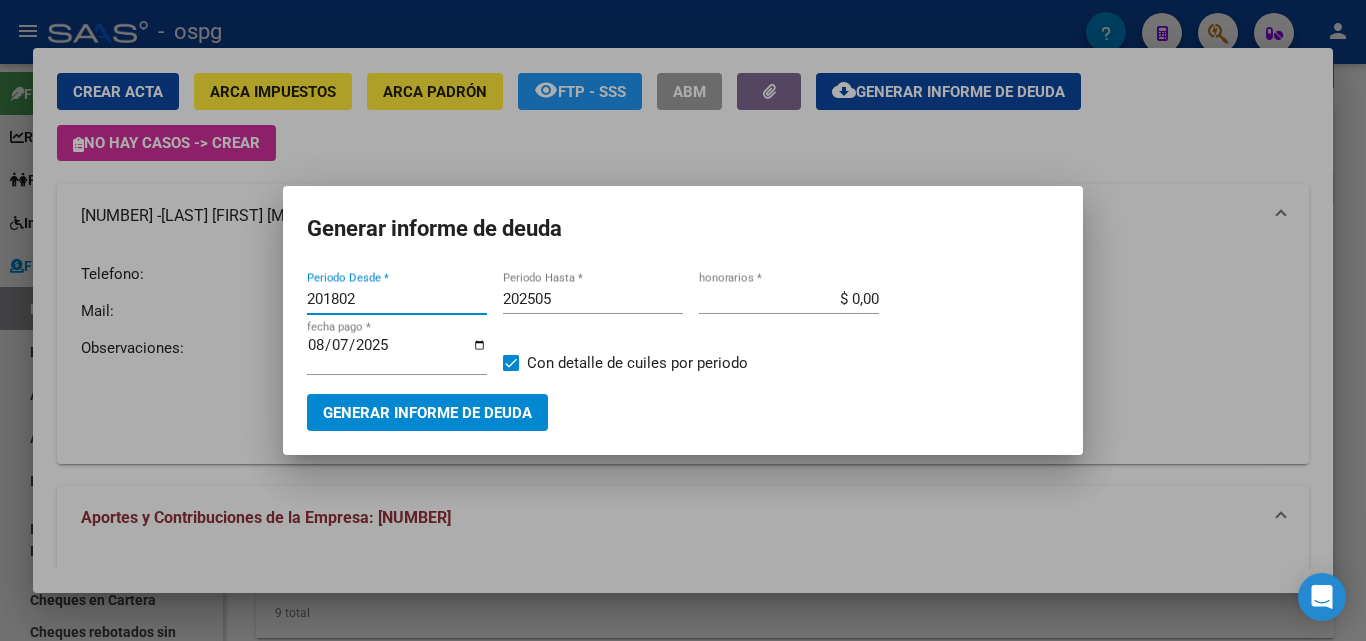 drag, startPoint x: 362, startPoint y: 301, endPoint x: 234, endPoint y: 288, distance: 128.65846 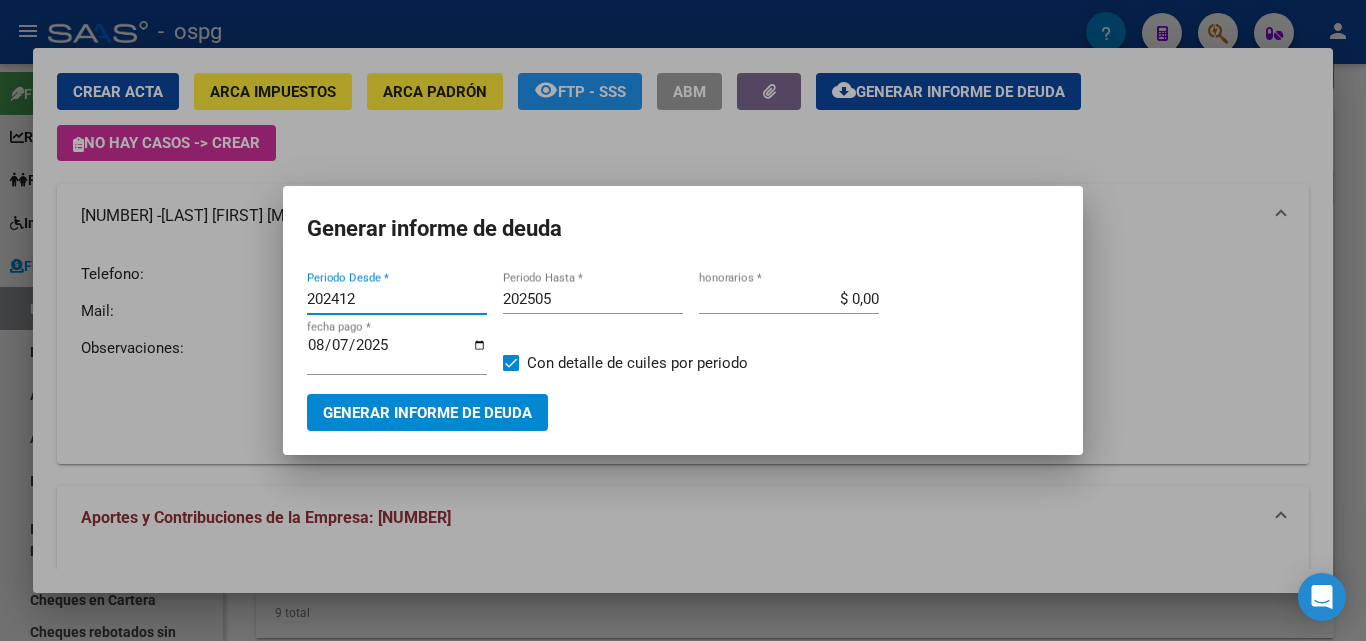 type on "202412" 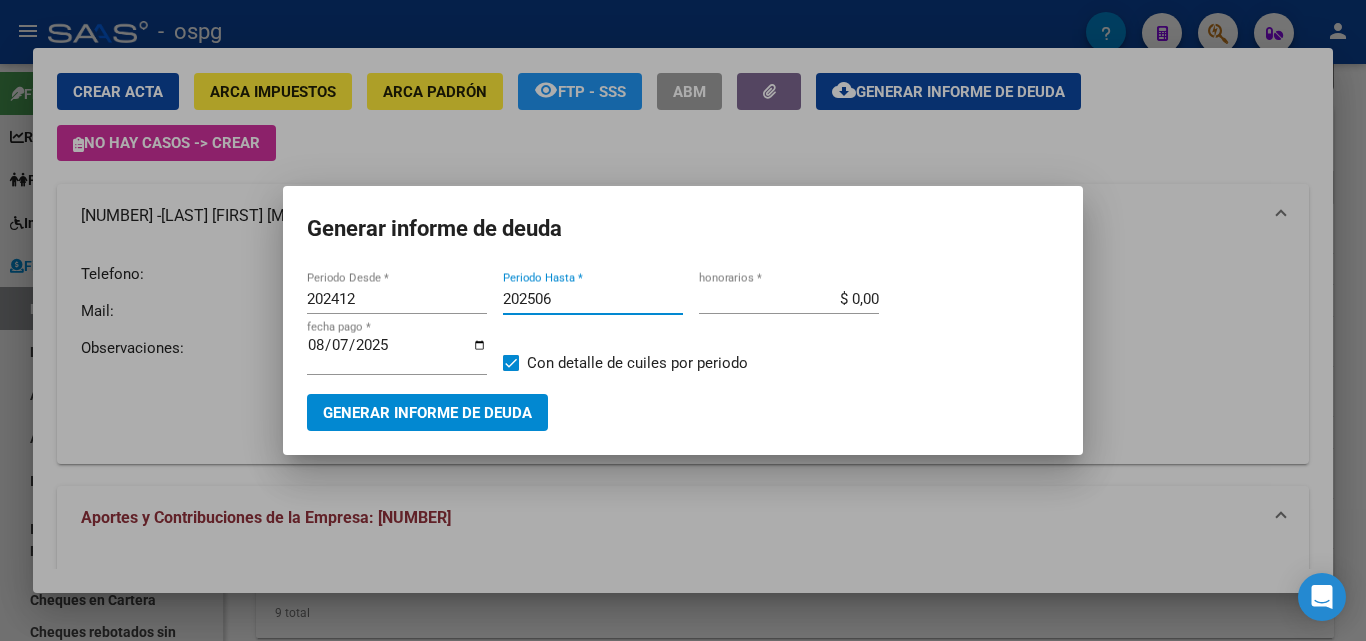 type on "202506" 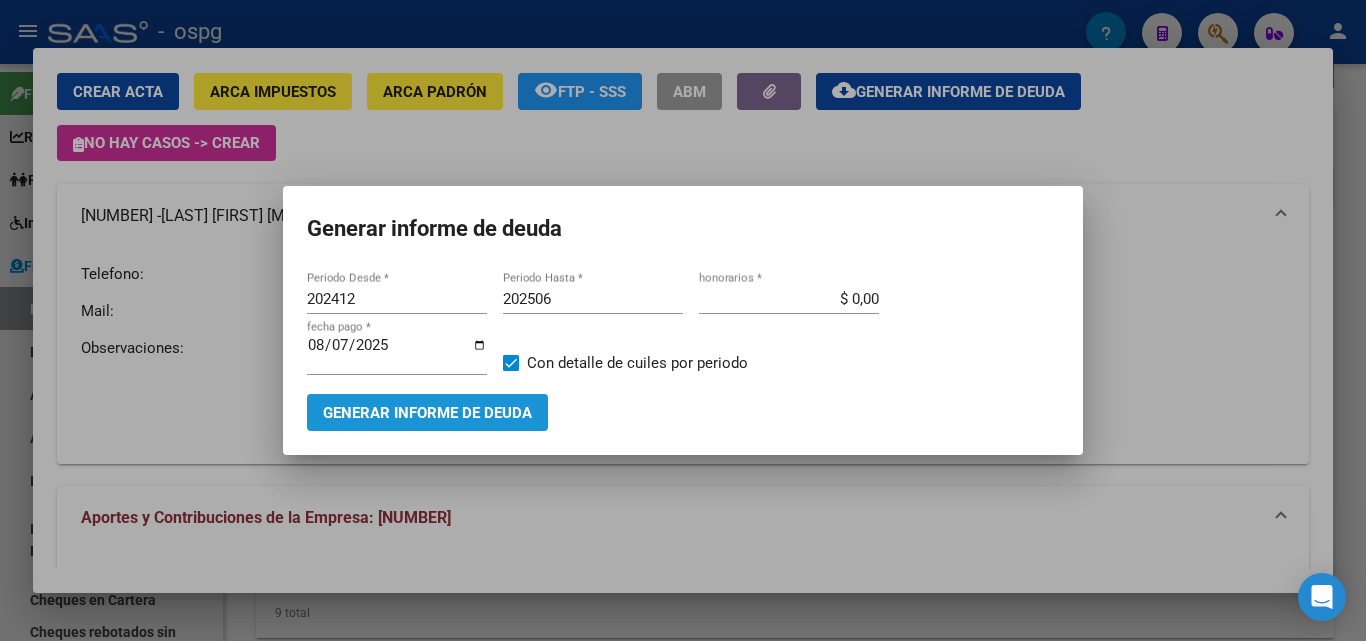 click on "Generar informe de deuda" at bounding box center [427, 413] 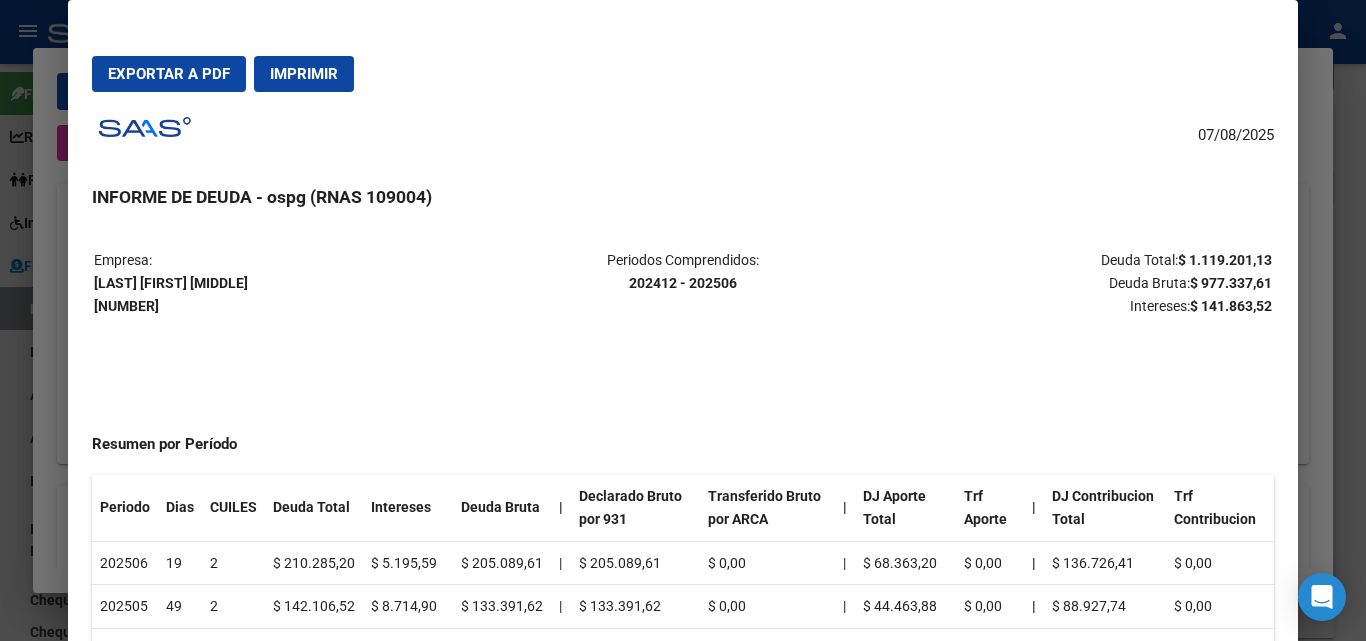 click on "Exportar a PDF" at bounding box center [169, 74] 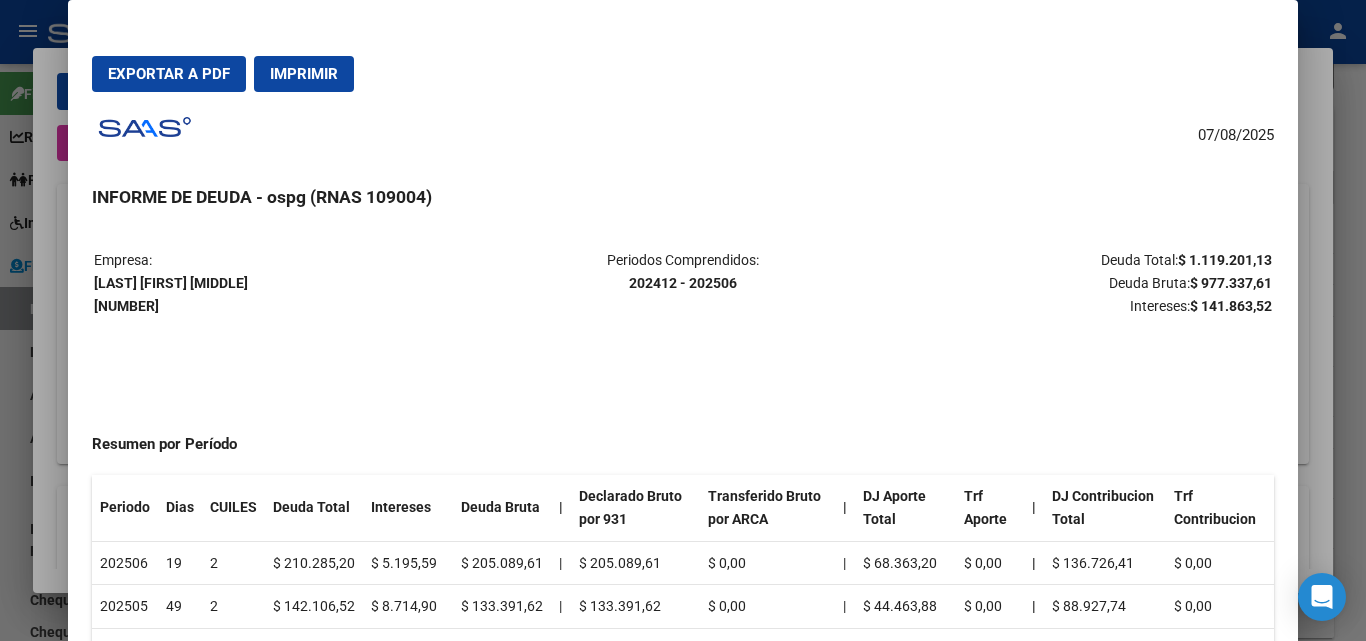 click at bounding box center [683, 320] 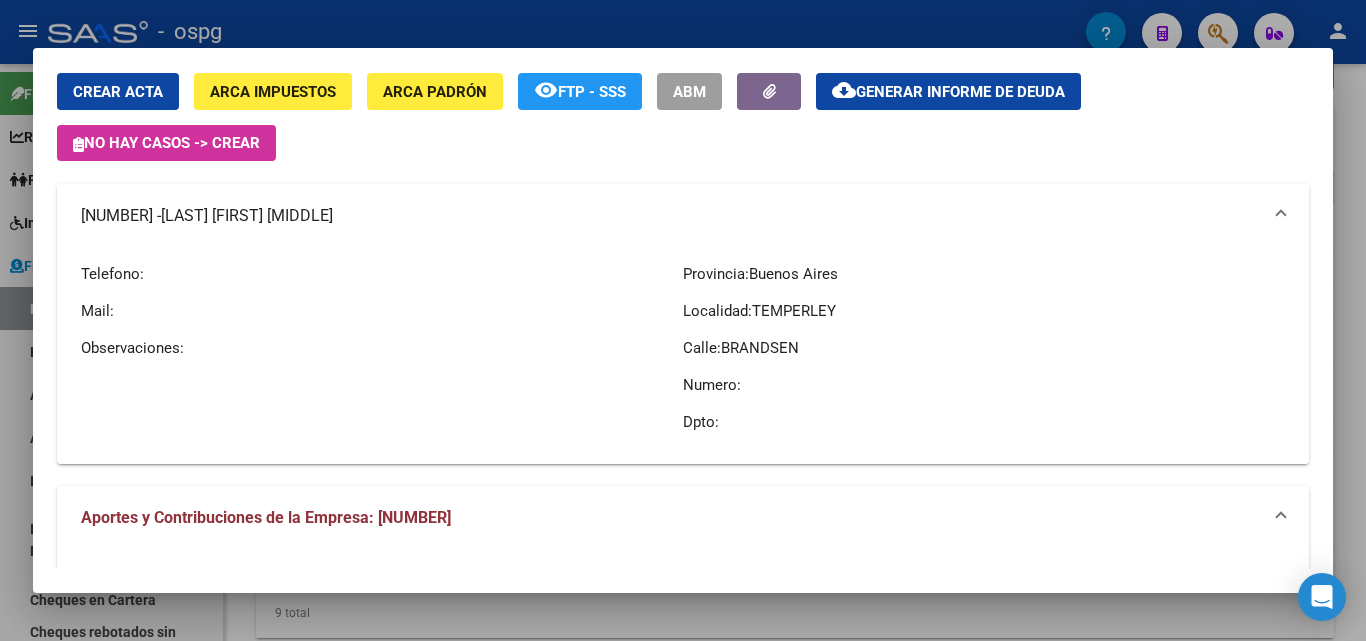 click at bounding box center (683, 320) 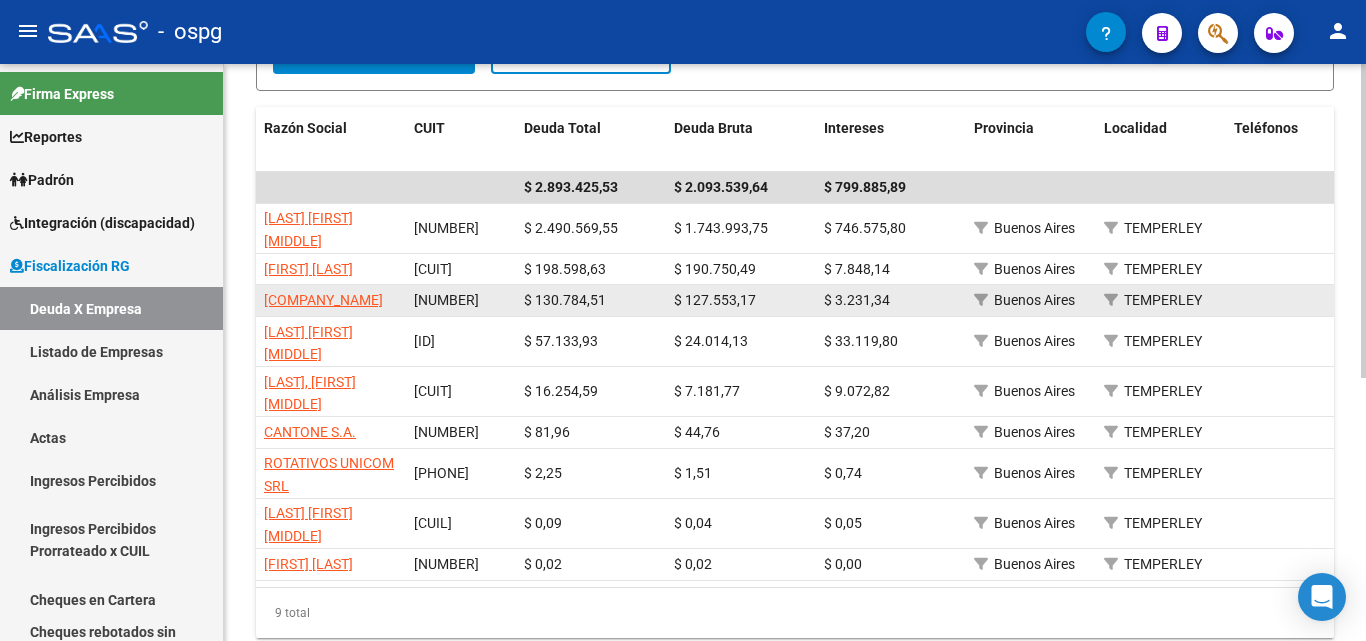 scroll, scrollTop: 253, scrollLeft: 0, axis: vertical 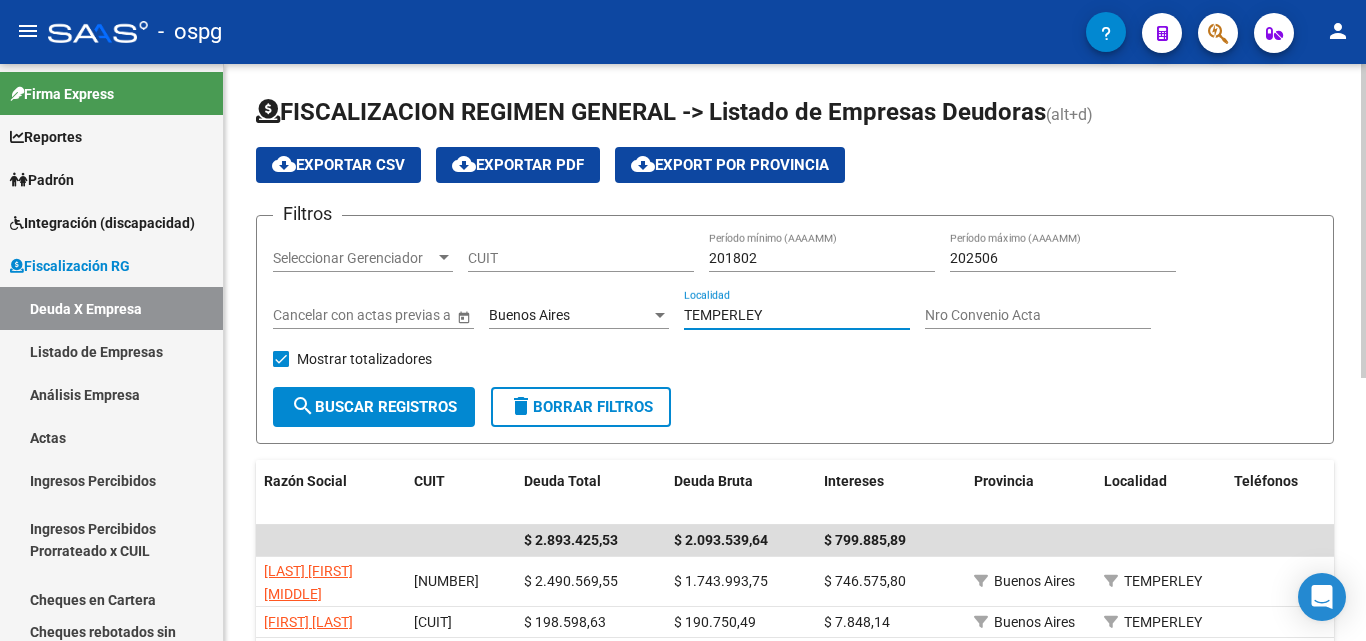 drag, startPoint x: 784, startPoint y: 311, endPoint x: 626, endPoint y: 311, distance: 158 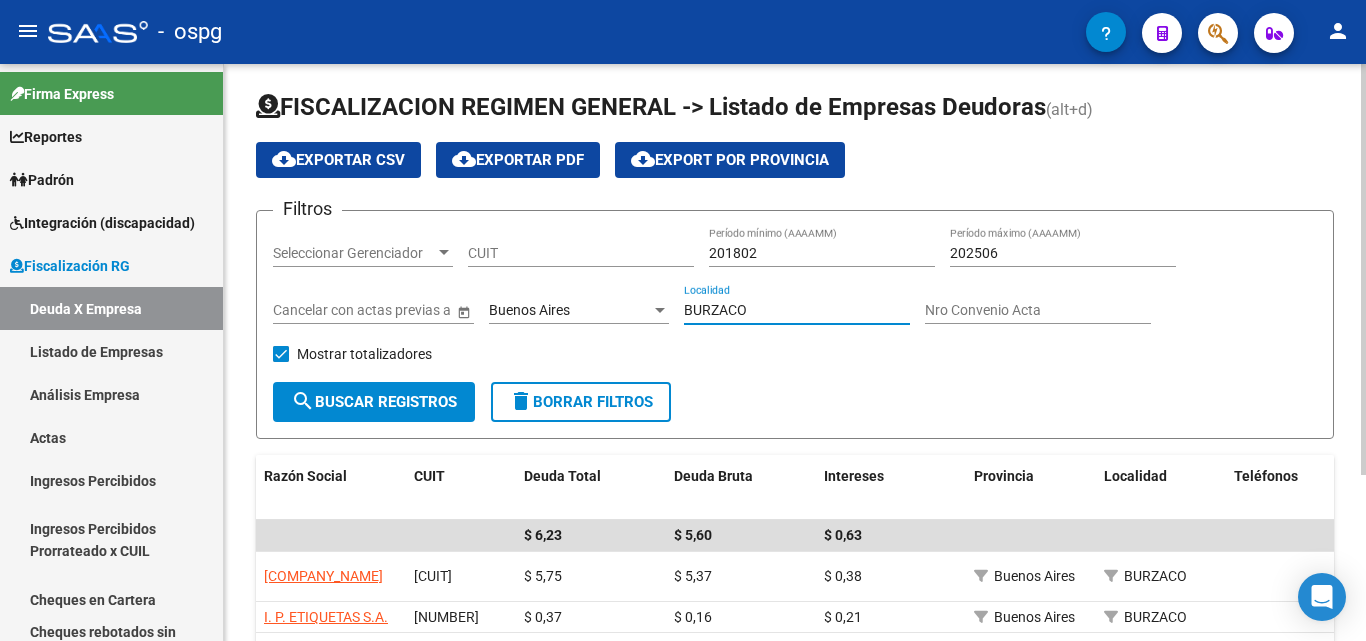 scroll, scrollTop: 0, scrollLeft: 0, axis: both 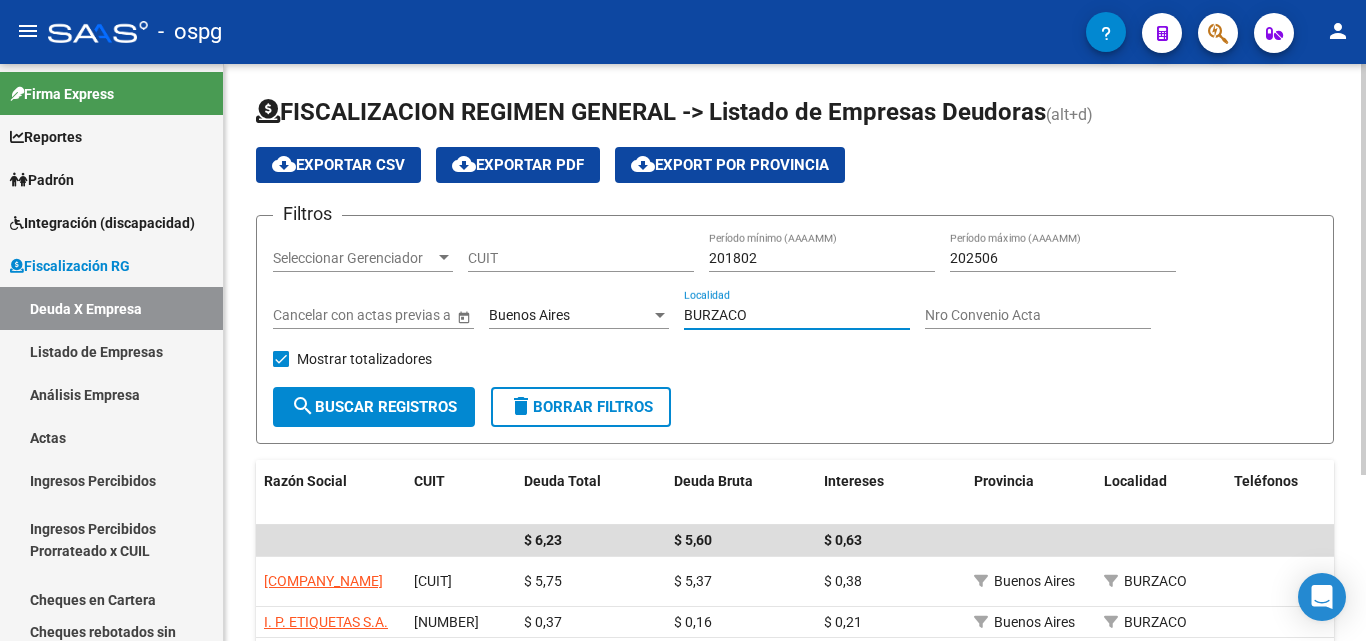 drag, startPoint x: 759, startPoint y: 316, endPoint x: 647, endPoint y: 308, distance: 112.28535 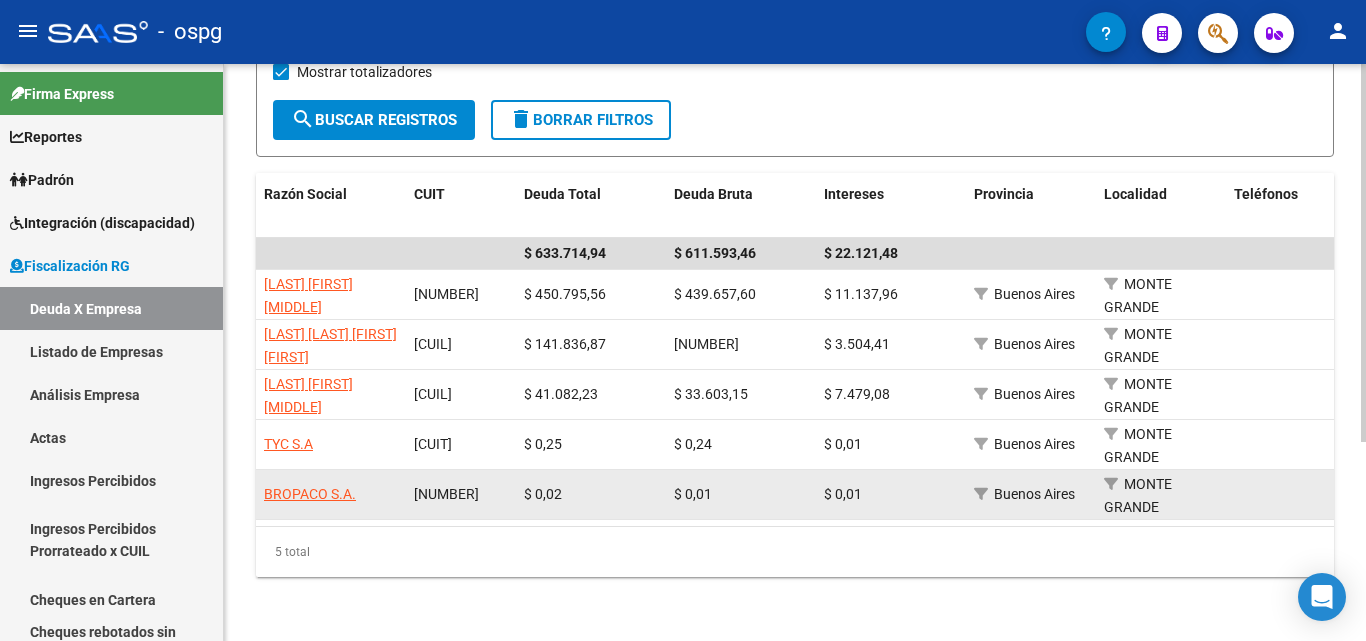 scroll, scrollTop: 303, scrollLeft: 0, axis: vertical 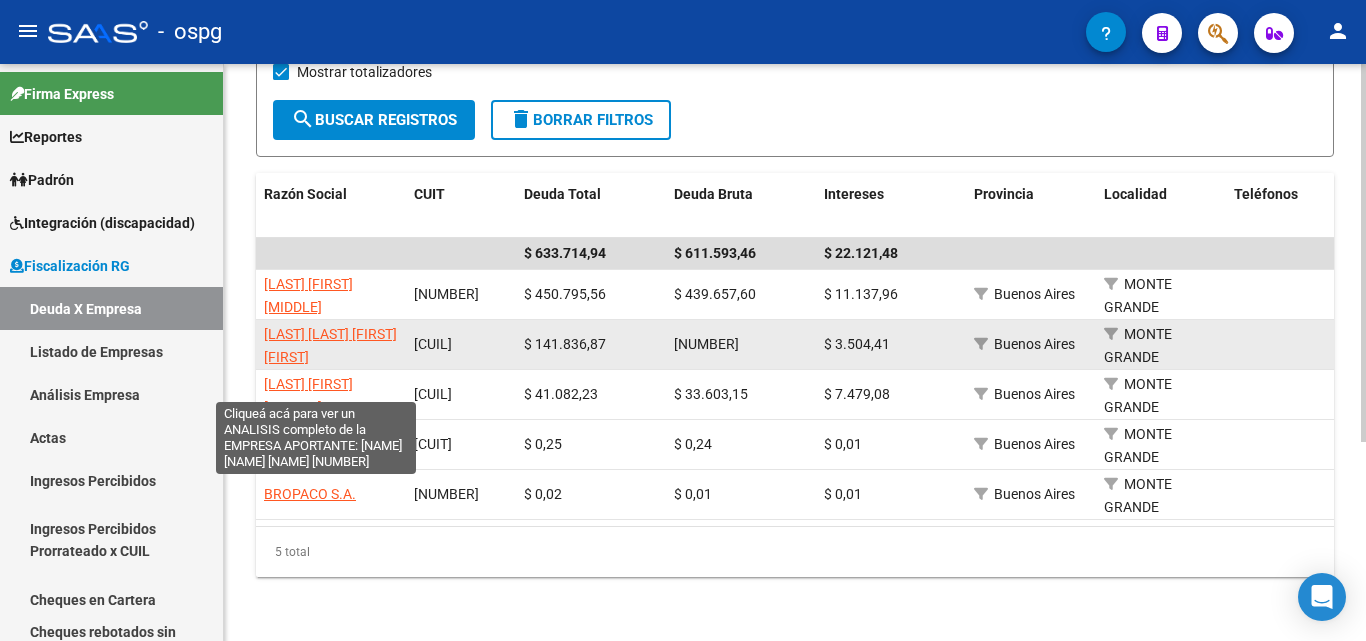 type on "MONTE GRANDE" 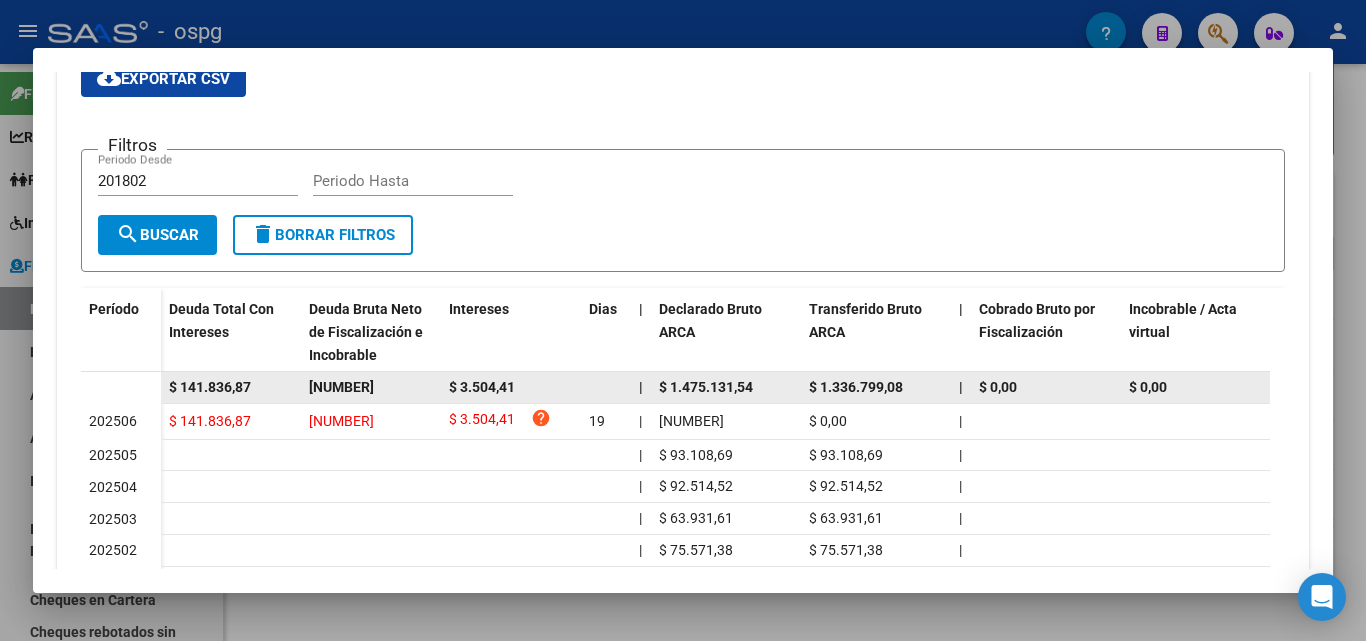scroll, scrollTop: 442, scrollLeft: 0, axis: vertical 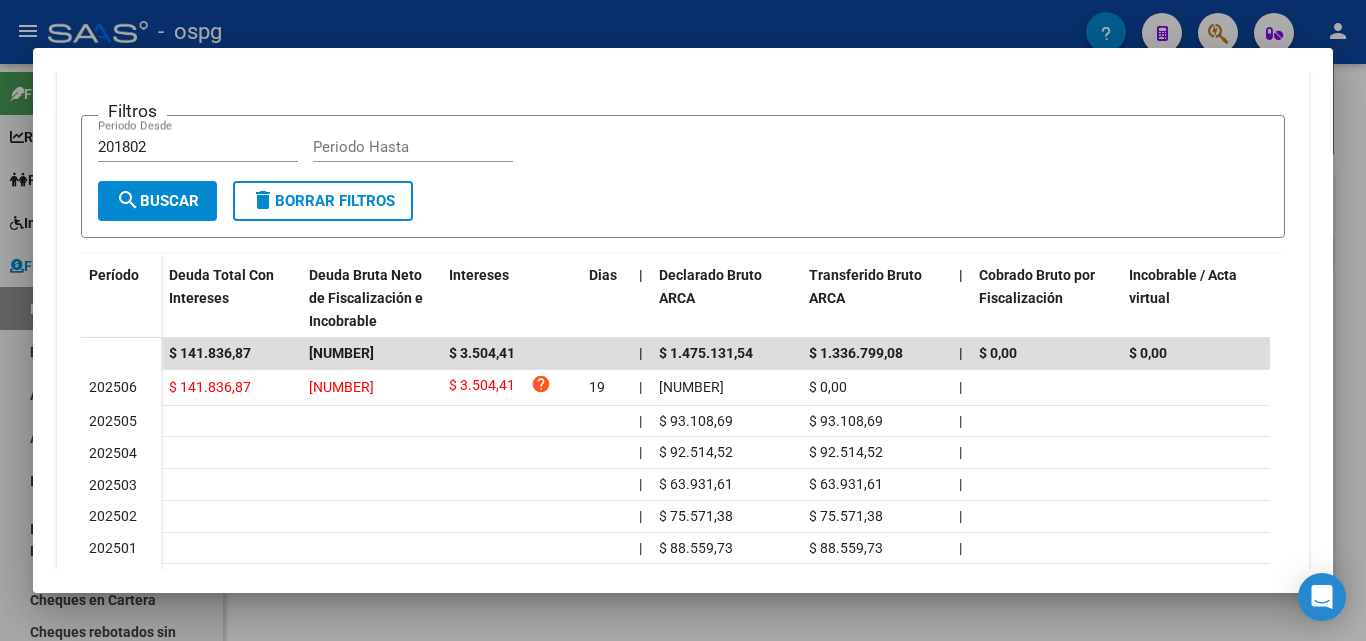 click at bounding box center [683, 320] 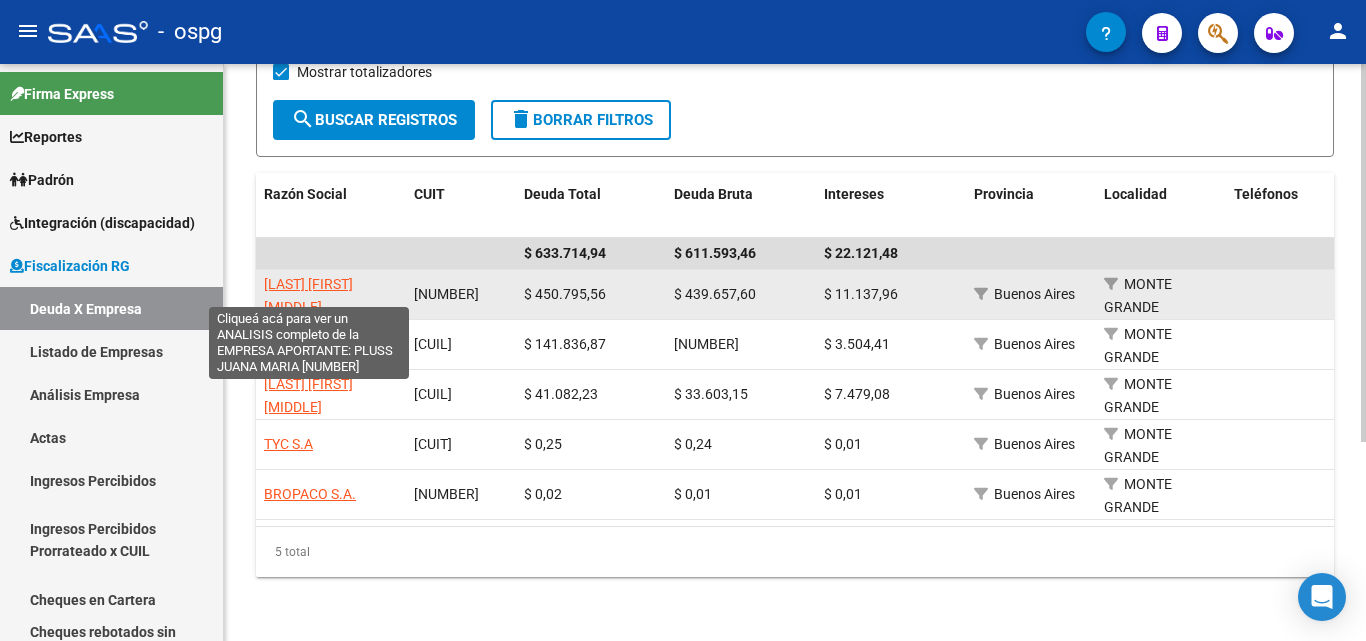 click on "PLUSS JUANA MARIA" 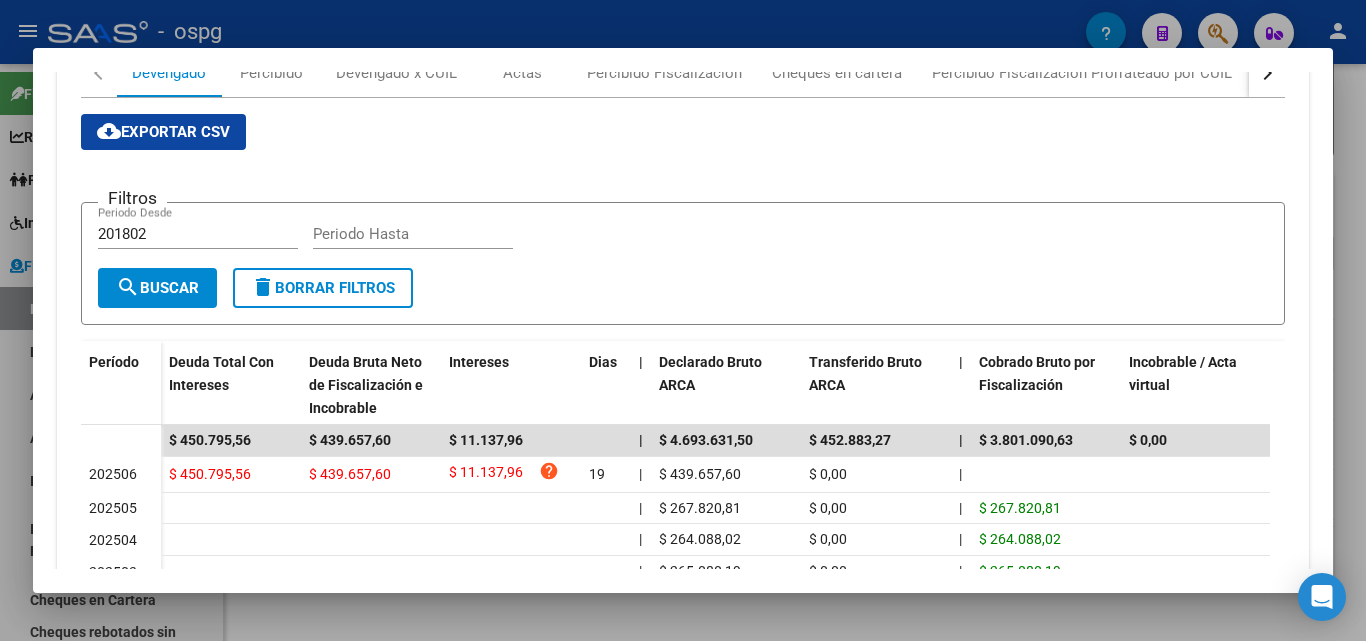 scroll, scrollTop: 400, scrollLeft: 0, axis: vertical 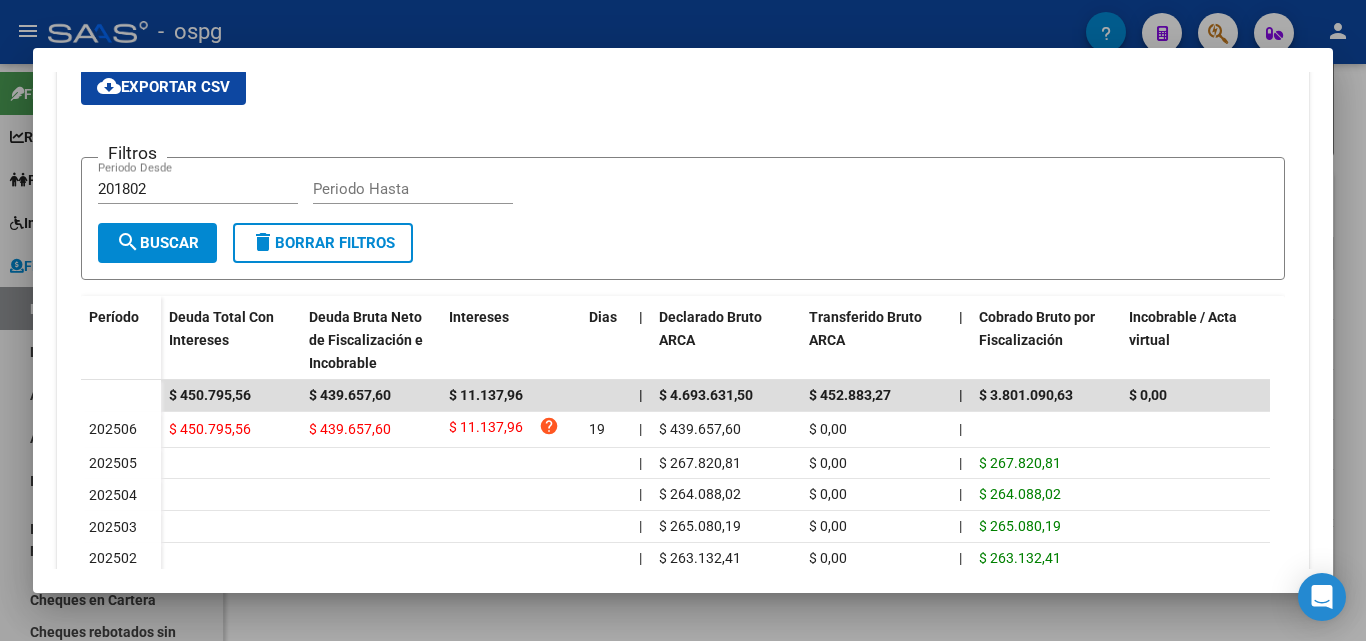 click at bounding box center [683, 320] 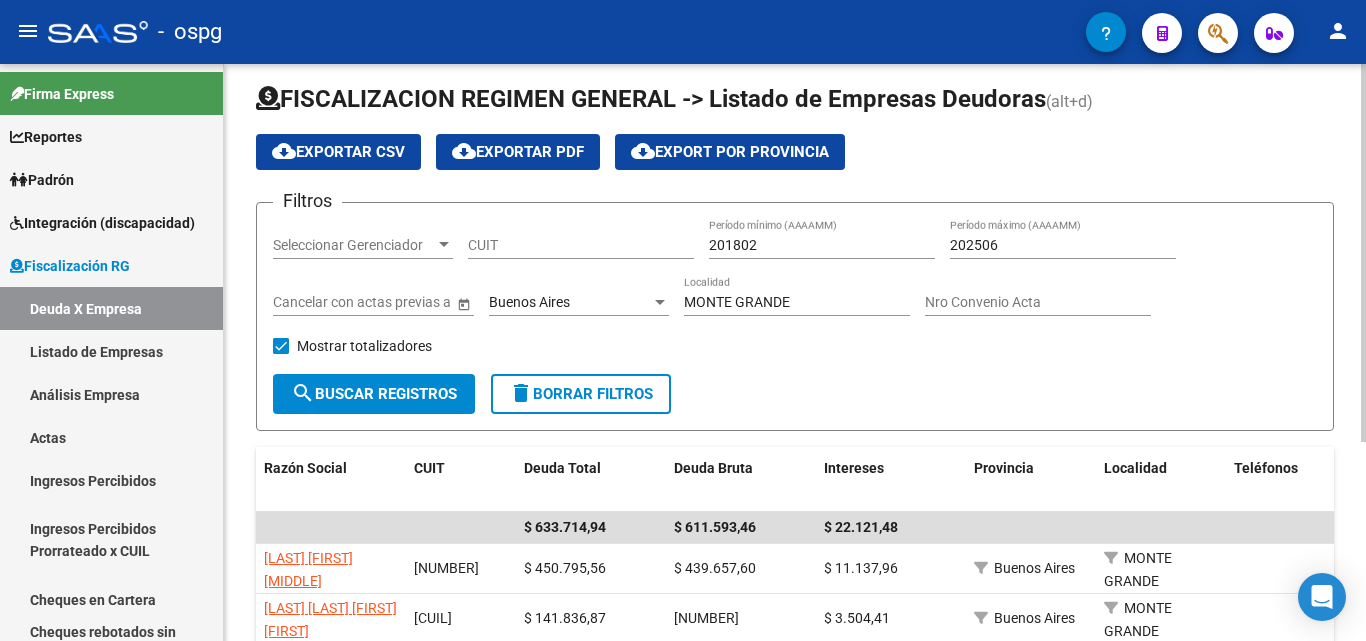 scroll, scrollTop: 3, scrollLeft: 0, axis: vertical 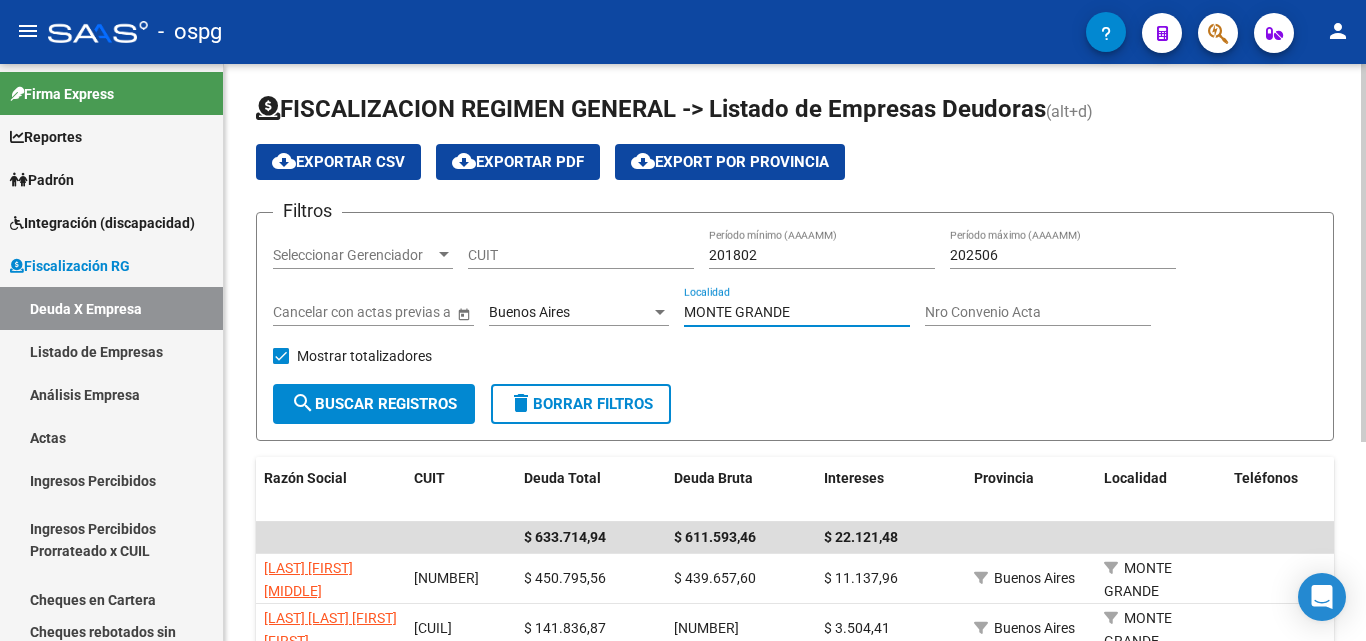 drag, startPoint x: 815, startPoint y: 311, endPoint x: 648, endPoint y: 310, distance: 167.00299 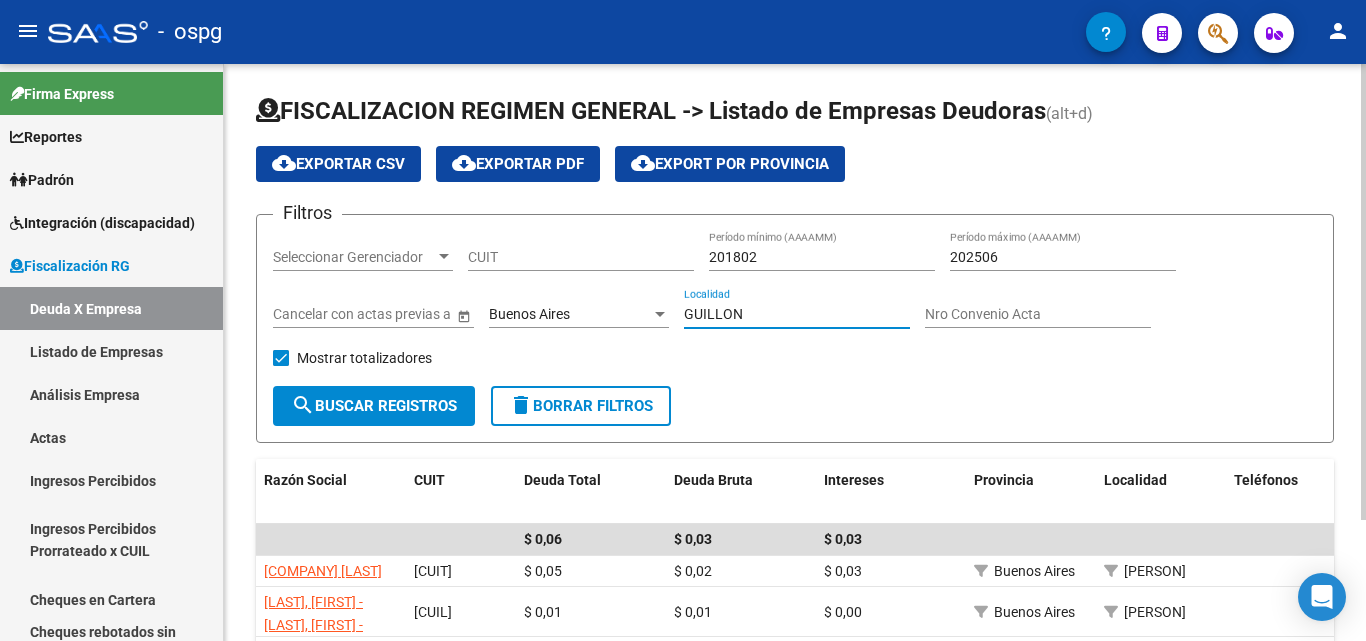 scroll, scrollTop: 0, scrollLeft: 0, axis: both 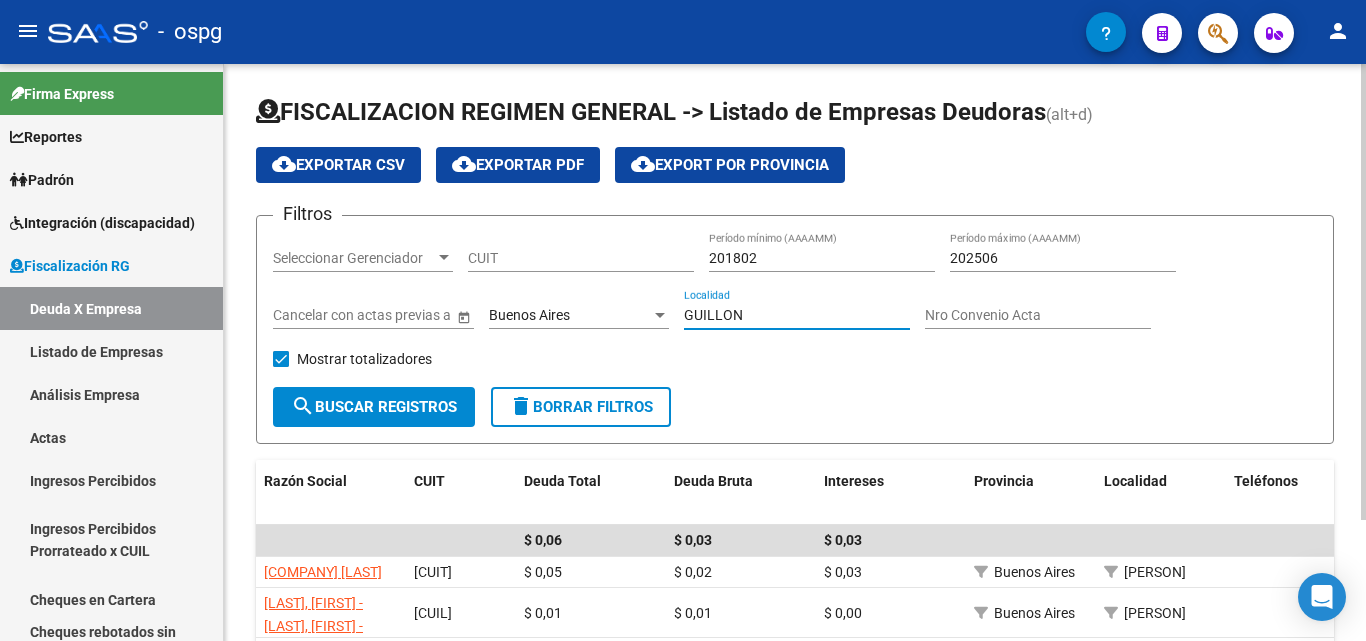 drag, startPoint x: 761, startPoint y: 314, endPoint x: 636, endPoint y: 308, distance: 125.14392 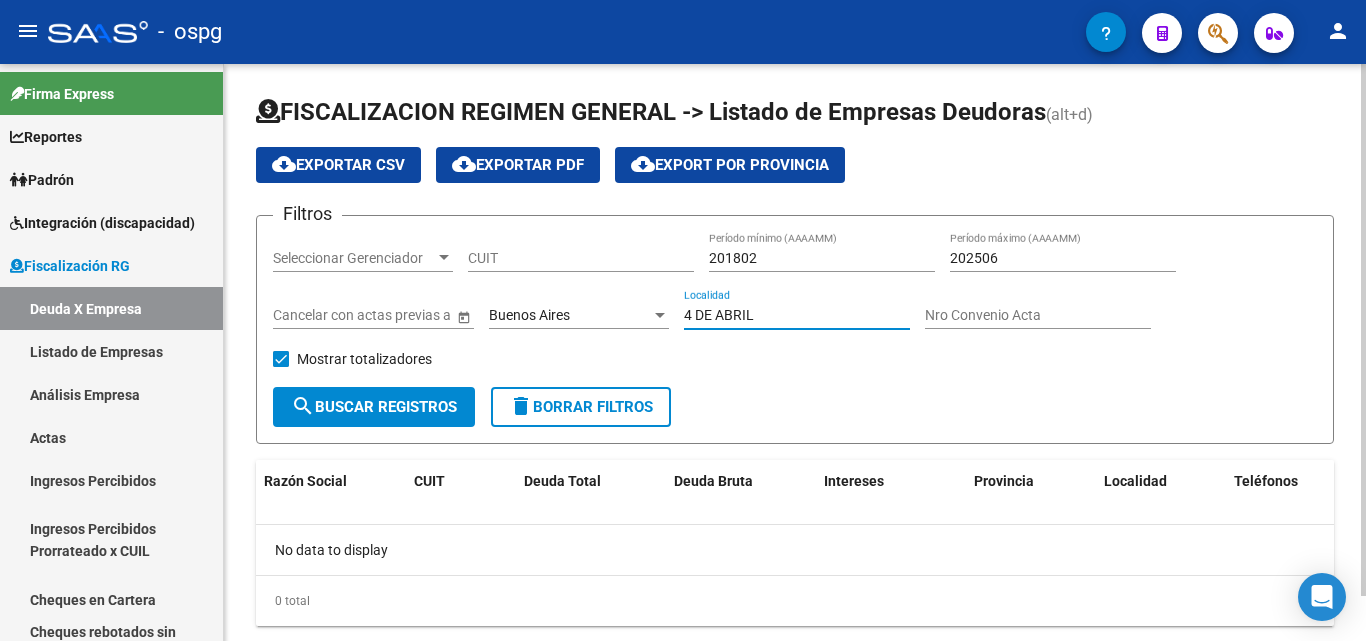 drag, startPoint x: 765, startPoint y: 312, endPoint x: 634, endPoint y: 321, distance: 131.30879 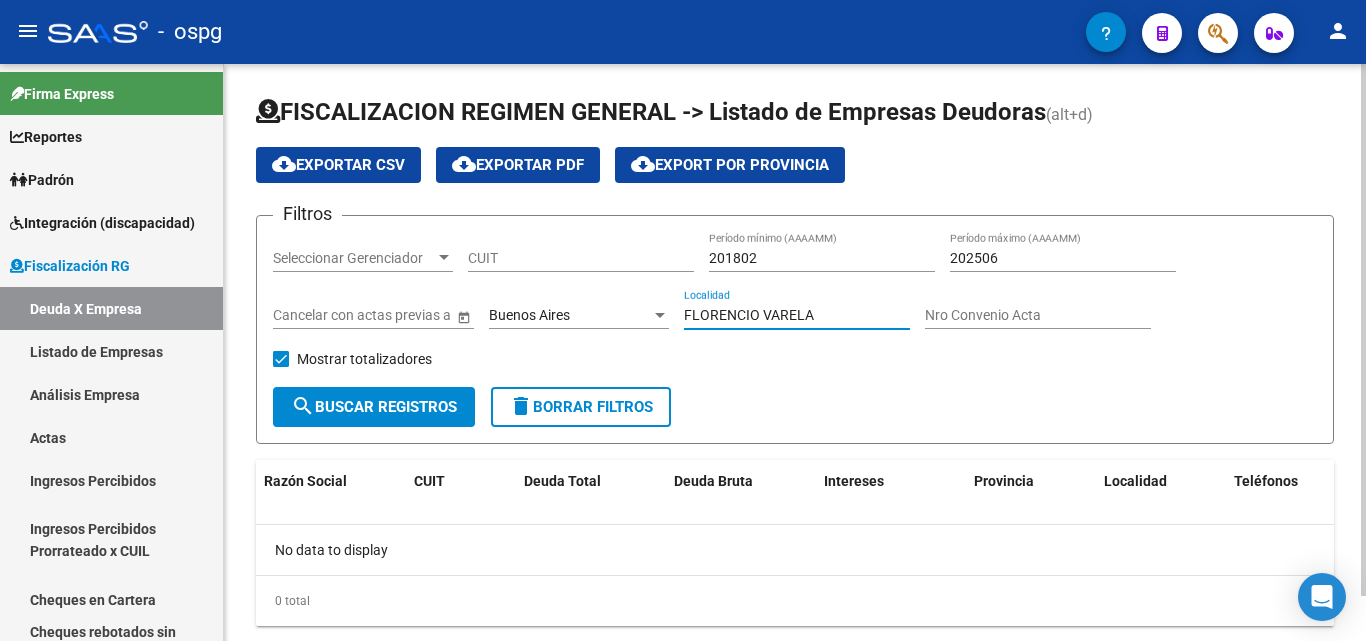 click on "search  Buscar Registros" 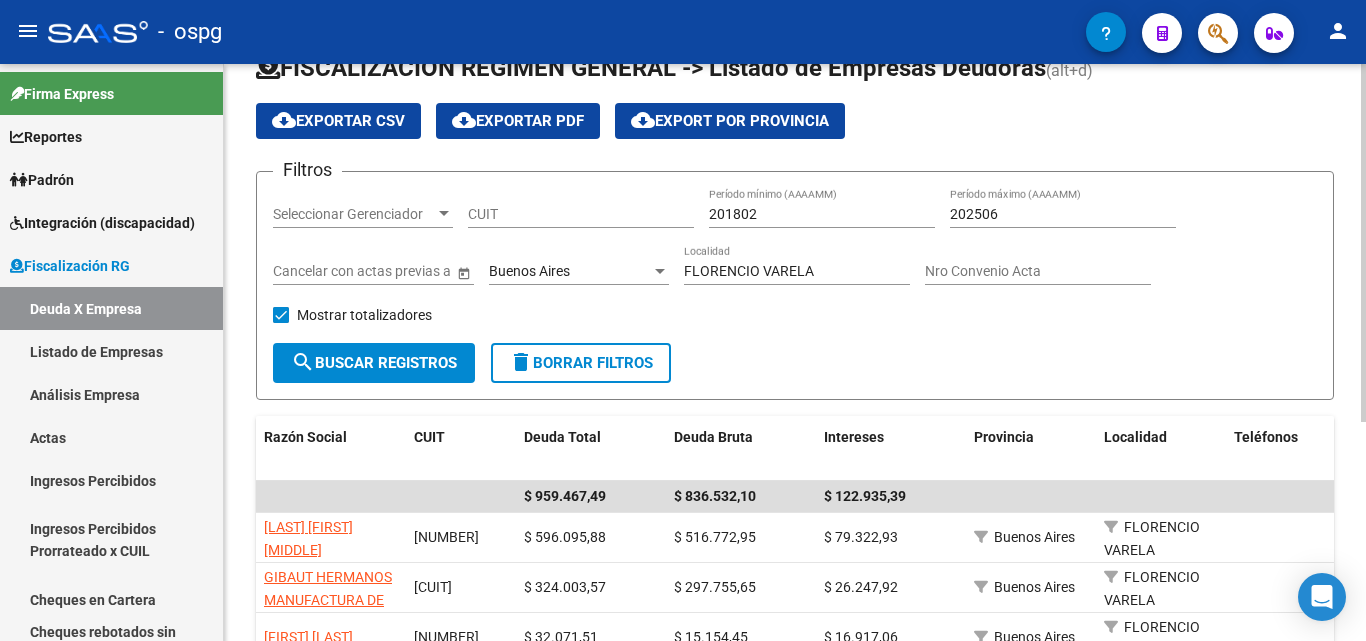 scroll, scrollTop: 0, scrollLeft: 0, axis: both 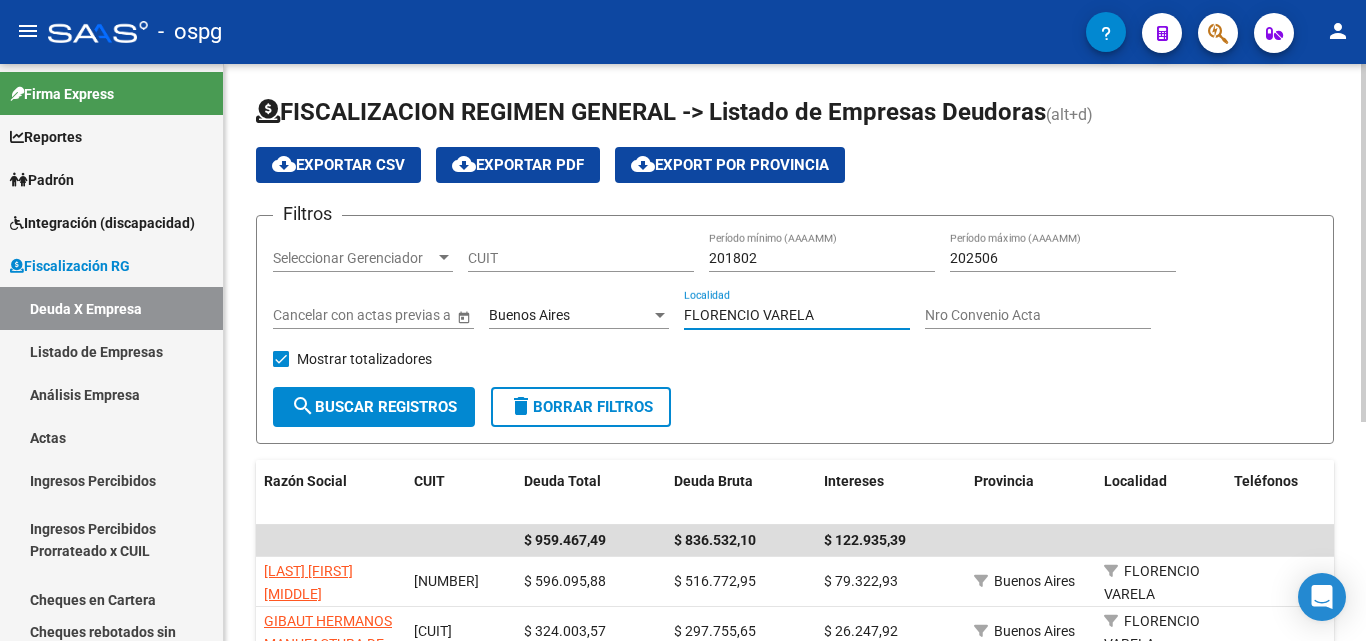 drag, startPoint x: 821, startPoint y: 317, endPoint x: 563, endPoint y: 317, distance: 258 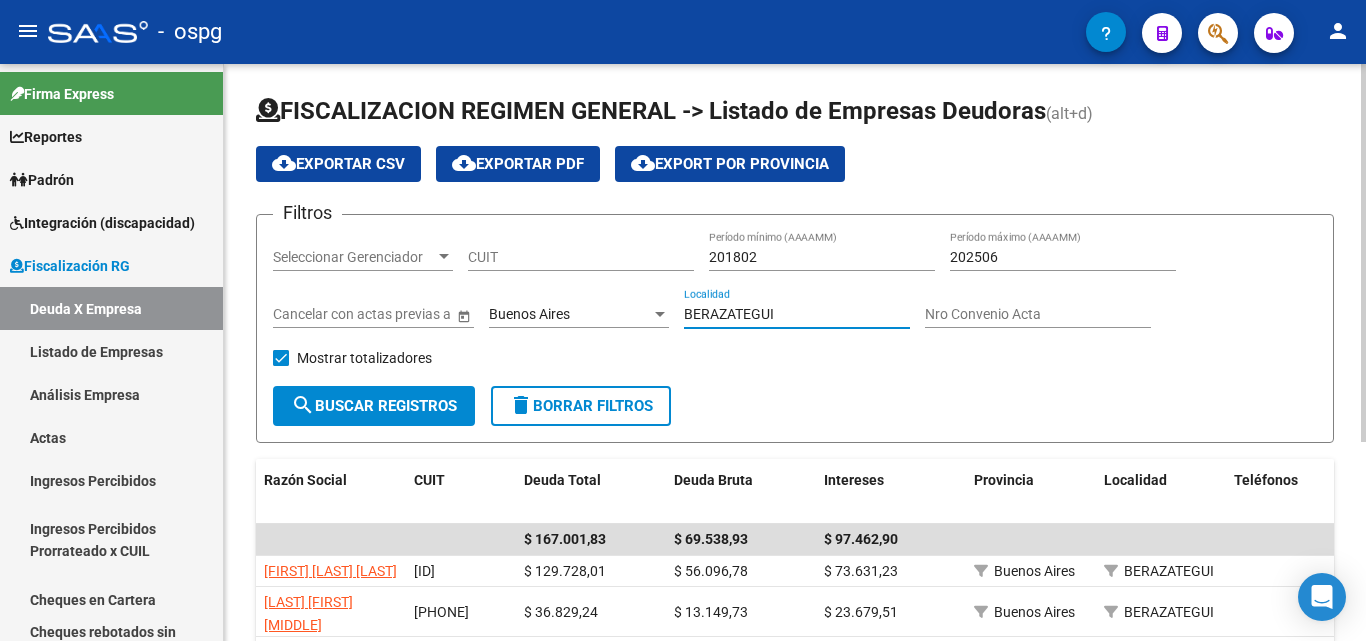 scroll, scrollTop: 0, scrollLeft: 0, axis: both 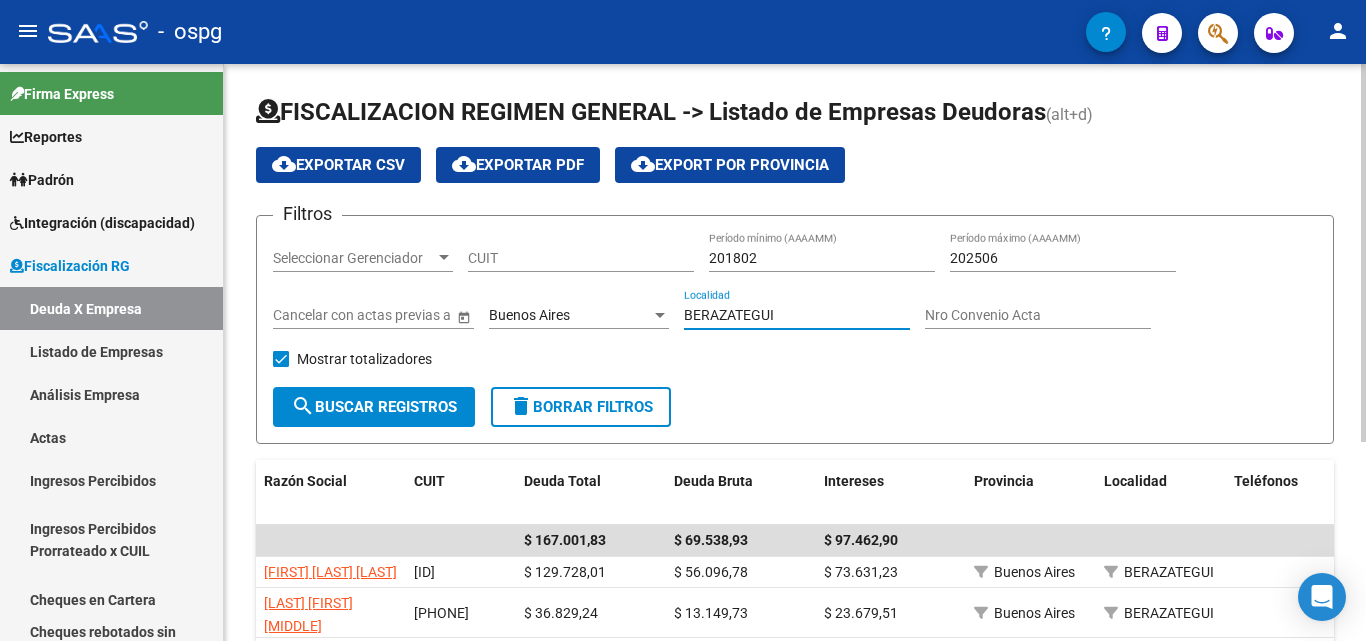 drag, startPoint x: 798, startPoint y: 313, endPoint x: 609, endPoint y: 313, distance: 189 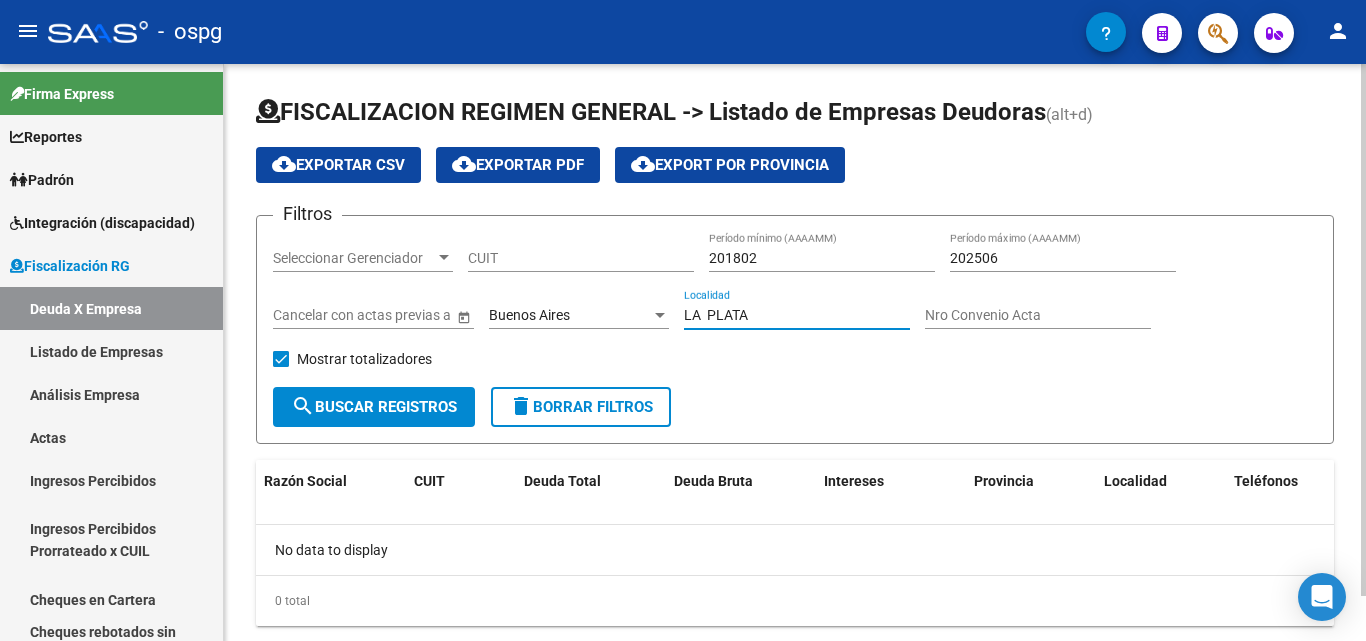 drag, startPoint x: 759, startPoint y: 314, endPoint x: 673, endPoint y: 304, distance: 86.579445 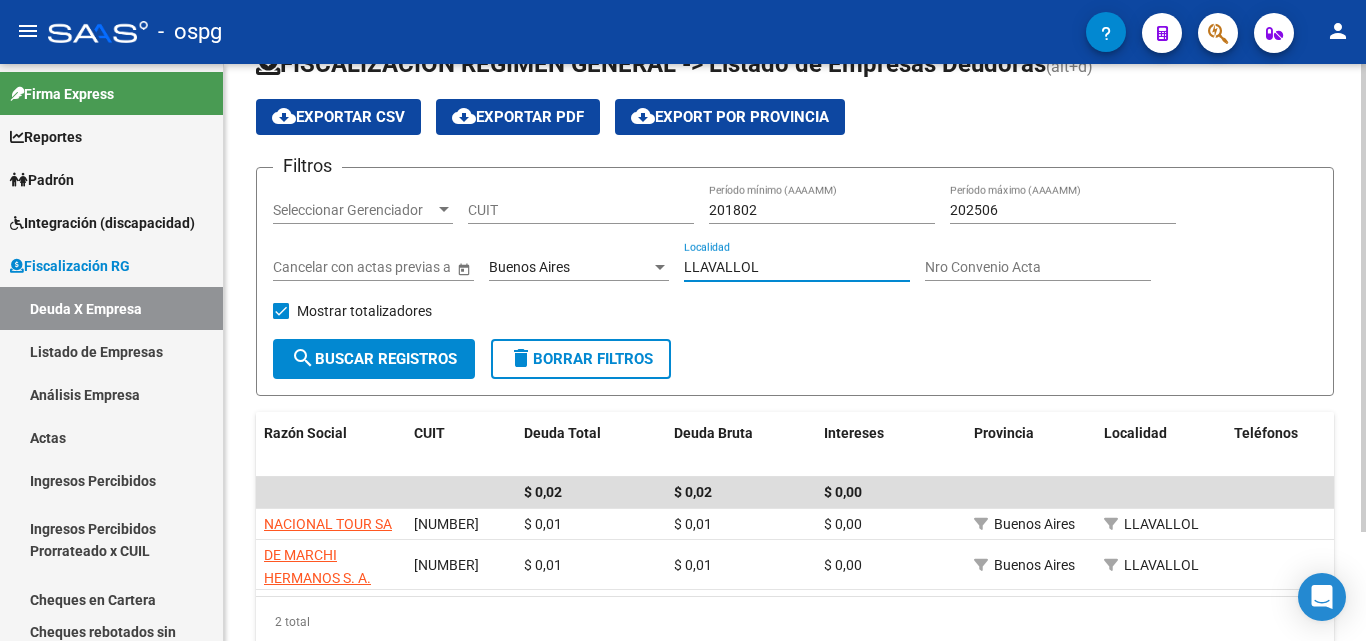 scroll, scrollTop: 0, scrollLeft: 0, axis: both 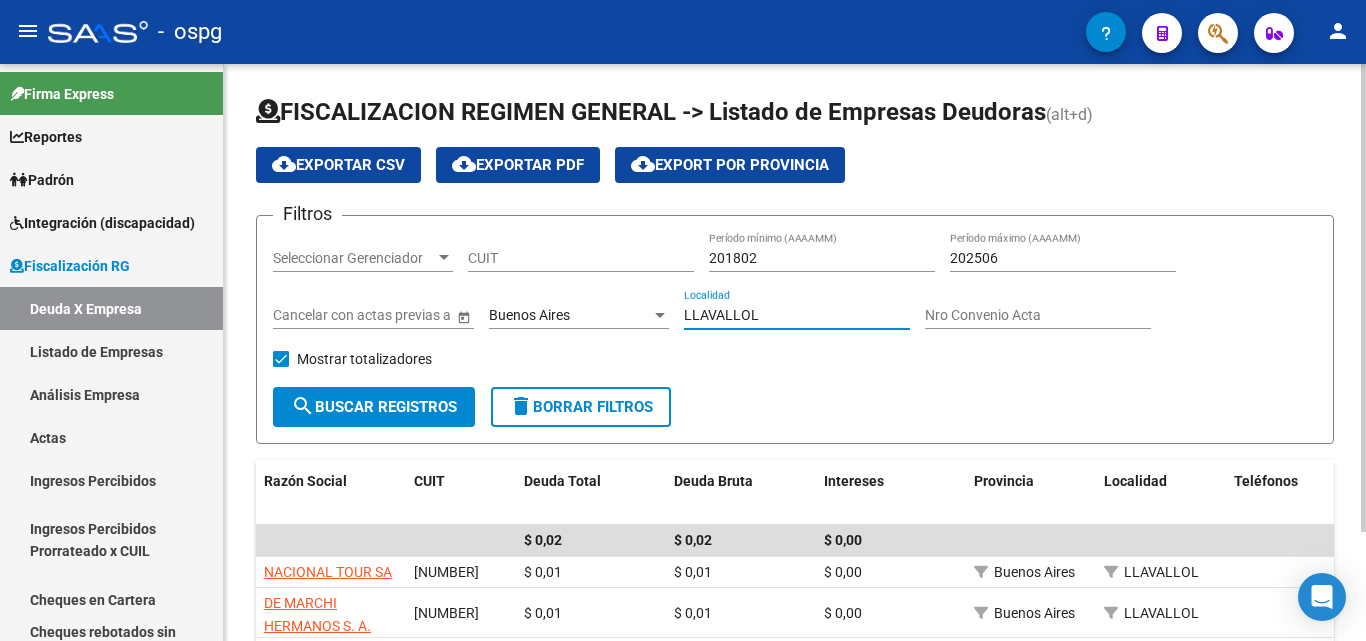 drag, startPoint x: 767, startPoint y: 311, endPoint x: 617, endPoint y: 299, distance: 150.47923 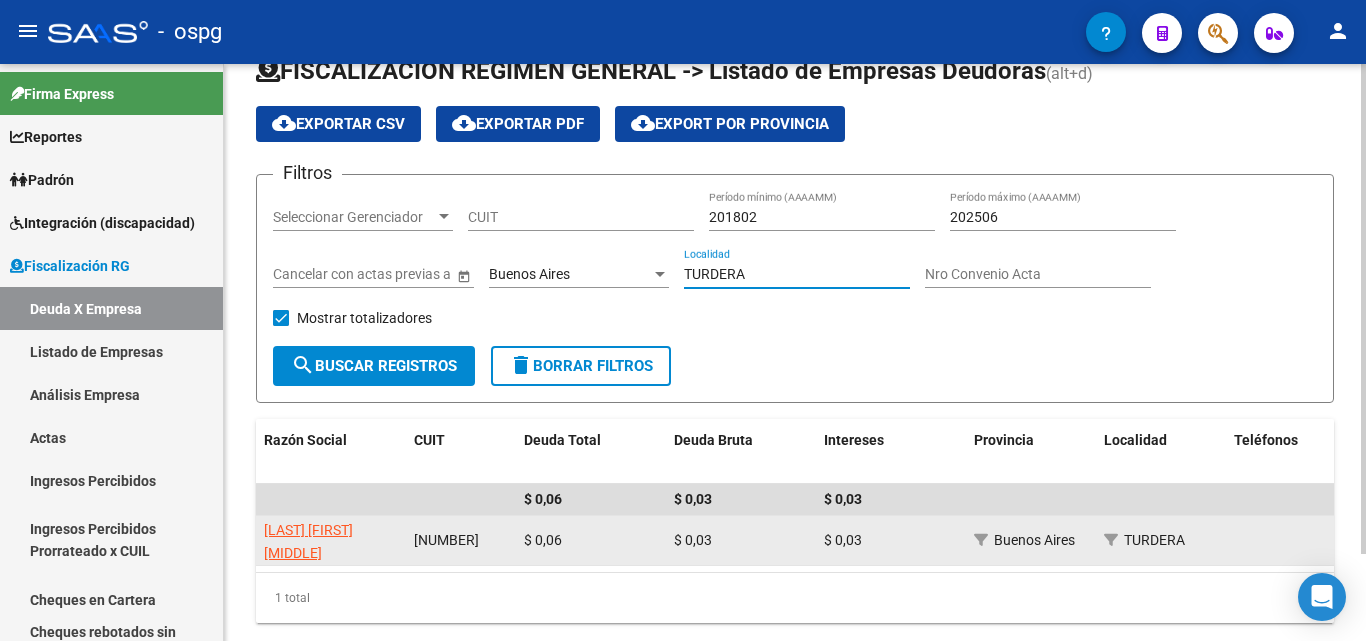 scroll, scrollTop: 0, scrollLeft: 0, axis: both 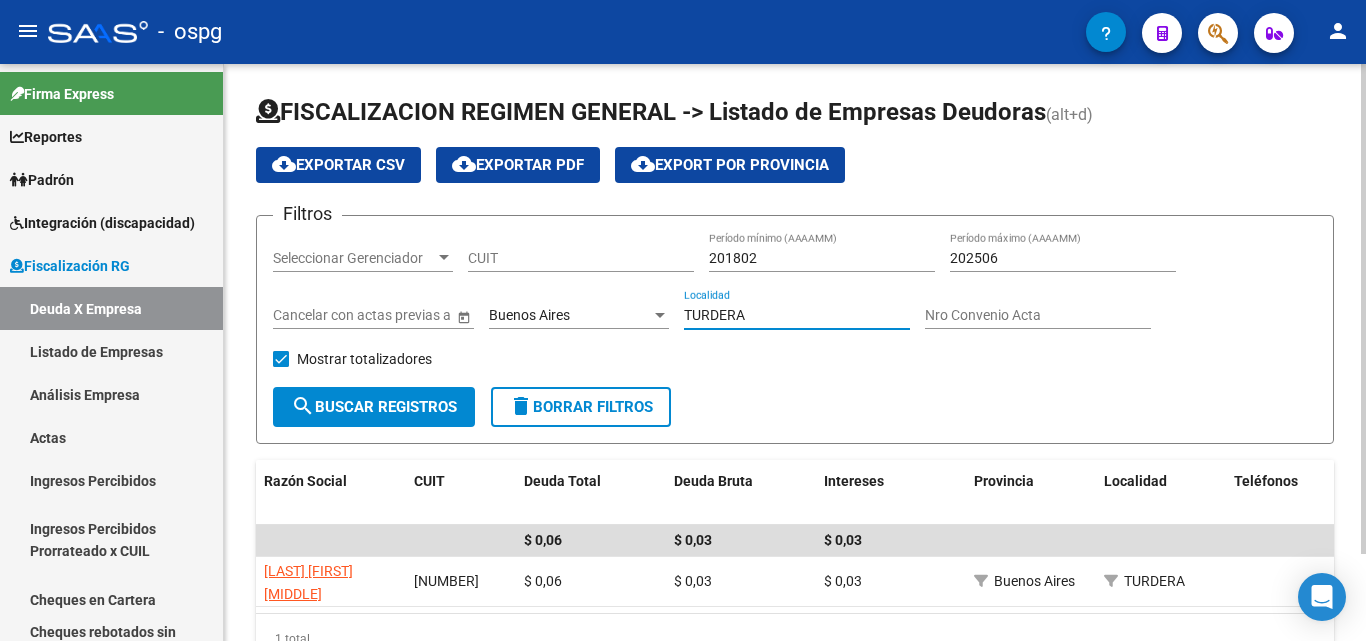 drag, startPoint x: 757, startPoint y: 311, endPoint x: 665, endPoint y: 310, distance: 92.00543 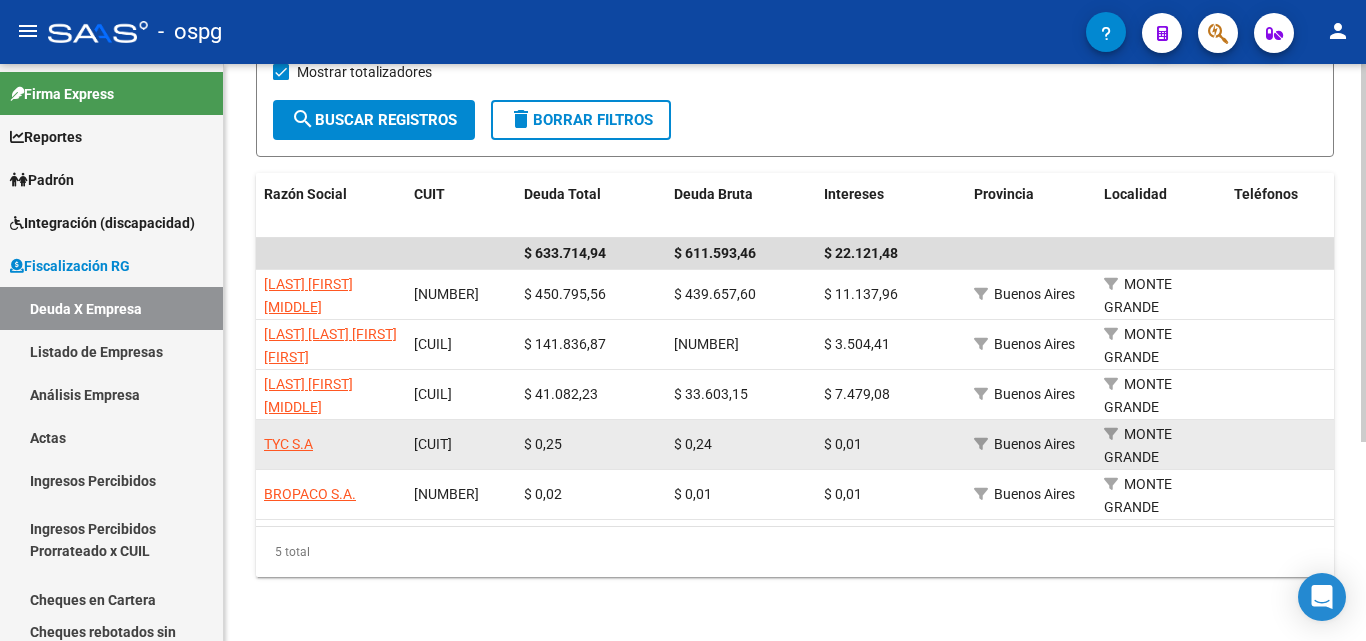 scroll, scrollTop: 0, scrollLeft: 0, axis: both 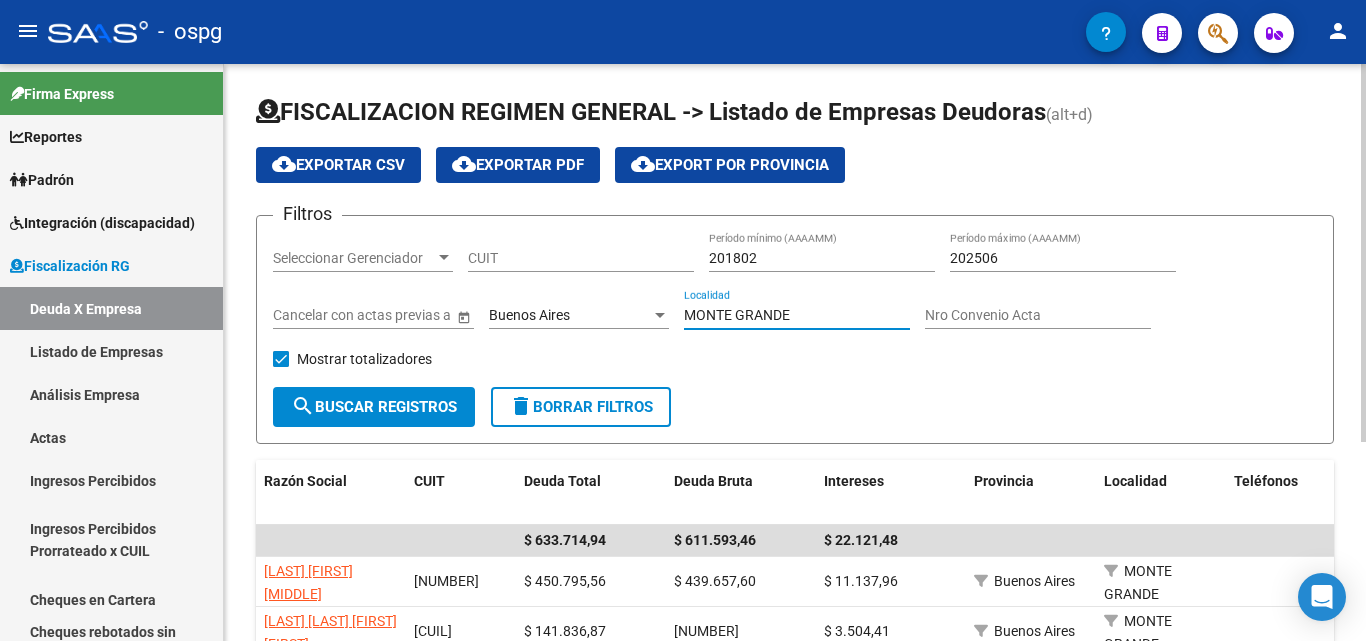 drag, startPoint x: 814, startPoint y: 316, endPoint x: 540, endPoint y: 291, distance: 275.13815 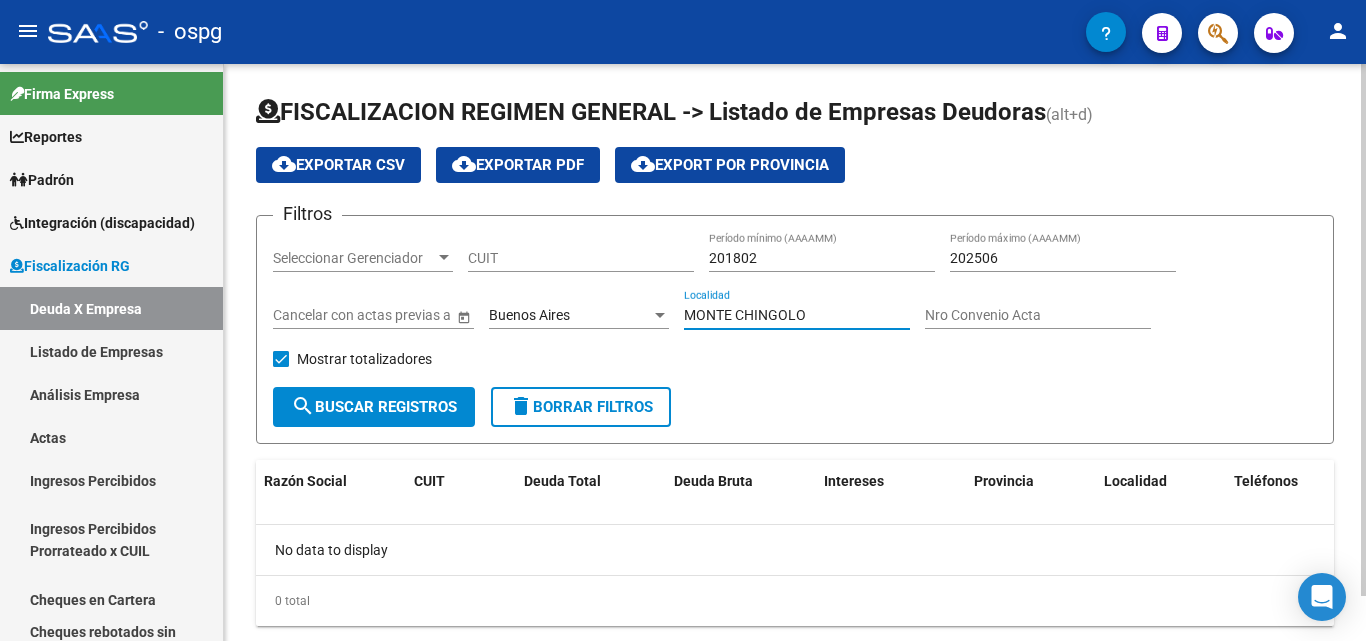 drag, startPoint x: 816, startPoint y: 314, endPoint x: 652, endPoint y: 309, distance: 164.0762 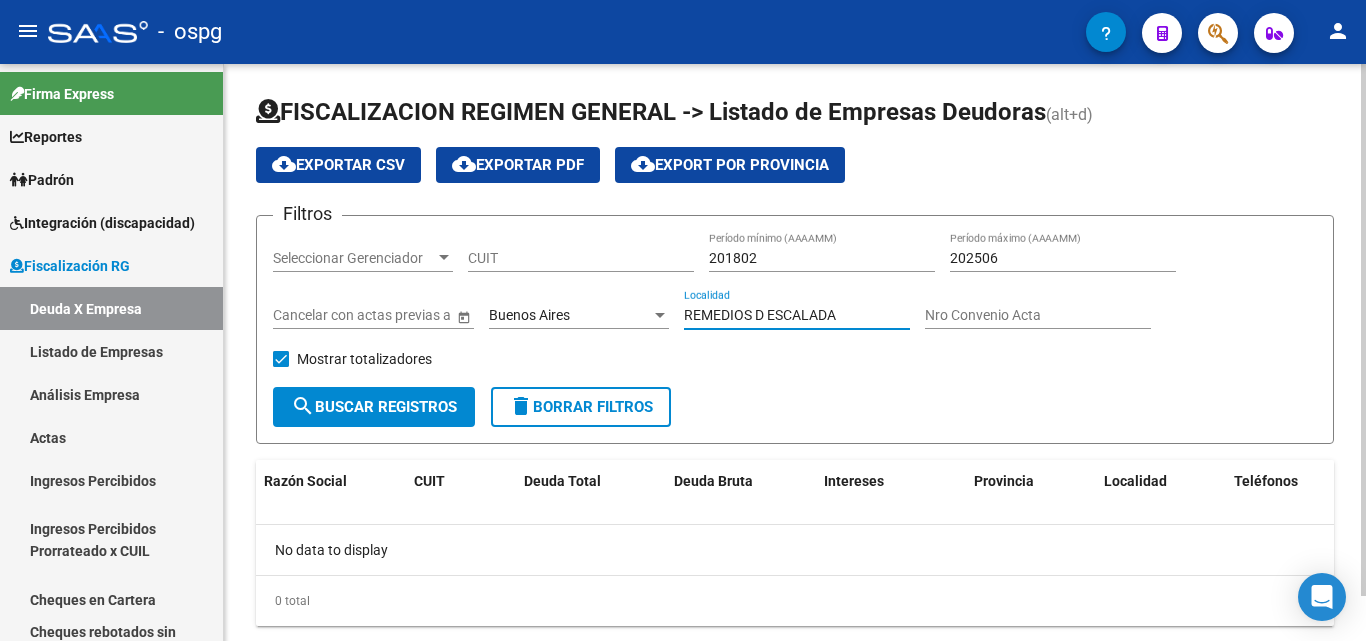click on "REMEDIOS D ESCALADA" at bounding box center [797, 315] 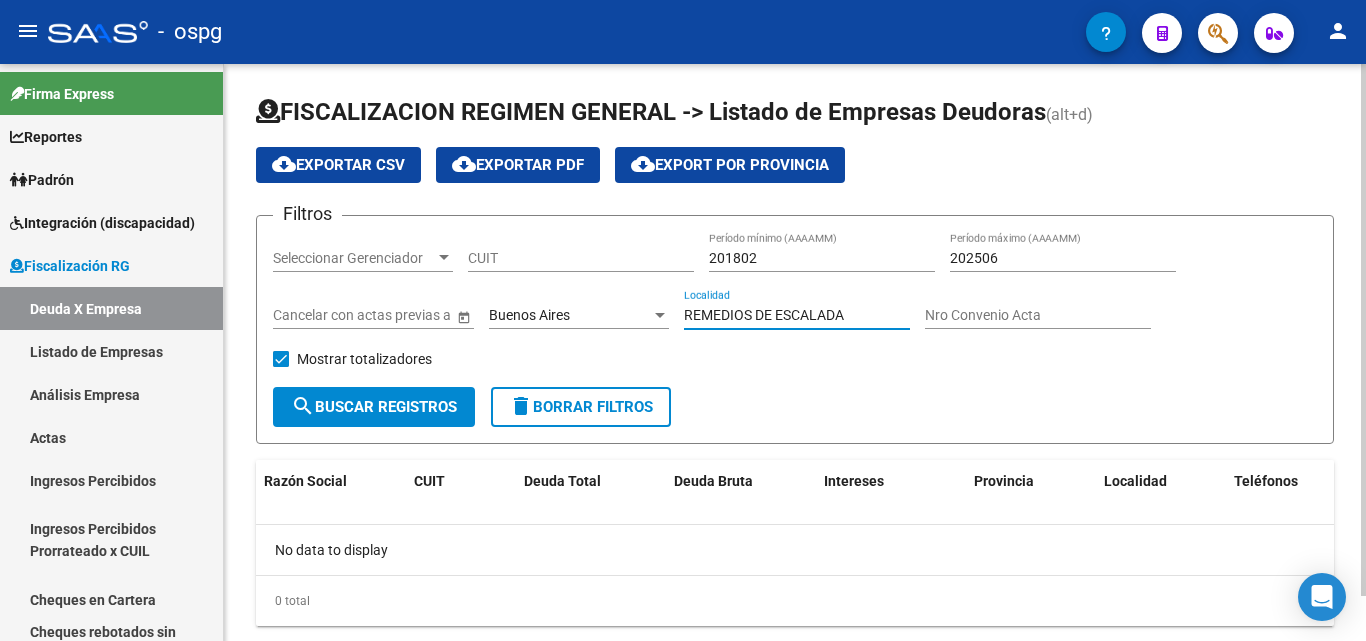 type on "REMEDIOS DE ESCALADA" 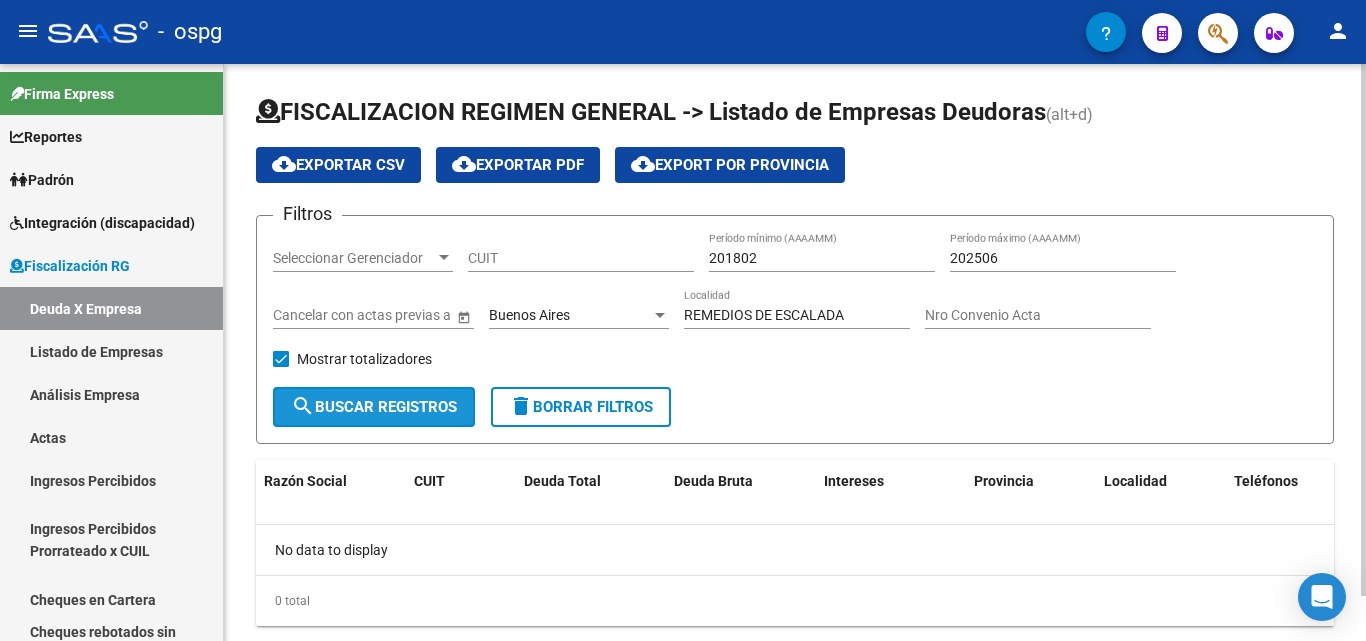 click on "search  Buscar Registros" 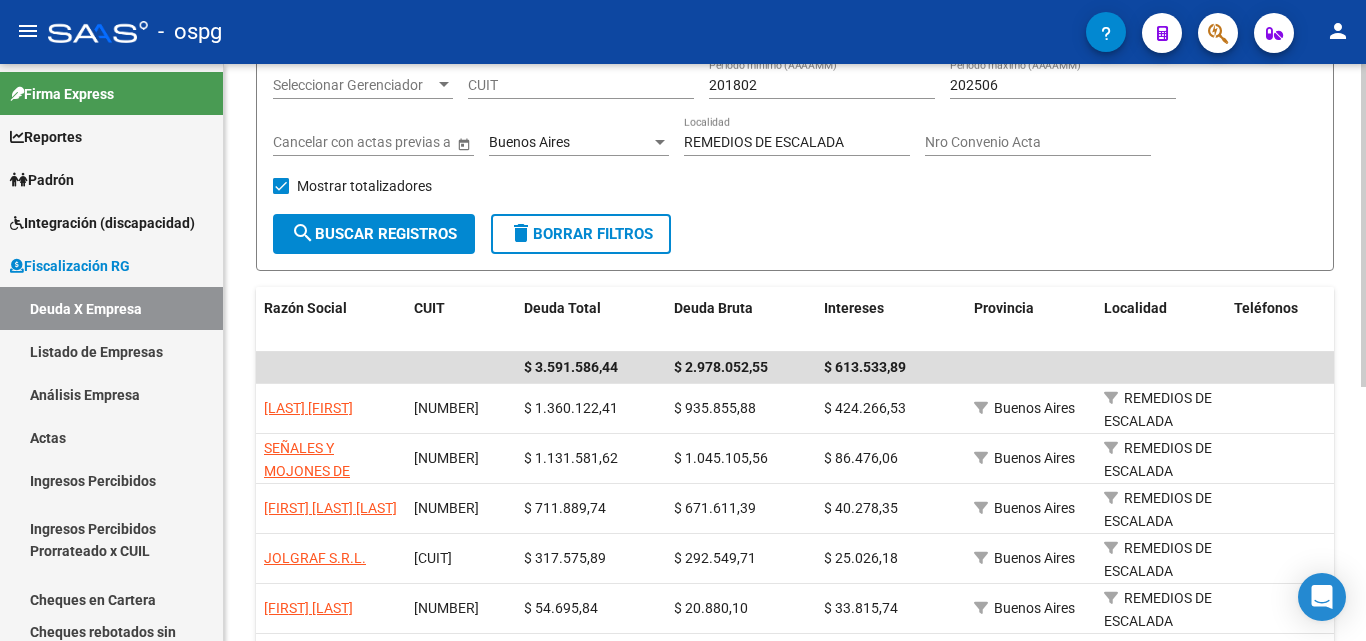 scroll, scrollTop: 200, scrollLeft: 0, axis: vertical 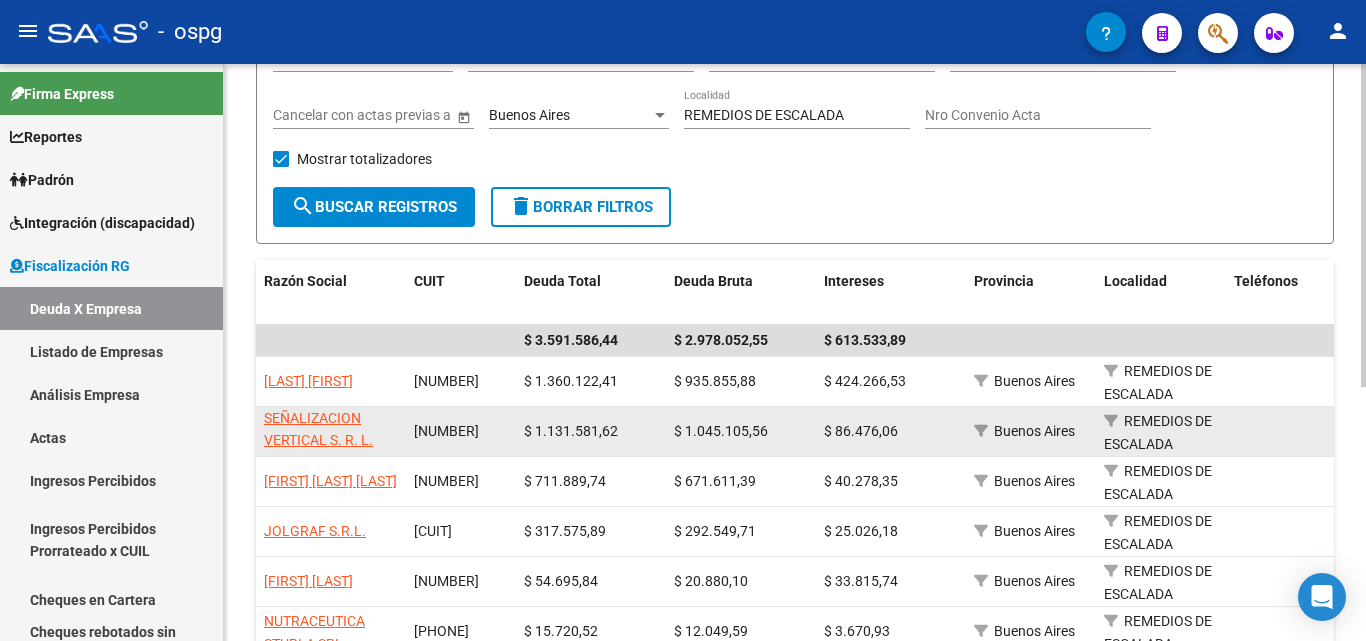 click on "[NUMBER]" 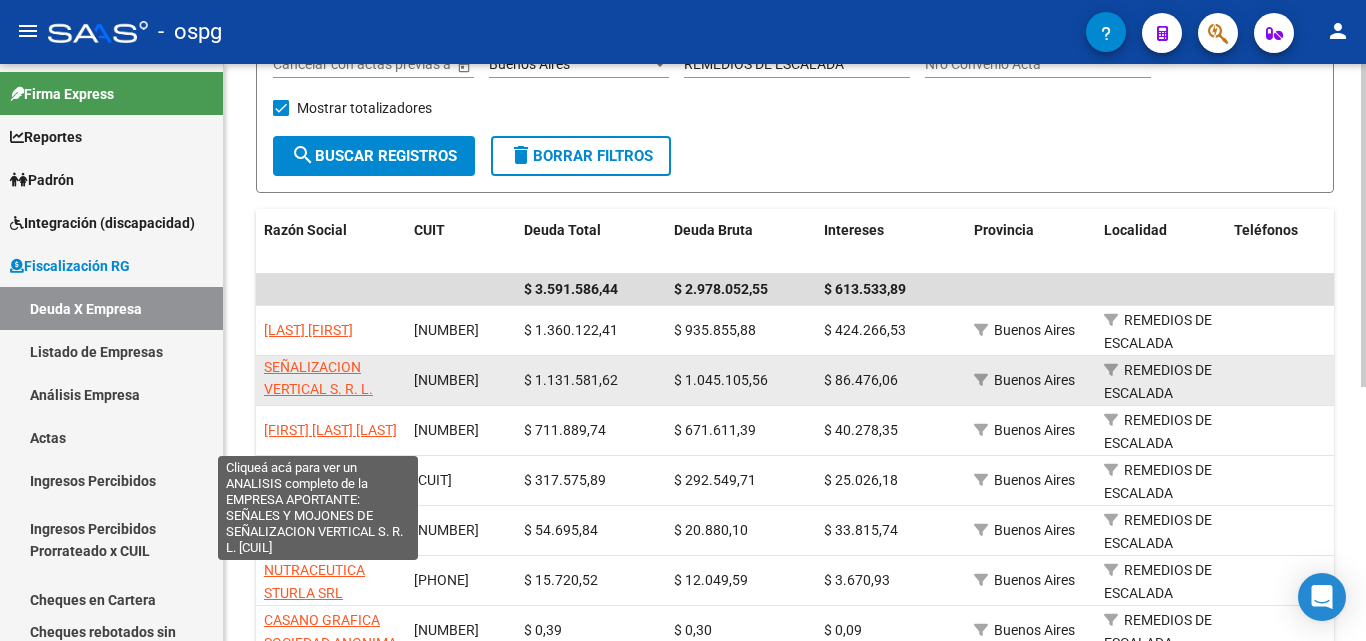 scroll, scrollTop: 300, scrollLeft: 0, axis: vertical 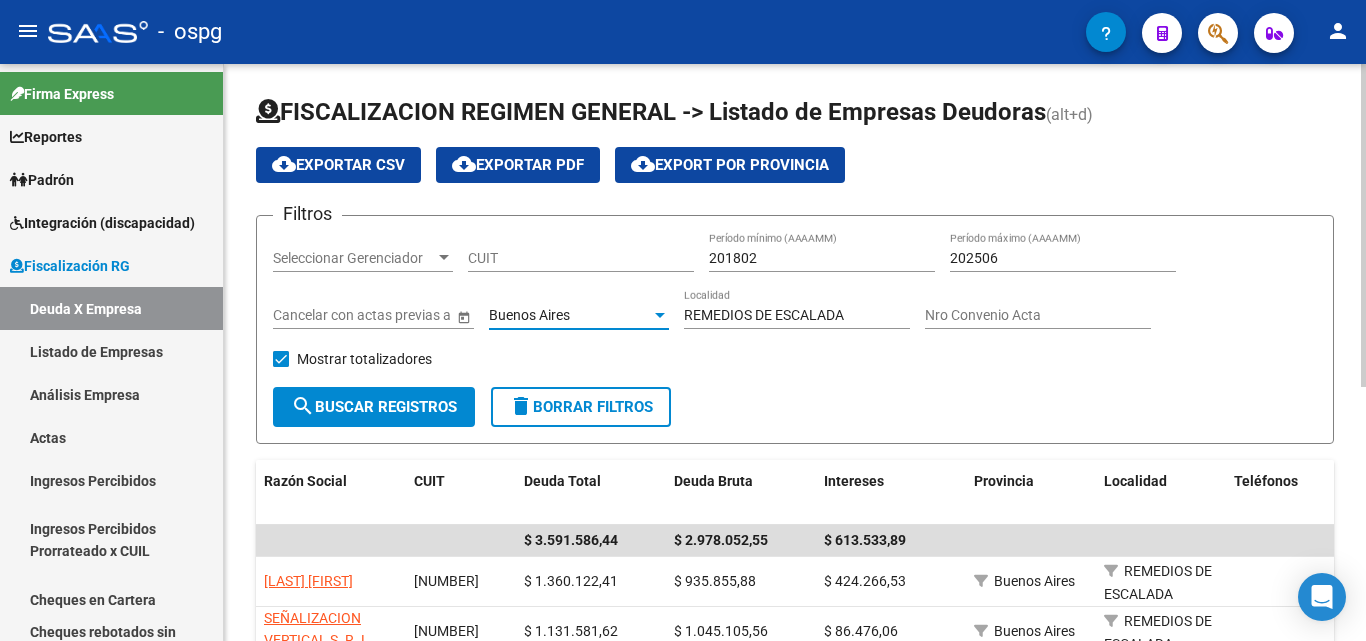 click at bounding box center (660, 315) 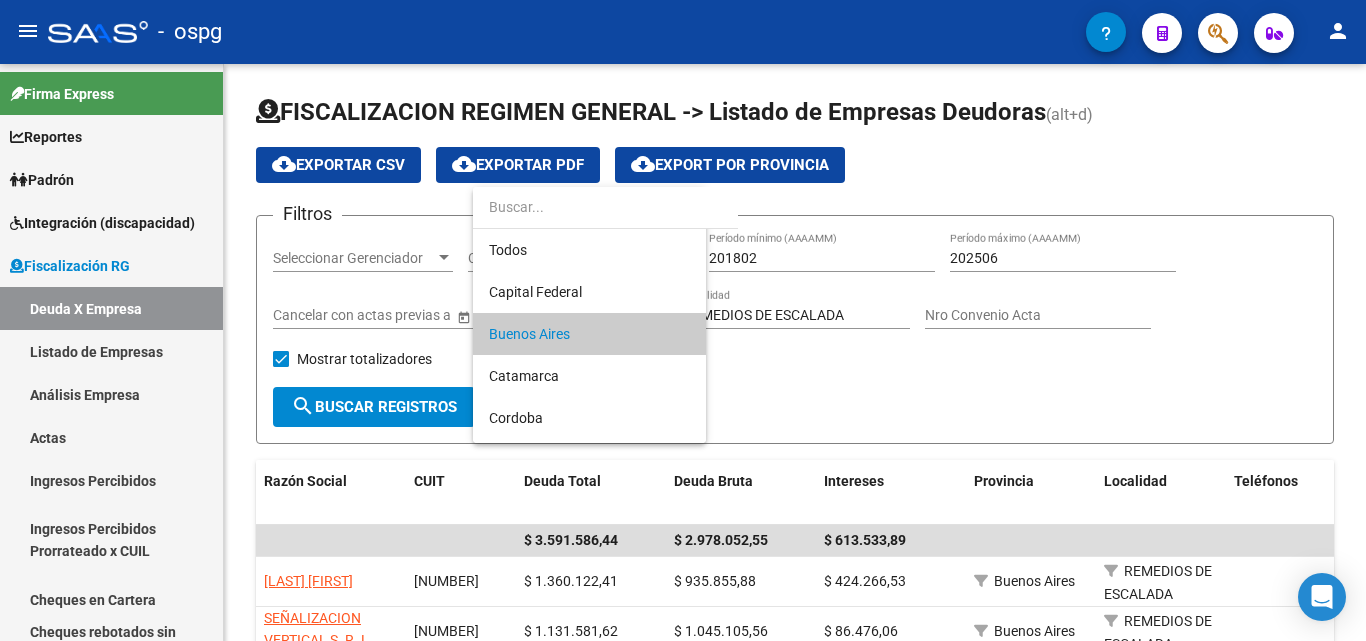 scroll, scrollTop: 19, scrollLeft: 0, axis: vertical 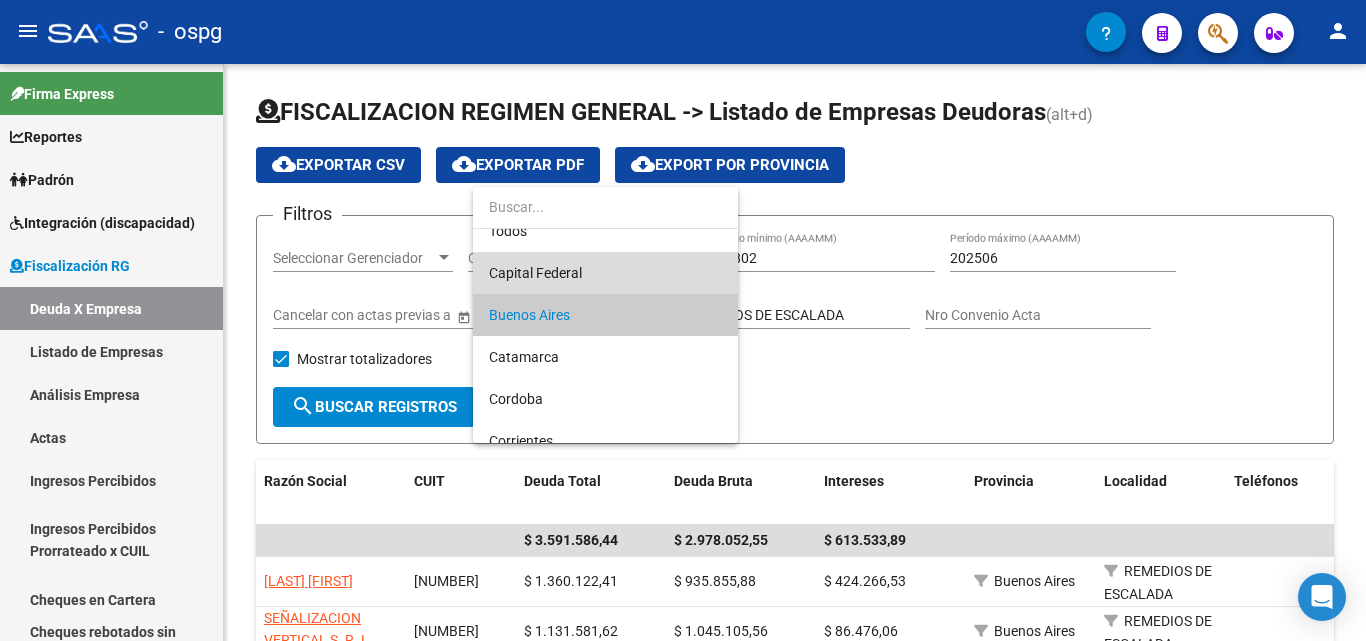 click on "Capital Federal" at bounding box center (605, 273) 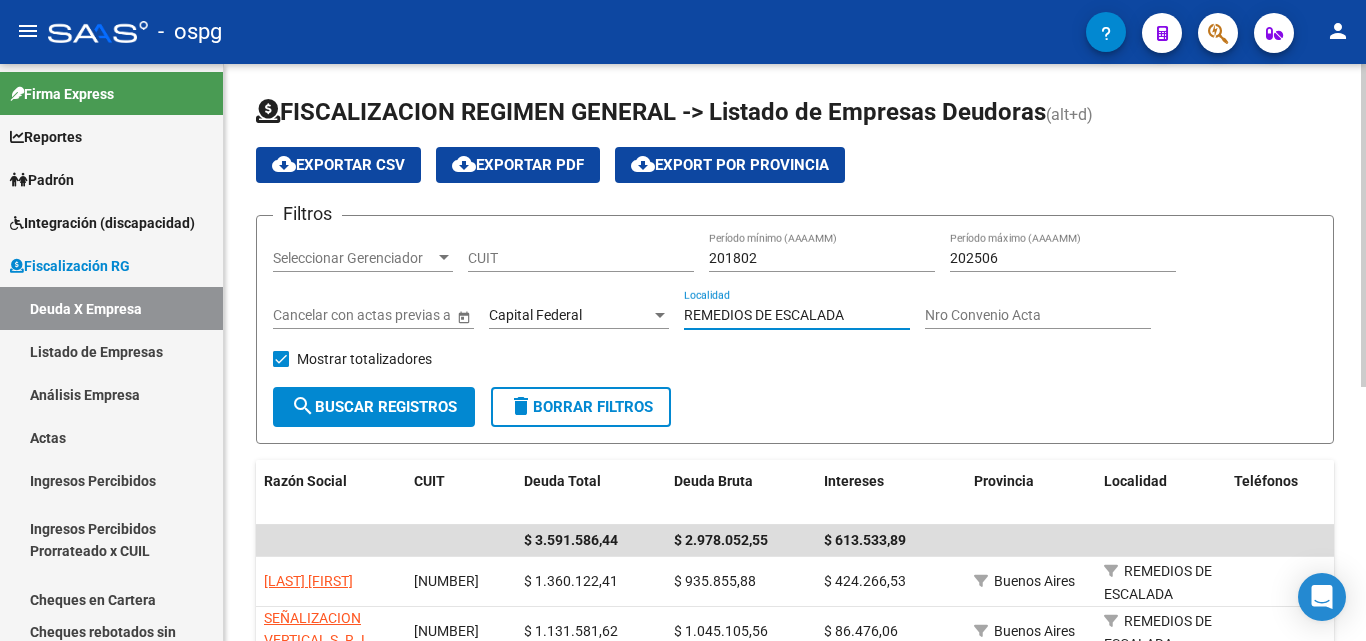 drag, startPoint x: 876, startPoint y: 318, endPoint x: 626, endPoint y: 325, distance: 250.09798 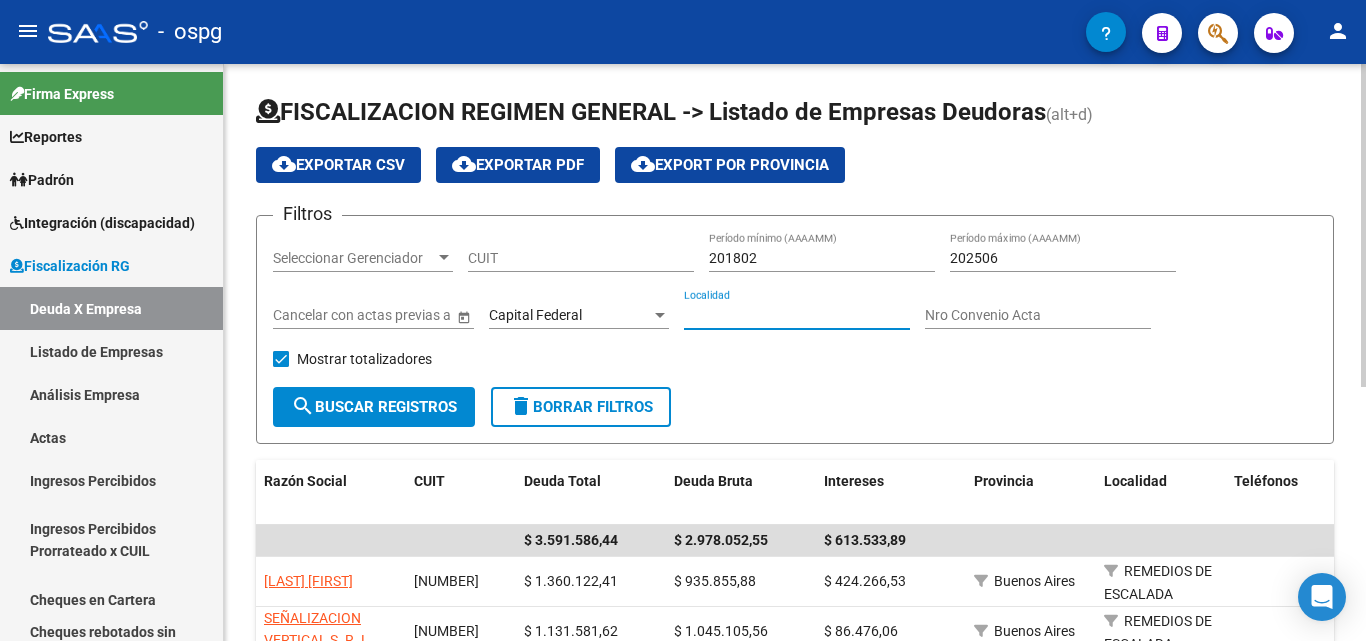 click on "Localidad" at bounding box center (797, 315) 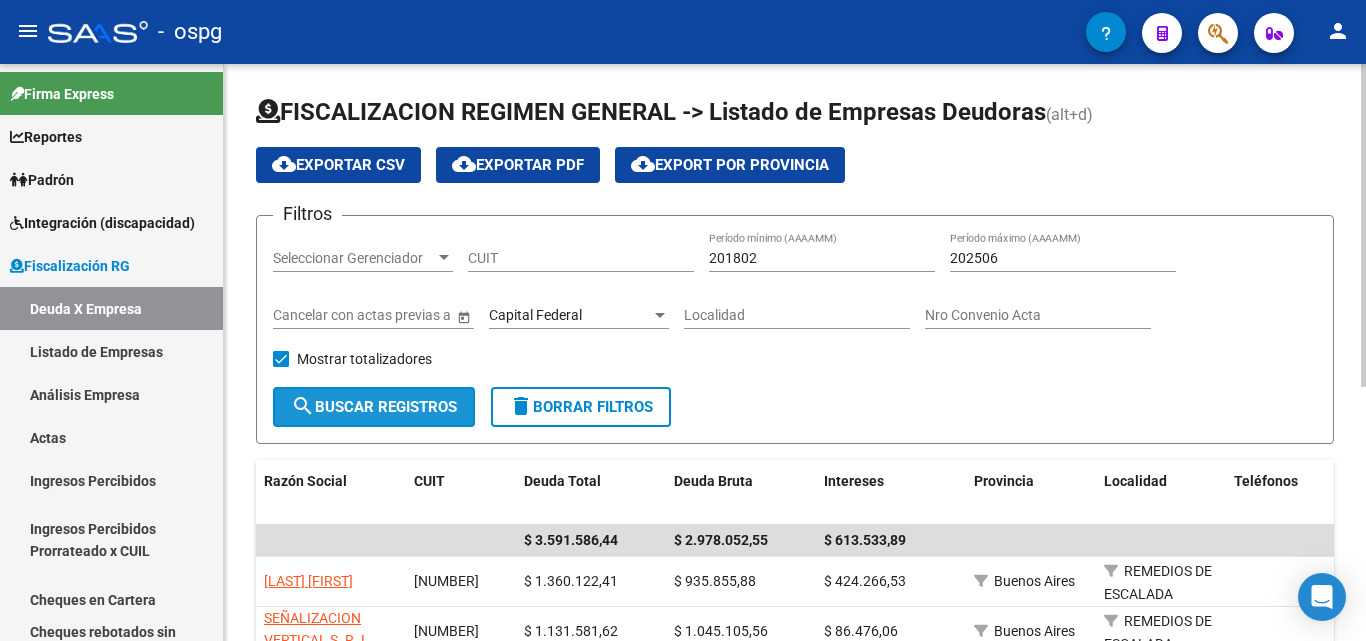 click on "search  Buscar Registros" 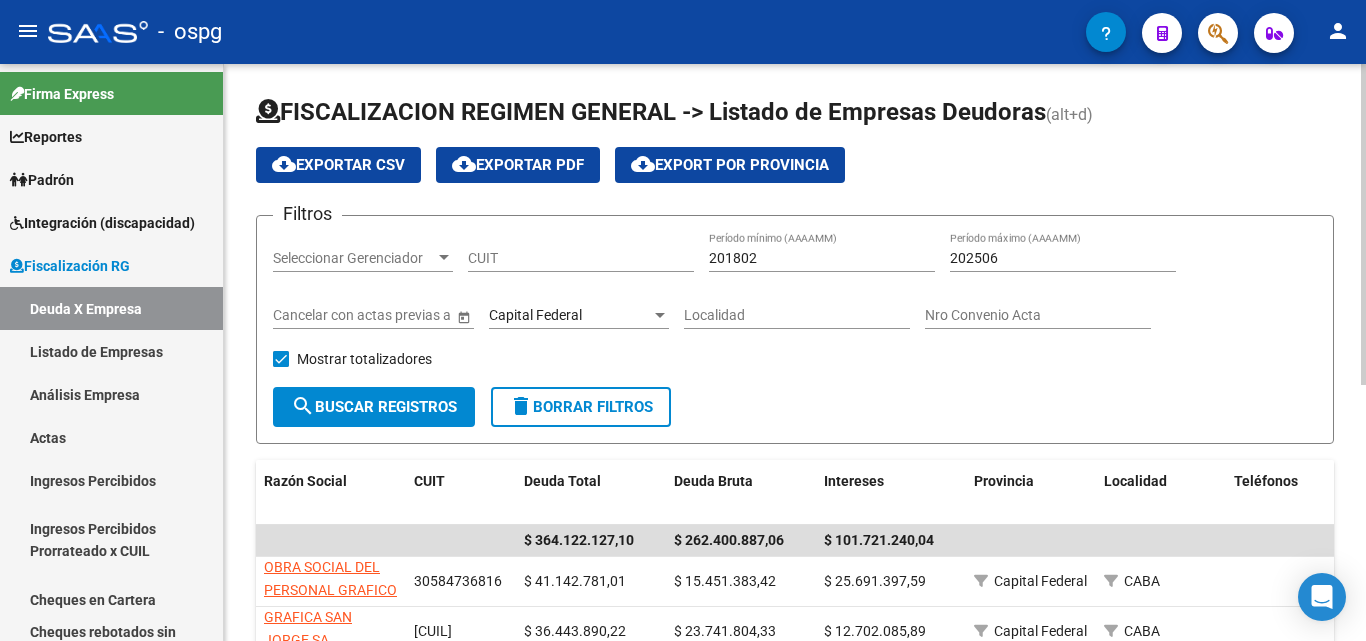 scroll, scrollTop: 4, scrollLeft: 0, axis: vertical 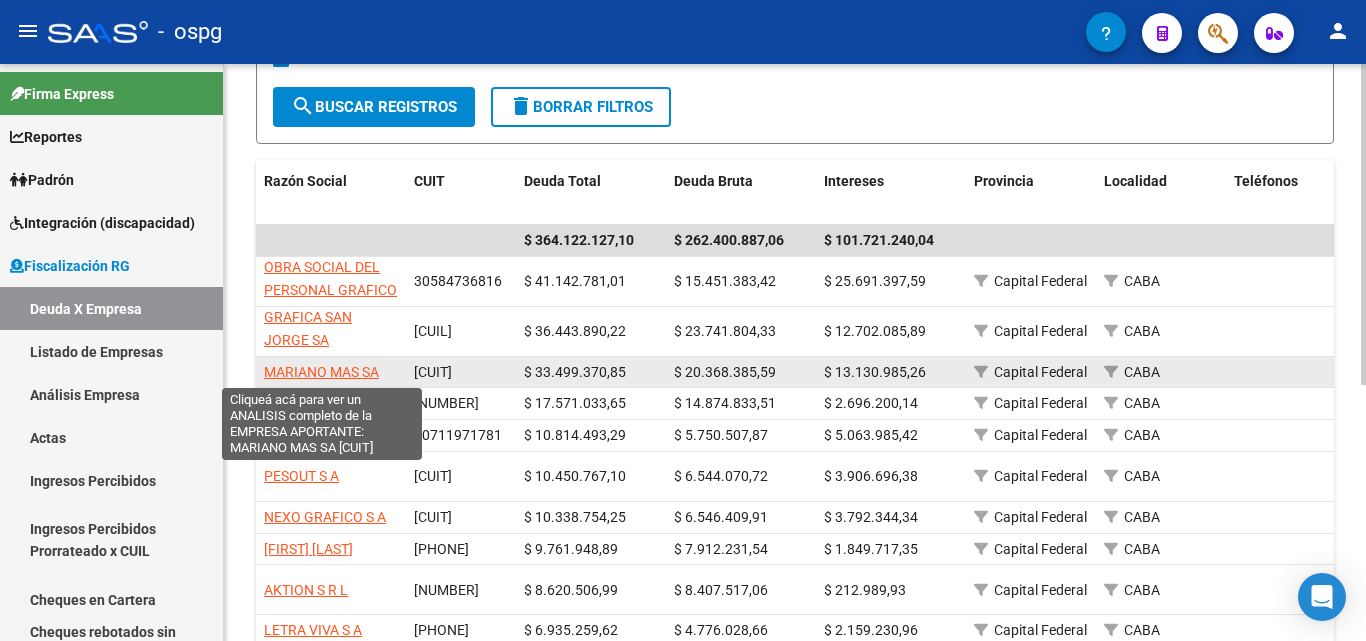 click on "MARIANO MAS SA" 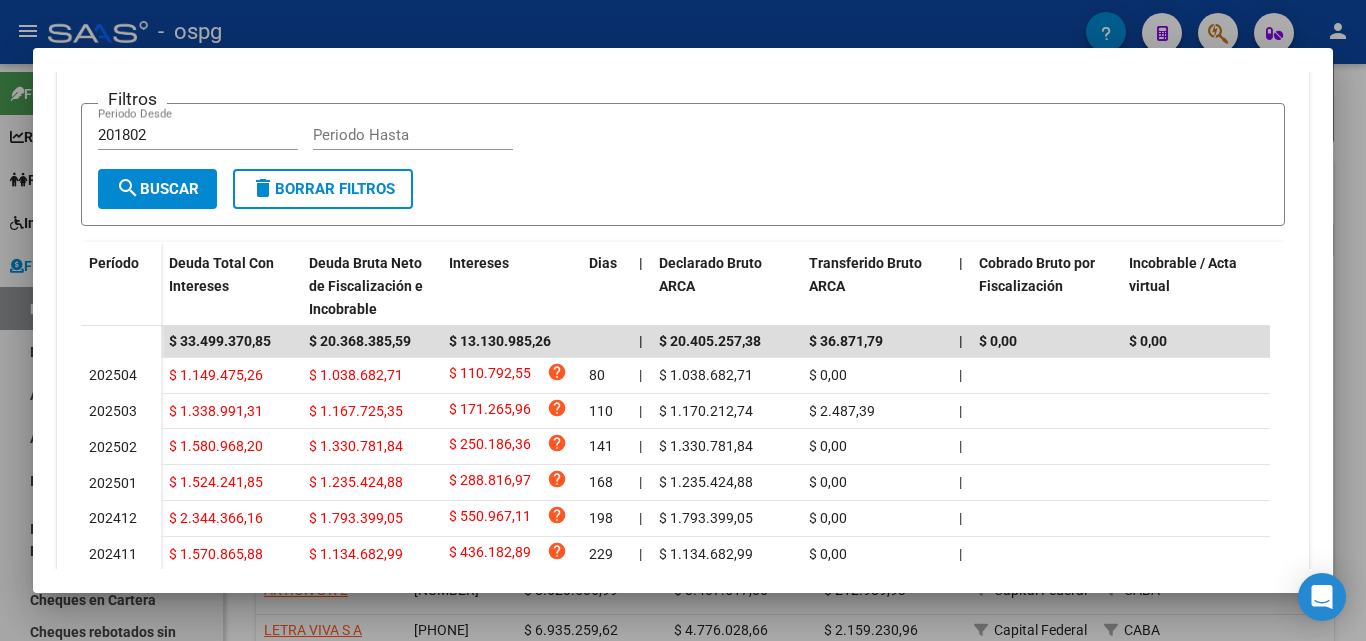 scroll, scrollTop: 500, scrollLeft: 0, axis: vertical 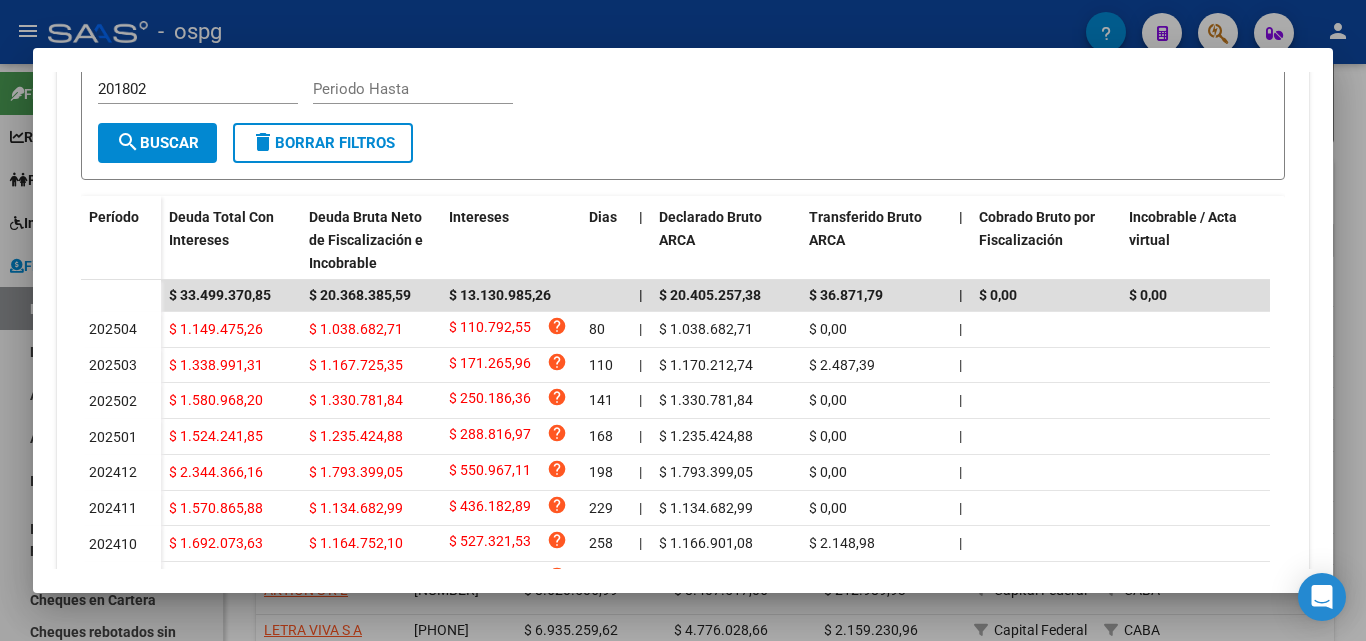 click at bounding box center [683, 320] 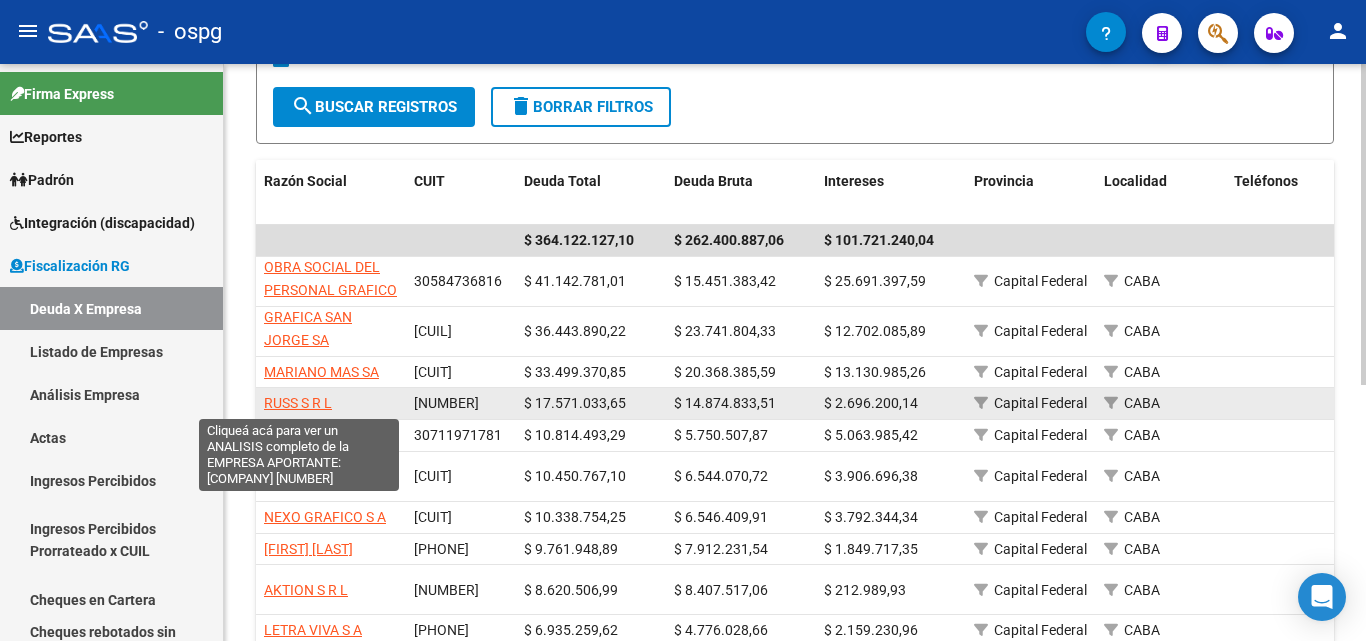 click on "RUSS S R L" 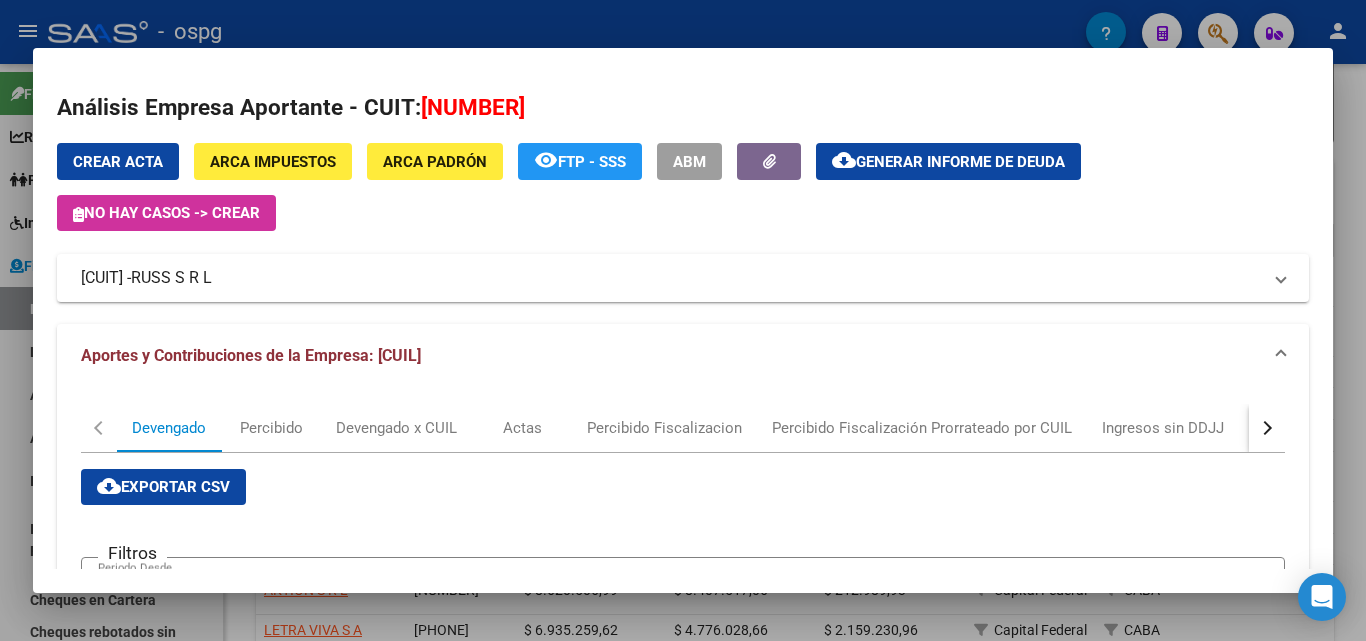 click at bounding box center (683, 320) 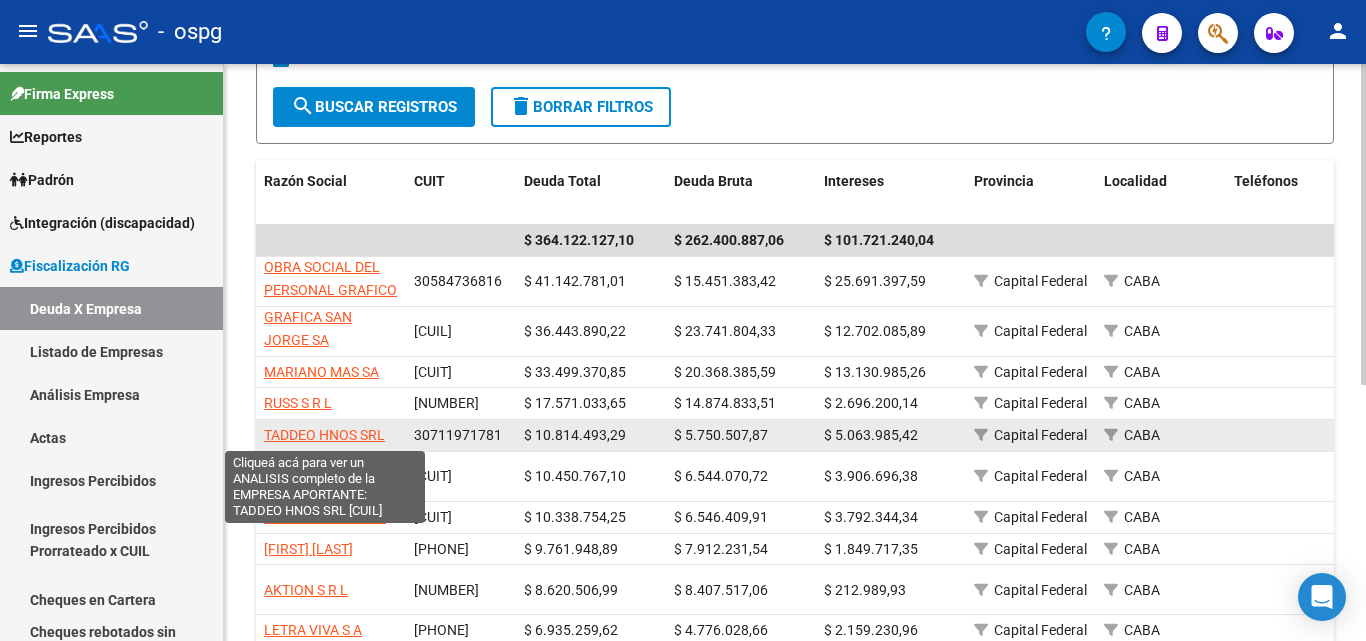 click on "TADDEO HNOS  SRL" 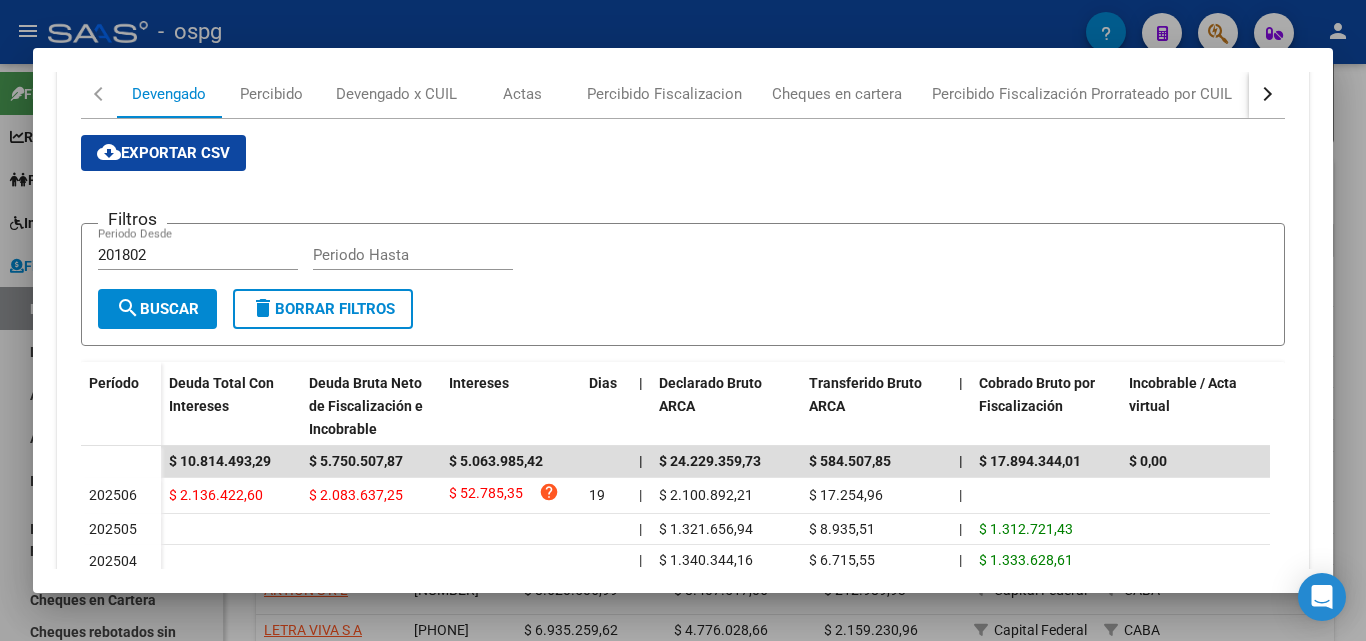 scroll, scrollTop: 600, scrollLeft: 0, axis: vertical 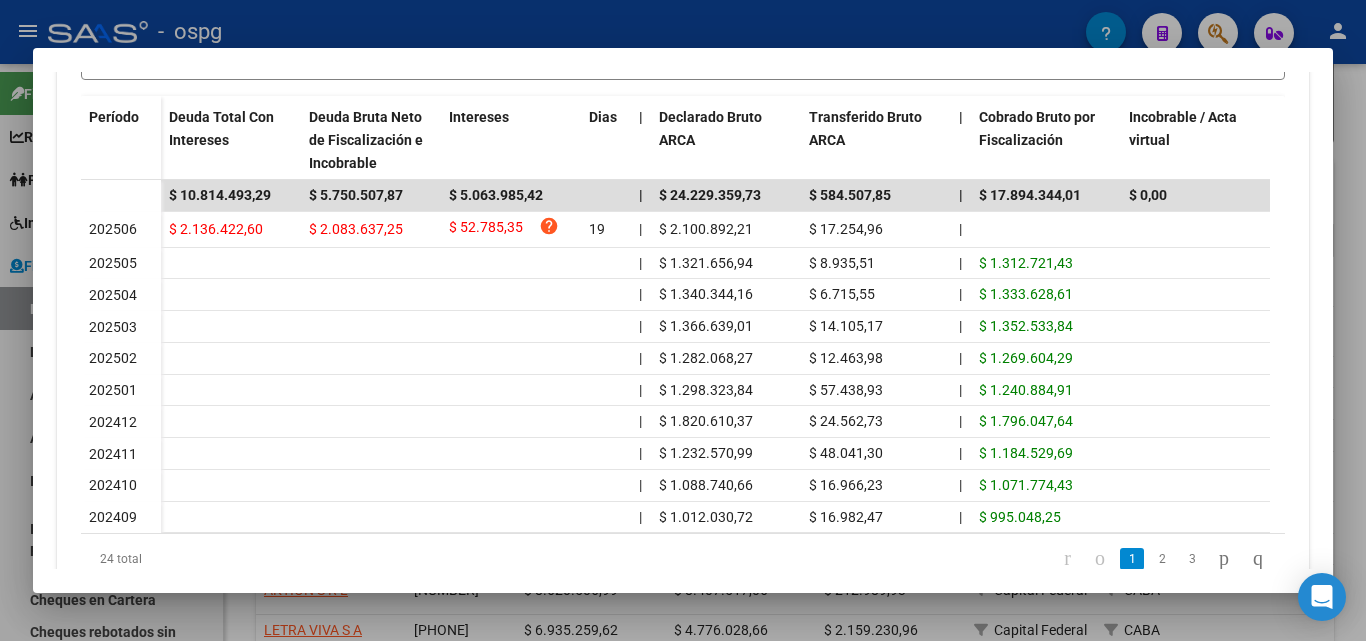 click at bounding box center (683, 320) 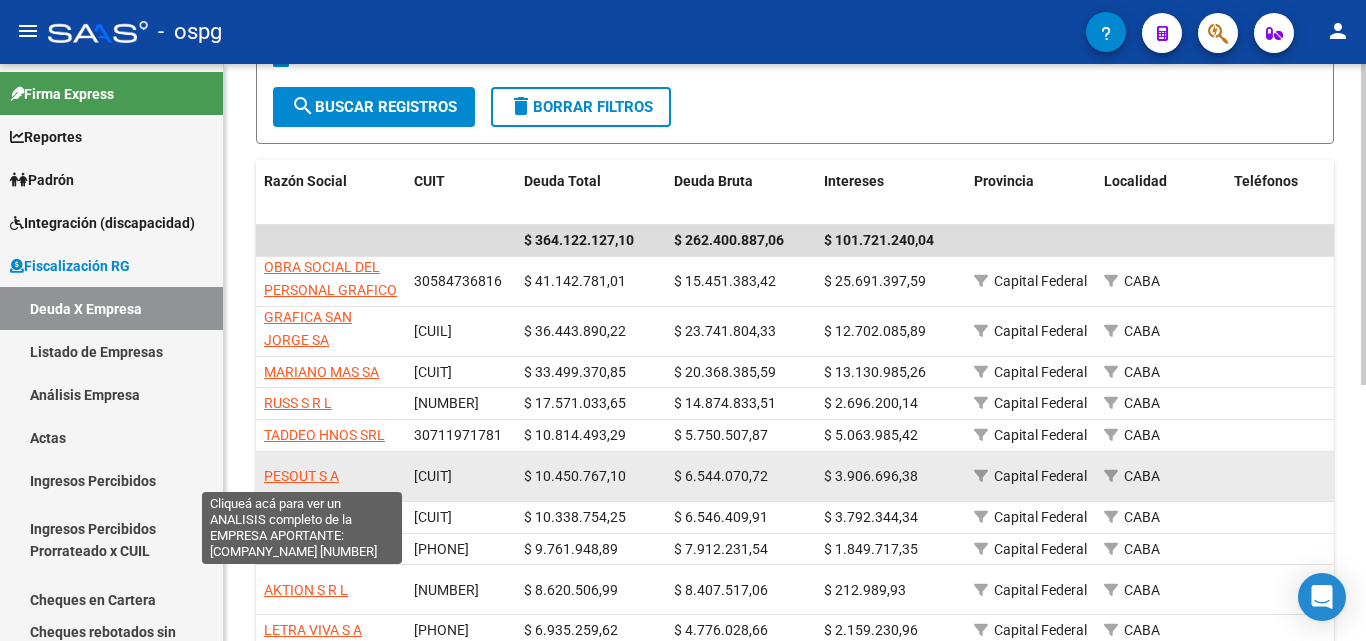 click on "PESOUT  S A" 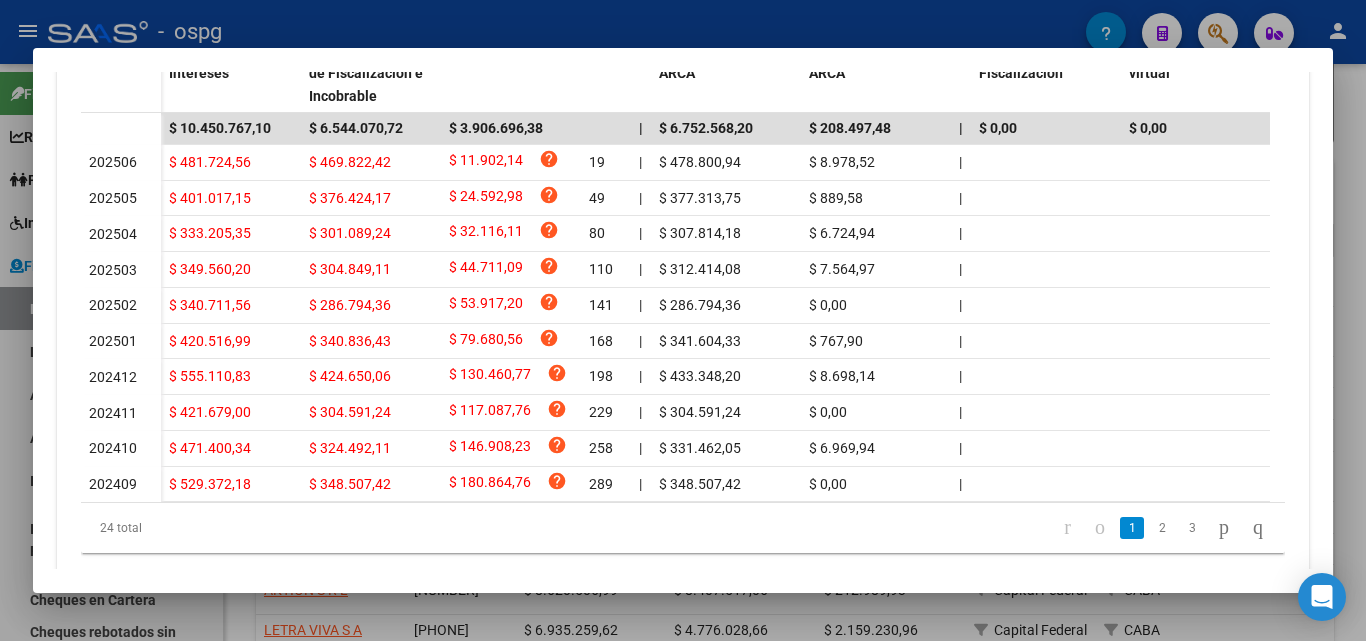 scroll, scrollTop: 700, scrollLeft: 0, axis: vertical 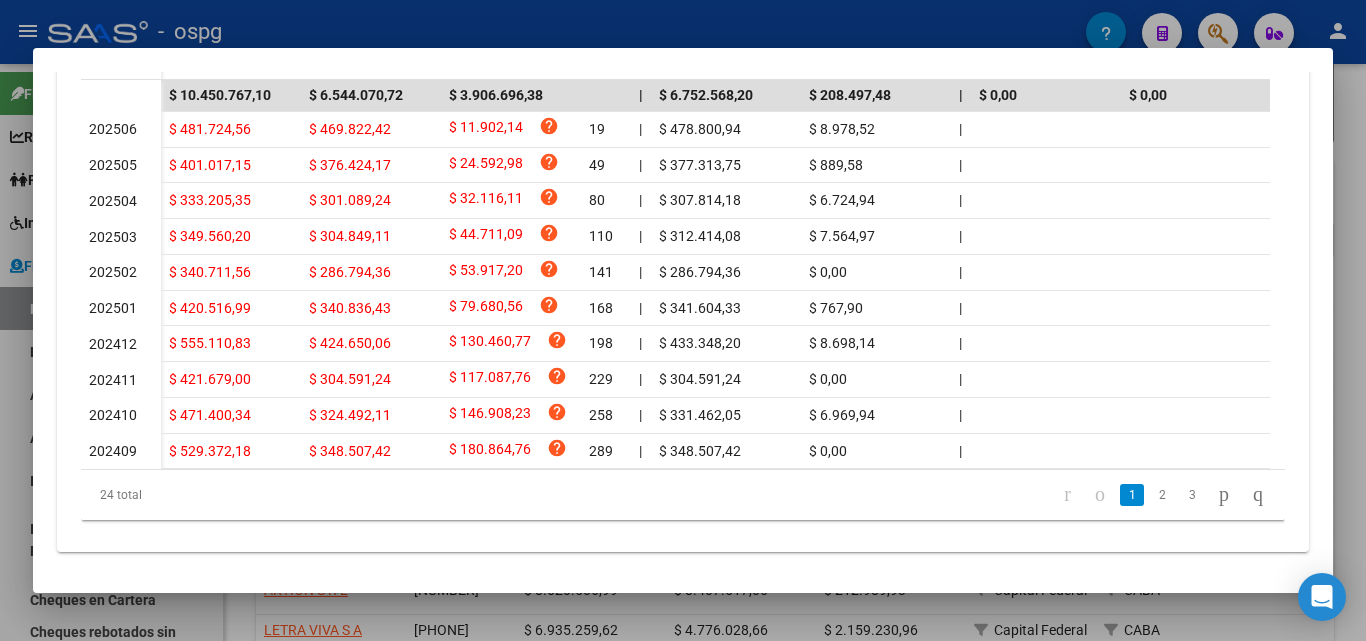 click at bounding box center (683, 320) 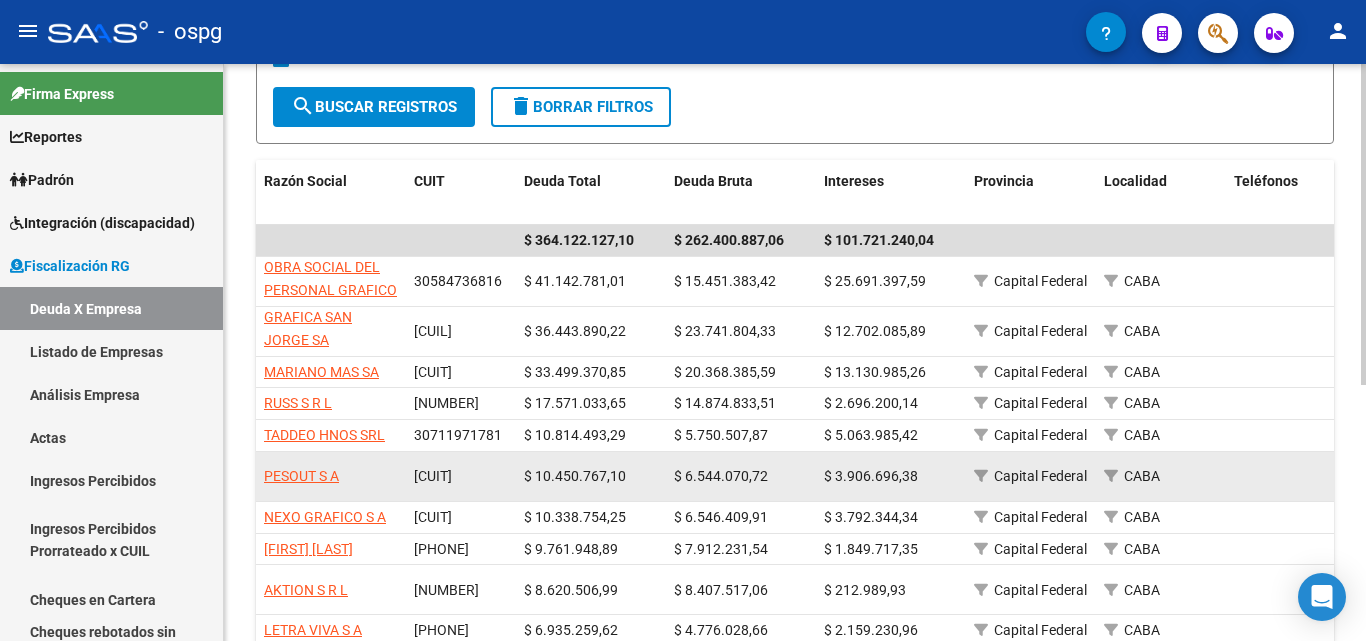 scroll, scrollTop: 400, scrollLeft: 0, axis: vertical 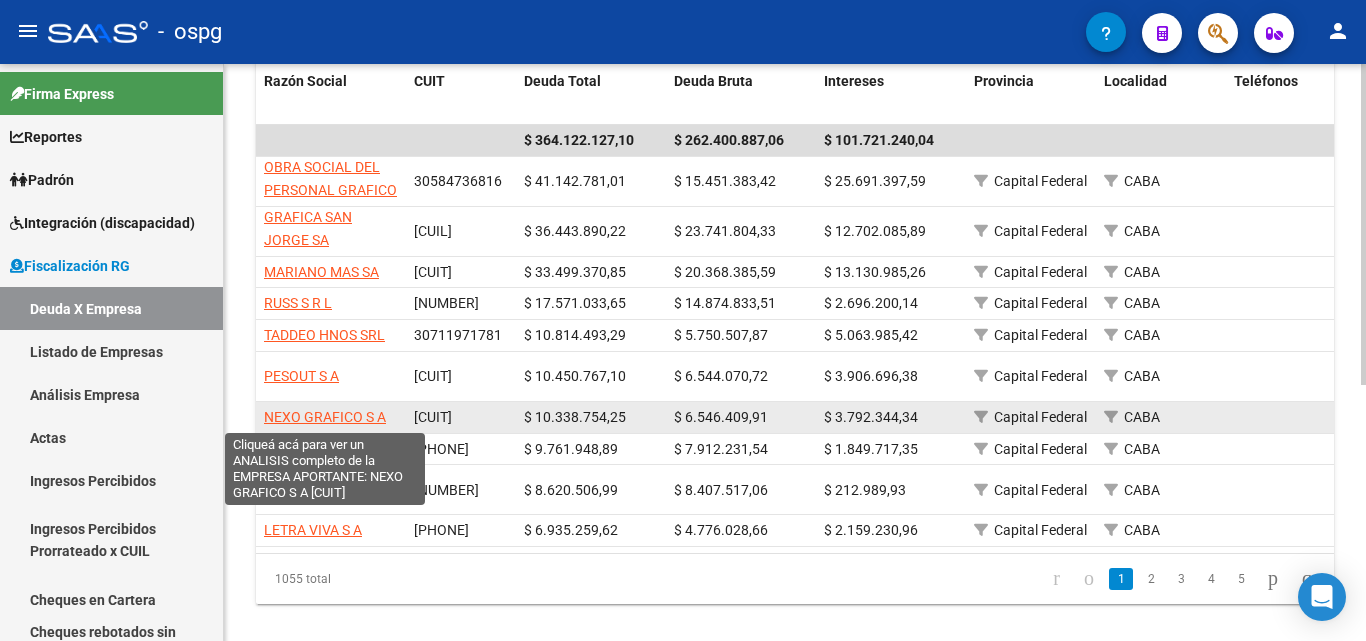 click on "NEXO GRAFICO S A" 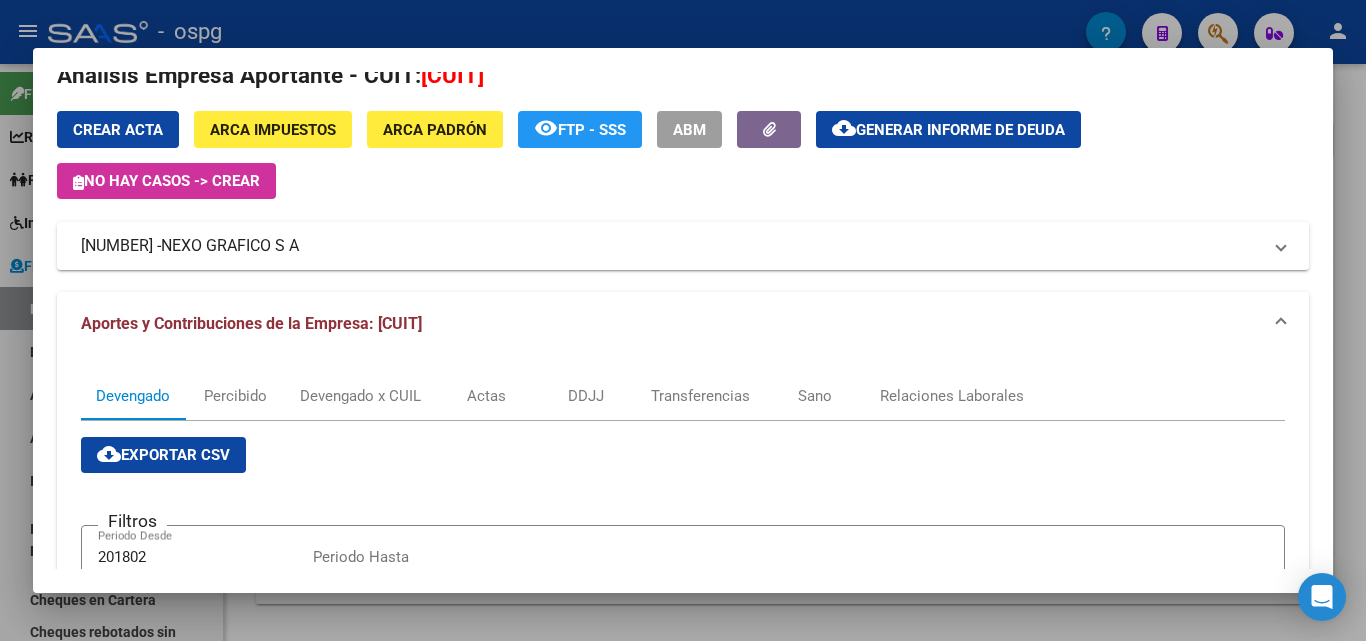 scroll, scrollTop: 0, scrollLeft: 0, axis: both 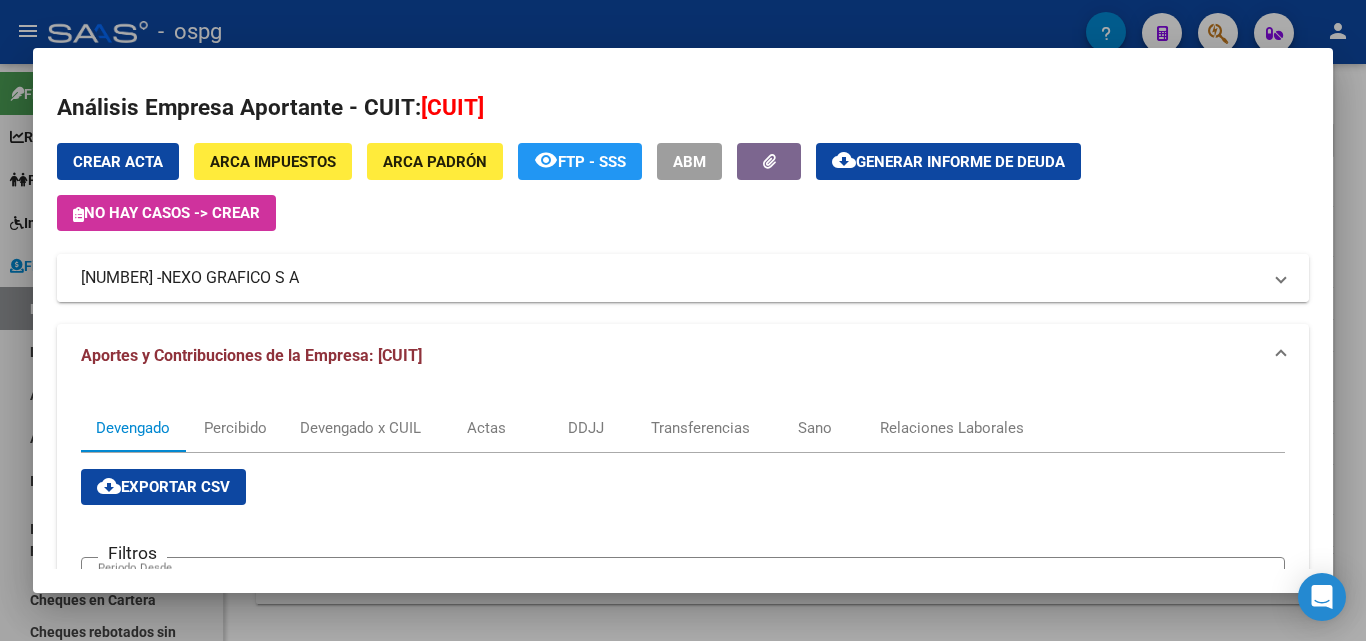 drag, startPoint x: 178, startPoint y: 276, endPoint x: 100, endPoint y: 275, distance: 78.00641 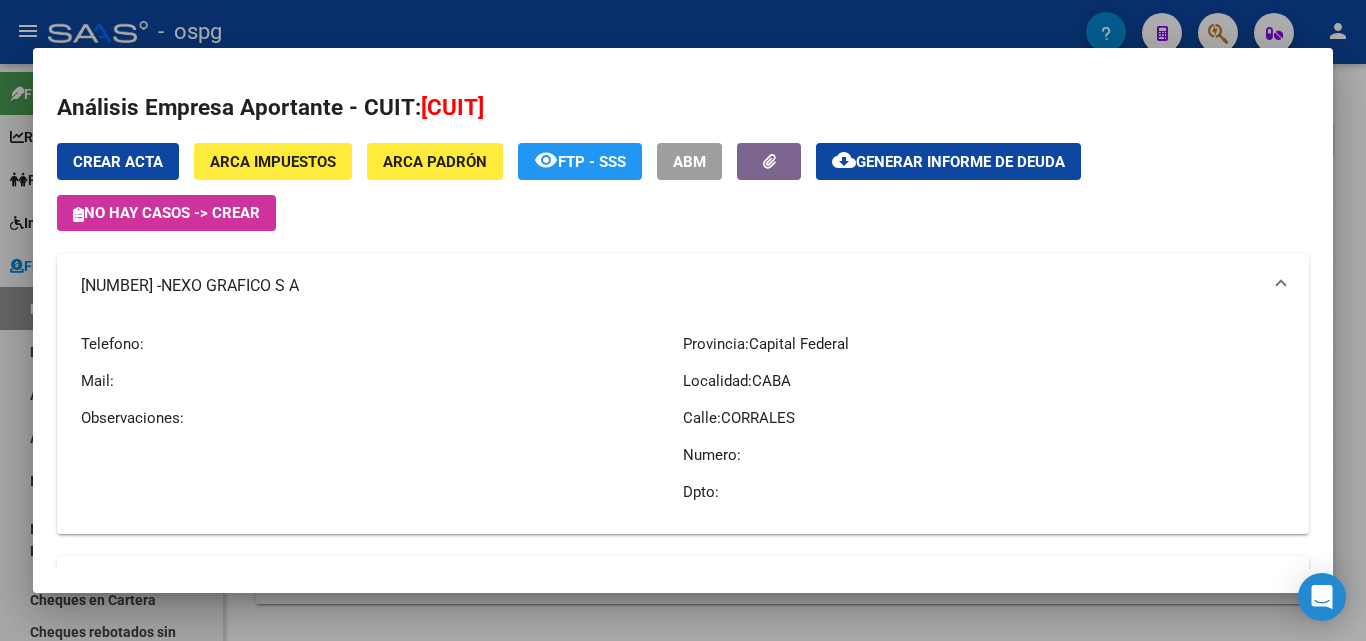 copy on "33709185999" 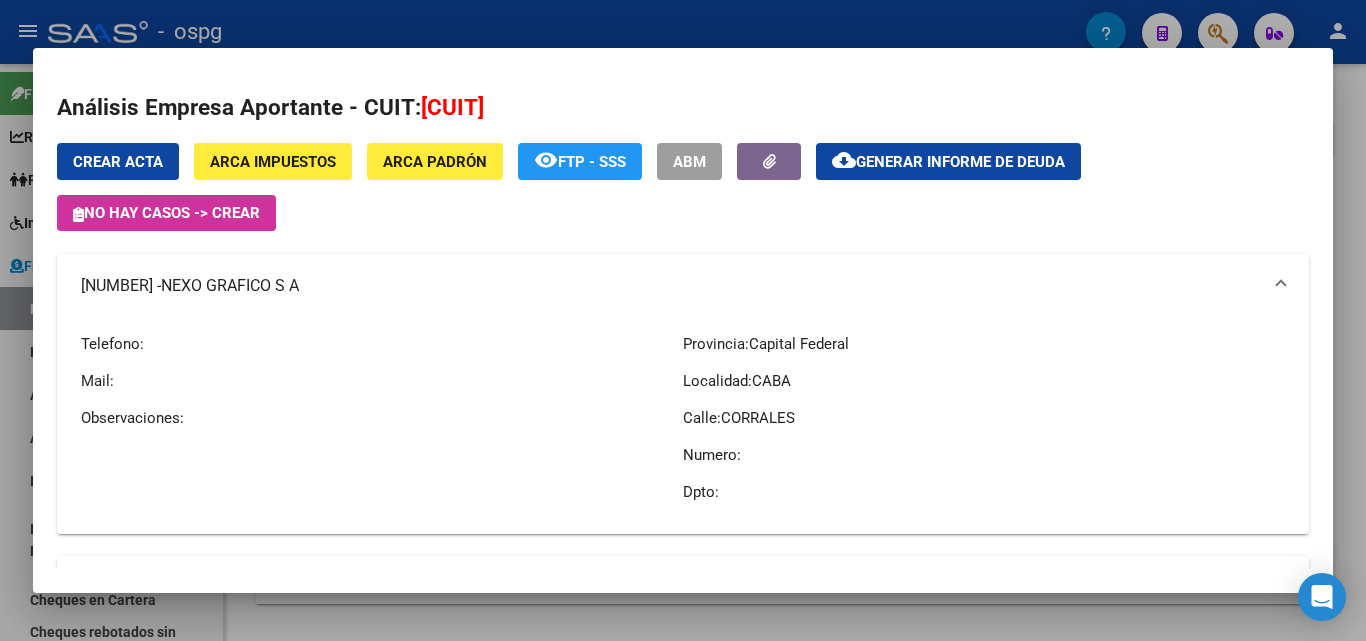 click at bounding box center [683, 320] 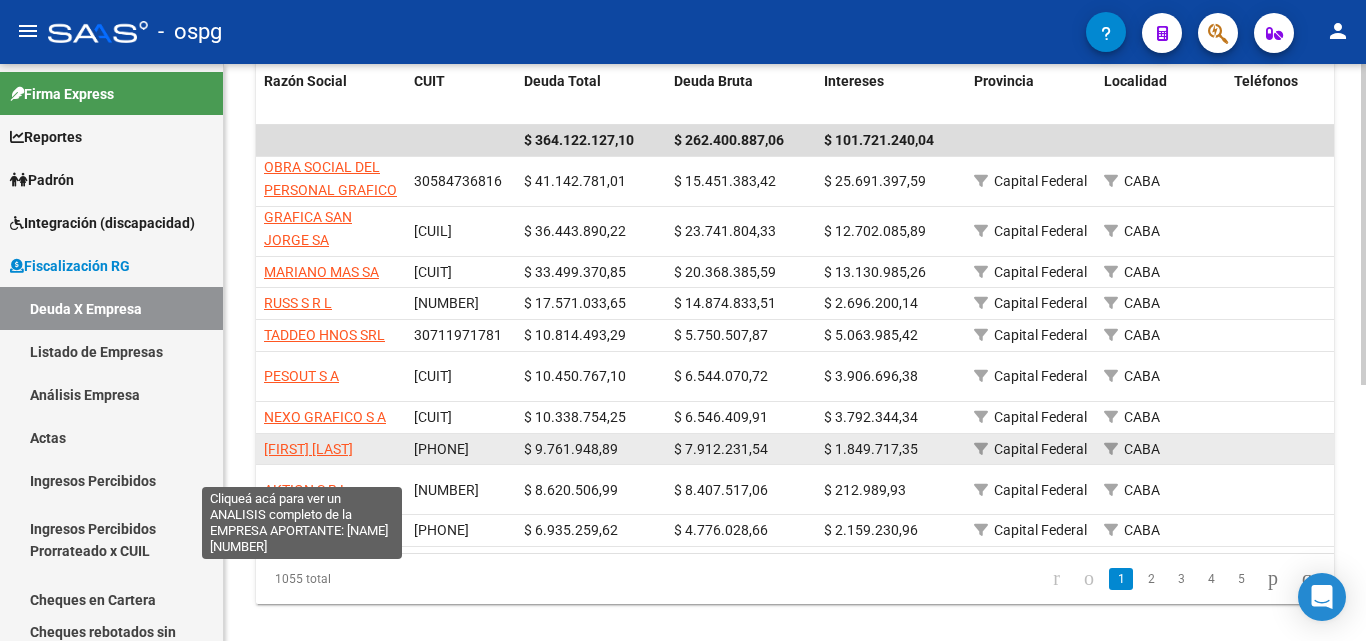 click on "ANSELMO L MORVILLO" 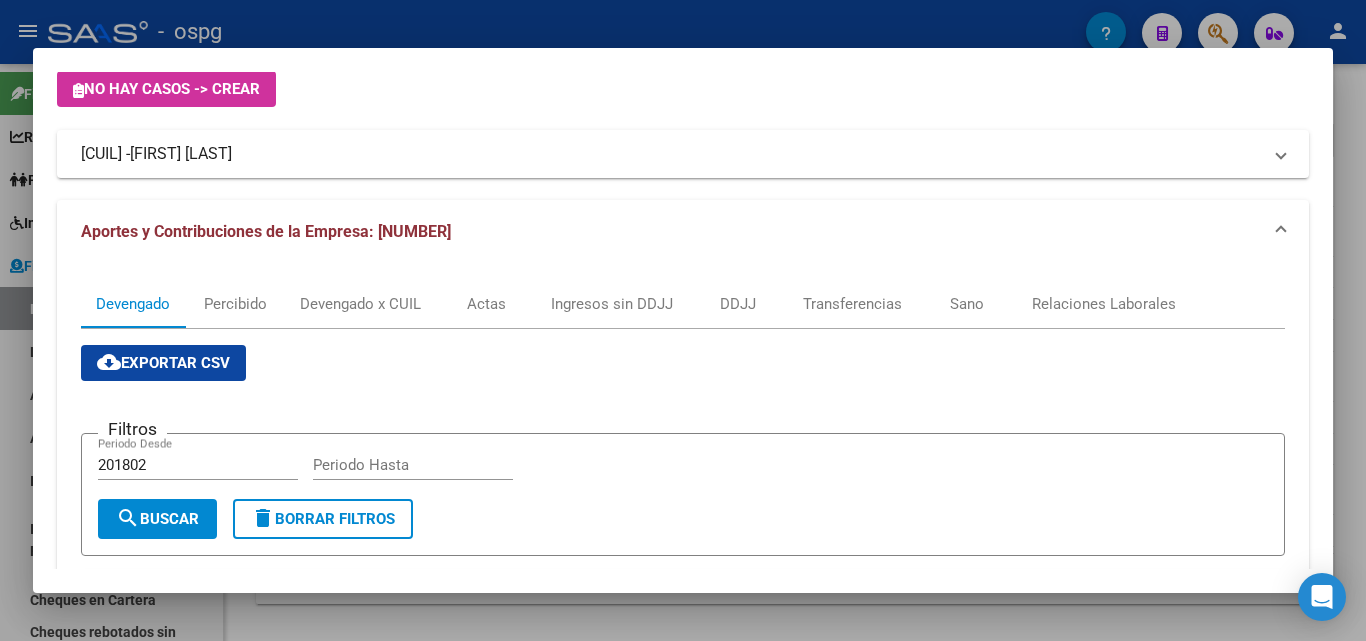 scroll, scrollTop: 400, scrollLeft: 0, axis: vertical 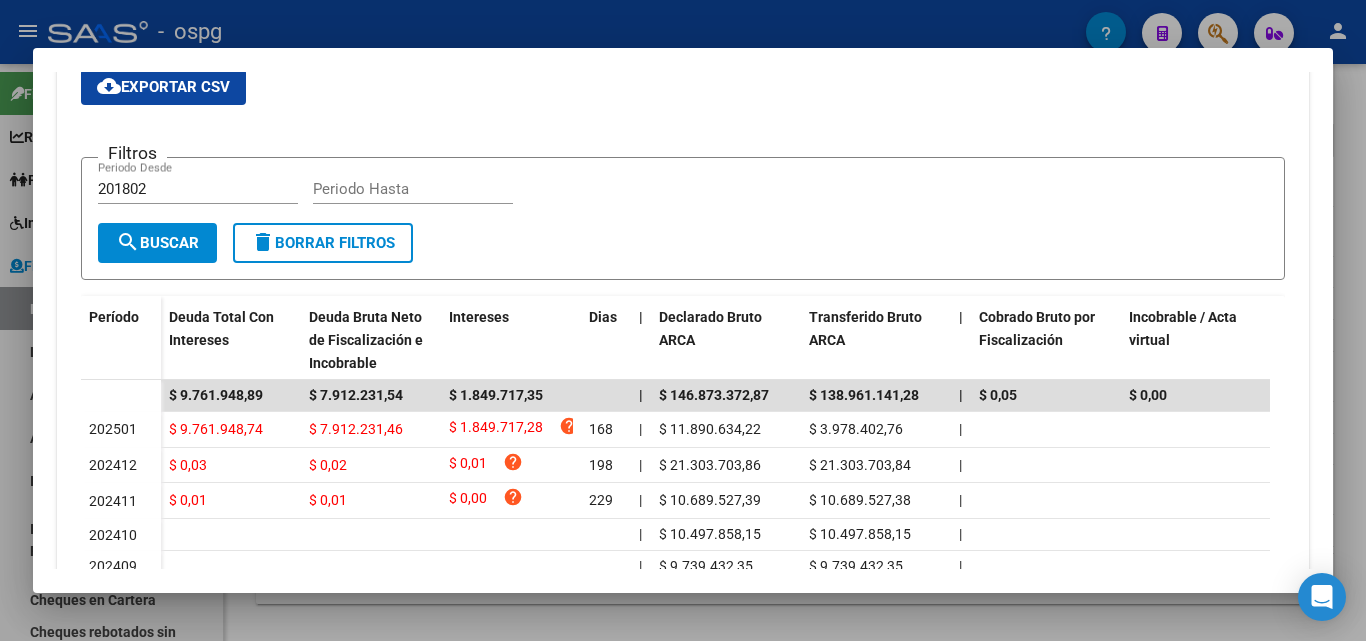 click at bounding box center (683, 320) 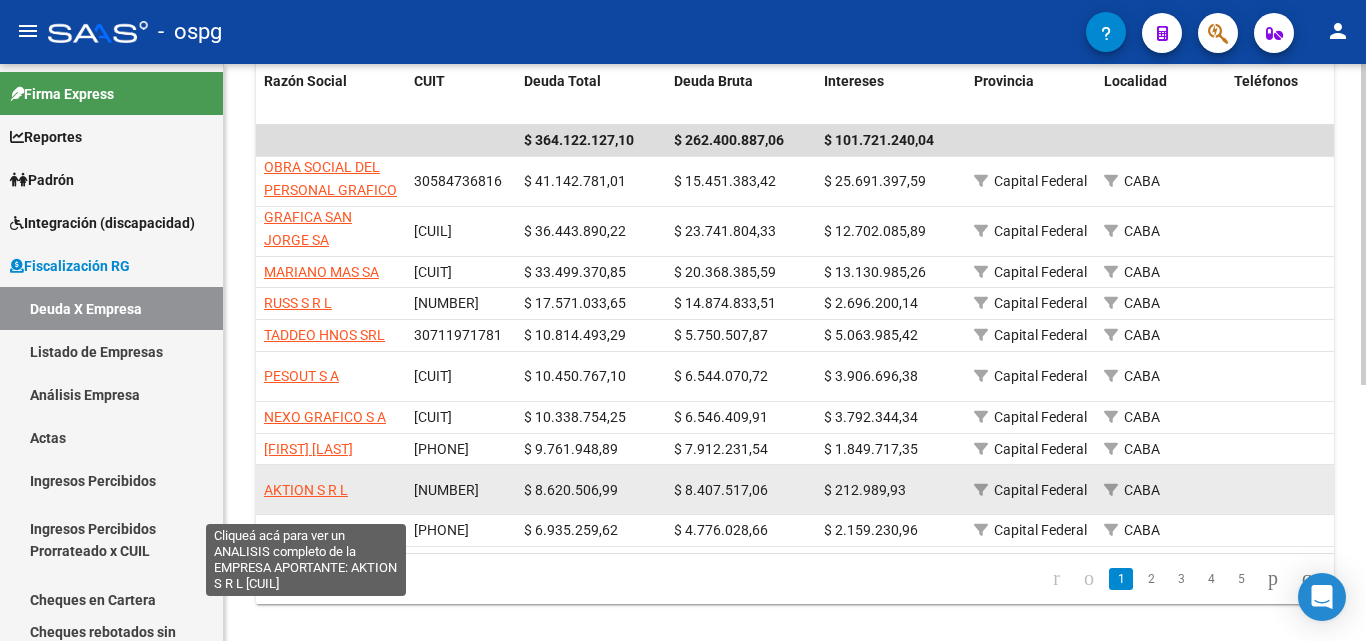 click on "AKTION S R L" 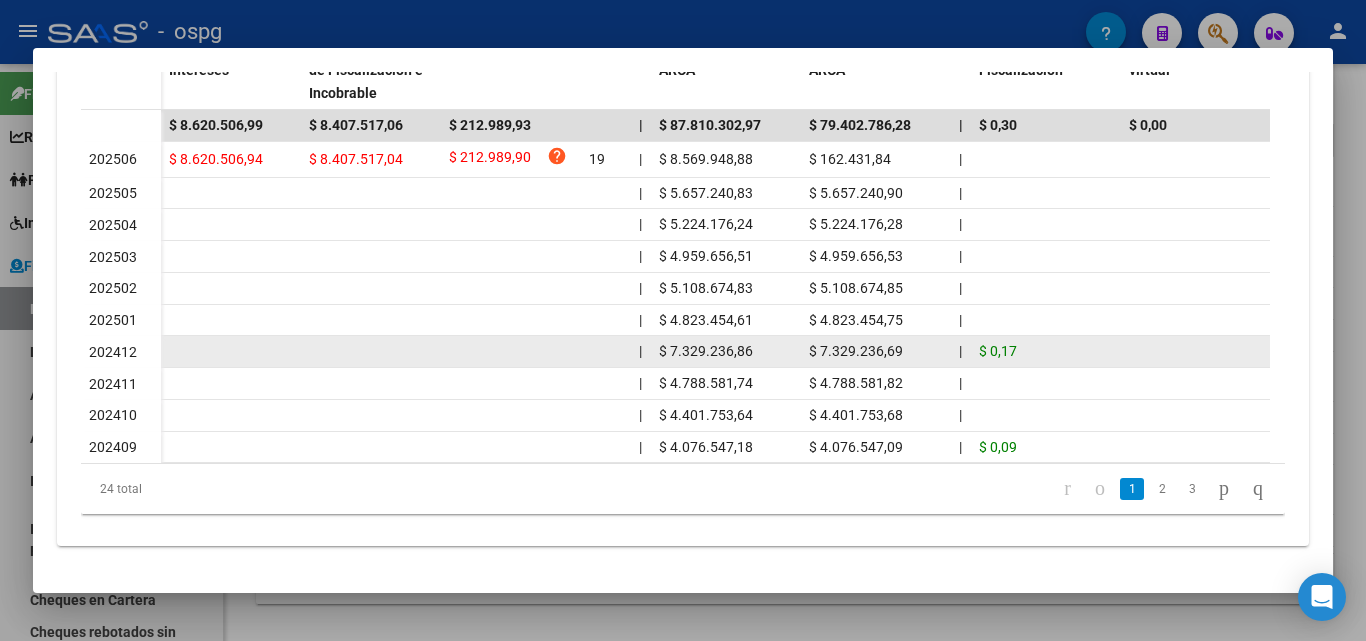 scroll, scrollTop: 586, scrollLeft: 0, axis: vertical 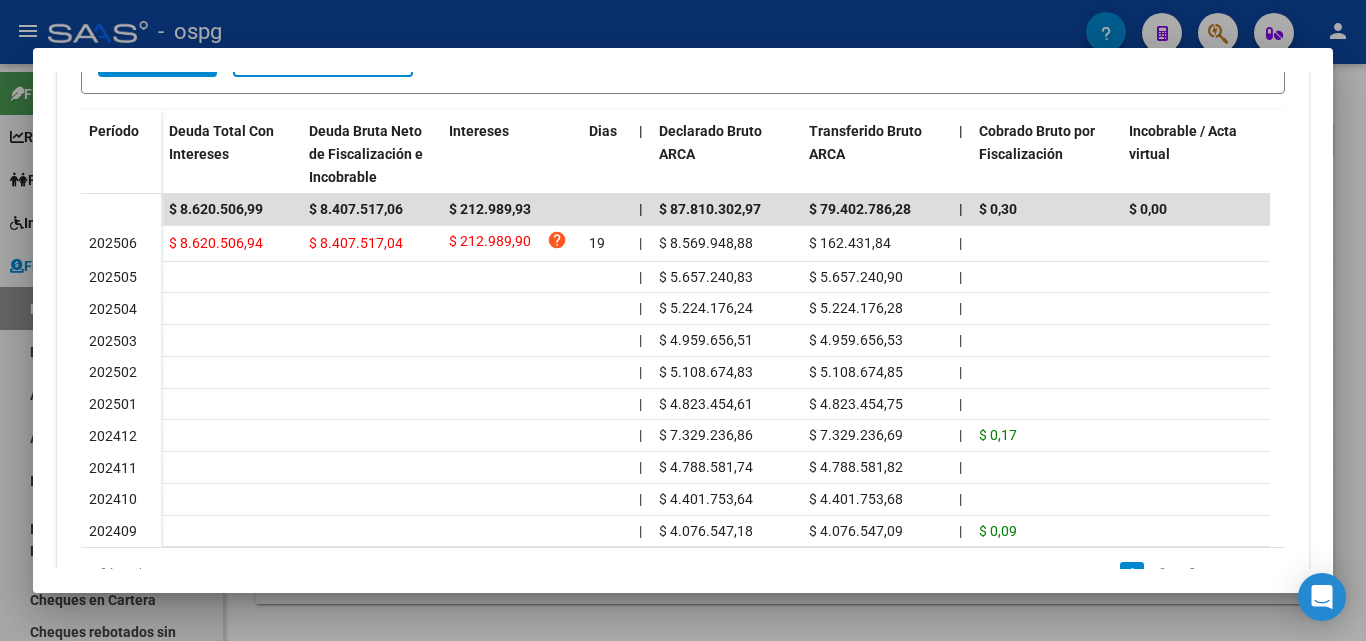 click at bounding box center (683, 320) 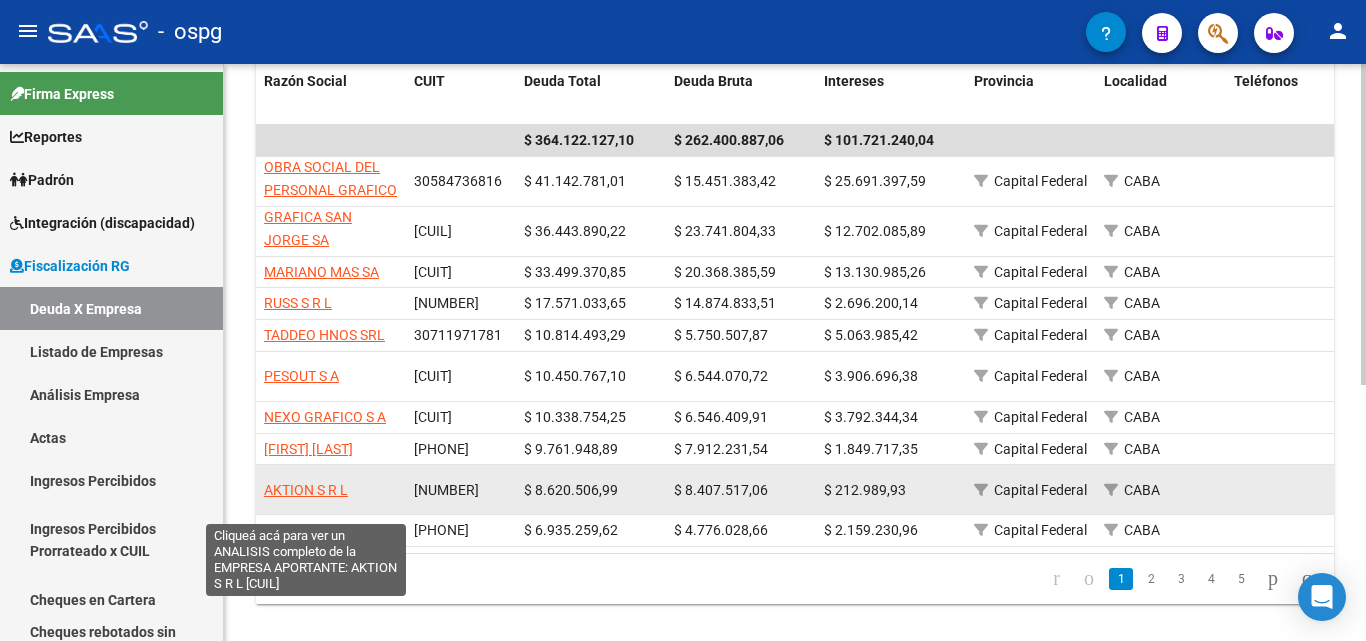 click on "AKTION S R L" 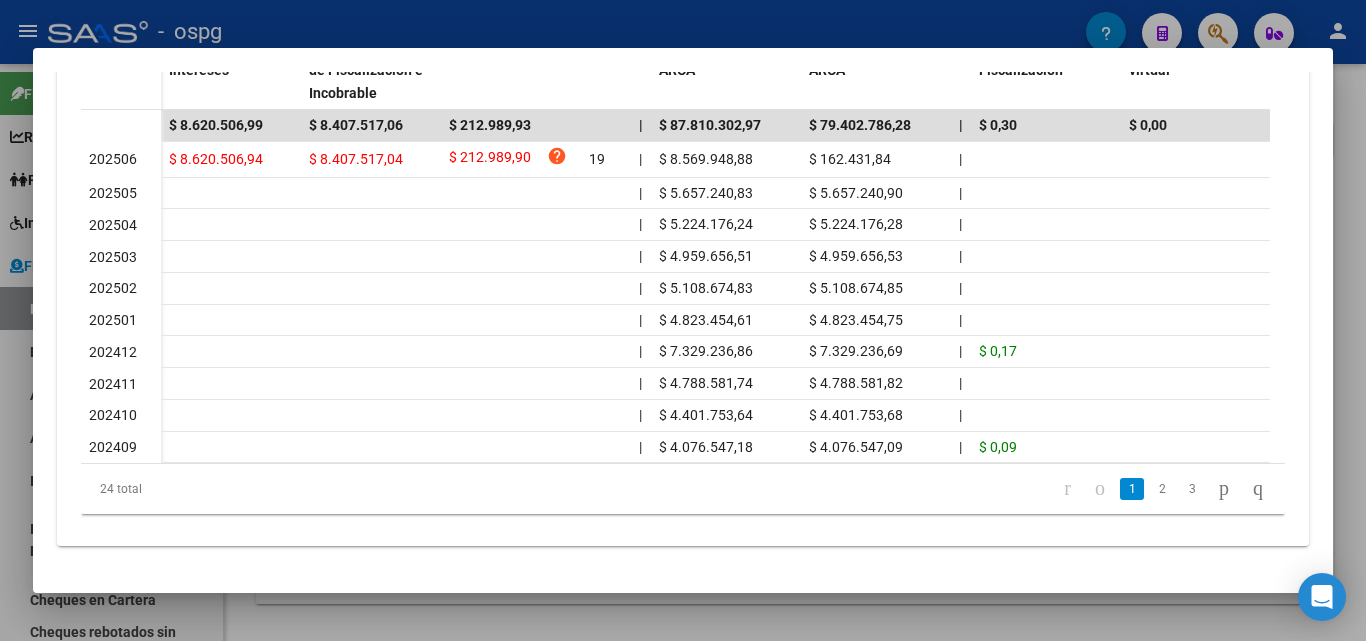 scroll, scrollTop: 686, scrollLeft: 0, axis: vertical 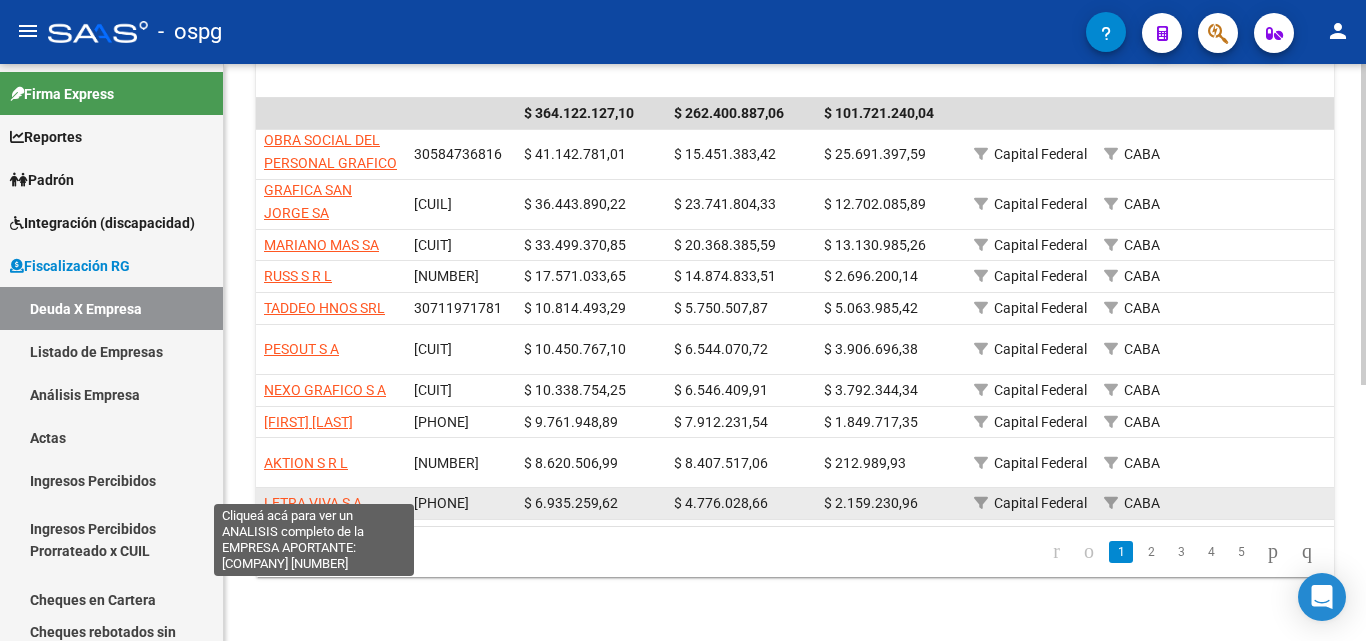 click on "LETRA VIVA S A" 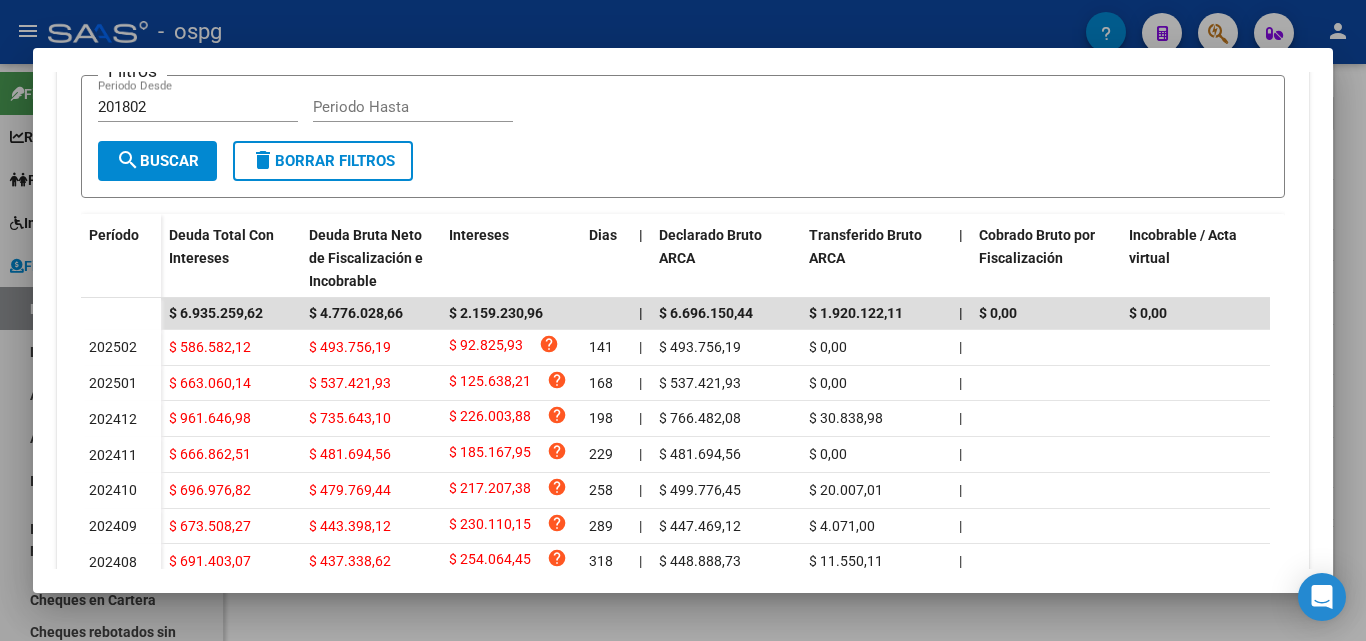 scroll, scrollTop: 500, scrollLeft: 0, axis: vertical 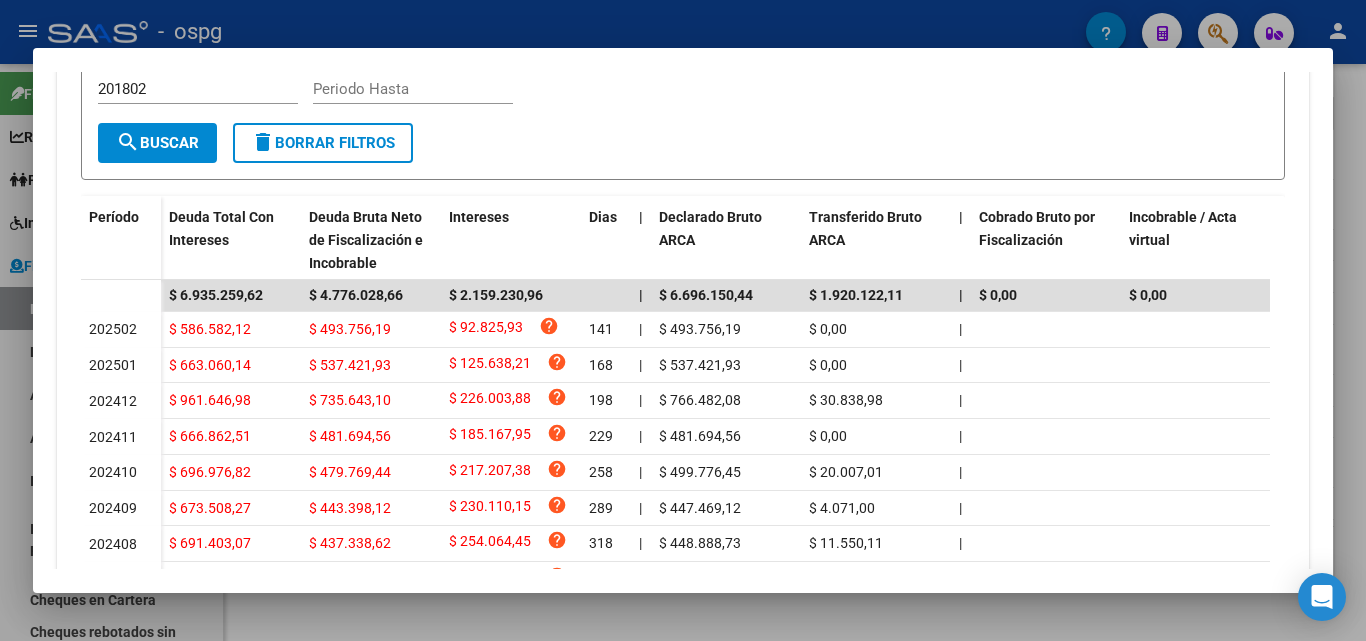 click at bounding box center (683, 320) 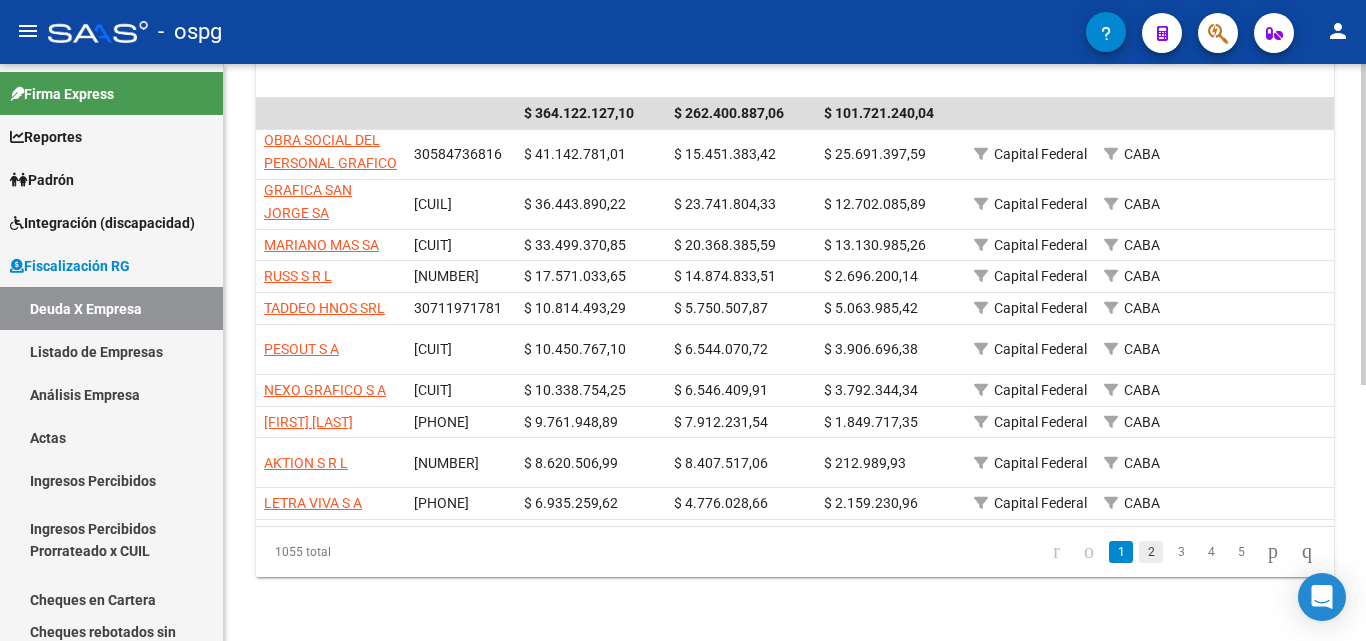 click on "2" 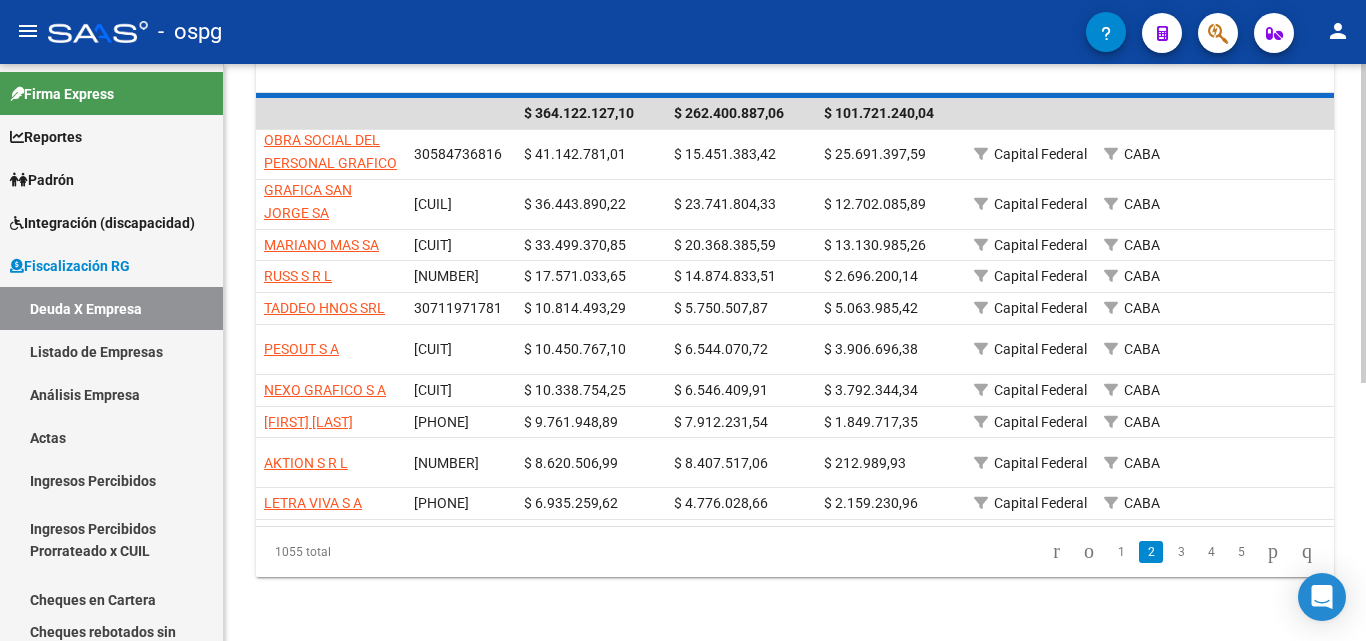 scroll, scrollTop: 466, scrollLeft: 0, axis: vertical 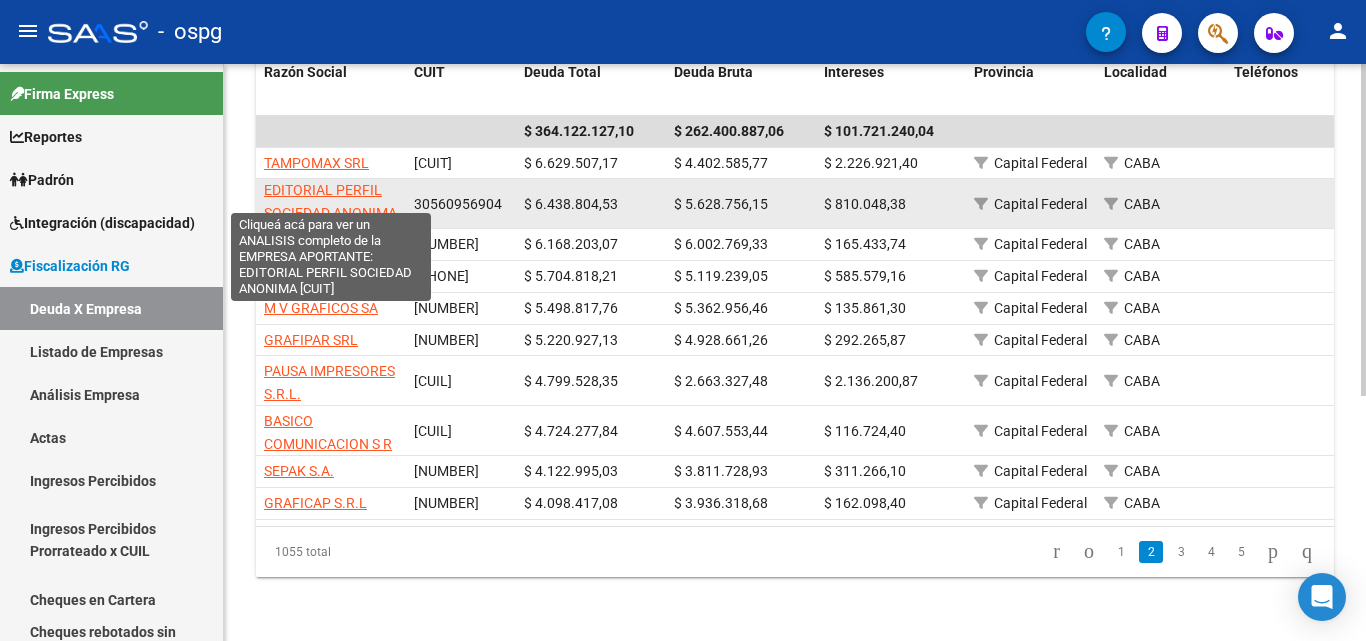 click on "EDITORIAL PERFIL SOCIEDAD ANONIMA" 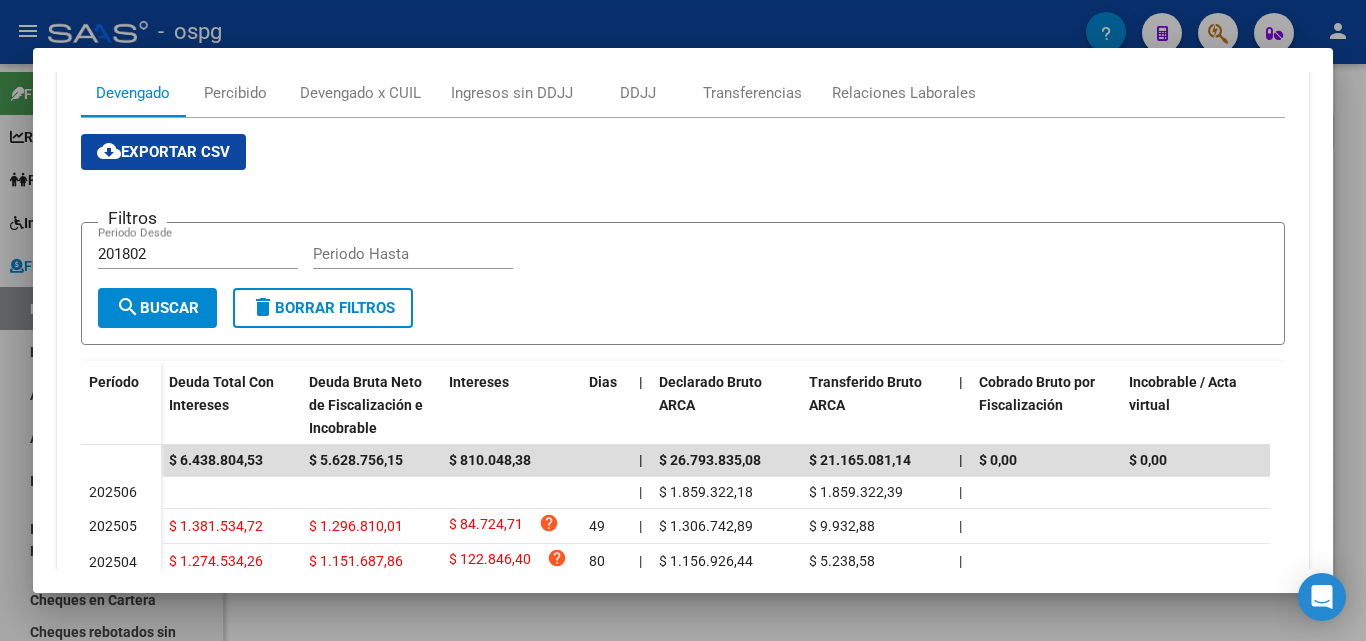 scroll, scrollTop: 500, scrollLeft: 0, axis: vertical 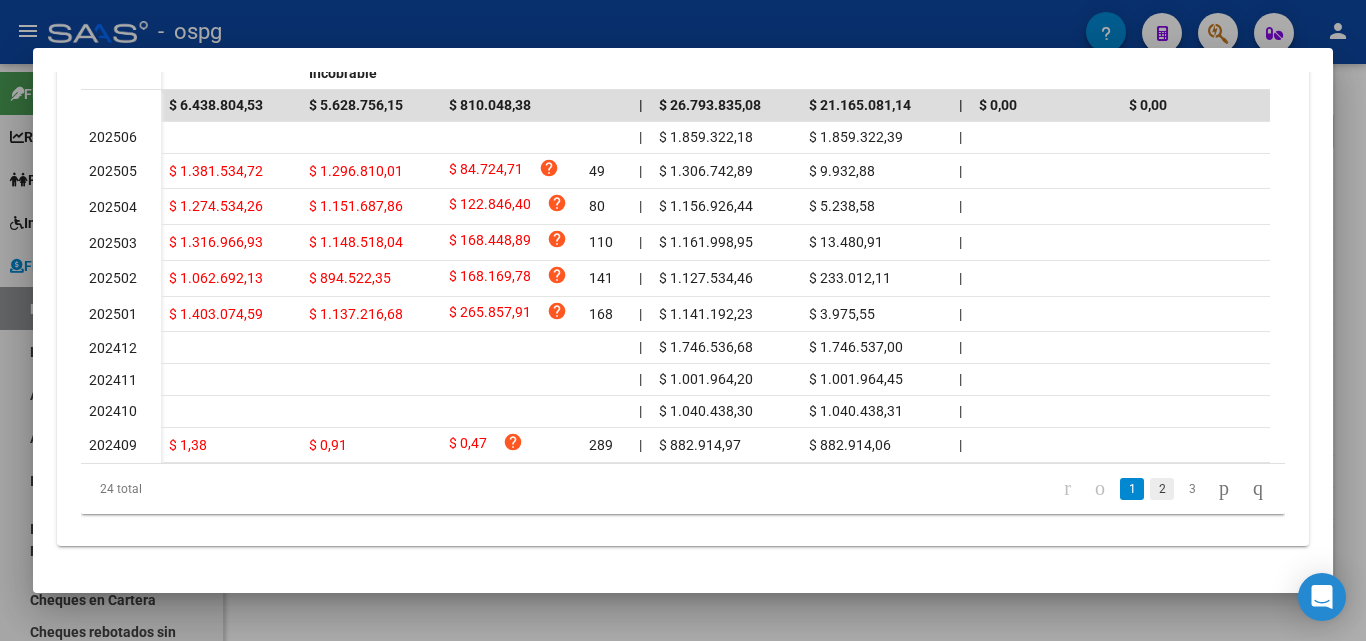 click on "2" 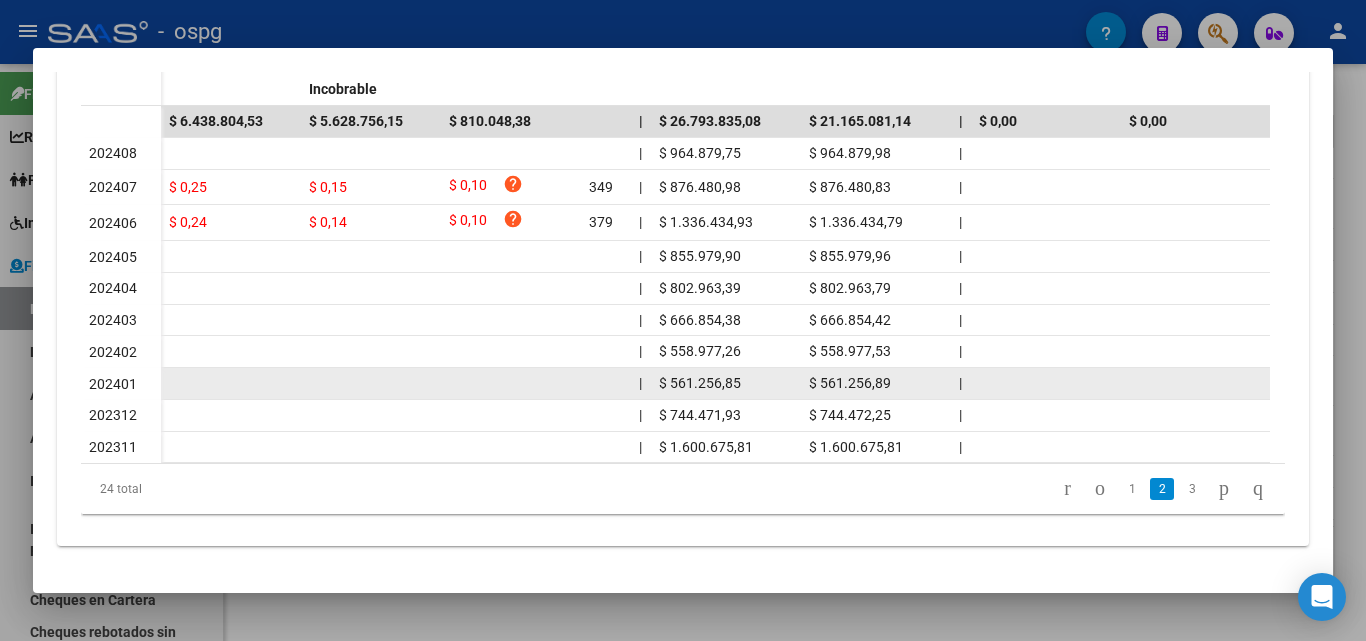 scroll, scrollTop: 691, scrollLeft: 0, axis: vertical 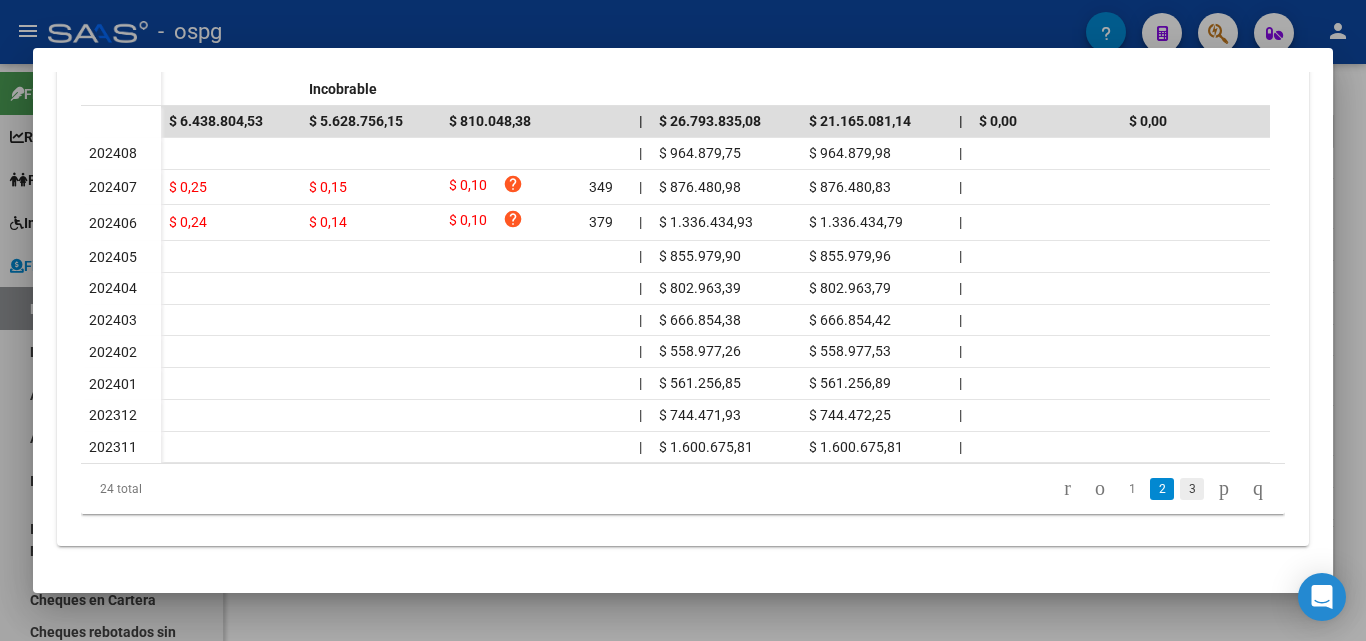 click on "3" 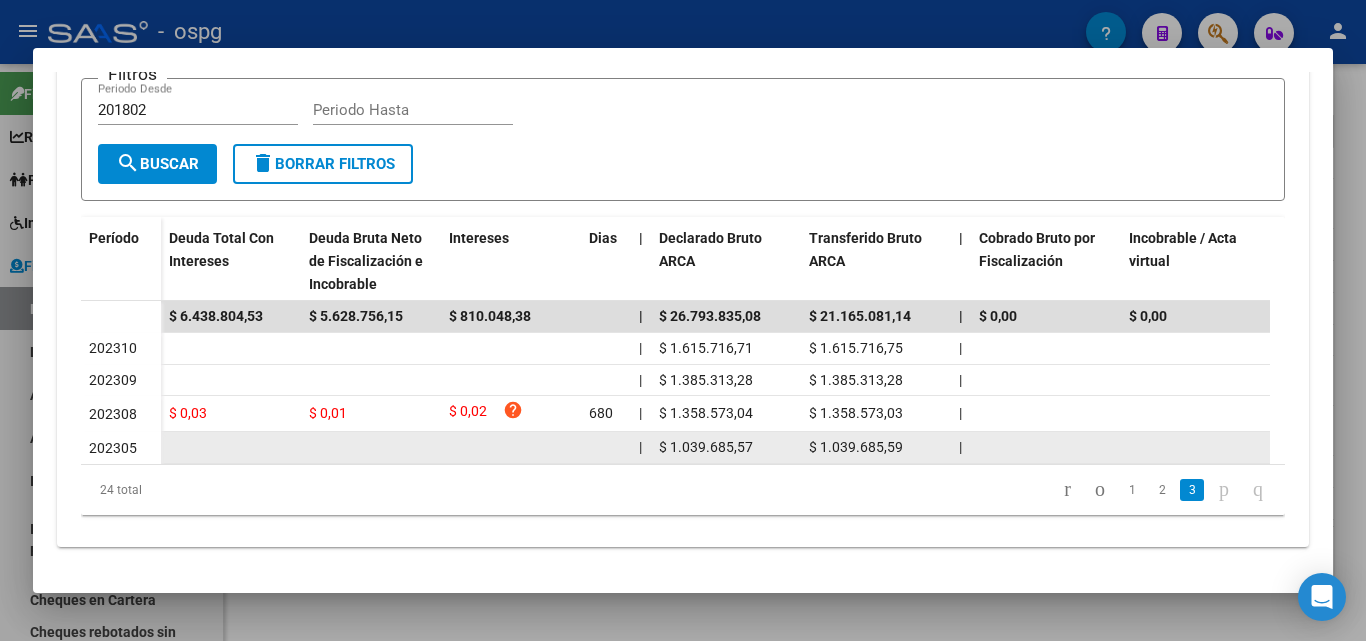 scroll, scrollTop: 495, scrollLeft: 0, axis: vertical 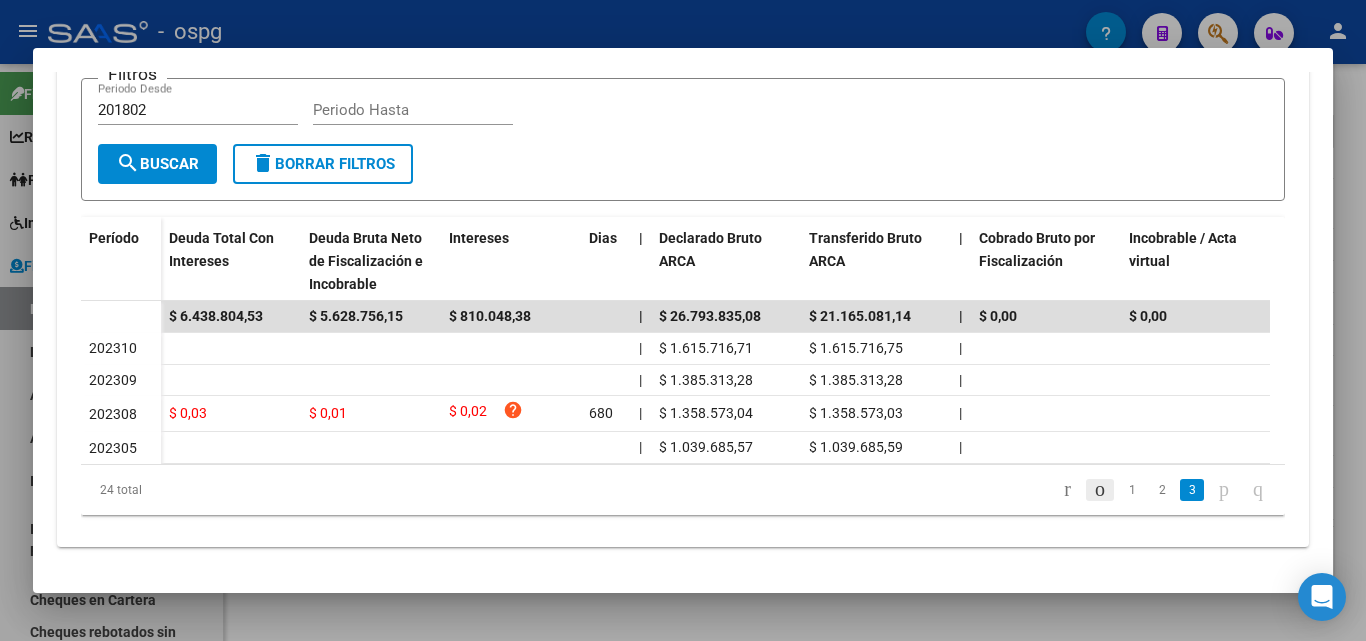 click 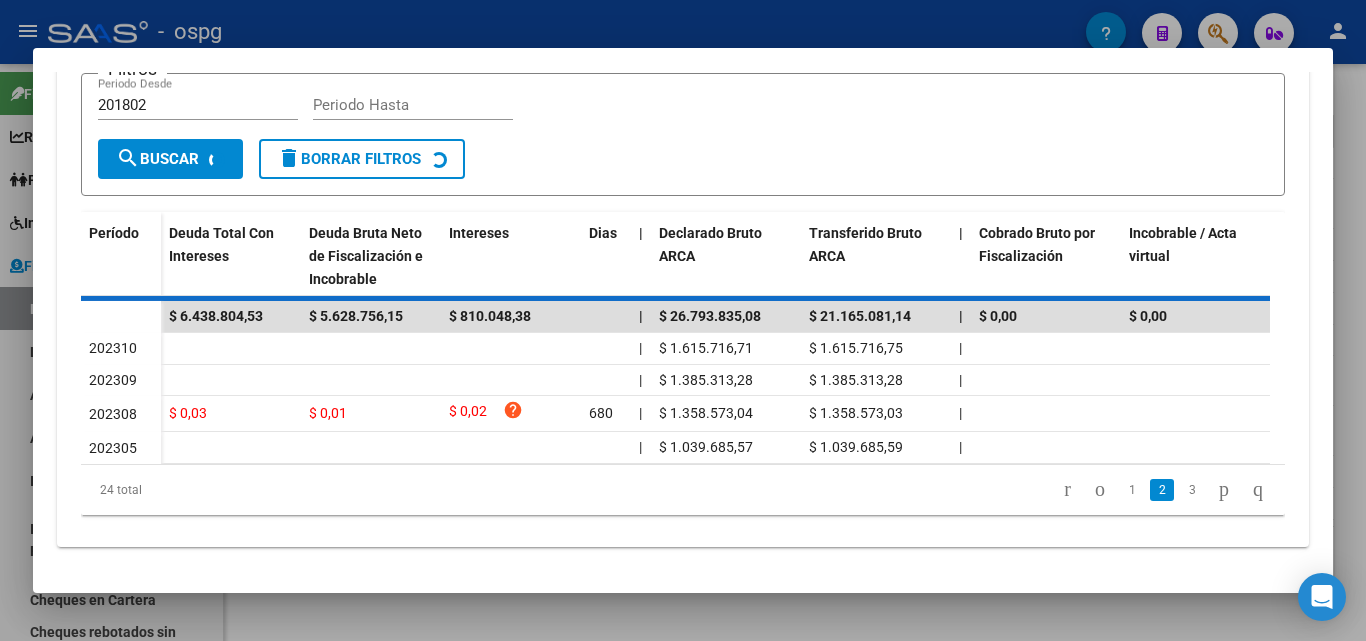 scroll, scrollTop: 495, scrollLeft: 0, axis: vertical 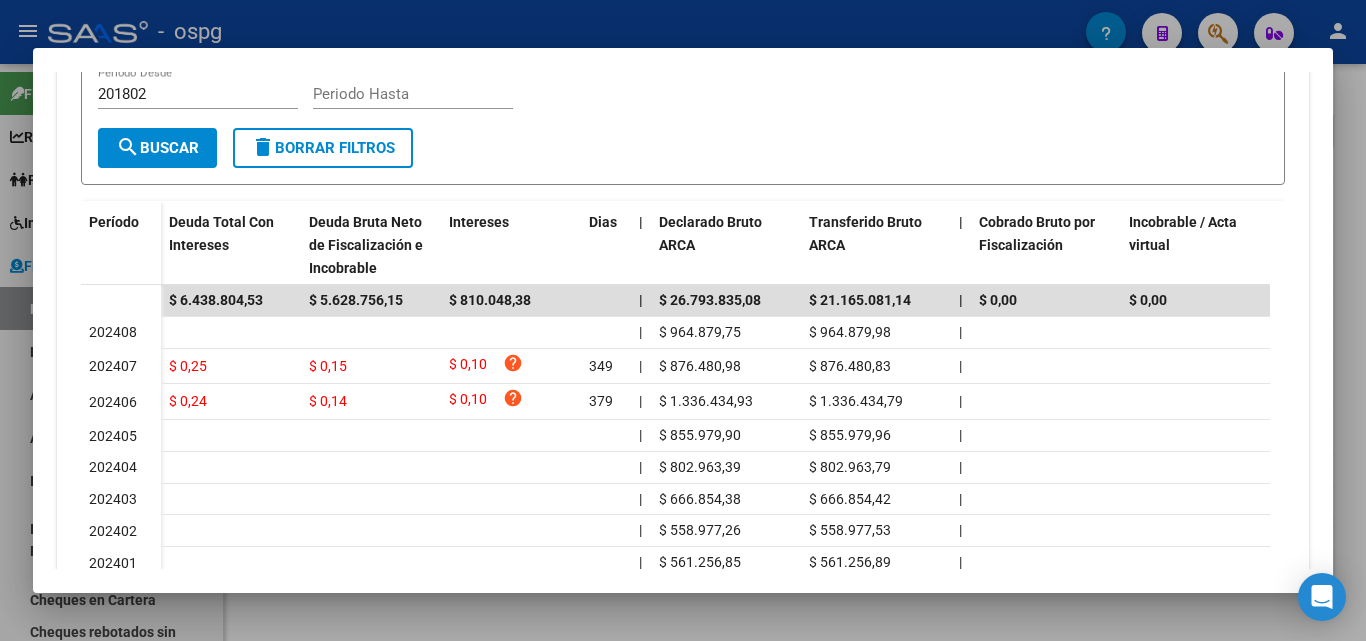 click 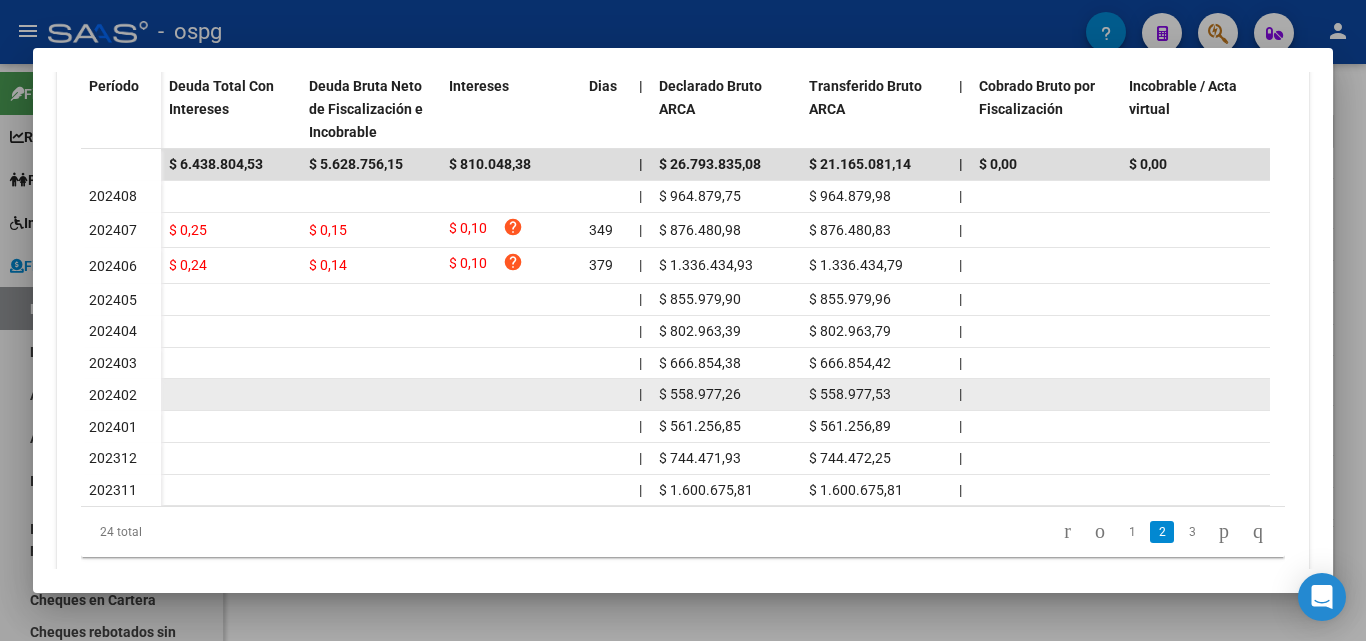 scroll, scrollTop: 691, scrollLeft: 0, axis: vertical 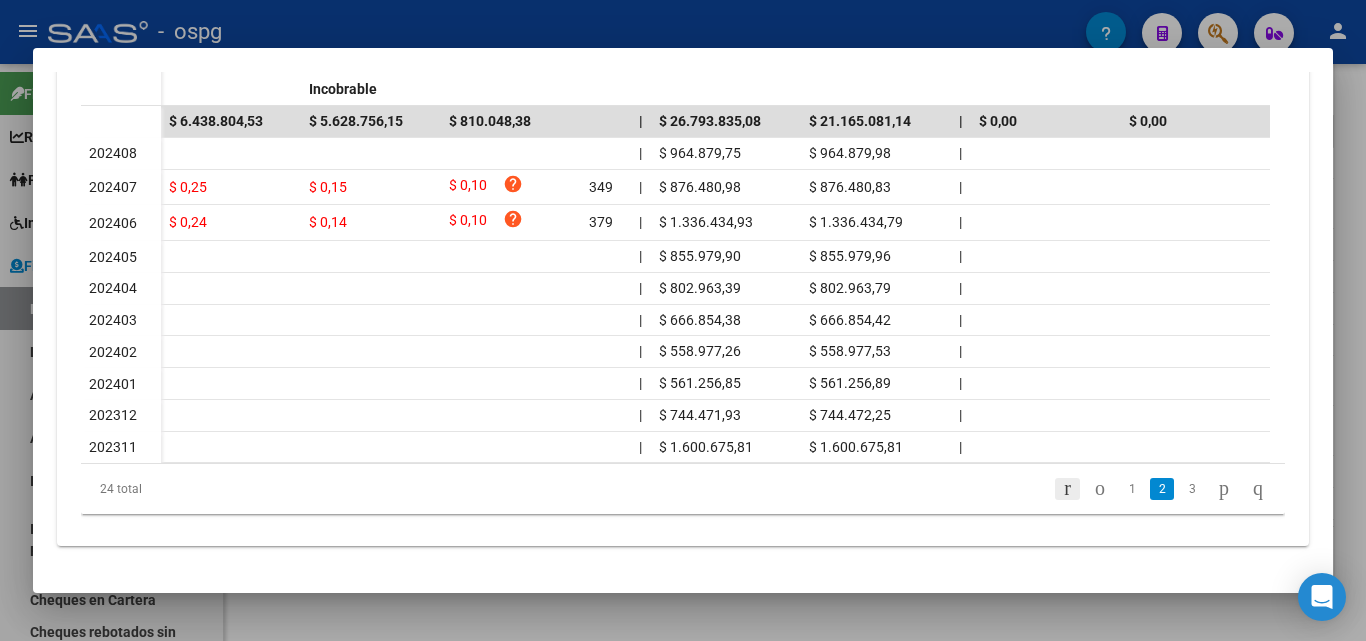 click 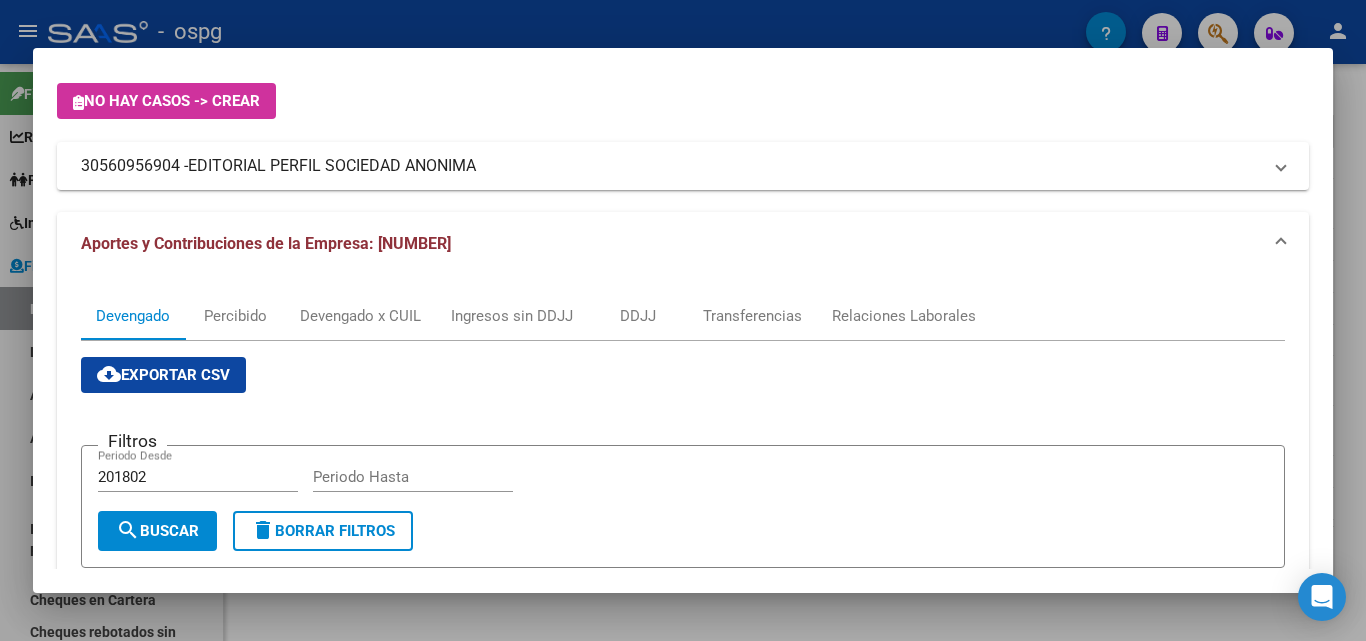 scroll, scrollTop: 91, scrollLeft: 0, axis: vertical 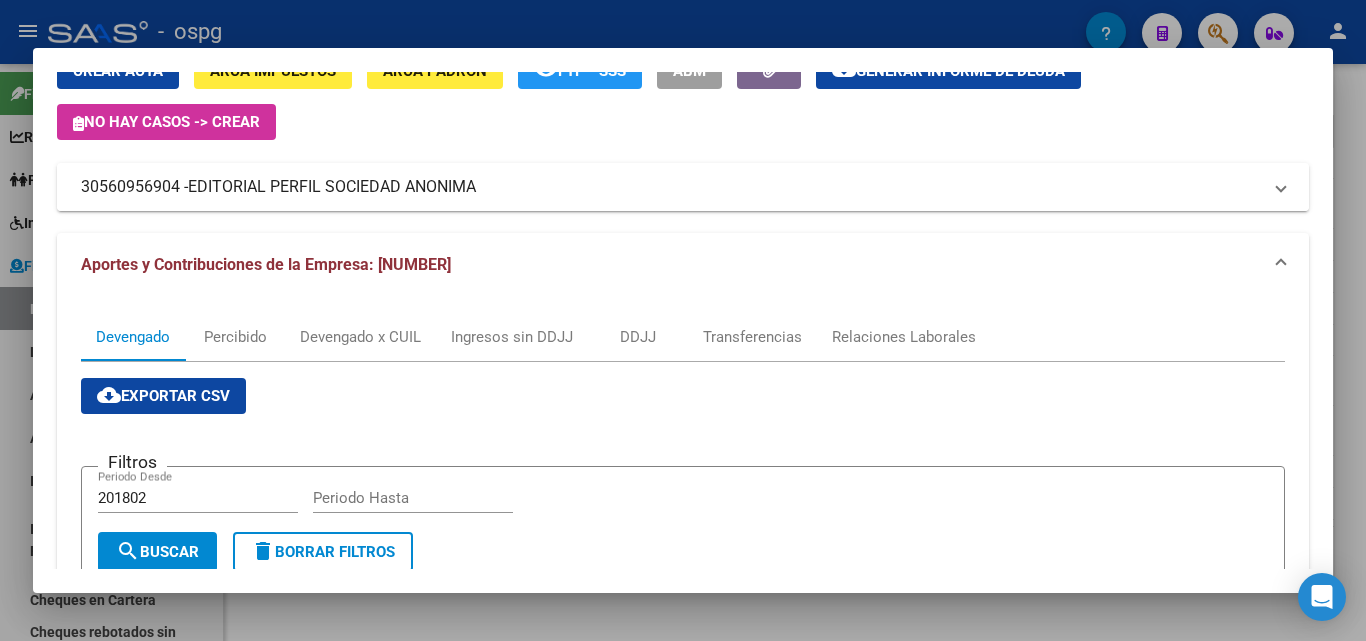 drag, startPoint x: 177, startPoint y: 188, endPoint x: 62, endPoint y: 190, distance: 115.01739 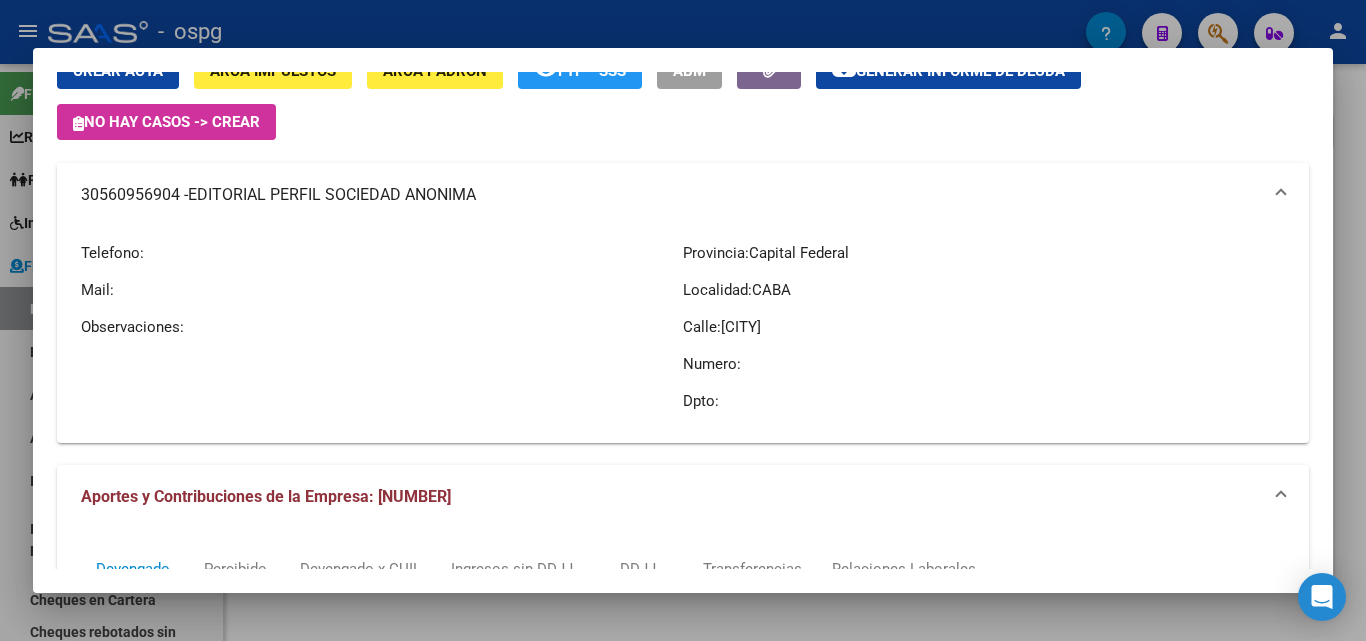 copy on "30560956904" 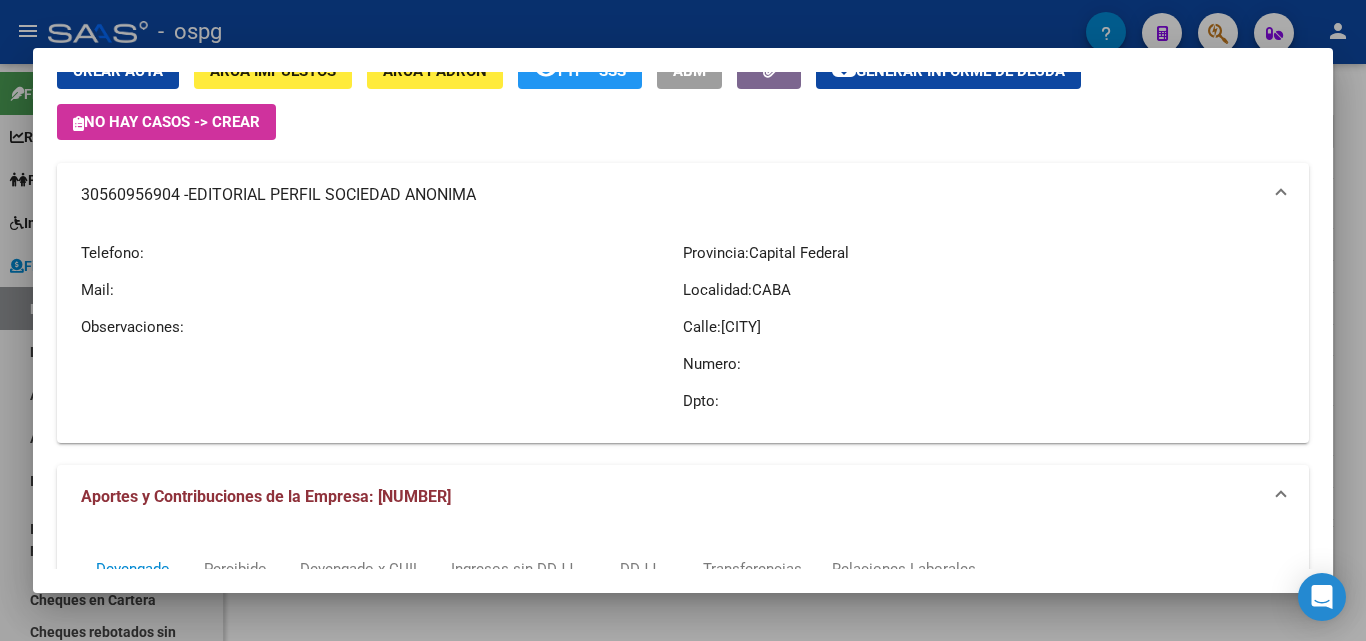 click at bounding box center (683, 320) 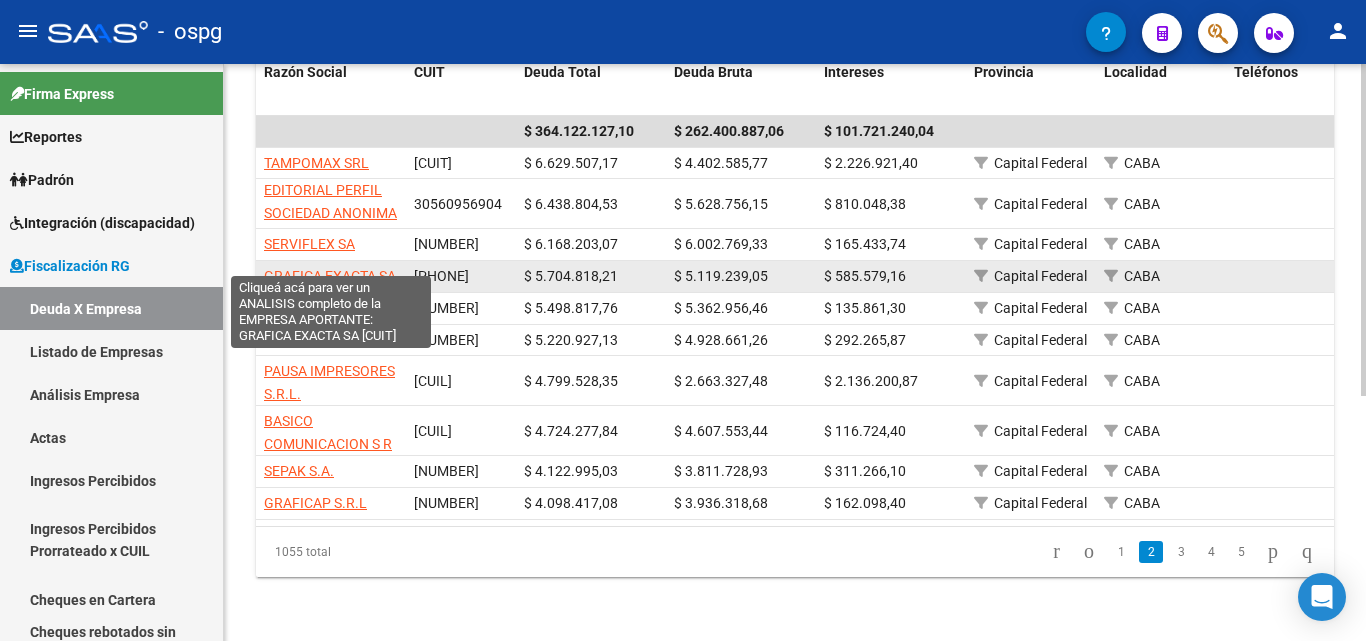 click on "GRAFICA EXACTA SA" 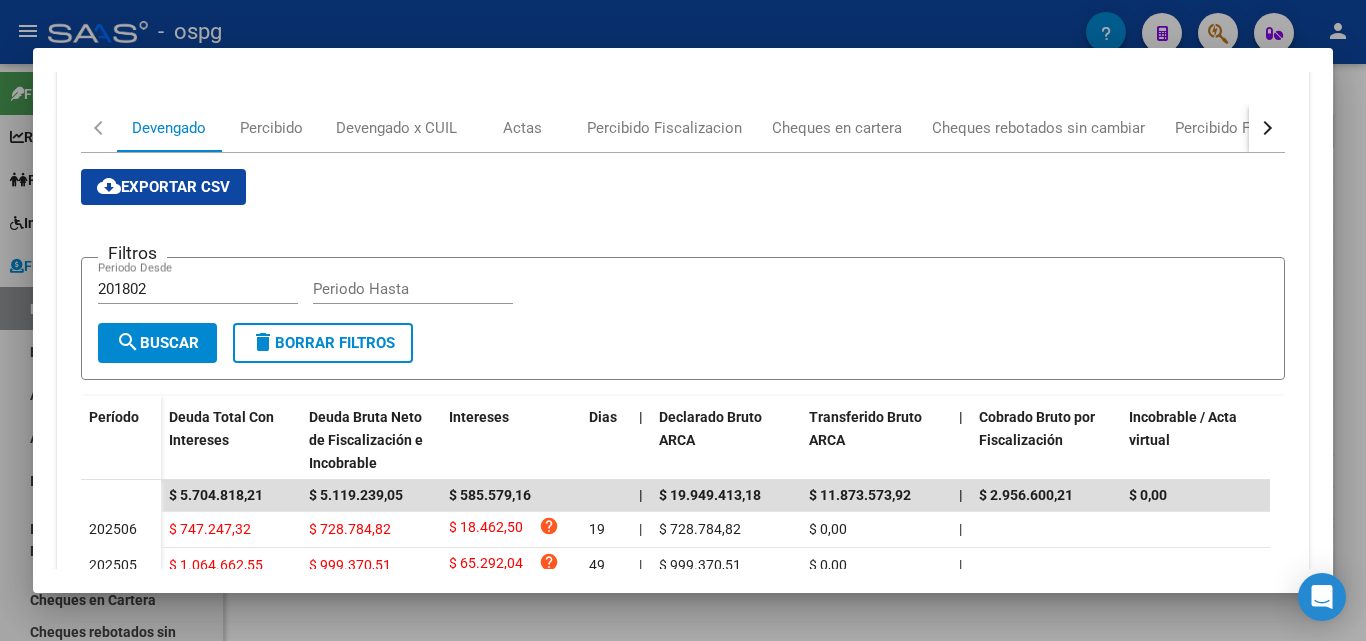 scroll, scrollTop: 0, scrollLeft: 0, axis: both 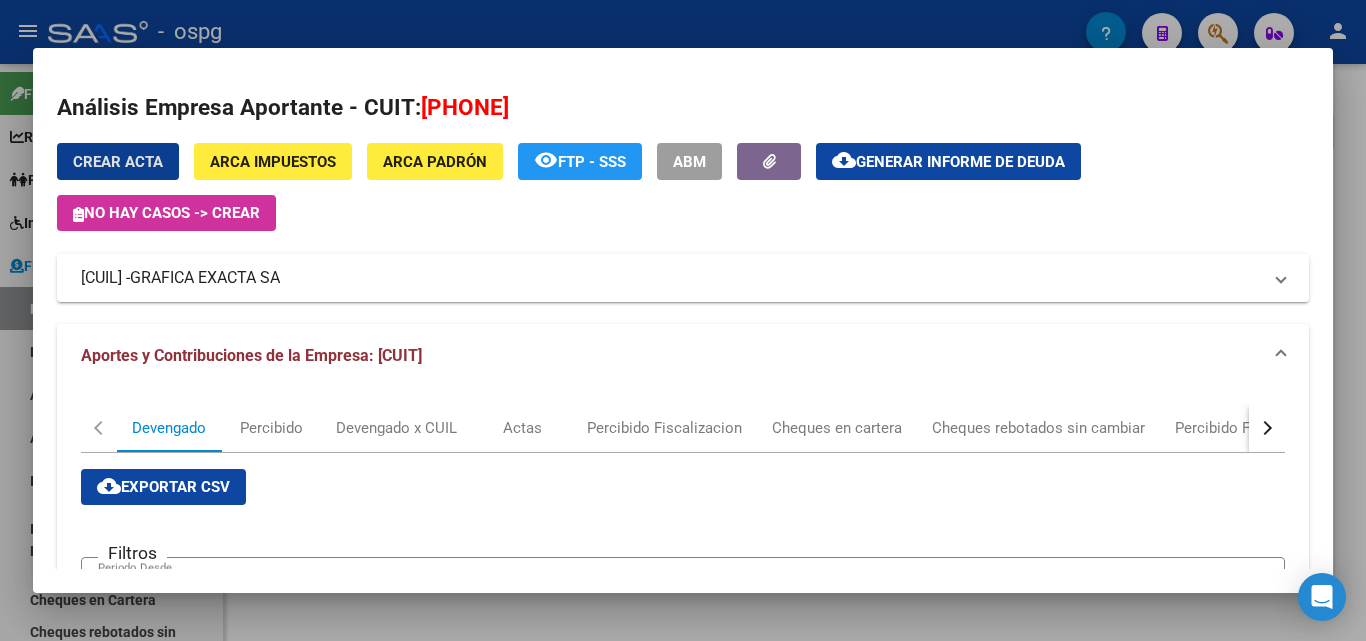 click on "ARCA Padrón" at bounding box center (435, 162) 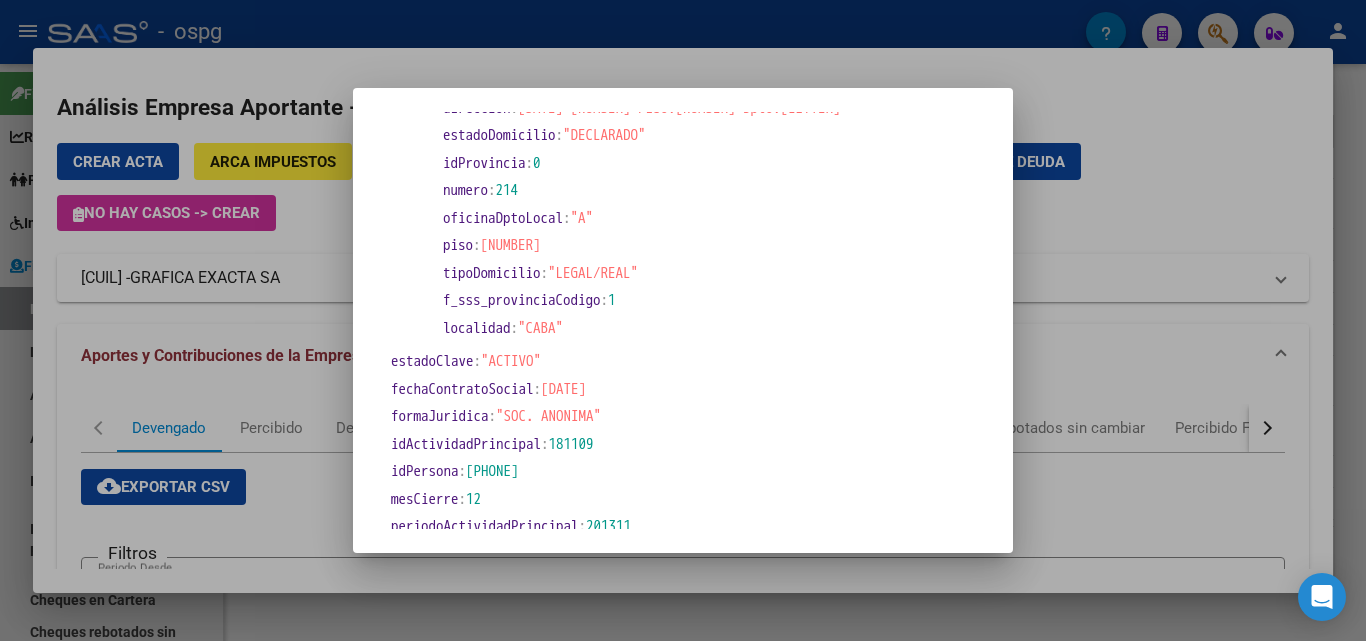 scroll, scrollTop: 500, scrollLeft: 0, axis: vertical 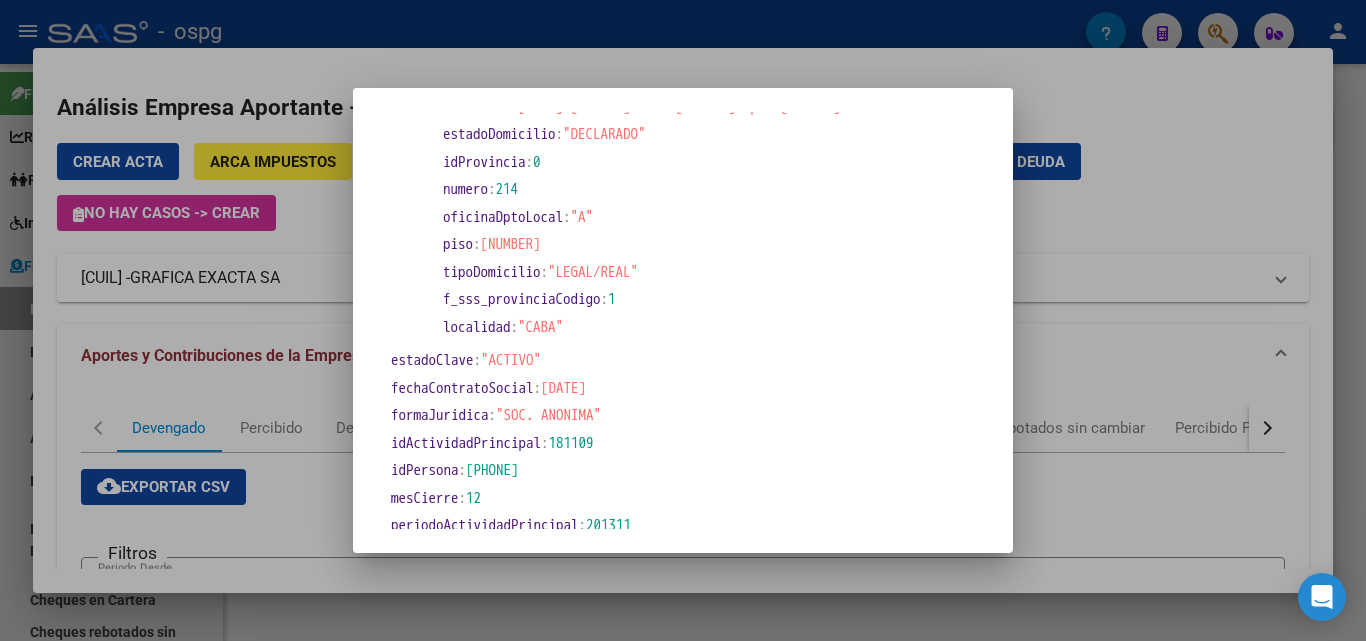 drag, startPoint x: 497, startPoint y: 324, endPoint x: 599, endPoint y: 329, distance: 102.122475 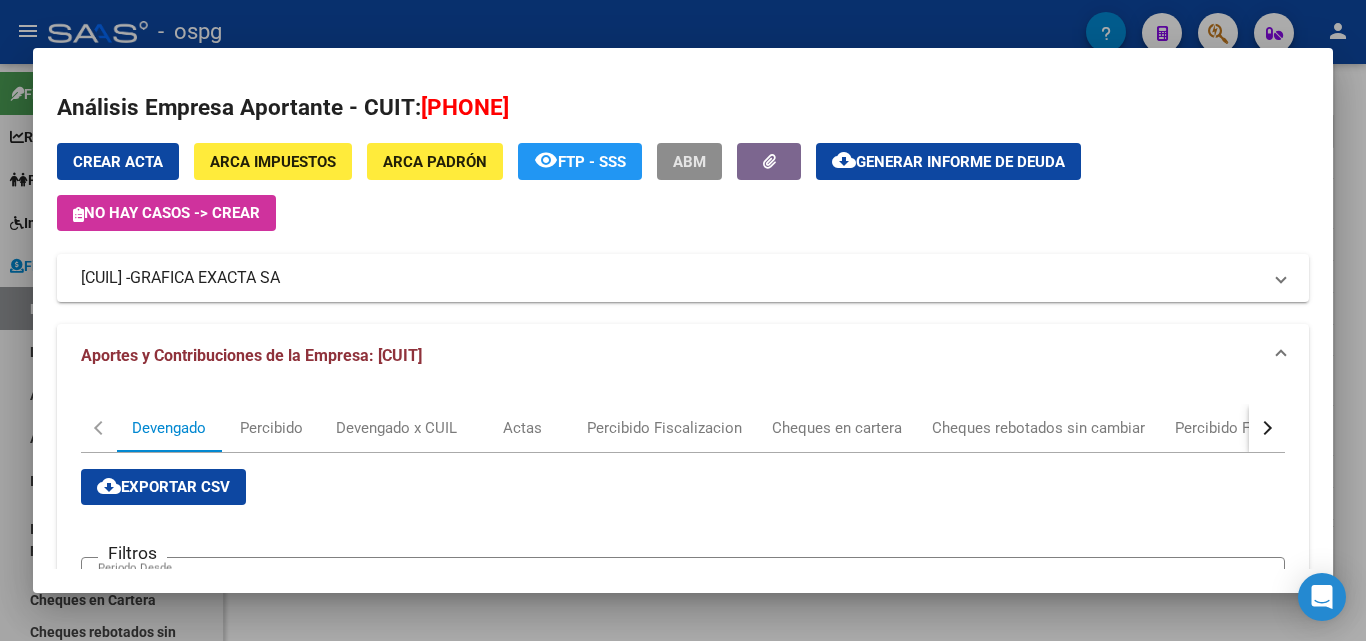 click on "ABM" at bounding box center [689, 162] 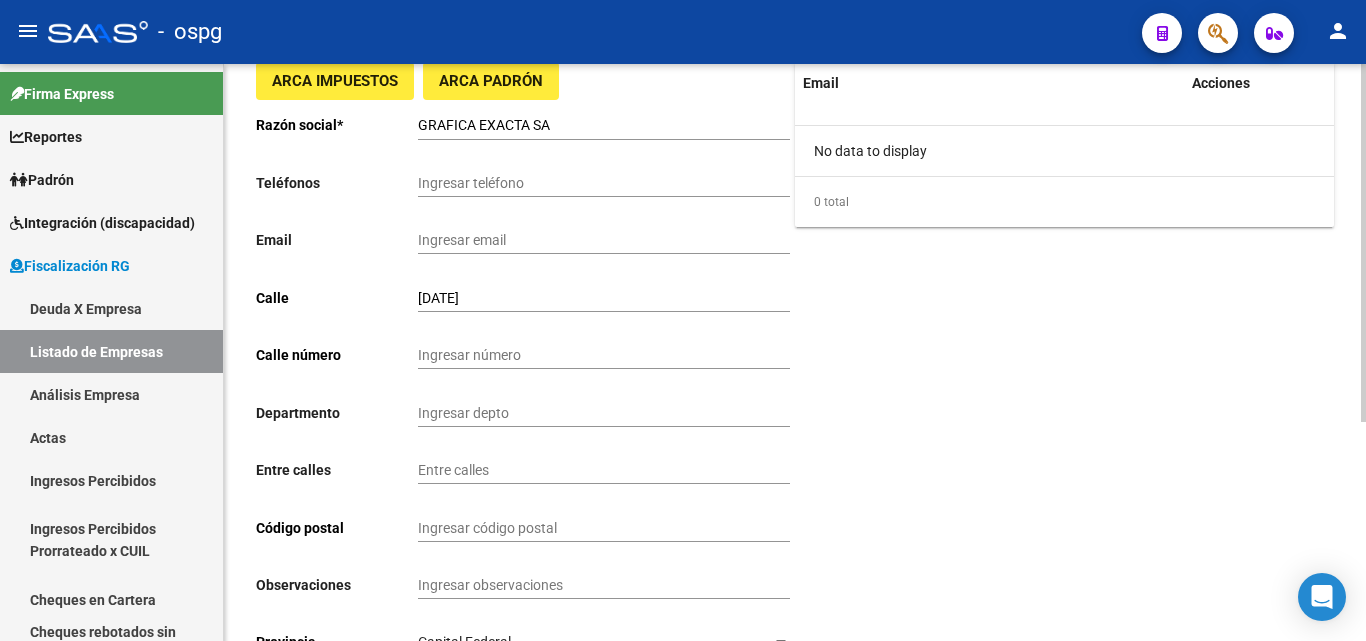 scroll, scrollTop: 352, scrollLeft: 0, axis: vertical 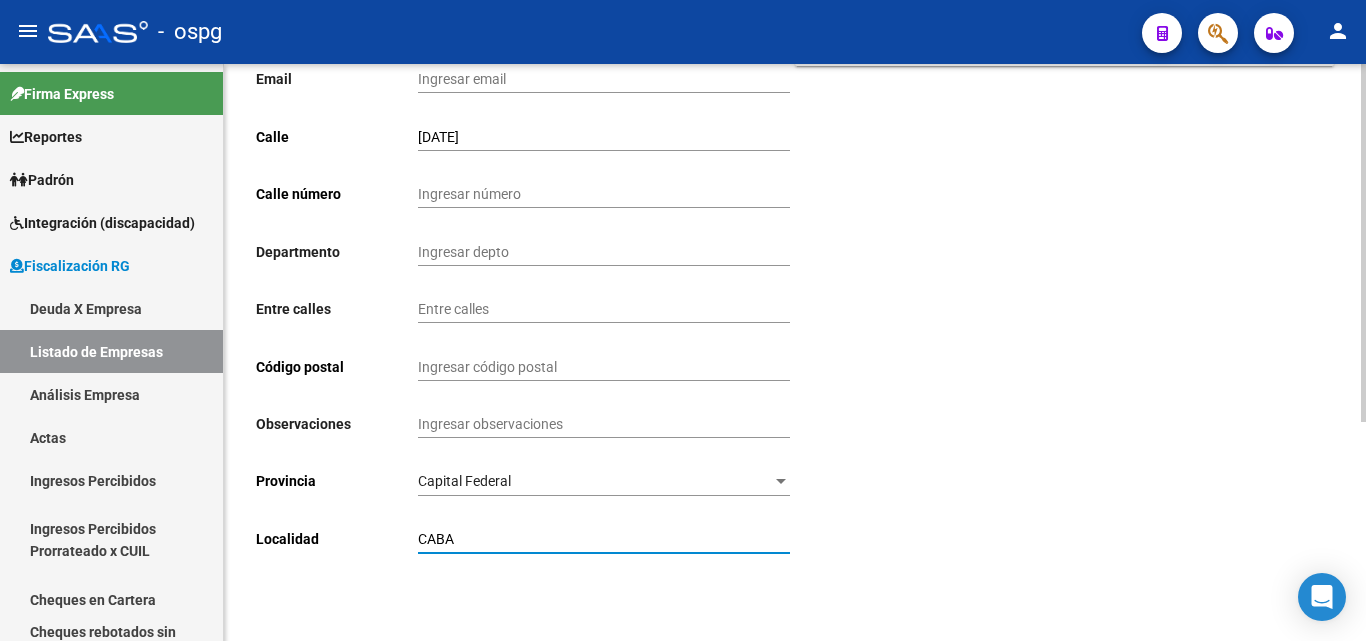 drag, startPoint x: 499, startPoint y: 537, endPoint x: 356, endPoint y: 539, distance: 143.01399 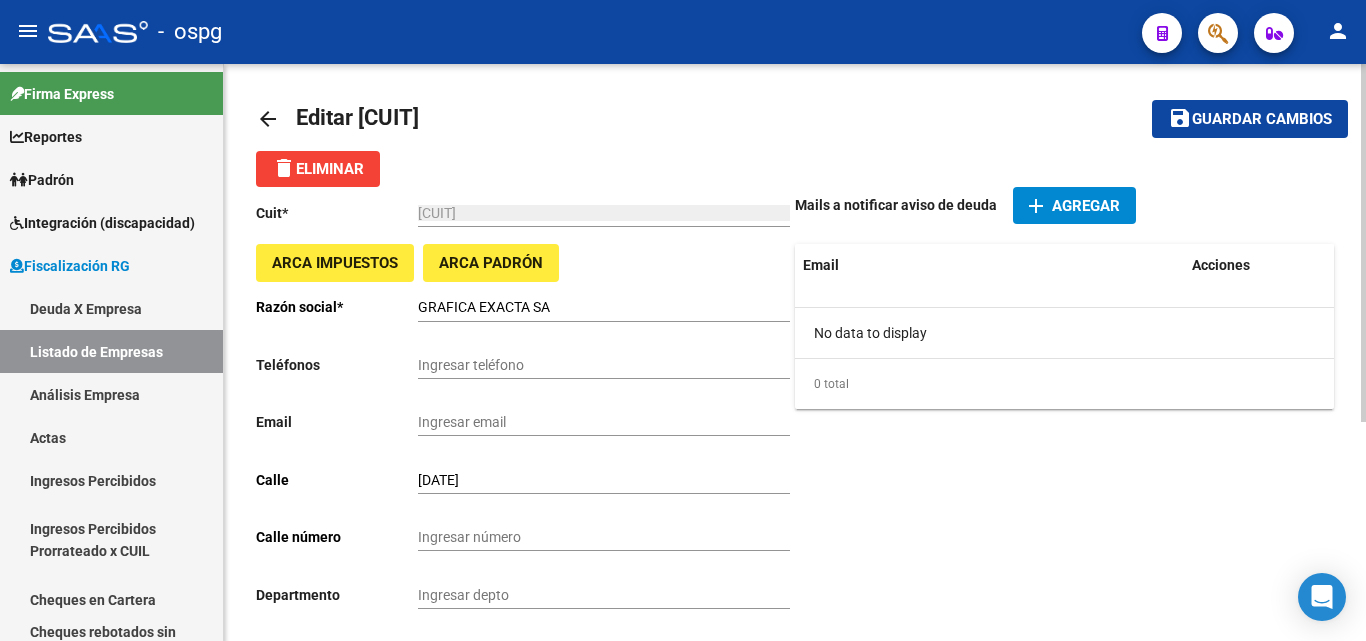 scroll, scrollTop: 0, scrollLeft: 0, axis: both 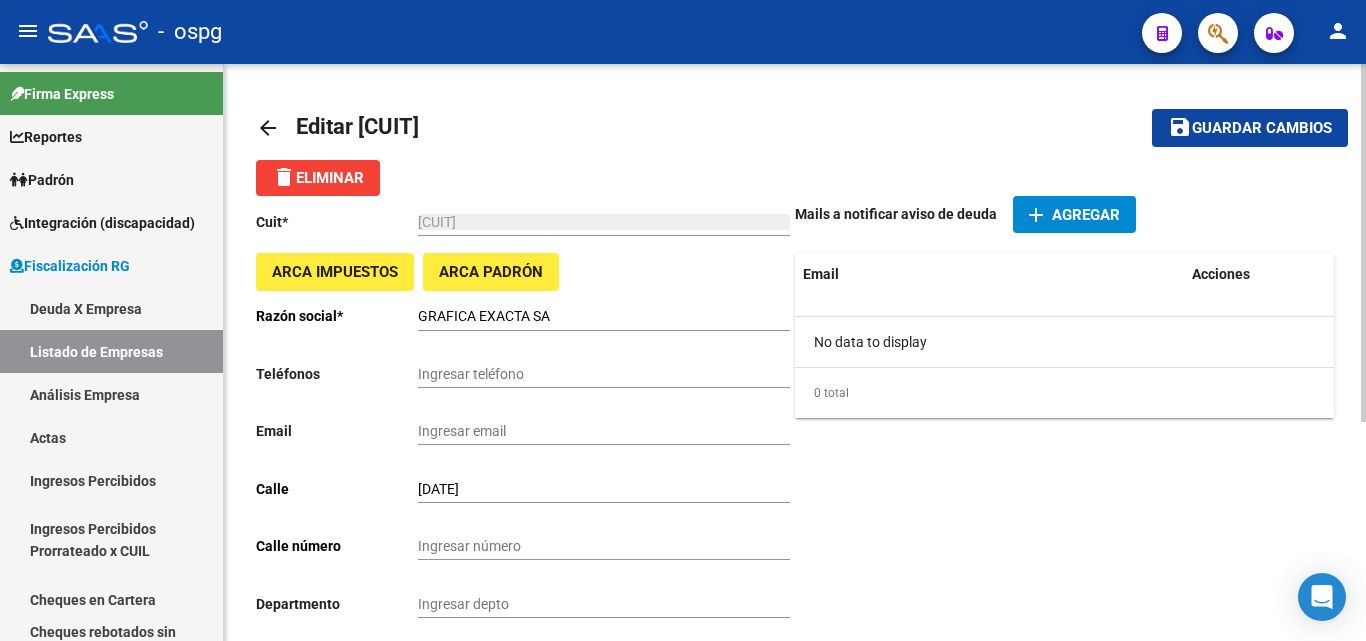 type on "AVELLANEDA" 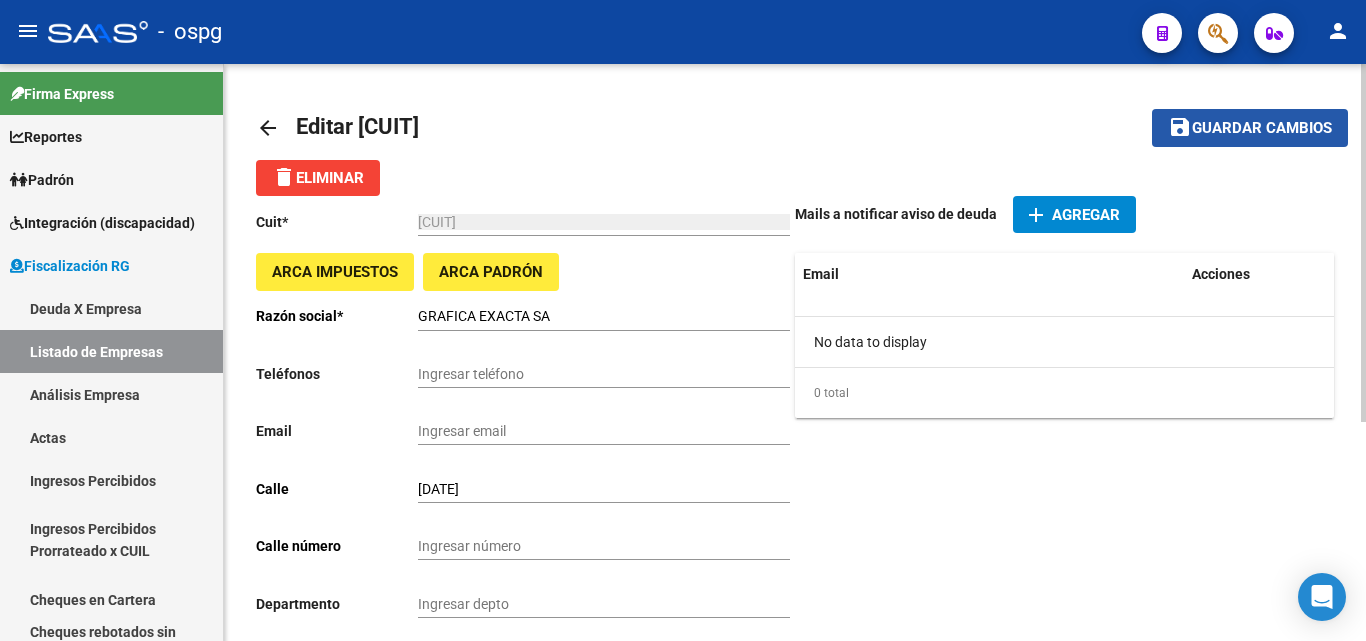 click on "Guardar cambios" 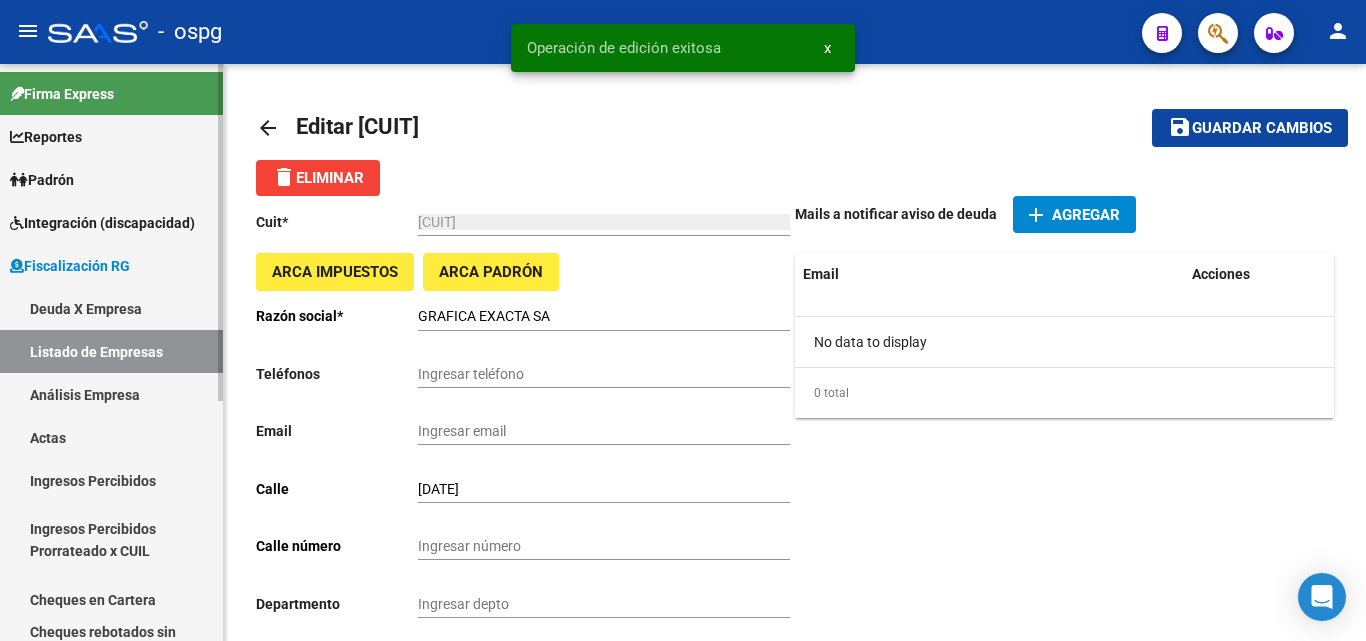 click on "Listado de Empresas" at bounding box center (111, 351) 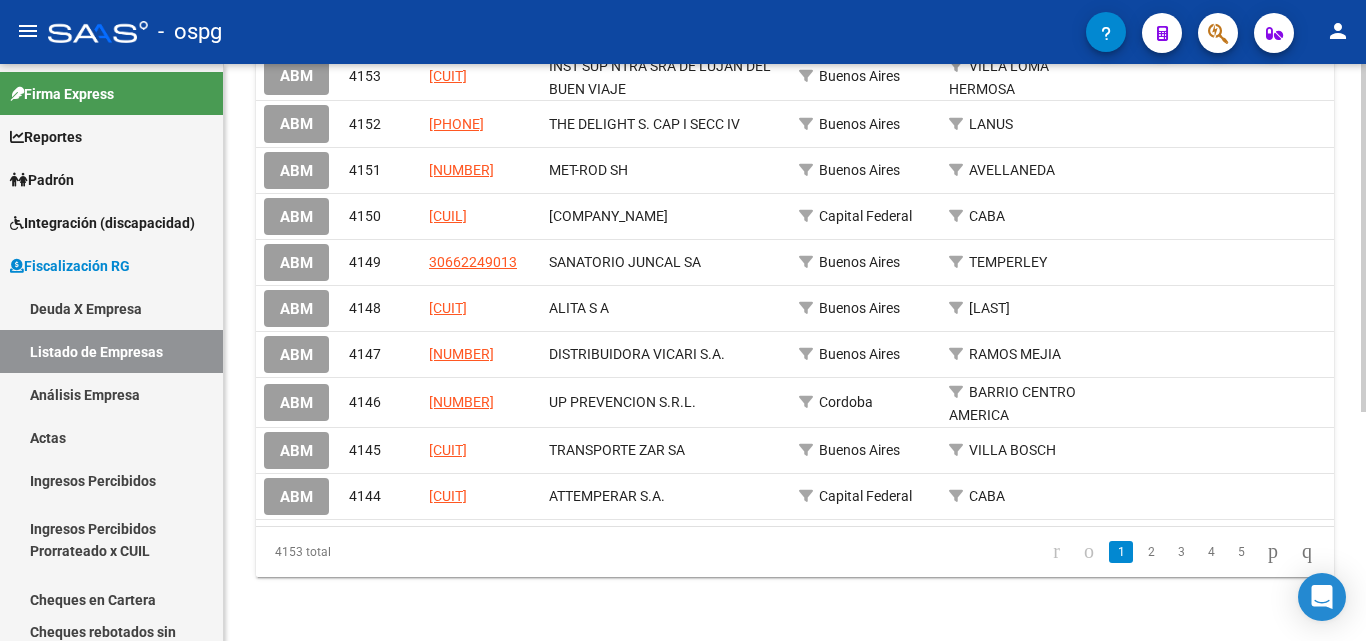 scroll, scrollTop: 381, scrollLeft: 0, axis: vertical 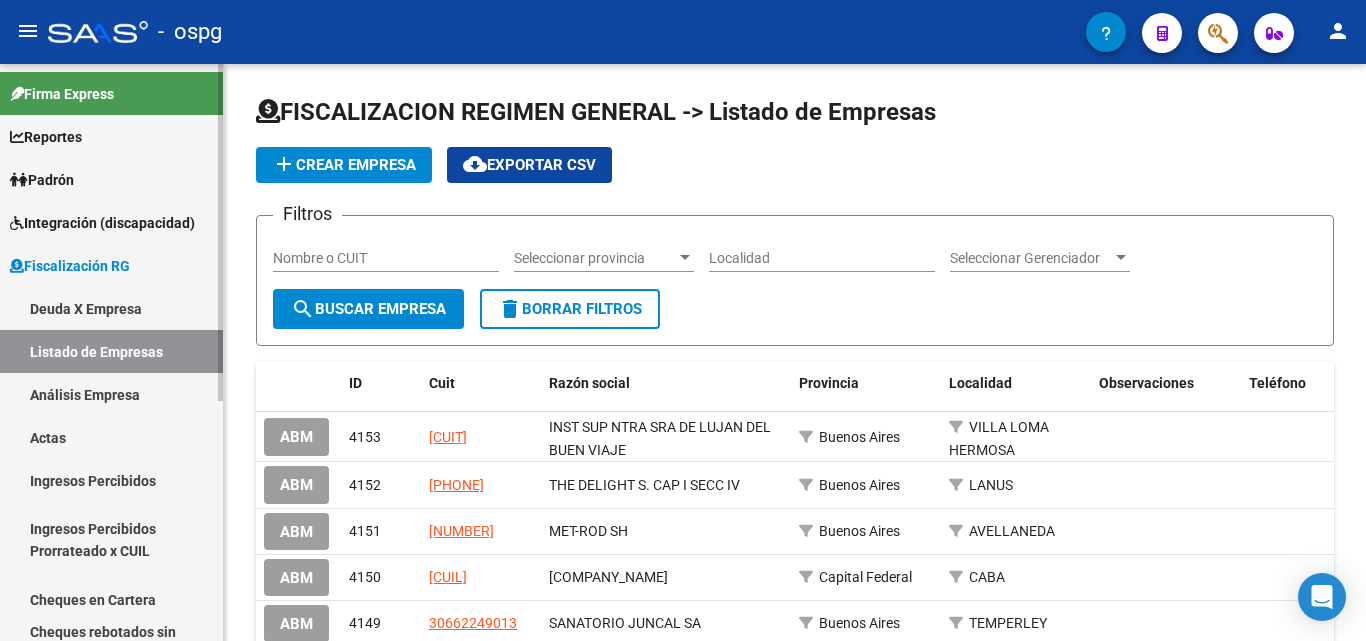 click on "Listado de Empresas" at bounding box center [111, 351] 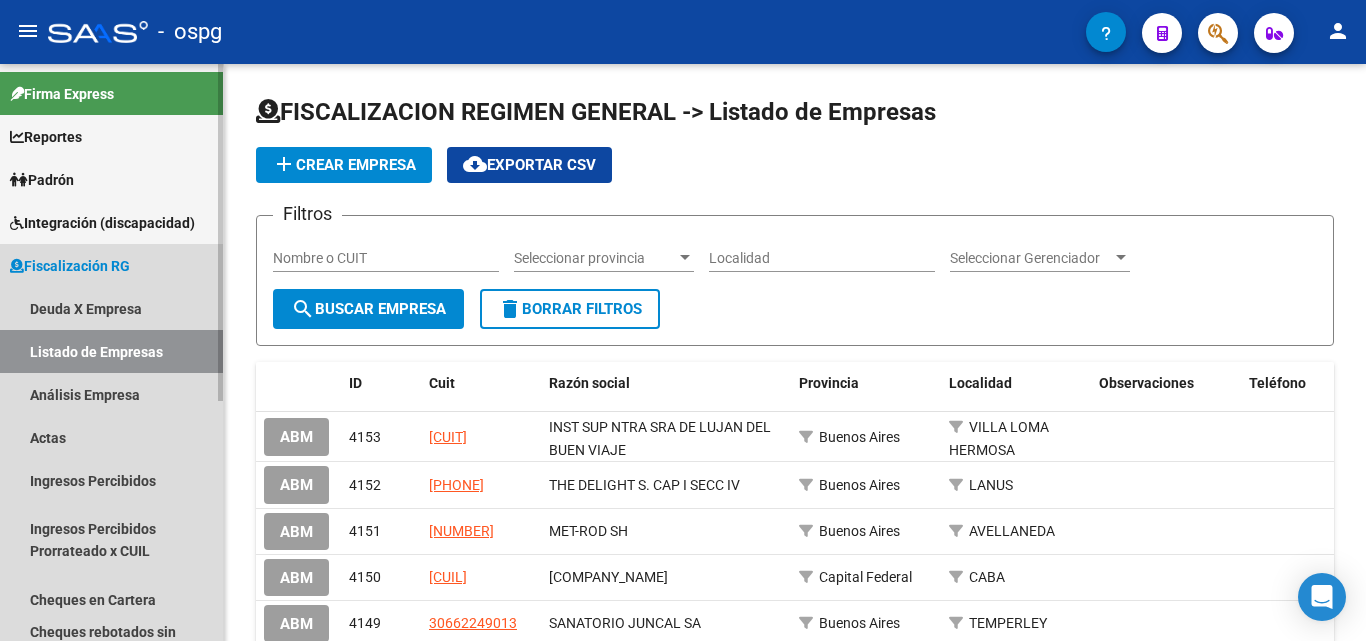 click on "Listado de Empresas" at bounding box center (111, 351) 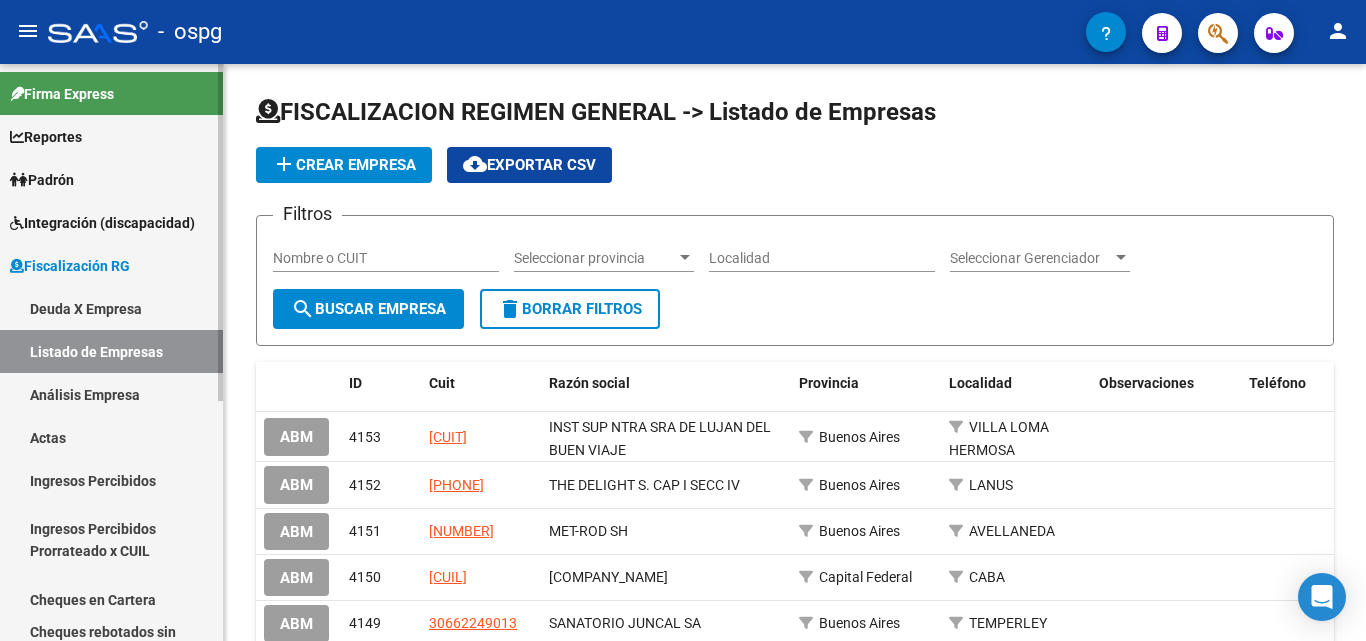 click on "Deuda X Empresa" at bounding box center (111, 308) 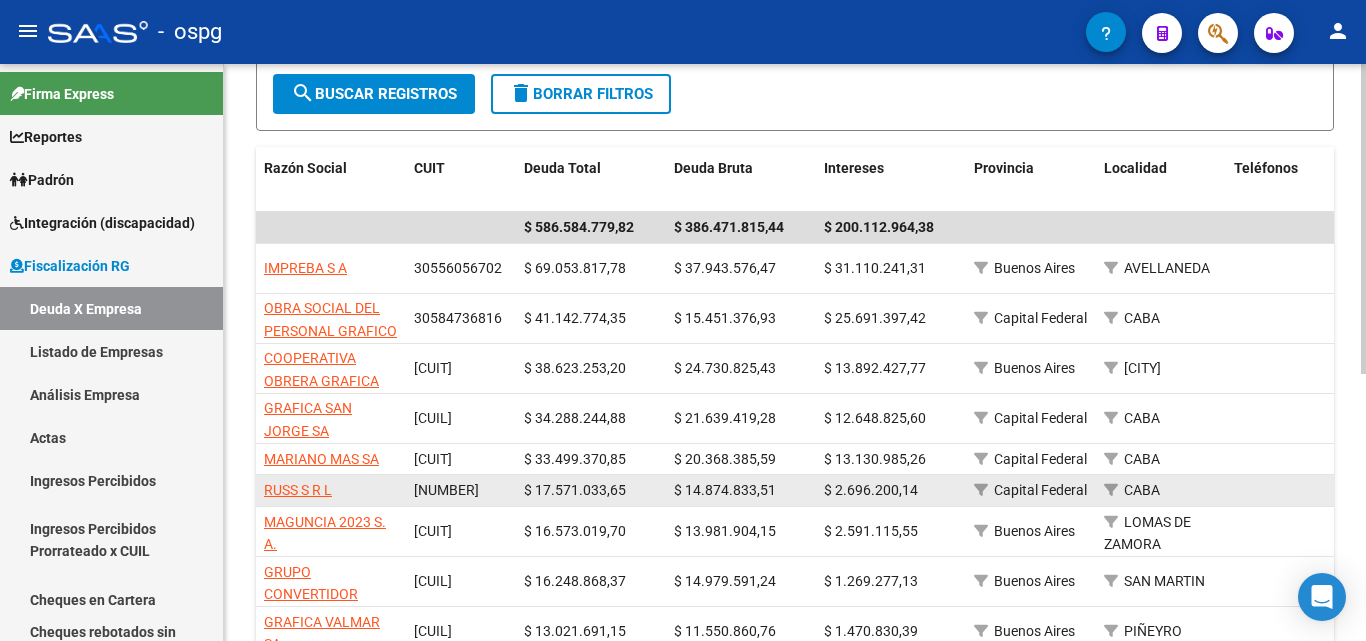 scroll, scrollTop: 400, scrollLeft: 0, axis: vertical 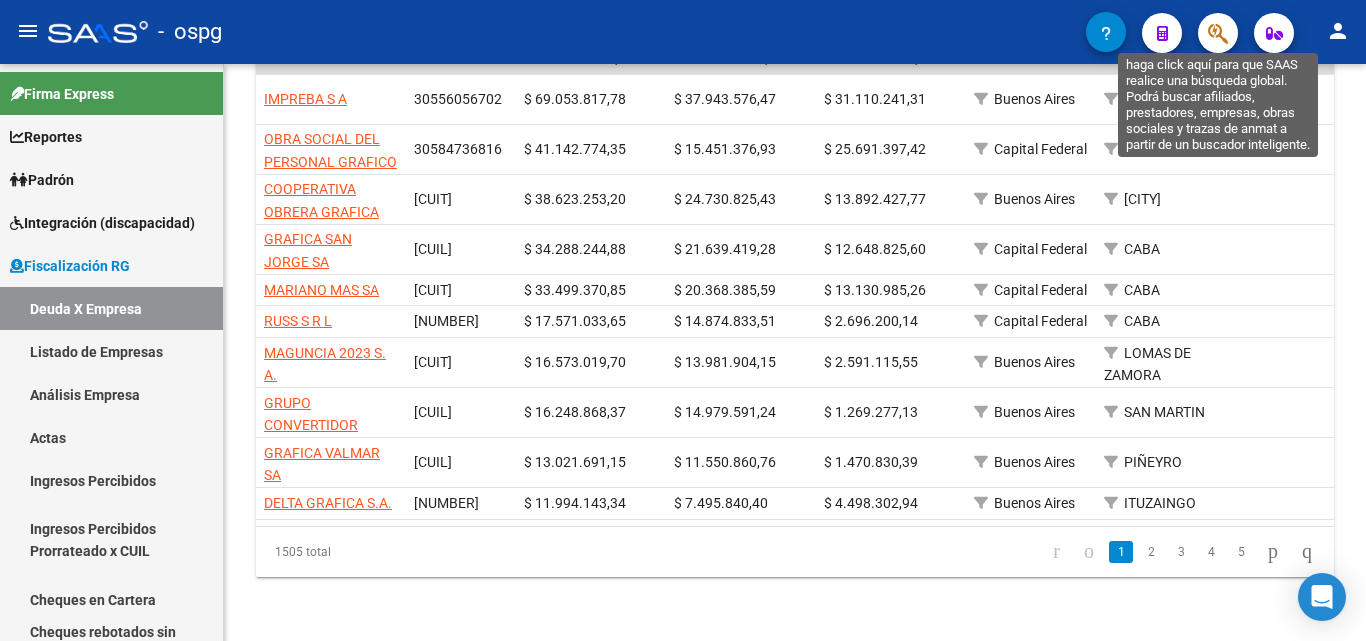 click 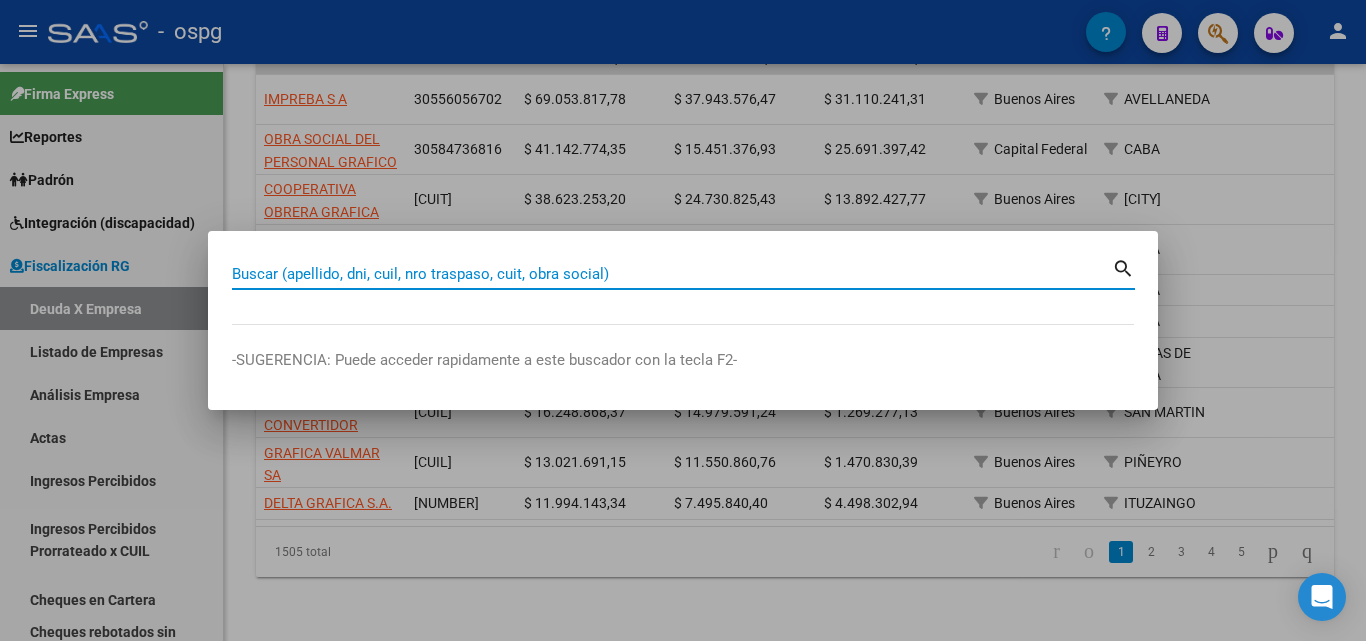 click on "Buscar (apellido, dni, cuil, nro traspaso, cuit, obra social)" at bounding box center [672, 274] 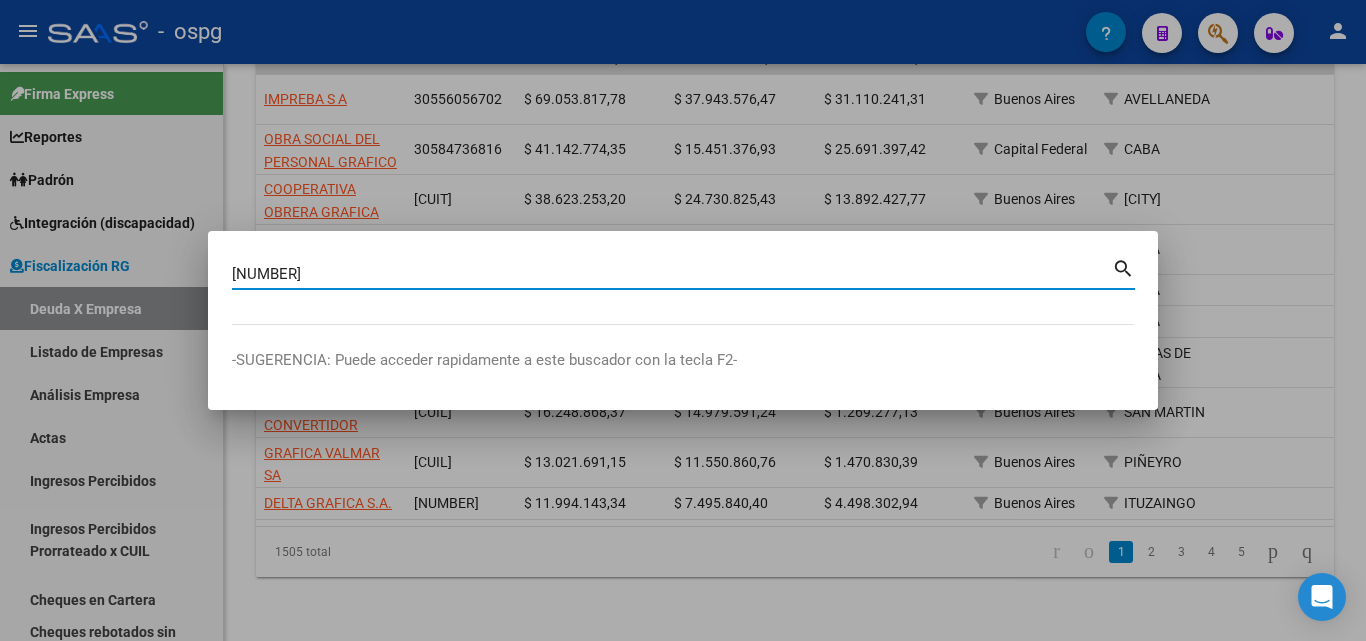 type on "30653847382" 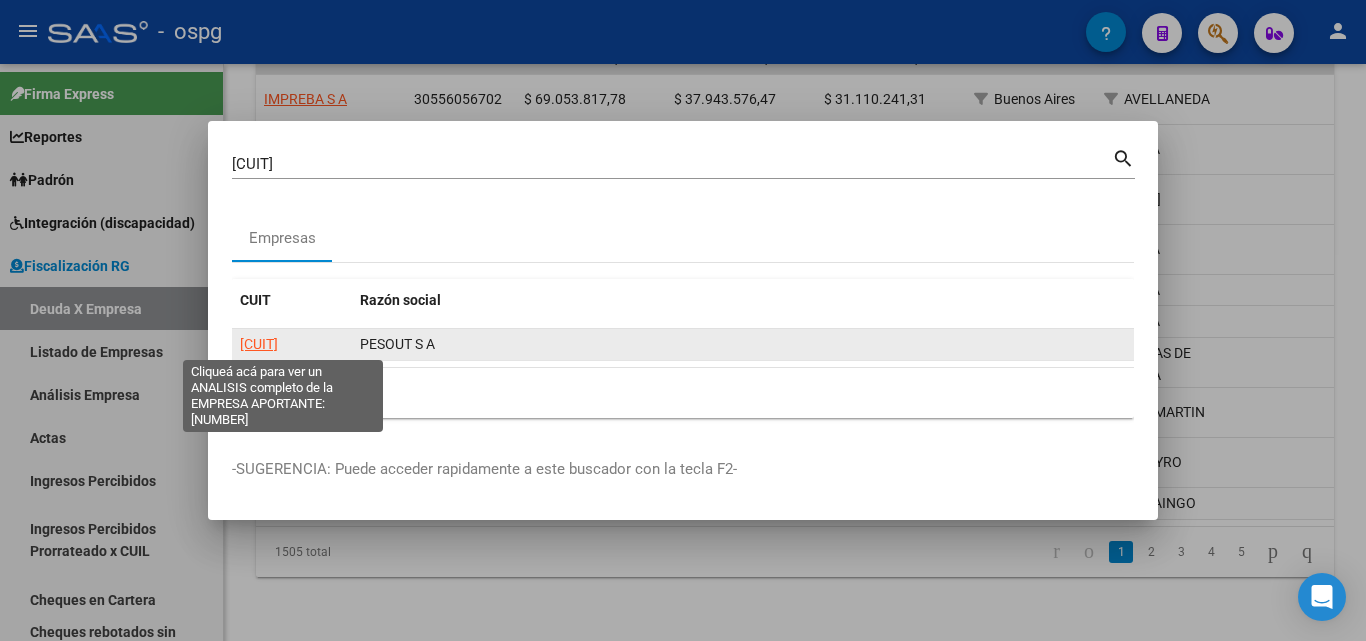 click on "30653847382" 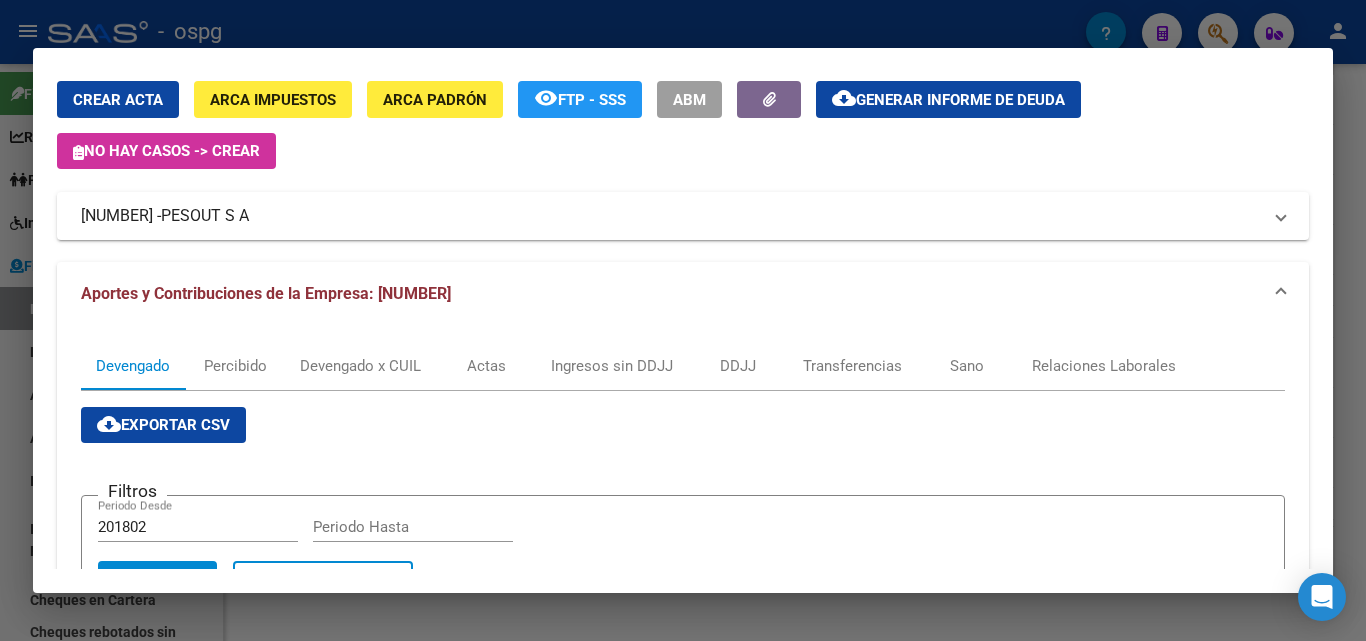 scroll, scrollTop: 0, scrollLeft: 0, axis: both 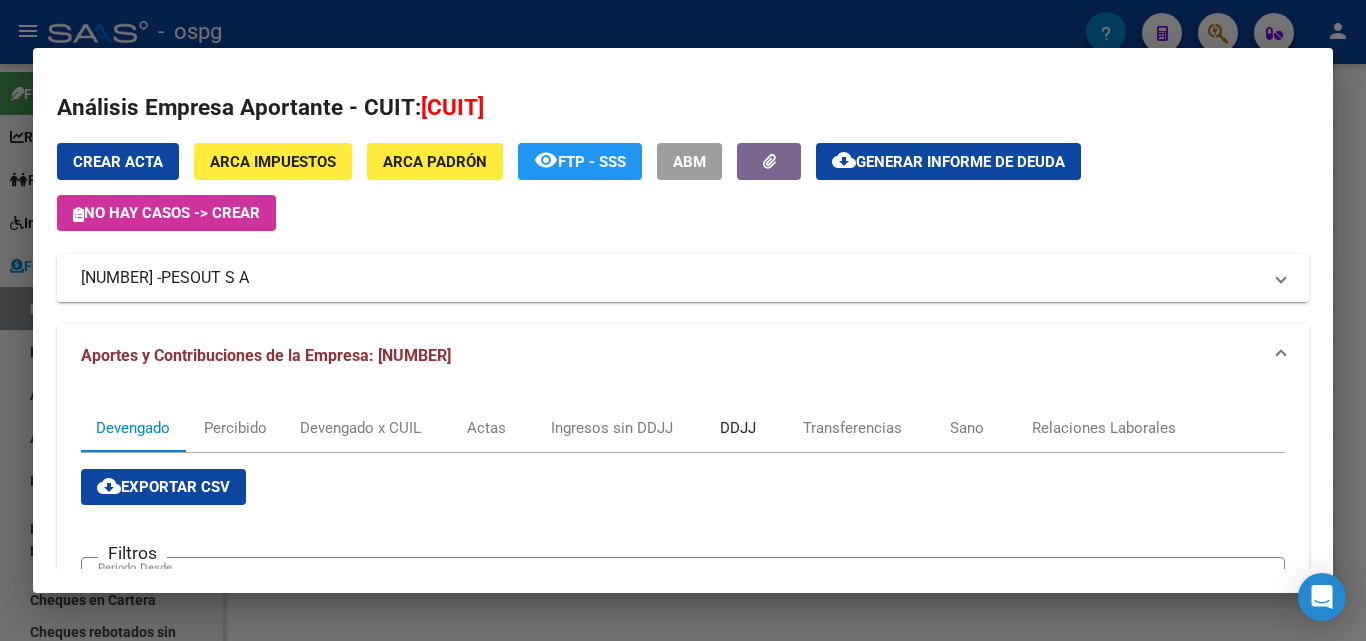 click on "DDJJ" at bounding box center [738, 428] 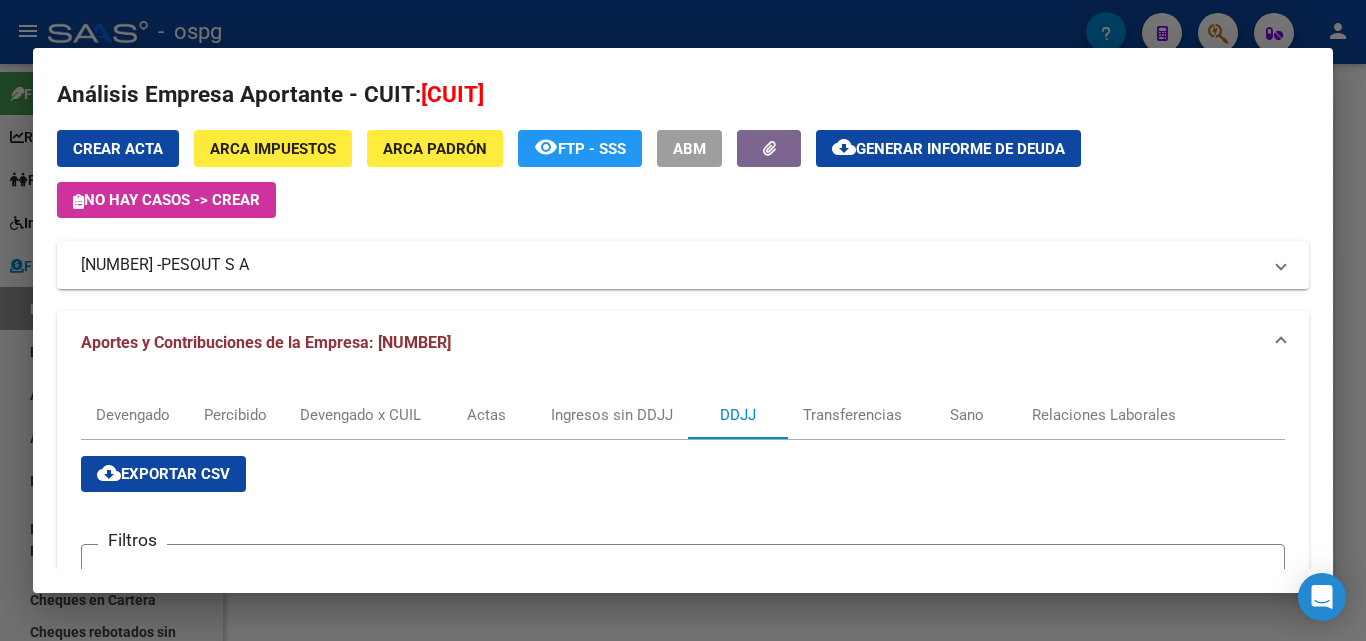 scroll, scrollTop: 0, scrollLeft: 0, axis: both 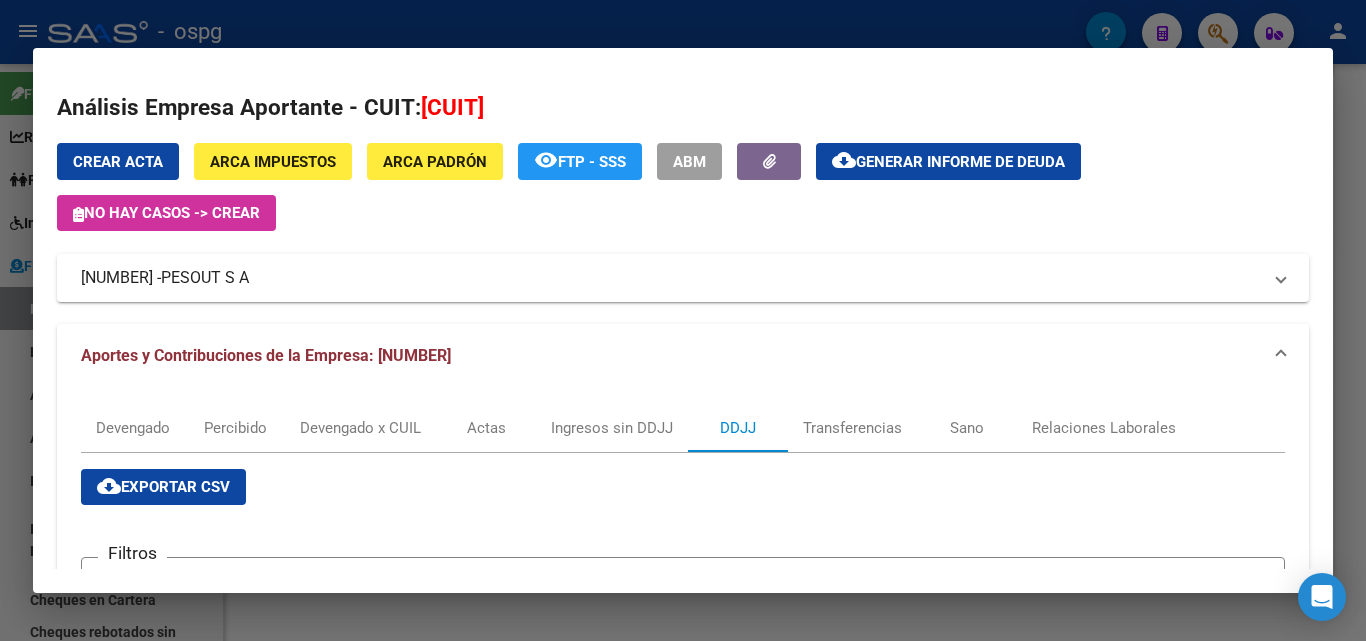 click at bounding box center [683, 320] 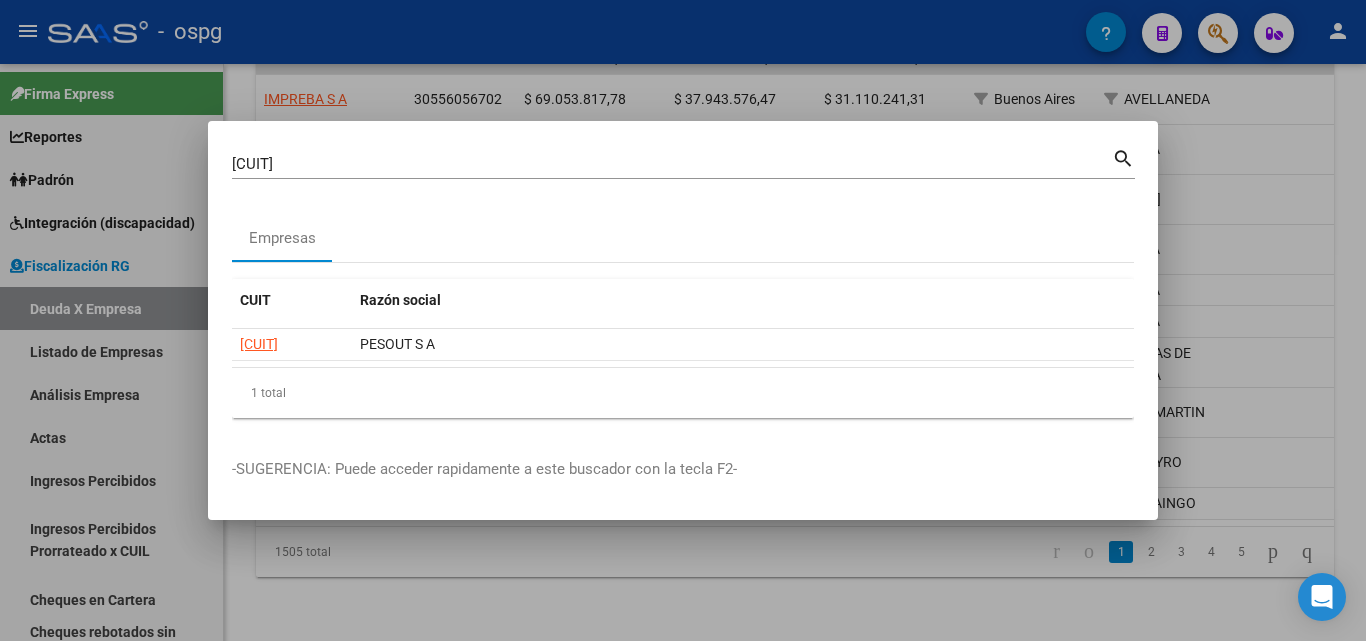 click at bounding box center (683, 320) 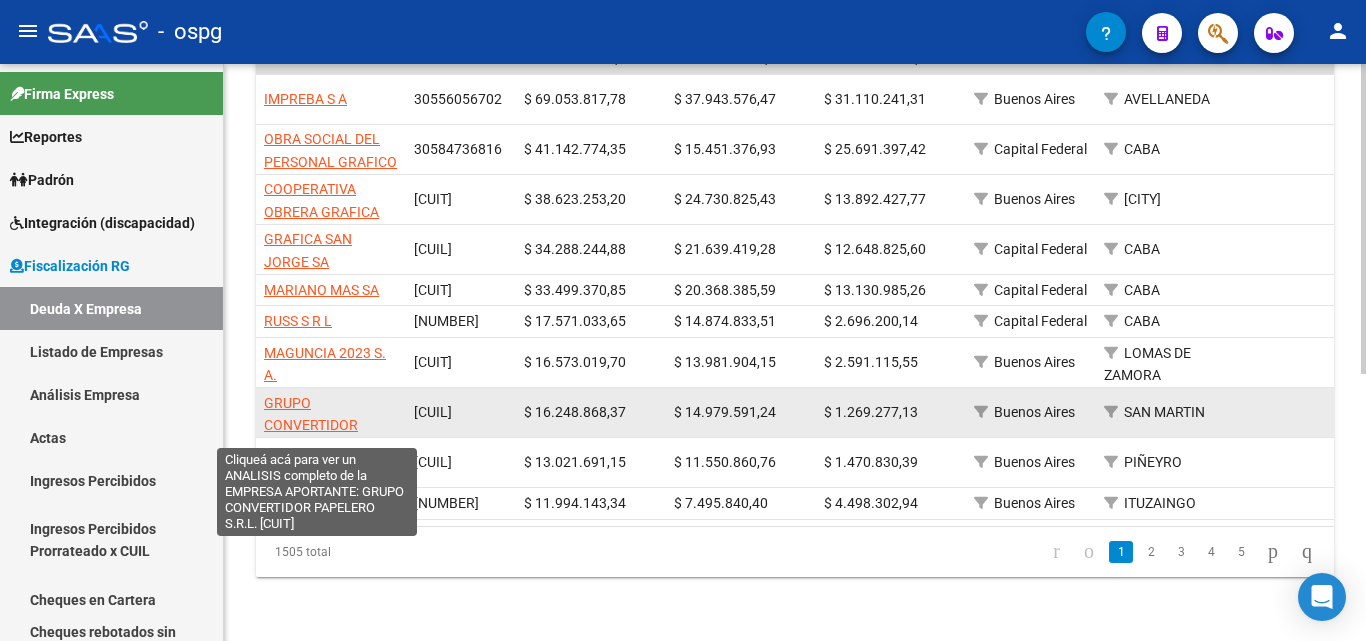 click on "GRUPO CONVERTIDOR PAPELERO S.R.L." 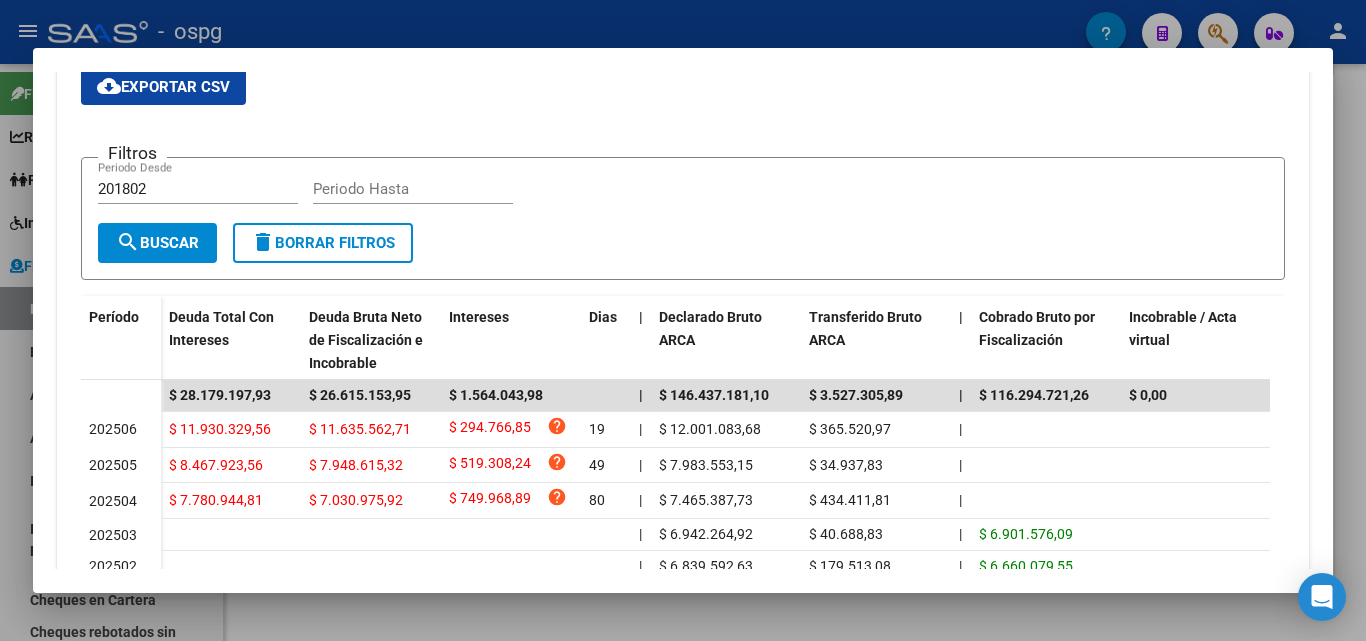 scroll, scrollTop: 500, scrollLeft: 0, axis: vertical 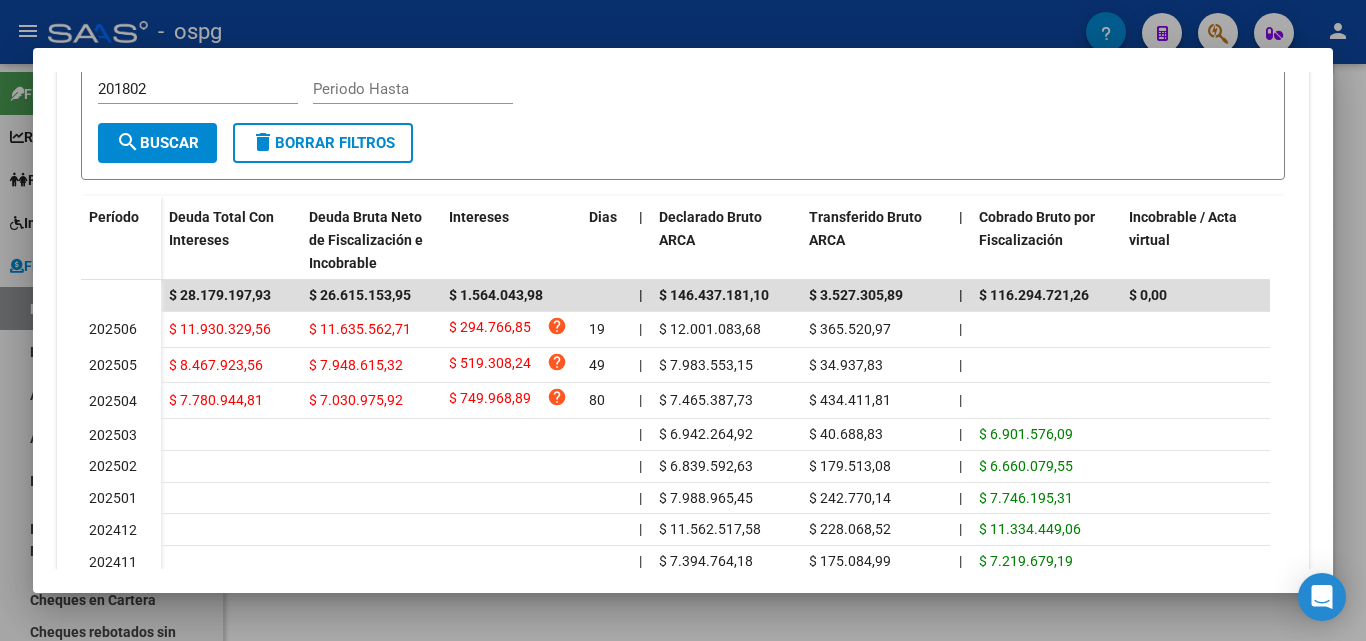 click at bounding box center [683, 320] 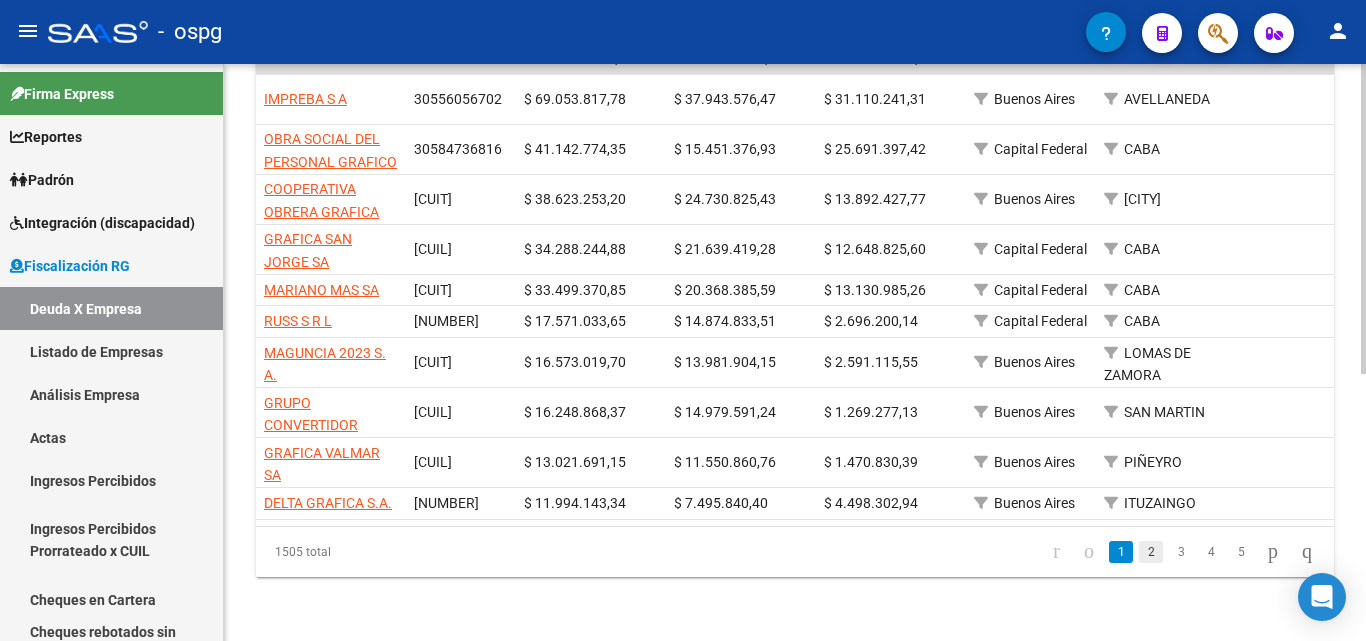 click on "2" 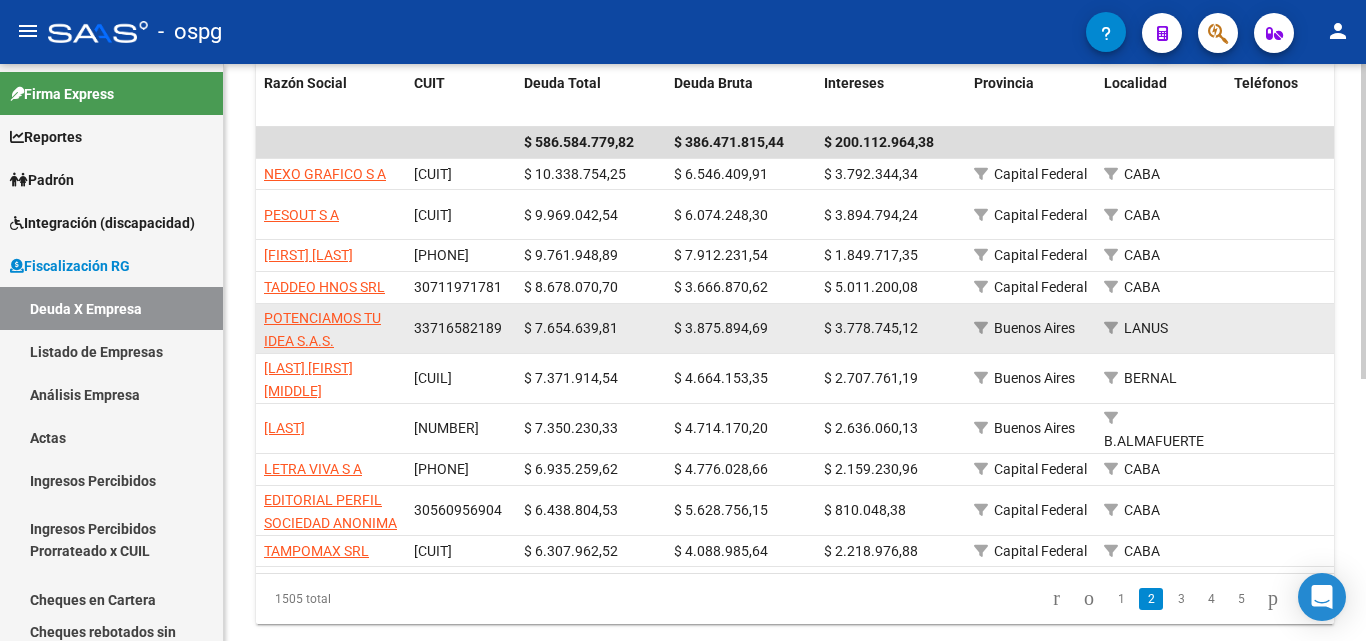 scroll, scrollTop: 280, scrollLeft: 0, axis: vertical 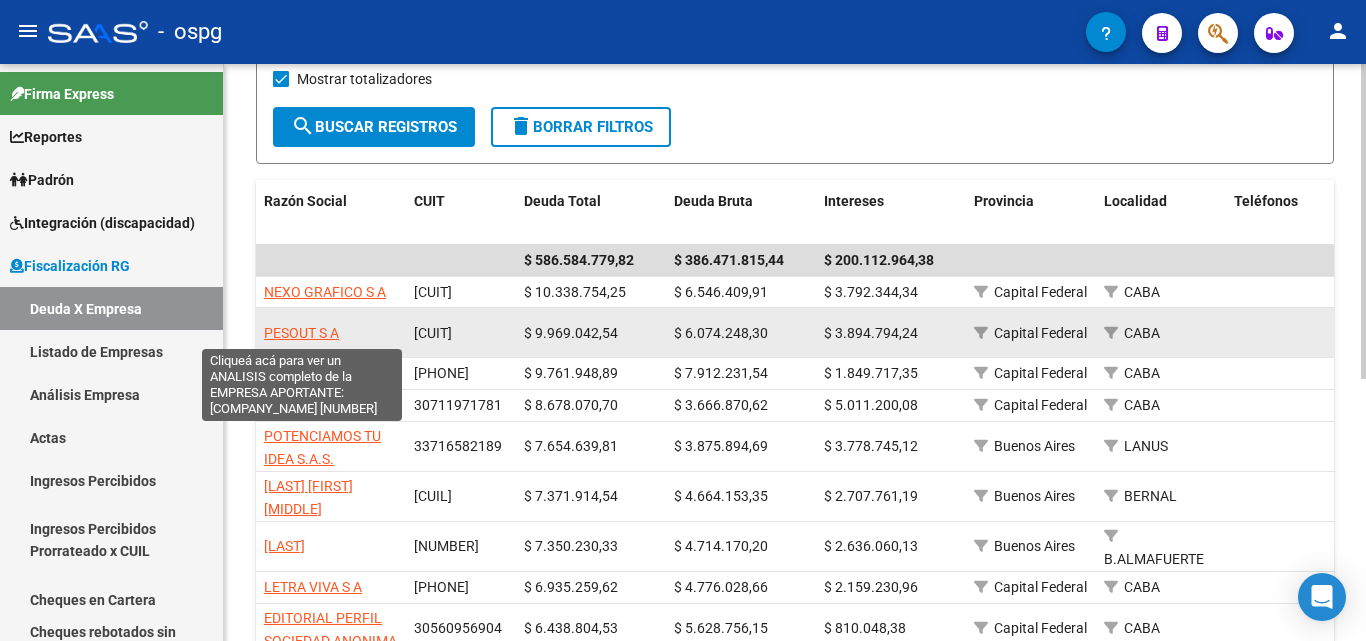click on "PESOUT  S A" 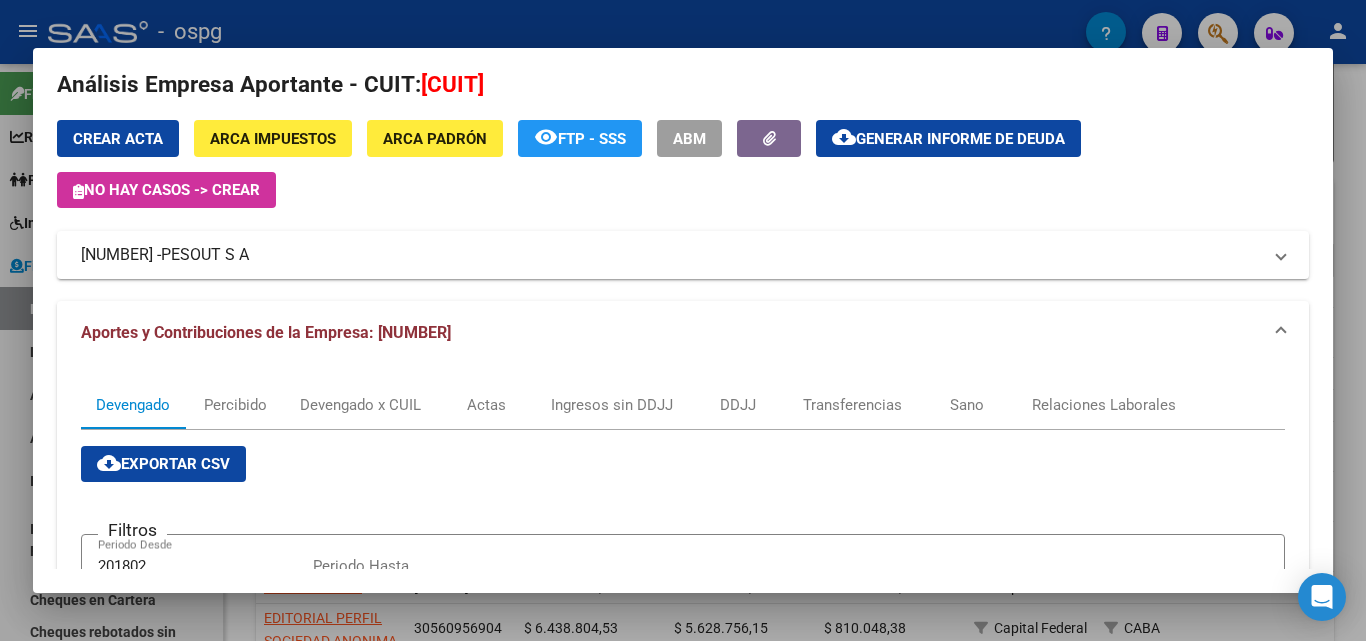 scroll, scrollTop: 0, scrollLeft: 0, axis: both 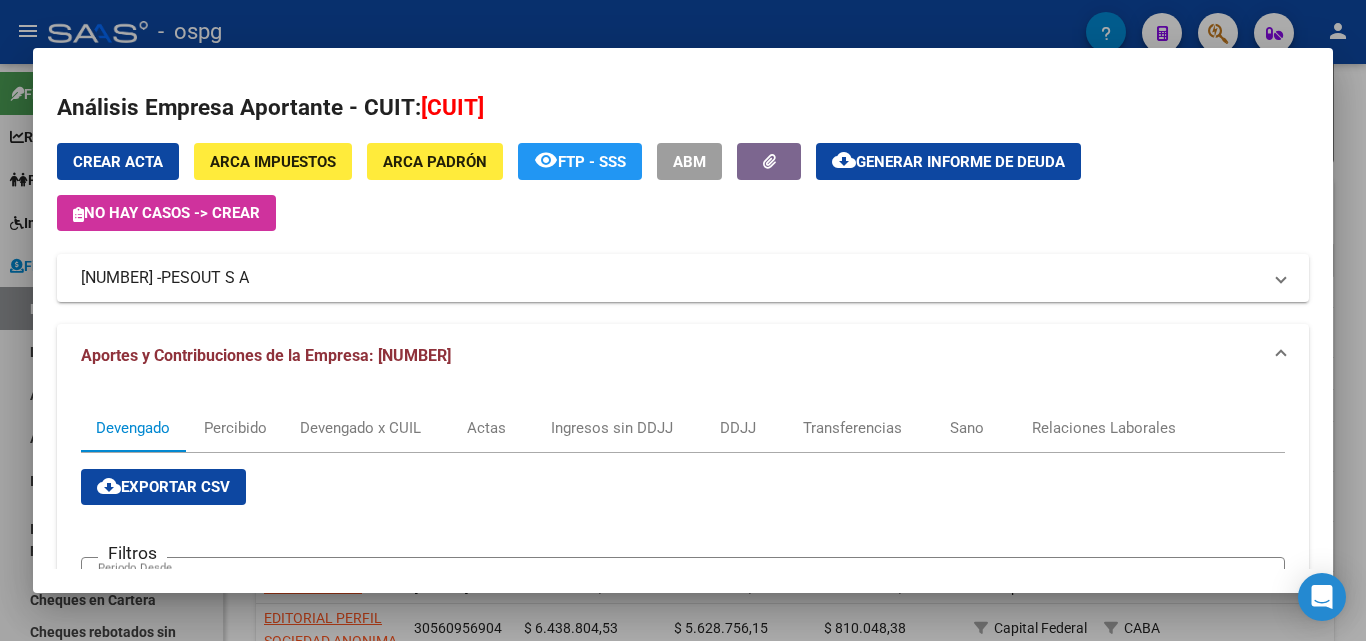 click on "ABM" at bounding box center (689, 162) 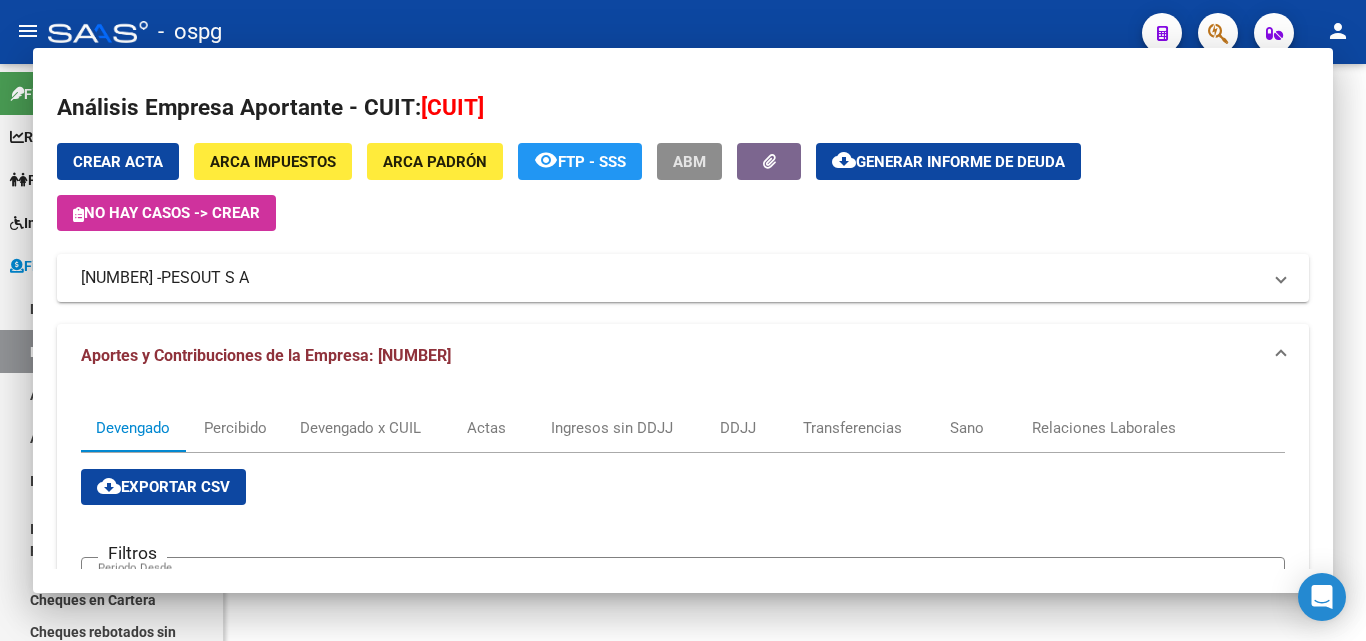 scroll, scrollTop: 0, scrollLeft: 0, axis: both 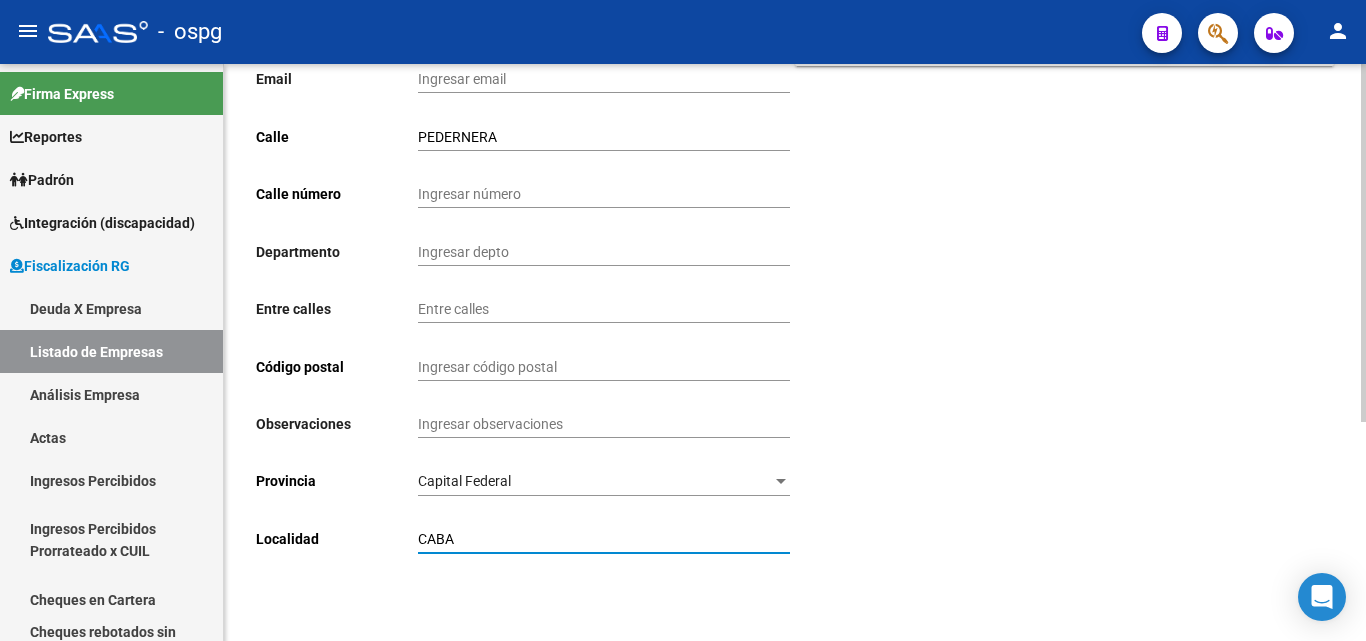 drag, startPoint x: 356, startPoint y: 531, endPoint x: 344, endPoint y: 527, distance: 12.649111 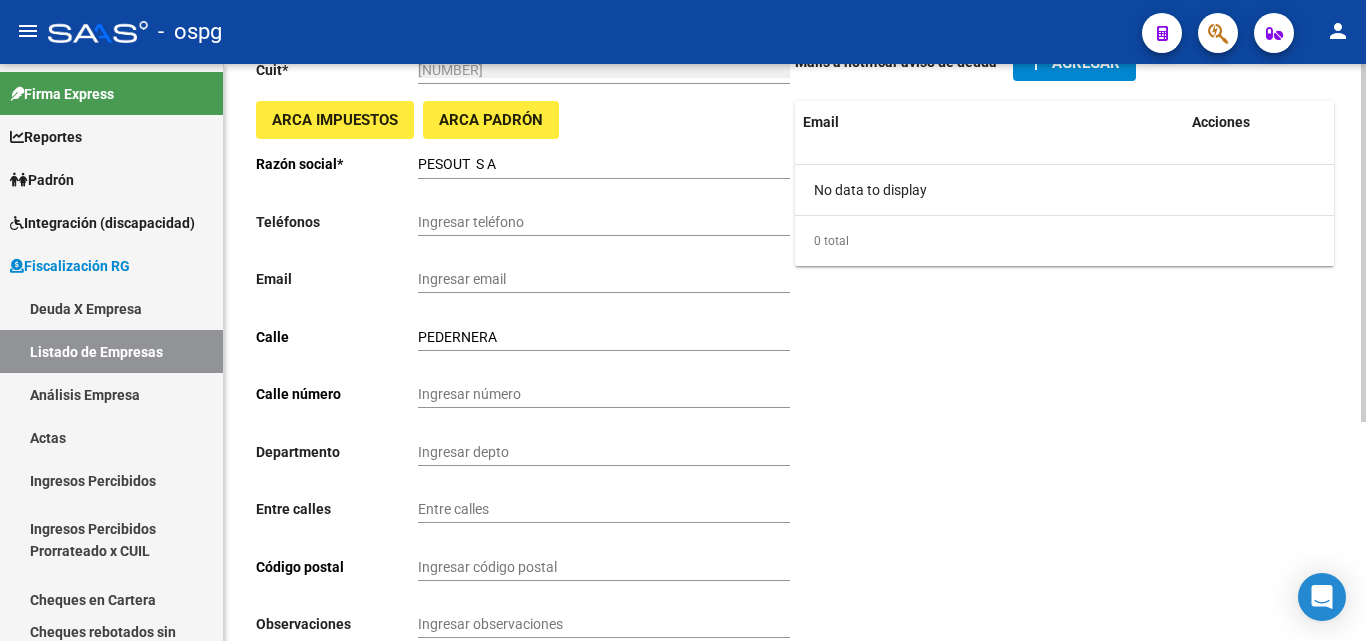 scroll, scrollTop: 52, scrollLeft: 0, axis: vertical 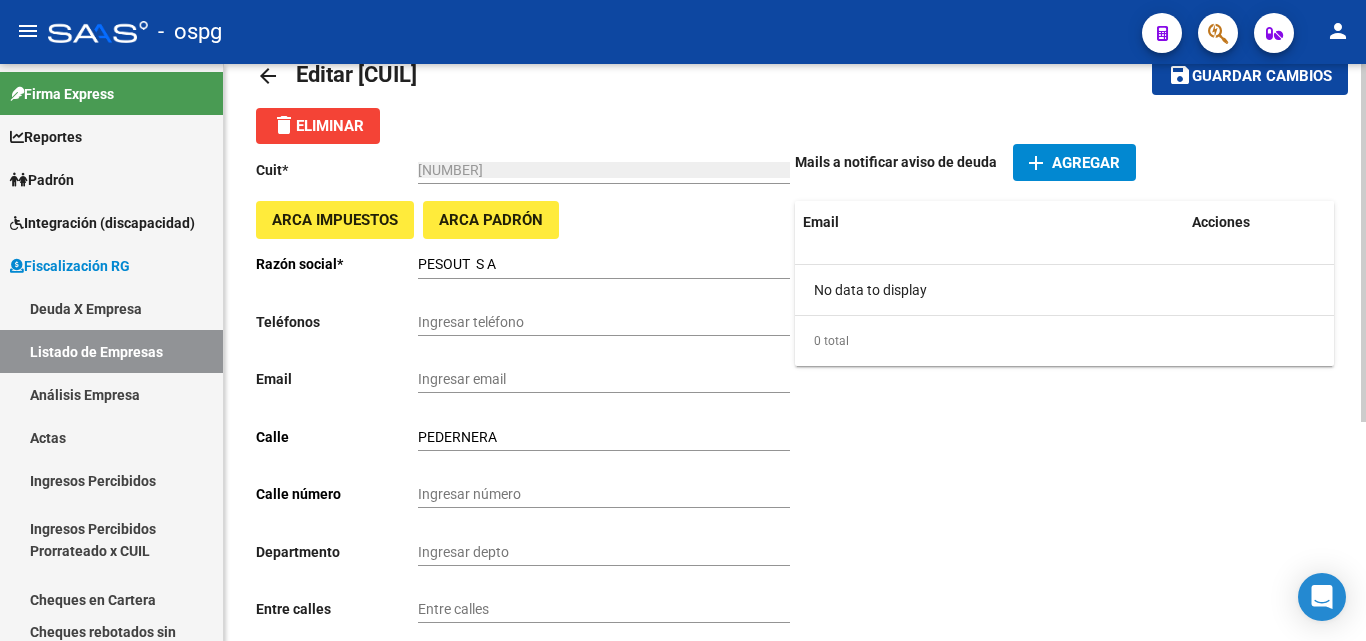 type on "LANUS" 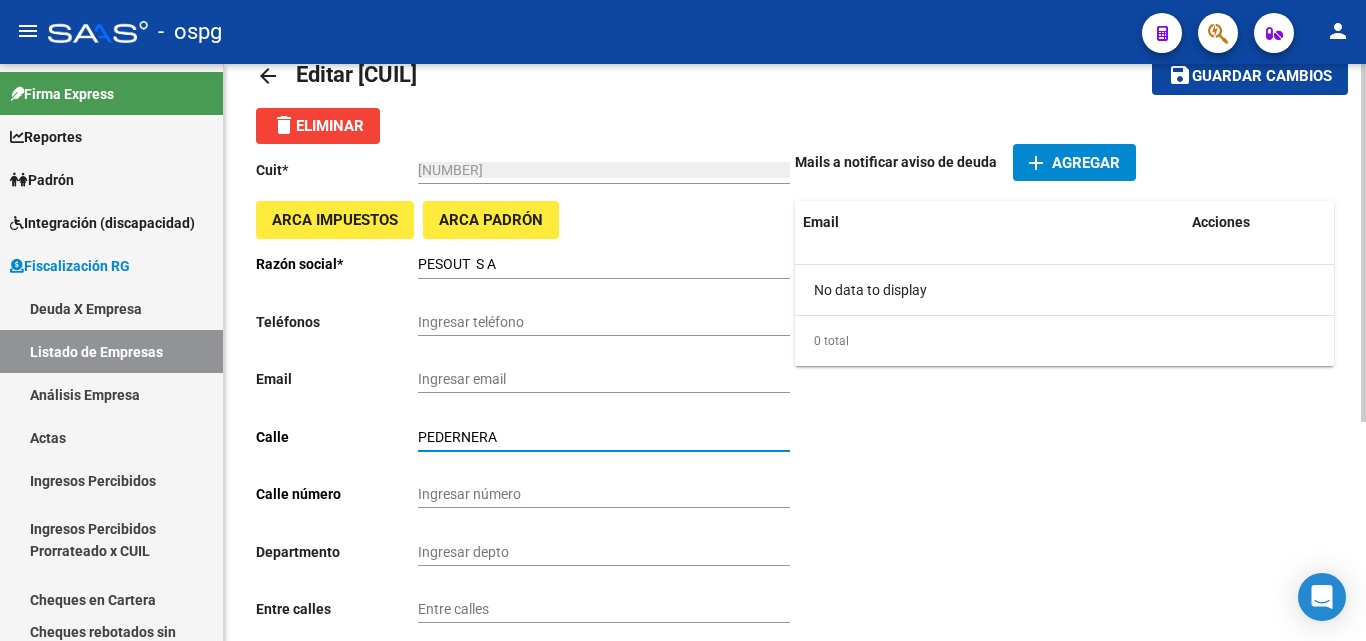drag, startPoint x: 460, startPoint y: 431, endPoint x: 317, endPoint y: 424, distance: 143.17122 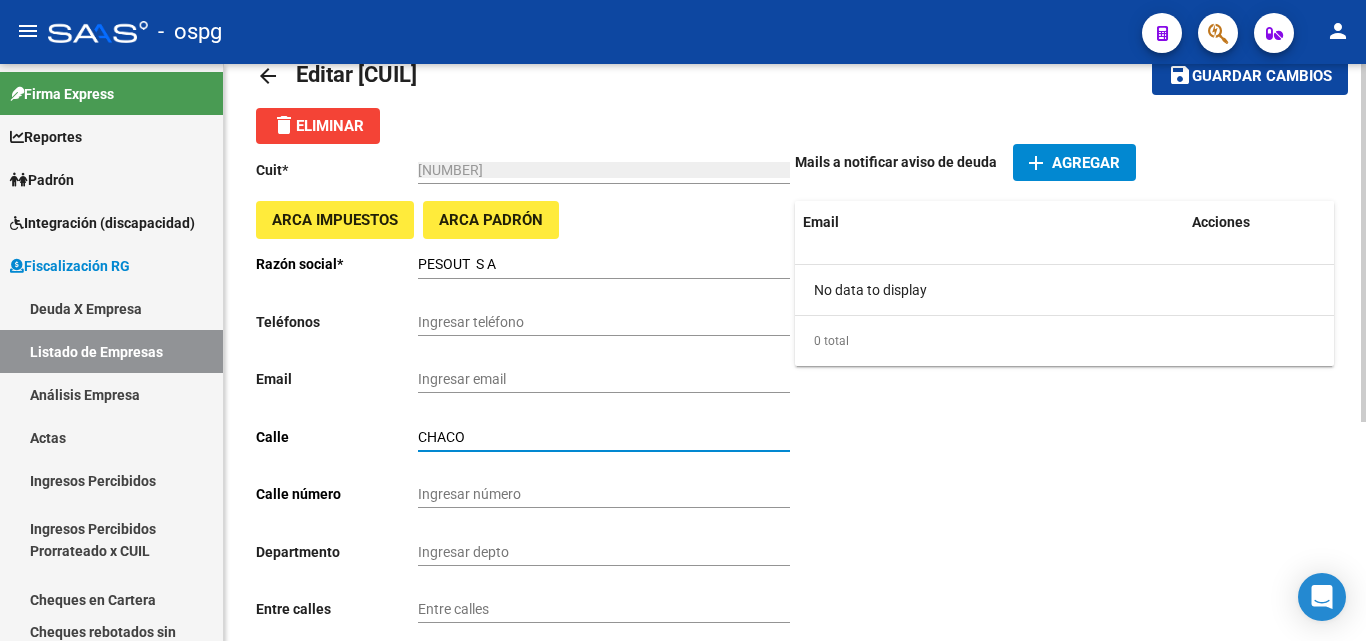 type on "CHACO" 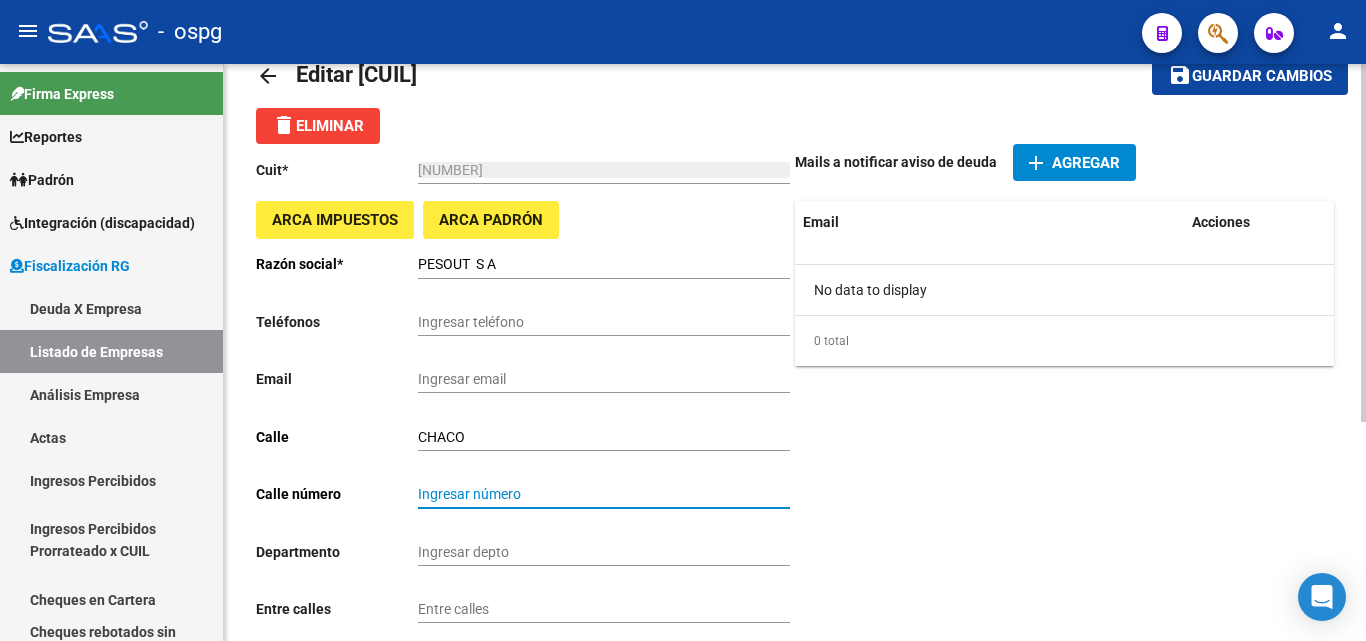 click on "Ingresar número" at bounding box center (604, 494) 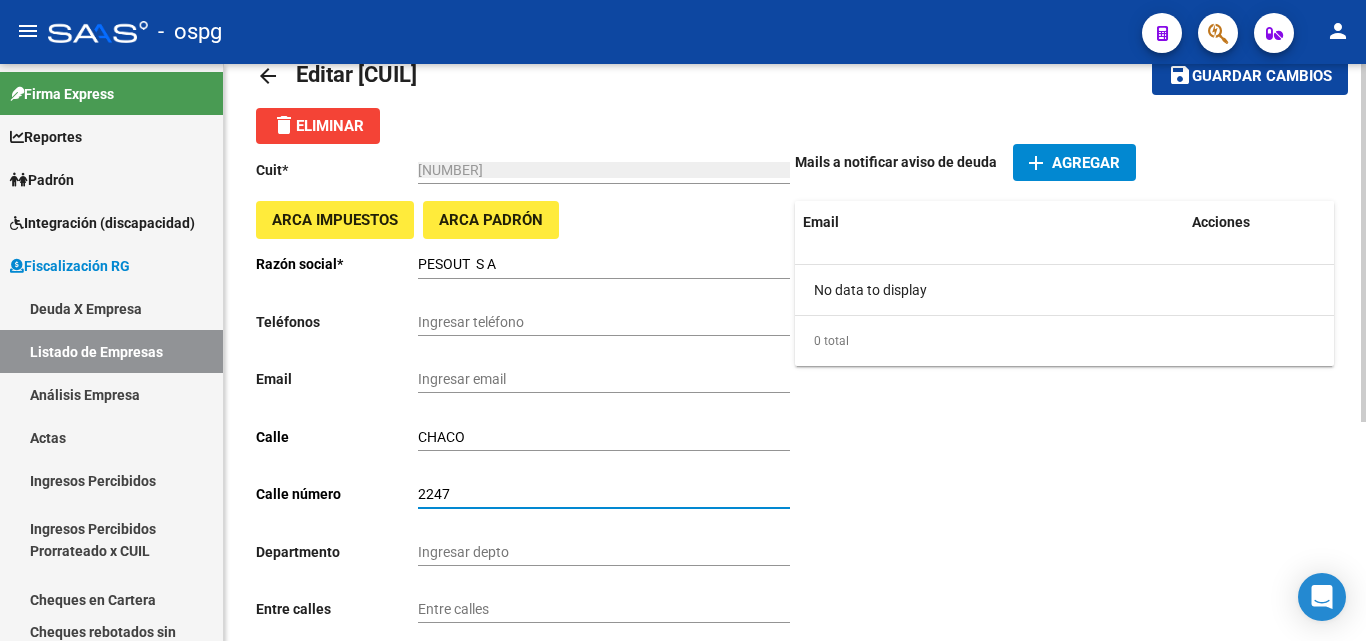 type on "2247" 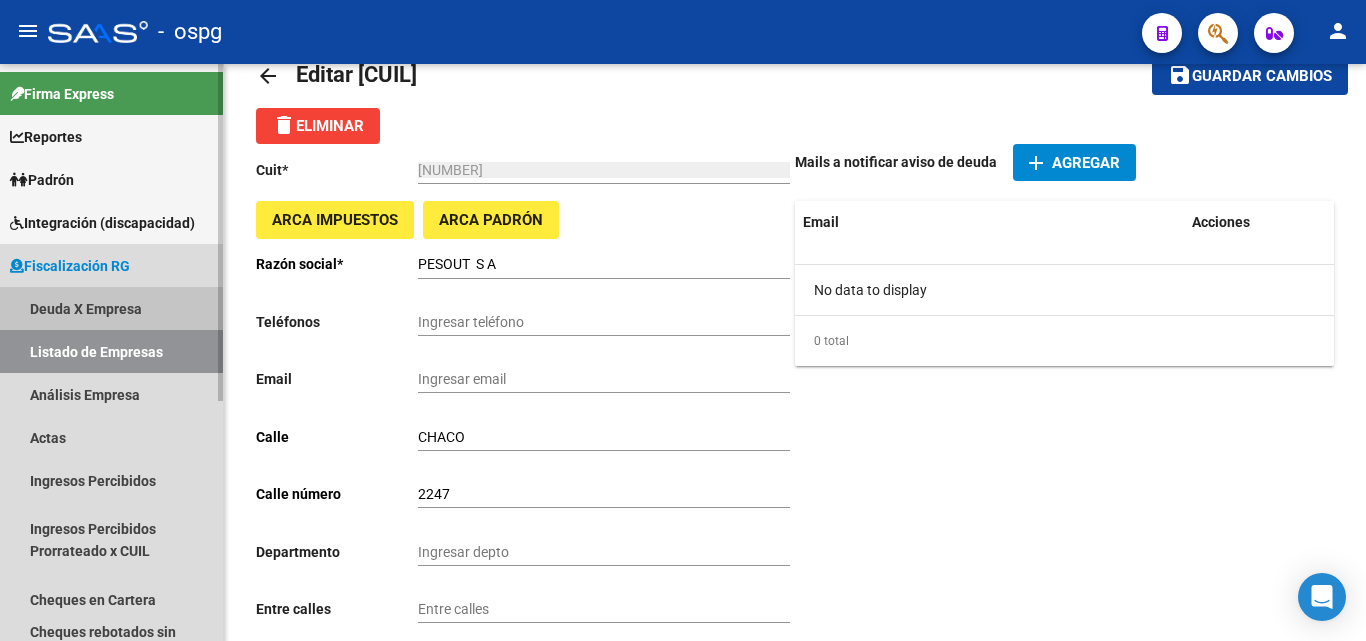 click on "Deuda X Empresa" at bounding box center [111, 308] 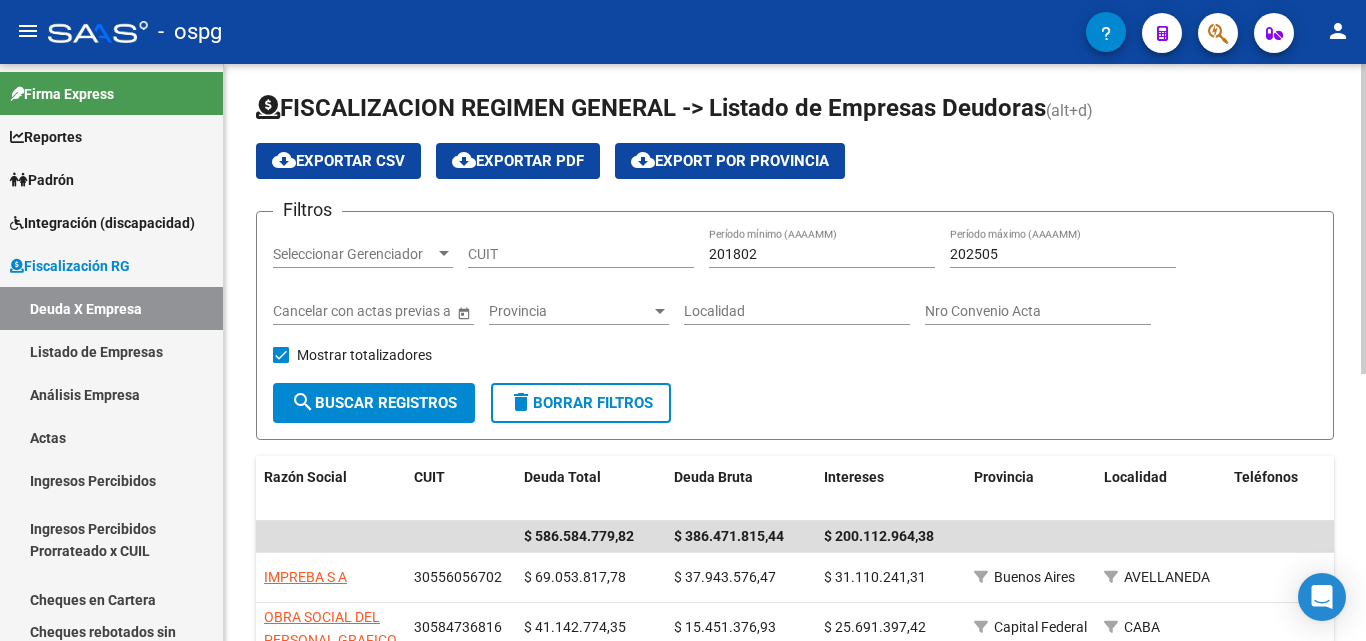 scroll, scrollTop: 52, scrollLeft: 0, axis: vertical 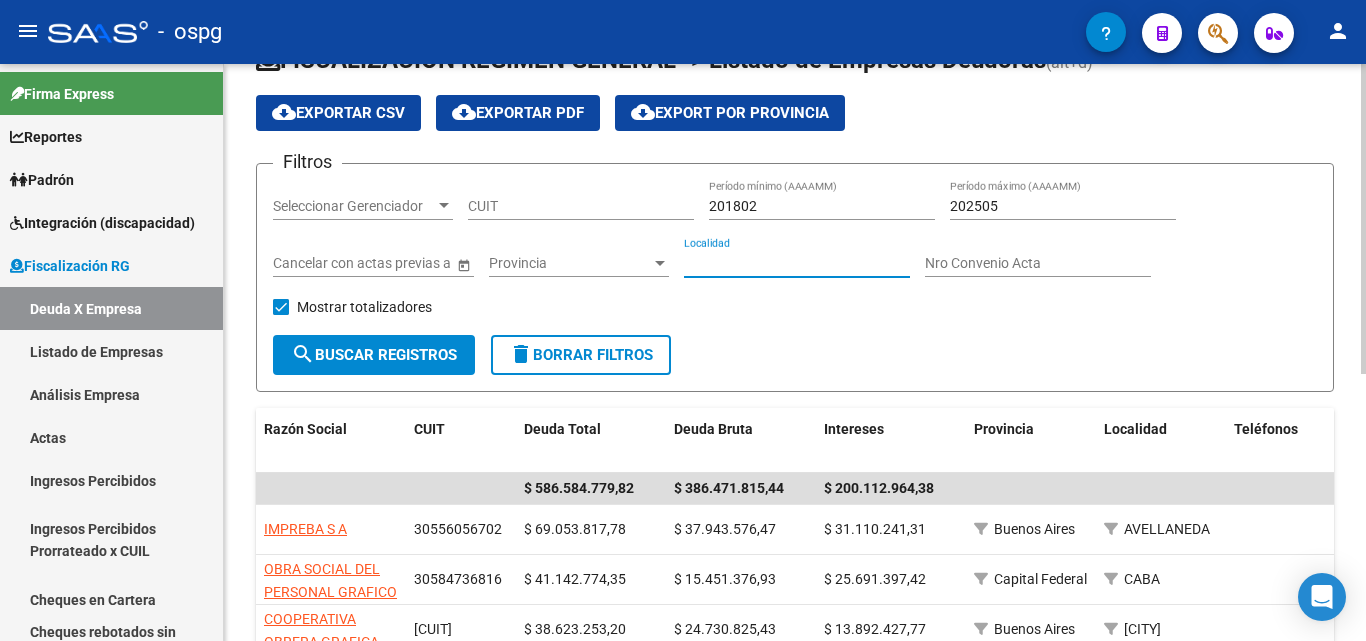 click on "Localidad" at bounding box center [797, 263] 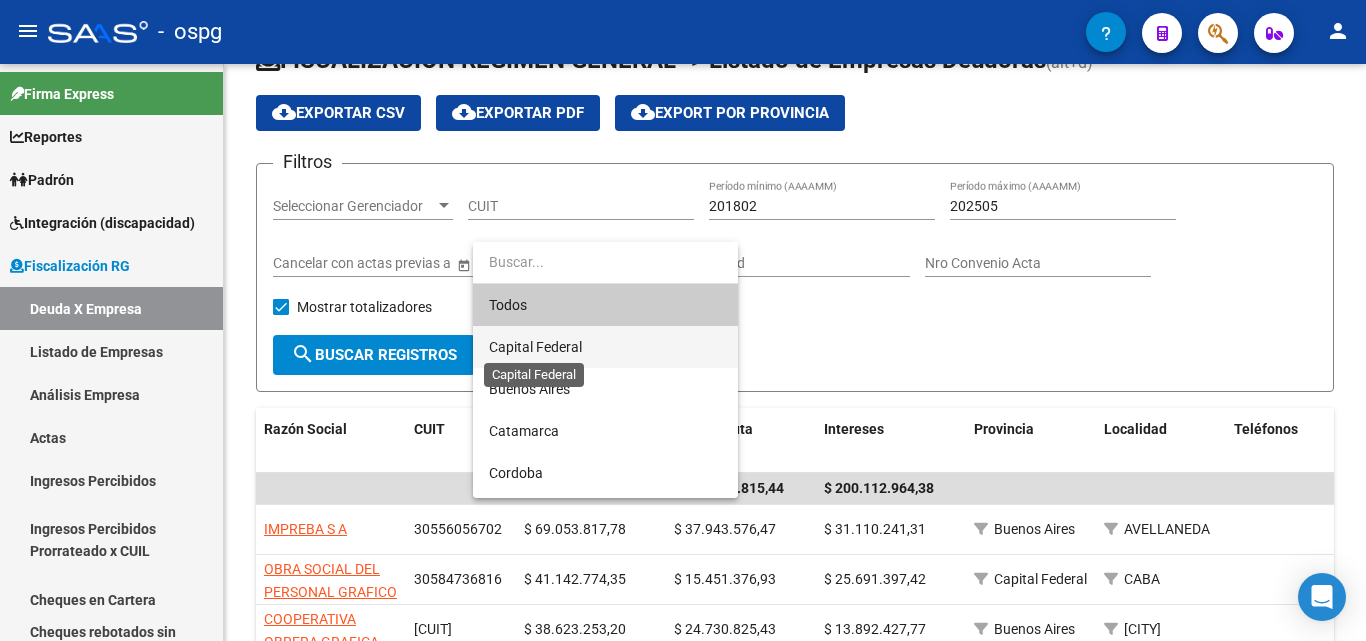 click on "Capital Federal" at bounding box center [535, 347] 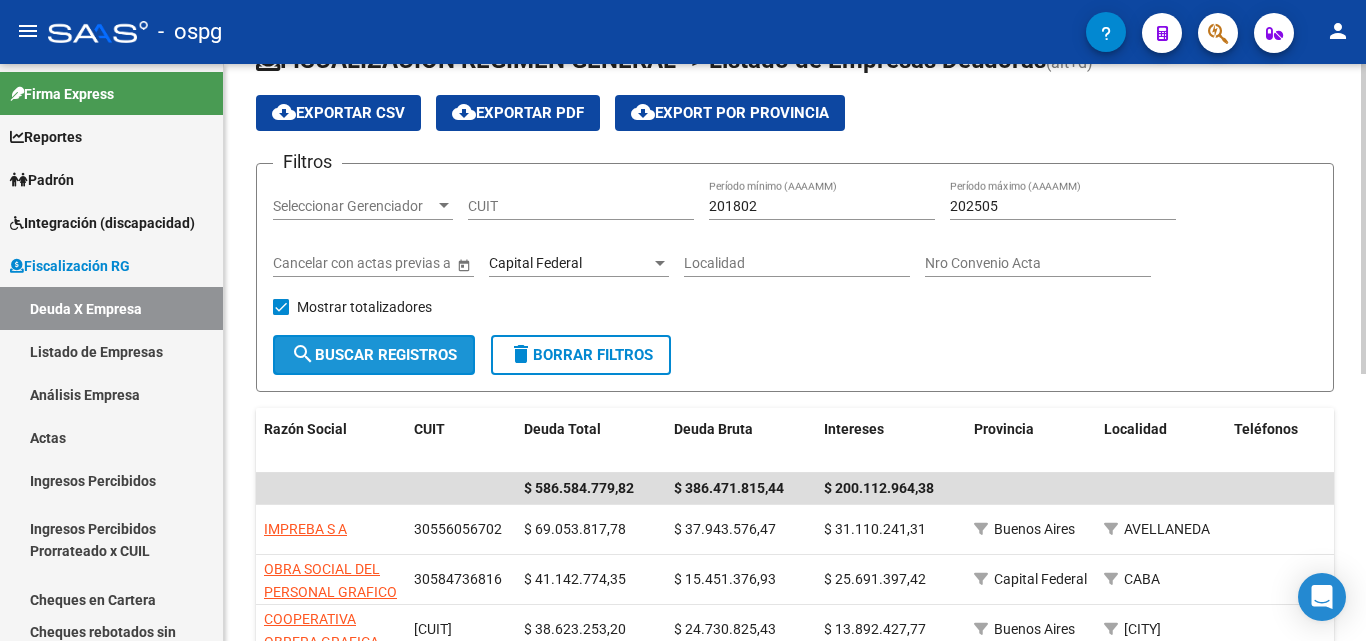 click on "search  Buscar Registros" 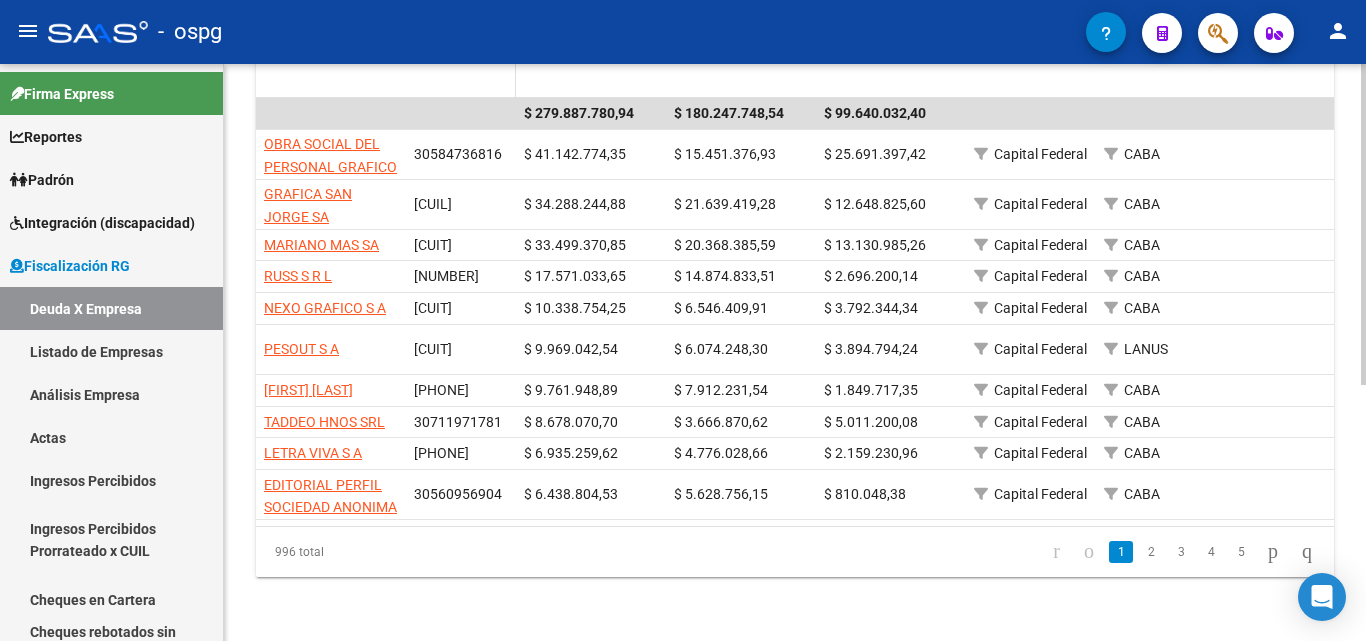 scroll, scrollTop: 452, scrollLeft: 0, axis: vertical 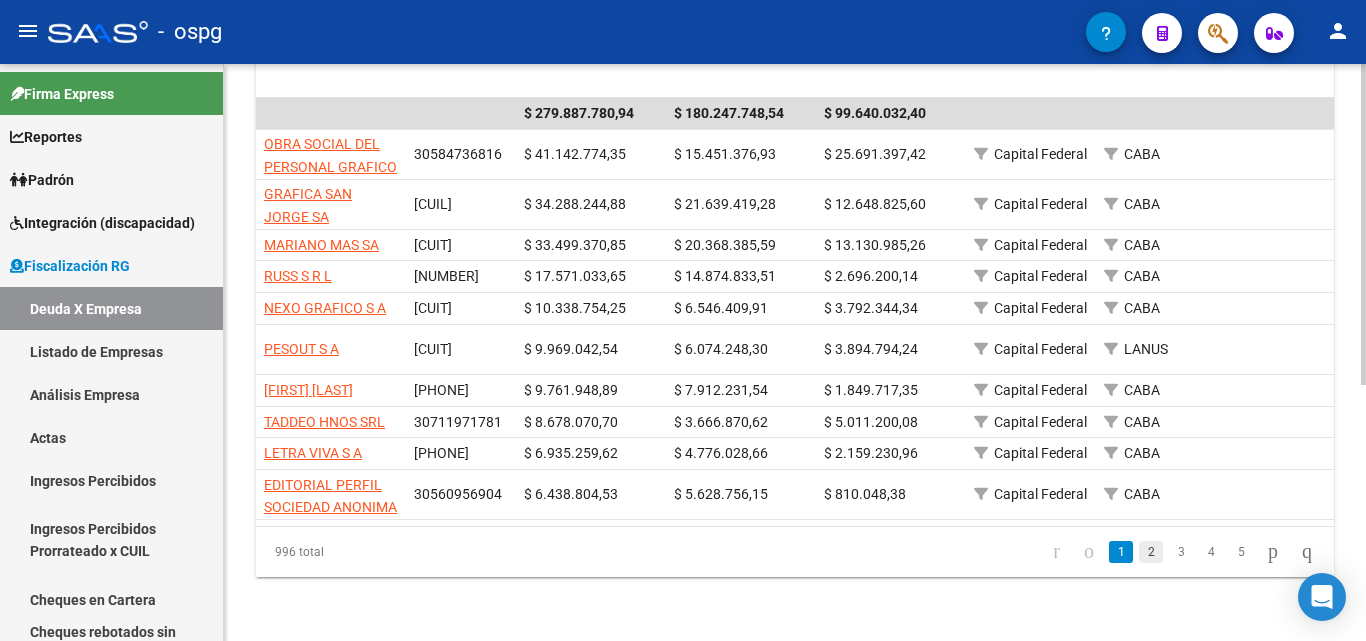 click on "2" 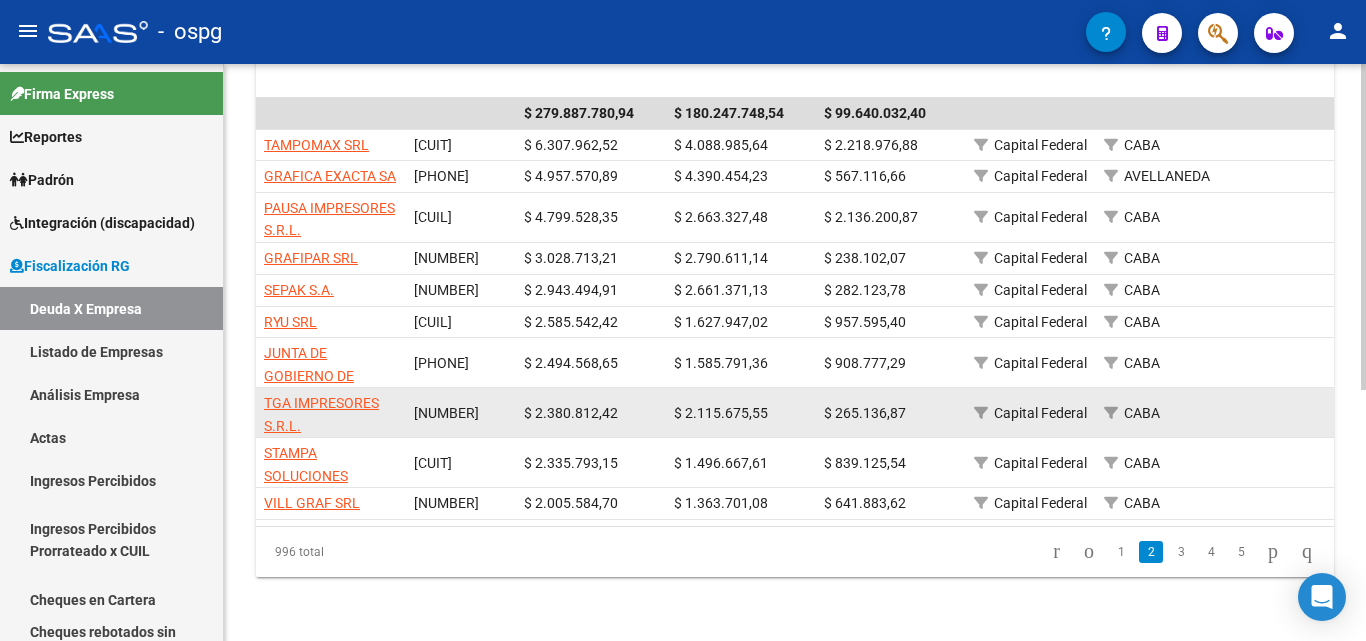 scroll, scrollTop: 443, scrollLeft: 0, axis: vertical 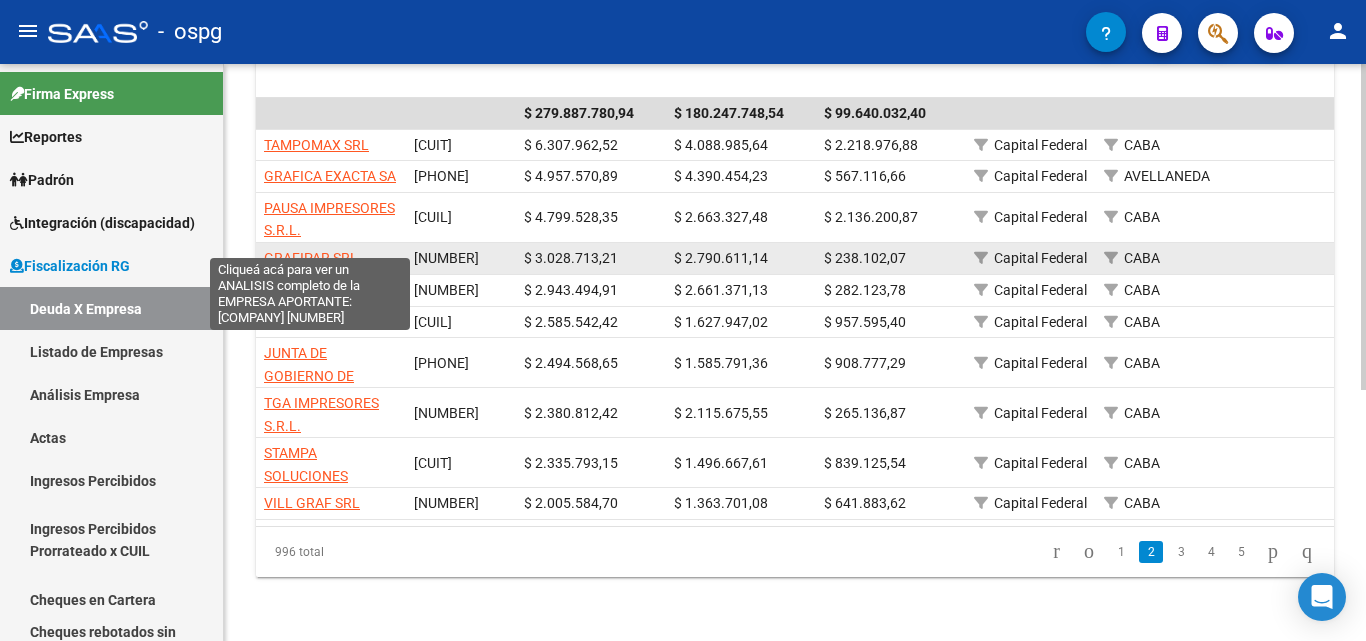 click on "GRAFIPAR SRL" 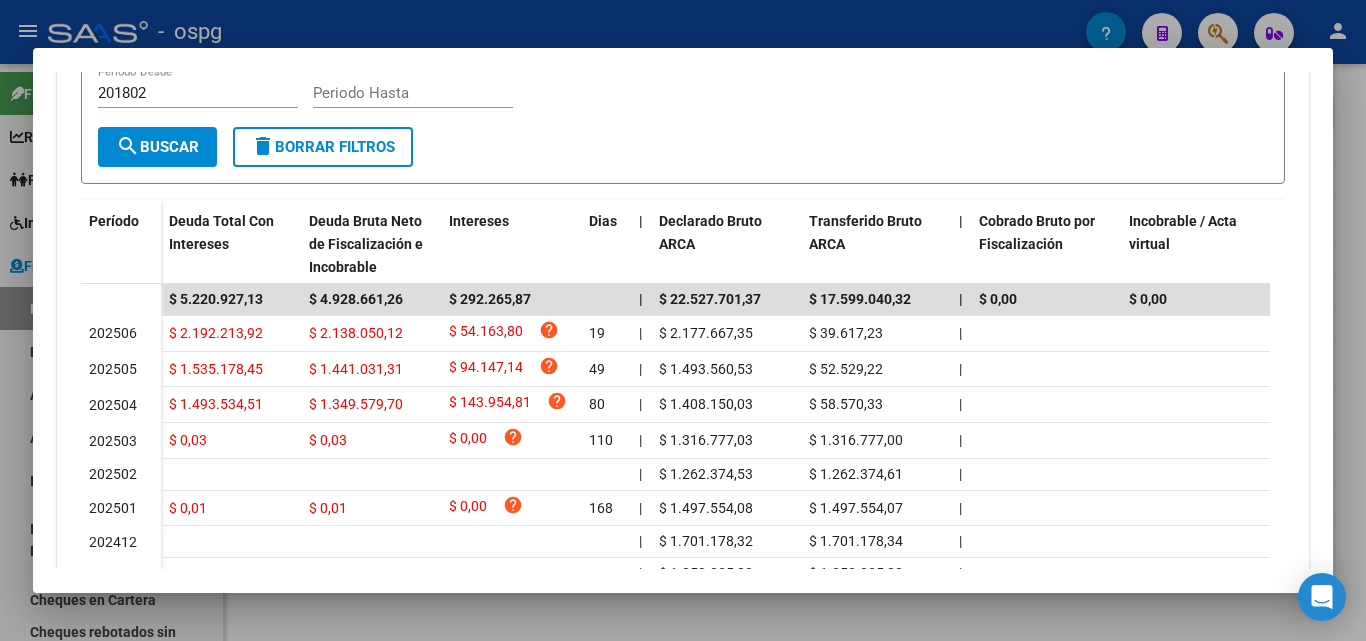 scroll, scrollTop: 535, scrollLeft: 0, axis: vertical 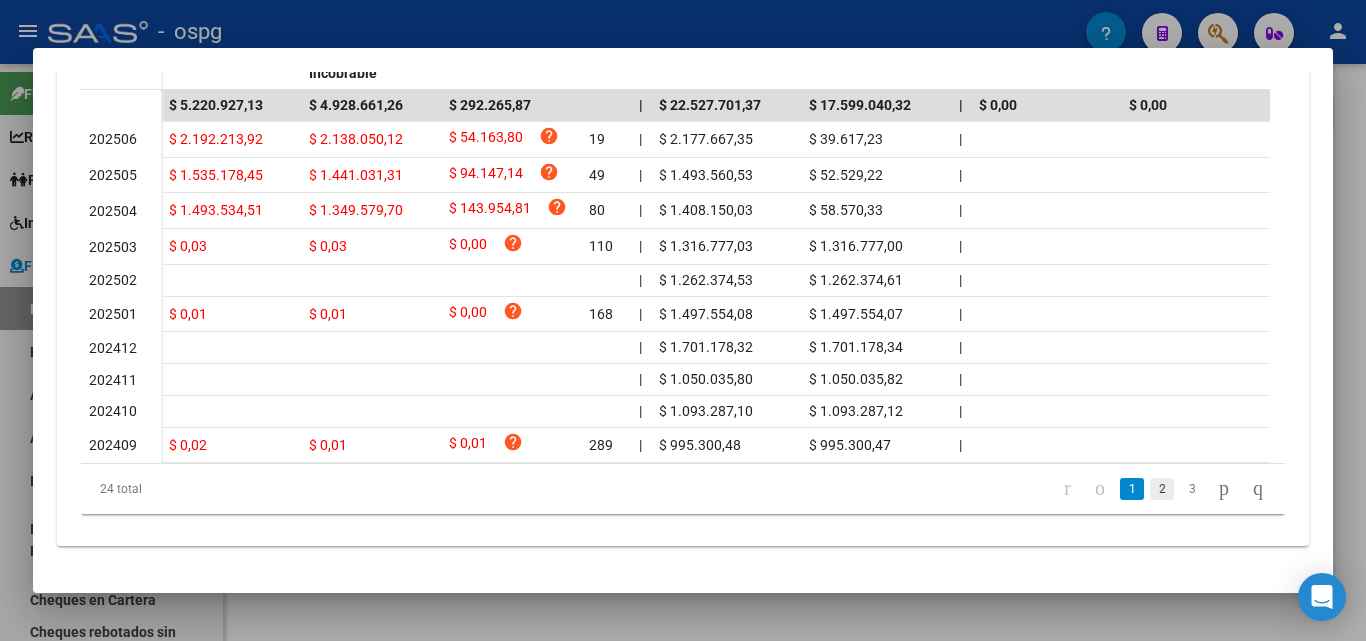 click on "2" 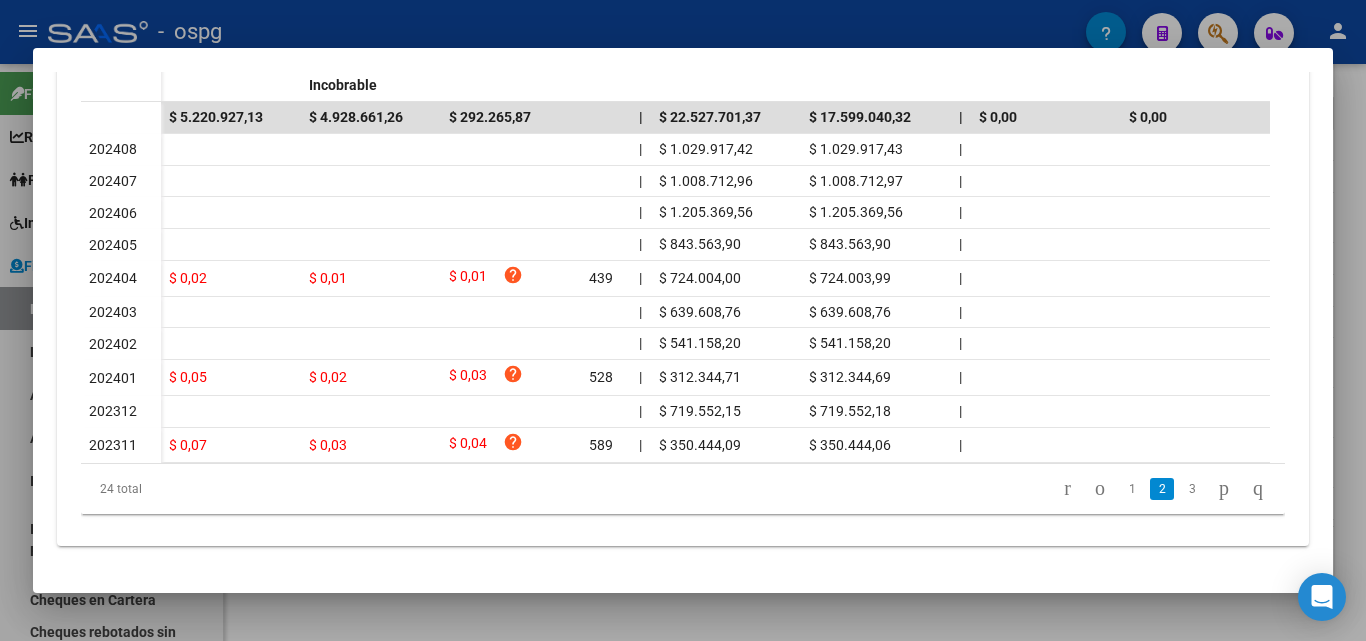 scroll, scrollTop: 696, scrollLeft: 0, axis: vertical 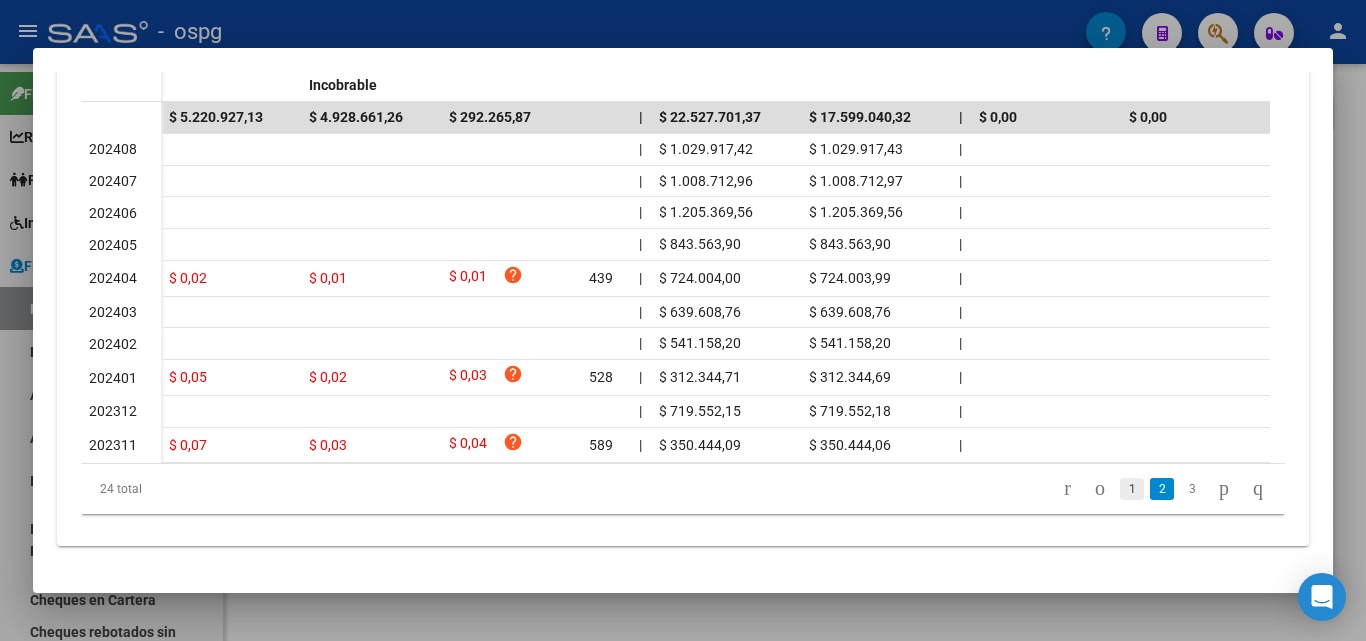 click on "1" 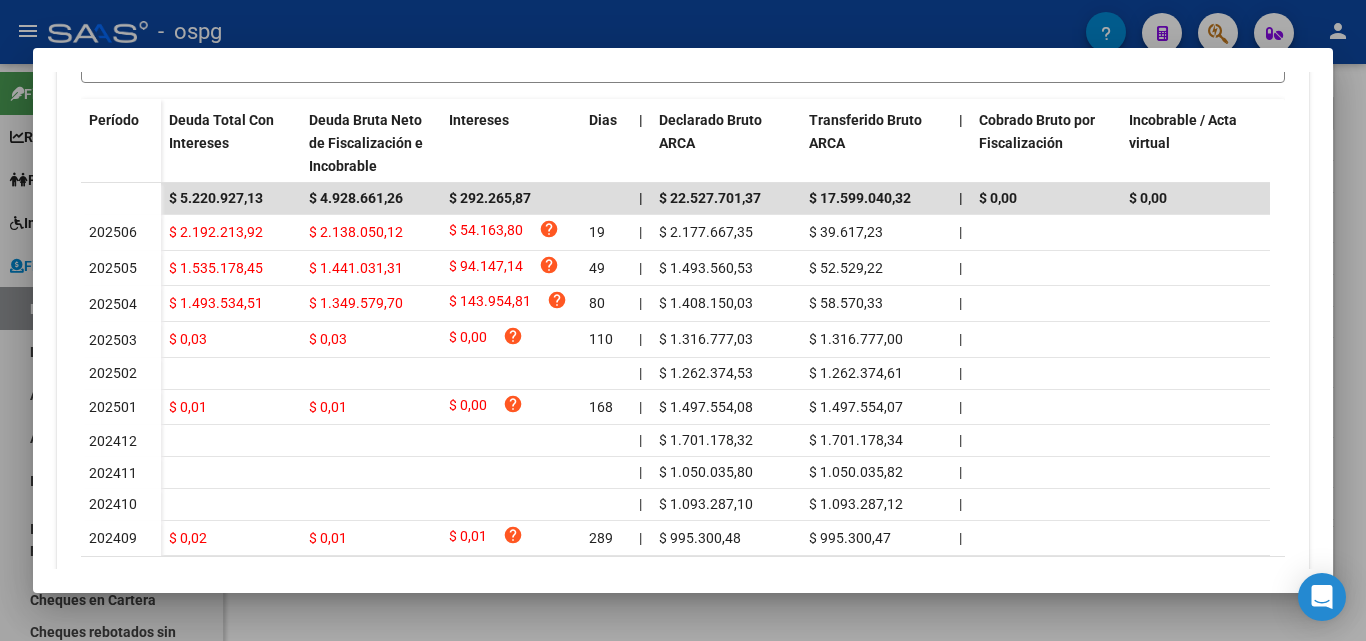 scroll, scrollTop: 596, scrollLeft: 0, axis: vertical 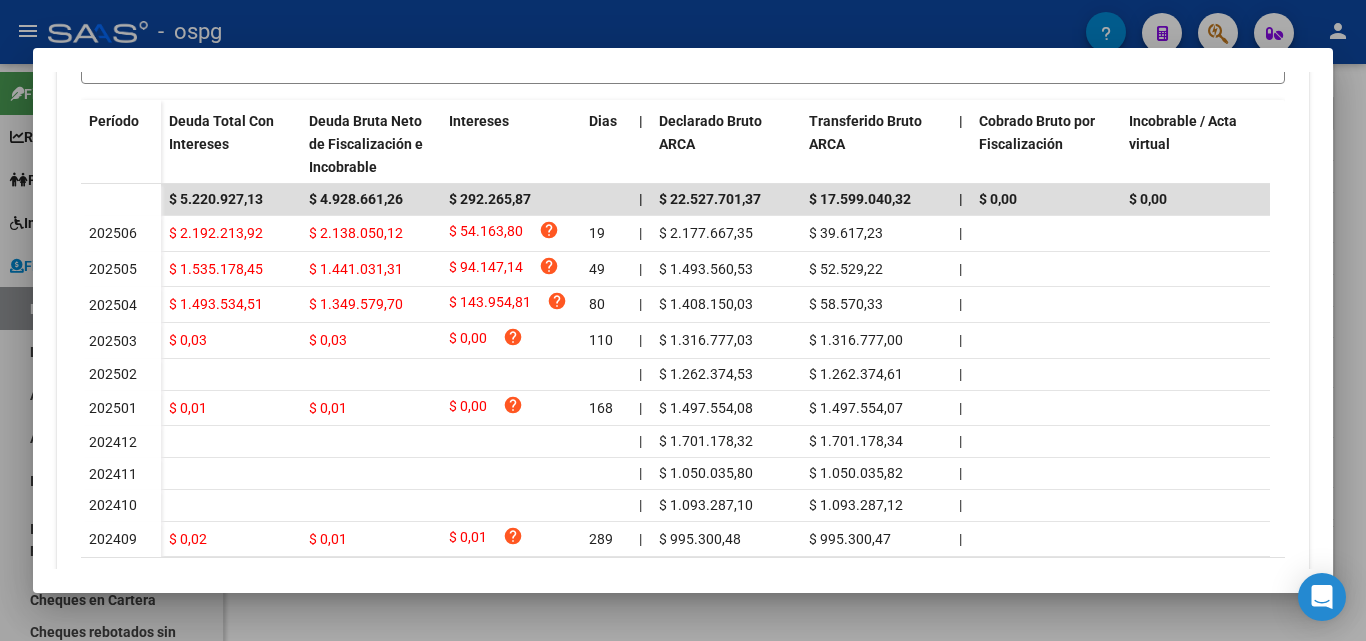 click at bounding box center [683, 320] 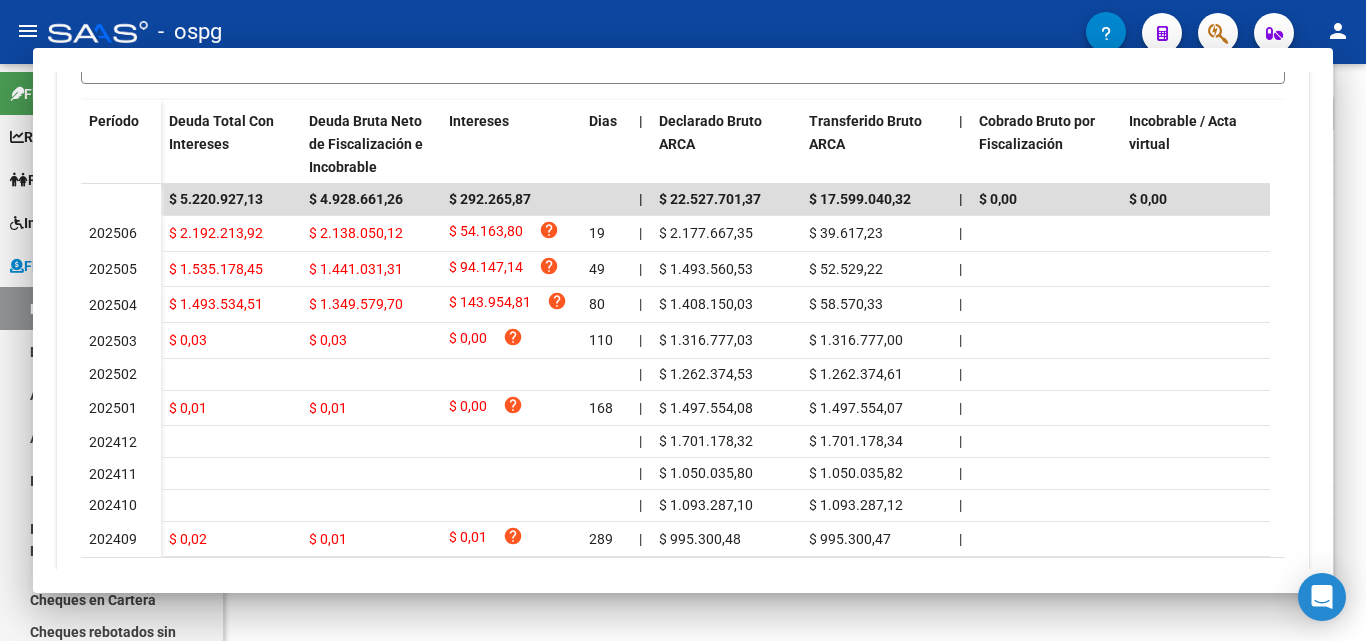 click on "FISCALIZACION REGIMEN GENERAL -> Listado de Empresas Deudoras  (alt+d) cloud_download  Exportar CSV  cloud_download  Exportar PDF  cloud_download  Export por Provincia  Filtros Seleccionar Gerenciador Seleccionar Gerenciador CUIT 201802 Período mínimo (AAAAMM) 202505 Período máximo (AAAAMM) Cancelar con actas previas a Capital Federal Provincia Localidad Nro Convenio Acta   Mostrar totalizadores  search  Buscar Registros  delete  Borrar Filtros  Razón Social CUIT Deuda Total Deuda Bruta Intereses Provincia Localidad Teléfonos Email Ult. Acta Ult. Acta Nro Ult. Acta Monto Ult. Acta Periodo Máx. Ult. Acta Nro Convenio Ult. Acta Comentario $ 279.887.780,94 $ 180.247.748,54 $ 99.640.032,40 TAMPOMAX SRL 30708884886 $ 6.307.962,52 $ 4.088.985,64 $ 2.218.976,88    Capital Federal    CABA 11/02/2025 202406/202501 $ 1.893.682,52 202501 ACTA 127014 GRAFICA EXACTA SA 30709853755 $ 4.957.570,89 $ 4.390.454,23 $ 567.116,66    Capital Federal    AVELLANEDA 22/04/2025 202408/202501 $ 14.023.760,70" 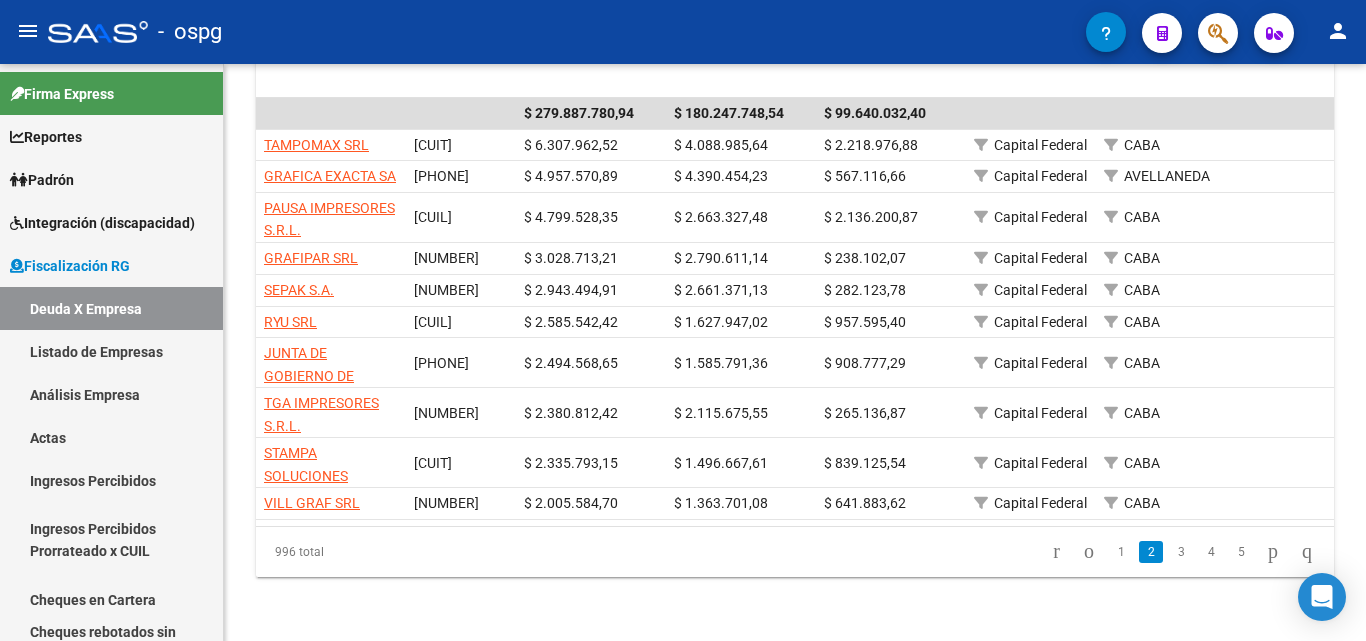 click 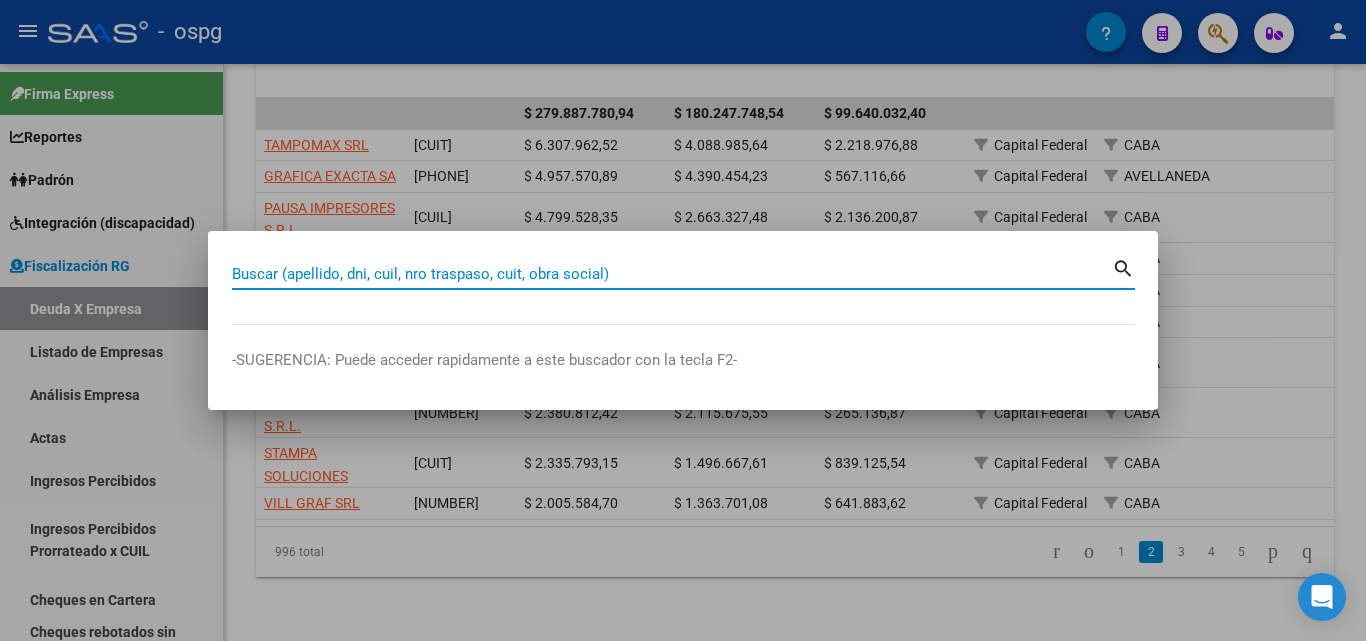 click on "Buscar (apellido, dni, cuil, nro traspaso, cuit, obra social)" at bounding box center [672, 274] 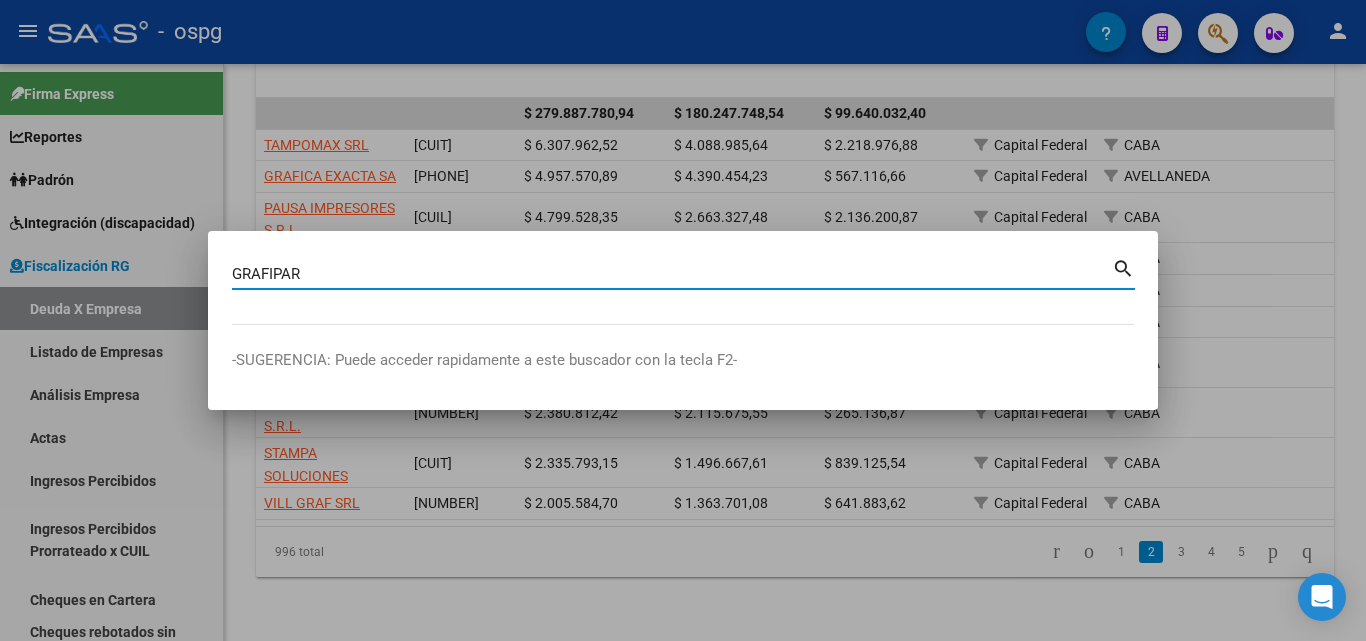 type on "GRAFIPAR" 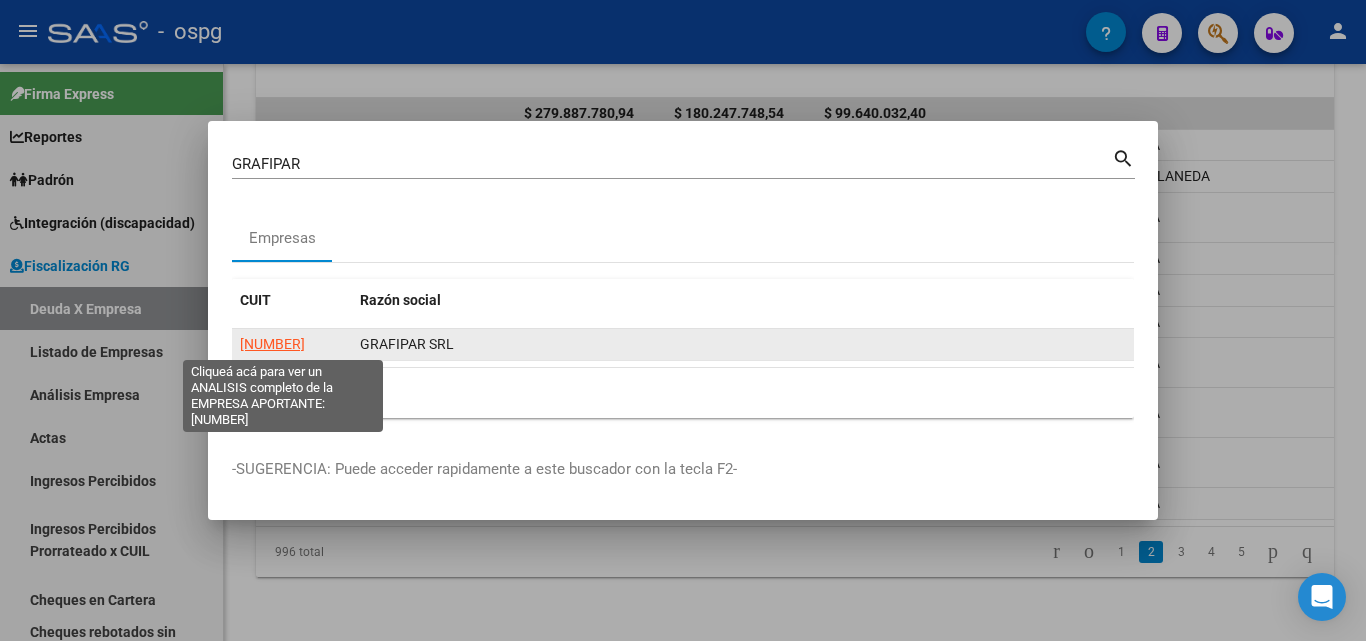 click on "30707698892" 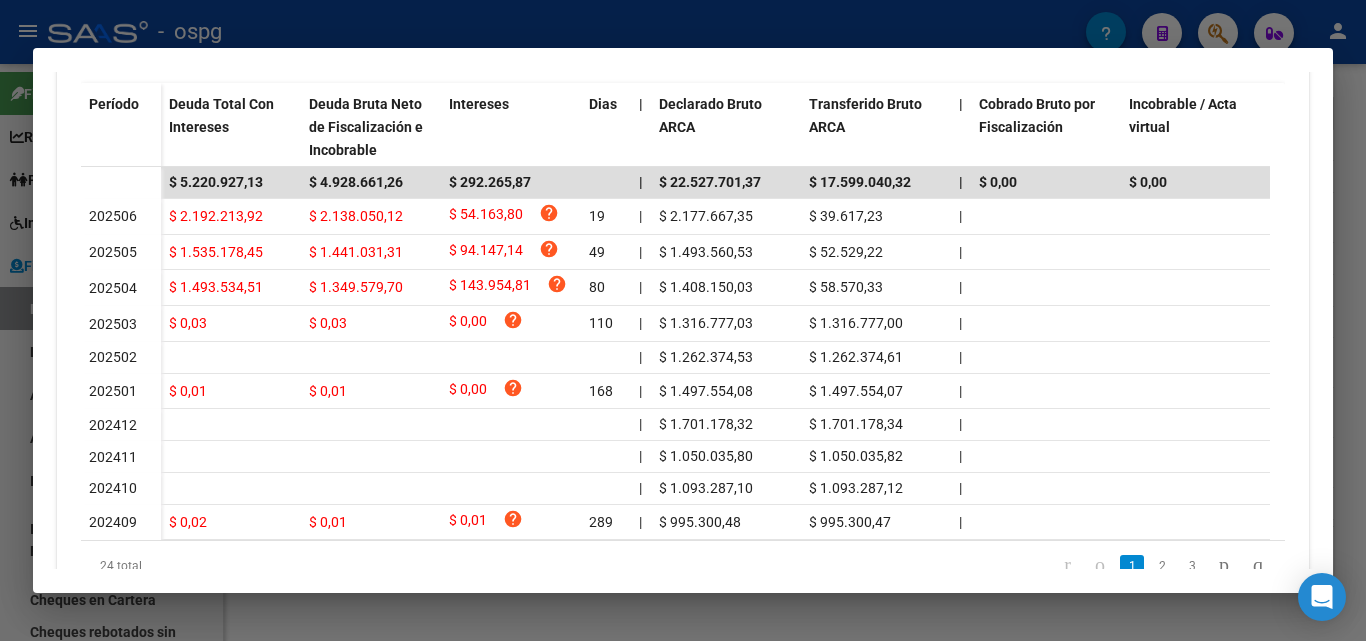 scroll, scrollTop: 700, scrollLeft: 0, axis: vertical 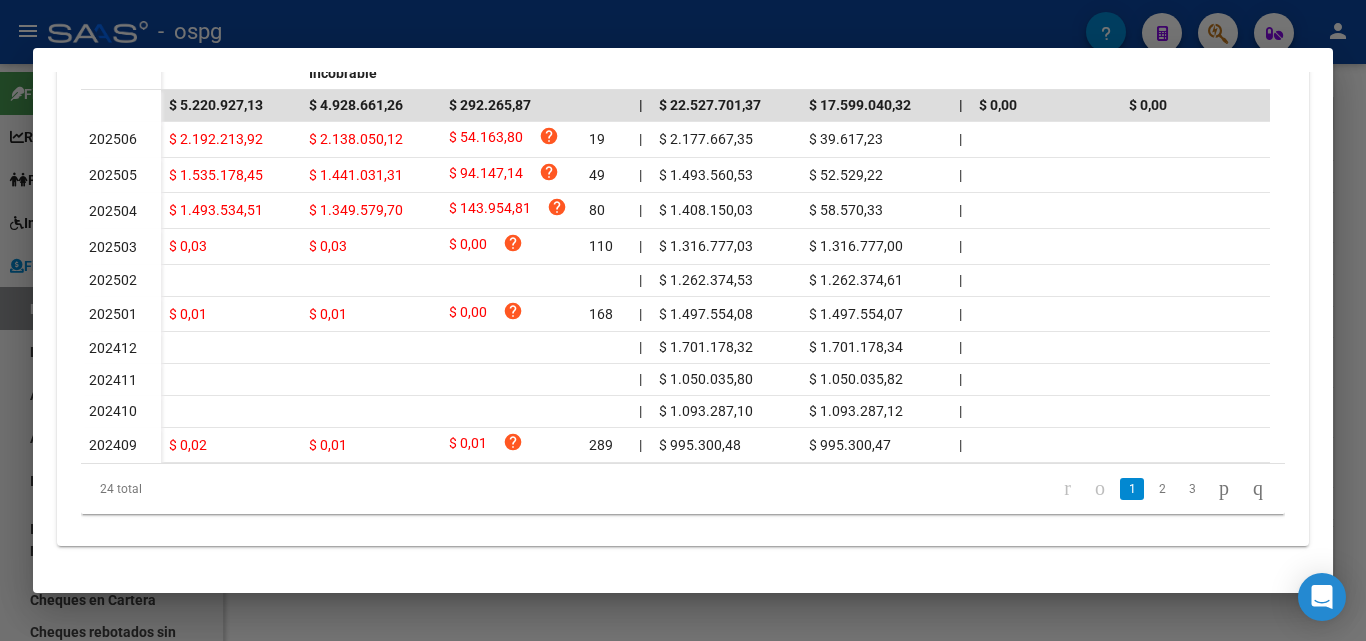 click at bounding box center [683, 320] 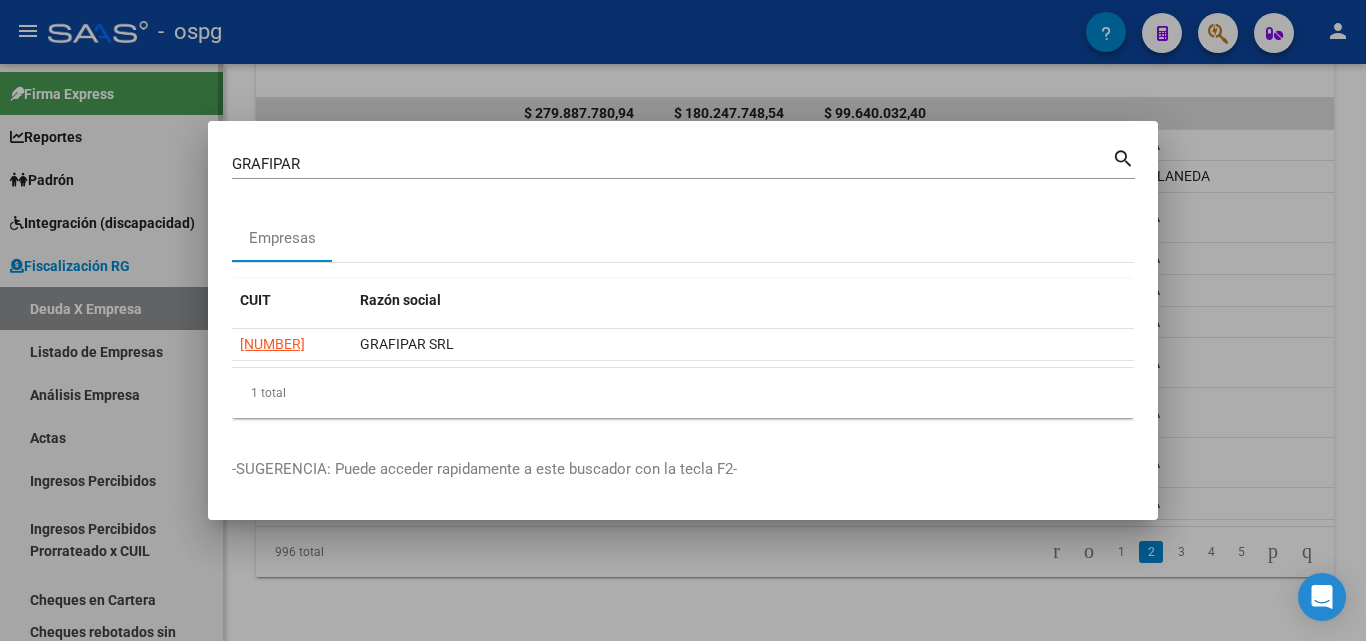 click at bounding box center [683, 320] 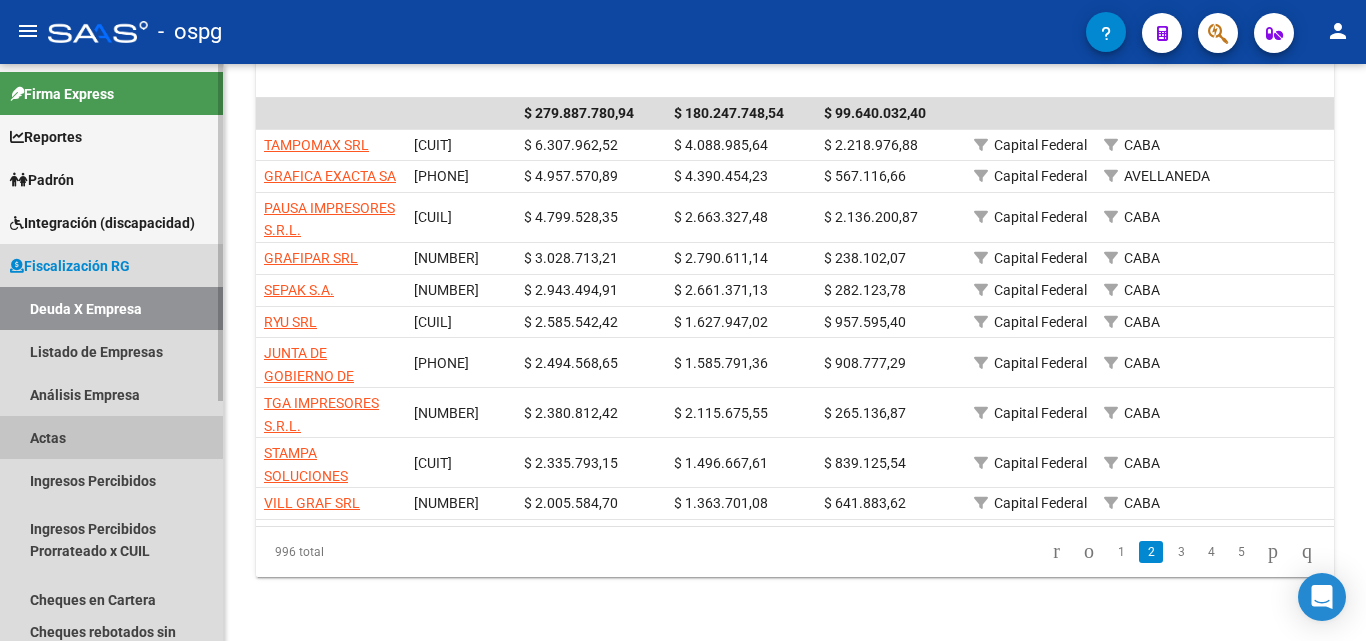 click on "Actas" at bounding box center [111, 437] 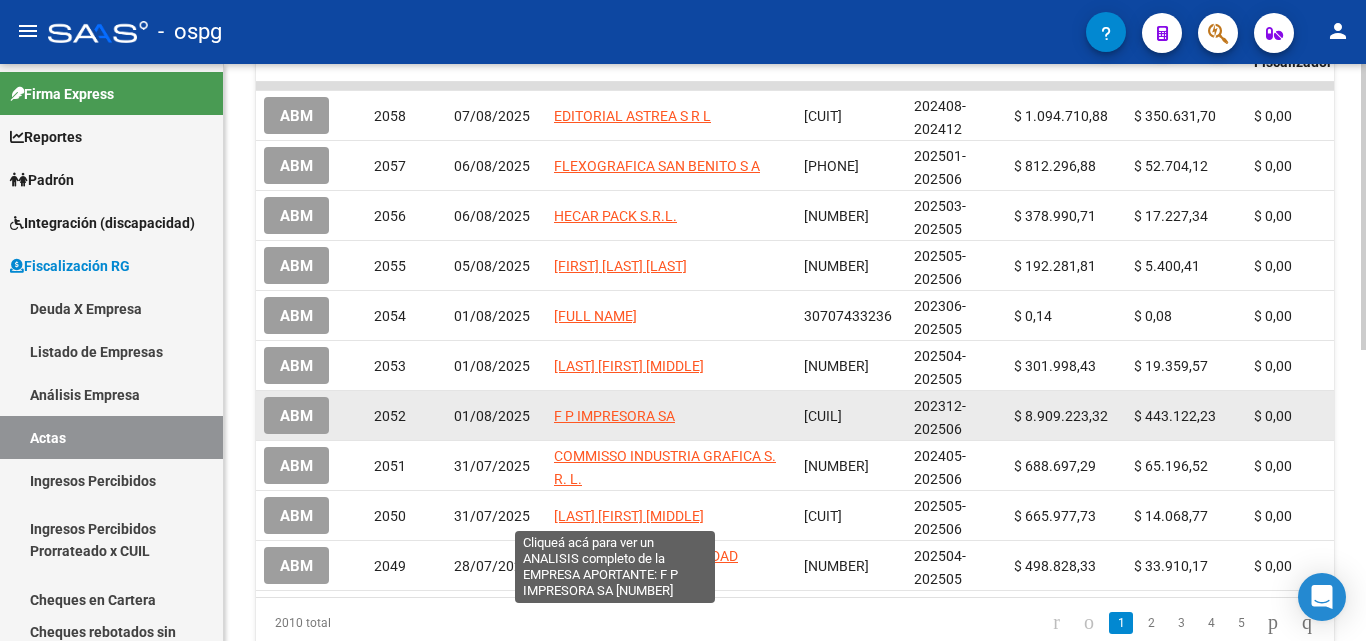 scroll, scrollTop: 500, scrollLeft: 0, axis: vertical 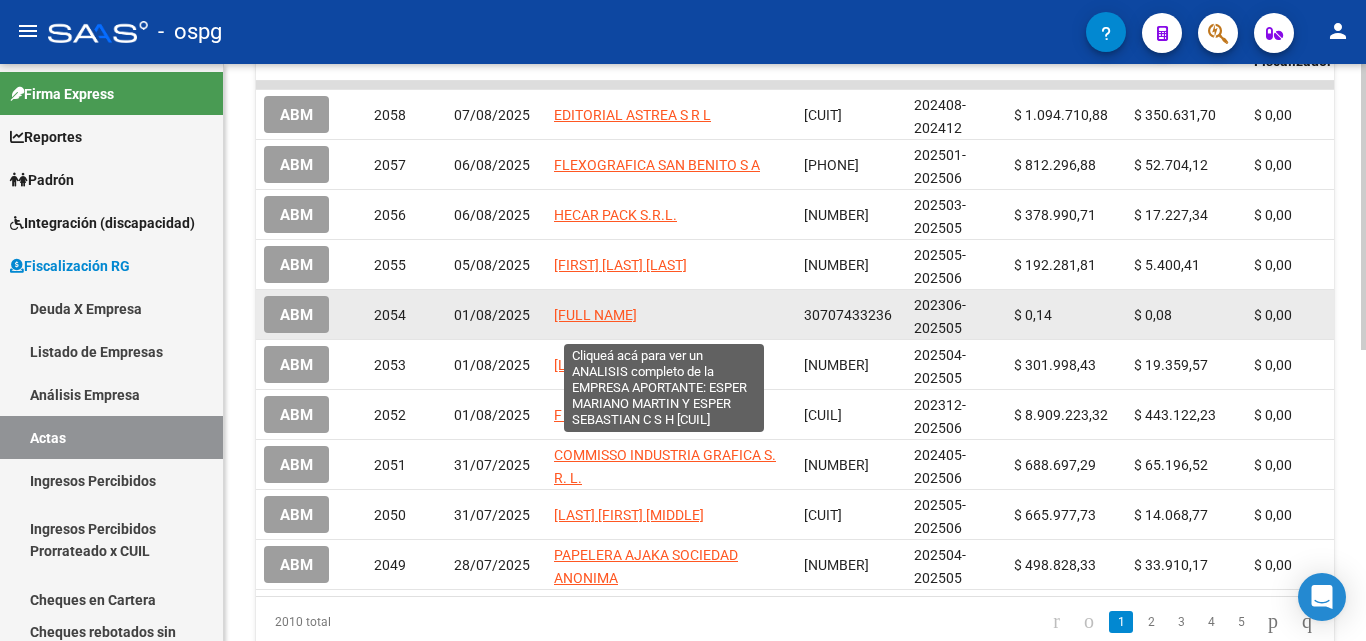 click on "[LAST NAME] [LAST NAME] MARTIN Y ESPER SEBASTIAN C S H" 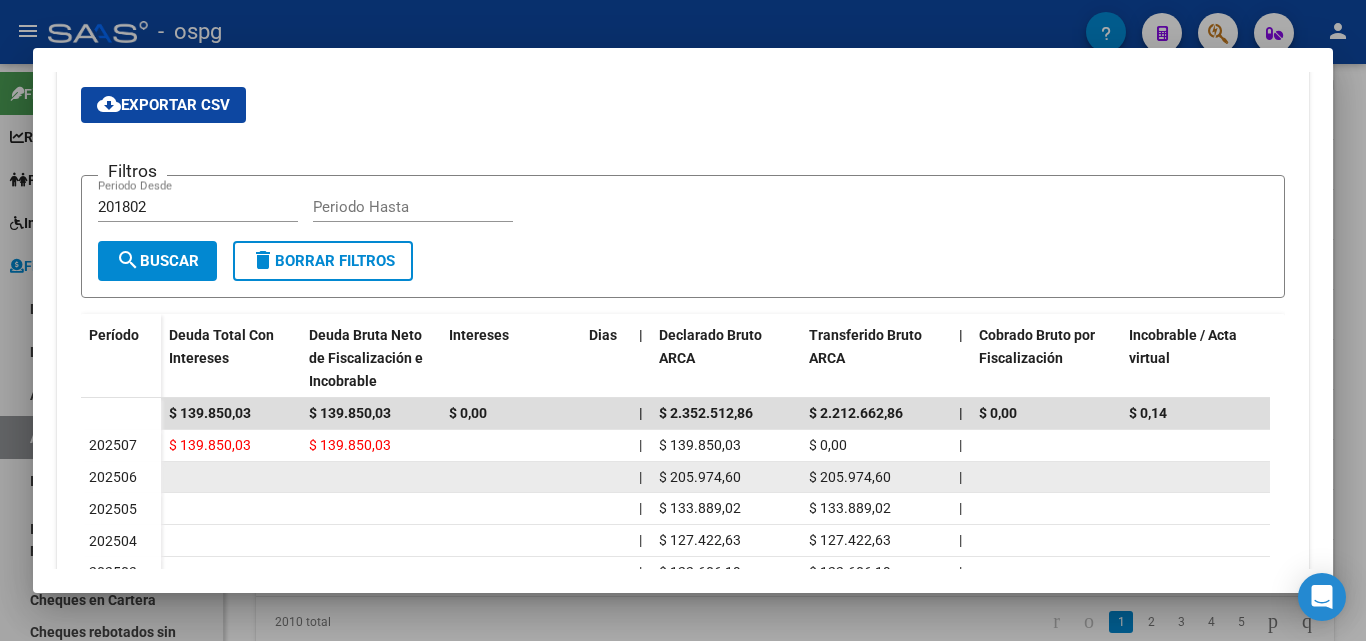 scroll, scrollTop: 500, scrollLeft: 0, axis: vertical 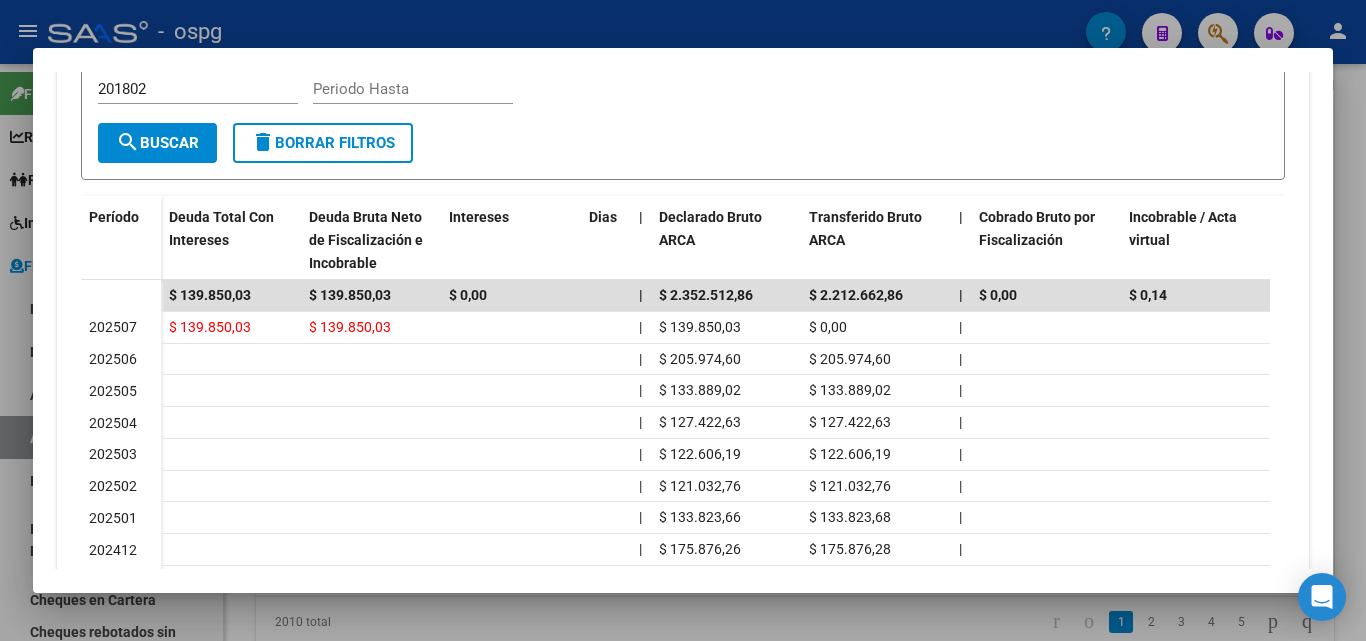 click at bounding box center [683, 320] 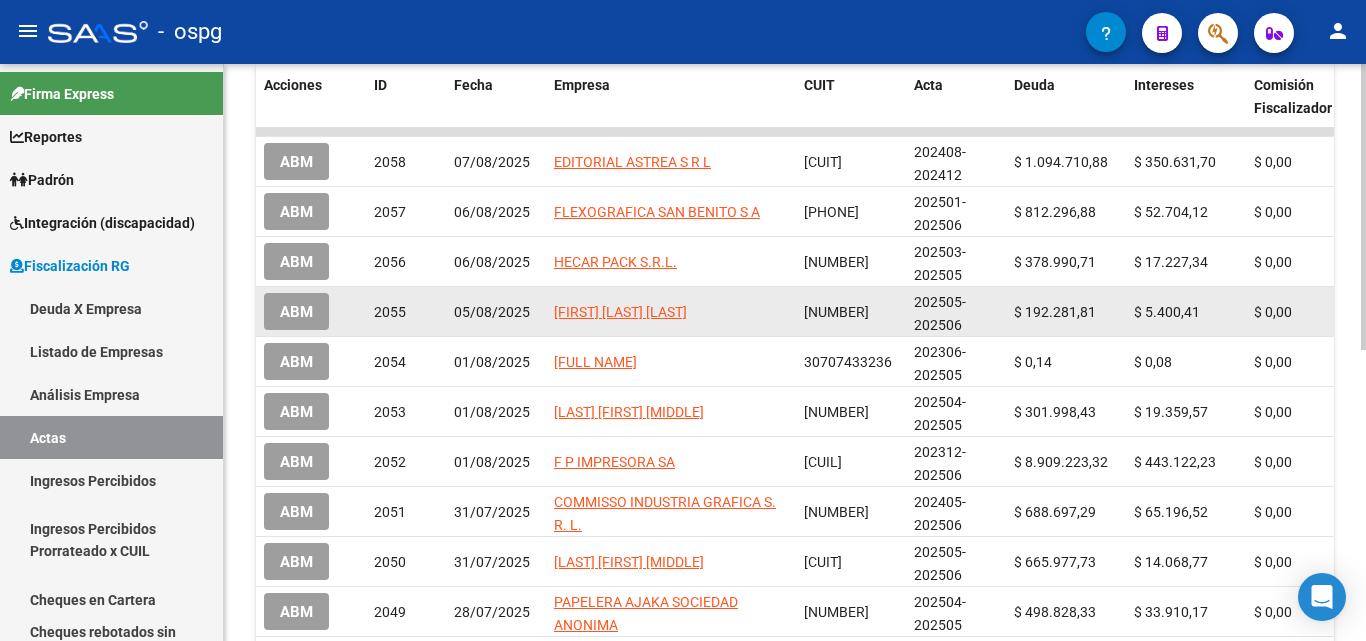 scroll, scrollTop: 500, scrollLeft: 0, axis: vertical 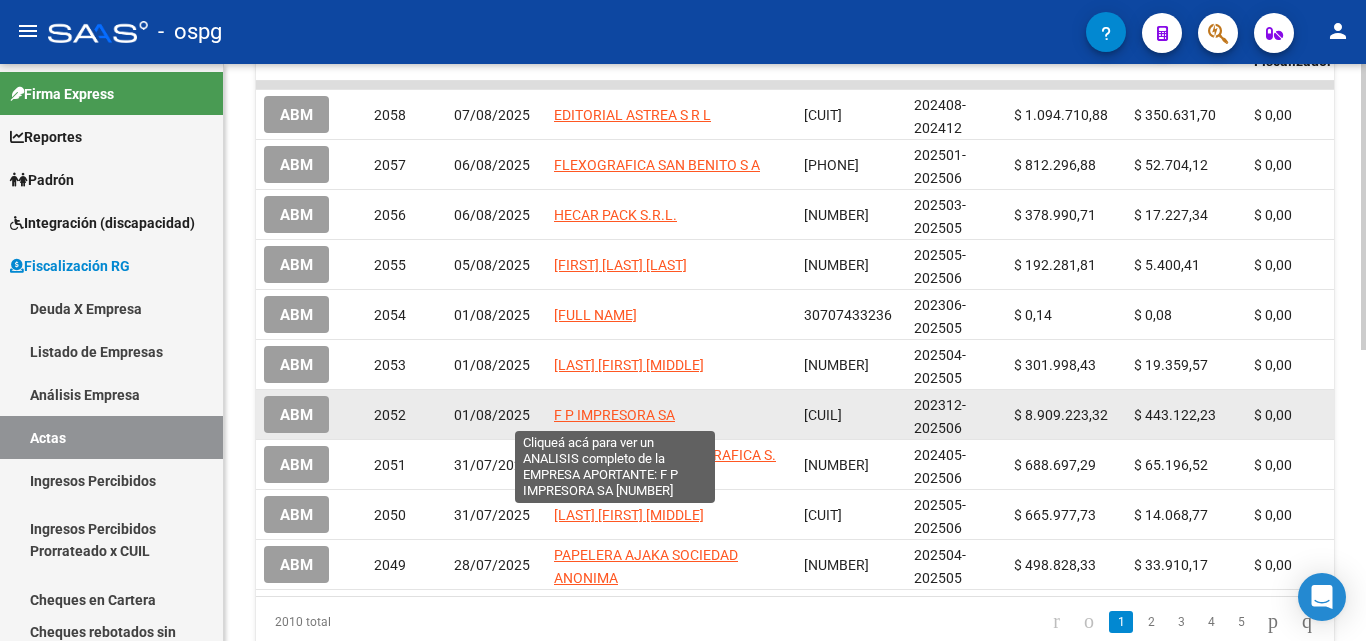 click on "F P IMPRESORA SA" 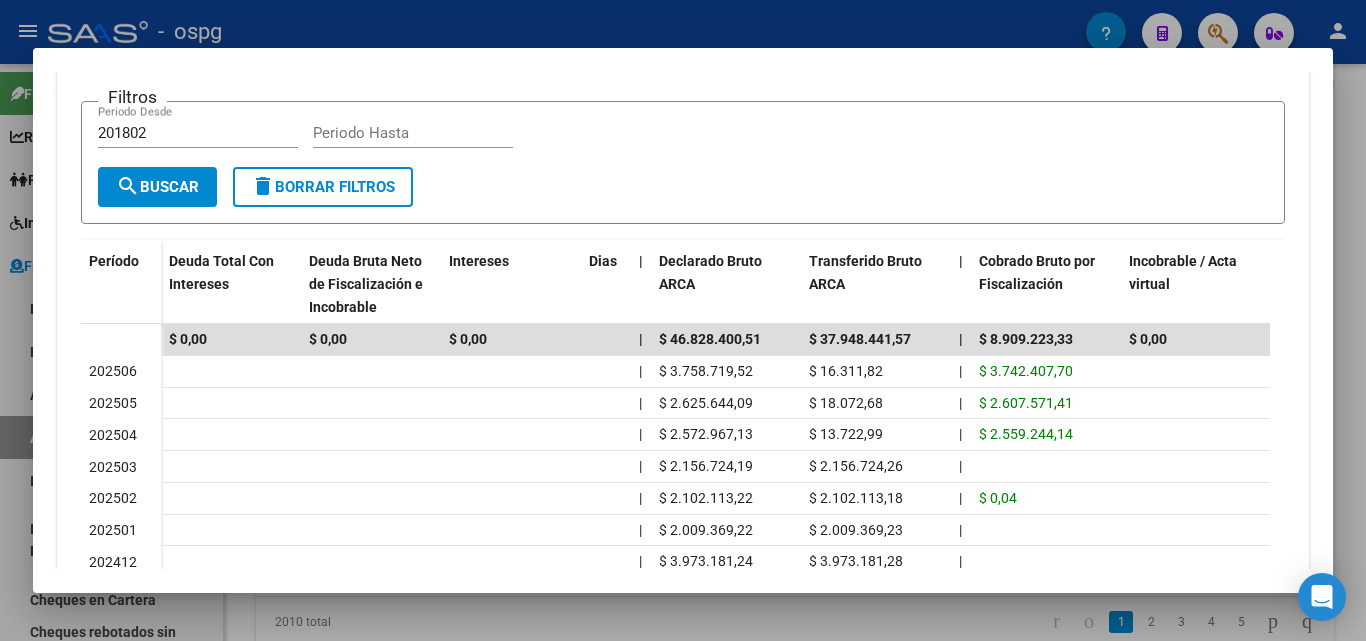 scroll, scrollTop: 642, scrollLeft: 0, axis: vertical 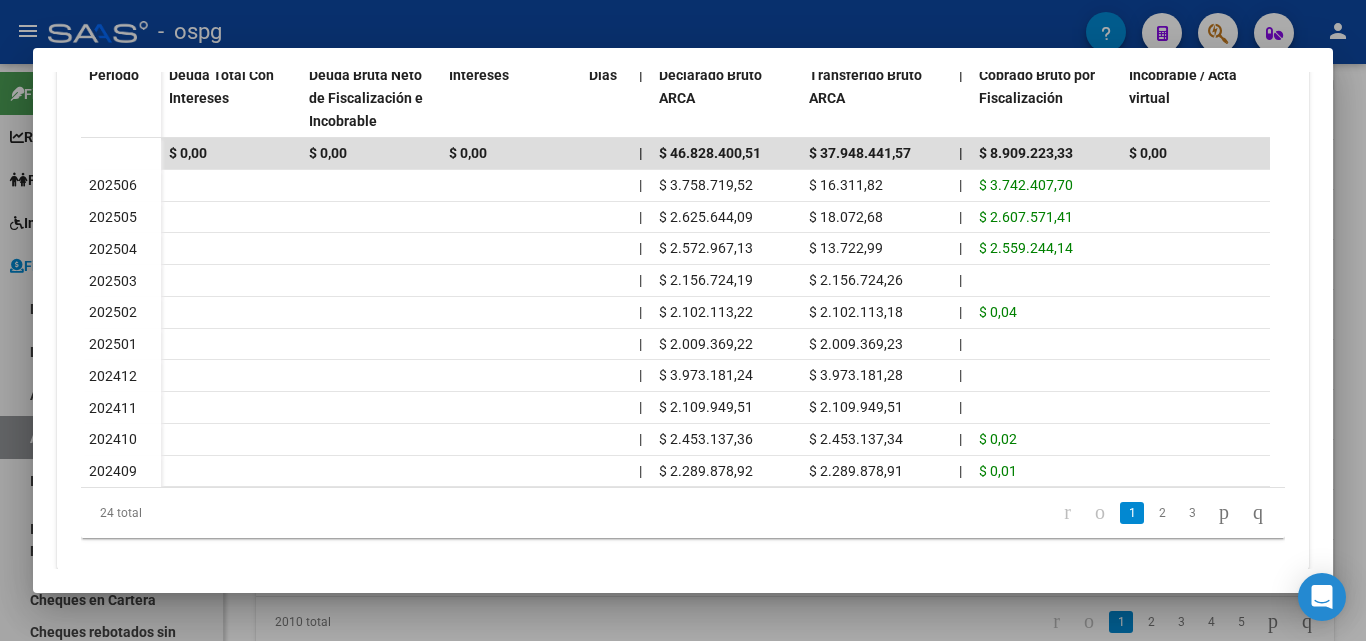 click at bounding box center [683, 320] 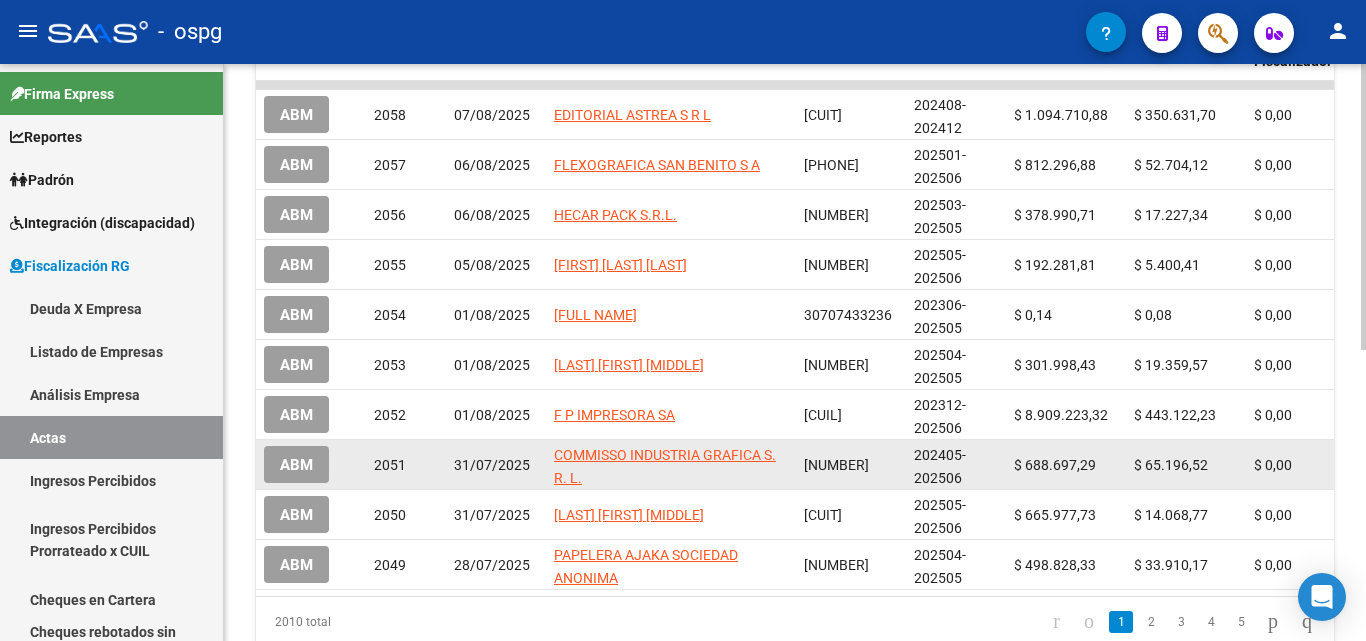 scroll, scrollTop: 3, scrollLeft: 0, axis: vertical 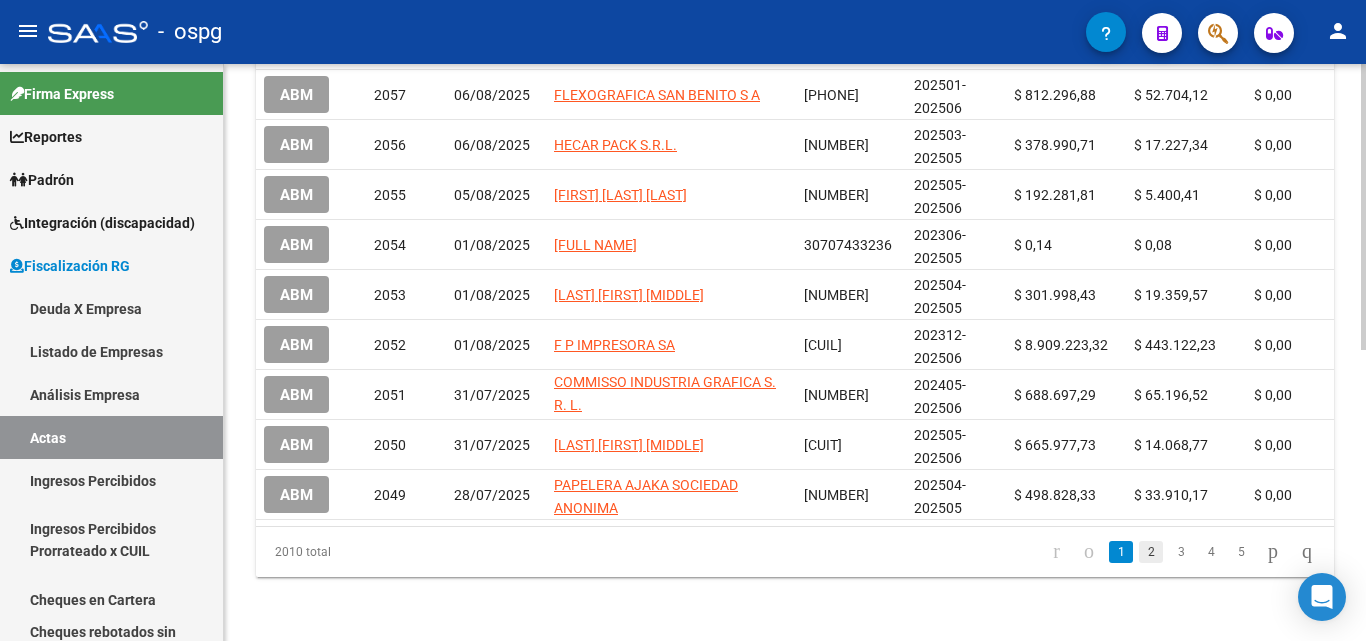 click on "2" 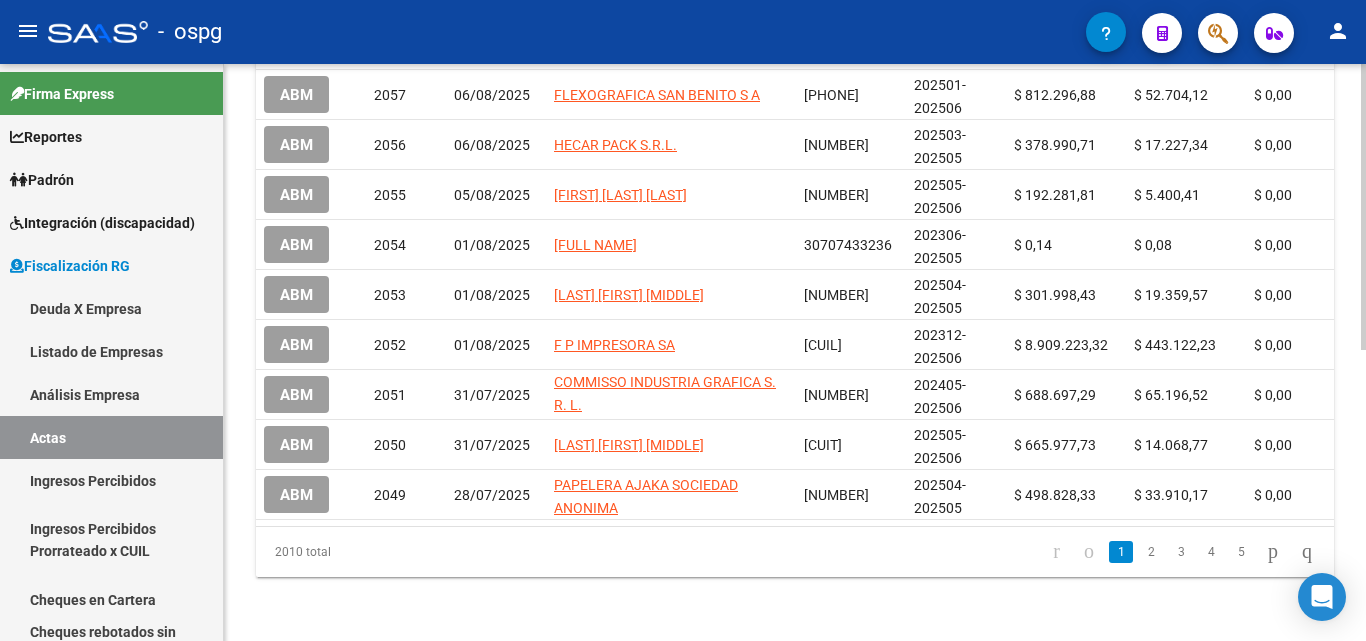 scroll, scrollTop: 591, scrollLeft: 0, axis: vertical 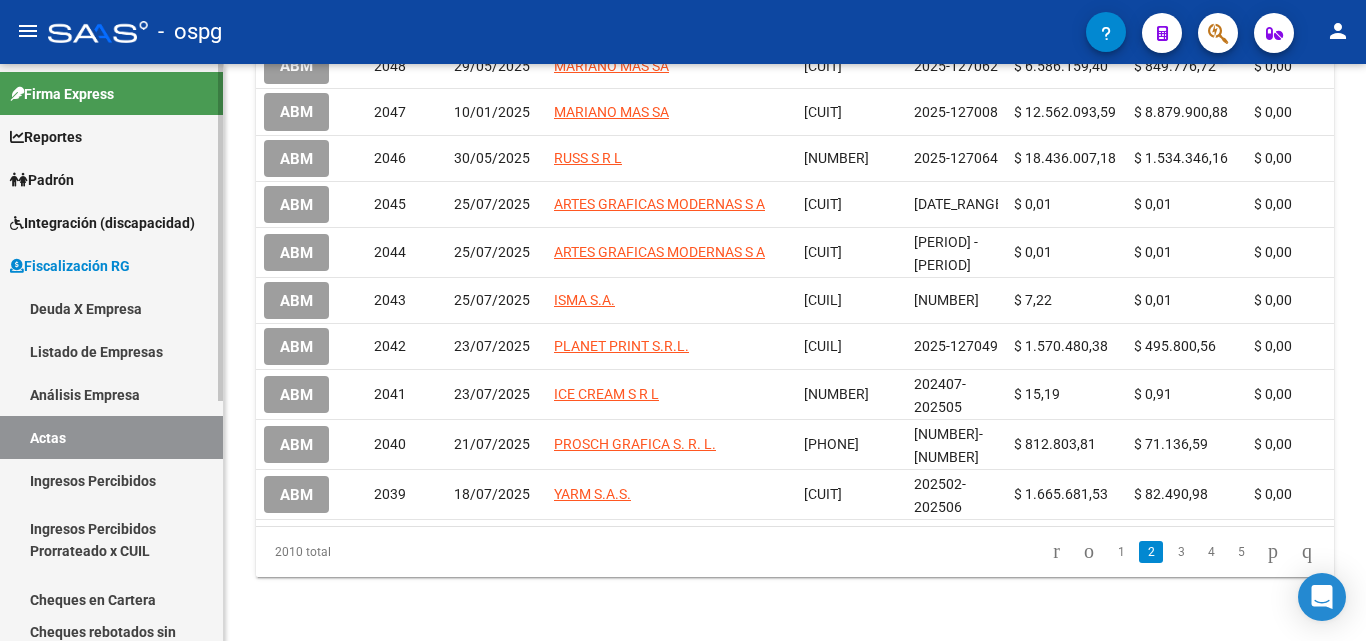 click on "Deuda X Empresa" at bounding box center [111, 308] 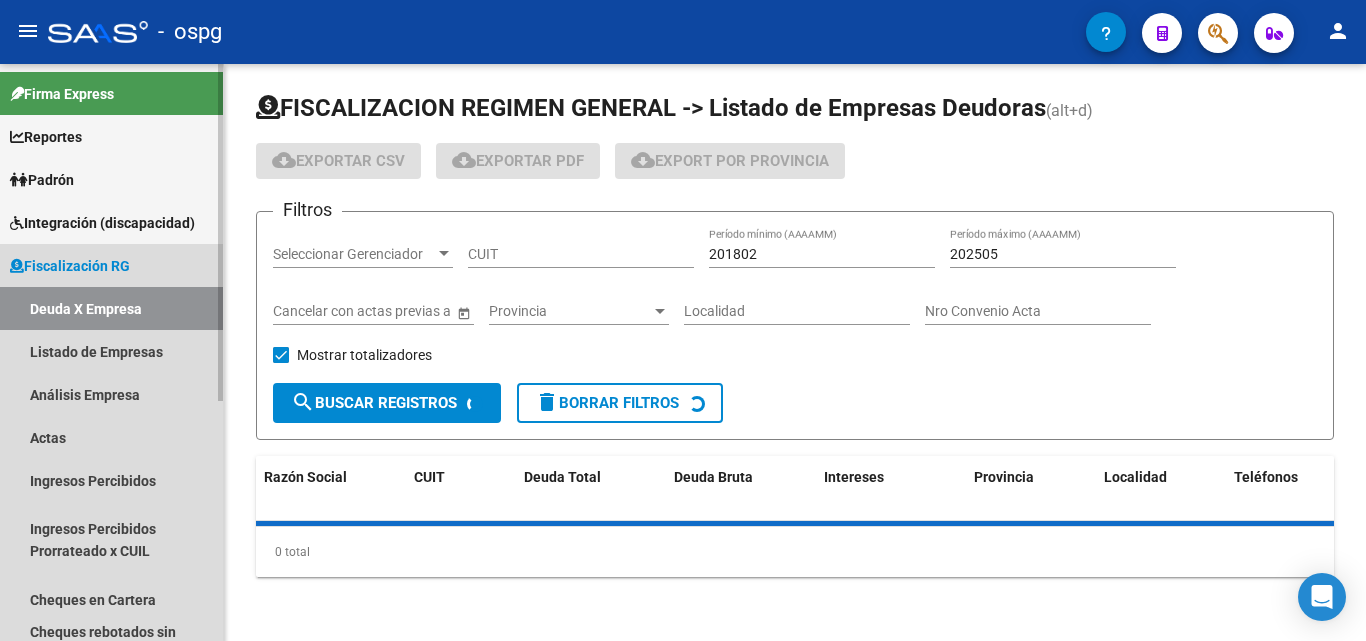 scroll, scrollTop: 0, scrollLeft: 0, axis: both 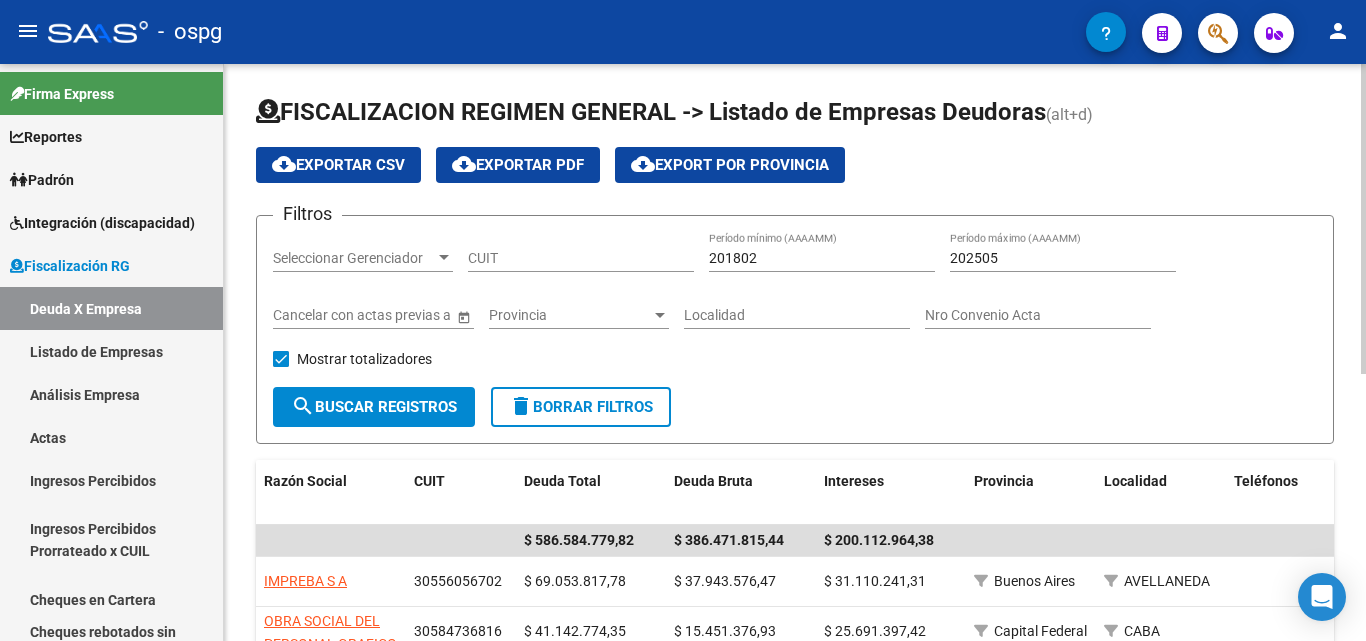 click on "Provincia Provincia" 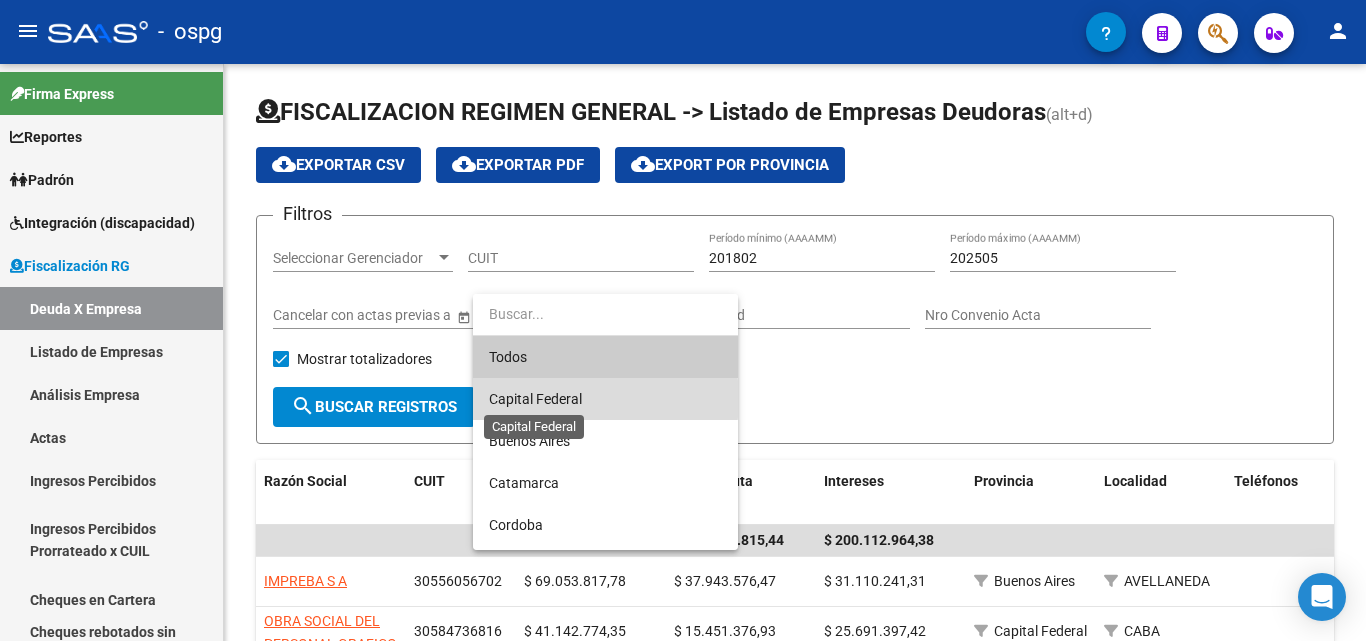 click on "Capital Federal" at bounding box center [535, 399] 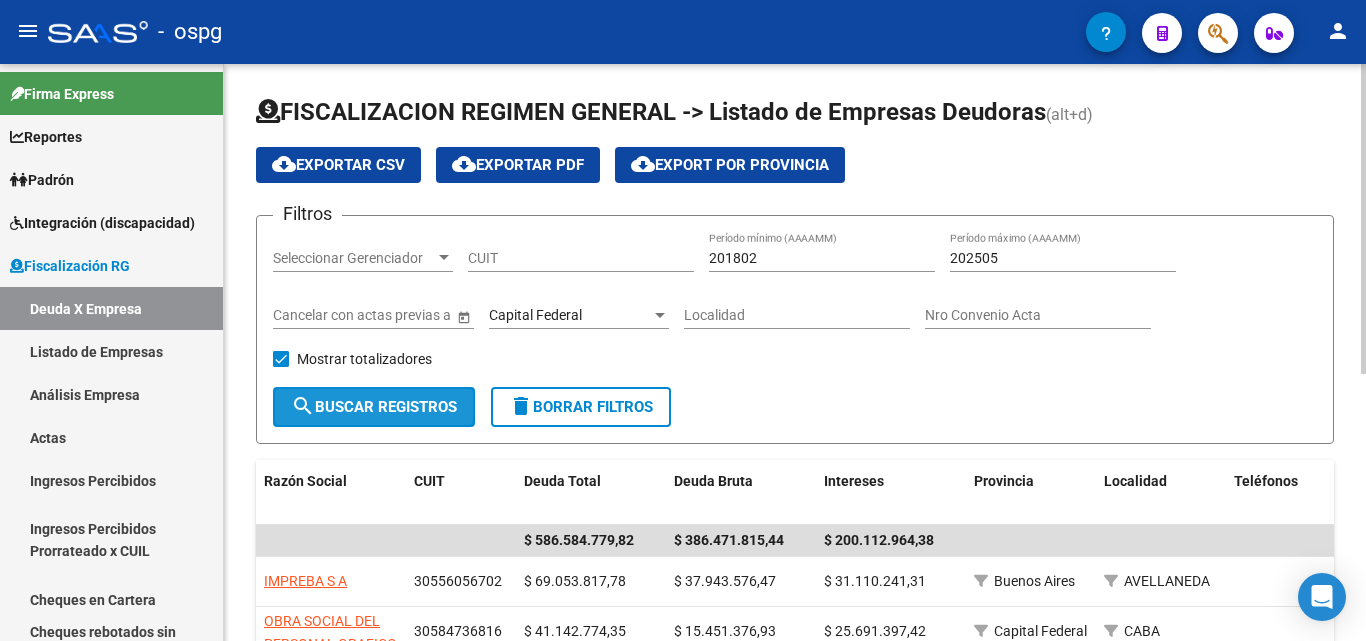 click on "search  Buscar Registros" 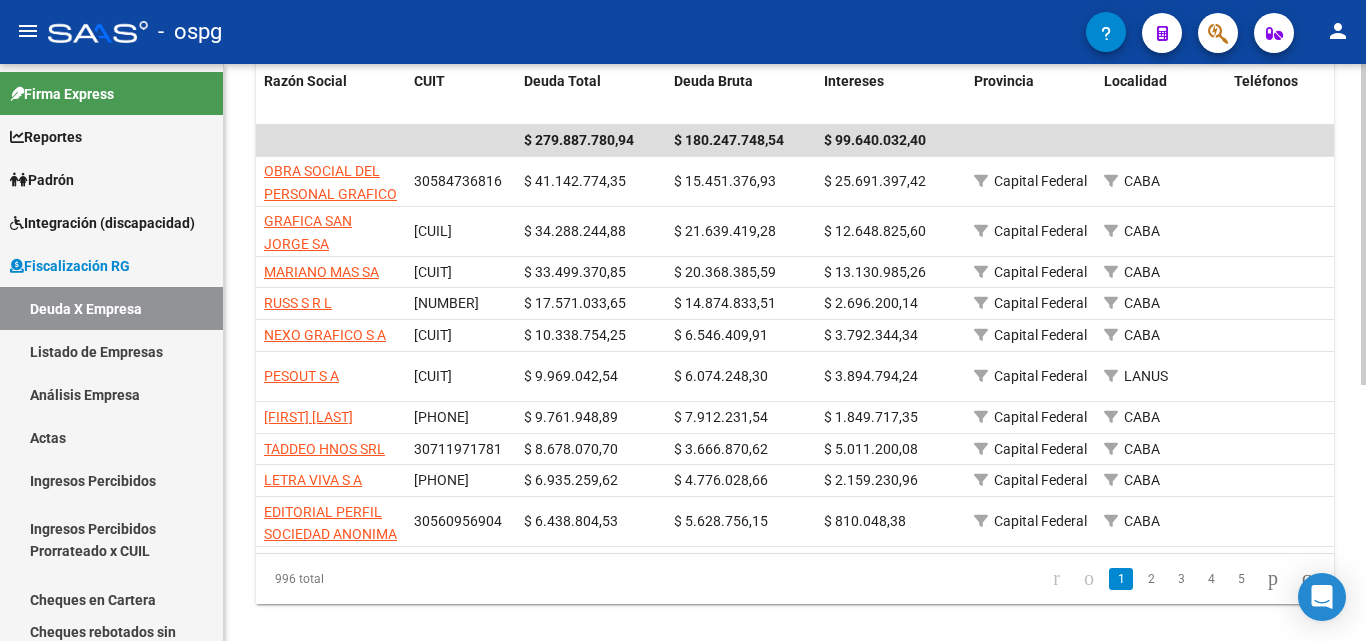 scroll, scrollTop: 461, scrollLeft: 0, axis: vertical 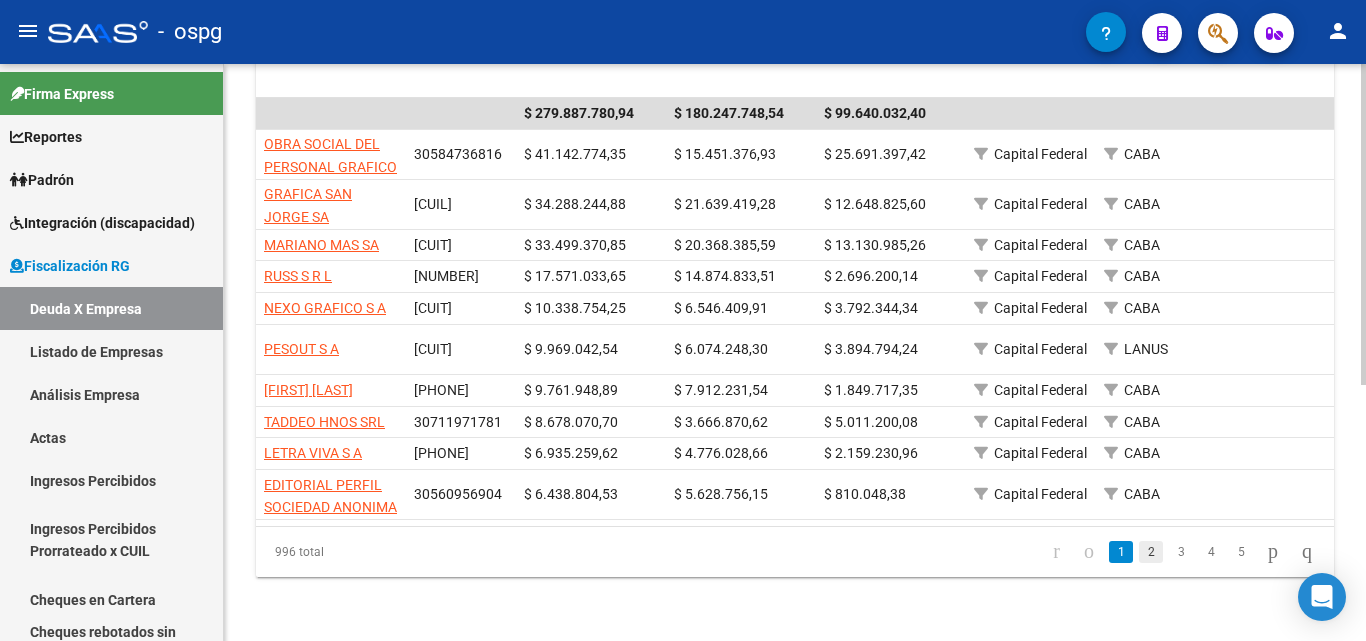 click on "2" 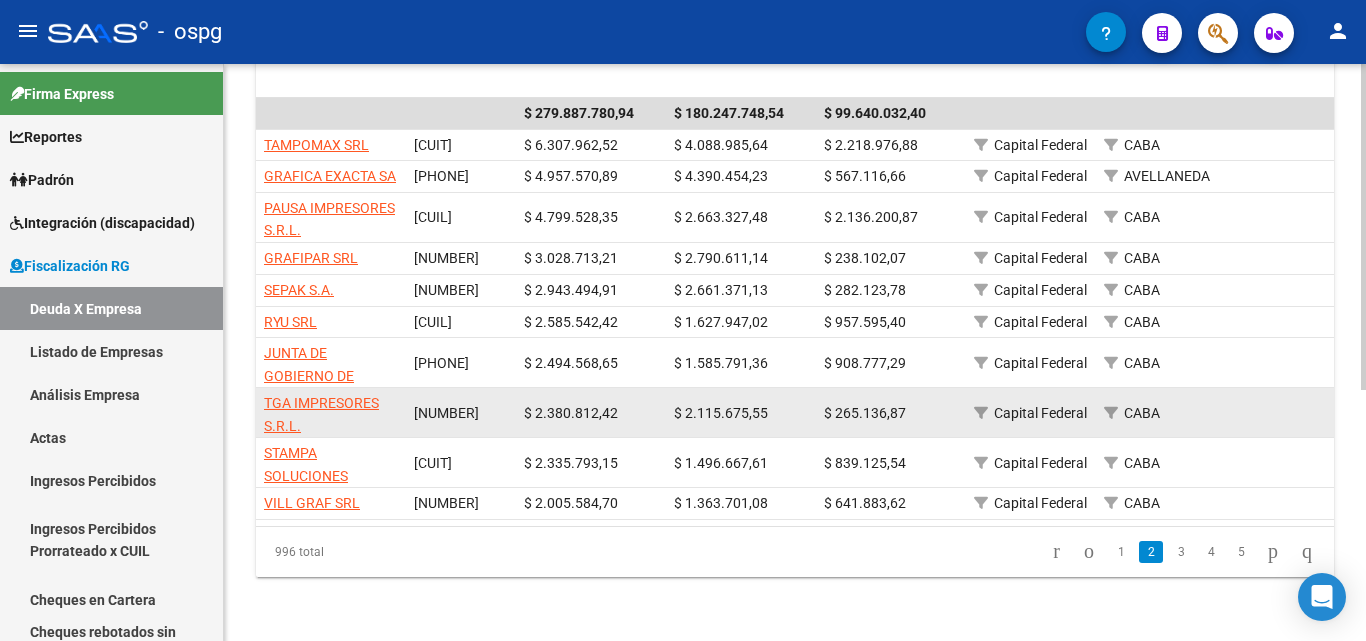 scroll, scrollTop: 443, scrollLeft: 0, axis: vertical 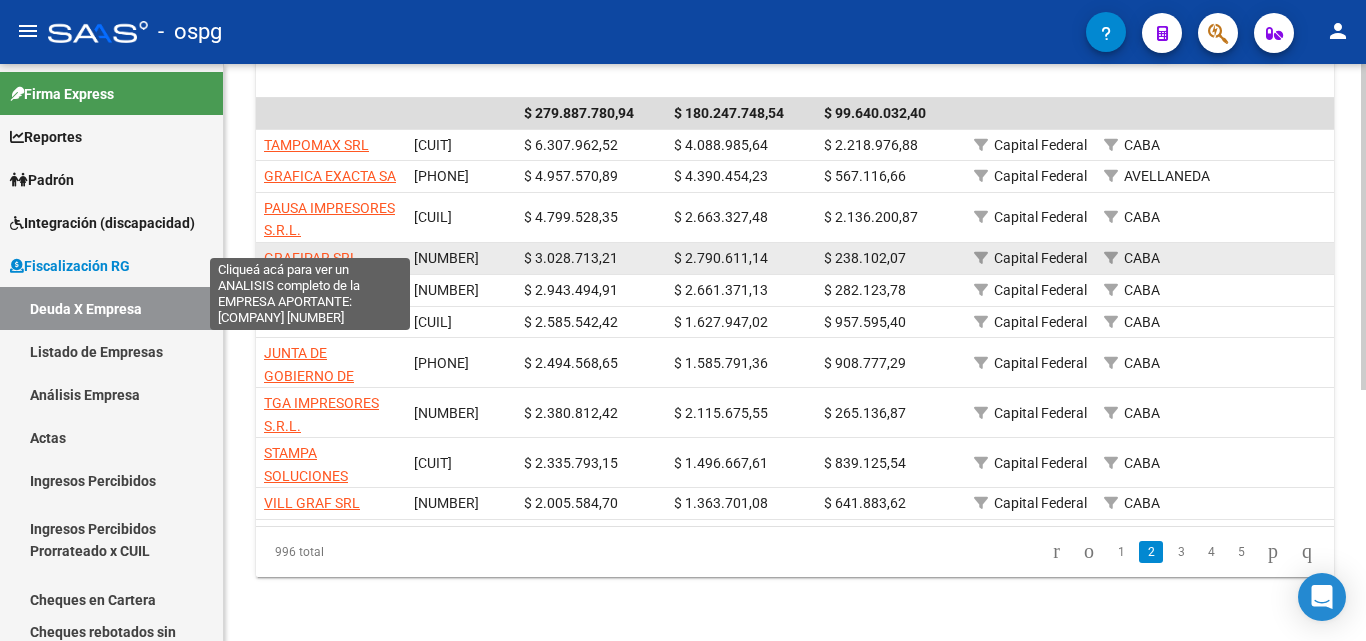 click on "GRAFIPAR SRL" 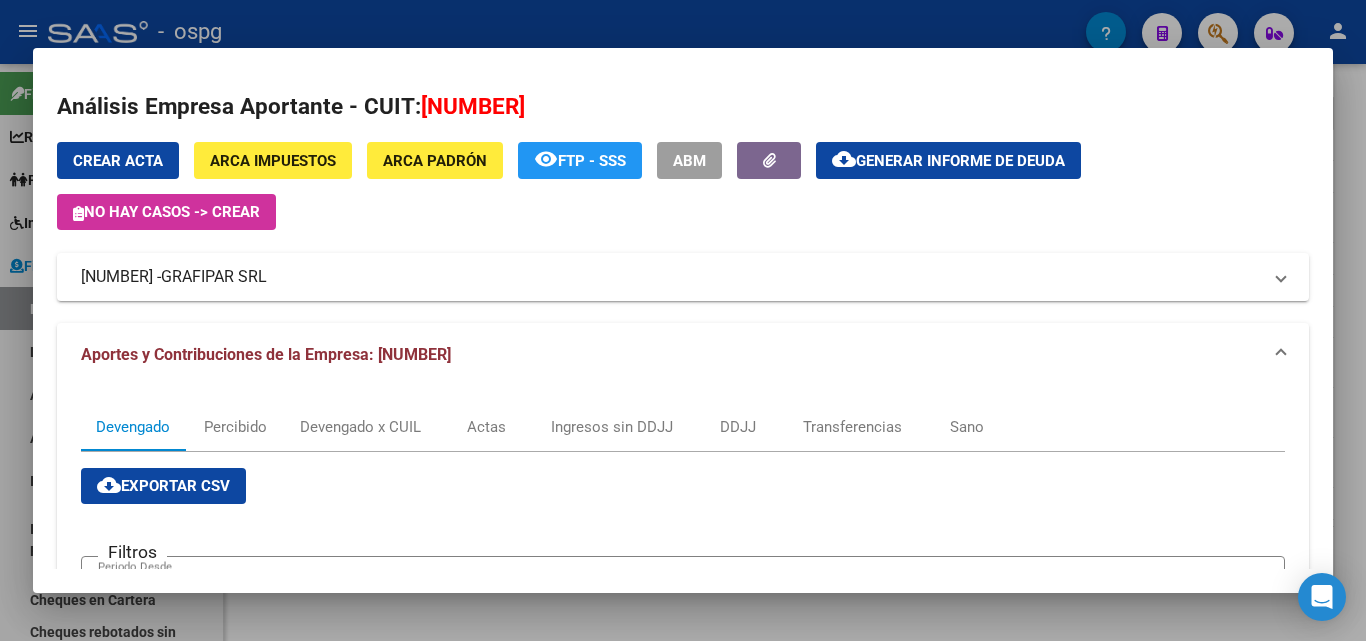 scroll, scrollTop: 0, scrollLeft: 0, axis: both 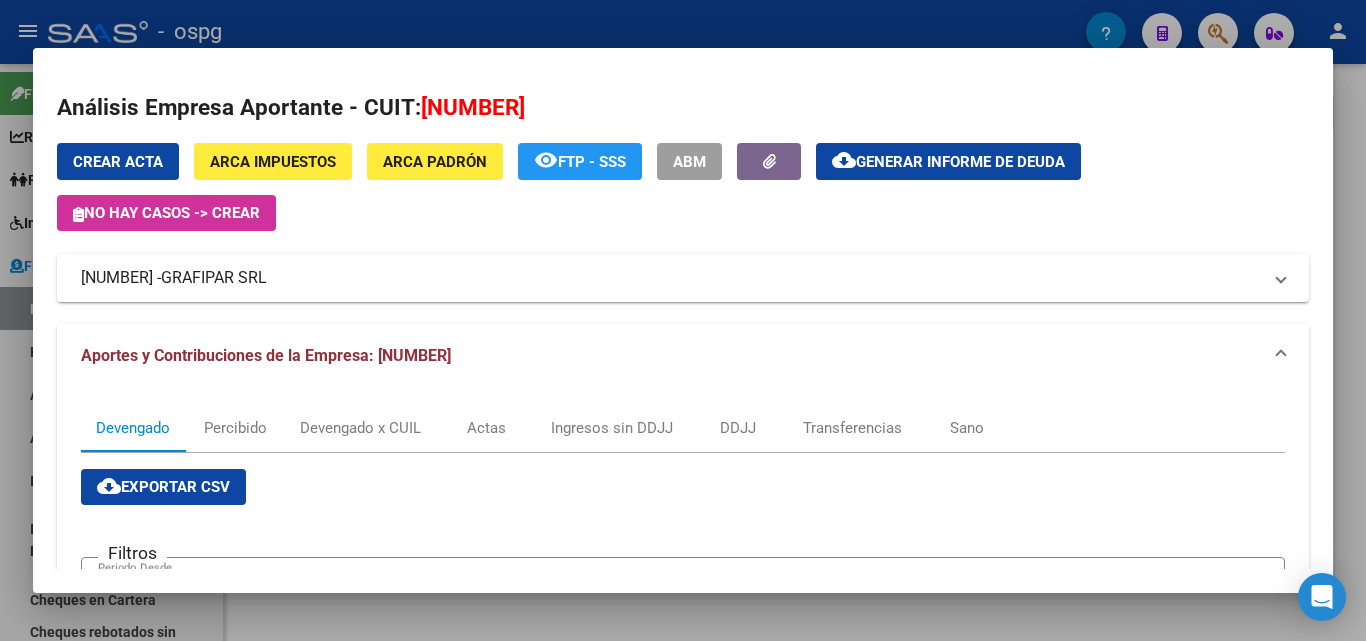 click at bounding box center (683, 320) 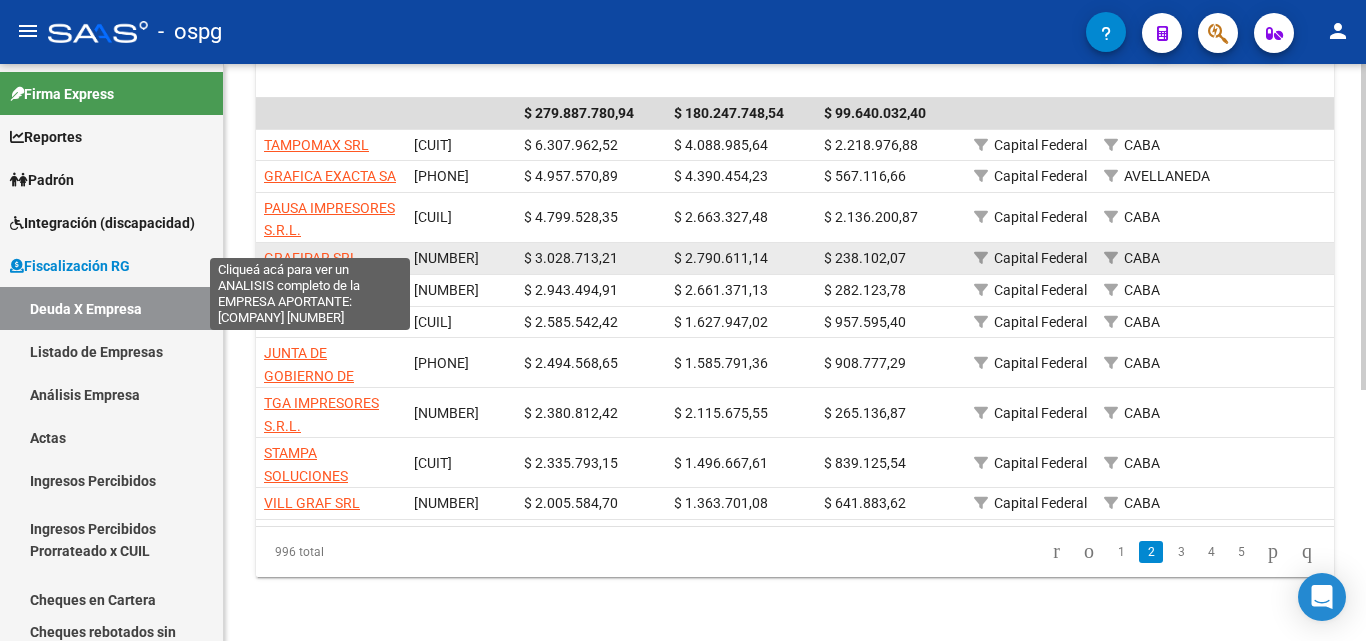 click on "GRAFIPAR SRL" 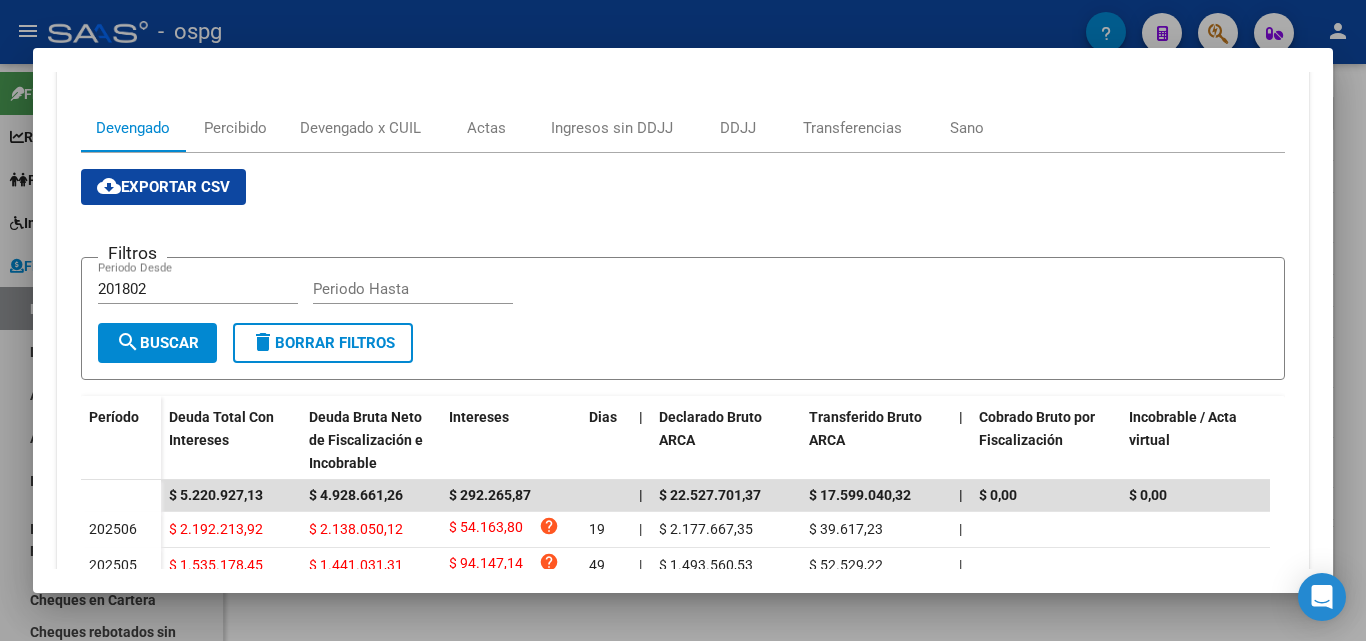 scroll, scrollTop: 0, scrollLeft: 0, axis: both 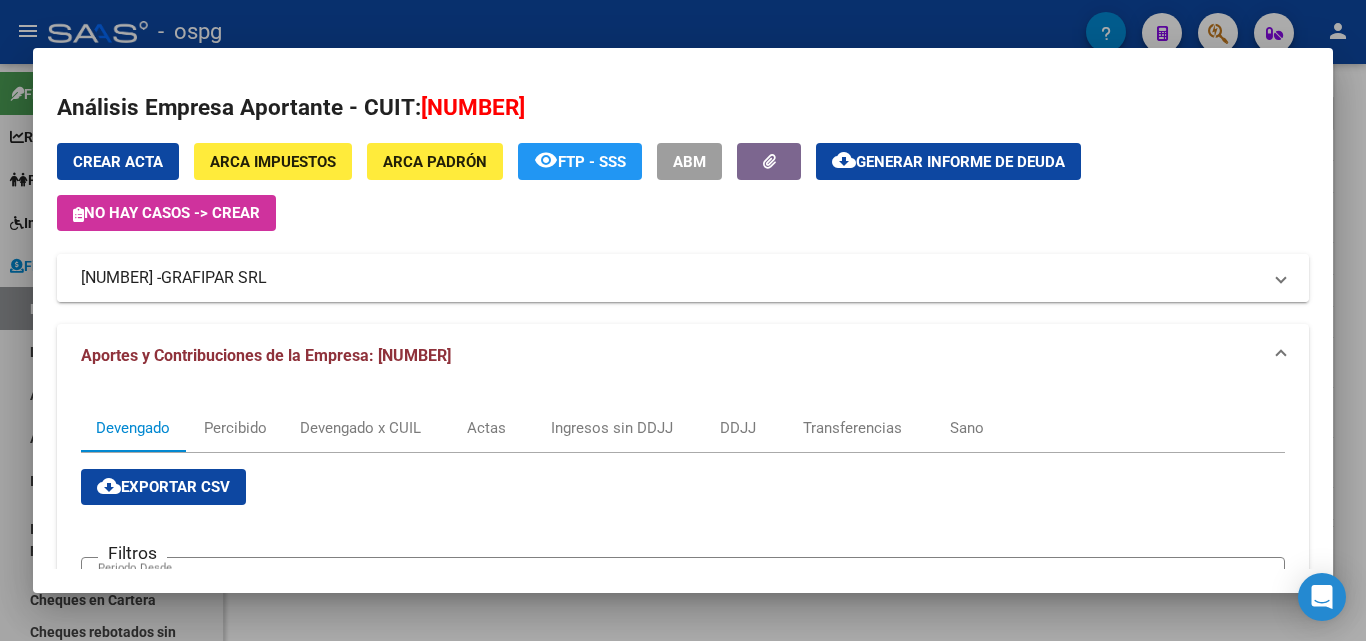 drag, startPoint x: 183, startPoint y: 282, endPoint x: 72, endPoint y: 289, distance: 111.220505 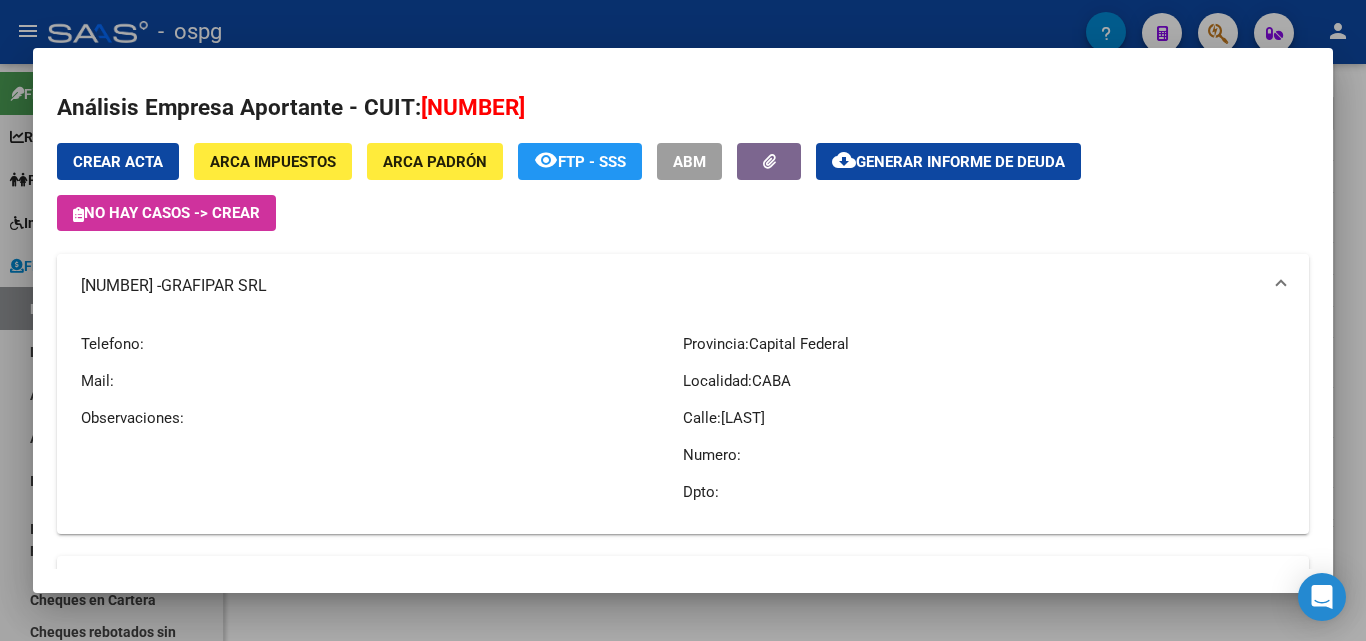 copy on "30707698892" 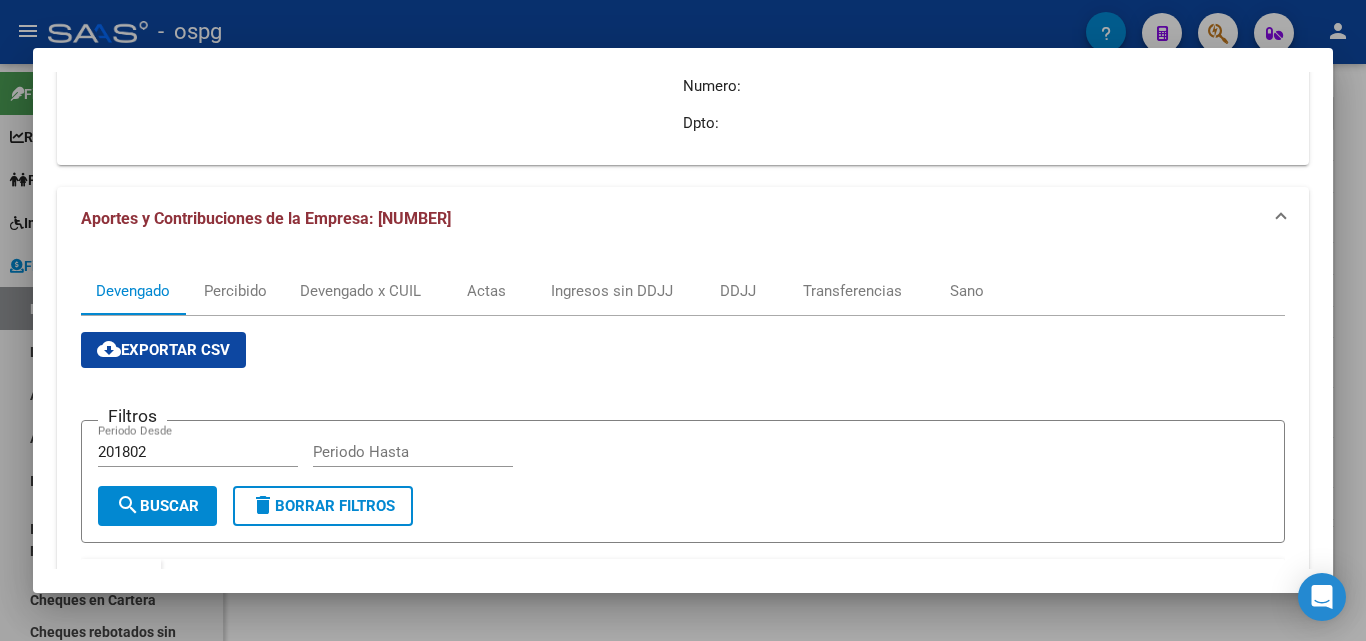 scroll, scrollTop: 300, scrollLeft: 0, axis: vertical 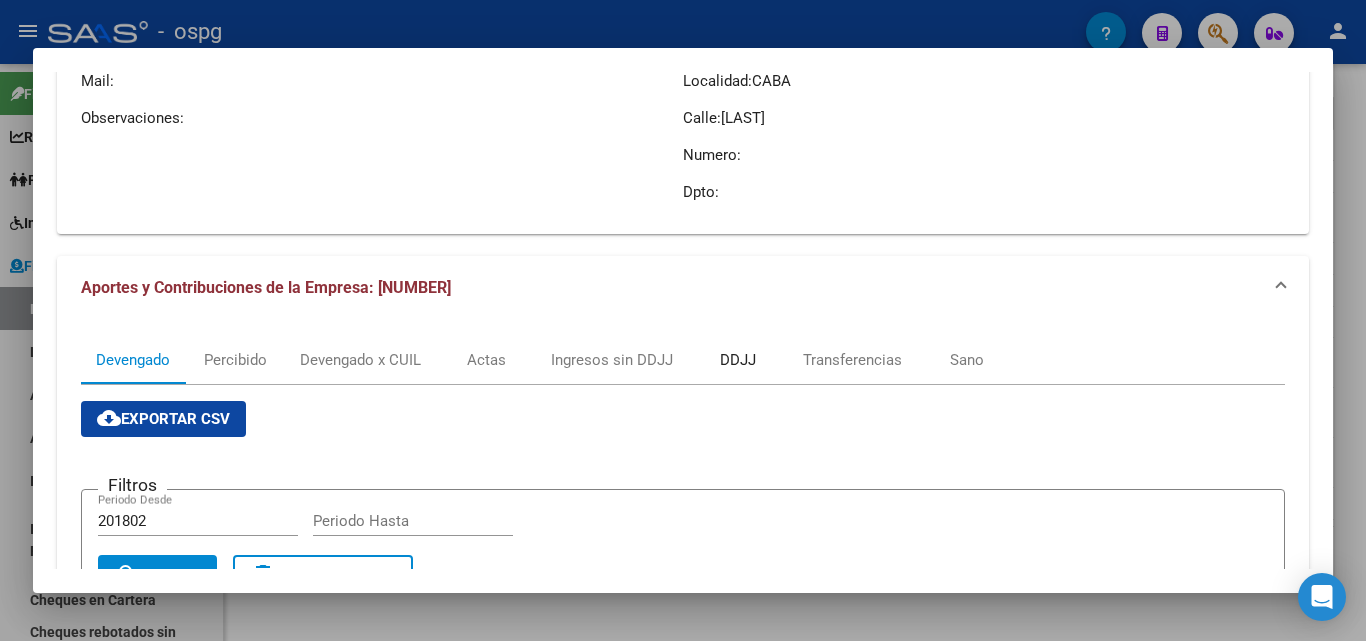 click on "DDJJ" at bounding box center [738, 360] 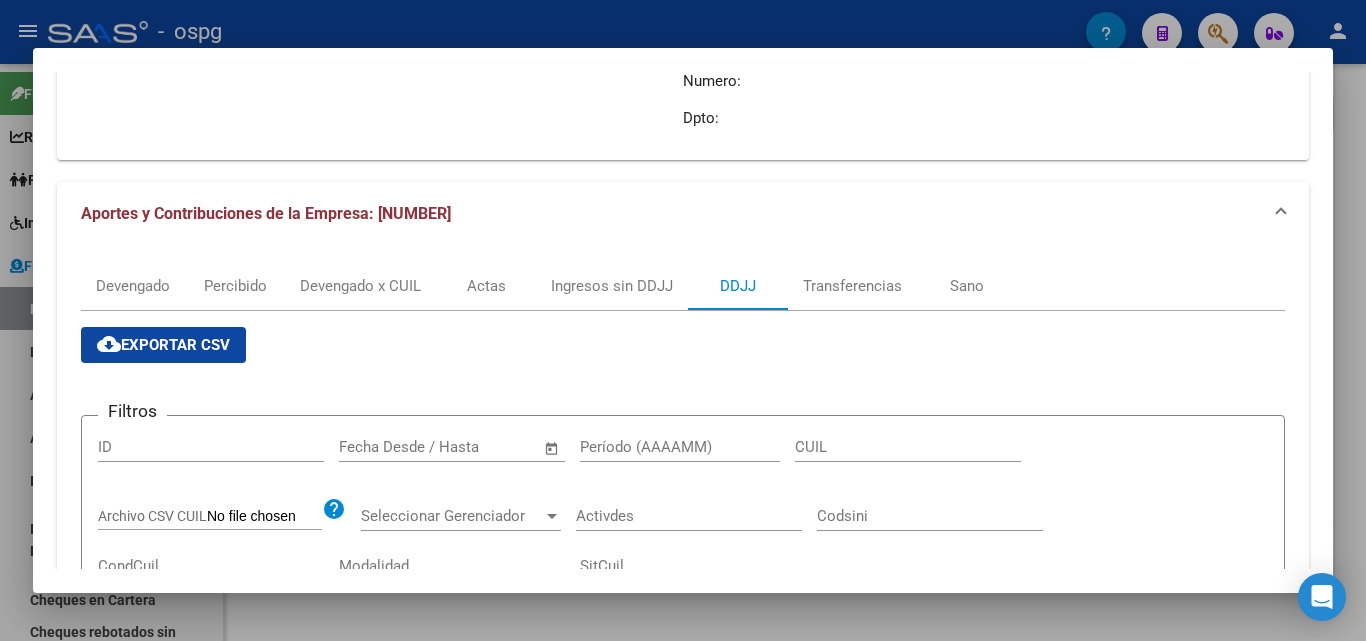 scroll, scrollTop: 274, scrollLeft: 0, axis: vertical 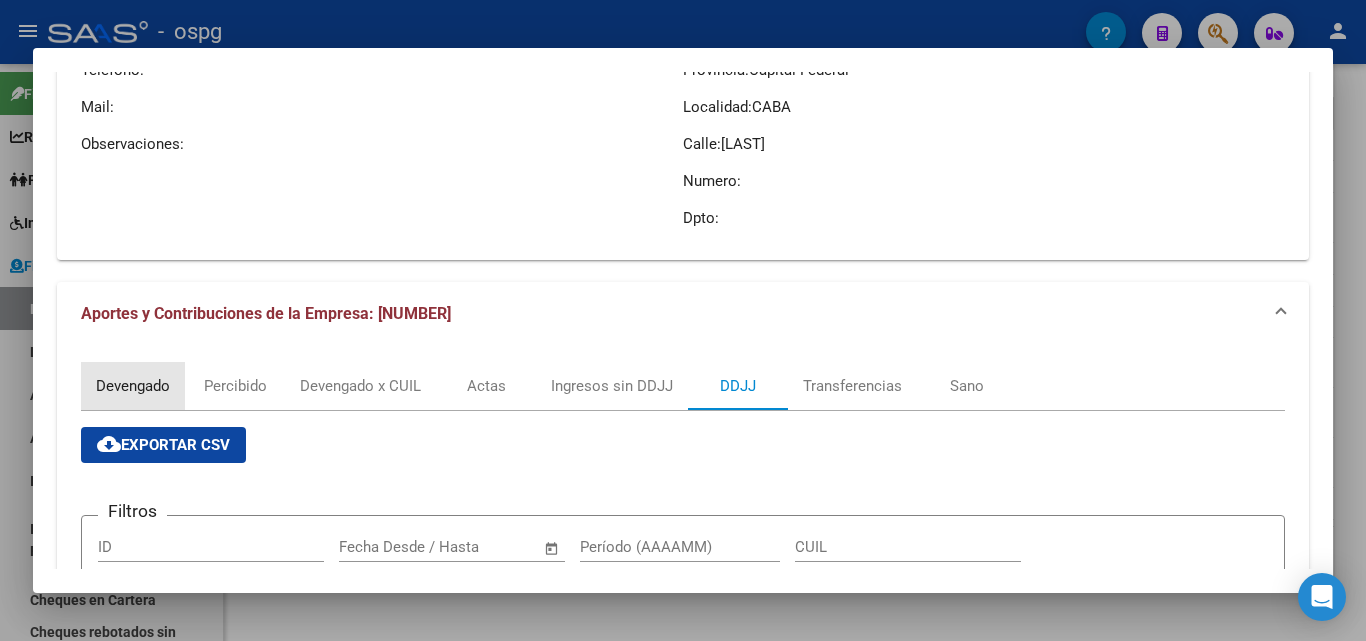 click on "Devengado" at bounding box center (133, 386) 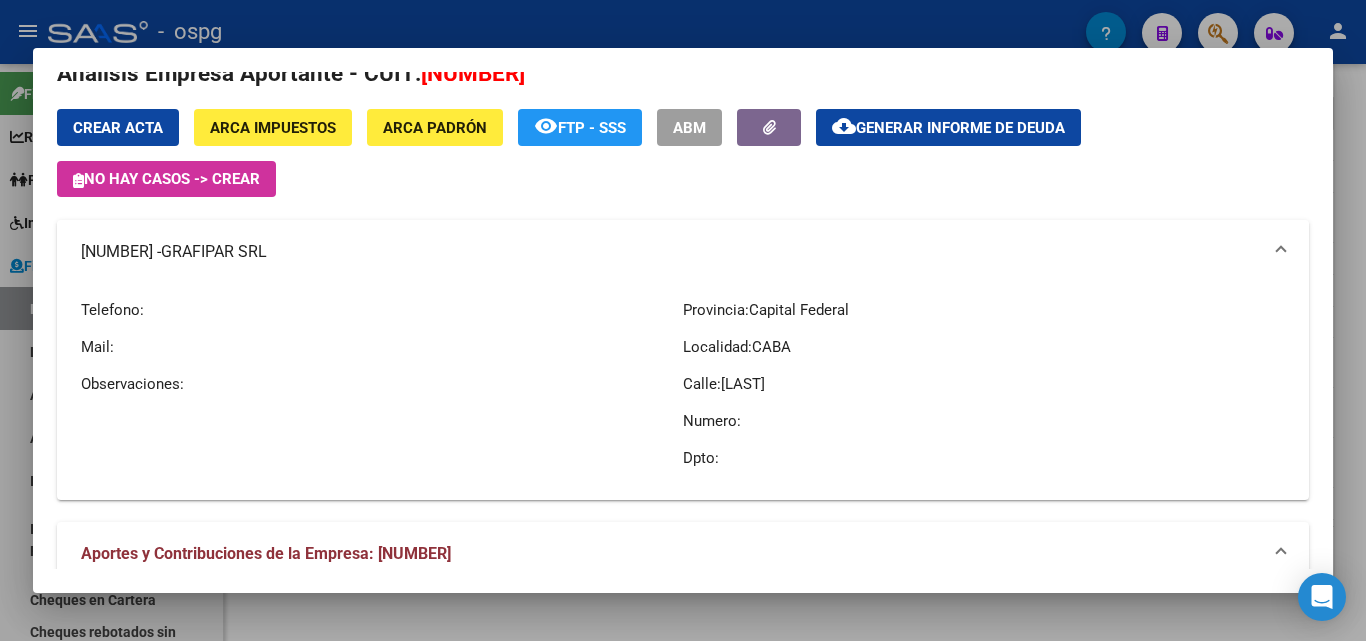 scroll, scrollTop: 0, scrollLeft: 0, axis: both 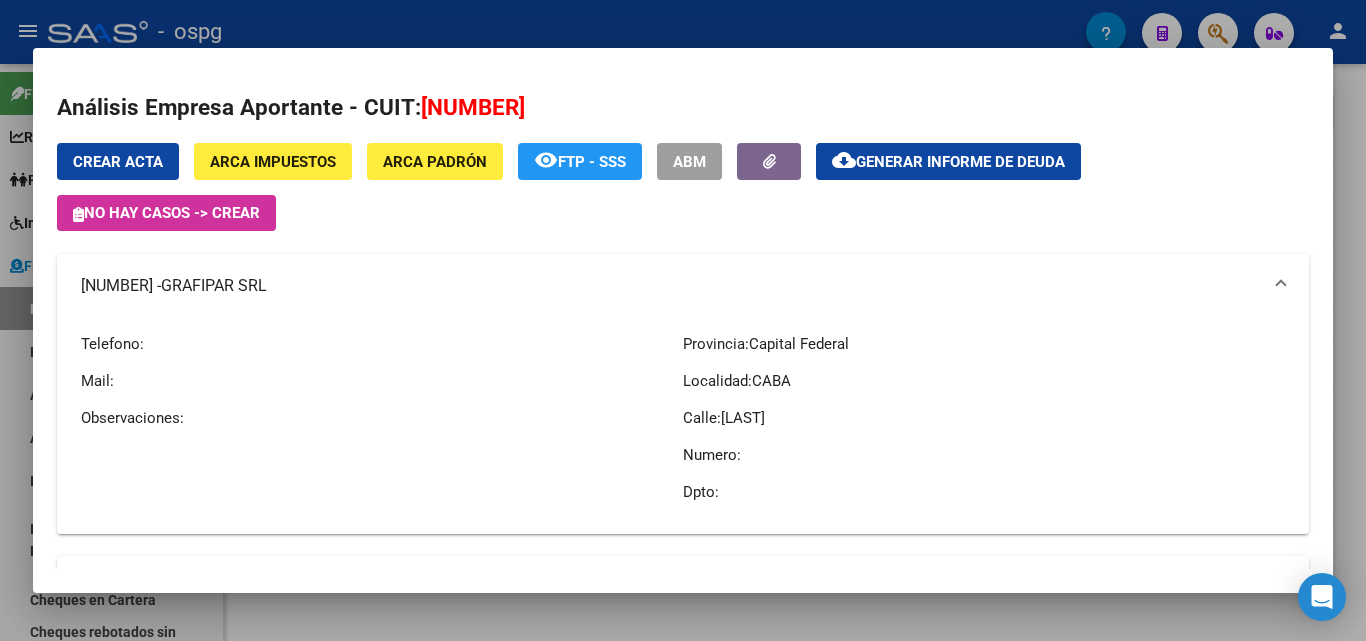 click on "Generar informe de deuda" 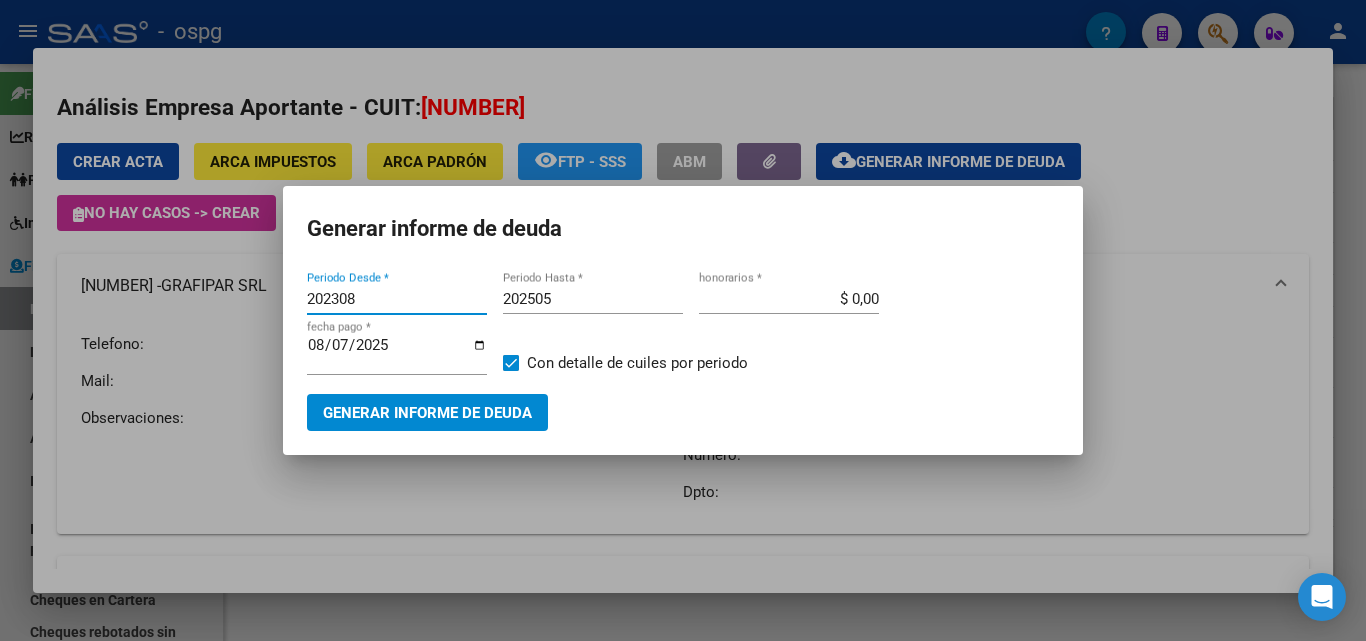 drag, startPoint x: 374, startPoint y: 299, endPoint x: 0, endPoint y: 288, distance: 374.16174 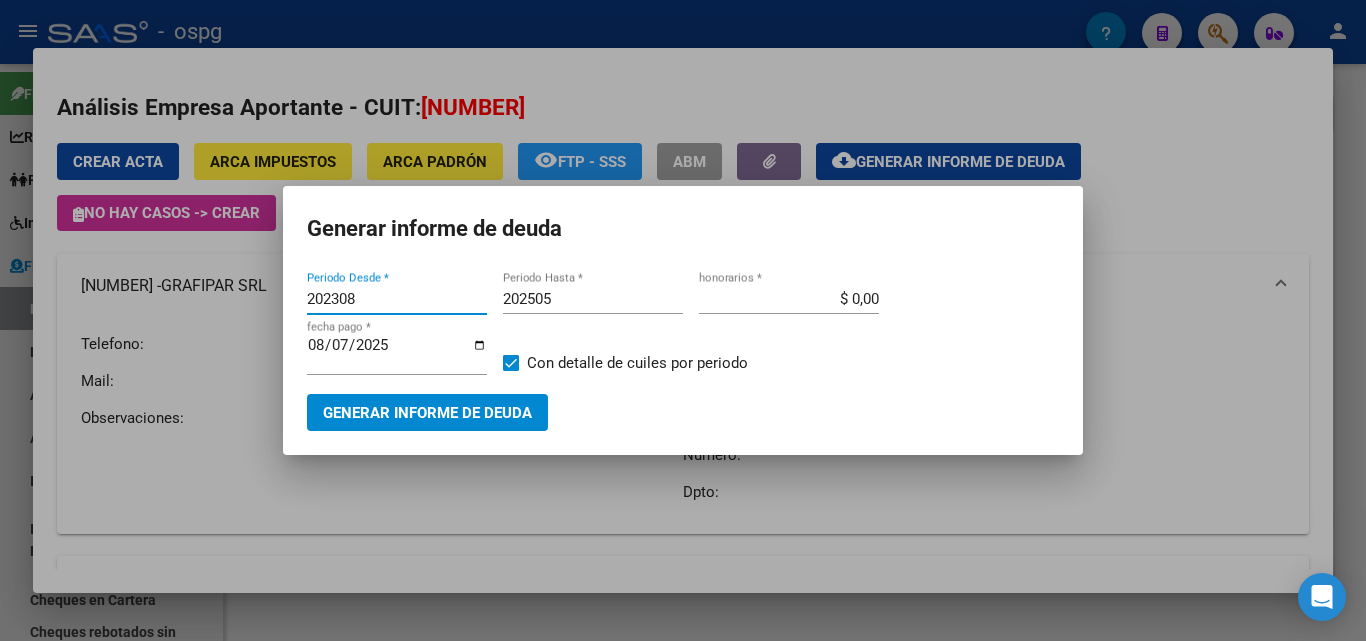 click on "Análisis Empresa Aportante - CUIT:  30707698892 Crear Acta ARCA Impuestos ARCA Padrón remove_red_eye  FTP - SSS  ABM  cloud_download  Generar informe de deuda   No hay casos -> Crear
30707698892 -   GRAFIPAR SRL Telefono:  Mail:  Observaciones:  Provincia:  Capital Federal Localidad:  CABA Calle:  BALBASTRO Numero:  Dpto:  Aportes y Contribuciones de la Empresa: 30707698892 Devengado Percibido Devengado x CUIL Actas Ingresos sin DDJJ DDJJ Transferencias Sano cloud_download  Exportar CSV  Filtros   Periodo Desde    Periodo Hasta  search  Buscar  delete  Borrar Filtros  Período Deuda Total Con Intereses  Deuda Bruta Neto de Fiscalización e Incobrable Intereses Dias | Declarado Bruto ARCA Transferido Bruto ARCA | Cobrado Bruto por Fiscalización Incobrable / Acta virtual | Transferido De Más | Interés Aporte cobrado por ARCA Interés Contribución cobrado por ARCA | Total cobrado Sin DDJJ | DJ Aporte Trf Aporte DJ Contribucion Trf Contribucion $ 5.220.927,13 $ 4.928.661,26 $ 292.265,87 | | $ 0,00 |" at bounding box center [683, 320] 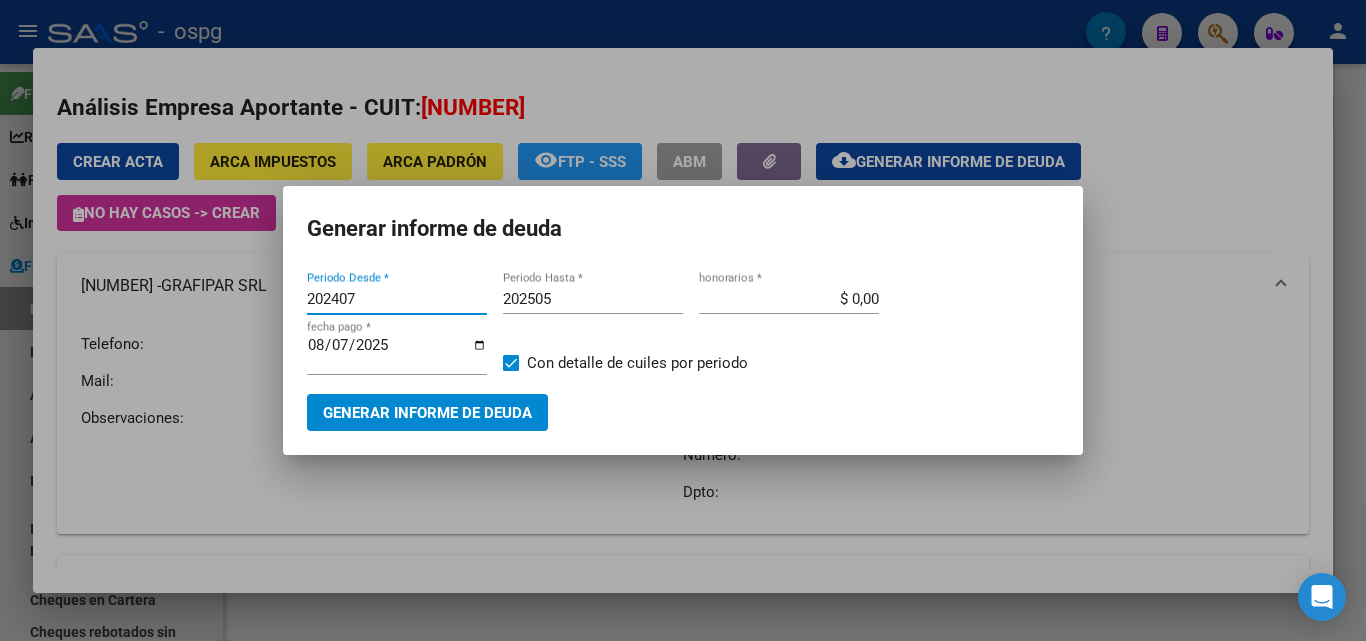 type on "202407" 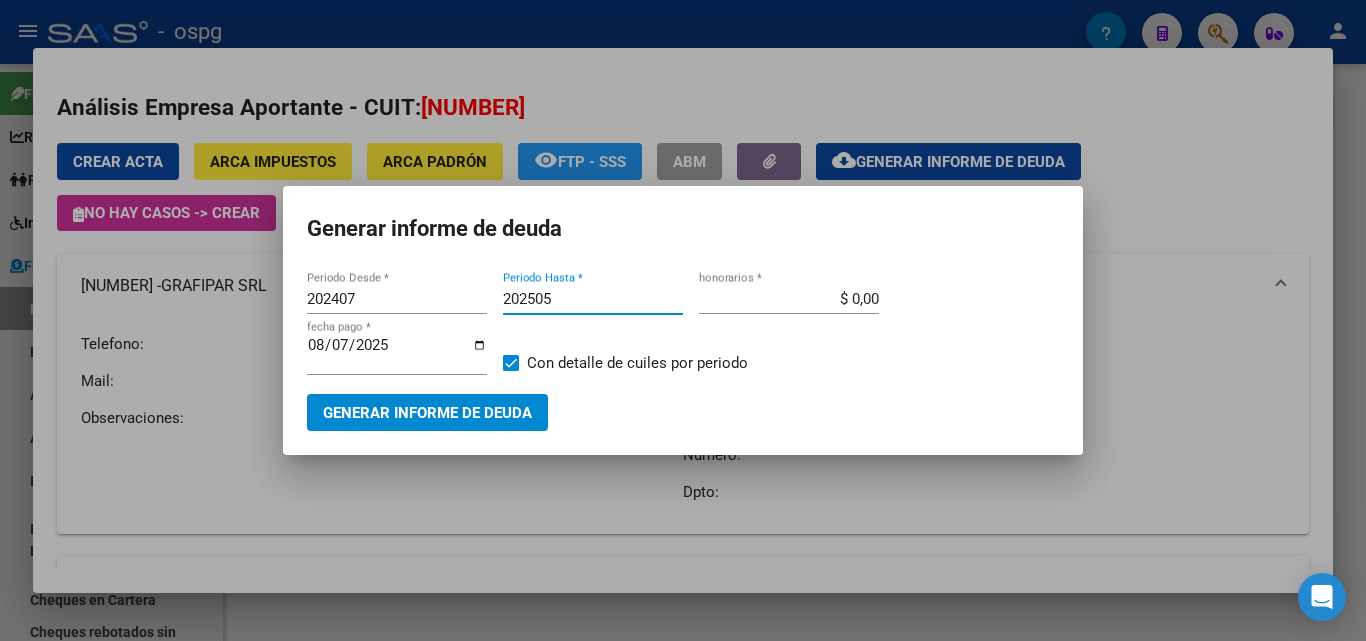 click on "202505" at bounding box center [593, 299] 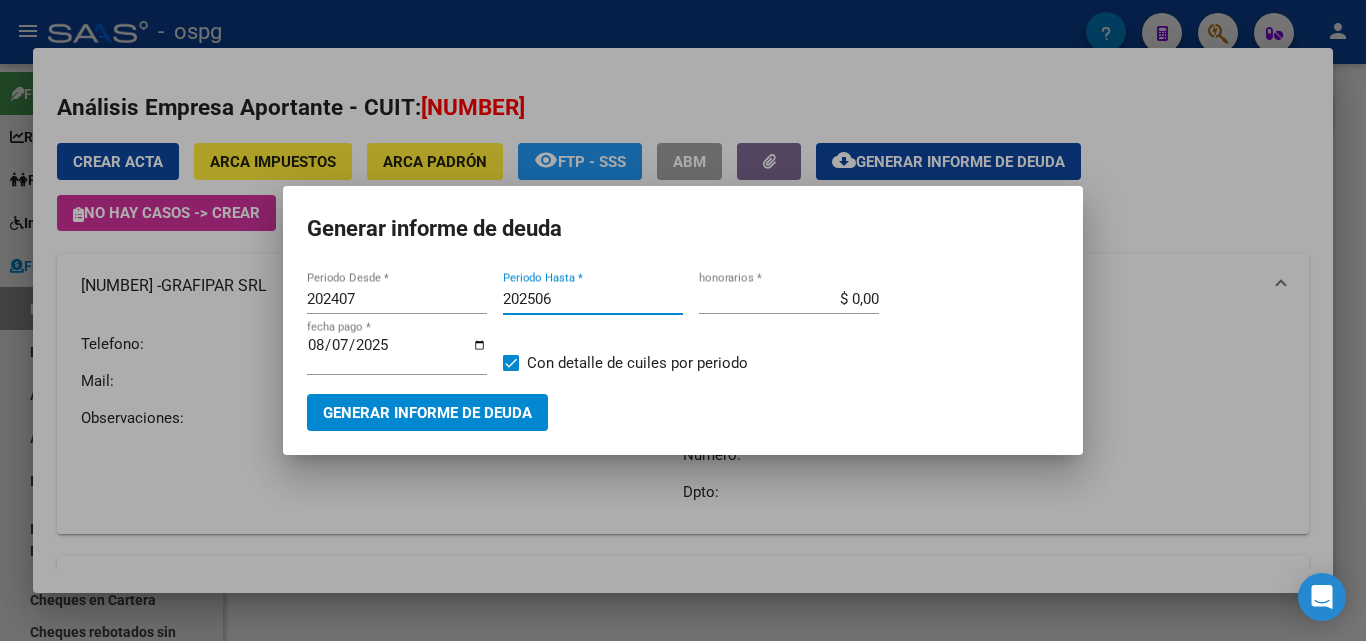type on "202506" 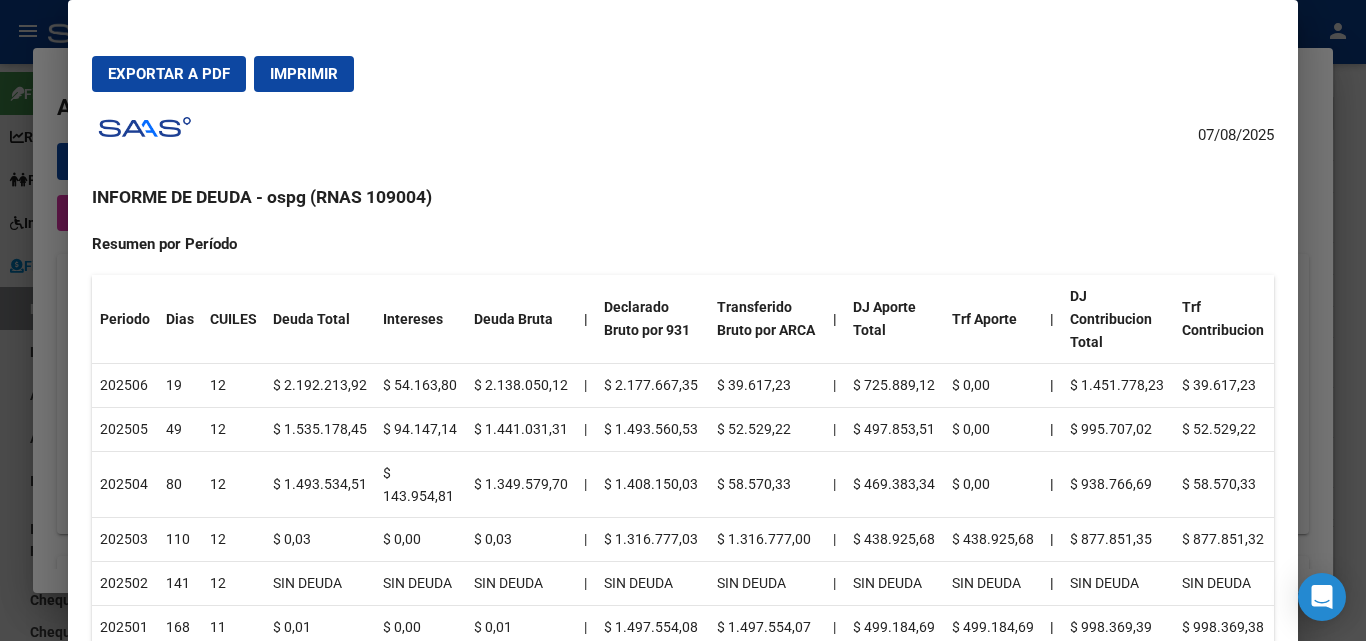 scroll, scrollTop: 0, scrollLeft: 0, axis: both 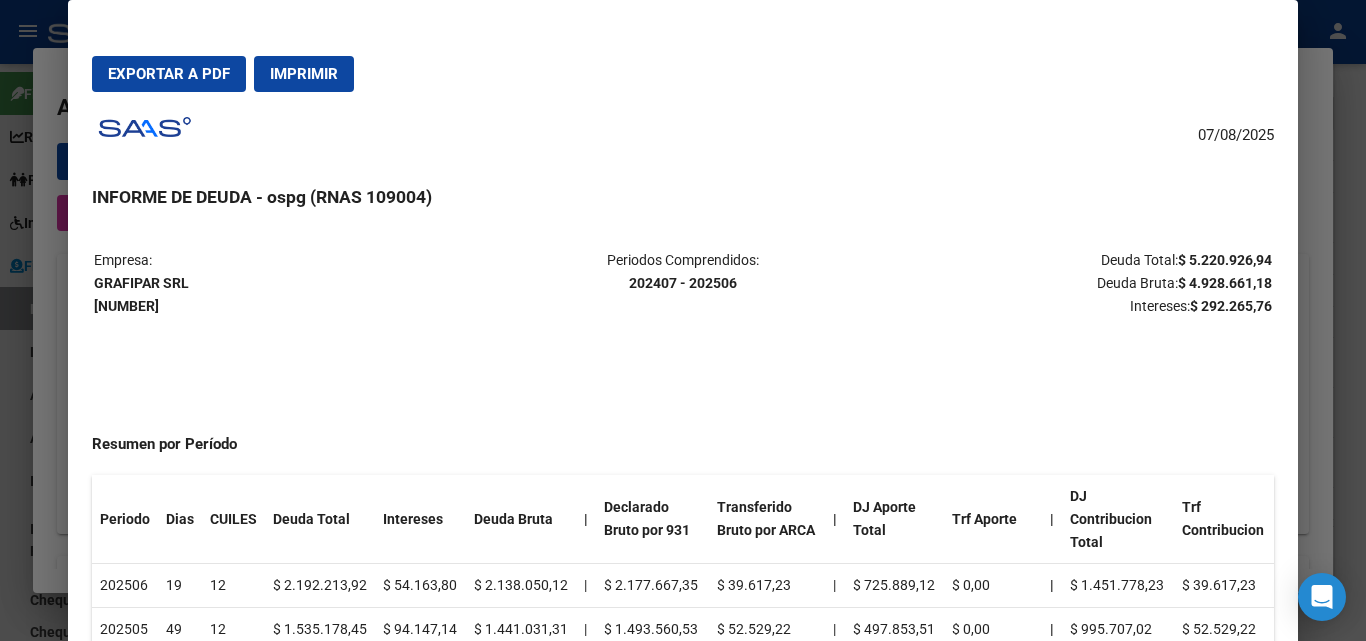 drag, startPoint x: 175, startPoint y: 74, endPoint x: 935, endPoint y: 260, distance: 782.42957 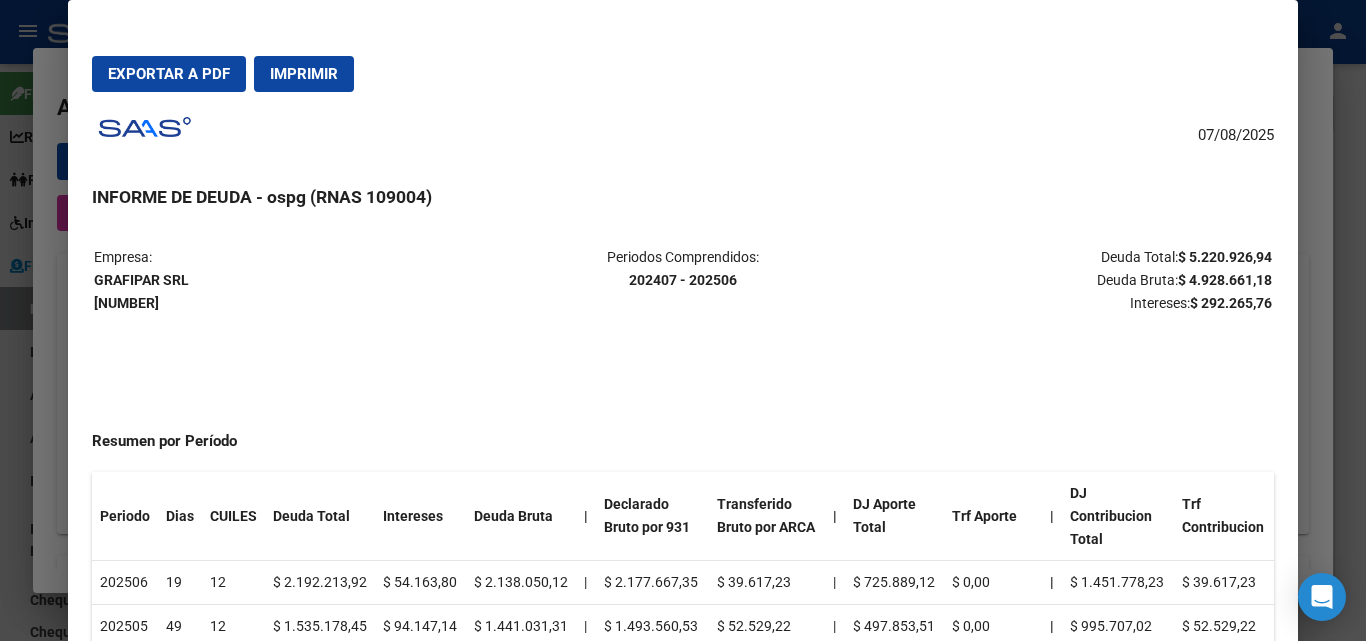 scroll, scrollTop: 0, scrollLeft: 0, axis: both 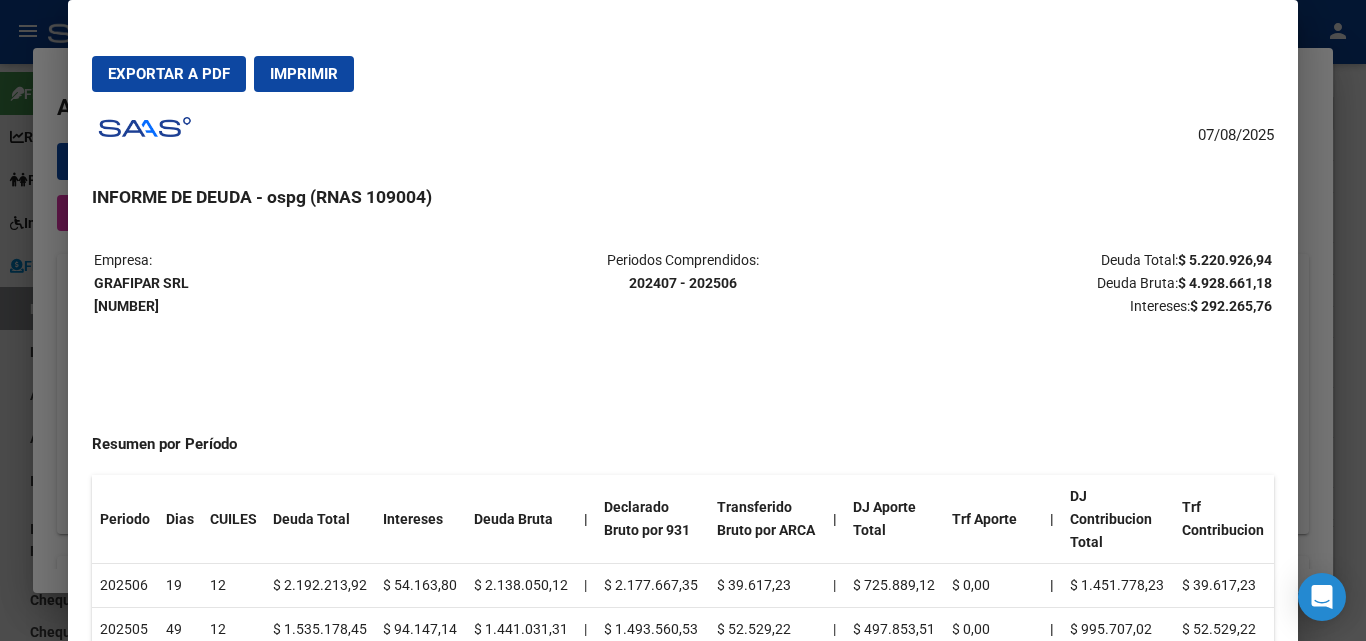 click at bounding box center (683, 320) 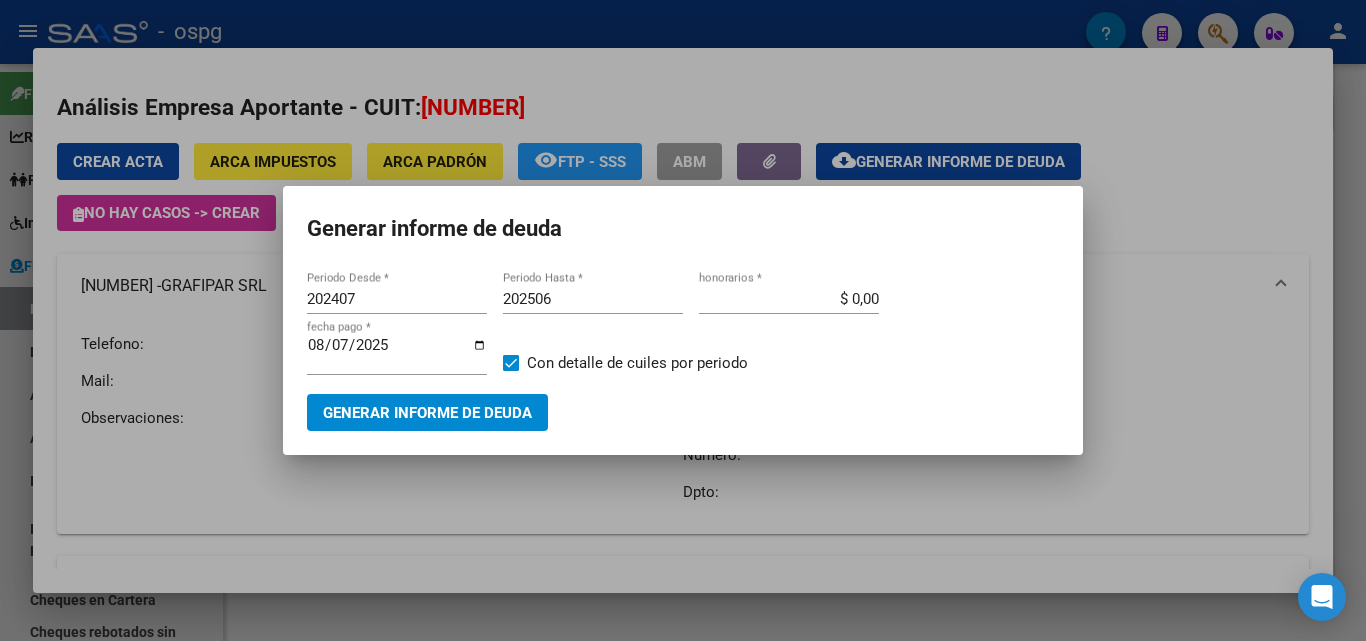 click at bounding box center (683, 320) 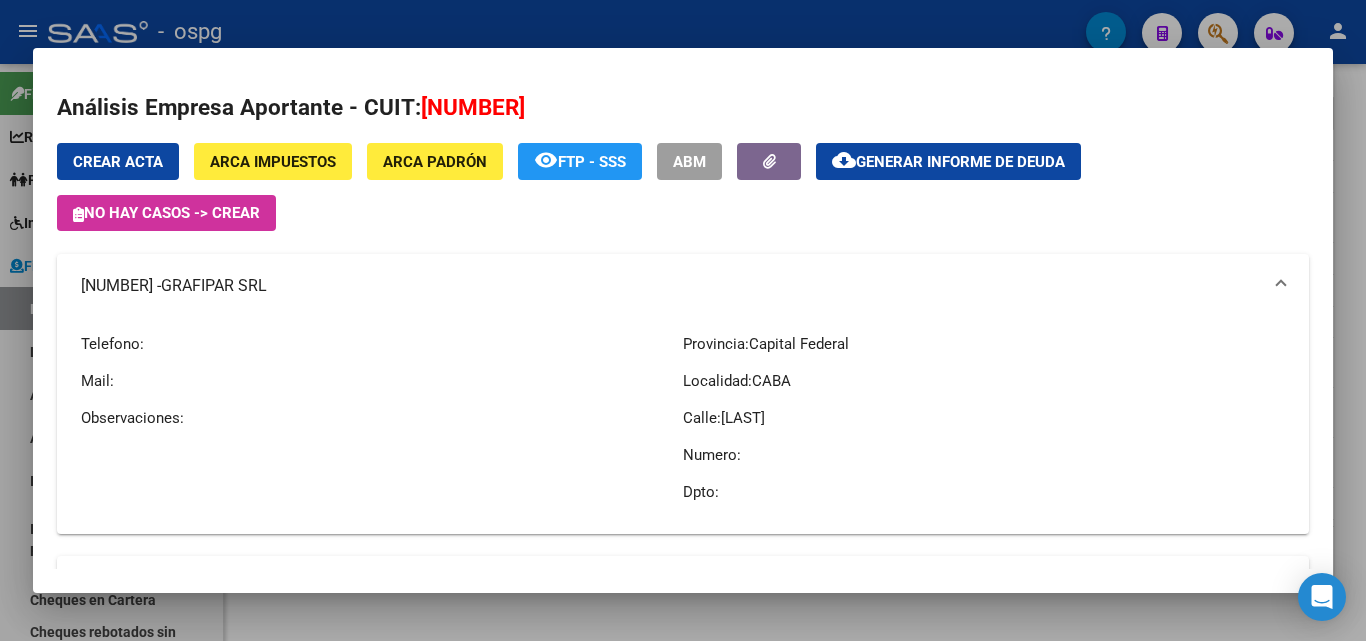 click at bounding box center [683, 320] 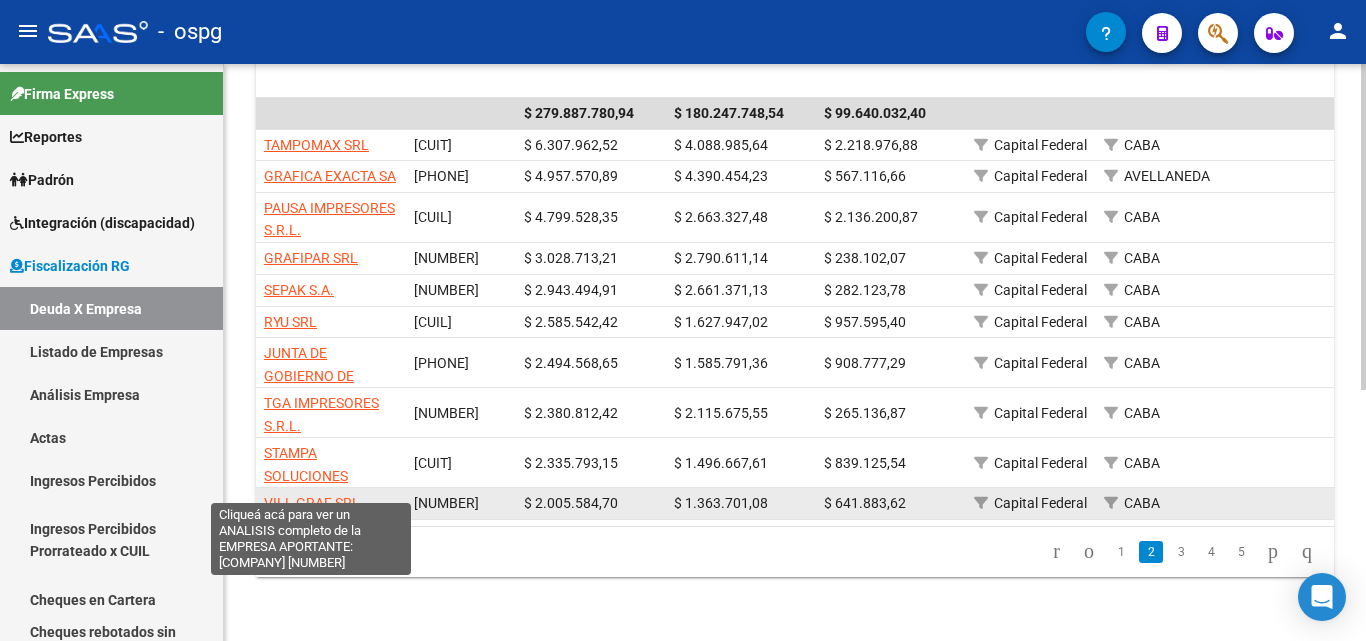 click on "VILL GRAF SRL" 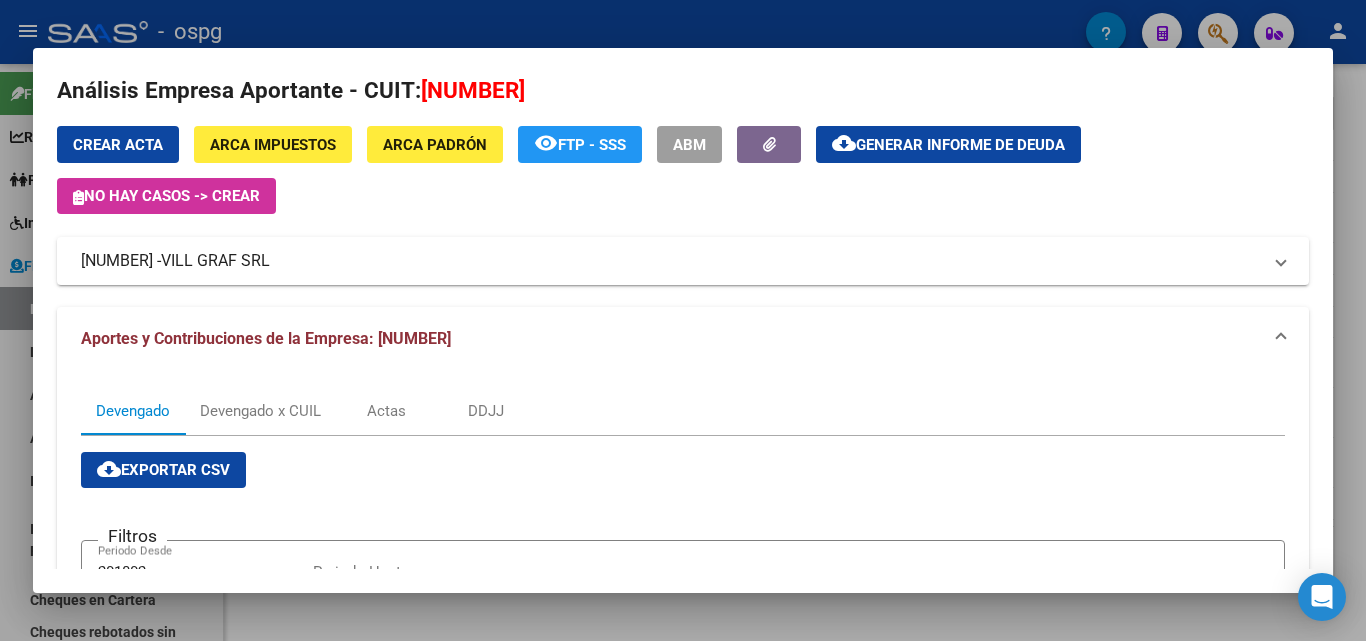 scroll, scrollTop: 0, scrollLeft: 0, axis: both 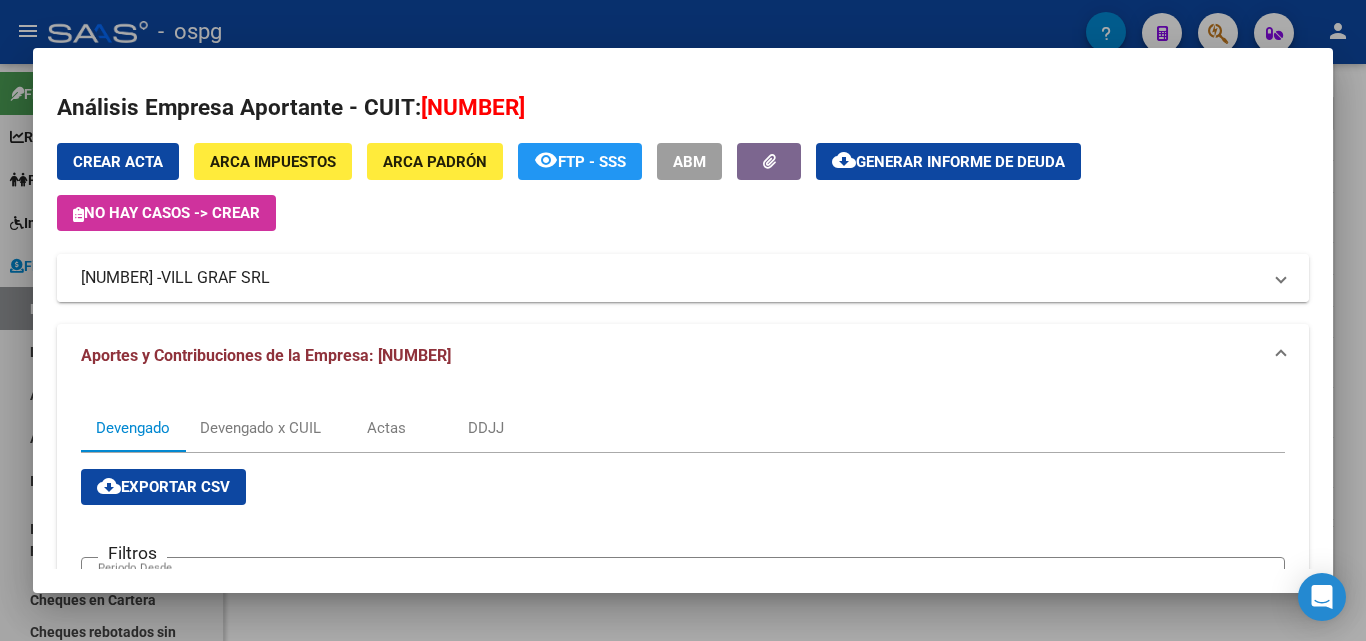 drag, startPoint x: 180, startPoint y: 279, endPoint x: 119, endPoint y: 286, distance: 61.400326 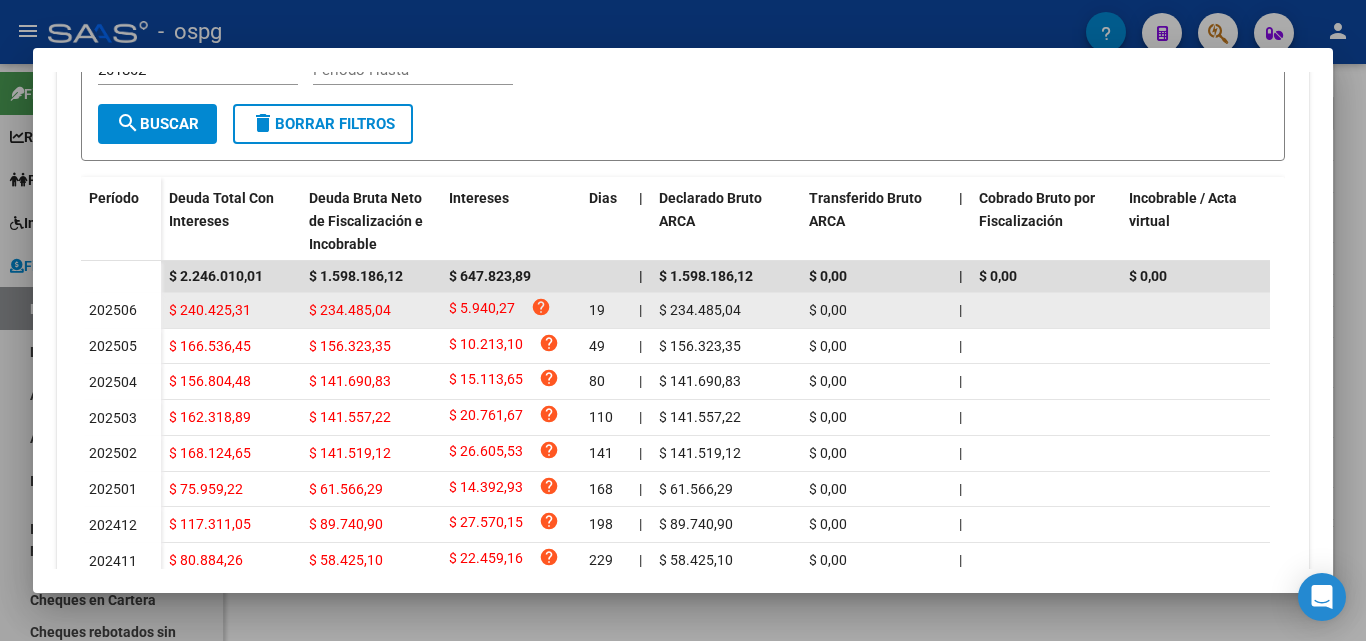 scroll, scrollTop: 700, scrollLeft: 0, axis: vertical 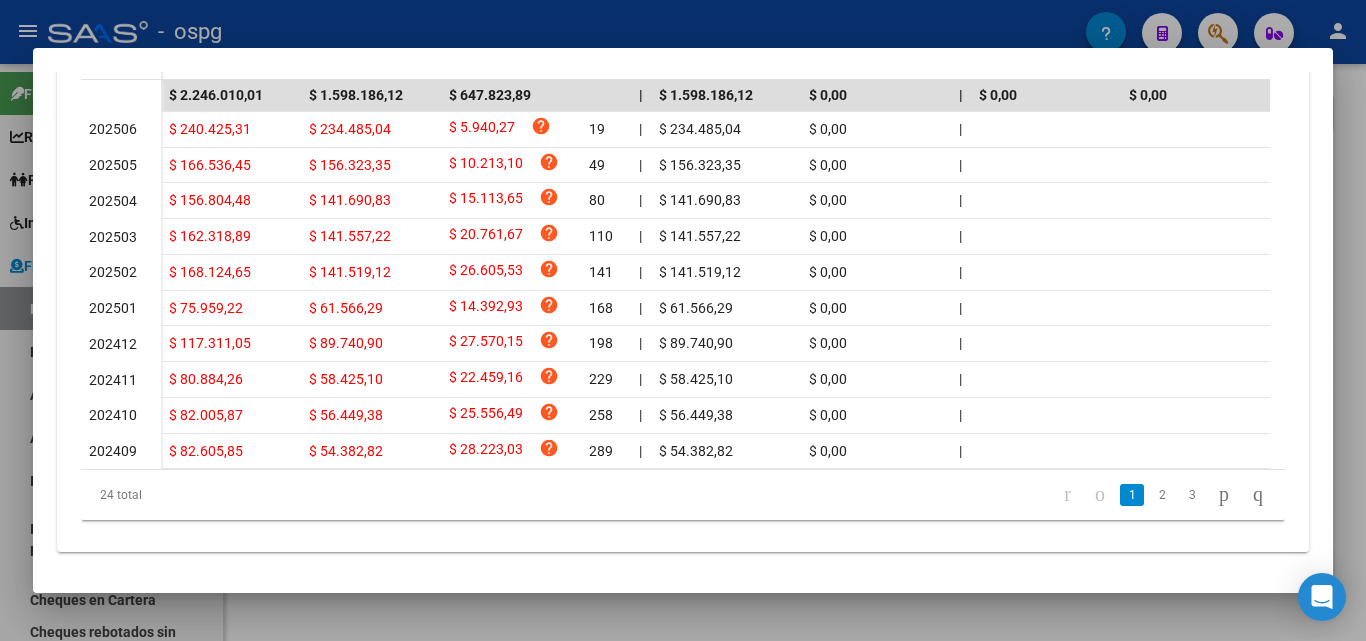 click at bounding box center (683, 320) 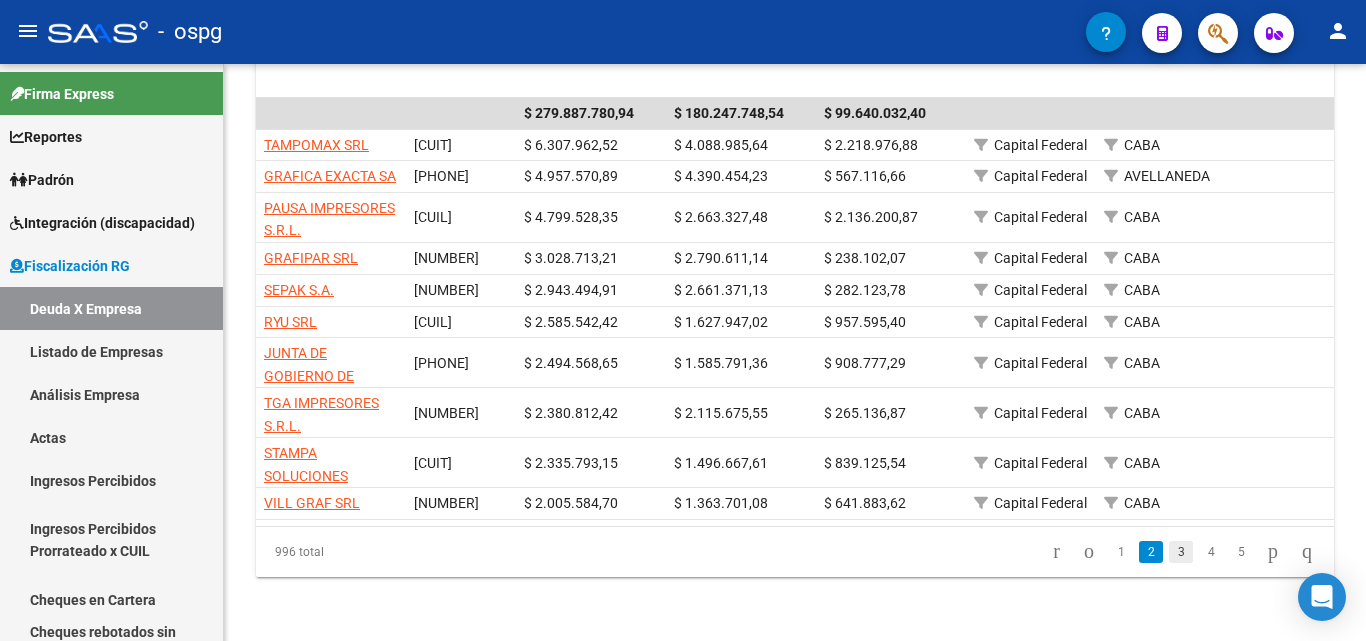 click on "3" 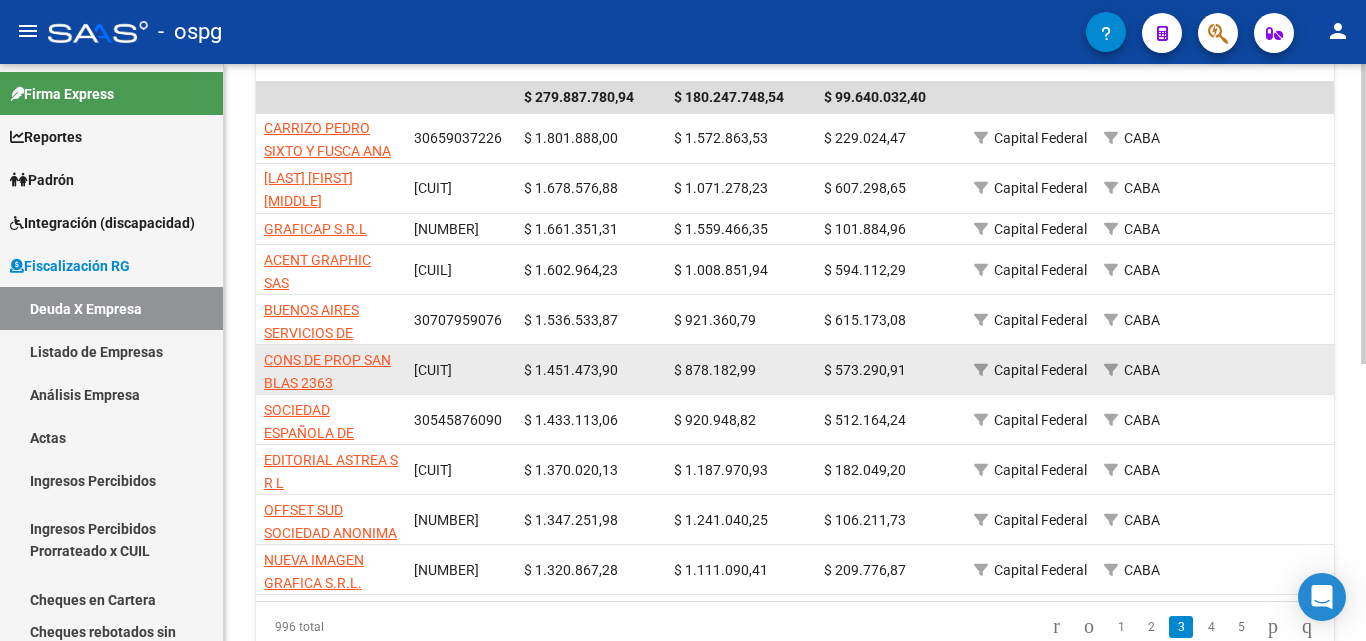 scroll, scrollTop: 343, scrollLeft: 0, axis: vertical 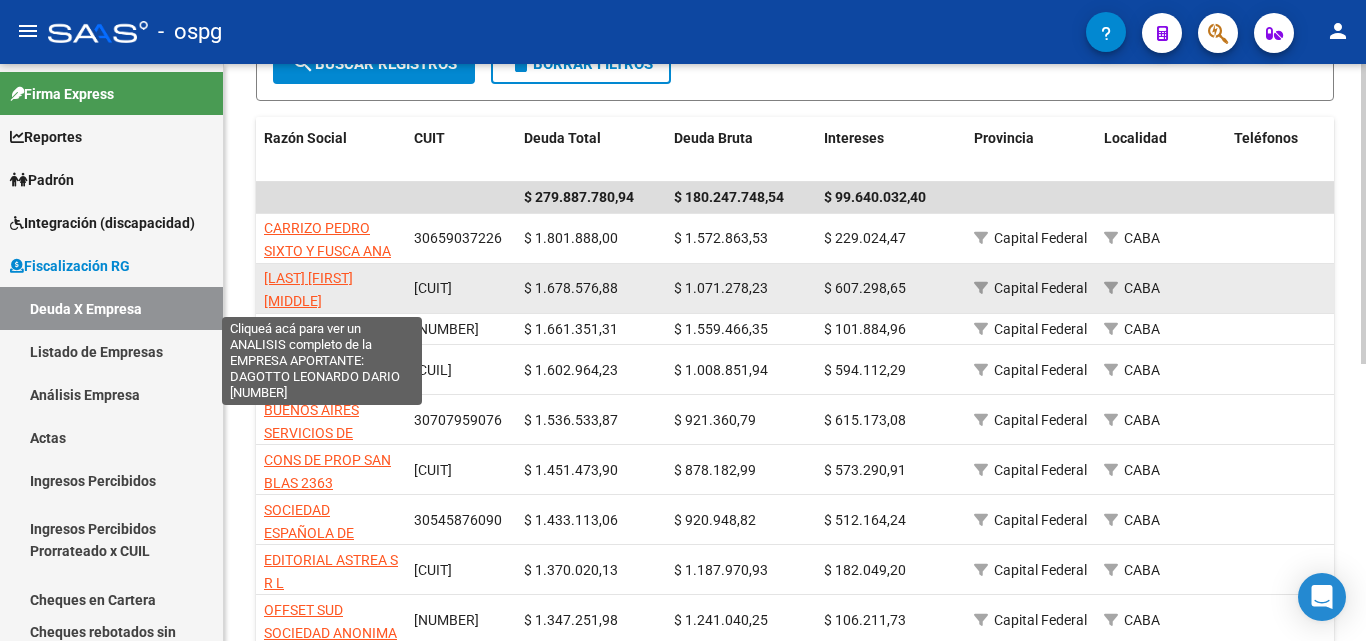 click on "DAGOTTO LEONARDO DARIO" 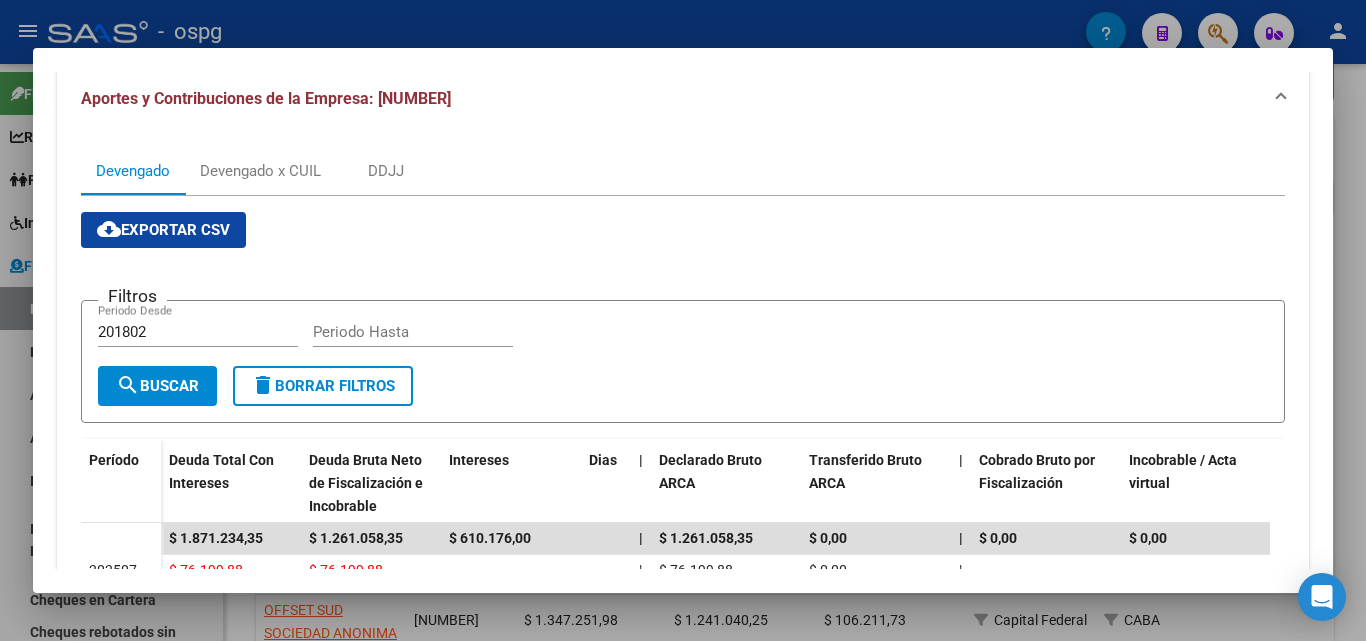 scroll, scrollTop: 26, scrollLeft: 0, axis: vertical 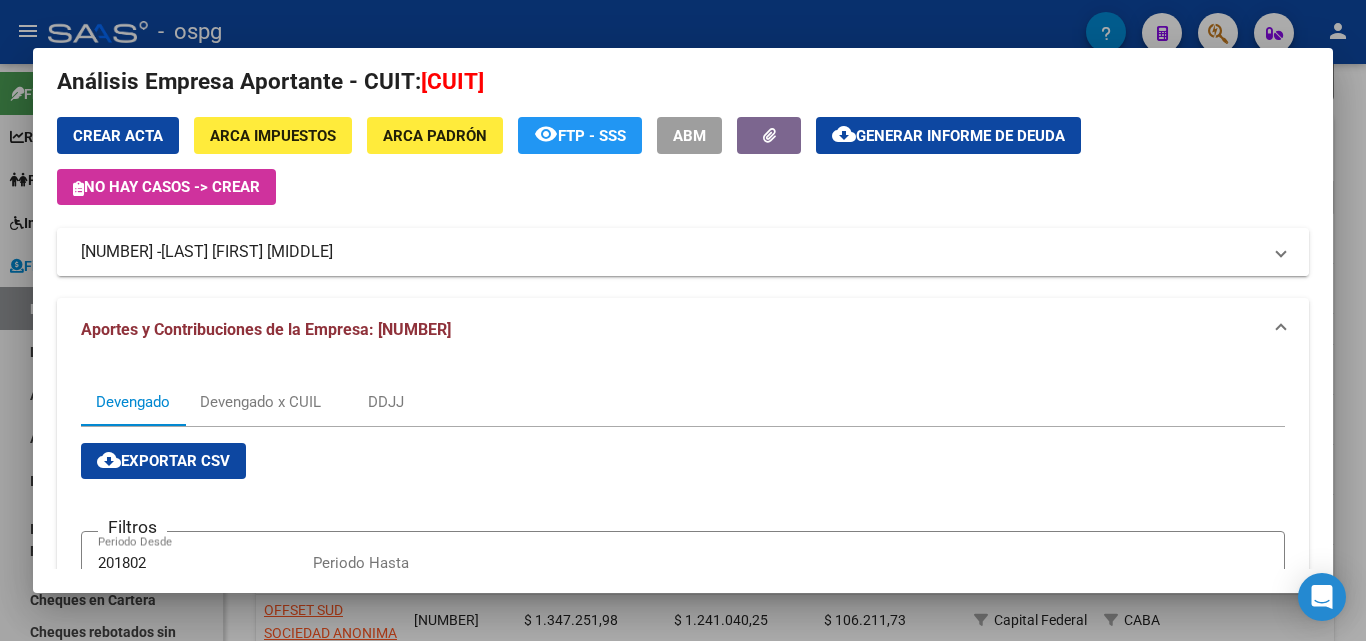drag, startPoint x: 184, startPoint y: 252, endPoint x: 86, endPoint y: 257, distance: 98.12747 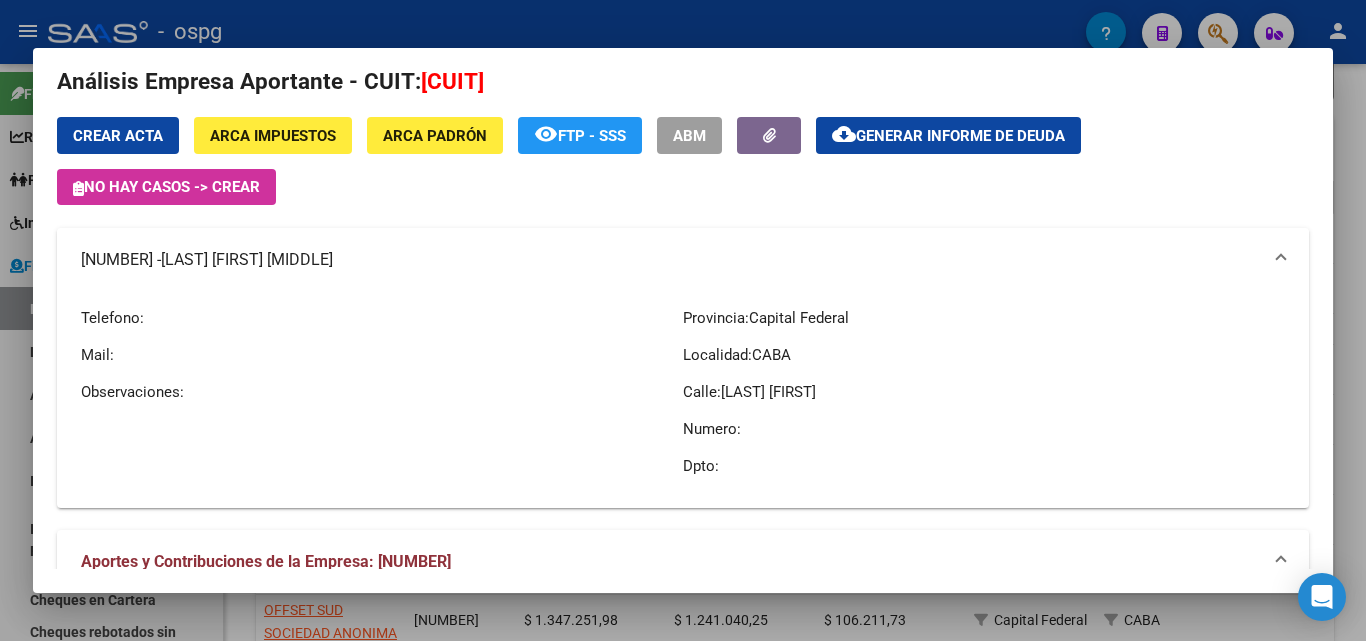 copy on "24276991570" 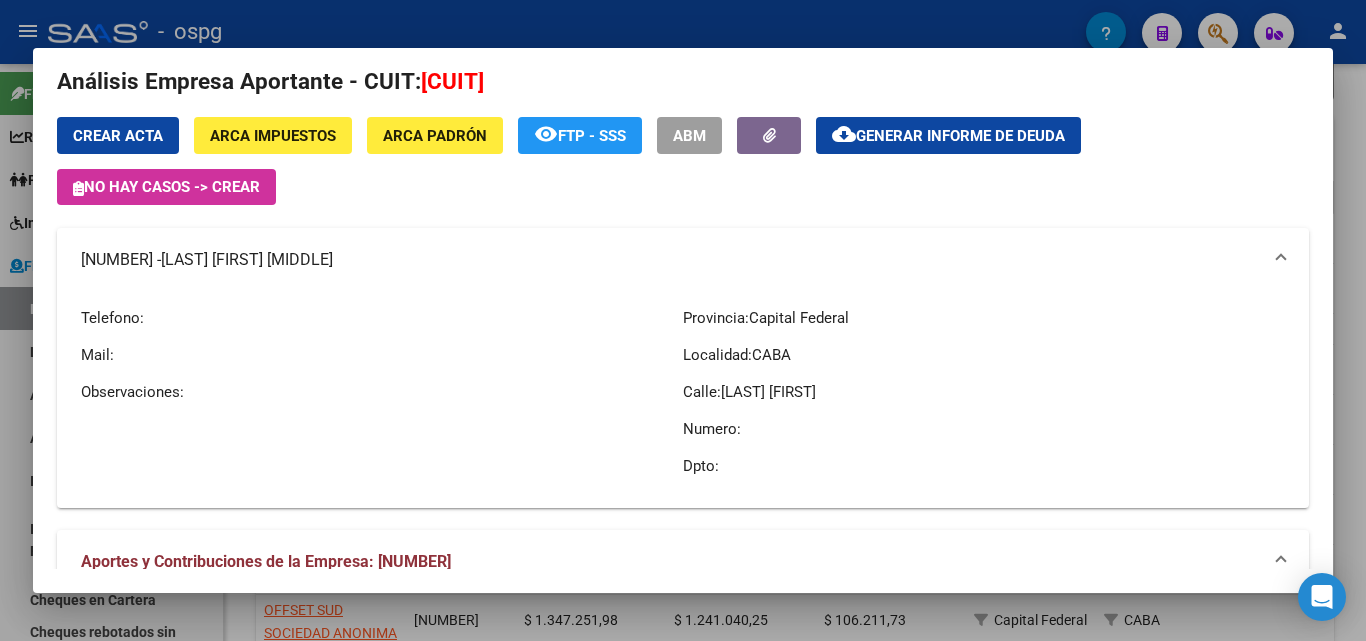 click at bounding box center [683, 320] 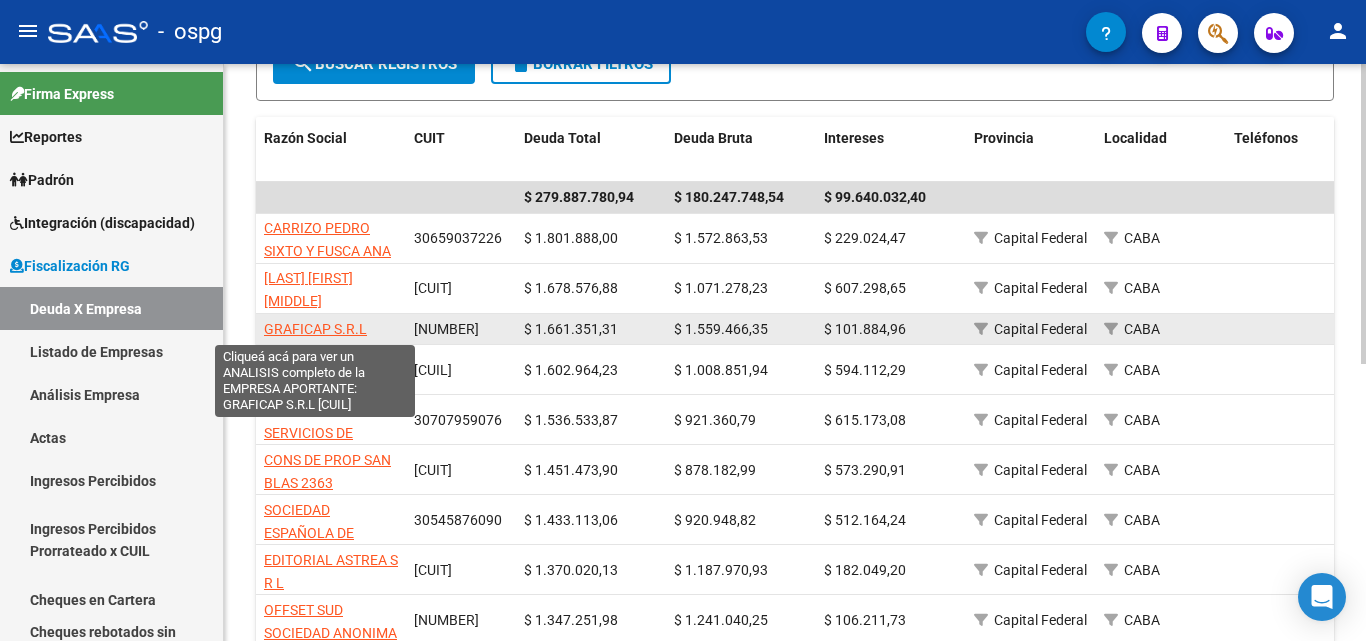 click on "GRAFICAP S.R.L" 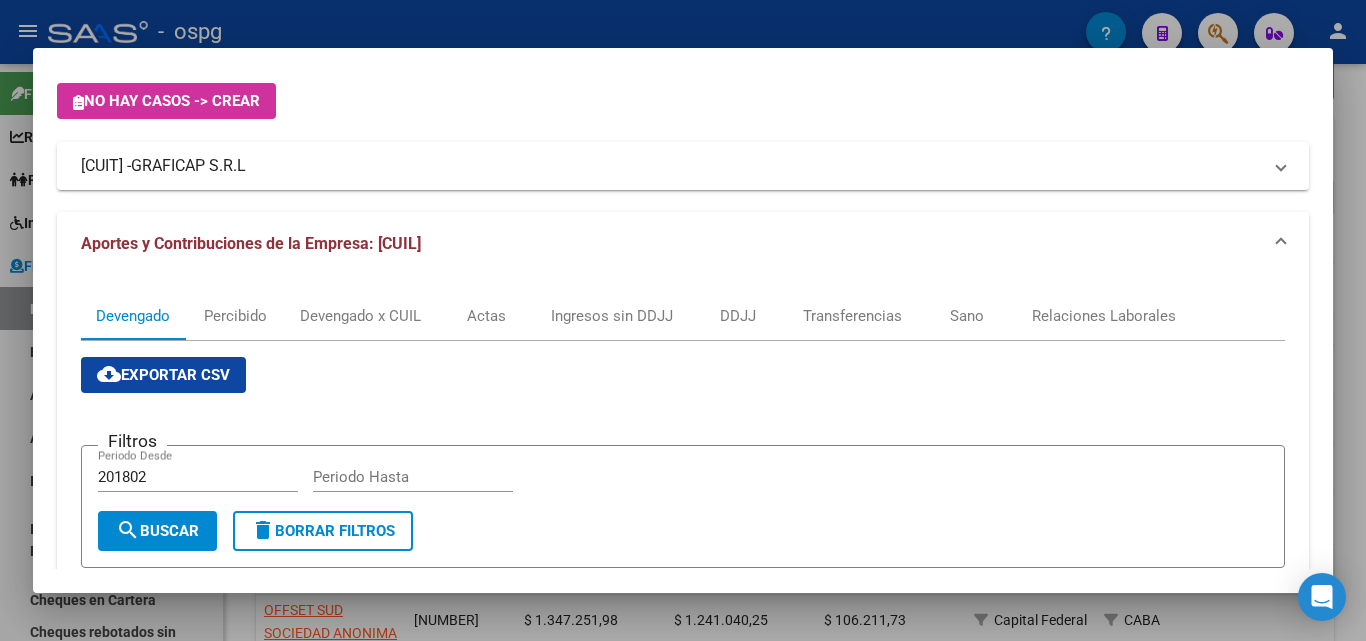 scroll, scrollTop: 0, scrollLeft: 0, axis: both 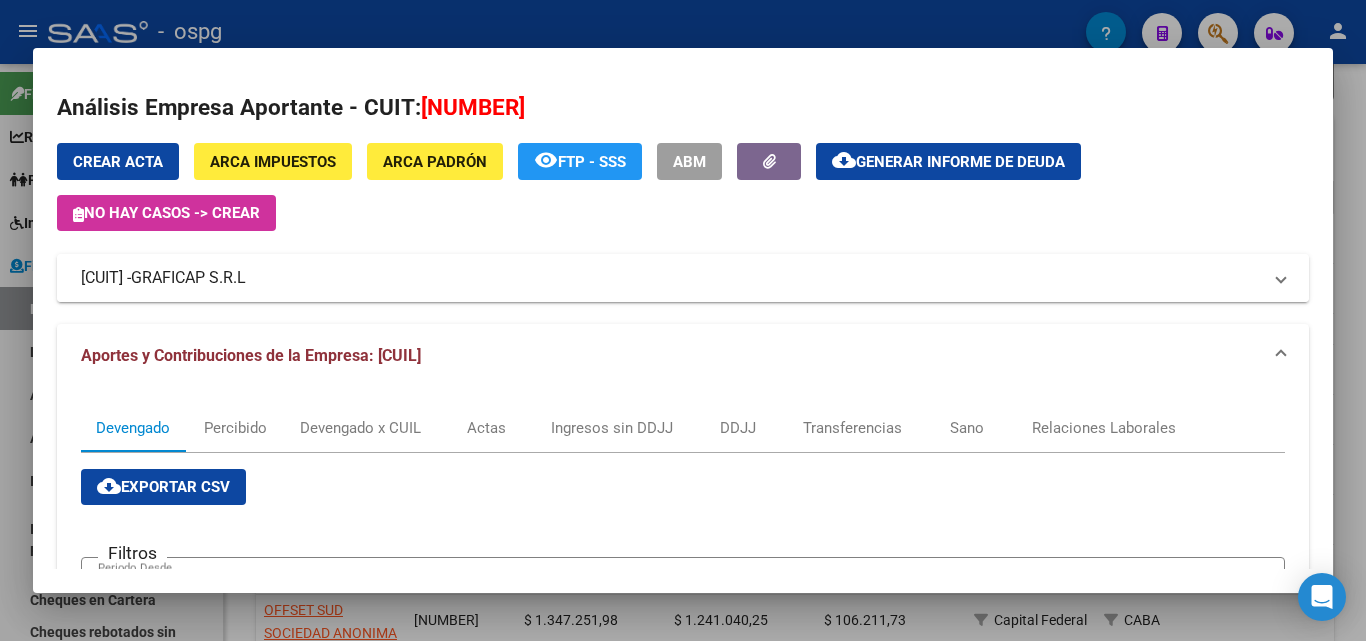 drag, startPoint x: 179, startPoint y: 281, endPoint x: 57, endPoint y: 282, distance: 122.0041 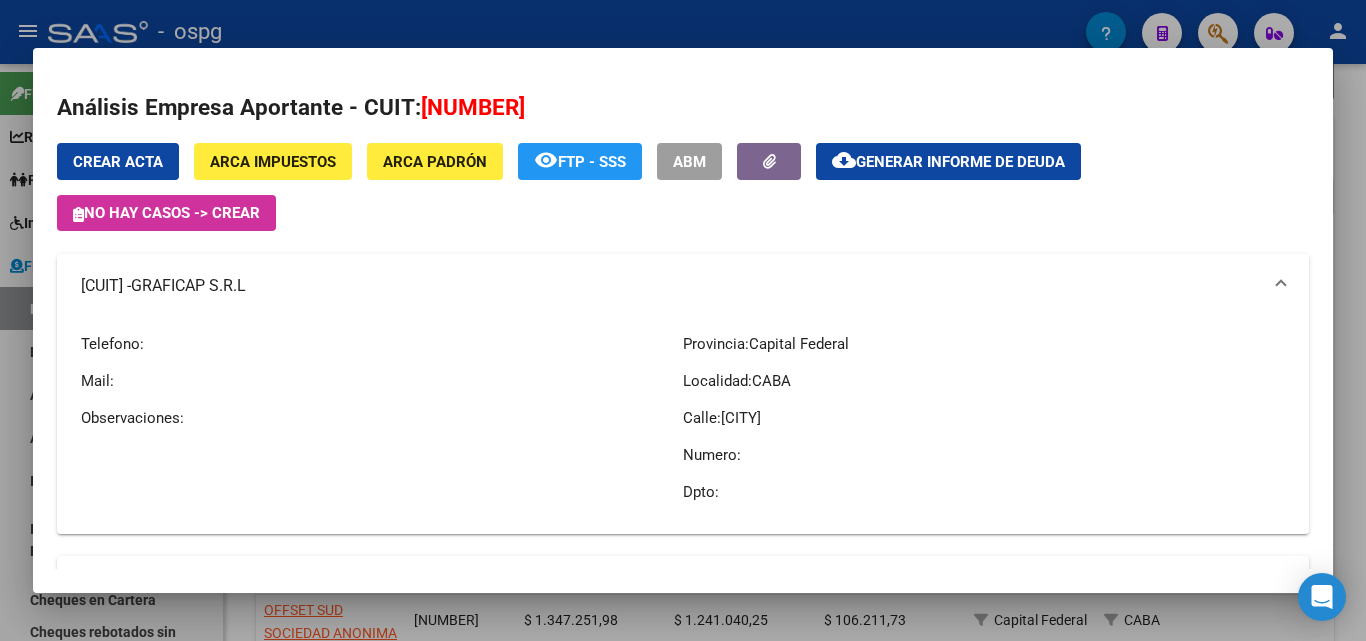 copy on "33709053669" 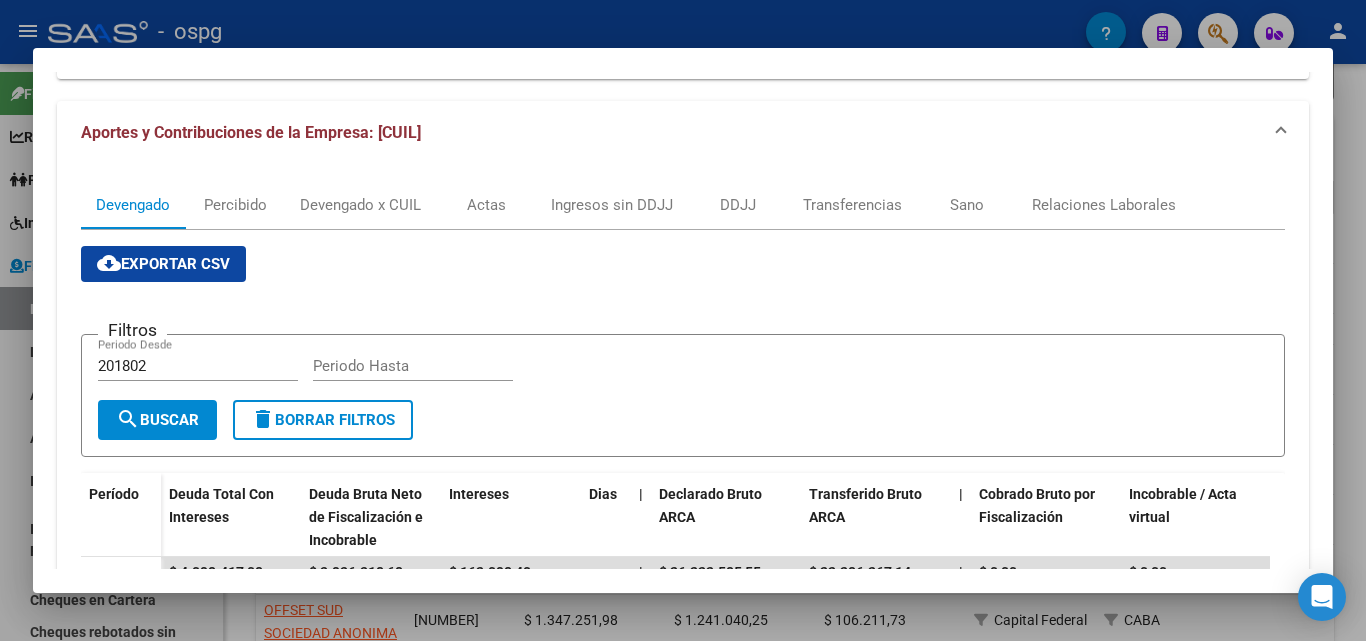 scroll, scrollTop: 400, scrollLeft: 0, axis: vertical 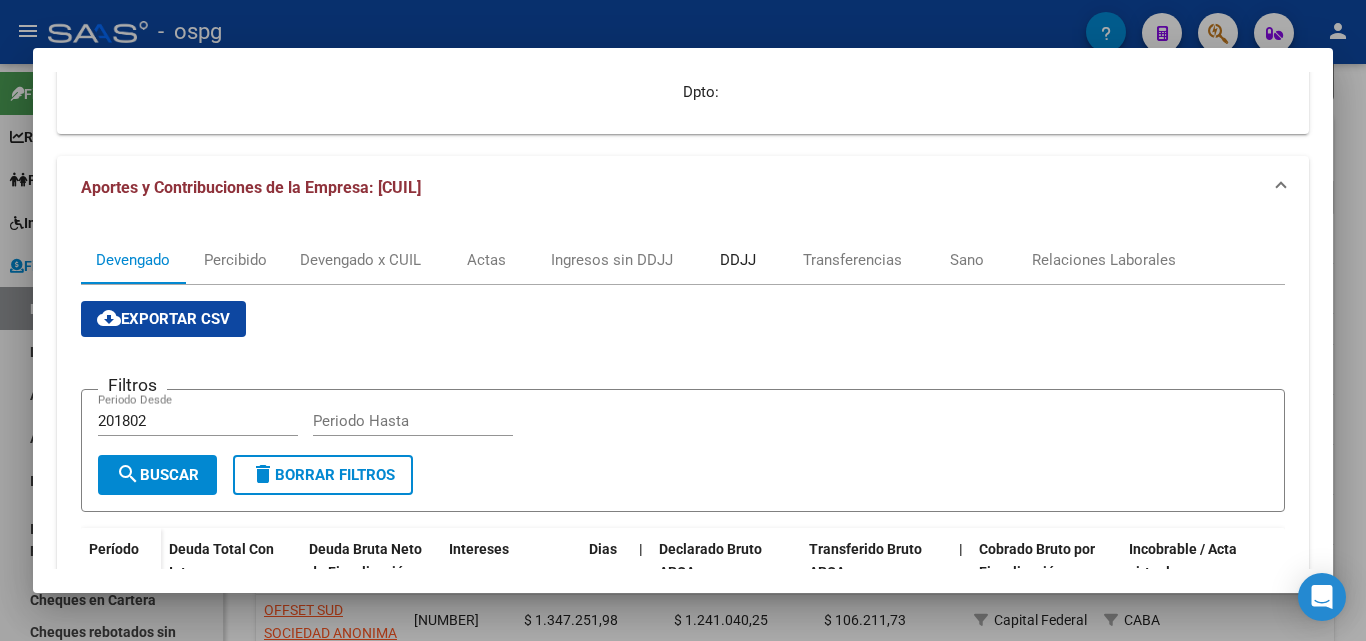 click on "DDJJ" at bounding box center [738, 260] 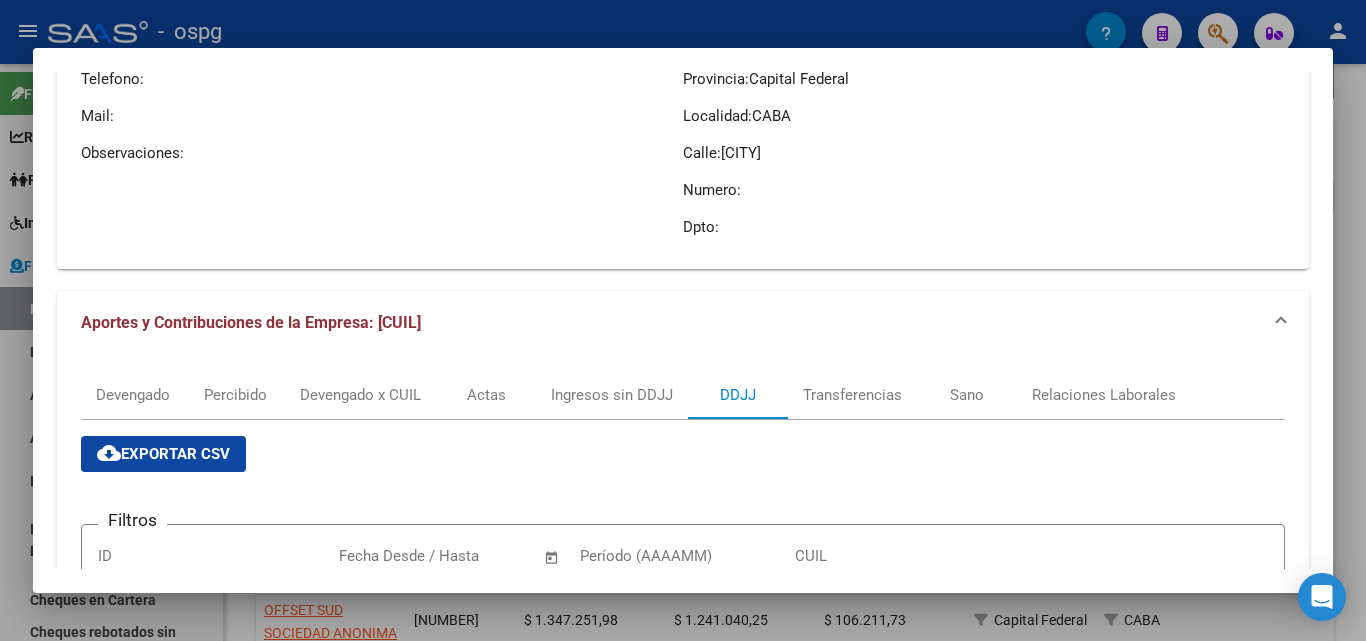 scroll, scrollTop: 300, scrollLeft: 0, axis: vertical 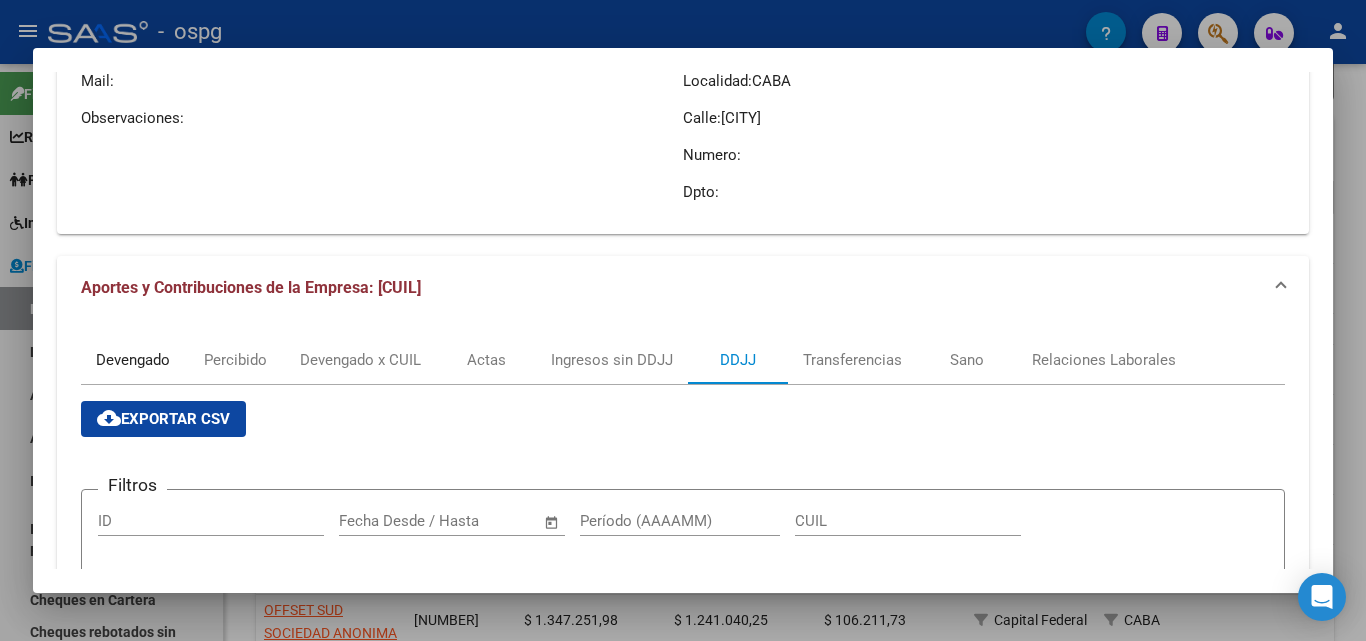 click on "Devengado" at bounding box center [133, 360] 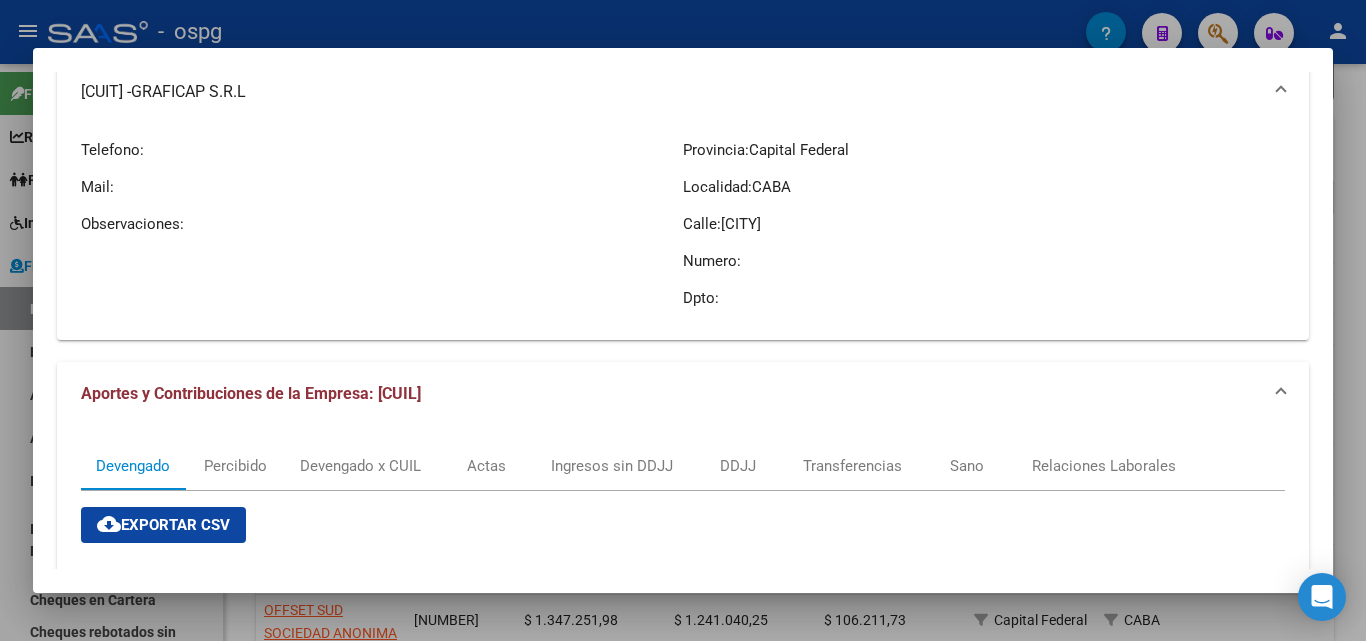 scroll, scrollTop: 0, scrollLeft: 0, axis: both 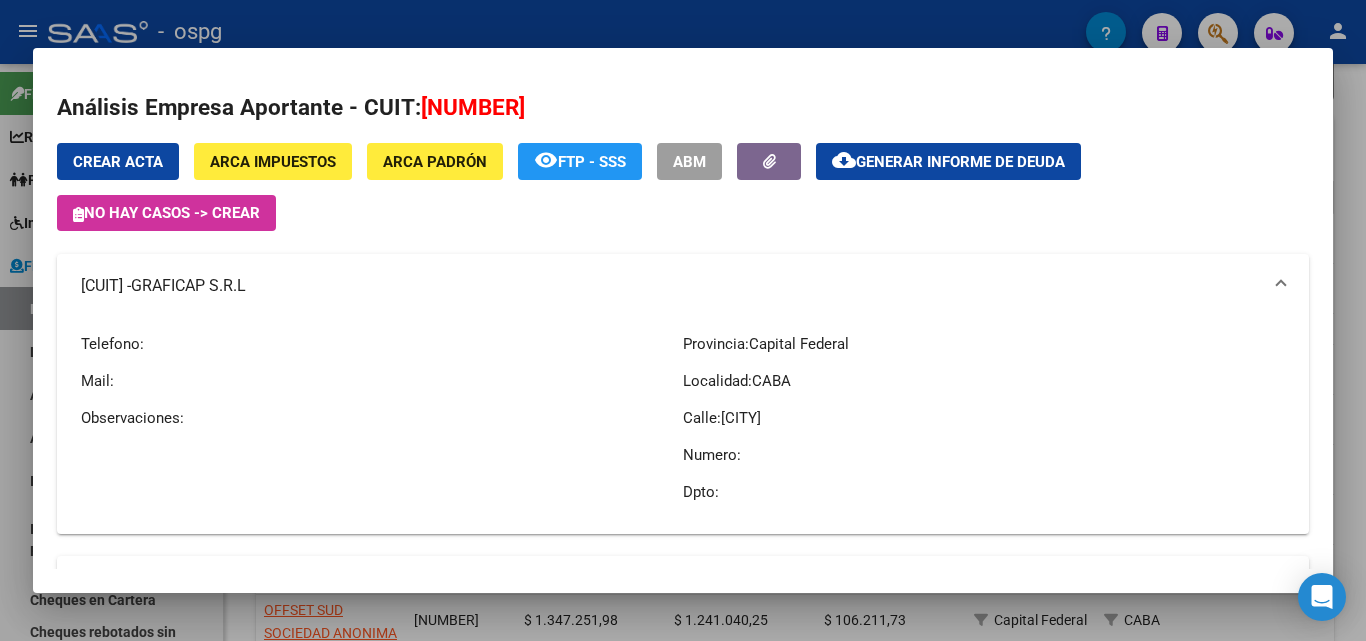 click on "Generar informe de deuda" 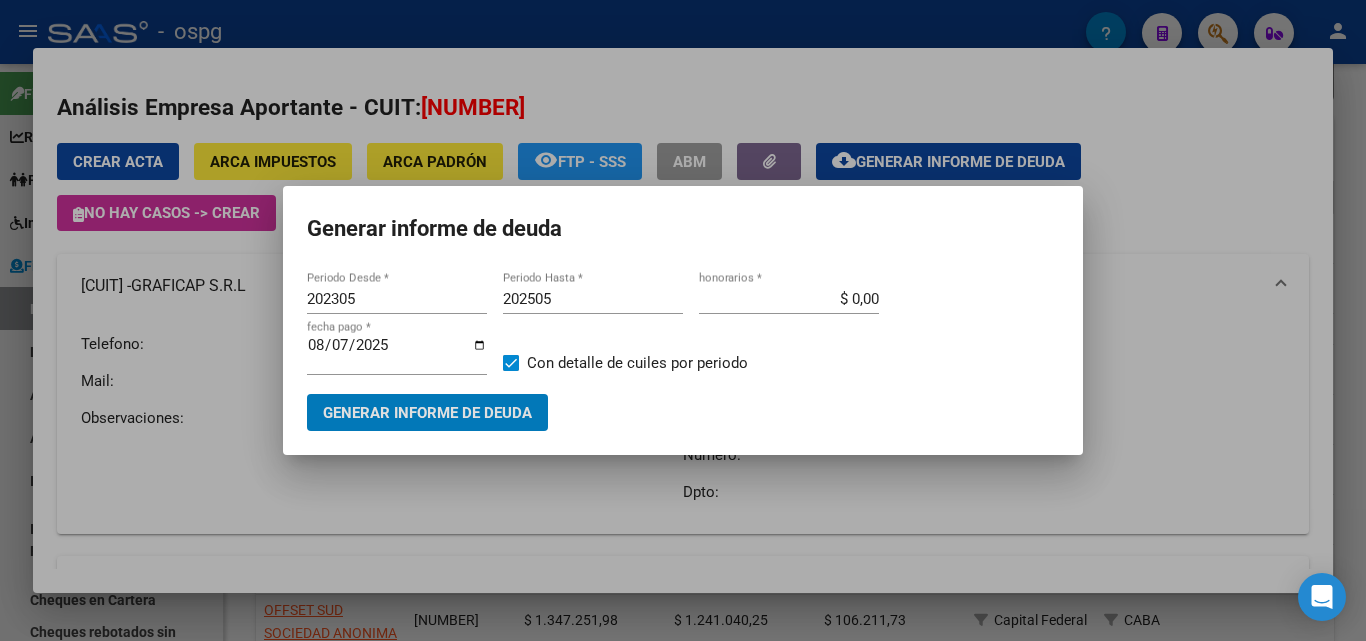 drag, startPoint x: 412, startPoint y: 292, endPoint x: 98, endPoint y: 299, distance: 314.078 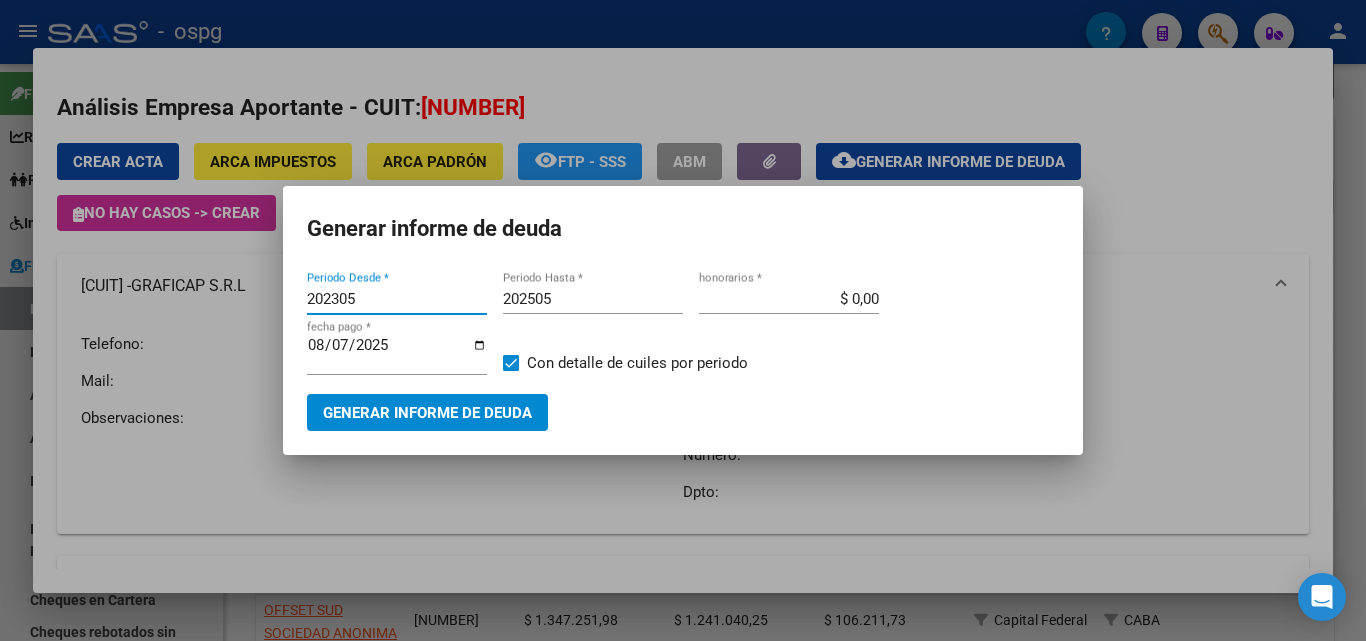 drag, startPoint x: 369, startPoint y: 296, endPoint x: 178, endPoint y: 298, distance: 191.01047 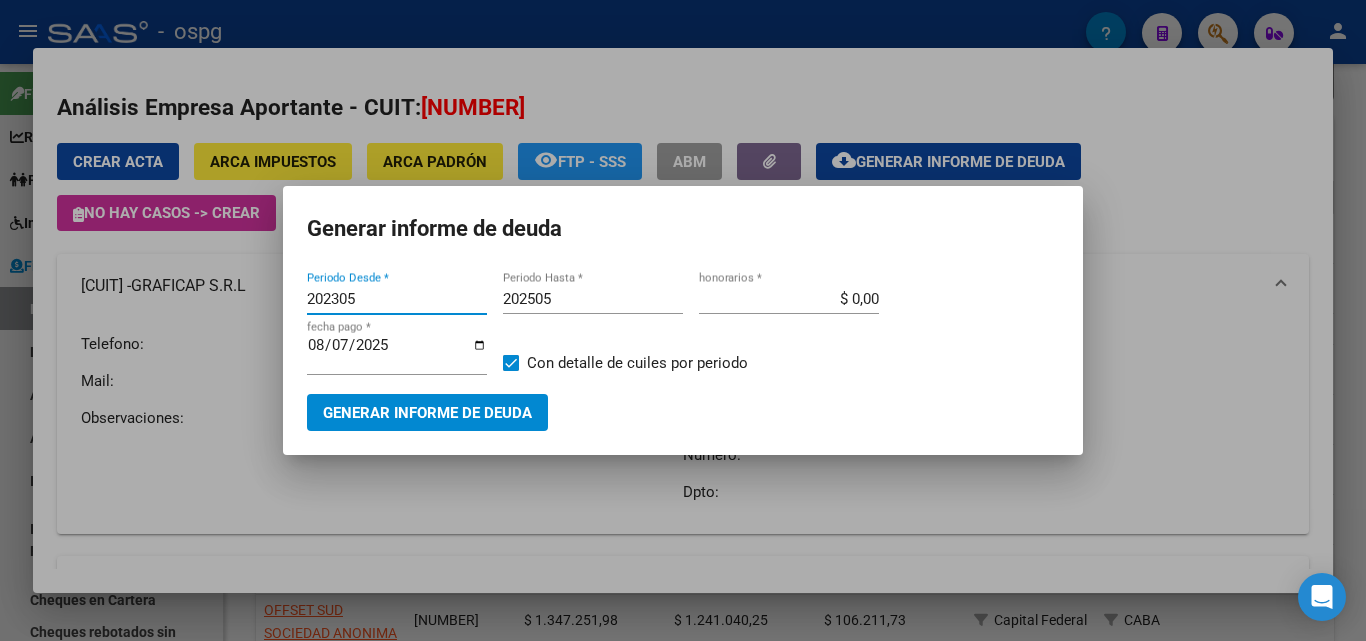 click on "Análisis Empresa Aportante - CUIT:  33709053669 Crear Acta ARCA Impuestos ARCA Padrón remove_red_eye  FTP - SSS  ABM  cloud_download  Generar informe de deuda   No hay casos -> Crear
33709053669 -   GRAFICAP S.R.L Telefono:  Mail:  Observaciones:  Provincia:  Capital Federal Localidad:  CABA Calle:  SAN PEDRO Numero:  Dpto:  Aportes y Contribuciones de la Empresa: 33709053669 Devengado Percibido Devengado x CUIL Actas Ingresos sin DDJJ DDJJ Transferencias Sano Relaciones Laborales cloud_download  Exportar CSV  Filtros   Periodo Desde    Periodo Hasta  search  Buscar  delete  Borrar Filtros  Período Deuda Total Con Intereses  Deuda Bruta Neto de Fiscalización e Incobrable Intereses Dias | Declarado Bruto ARCA Transferido Bruto ARCA | Cobrado Bruto por Fiscalización Incobrable / Acta virtual | Transferido De Más | Interés Aporte cobrado por ARCA Interés Contribución cobrado por ARCA | Total cobrado Sin DDJJ | DJ Aporte Trf Aporte DJ Contribucion Trf Contribucion $ 4.098.417,08 $ 3.936.318,68 | |" at bounding box center (683, 320) 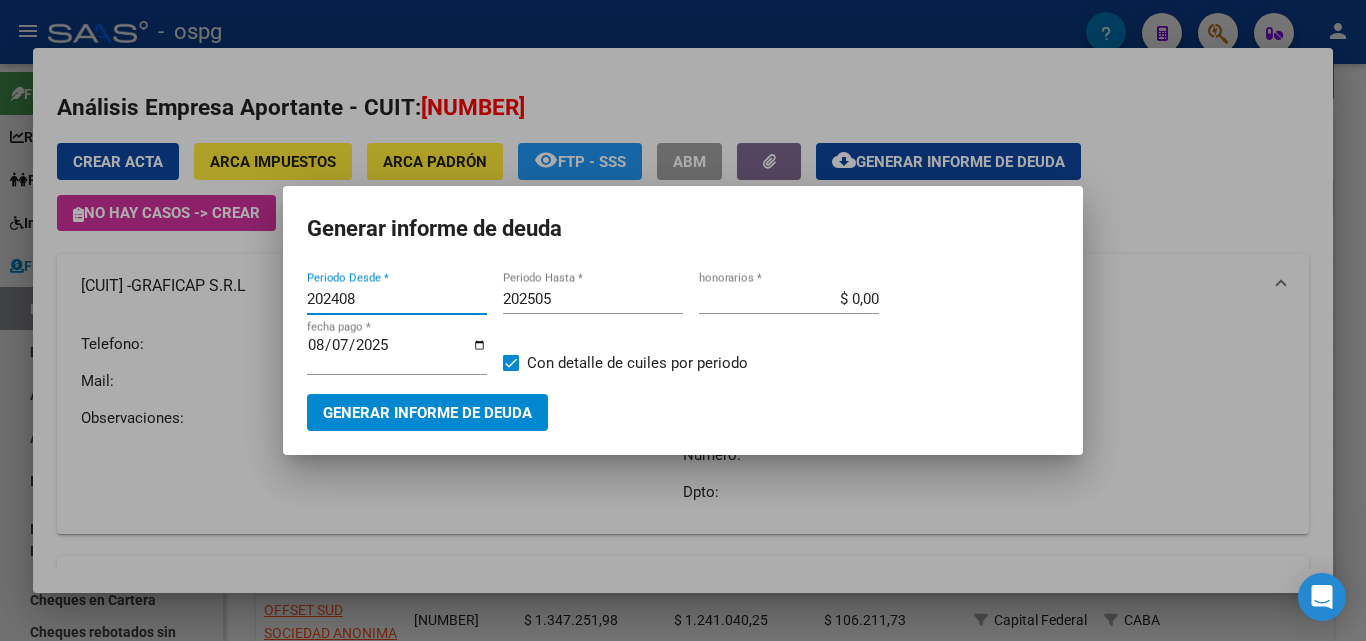 type on "202408" 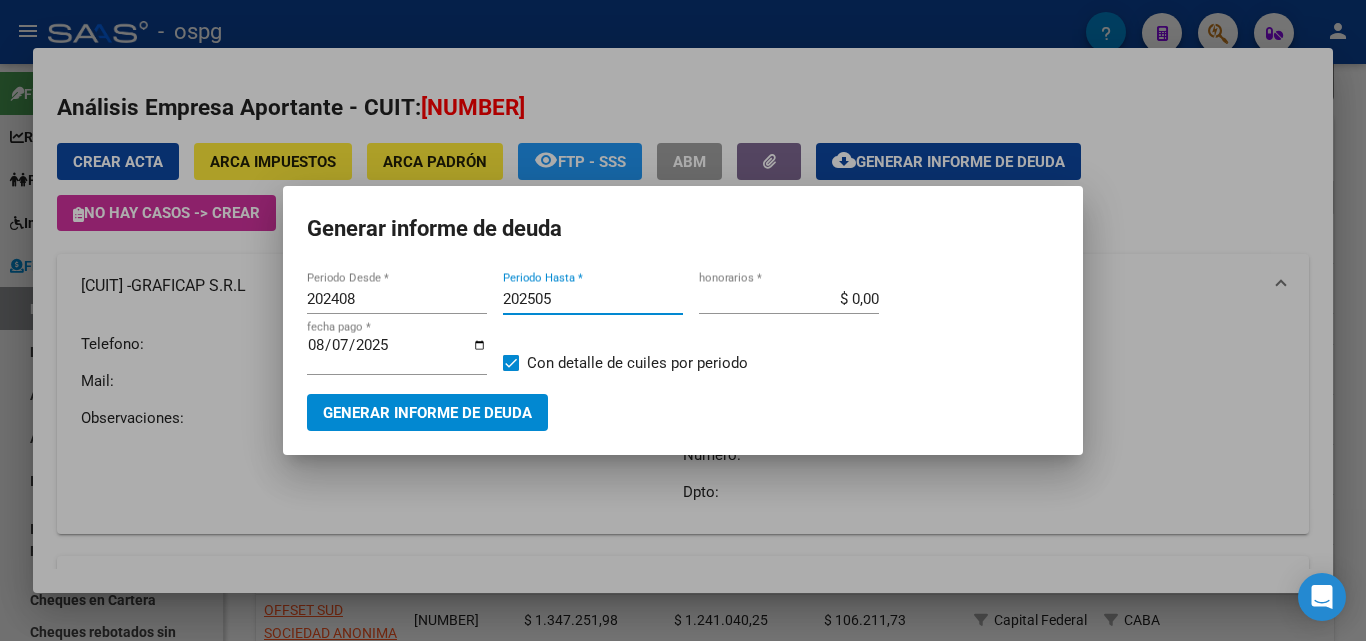 click on "202505" at bounding box center (593, 299) 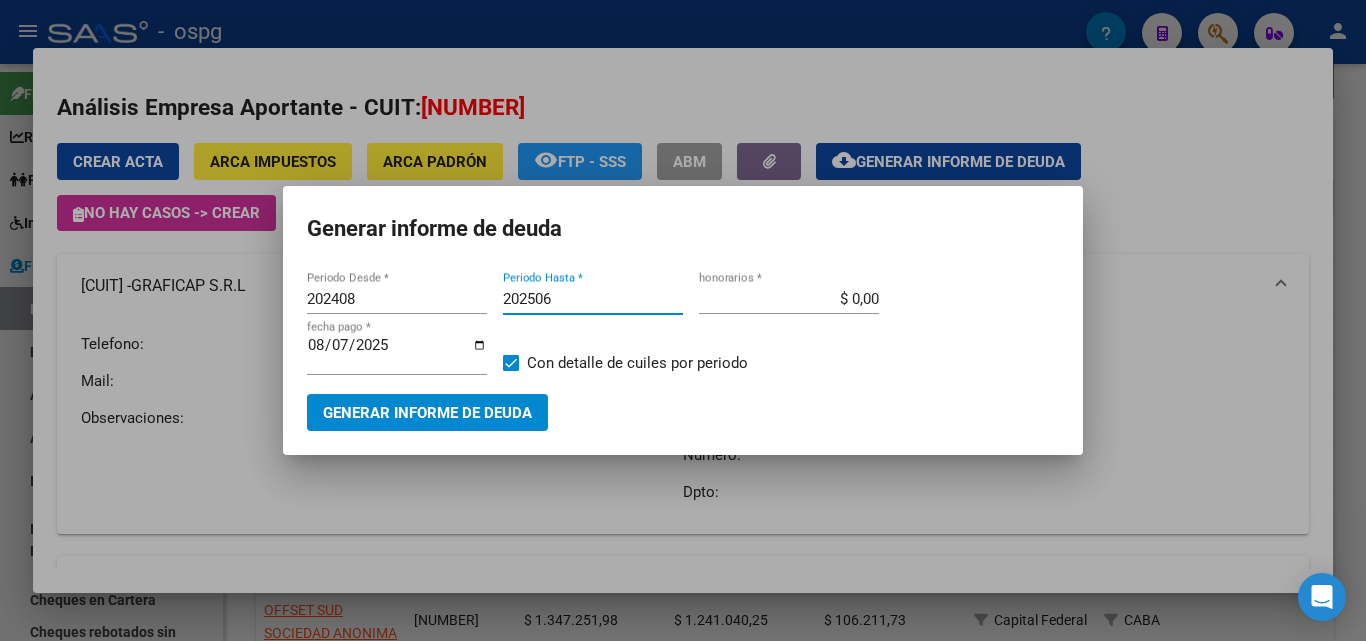 type on "202506" 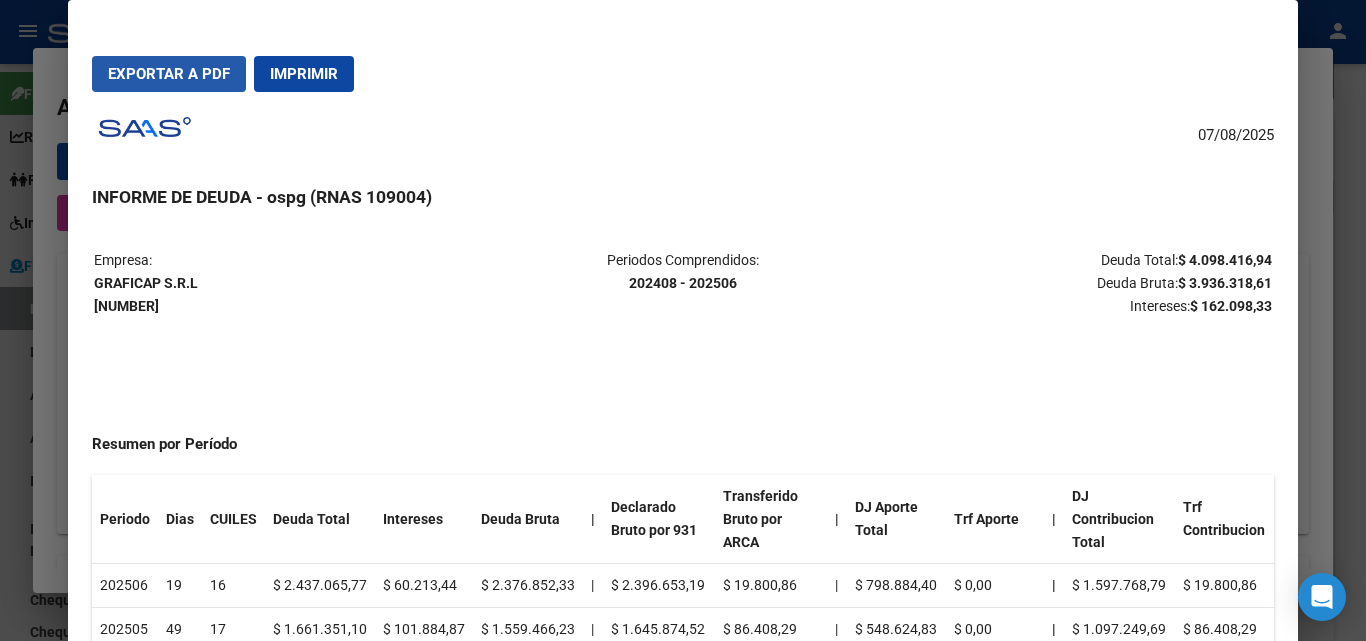 click on "Exportar a PDF" at bounding box center (169, 74) 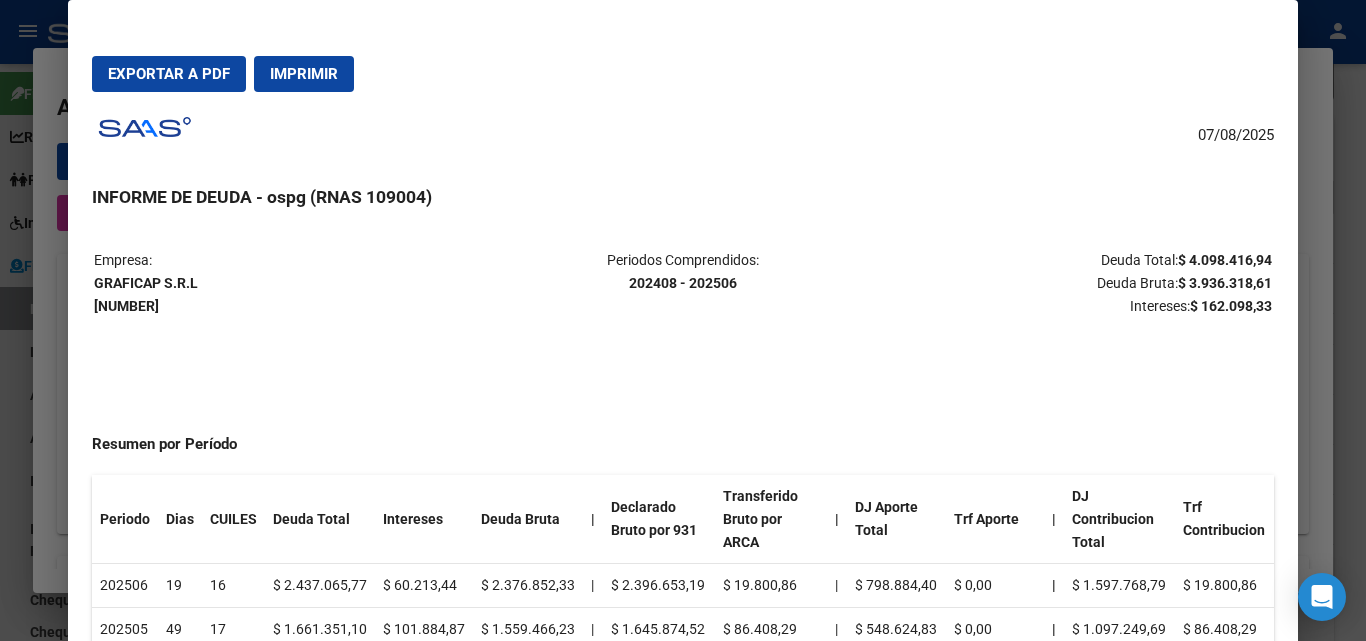click at bounding box center [683, 320] 